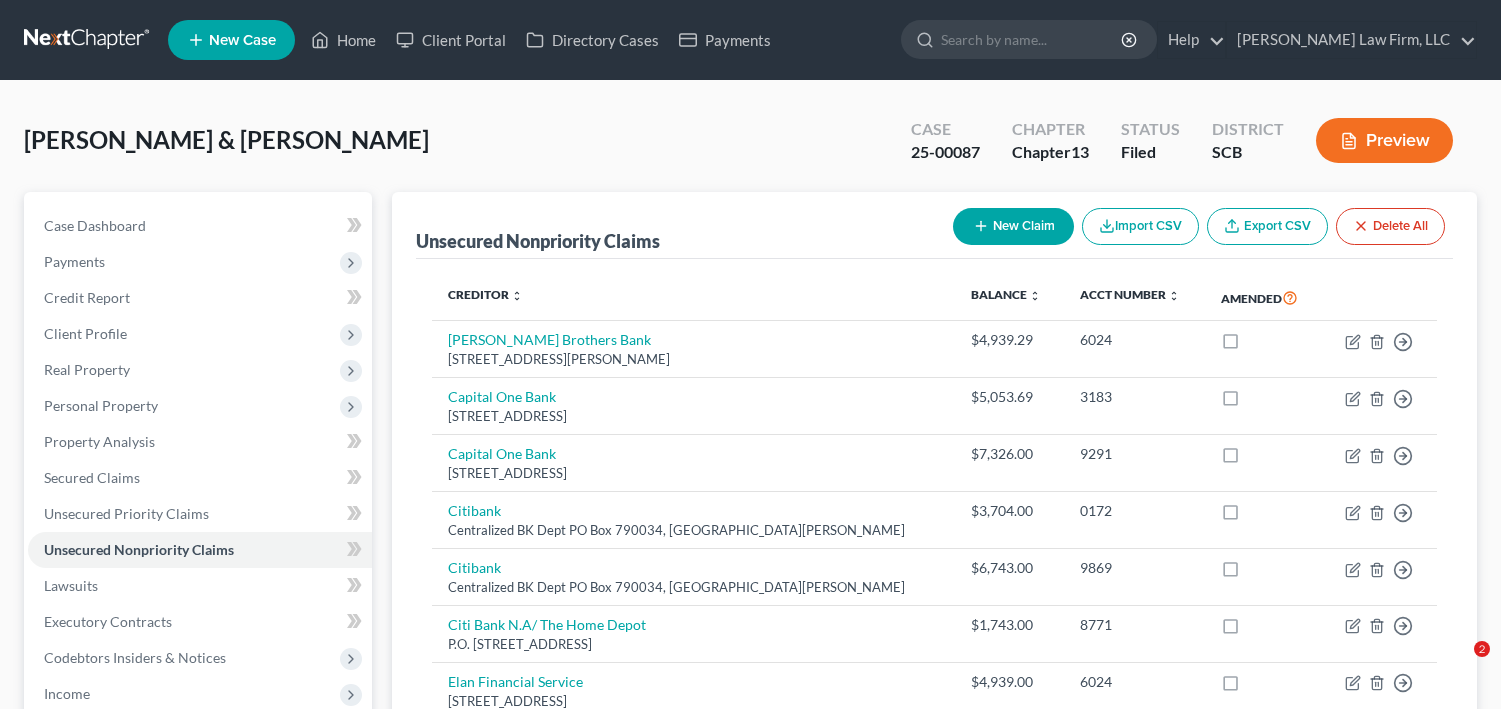 scroll, scrollTop: 1500, scrollLeft: 0, axis: vertical 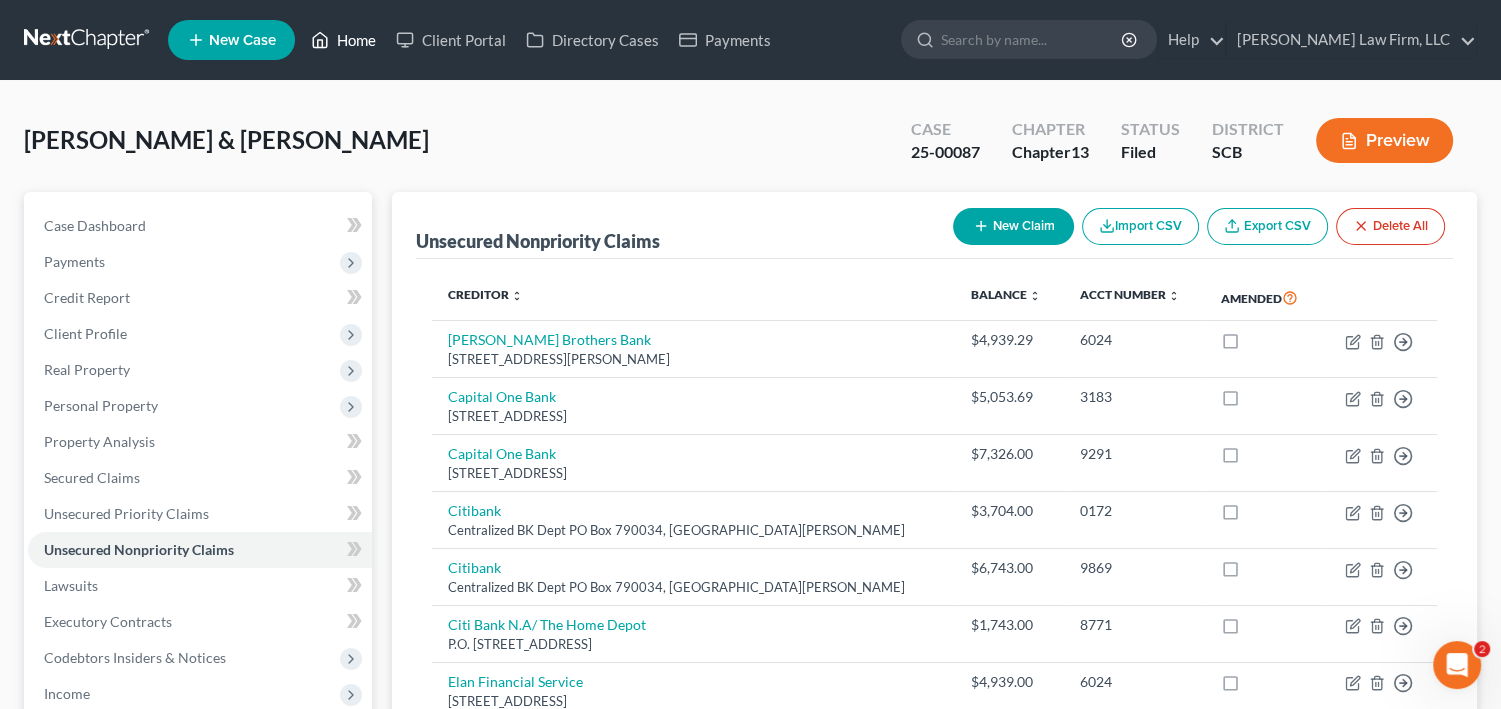 click on "Home" at bounding box center (343, 40) 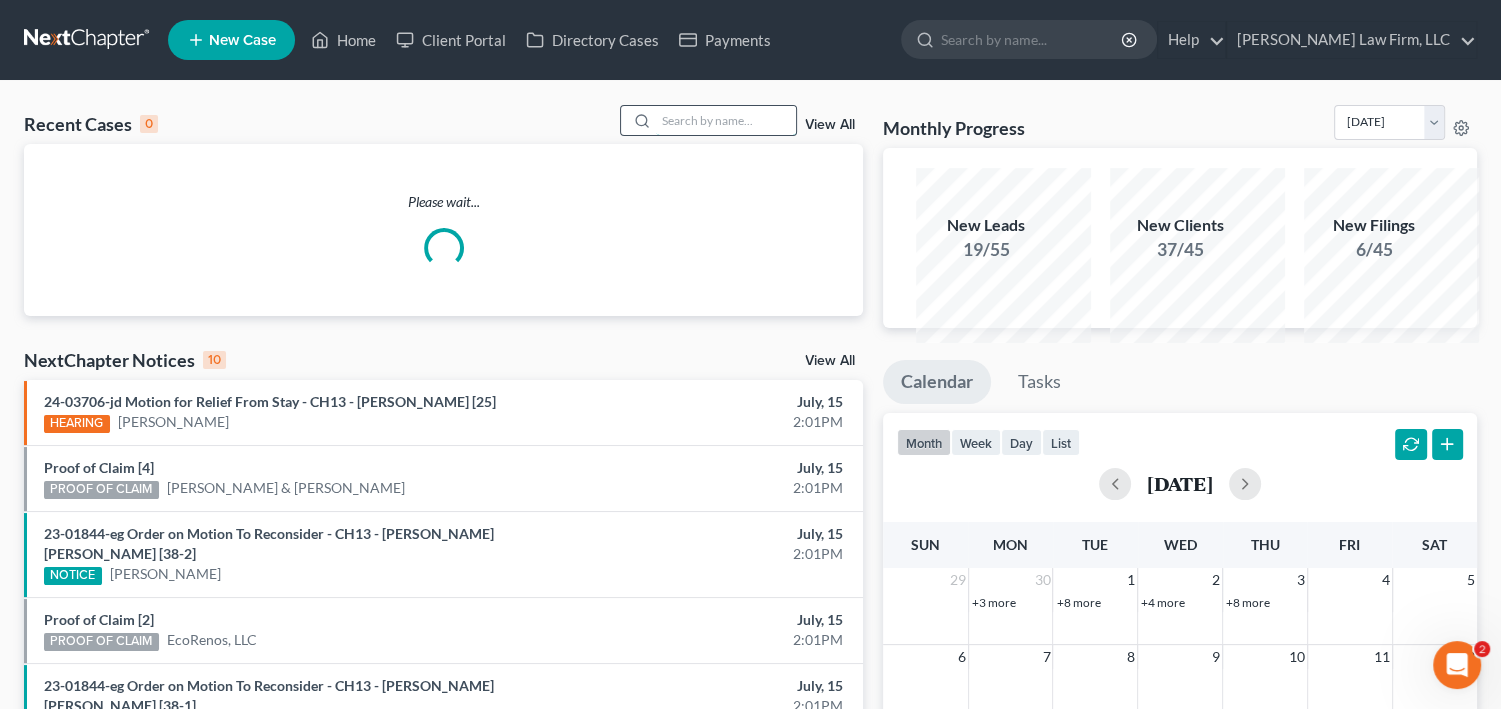 click at bounding box center (726, 120) 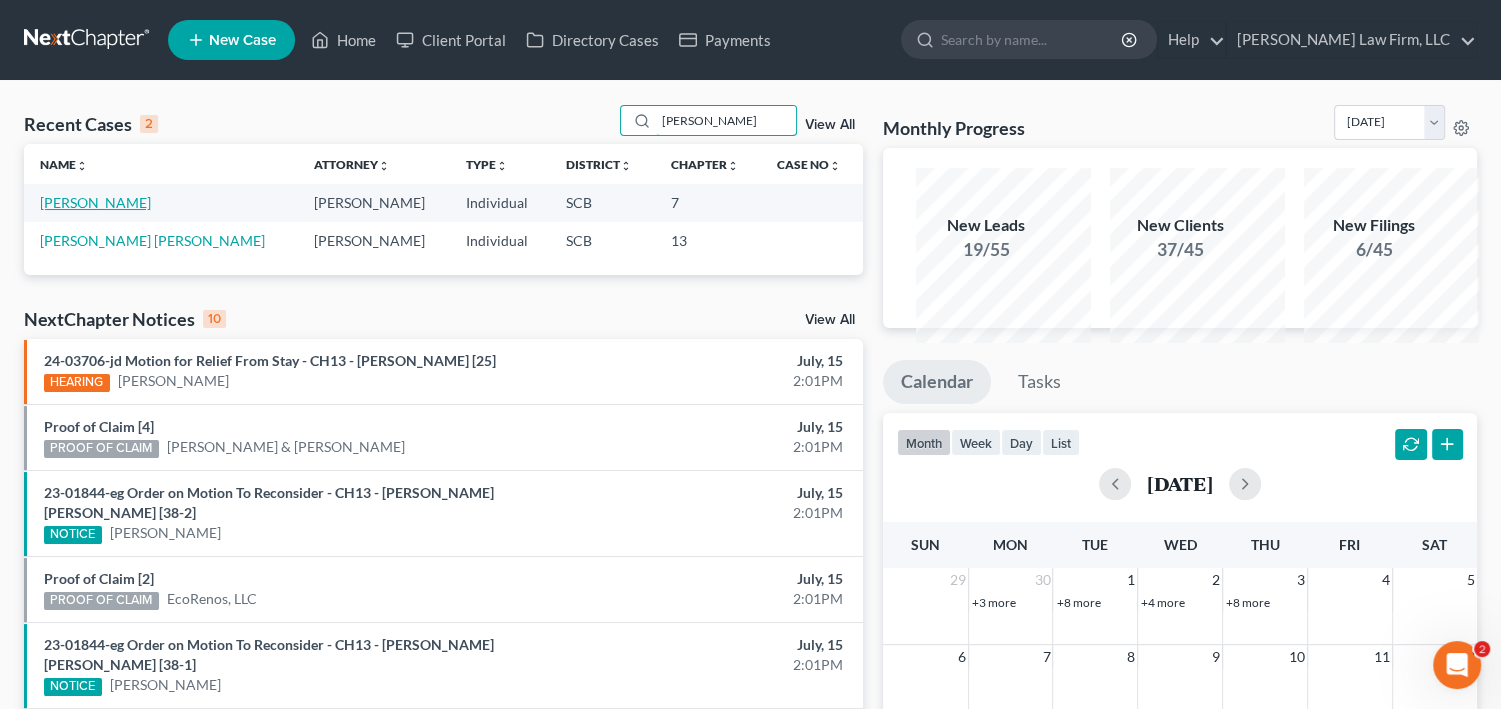 type on "[PERSON_NAME]" 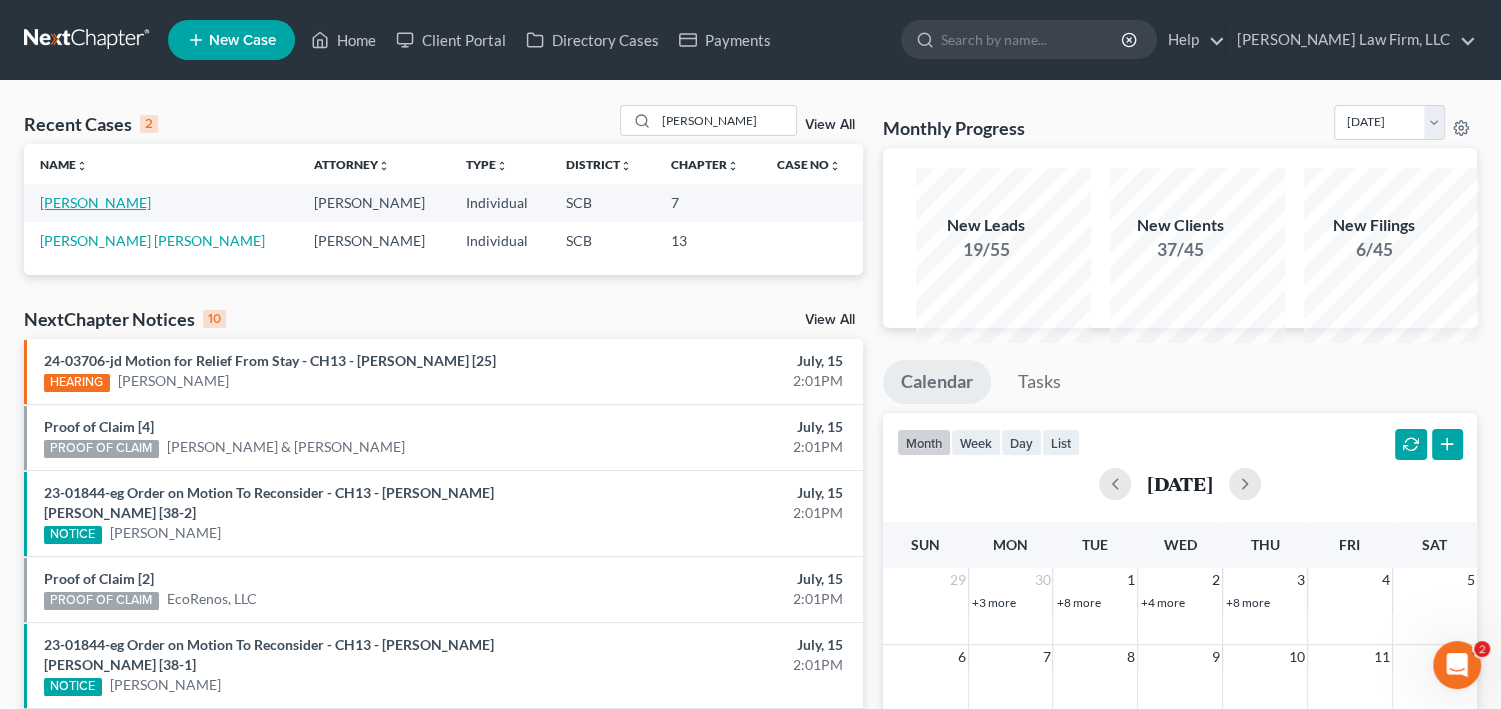 click on "[PERSON_NAME]" at bounding box center (95, 202) 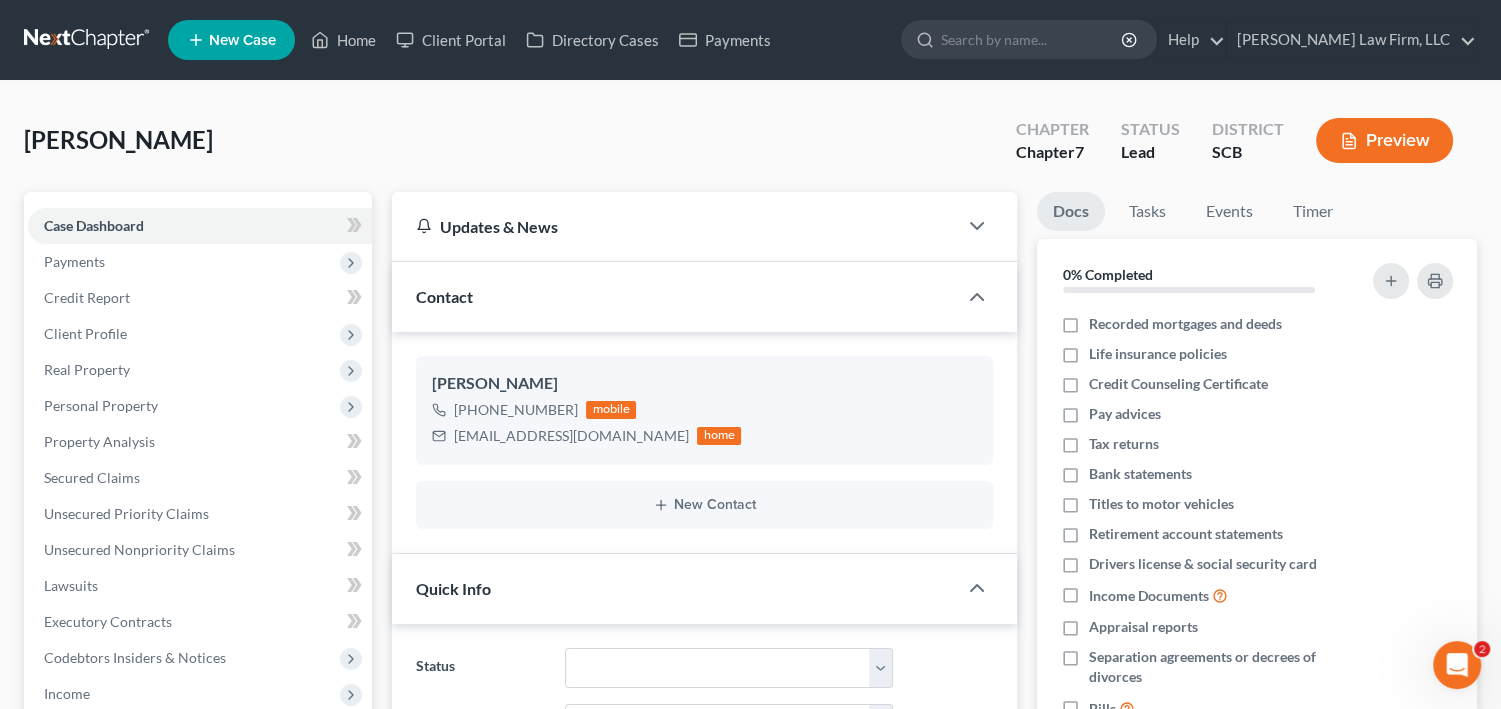 scroll, scrollTop: 253, scrollLeft: 0, axis: vertical 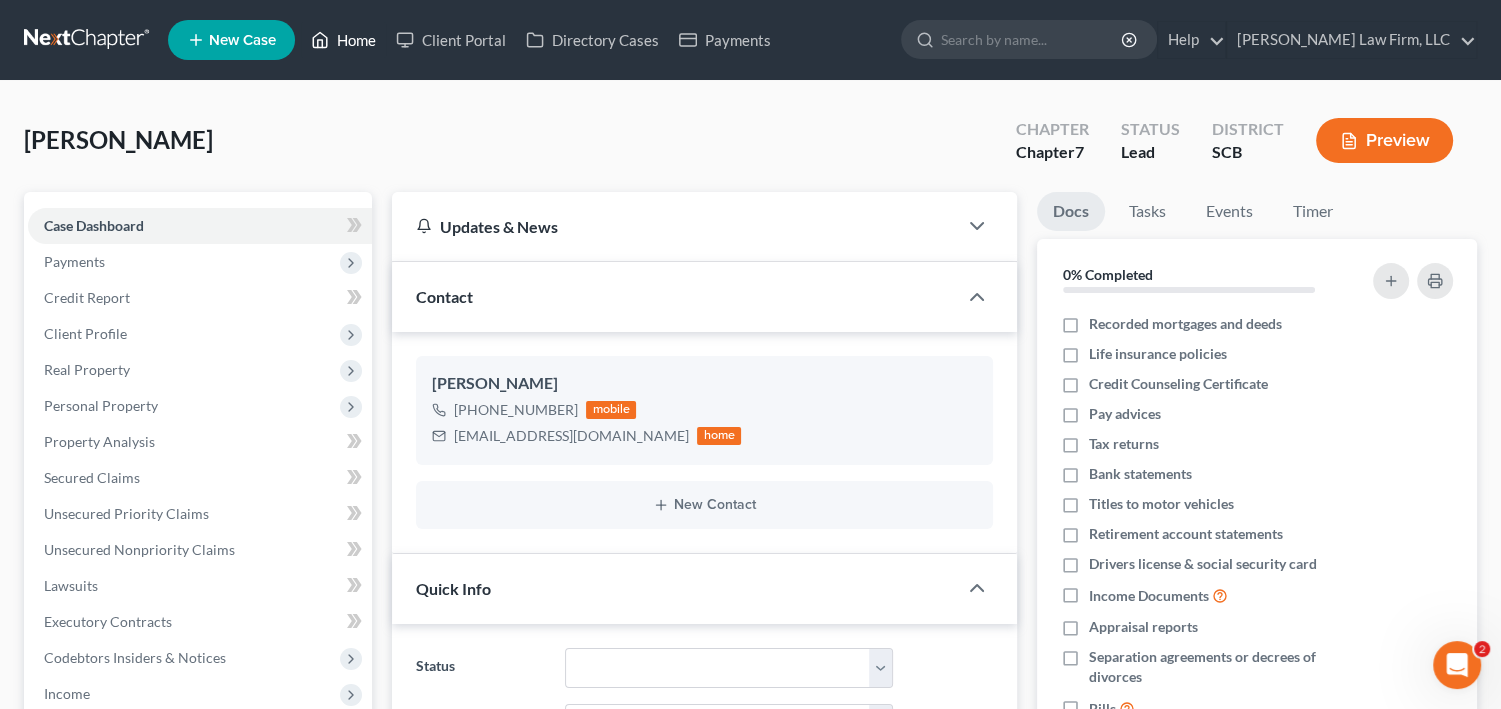 click on "Home" at bounding box center (343, 40) 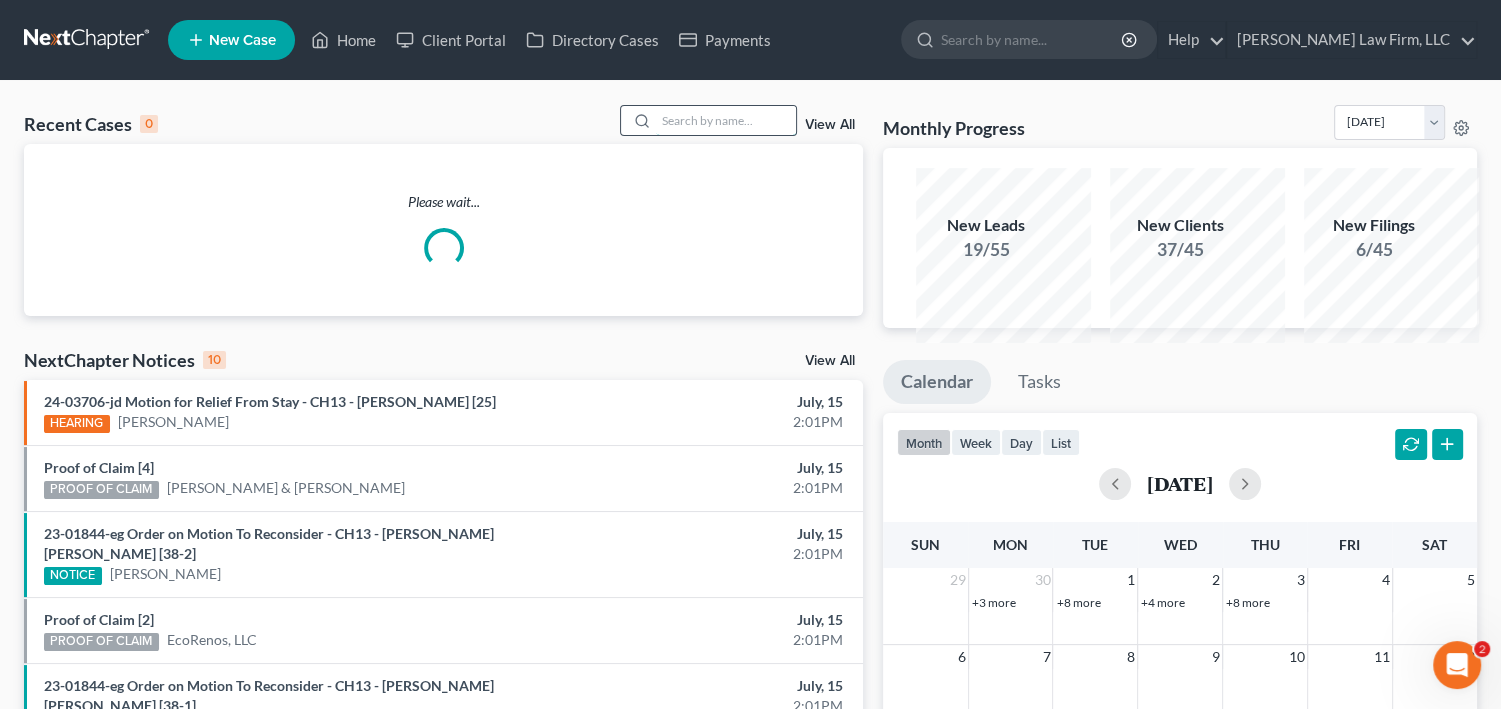 click at bounding box center (726, 120) 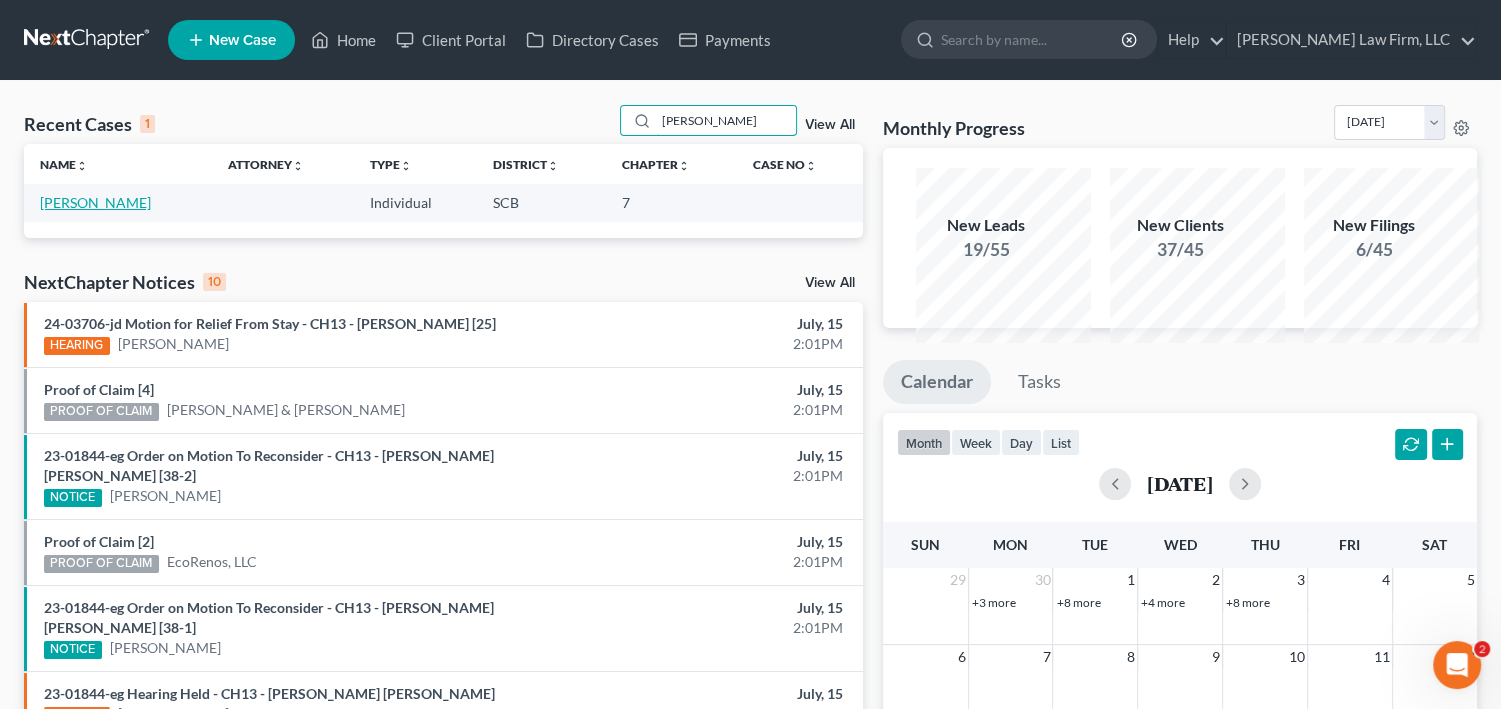 type on "[PERSON_NAME]" 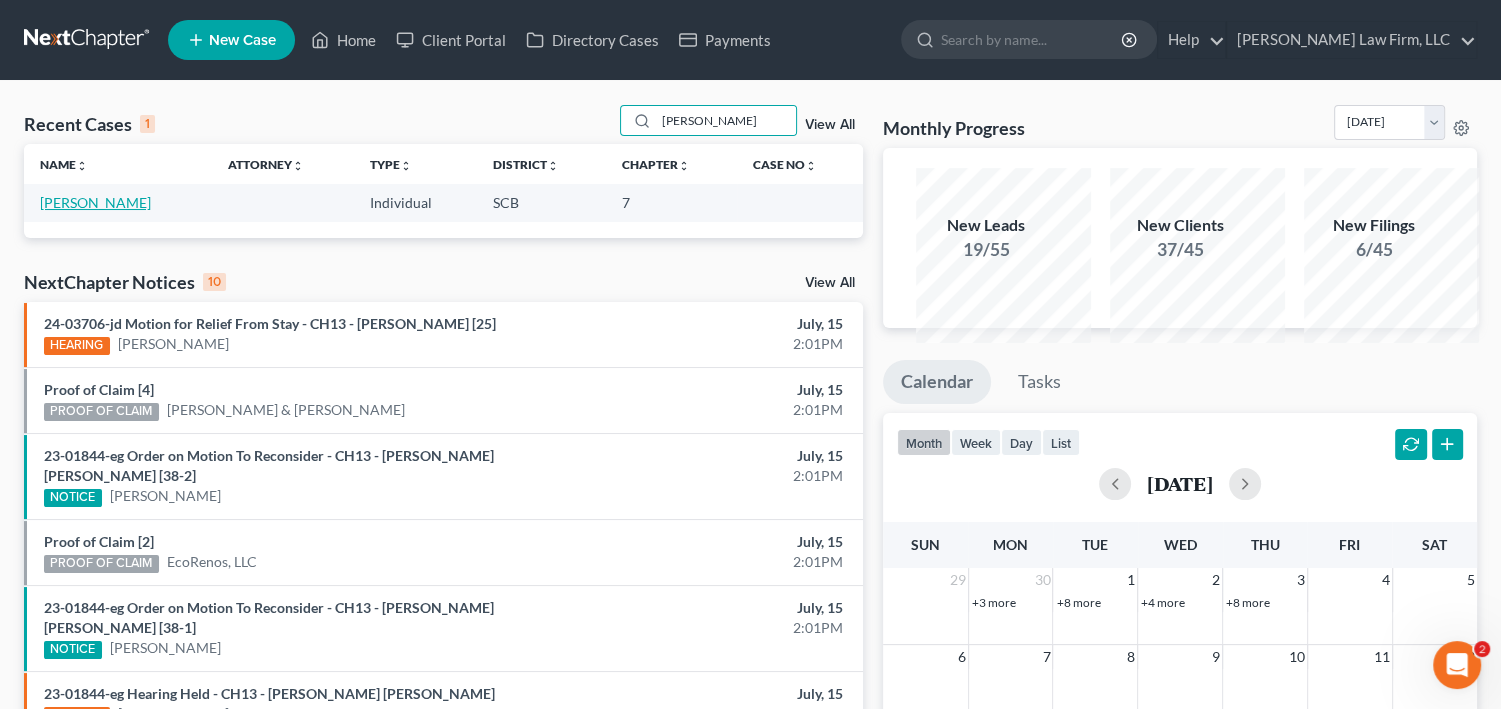 click on "[PERSON_NAME]" at bounding box center [95, 202] 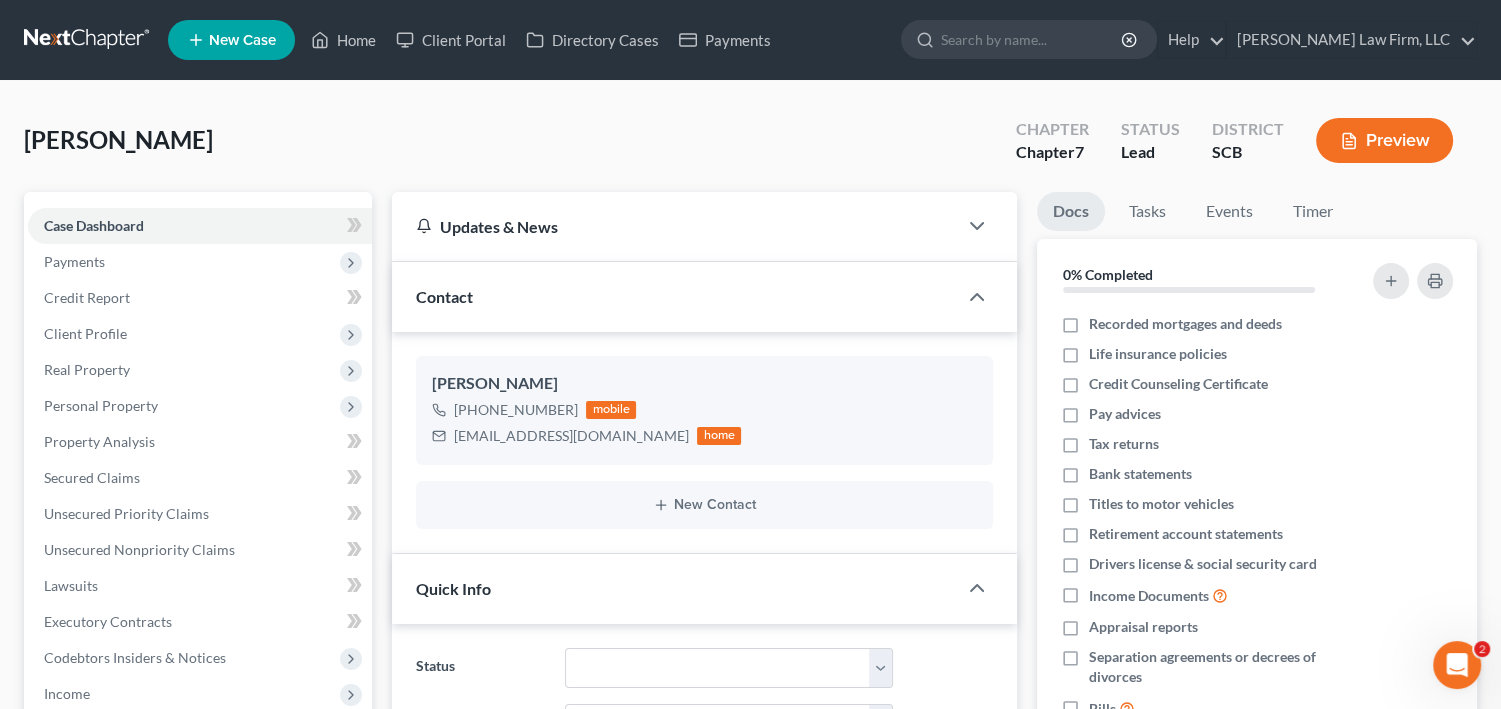 select on "2" 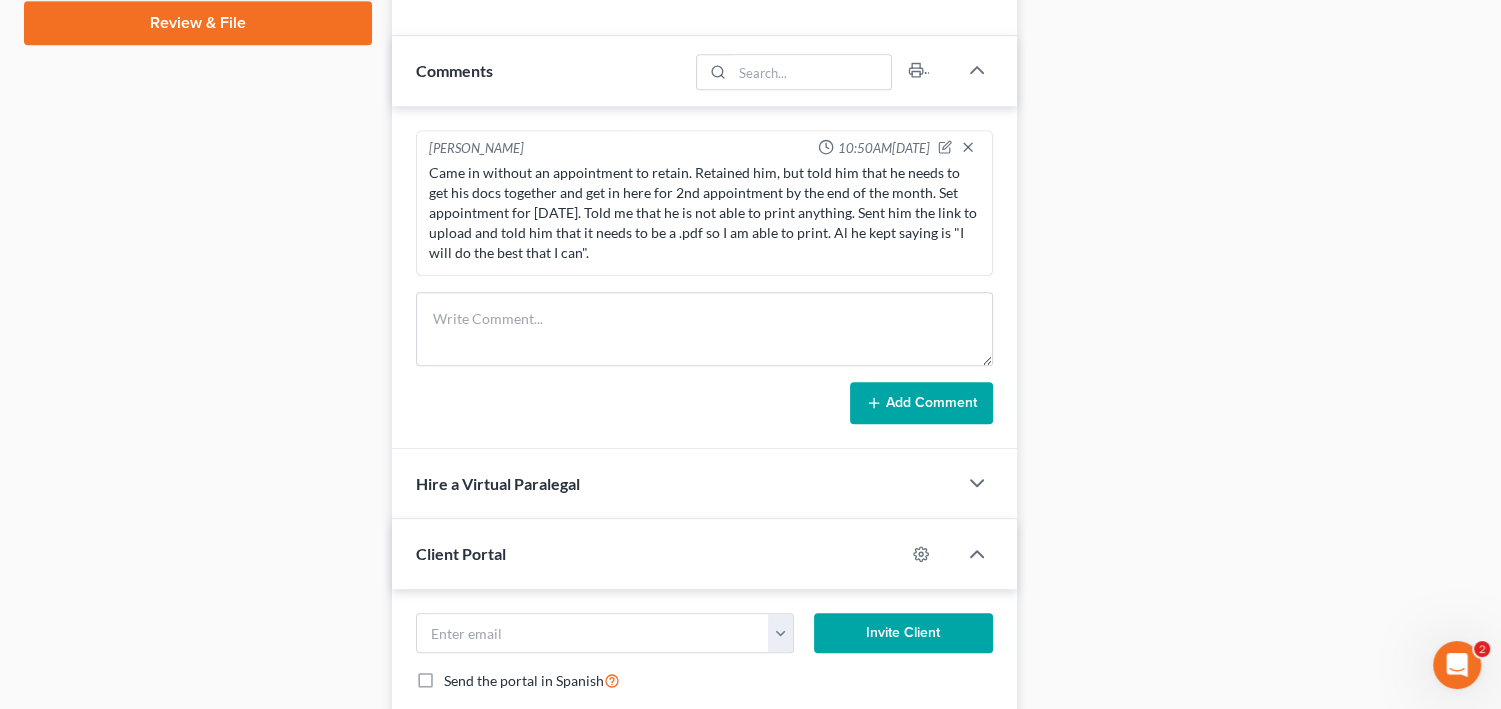 scroll, scrollTop: 1257, scrollLeft: 0, axis: vertical 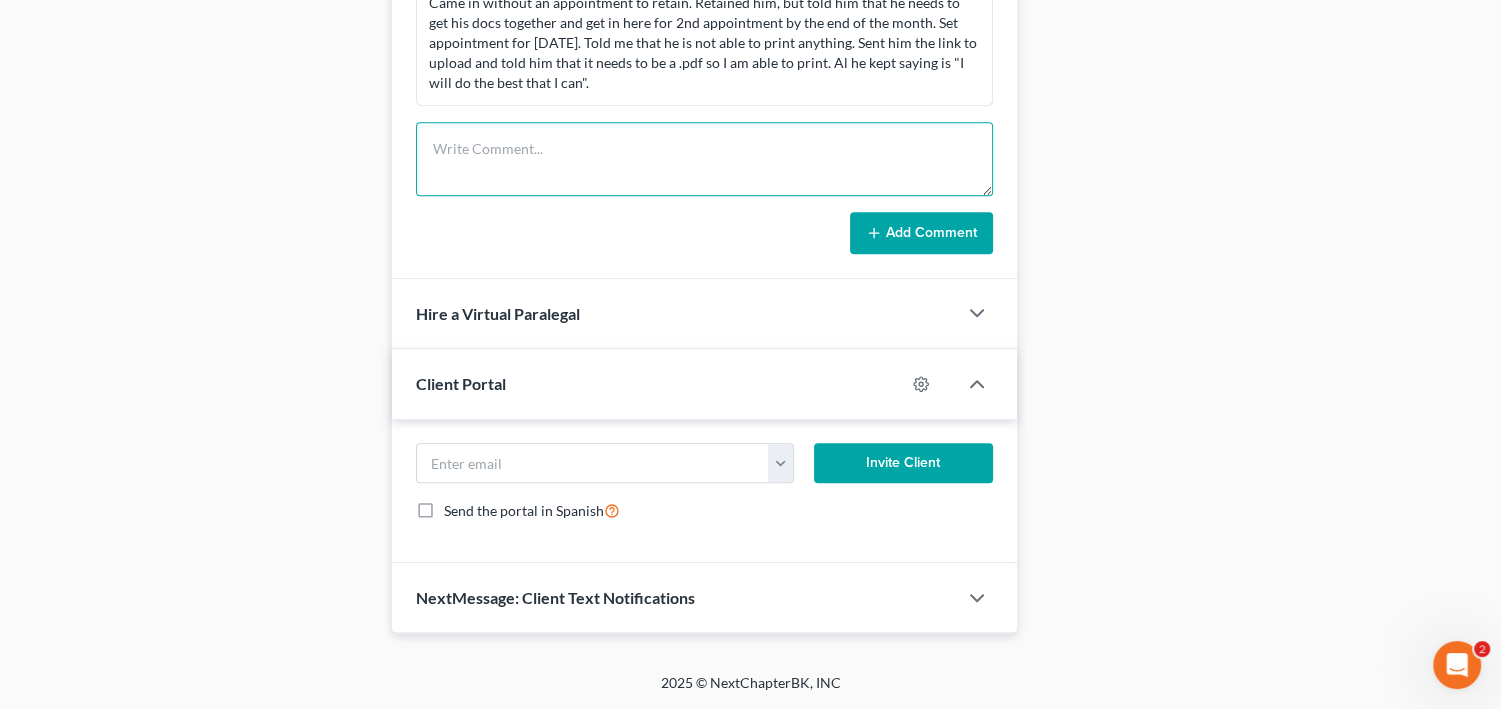 click at bounding box center (704, 159) 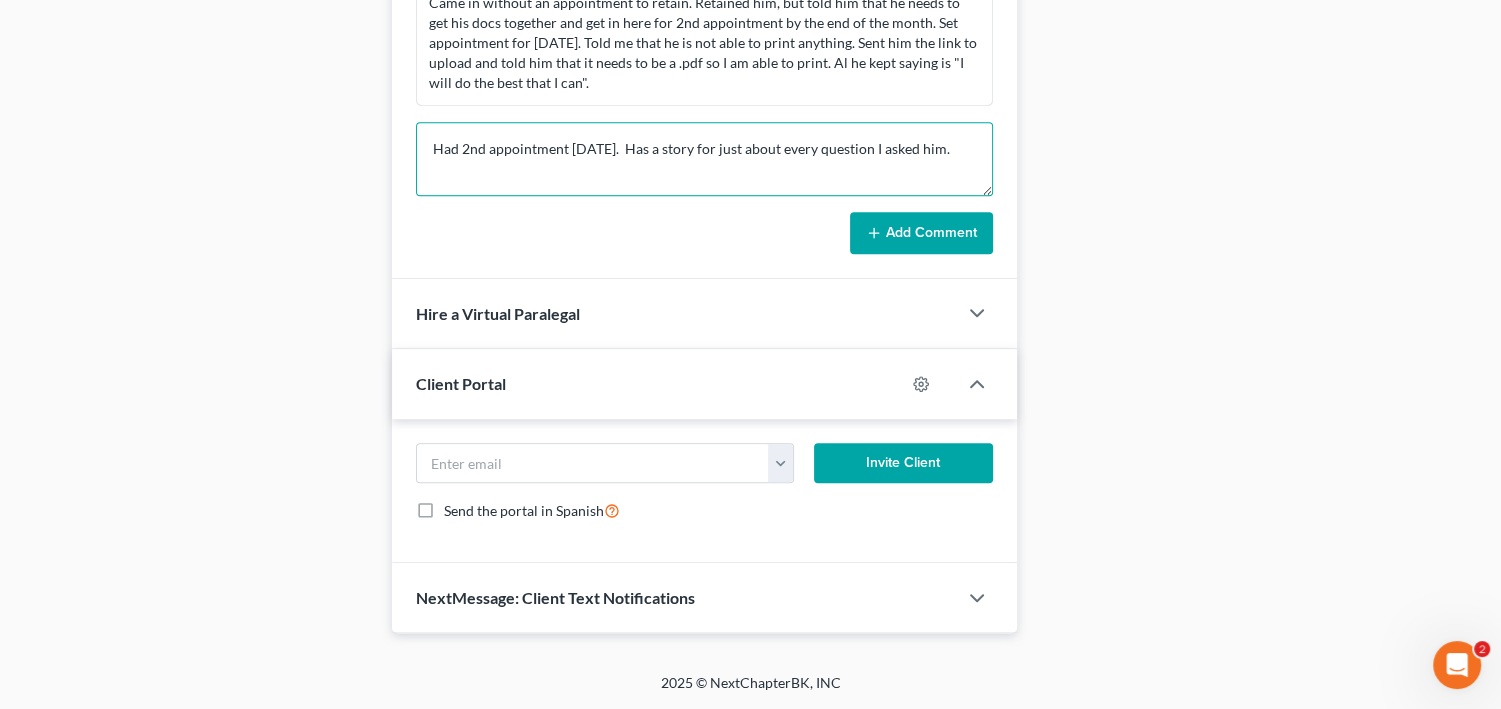 scroll, scrollTop: 1657, scrollLeft: 0, axis: vertical 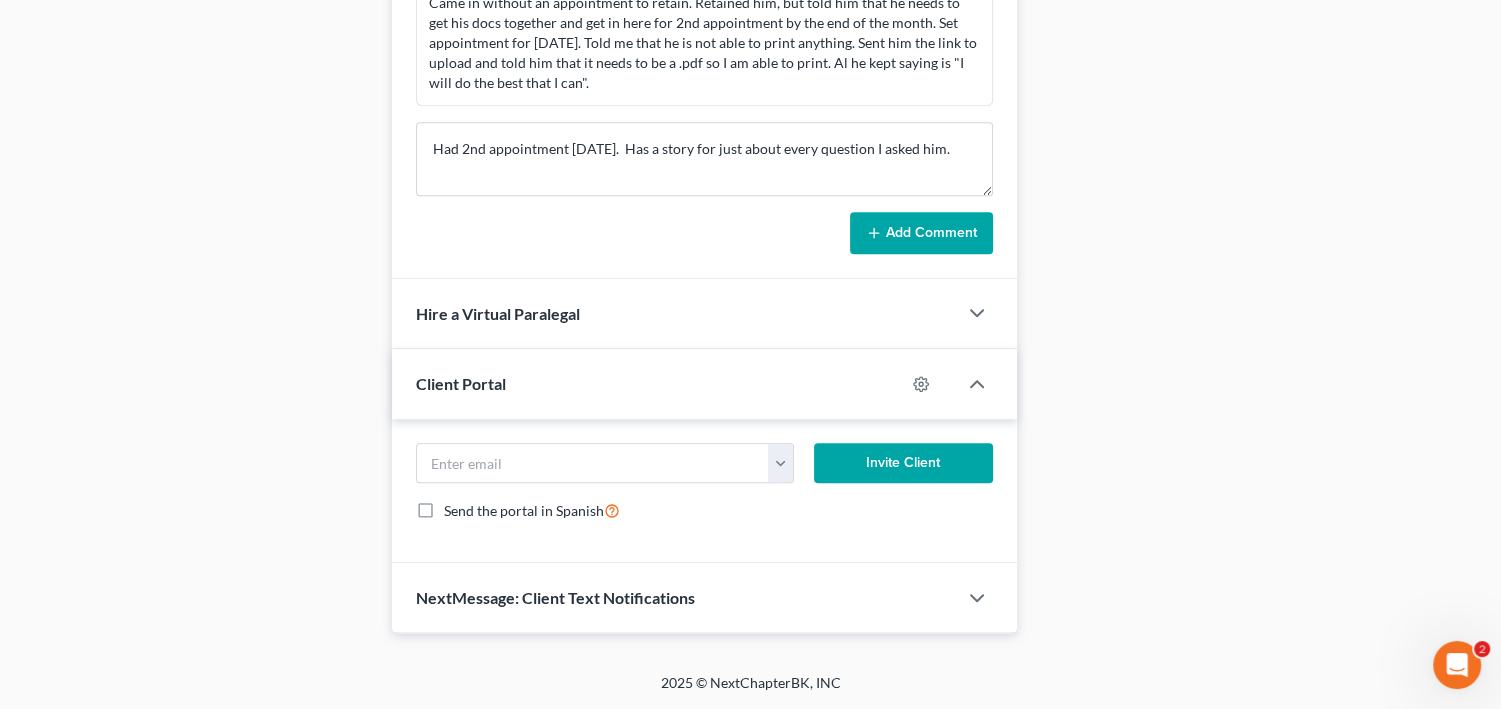 click on "NextMessage: Client Text Notifications" at bounding box center (555, 597) 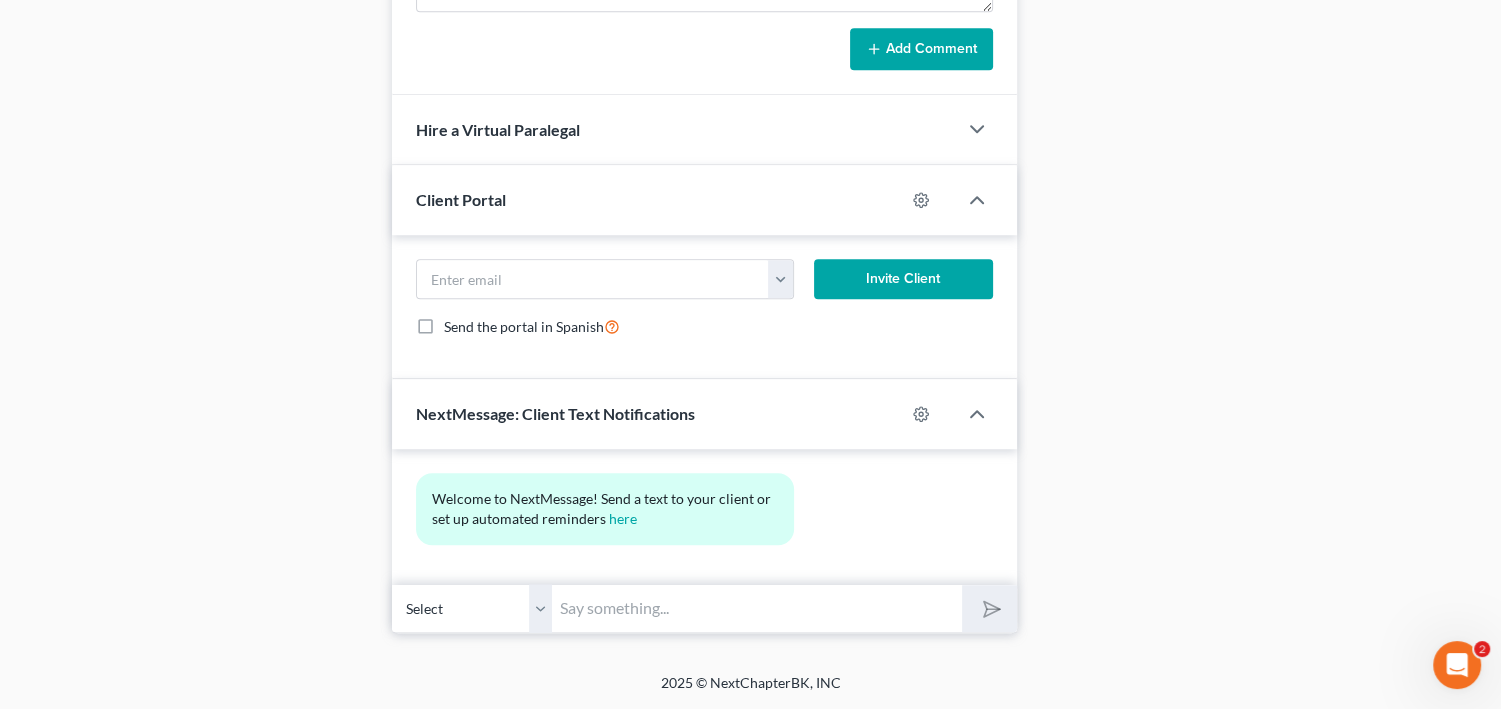 scroll, scrollTop: 1912, scrollLeft: 0, axis: vertical 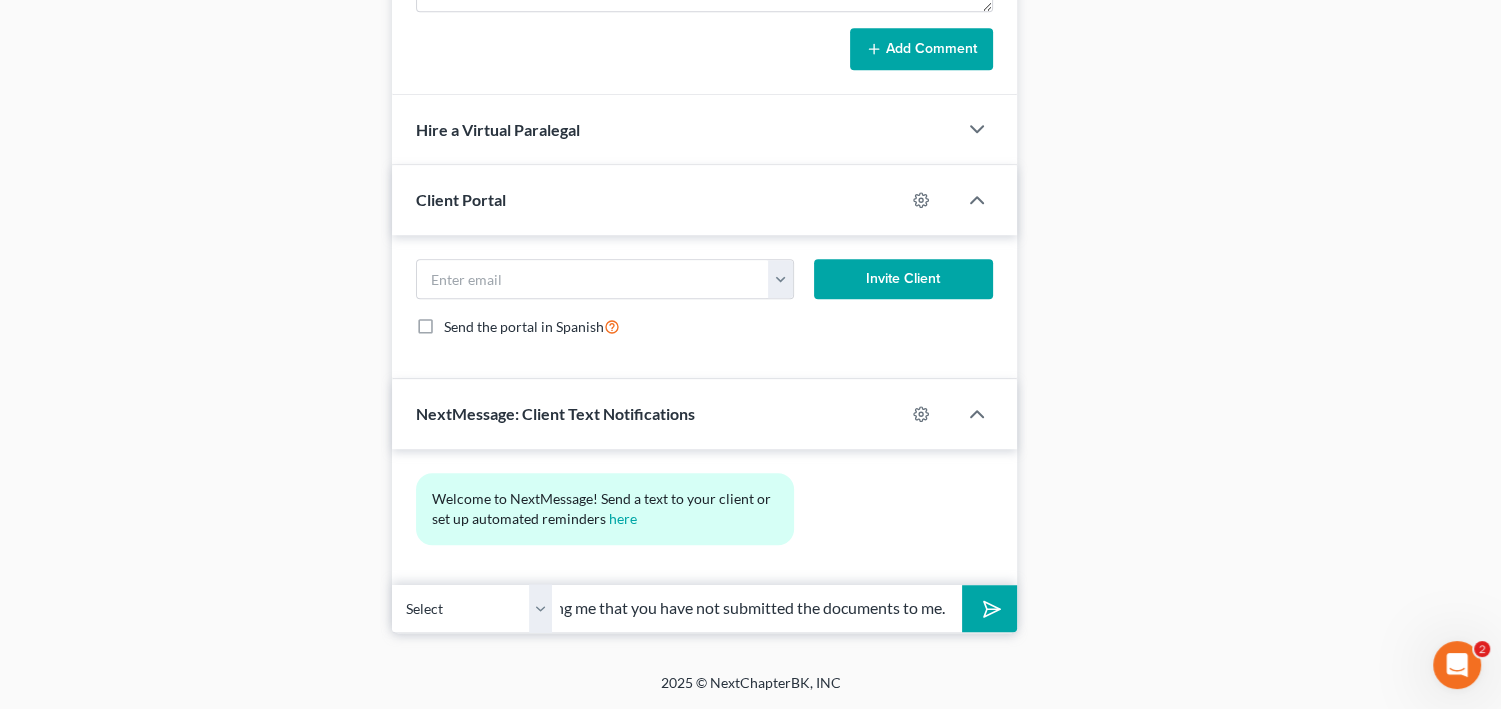 type on "Hi [PERSON_NAME].  My software is telling me that you have not submitted the documents to me." 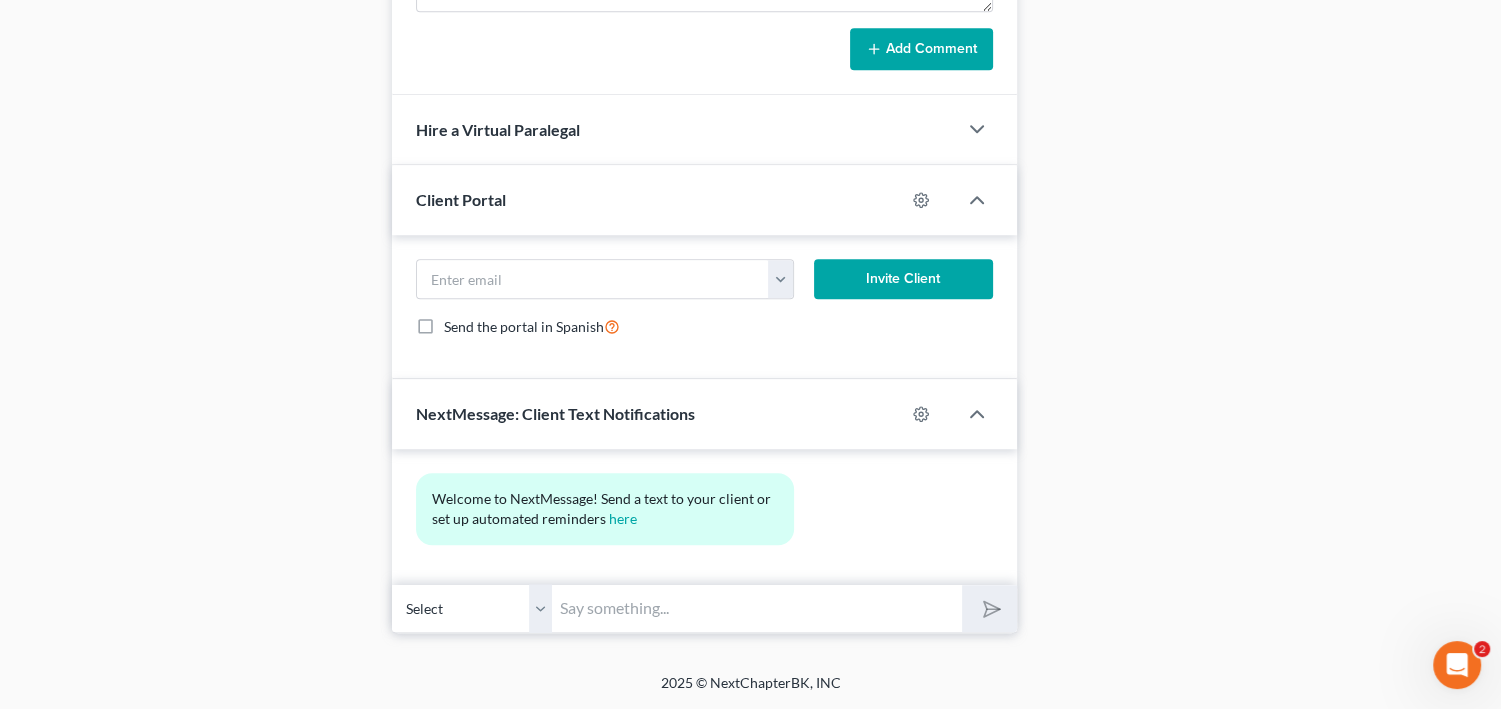 scroll, scrollTop: 0, scrollLeft: 0, axis: both 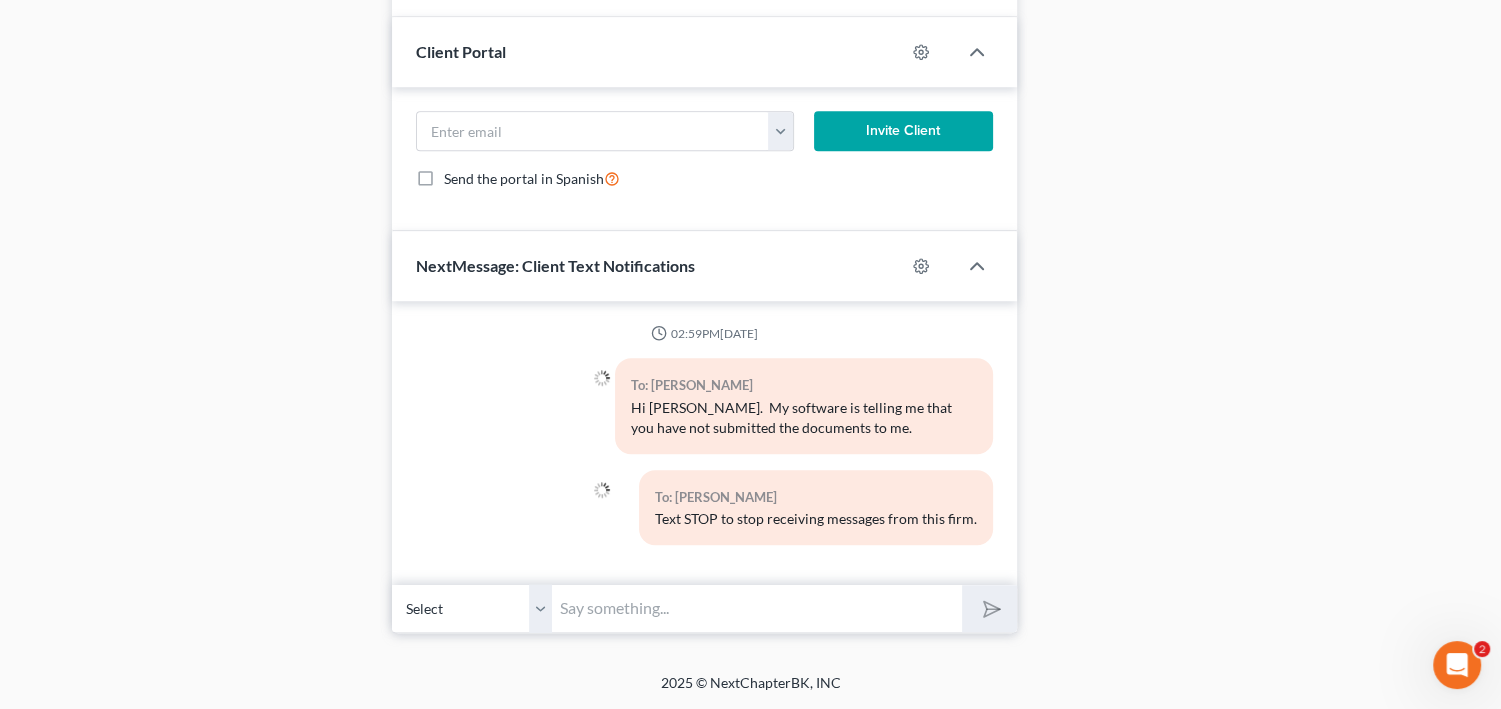 click at bounding box center (756, 608) 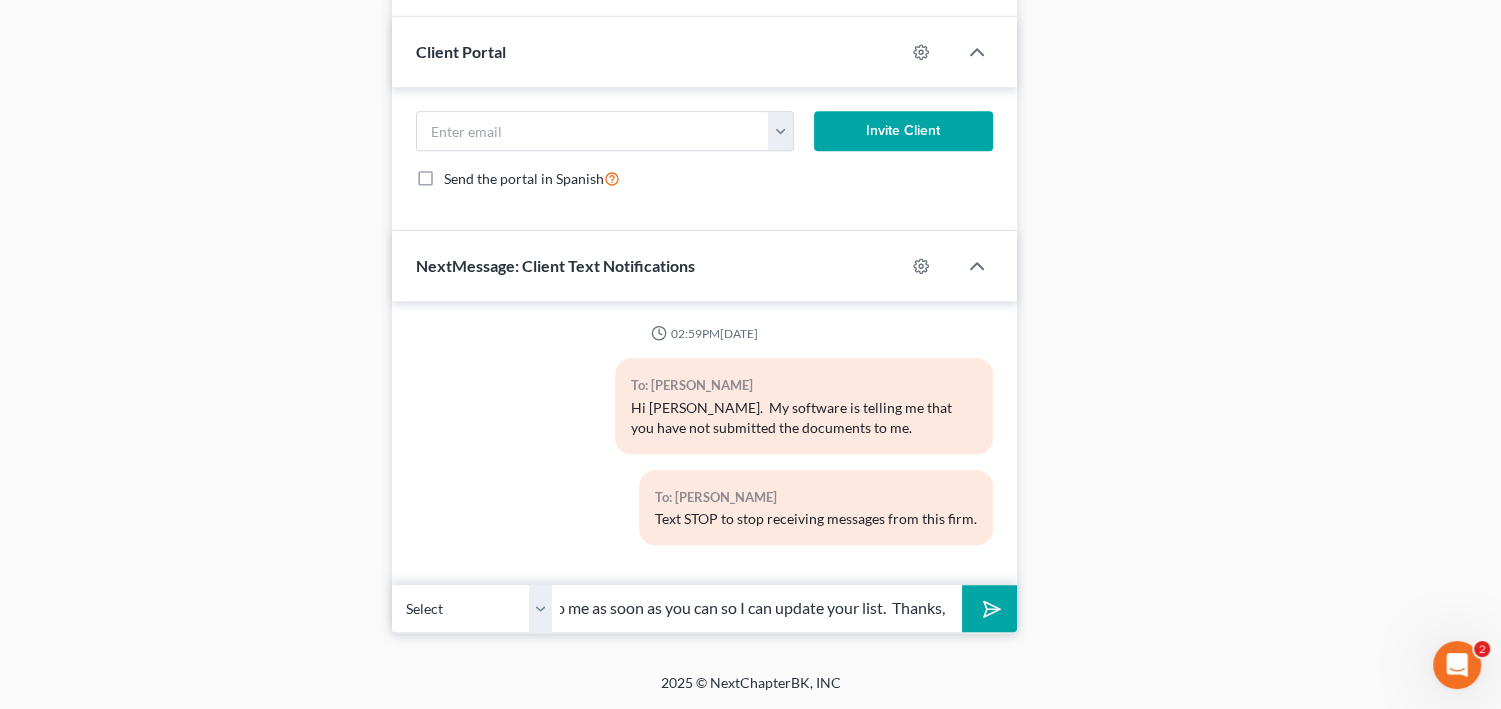 scroll, scrollTop: 0, scrollLeft: 351, axis: horizontal 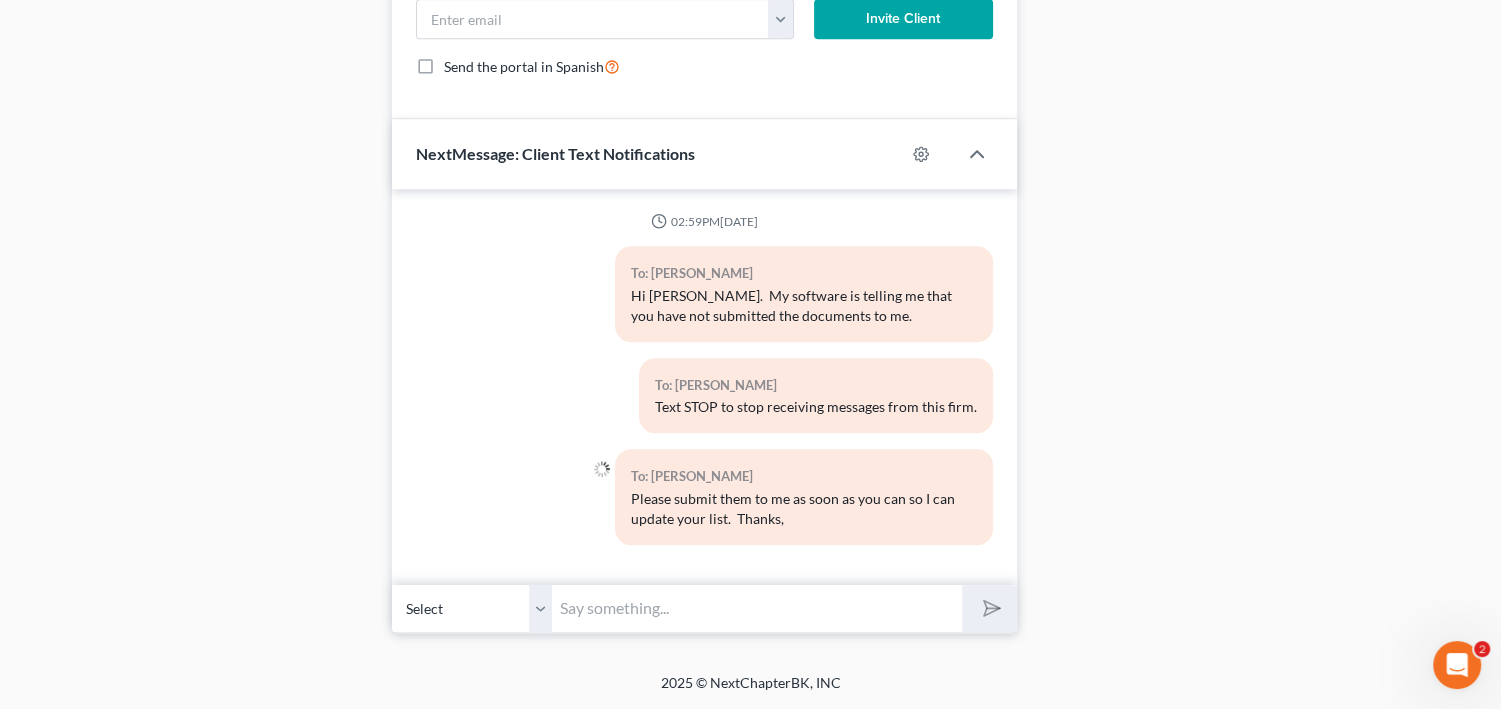 type on "M" 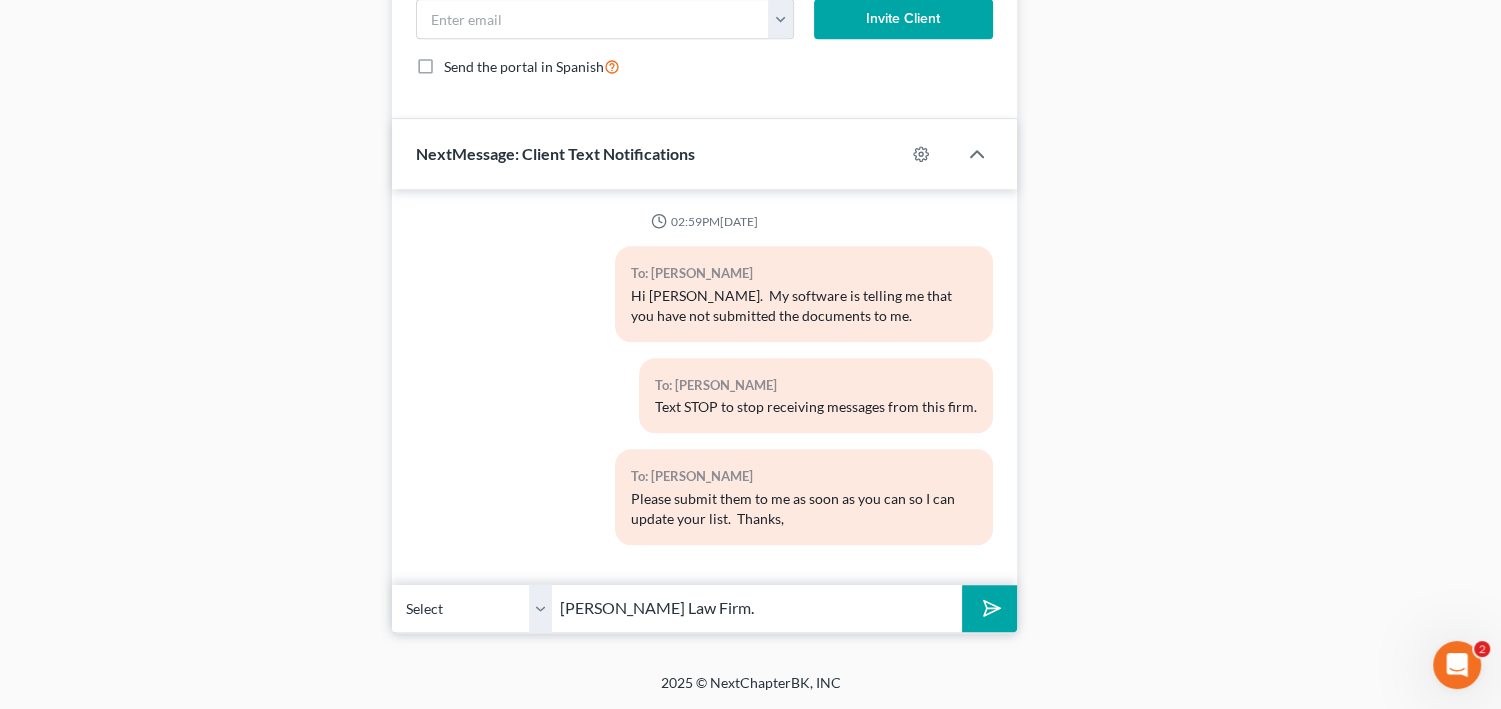 type on "[PERSON_NAME] Law Firm." 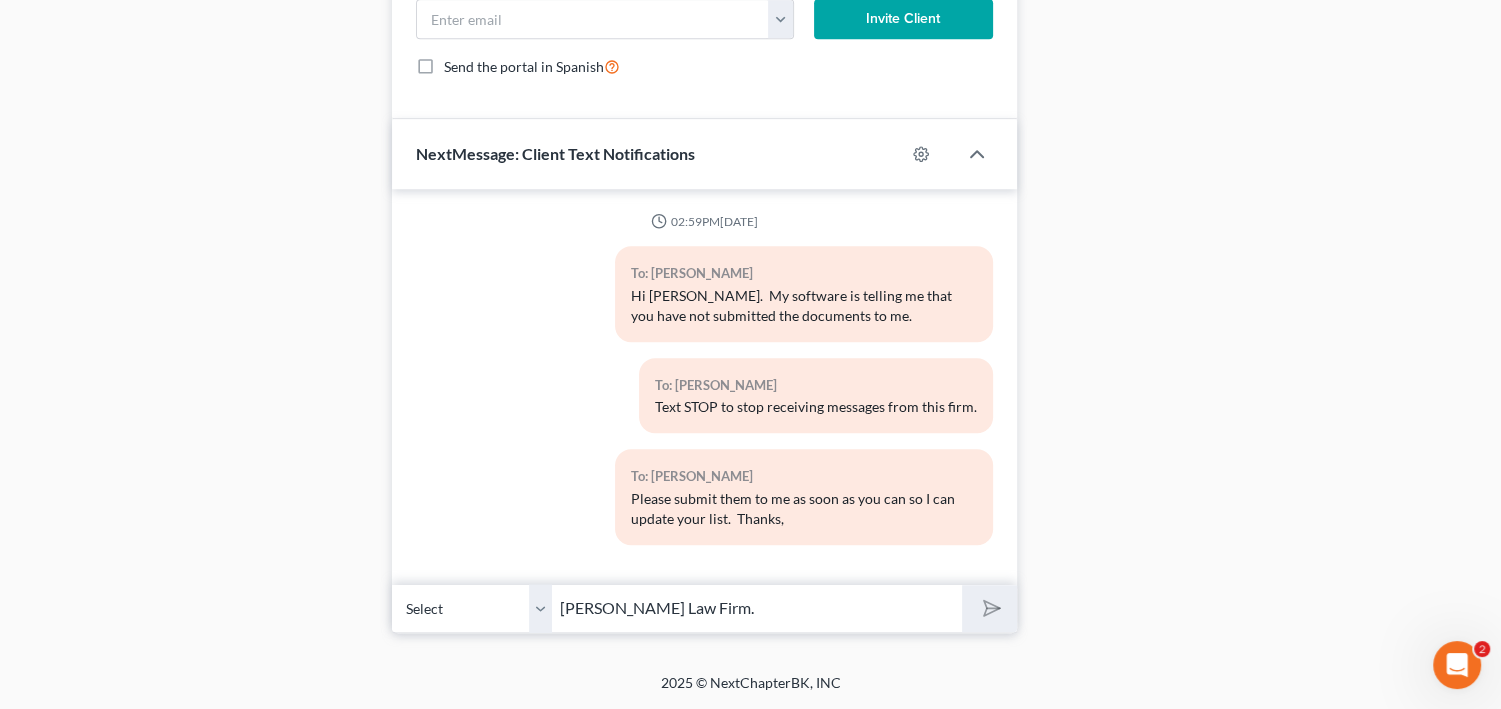 type 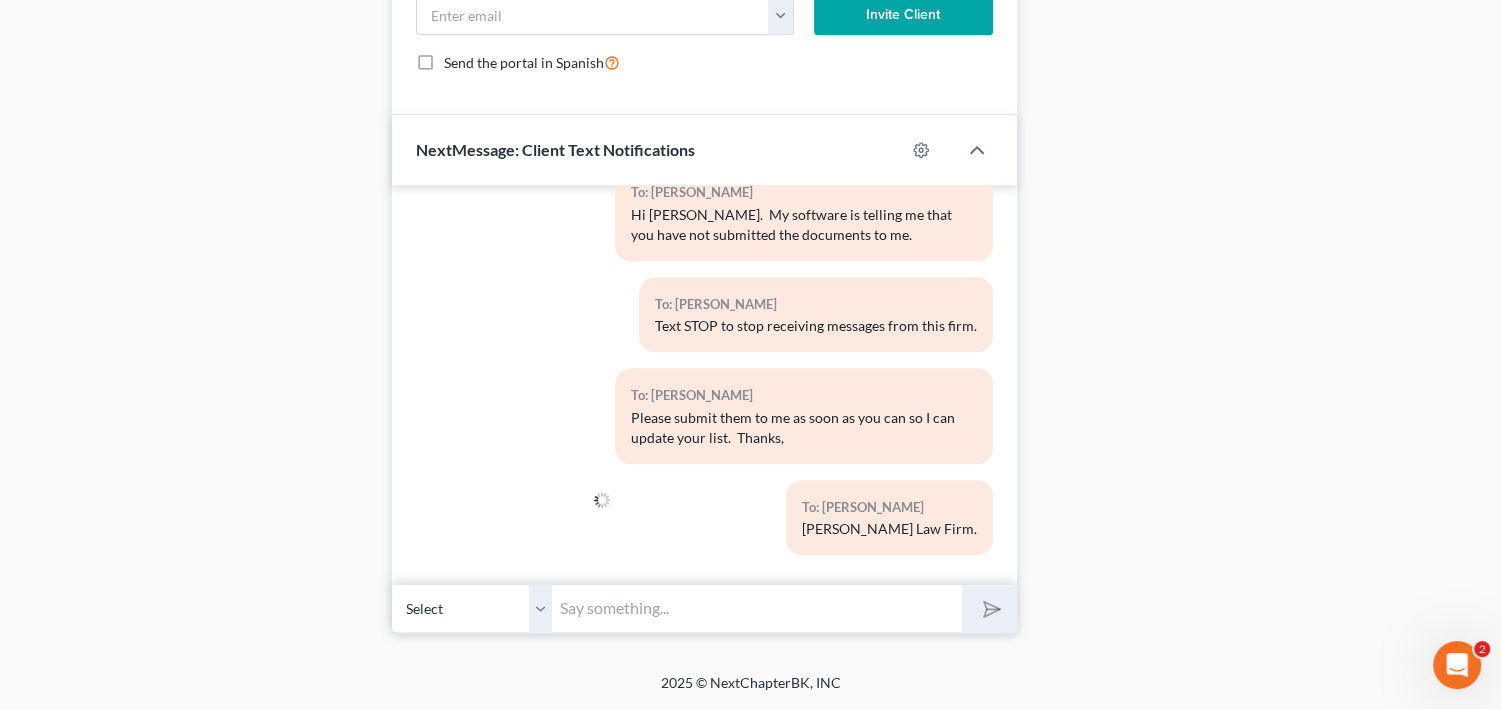 scroll, scrollTop: 0, scrollLeft: 0, axis: both 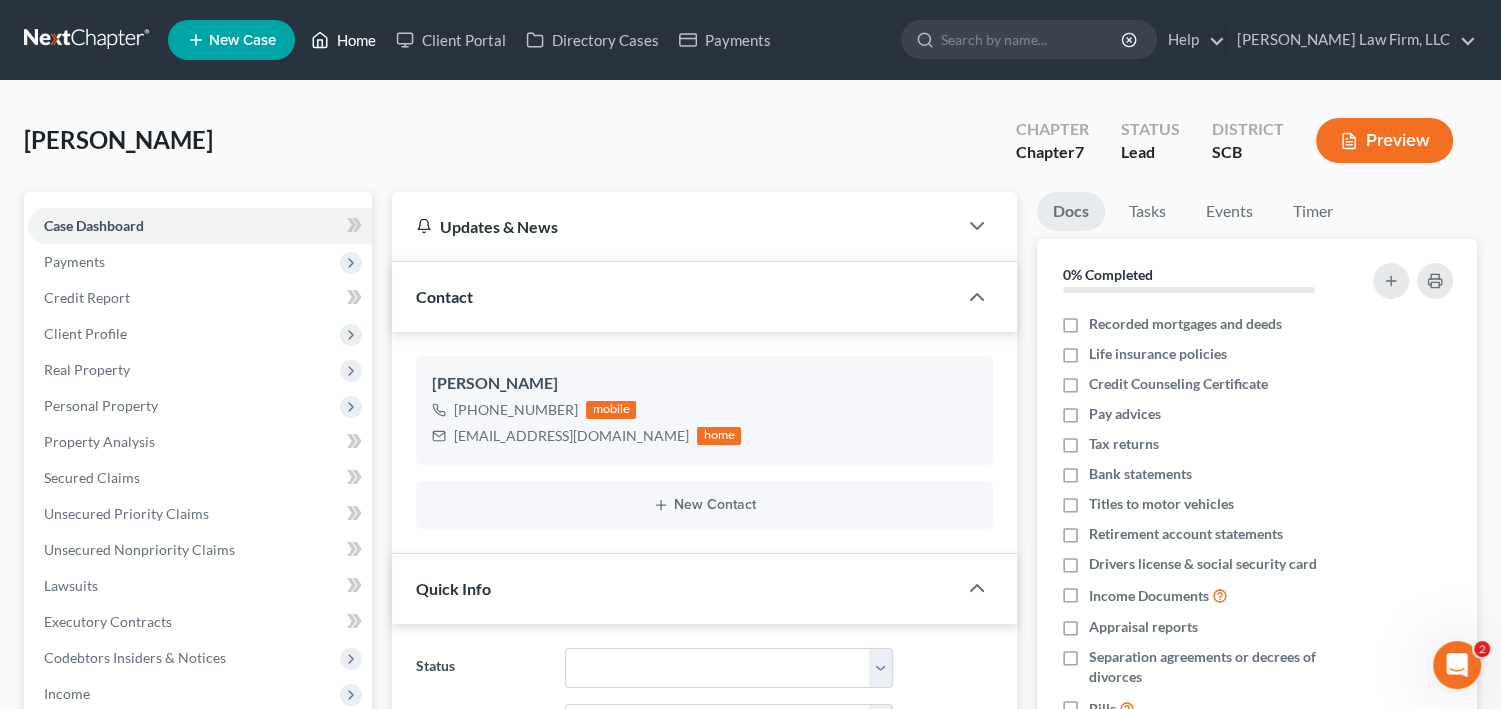 click on "Home" at bounding box center (343, 40) 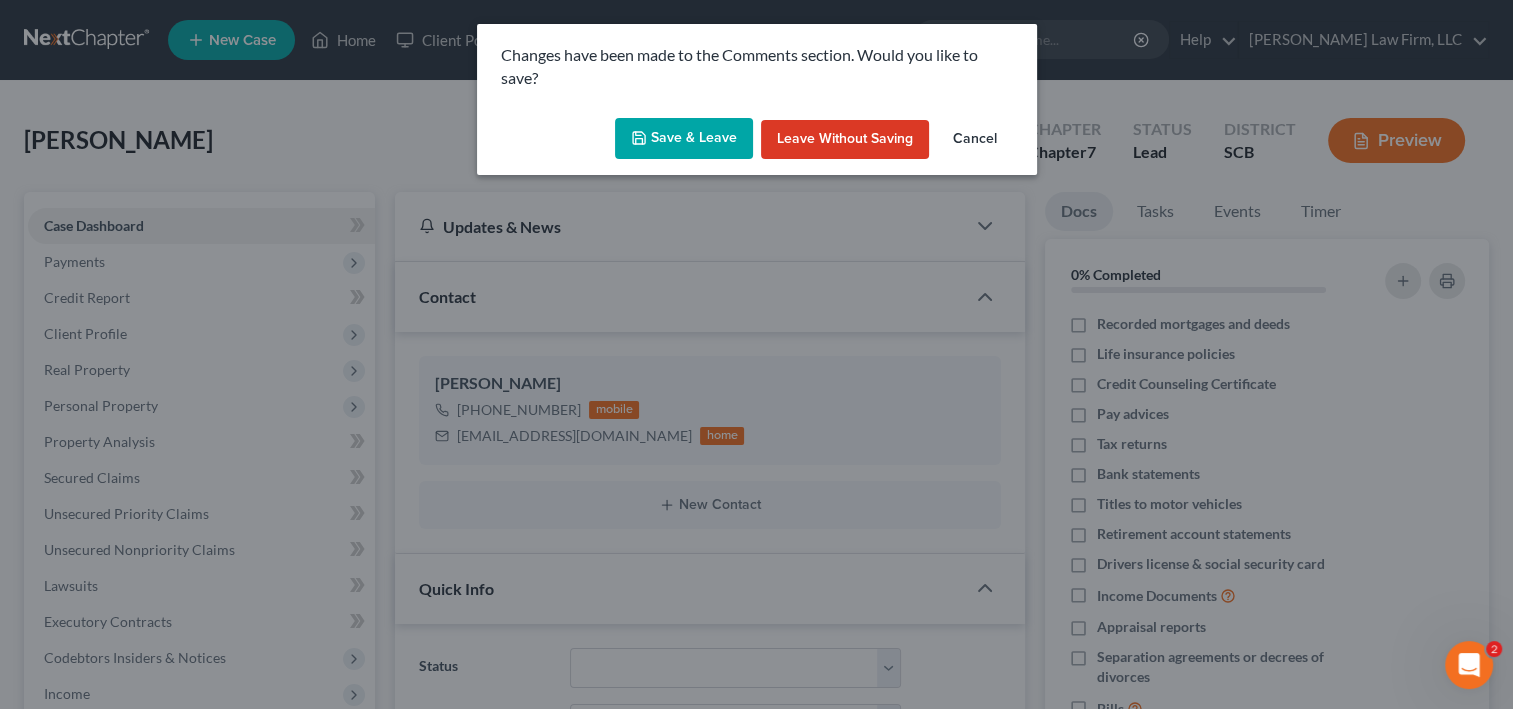click on "Save & Leave" at bounding box center [684, 139] 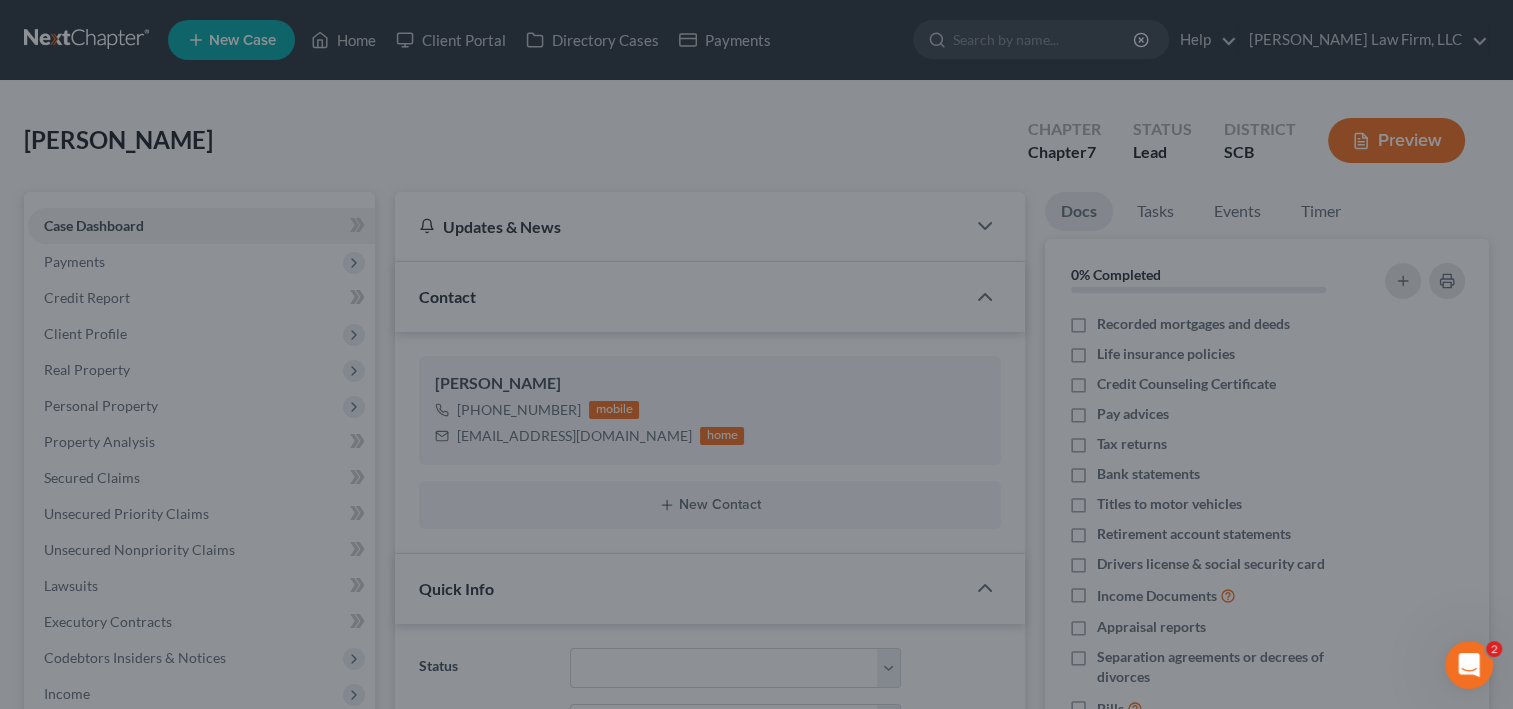 type 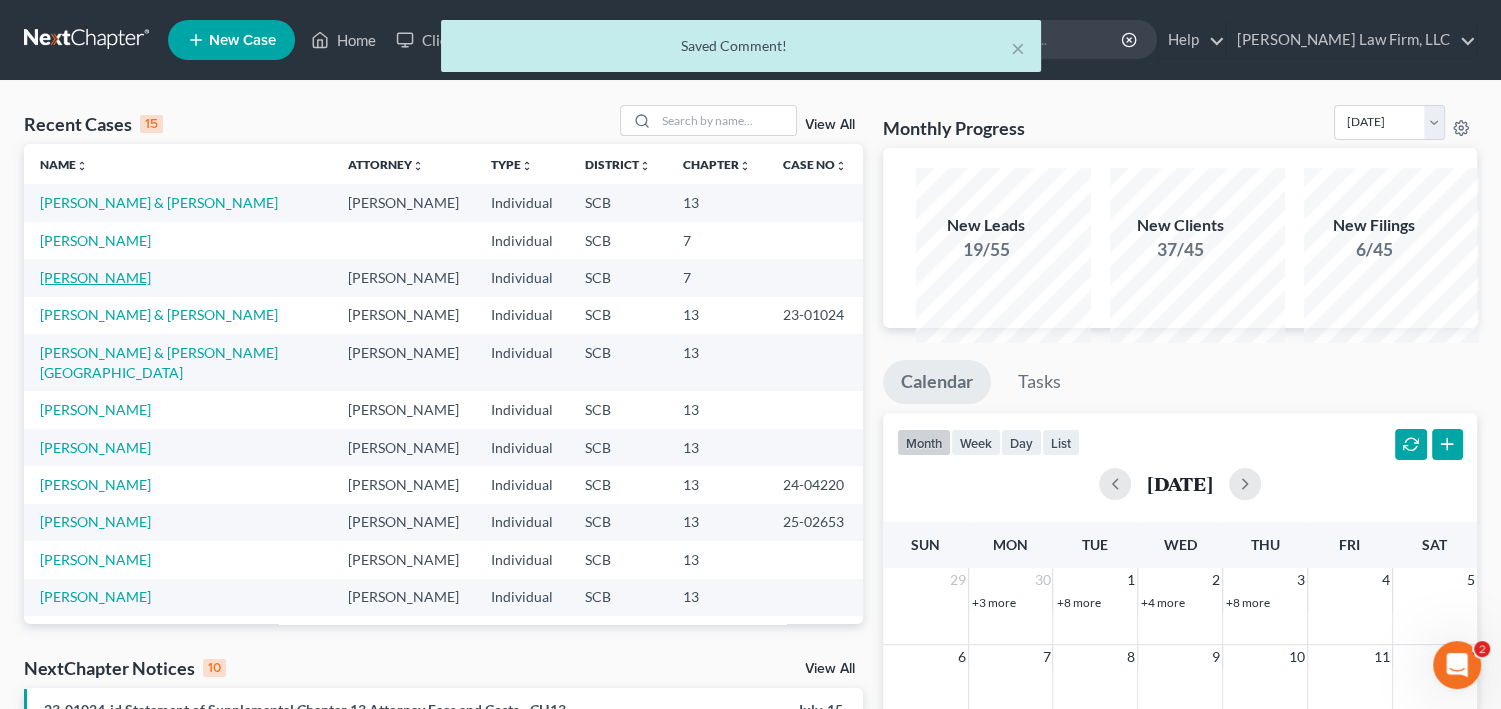 click on "[PERSON_NAME]" at bounding box center (95, 277) 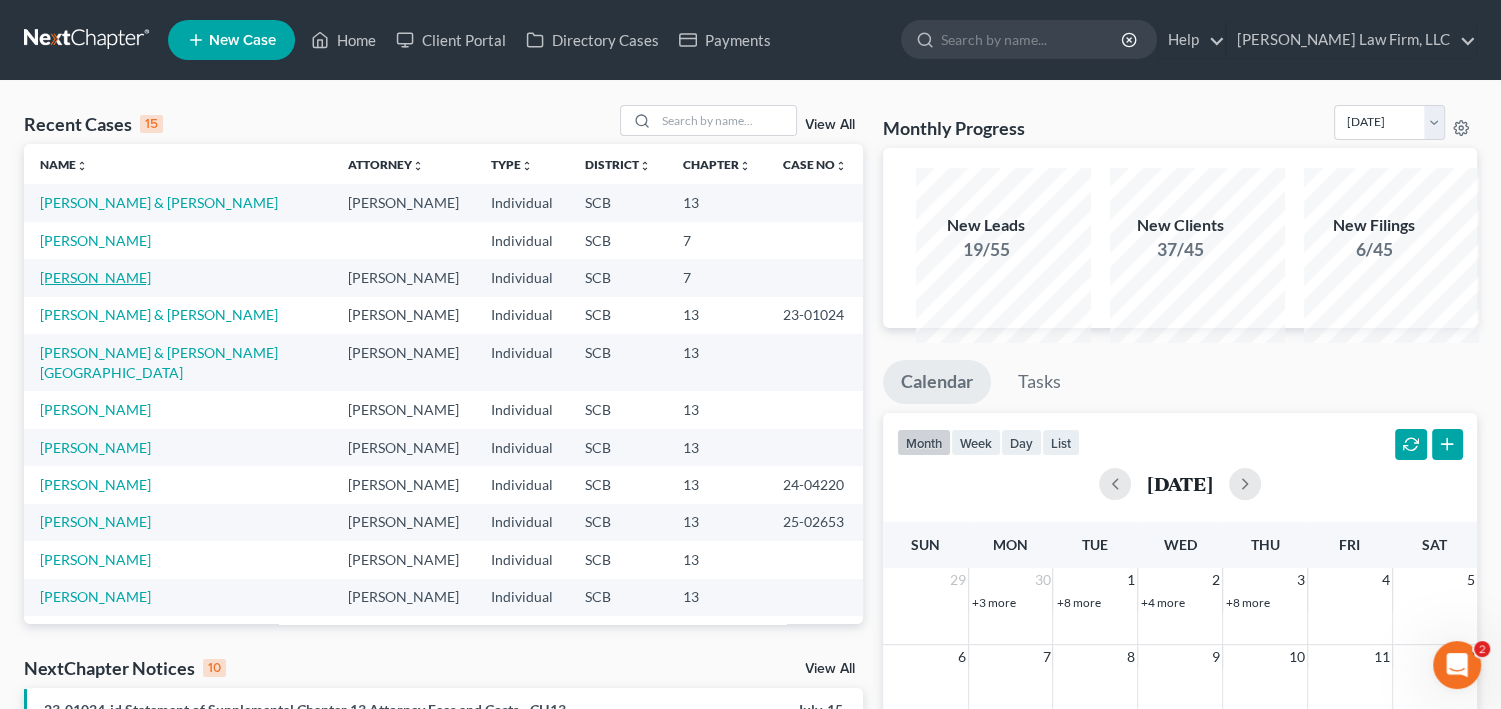 select on "4" 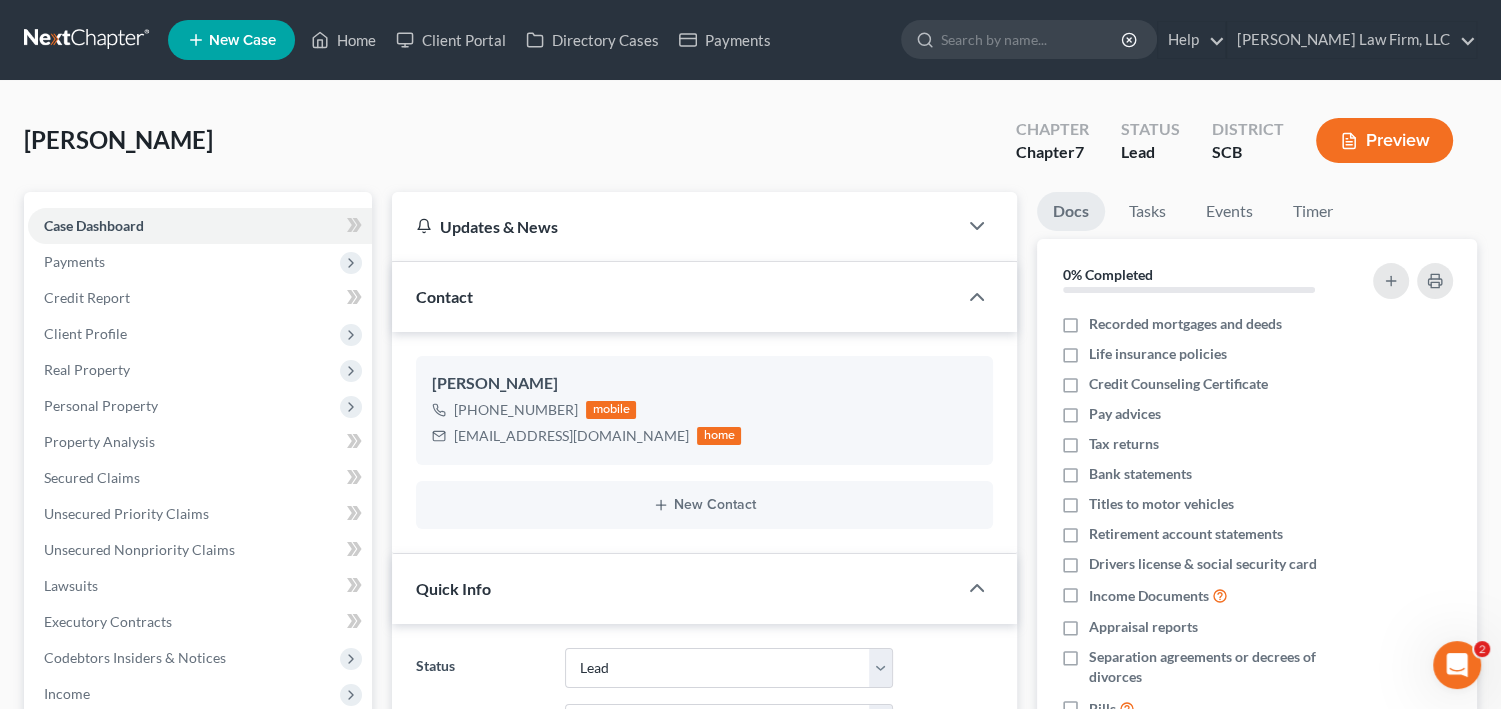 scroll, scrollTop: 253, scrollLeft: 0, axis: vertical 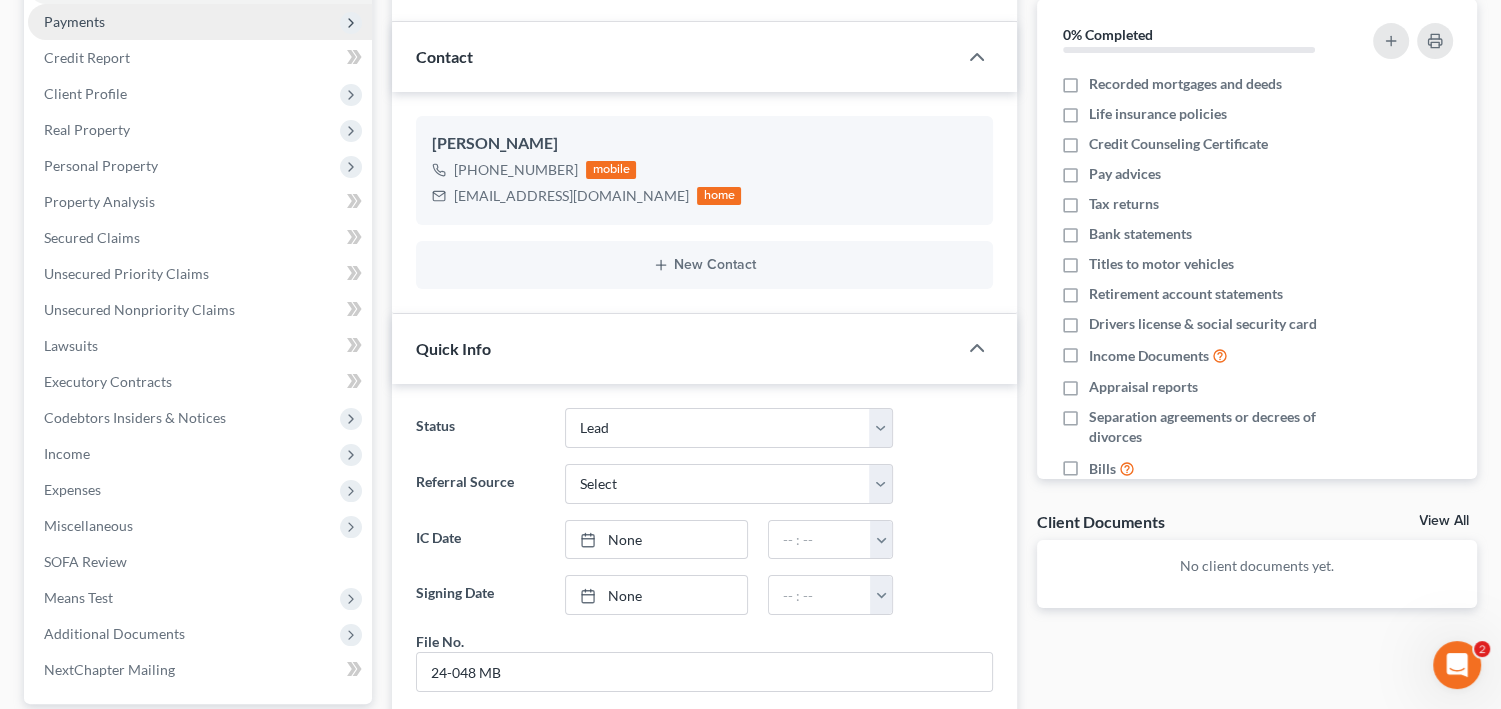 click on "Payments" at bounding box center (74, 21) 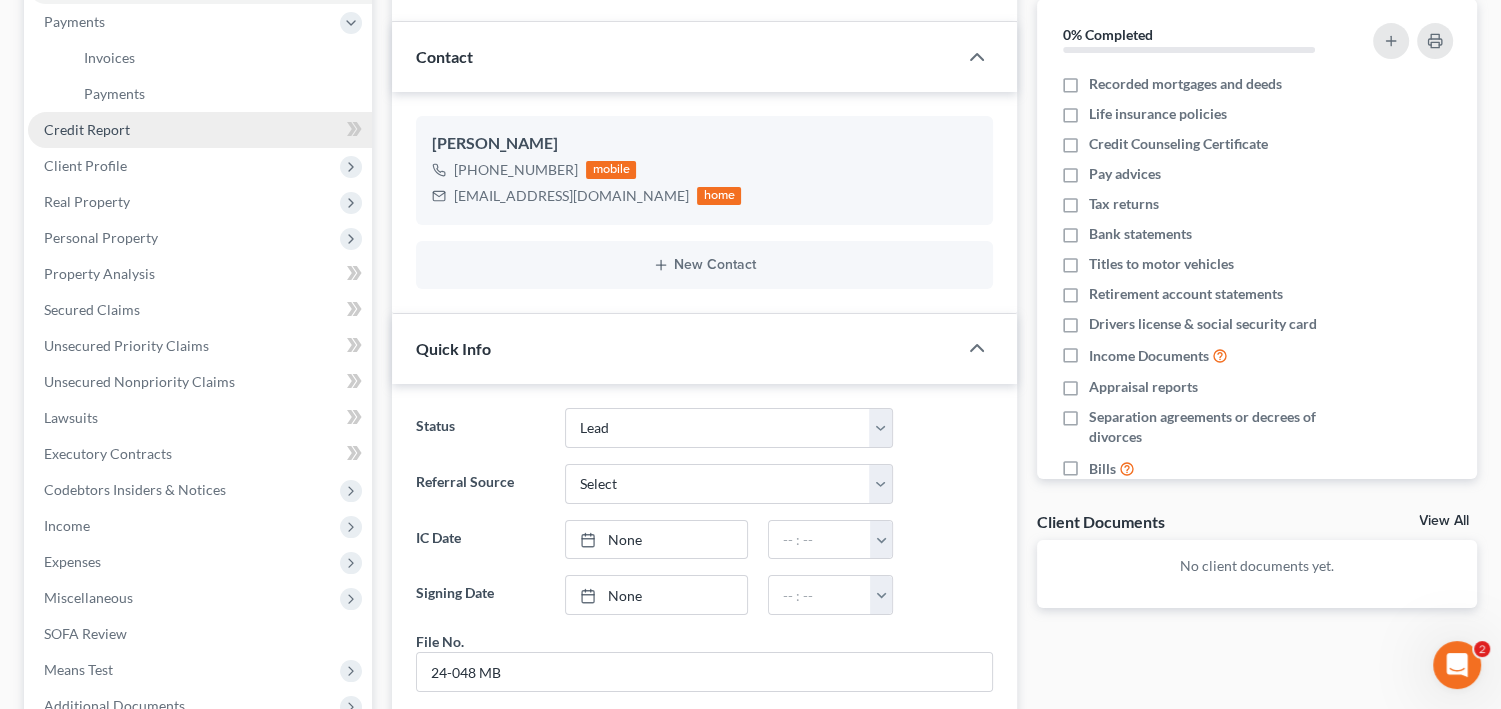 click on "Credit Report" at bounding box center (200, 130) 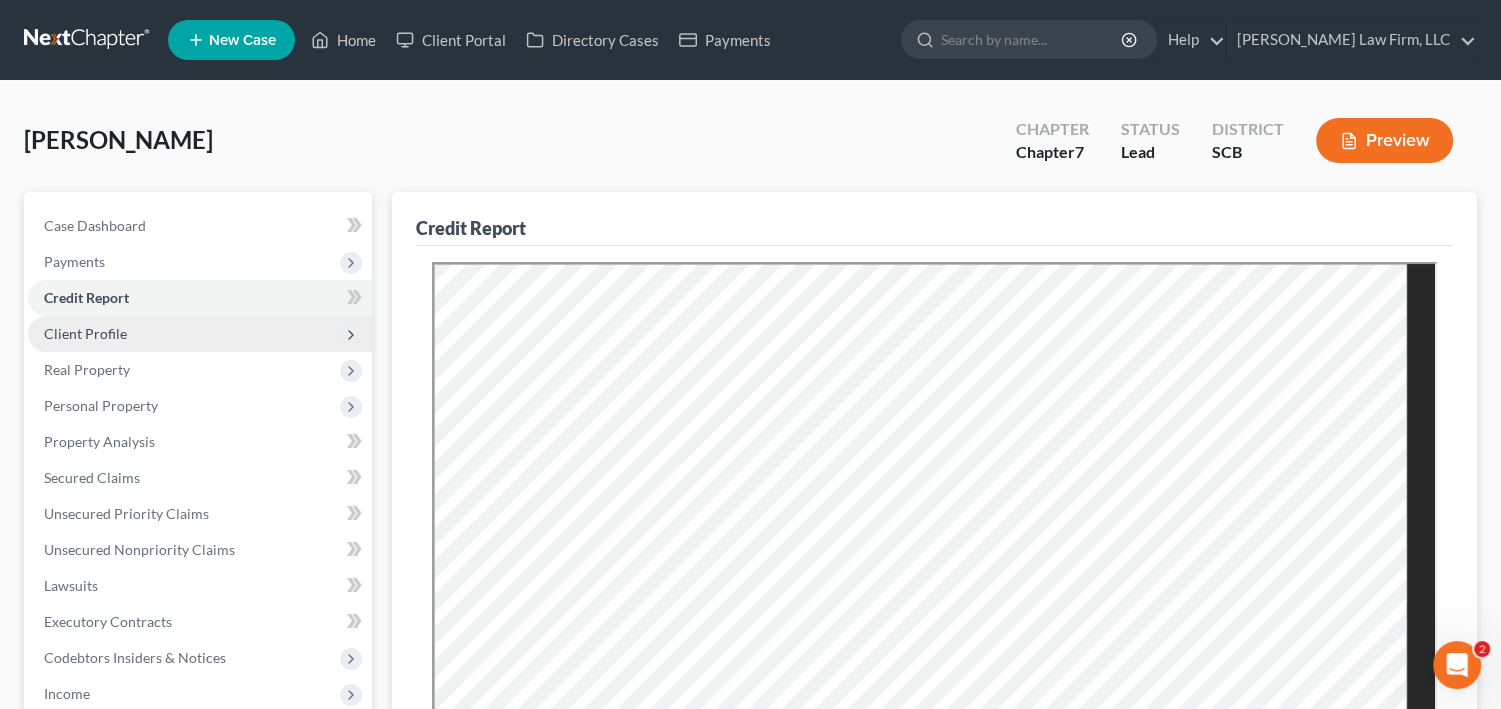 scroll, scrollTop: 0, scrollLeft: 0, axis: both 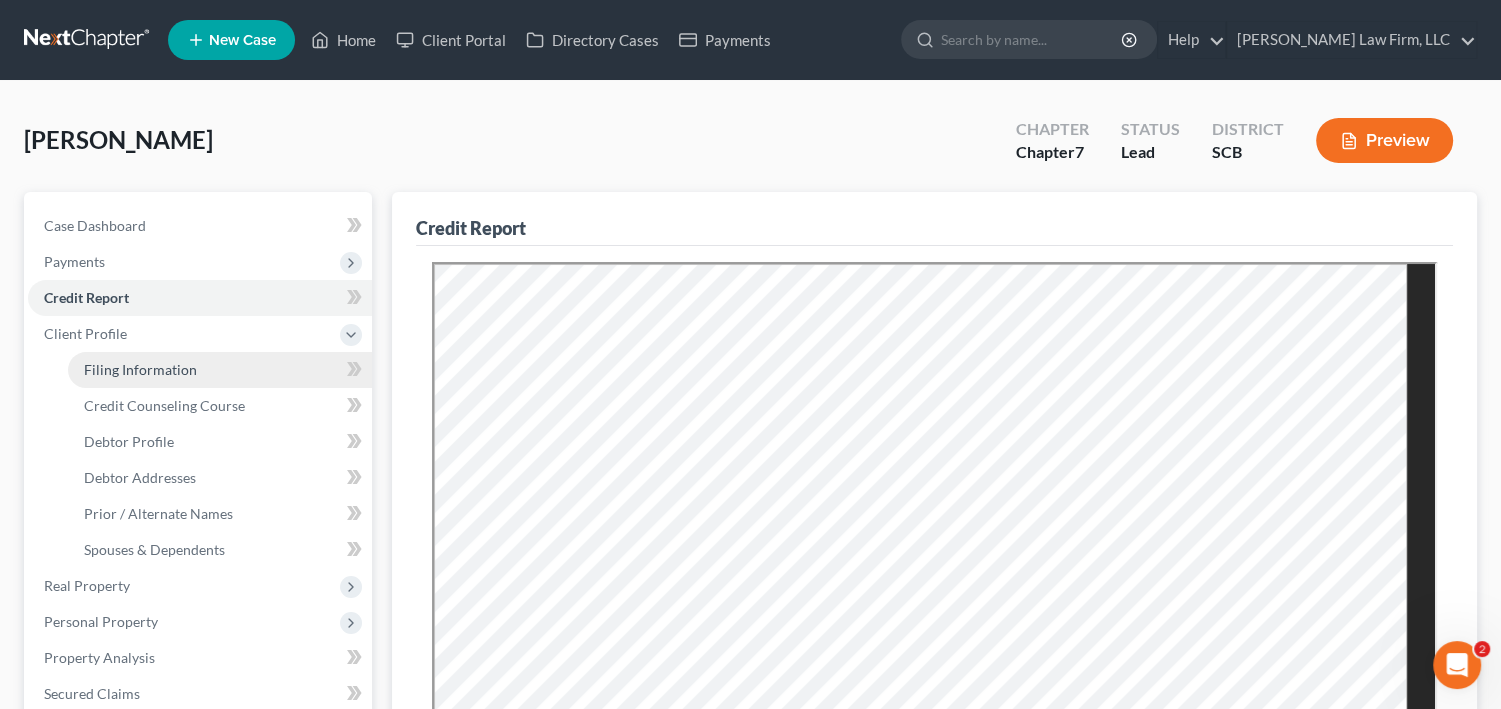 click on "Filing Information" at bounding box center (140, 369) 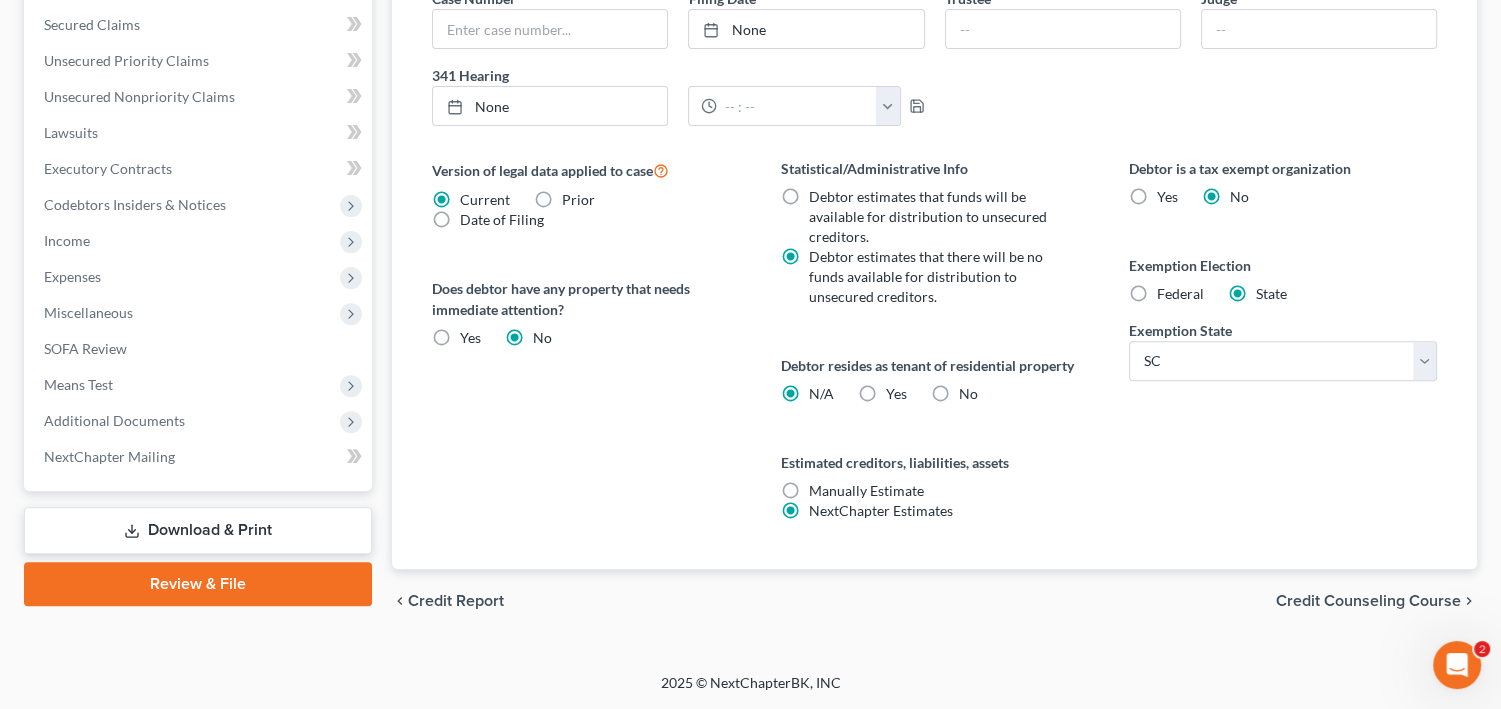 scroll, scrollTop: 1139, scrollLeft: 0, axis: vertical 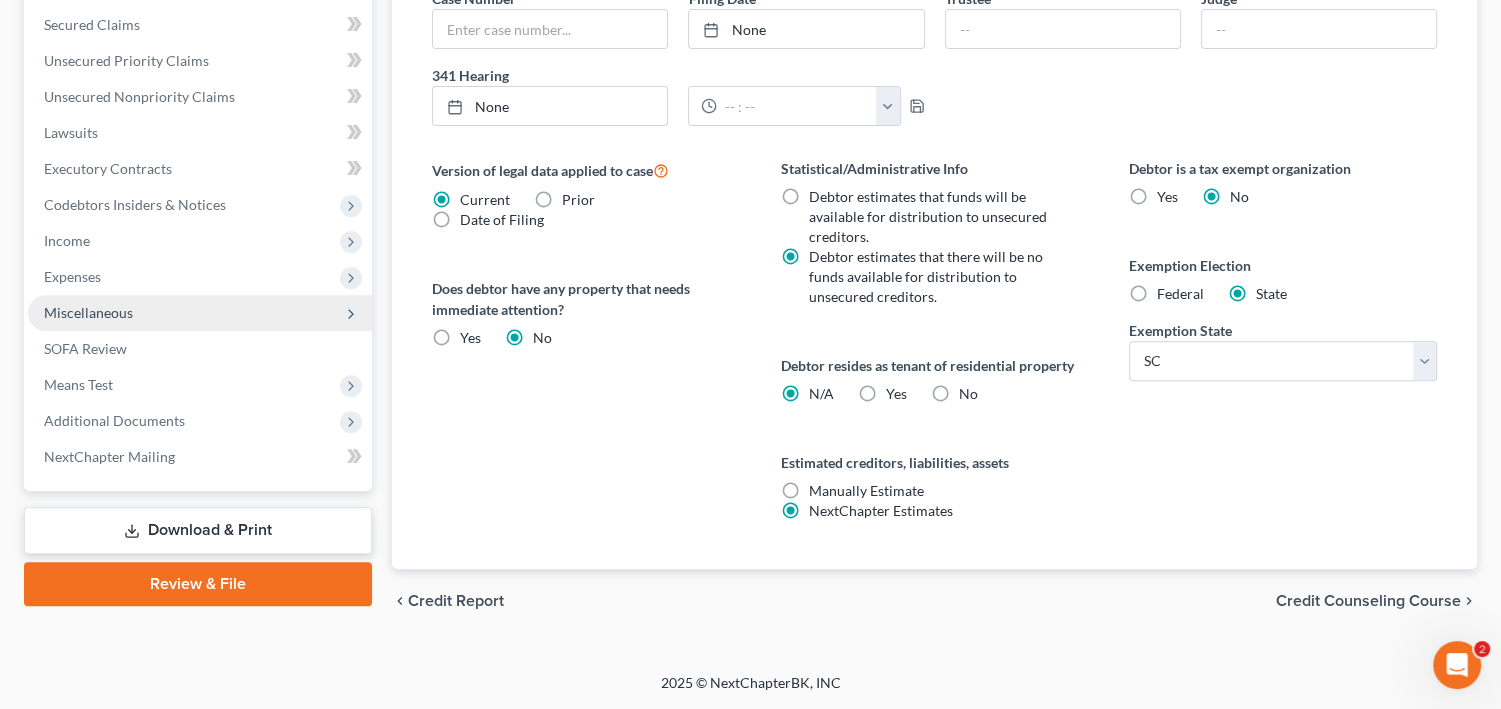click on "Miscellaneous" at bounding box center (88, 312) 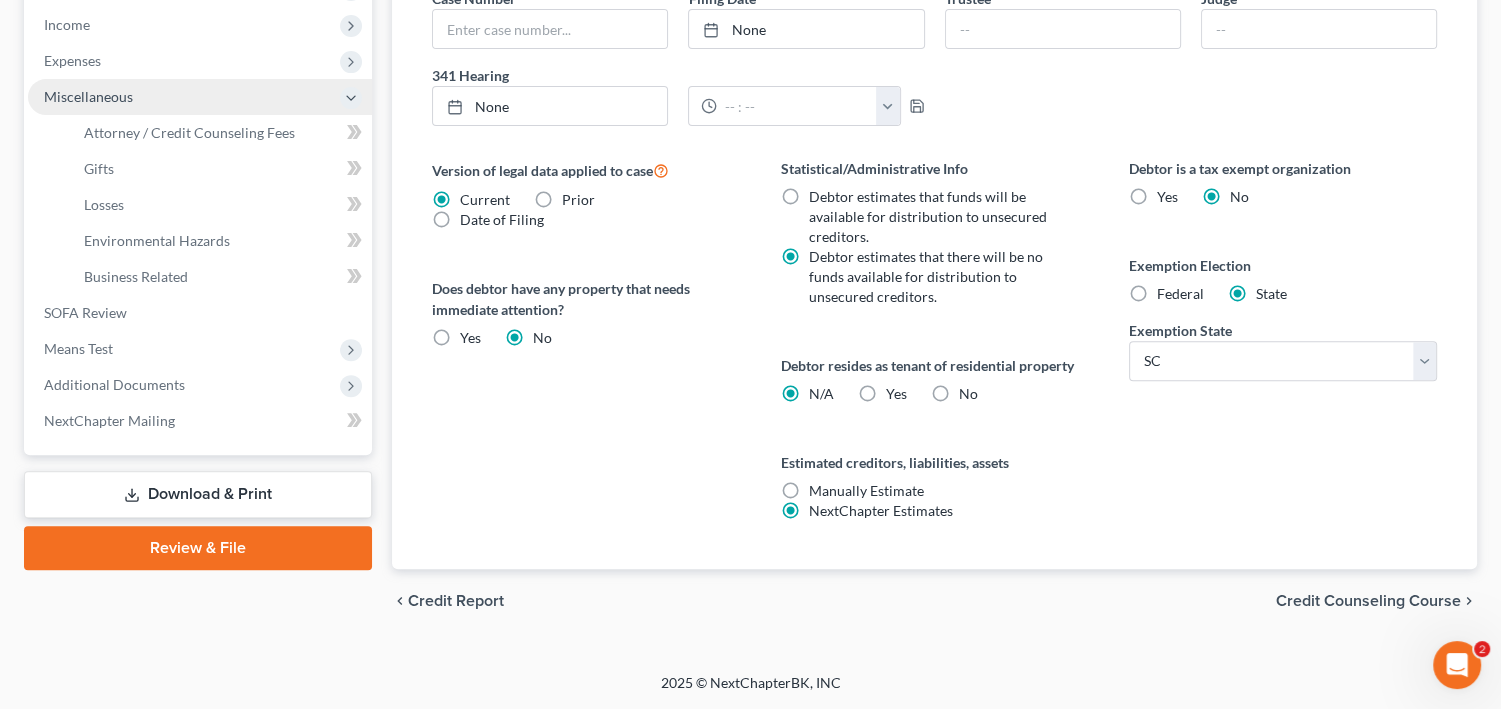 scroll, scrollTop: 869, scrollLeft: 0, axis: vertical 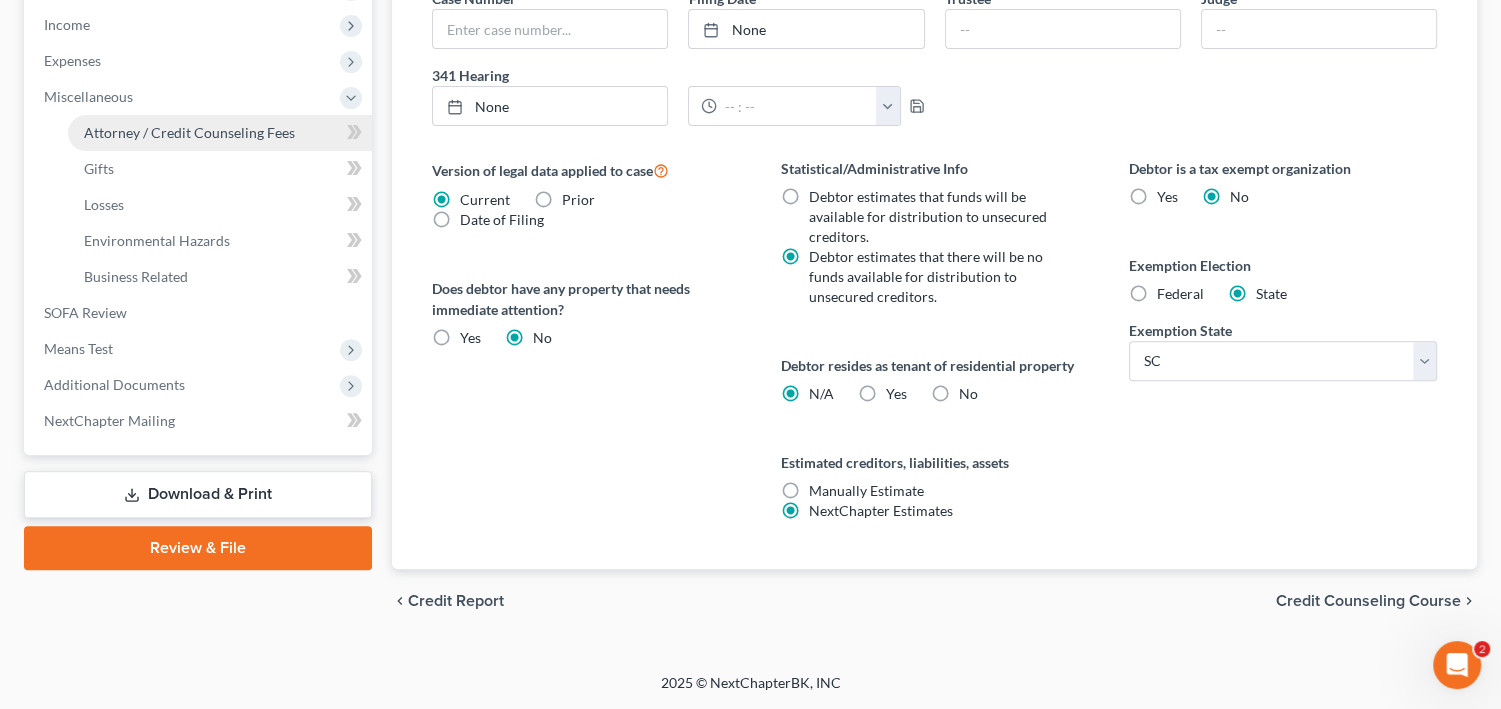 click on "Attorney / Credit Counseling Fees" at bounding box center (189, 132) 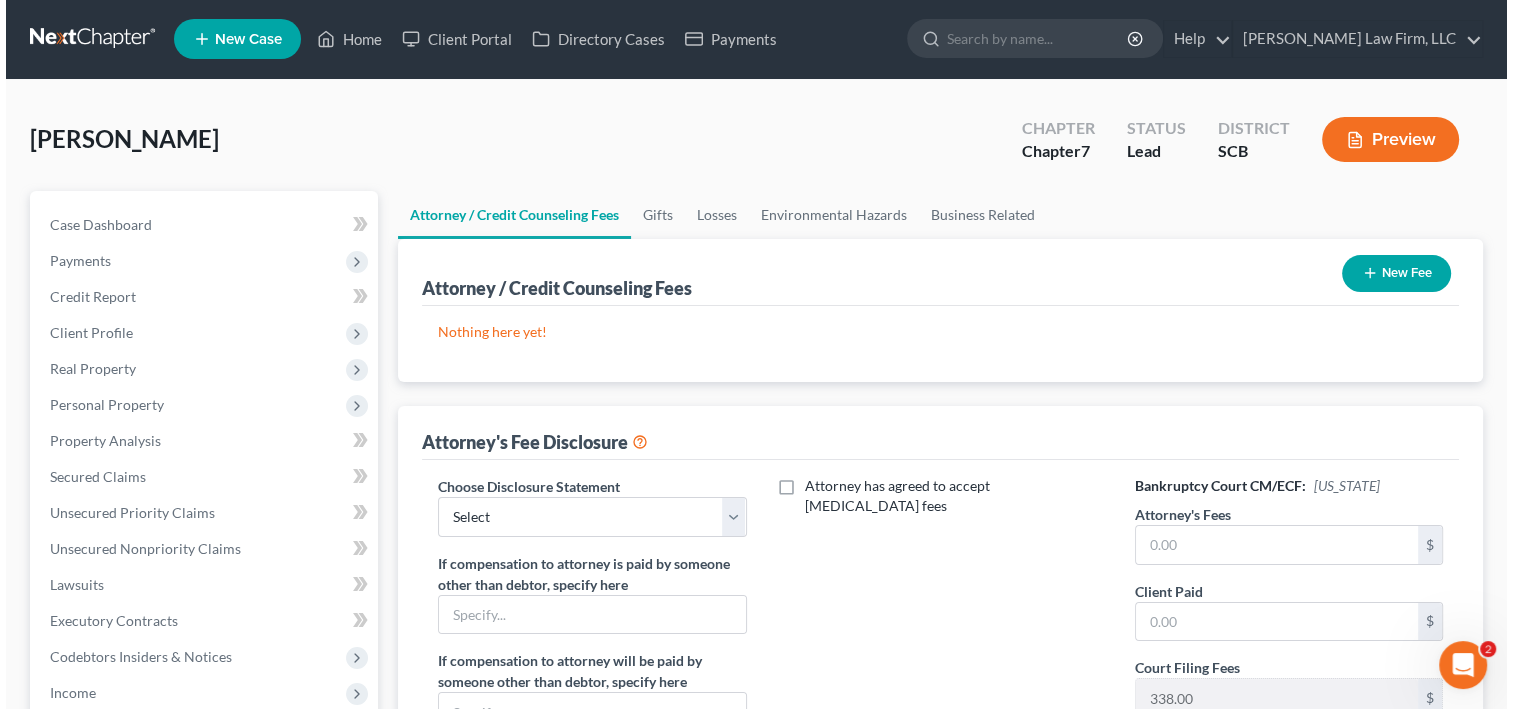 scroll, scrollTop: 0, scrollLeft: 0, axis: both 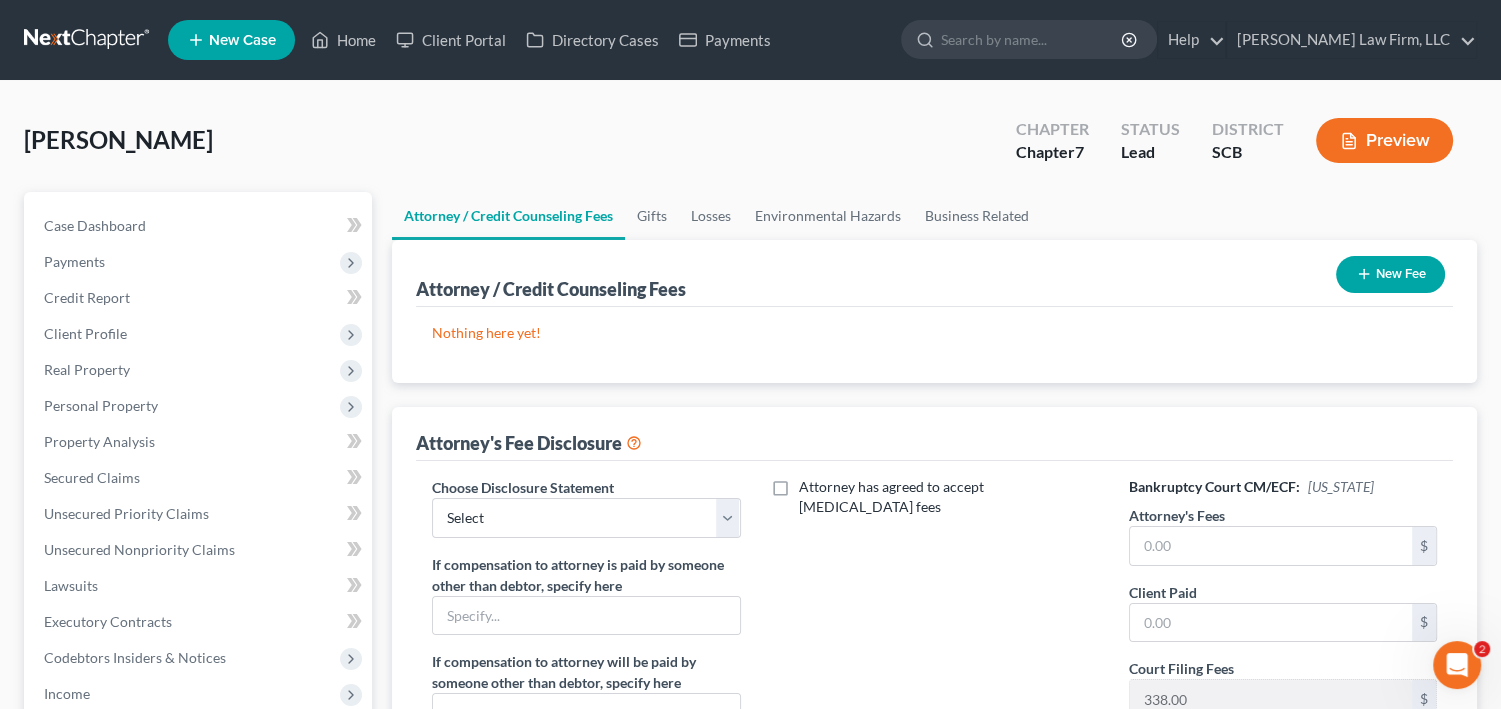 click on "New Fee" at bounding box center [1390, 274] 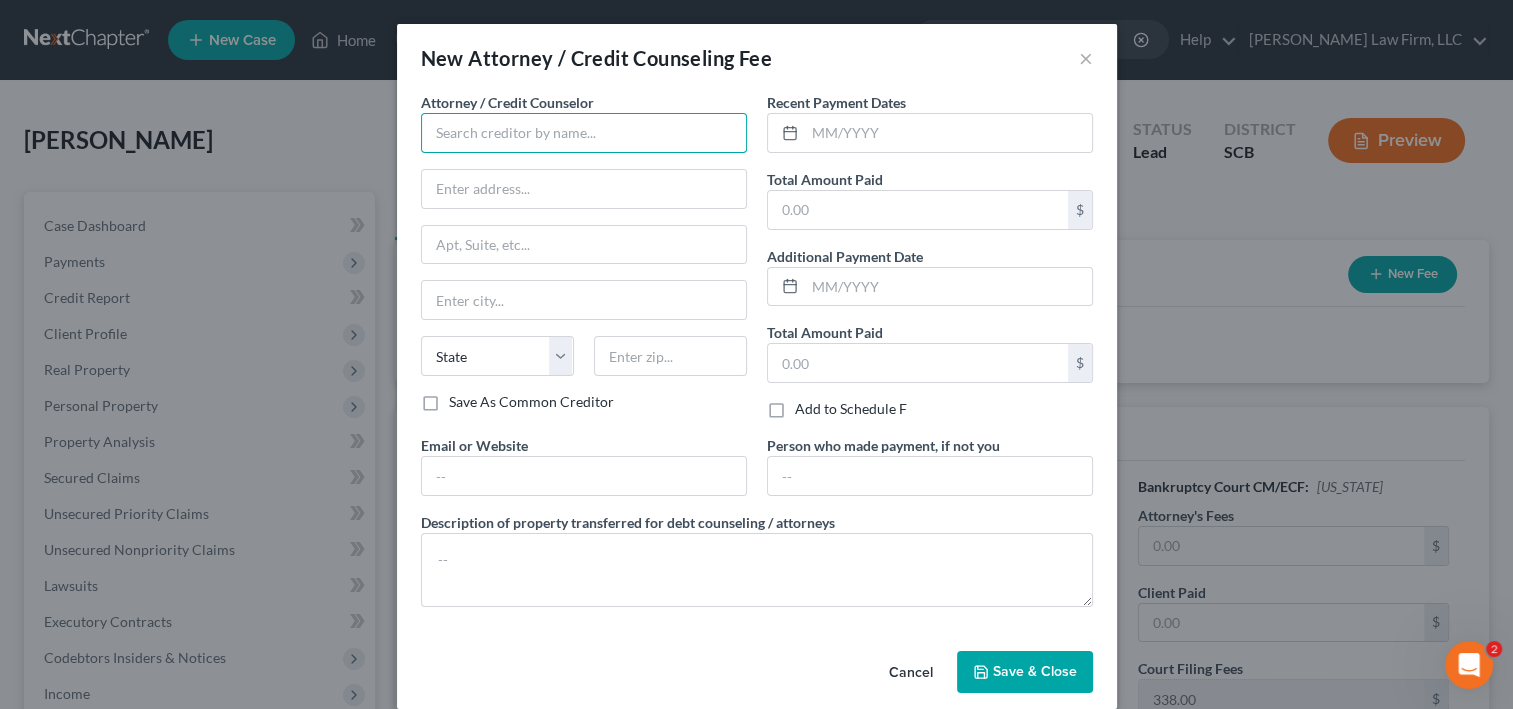 click at bounding box center [584, 133] 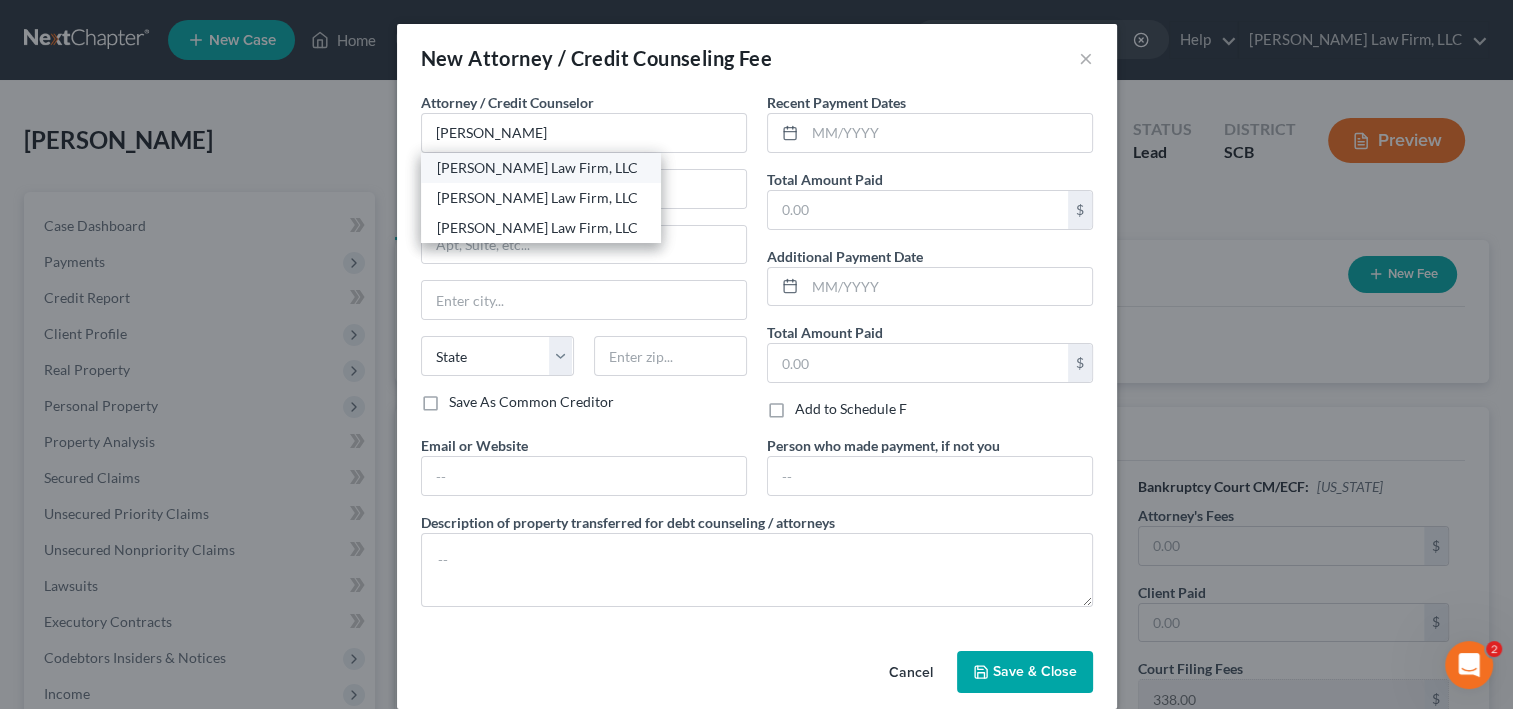 click on "[PERSON_NAME] Law Firm, LLC" at bounding box center [541, 168] 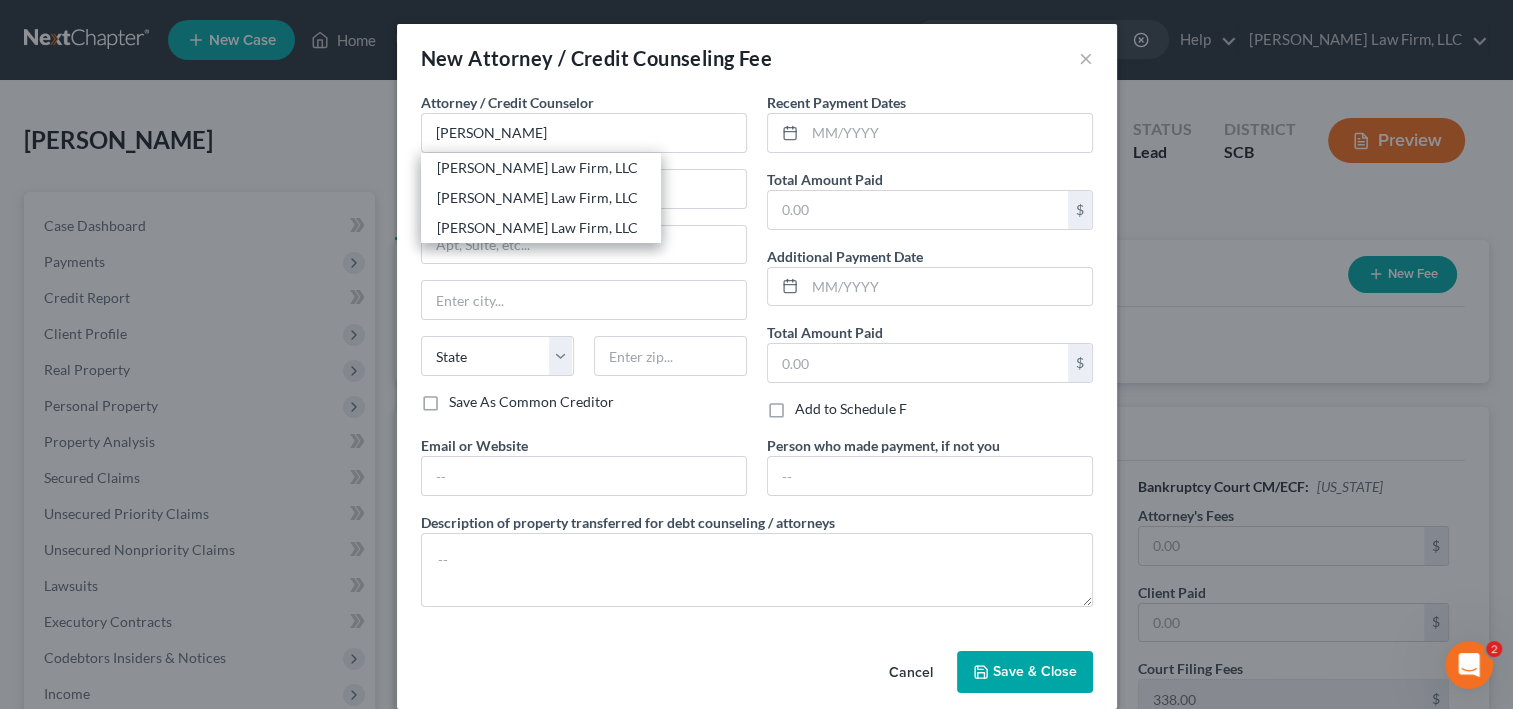 type on "[PERSON_NAME] Law Firm, LLC" 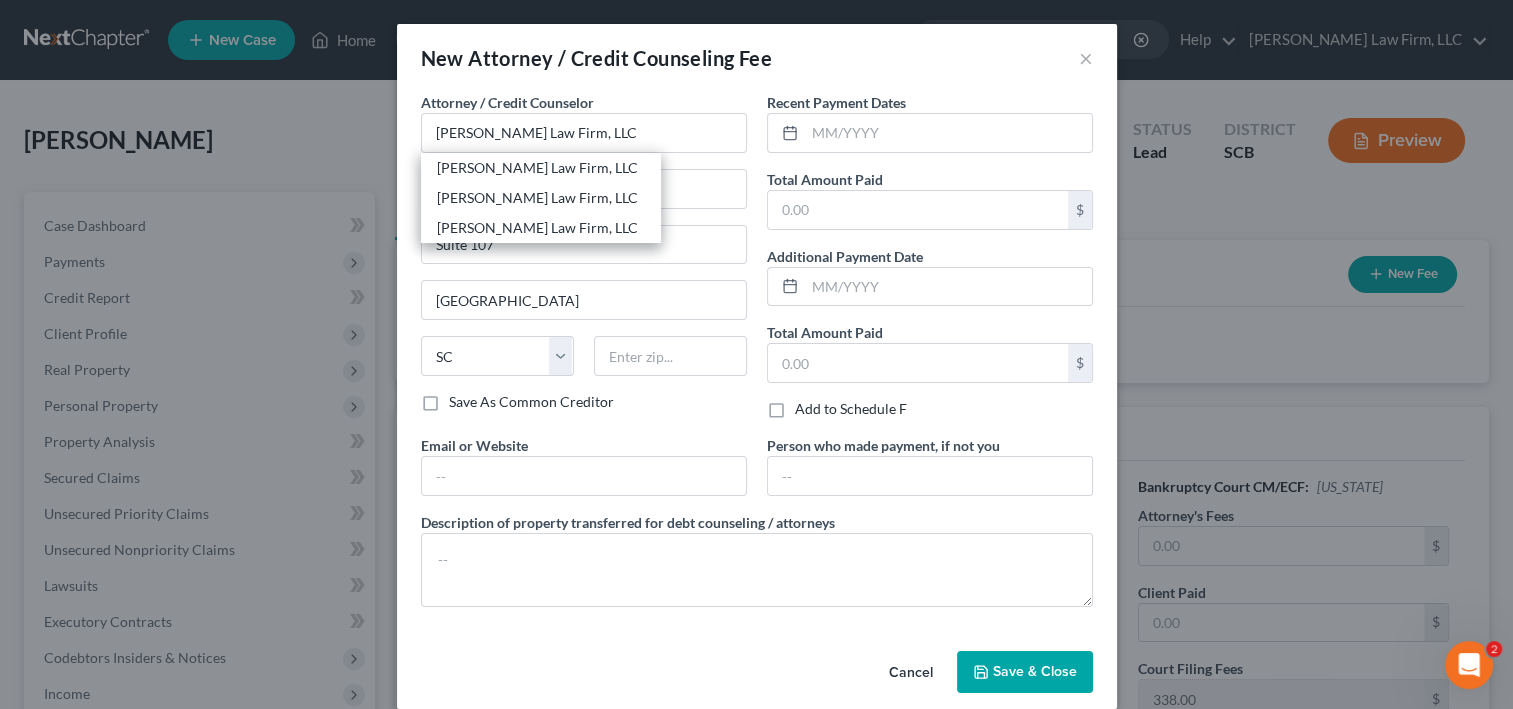 type on "29577" 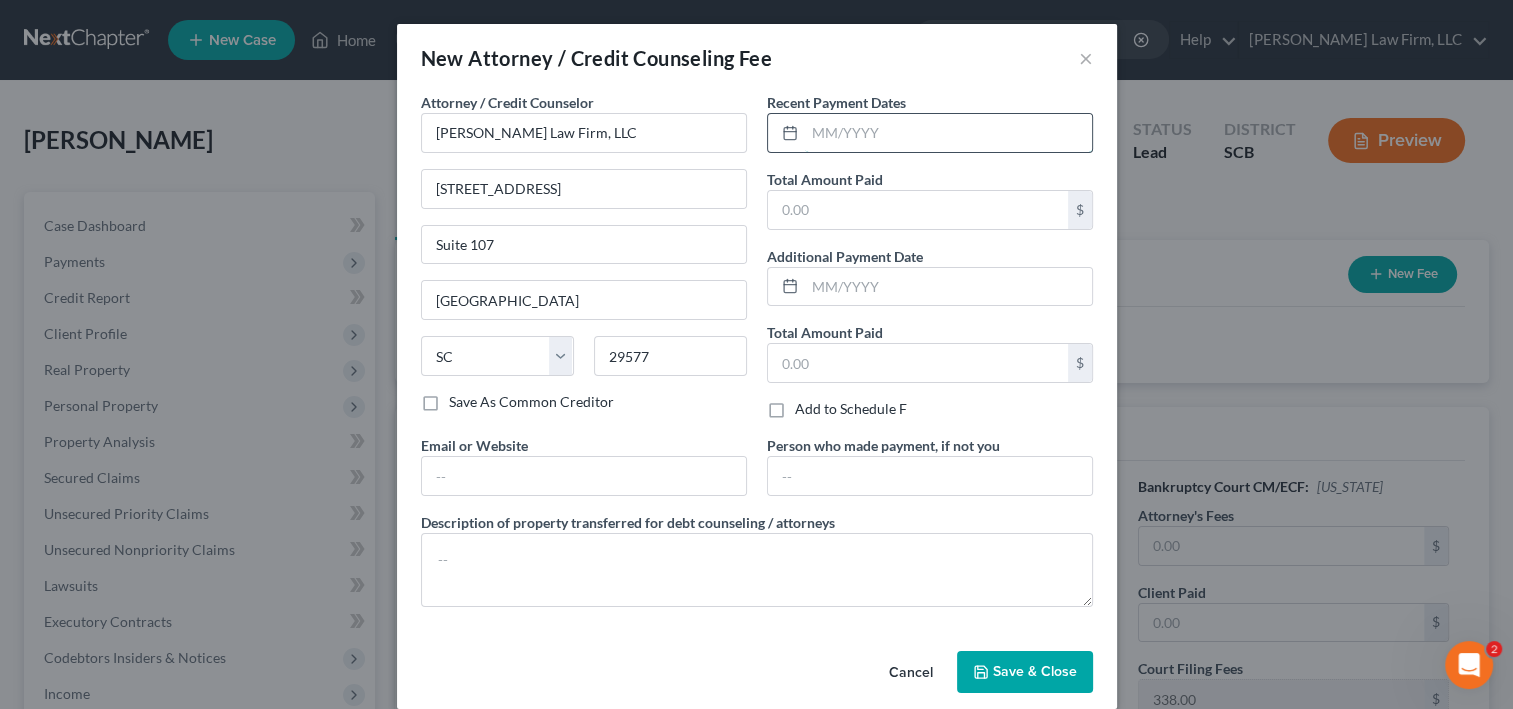 click at bounding box center [948, 133] 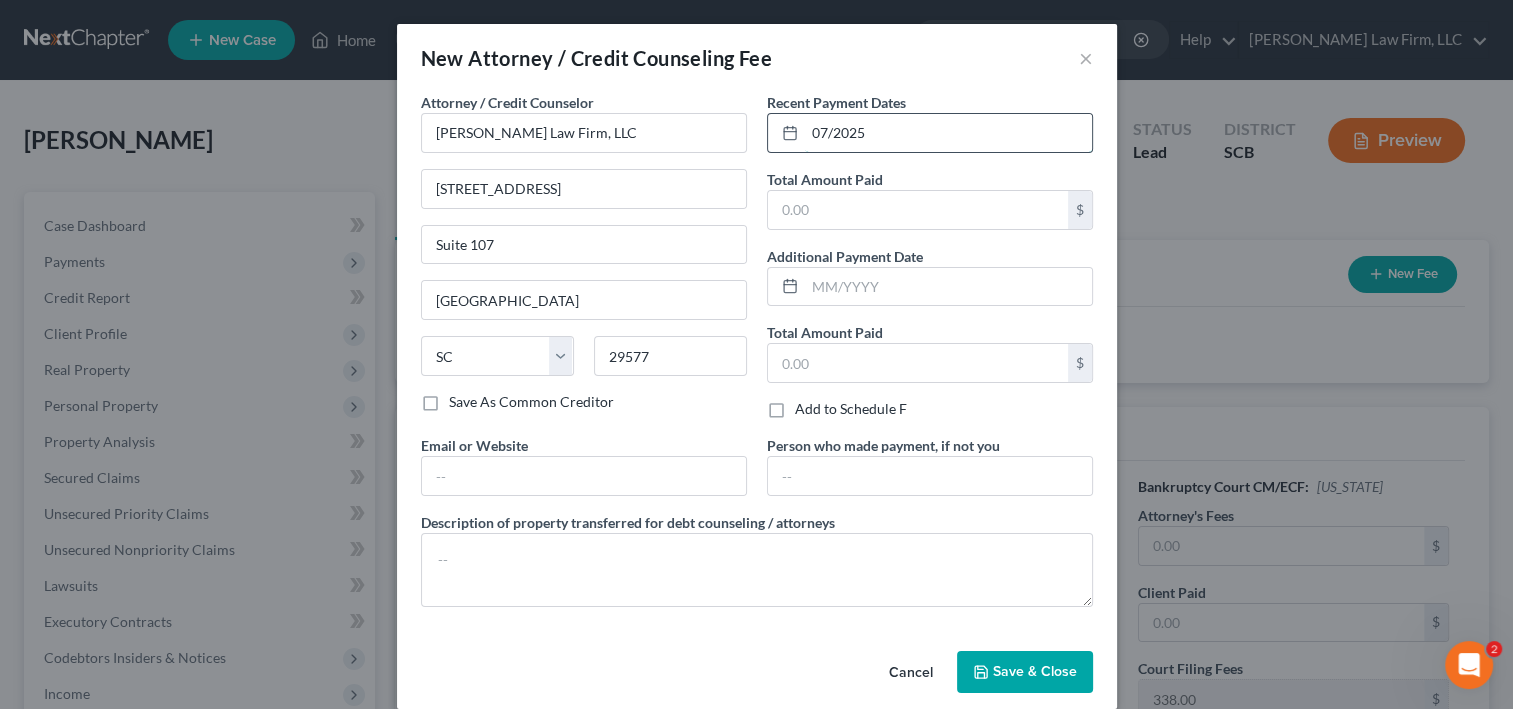 type on "07/2025" 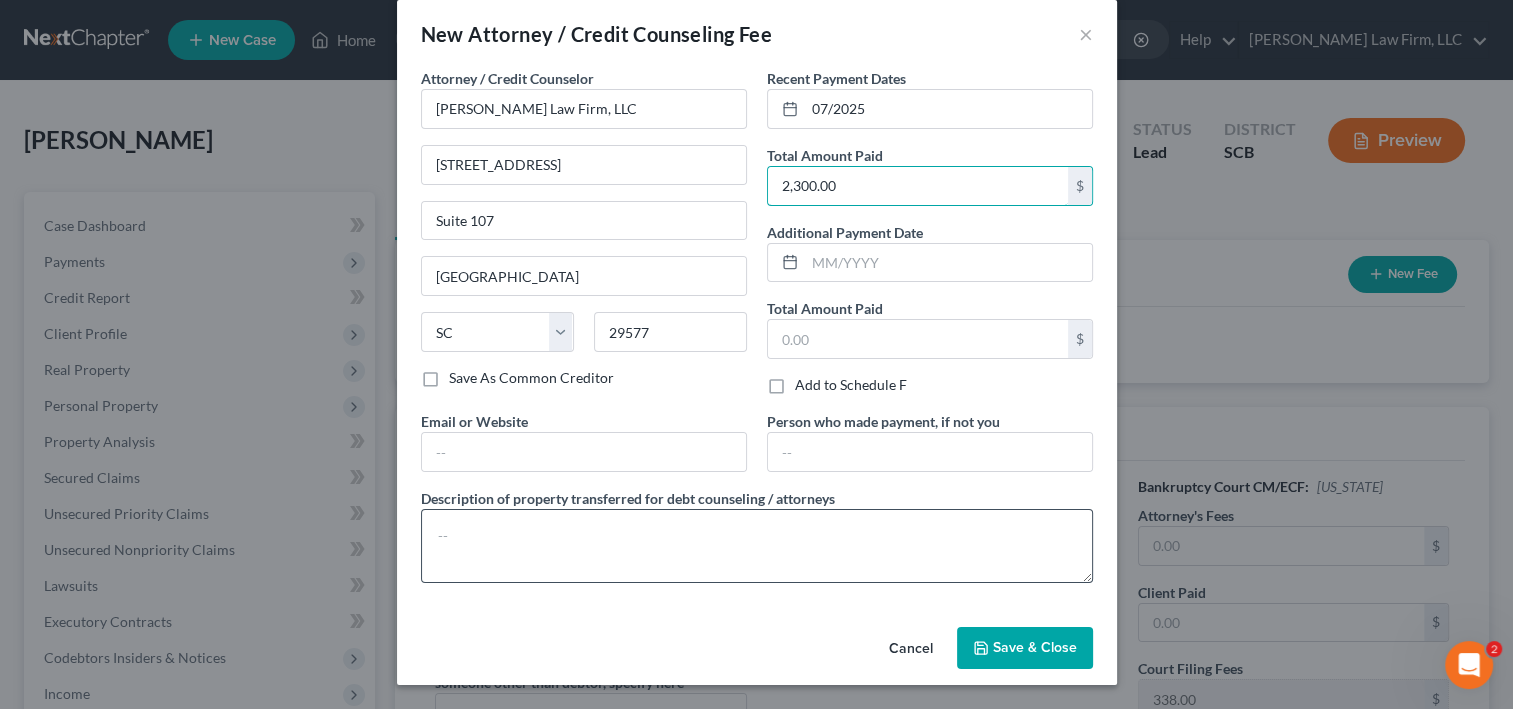 scroll, scrollTop: 200, scrollLeft: 0, axis: vertical 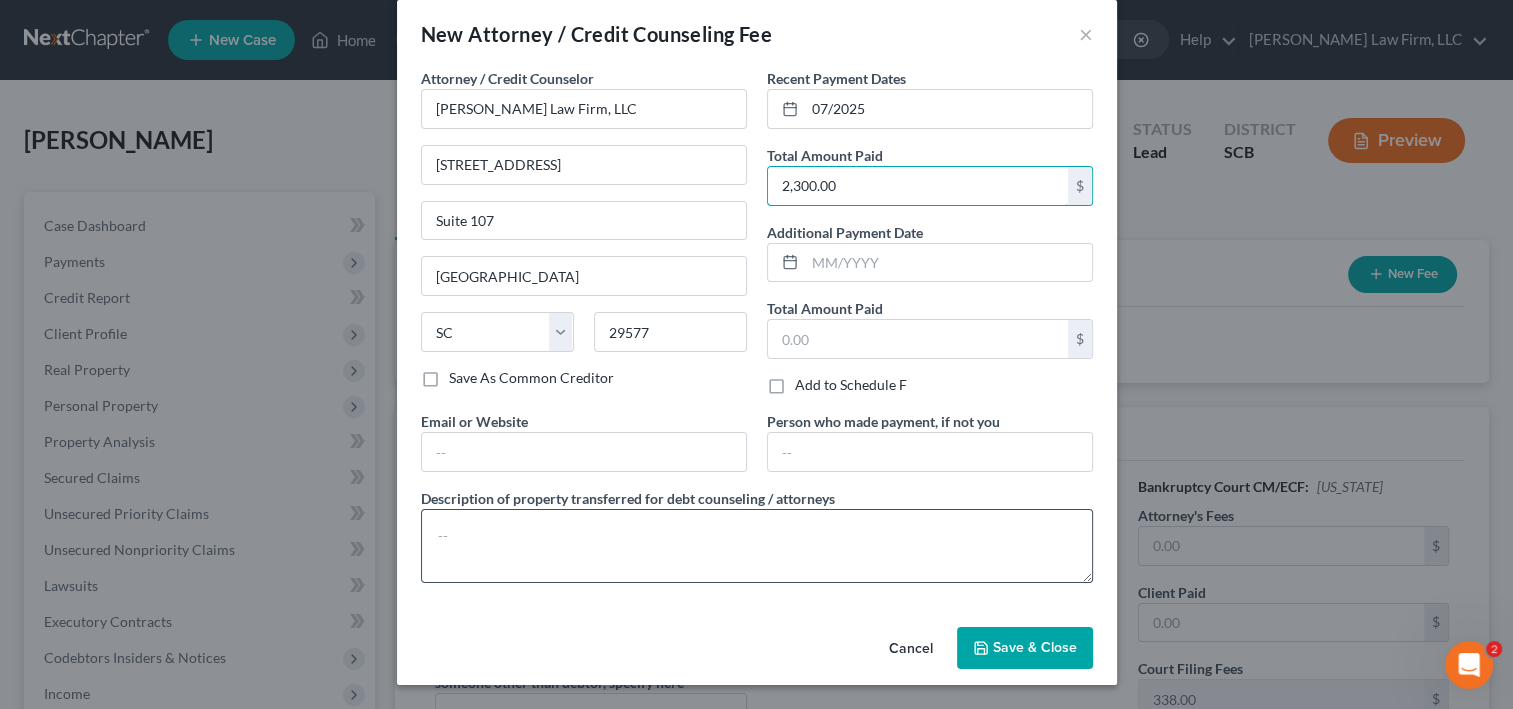 type on "2,300.00" 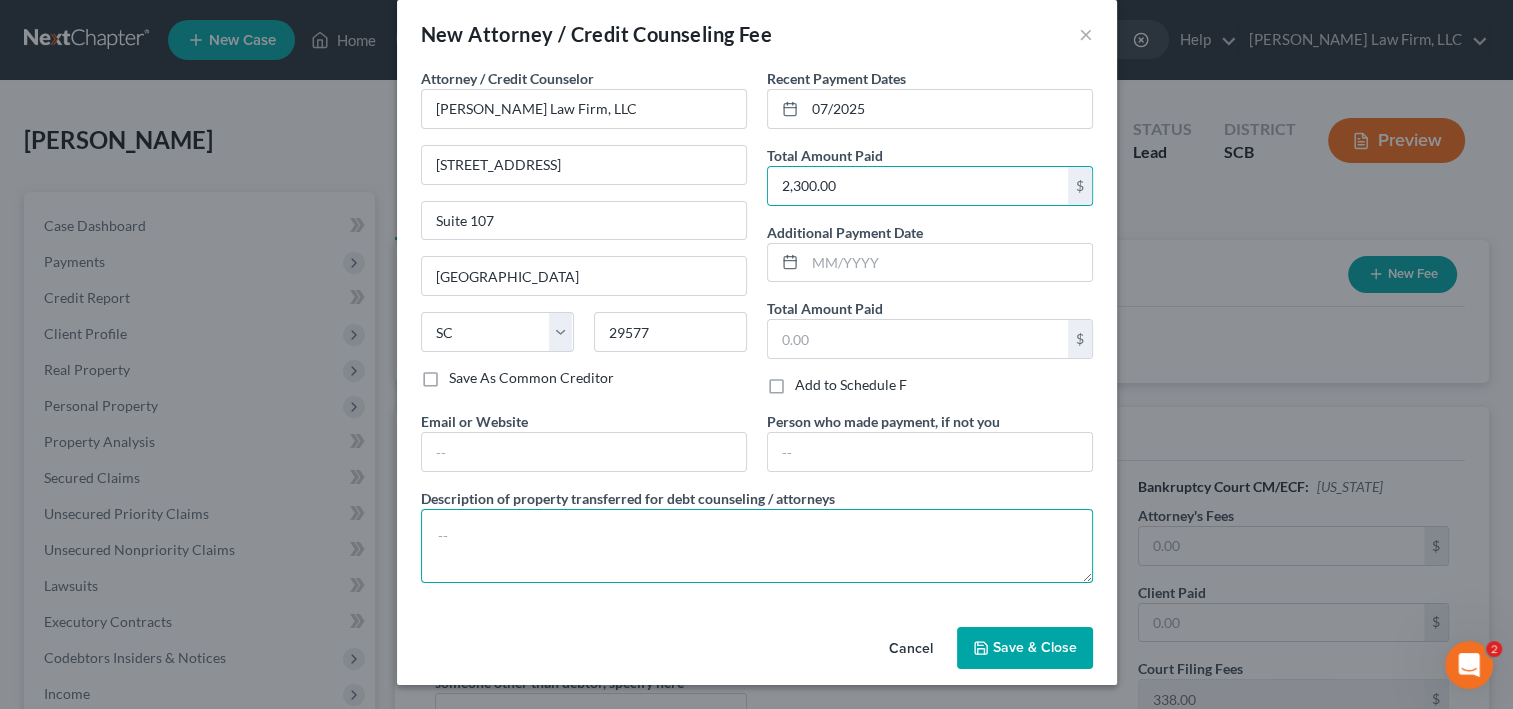 click at bounding box center (757, 546) 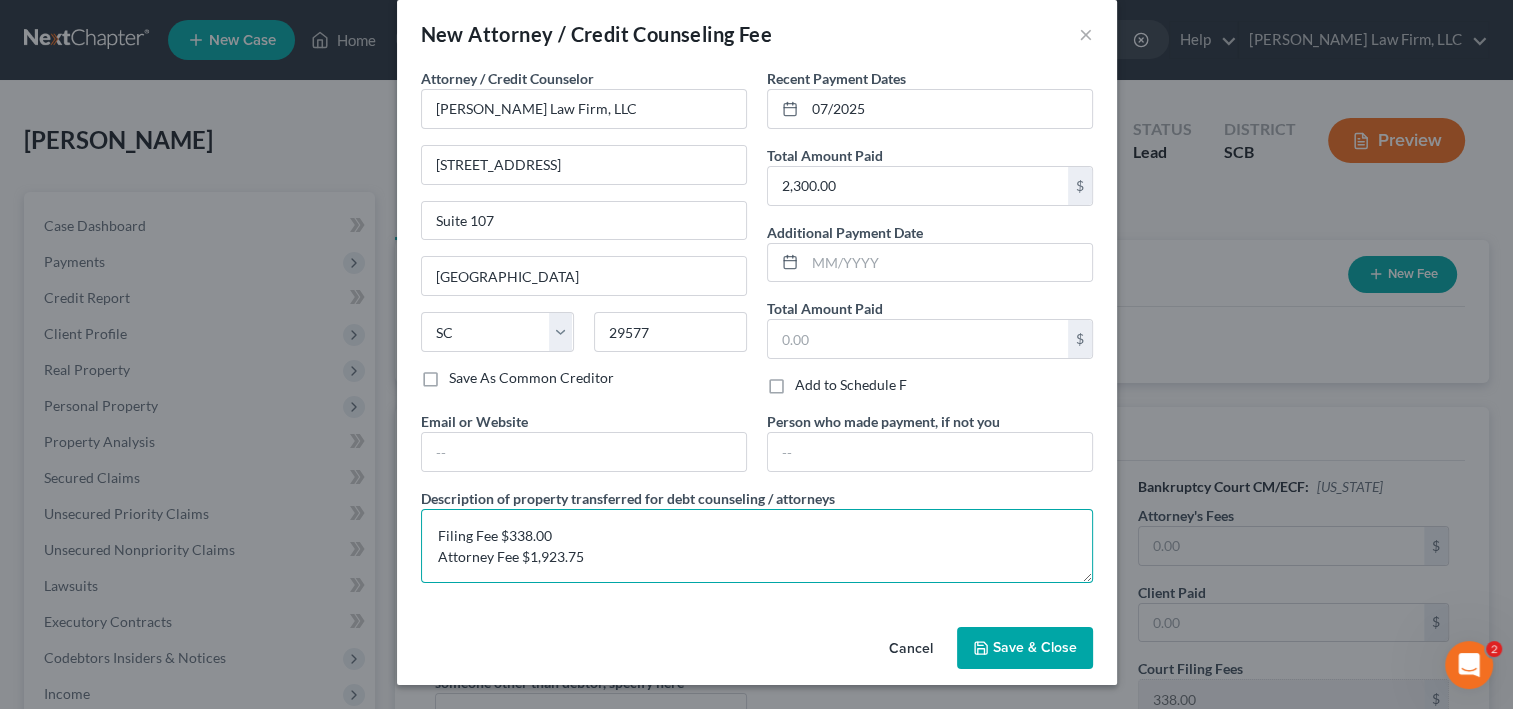 scroll, scrollTop: 4, scrollLeft: 0, axis: vertical 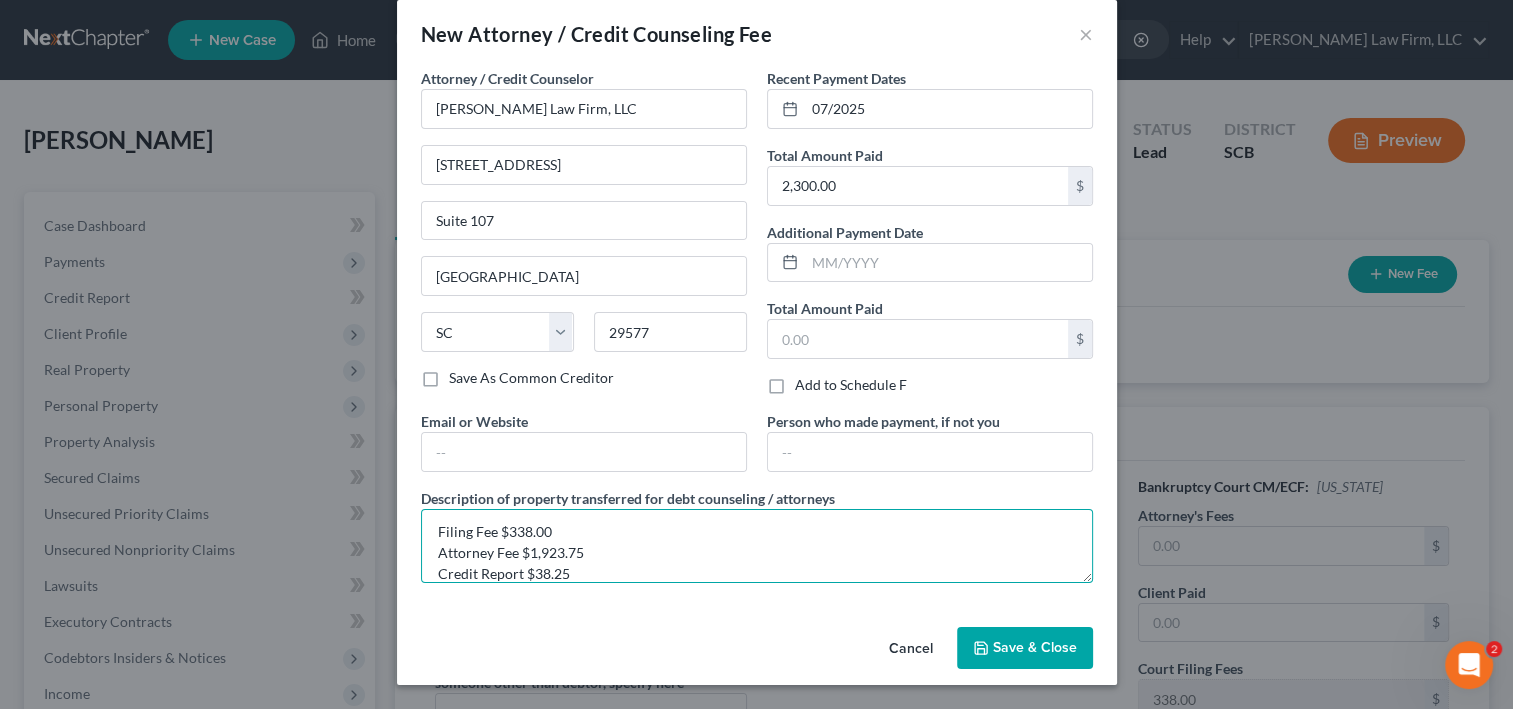 type on "Filing Fee $338.00
Attorney Fee $1,923.75
Credit Report $38.25" 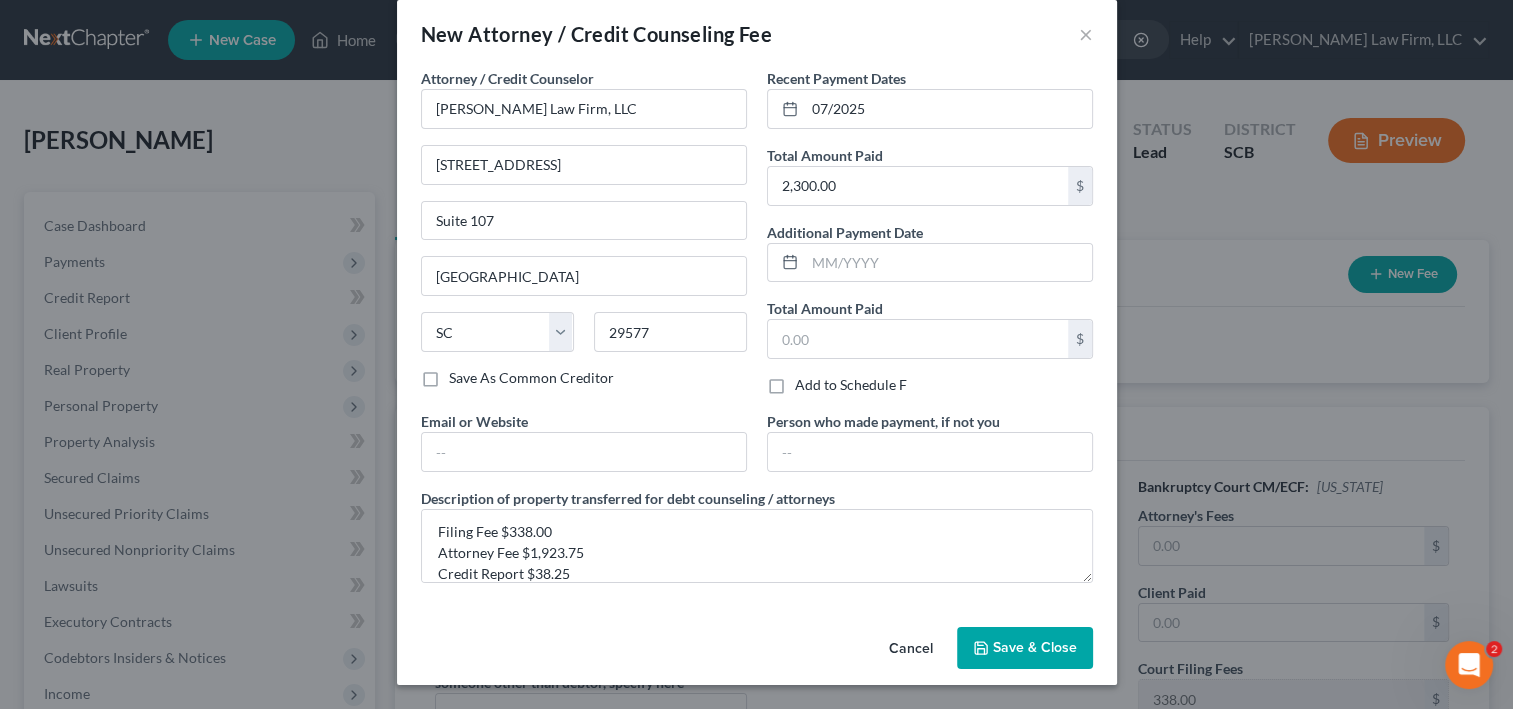 click on "Save & Close" at bounding box center [1025, 648] 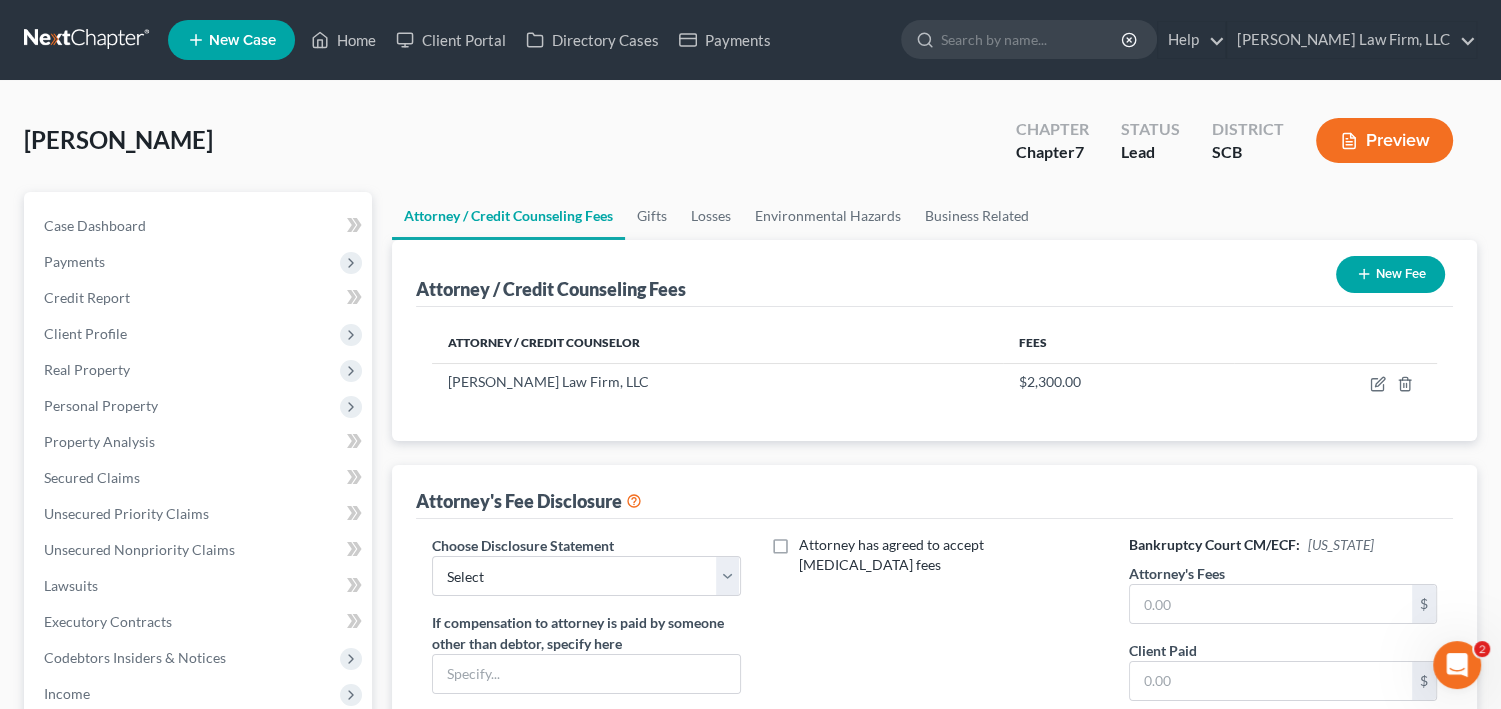 click 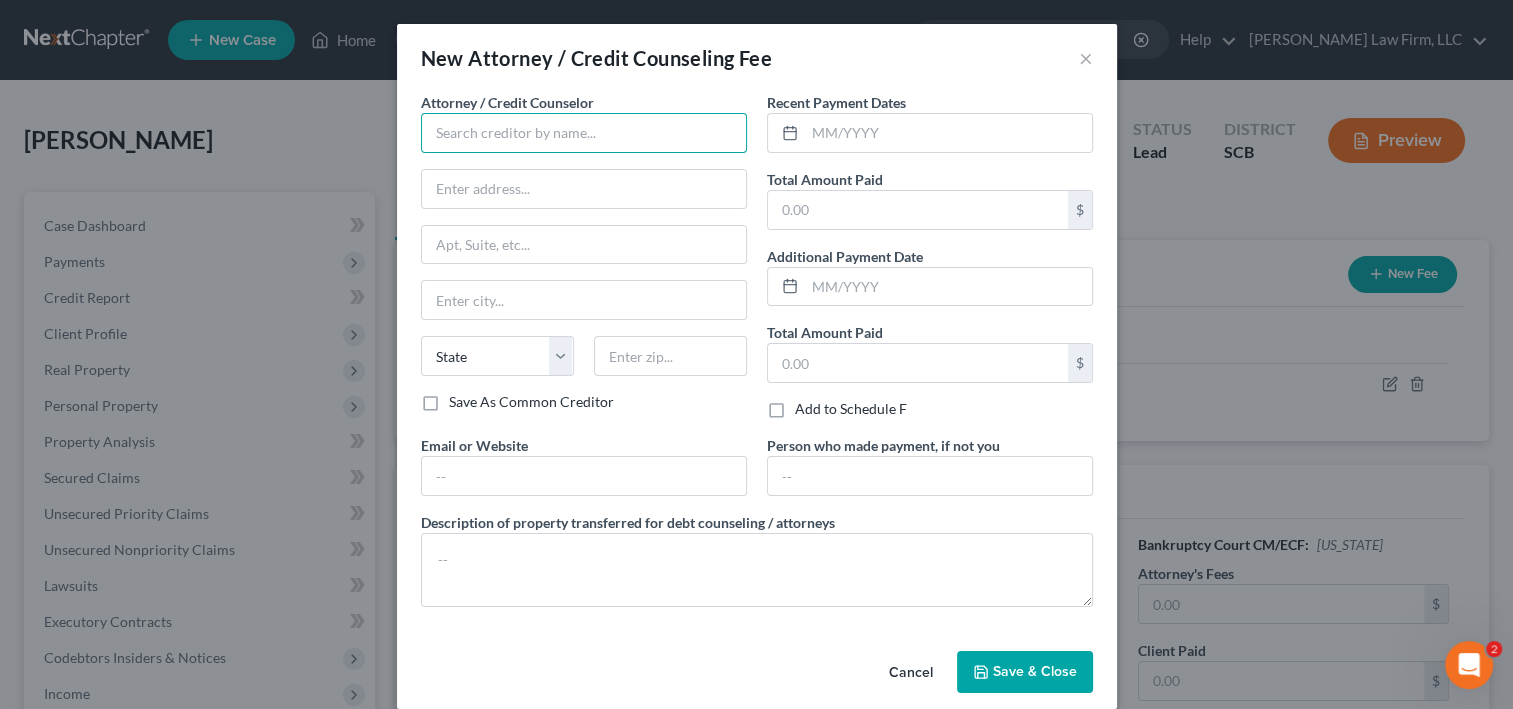 click at bounding box center [584, 133] 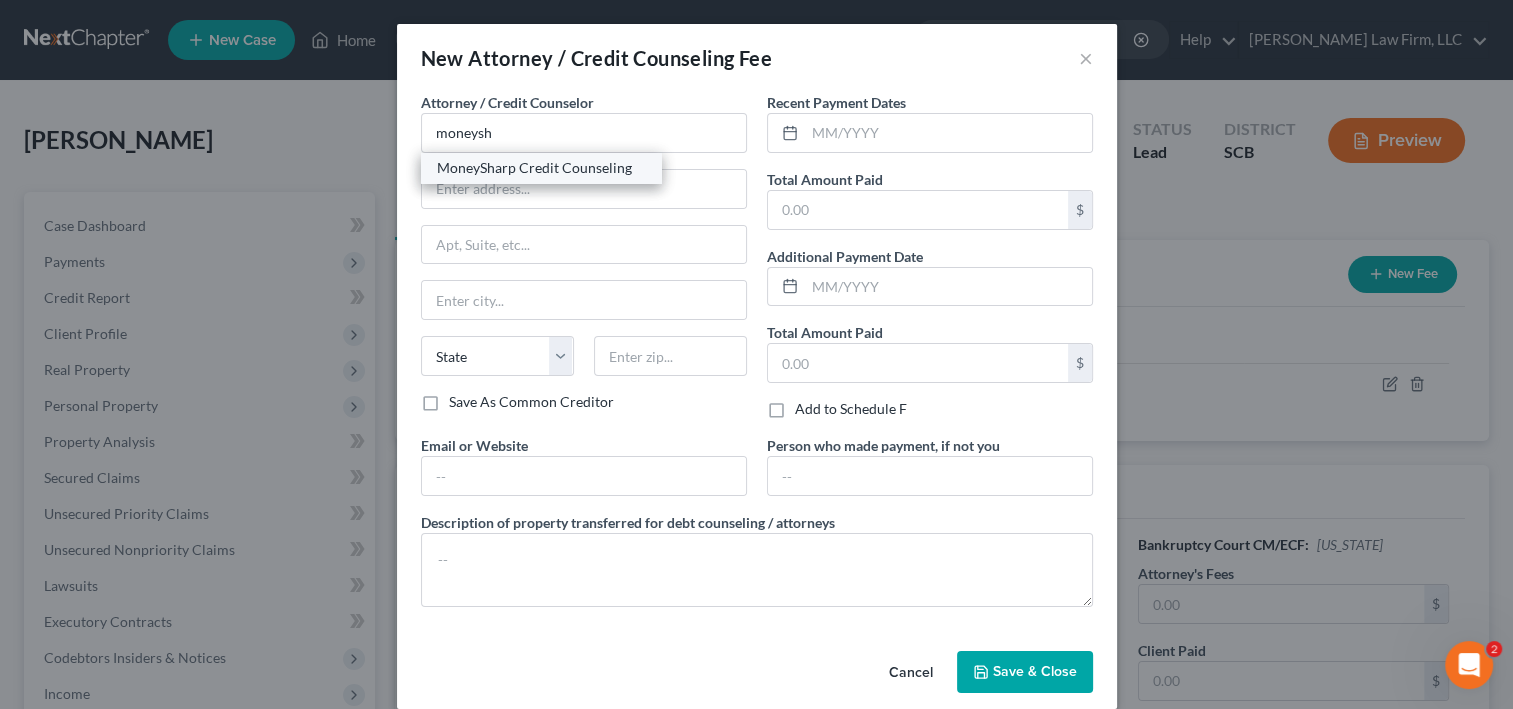 click on "MoneySharp Credit Counseling" at bounding box center (541, 168) 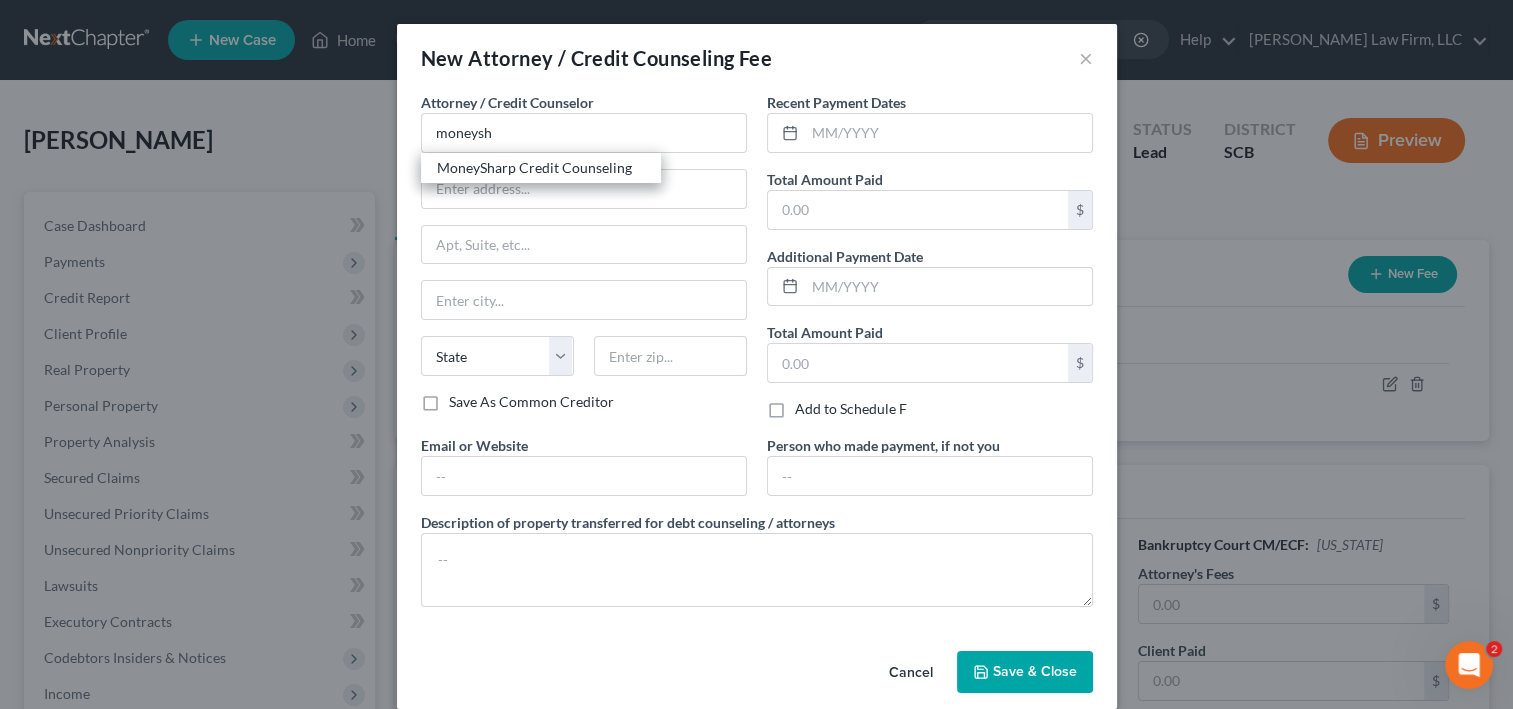 type on "MoneySharp Credit Counseling" 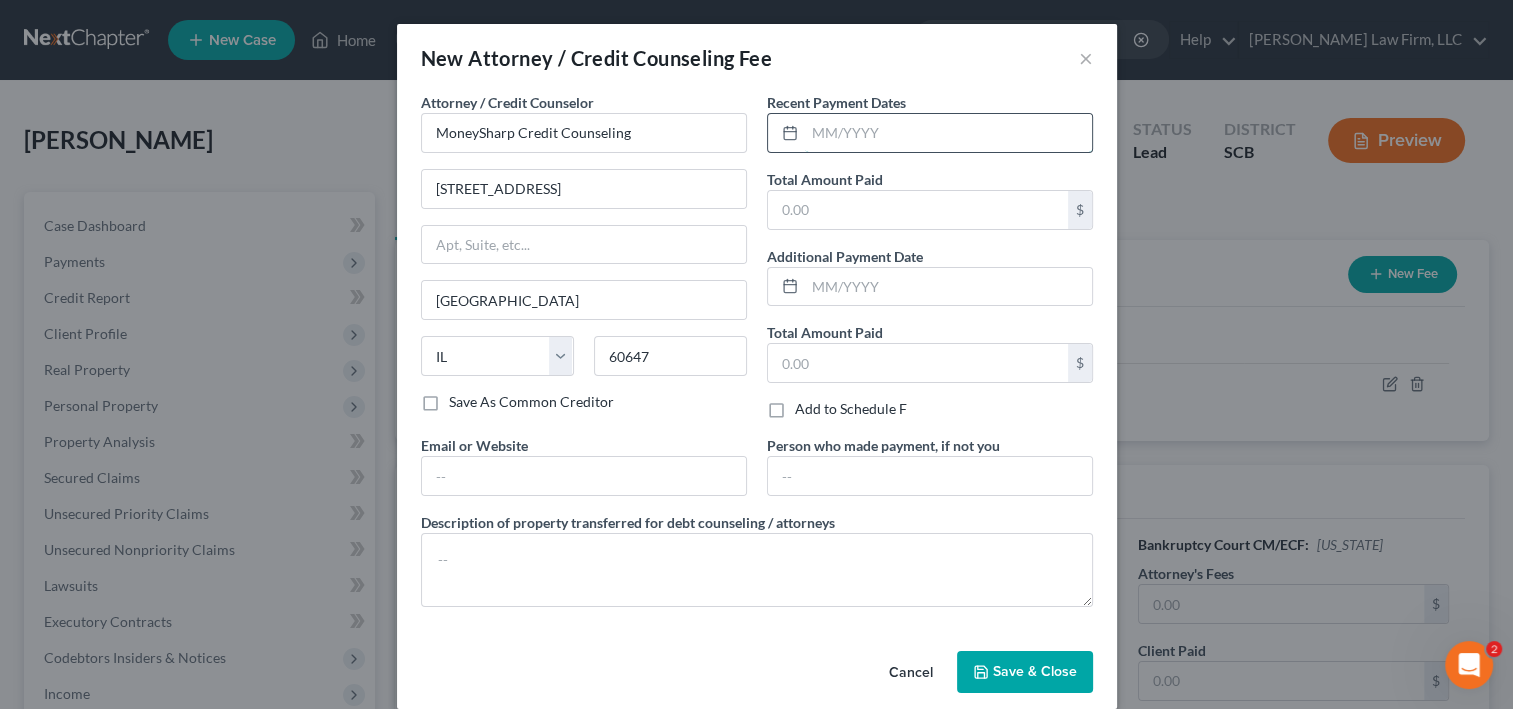 click at bounding box center [948, 133] 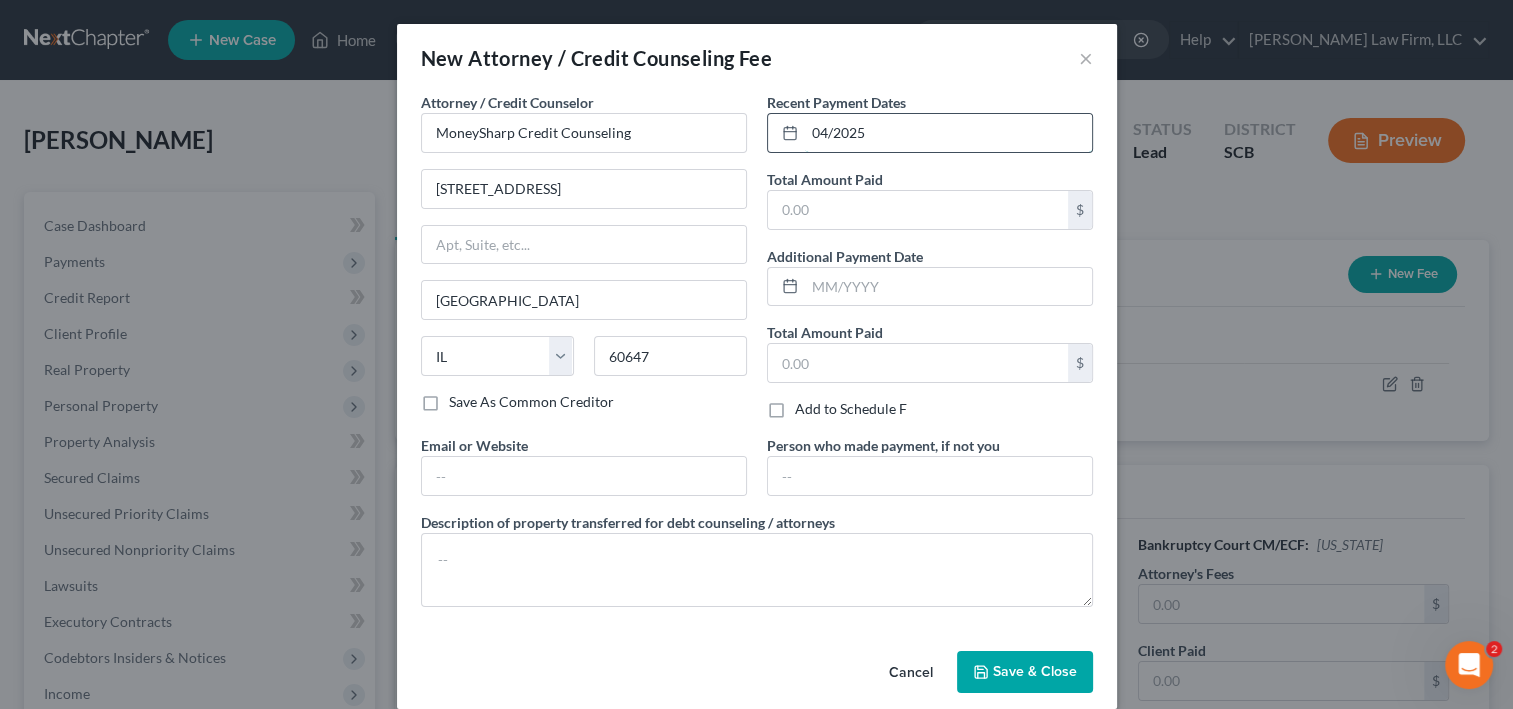 type on "04/2025" 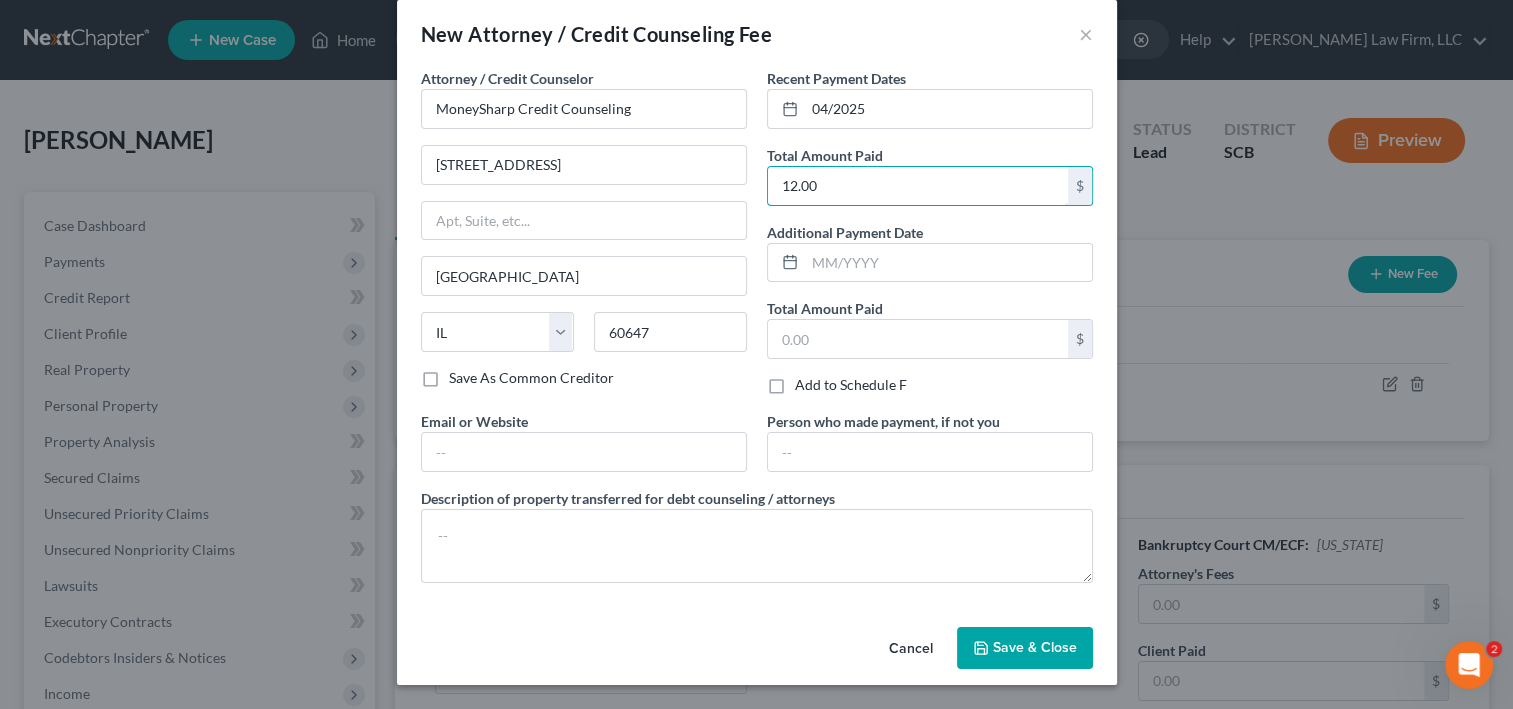 scroll, scrollTop: 80, scrollLeft: 0, axis: vertical 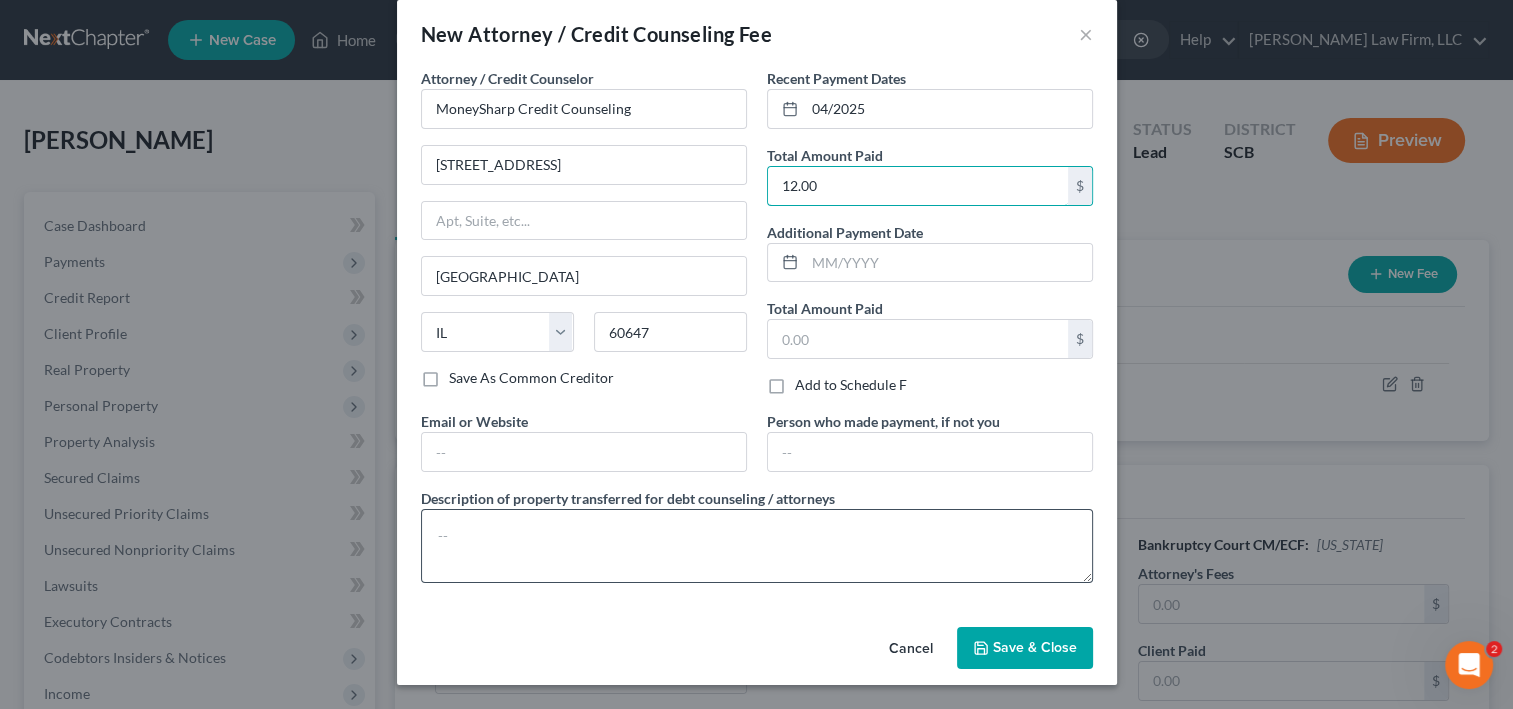 type on "12.00" 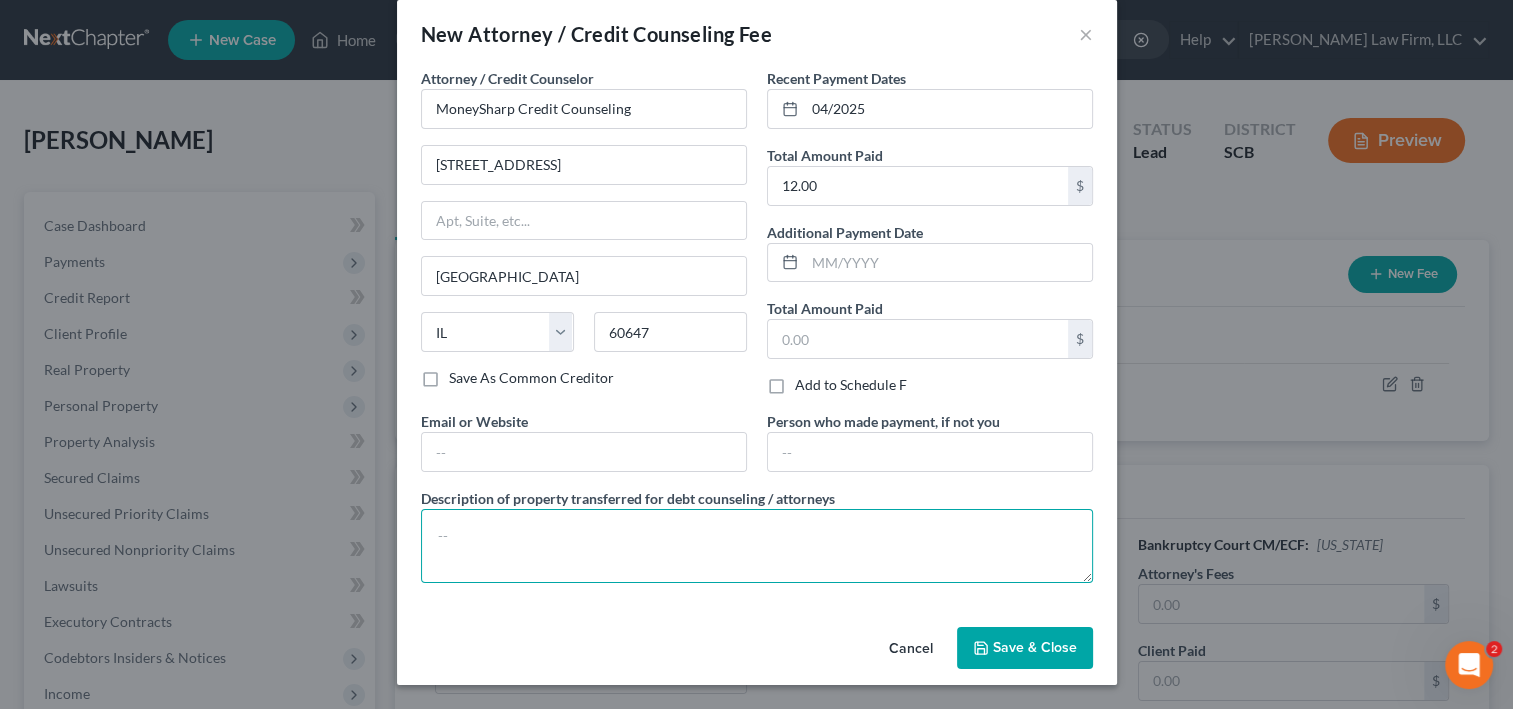 click at bounding box center (757, 546) 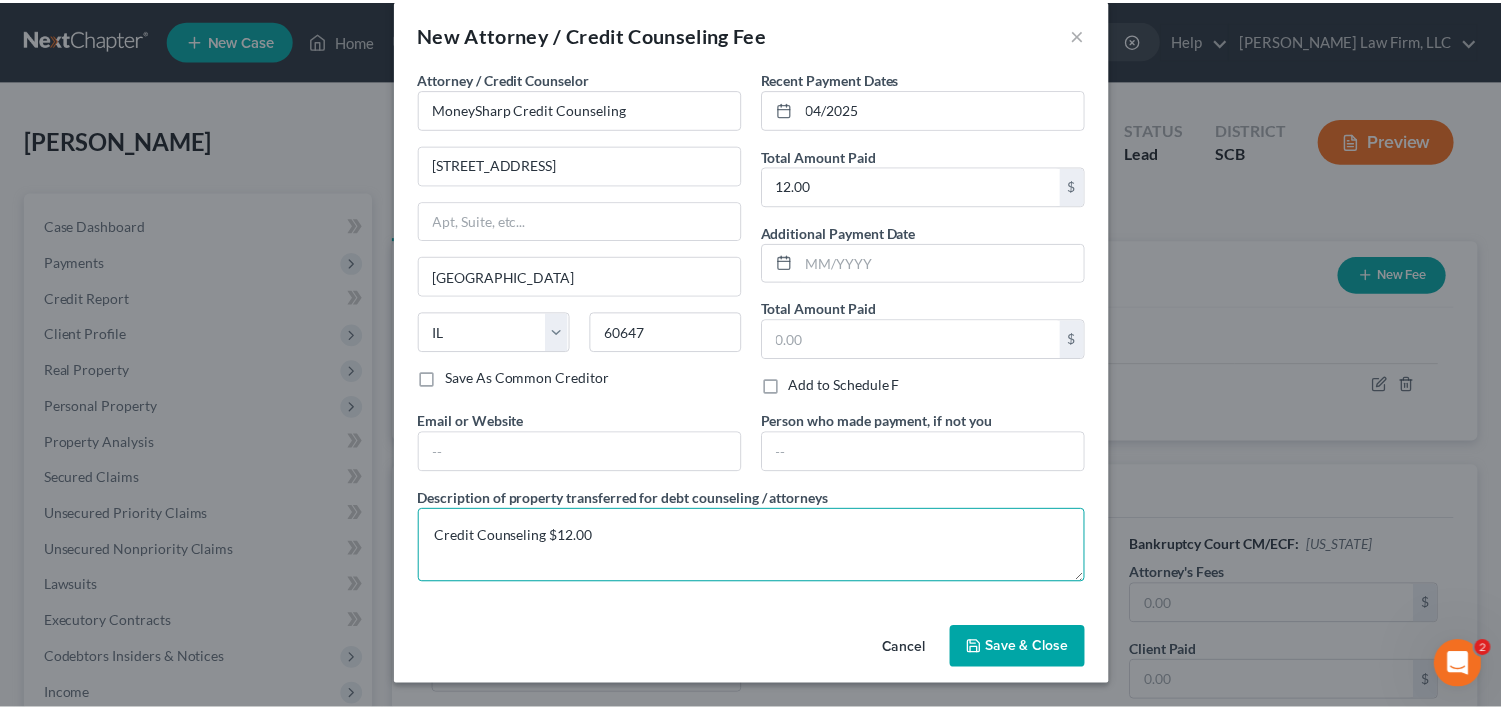 scroll, scrollTop: 200, scrollLeft: 0, axis: vertical 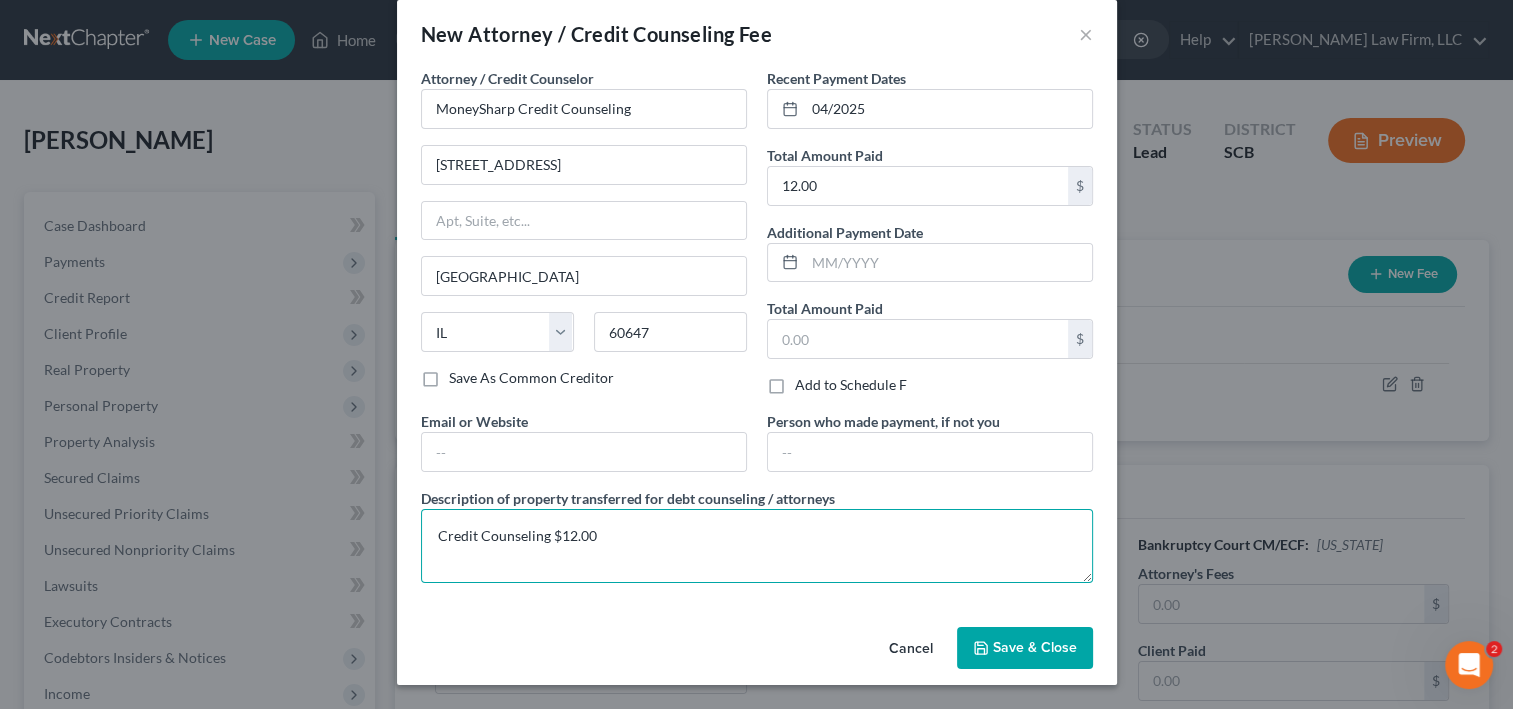 type on "Credit Counseling $12.00" 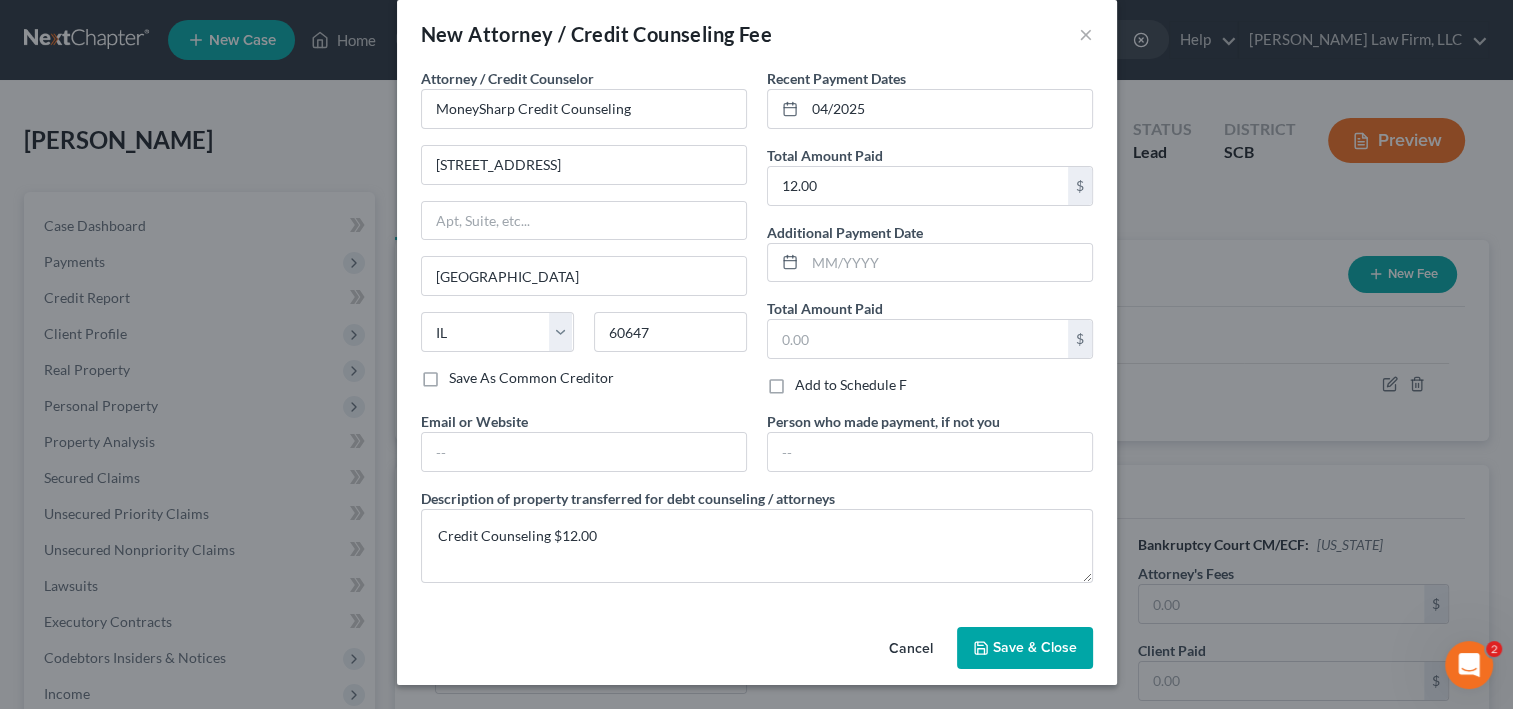 click on "Save & Close" at bounding box center [1035, 647] 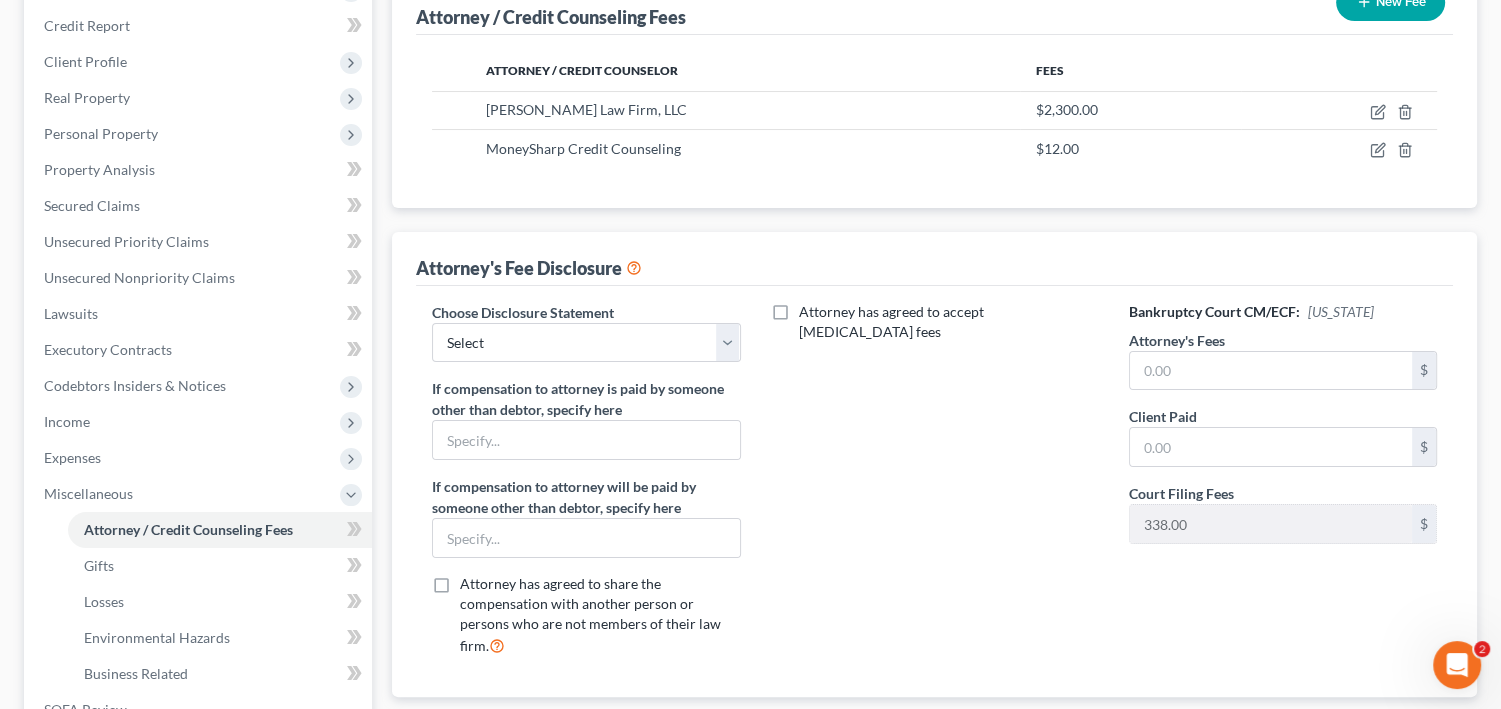 scroll, scrollTop: 320, scrollLeft: 0, axis: vertical 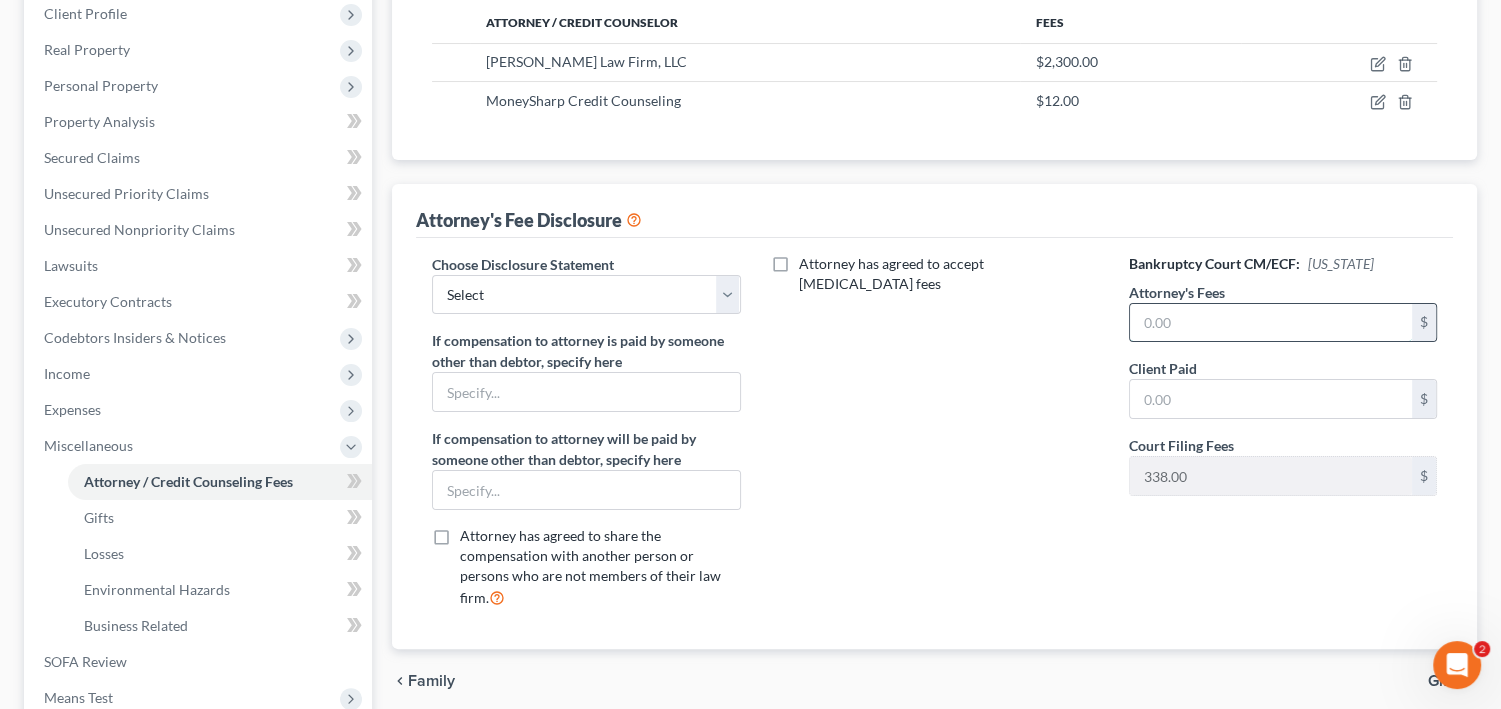click at bounding box center [1271, 323] 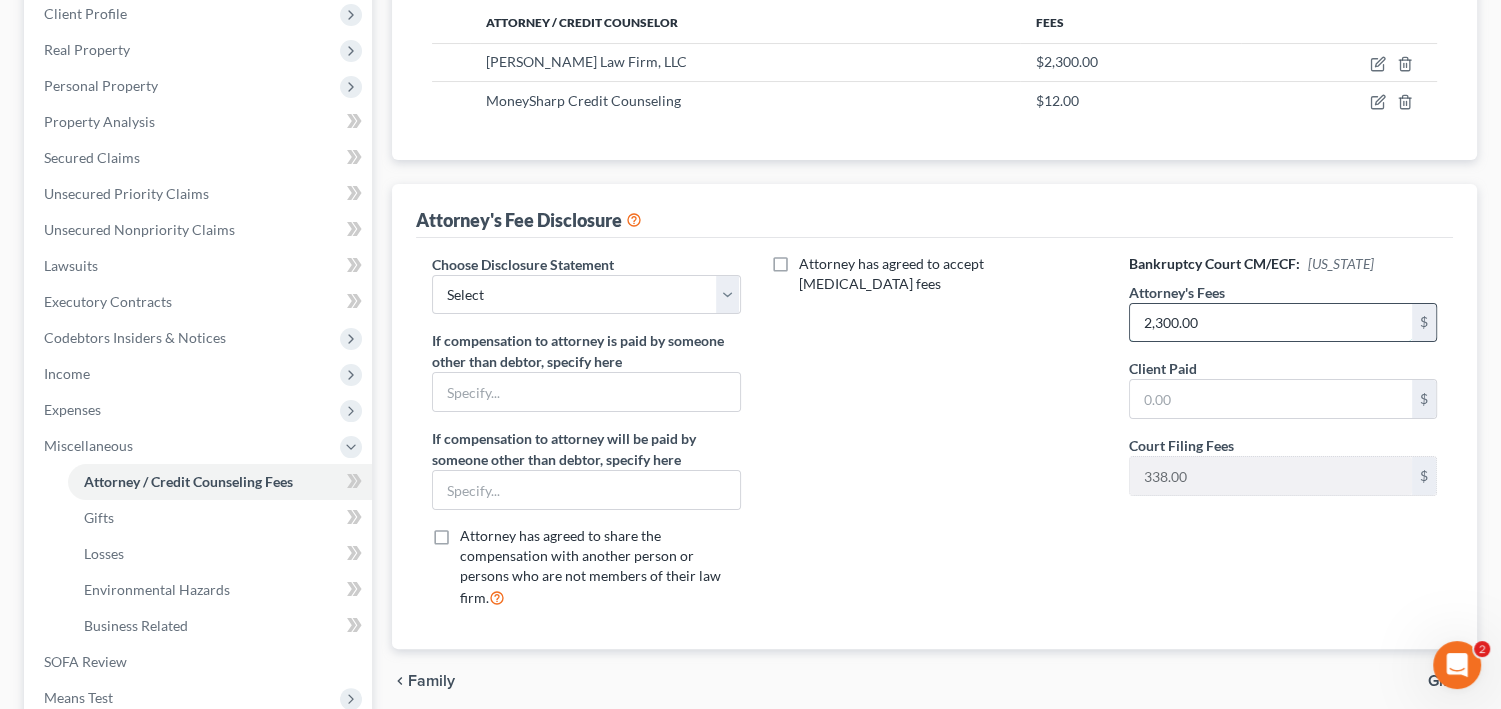 click on "2,300.00" at bounding box center (1271, 323) 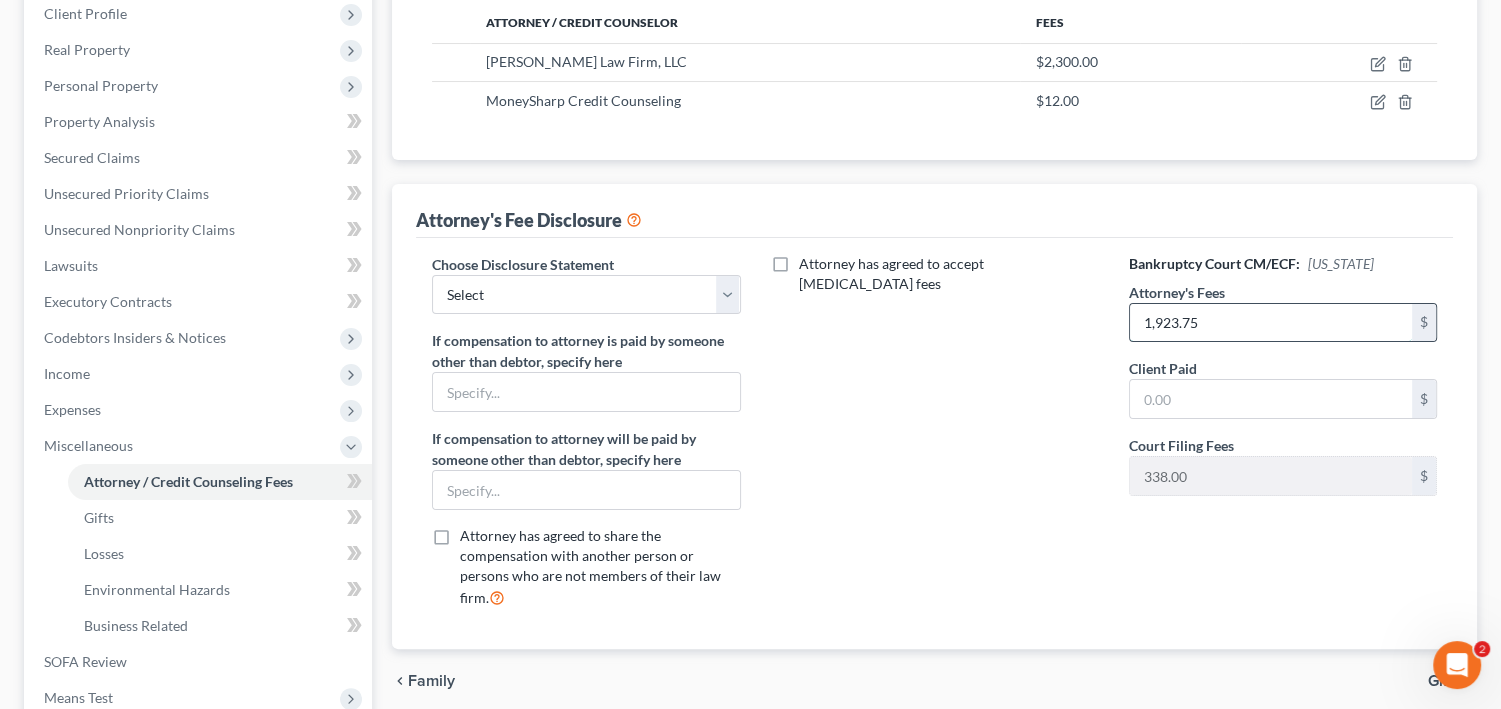 type on "1,923.75" 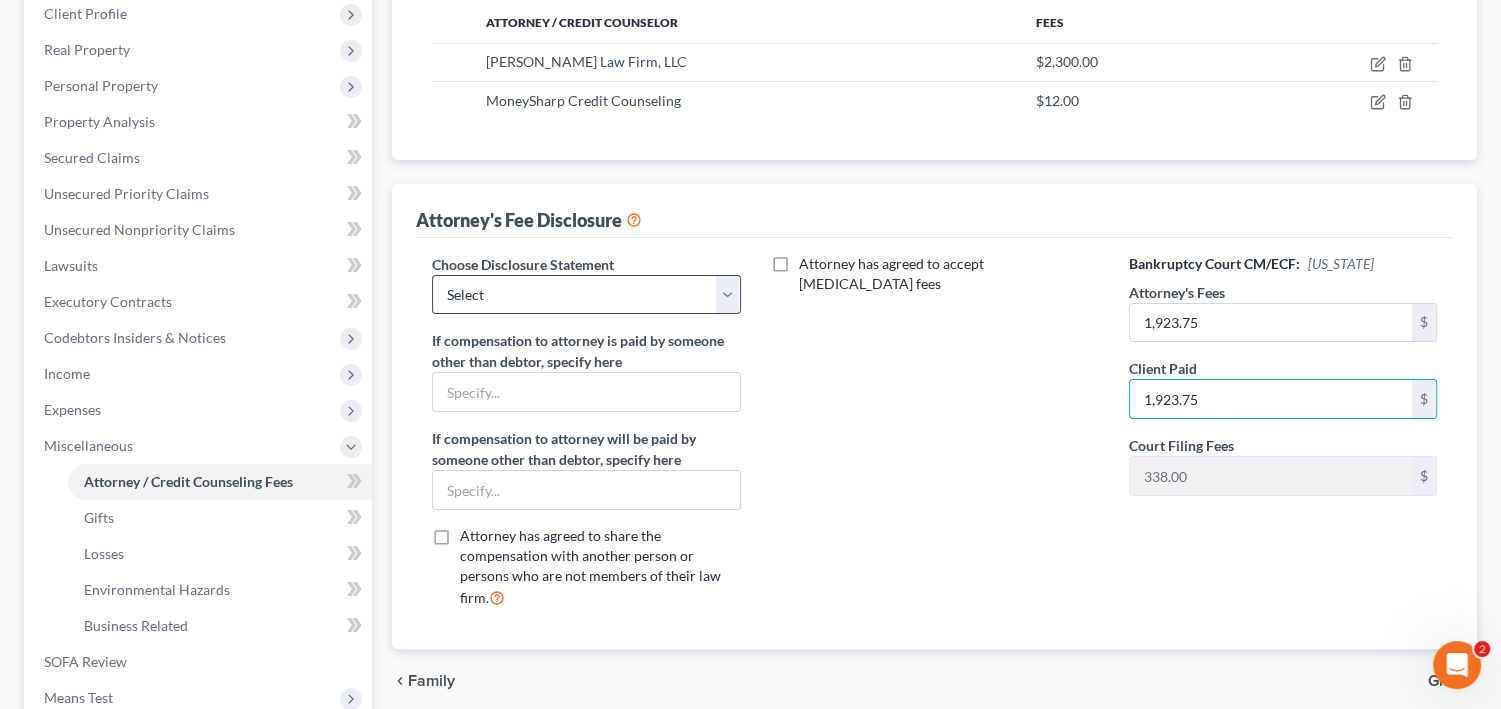 type on "1,923.75" 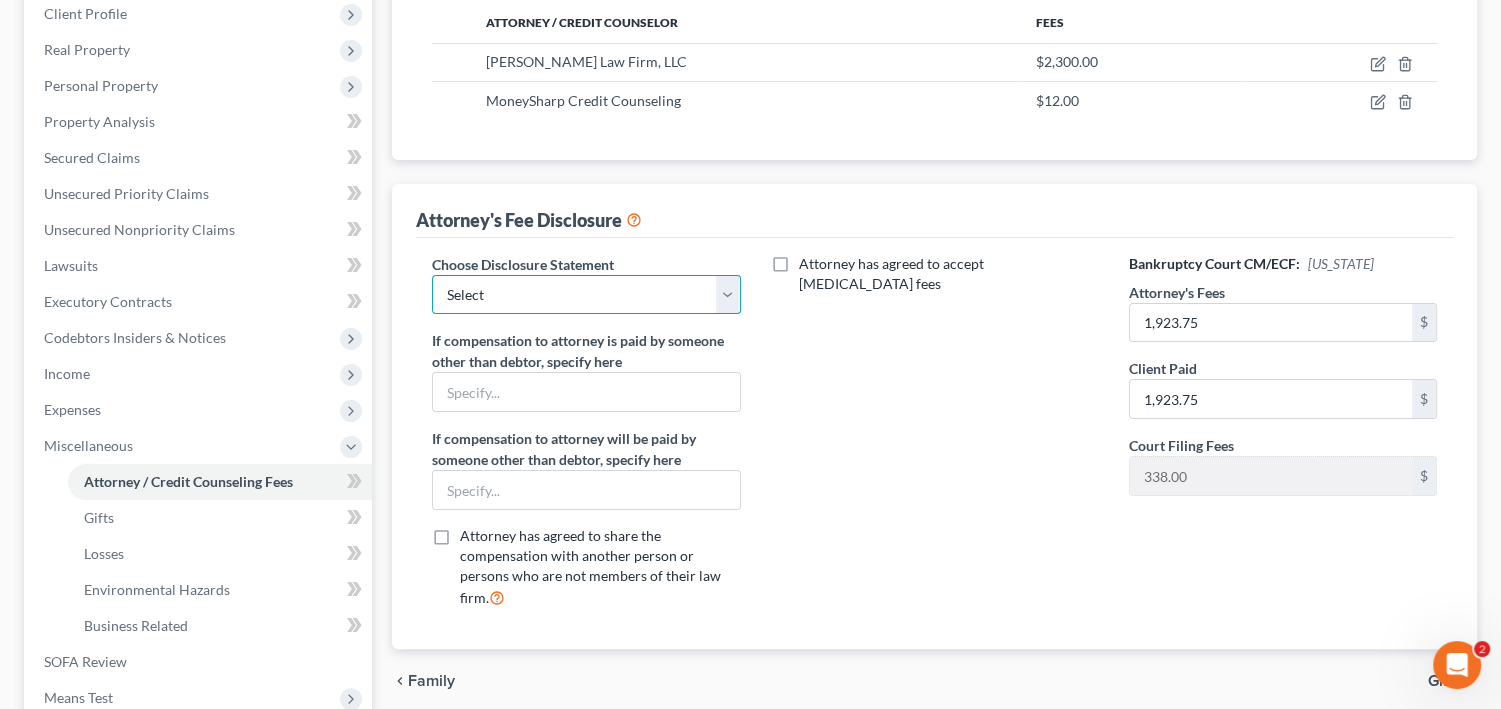 click on "Select Disclosure of Compensation of Attorney for Debtor(S)" at bounding box center [586, 295] 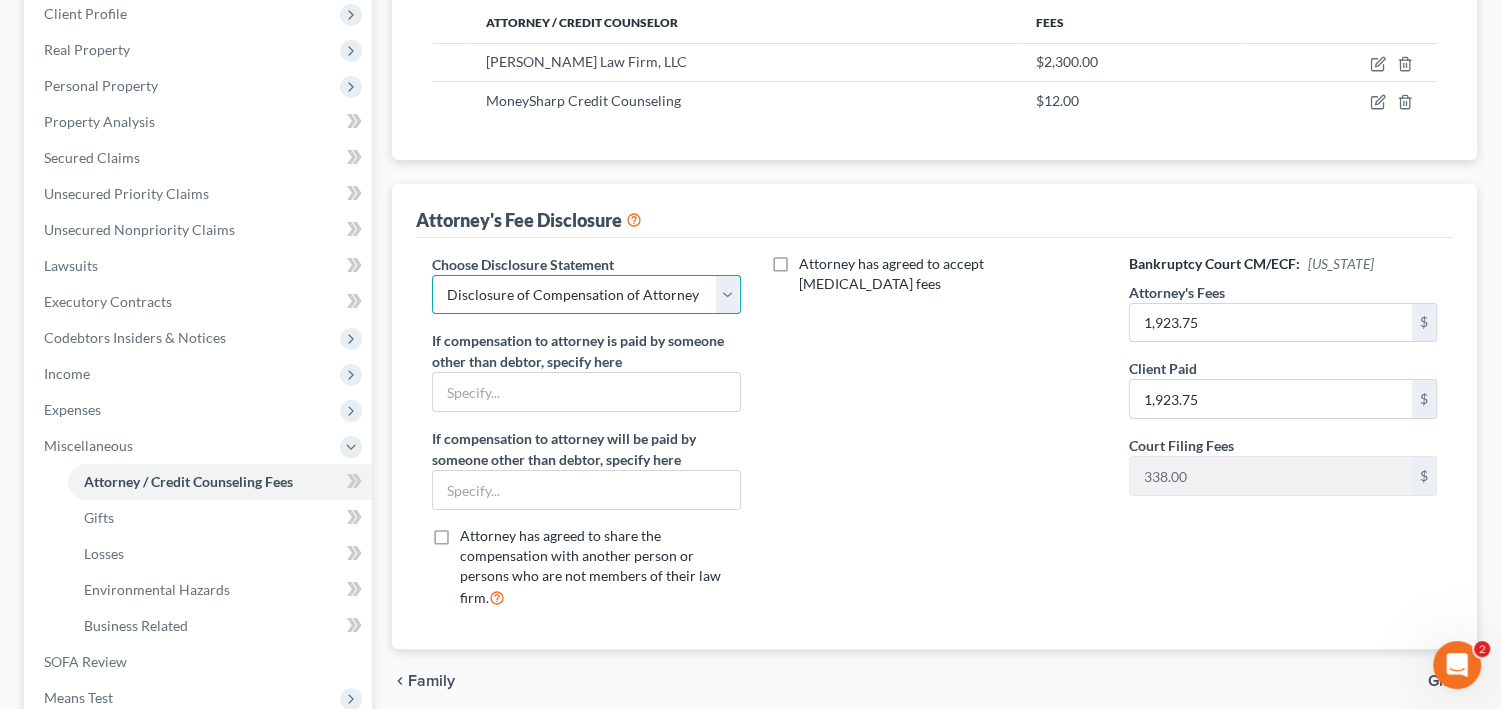 click on "Select Disclosure of Compensation of Attorney for Debtor(S)" at bounding box center [586, 295] 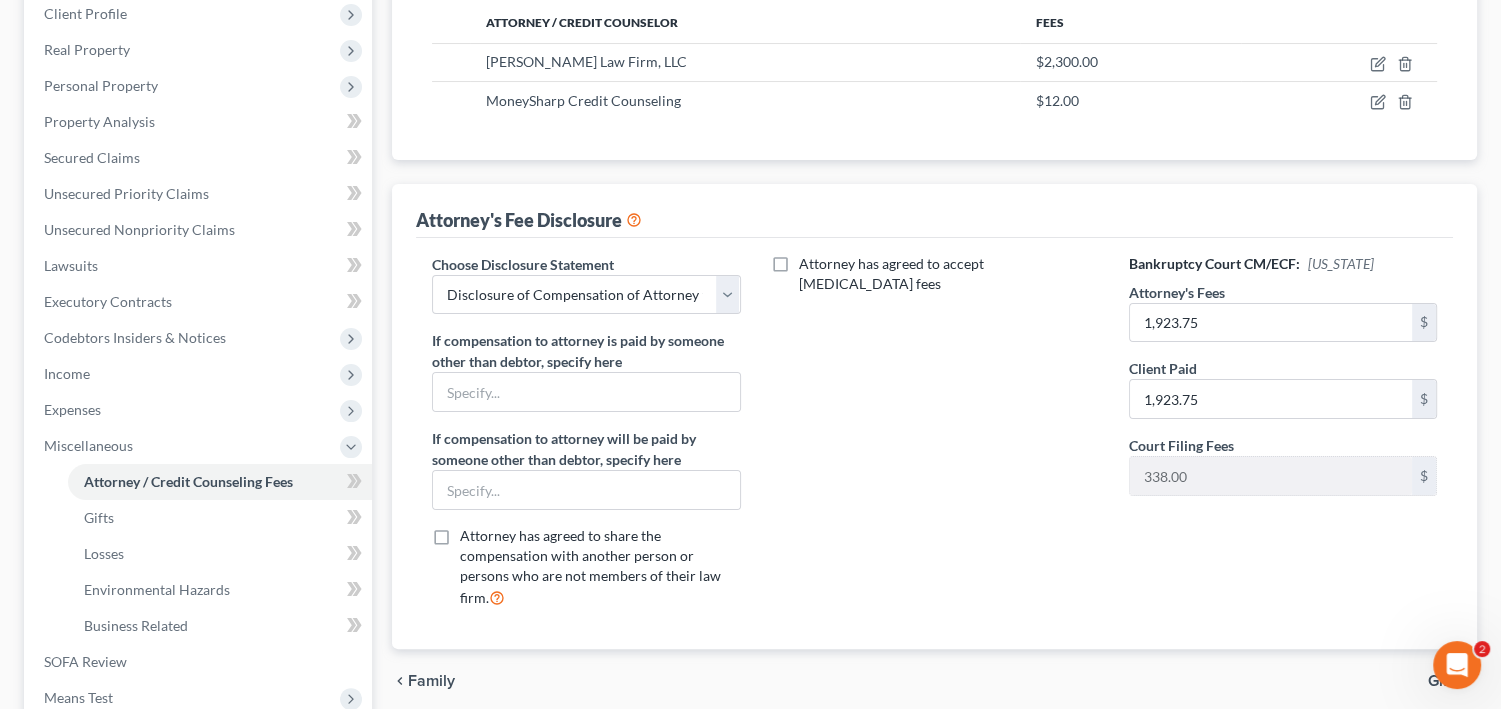 click on "Attorney has agreed to accept [MEDICAL_DATA] fees" at bounding box center (935, 439) 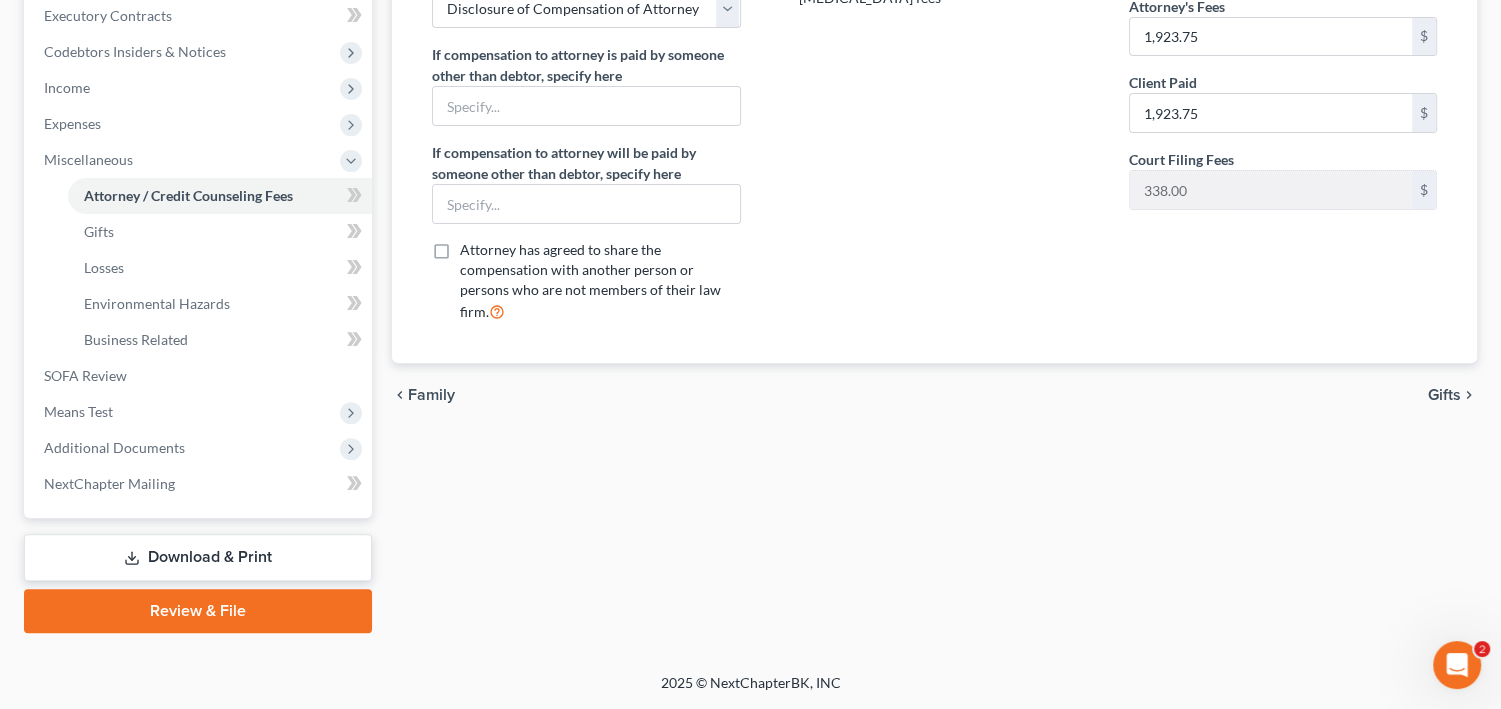 click on "Gifts" at bounding box center [1444, 395] 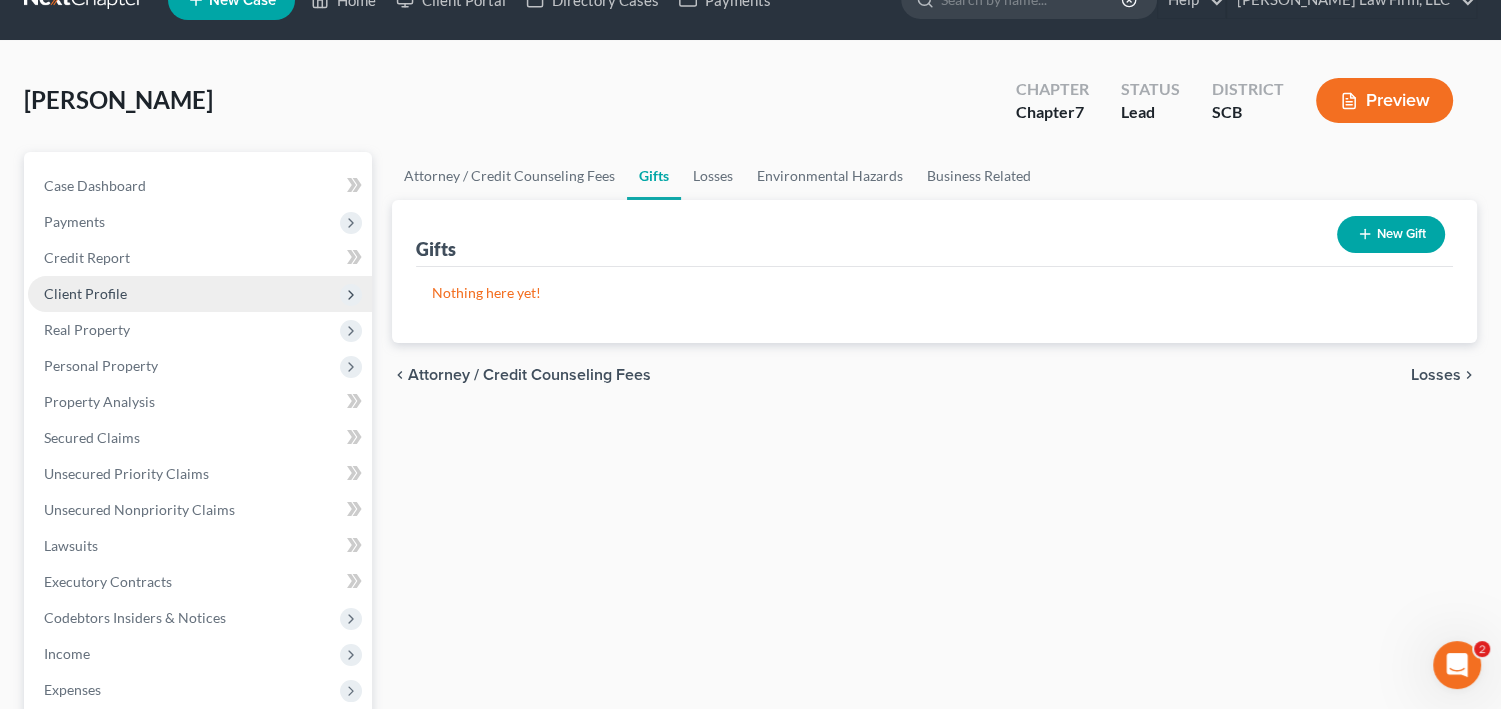 scroll, scrollTop: 80, scrollLeft: 0, axis: vertical 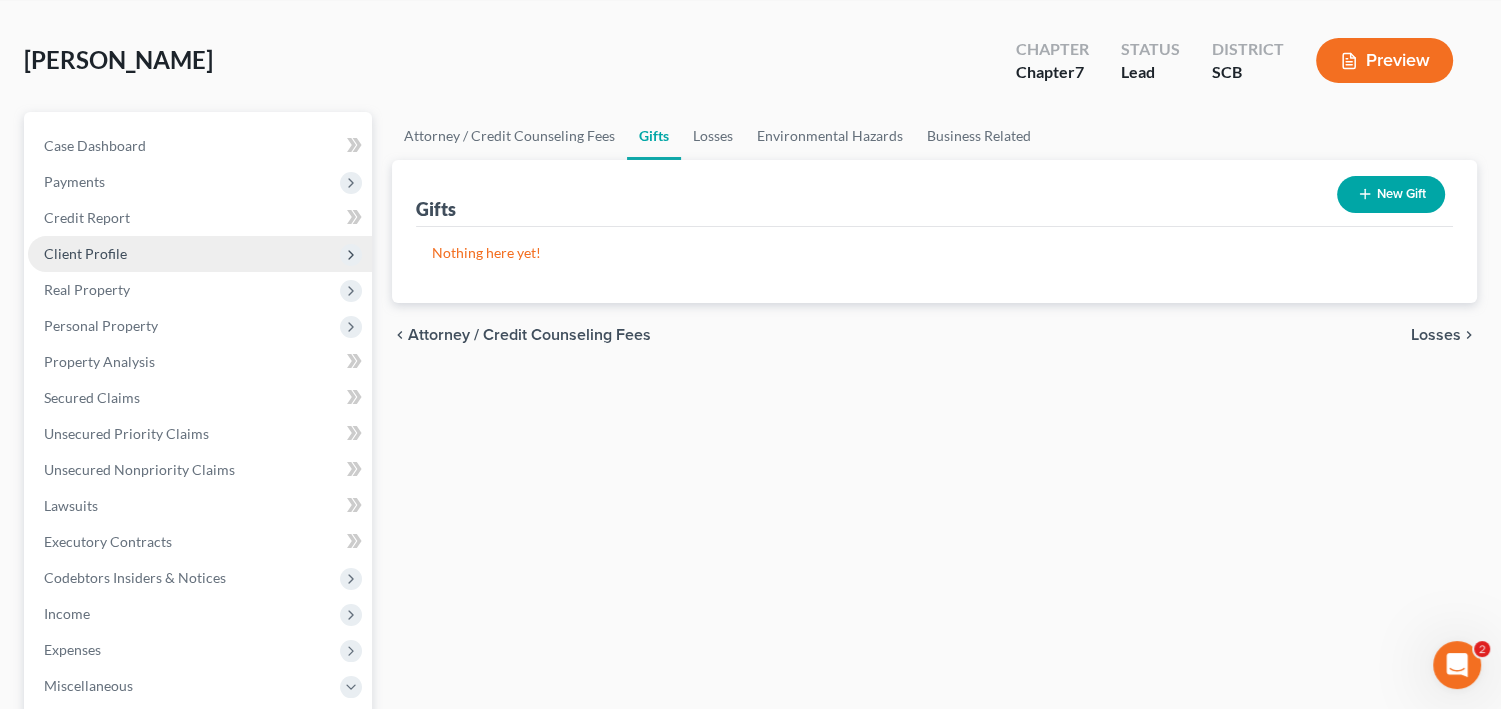 click on "Client Profile" at bounding box center [85, 253] 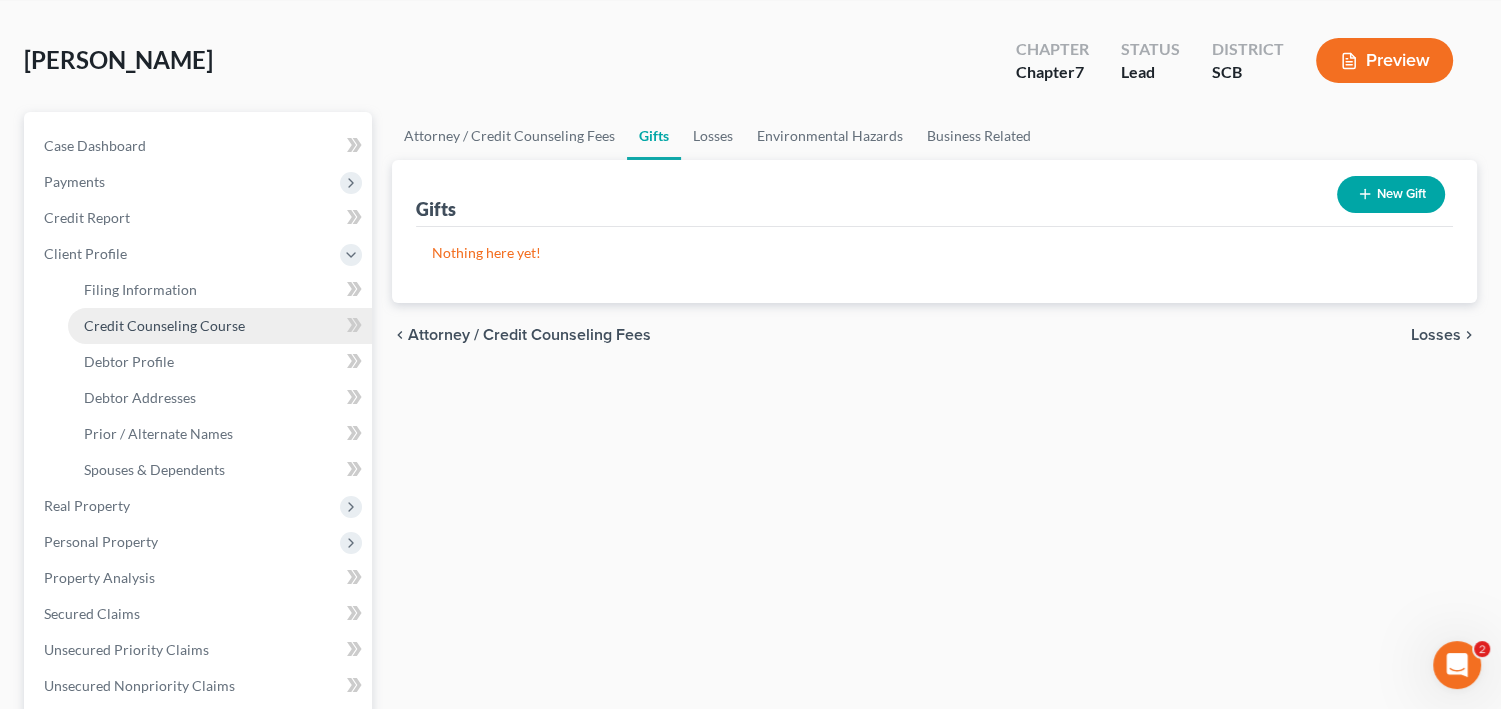 click on "Credit Counseling Course" at bounding box center (220, 326) 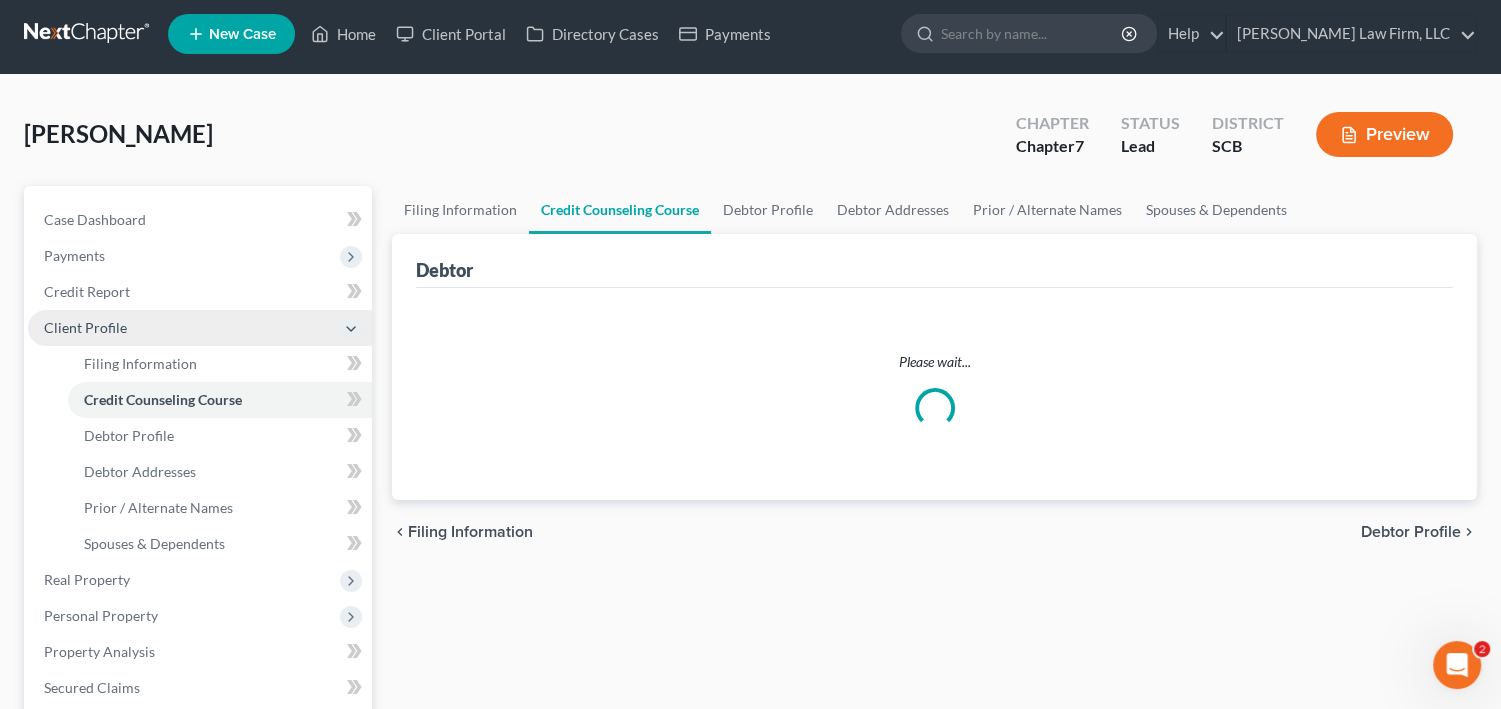 scroll, scrollTop: 0, scrollLeft: 0, axis: both 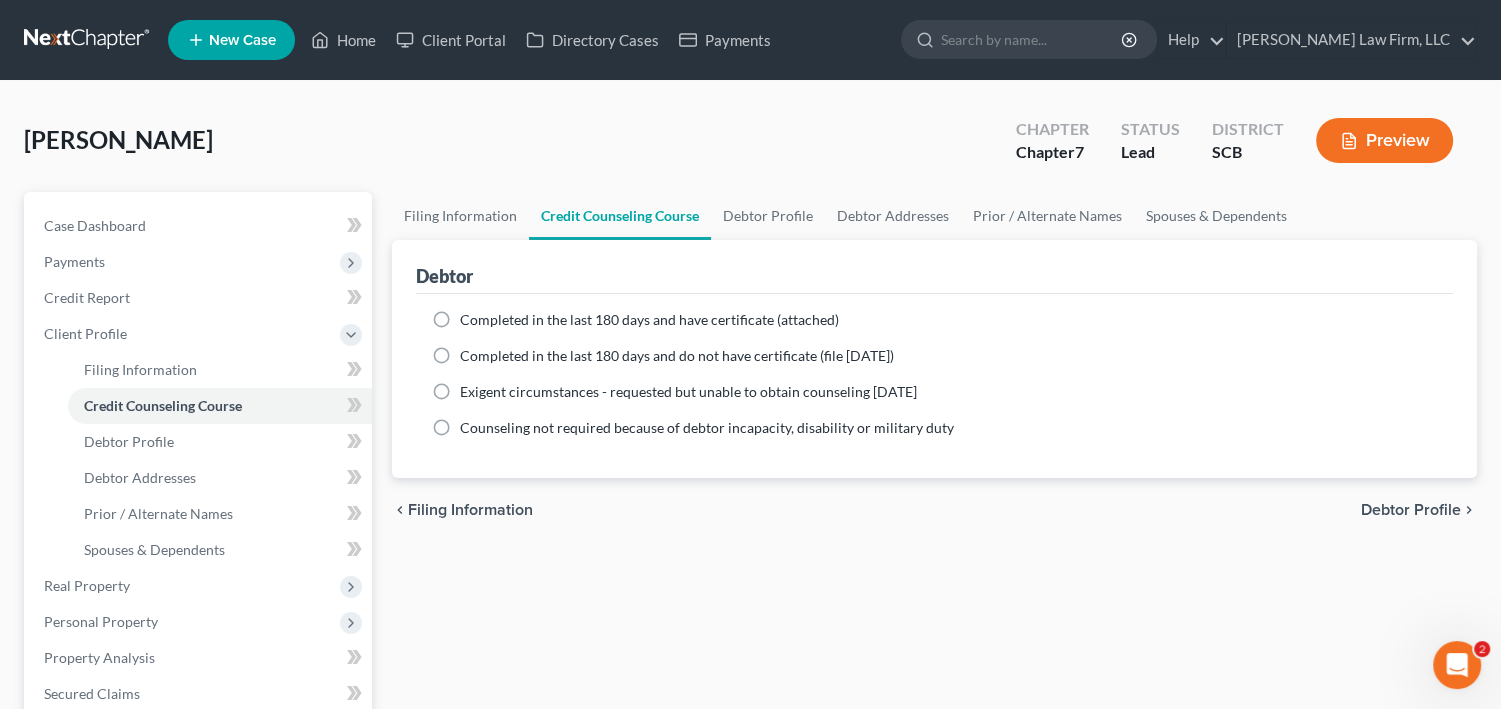 click on "Completed in the last 180 days and have certificate (attached)" at bounding box center [649, 320] 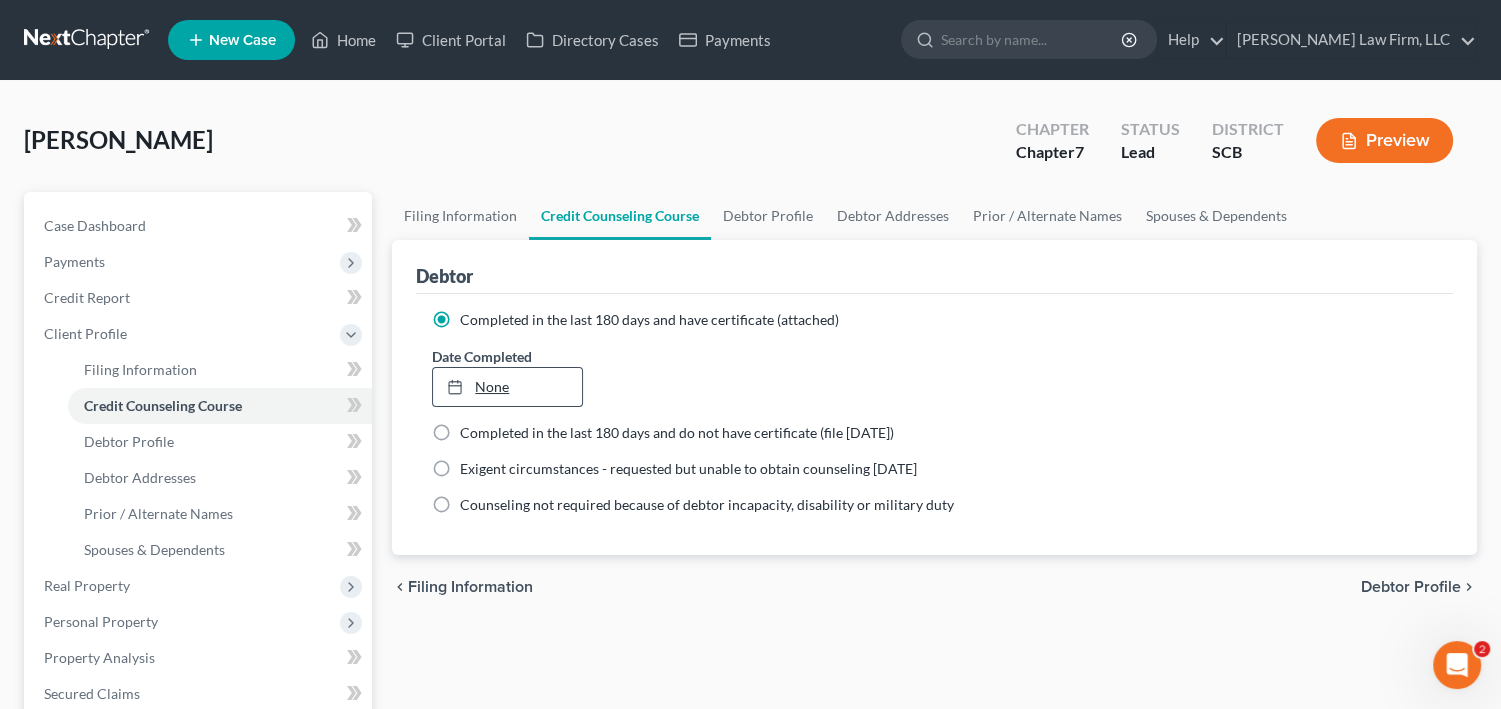 click on "None" at bounding box center [507, 387] 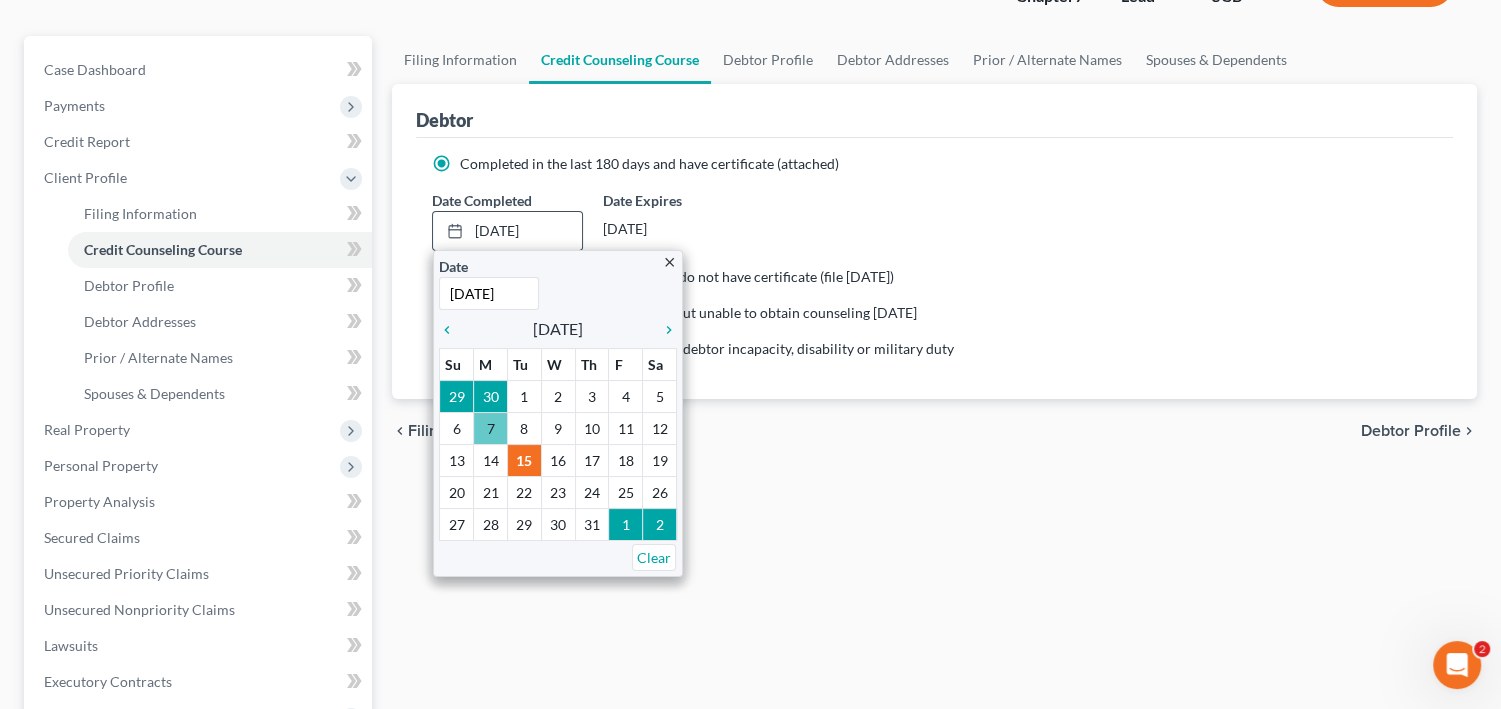 scroll, scrollTop: 240, scrollLeft: 0, axis: vertical 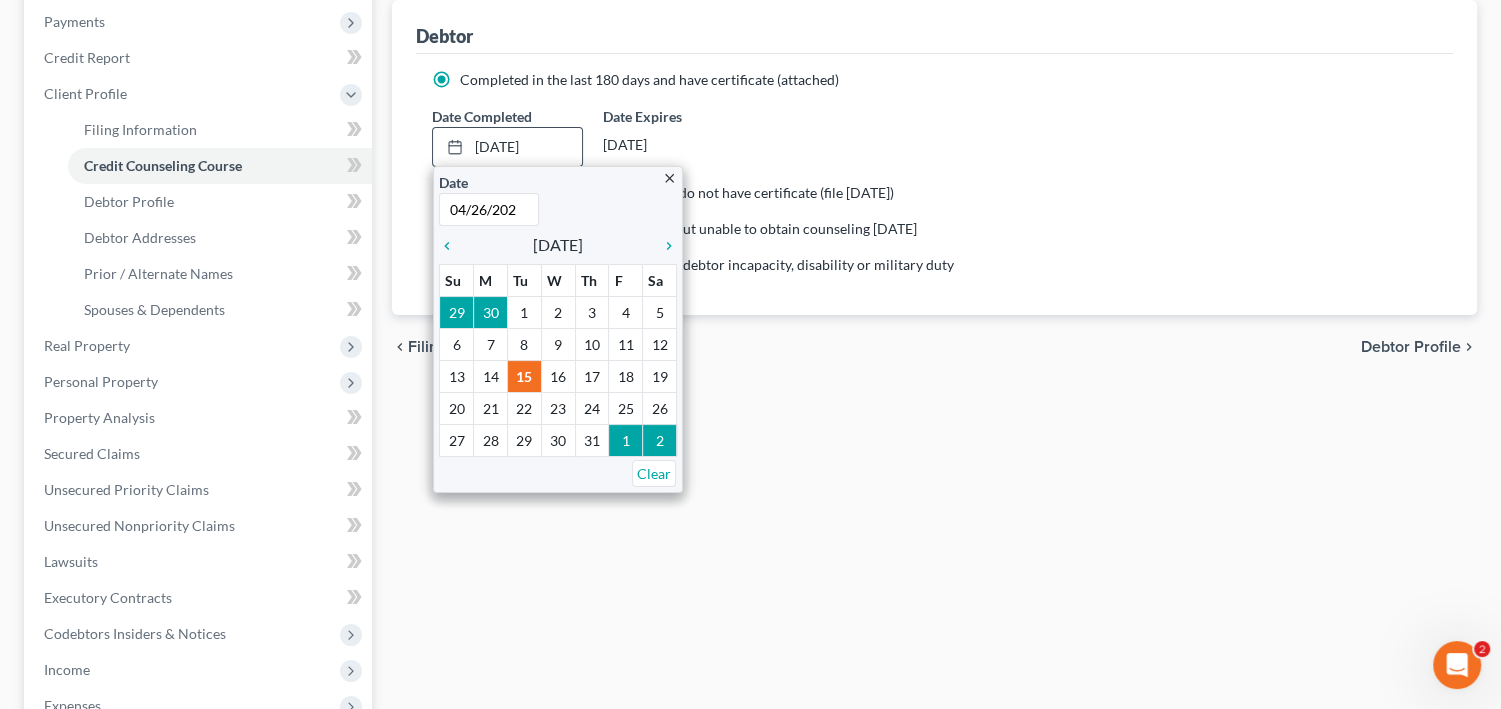 type on "[DATE]" 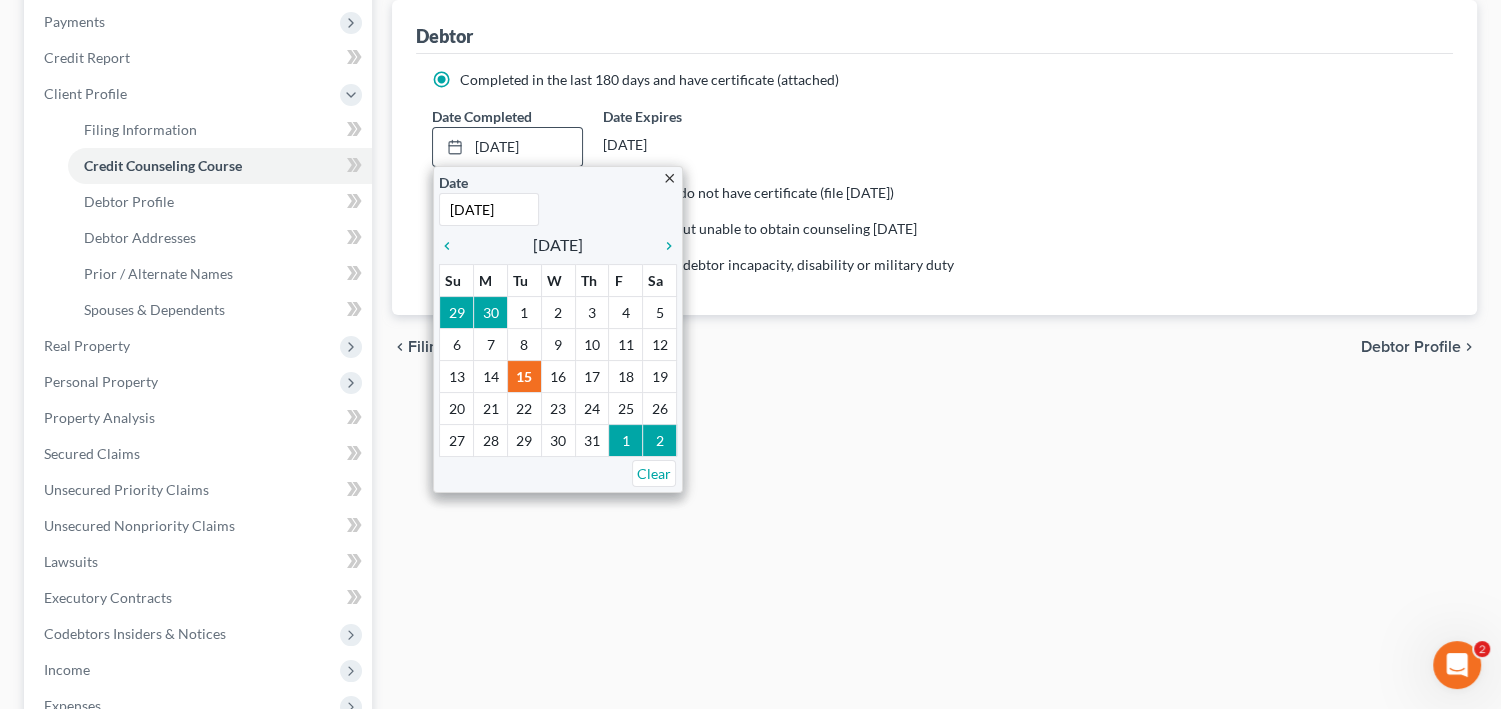 scroll, scrollTop: 0, scrollLeft: 16, axis: horizontal 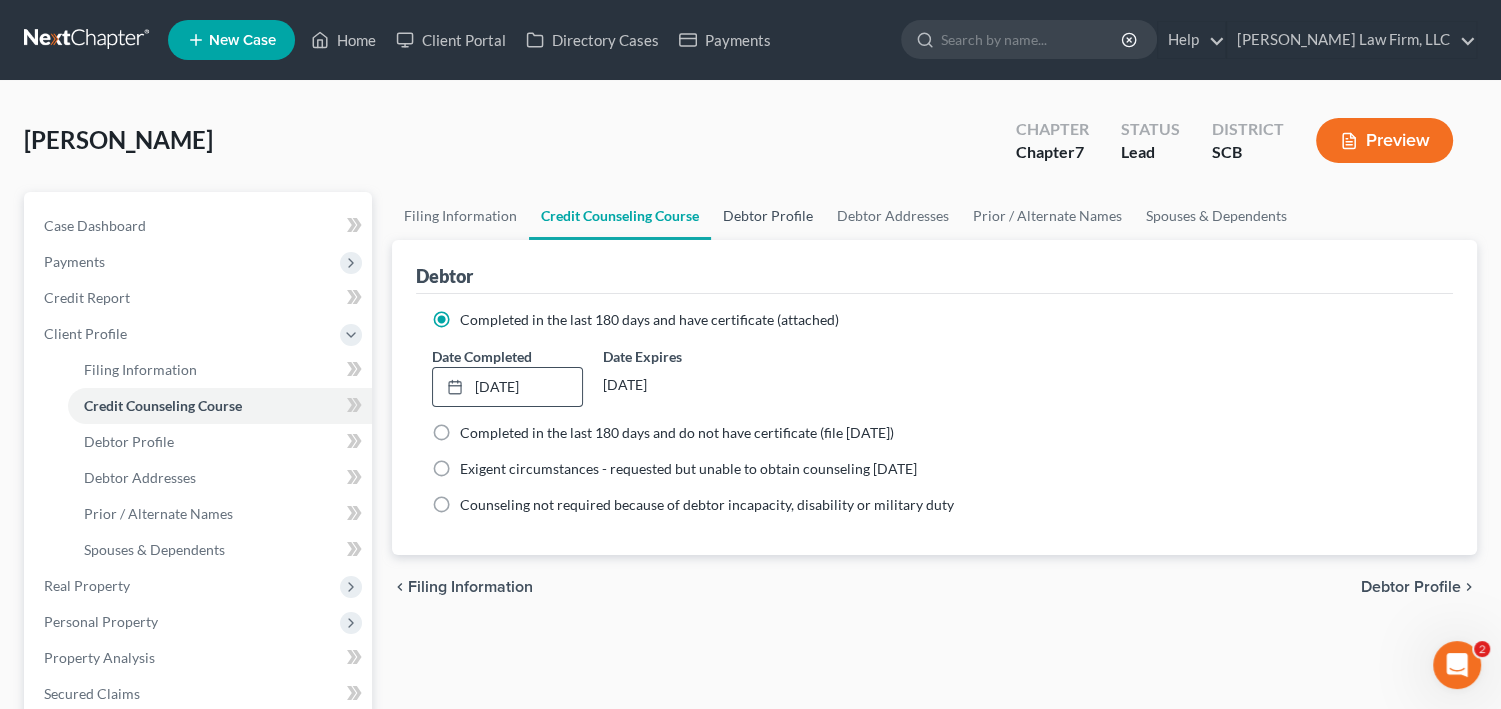 click on "Debtor Profile" at bounding box center (768, 216) 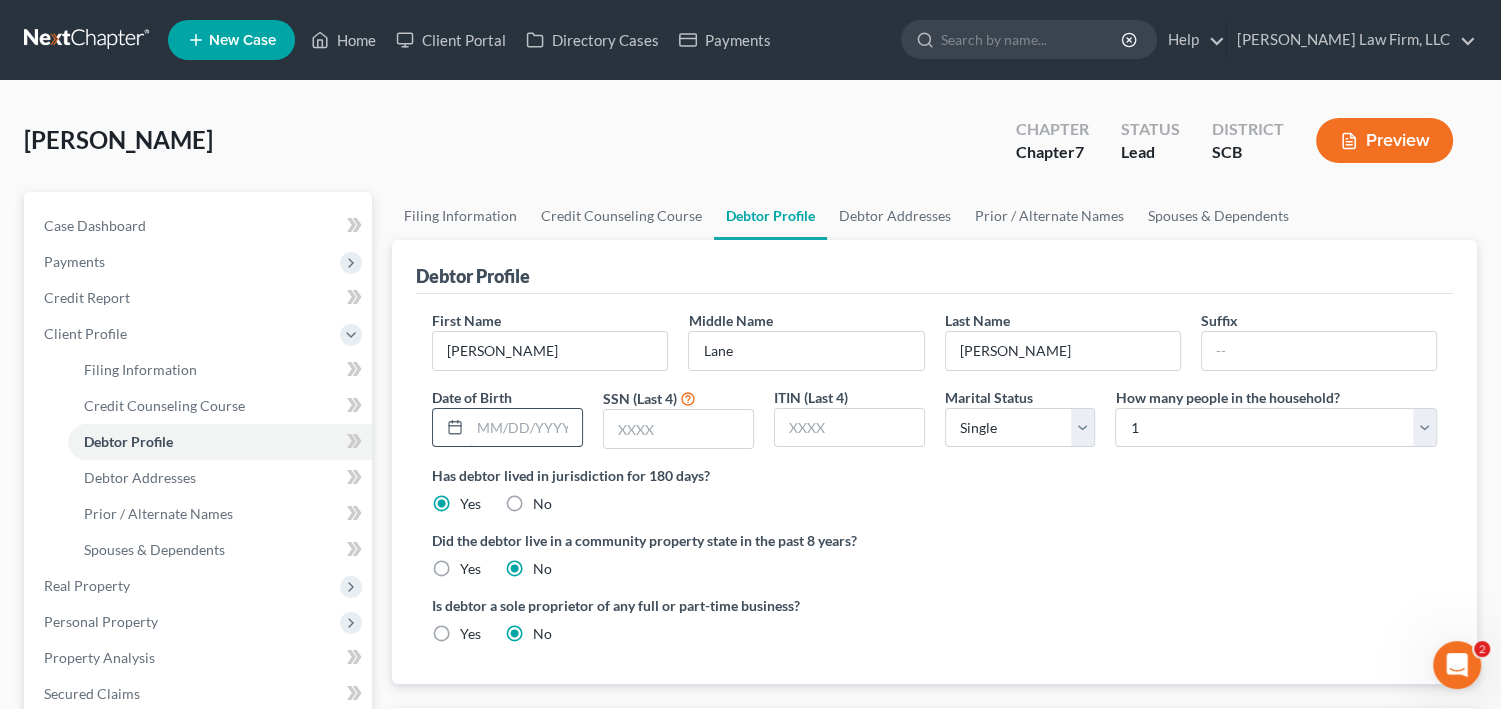 click at bounding box center [526, 428] 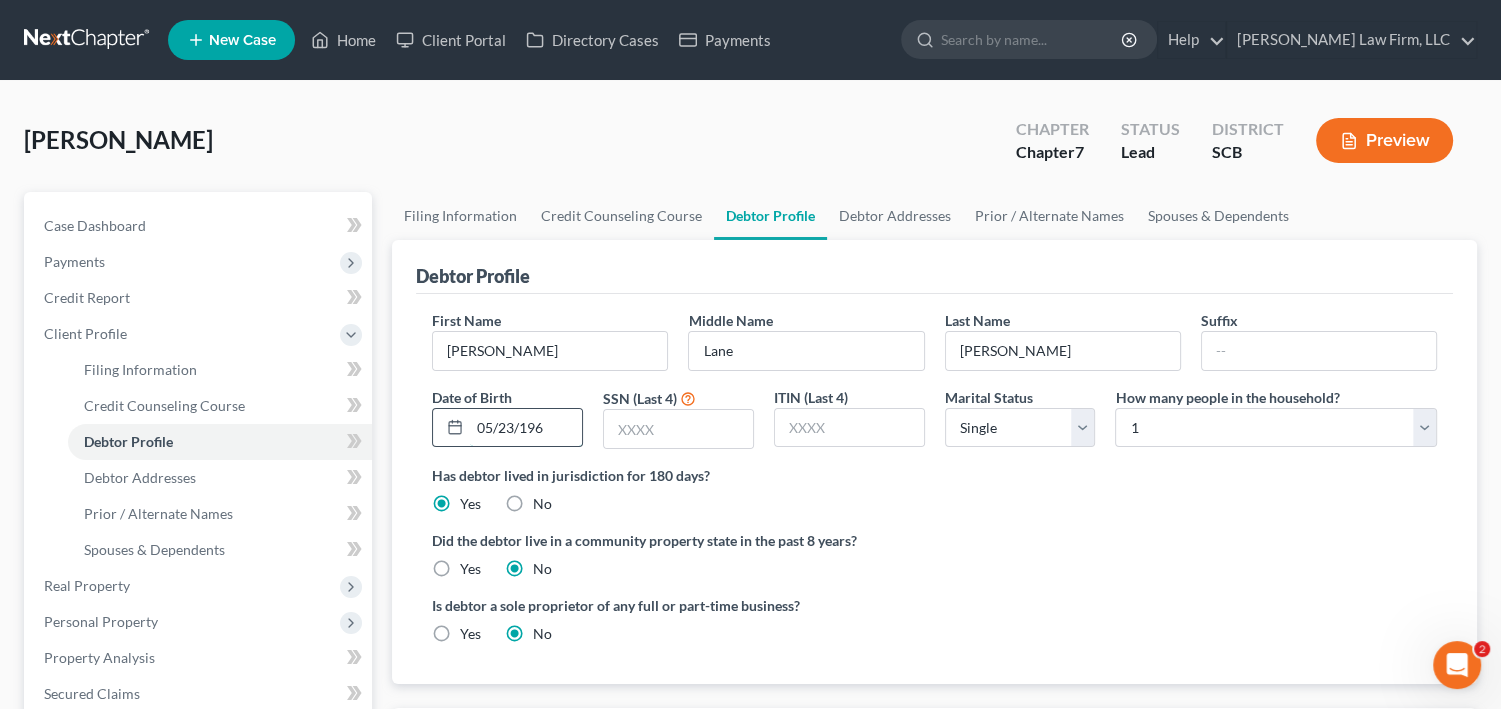 scroll, scrollTop: 0, scrollLeft: 0, axis: both 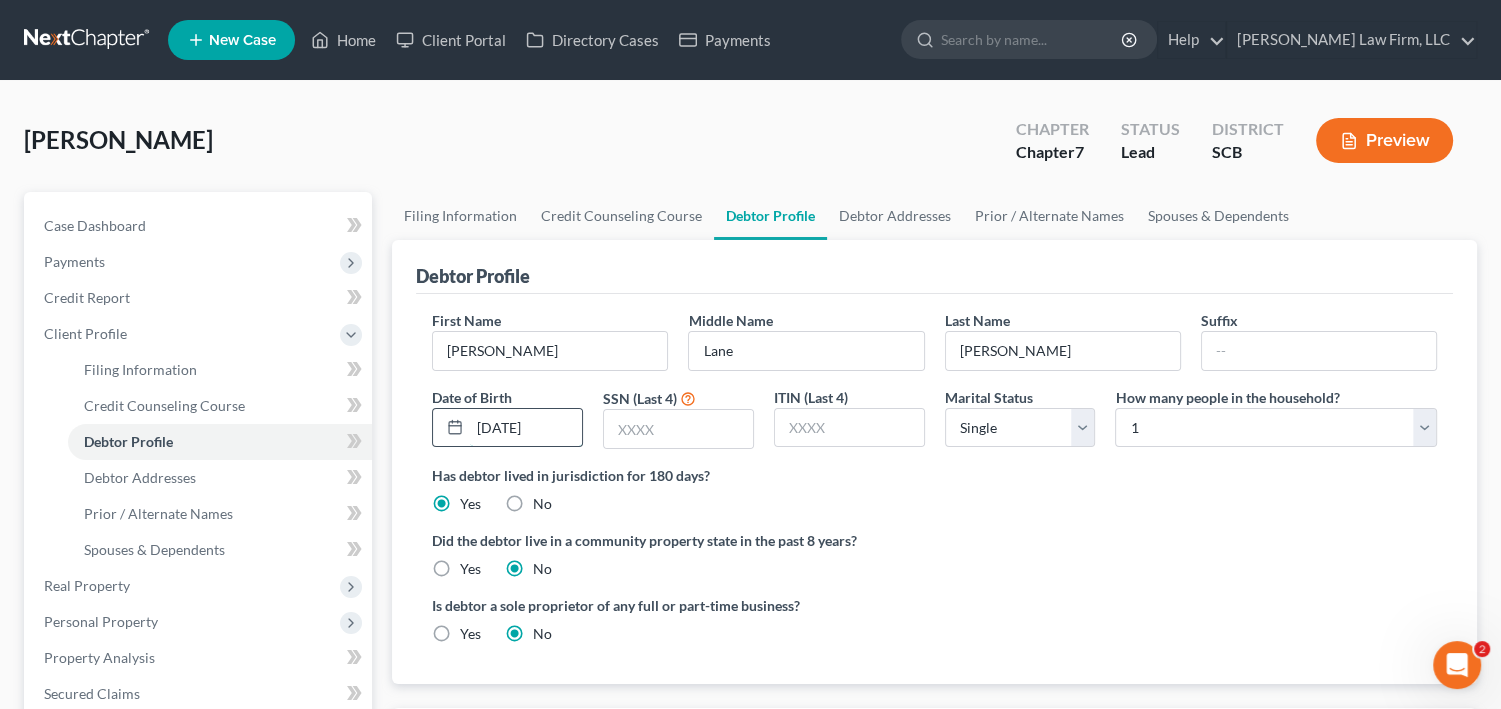 type on "[DATE]" 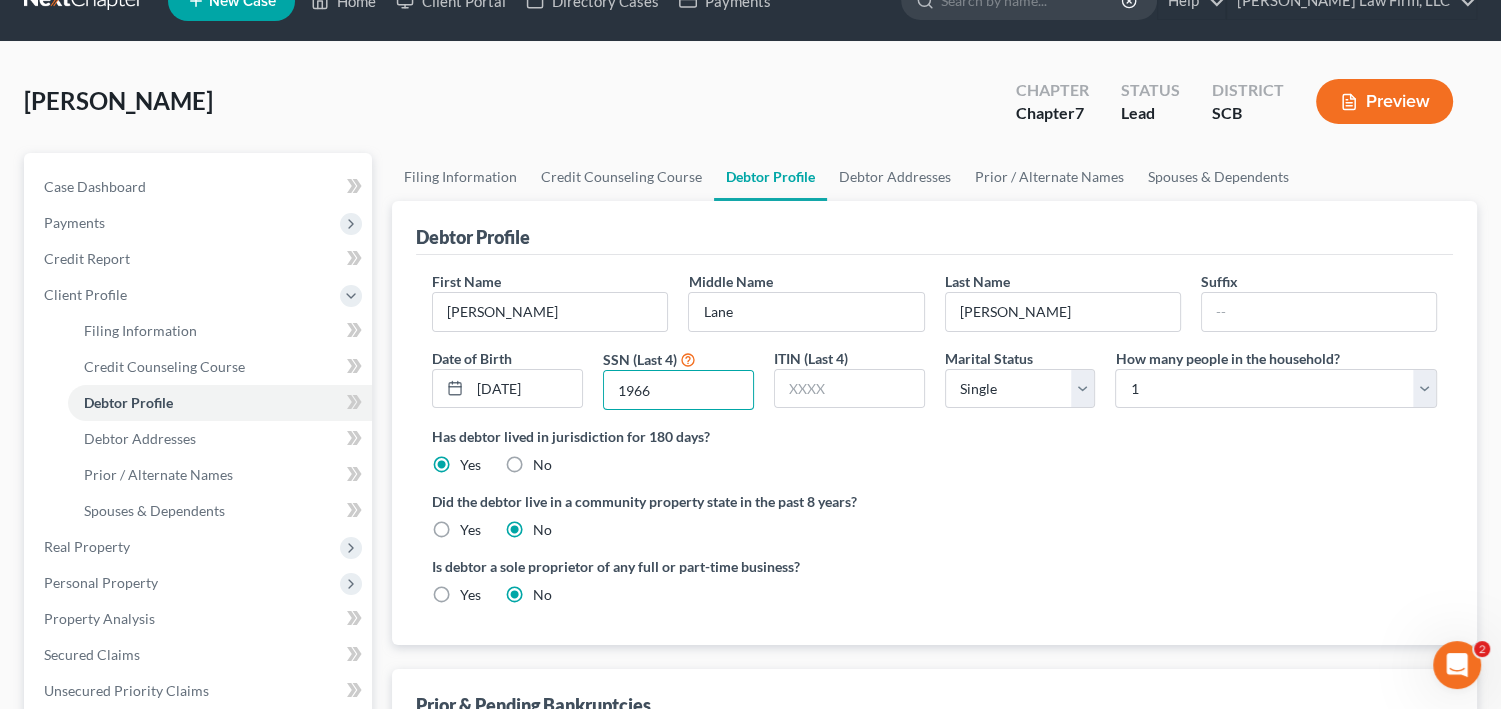 scroll, scrollTop: 0, scrollLeft: 0, axis: both 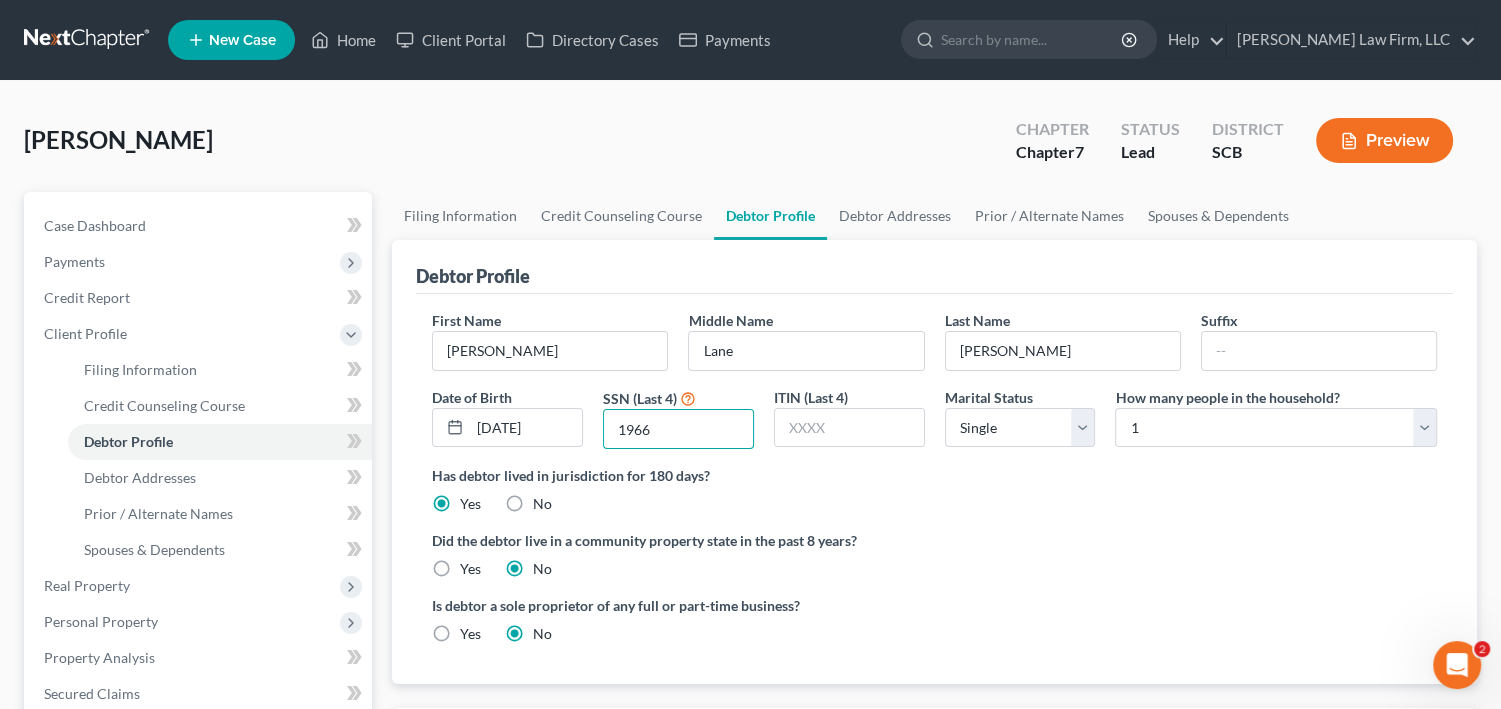 type on "1966" 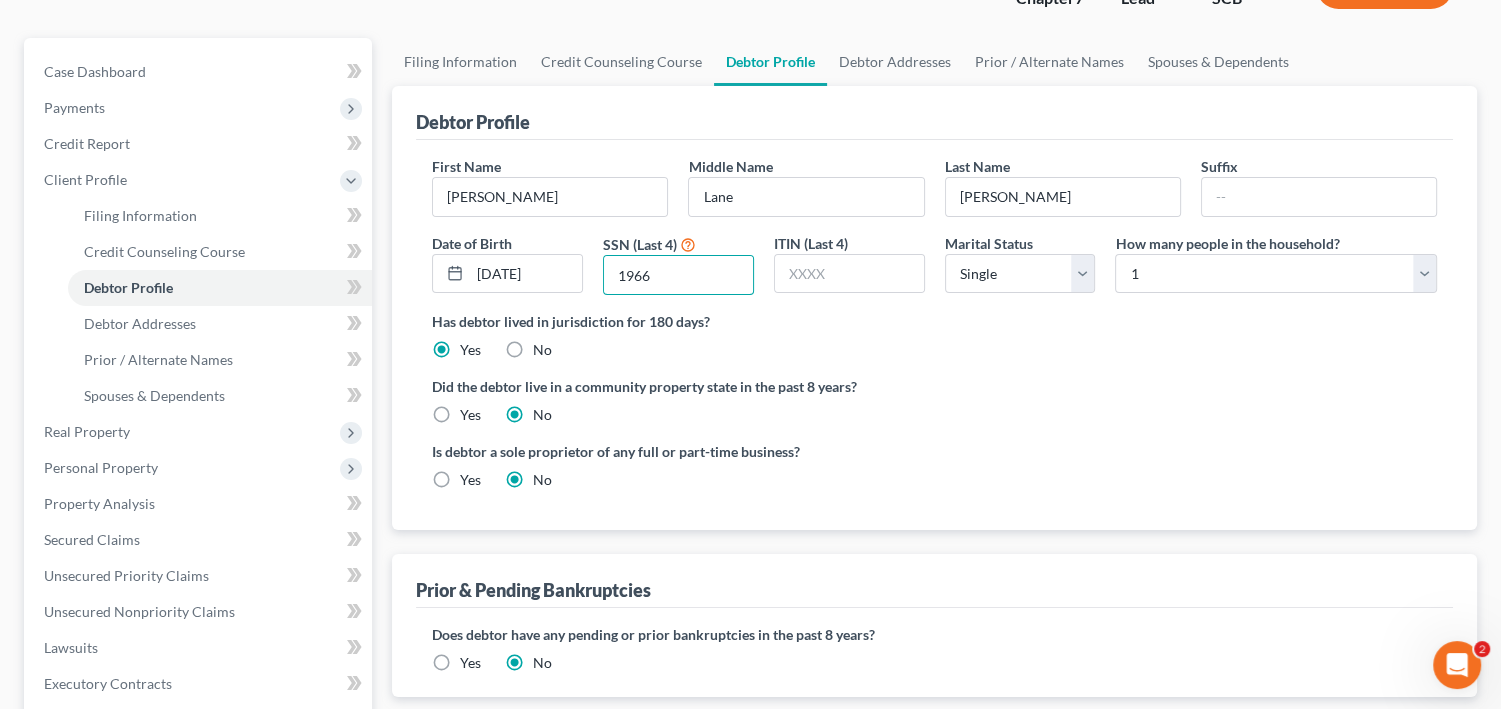 scroll, scrollTop: 160, scrollLeft: 0, axis: vertical 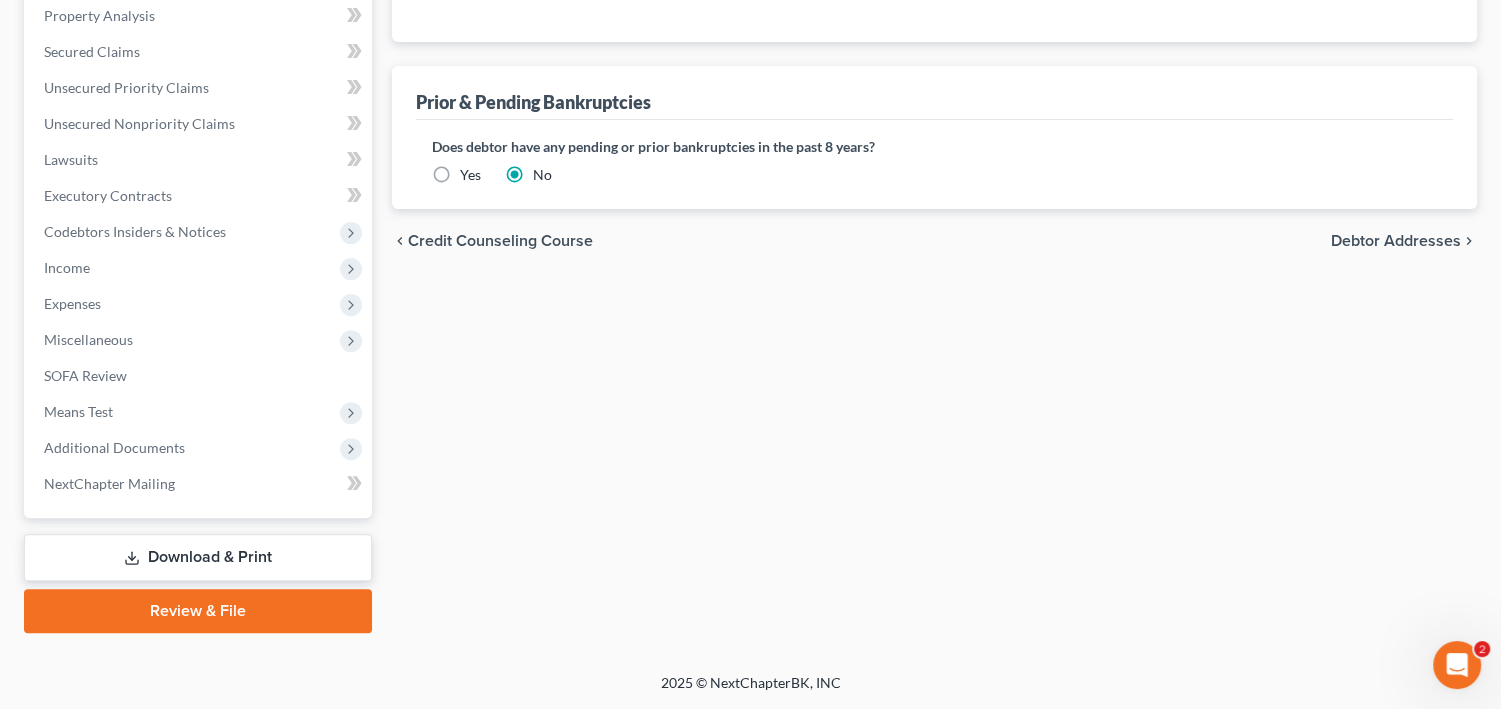 click on "Yes" at bounding box center [470, 175] 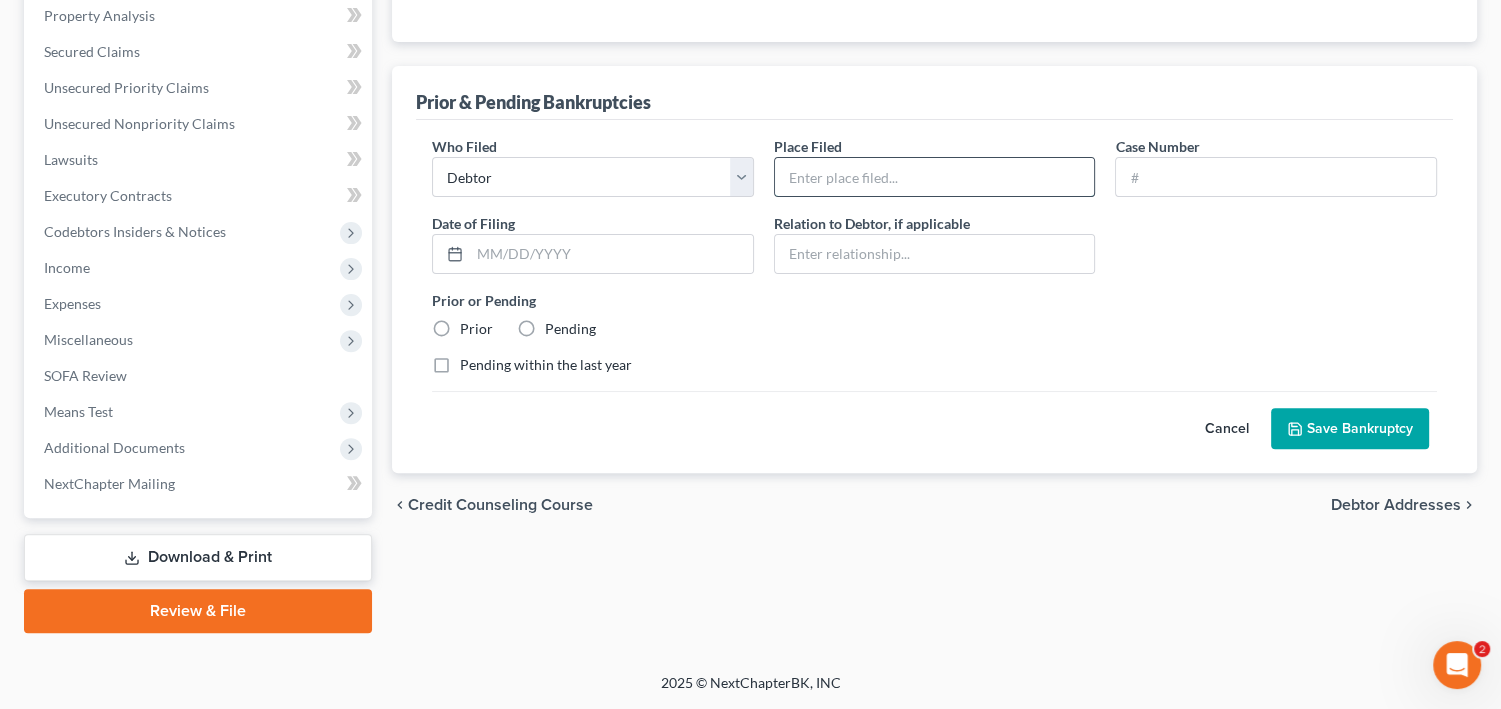 click at bounding box center (935, 177) 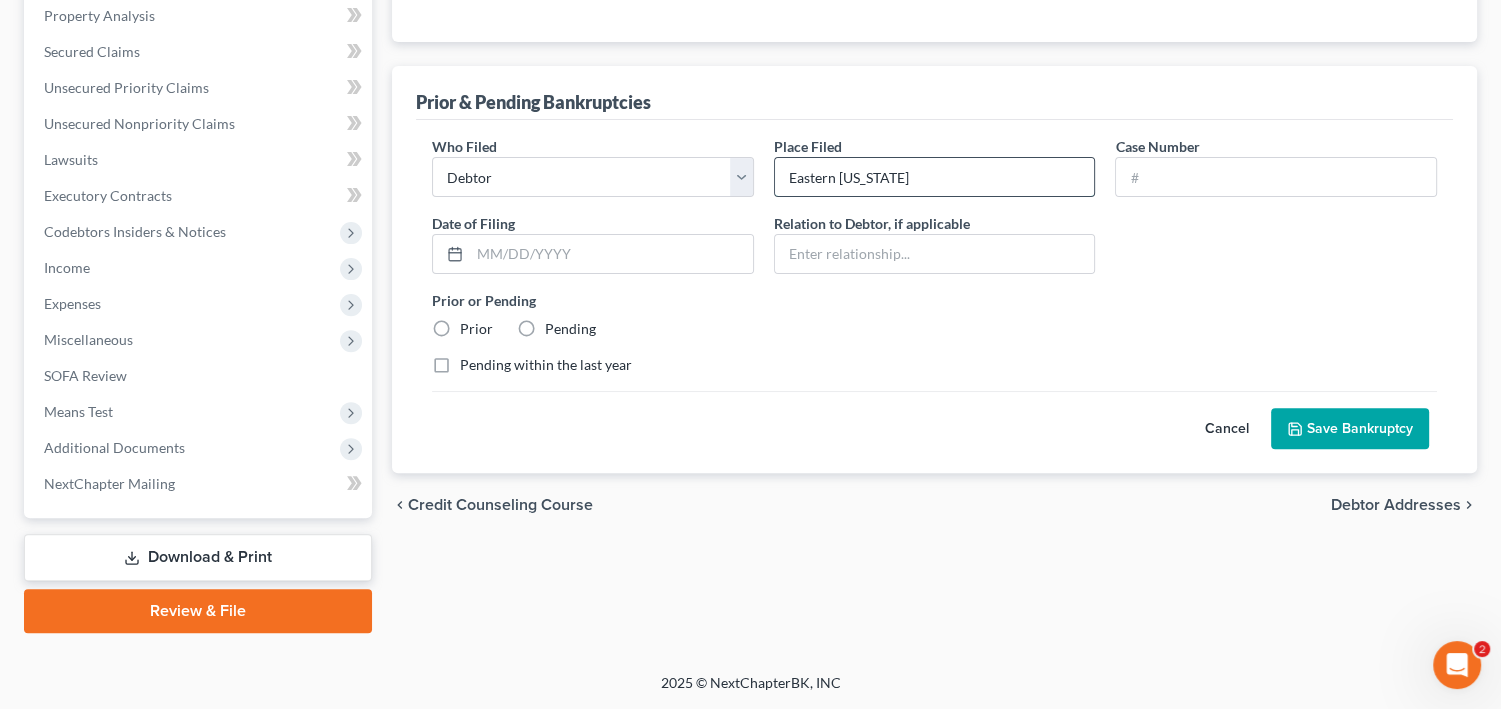 scroll, scrollTop: 720, scrollLeft: 0, axis: vertical 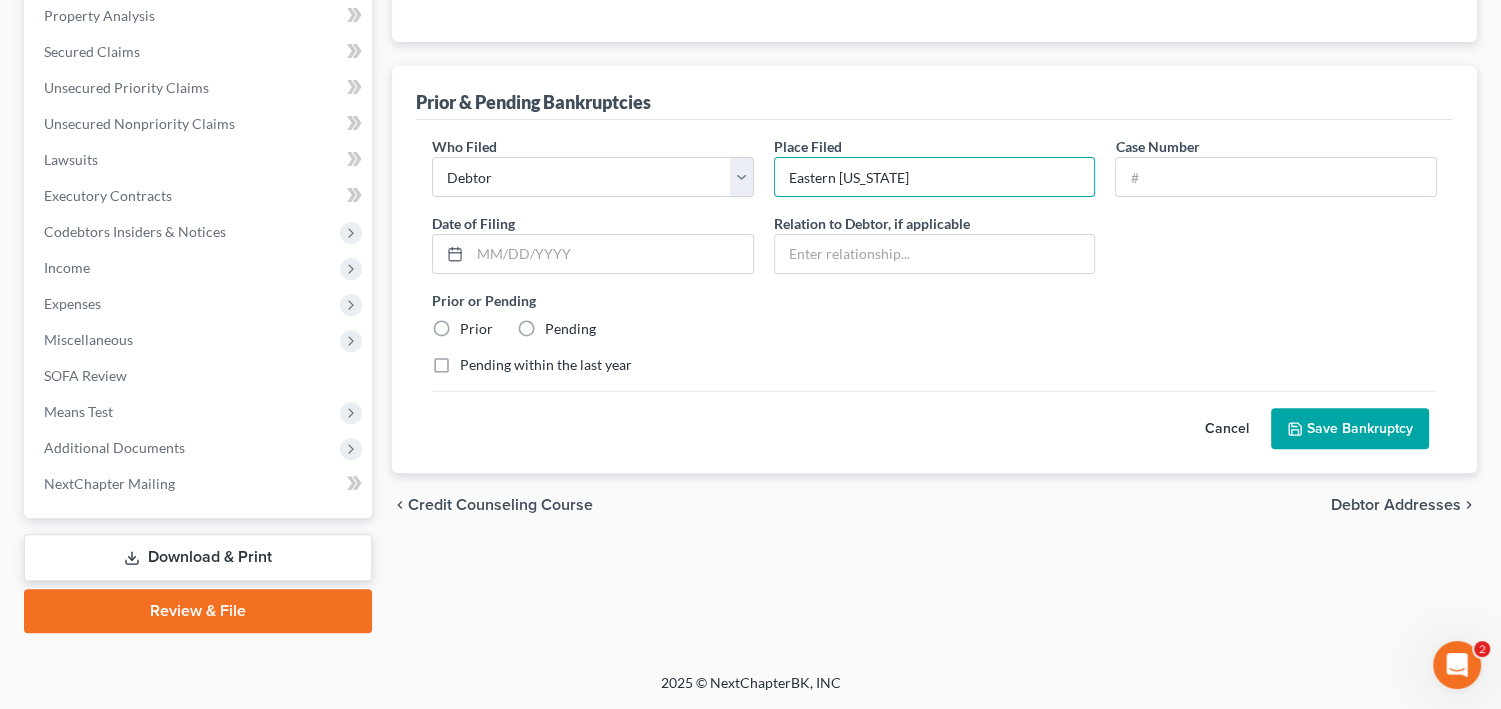 type on "Eastern [US_STATE]" 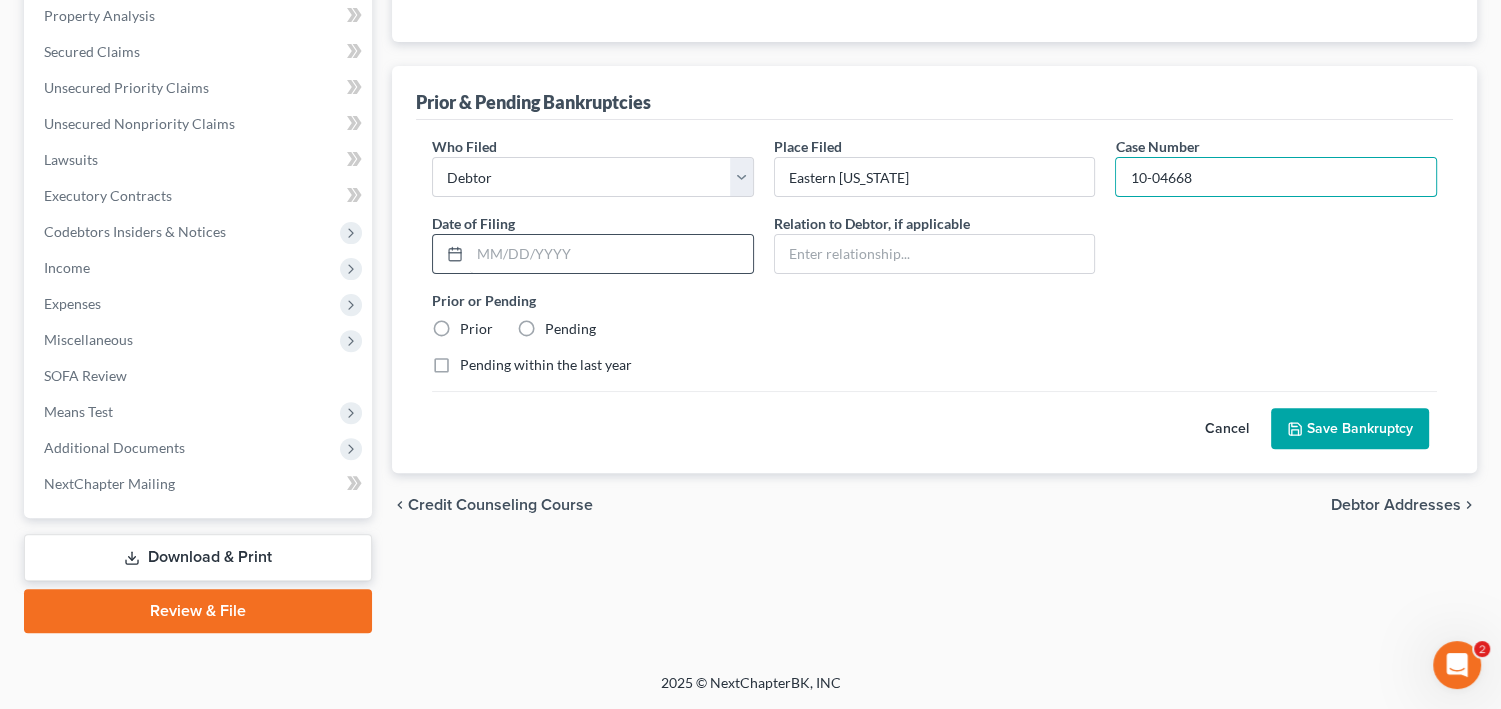type on "10-04668" 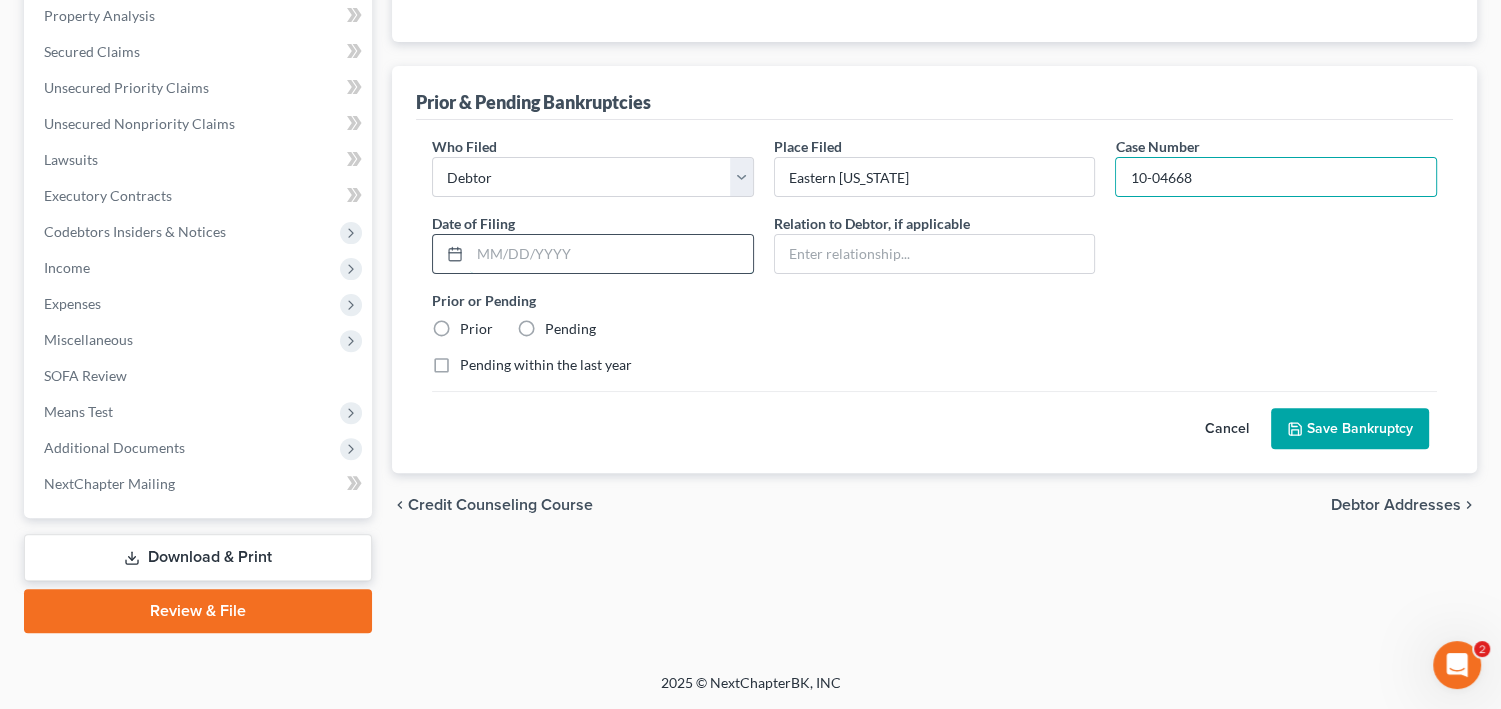 click at bounding box center [611, 254] 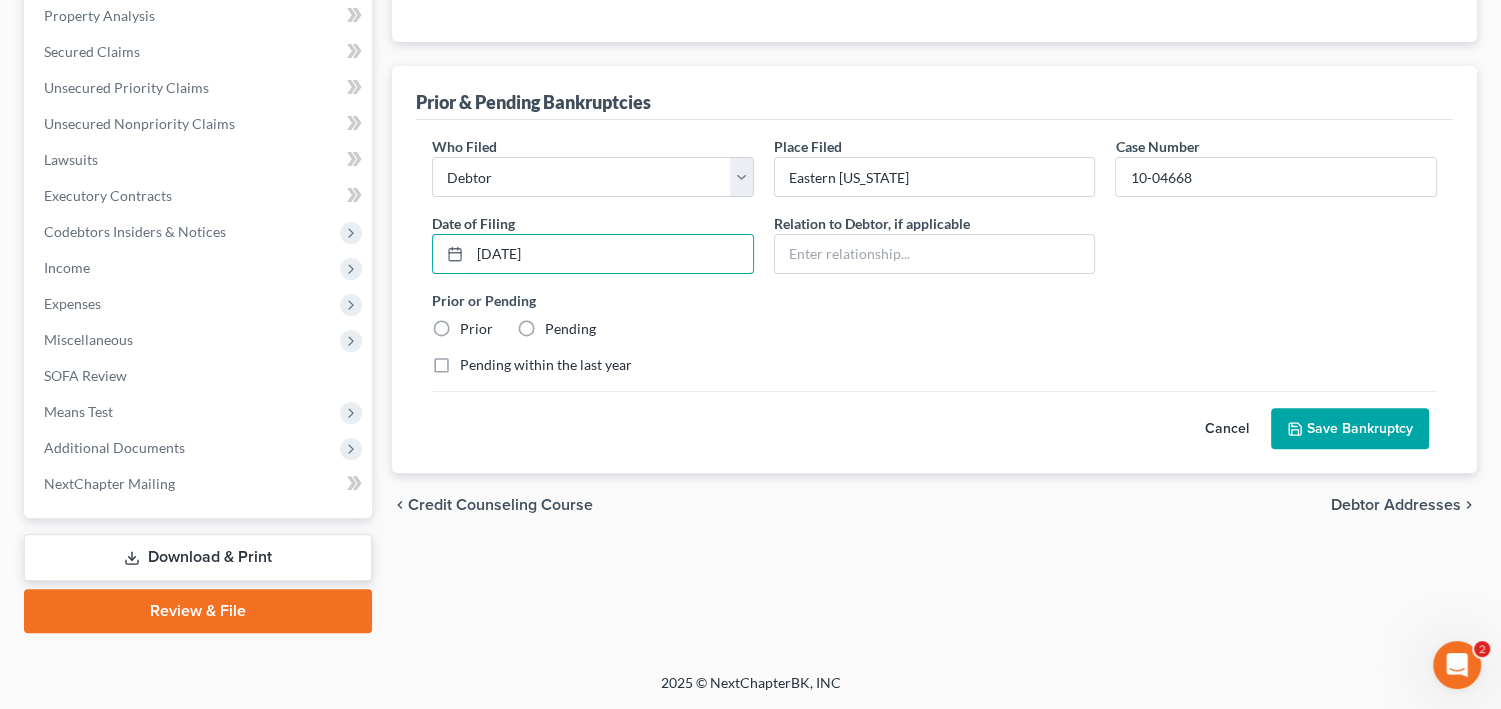 type on "[DATE]" 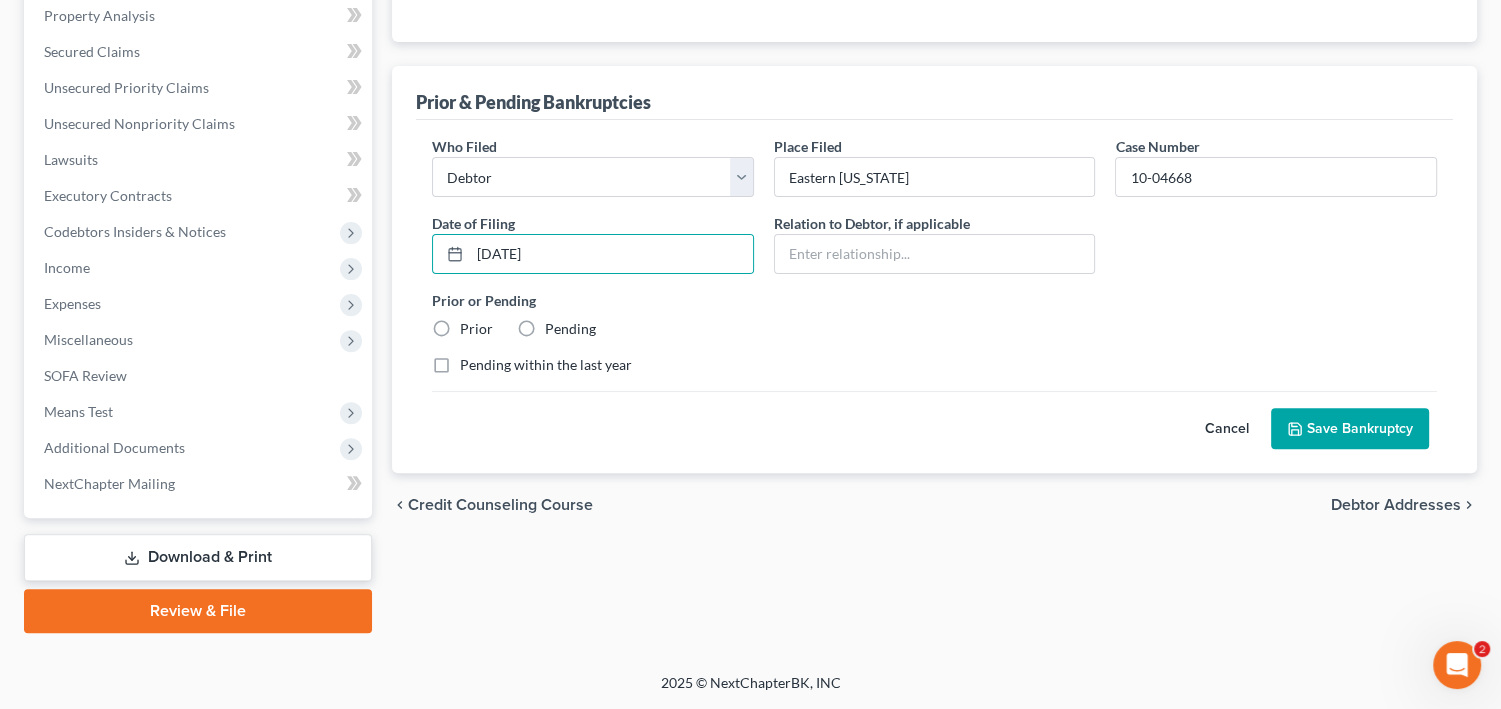click on "Prior" at bounding box center (476, 329) 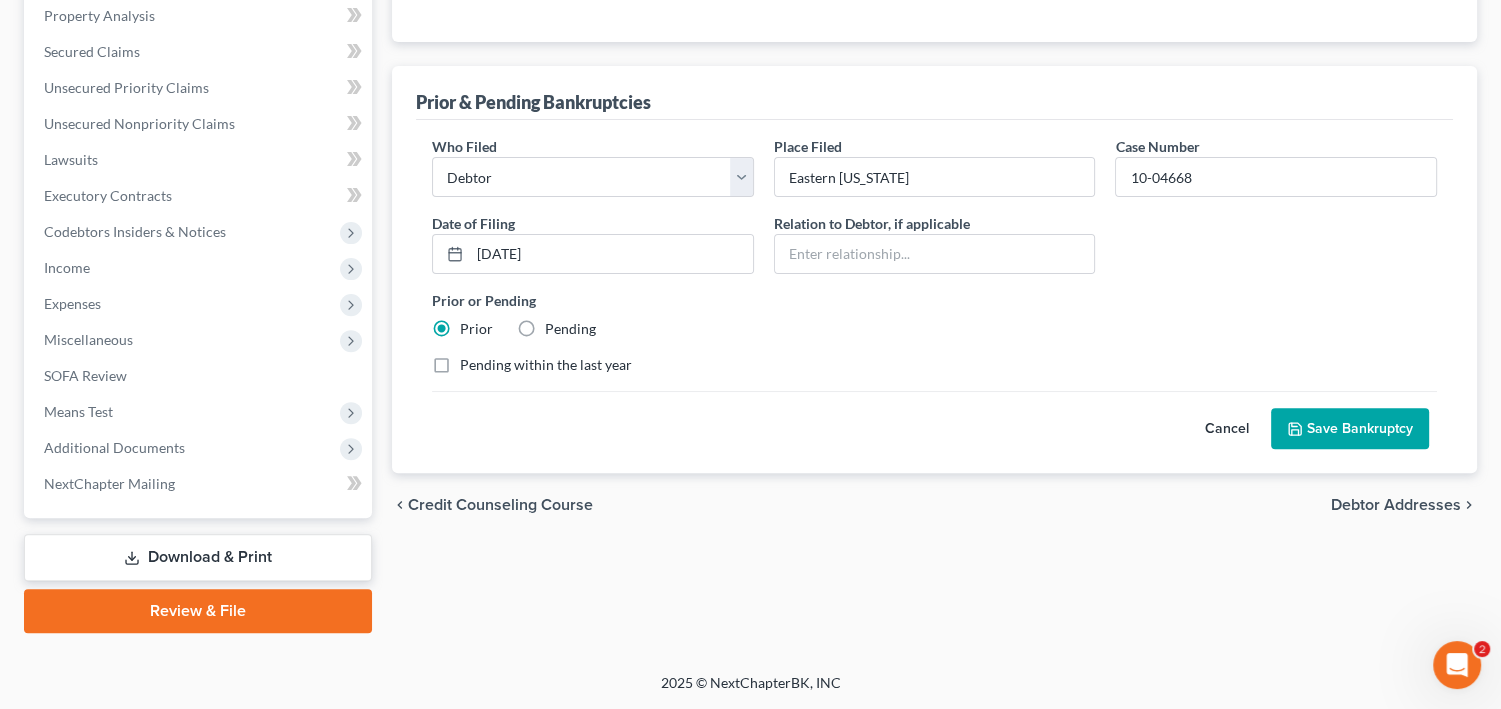 click on "Save Bankruptcy" at bounding box center [1350, 429] 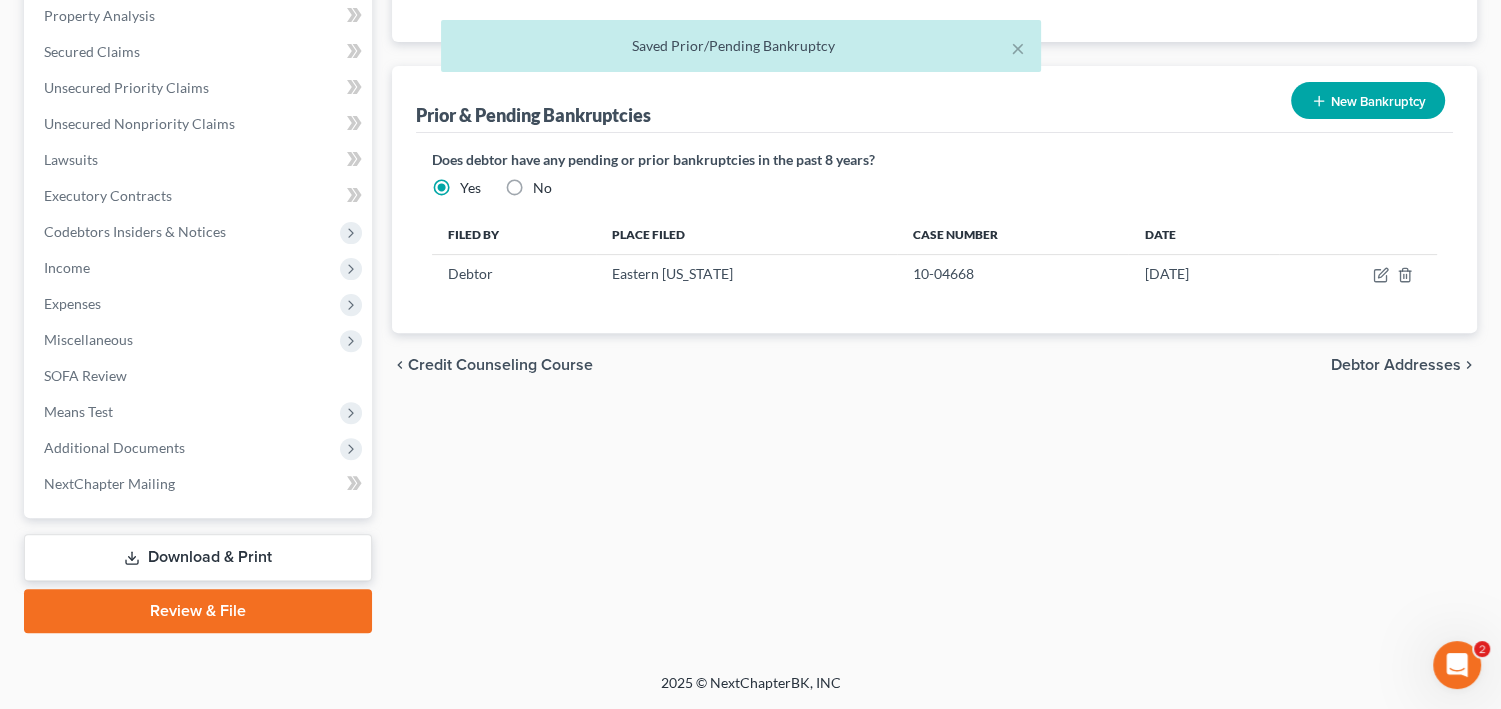 click on "New Bankruptcy" at bounding box center [1368, 100] 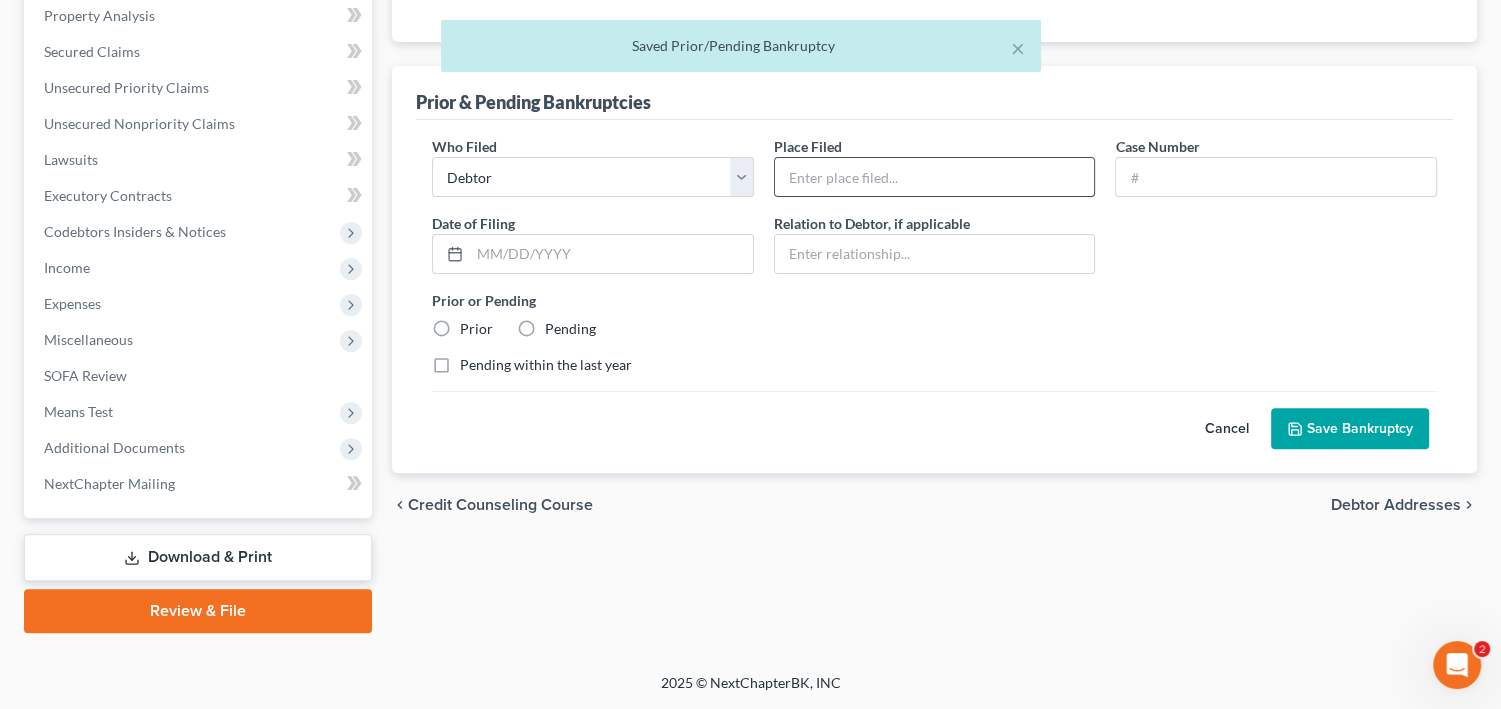 click at bounding box center (935, 177) 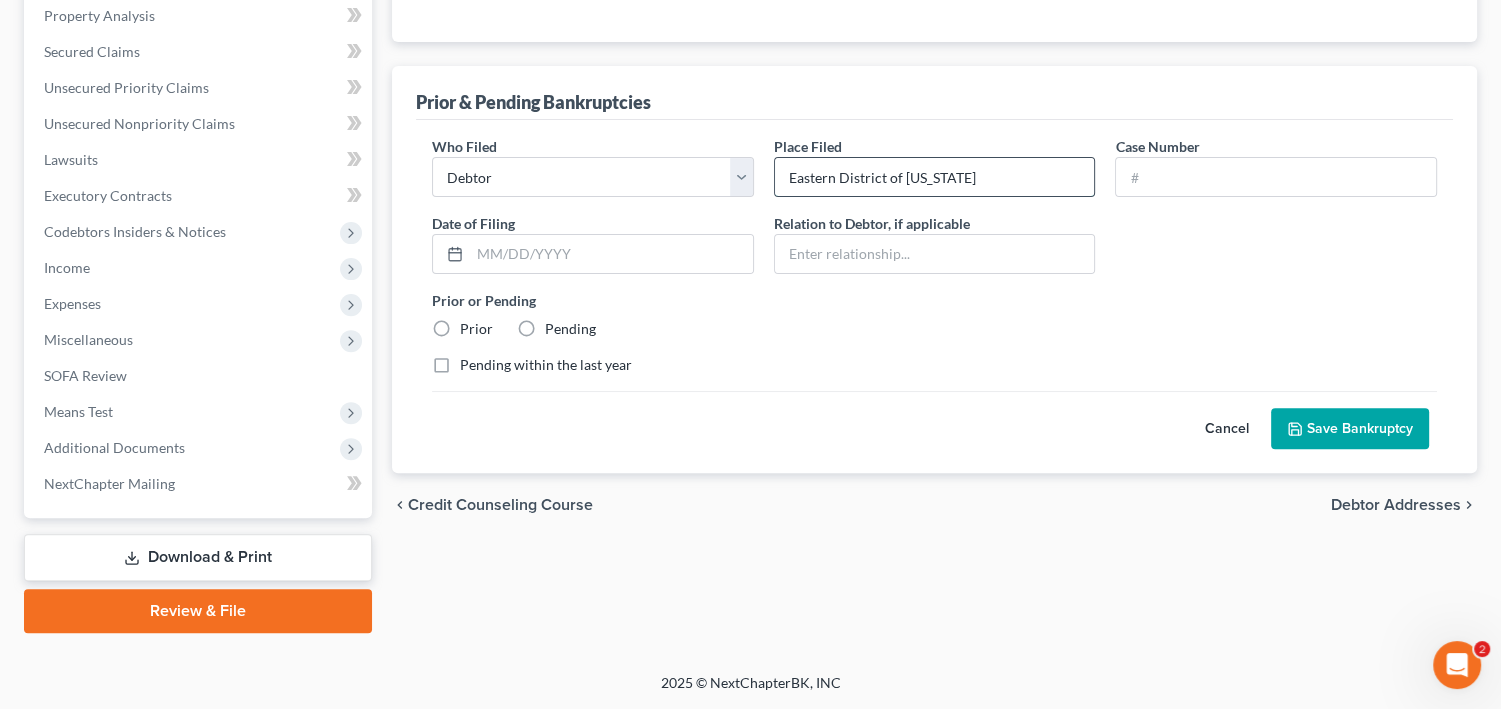 type on "Eastern District of [US_STATE]" 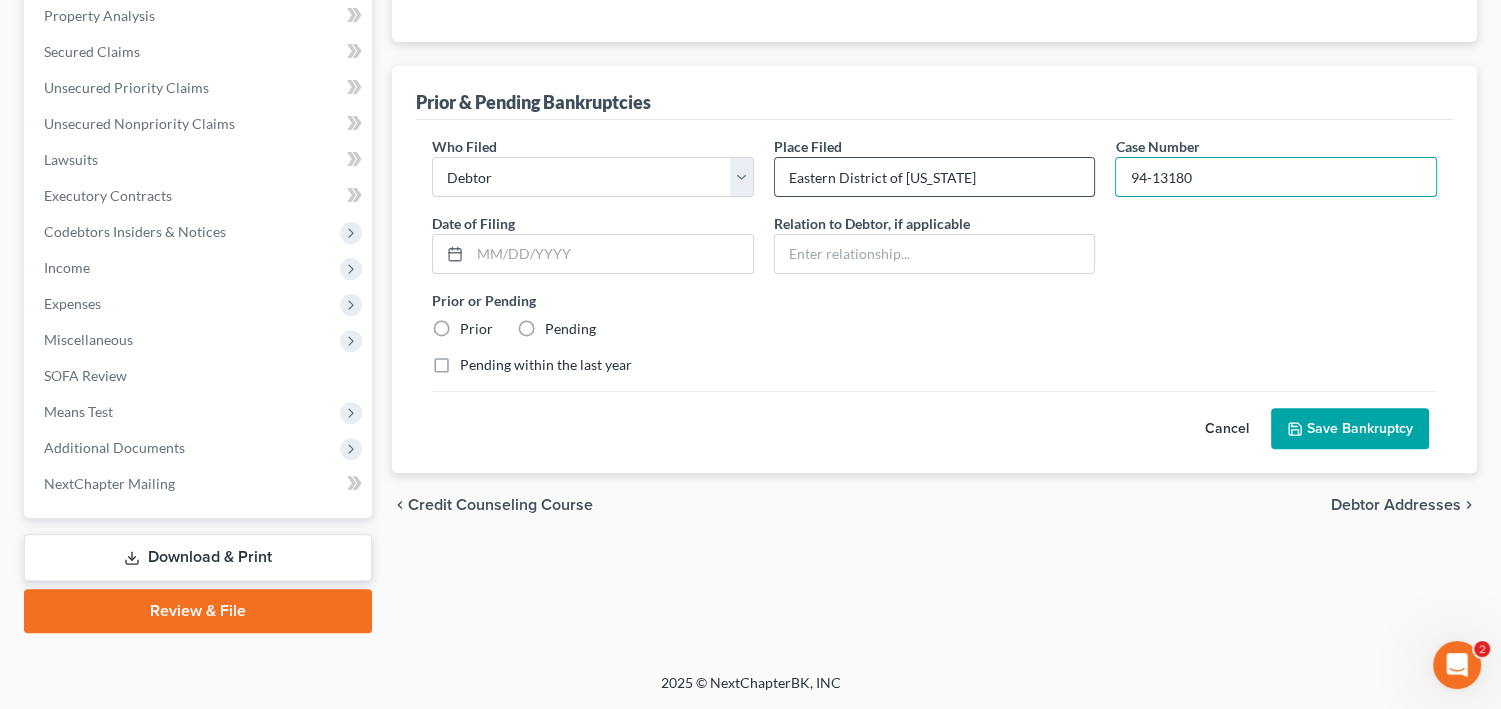 type on "94-13180" 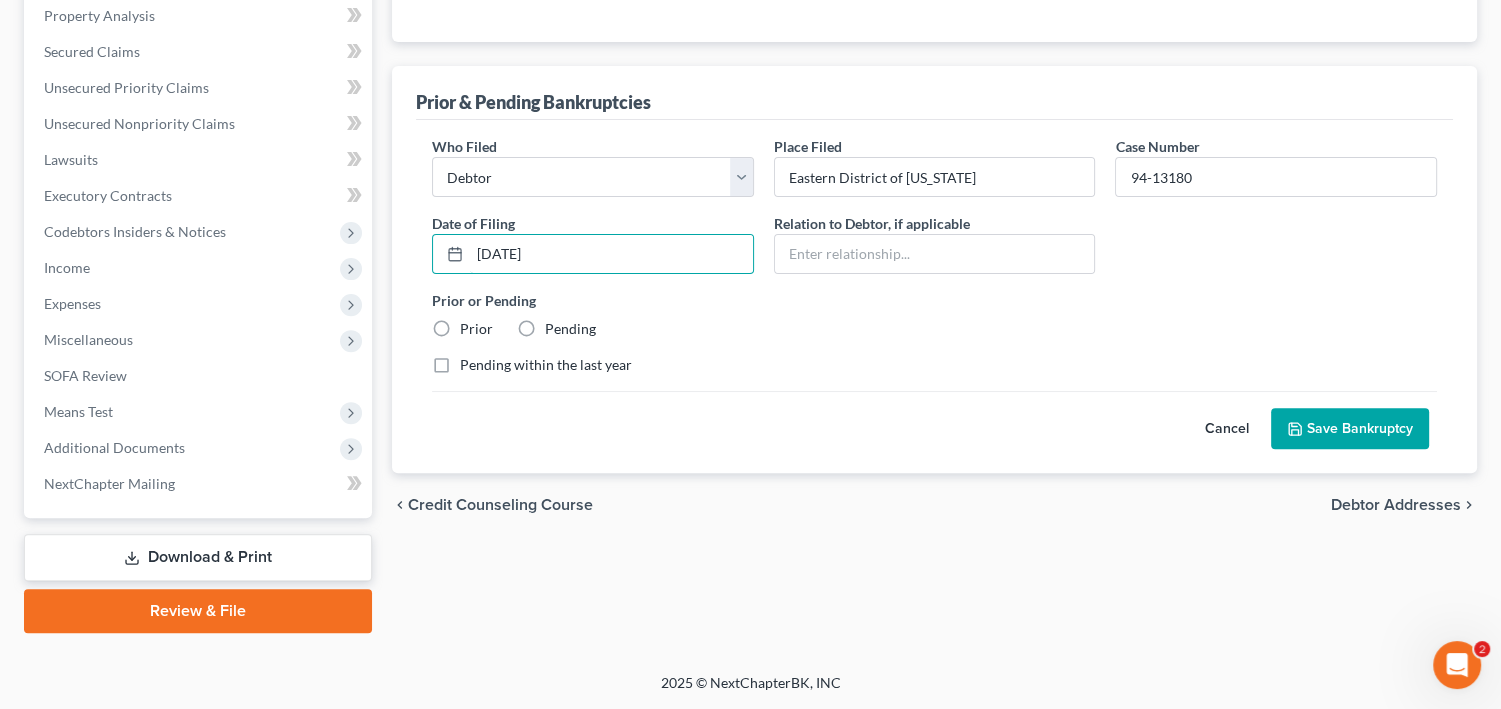 type on "[DATE]" 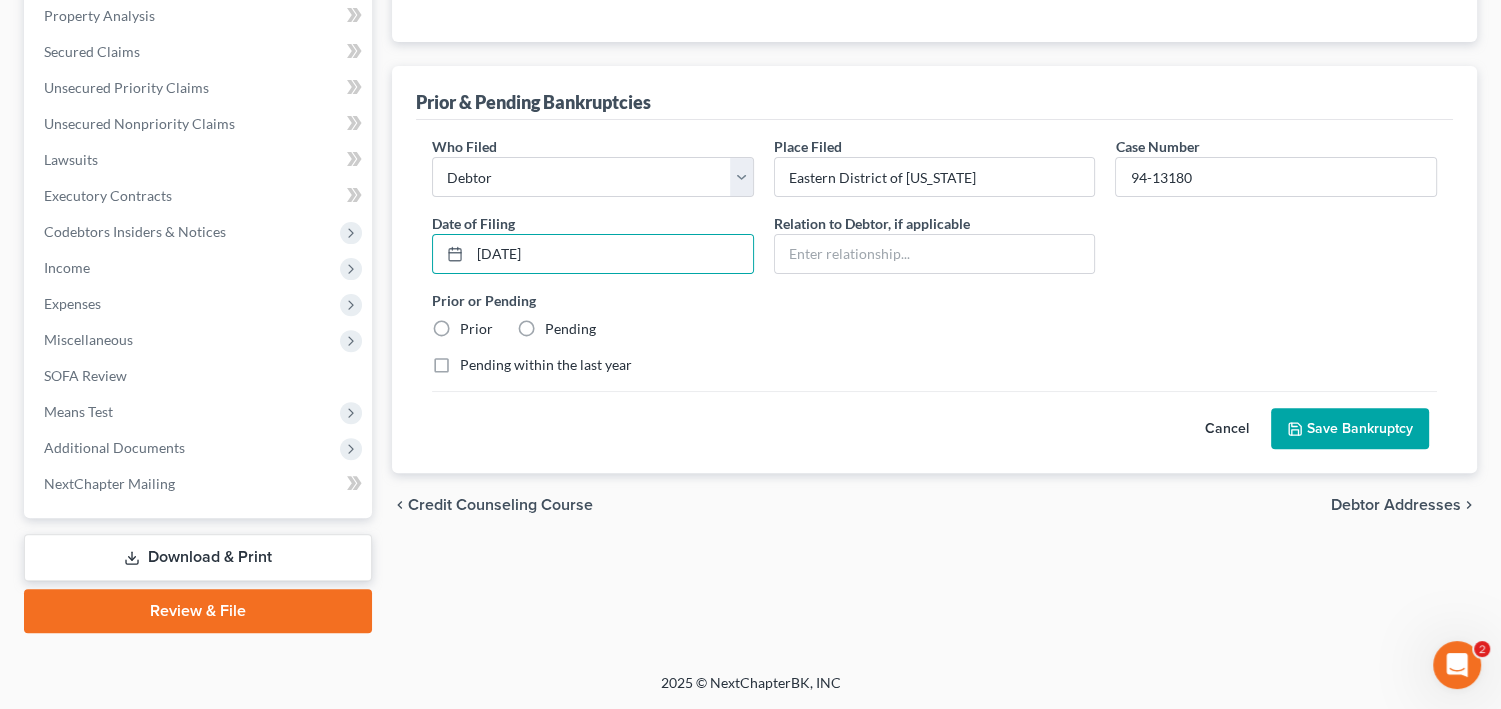 click on "Prior" at bounding box center [476, 329] 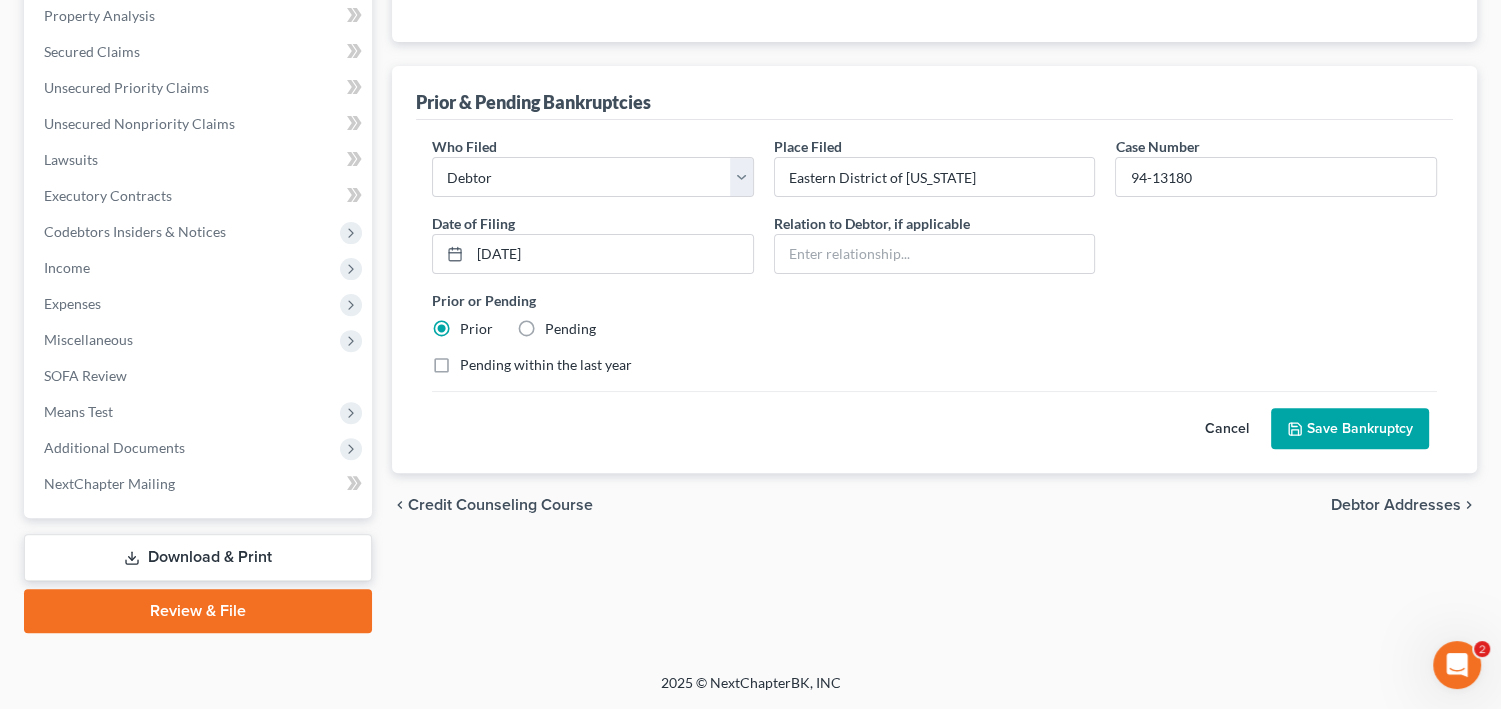 click on "Save Bankruptcy" at bounding box center [1350, 429] 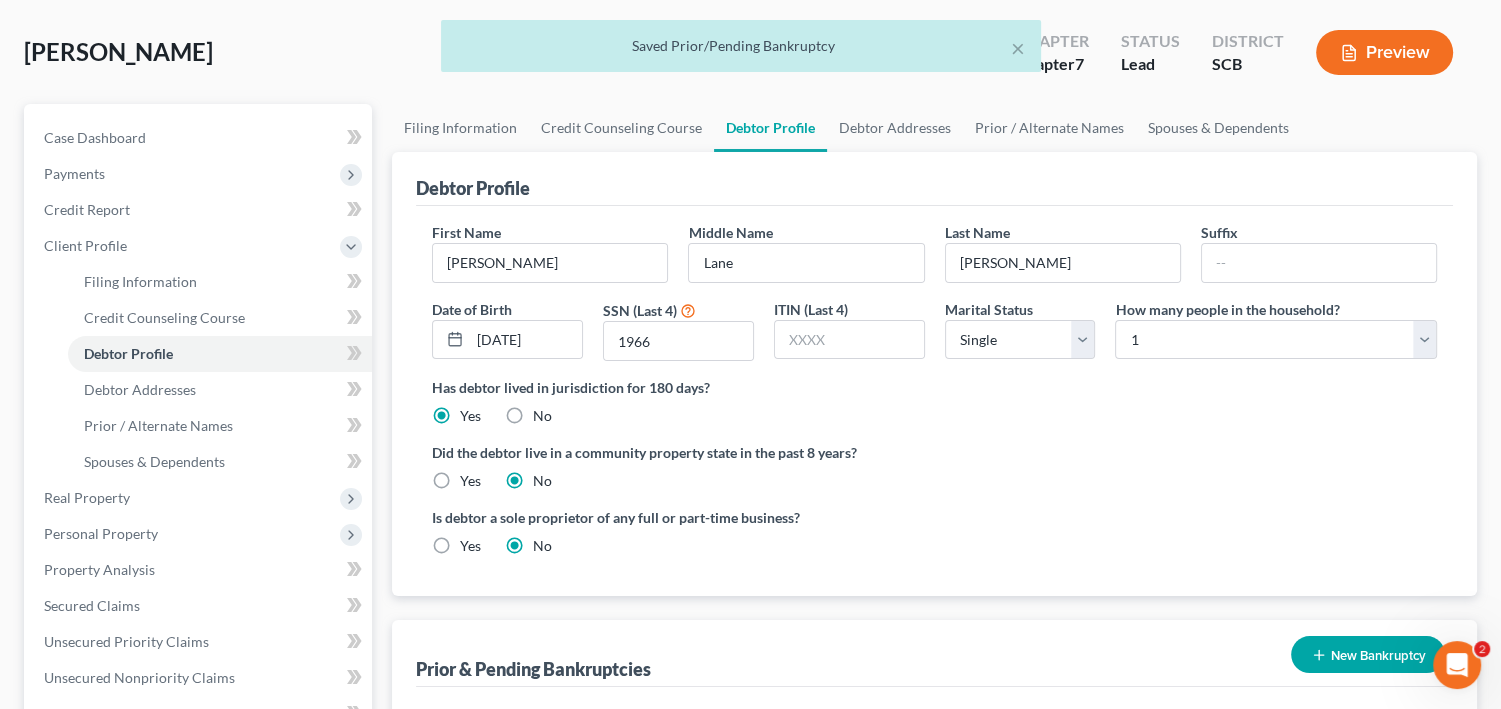 scroll, scrollTop: 0, scrollLeft: 0, axis: both 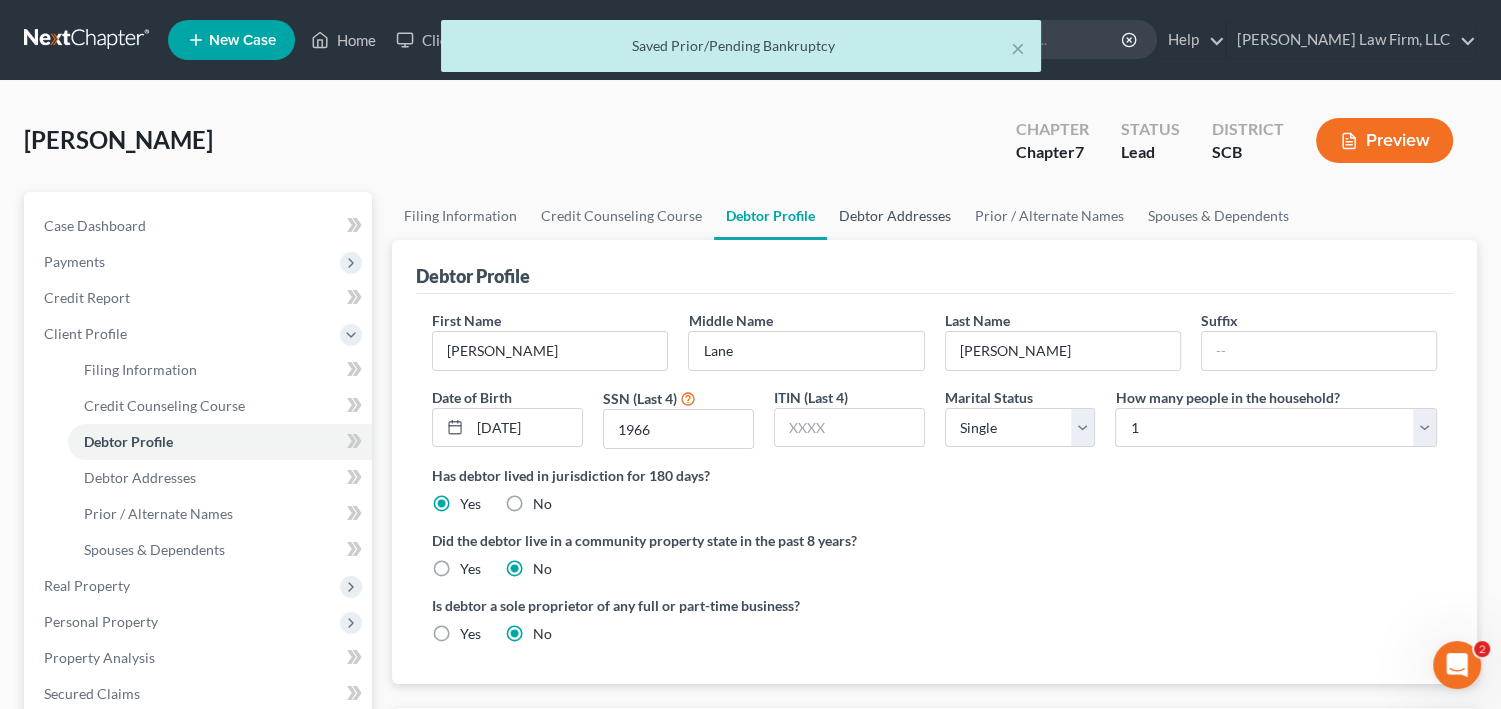 click on "Debtor Addresses" at bounding box center (895, 216) 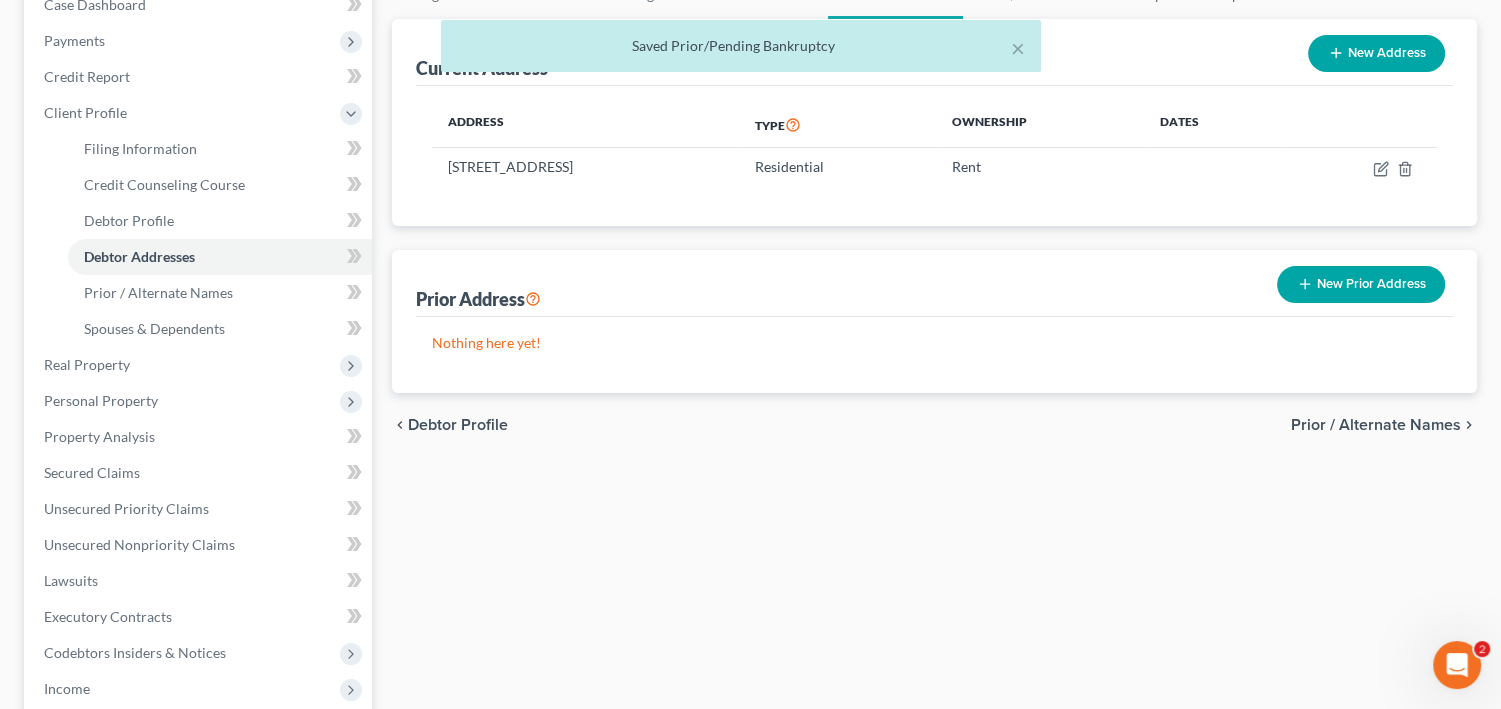 scroll, scrollTop: 240, scrollLeft: 0, axis: vertical 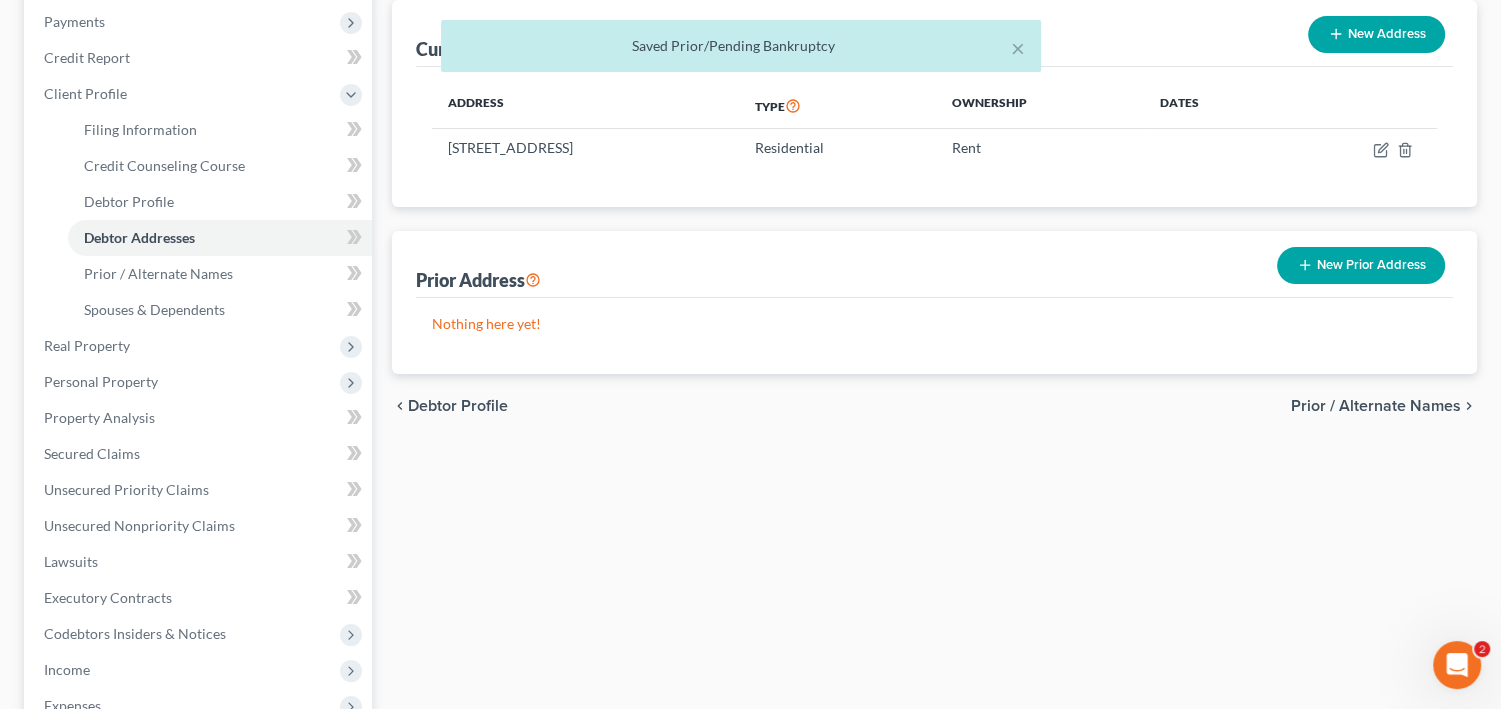 click on "New Prior Address" at bounding box center (1361, 265) 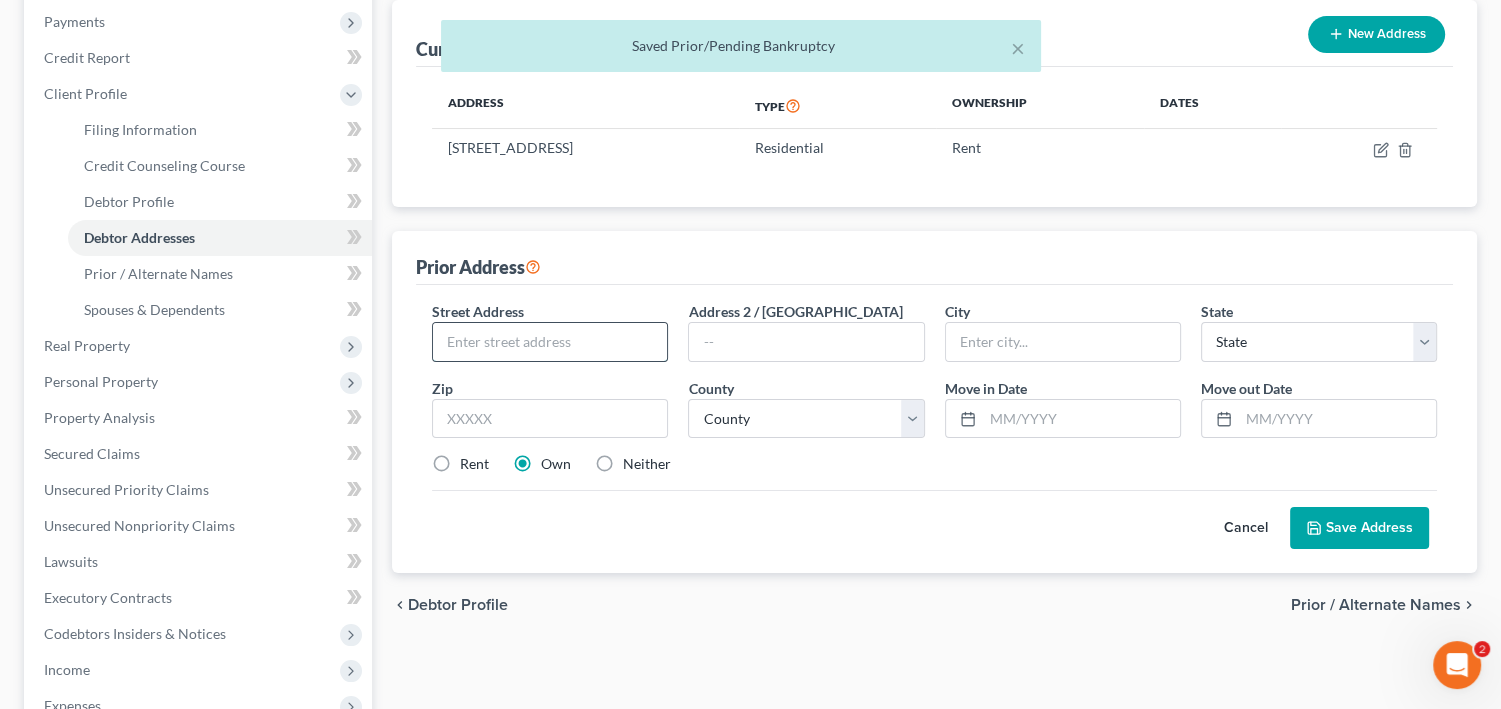 click at bounding box center (550, 342) 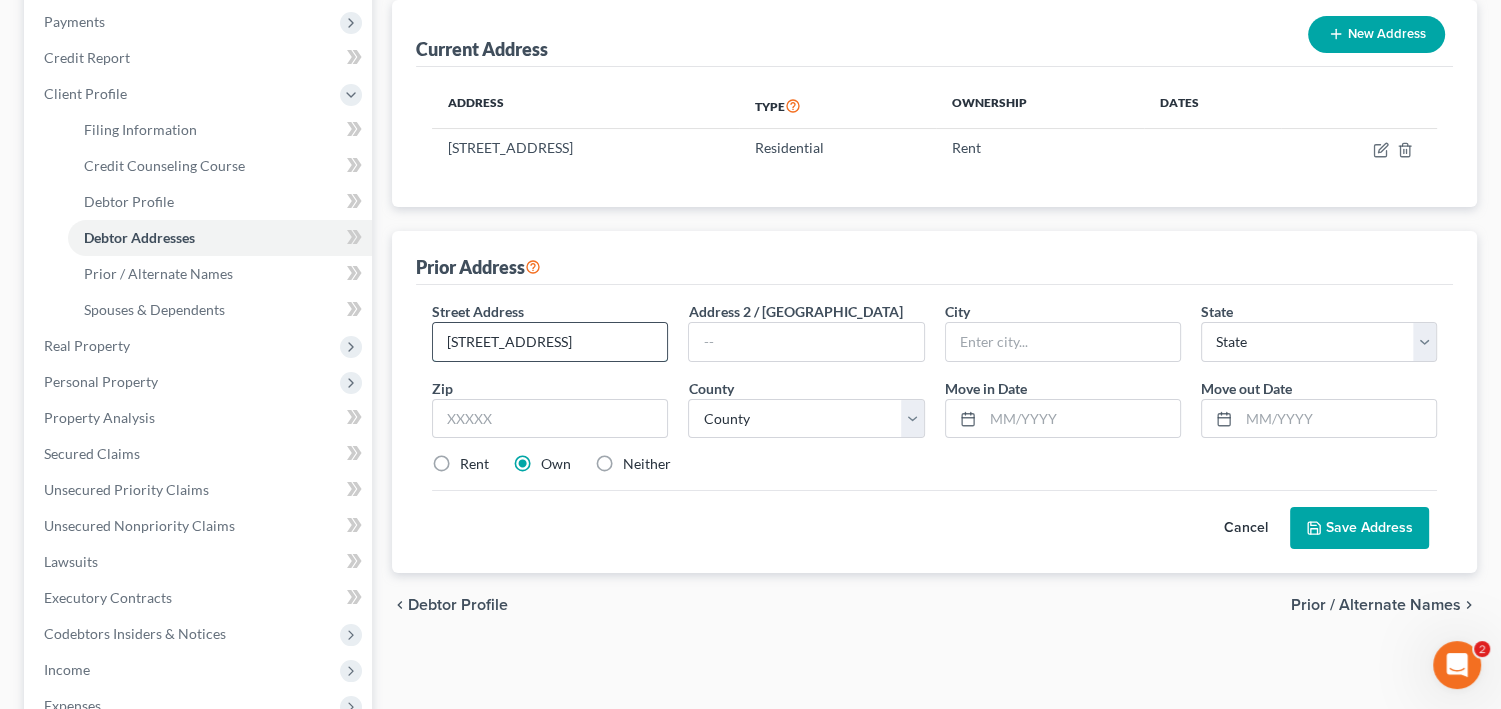 scroll, scrollTop: 0, scrollLeft: 11, axis: horizontal 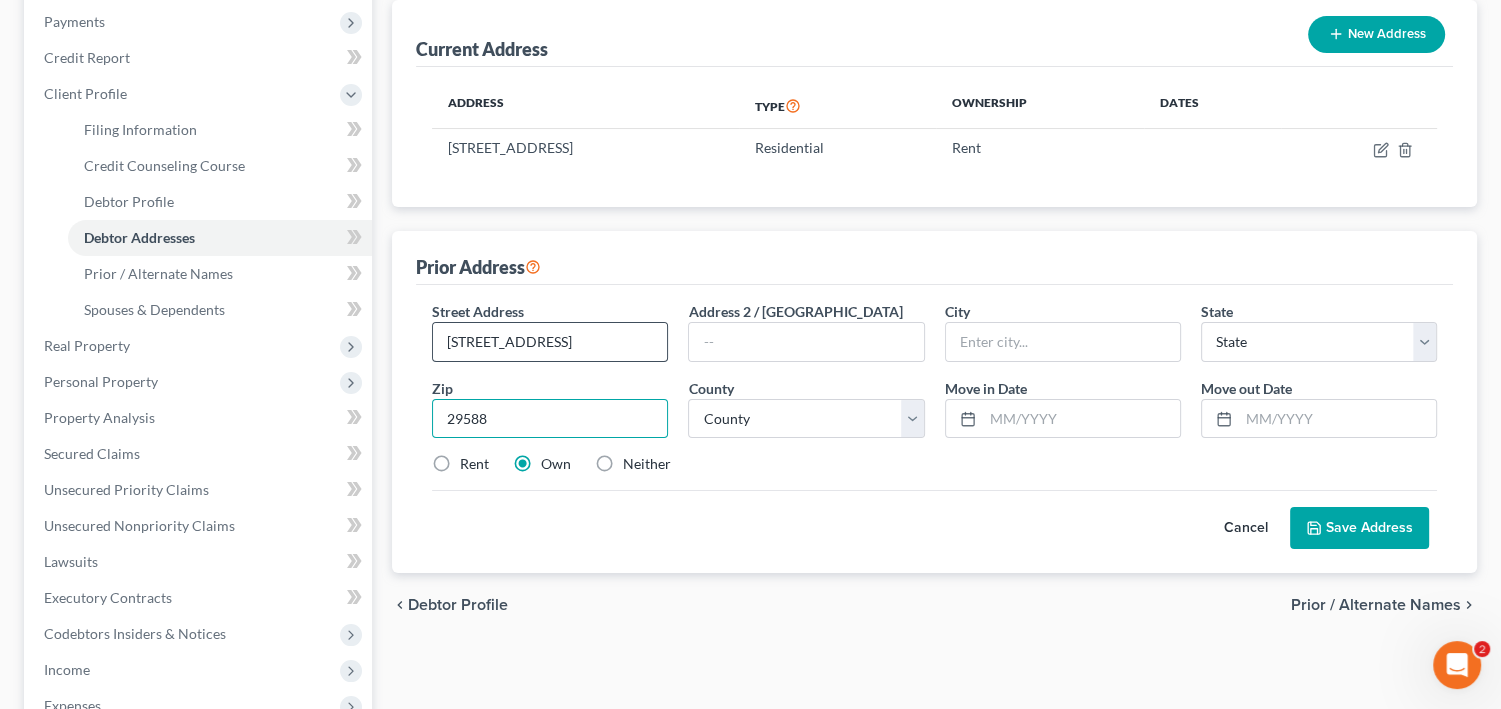 type on "29588" 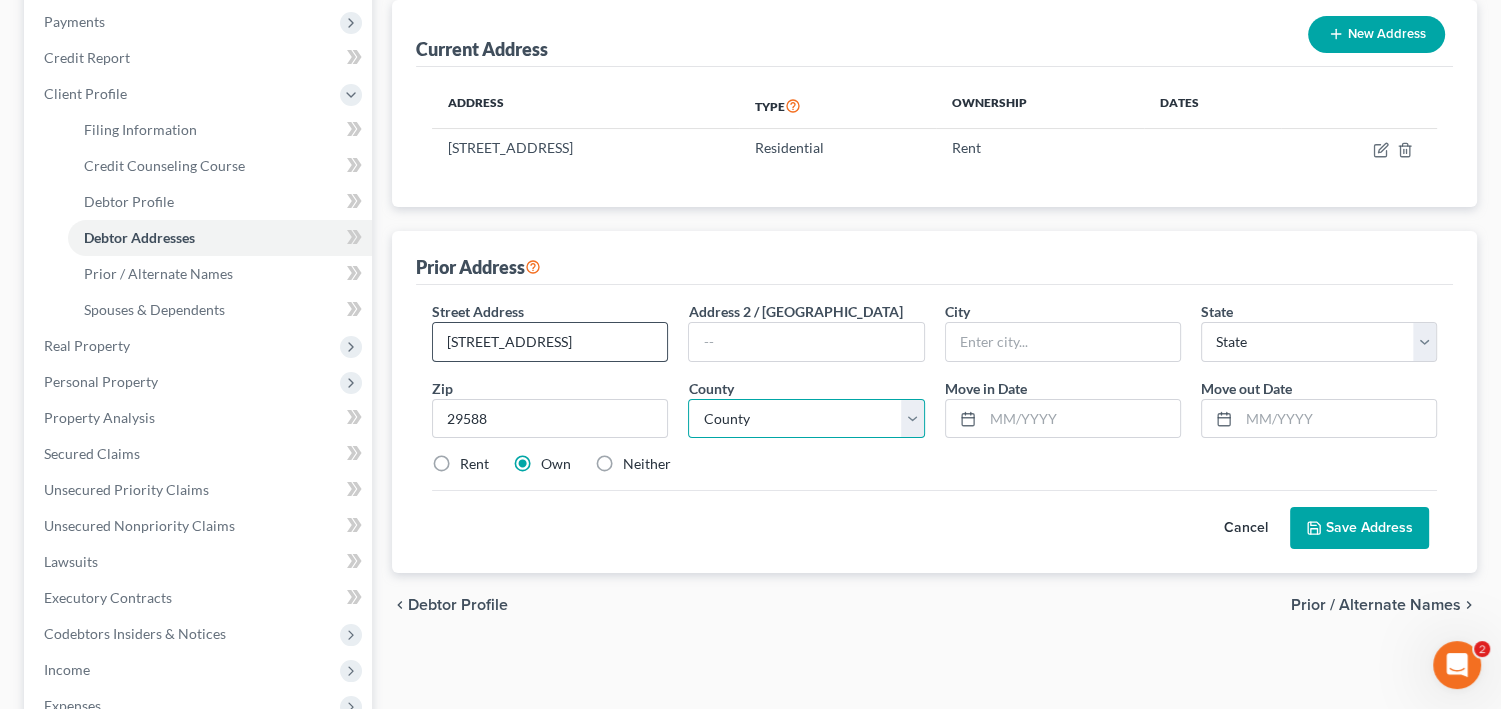 type on "[GEOGRAPHIC_DATA]" 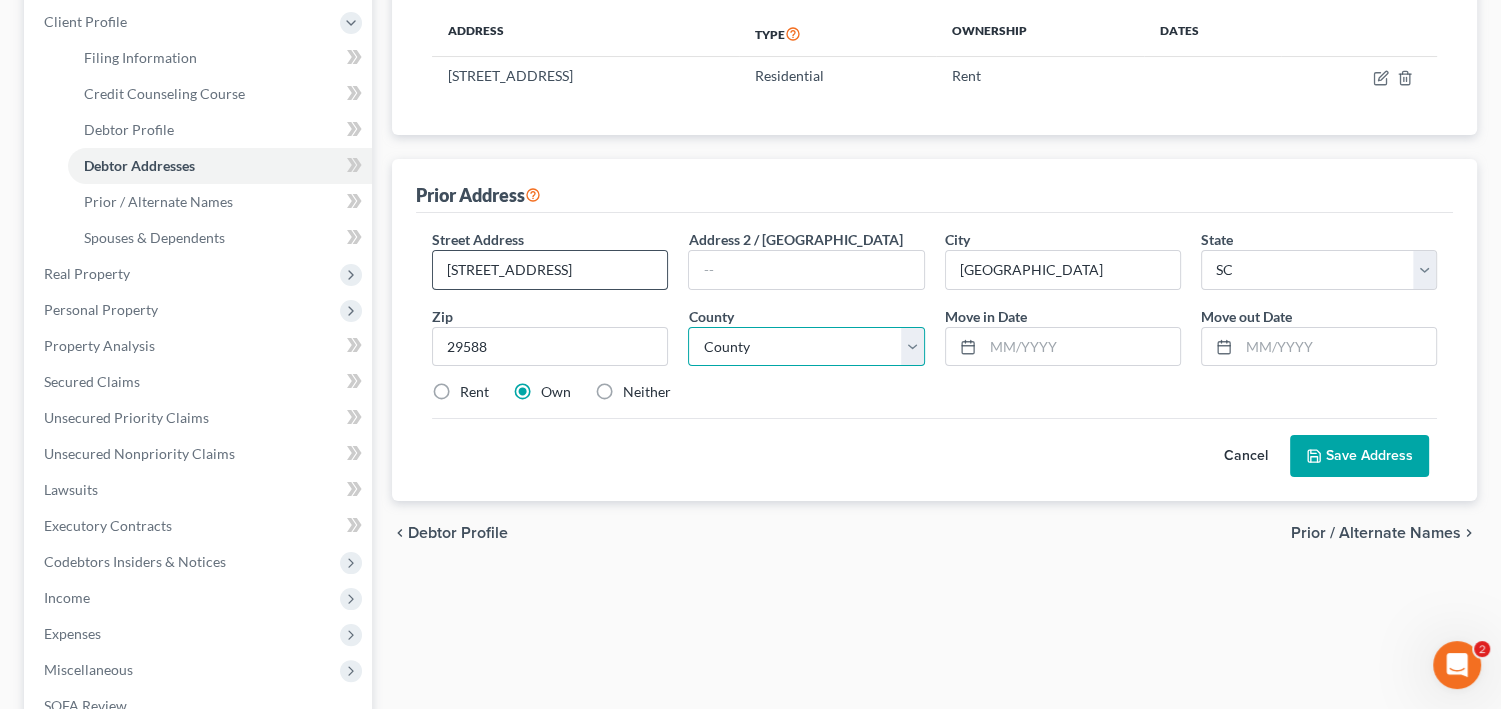 scroll, scrollTop: 320, scrollLeft: 0, axis: vertical 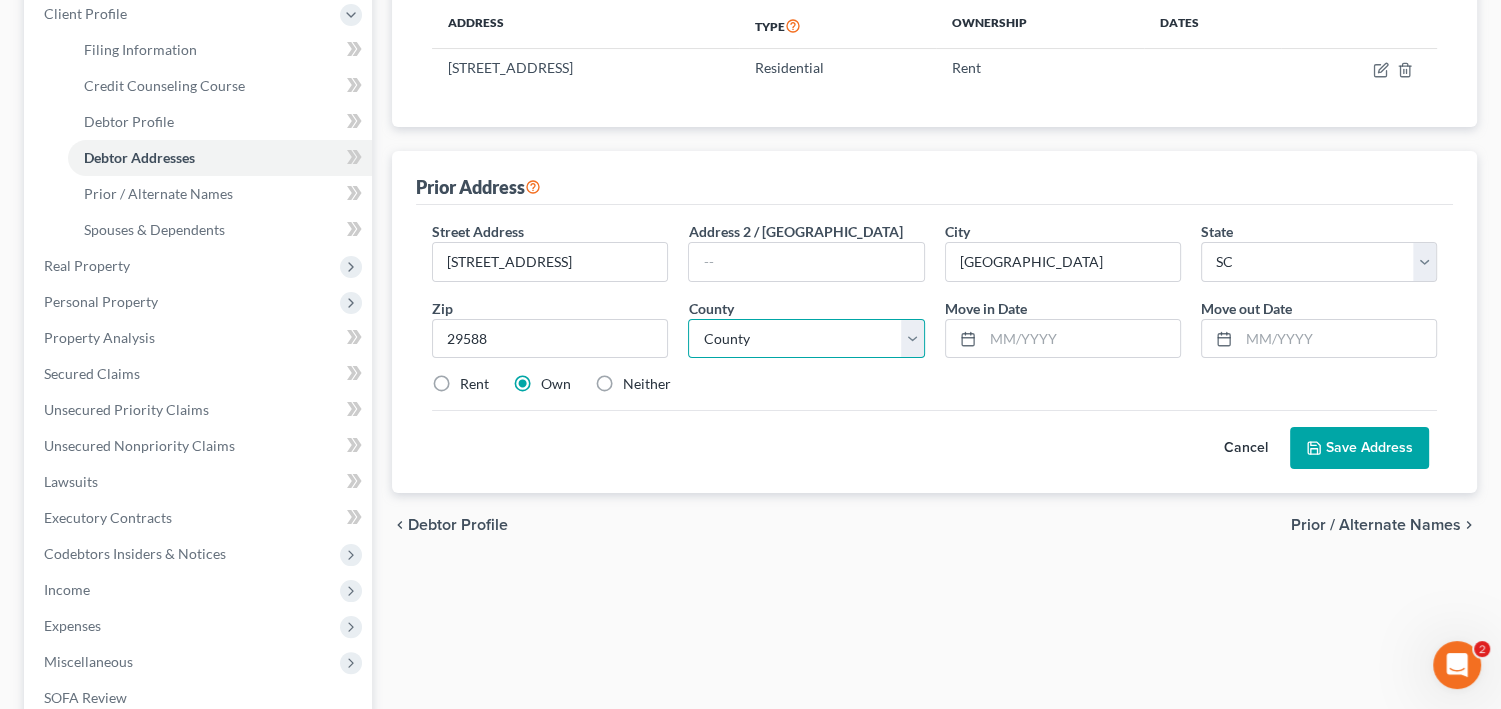 click on "County [GEOGRAPHIC_DATA] [GEOGRAPHIC_DATA] [GEOGRAPHIC_DATA] [GEOGRAPHIC_DATA] [GEOGRAPHIC_DATA] [GEOGRAPHIC_DATA] [GEOGRAPHIC_DATA] [GEOGRAPHIC_DATA] [GEOGRAPHIC_DATA] [GEOGRAPHIC_DATA] [GEOGRAPHIC_DATA] [GEOGRAPHIC_DATA] [GEOGRAPHIC_DATA] [GEOGRAPHIC_DATA] [GEOGRAPHIC_DATA] [GEOGRAPHIC_DATA] [GEOGRAPHIC_DATA] [GEOGRAPHIC_DATA] [GEOGRAPHIC_DATA] [GEOGRAPHIC_DATA] [GEOGRAPHIC_DATA] [GEOGRAPHIC_DATA] [GEOGRAPHIC_DATA] [GEOGRAPHIC_DATA] [GEOGRAPHIC_DATA] [GEOGRAPHIC_DATA] [GEOGRAPHIC_DATA] [GEOGRAPHIC_DATA] [GEOGRAPHIC_DATA] [GEOGRAPHIC_DATA] [GEOGRAPHIC_DATA] [GEOGRAPHIC_DATA] [GEOGRAPHIC_DATA] [GEOGRAPHIC_DATA] [GEOGRAPHIC_DATA] [GEOGRAPHIC_DATA] [GEOGRAPHIC_DATA] [GEOGRAPHIC_DATA] [GEOGRAPHIC_DATA] [GEOGRAPHIC_DATA] [GEOGRAPHIC_DATA] [GEOGRAPHIC_DATA] [GEOGRAPHIC_DATA] [GEOGRAPHIC_DATA] [GEOGRAPHIC_DATA] [GEOGRAPHIC_DATA] [GEOGRAPHIC_DATA] County" at bounding box center [806, 339] 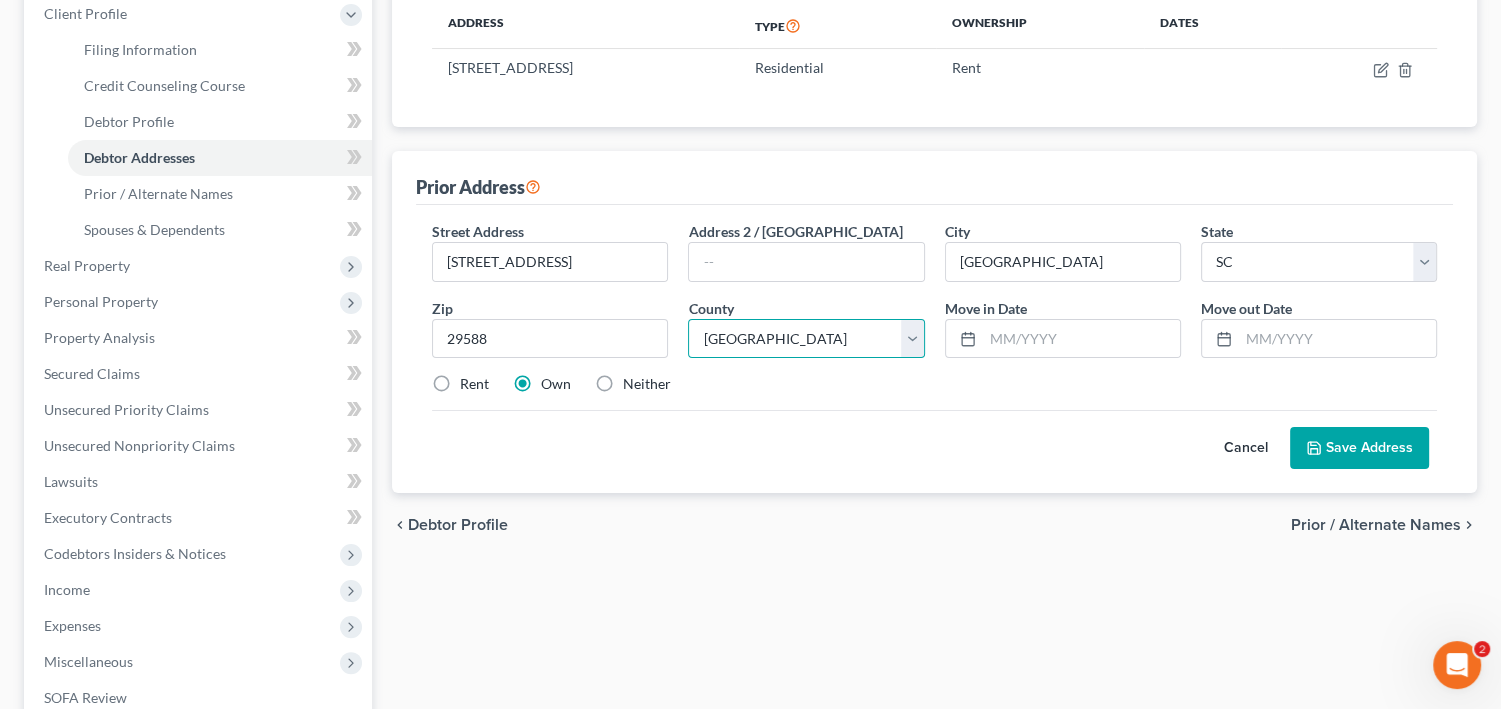 click on "County [GEOGRAPHIC_DATA] [GEOGRAPHIC_DATA] [GEOGRAPHIC_DATA] [GEOGRAPHIC_DATA] [GEOGRAPHIC_DATA] [GEOGRAPHIC_DATA] [GEOGRAPHIC_DATA] [GEOGRAPHIC_DATA] [GEOGRAPHIC_DATA] [GEOGRAPHIC_DATA] [GEOGRAPHIC_DATA] [GEOGRAPHIC_DATA] [GEOGRAPHIC_DATA] [GEOGRAPHIC_DATA] [GEOGRAPHIC_DATA] [GEOGRAPHIC_DATA] [GEOGRAPHIC_DATA] [GEOGRAPHIC_DATA] [GEOGRAPHIC_DATA] [GEOGRAPHIC_DATA] [GEOGRAPHIC_DATA] [GEOGRAPHIC_DATA] [GEOGRAPHIC_DATA] [GEOGRAPHIC_DATA] [GEOGRAPHIC_DATA] [GEOGRAPHIC_DATA] [GEOGRAPHIC_DATA] [GEOGRAPHIC_DATA] [GEOGRAPHIC_DATA] [GEOGRAPHIC_DATA] [GEOGRAPHIC_DATA] [GEOGRAPHIC_DATA] [GEOGRAPHIC_DATA] [GEOGRAPHIC_DATA] [GEOGRAPHIC_DATA] [GEOGRAPHIC_DATA] [GEOGRAPHIC_DATA] [GEOGRAPHIC_DATA] [GEOGRAPHIC_DATA] [GEOGRAPHIC_DATA] [GEOGRAPHIC_DATA] [GEOGRAPHIC_DATA] [GEOGRAPHIC_DATA] [GEOGRAPHIC_DATA] [GEOGRAPHIC_DATA] [GEOGRAPHIC_DATA] [GEOGRAPHIC_DATA] County" at bounding box center [806, 339] 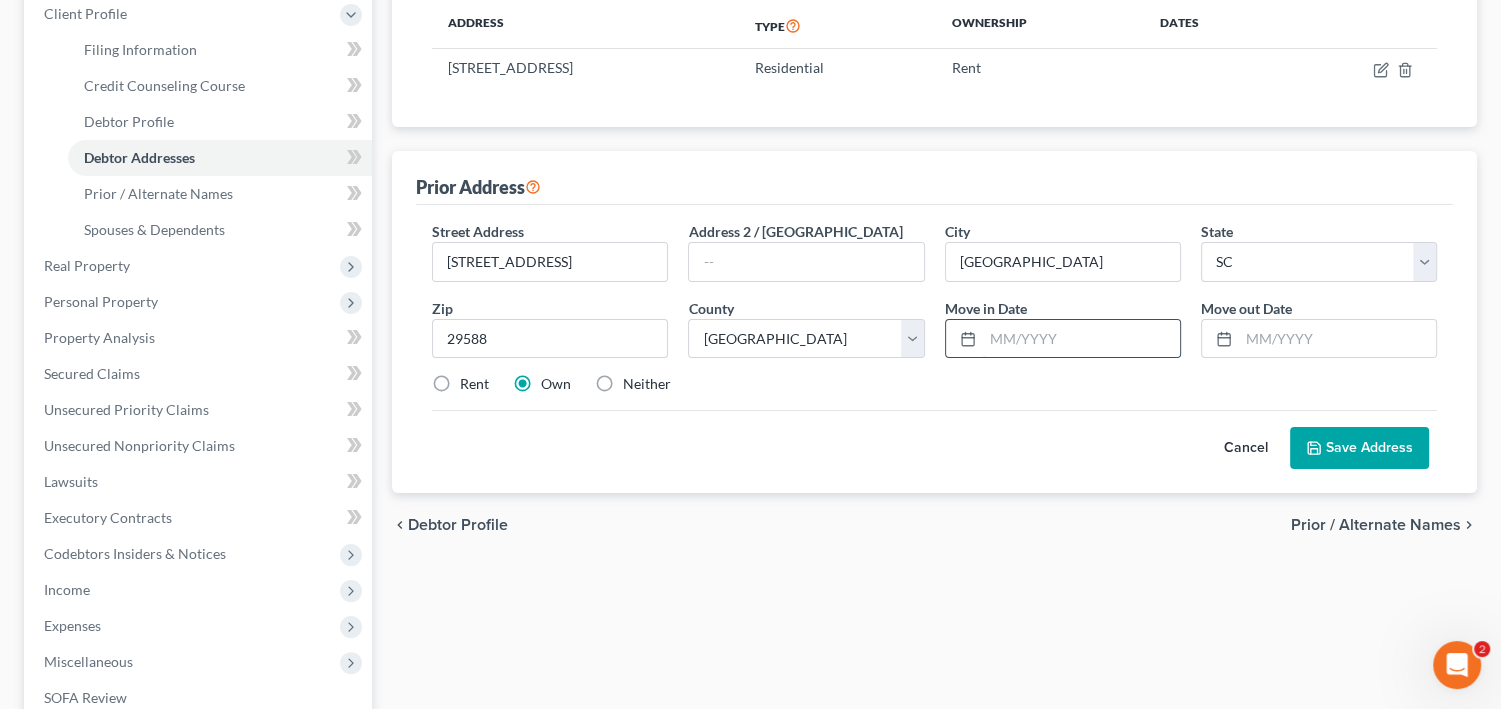 click at bounding box center [1081, 339] 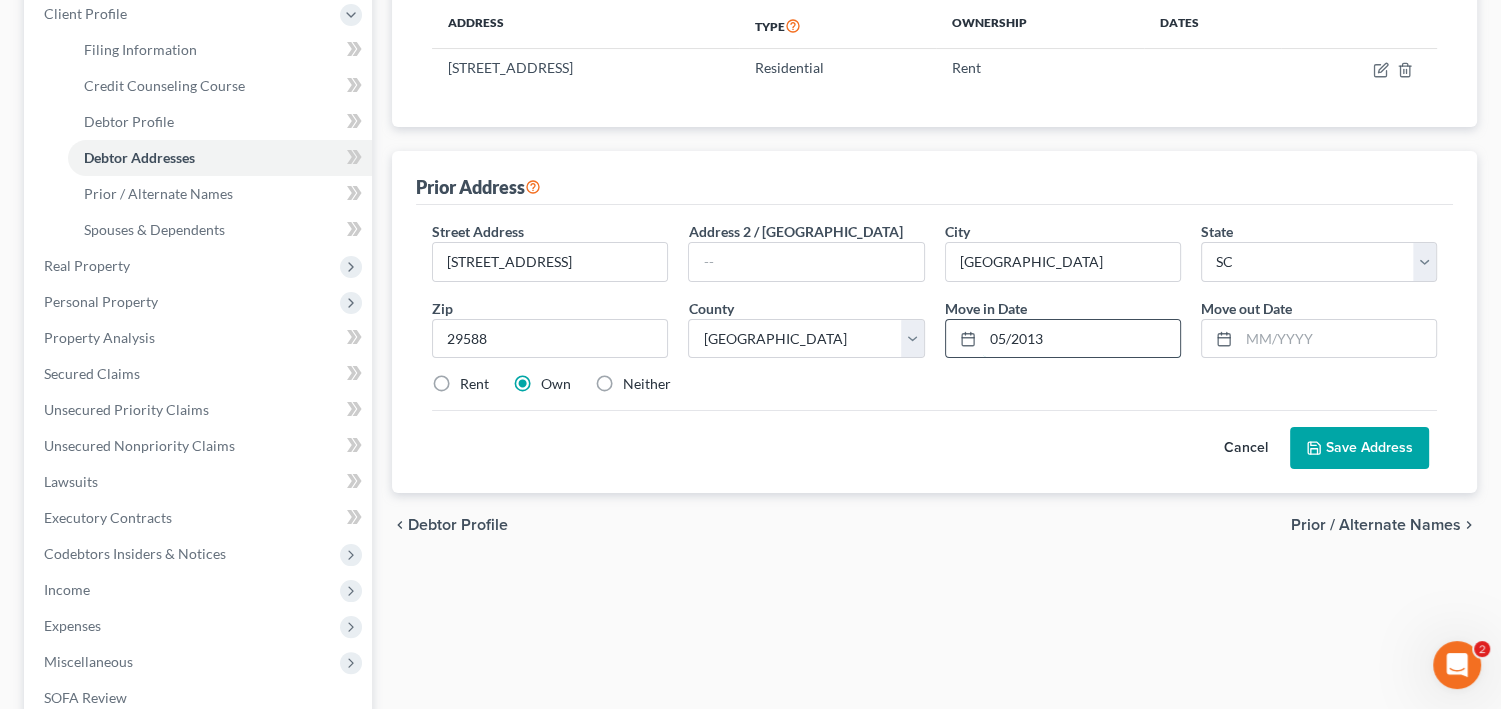 type on "05/2013" 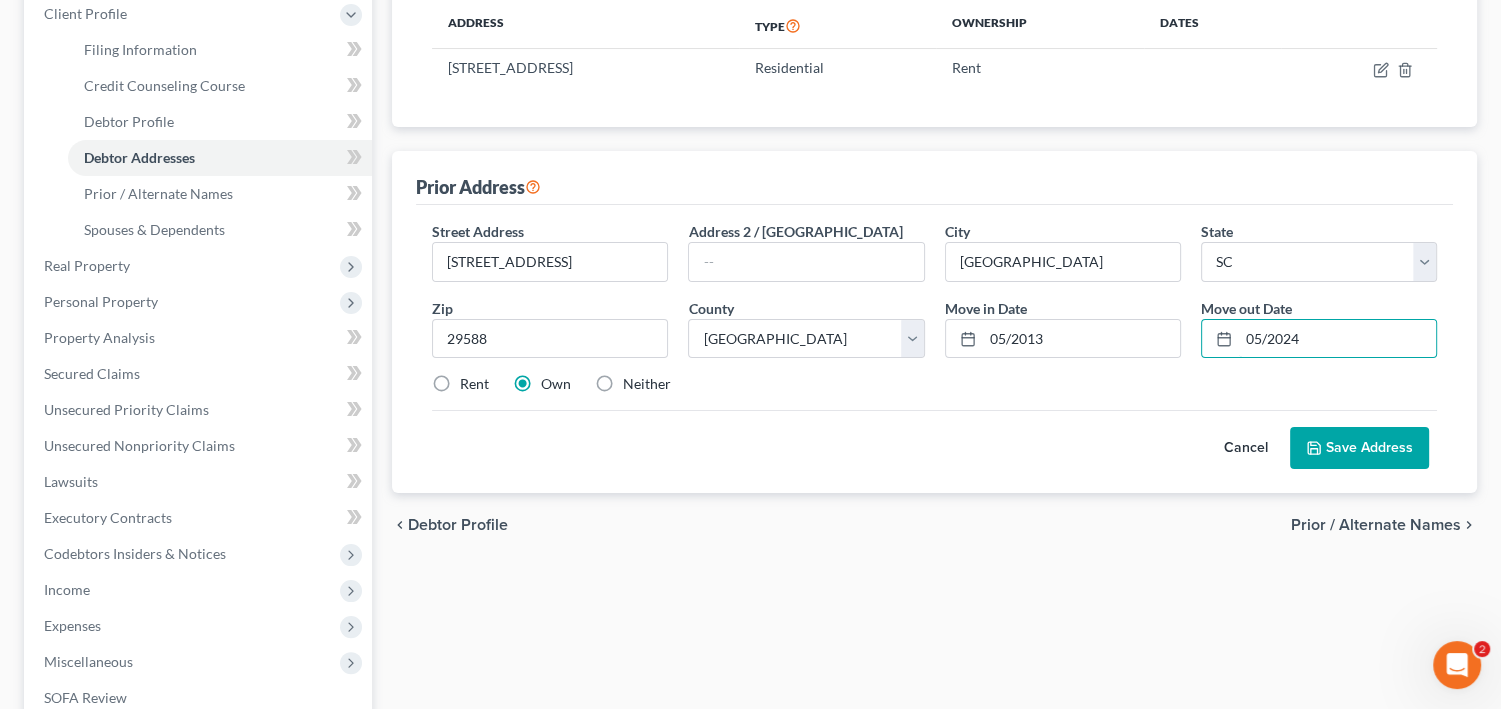 type on "05/2024" 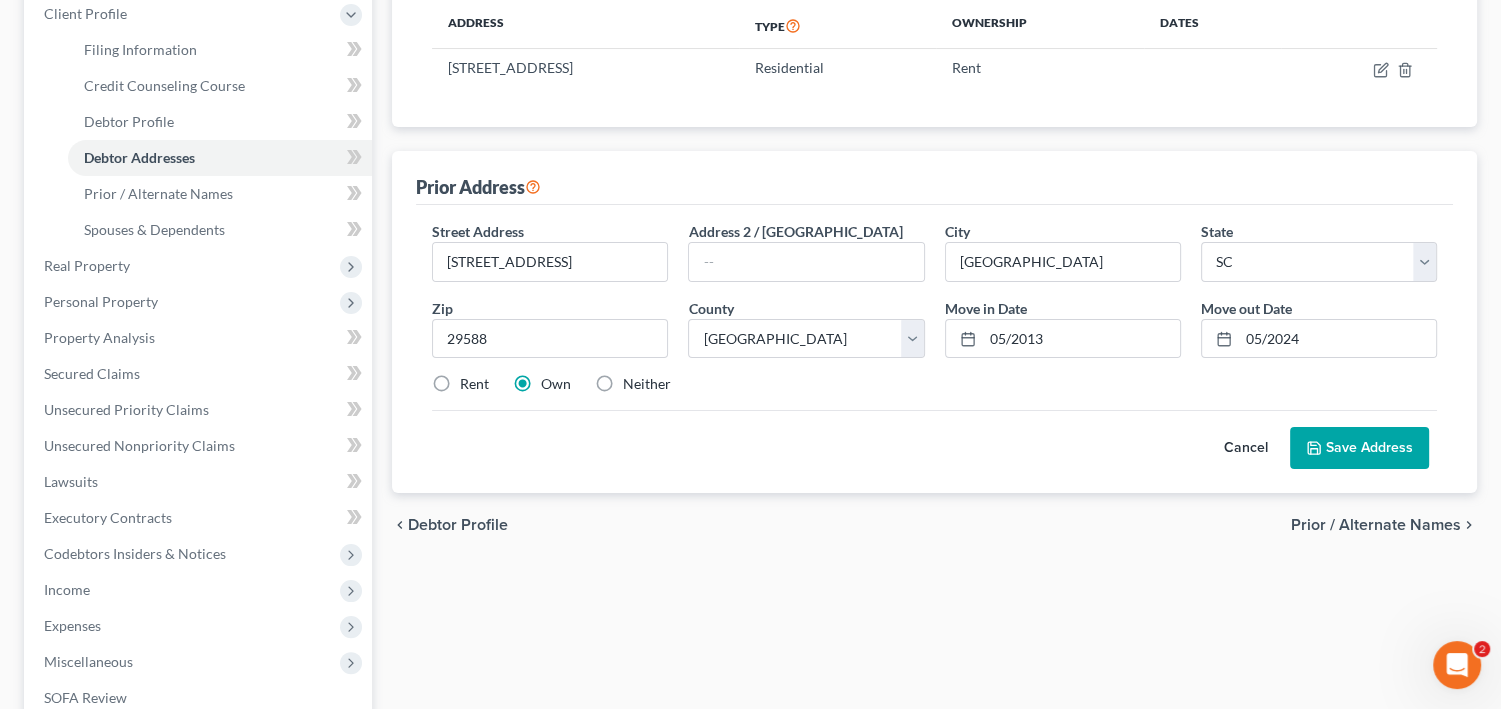 click on "Neither" at bounding box center (647, 384) 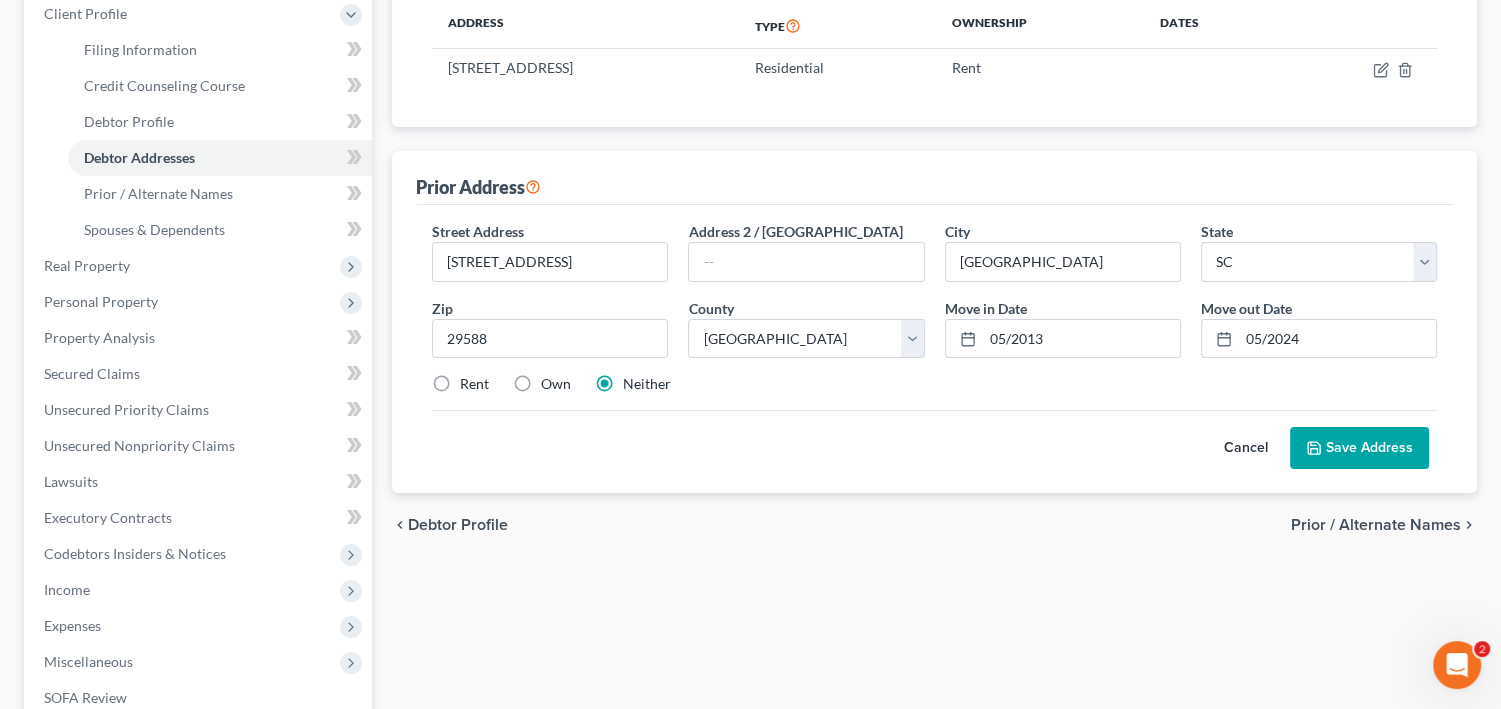 click on "Save Address" at bounding box center (1359, 448) 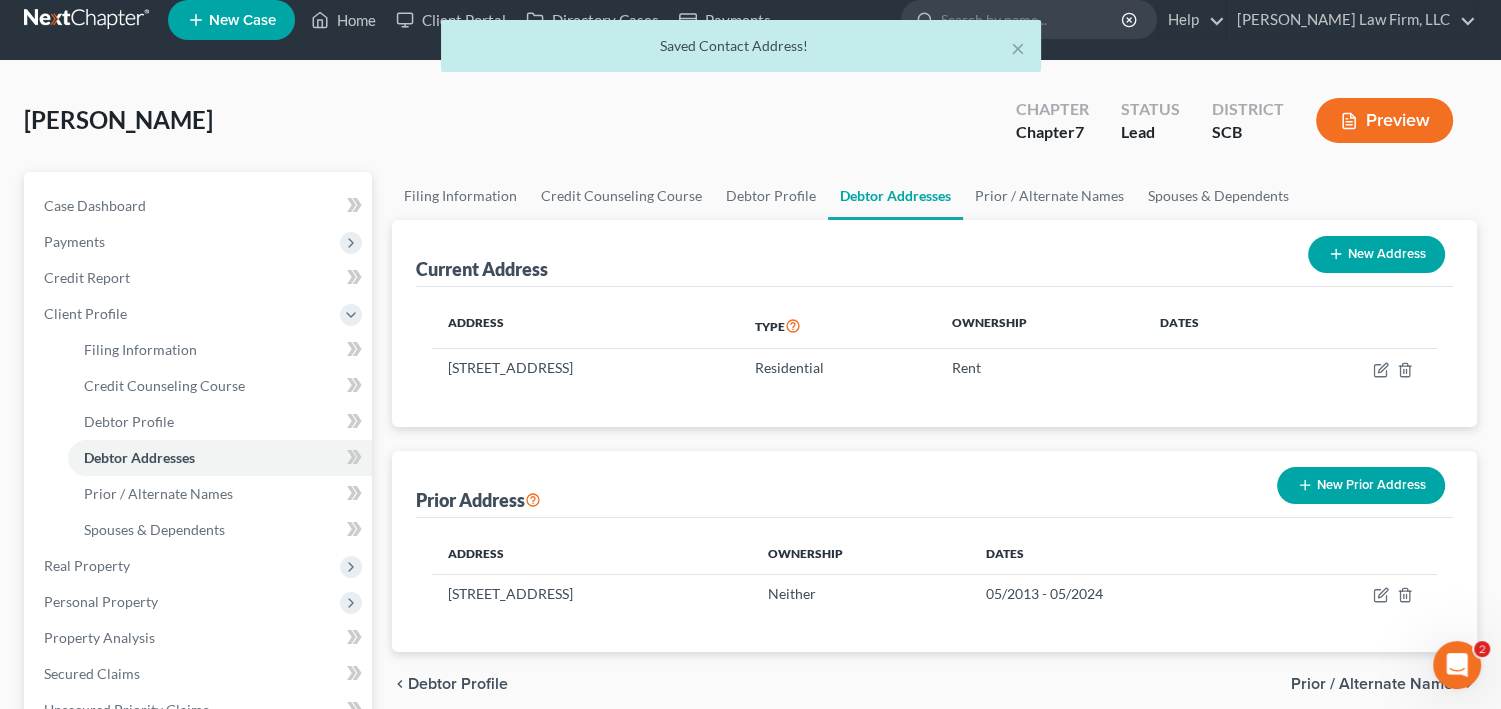 scroll, scrollTop: 0, scrollLeft: 0, axis: both 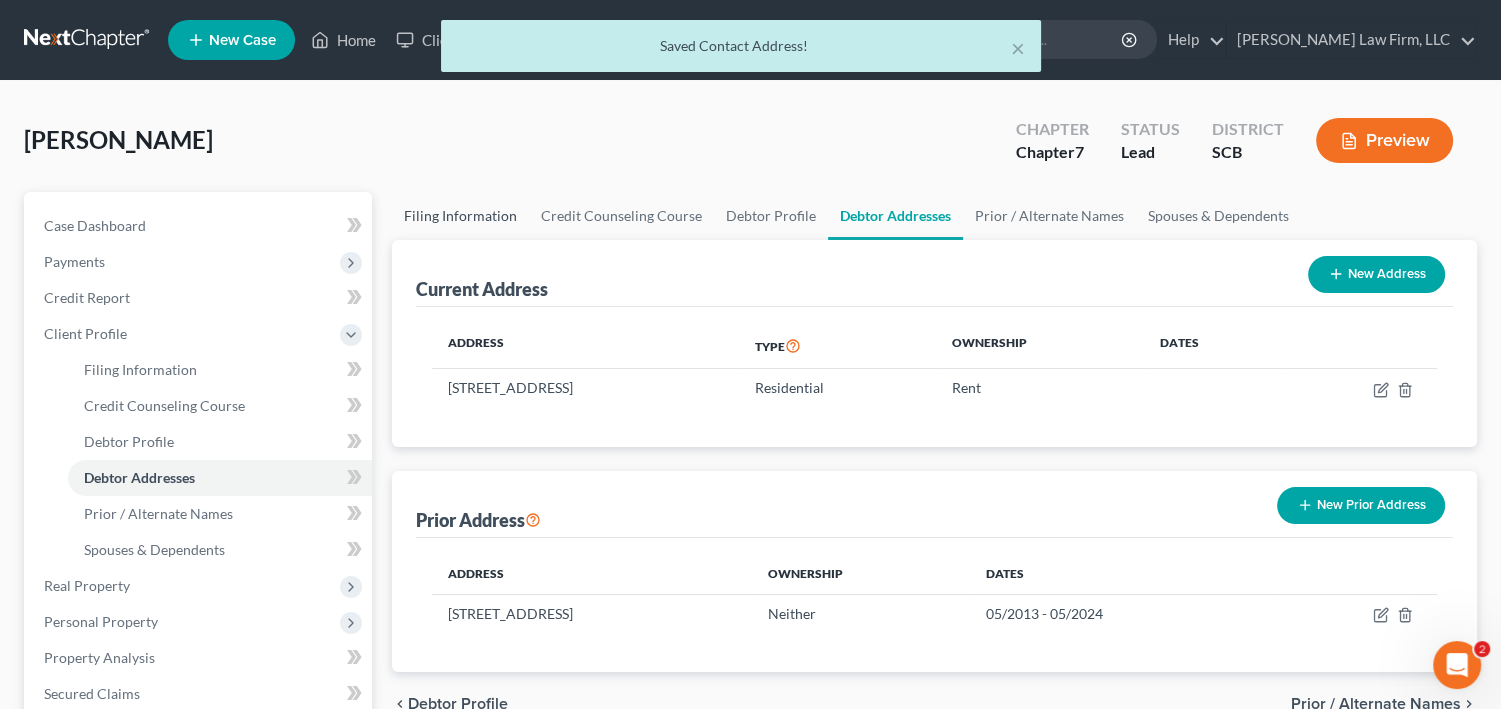 click on "Filing Information" at bounding box center [460, 216] 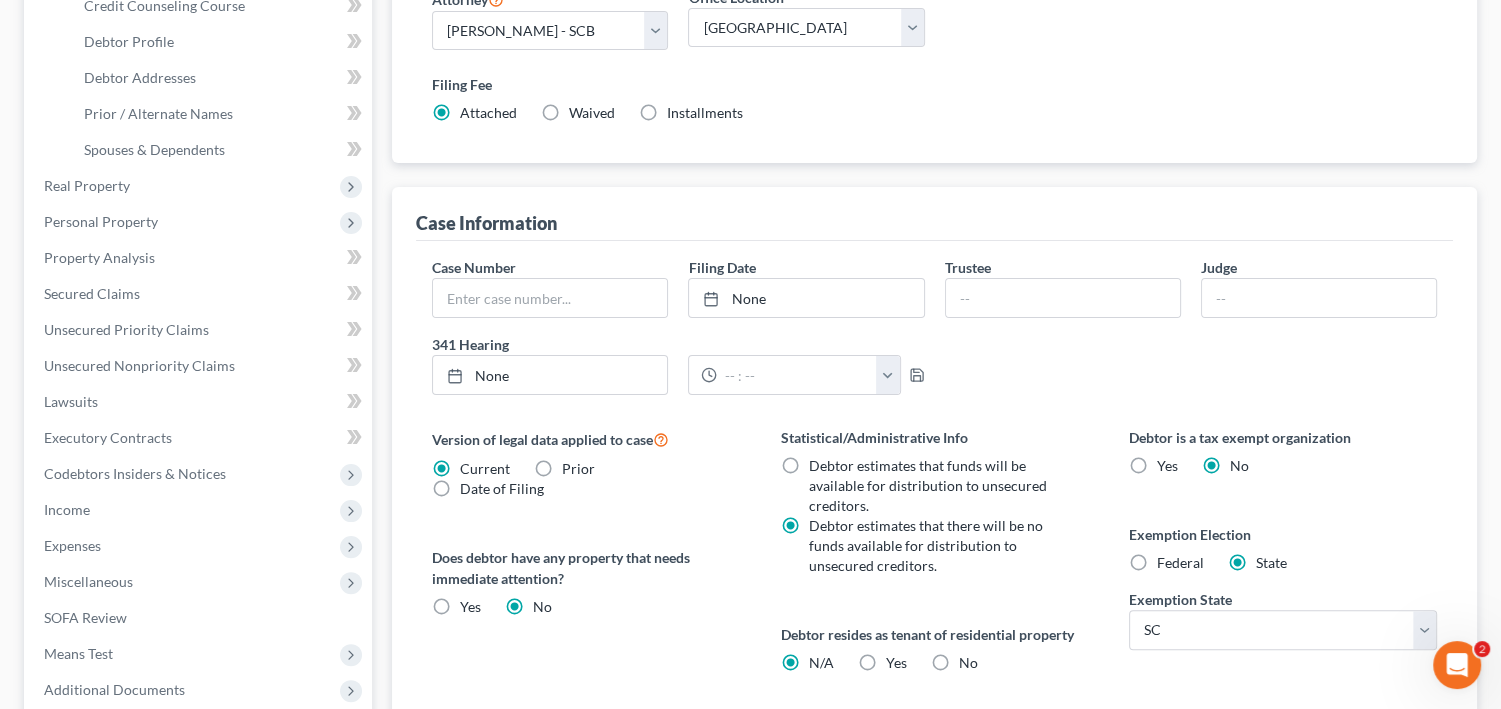 scroll, scrollTop: 0, scrollLeft: 0, axis: both 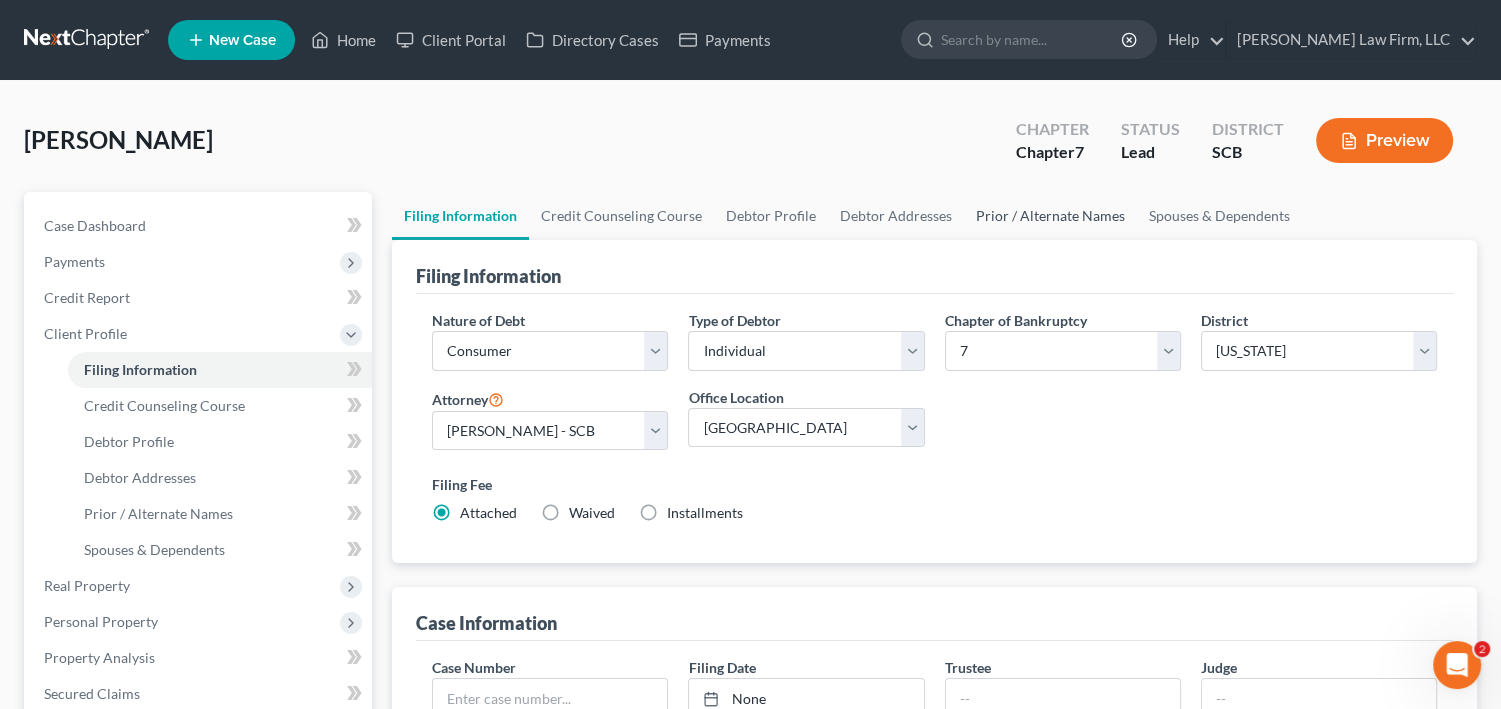 click on "Prior / Alternate Names" at bounding box center (1050, 216) 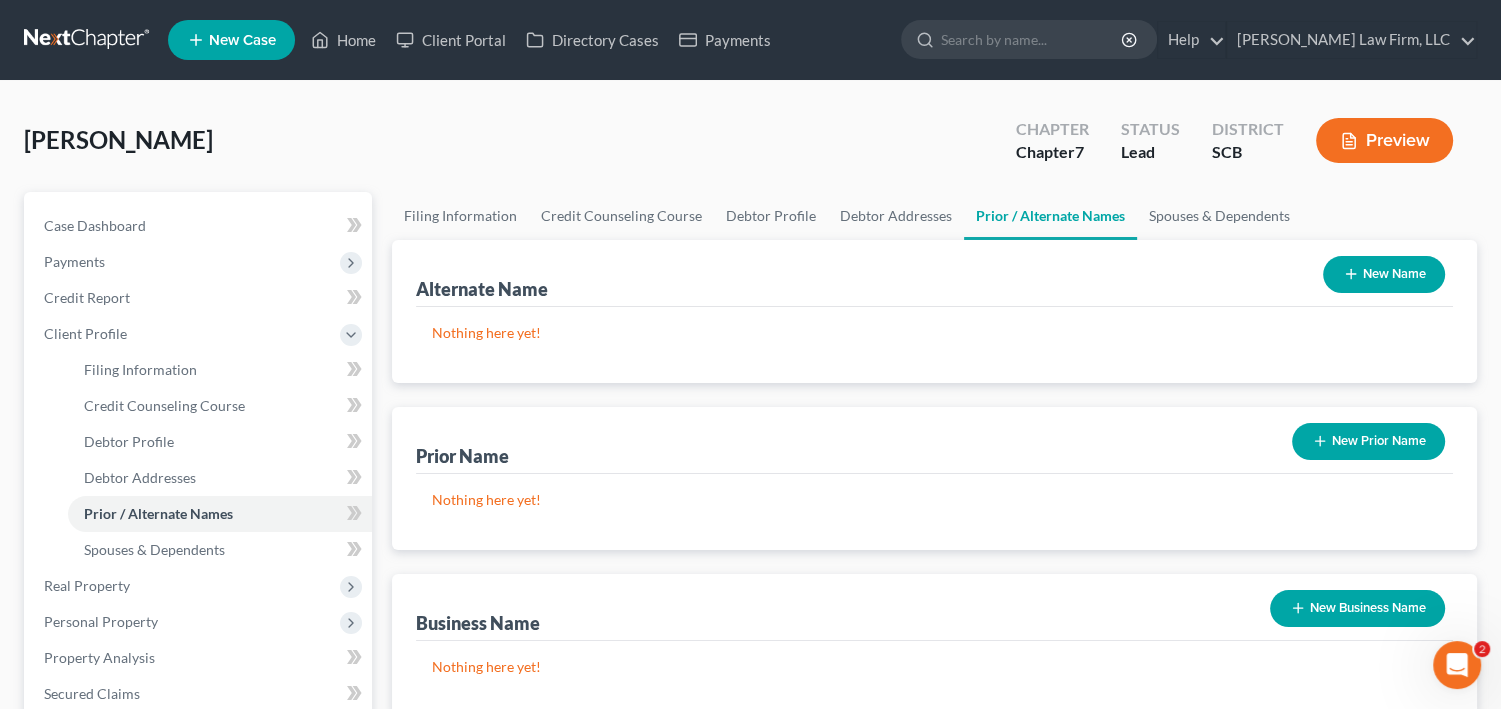 click on "New Name" at bounding box center [1384, 274] 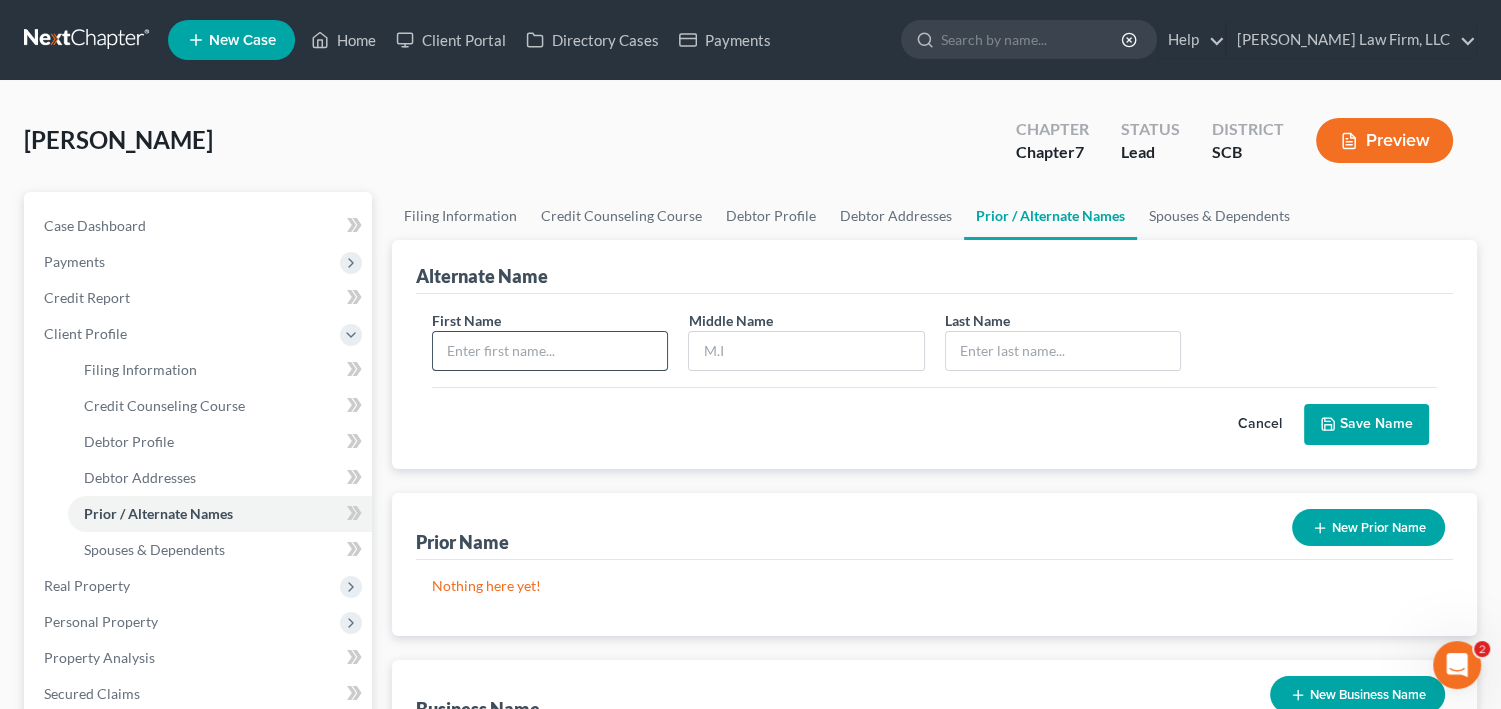 click at bounding box center [550, 351] 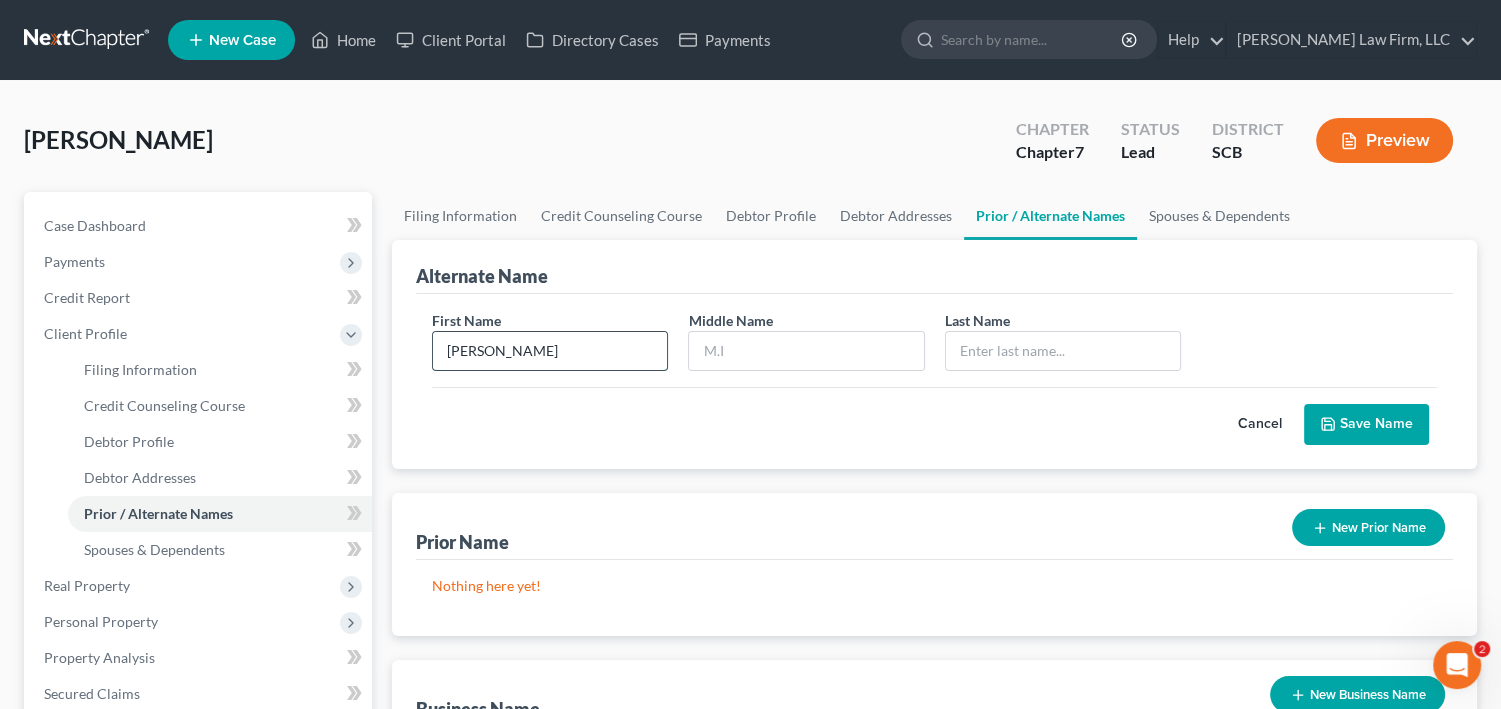 type on "[PERSON_NAME]" 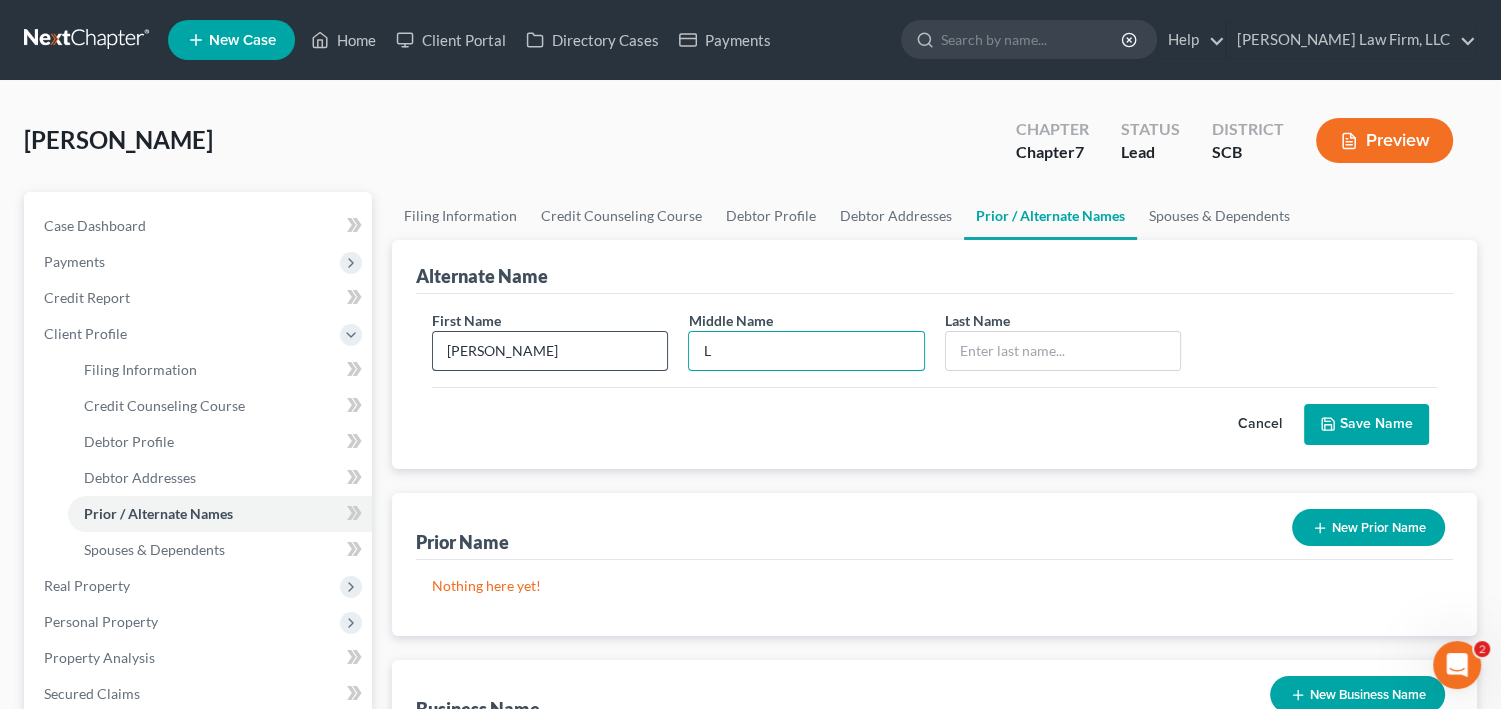 type on "L" 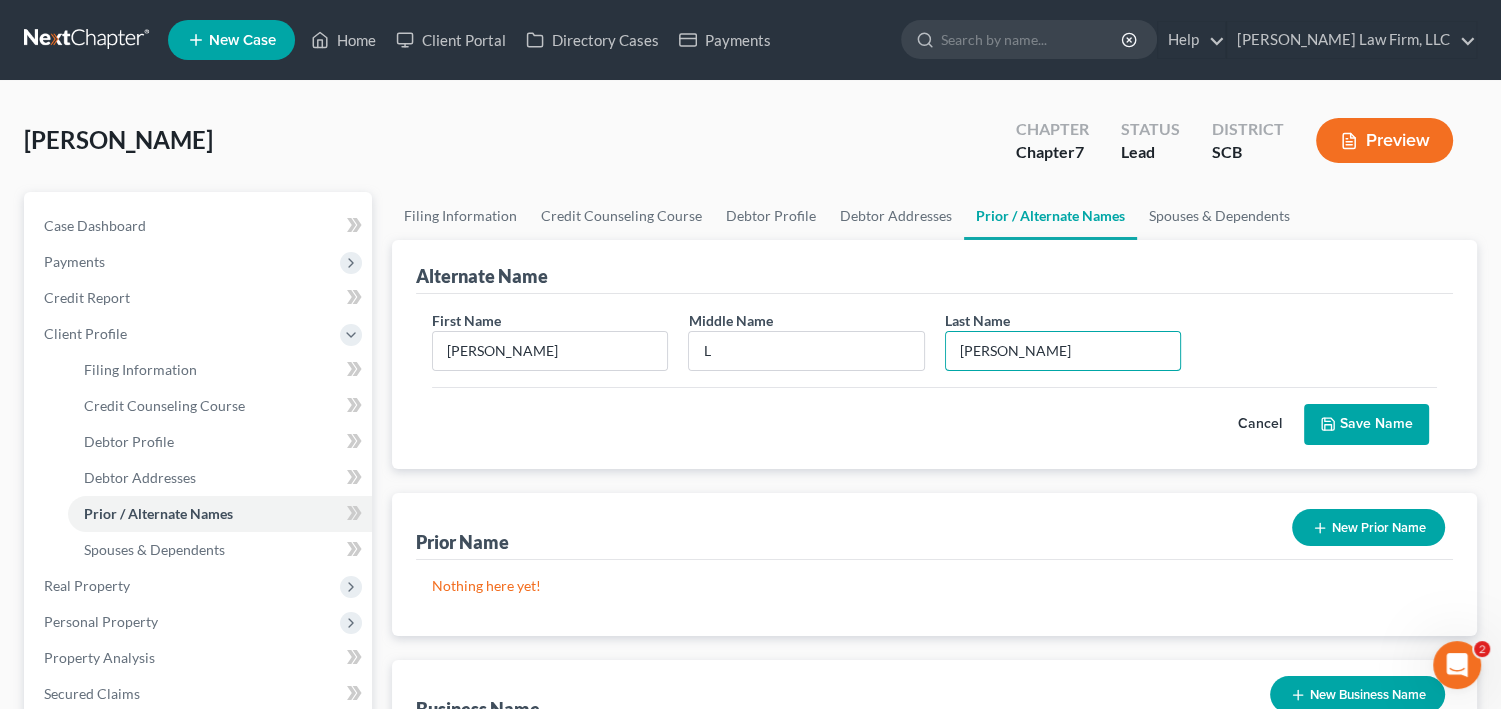 type on "[PERSON_NAME]" 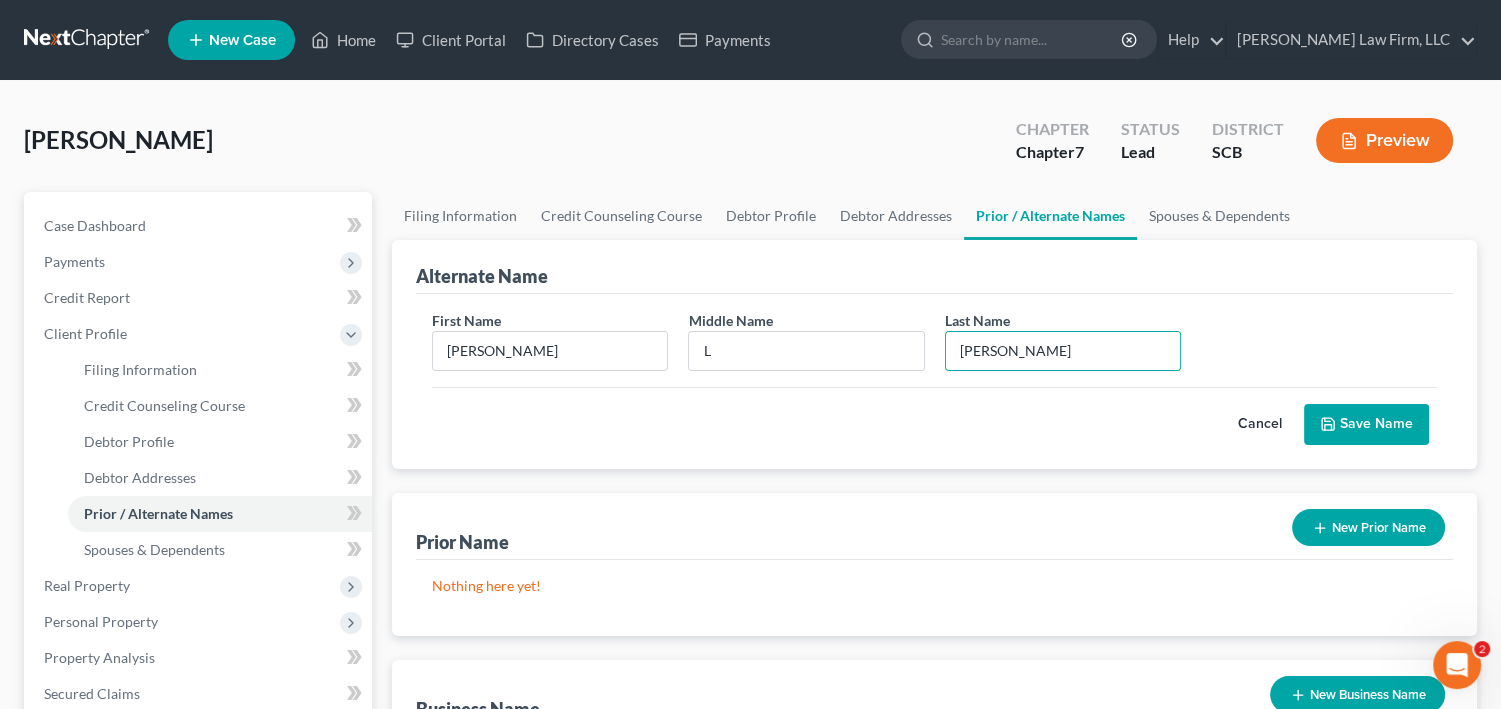 click on "Save Name" at bounding box center [1366, 425] 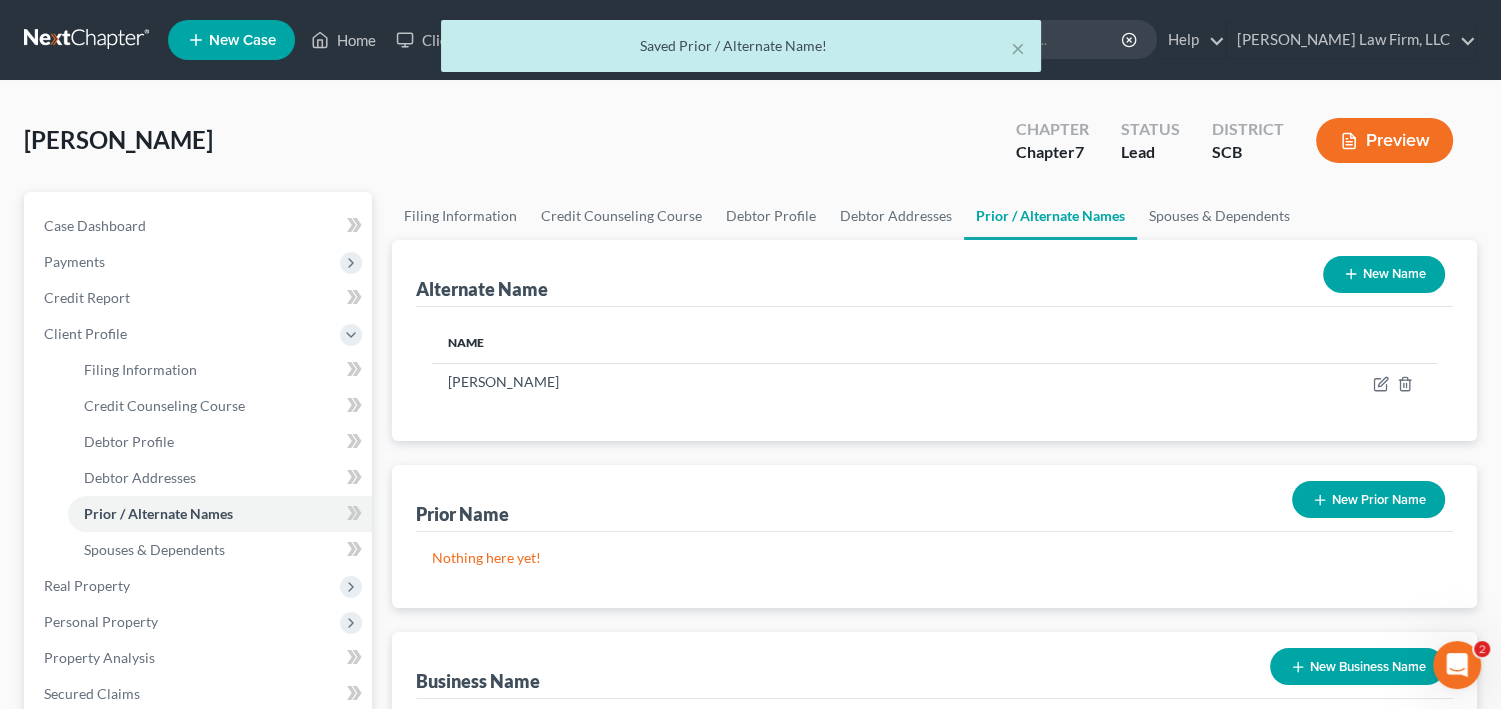 click 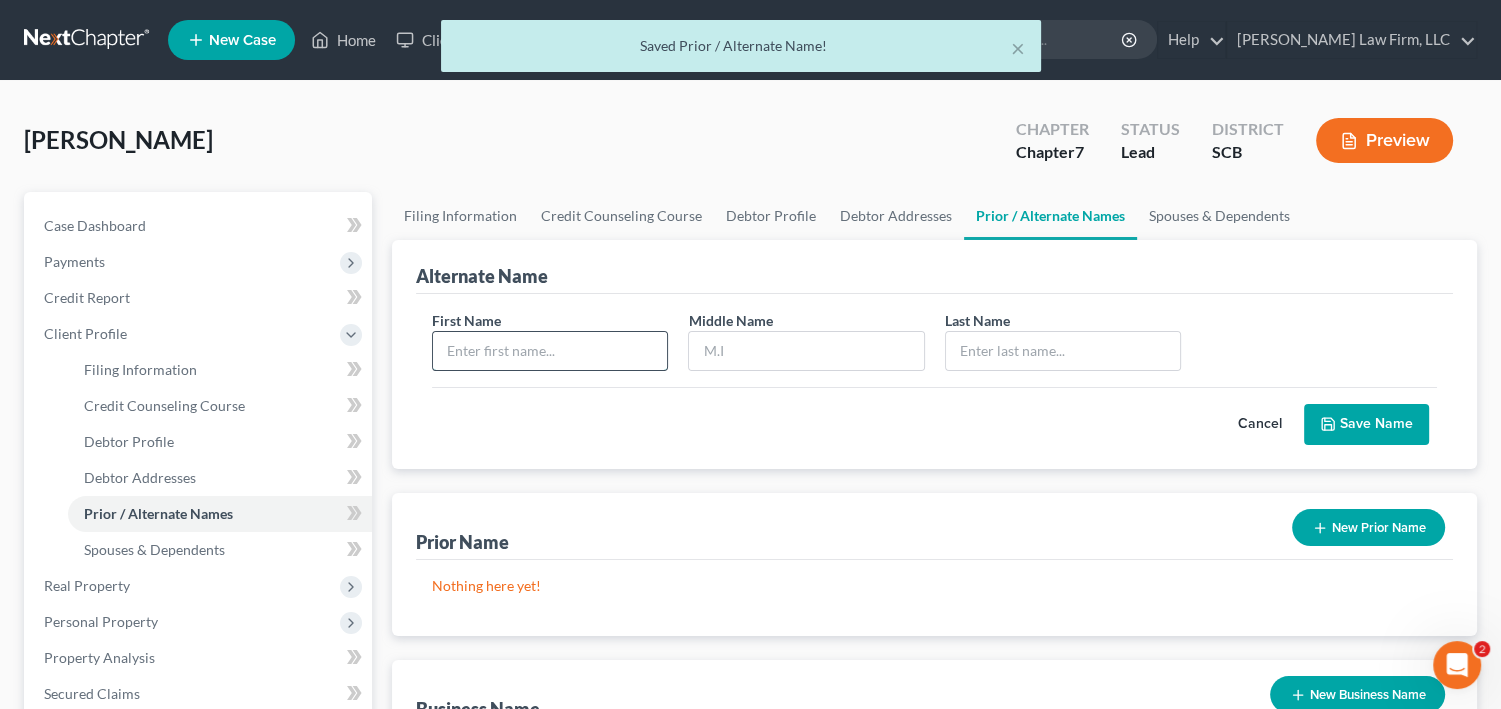 click at bounding box center [550, 351] 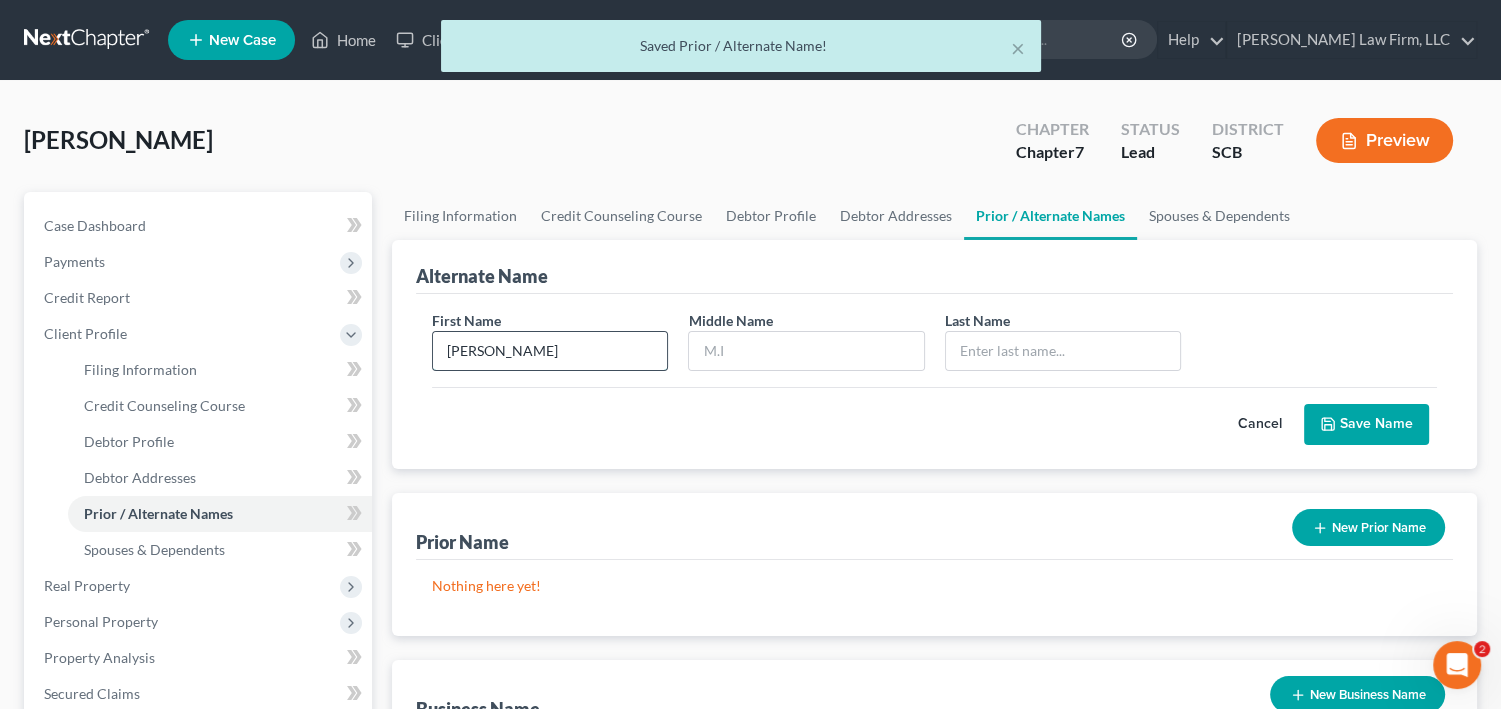 type on "[PERSON_NAME]" 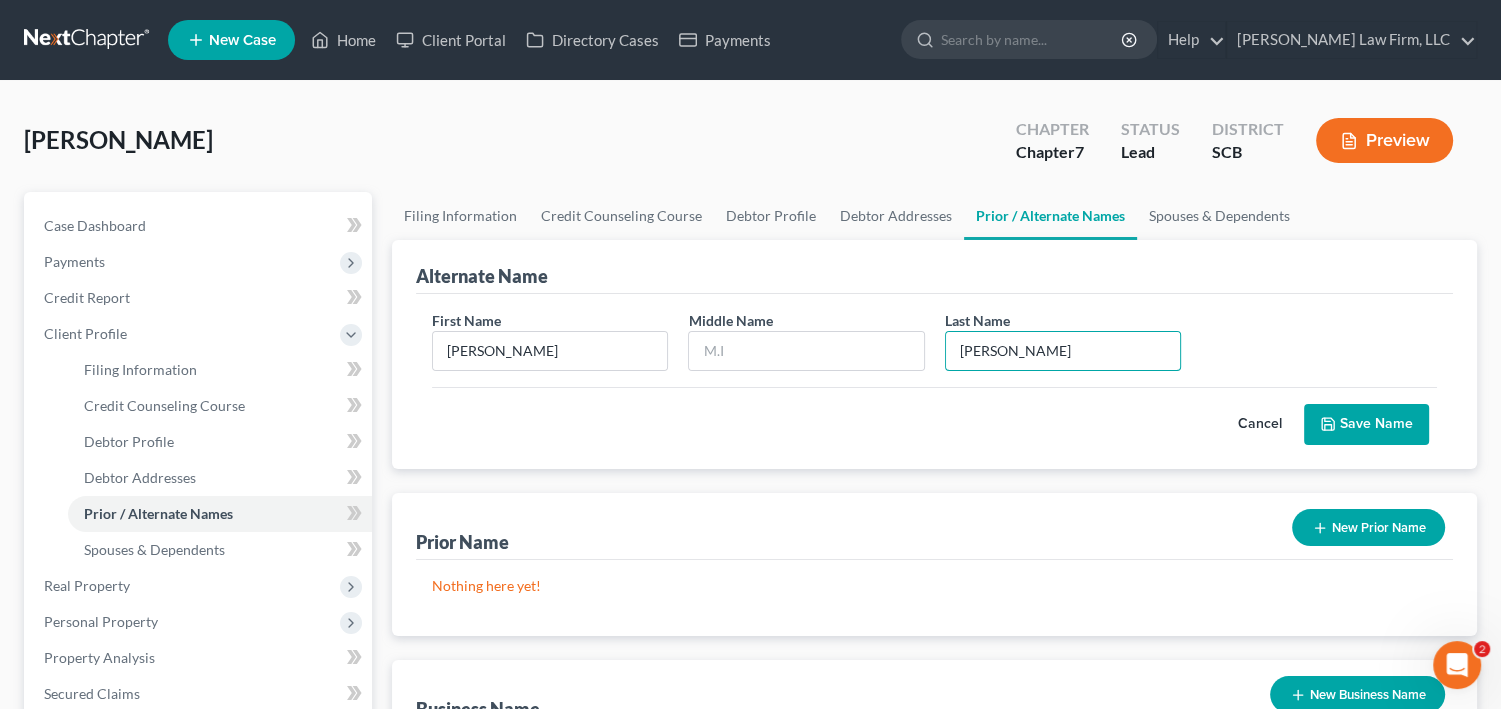 type on "[PERSON_NAME]" 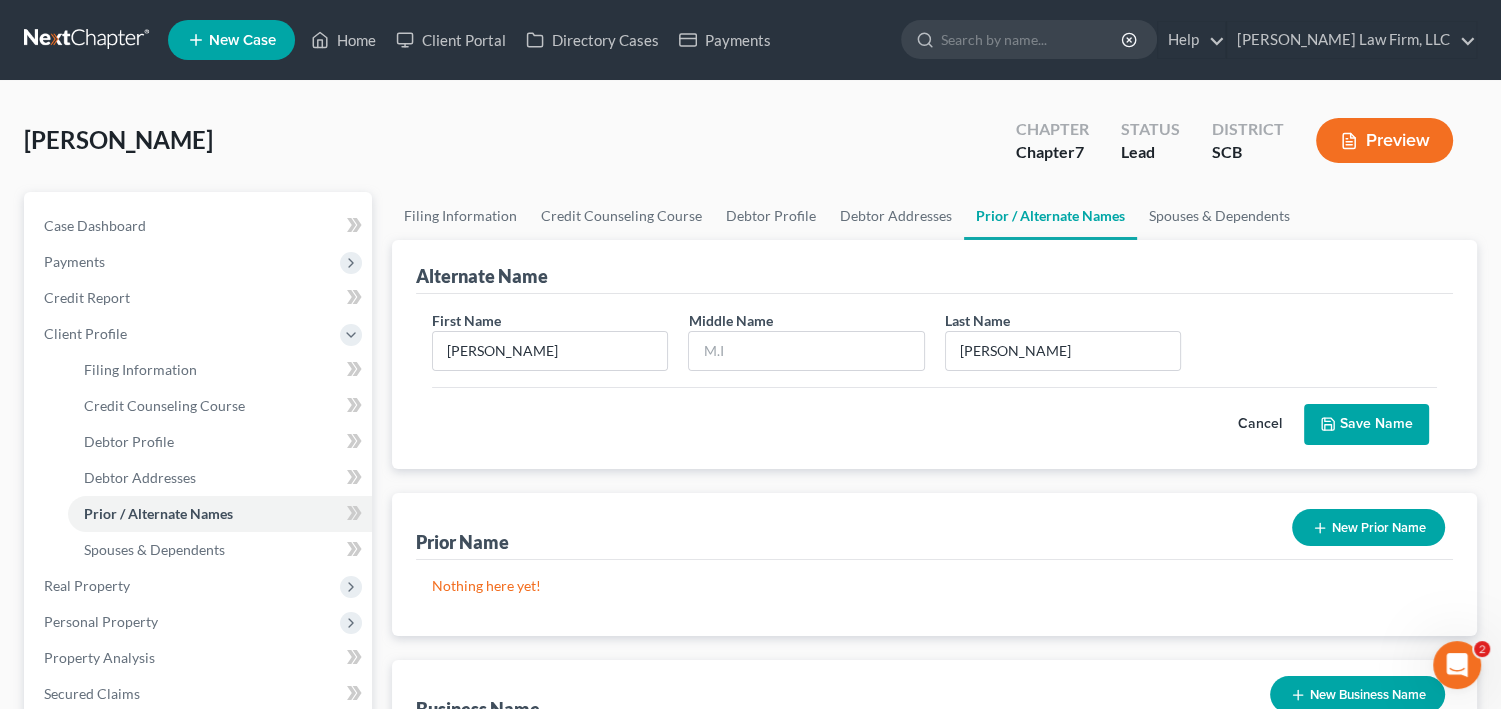 click on "Save Name" at bounding box center (1366, 425) 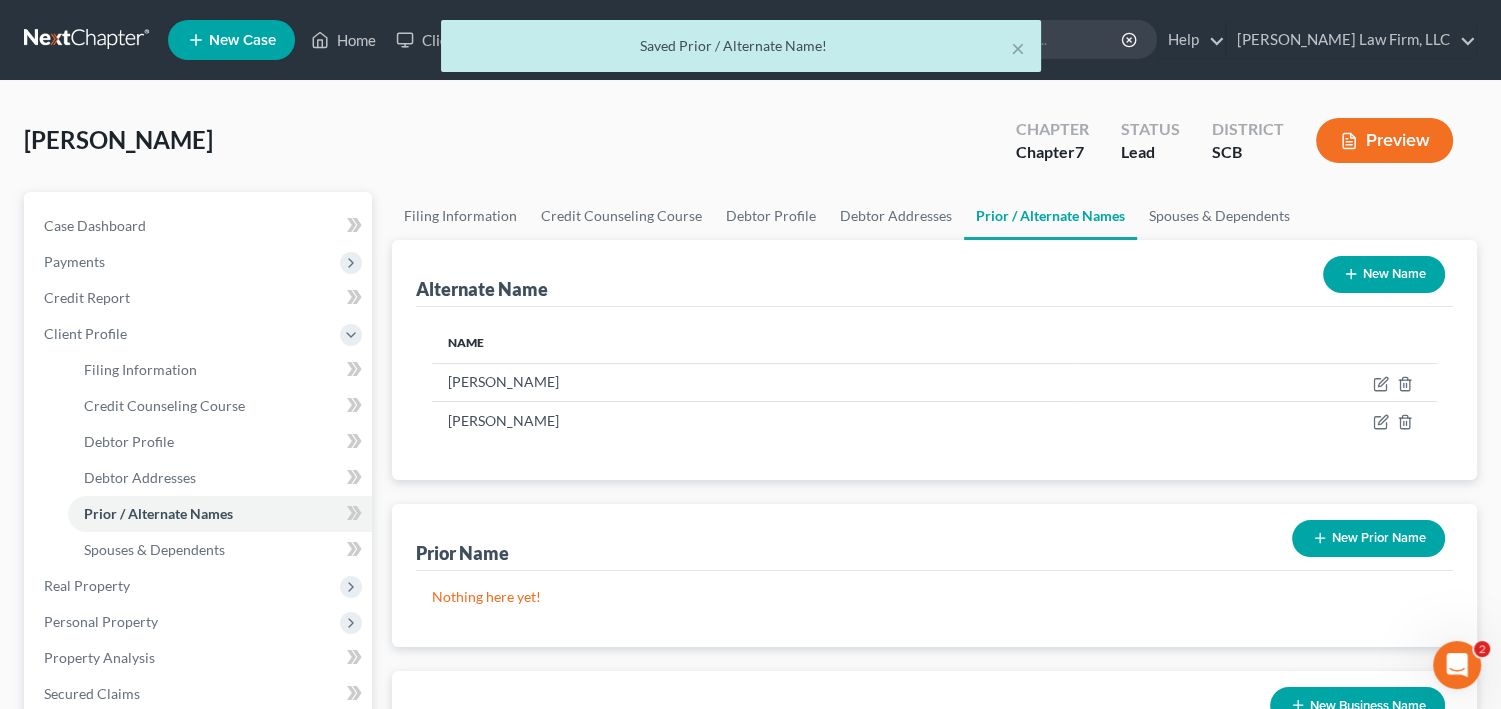 click 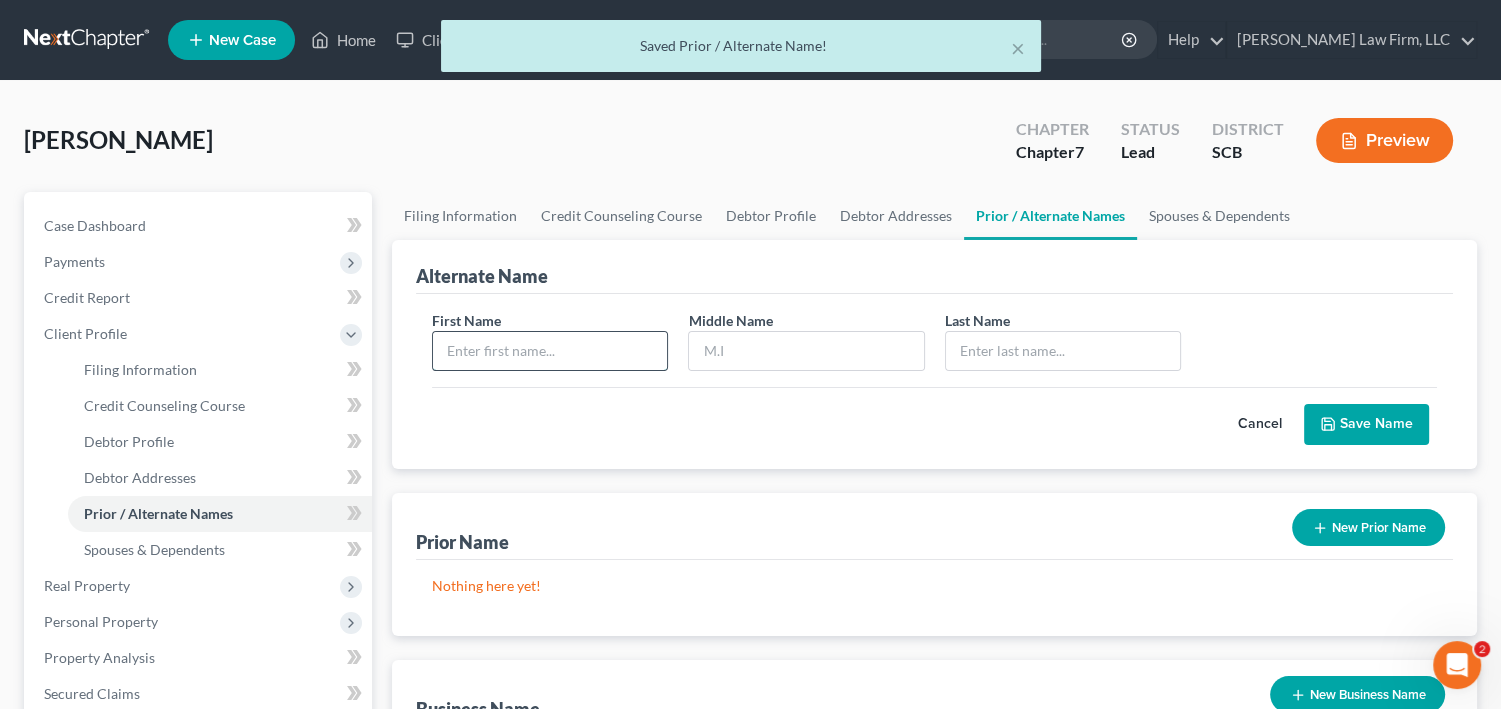 click at bounding box center [550, 351] 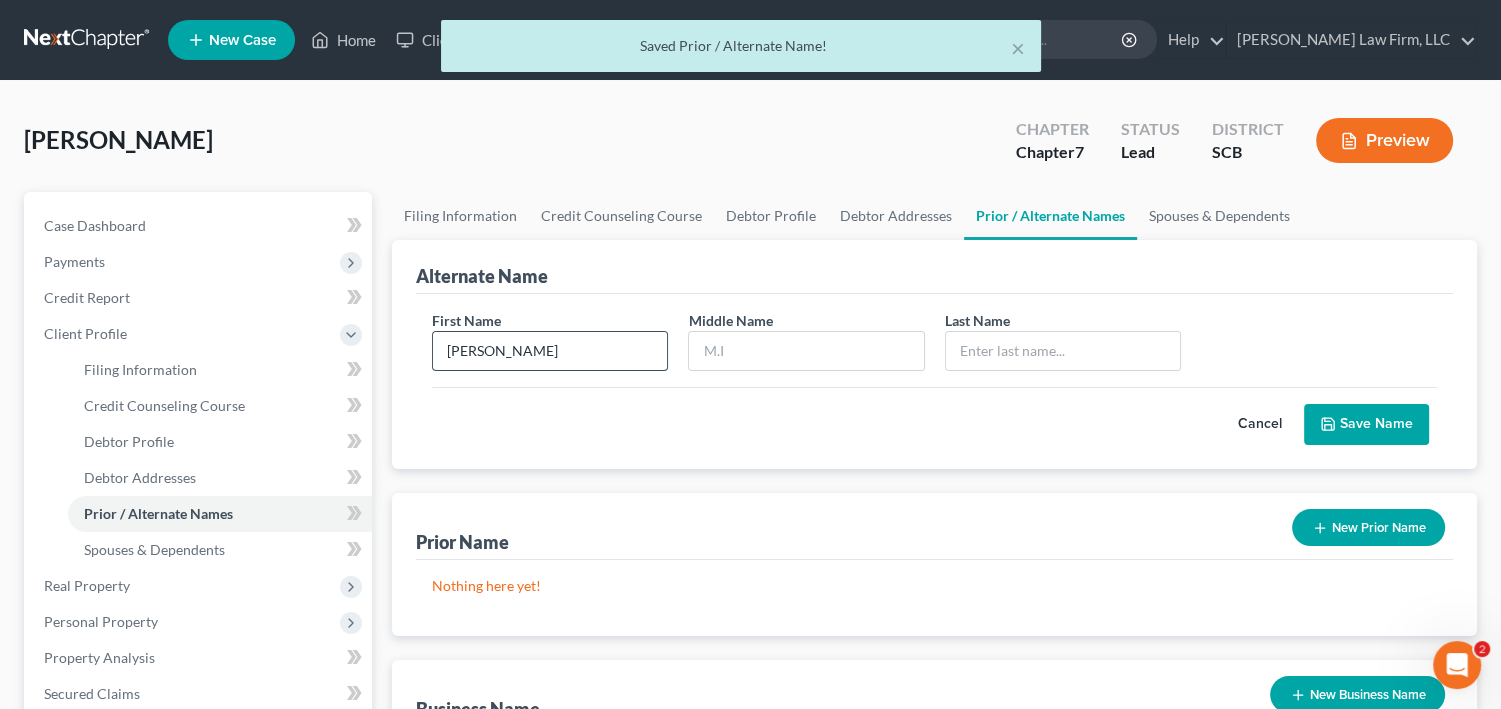 type on "[PERSON_NAME]" 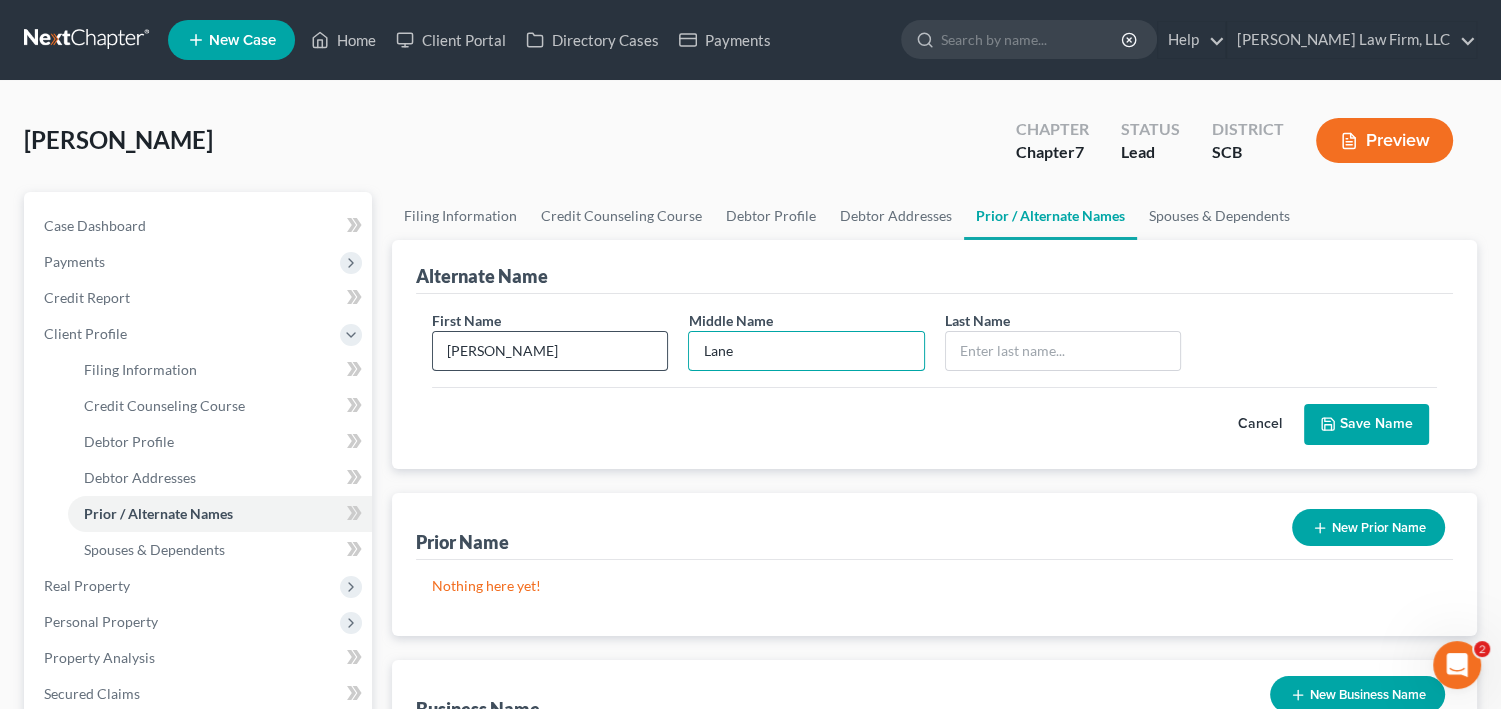 type on "Lane" 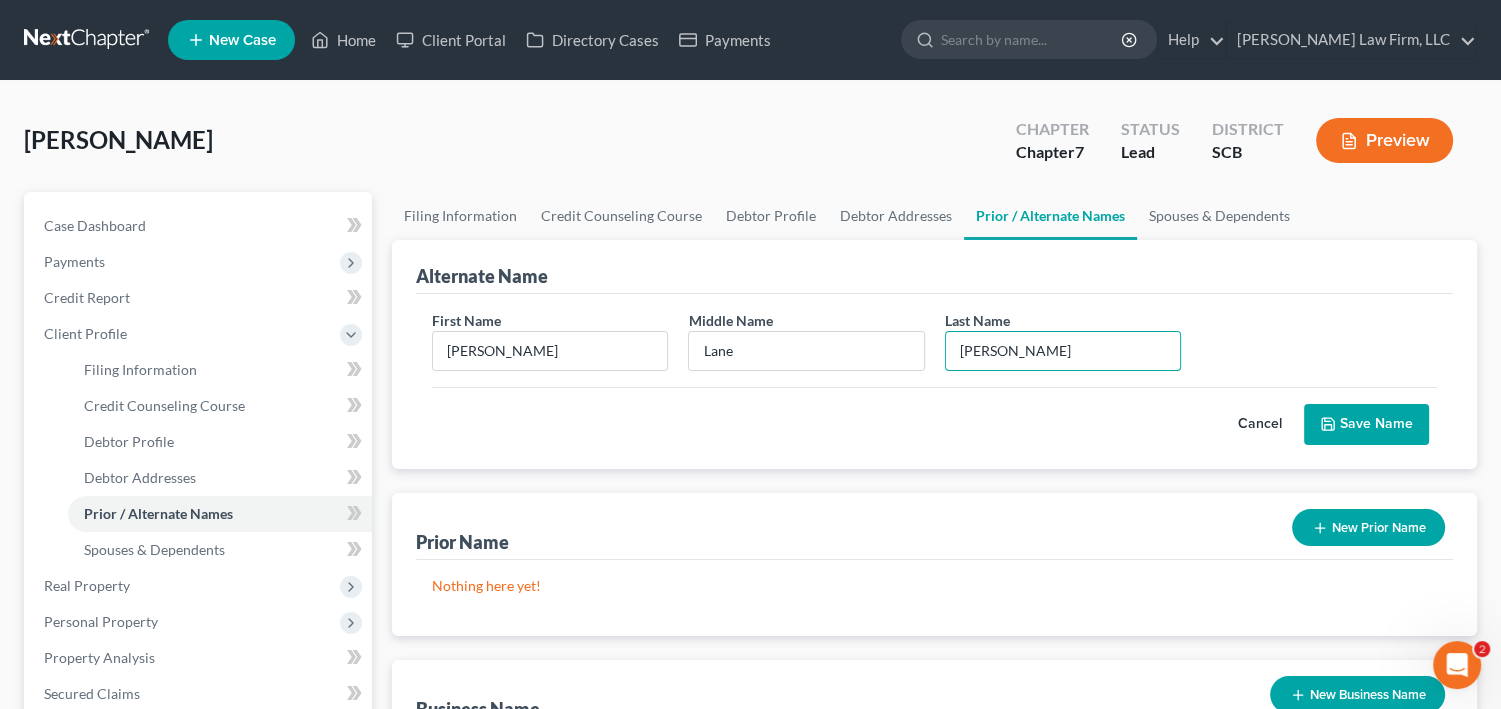 type on "[PERSON_NAME]" 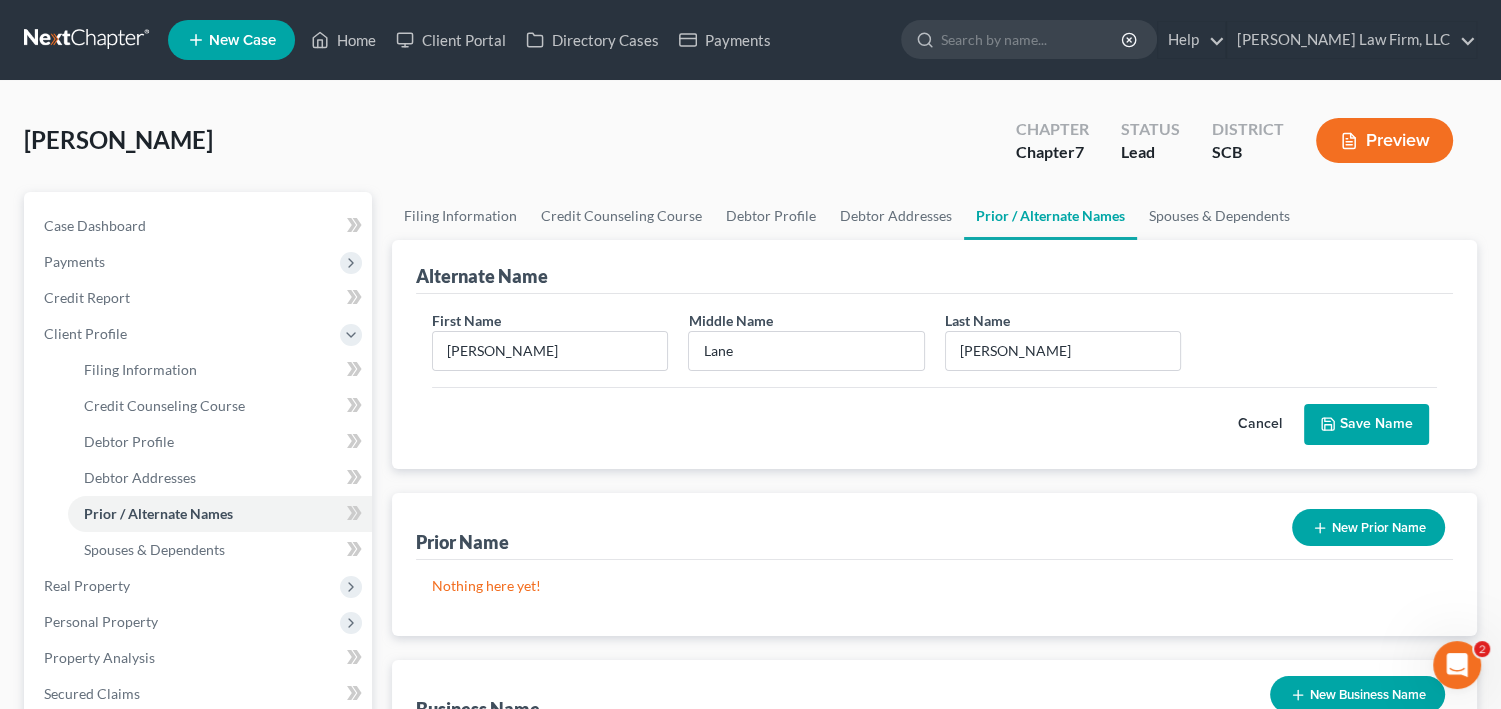 click on "Cancel Save Name" at bounding box center [934, 416] 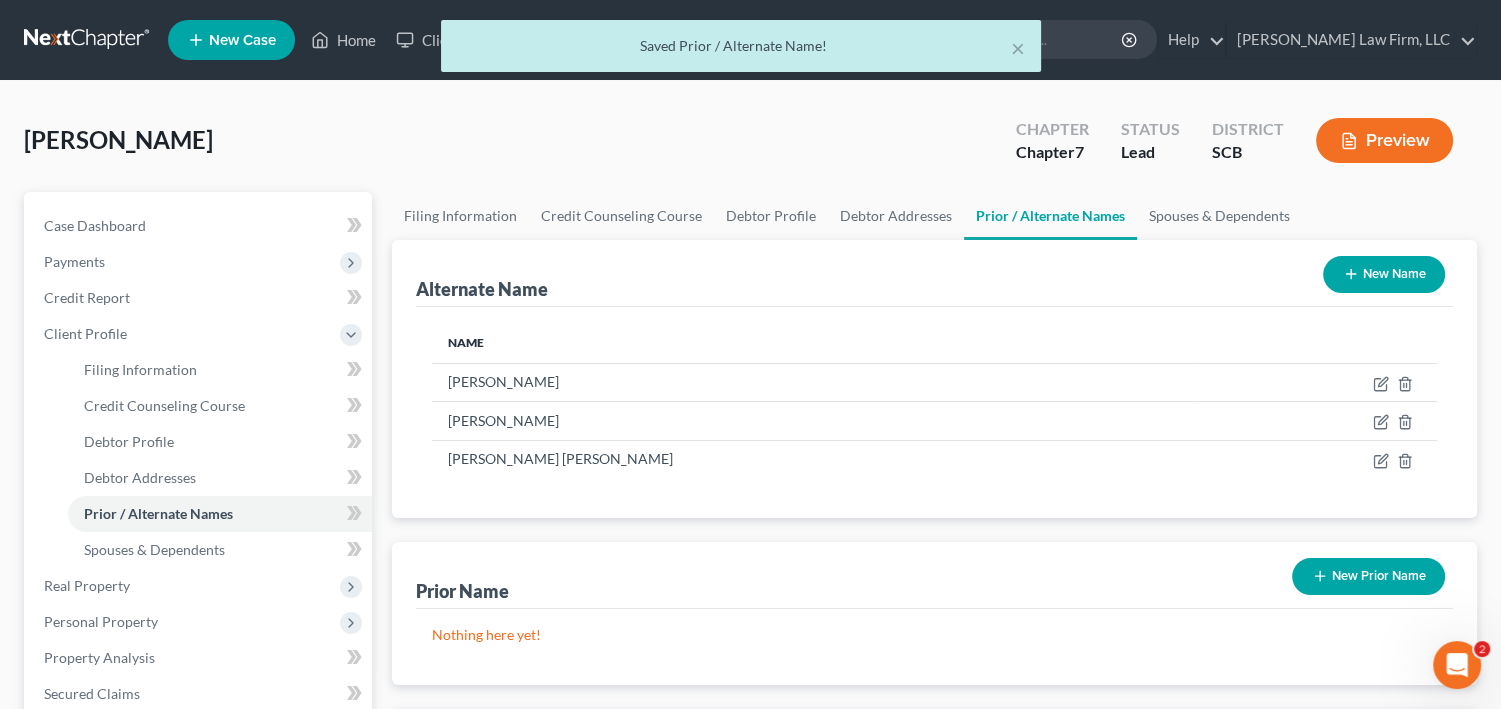 click on "New Name" at bounding box center (1384, 274) 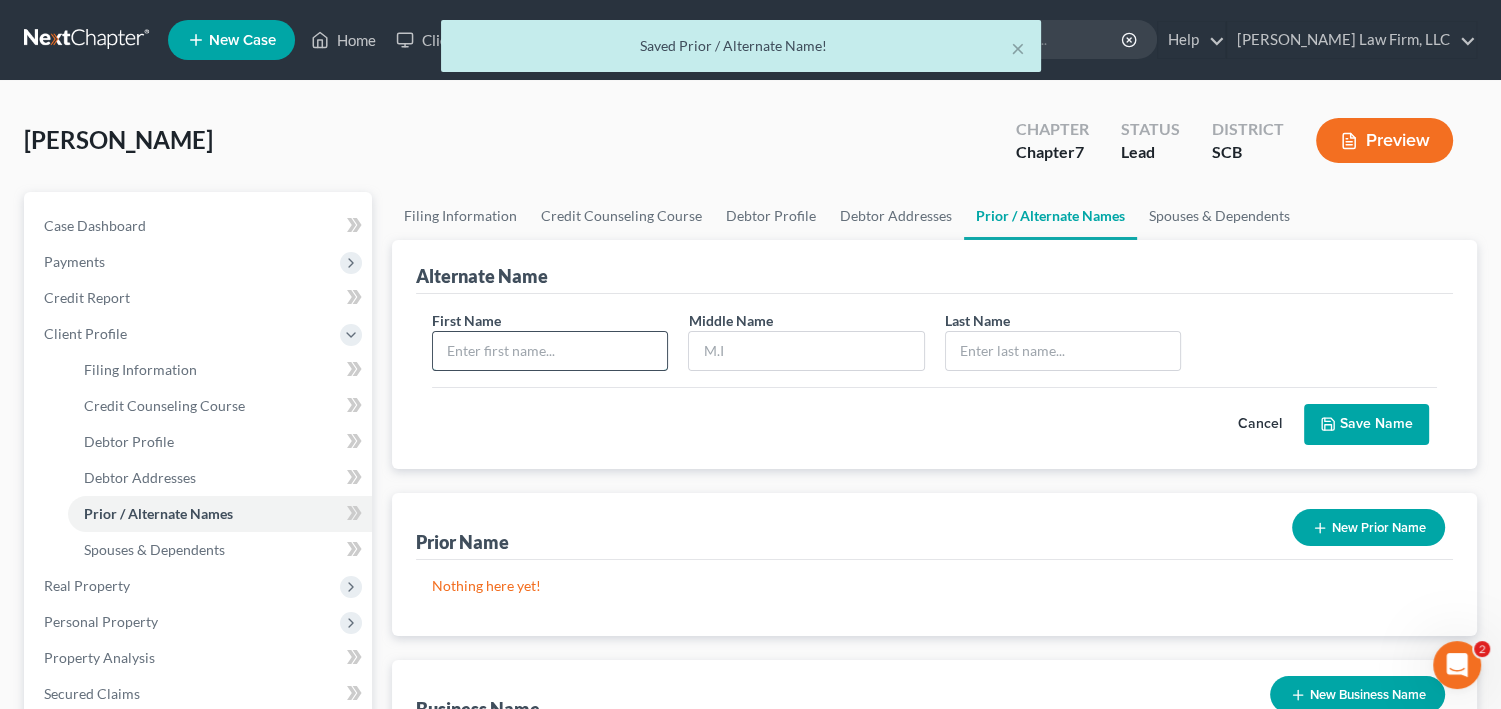 click at bounding box center (550, 351) 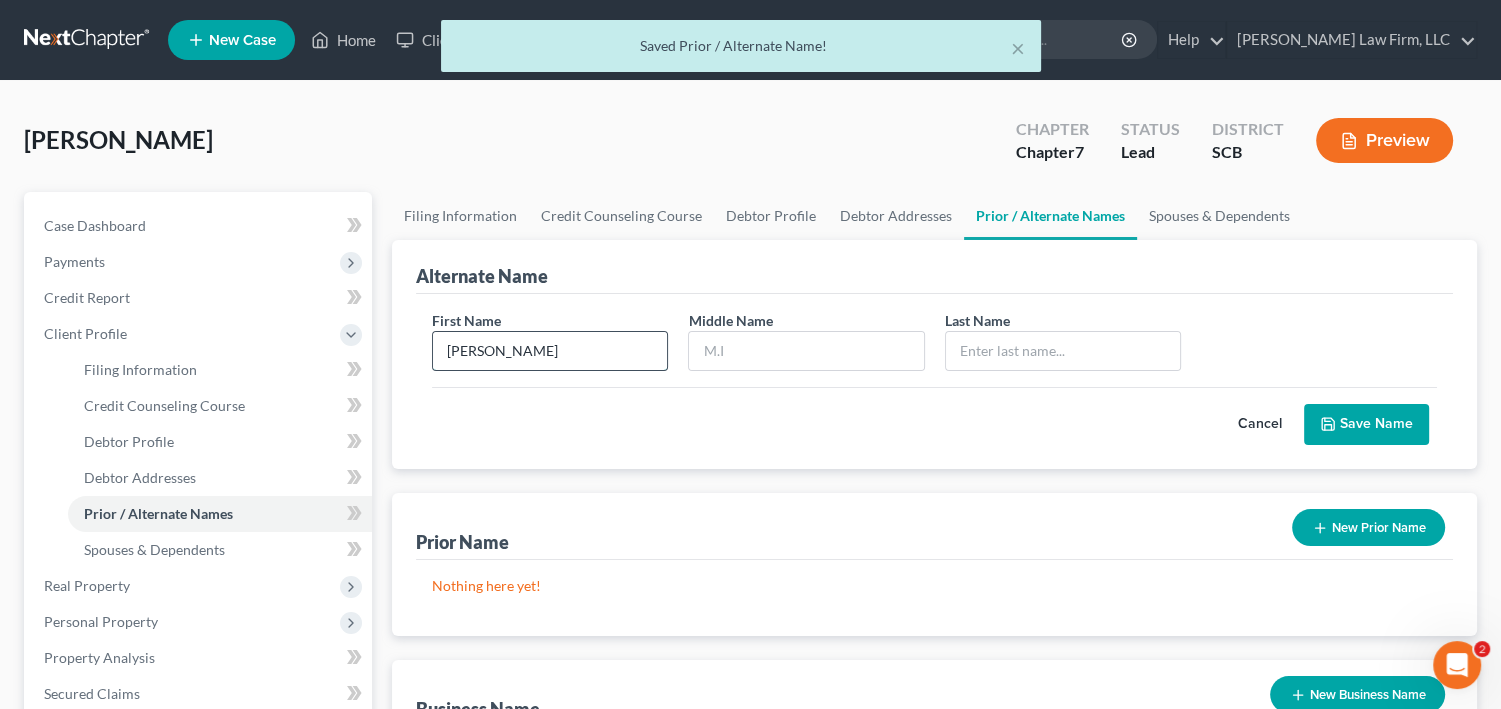 type on "[PERSON_NAME]" 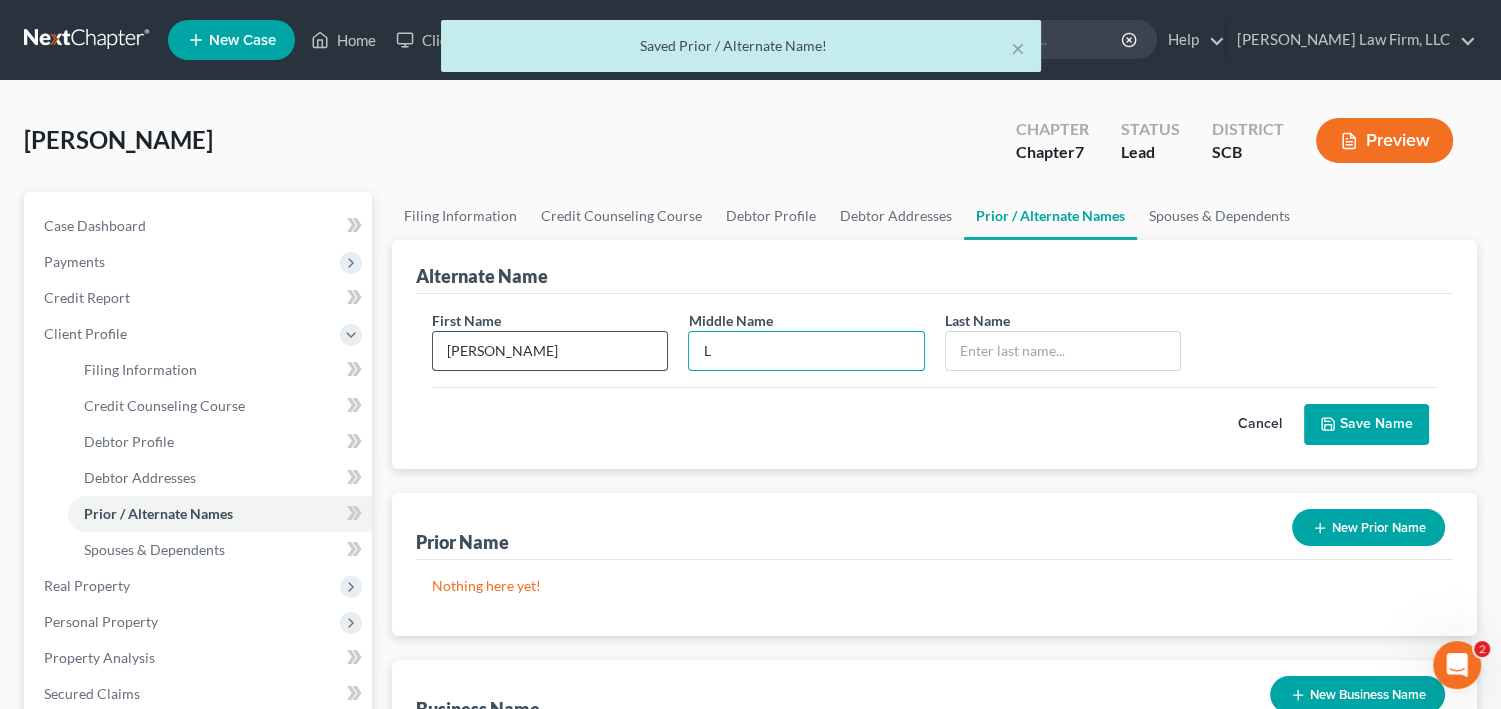 type on "L" 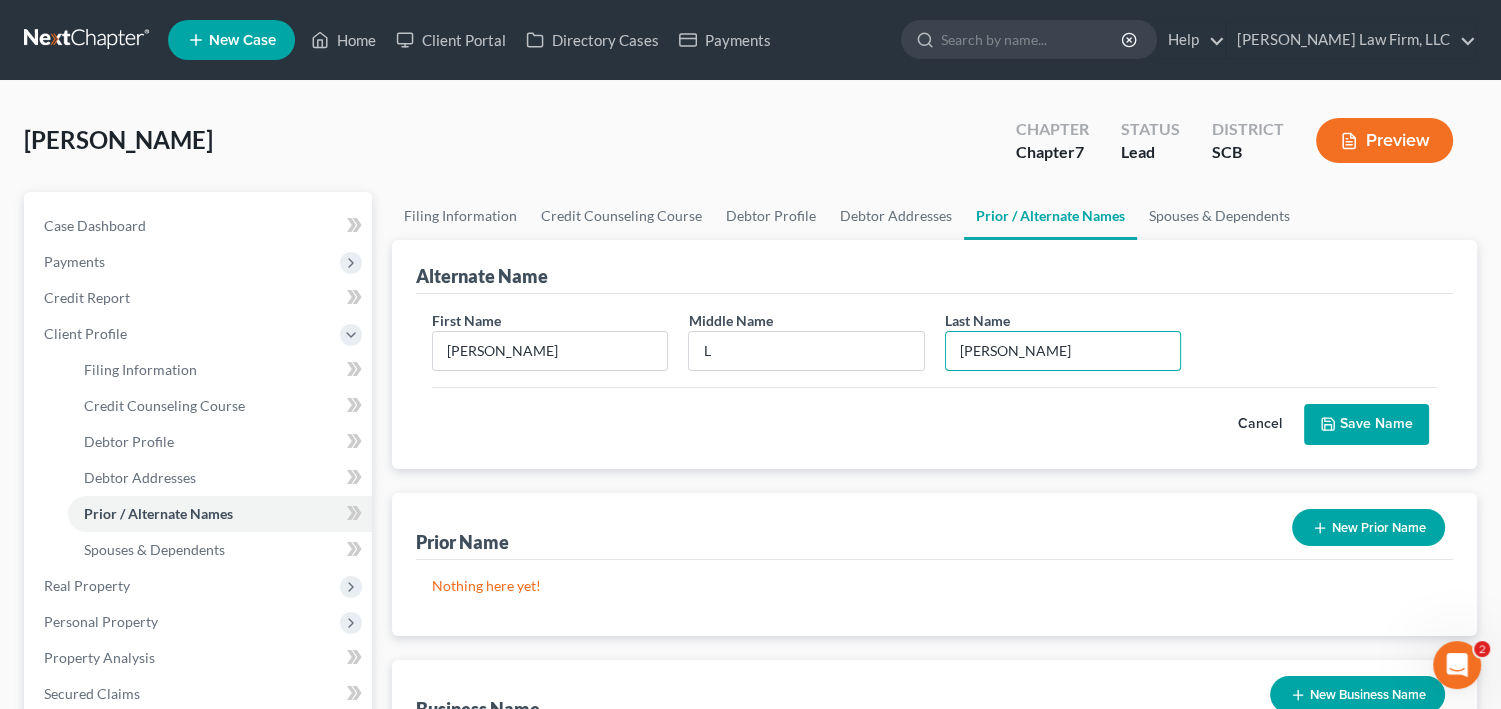 type on "[PERSON_NAME]" 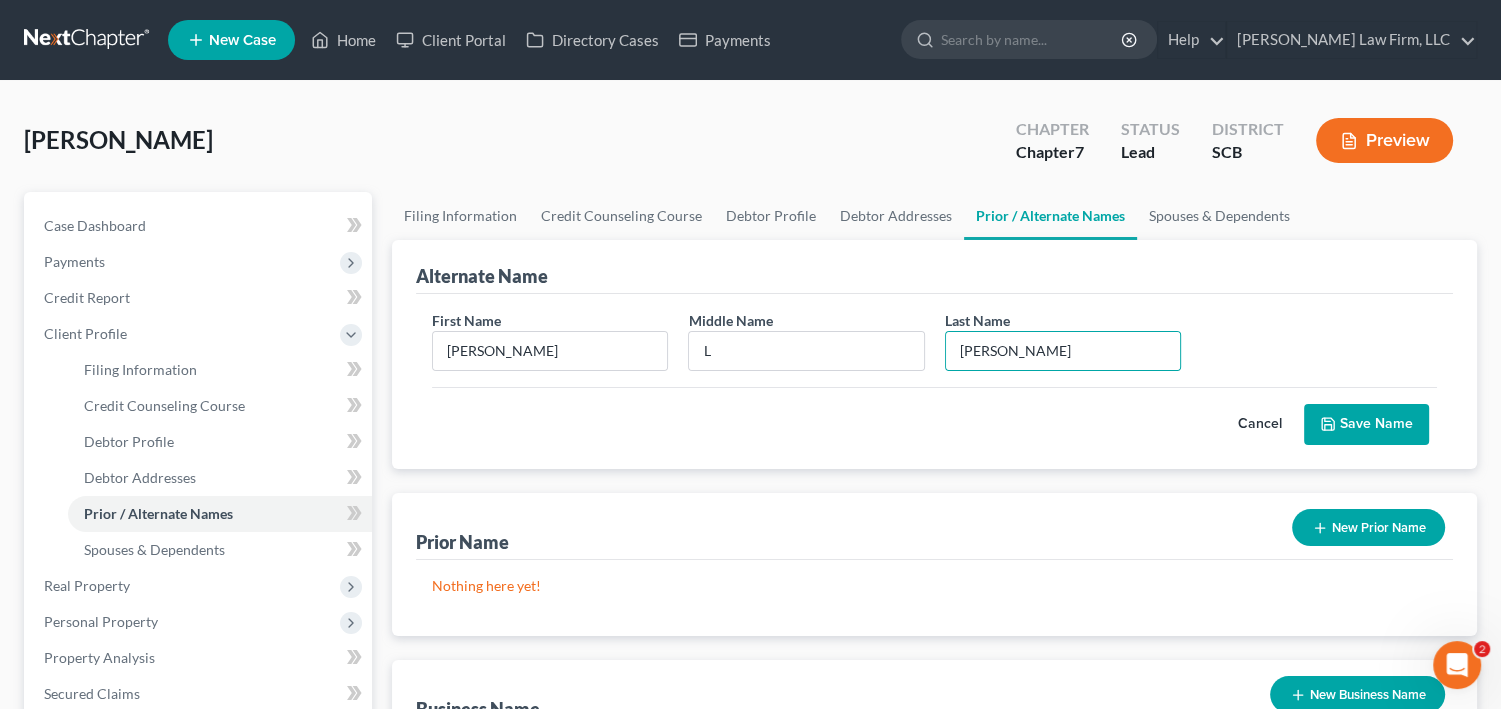 click on "Save Name" at bounding box center [1366, 425] 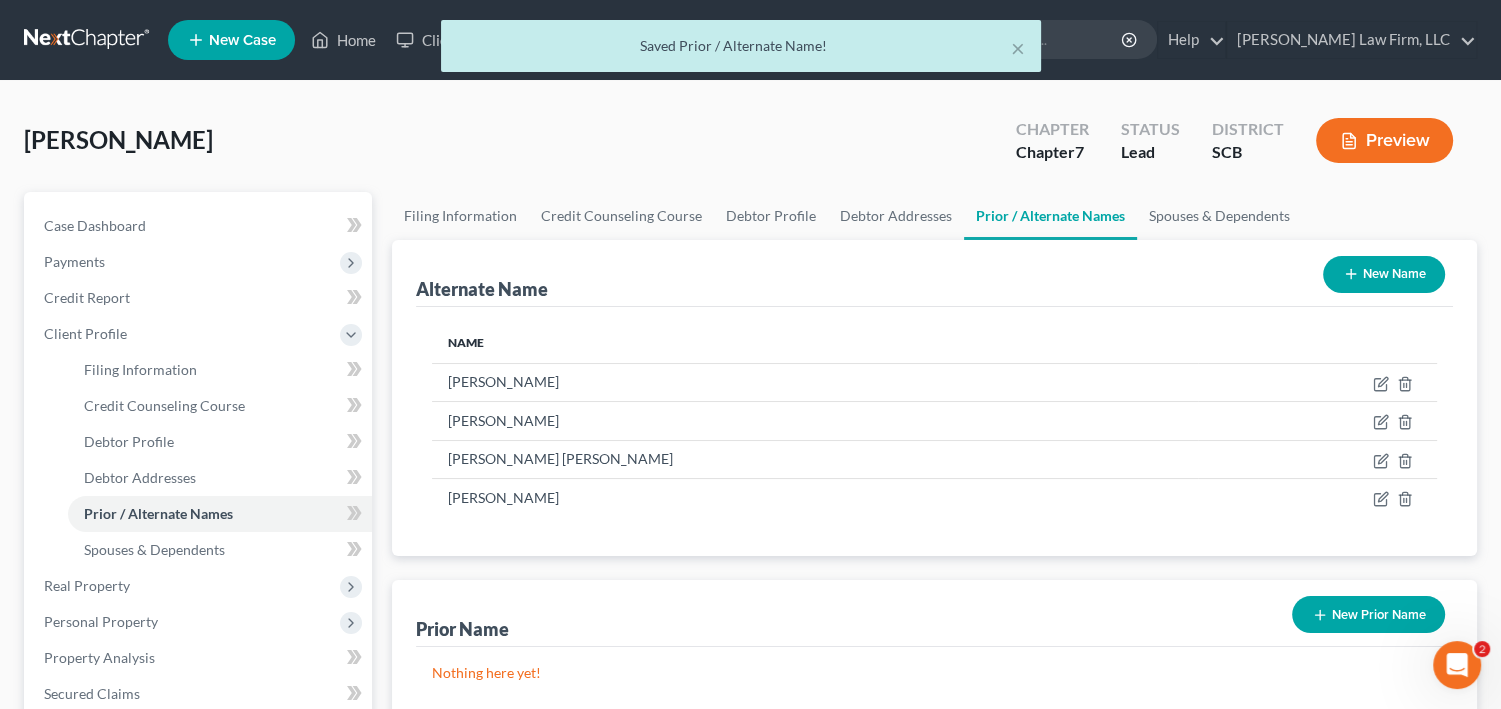 click on "New Name" at bounding box center [1384, 274] 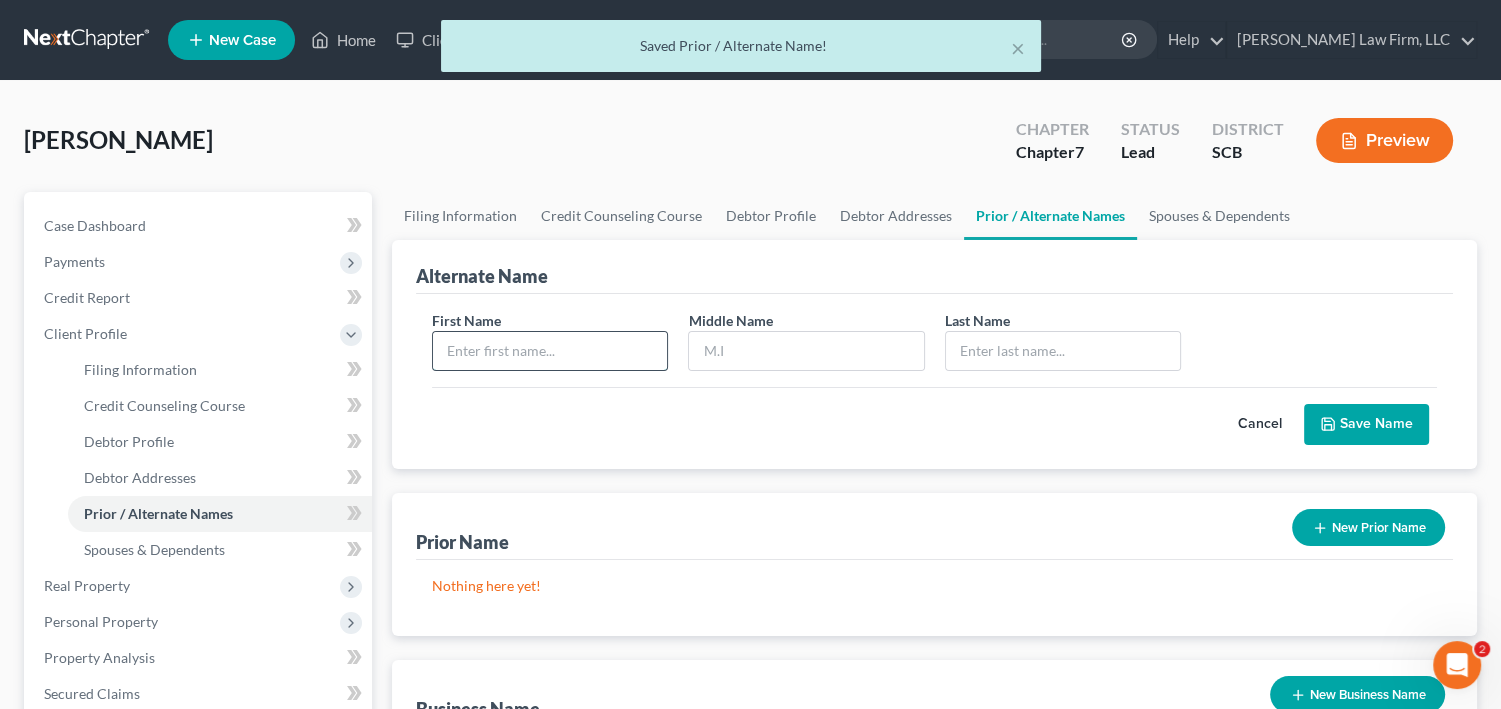 click at bounding box center (550, 351) 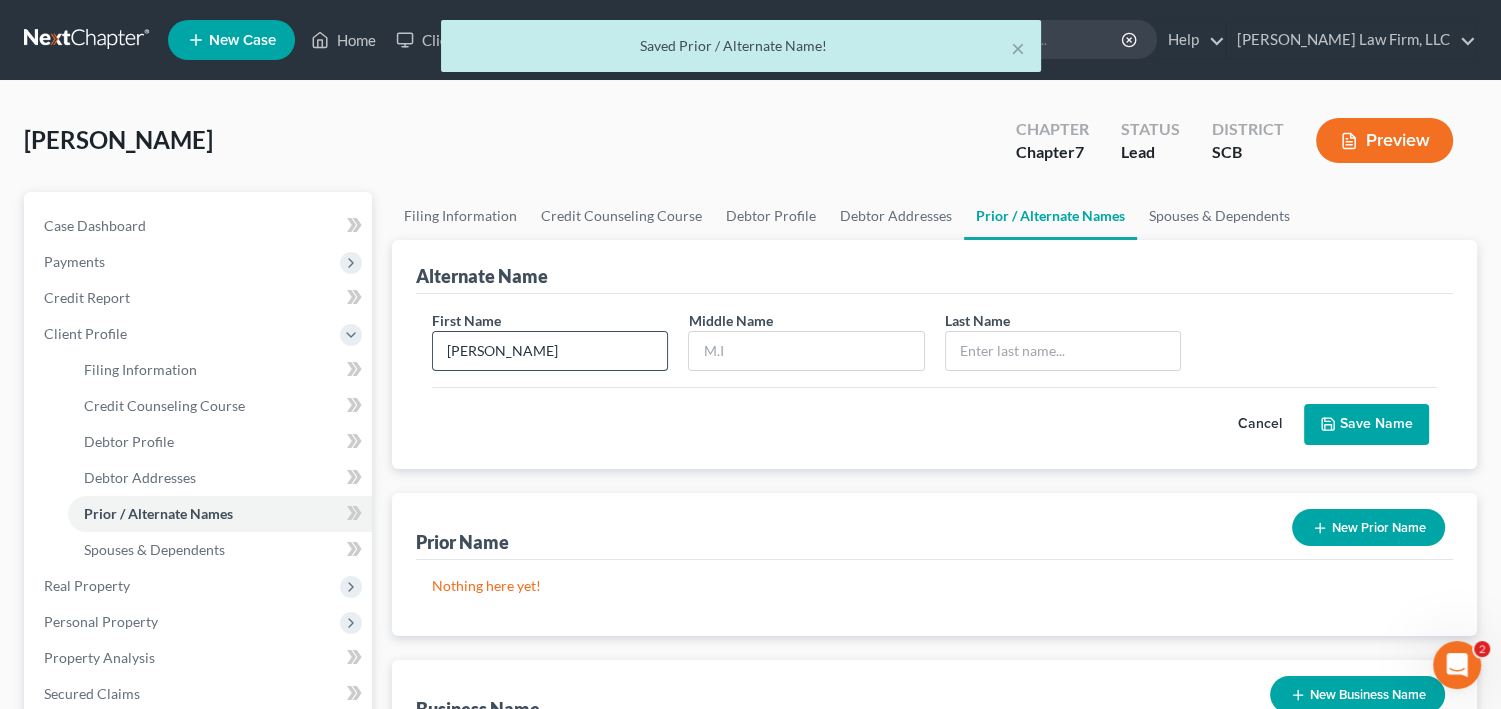 type on "[PERSON_NAME]" 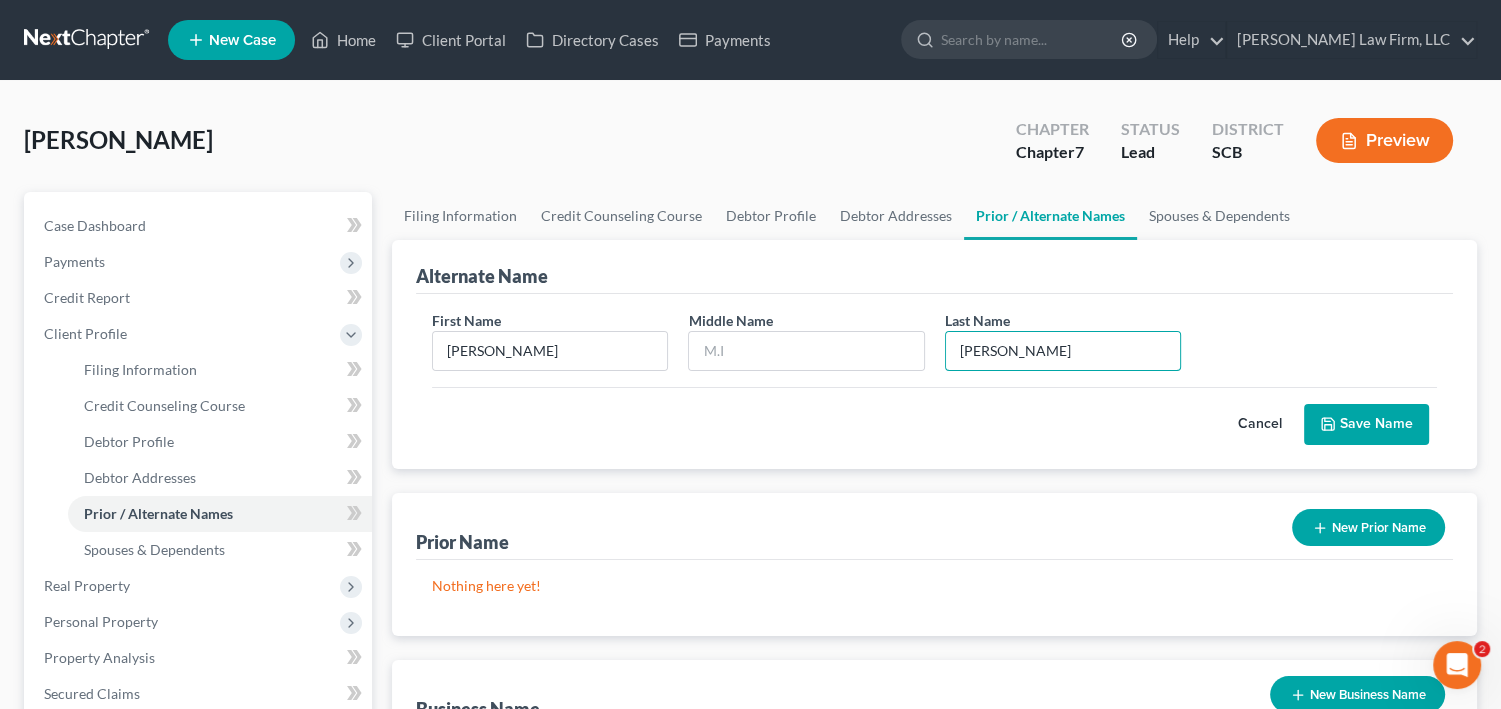 type on "[PERSON_NAME]" 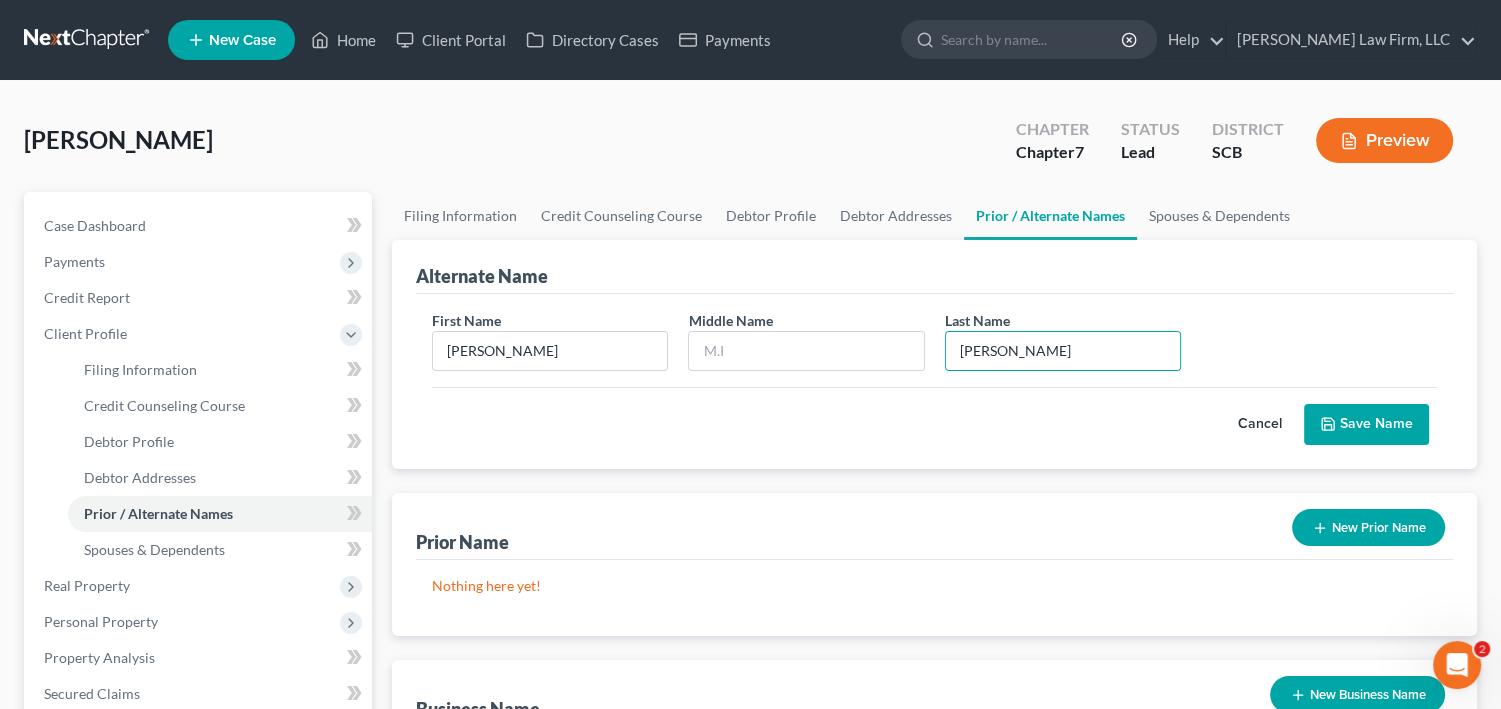 click on "Save Name" at bounding box center (1366, 425) 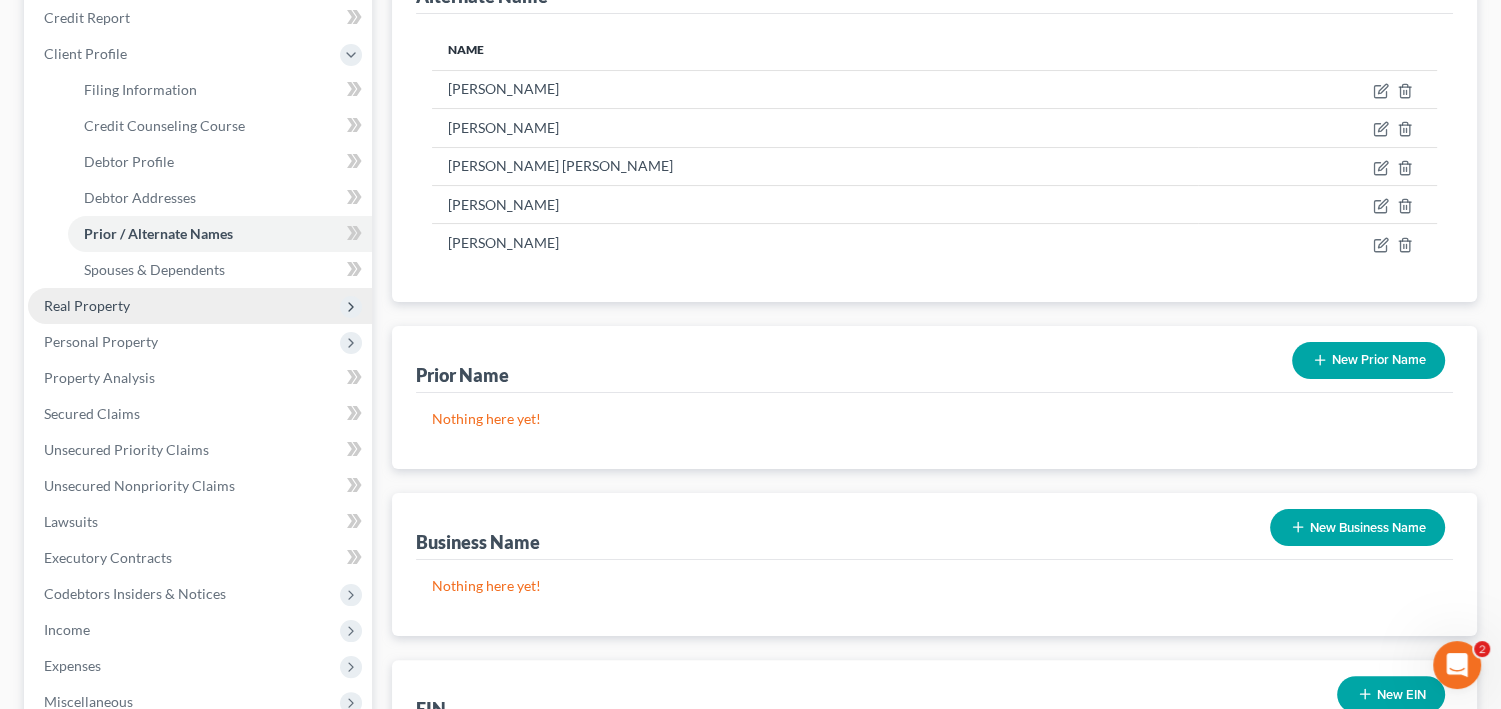 scroll, scrollTop: 320, scrollLeft: 0, axis: vertical 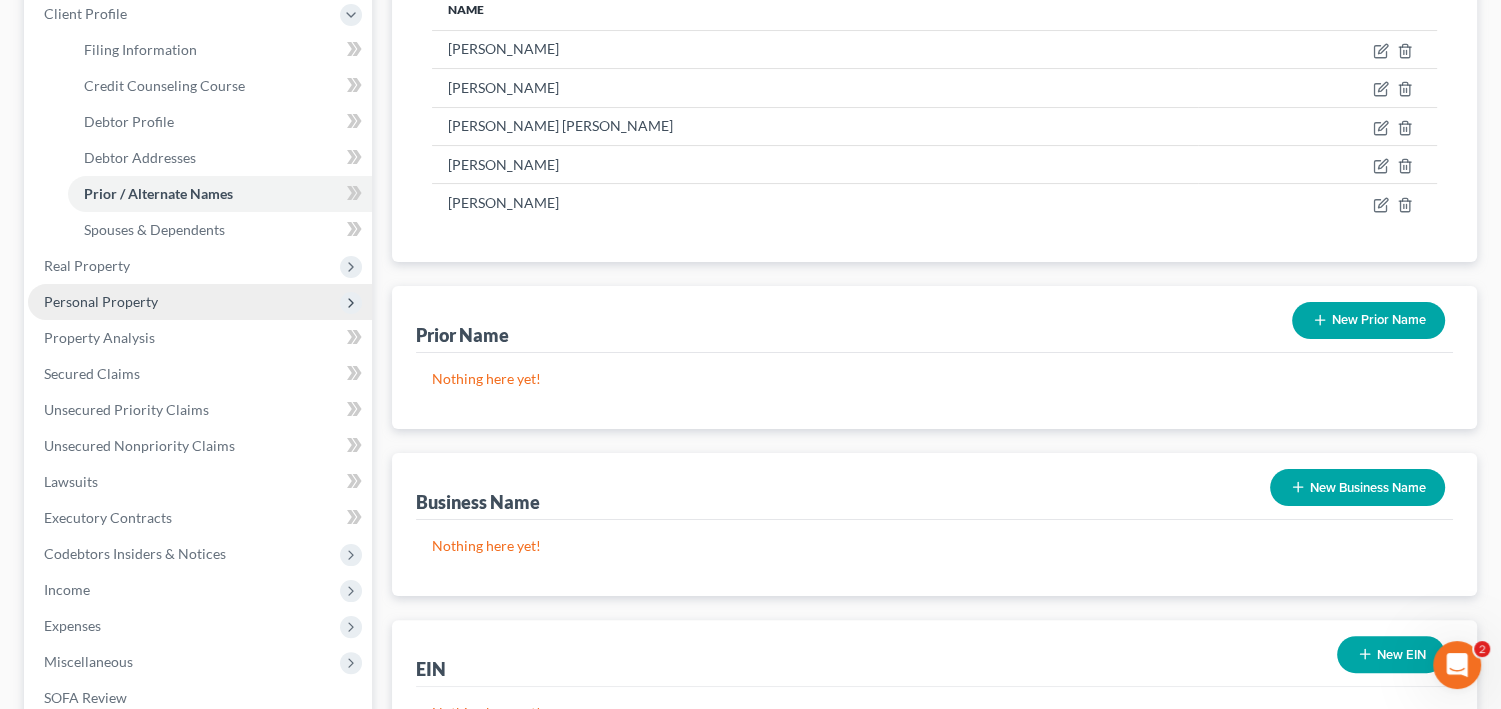 click on "Personal Property" at bounding box center (200, 302) 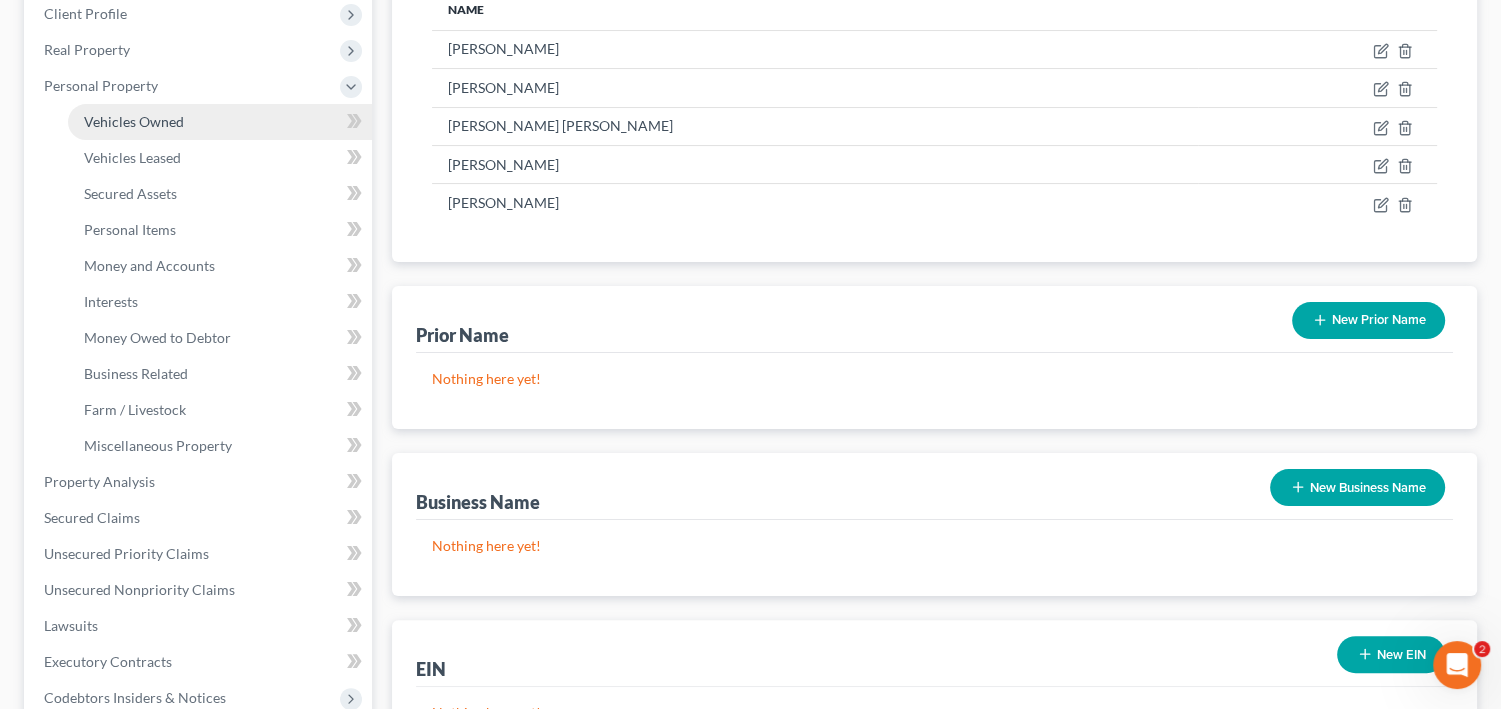 click on "Vehicles Owned" at bounding box center (134, 121) 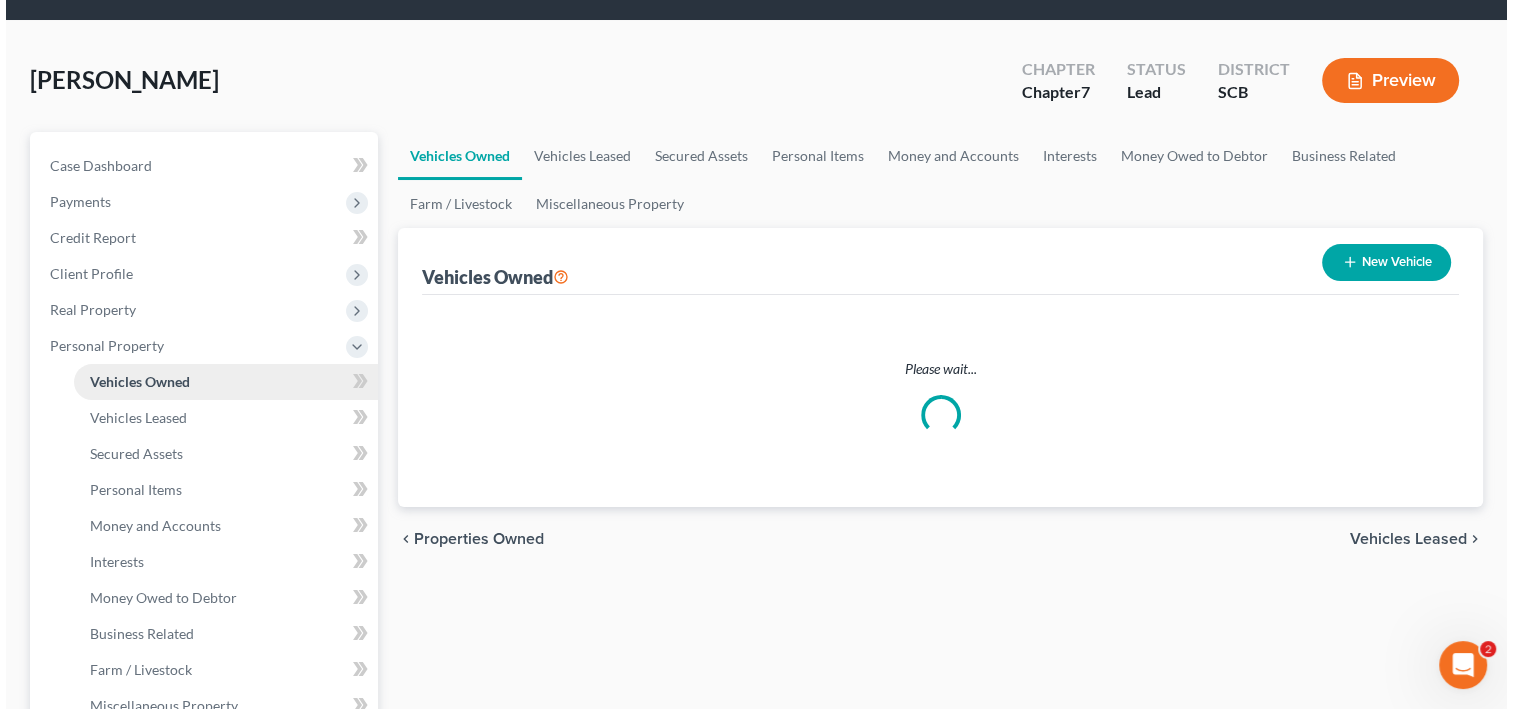 scroll, scrollTop: 0, scrollLeft: 0, axis: both 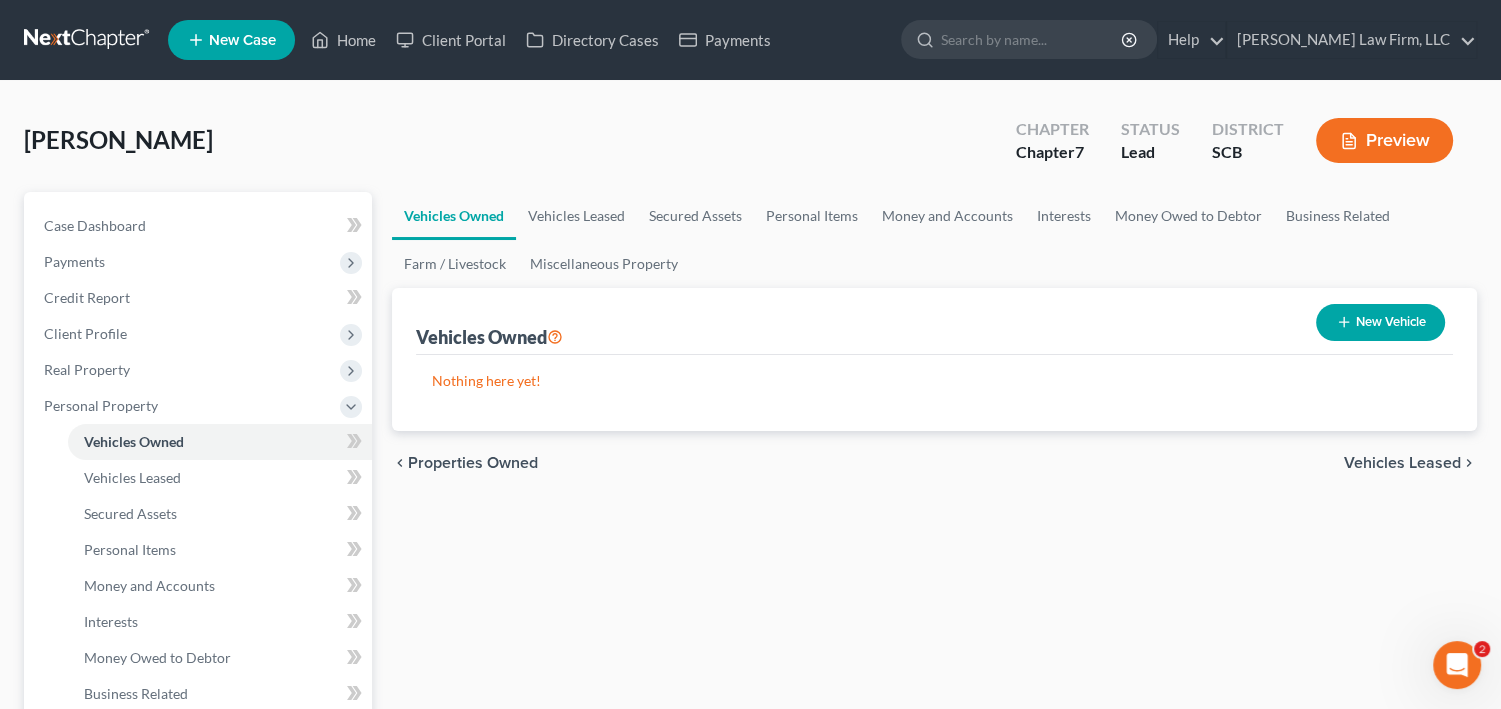 click on "New Vehicle" at bounding box center (1380, 322) 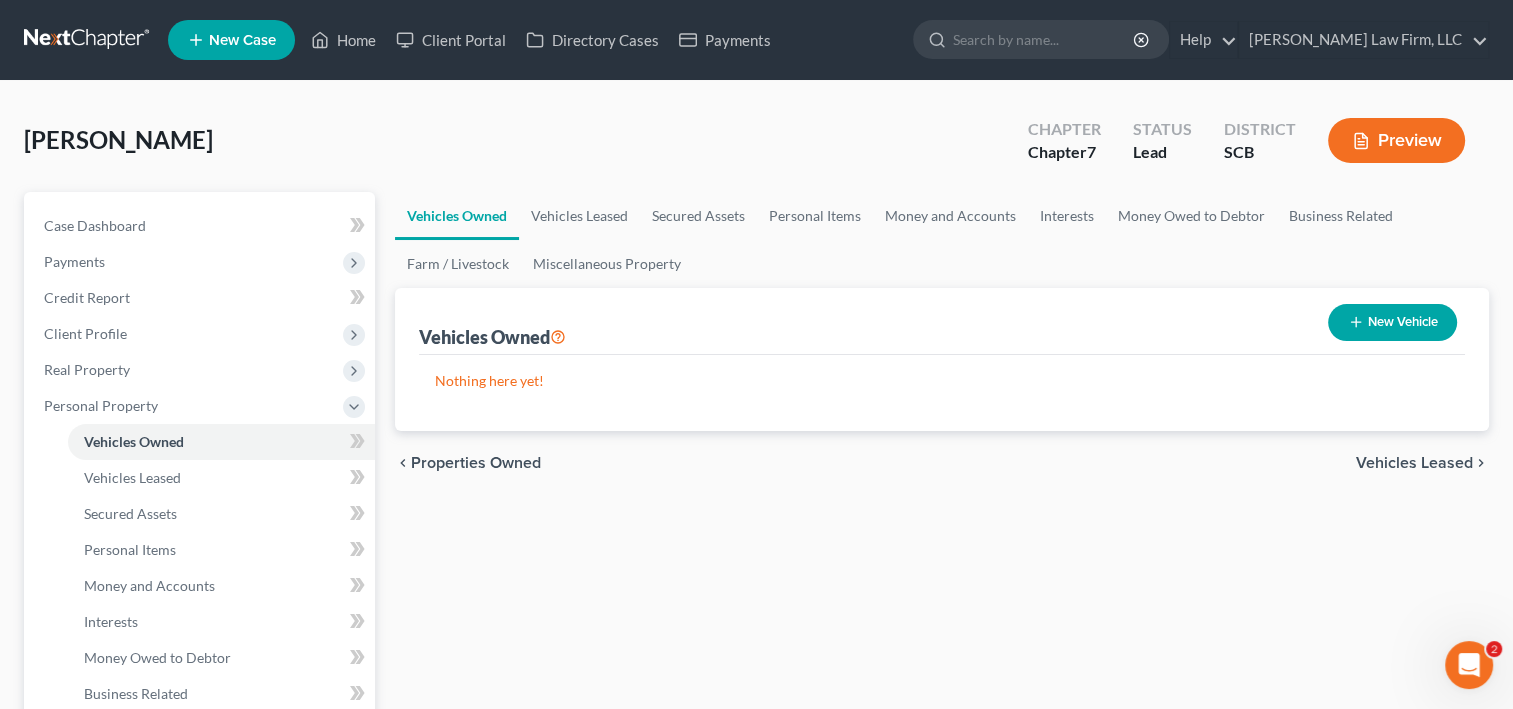 select on "0" 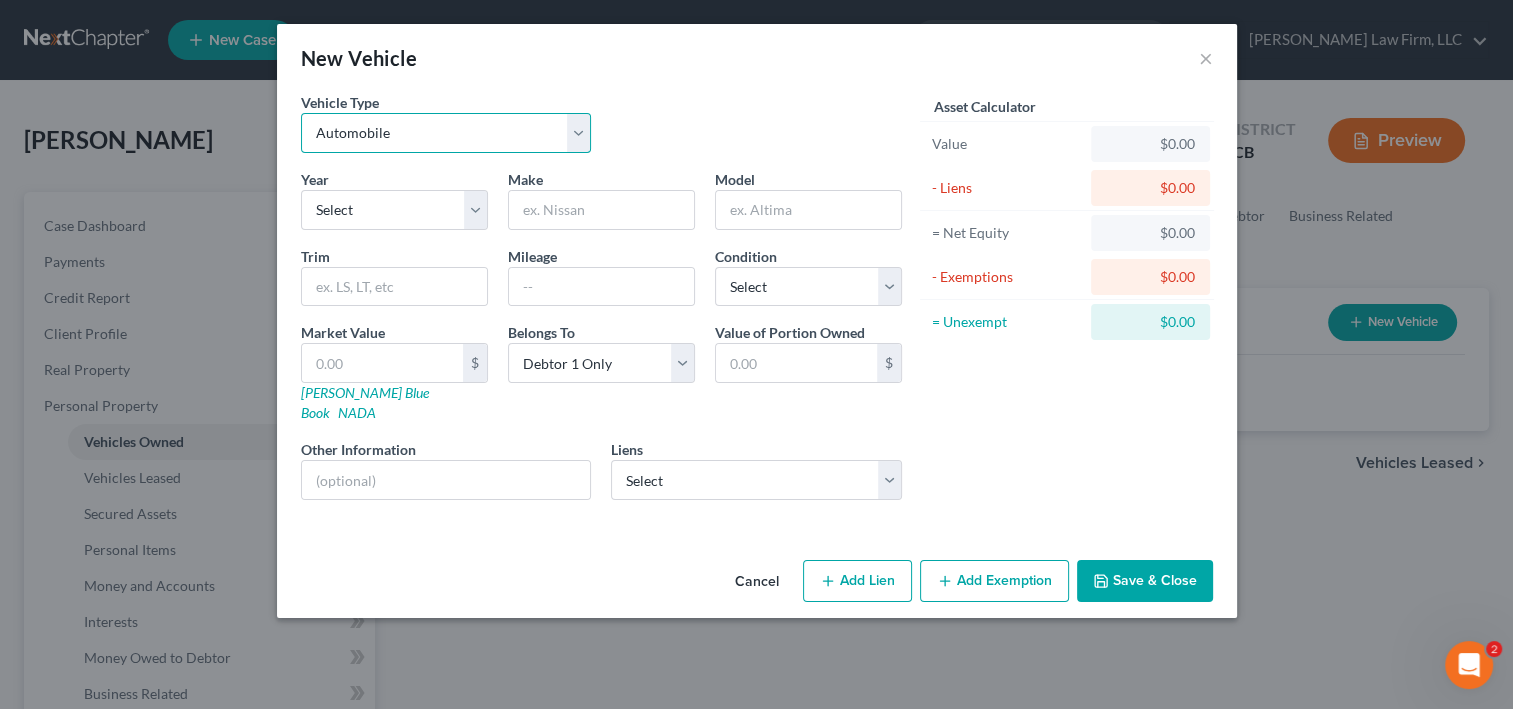 drag, startPoint x: 469, startPoint y: 178, endPoint x: 427, endPoint y: 176, distance: 42.047592 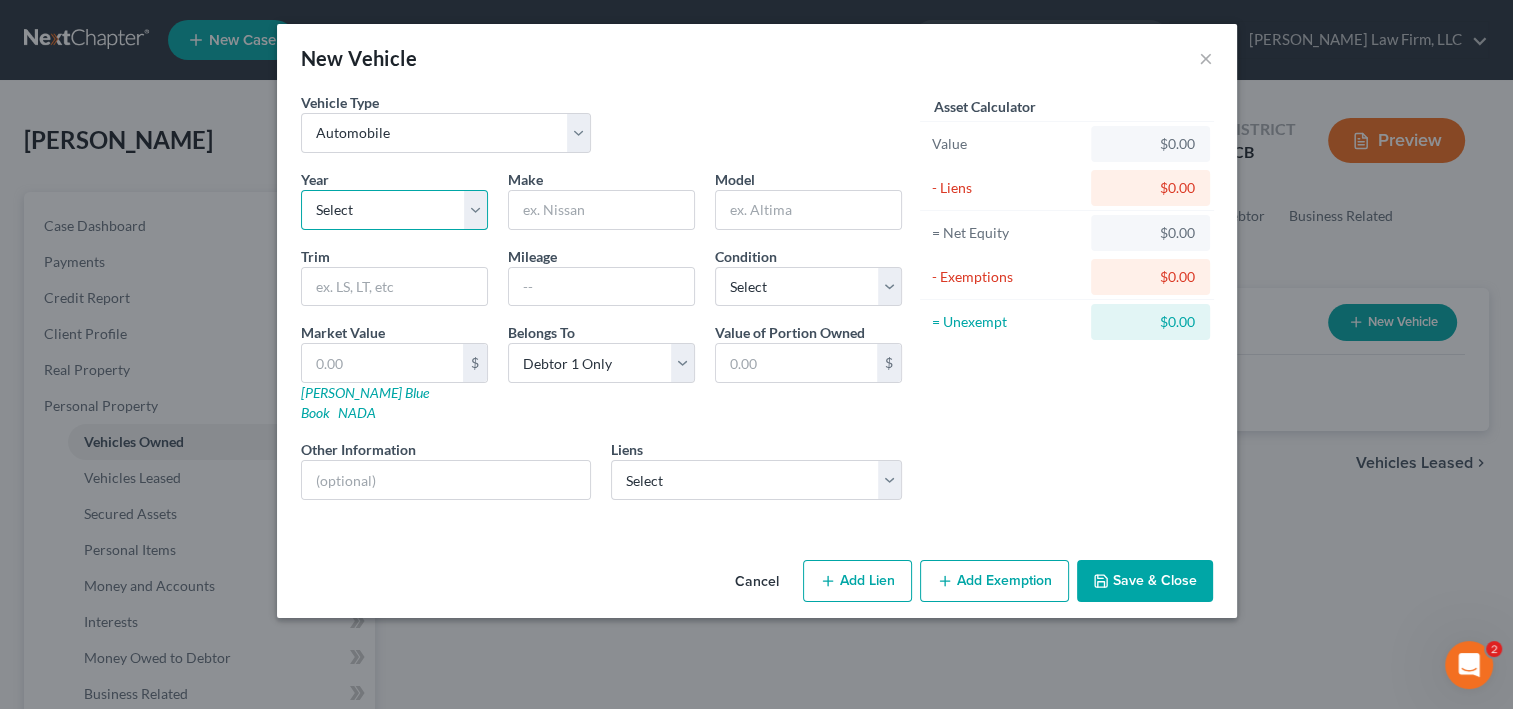 click on "Select 2026 2025 2024 2023 2022 2021 2020 2019 2018 2017 2016 2015 2014 2013 2012 2011 2010 2009 2008 2007 2006 2005 2004 2003 2002 2001 2000 1999 1998 1997 1996 1995 1994 1993 1992 1991 1990 1989 1988 1987 1986 1985 1984 1983 1982 1981 1980 1979 1978 1977 1976 1975 1974 1973 1972 1971 1970 1969 1968 1967 1966 1965 1964 1963 1962 1961 1960 1959 1958 1957 1956 1955 1954 1953 1952 1951 1950 1949 1948 1947 1946 1945 1944 1943 1942 1941 1940 1939 1938 1937 1936 1935 1934 1933 1932 1931 1930 1929 1928 1927 1926 1925 1924 1923 1922 1921 1920 1919 1918 1917 1916 1915 1914 1913 1912 1911 1910 1909 1908 1907 1906 1905 1904 1903 1902 1901" at bounding box center [394, 210] 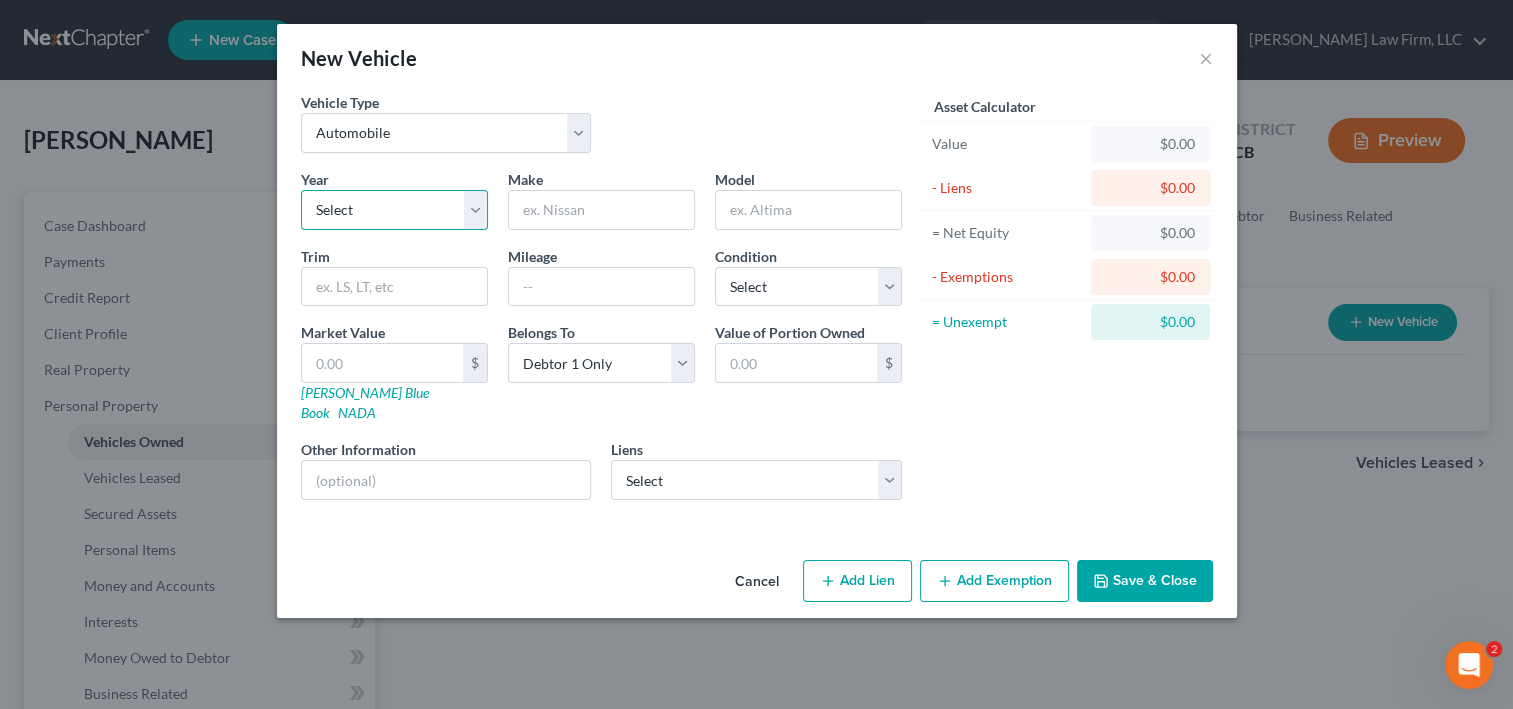 select on "7" 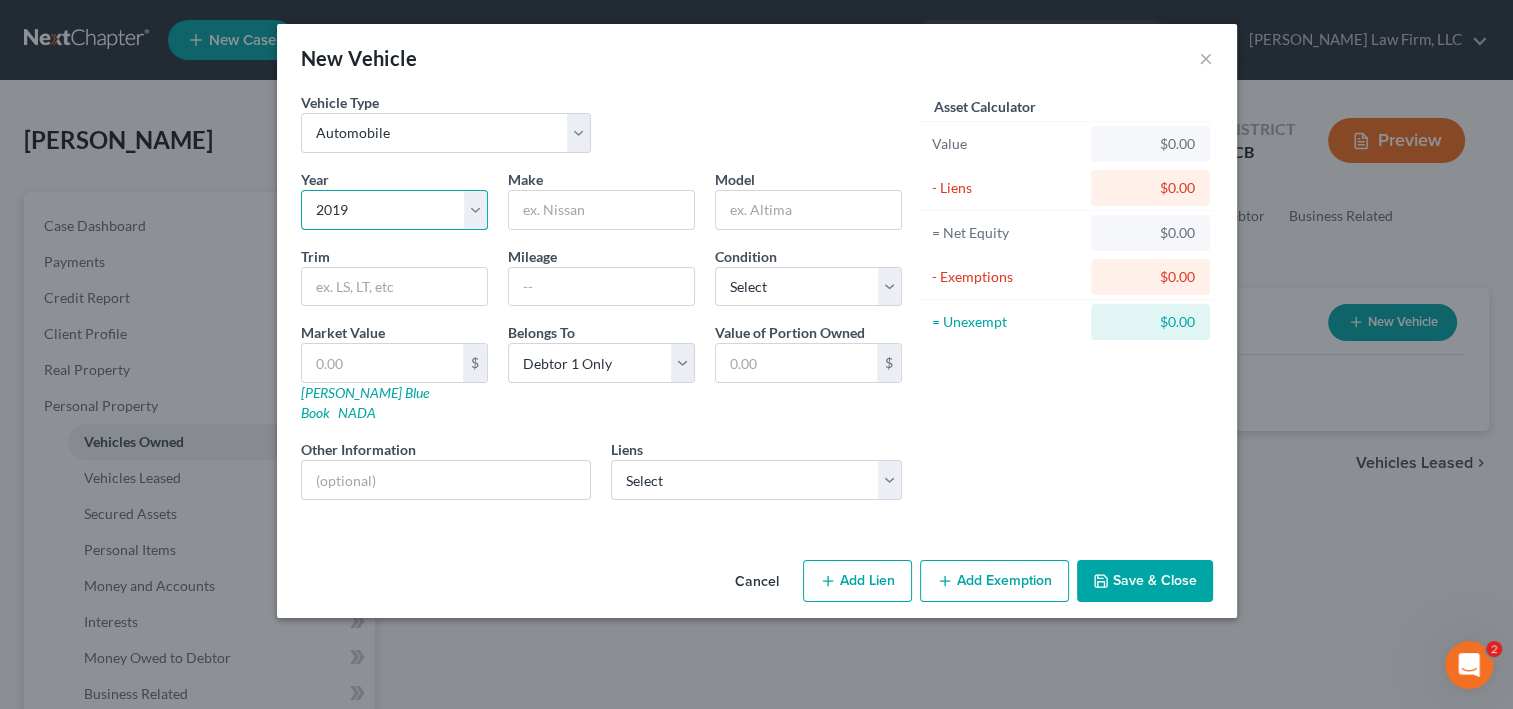 click on "Select 2026 2025 2024 2023 2022 2021 2020 2019 2018 2017 2016 2015 2014 2013 2012 2011 2010 2009 2008 2007 2006 2005 2004 2003 2002 2001 2000 1999 1998 1997 1996 1995 1994 1993 1992 1991 1990 1989 1988 1987 1986 1985 1984 1983 1982 1981 1980 1979 1978 1977 1976 1975 1974 1973 1972 1971 1970 1969 1968 1967 1966 1965 1964 1963 1962 1961 1960 1959 1958 1957 1956 1955 1954 1953 1952 1951 1950 1949 1948 1947 1946 1945 1944 1943 1942 1941 1940 1939 1938 1937 1936 1935 1934 1933 1932 1931 1930 1929 1928 1927 1926 1925 1924 1923 1922 1921 1920 1919 1918 1917 1916 1915 1914 1913 1912 1911 1910 1909 1908 1907 1906 1905 1904 1903 1902 1901" at bounding box center (394, 210) 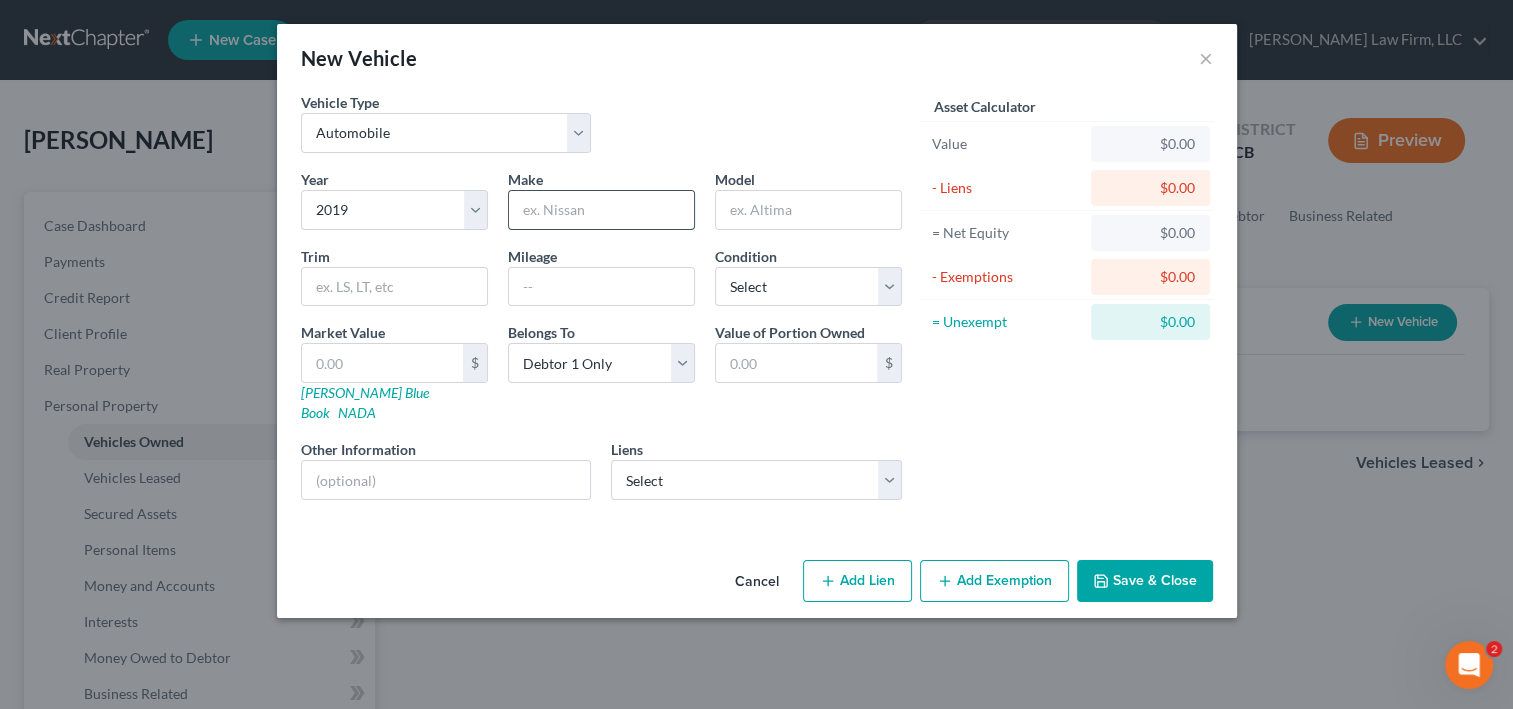 click at bounding box center [601, 210] 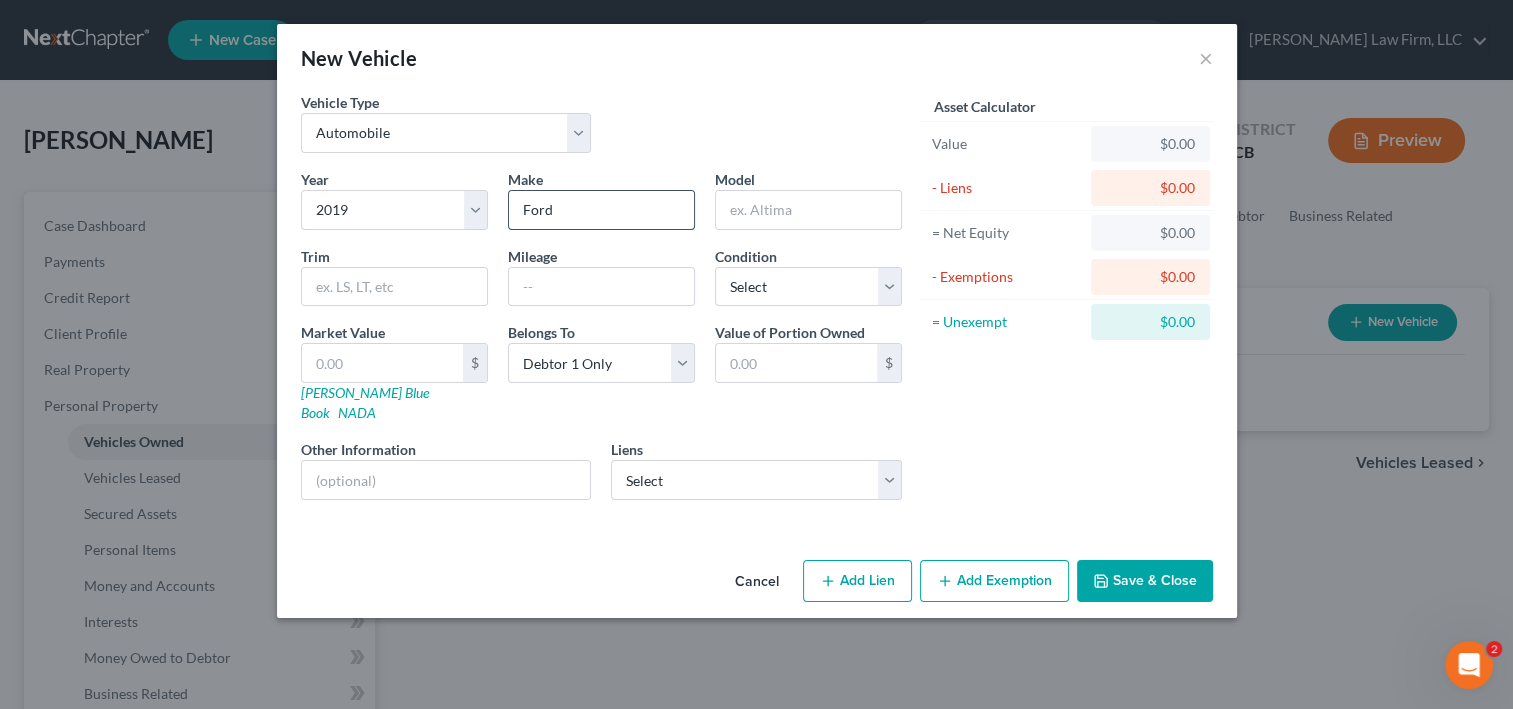 type on "Ford" 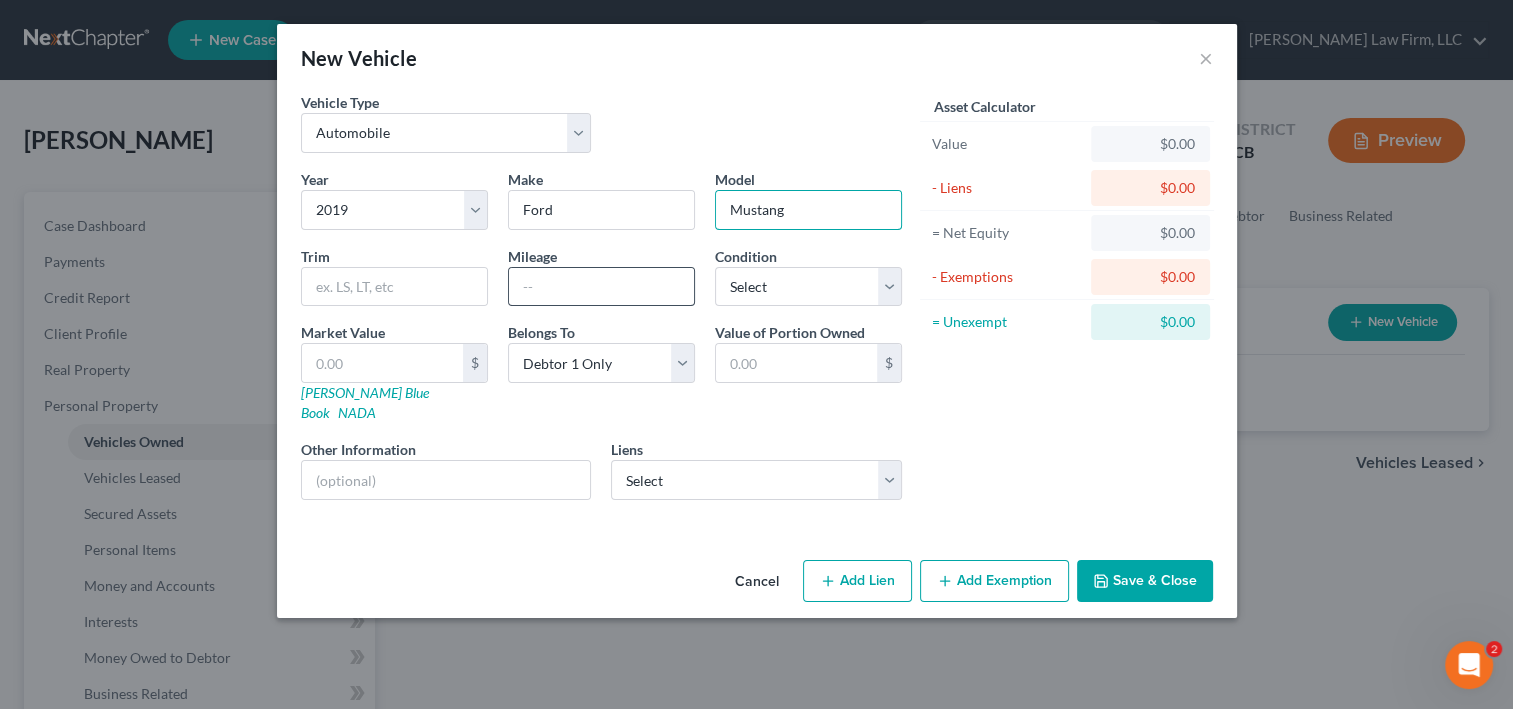 type on "Mustang" 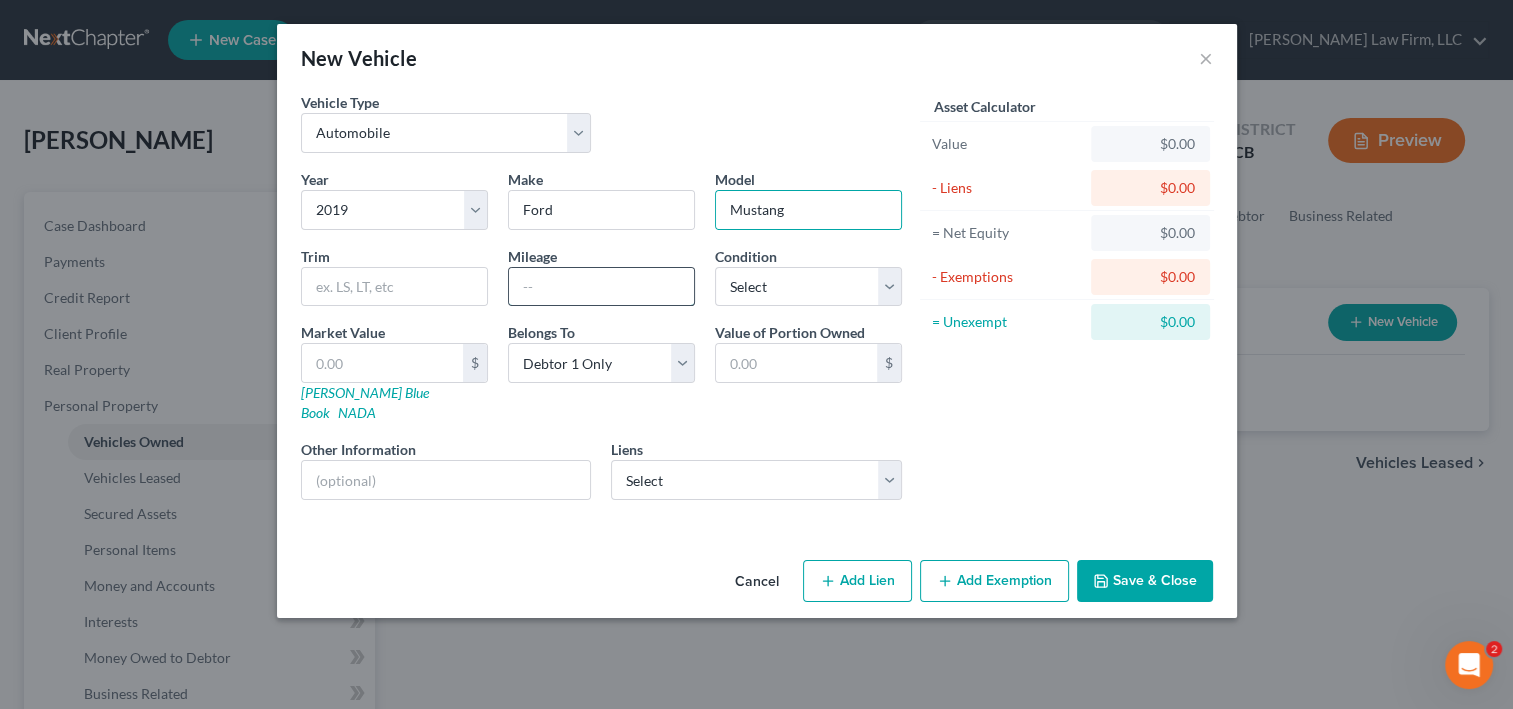 click at bounding box center [601, 287] 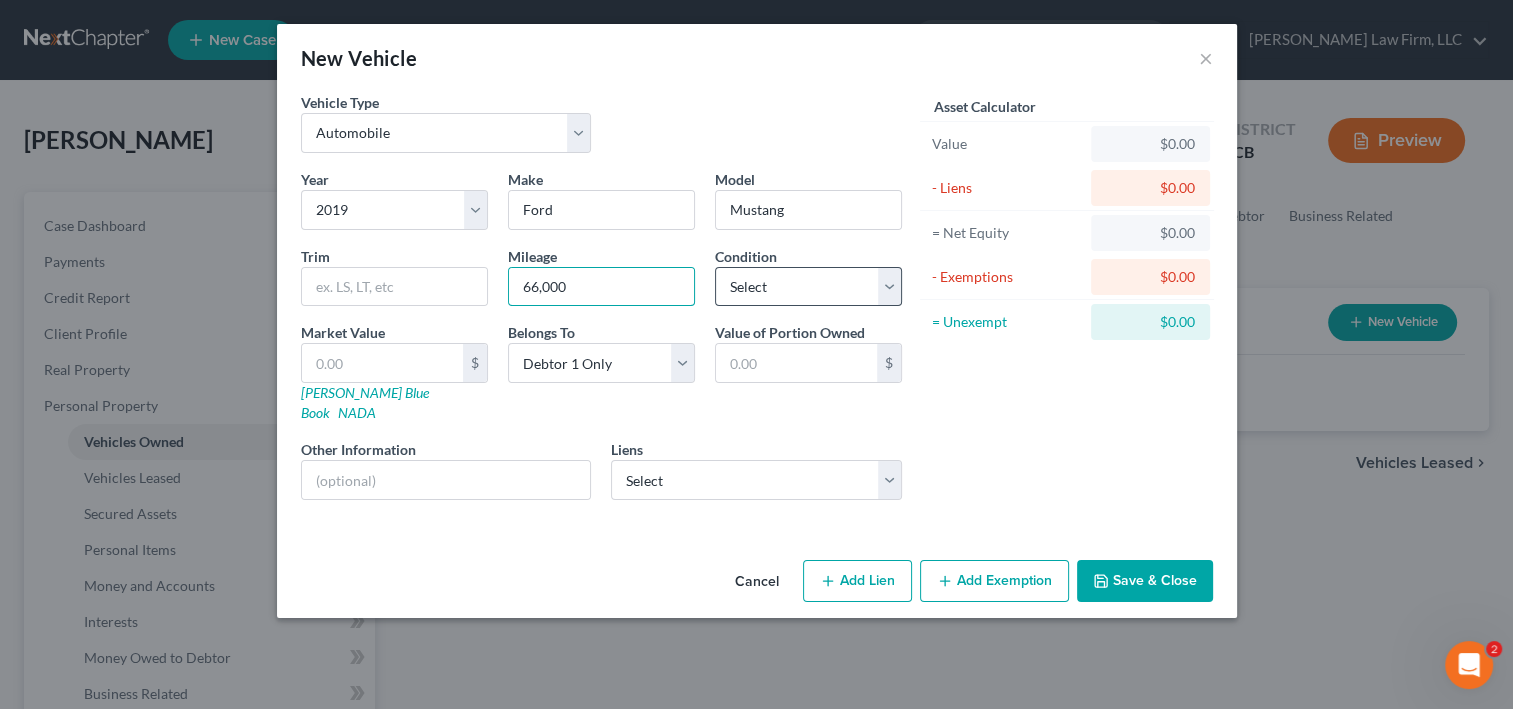 type on "66,000" 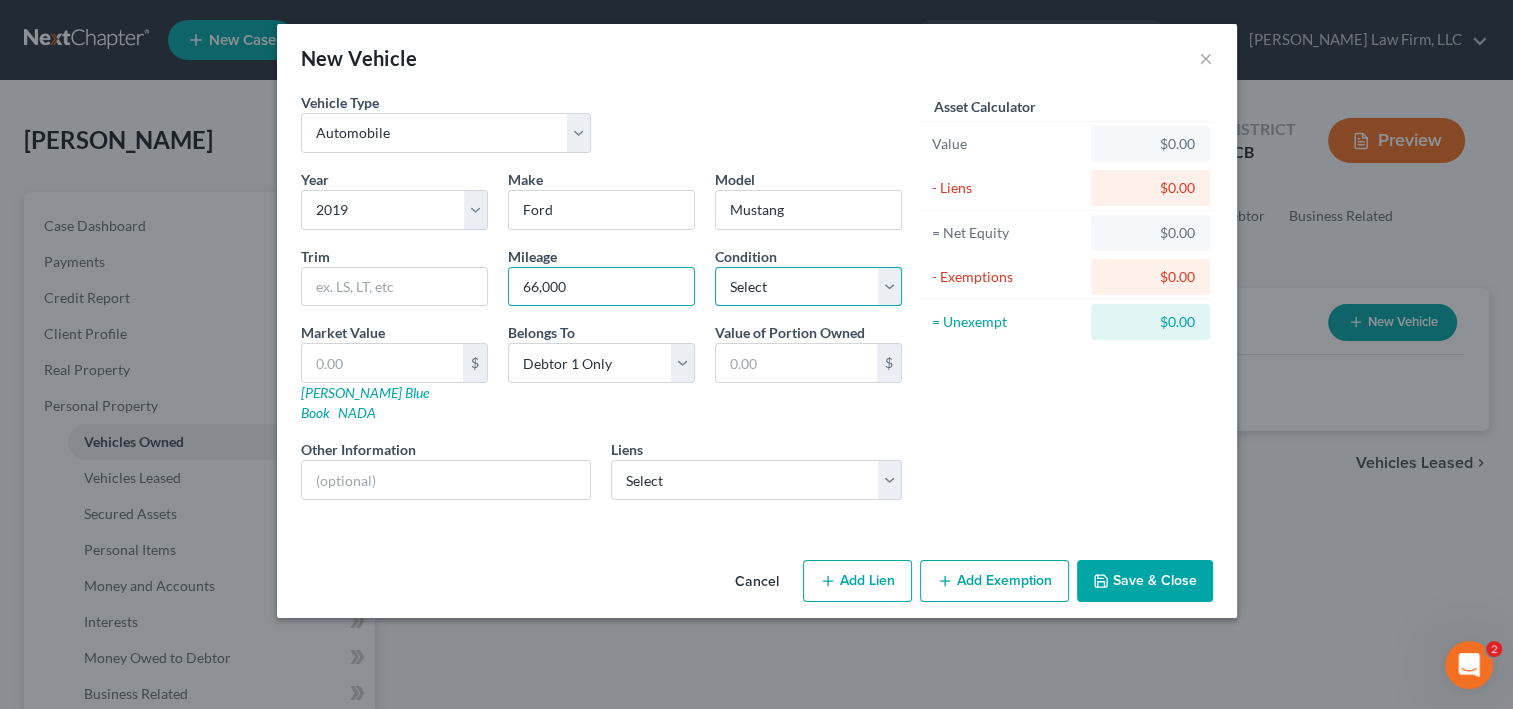 click on "Select Excellent Very Good Good Fair Poor" at bounding box center [808, 287] 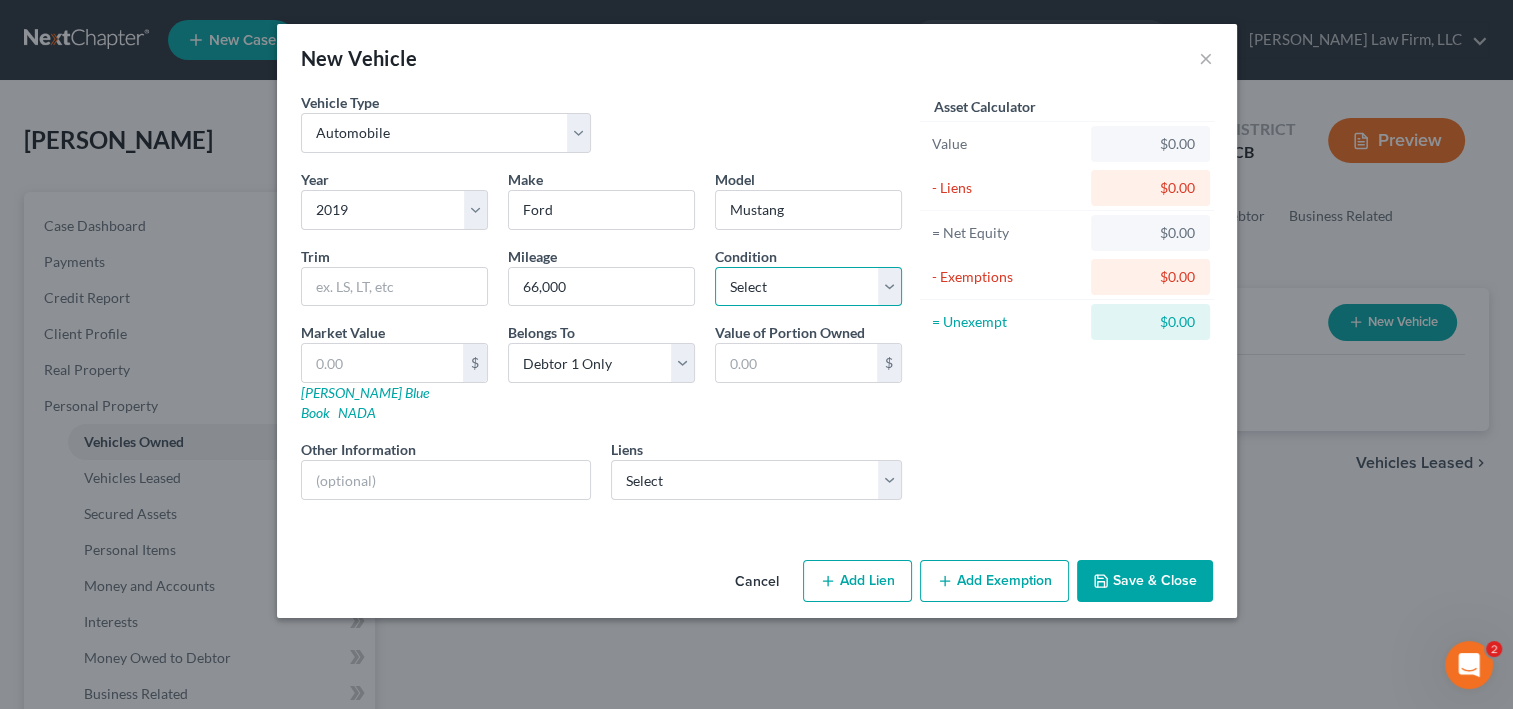 select on "2" 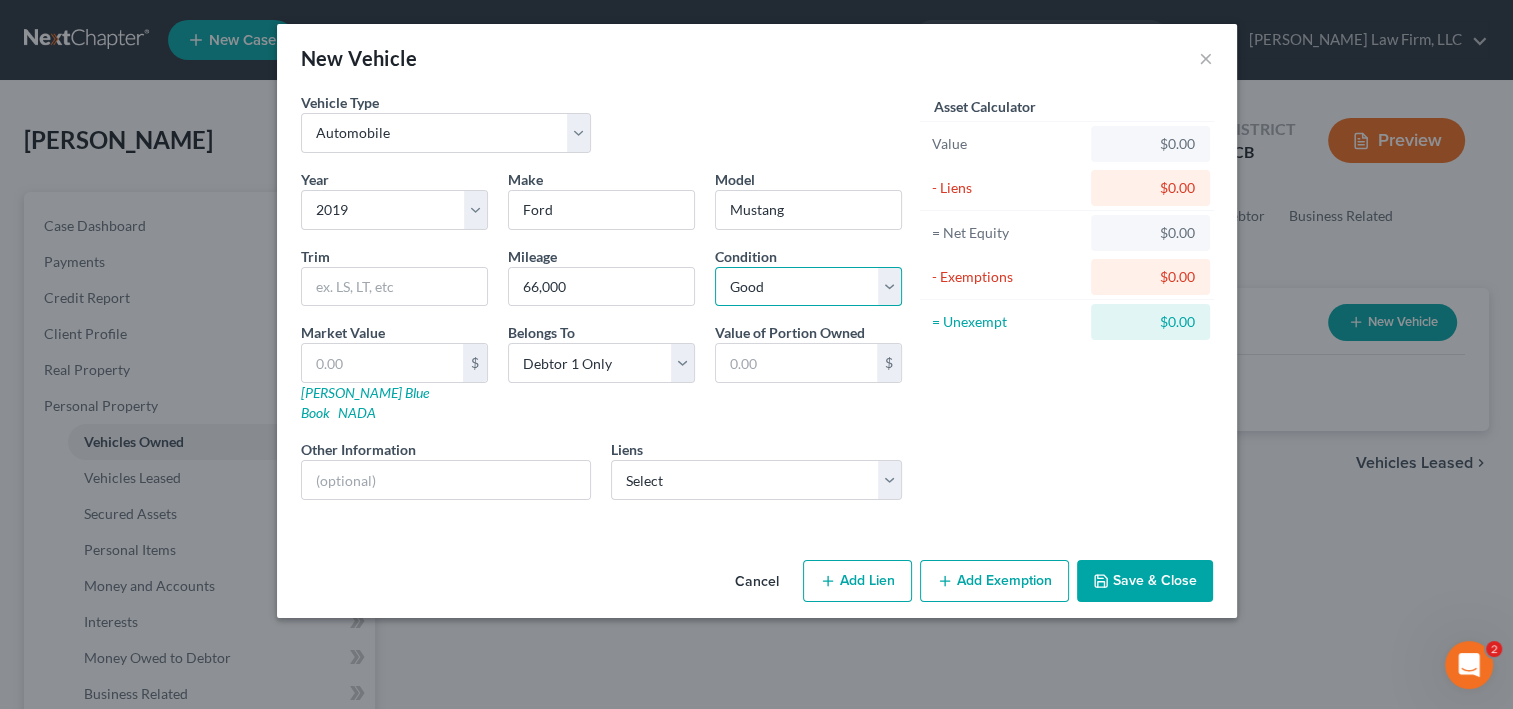 click on "Select Excellent Very Good Good Fair Poor" at bounding box center [808, 287] 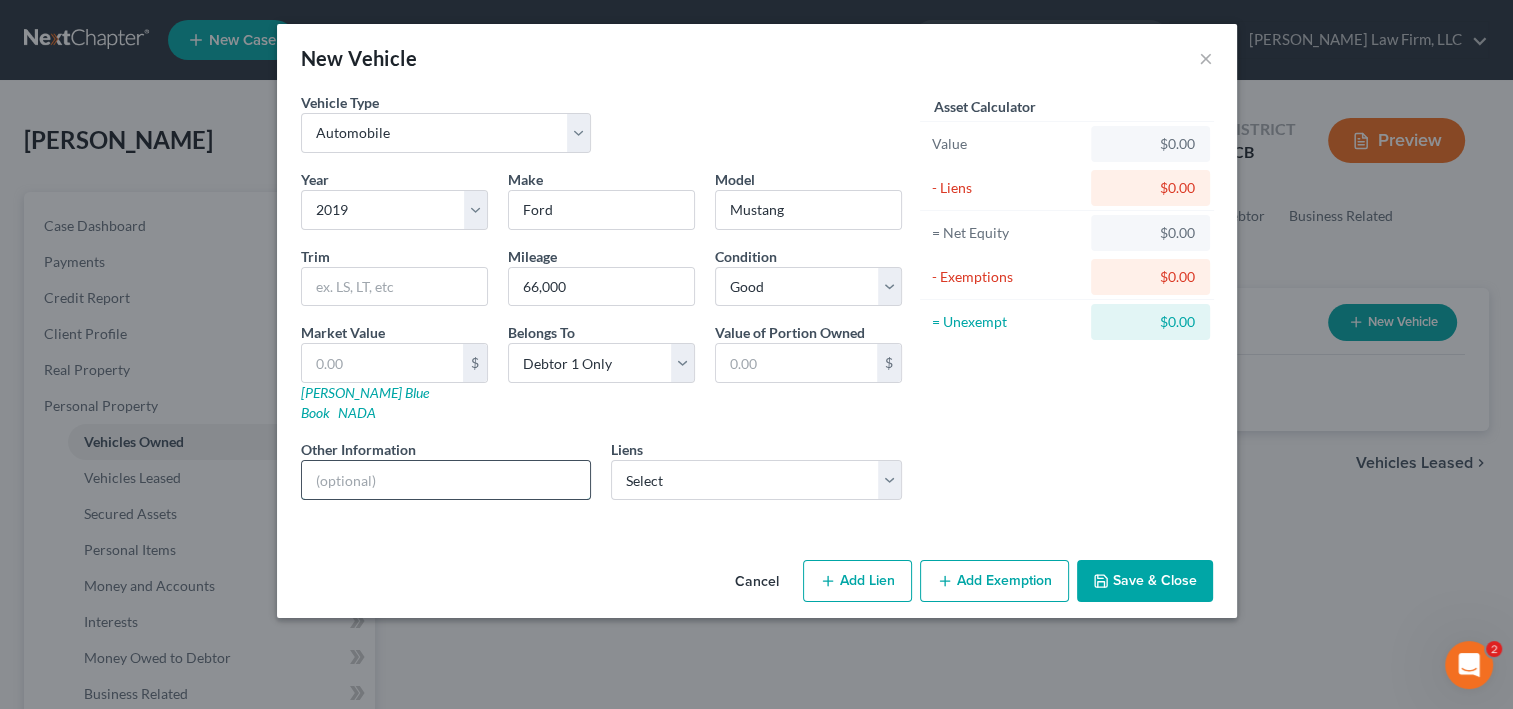 click at bounding box center (446, 480) 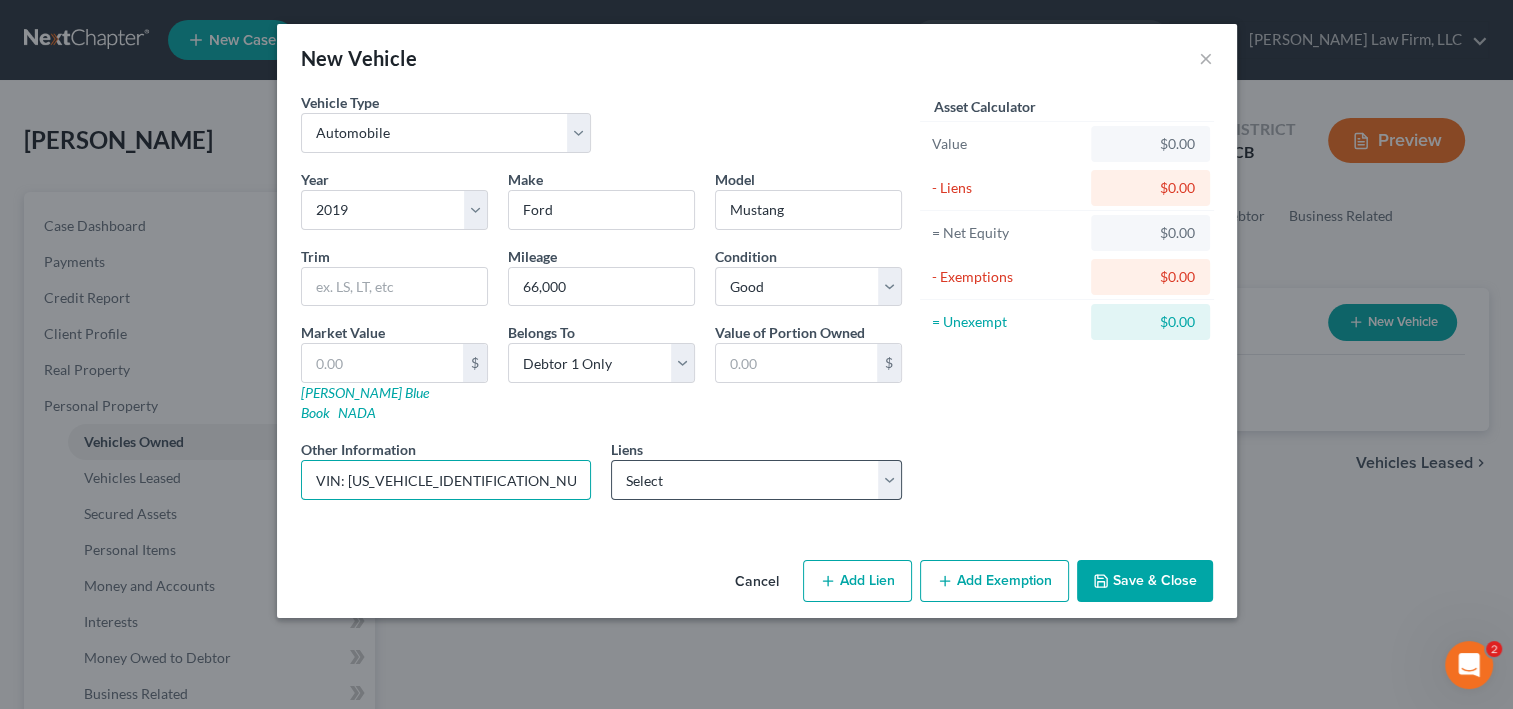 type on "VIN: [US_VEHICLE_IDENTIFICATION_NUMBER]" 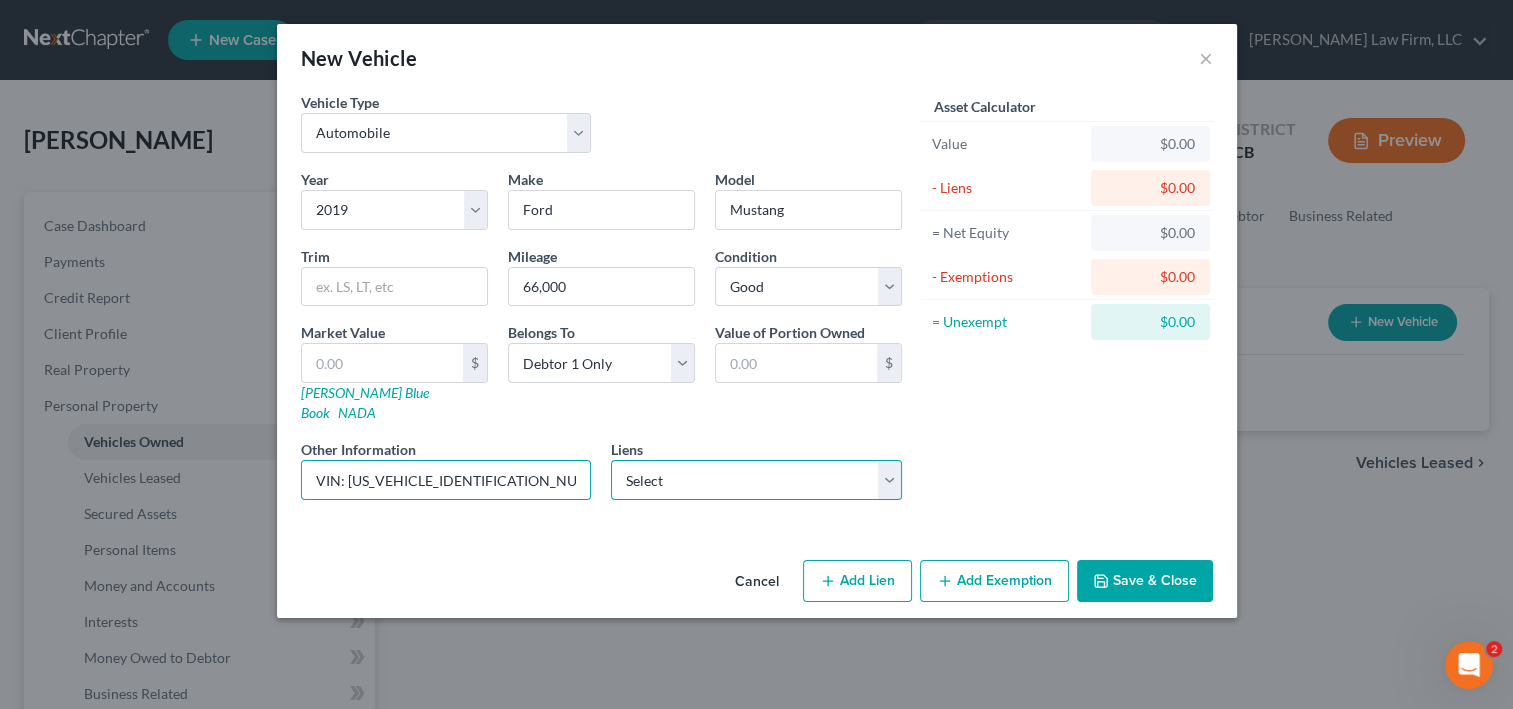 click on "Select Ford Motor Credit - $5,387.00" at bounding box center [756, 480] 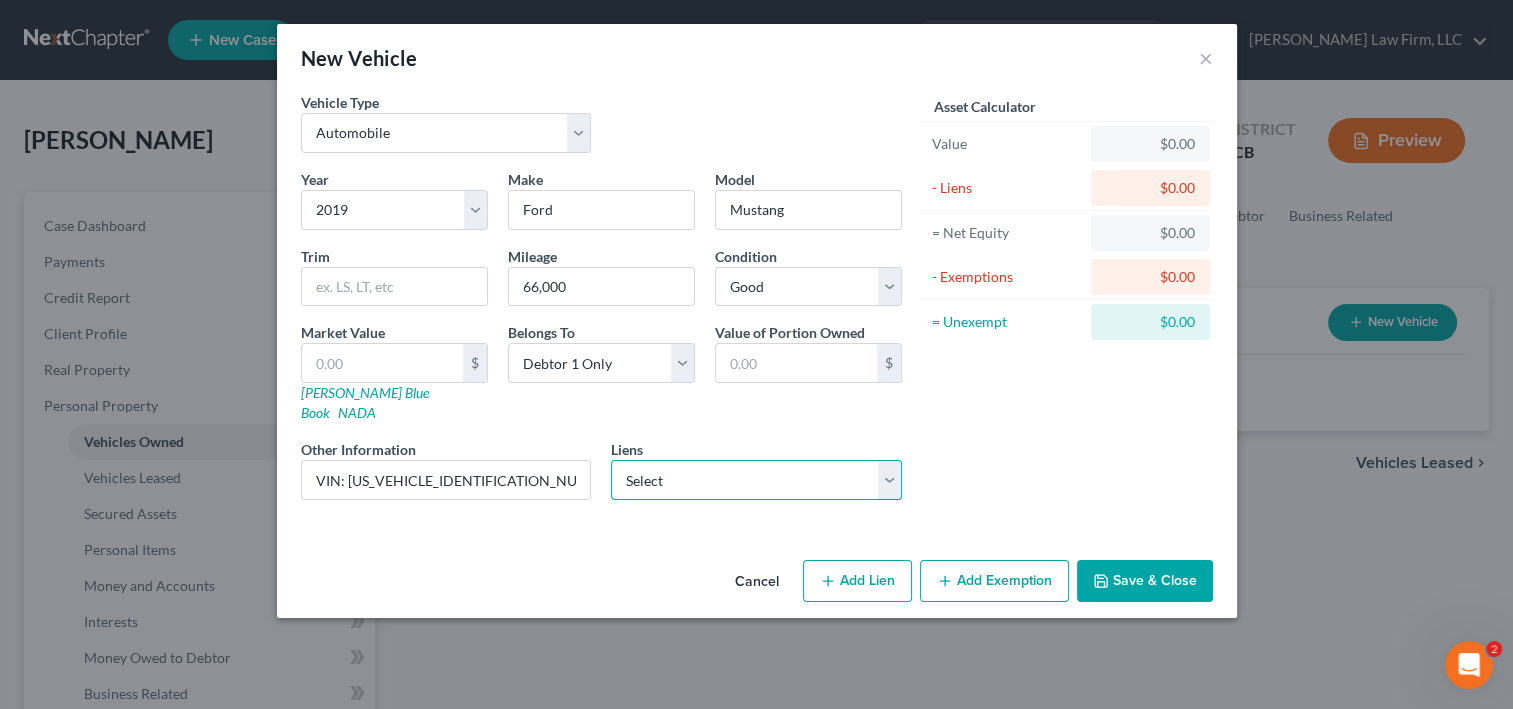 select on "36" 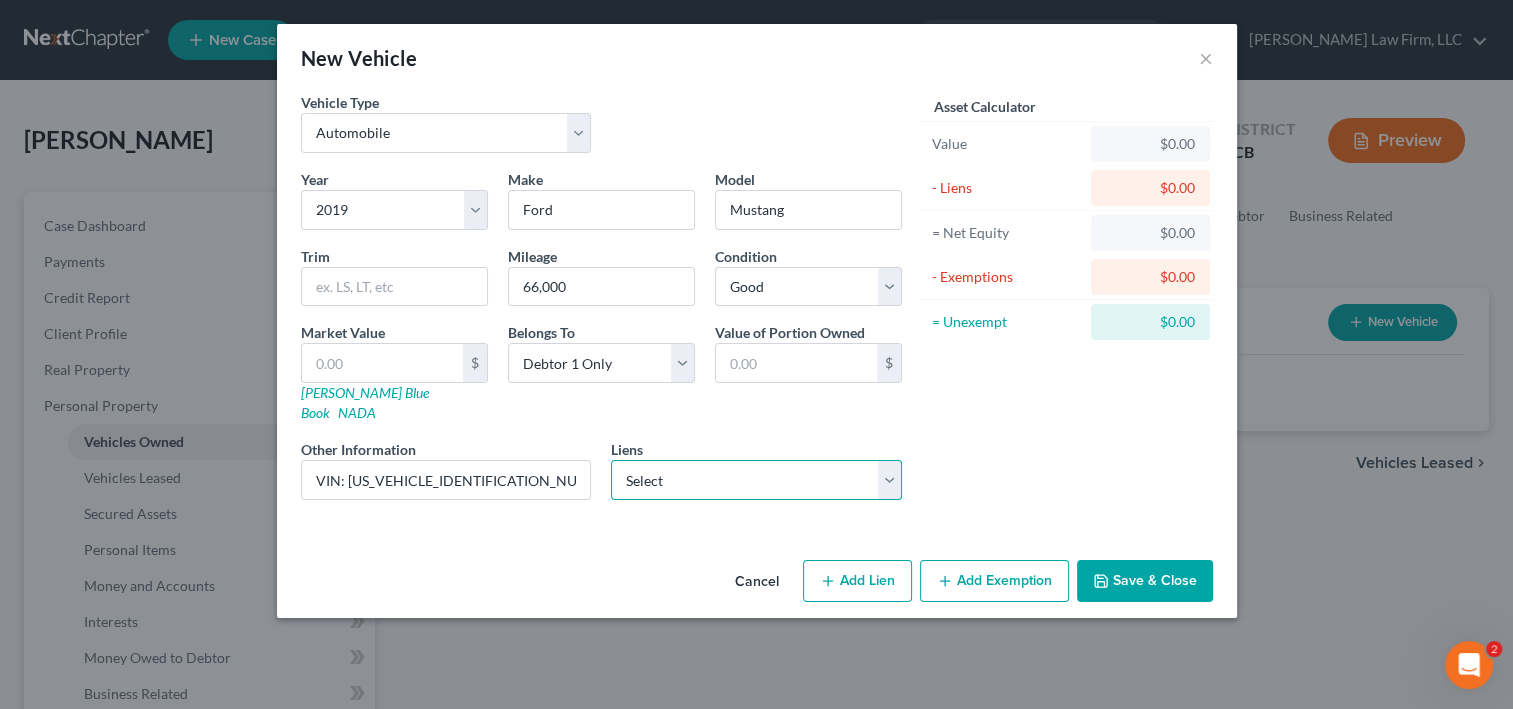 select on "0" 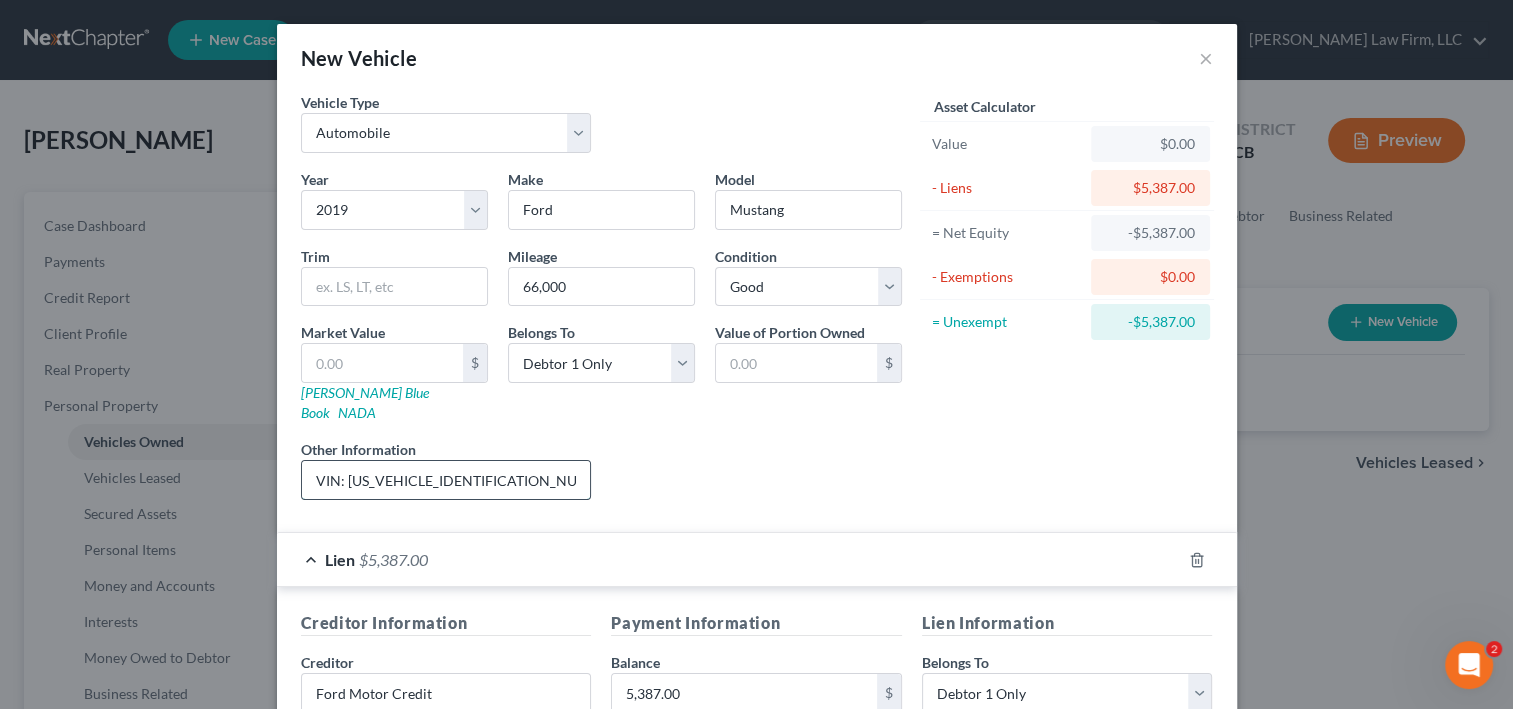 click on "VIN: [US_VEHICLE_IDENTIFICATION_NUMBER]" at bounding box center [446, 480] 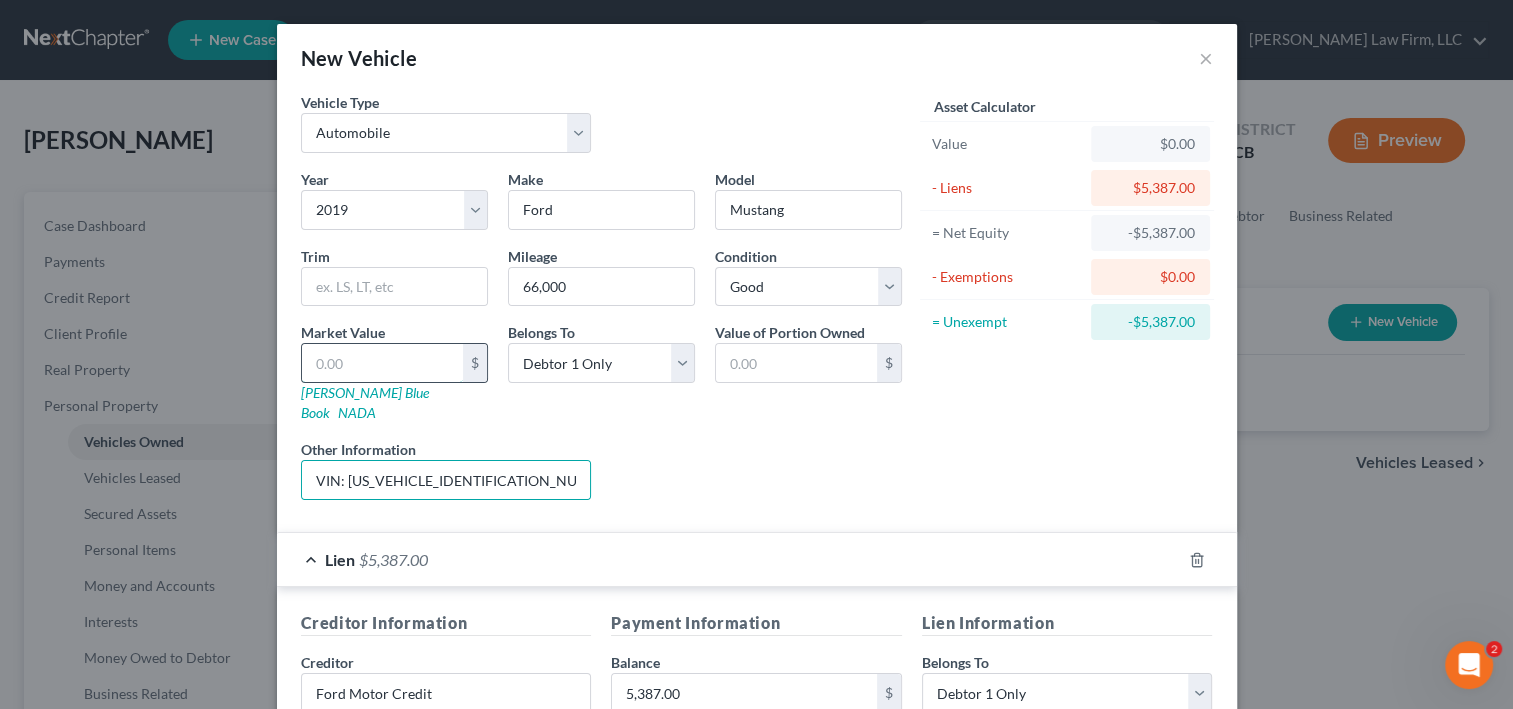 click at bounding box center (382, 363) 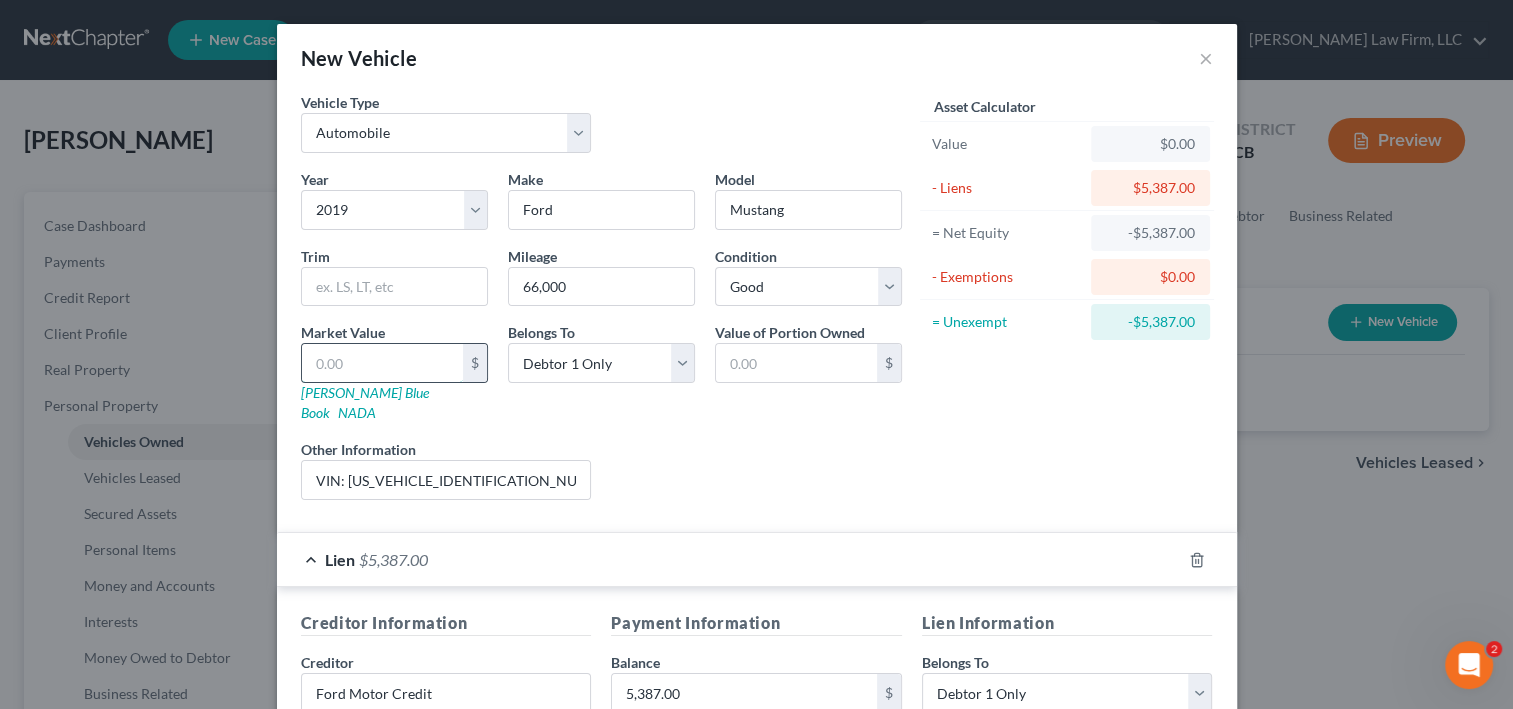 type on "1" 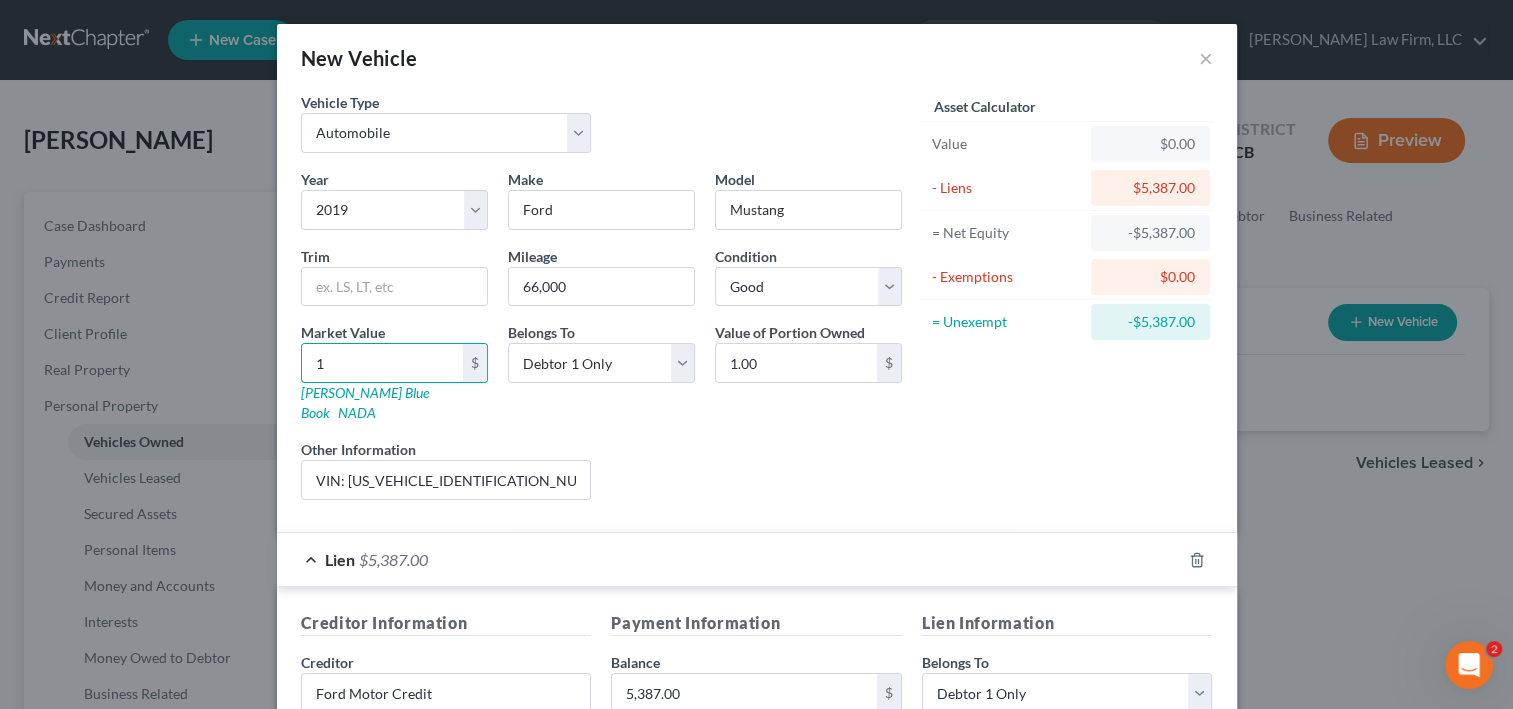 type on "19" 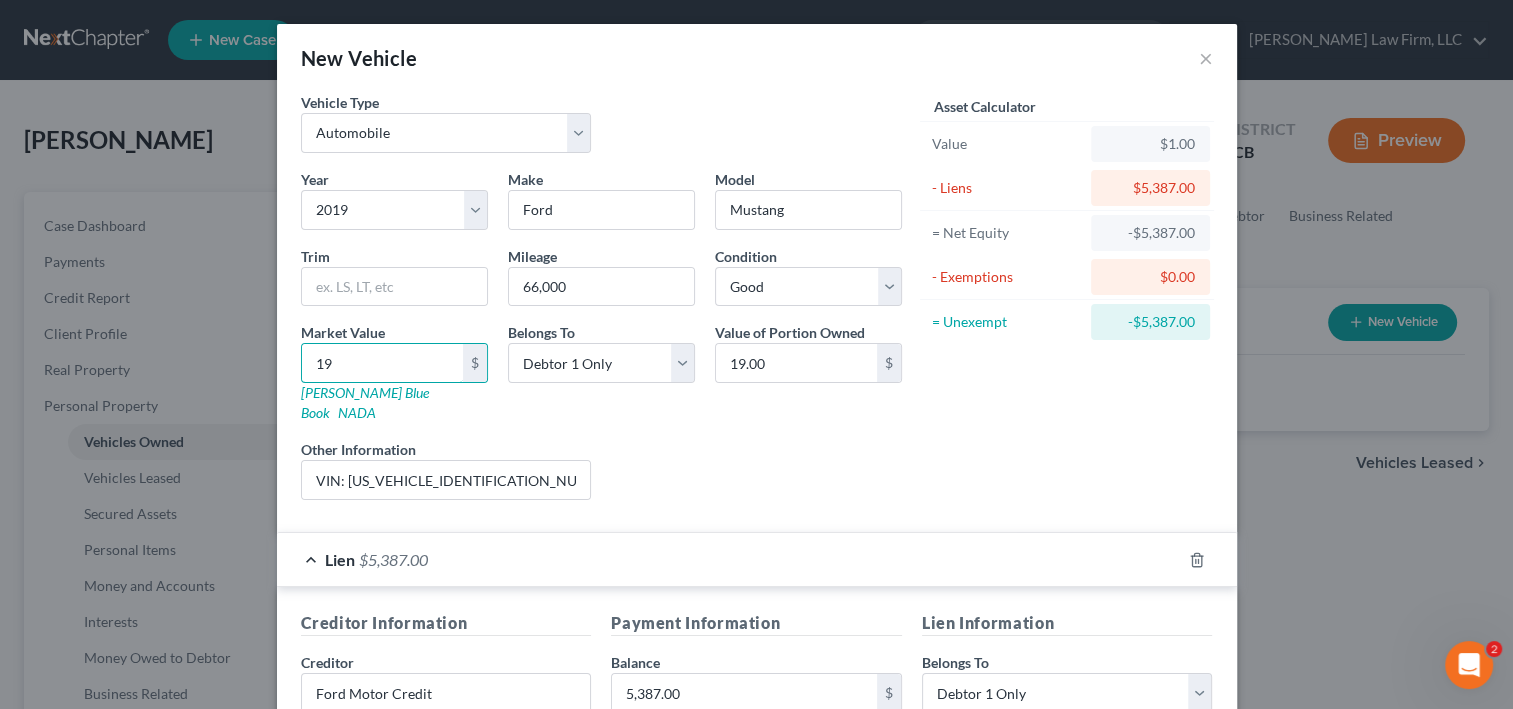 type on "199" 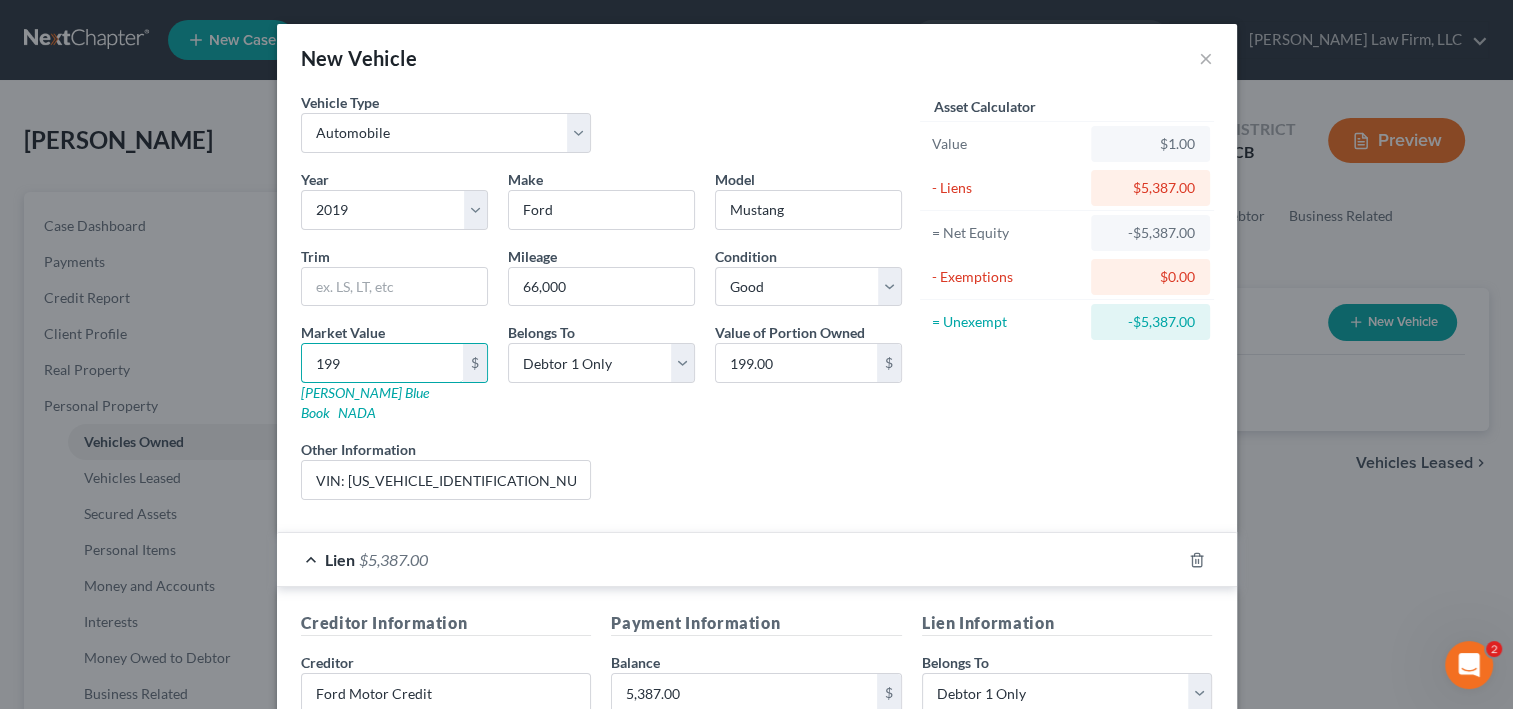 type on "1995" 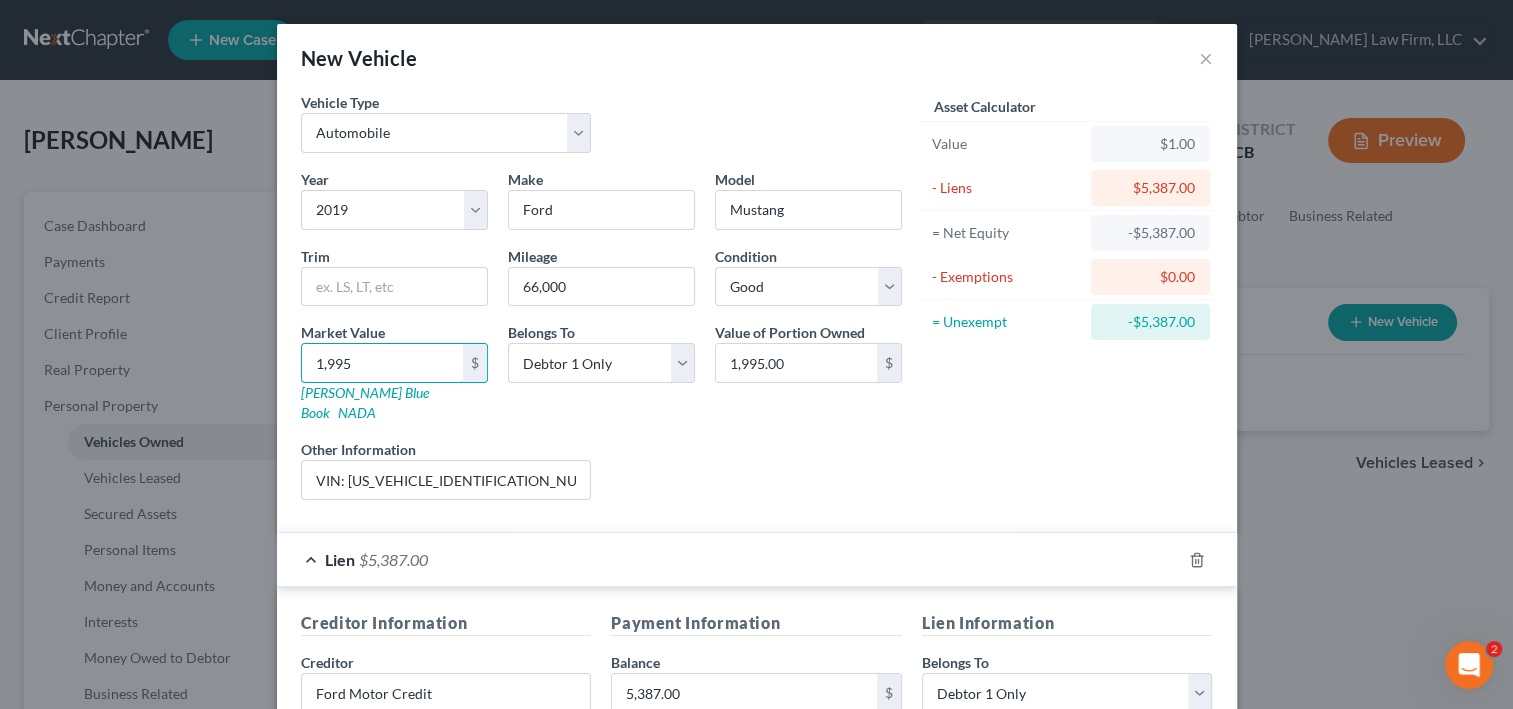 type on "1,9950" 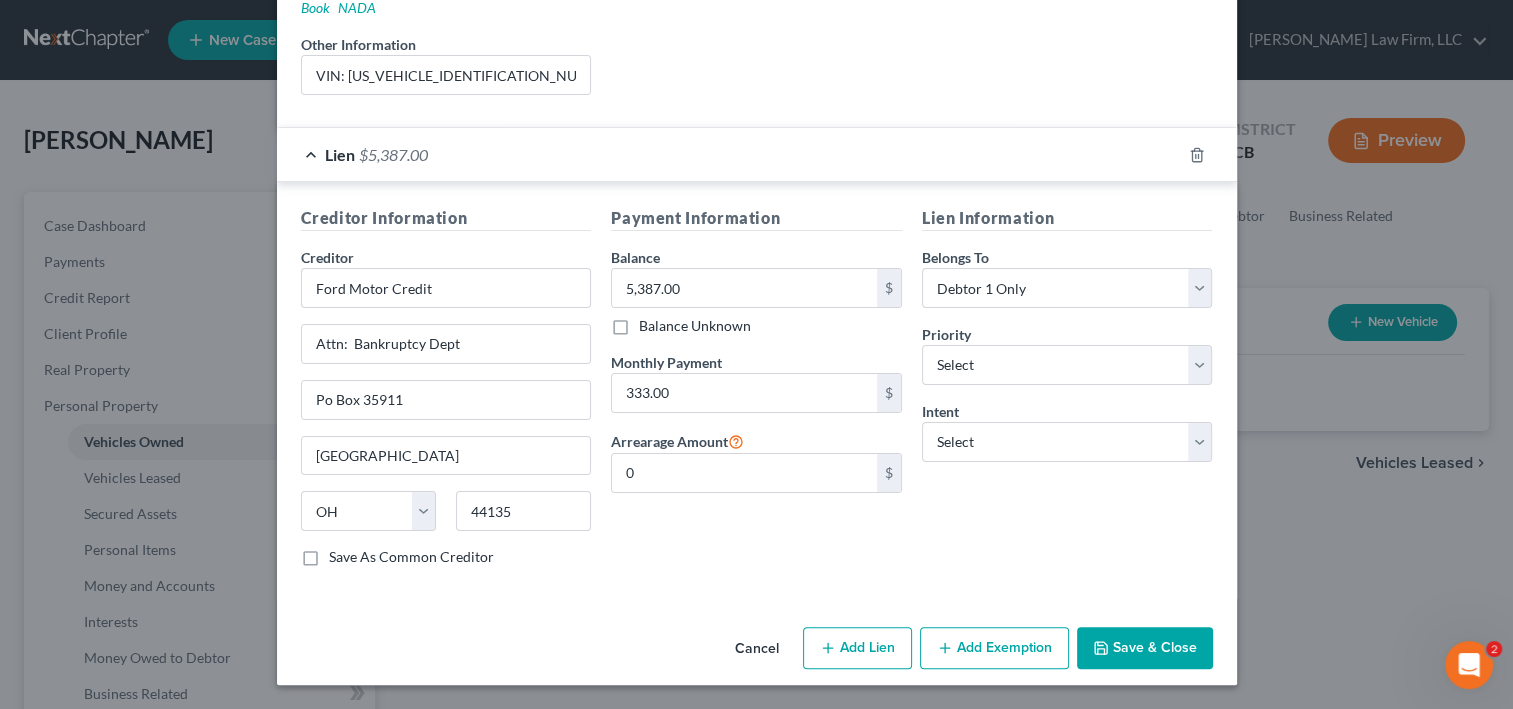 scroll, scrollTop: 646, scrollLeft: 0, axis: vertical 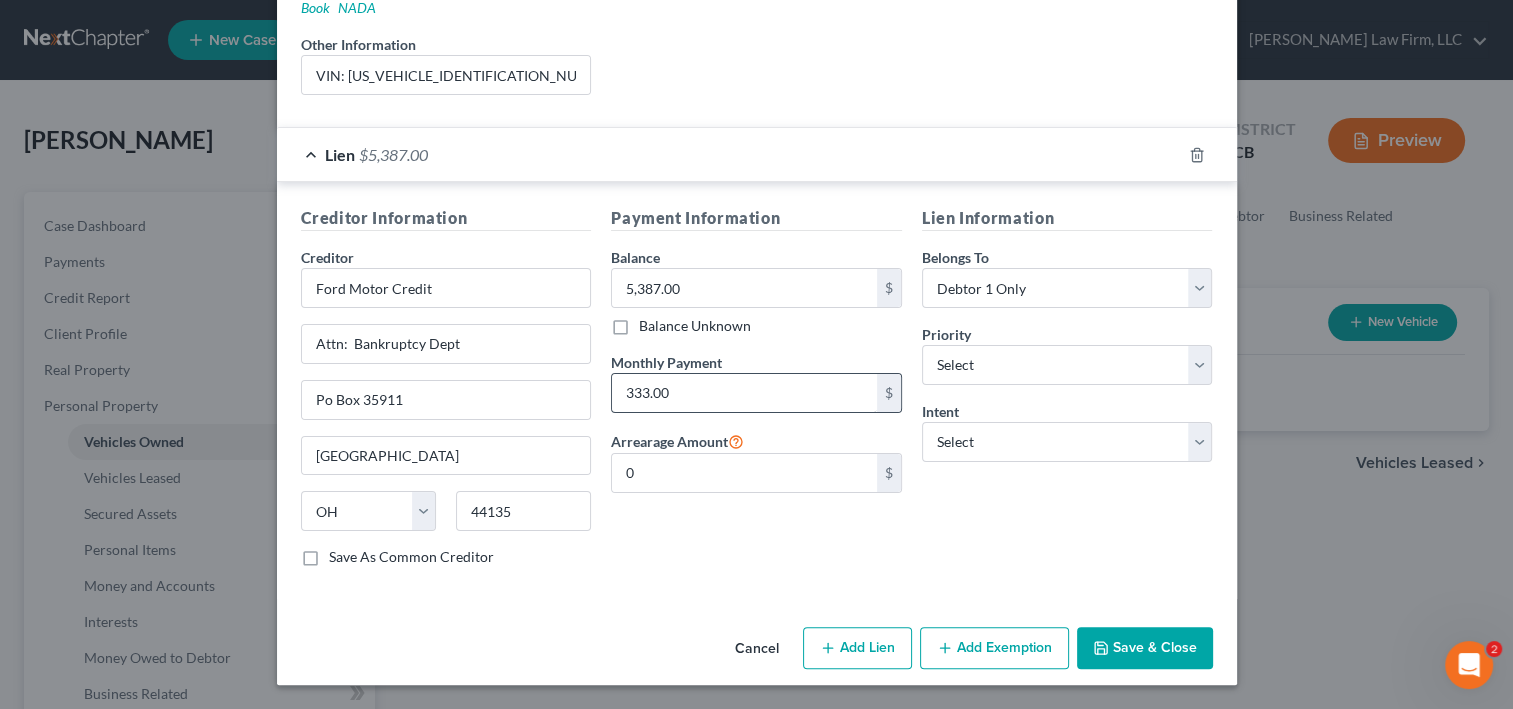 type on "19,950.00" 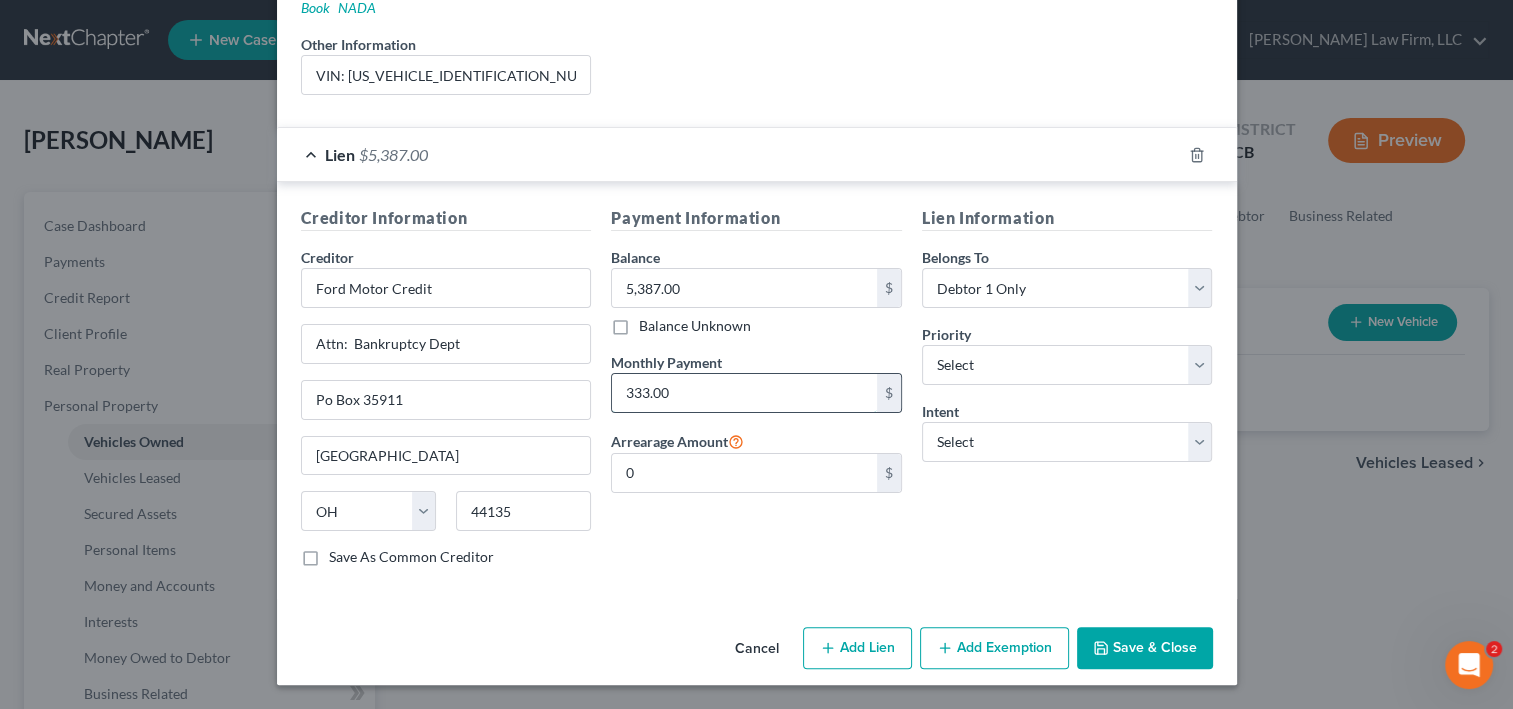 click on "333.00" at bounding box center (744, 393) 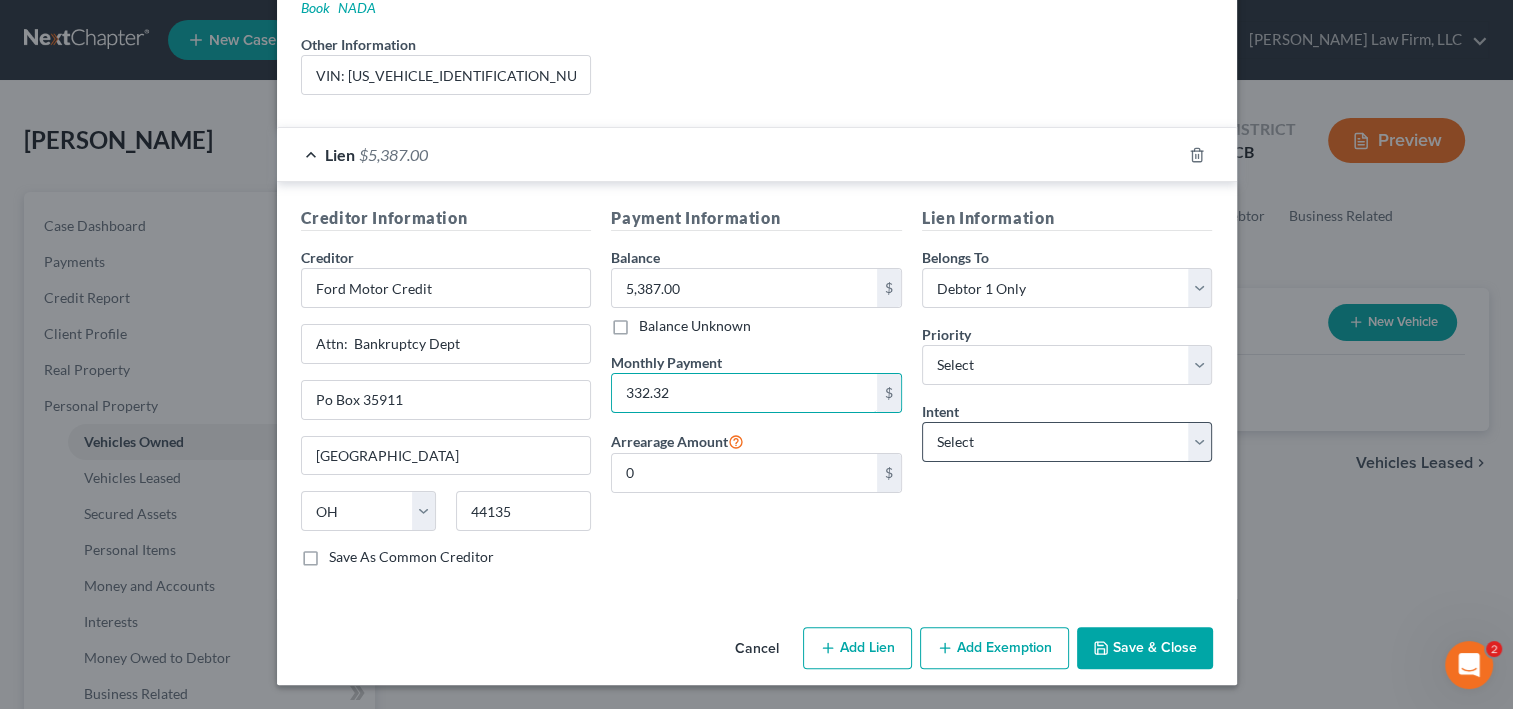 type on "332.32" 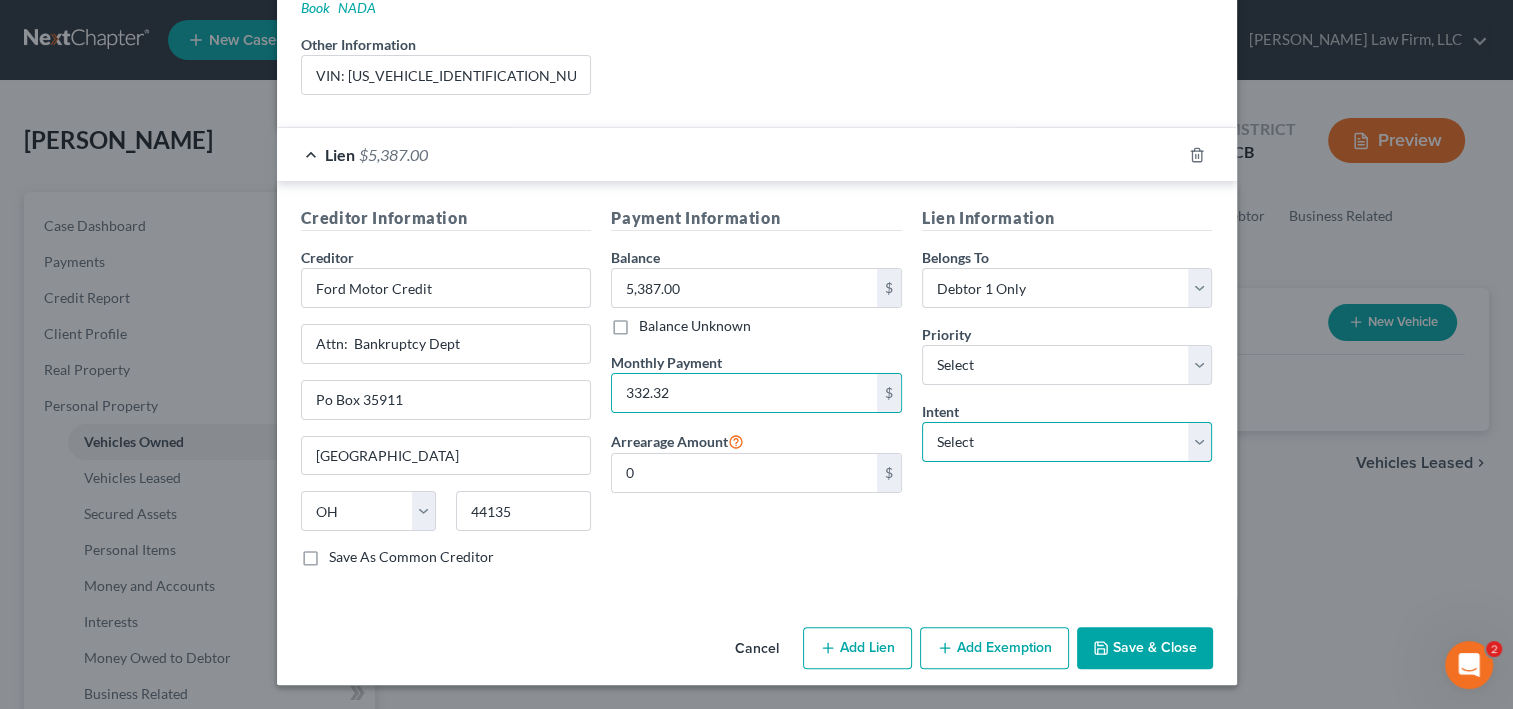 click on "Select Surrender Redeem Reaffirm Avoid Other" at bounding box center (1067, 442) 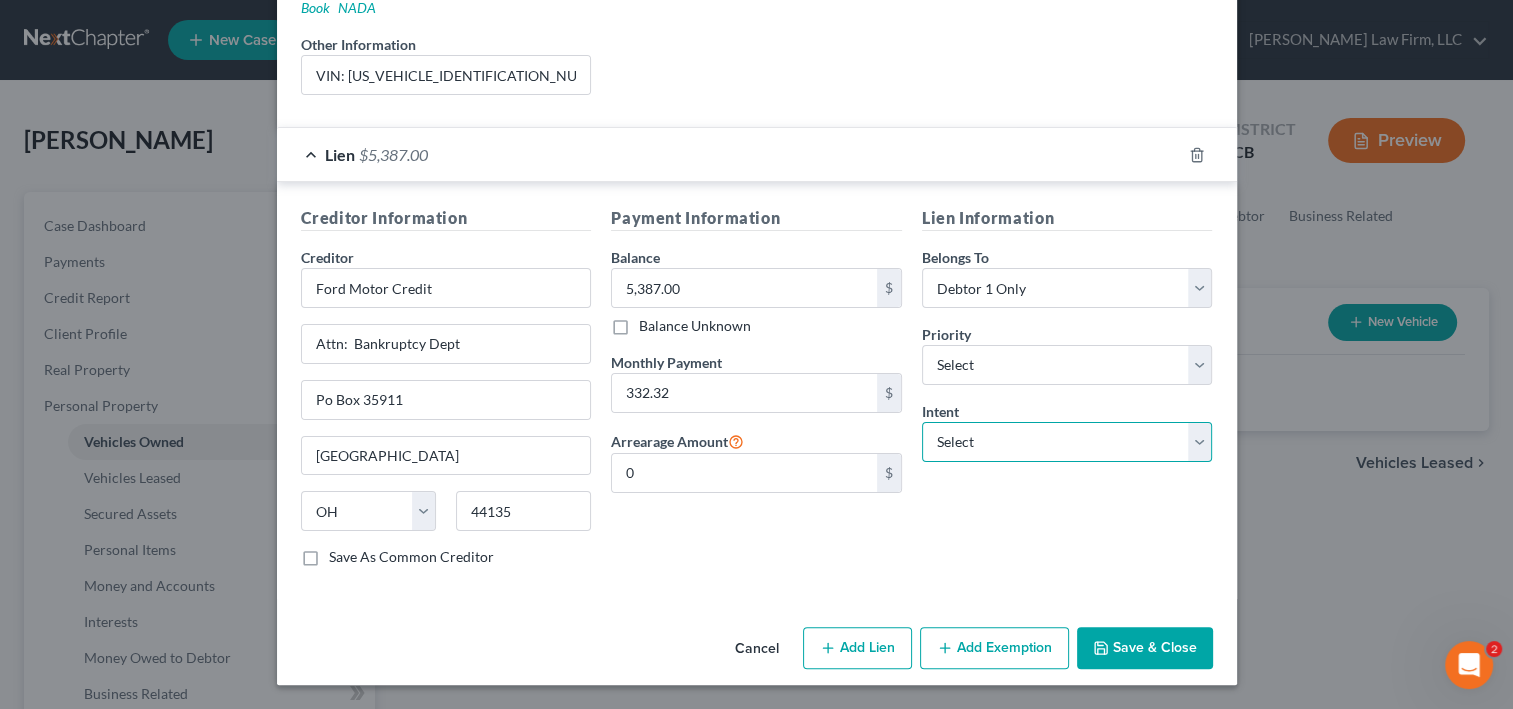 select on "4" 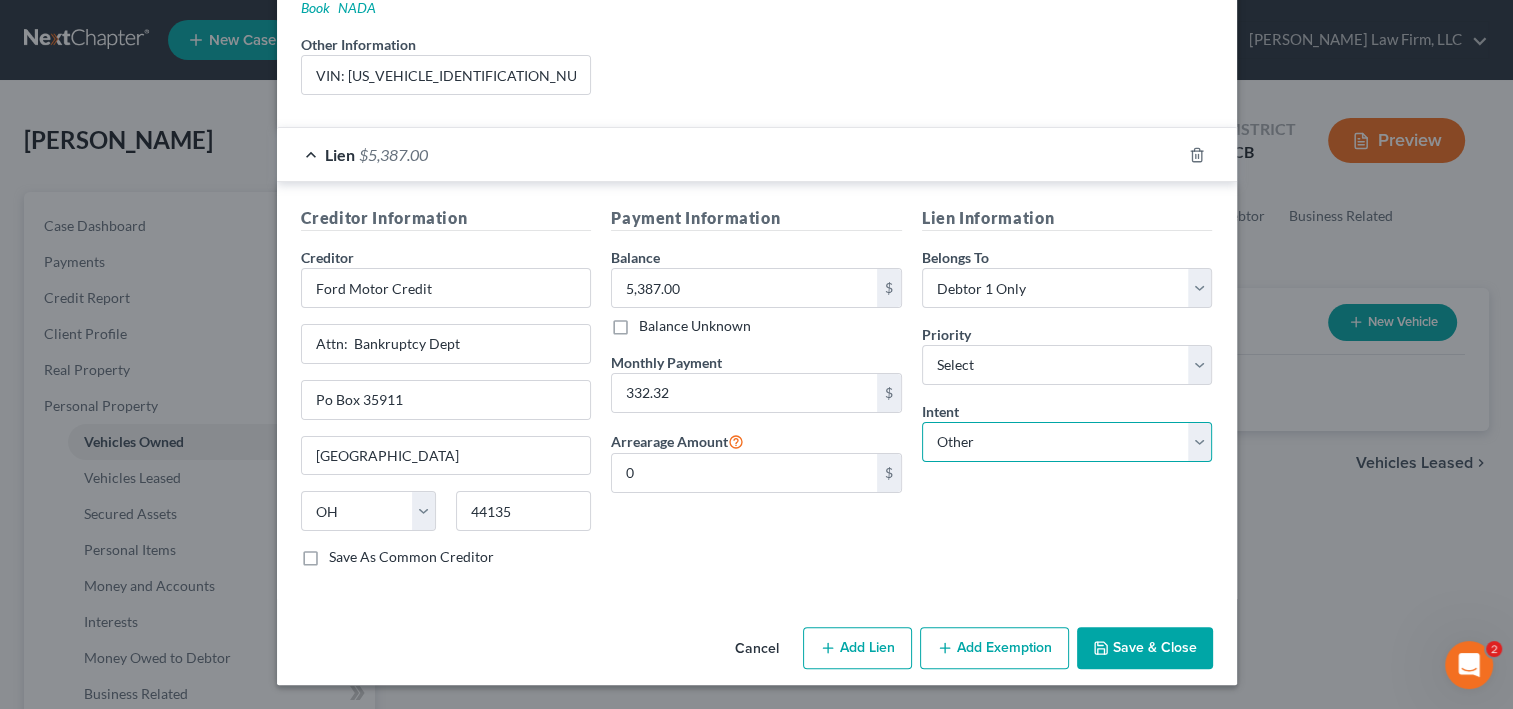 click on "Select Surrender Redeem Reaffirm Avoid Other" at bounding box center (1067, 442) 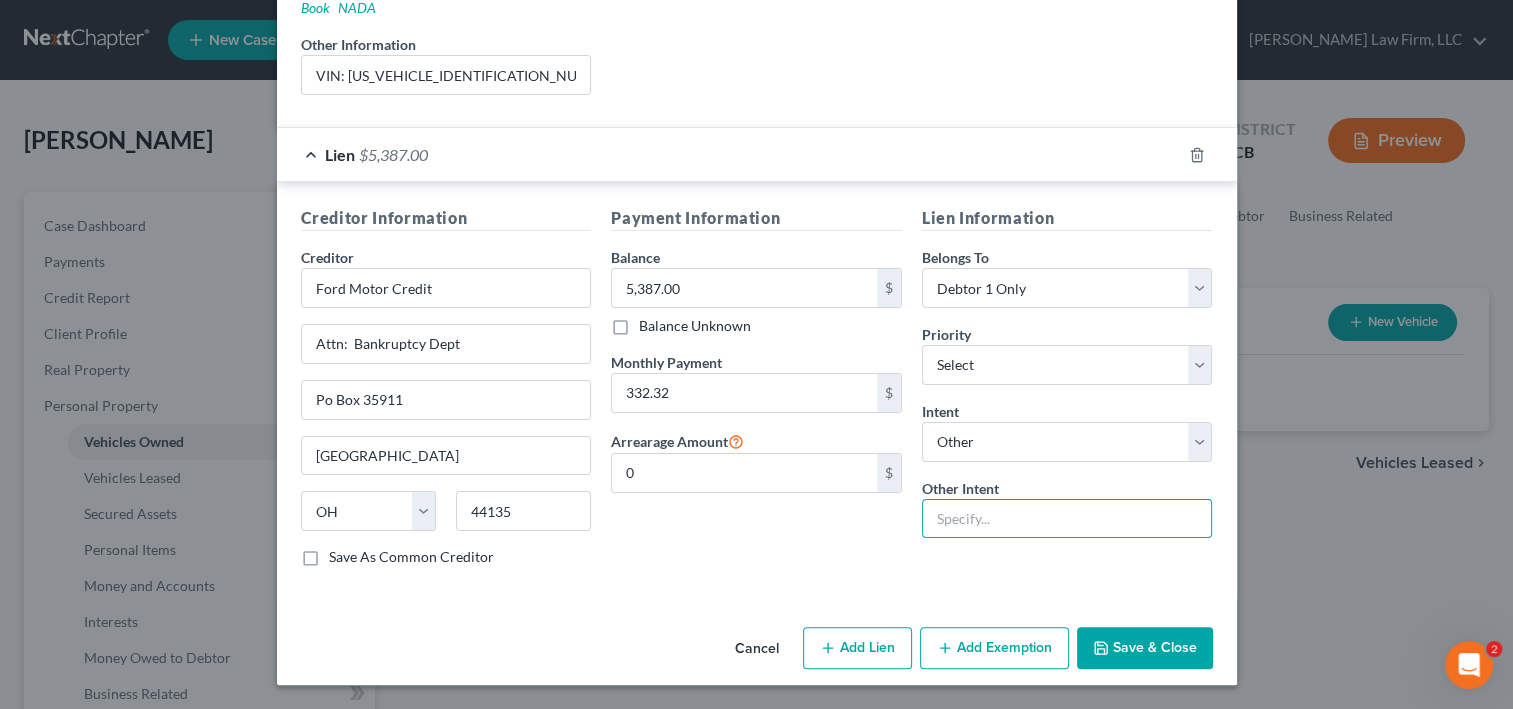 click at bounding box center [1067, 519] 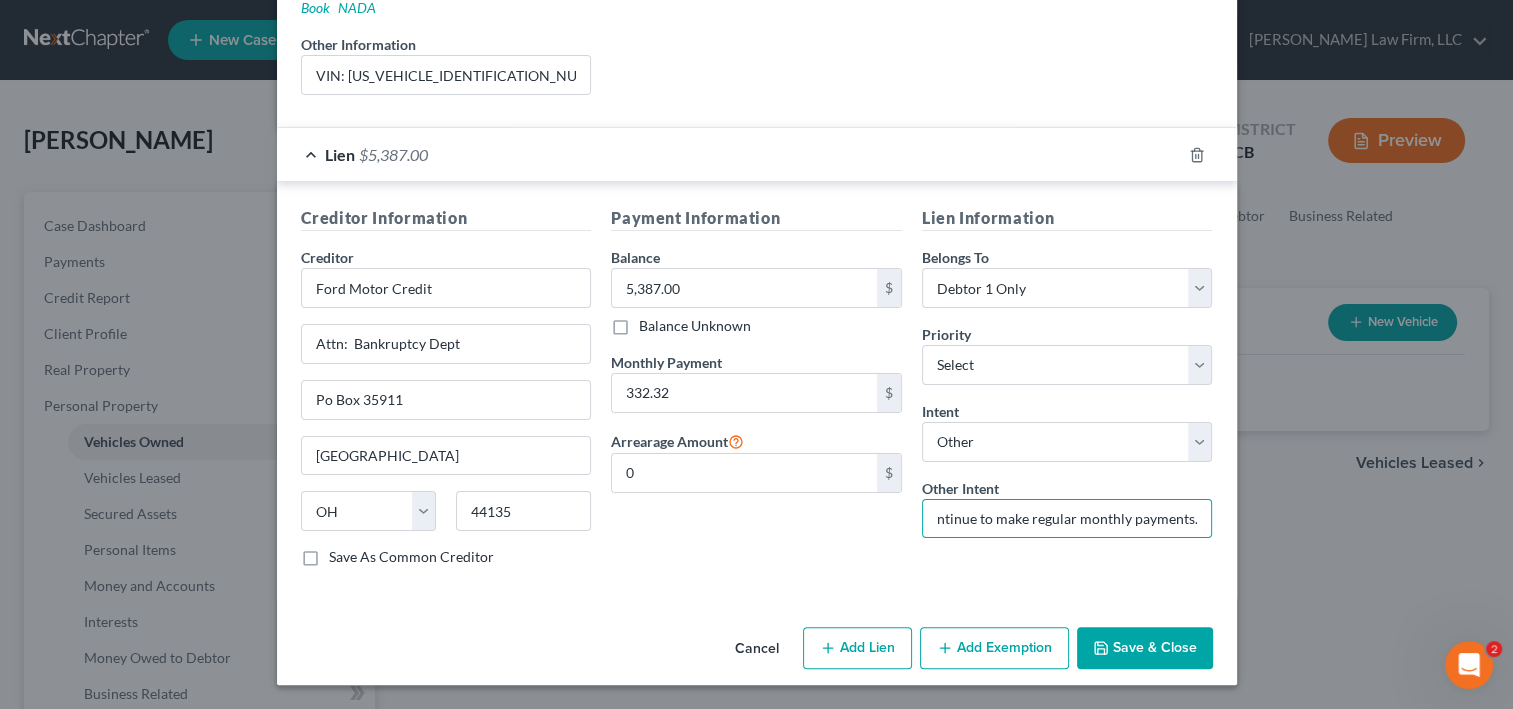 scroll, scrollTop: 0, scrollLeft: 126, axis: horizontal 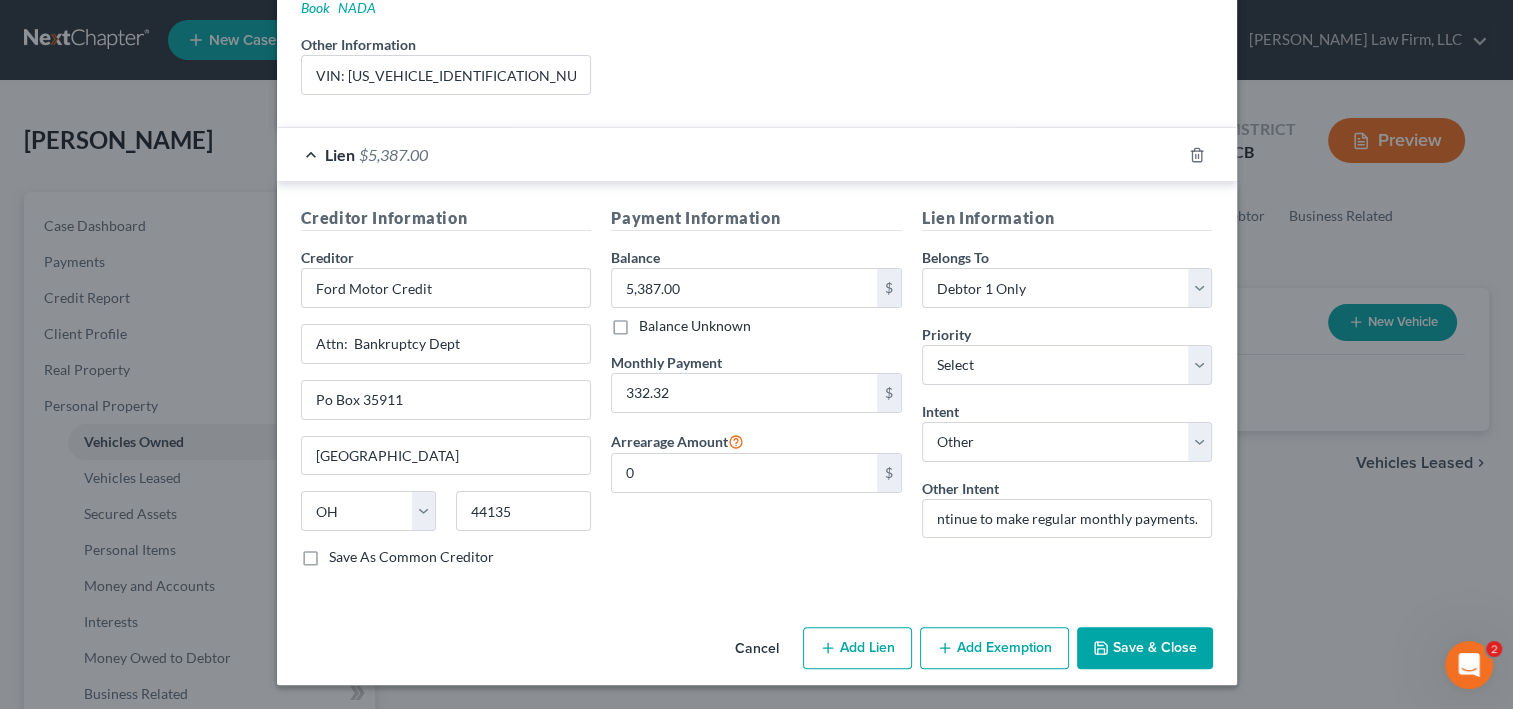 click on "Add Exemption" at bounding box center (994, 648) 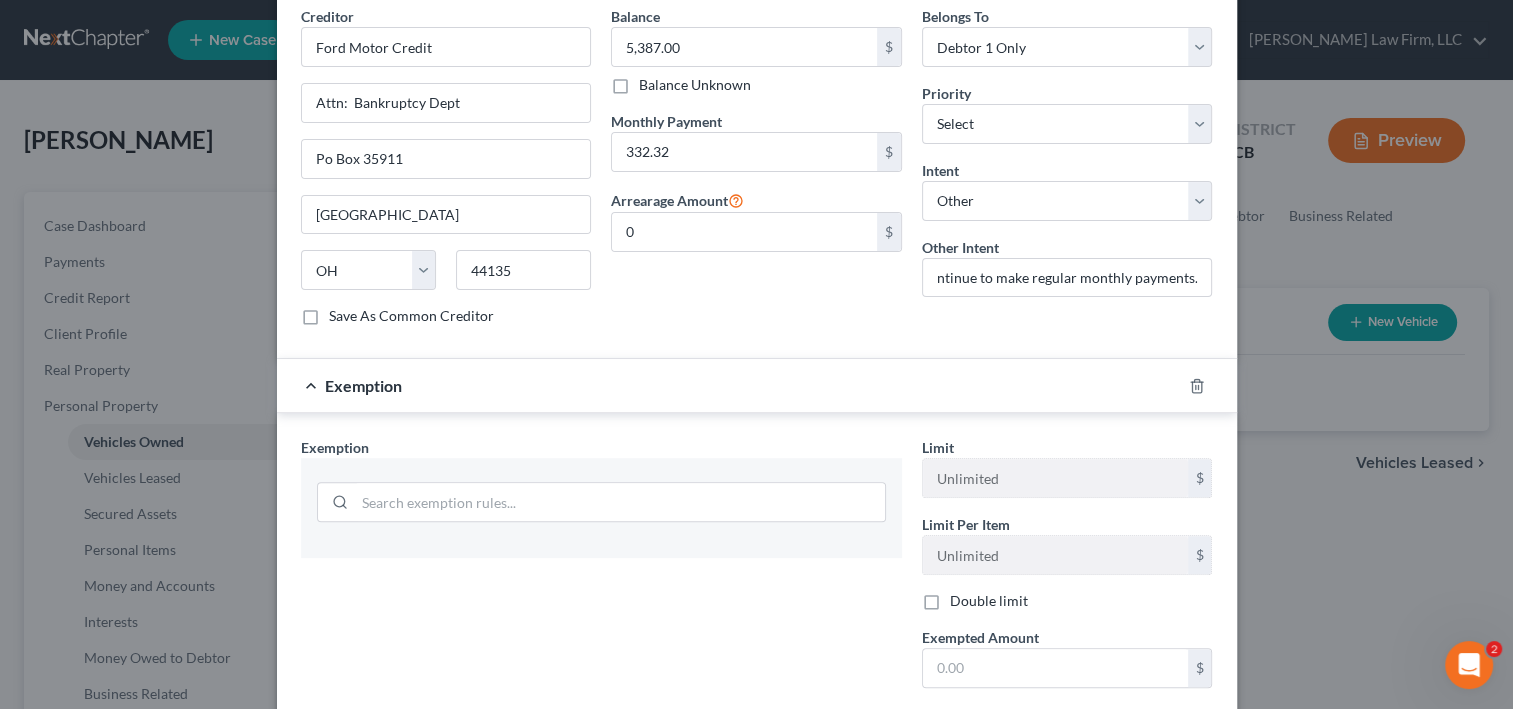 scroll, scrollTop: 0, scrollLeft: 0, axis: both 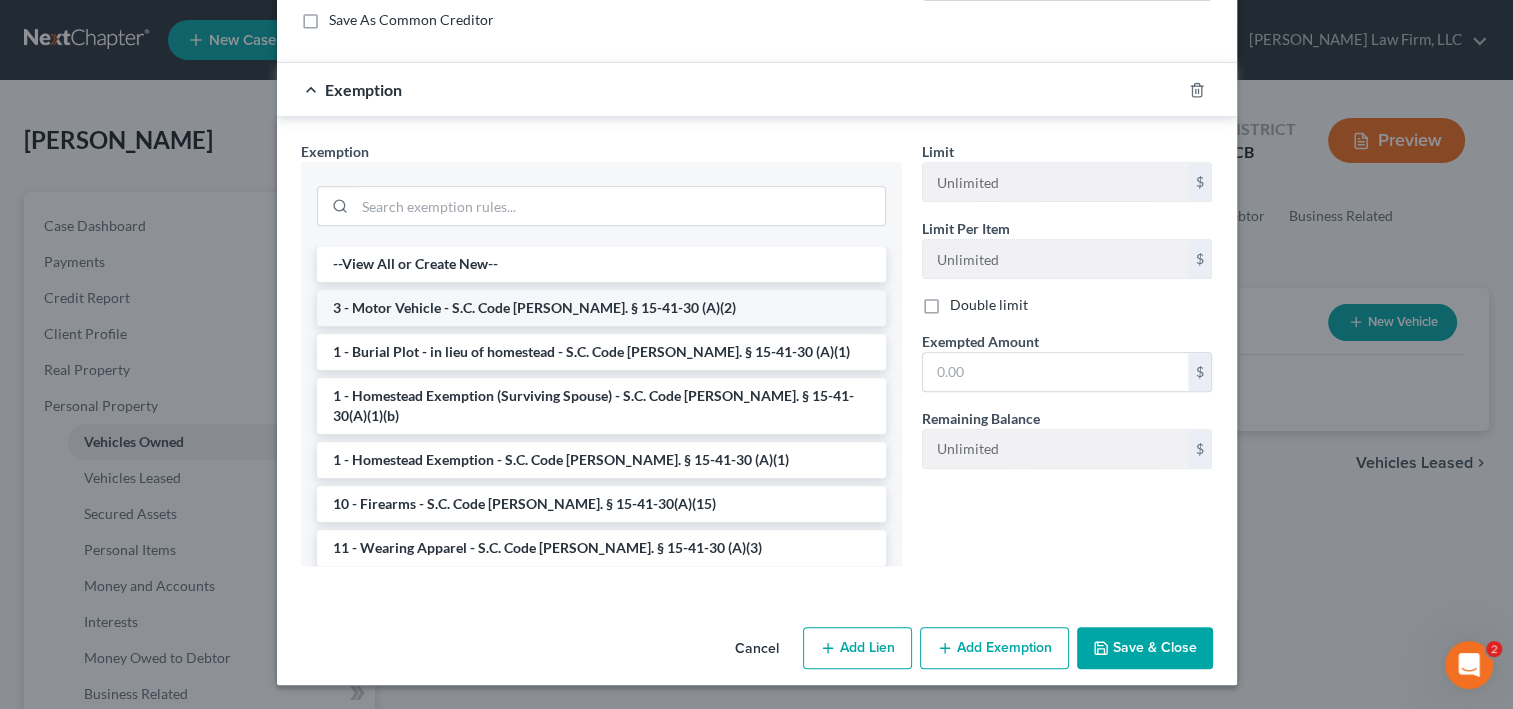 click on "3 - Motor Vehicle - S.C. Code [PERSON_NAME]. § 15-41-30 (A)(2)" at bounding box center [601, 308] 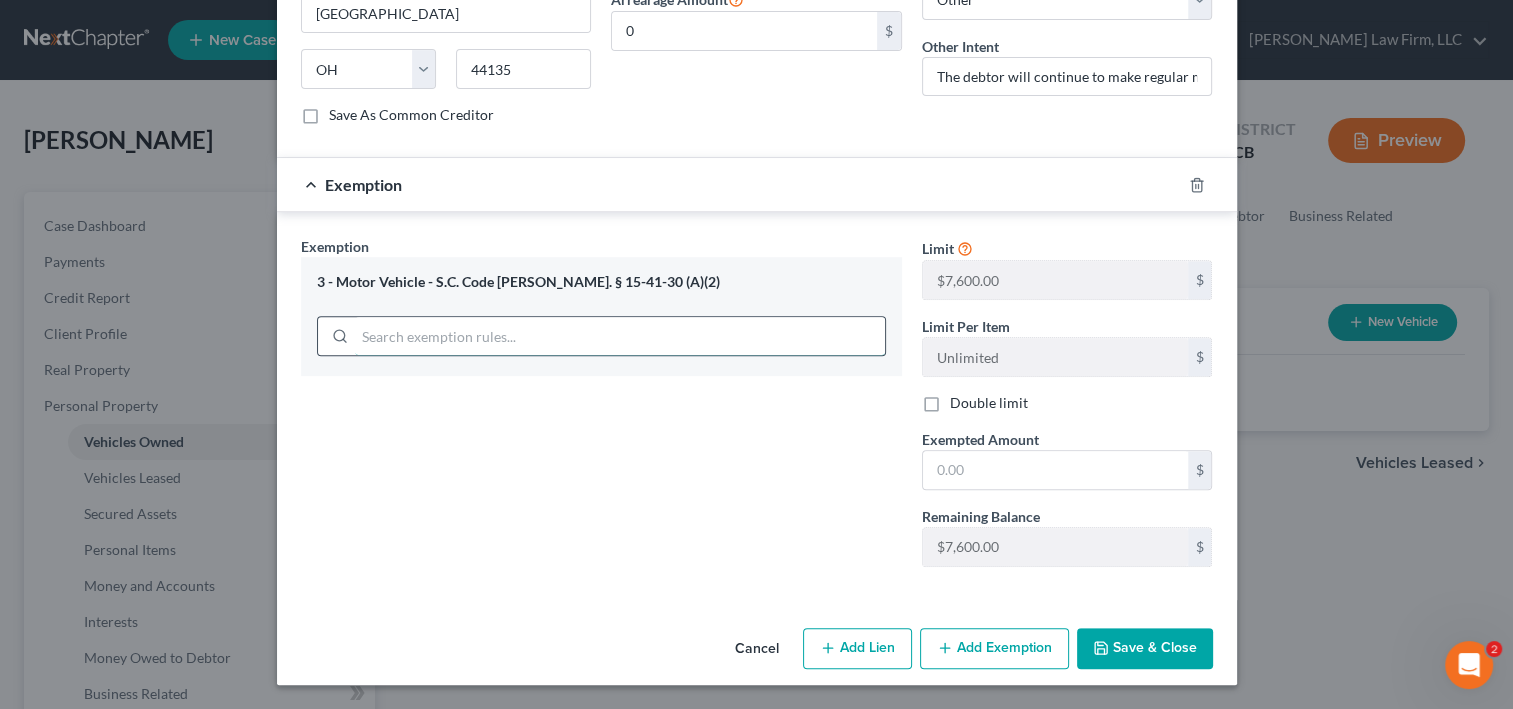 click at bounding box center (620, 336) 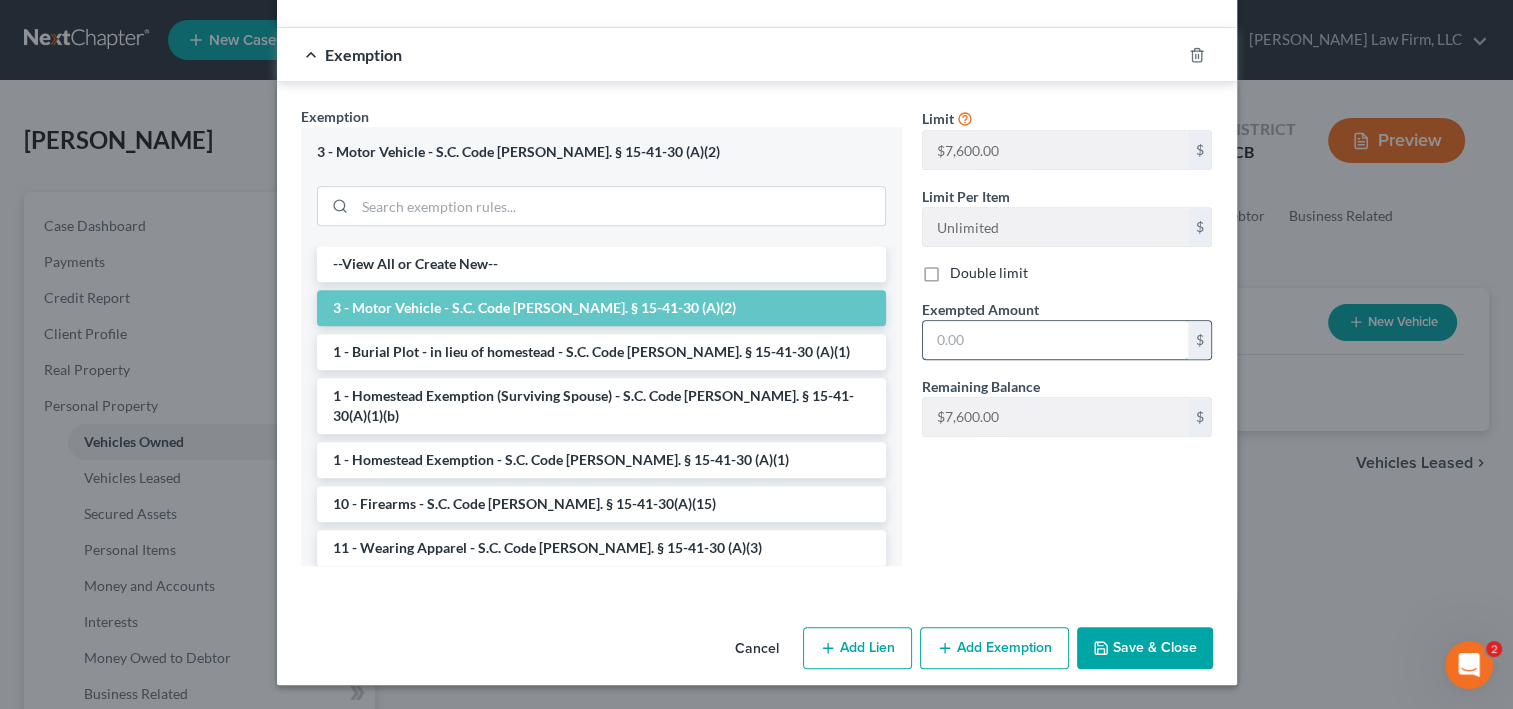 click at bounding box center [1055, 340] 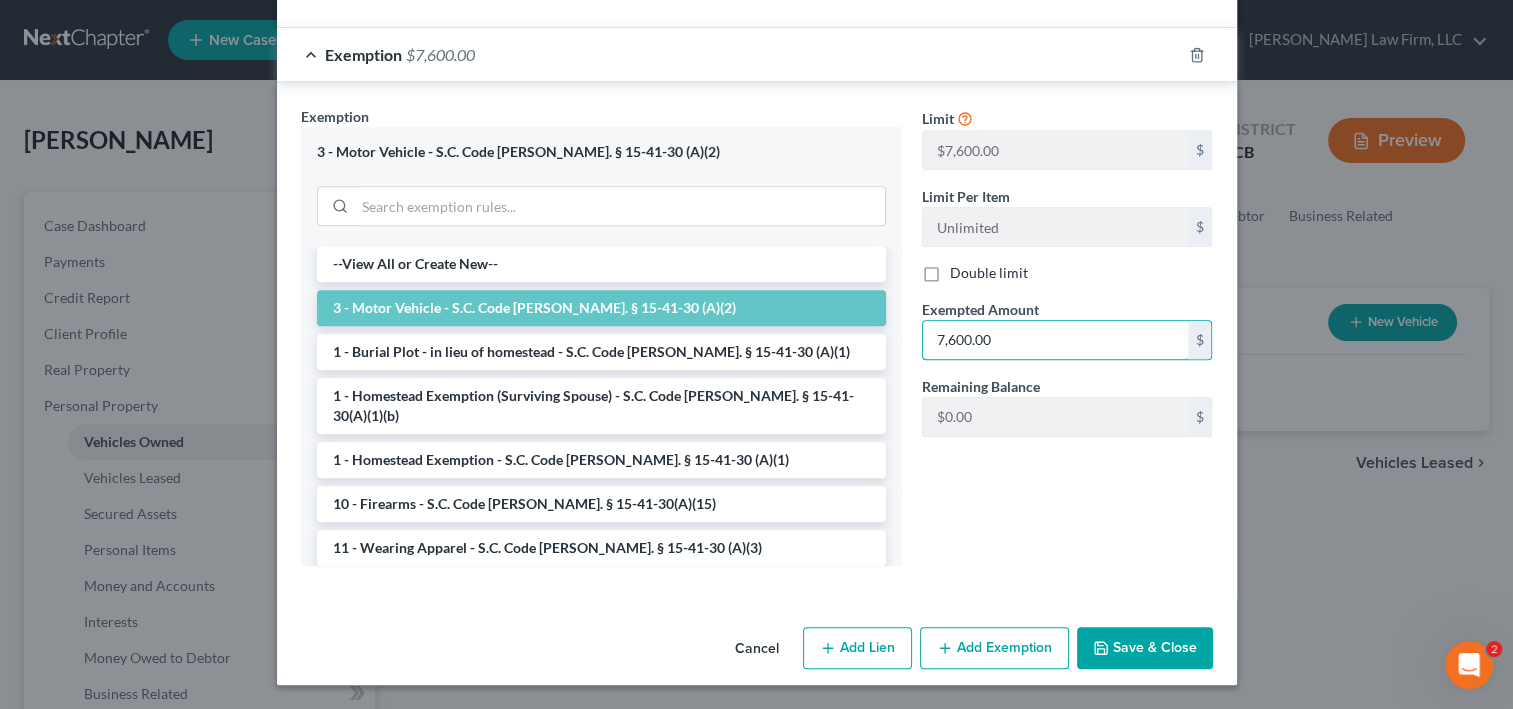 scroll, scrollTop: 1359, scrollLeft: 0, axis: vertical 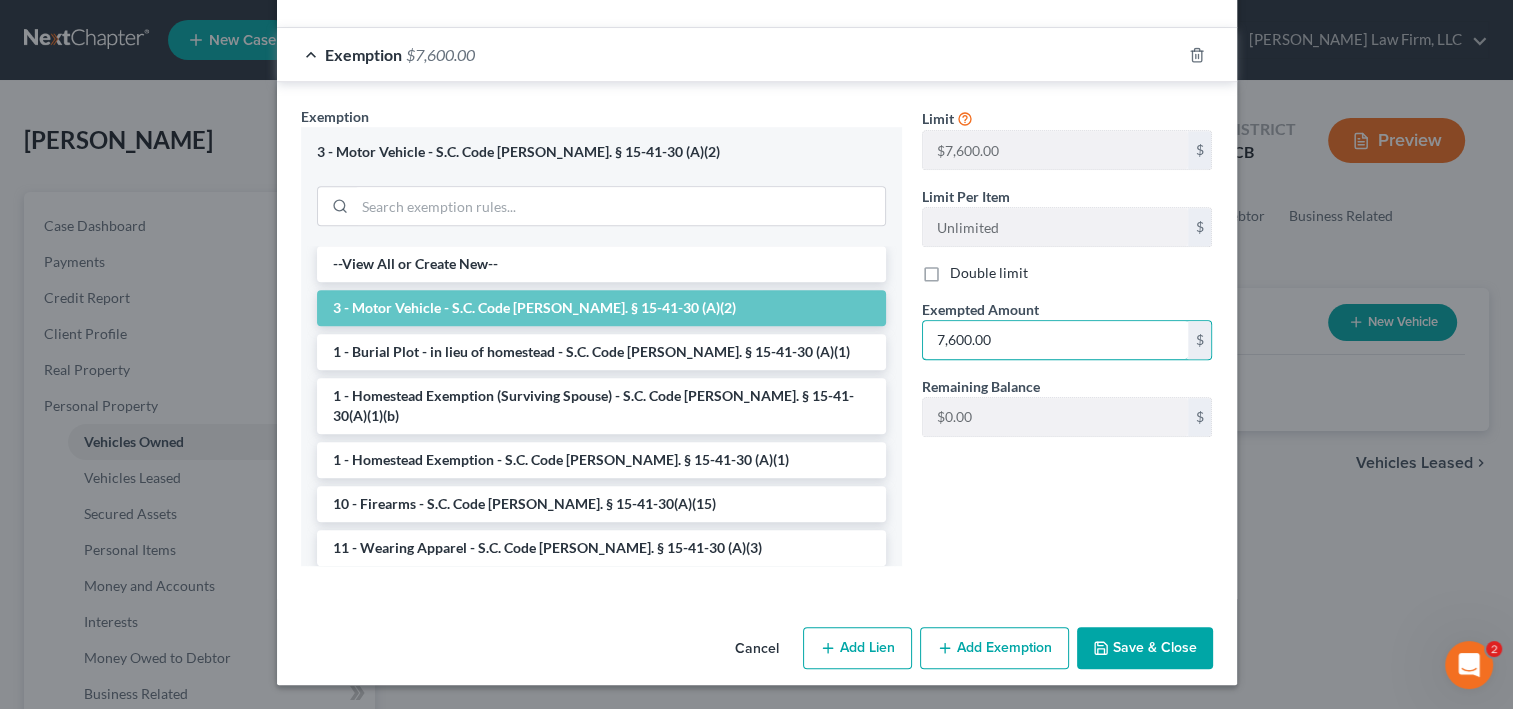 type on "7,600.00" 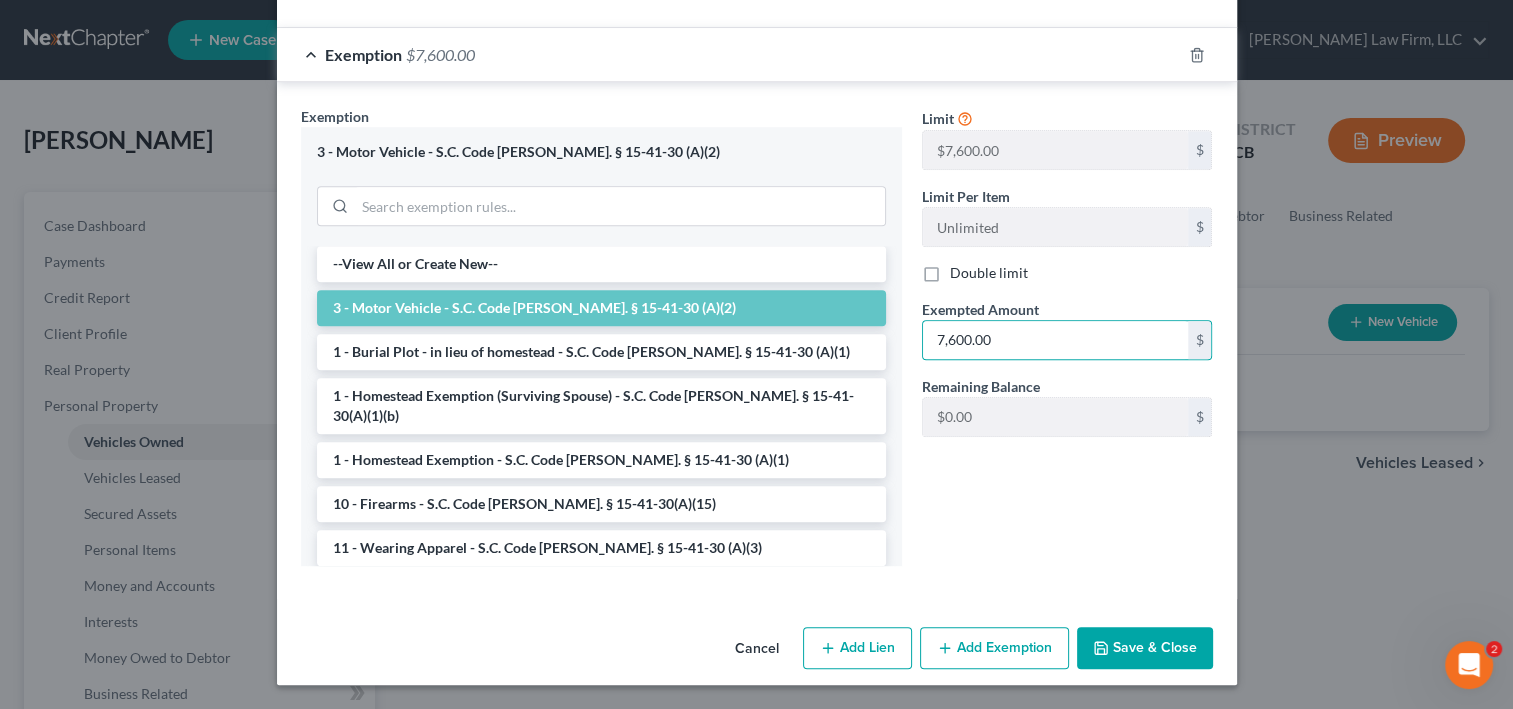 click on "Save & Close" at bounding box center (1145, 648) 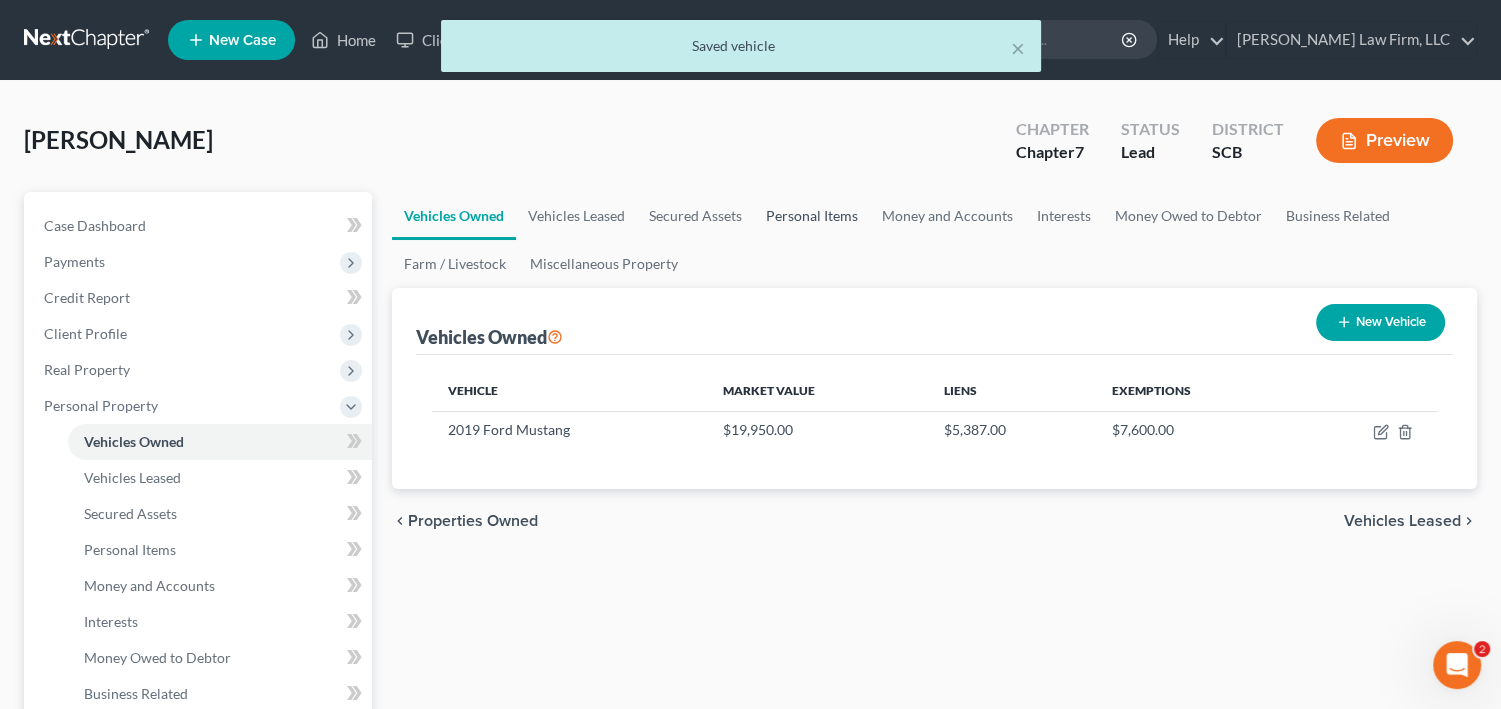 click on "Personal Items" at bounding box center [812, 216] 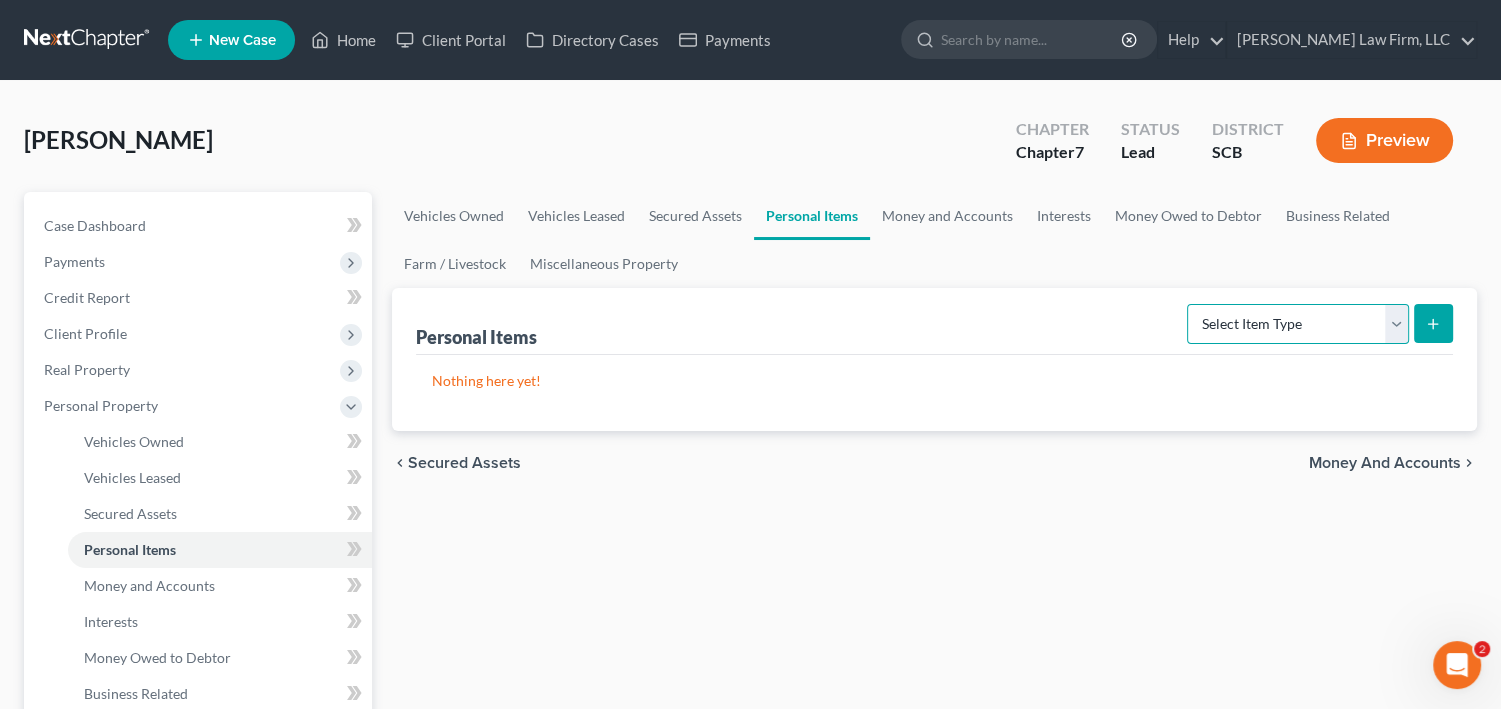 drag, startPoint x: 1277, startPoint y: 396, endPoint x: 1232, endPoint y: 407, distance: 46.32494 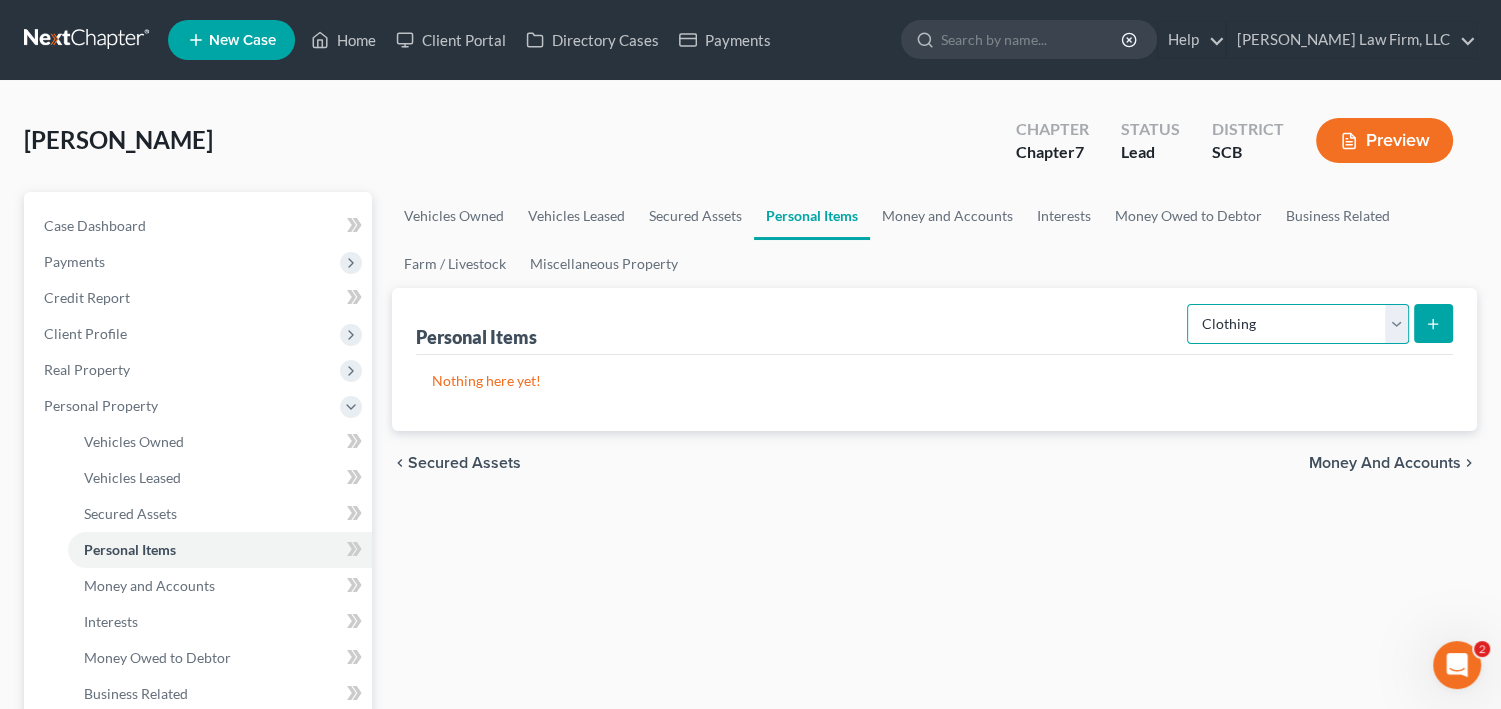 click on "Select Item Type Clothing Collectibles Of Value Electronics Firearms Household Goods Jewelry Other Pet(s) Sports & Hobby Equipment" at bounding box center (1298, 324) 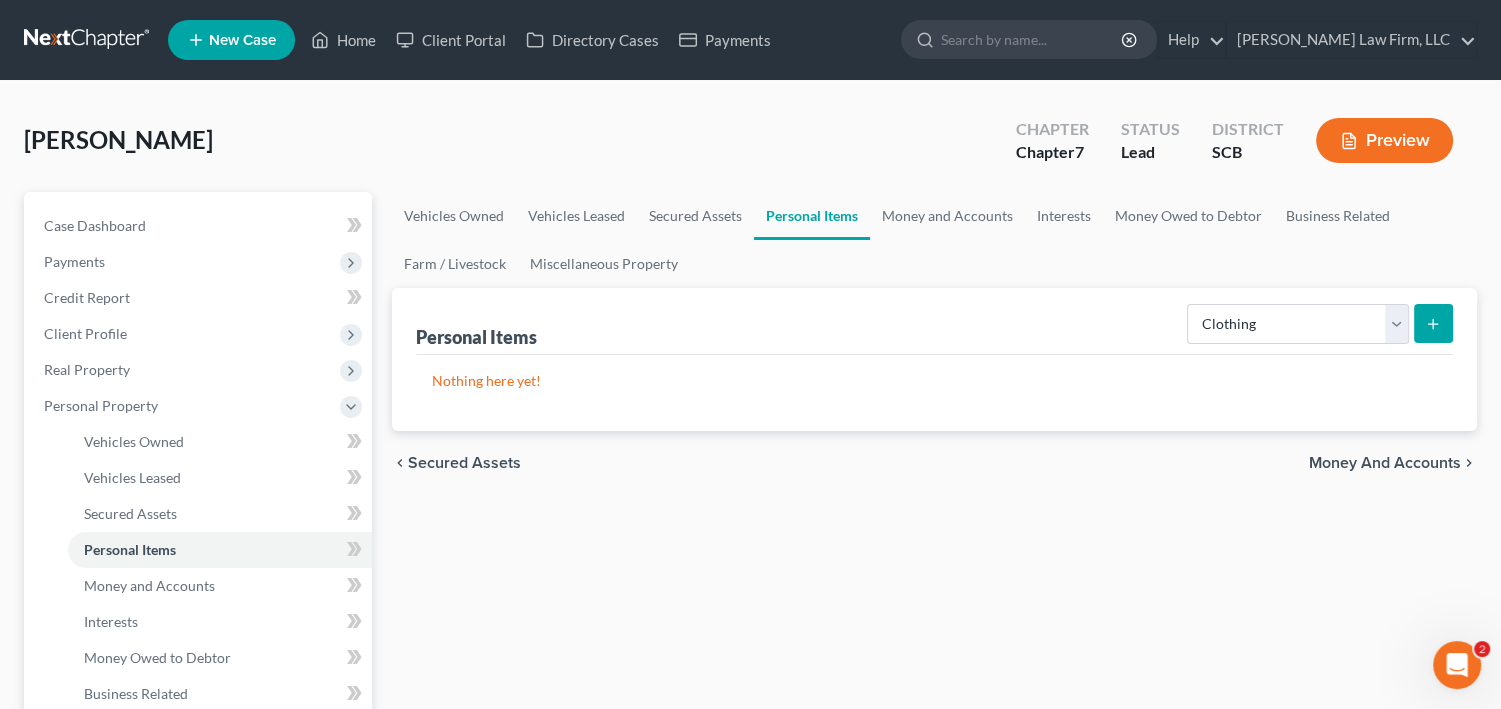 click at bounding box center (1433, 323) 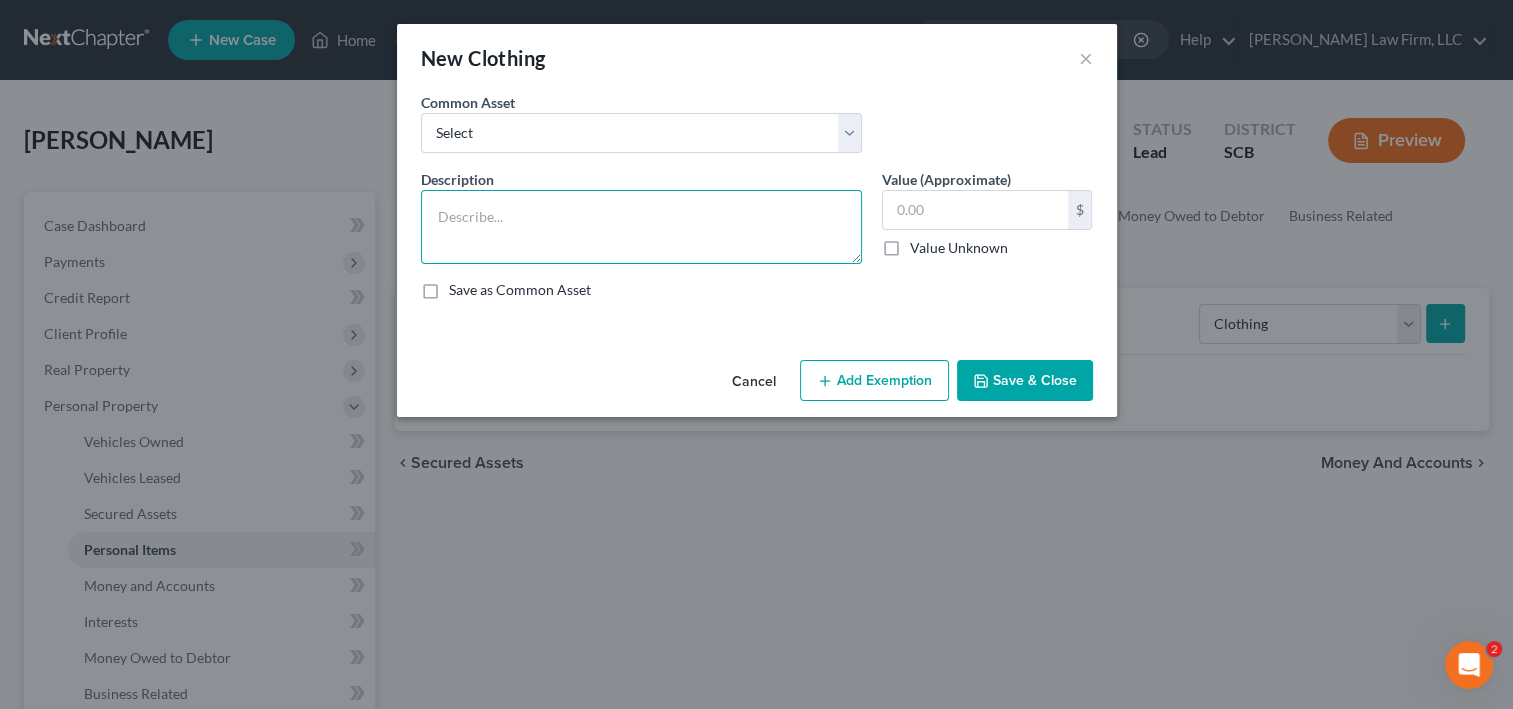 click at bounding box center (641, 227) 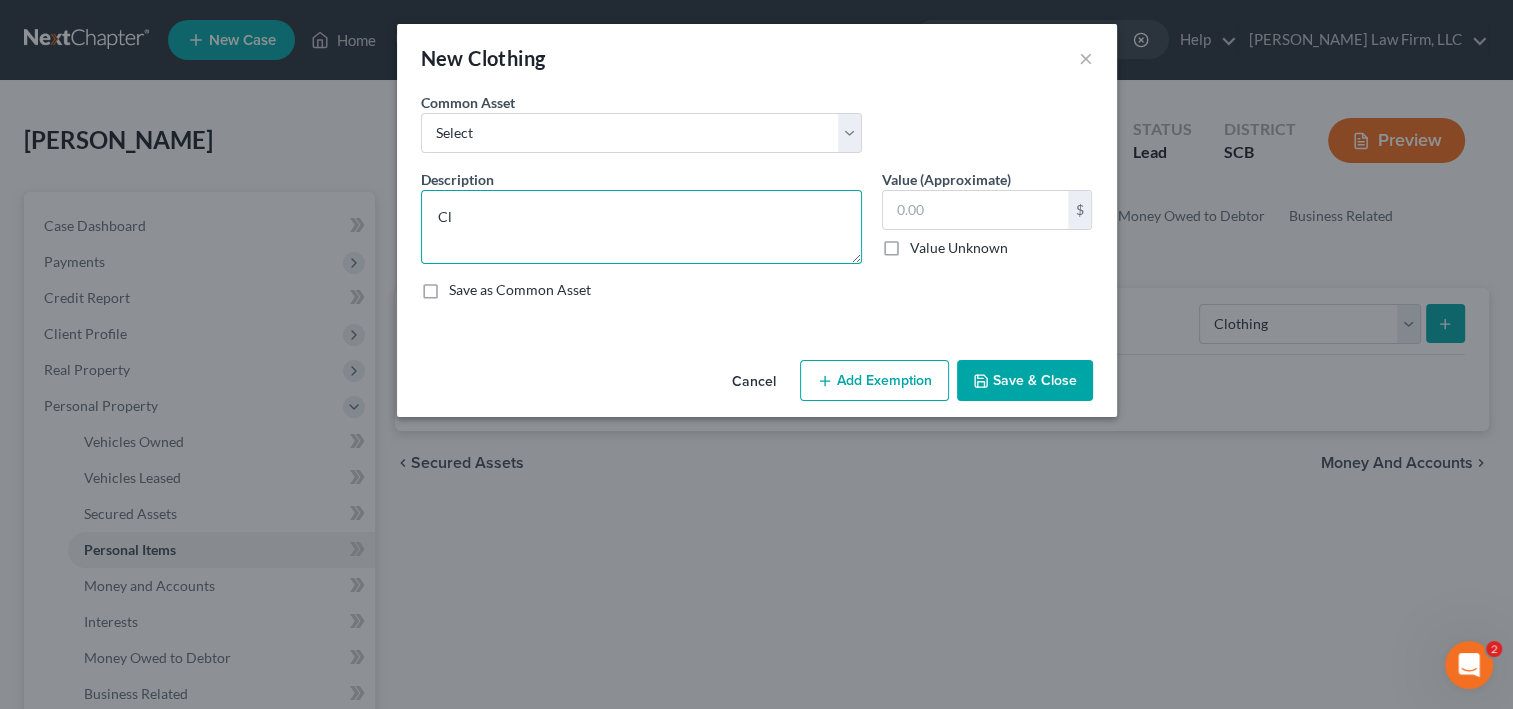 type on "C" 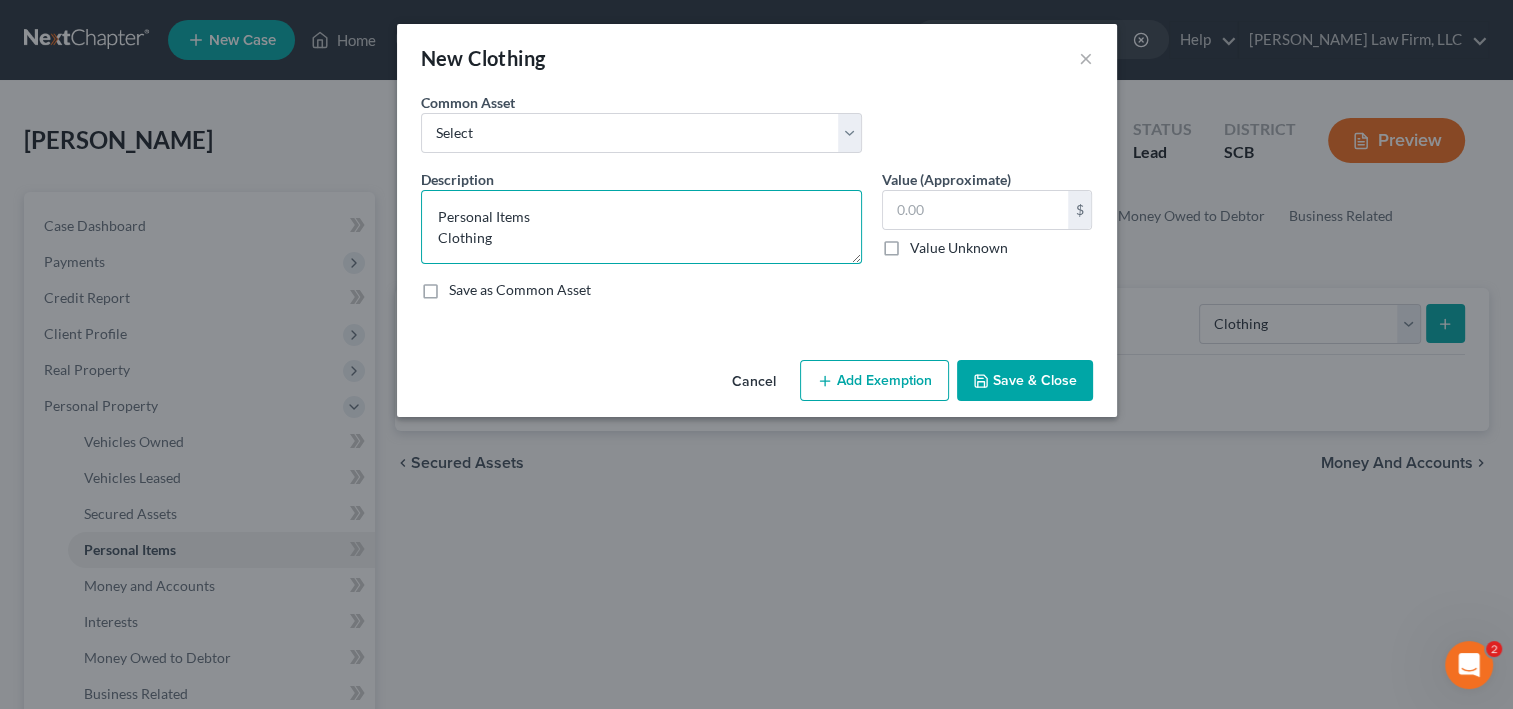 scroll, scrollTop: 4, scrollLeft: 0, axis: vertical 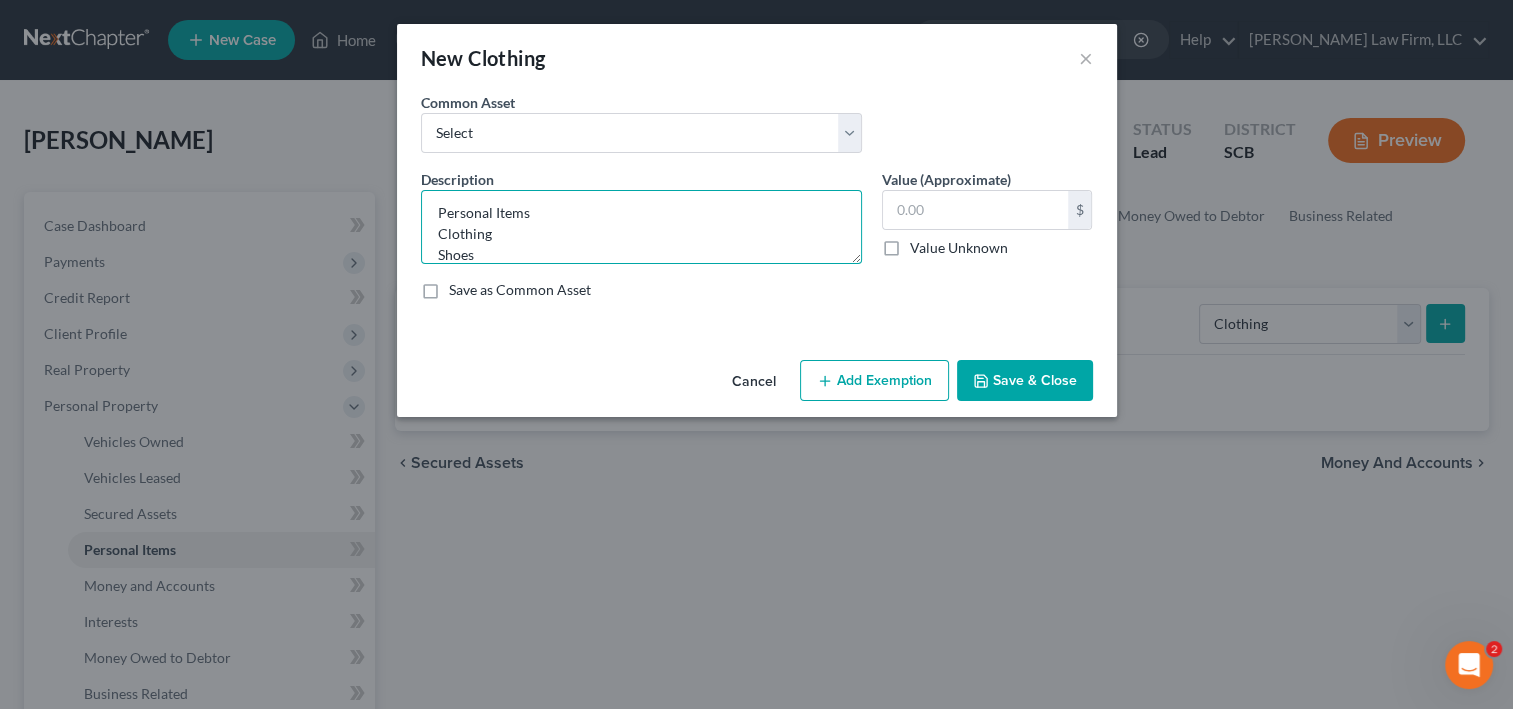 type on "Personal Items
Clothing
Shoes" 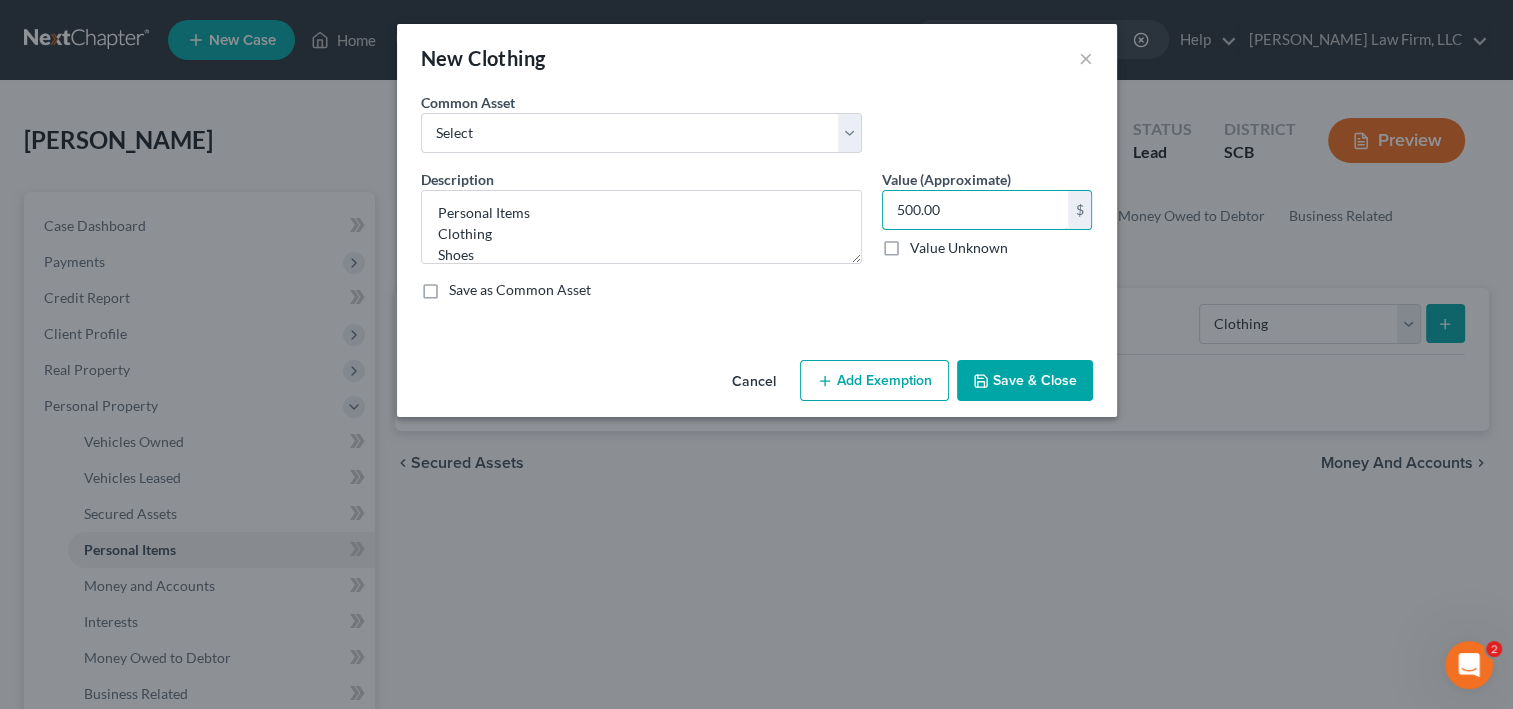 type on "500.00" 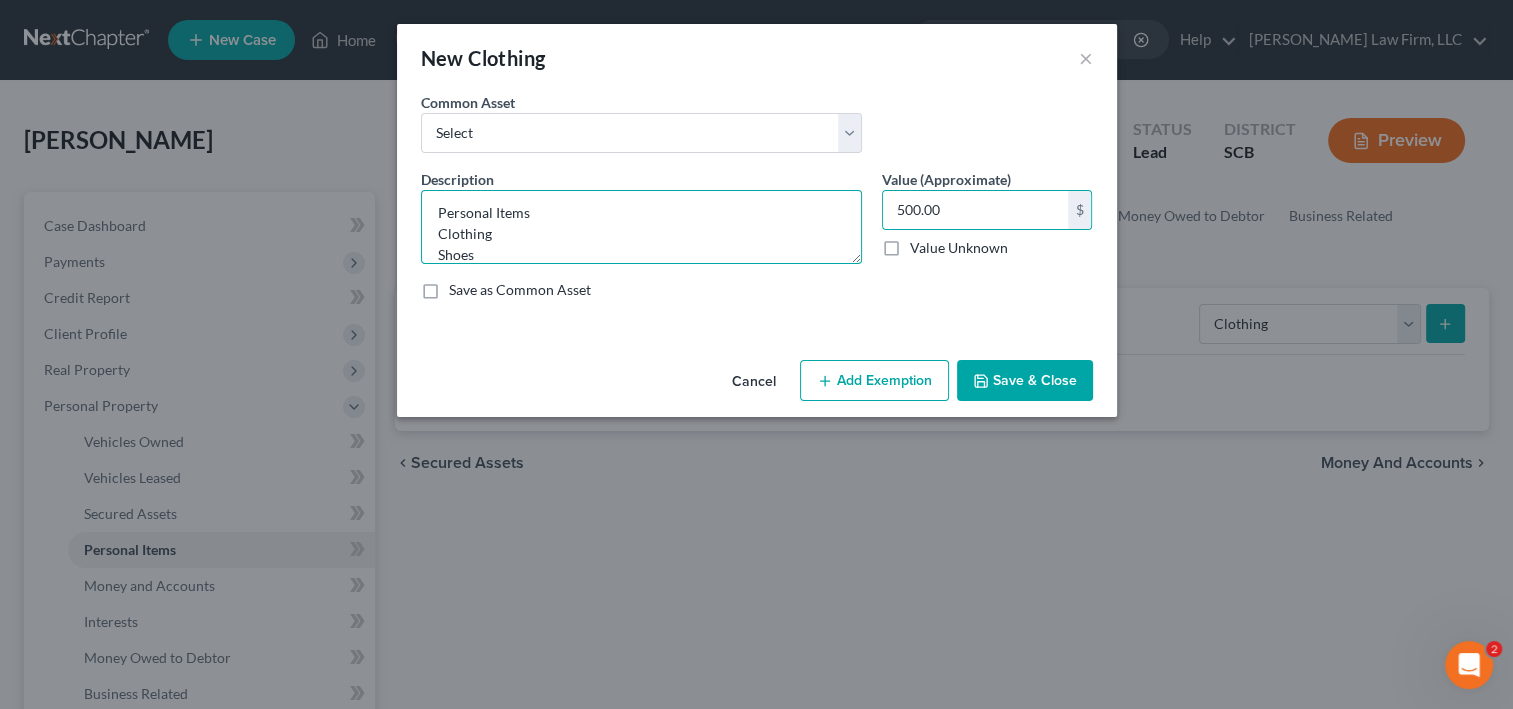 click on "An exemption set must first be selected from the Filing Information section. Common Asset Select Clothing and Personal Items Clothing and Personal Items Personal Items
Clothing (Mrs.) Personal Items
Clothing (Mr.) Personal Items
Clothing
Description
*
Personal Items
Clothing
Shoes Value (Approximate)
500.00 $
Value Unknown
Balance Undetermined
500.00 $
Value Unknown
Save as Common Asset" at bounding box center [757, 222] 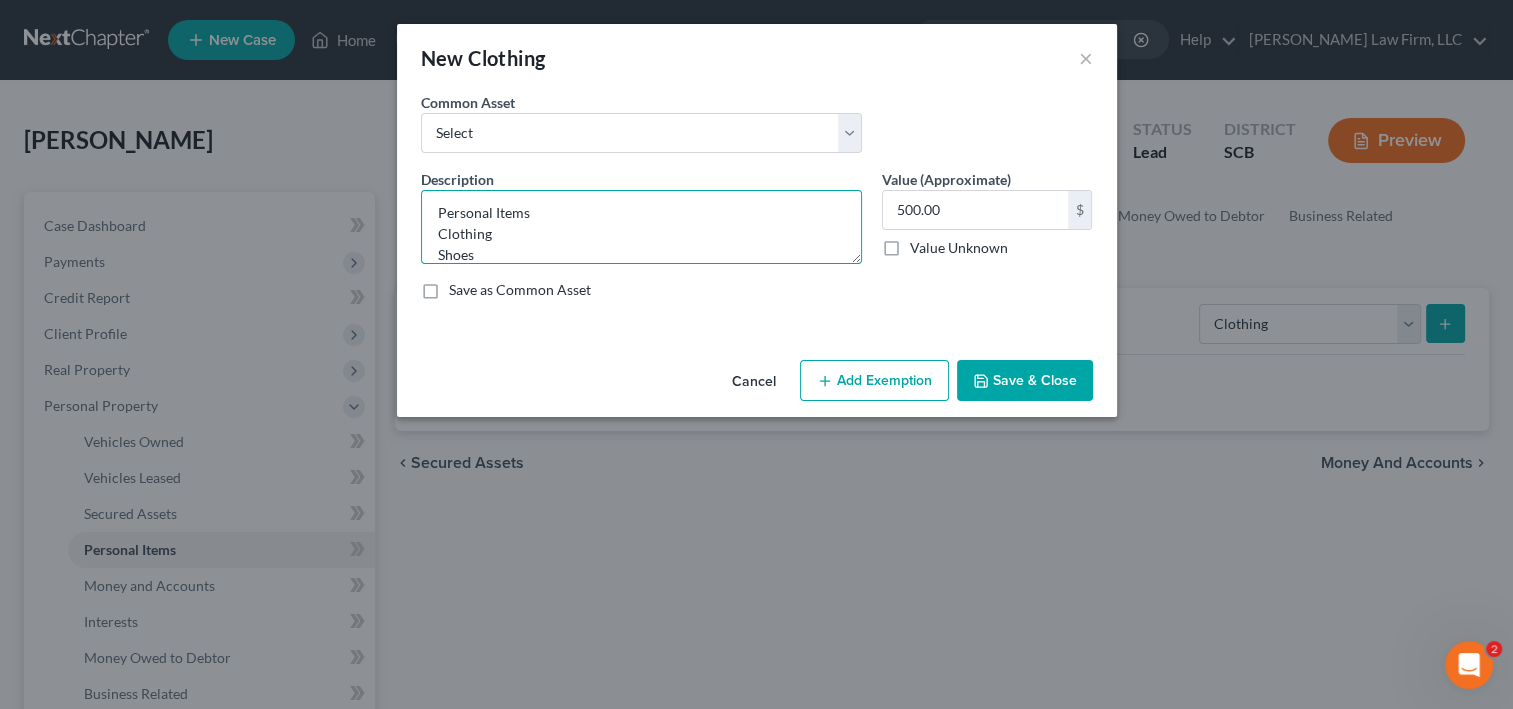 scroll, scrollTop: 26, scrollLeft: 0, axis: vertical 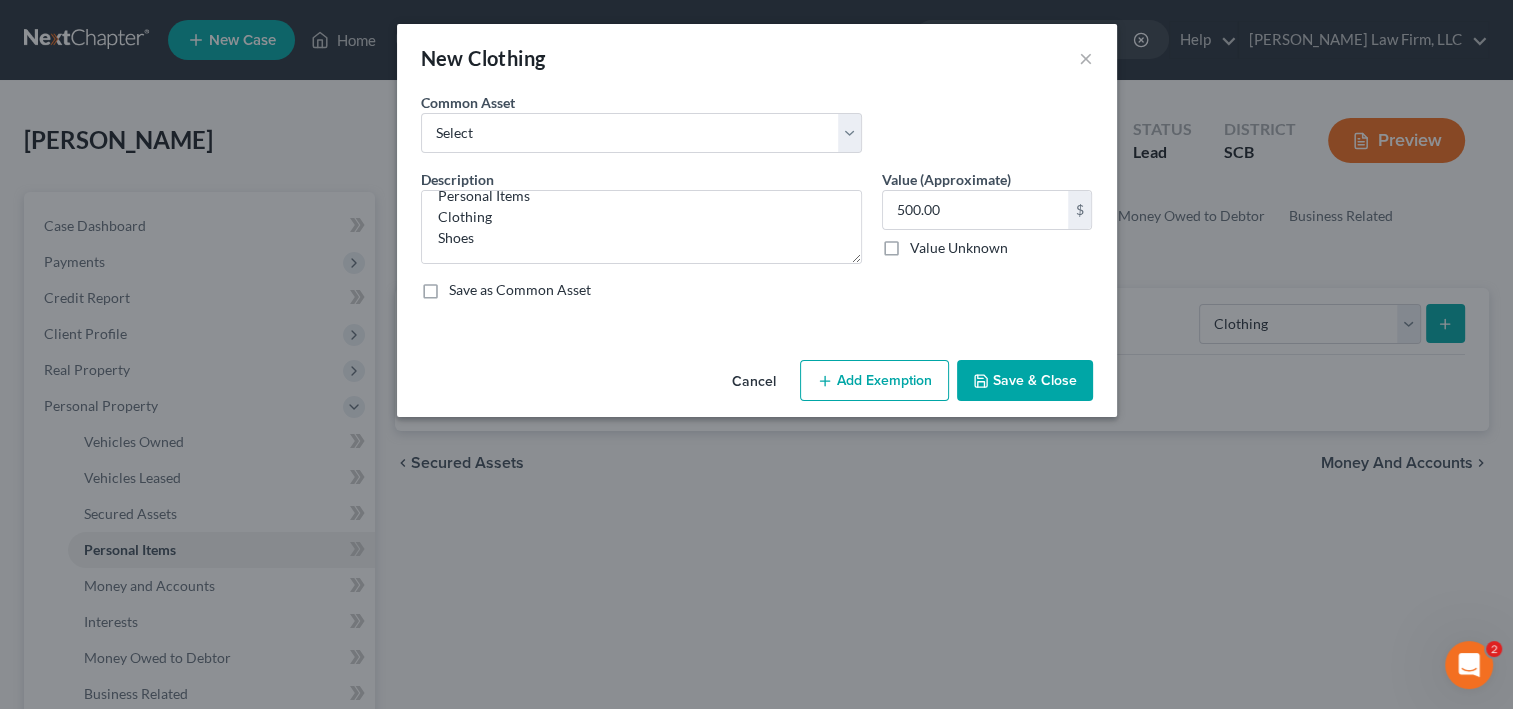 click on "Add Exemption" at bounding box center (874, 381) 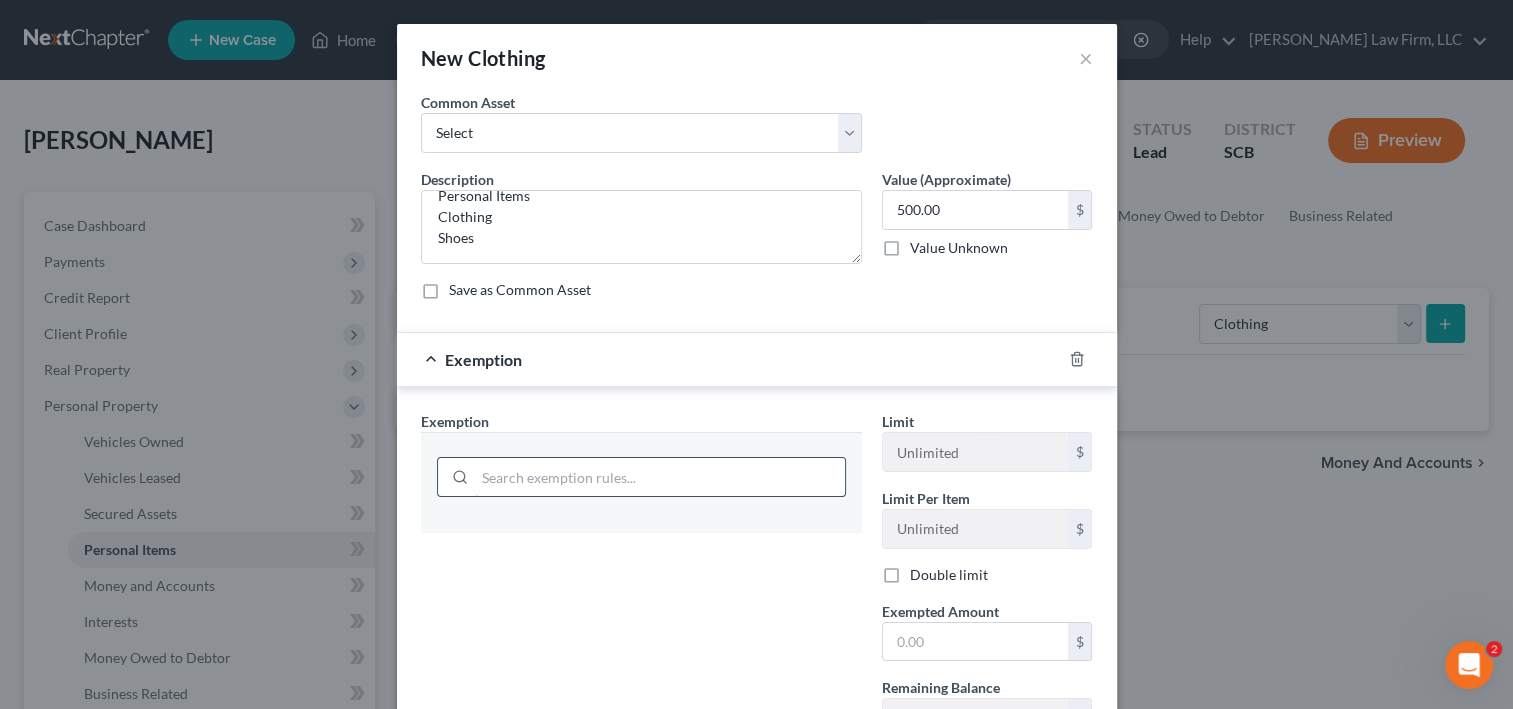 click at bounding box center [660, 477] 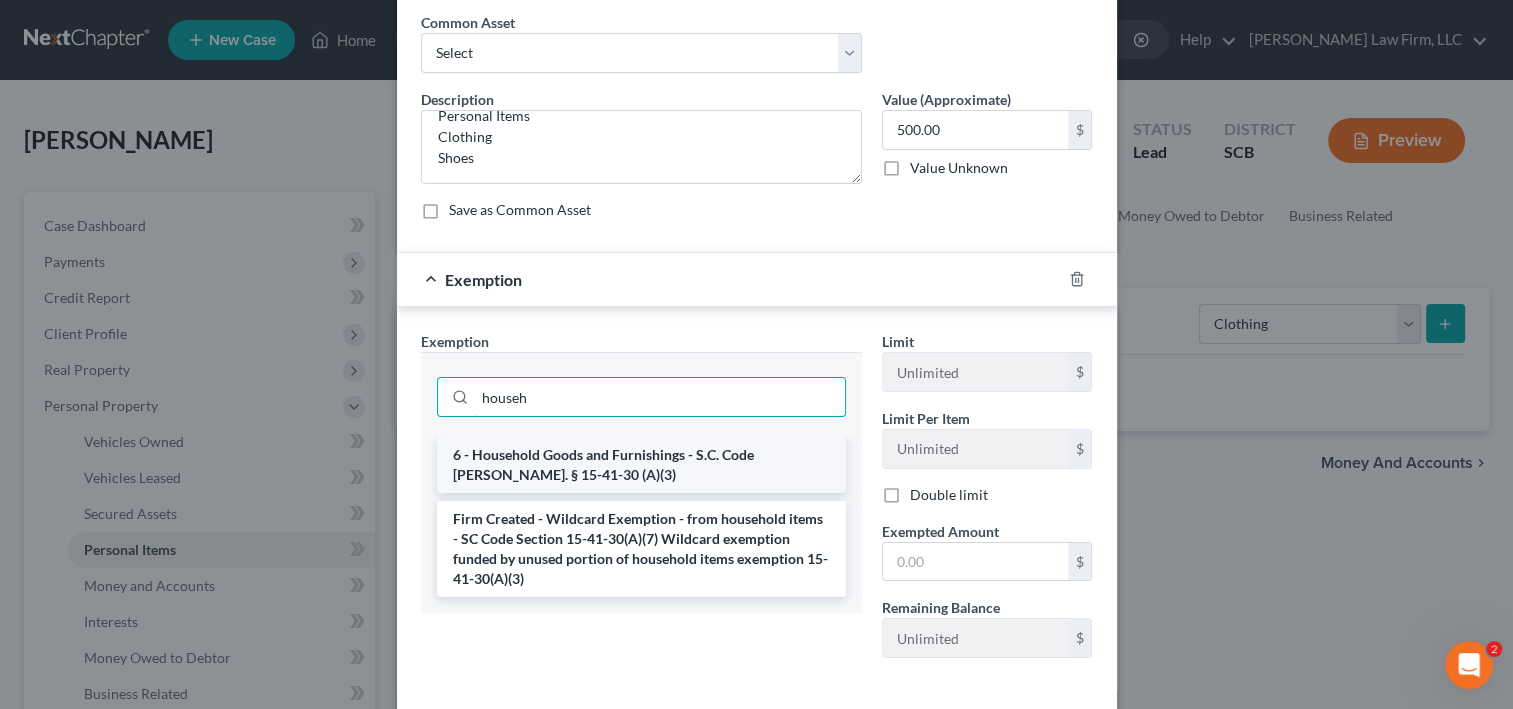 type on "househ" 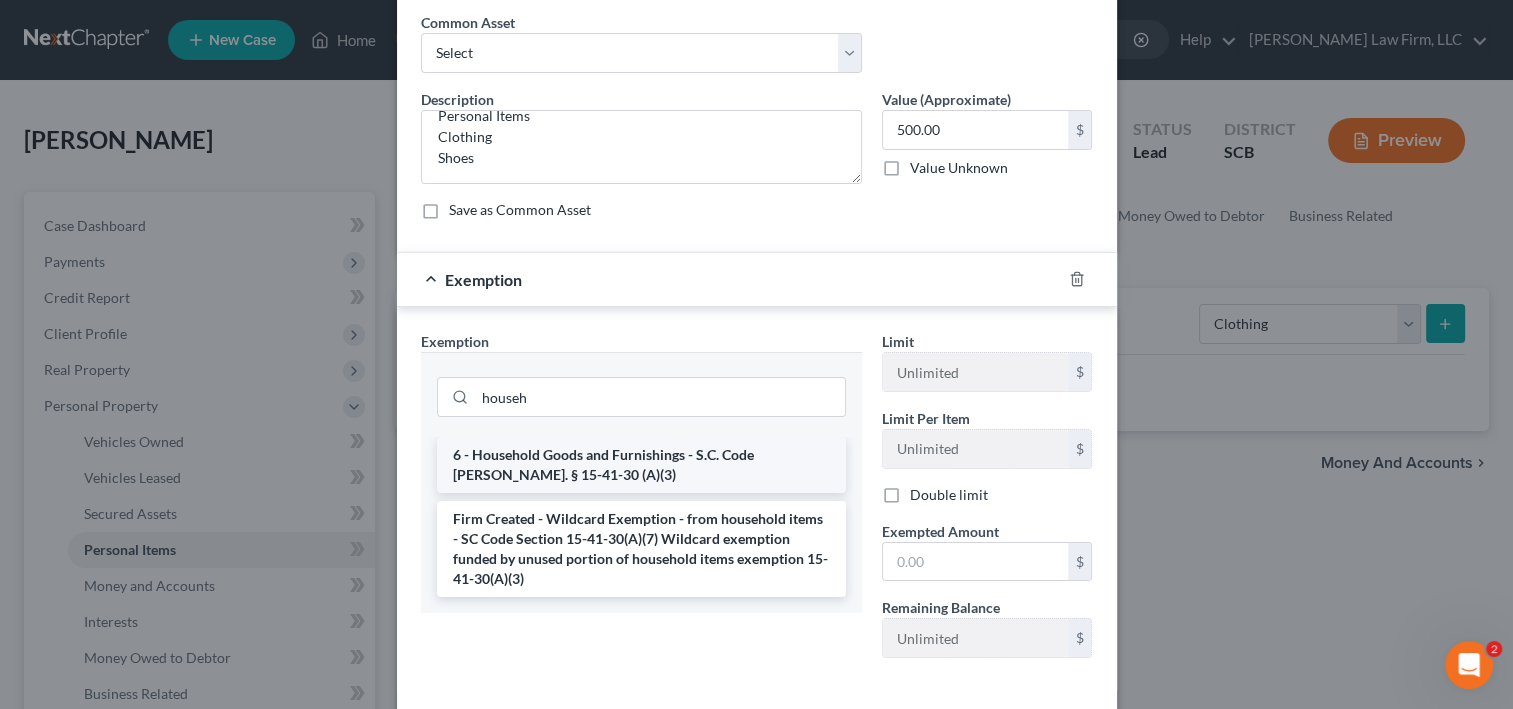 click on "6 - Household Goods and Furnishings - S.C. Code [PERSON_NAME]. § 15-41-30 (A)(3)" at bounding box center (641, 465) 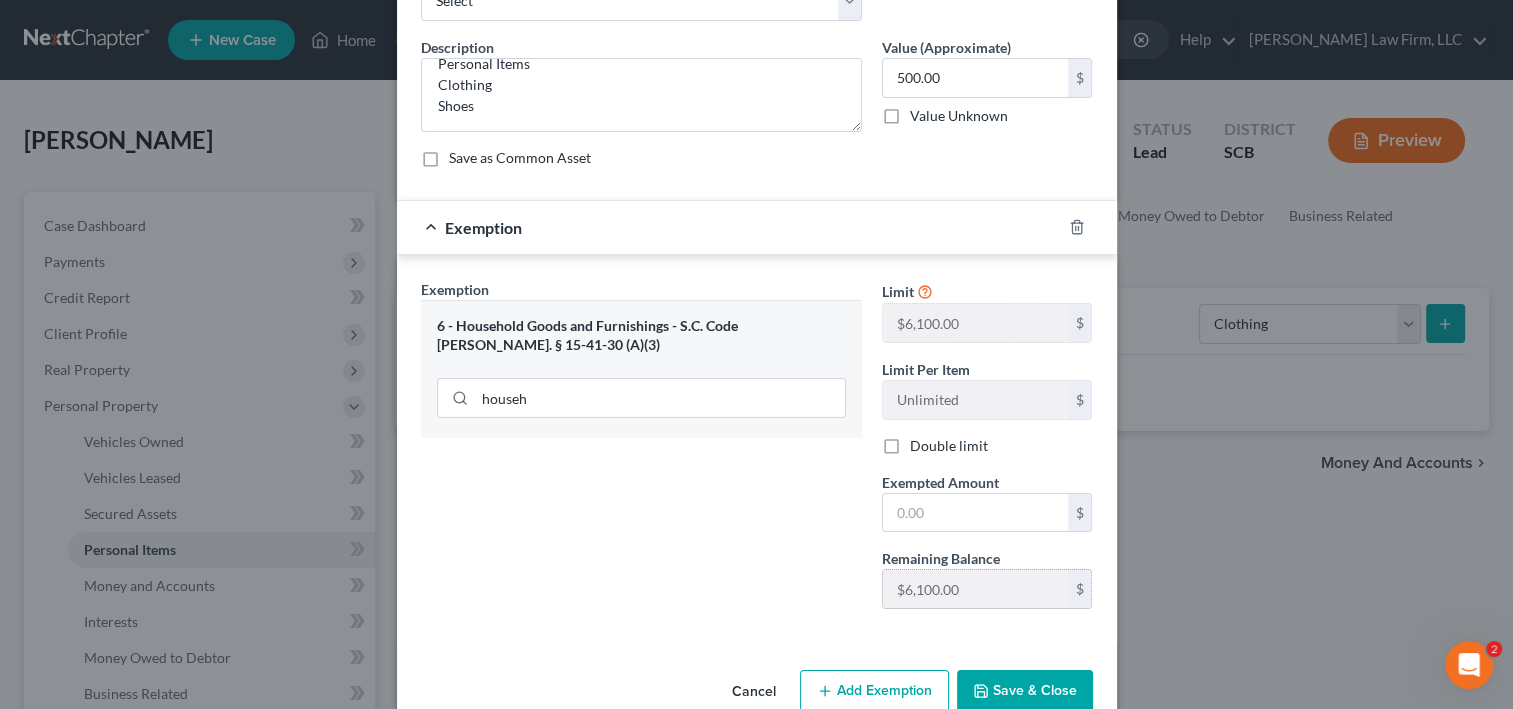 scroll, scrollTop: 240, scrollLeft: 0, axis: vertical 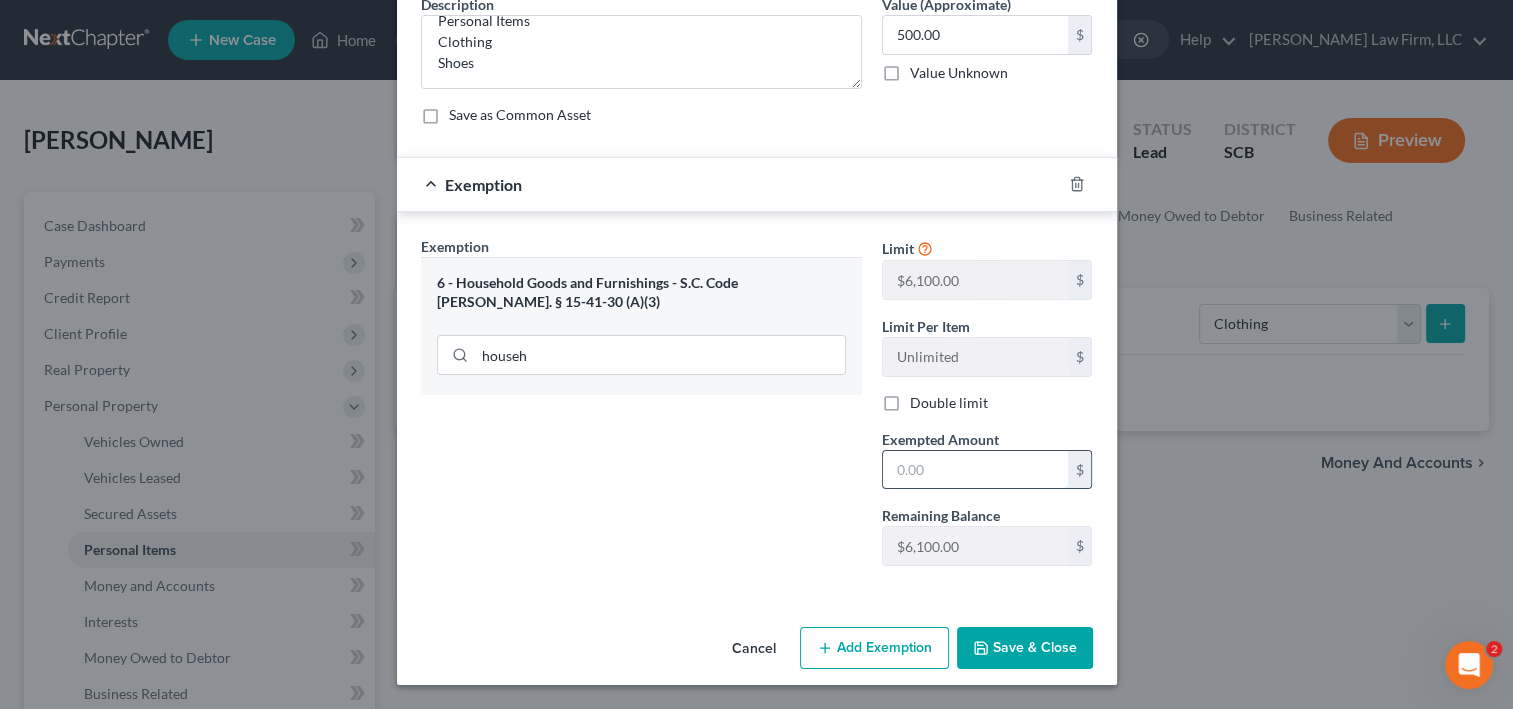 click at bounding box center (975, 470) 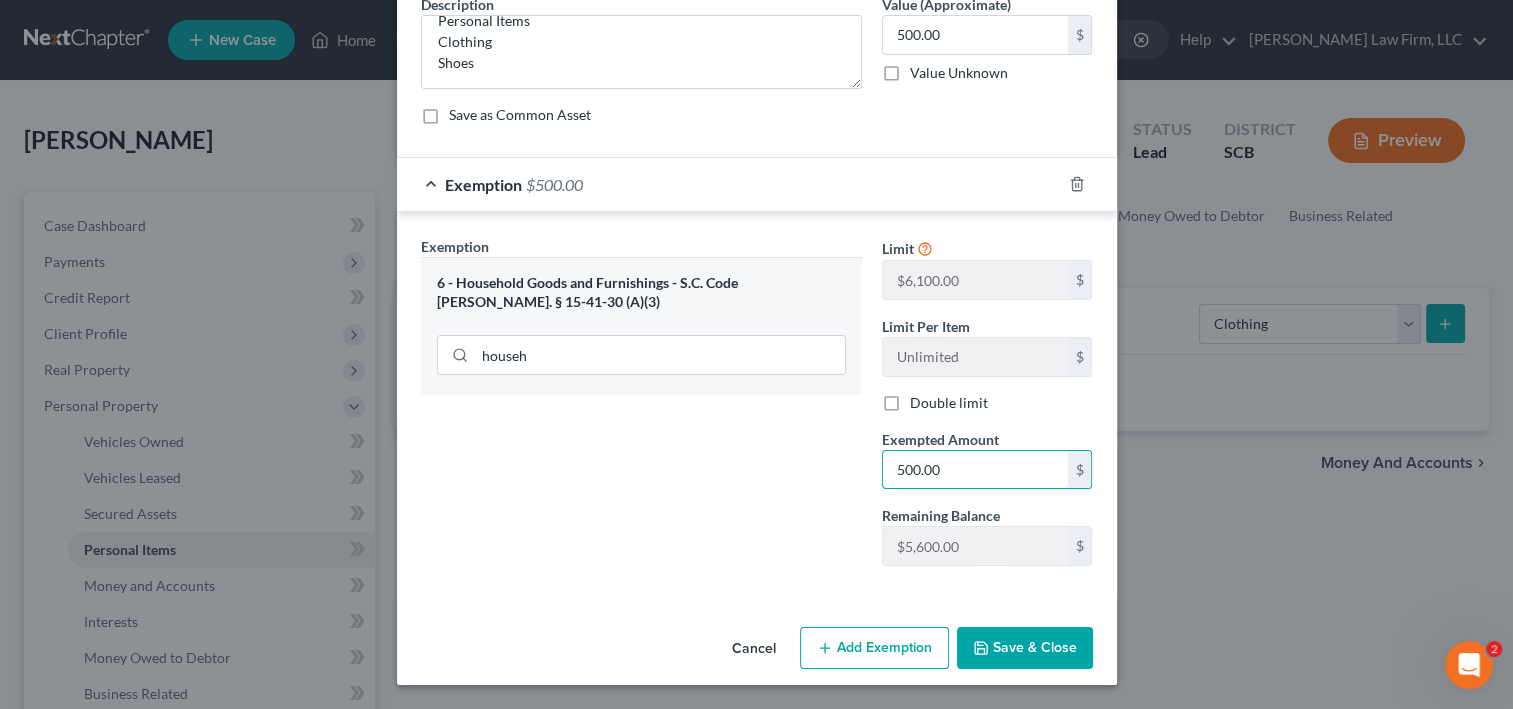 scroll, scrollTop: 388, scrollLeft: 0, axis: vertical 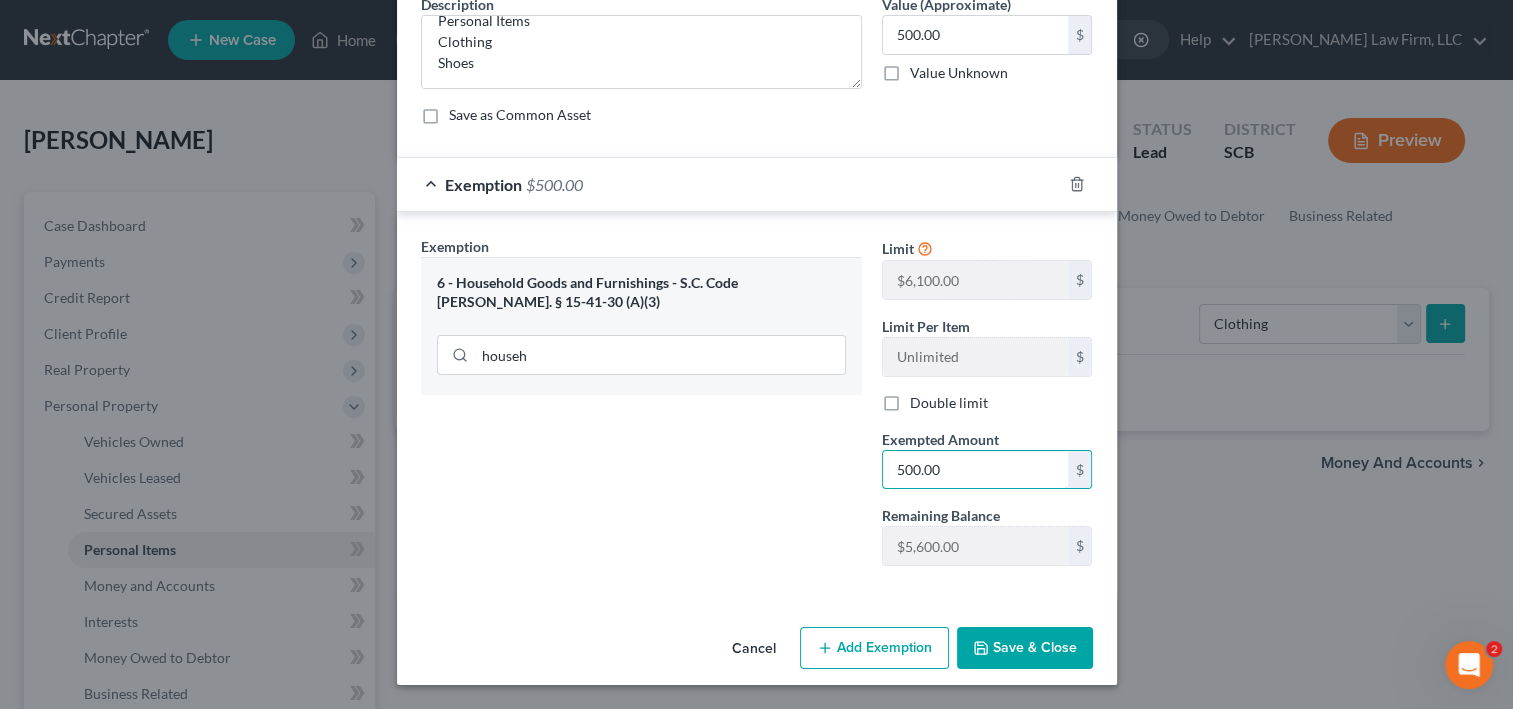 type on "500.00" 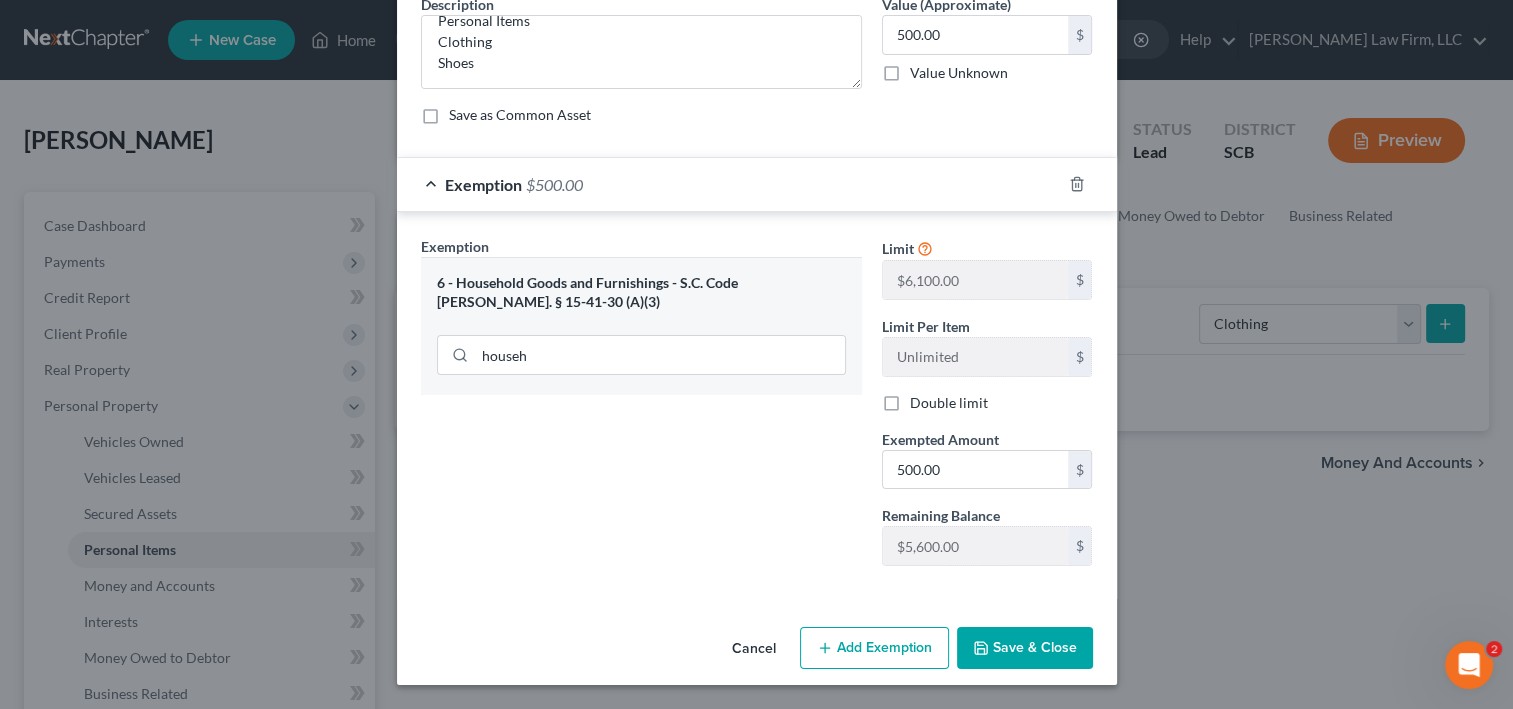 click on "Save & Close" at bounding box center [1025, 648] 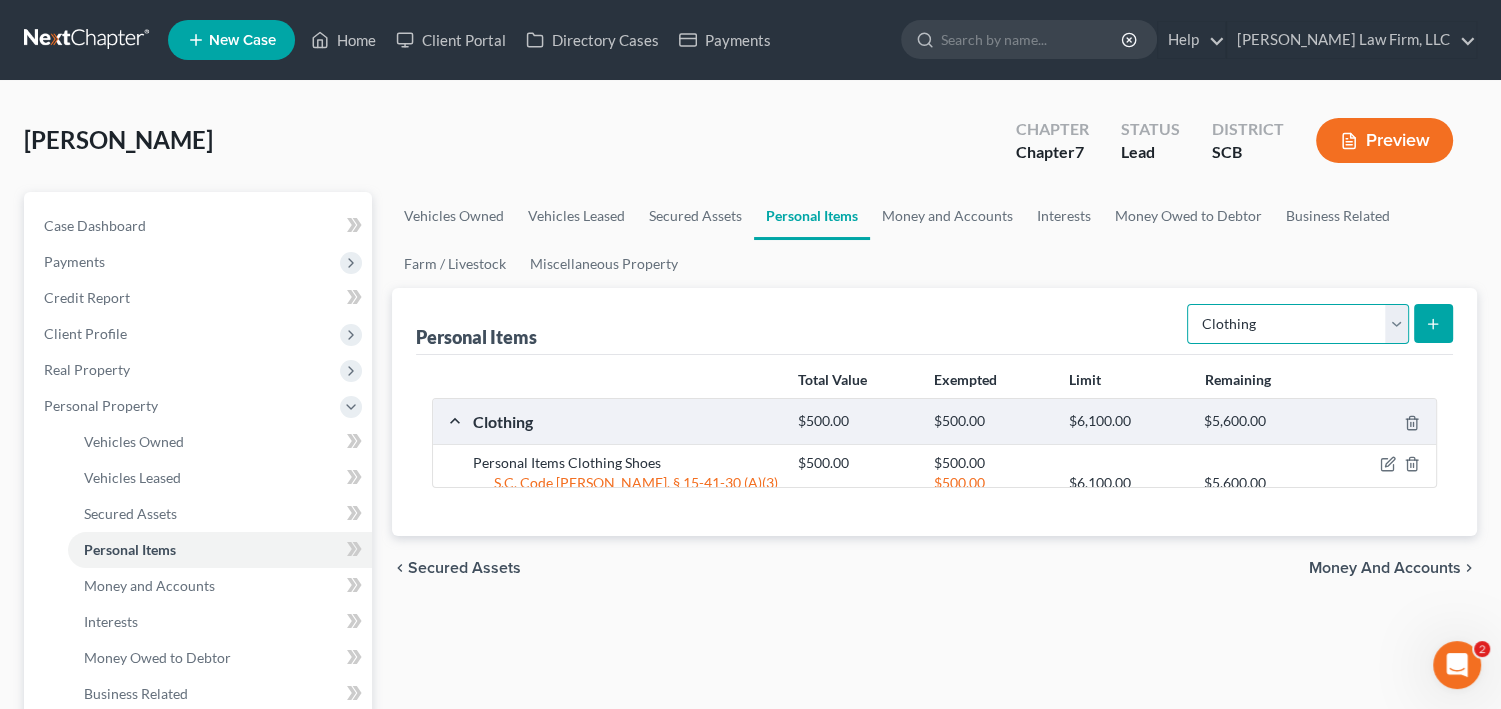 click on "Select Item Type Clothing Collectibles Of Value Electronics Firearms Household Goods Jewelry Other Pet(s) Sports & Hobby Equipment" at bounding box center (1298, 324) 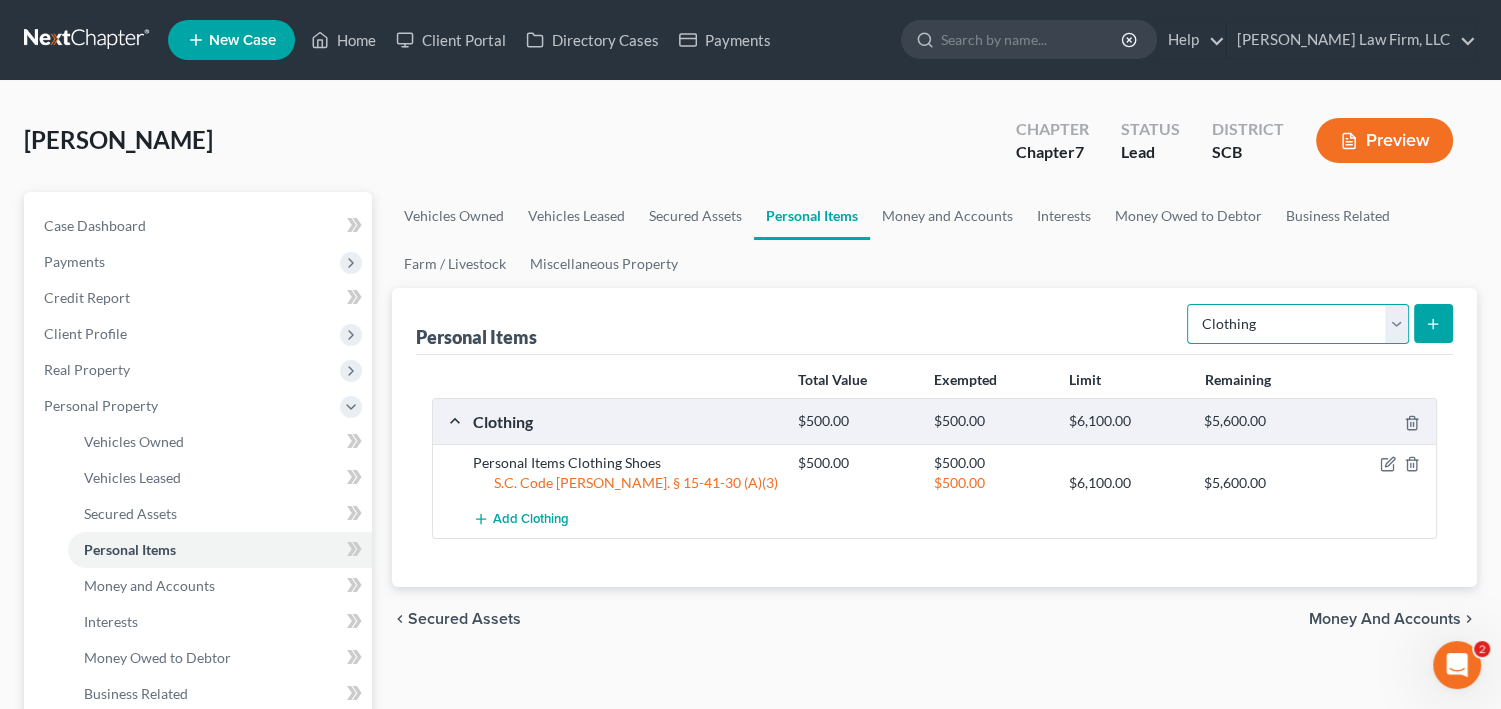 select on "collectibles_of_value" 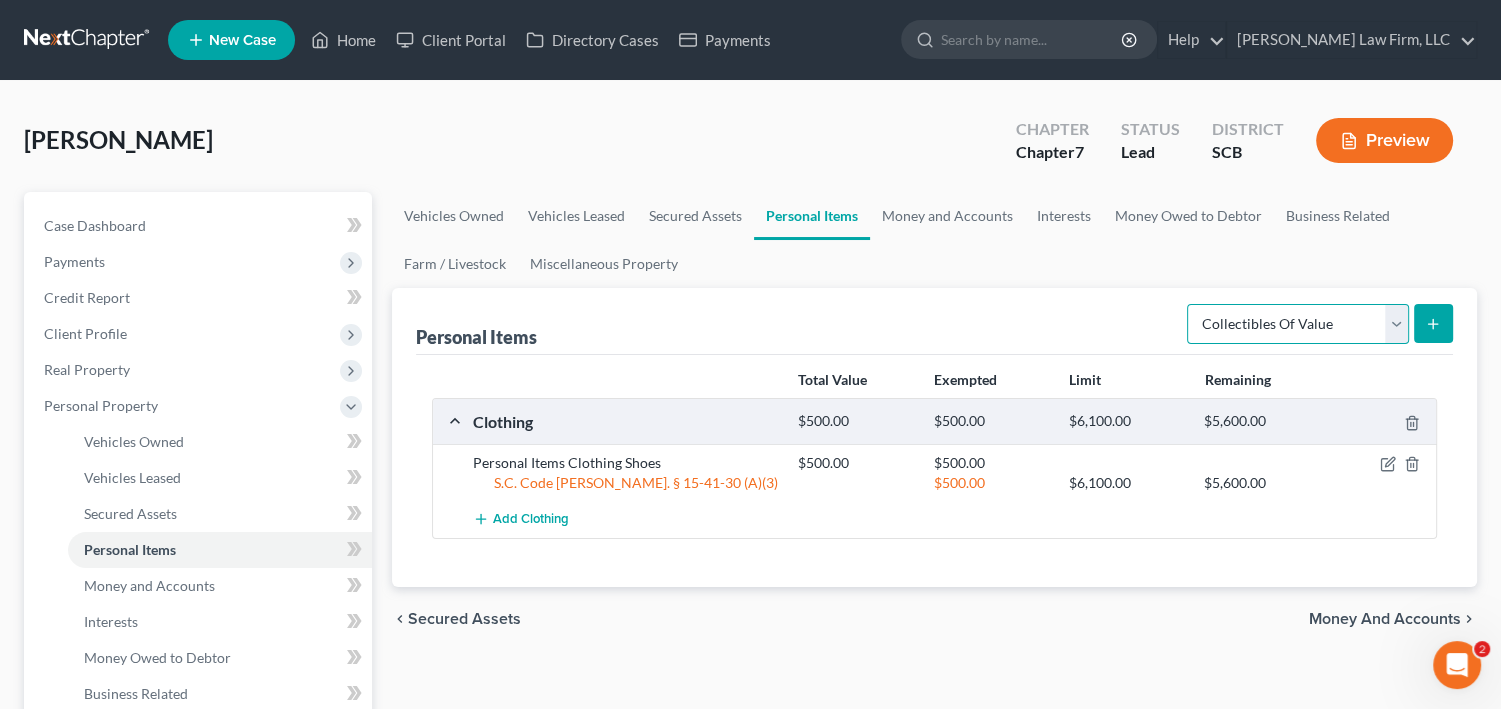 click on "Select Item Type Clothing Collectibles Of Value Electronics Firearms Household Goods Jewelry Other Pet(s) Sports & Hobby Equipment" at bounding box center (1298, 324) 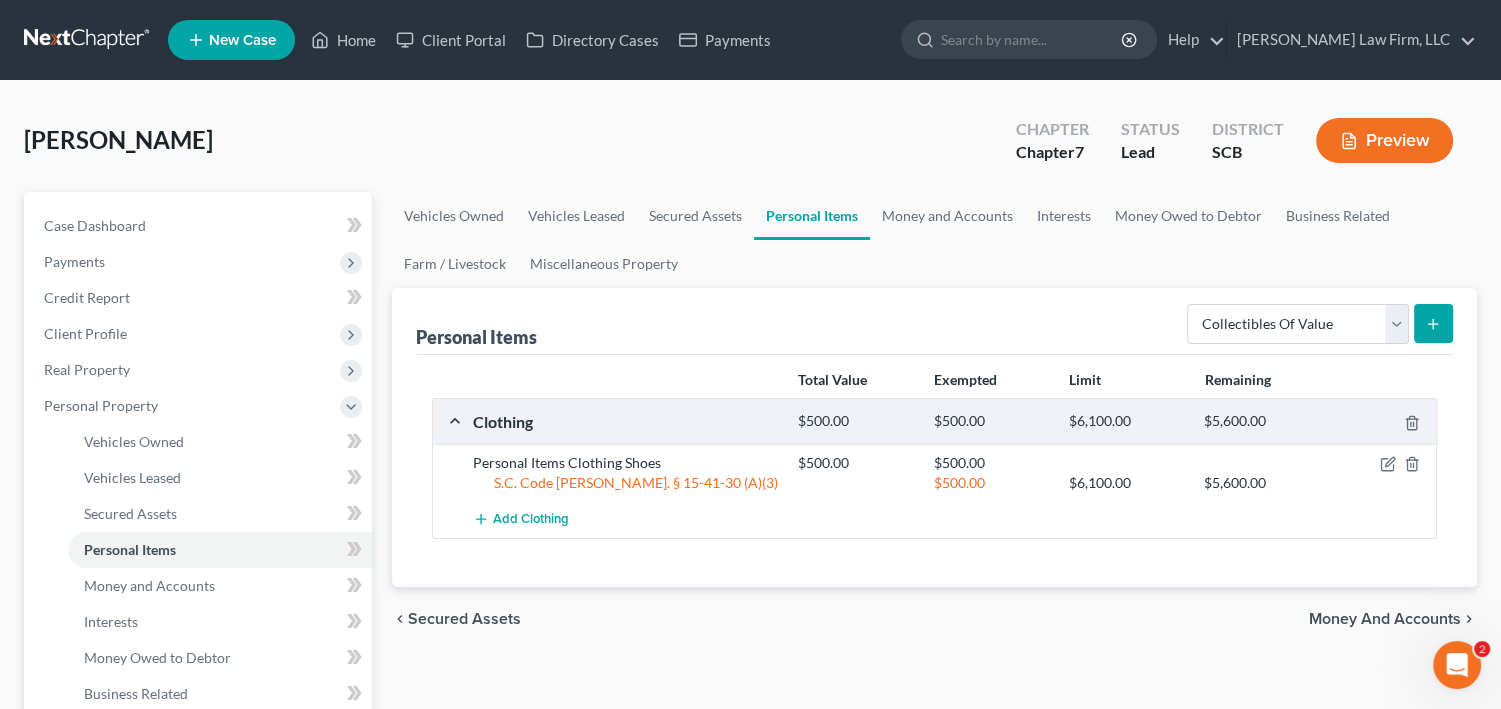 click at bounding box center (1433, 323) 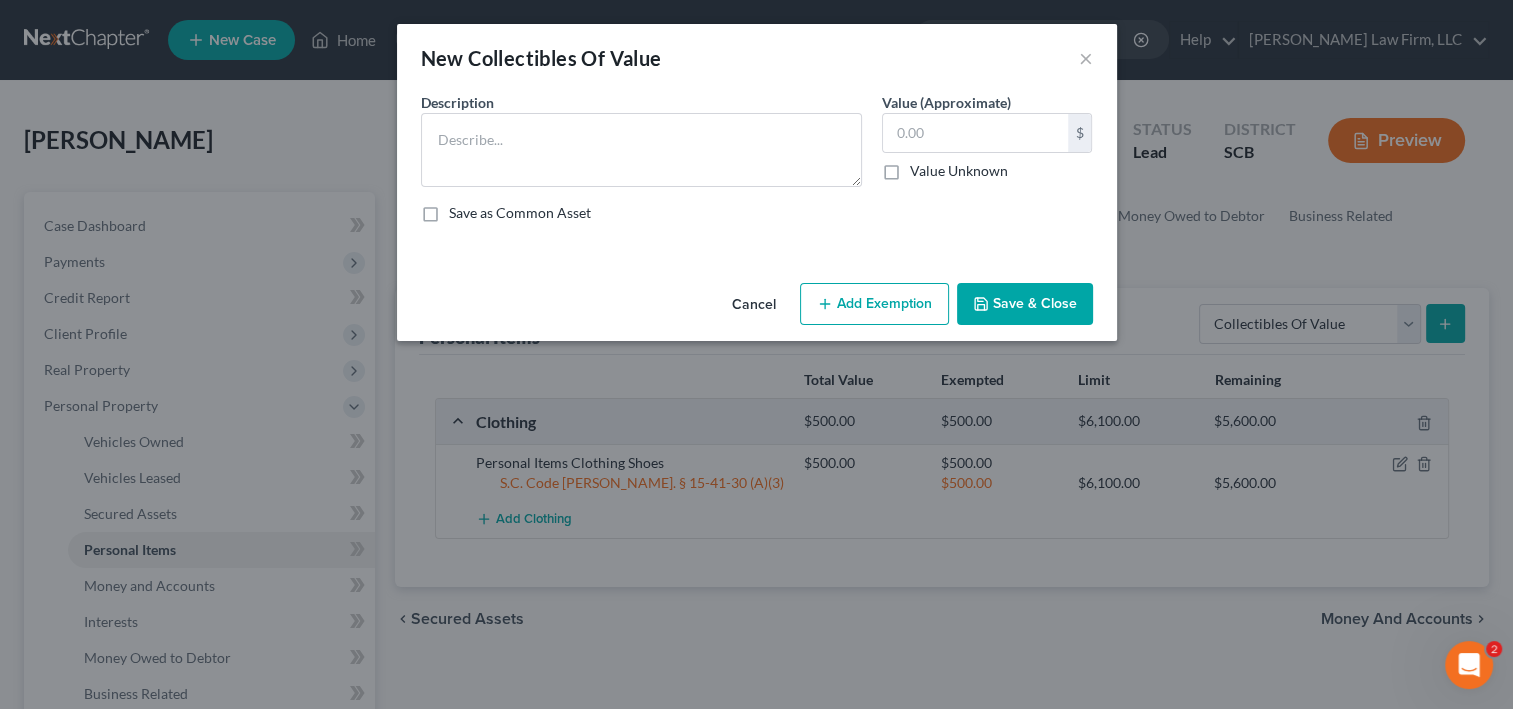 click on "Save as Common Asset" at bounding box center [757, 213] 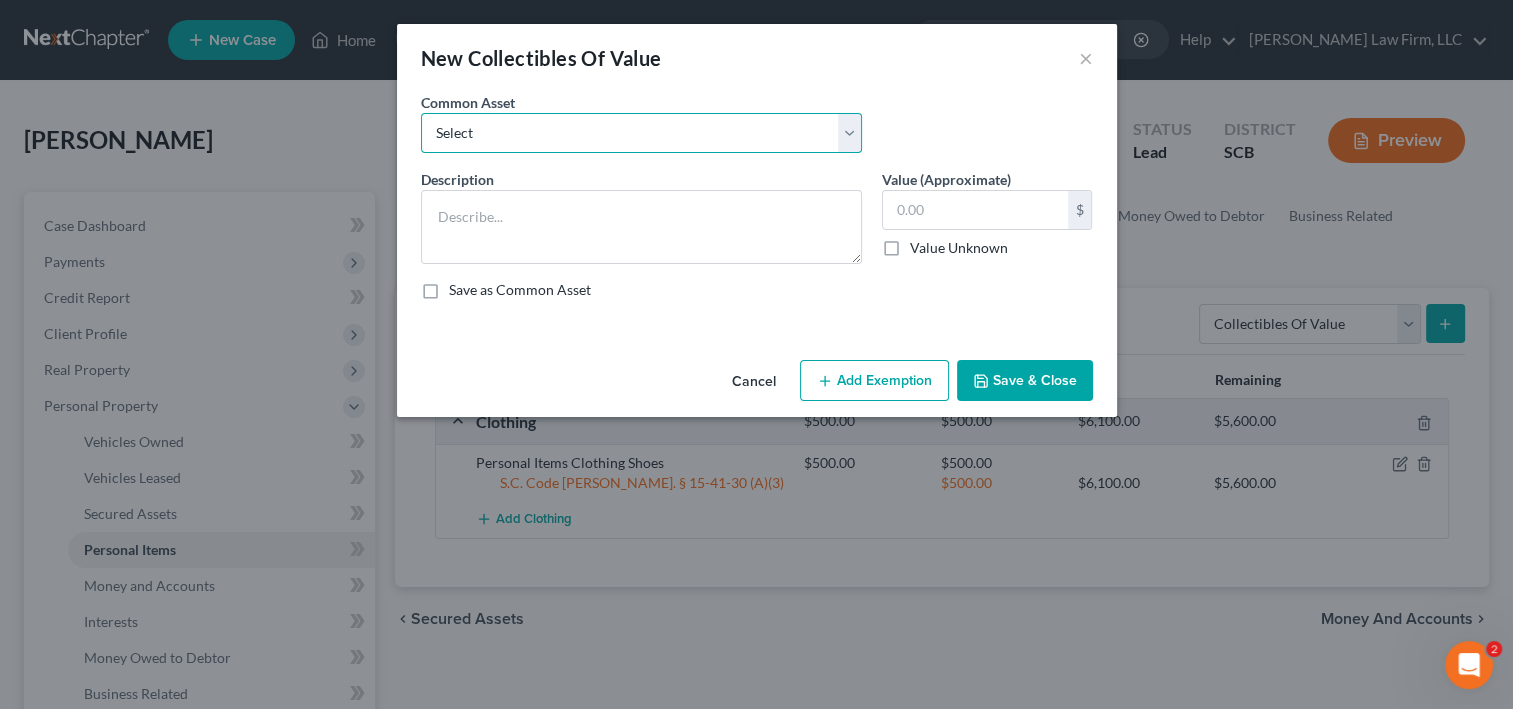 click on "Select Household Décor Hard and Soft Cover Books
Household Décor" at bounding box center (641, 133) 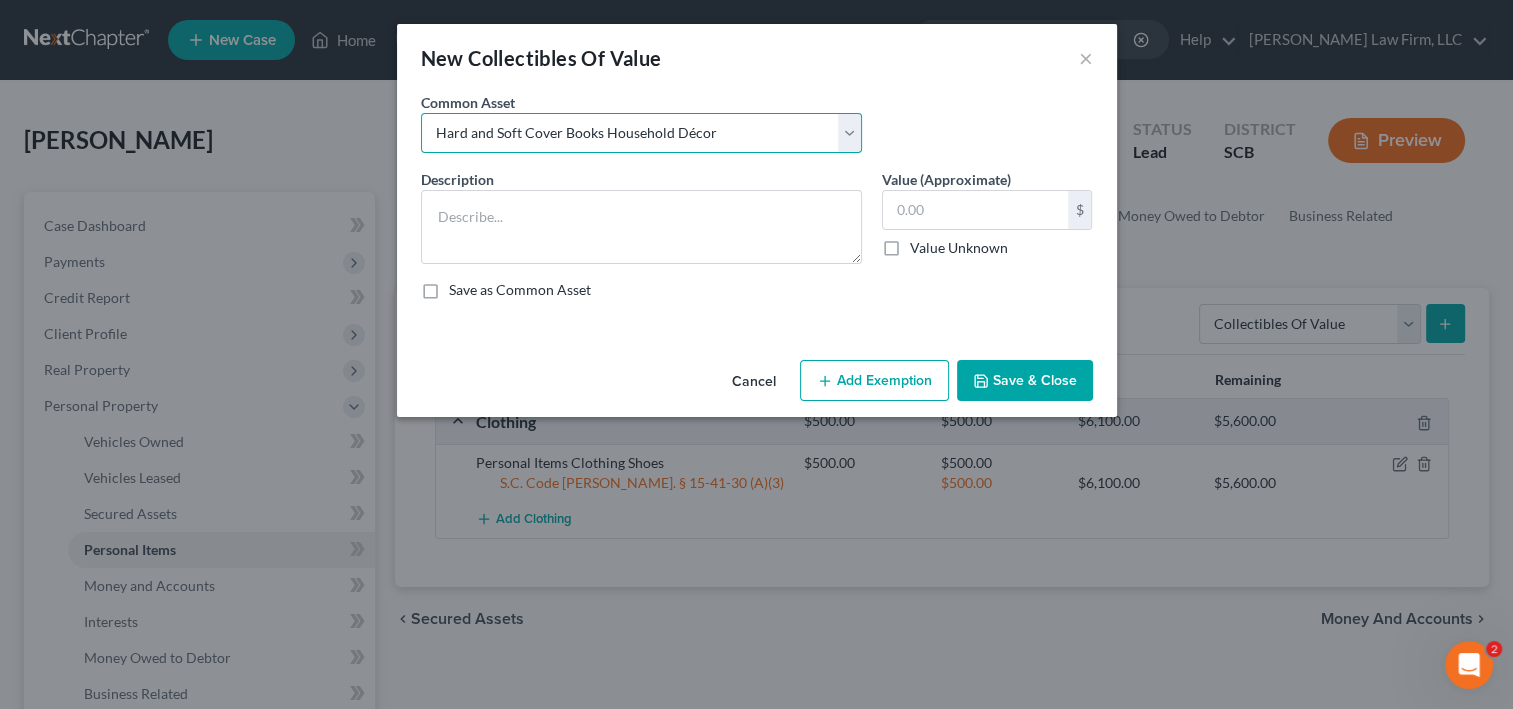click on "Select Household Décor Hard and Soft Cover Books
Household Décor" at bounding box center (641, 133) 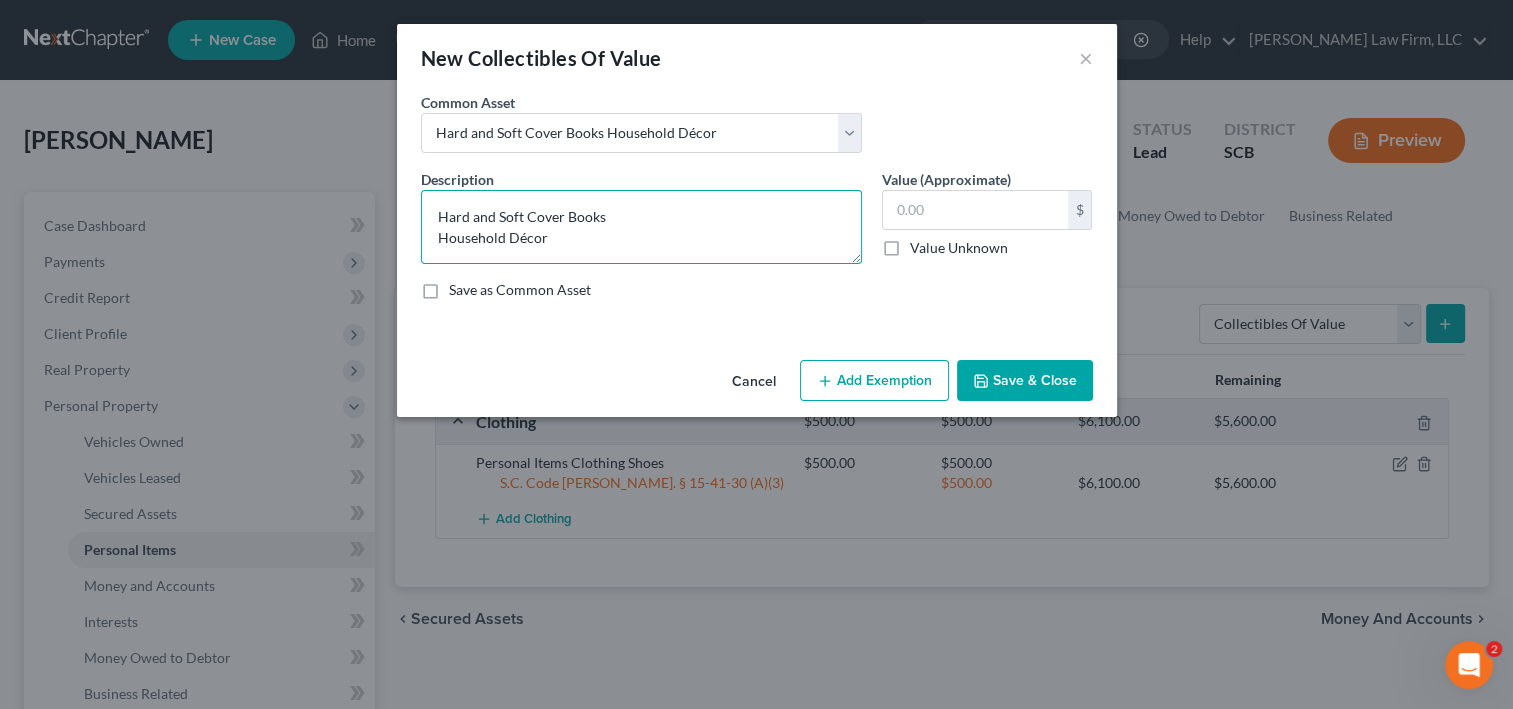 click on "Hard and Soft Cover Books
Household Décor" at bounding box center [641, 227] 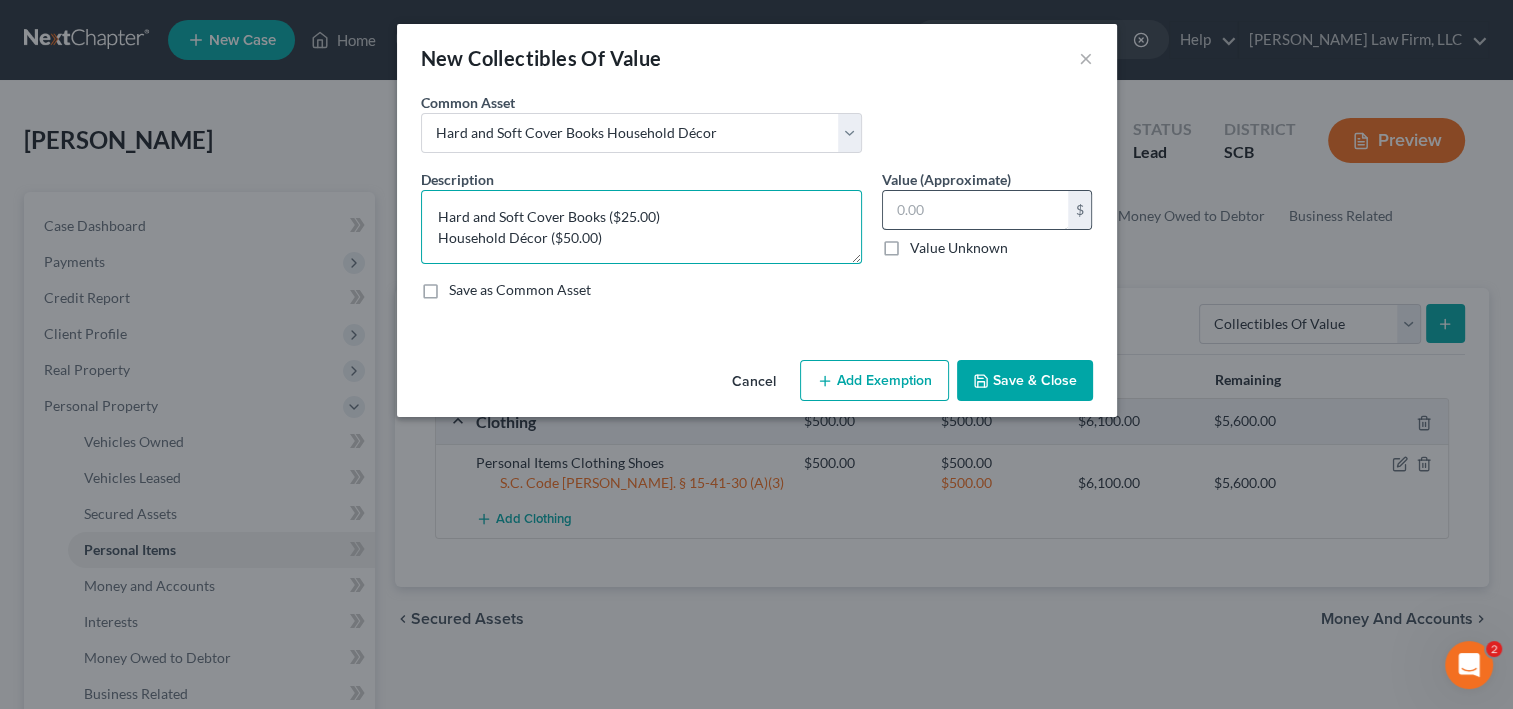 type on "Hard and Soft Cover Books ($25.00)
Household Décor ($50.00)" 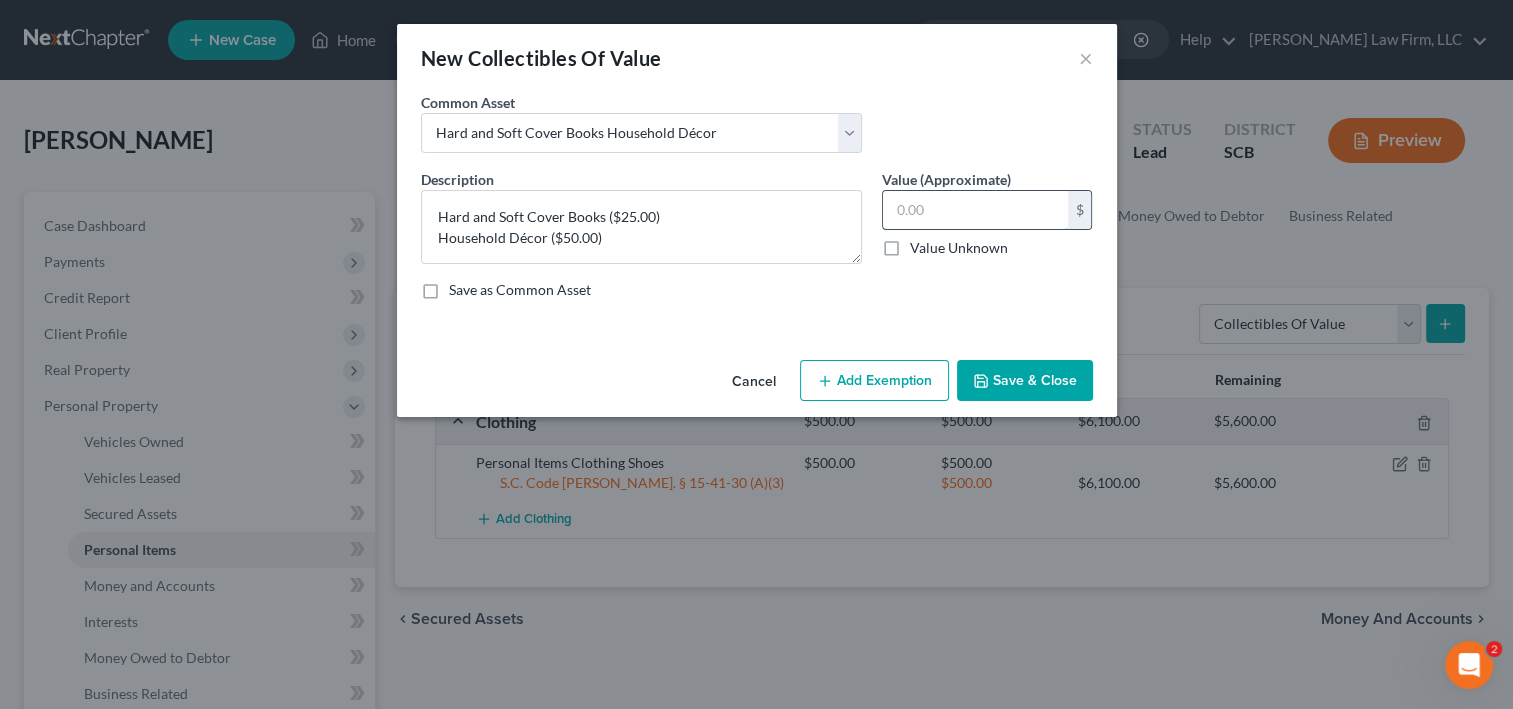 click at bounding box center [975, 210] 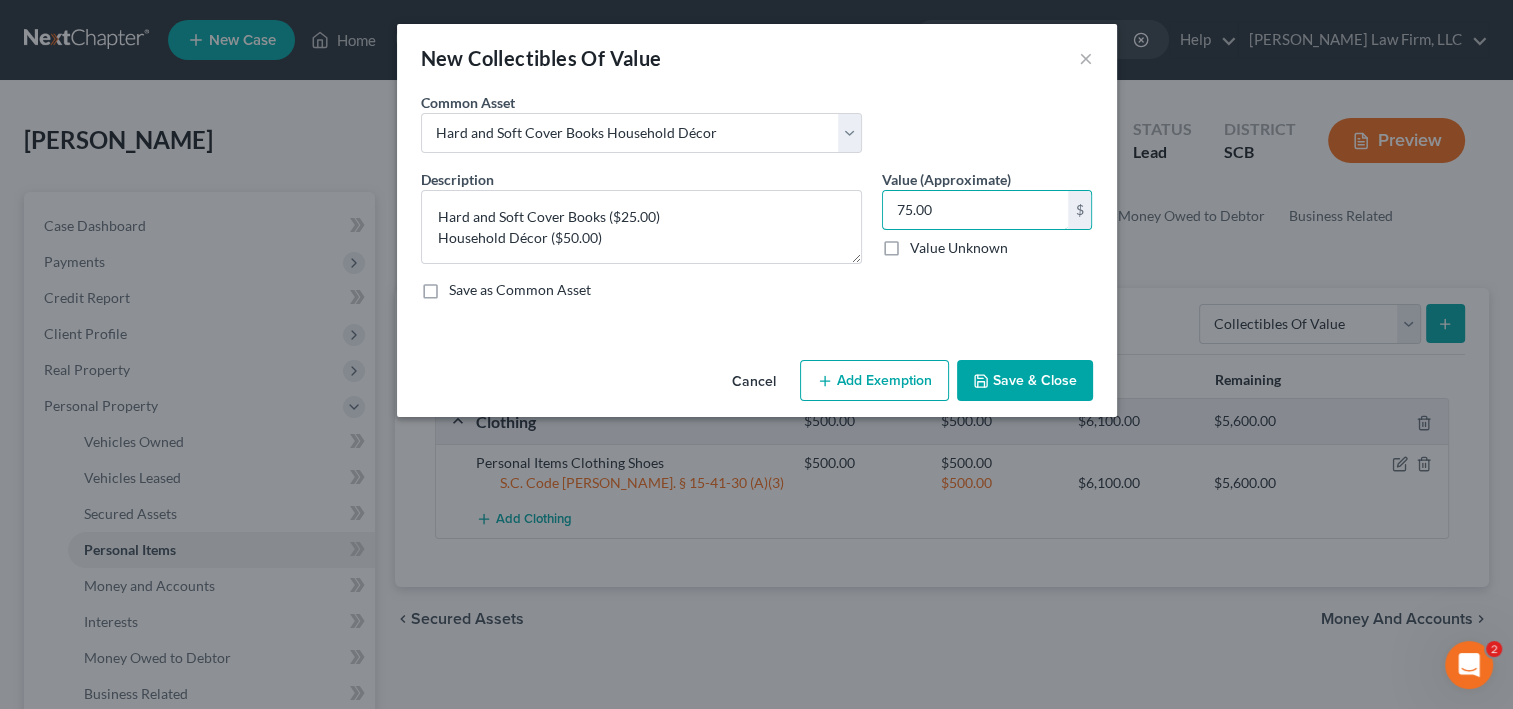 type on "75.00" 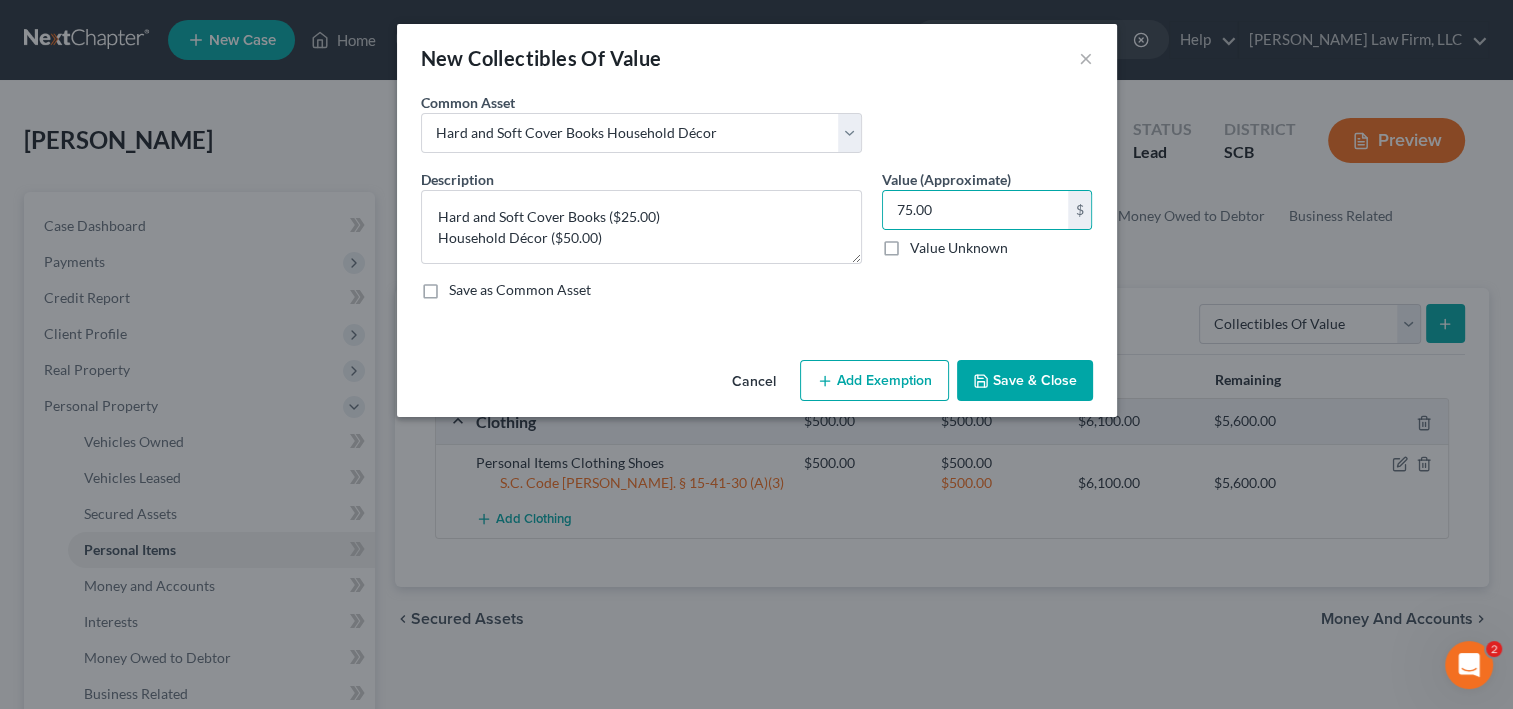 click on "Add Exemption" at bounding box center [874, 381] 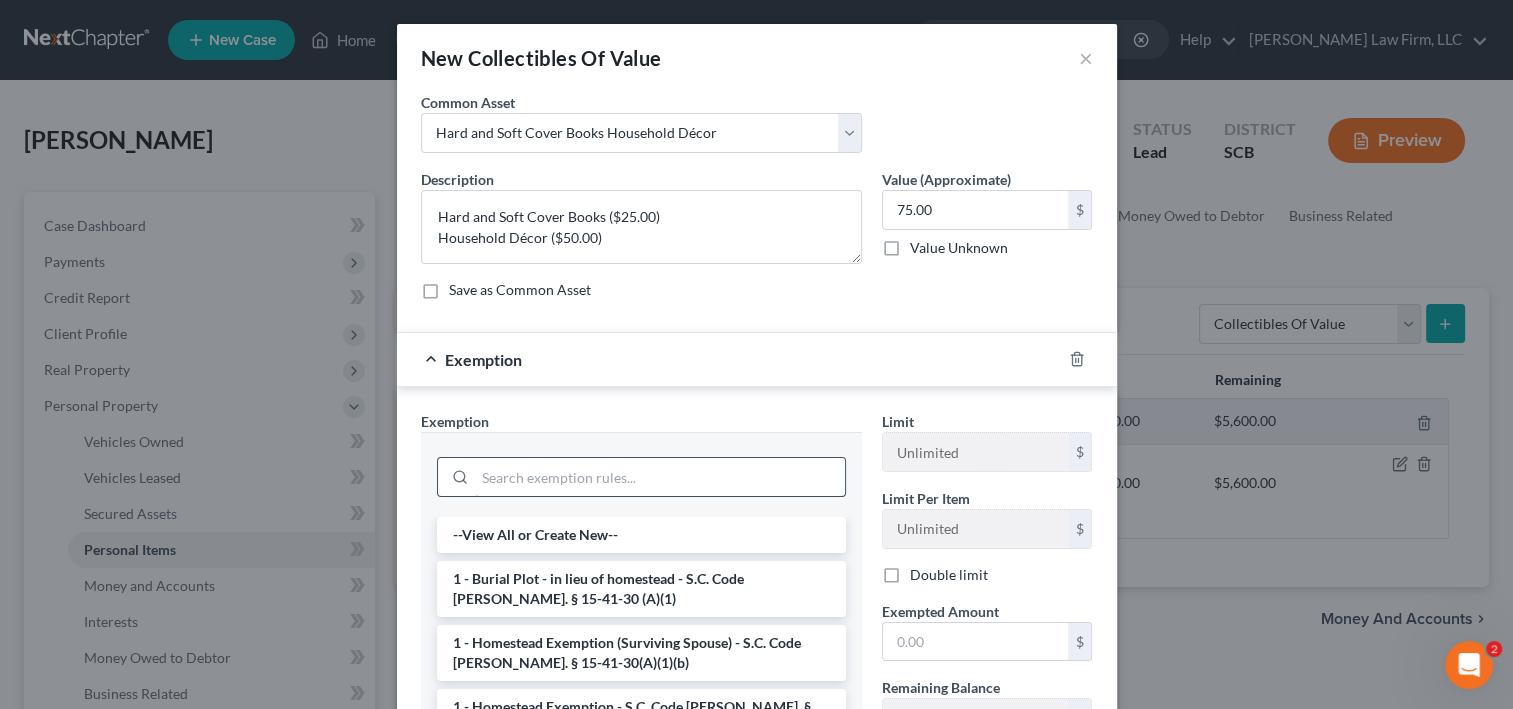 click at bounding box center (660, 477) 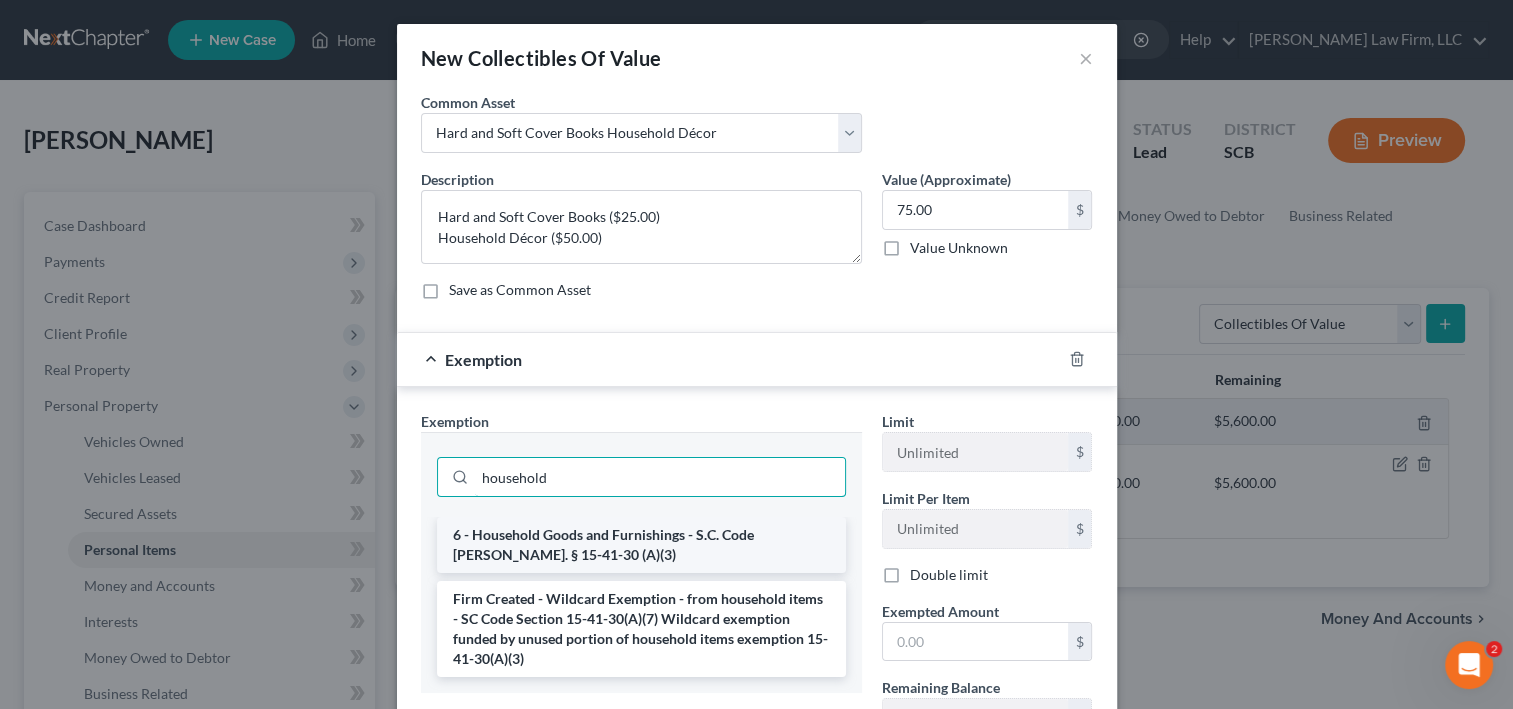 type on "household" 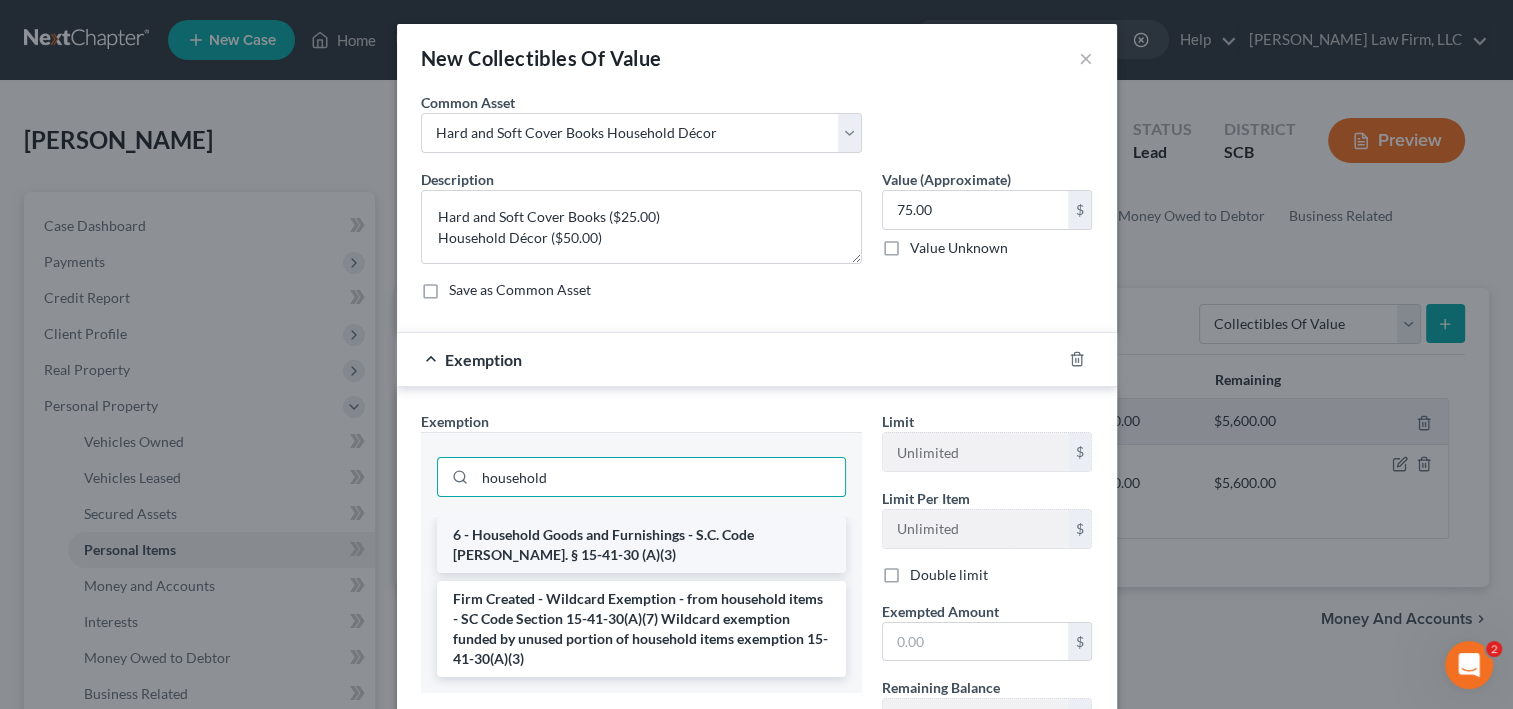click on "6 - Household Goods and Furnishings - S.C. Code [PERSON_NAME]. § 15-41-30 (A)(3)" at bounding box center [641, 545] 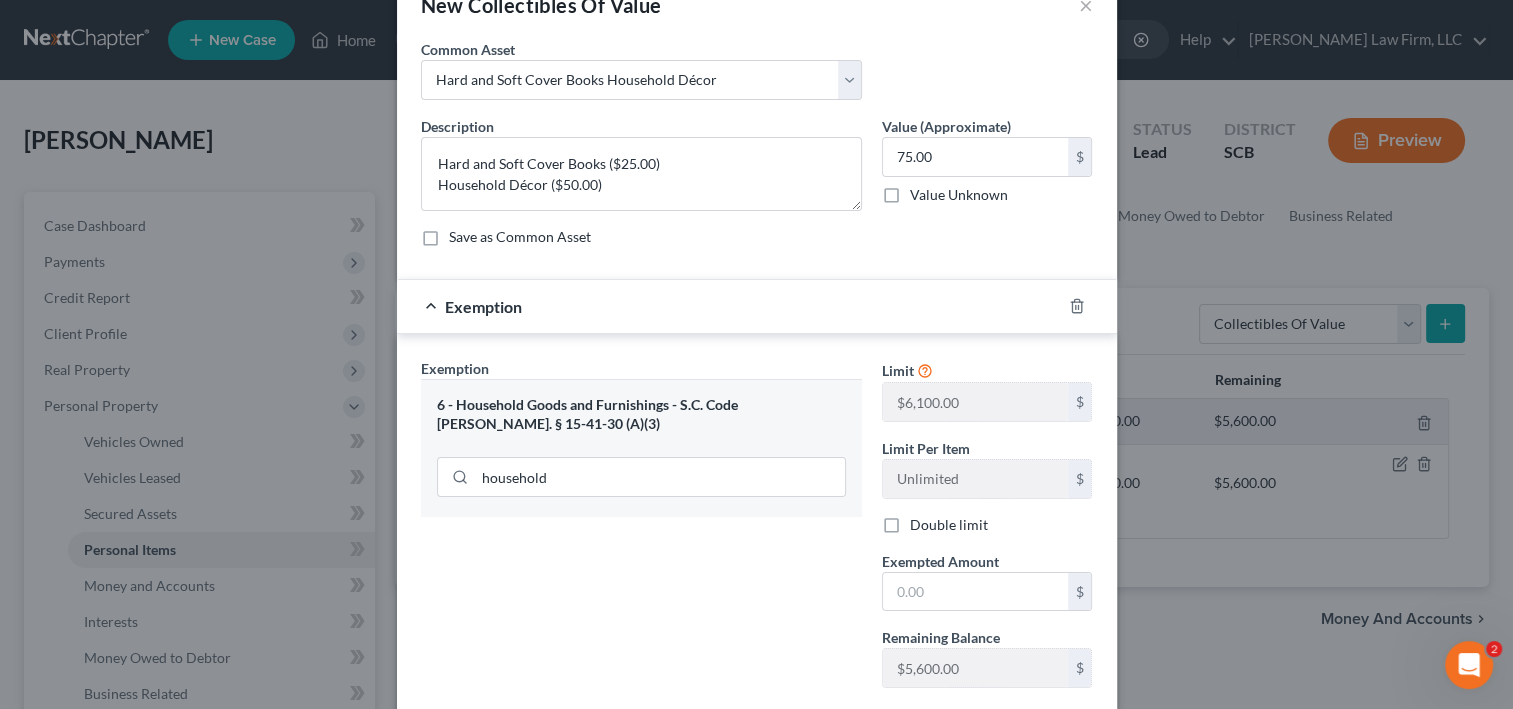 scroll, scrollTop: 240, scrollLeft: 0, axis: vertical 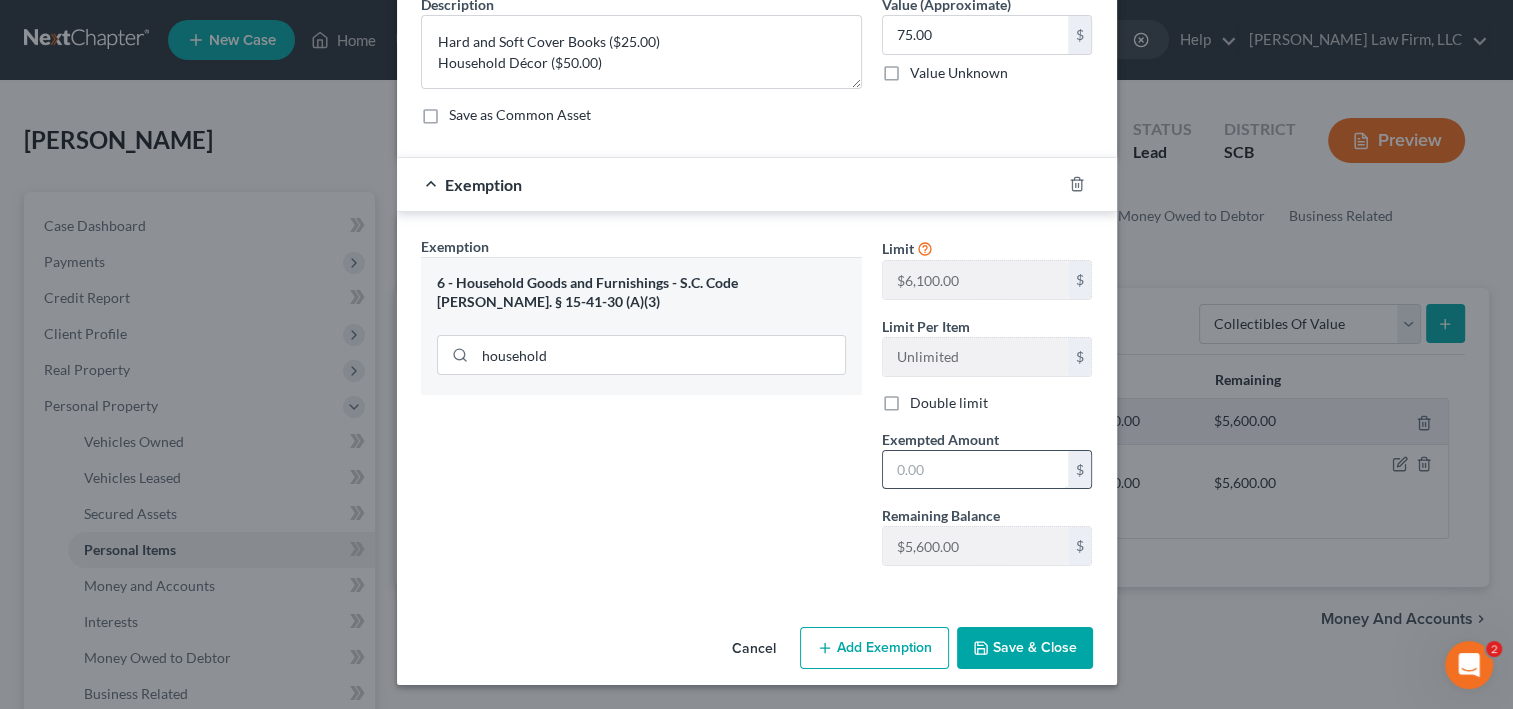 click at bounding box center (975, 470) 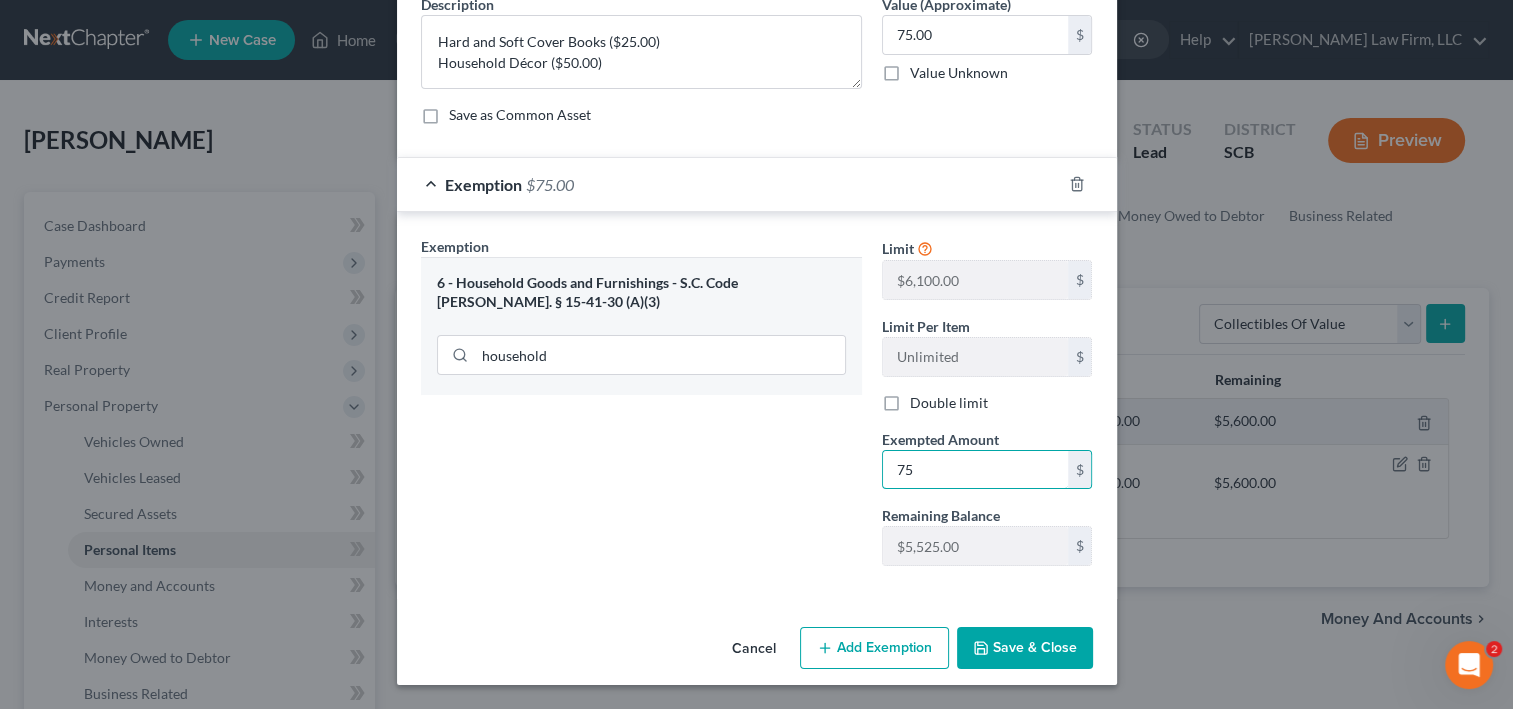 scroll, scrollTop: 388, scrollLeft: 0, axis: vertical 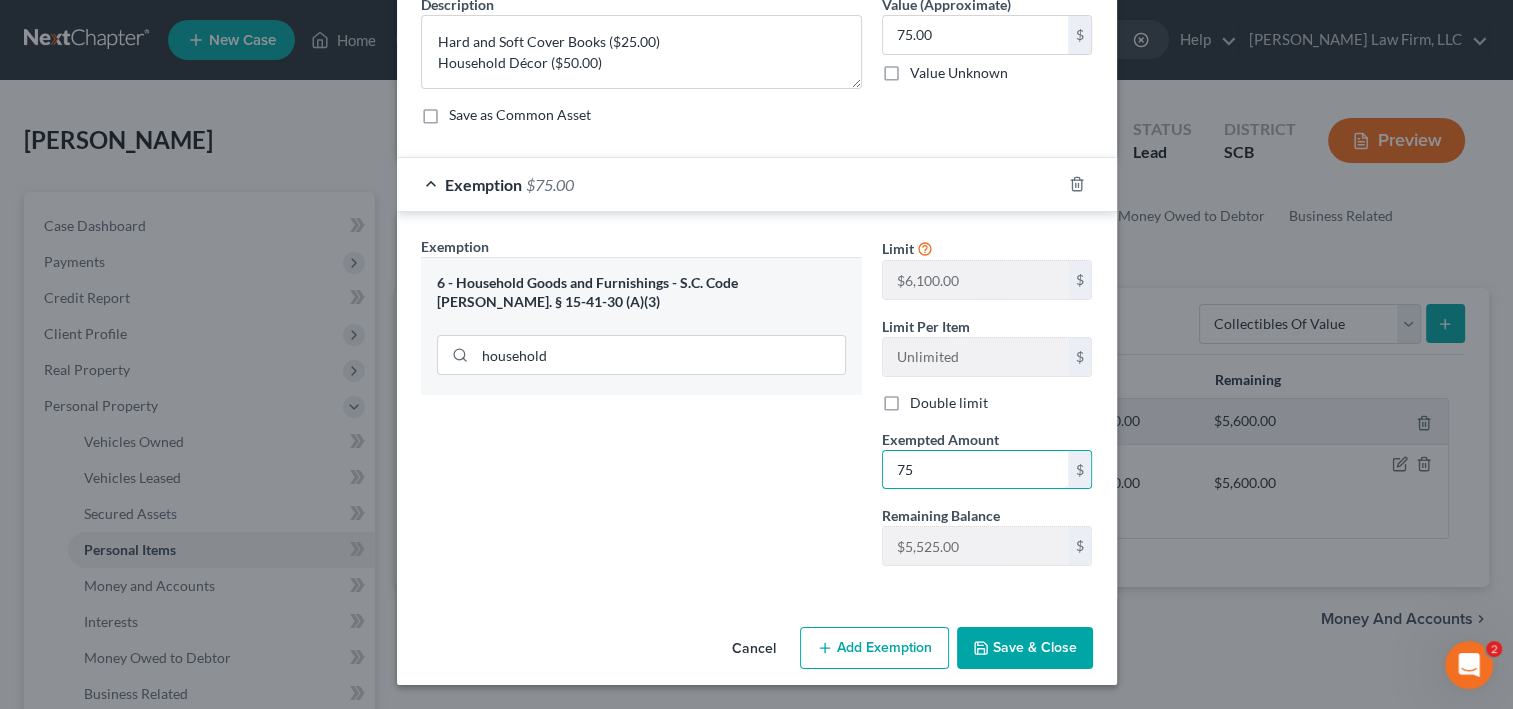type on "75" 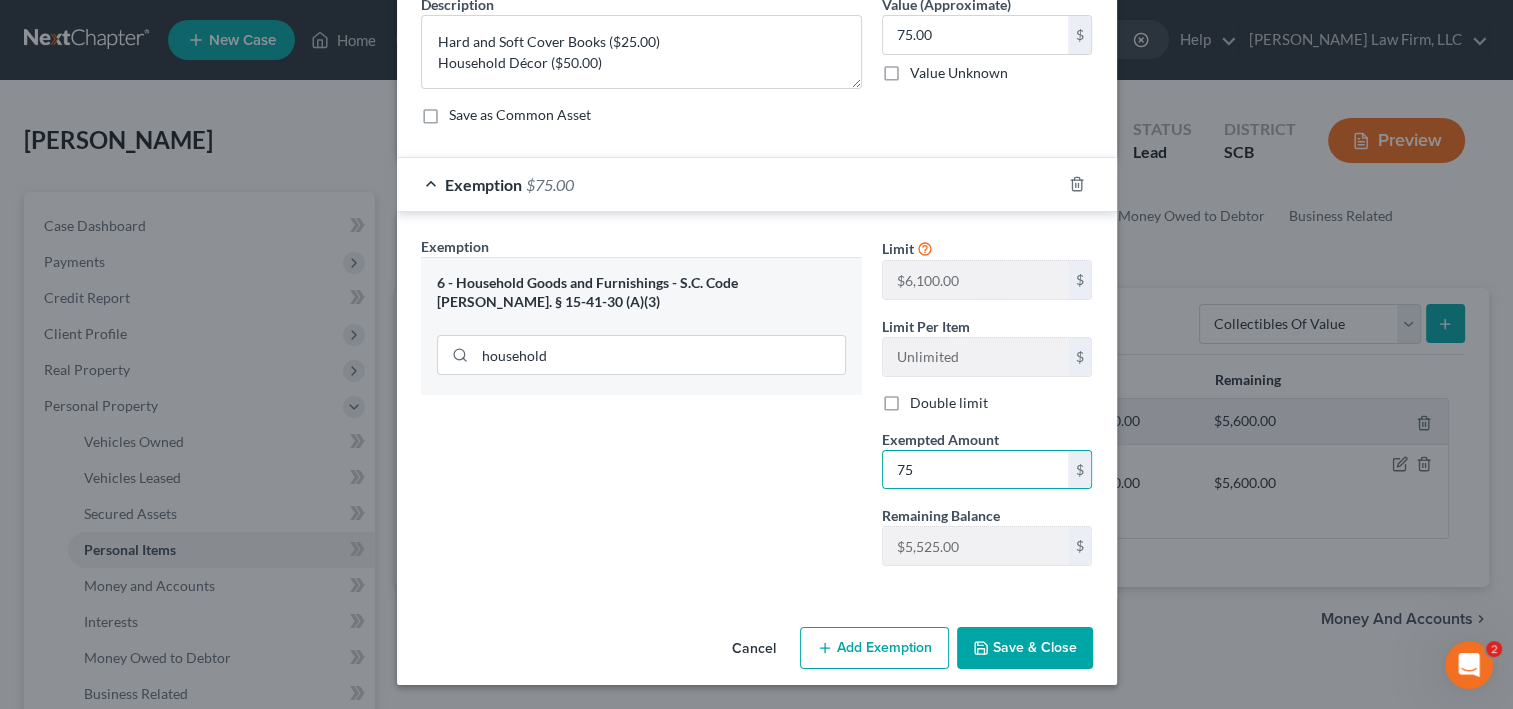 click on "Save & Close" at bounding box center [1025, 648] 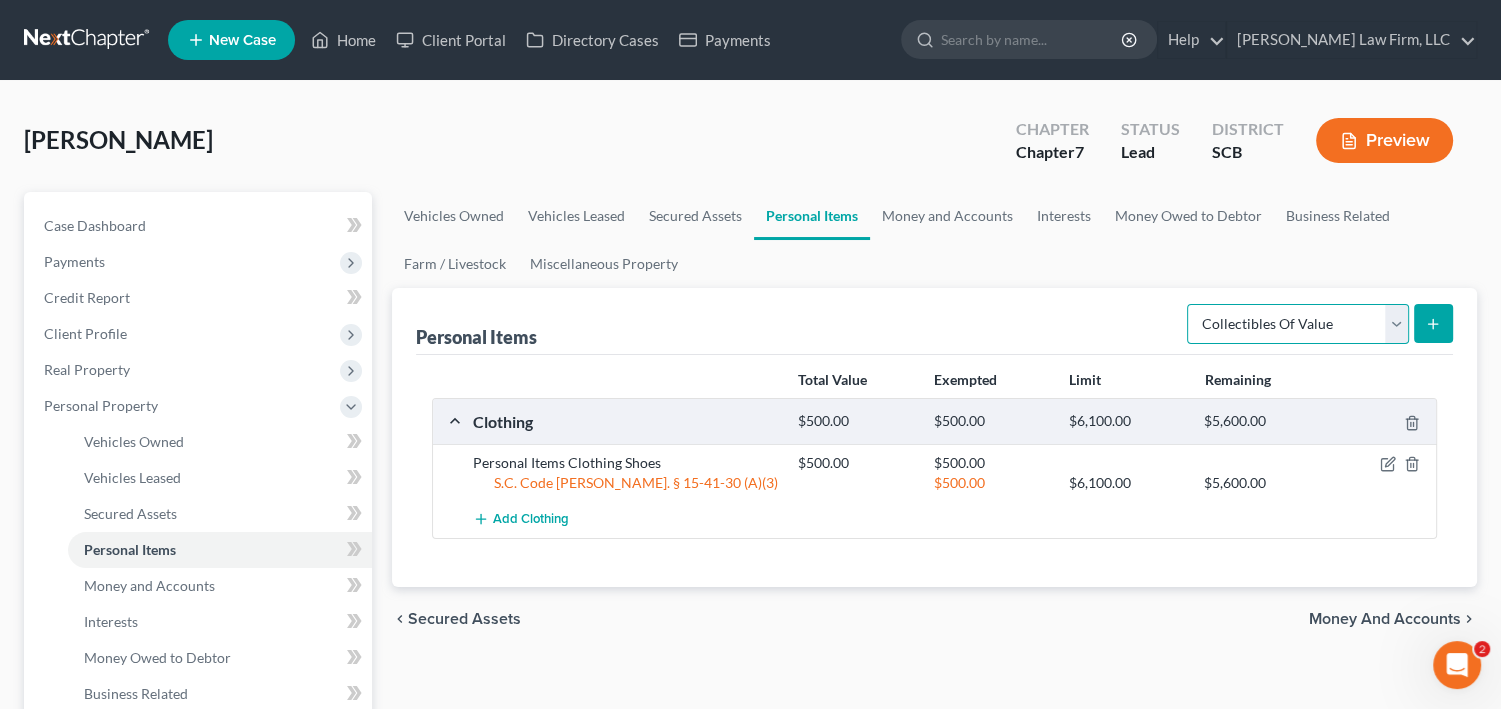 click on "Select Item Type Clothing Collectibles Of Value Electronics Firearms Household Goods Jewelry Other Pet(s) Sports & Hobby Equipment" at bounding box center (1298, 324) 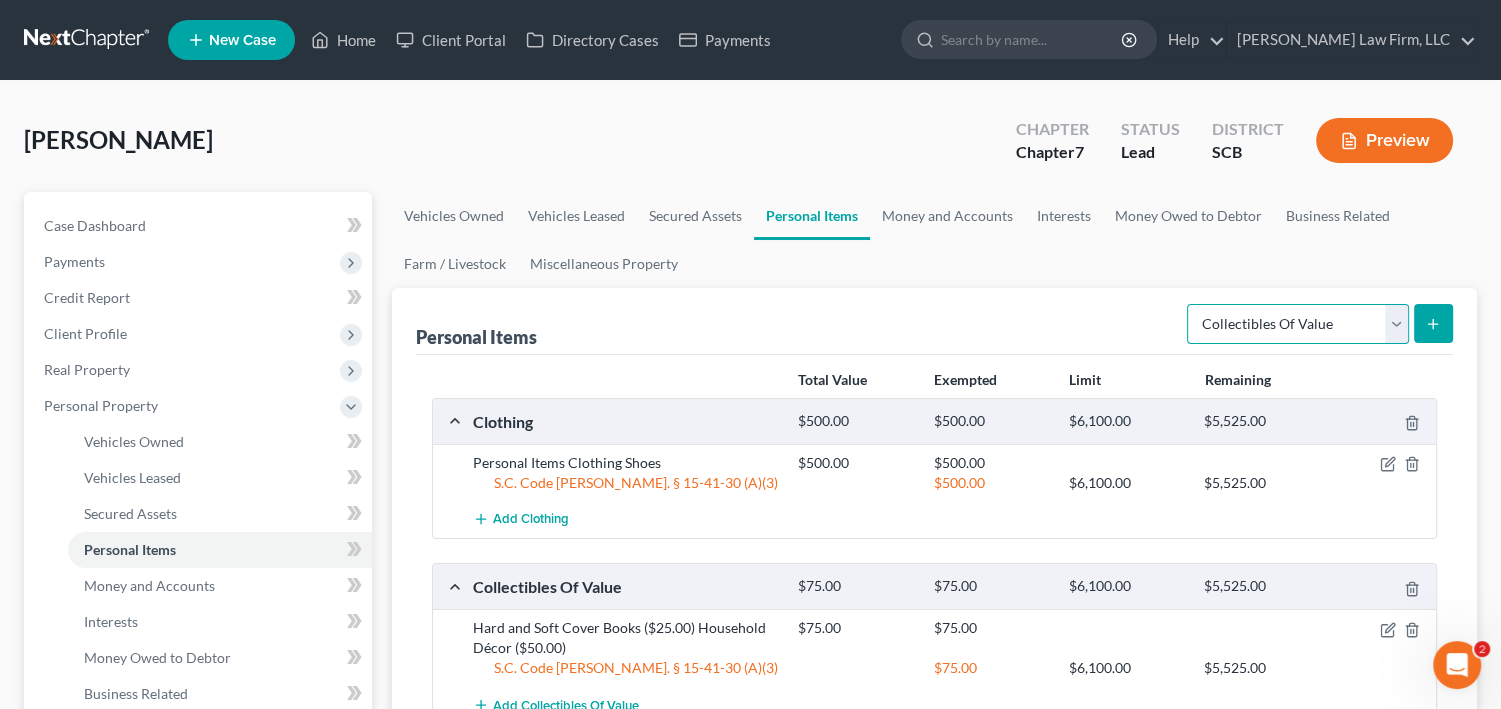 select on "electronics" 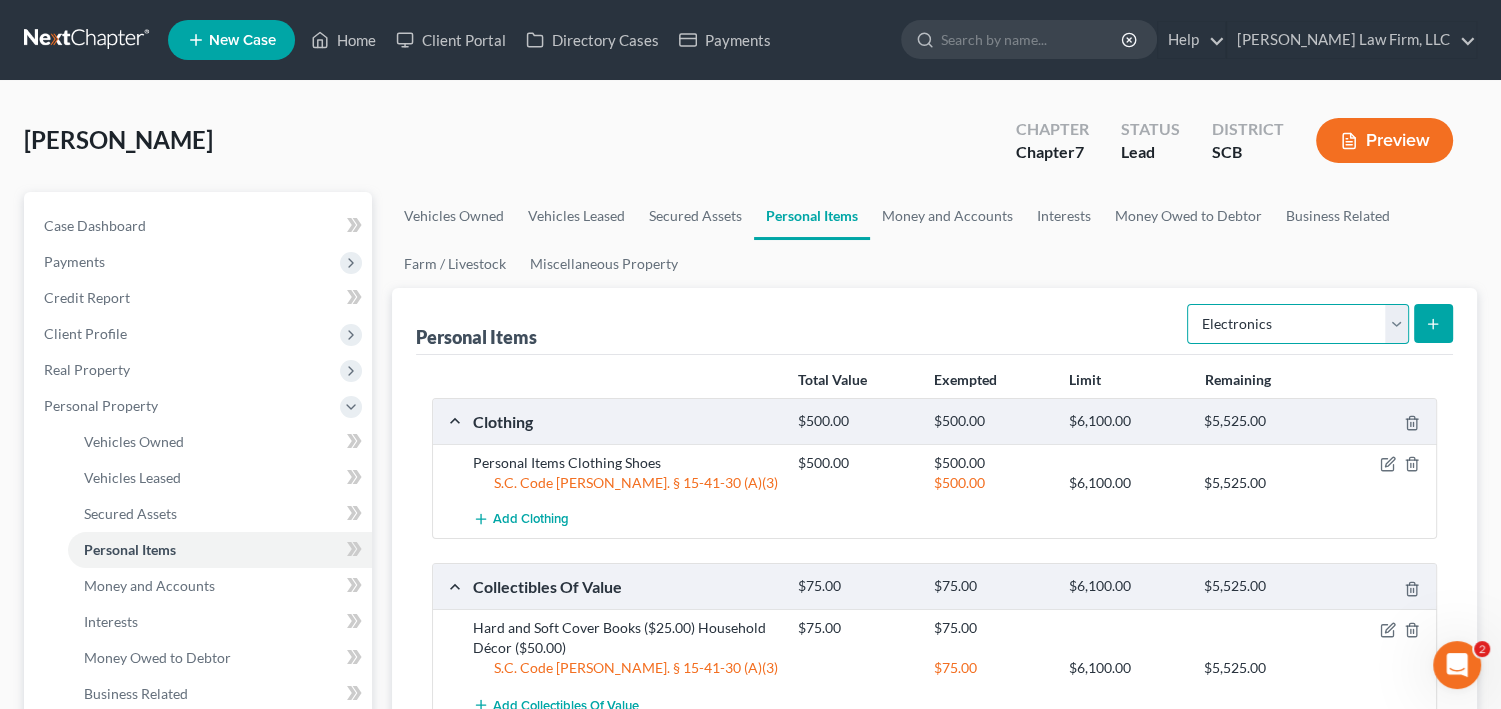 click on "Select Item Type Clothing Collectibles Of Value Electronics Firearms Household Goods Jewelry Other Pet(s) Sports & Hobby Equipment" at bounding box center [1298, 324] 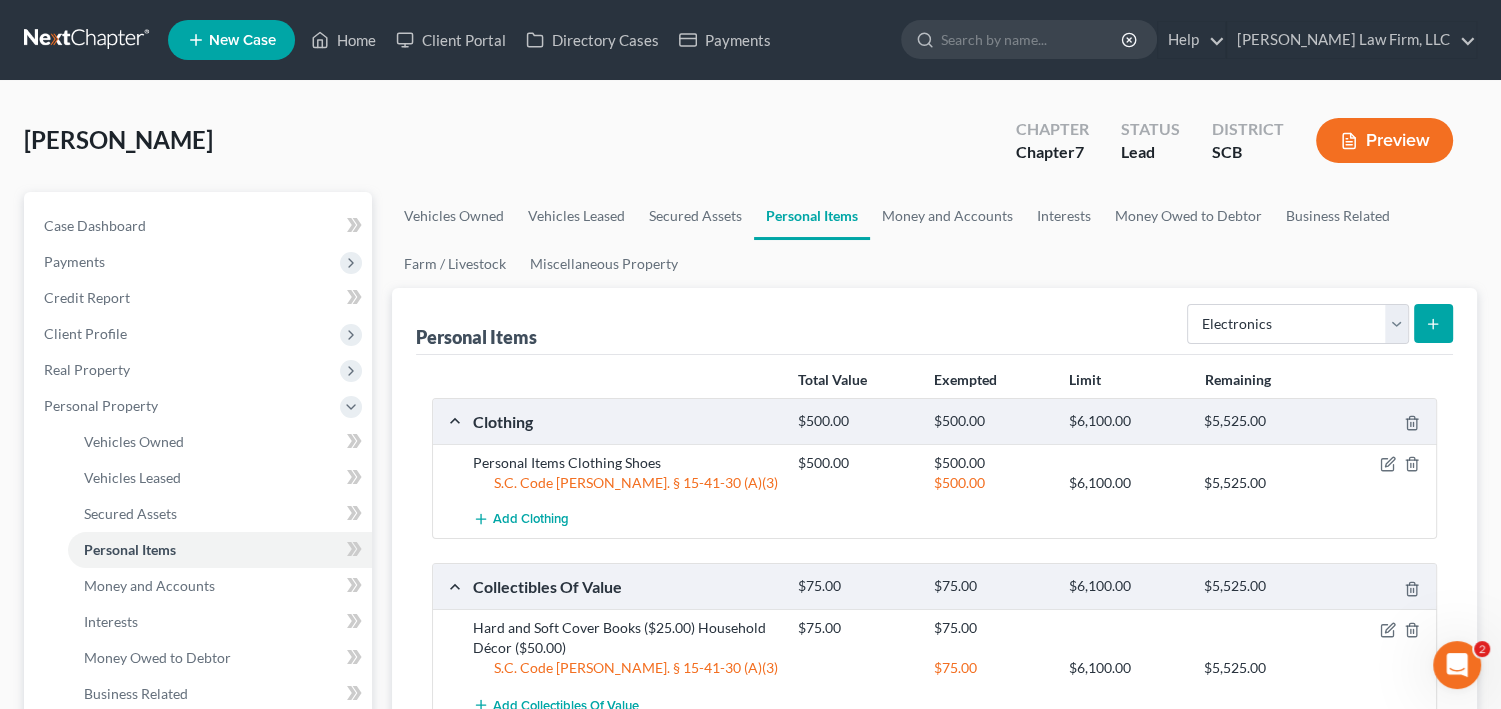 click at bounding box center [1433, 323] 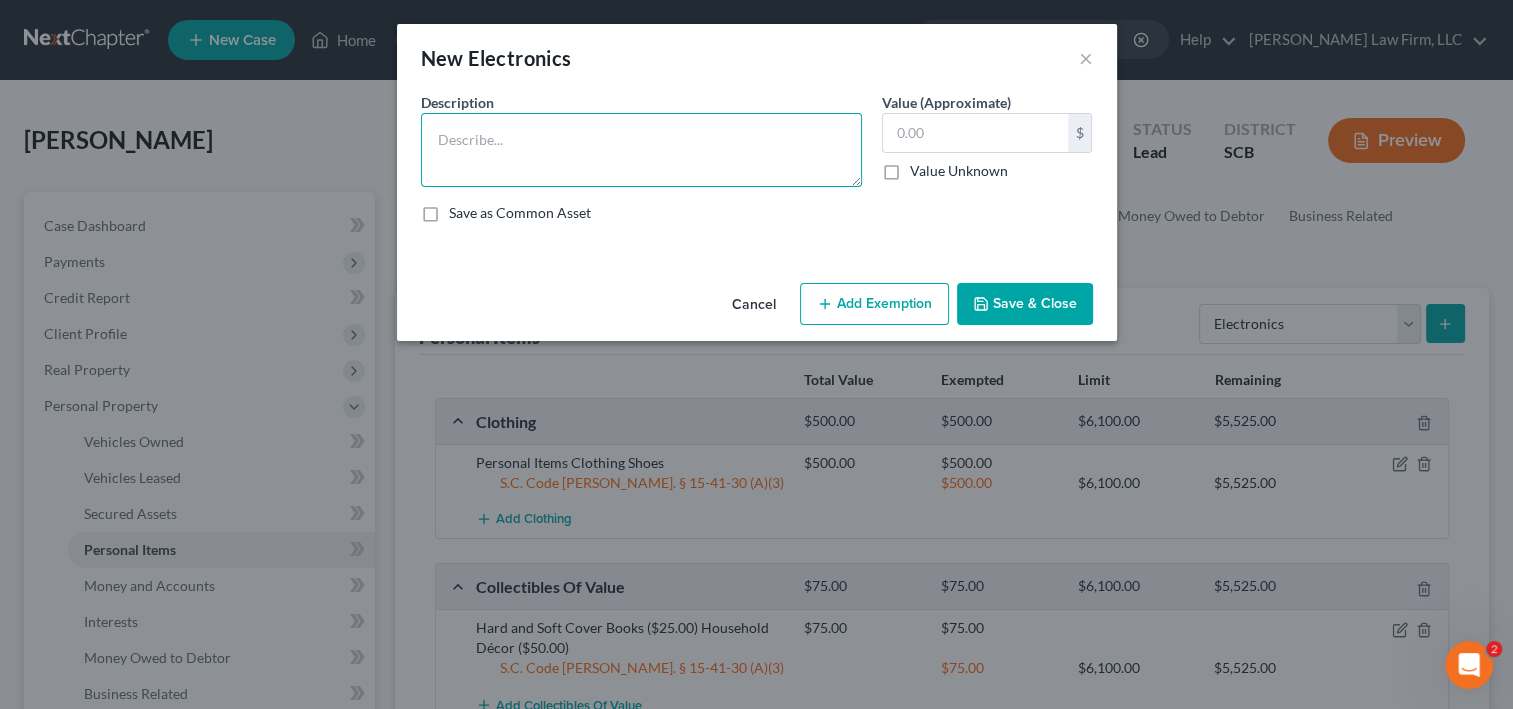 click at bounding box center [641, 150] 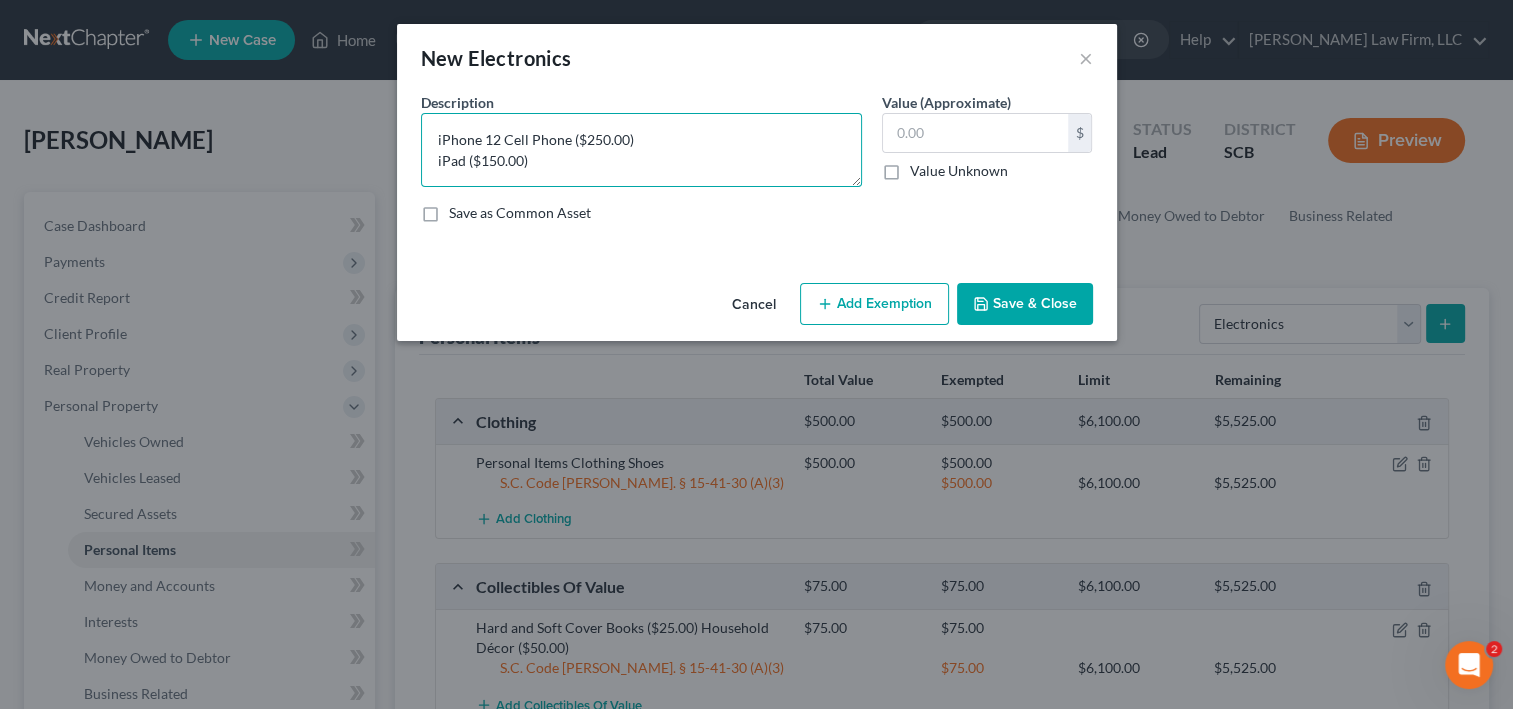 scroll, scrollTop: 4, scrollLeft: 0, axis: vertical 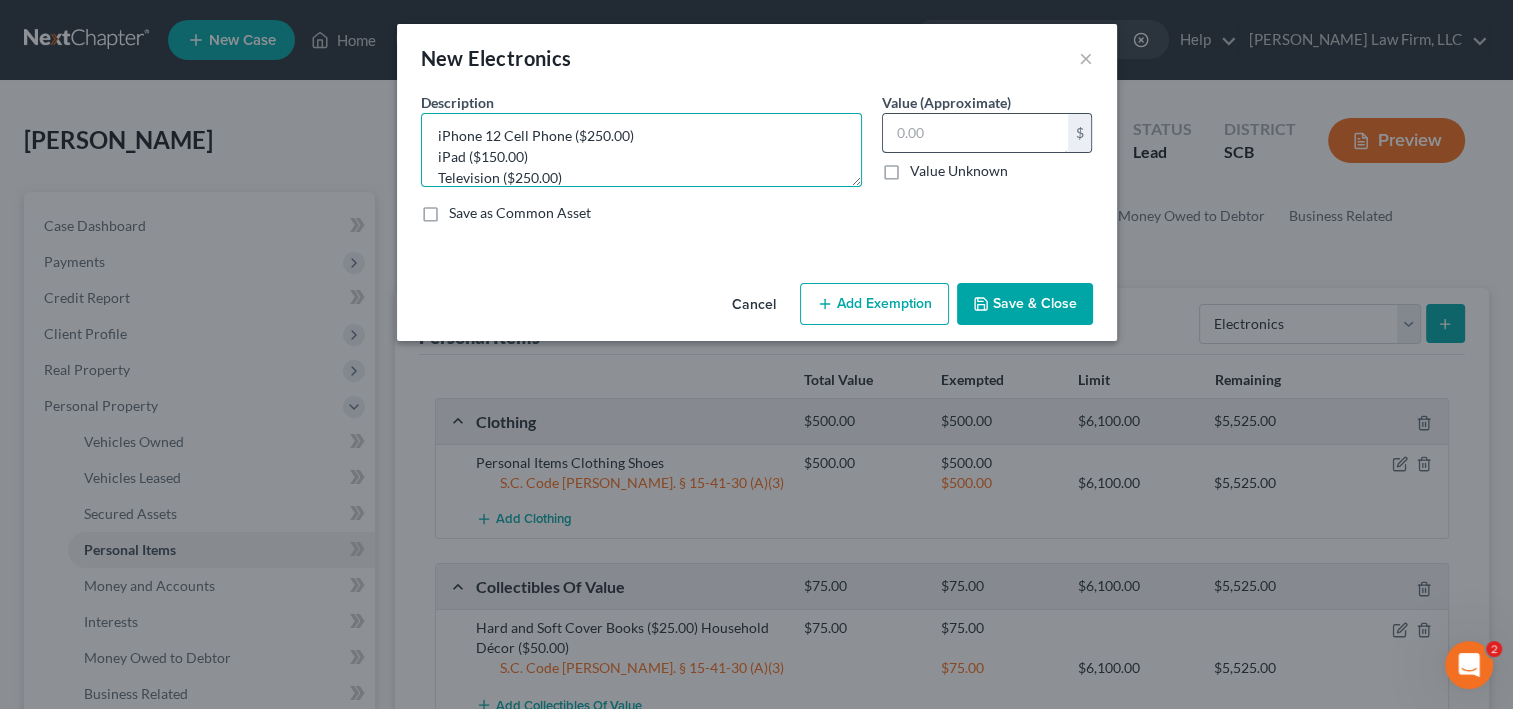 type on "iPhone 12 Cell Phone ($250.00)
iPad ($150.00)
Television ($250.00)" 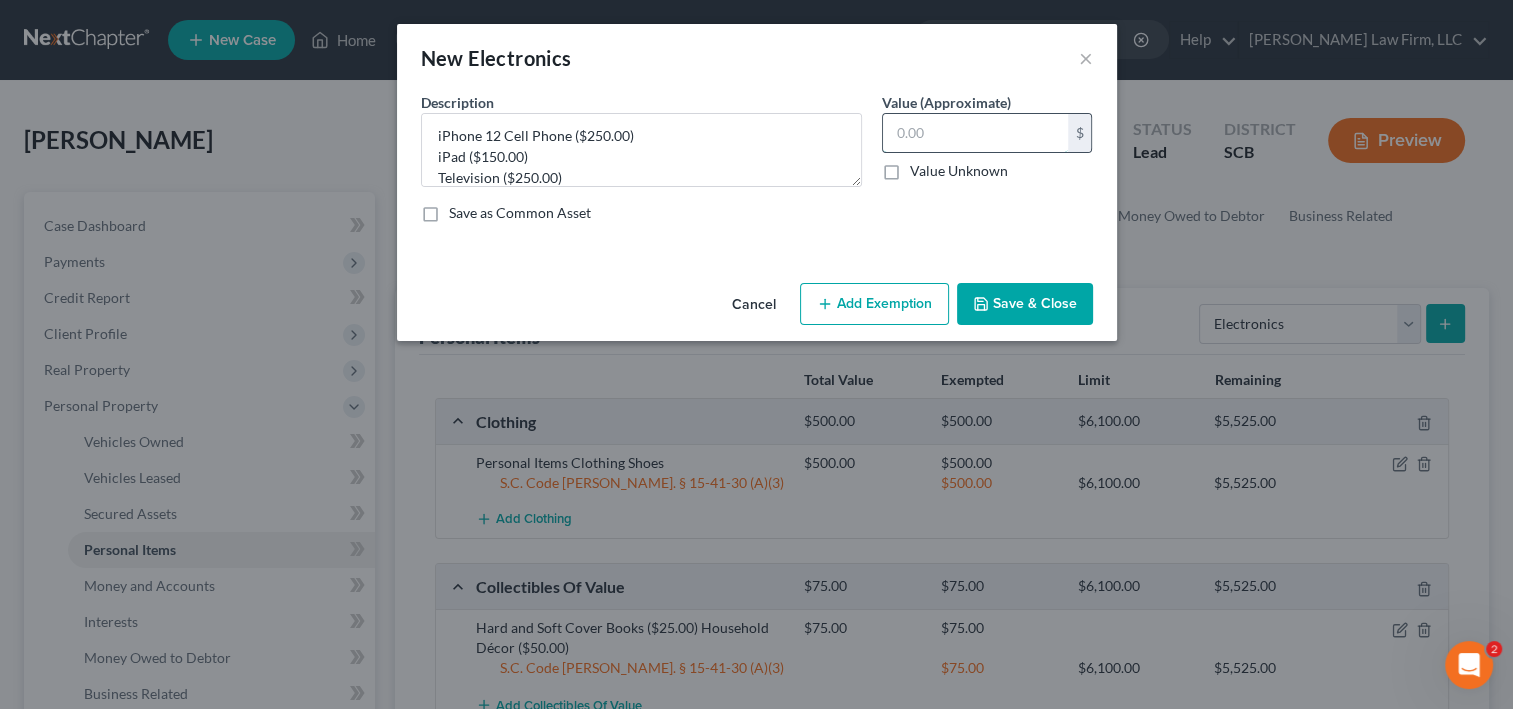click at bounding box center (975, 133) 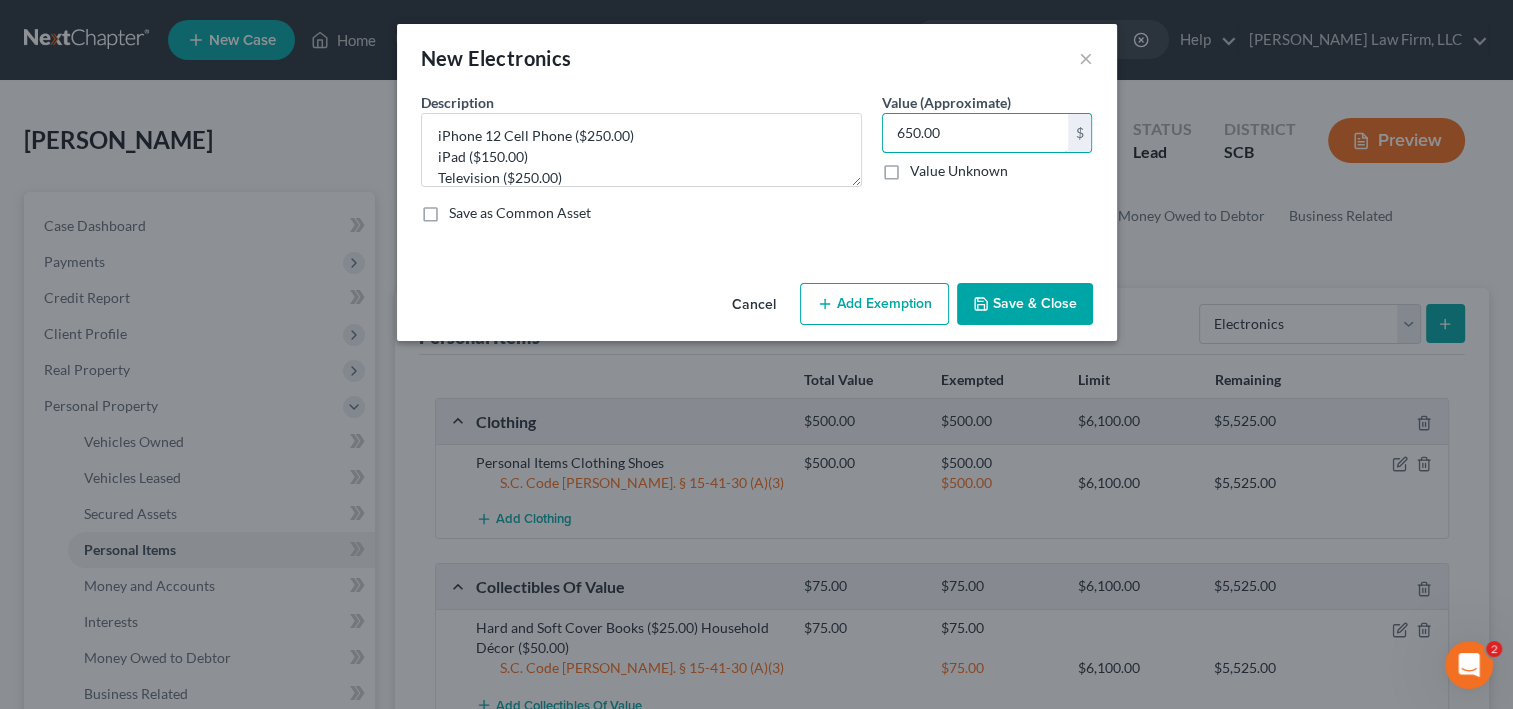 type on "650.00" 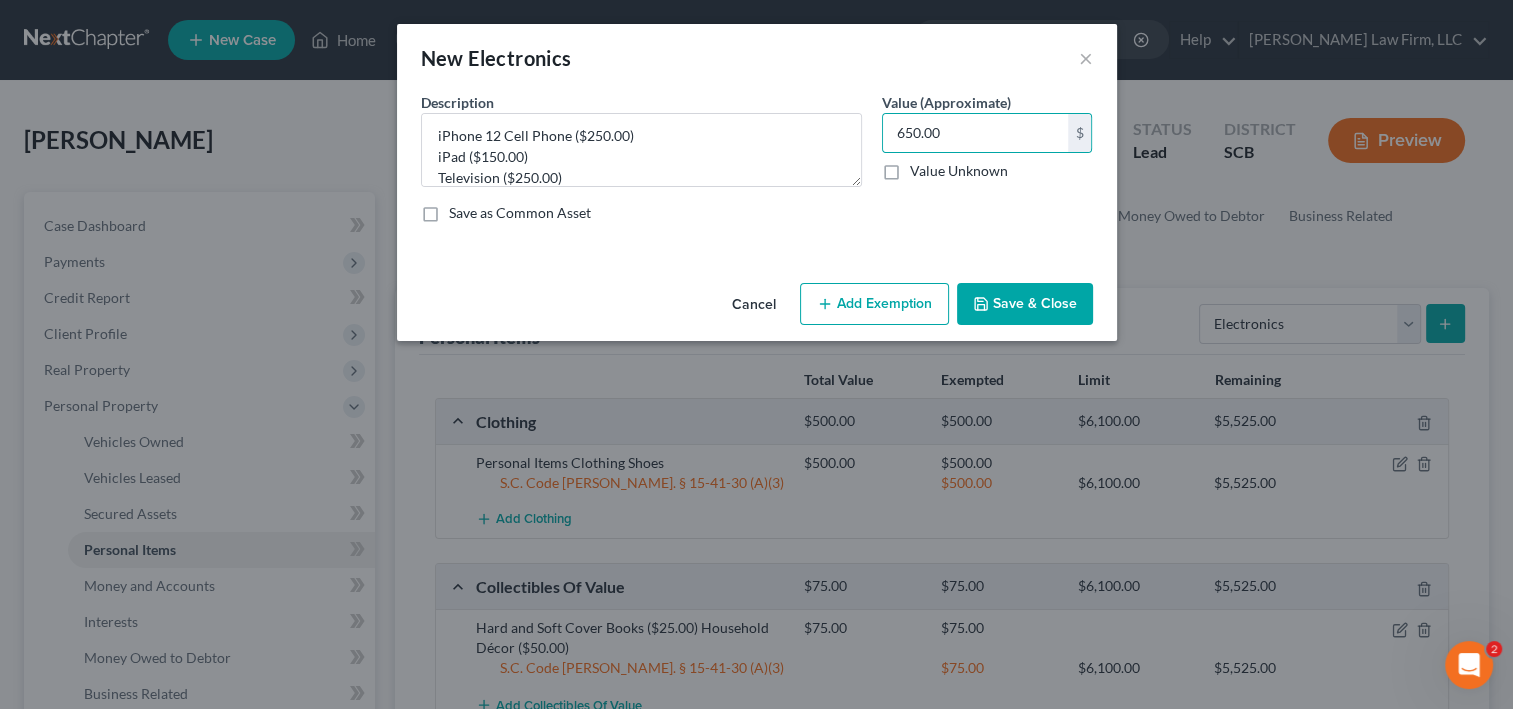 drag, startPoint x: 893, startPoint y: 356, endPoint x: 724, endPoint y: 472, distance: 204.98048 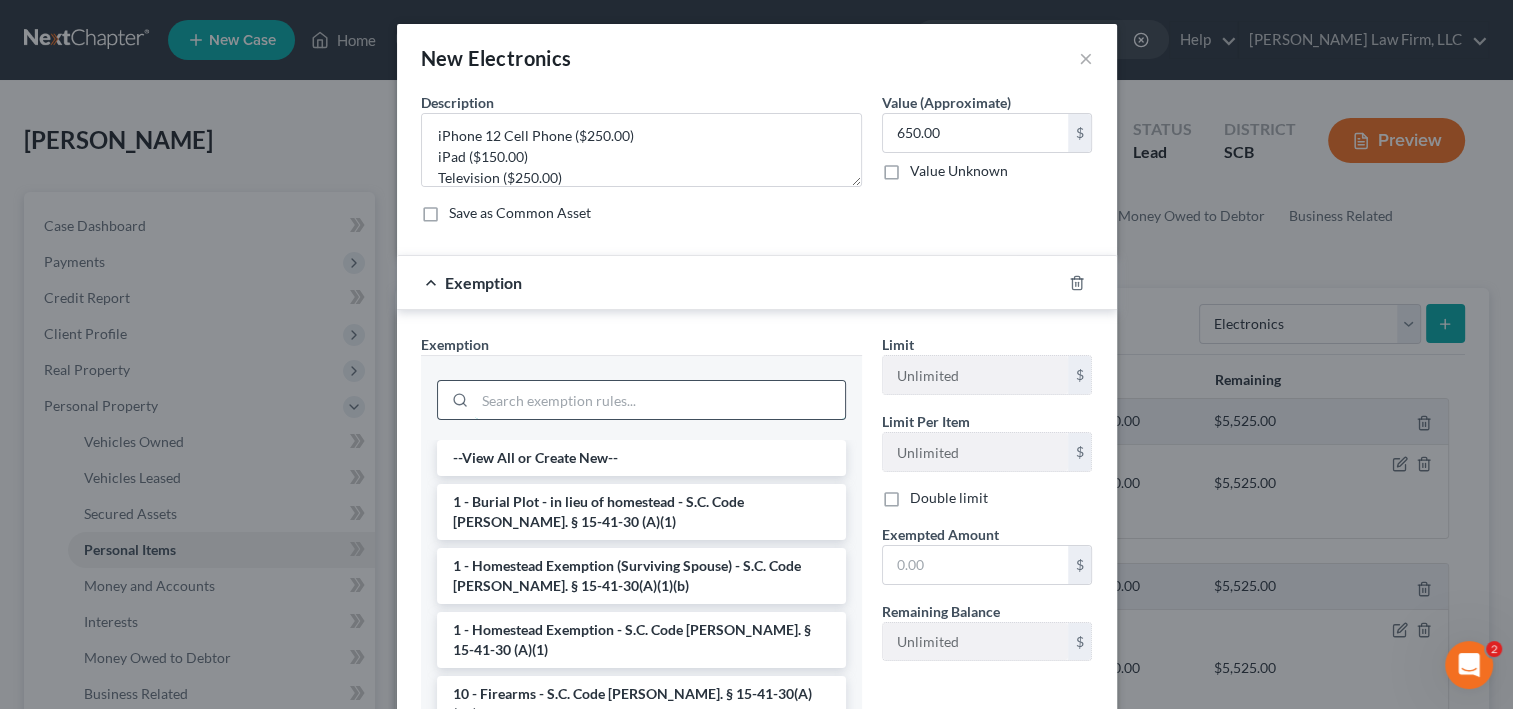click at bounding box center [660, 400] 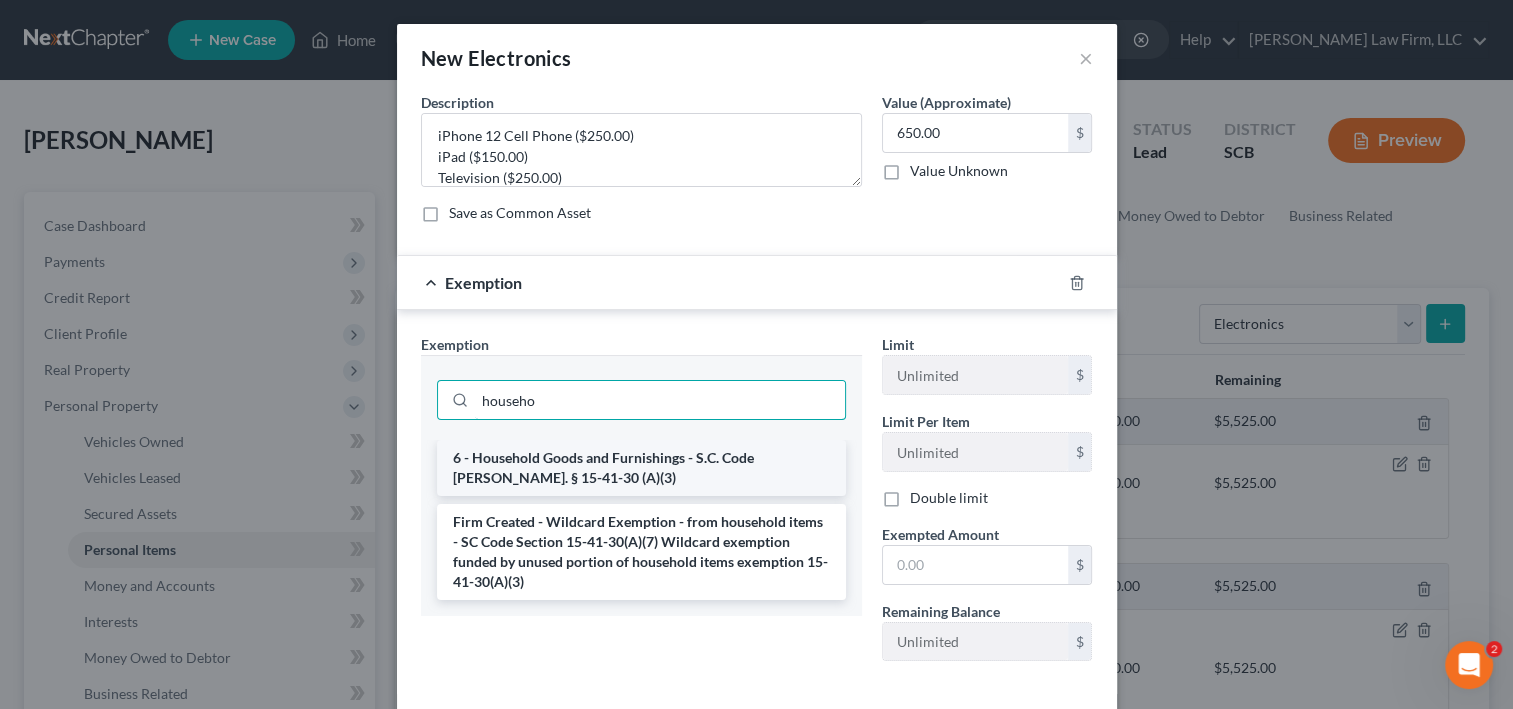 type on "househo" 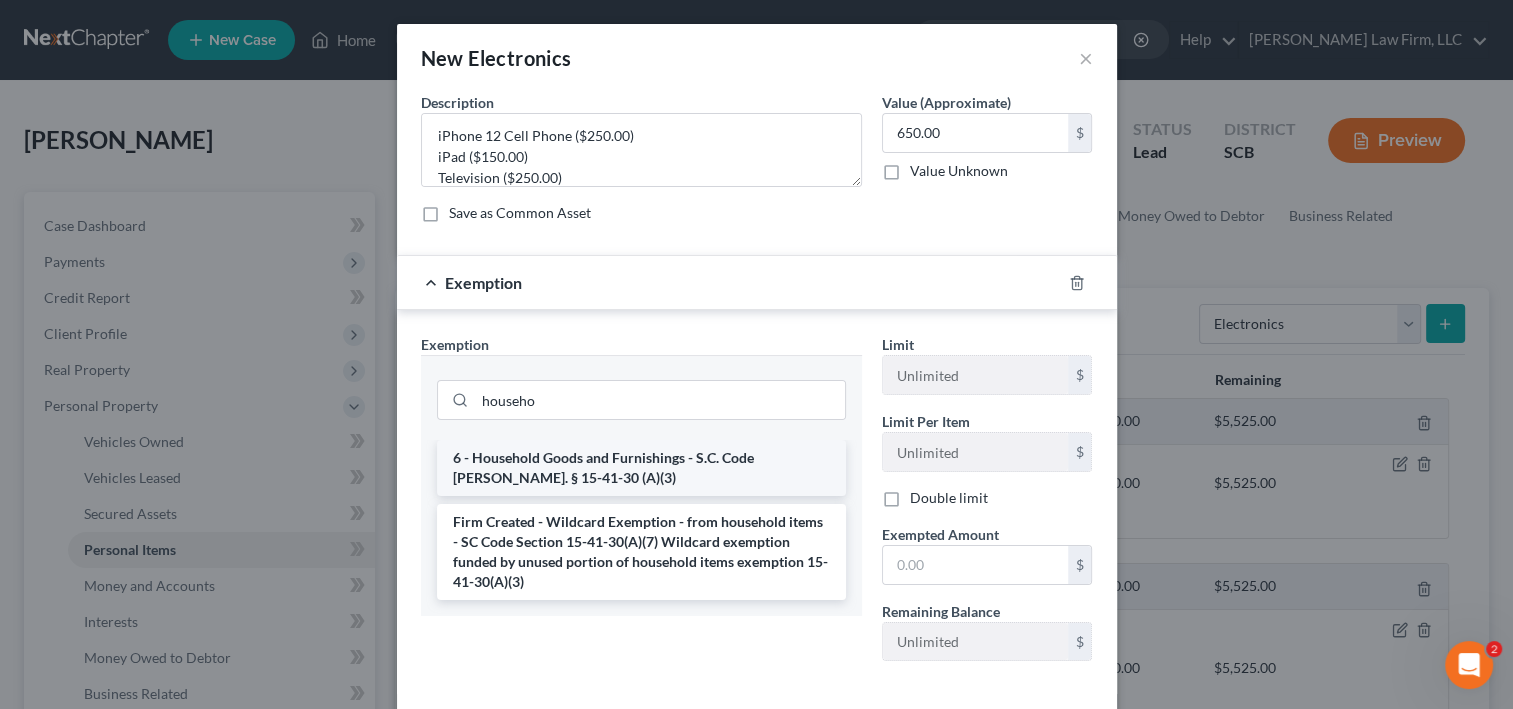 click on "6 - Household Goods and Furnishings - S.C. Code [PERSON_NAME]. § 15-41-30 (A)(3)" at bounding box center [641, 468] 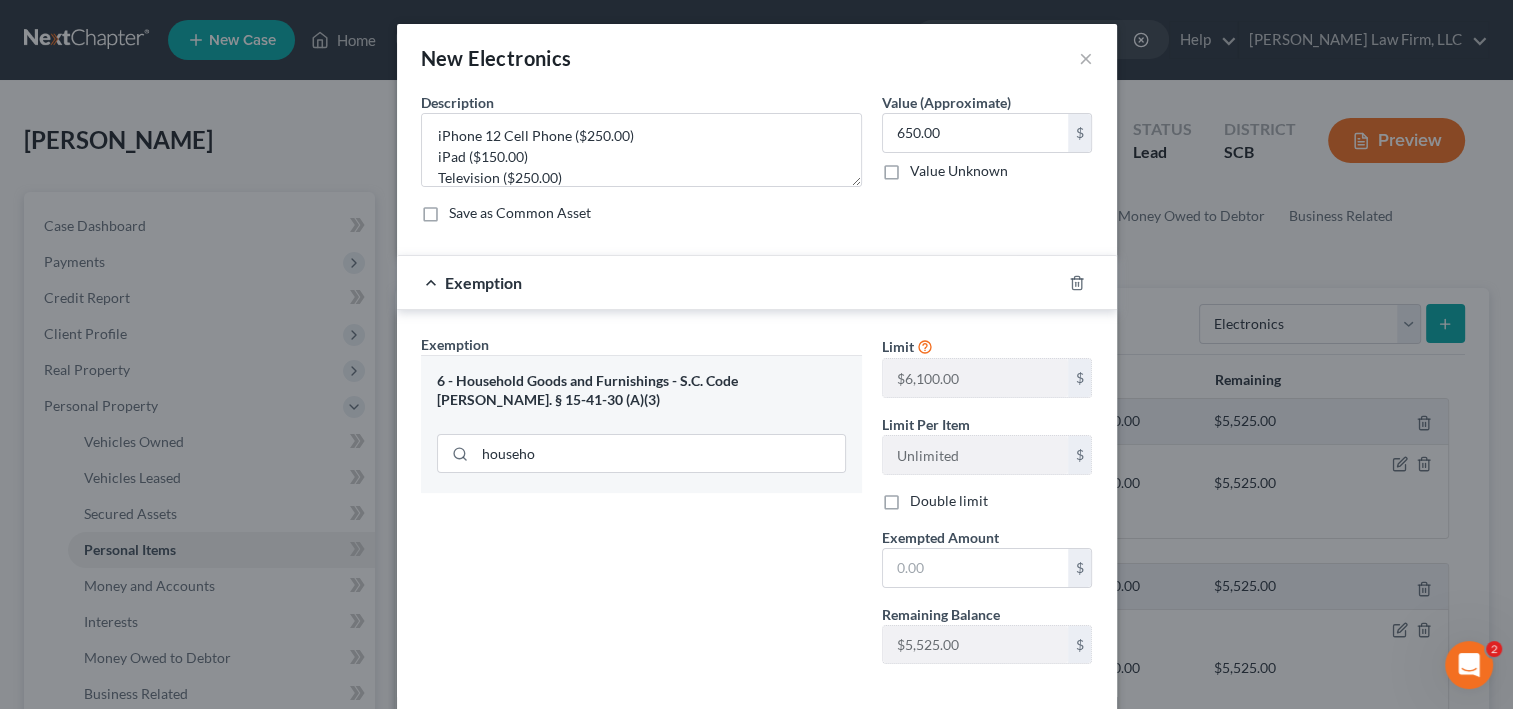 scroll, scrollTop: 80, scrollLeft: 0, axis: vertical 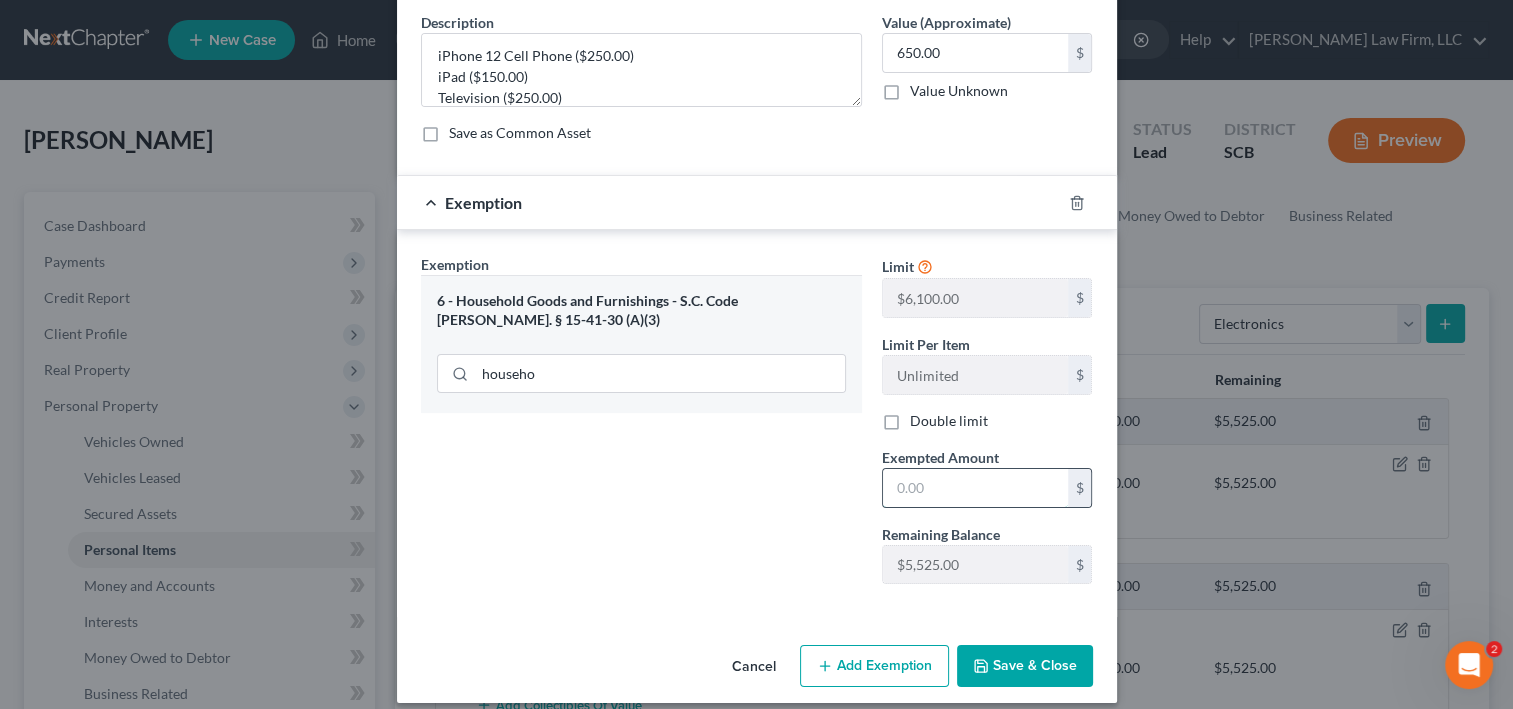 click at bounding box center [975, 488] 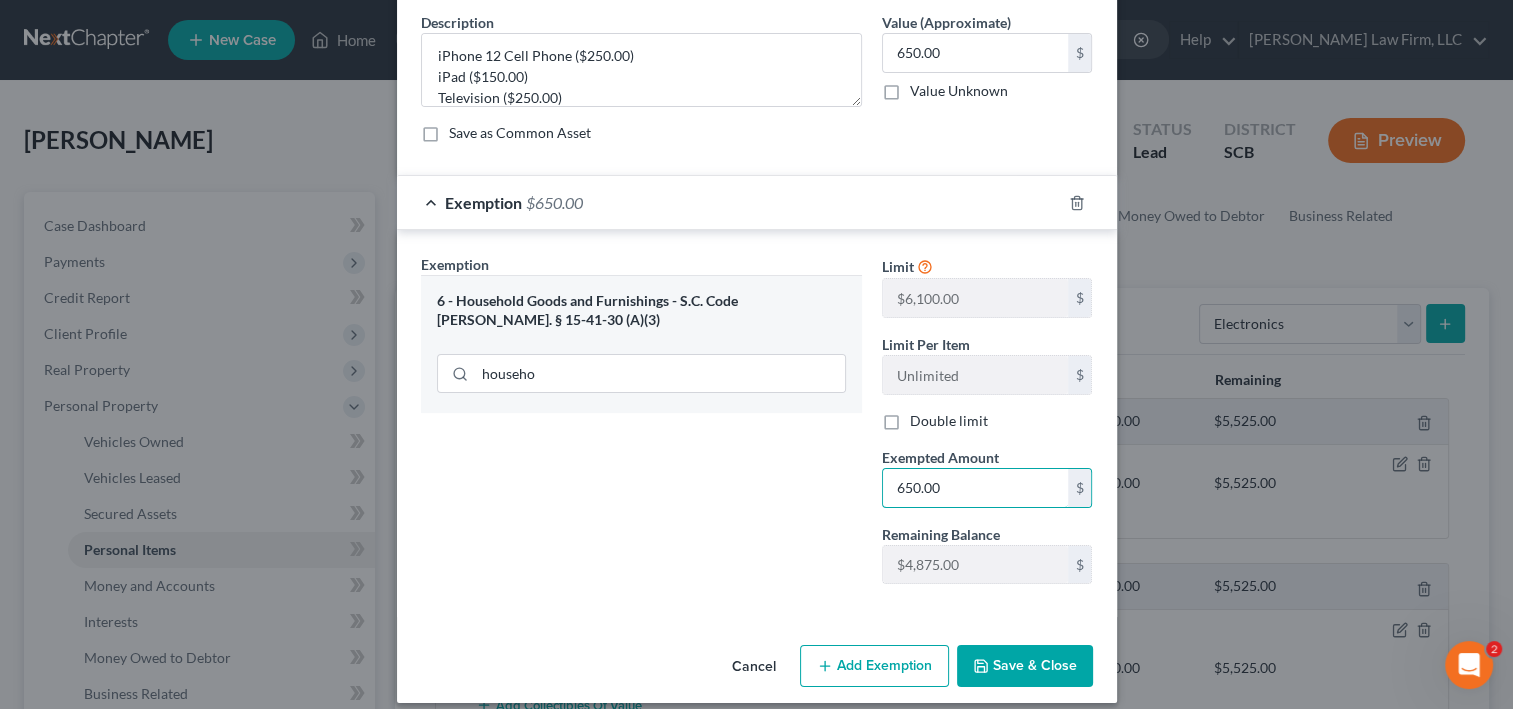 scroll, scrollTop: 240, scrollLeft: 0, axis: vertical 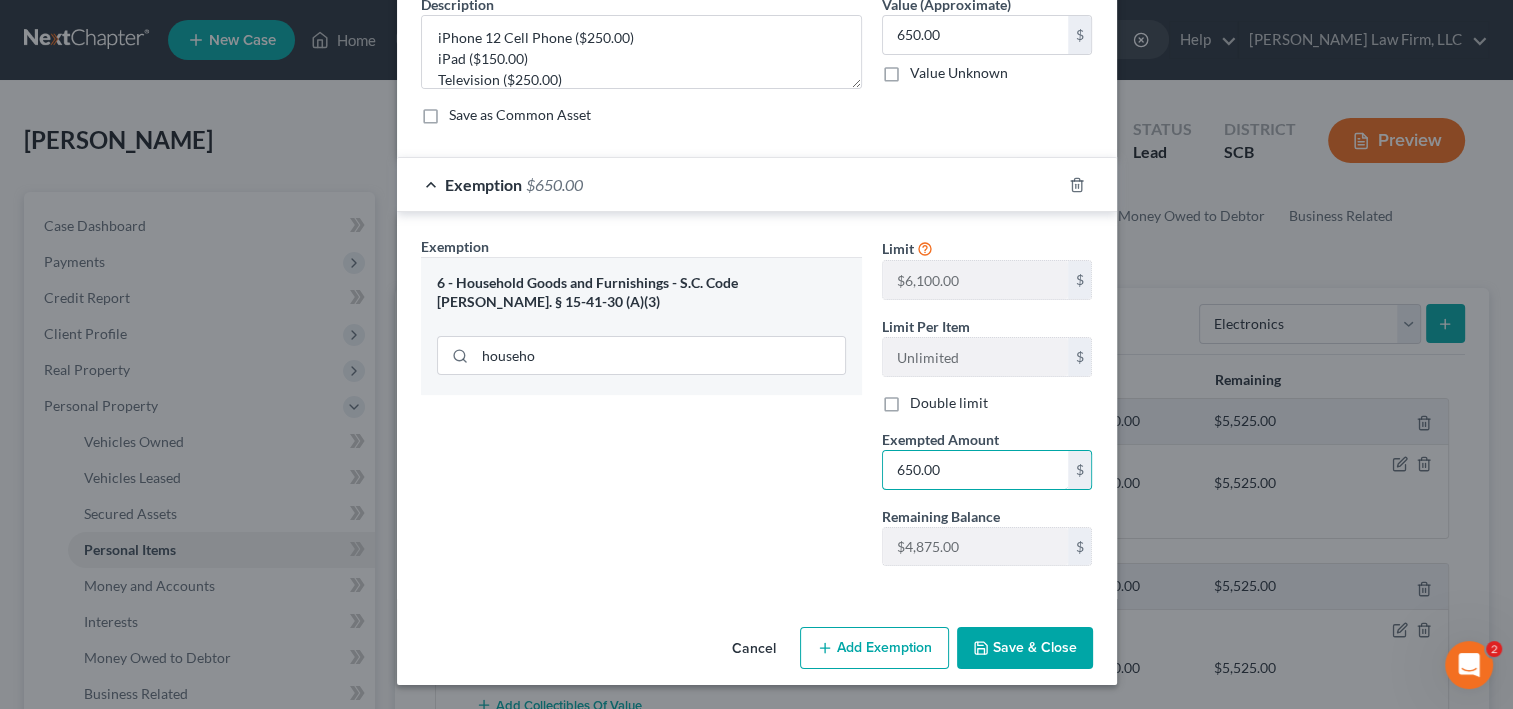 type on "650.00" 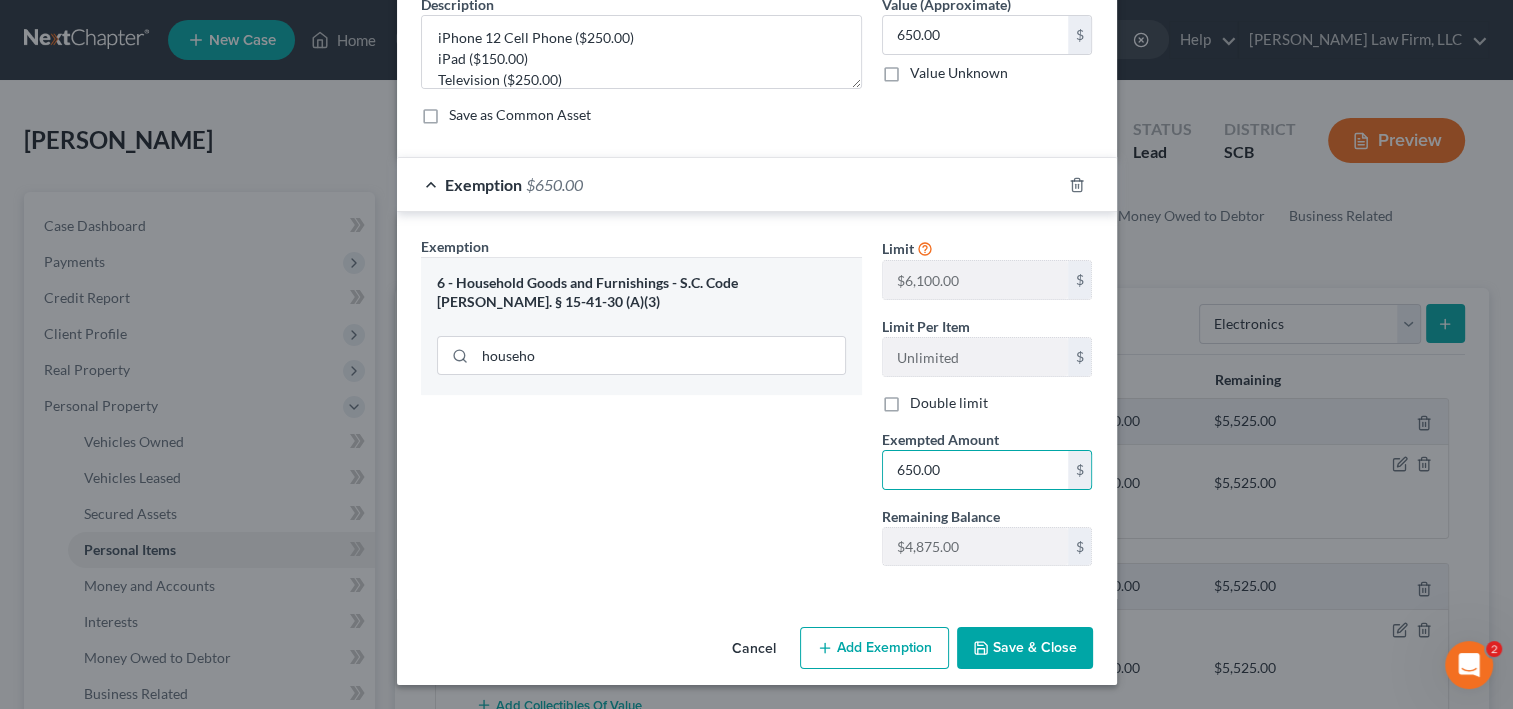 click on "Save & Close" at bounding box center (1025, 648) 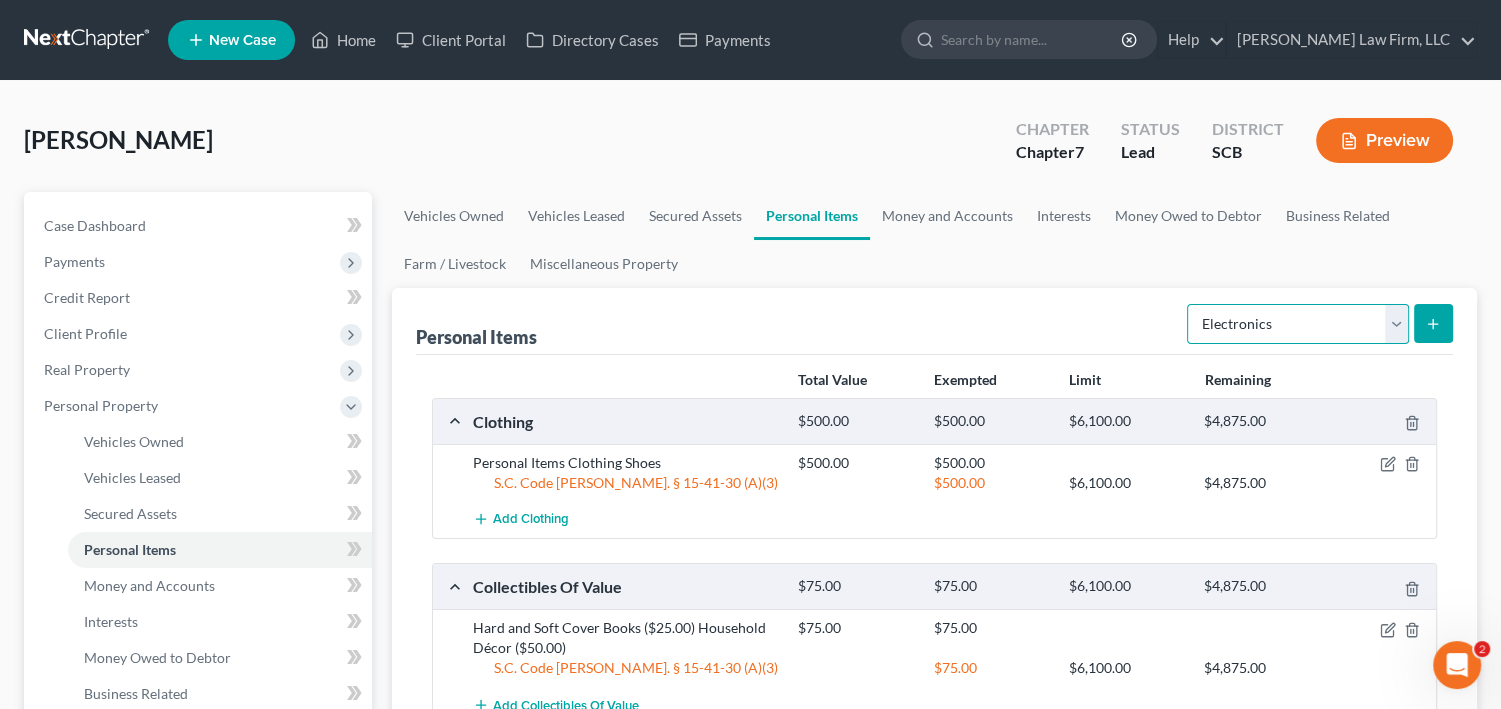 click on "Select Item Type Clothing Collectibles Of Value Electronics Firearms Household Goods Jewelry Other Pet(s) Sports & Hobby Equipment" at bounding box center (1298, 324) 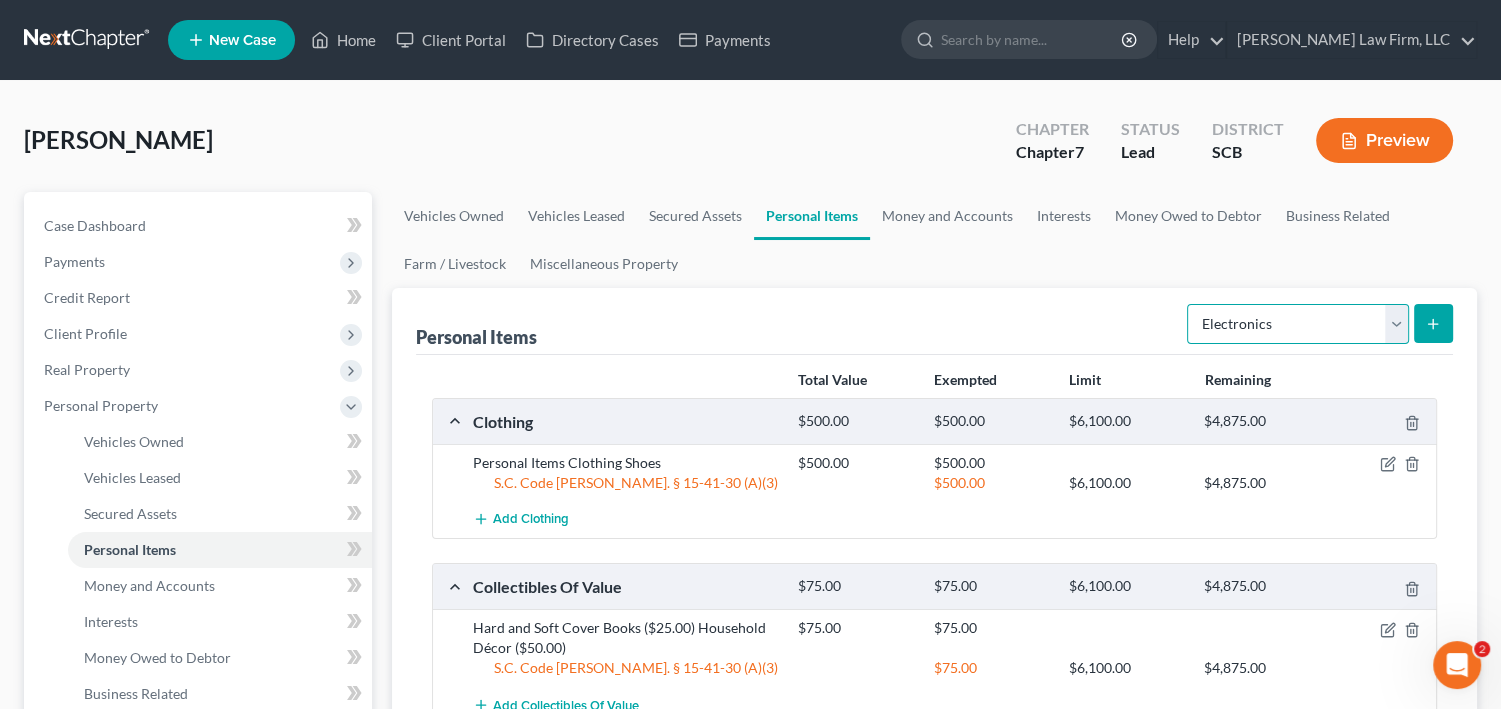select on "household_goods" 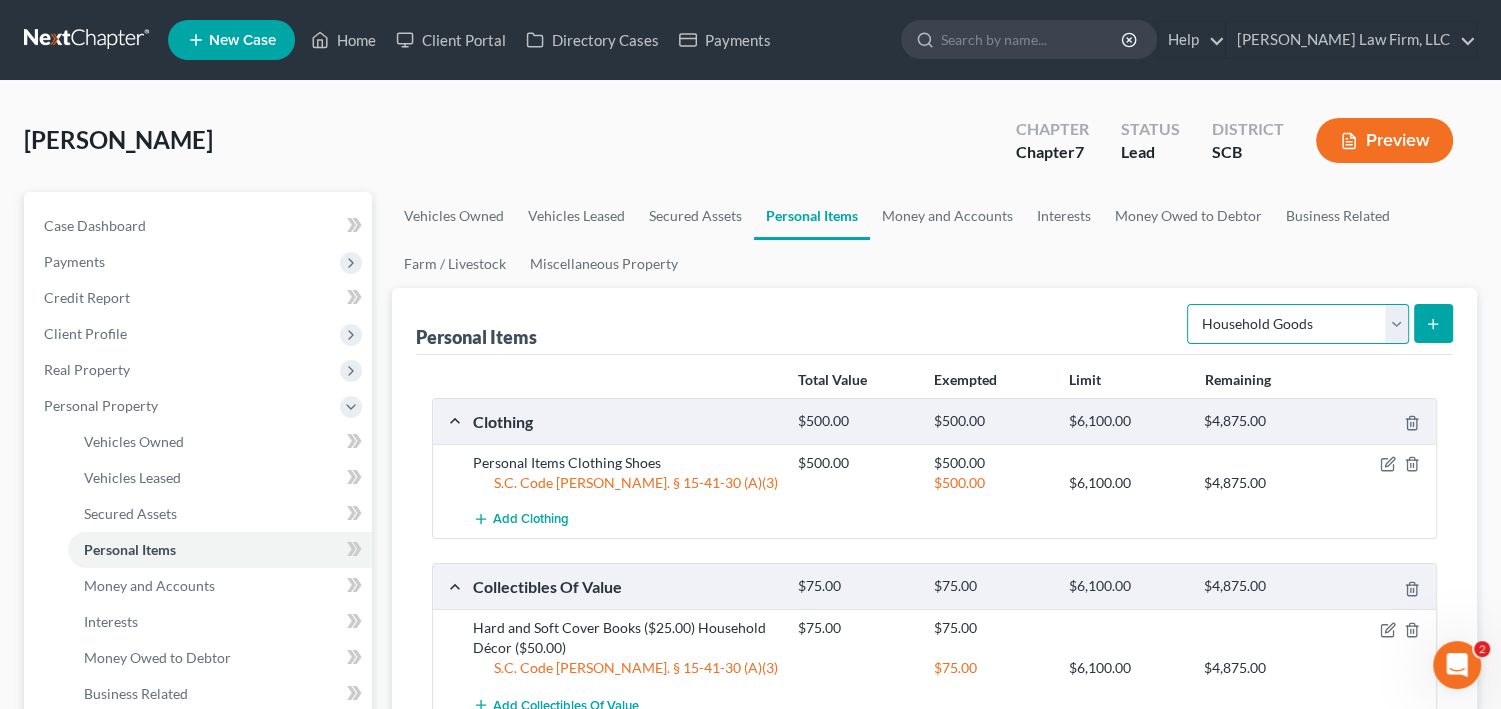 click on "Select Item Type Clothing Collectibles Of Value Electronics Firearms Household Goods Jewelry Other Pet(s) Sports & Hobby Equipment" at bounding box center (1298, 324) 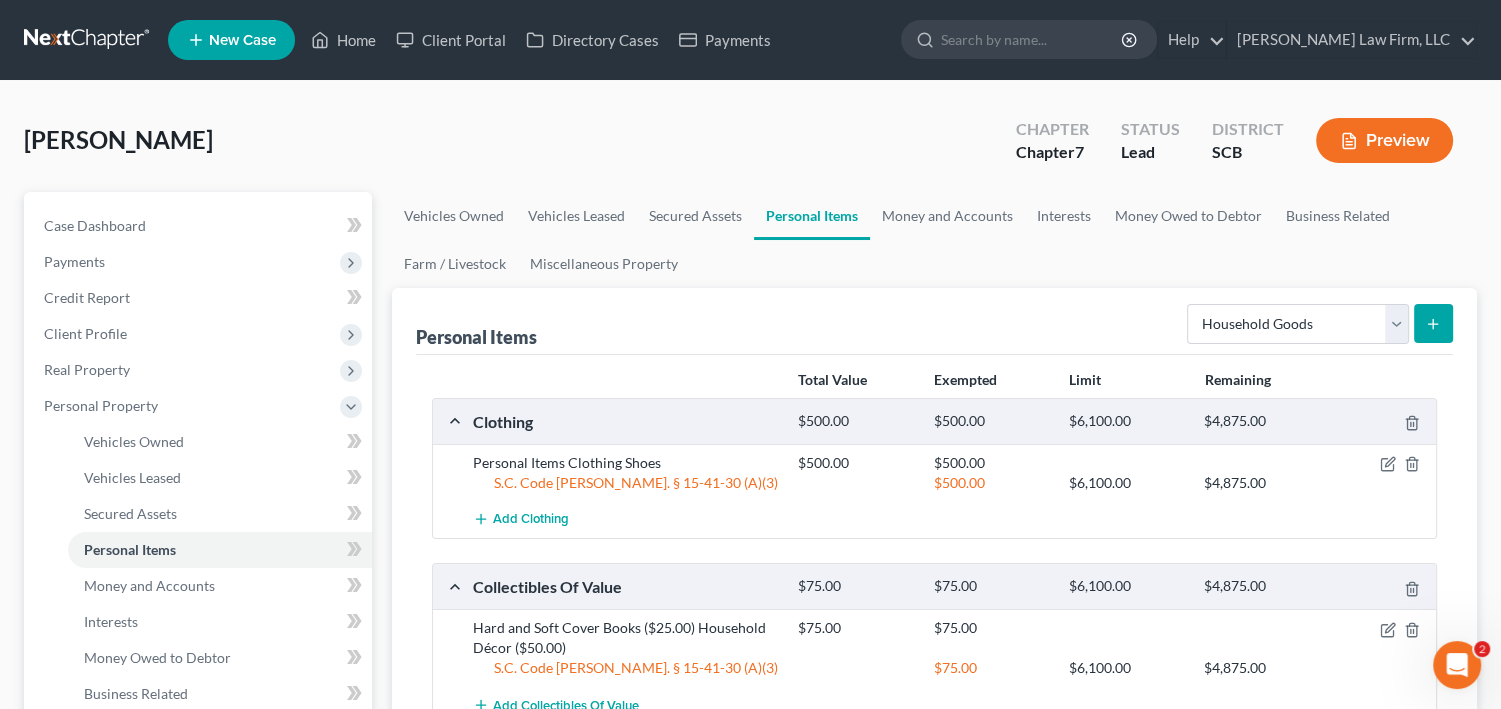 click 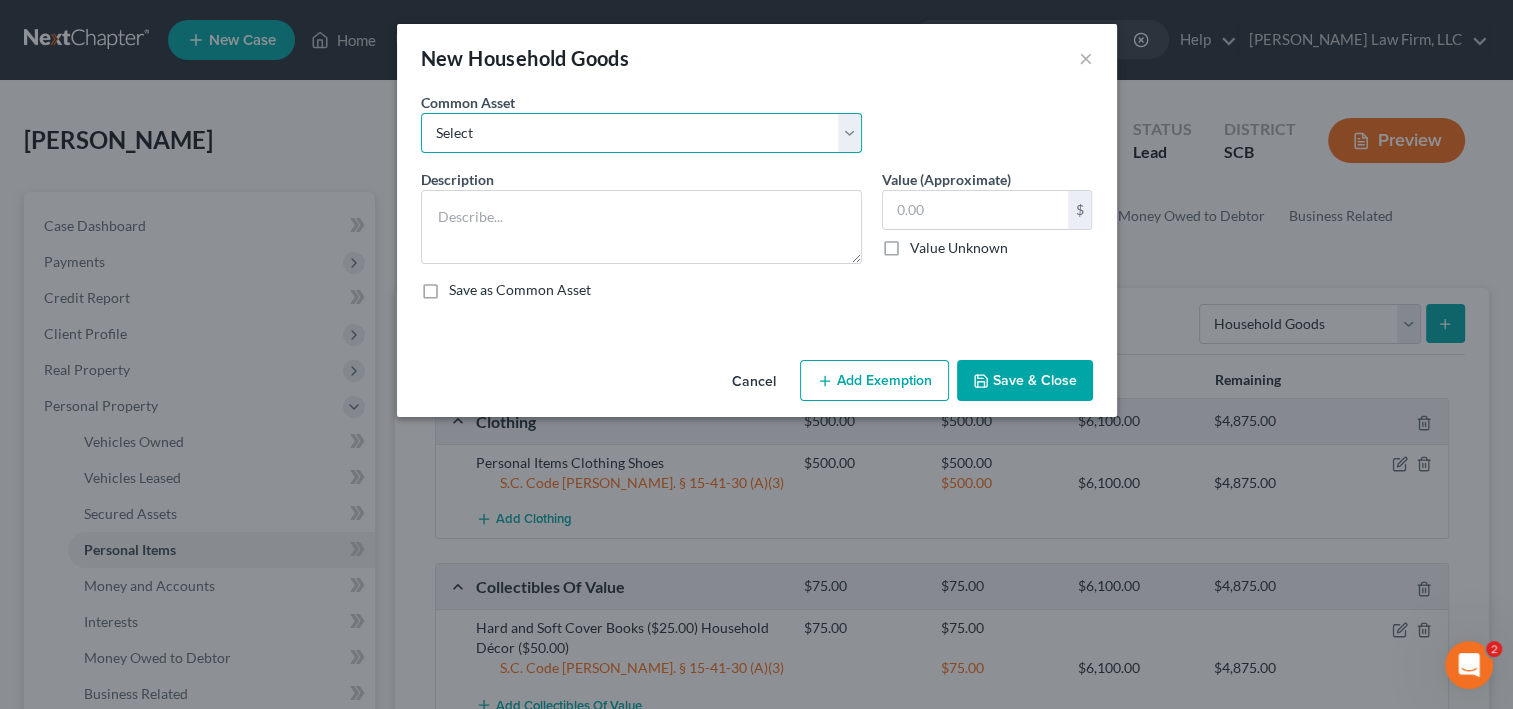 drag, startPoint x: 695, startPoint y: 180, endPoint x: 662, endPoint y: 188, distance: 33.955853 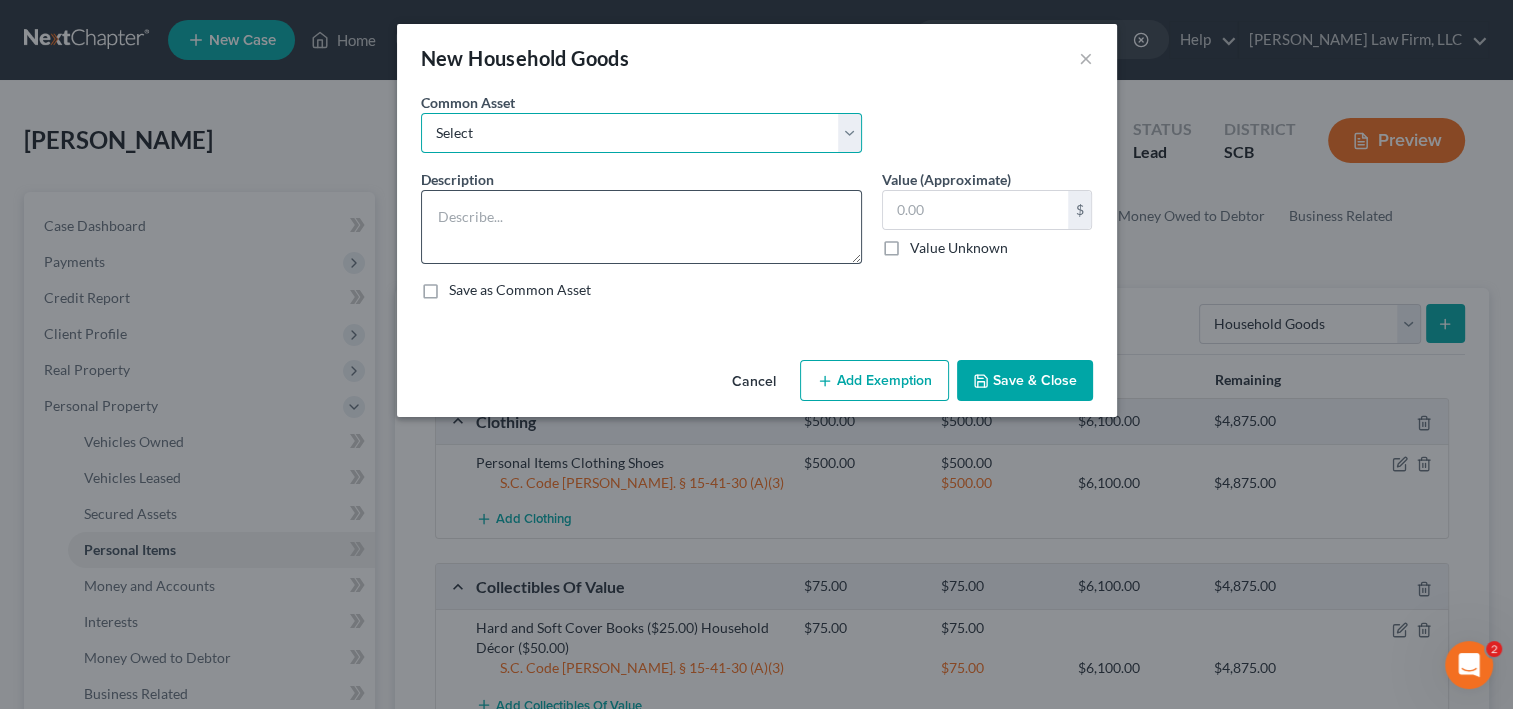 select on "0" 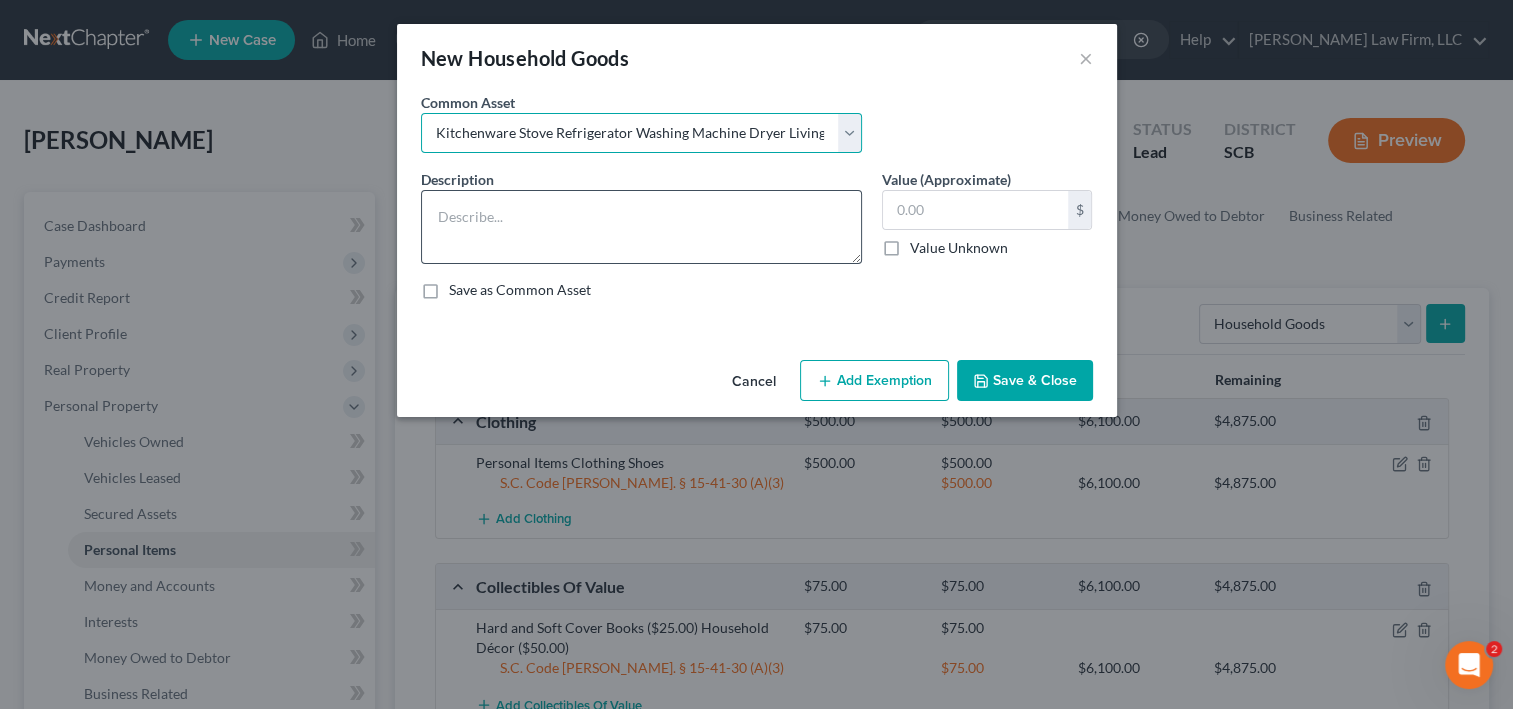 click on "Select Kitchenware
Stove
Refrigerator
Washing Machine
Dryer
Living Room Furniture
Bedroom Furniture
Dining Room Furniture
Lawn Furniture
Lawn Mower
Yard Tools" at bounding box center (641, 133) 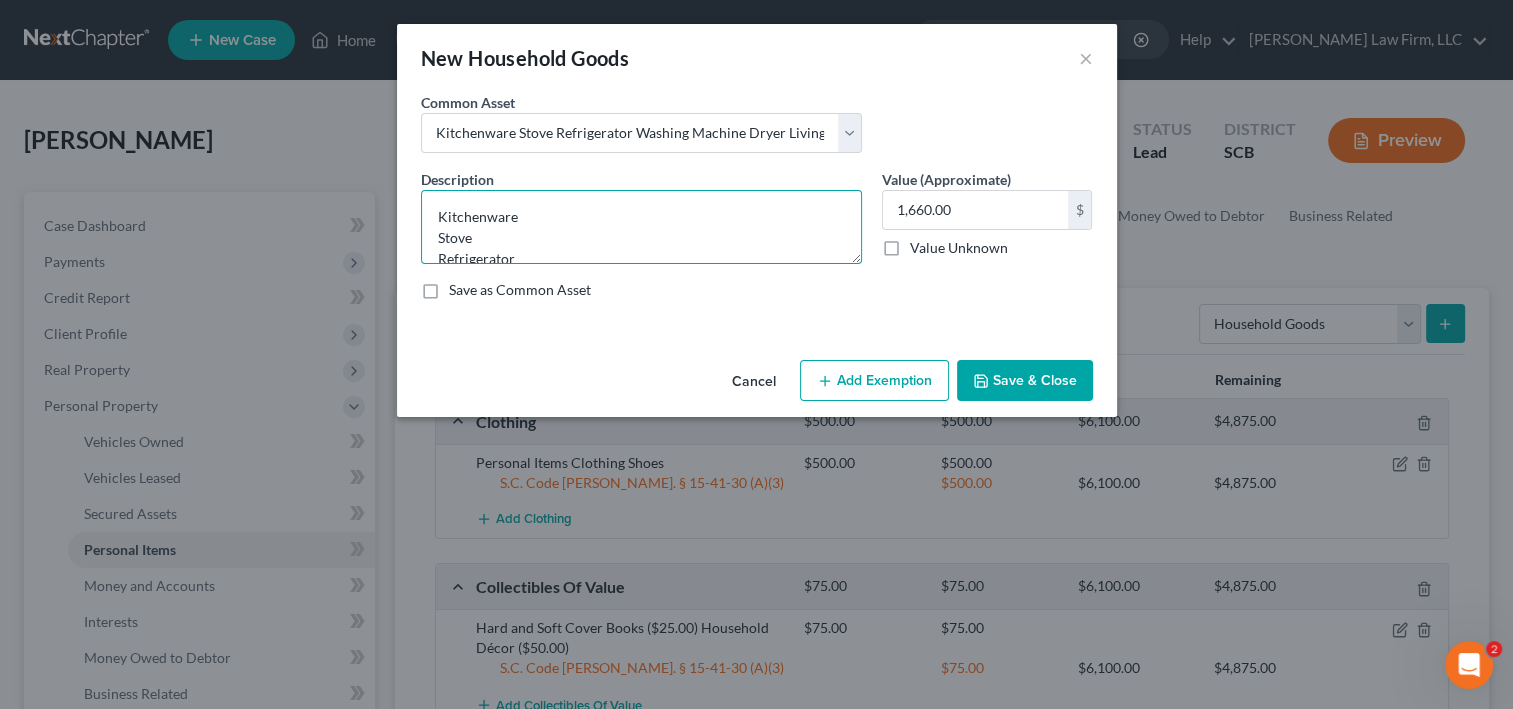 click on "Kitchenware
Stove
Refrigerator
Washing Machine
Dryer
Living Room Furniture
Bedroom Furniture
Dining Room Furniture
Lawn Furniture
Lawn Mower
Yard Tools" at bounding box center [641, 227] 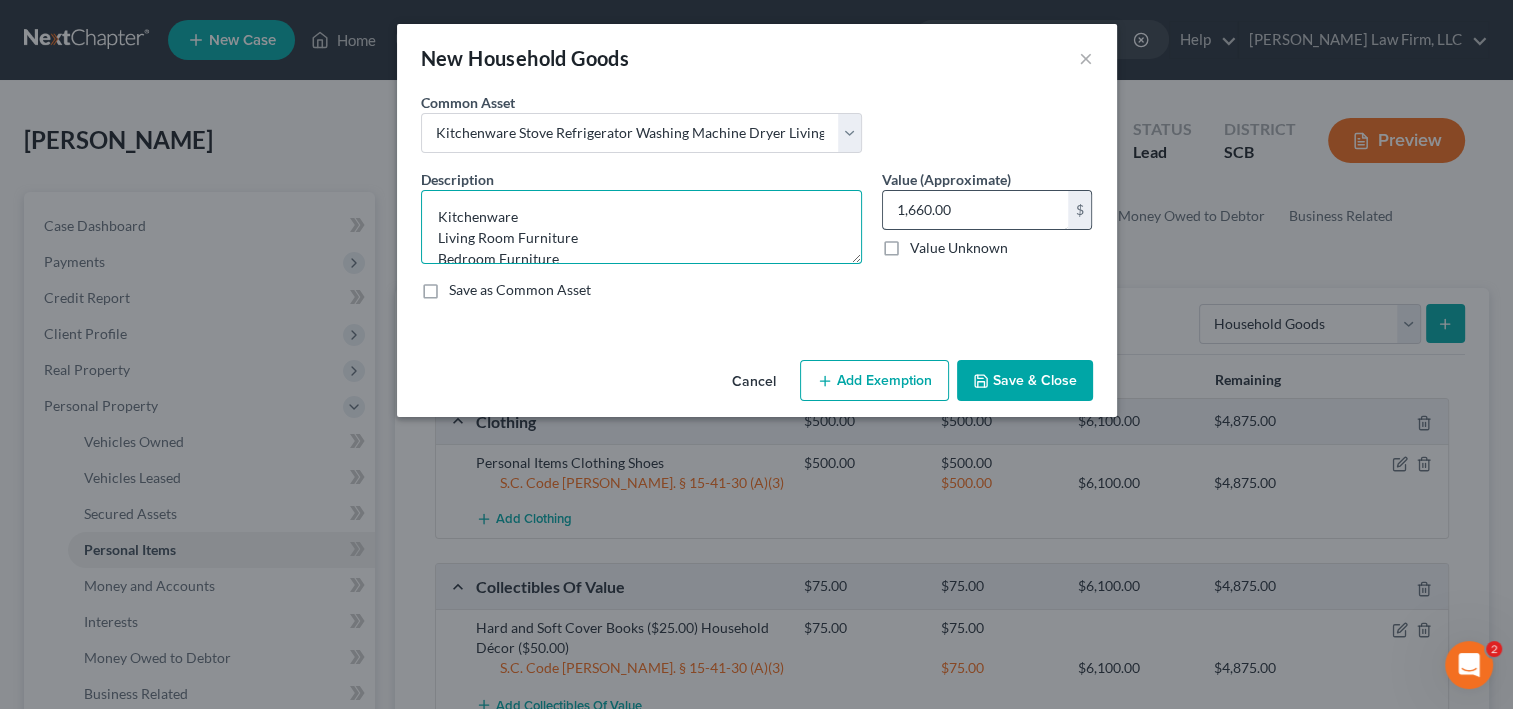 type on "Kitchenware
Living Room Furniture
Bedroom Furniture
Dining Room Furniture
Lawn Furniture
Lawn Mower
Yard Tools" 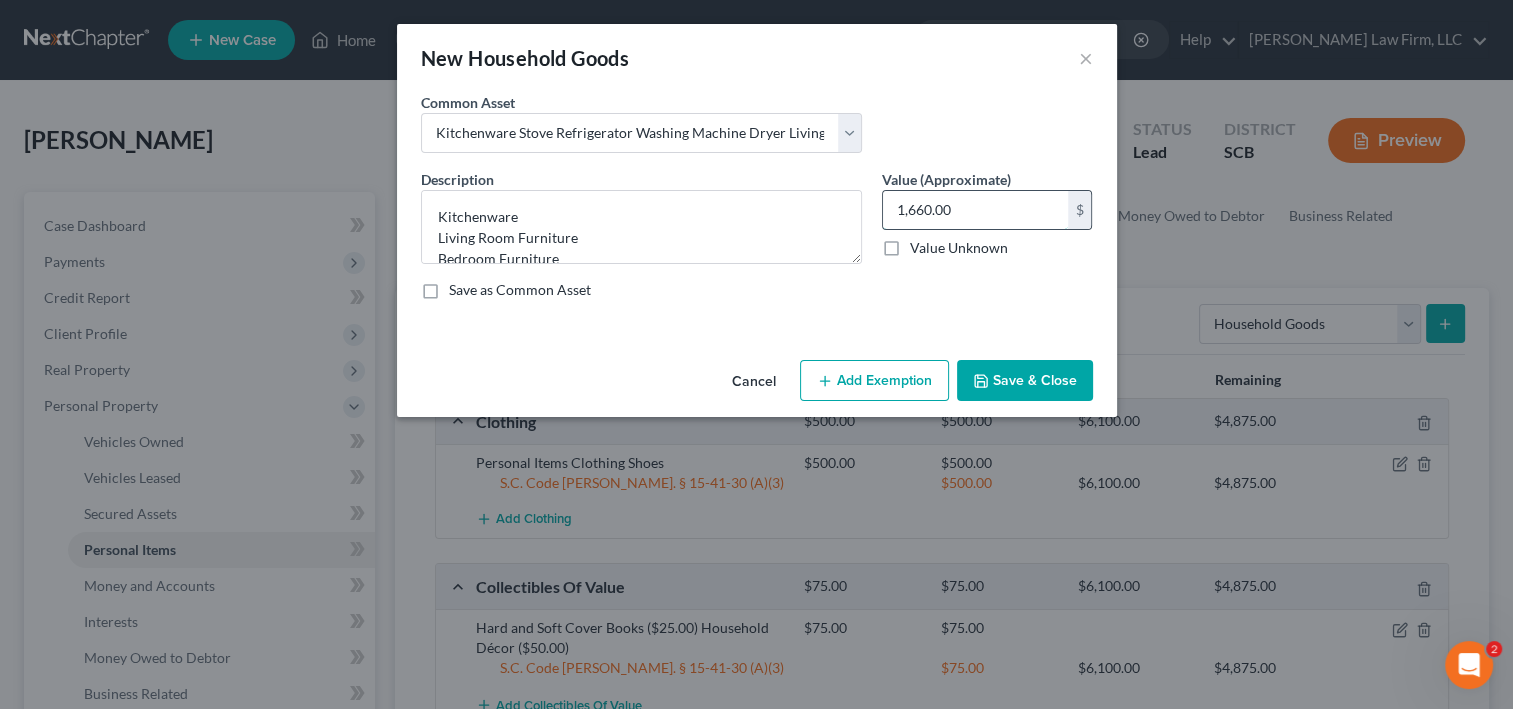 click on "1,660.00" at bounding box center [975, 210] 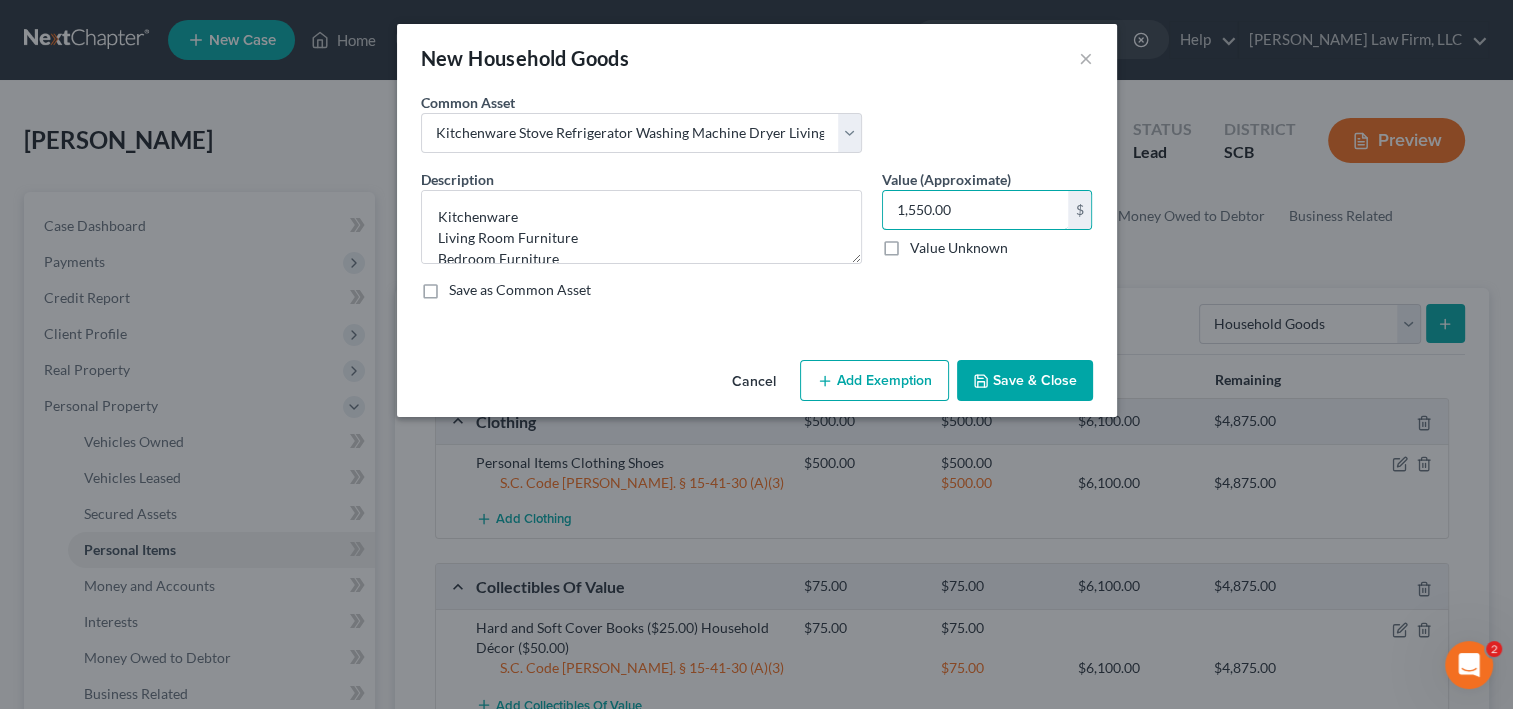 type on "1,550.00" 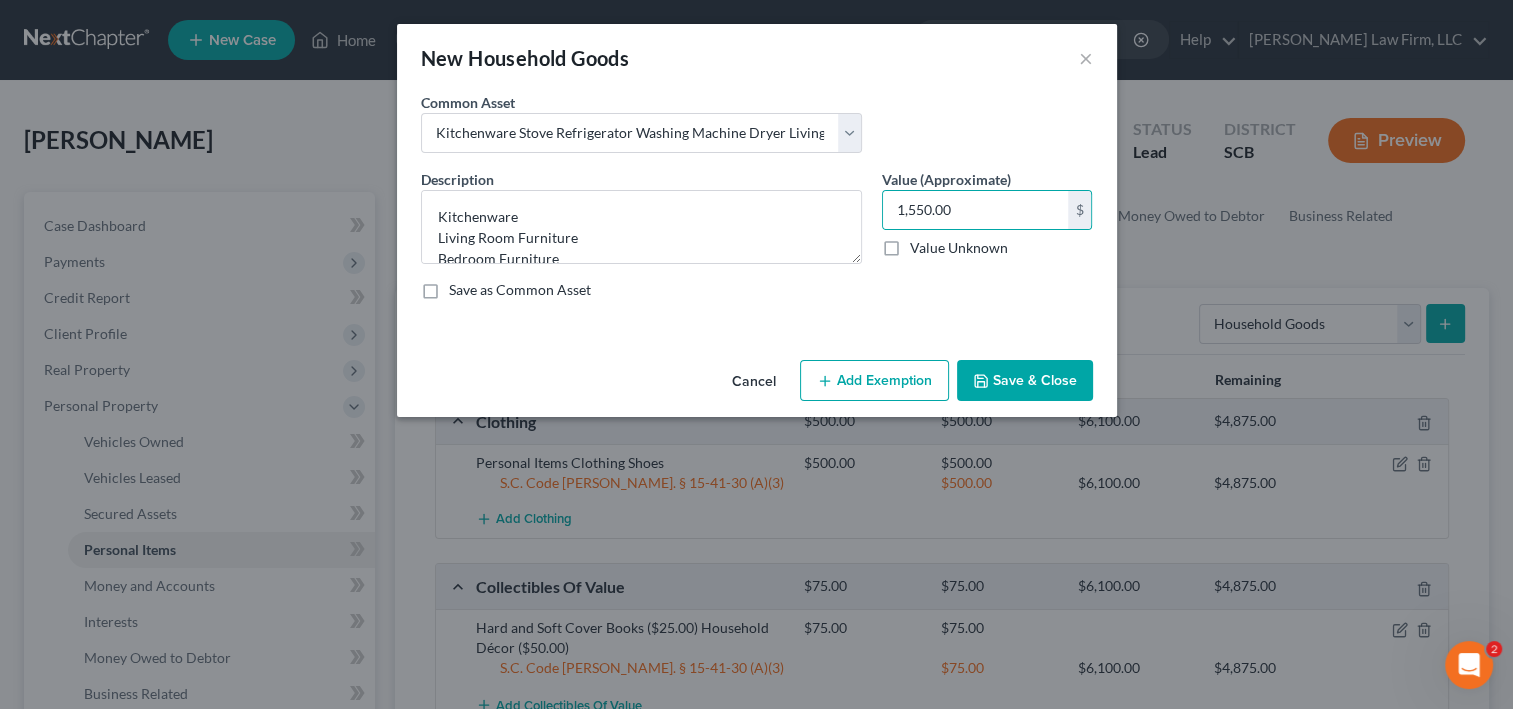 click on "Add Exemption" at bounding box center [874, 381] 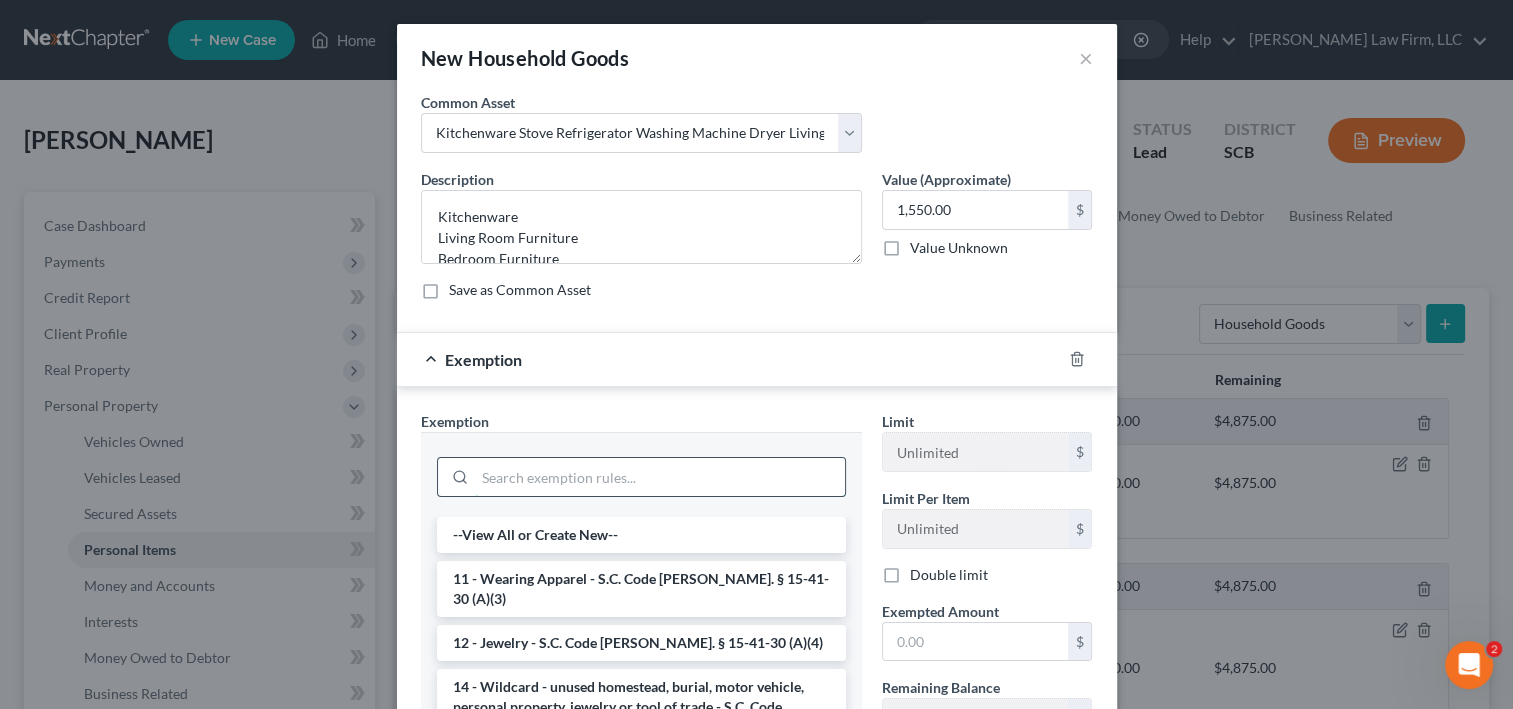 click at bounding box center (660, 477) 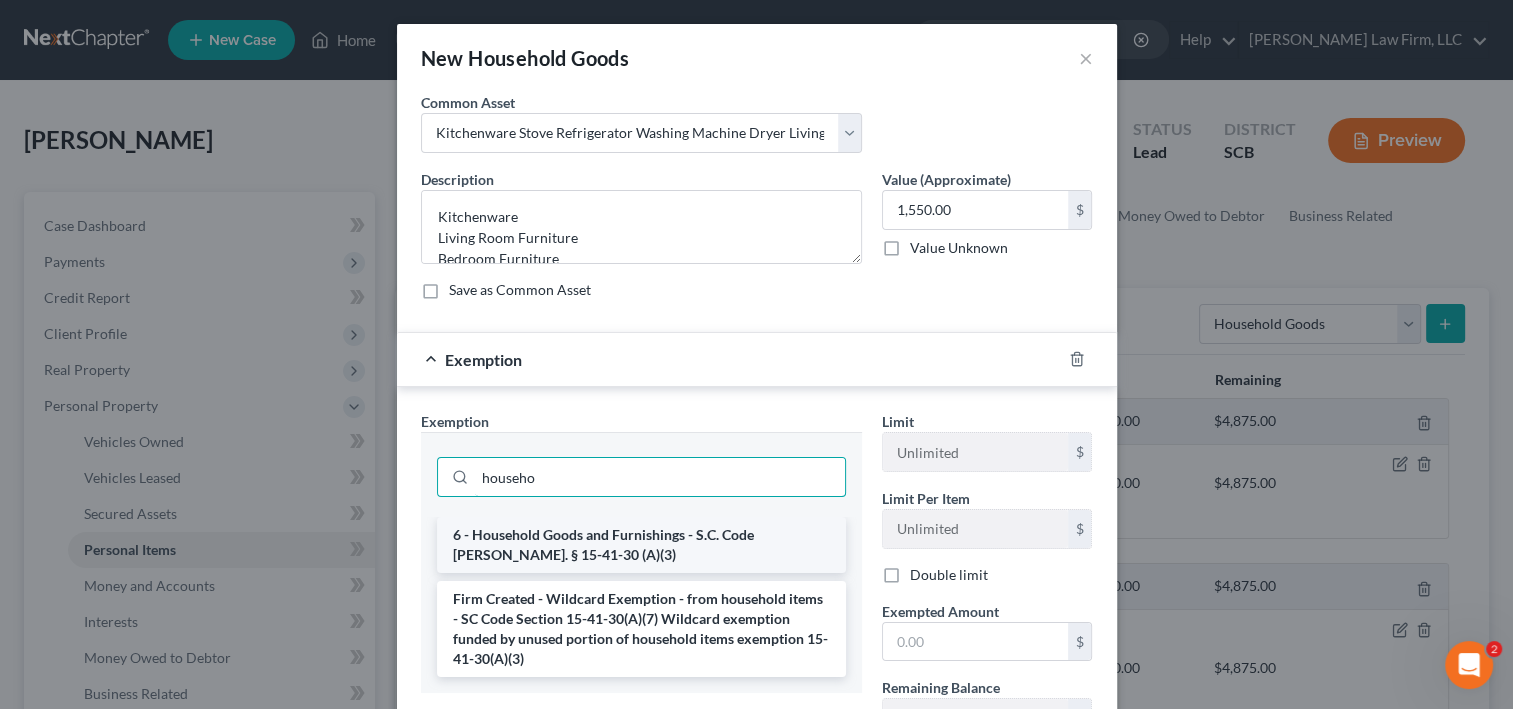 type on "househo" 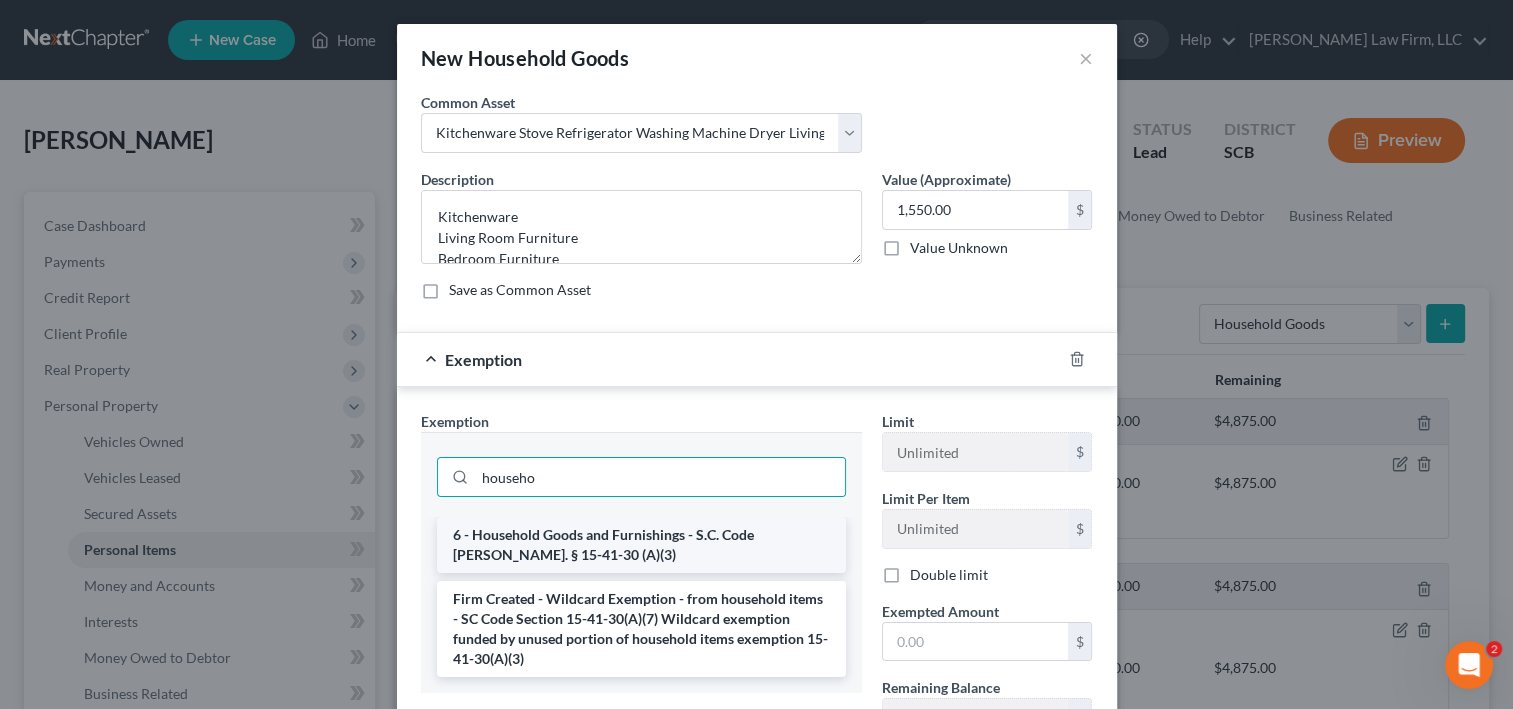 click on "6 - Household Goods and Furnishings - S.C. Code [PERSON_NAME]. § 15-41-30 (A)(3)" at bounding box center [641, 545] 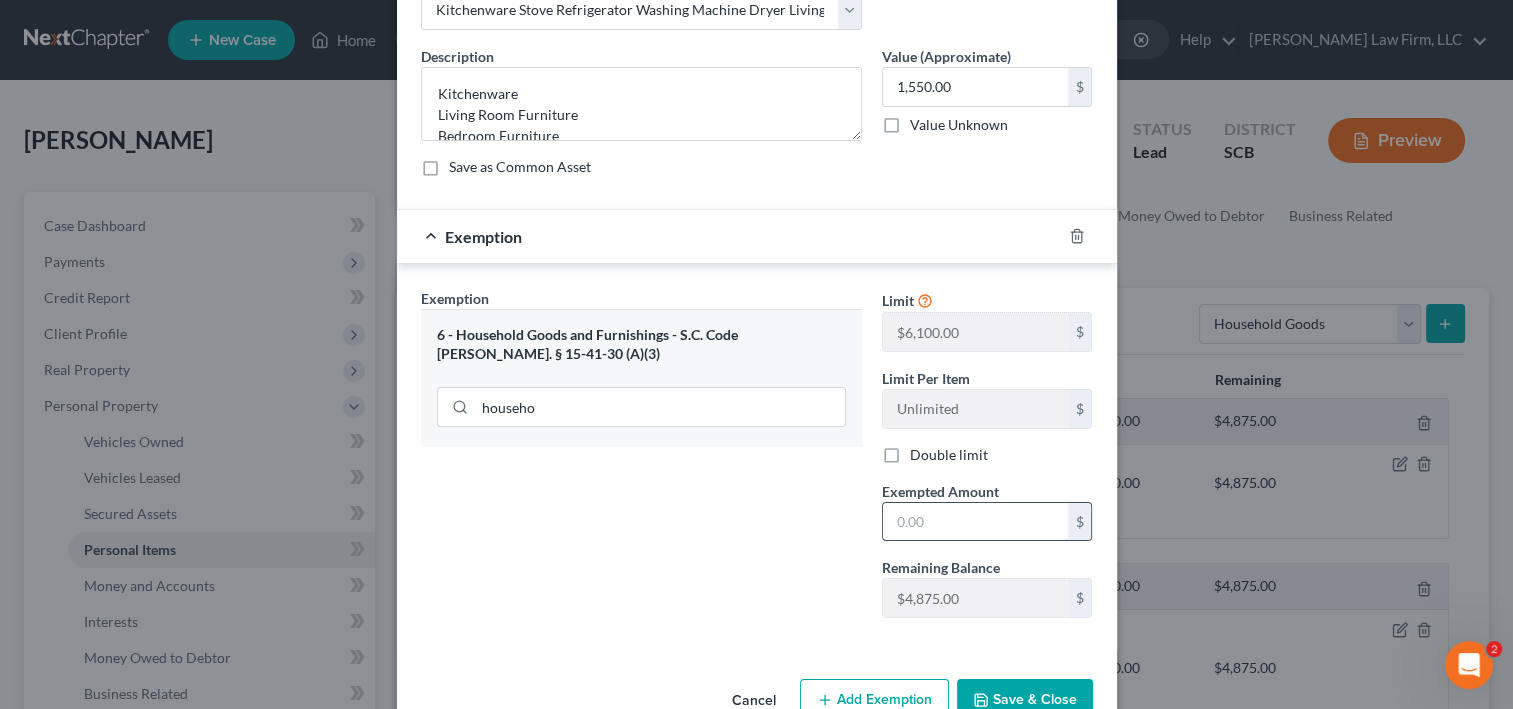 scroll, scrollTop: 160, scrollLeft: 0, axis: vertical 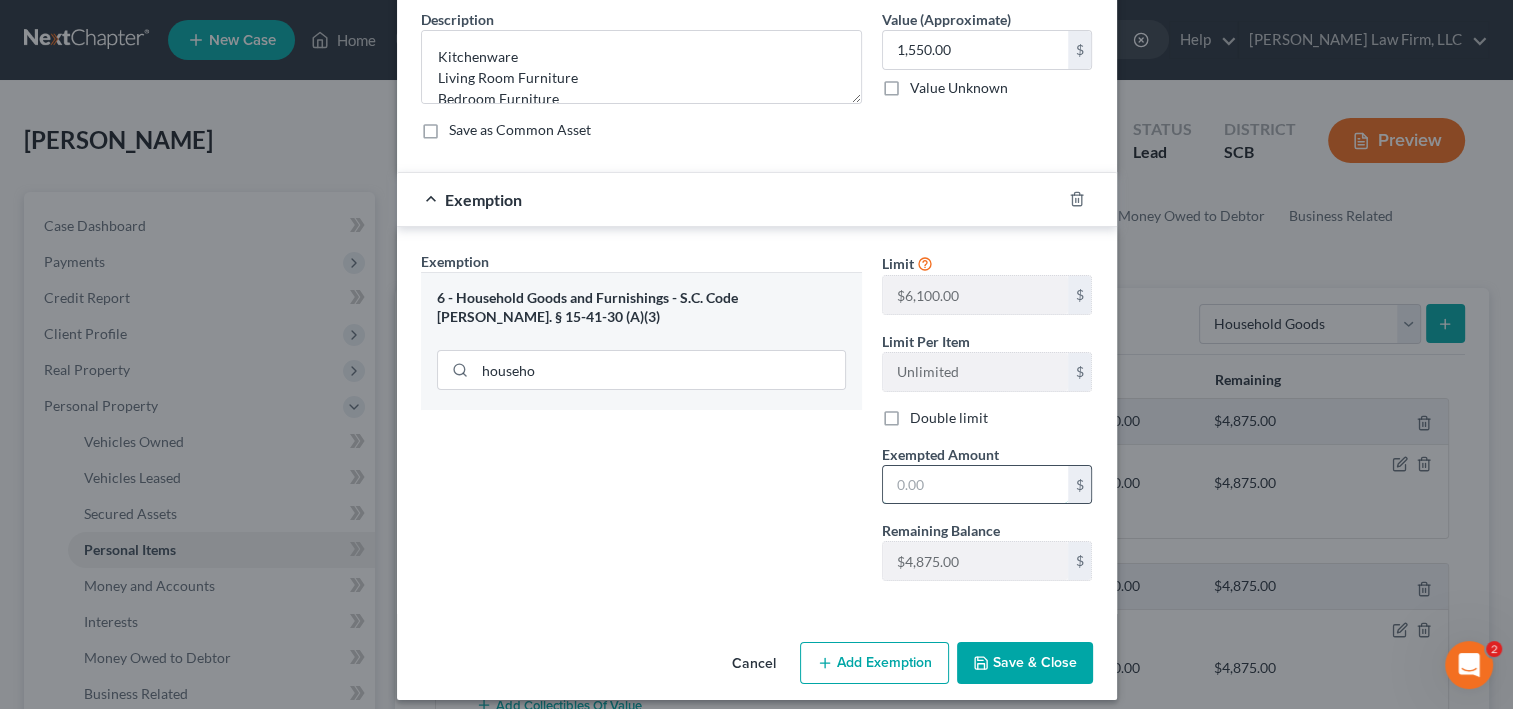click at bounding box center (975, 485) 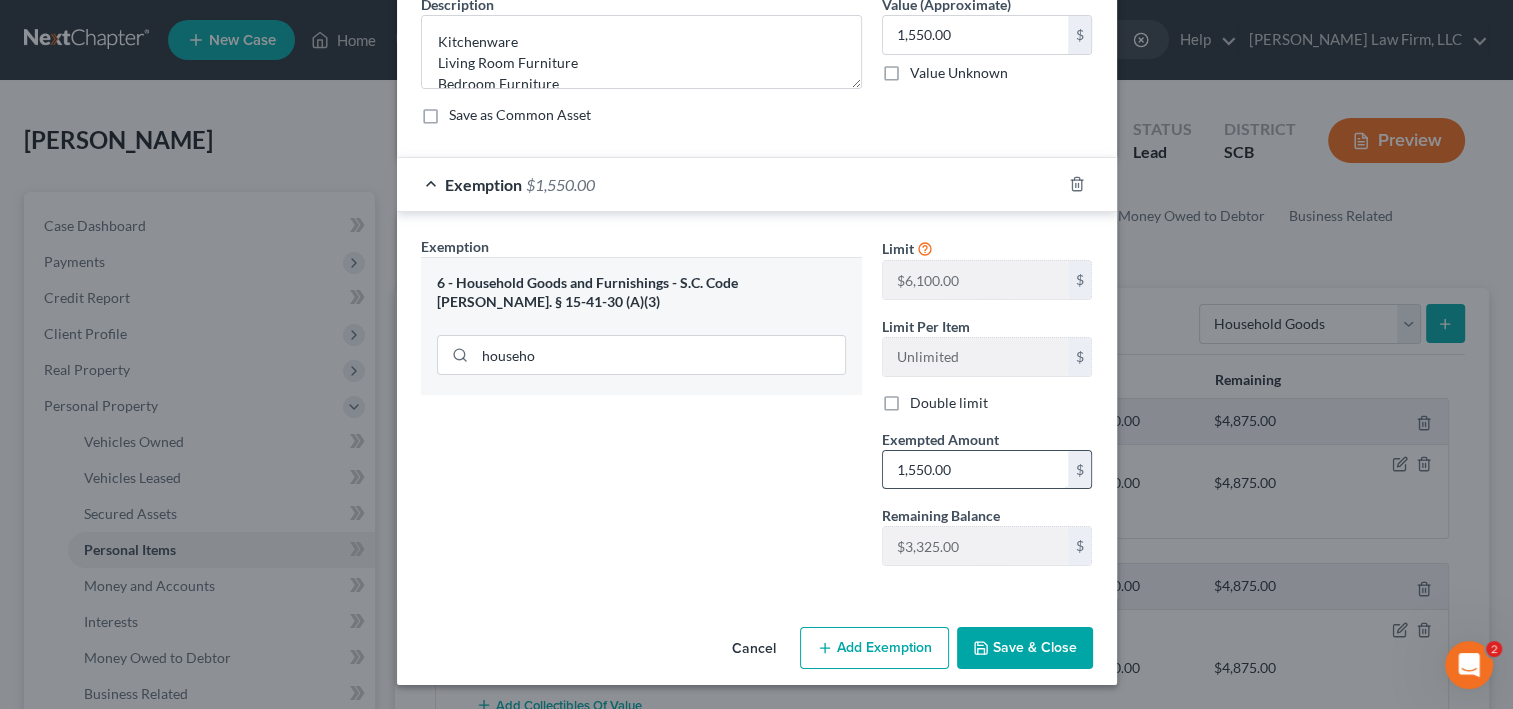scroll, scrollTop: 388, scrollLeft: 0, axis: vertical 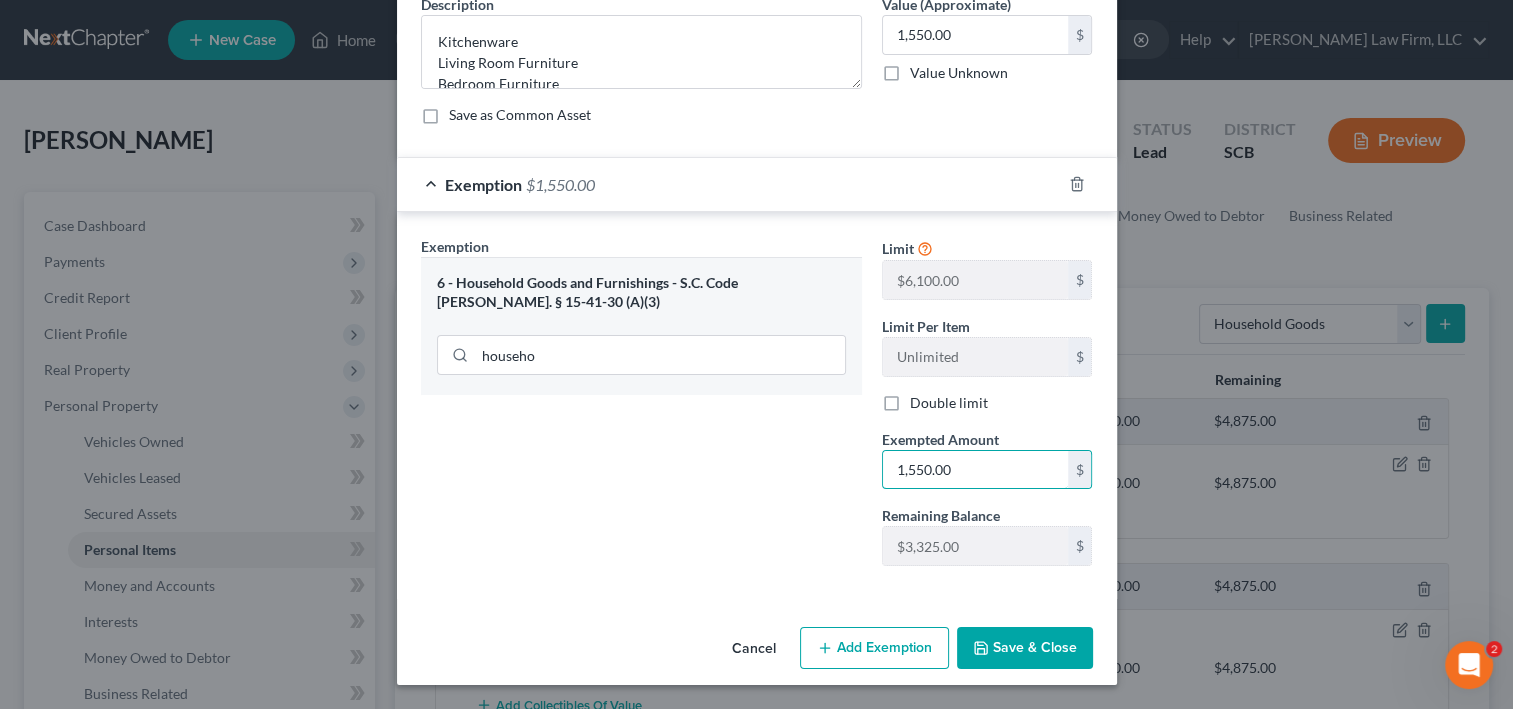 type on "1,550.00" 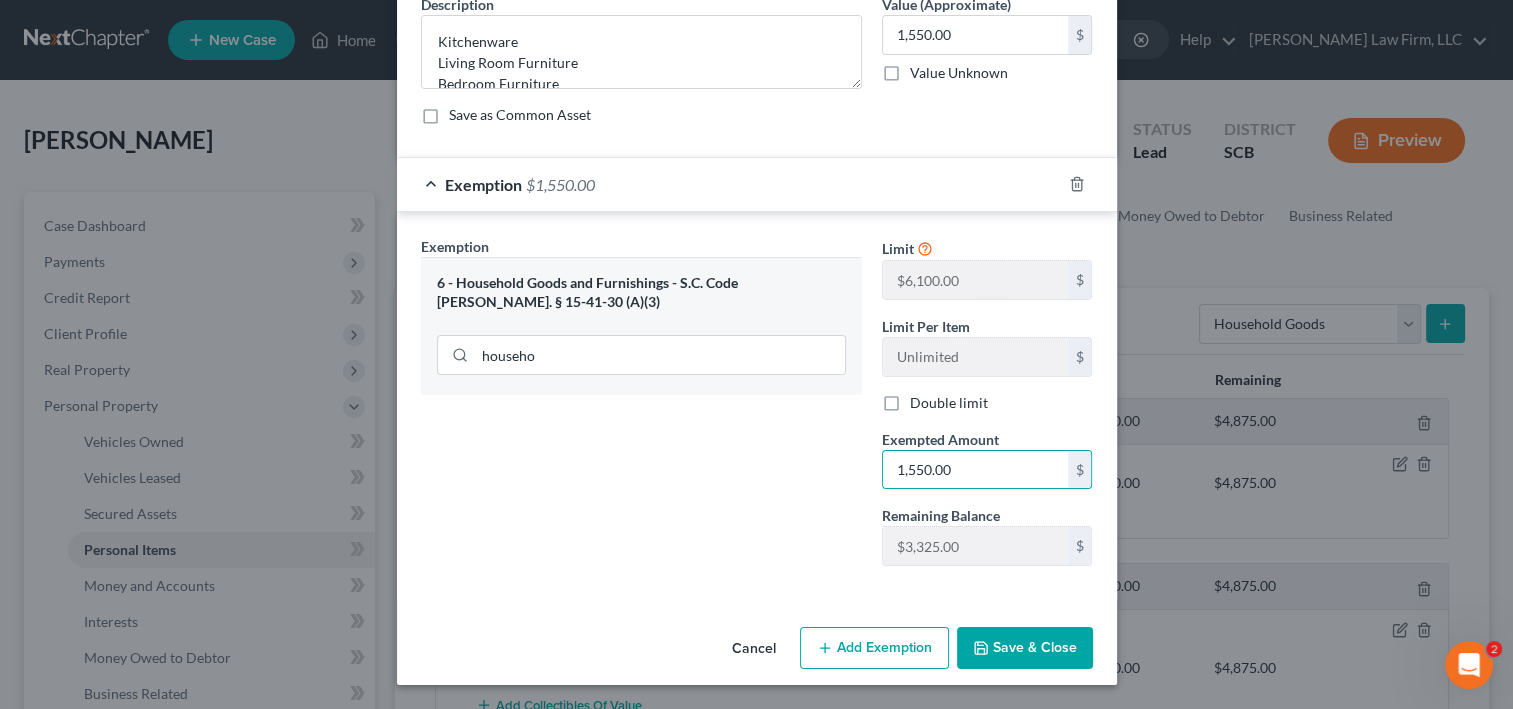 click on "Save & Close" at bounding box center (1025, 648) 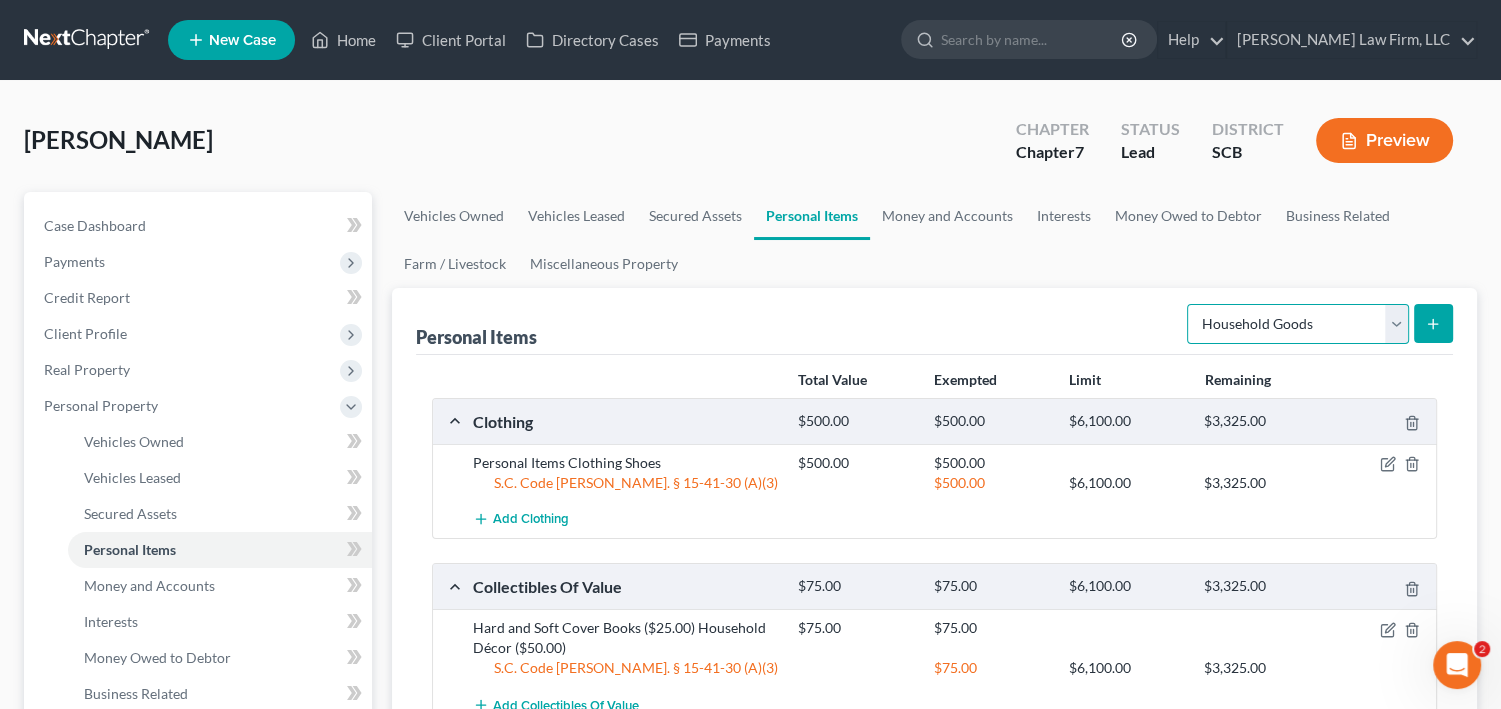 click on "Select Item Type Clothing Collectibles Of Value Electronics Firearms Household Goods Jewelry Other Pet(s) Sports & Hobby Equipment" at bounding box center [1298, 324] 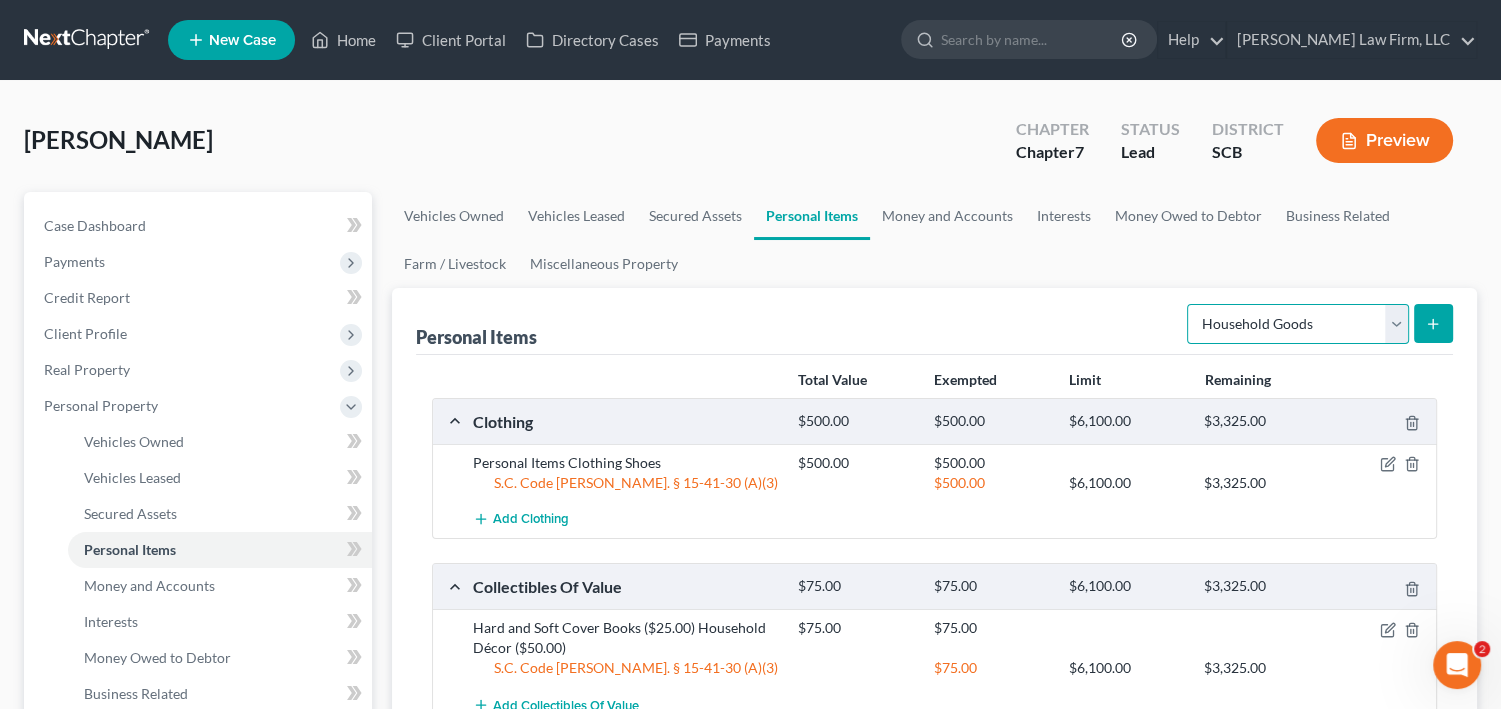 select on "jewelry" 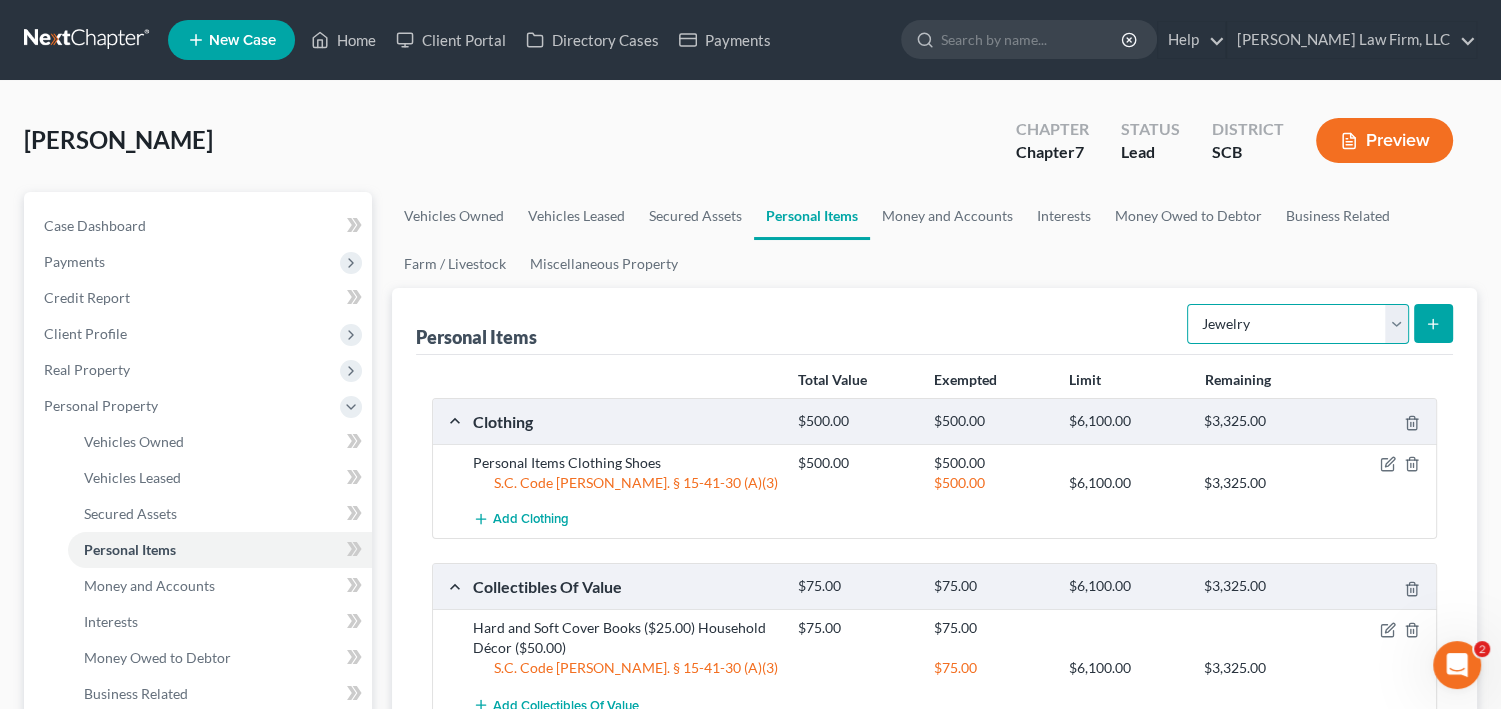 click on "Select Item Type Clothing Collectibles Of Value Electronics Firearms Household Goods Jewelry Other Pet(s) Sports & Hobby Equipment" at bounding box center [1298, 324] 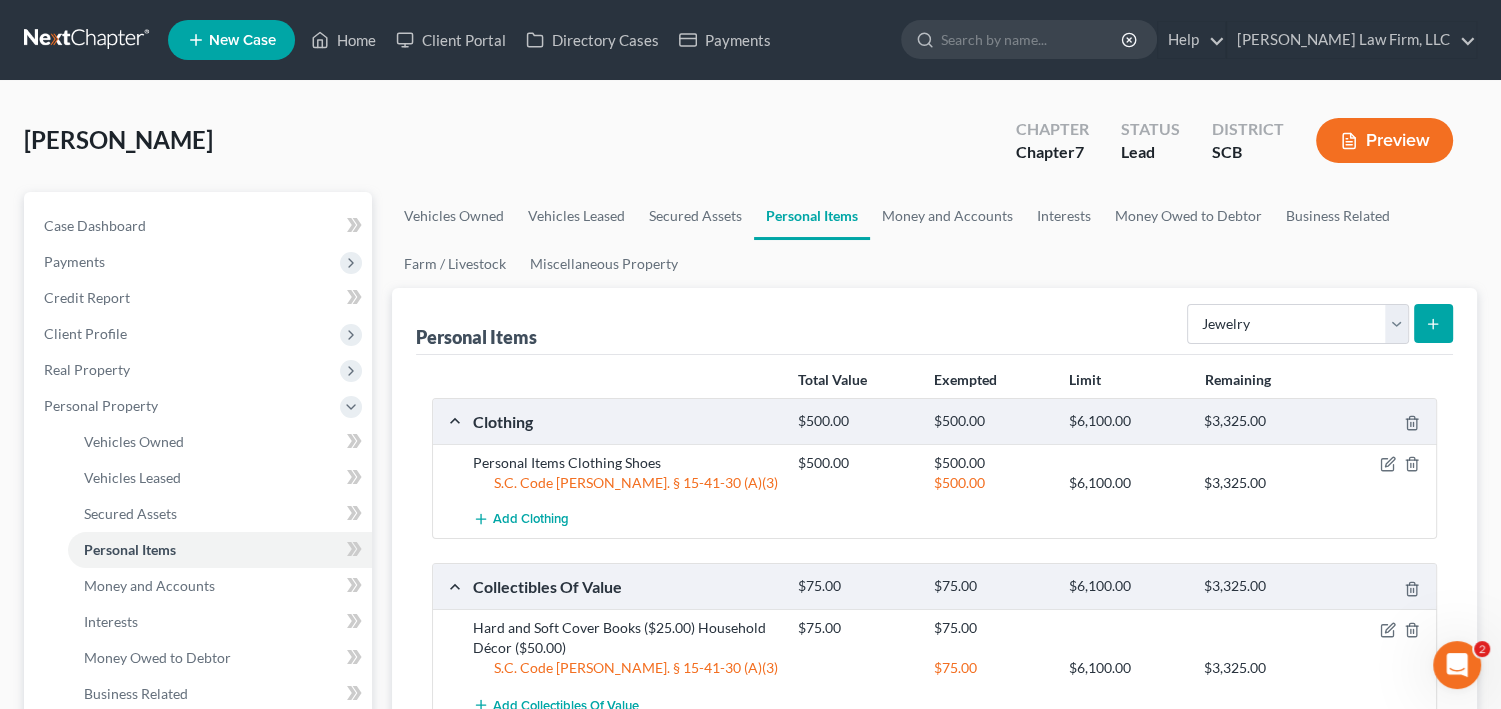 click on "Select Item Type Clothing Collectibles Of Value Electronics Firearms Household Goods Jewelry Other Pet(s) Sports & Hobby Equipment" at bounding box center [1316, 322] 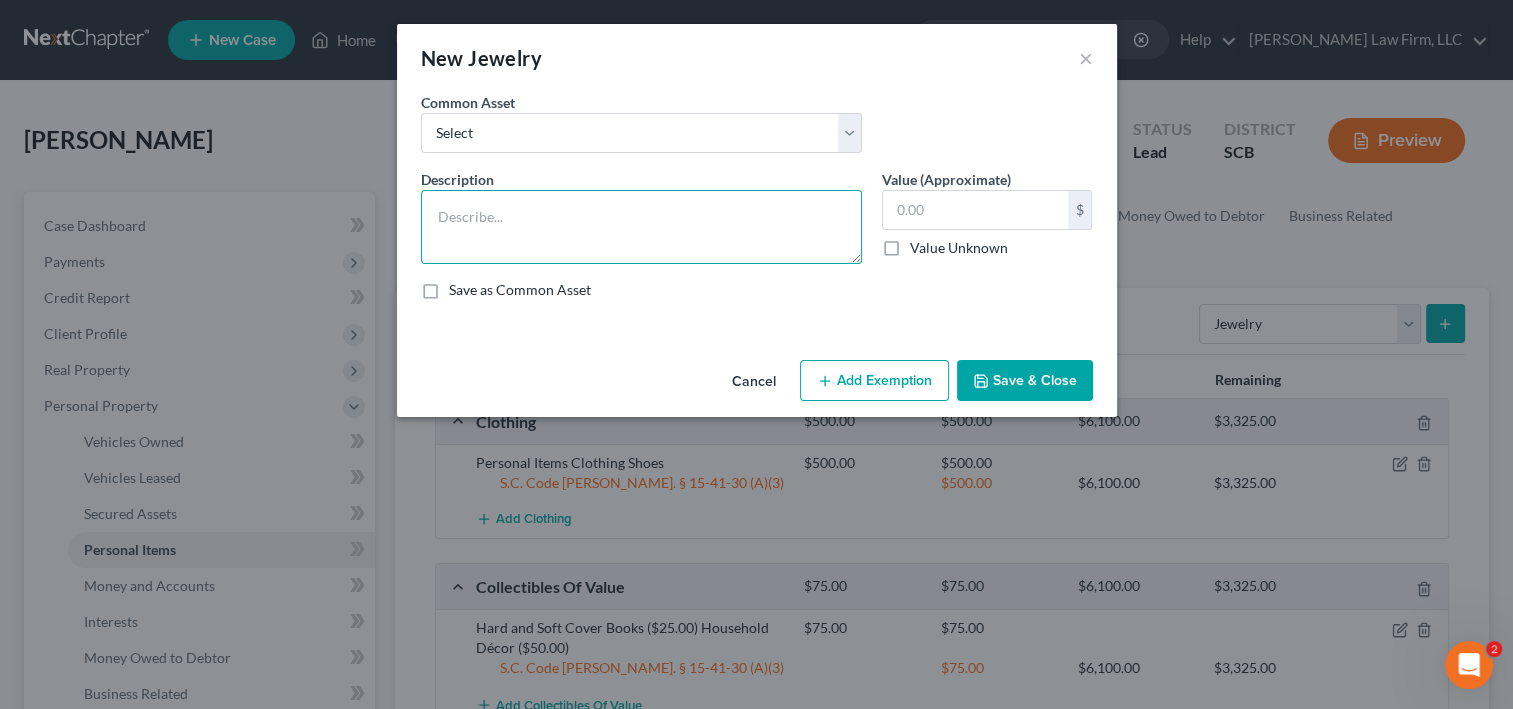 click at bounding box center [641, 227] 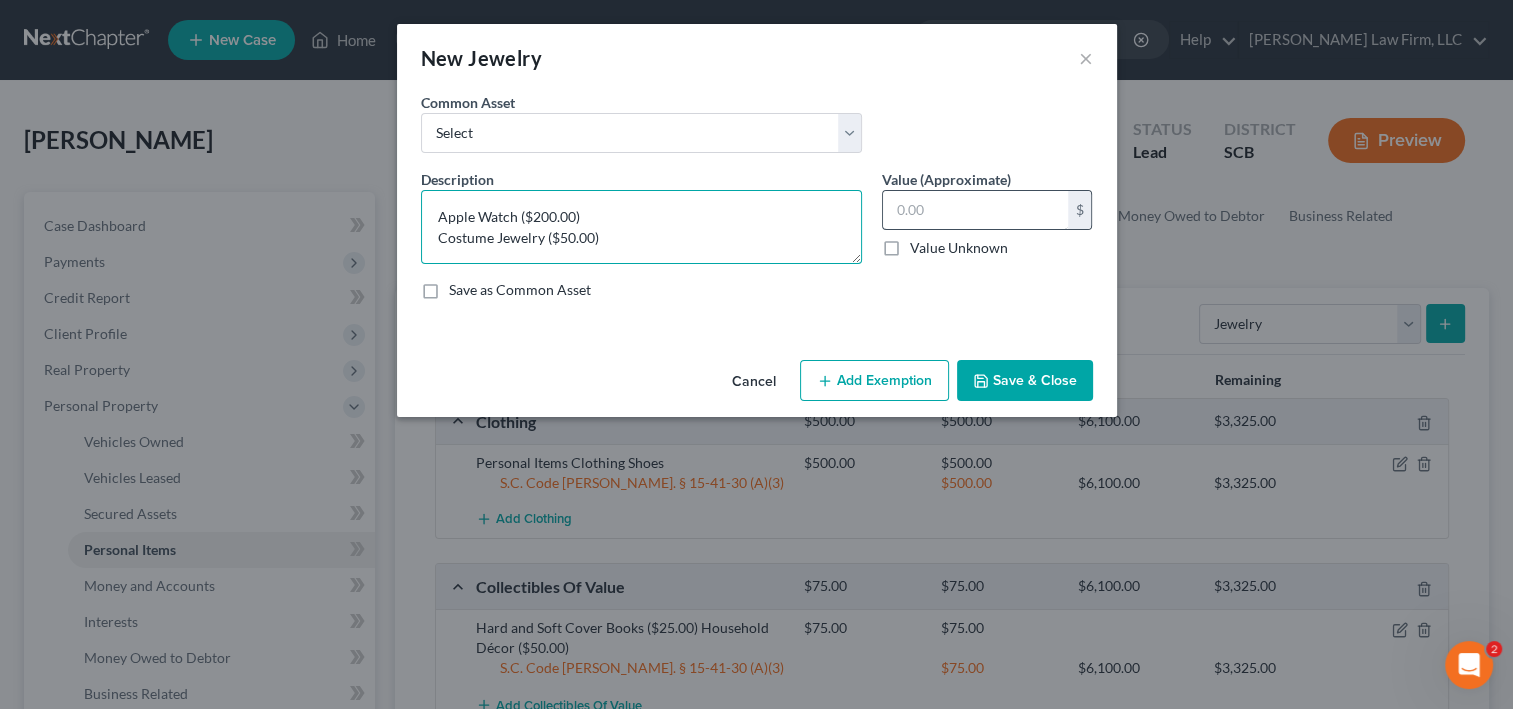 type on "Apple Watch ($200.00)
Costume Jewelry ($50.00)" 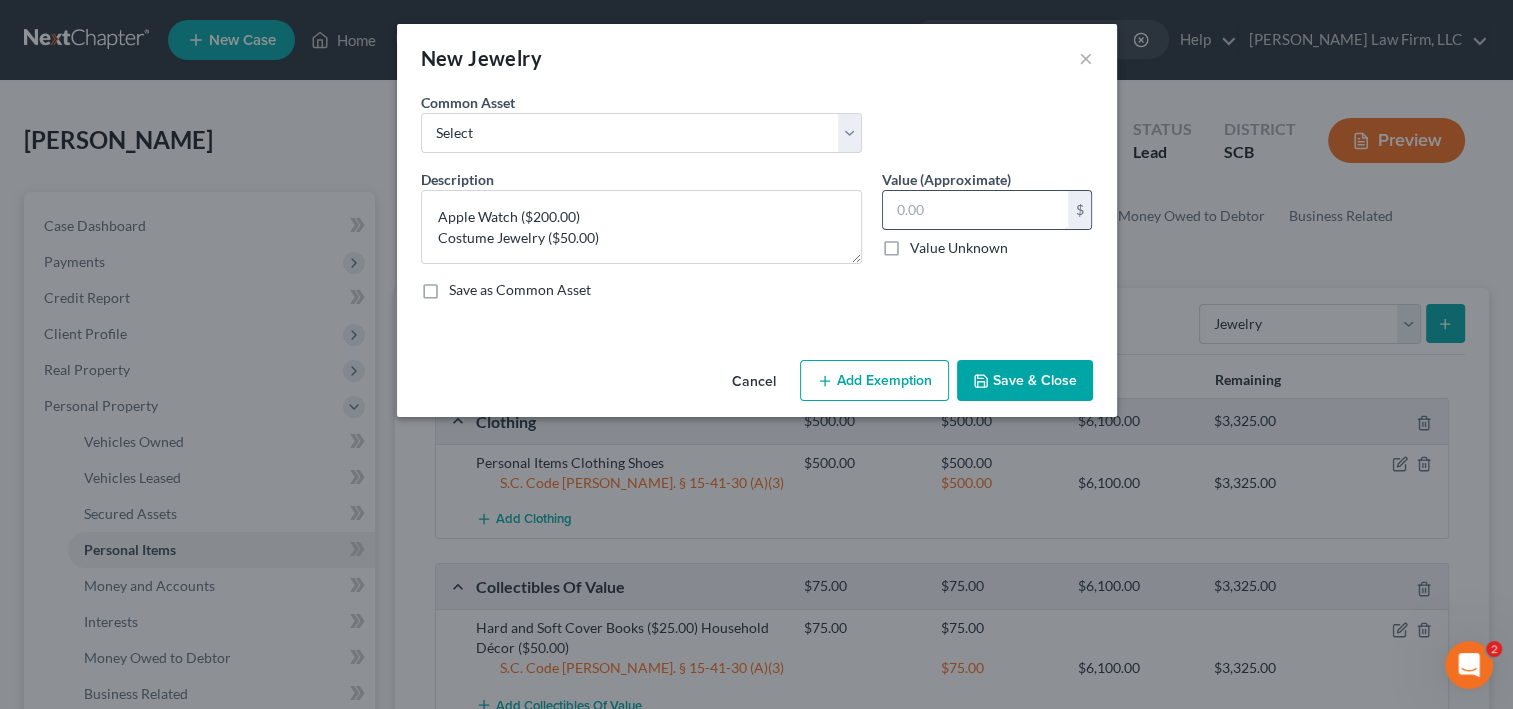 click at bounding box center [975, 210] 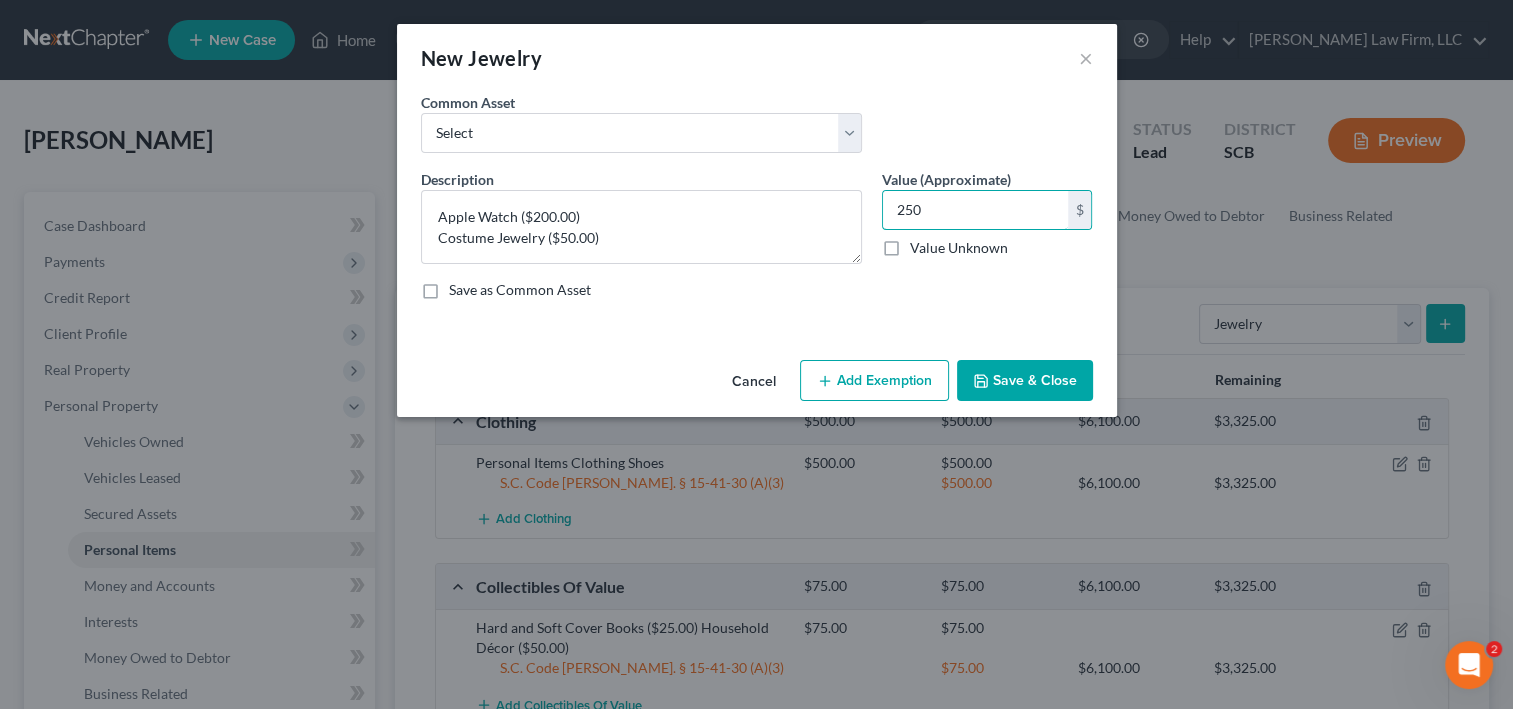 type on "250" 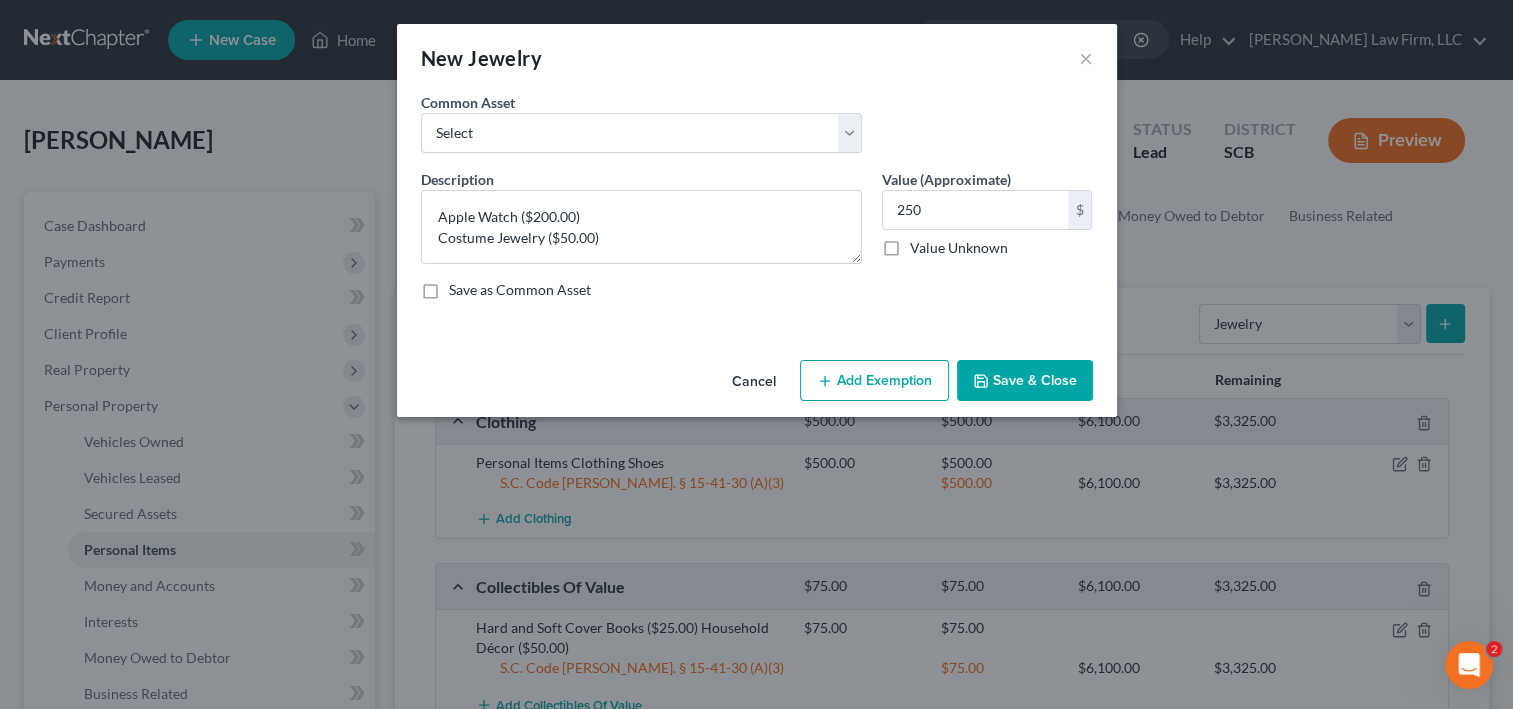 click on "Add Exemption" at bounding box center (874, 381) 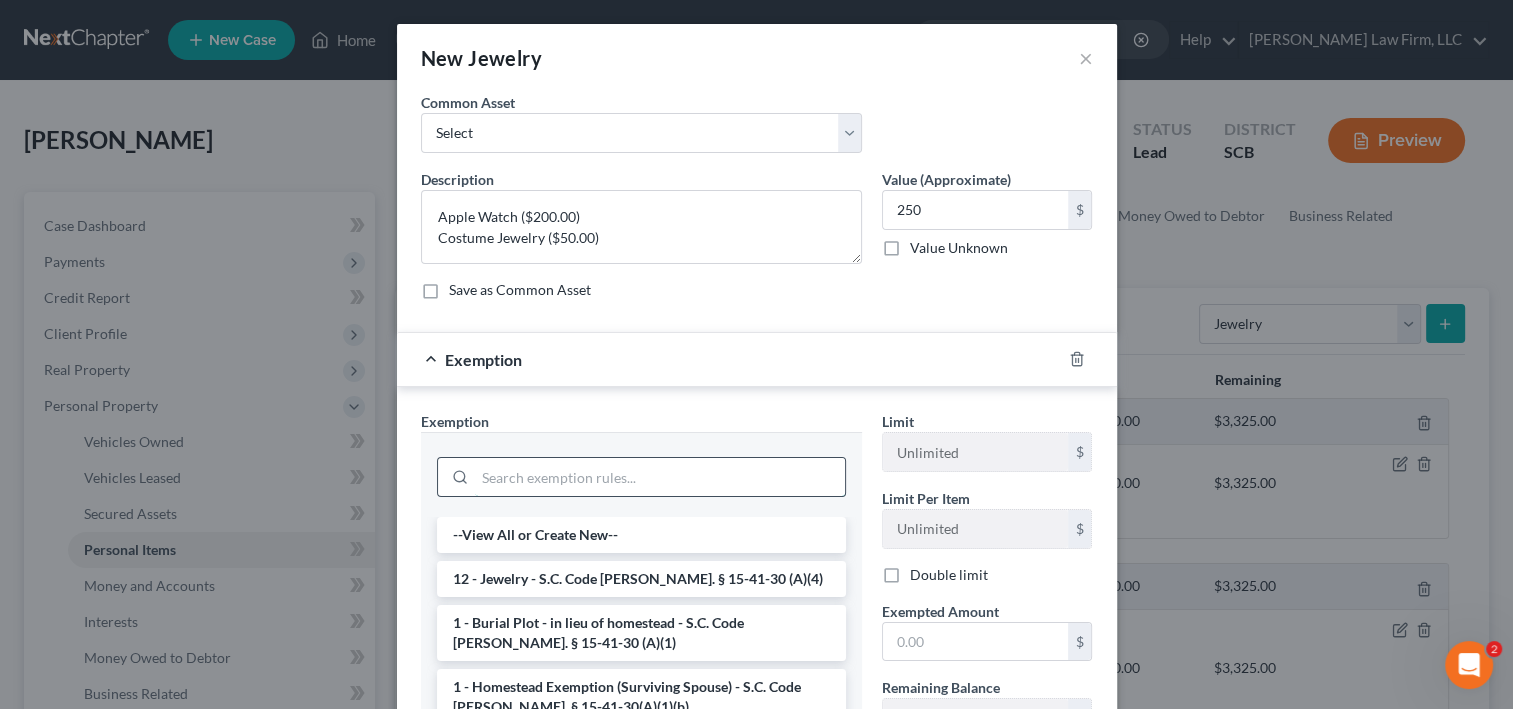 click at bounding box center (660, 477) 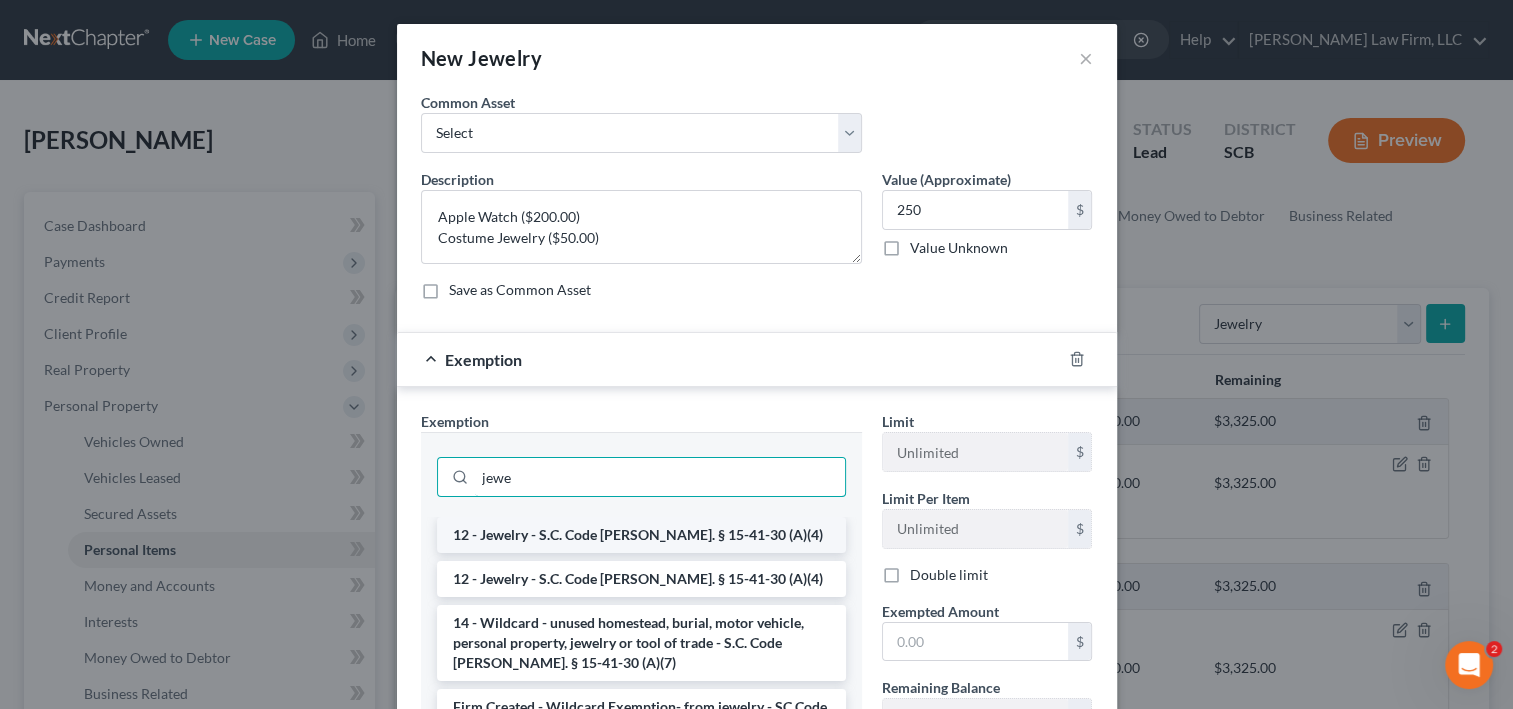 type on "jewe" 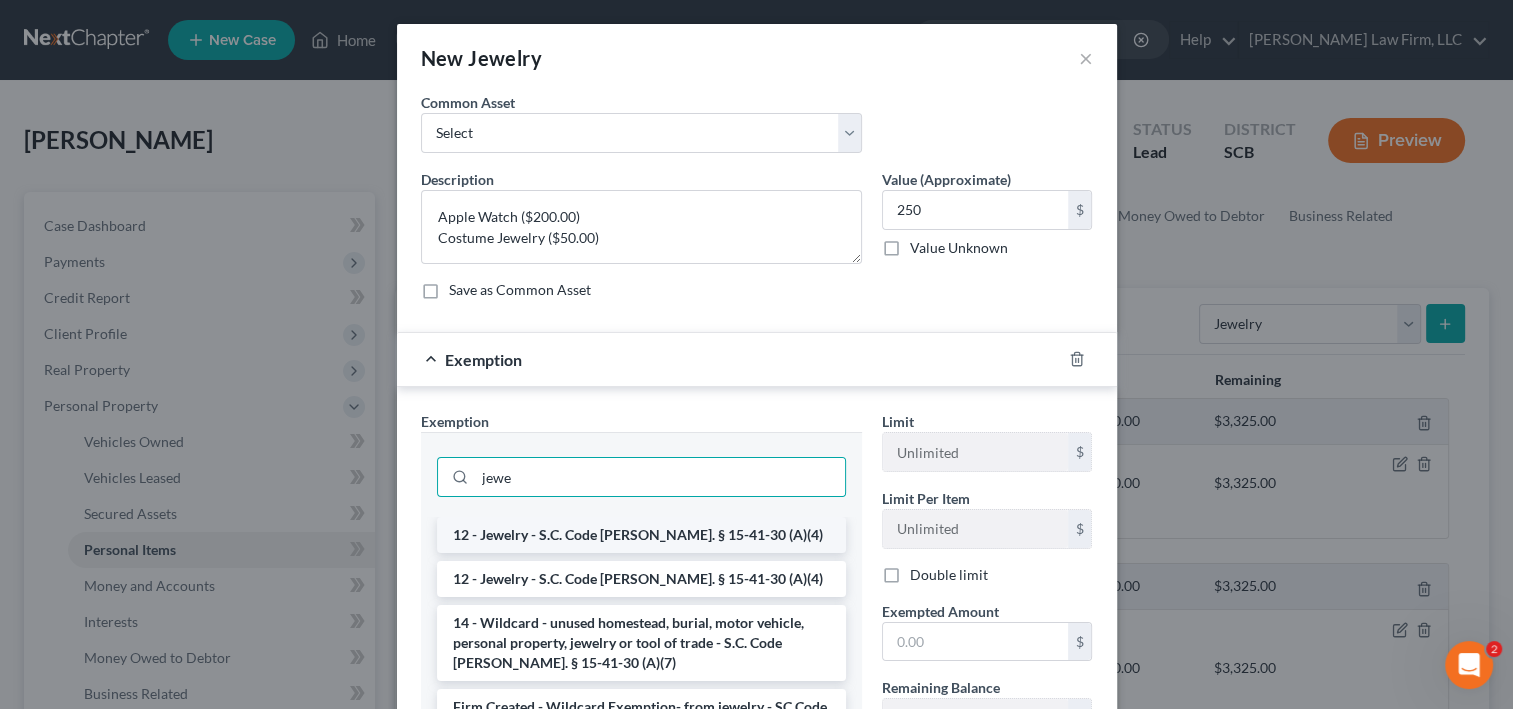 click on "12 - Jewelry - S.C. Code [PERSON_NAME]. § 15-41-30 (A)(4)" at bounding box center [641, 535] 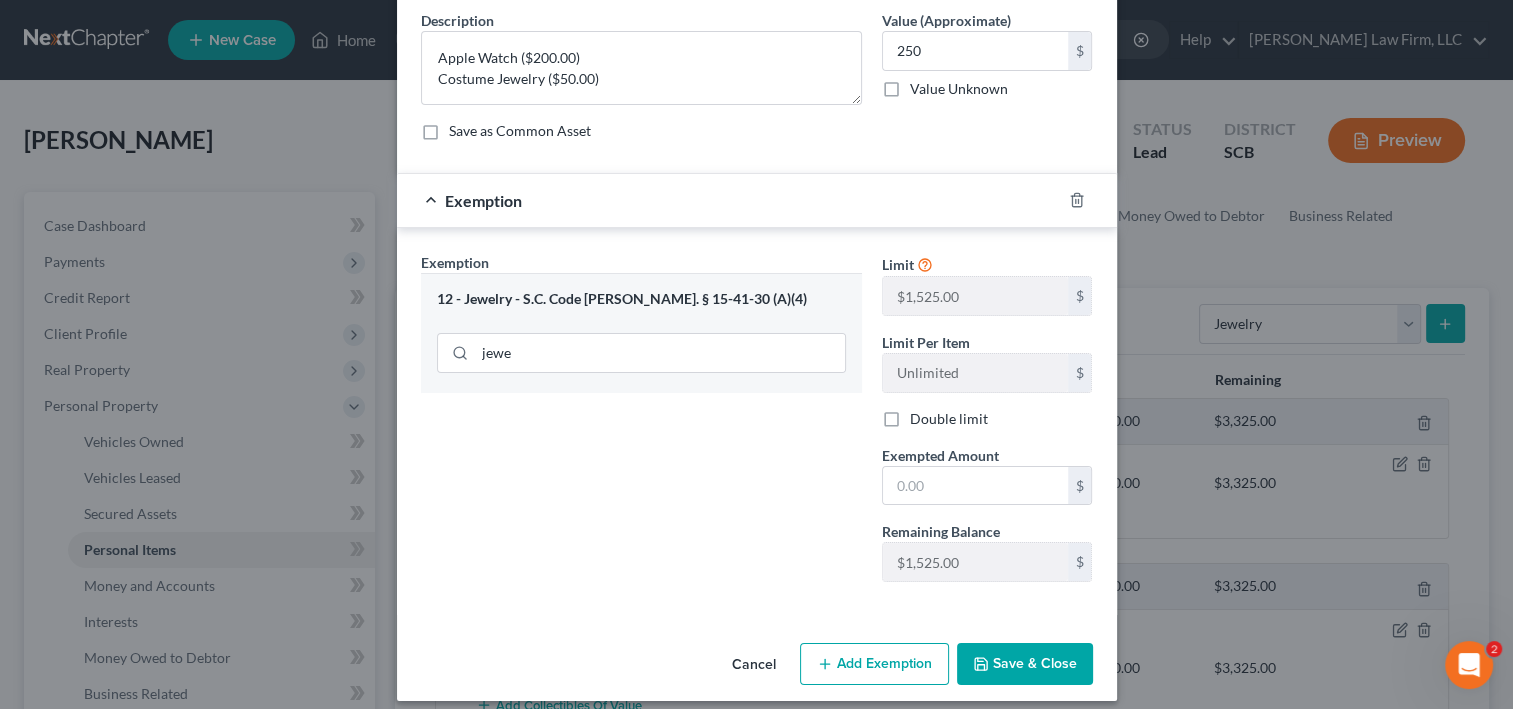 scroll, scrollTop: 160, scrollLeft: 0, axis: vertical 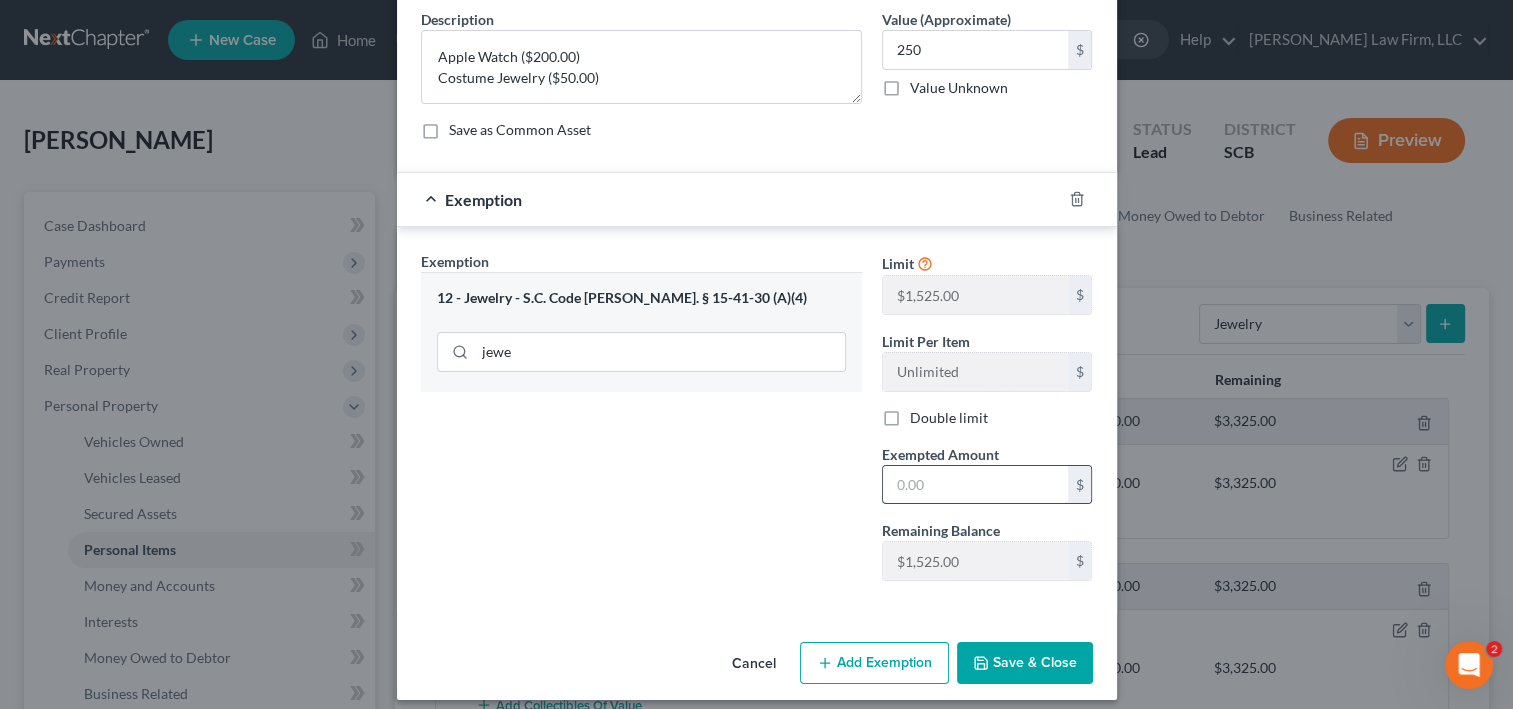 click at bounding box center (975, 485) 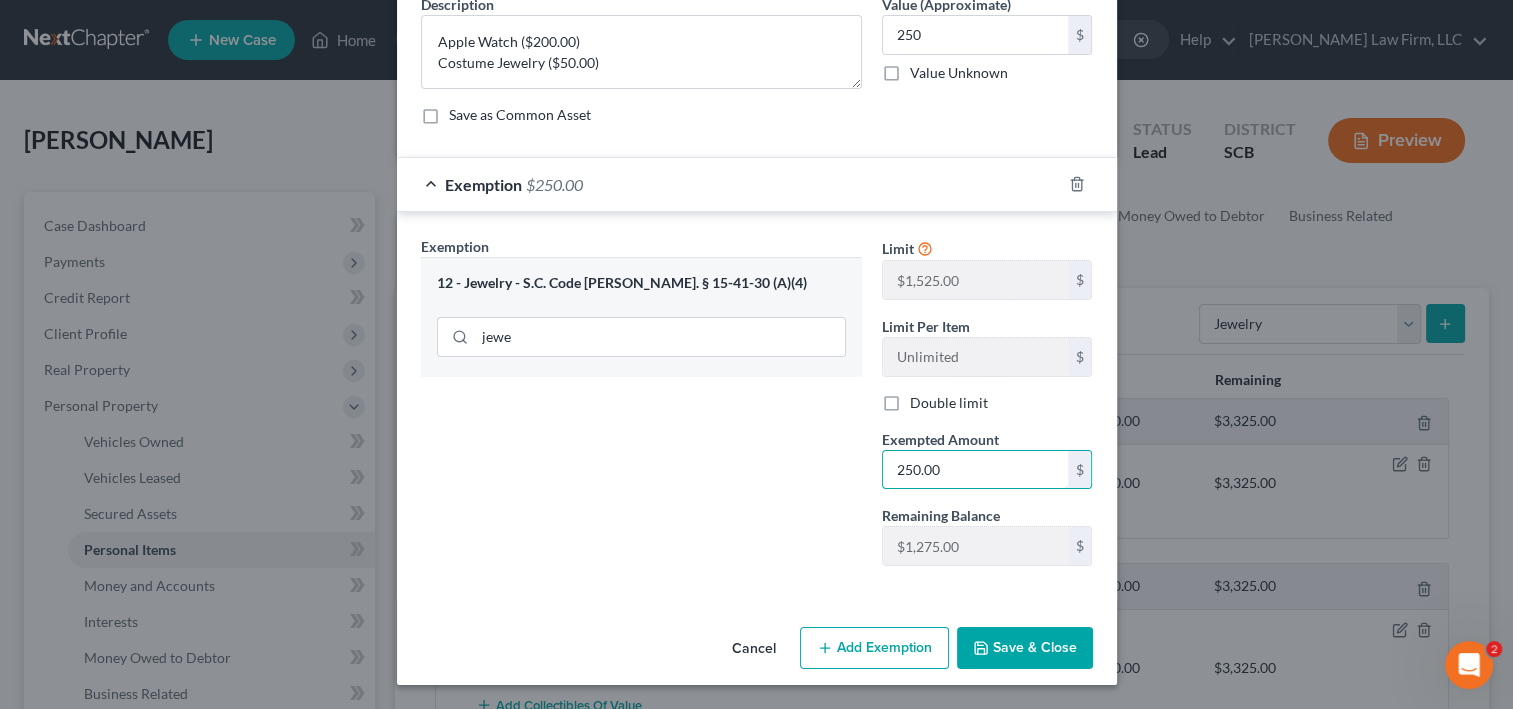 scroll, scrollTop: 388, scrollLeft: 0, axis: vertical 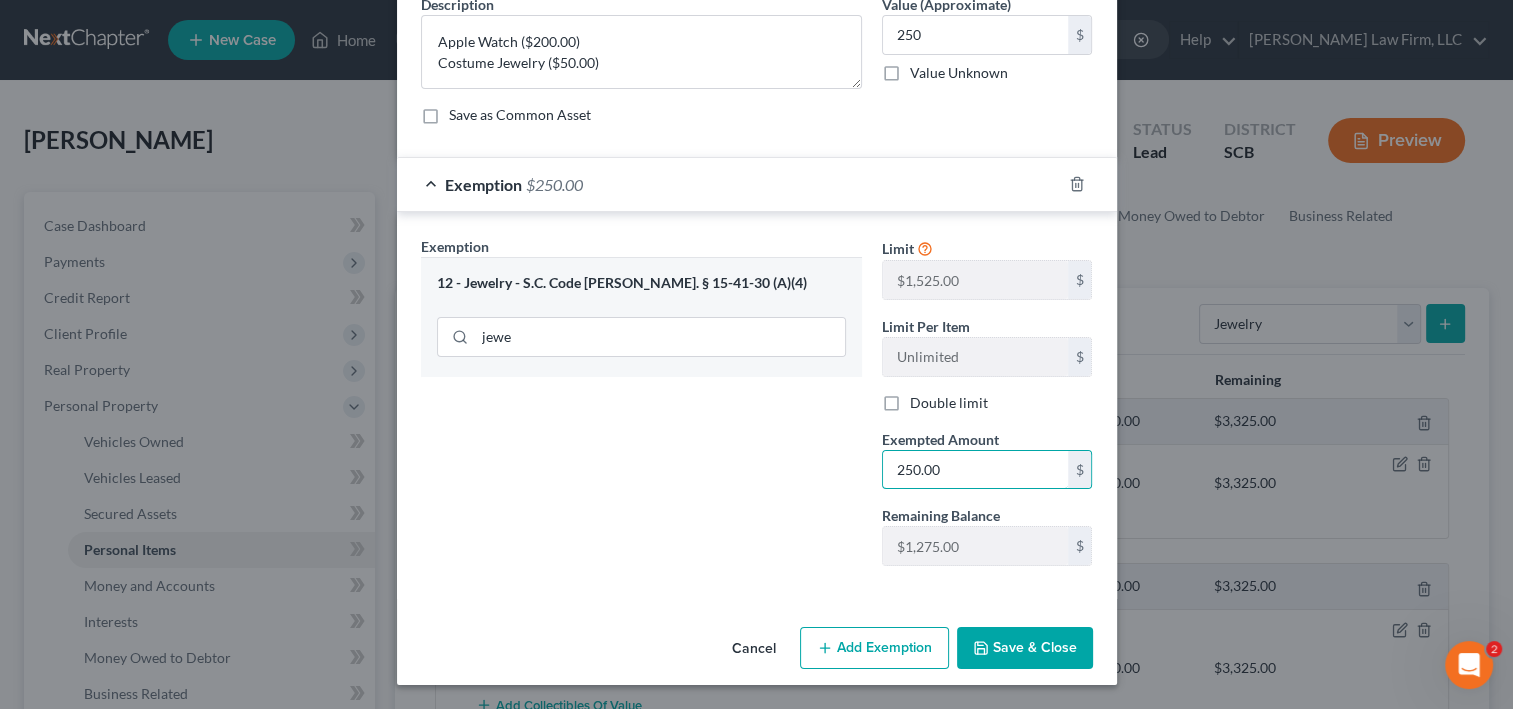 type on "250.00" 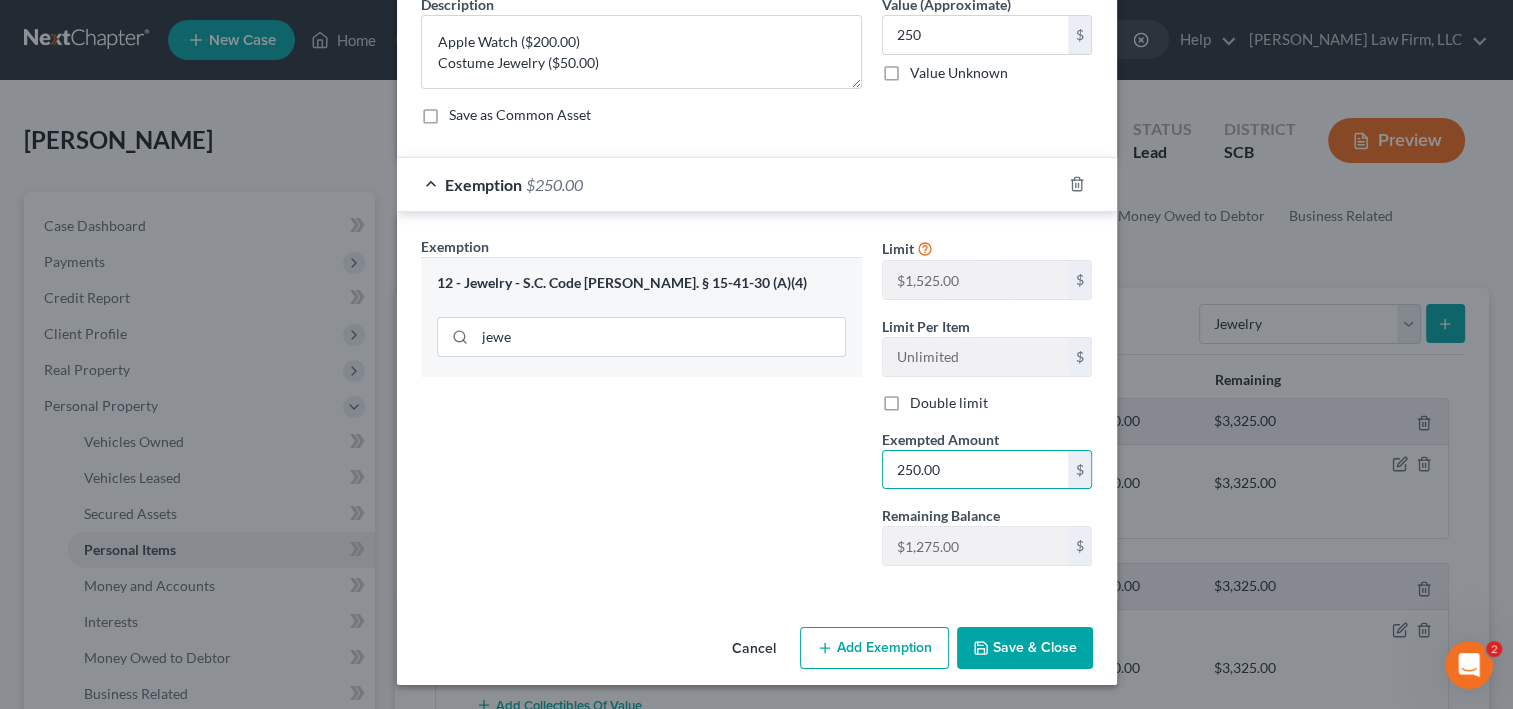 click on "Save & Close" at bounding box center (1025, 648) 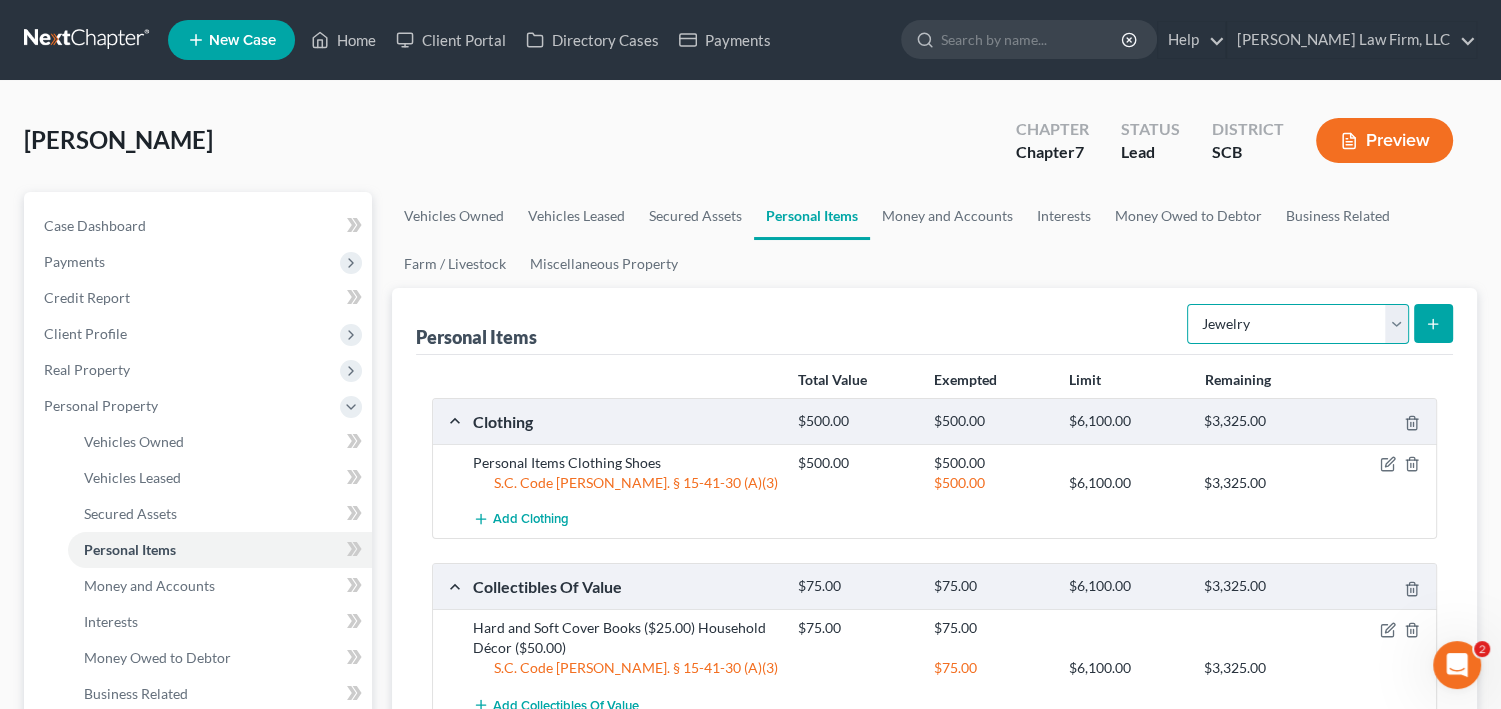 click on "Select Item Type Clothing Collectibles Of Value Electronics Firearms Household Goods Jewelry Other Pet(s) Sports & Hobby Equipment" at bounding box center [1298, 324] 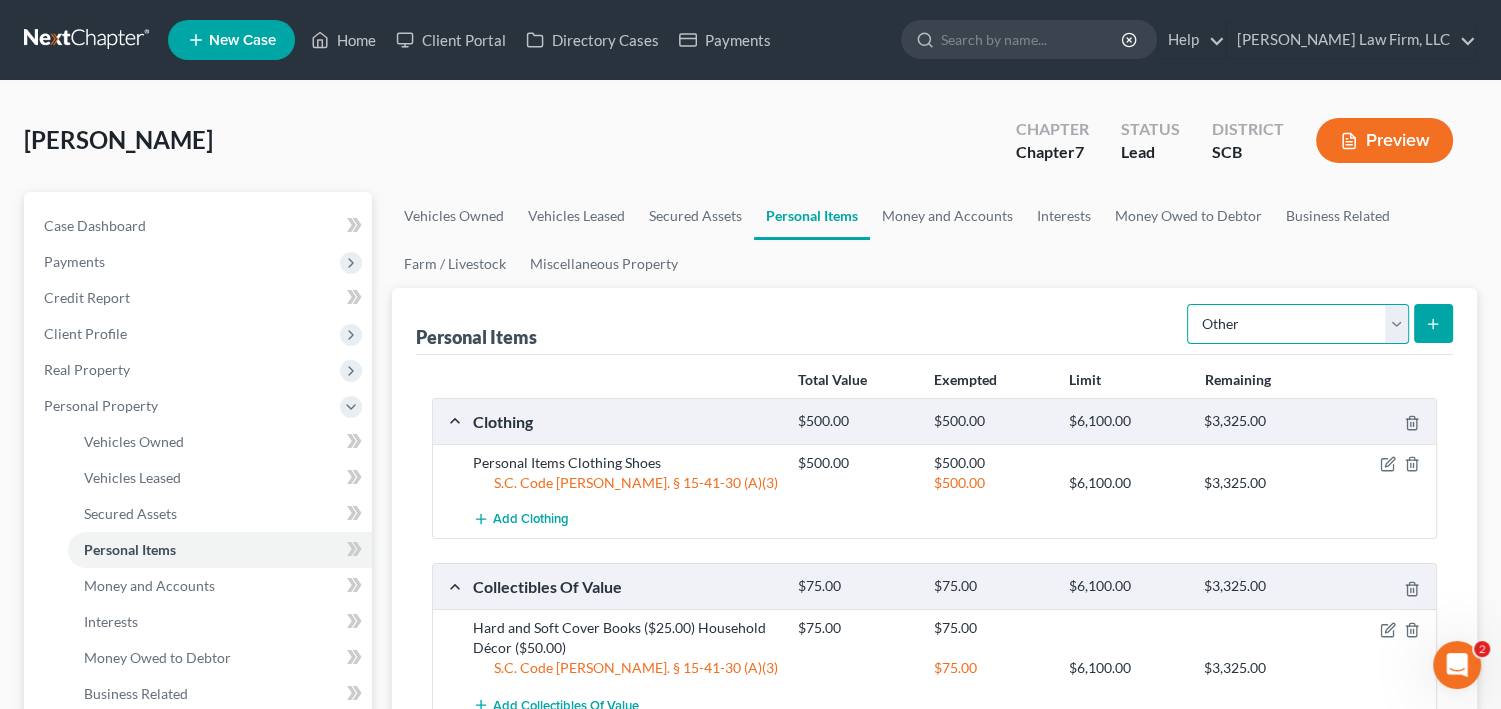 click on "Select Item Type Clothing Collectibles Of Value Electronics Firearms Household Goods Jewelry Other Pet(s) Sports & Hobby Equipment" at bounding box center (1298, 324) 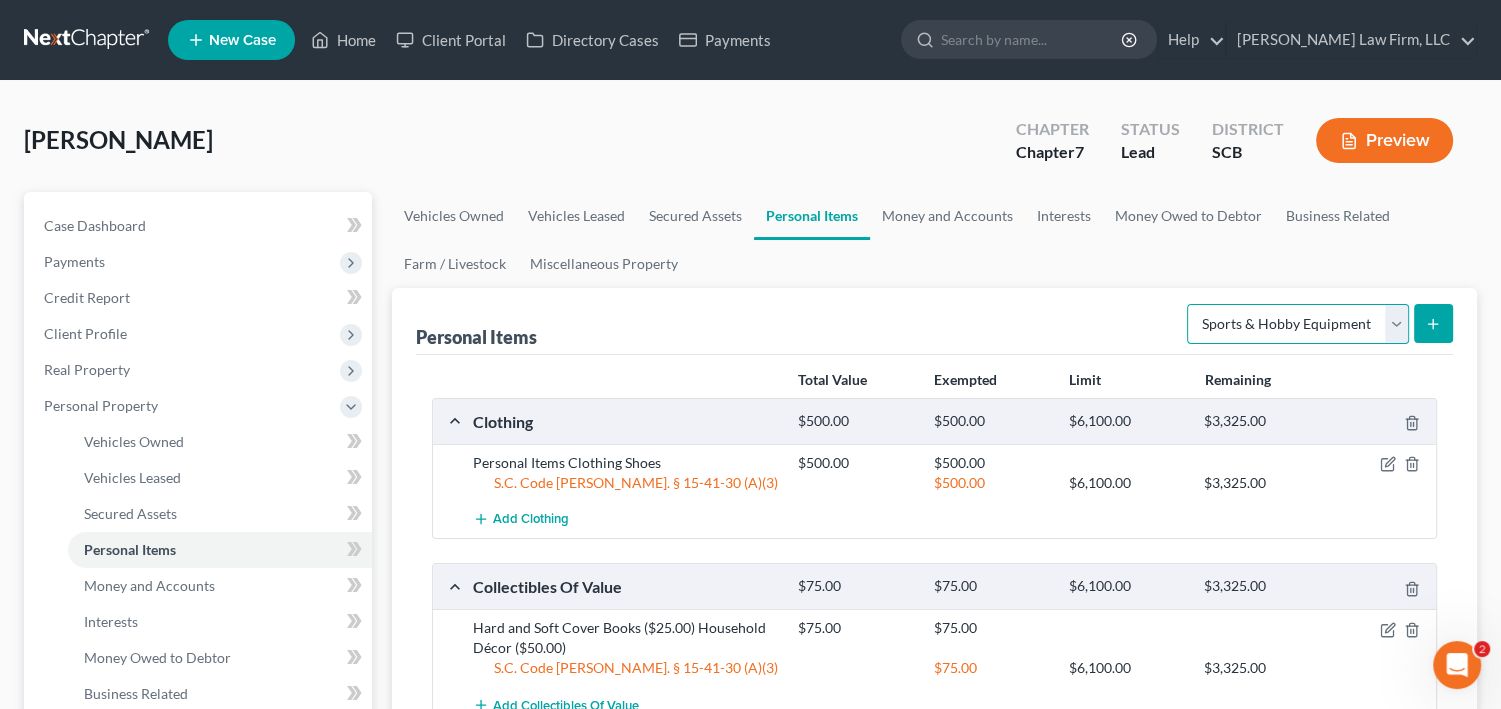 click on "Select Item Type Clothing Collectibles Of Value Electronics Firearms Household Goods Jewelry Other Pet(s) Sports & Hobby Equipment" at bounding box center [1298, 324] 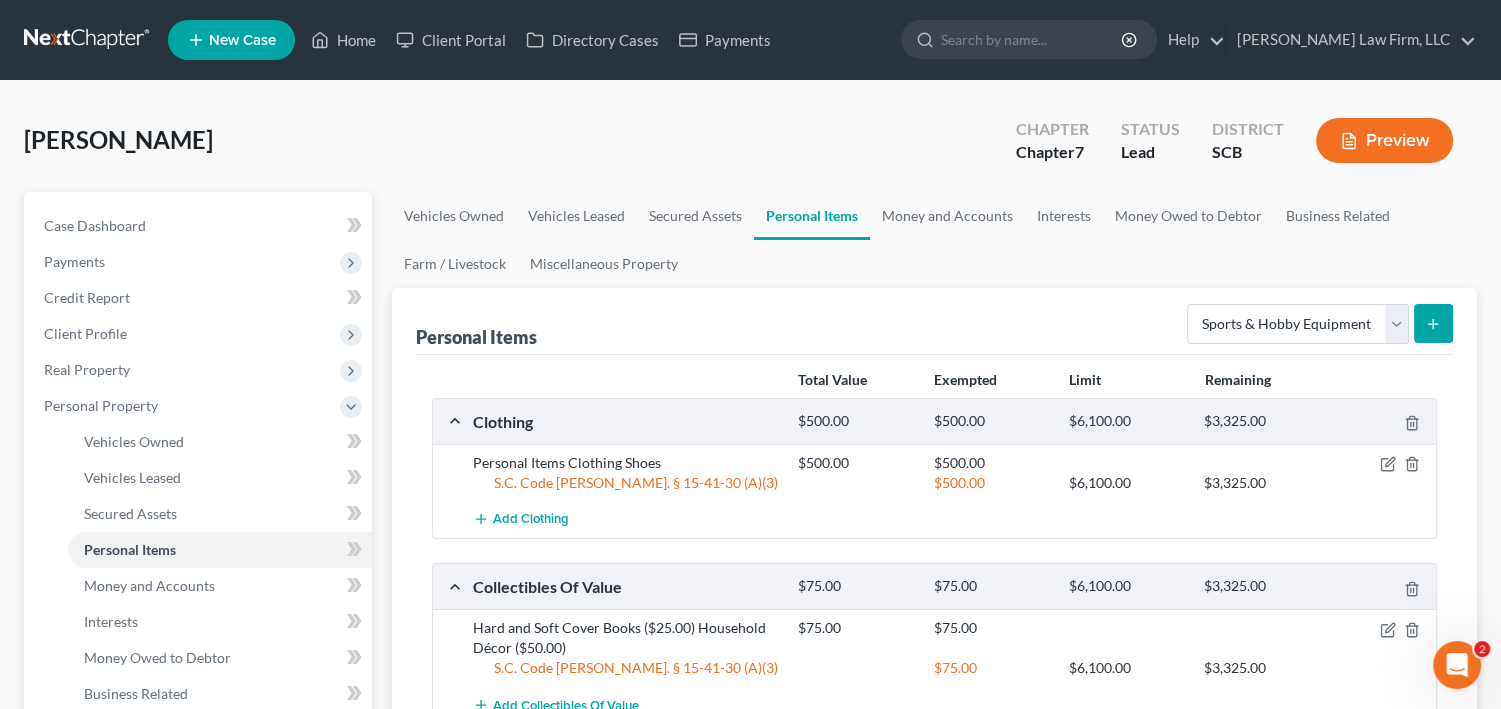 click at bounding box center (1433, 323) 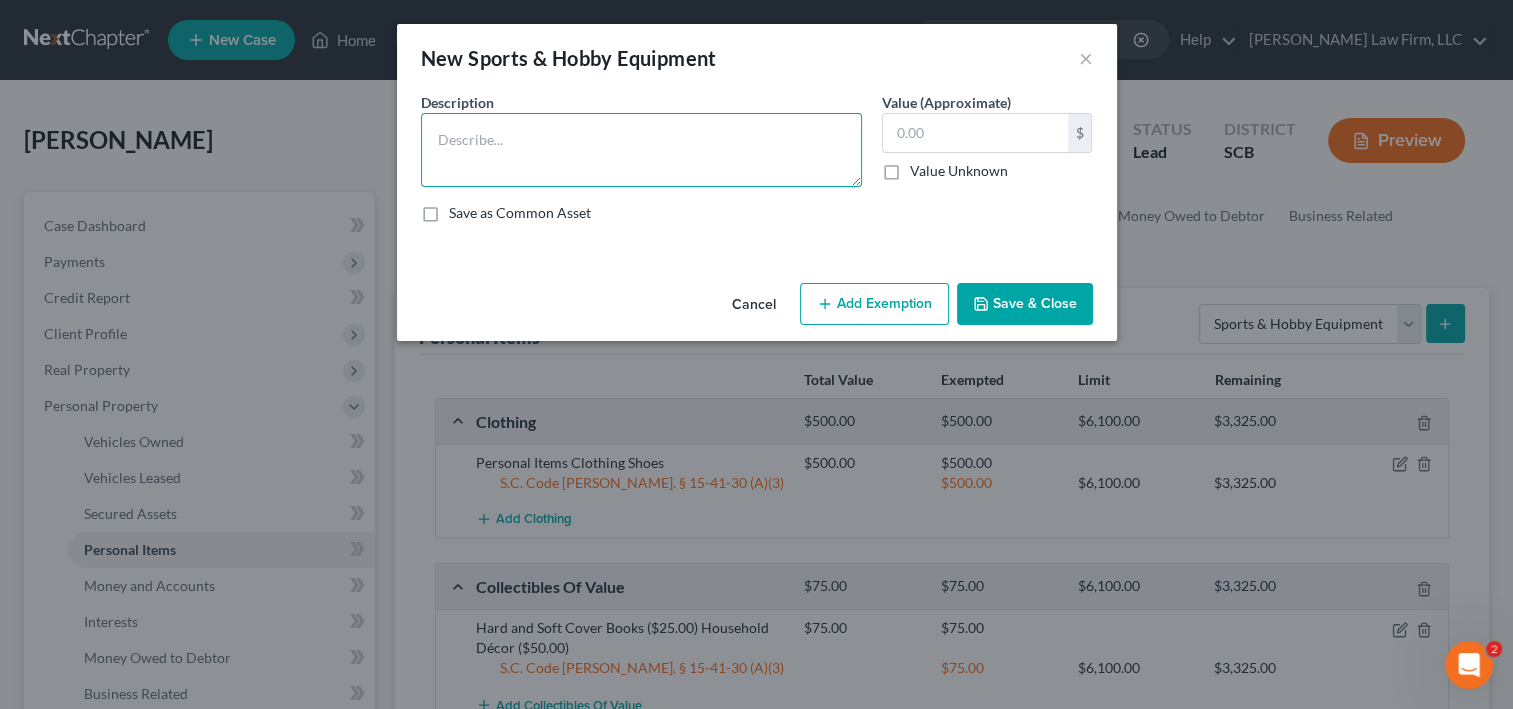 click at bounding box center [641, 150] 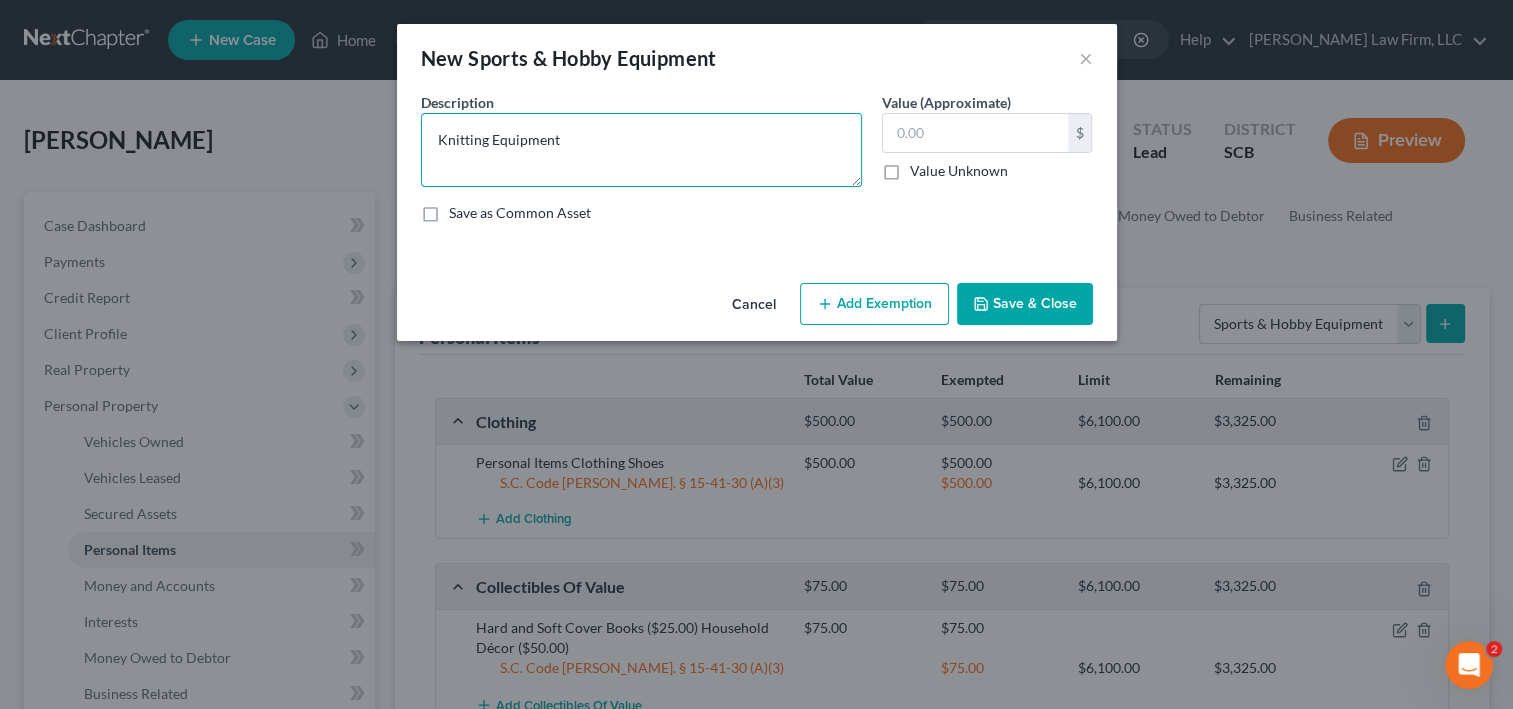 type on "Knitting Equipment" 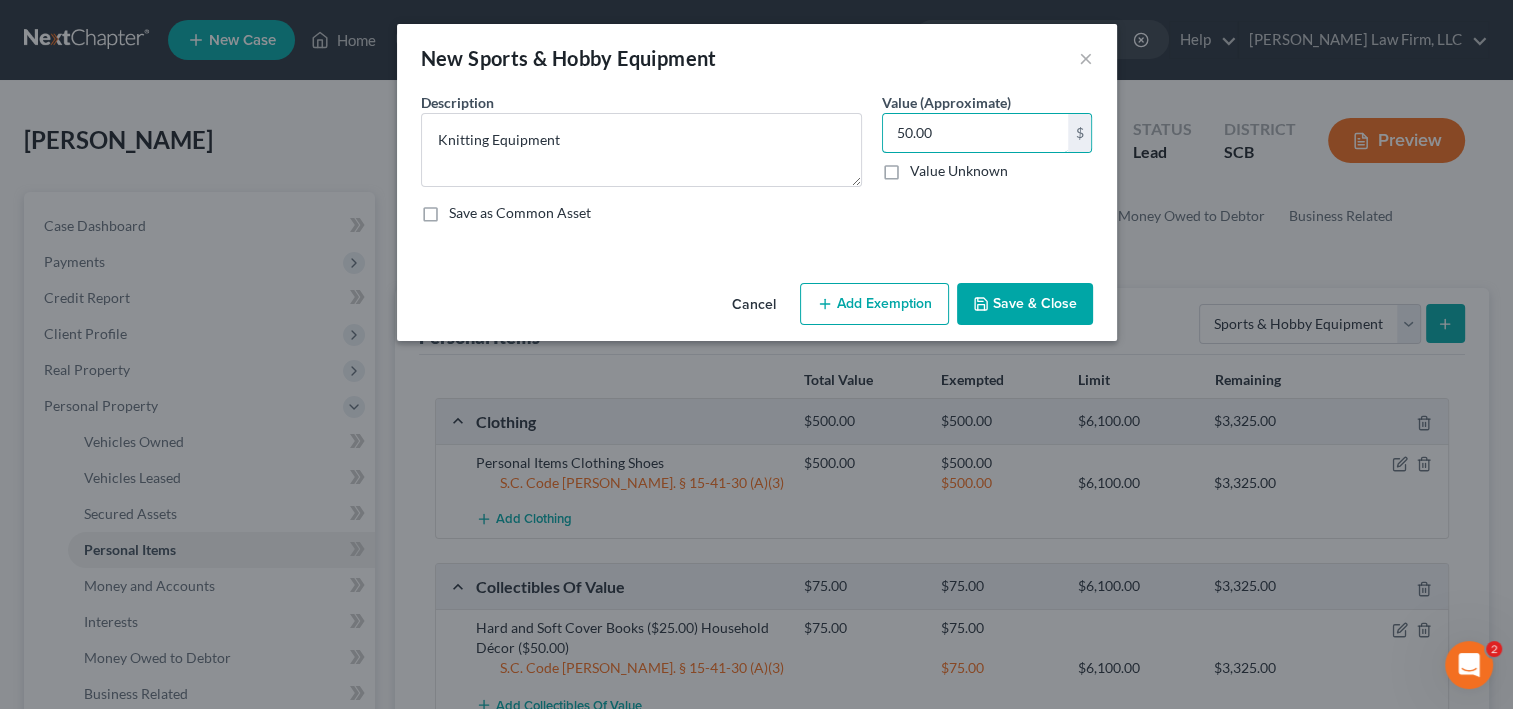 type on "50.00" 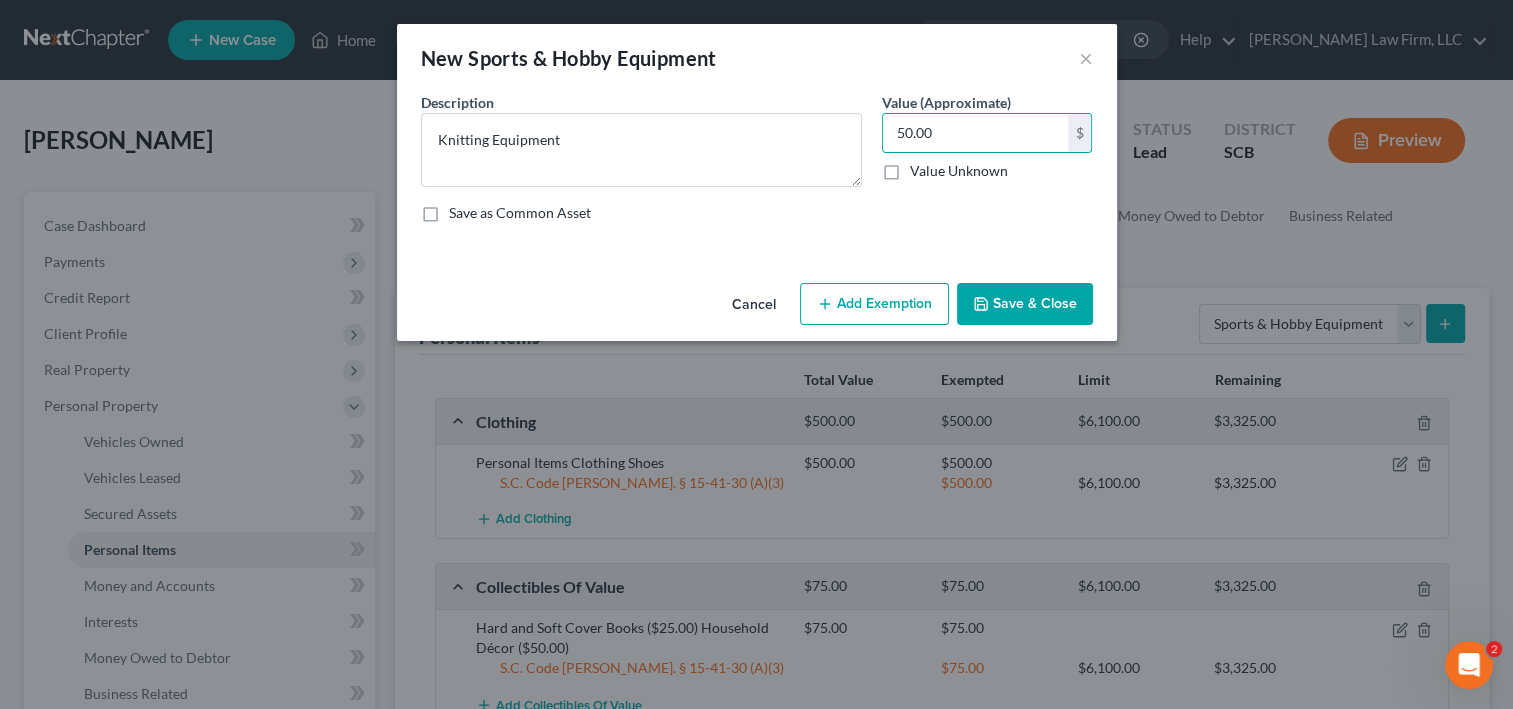 click on "Add Exemption" at bounding box center (874, 304) 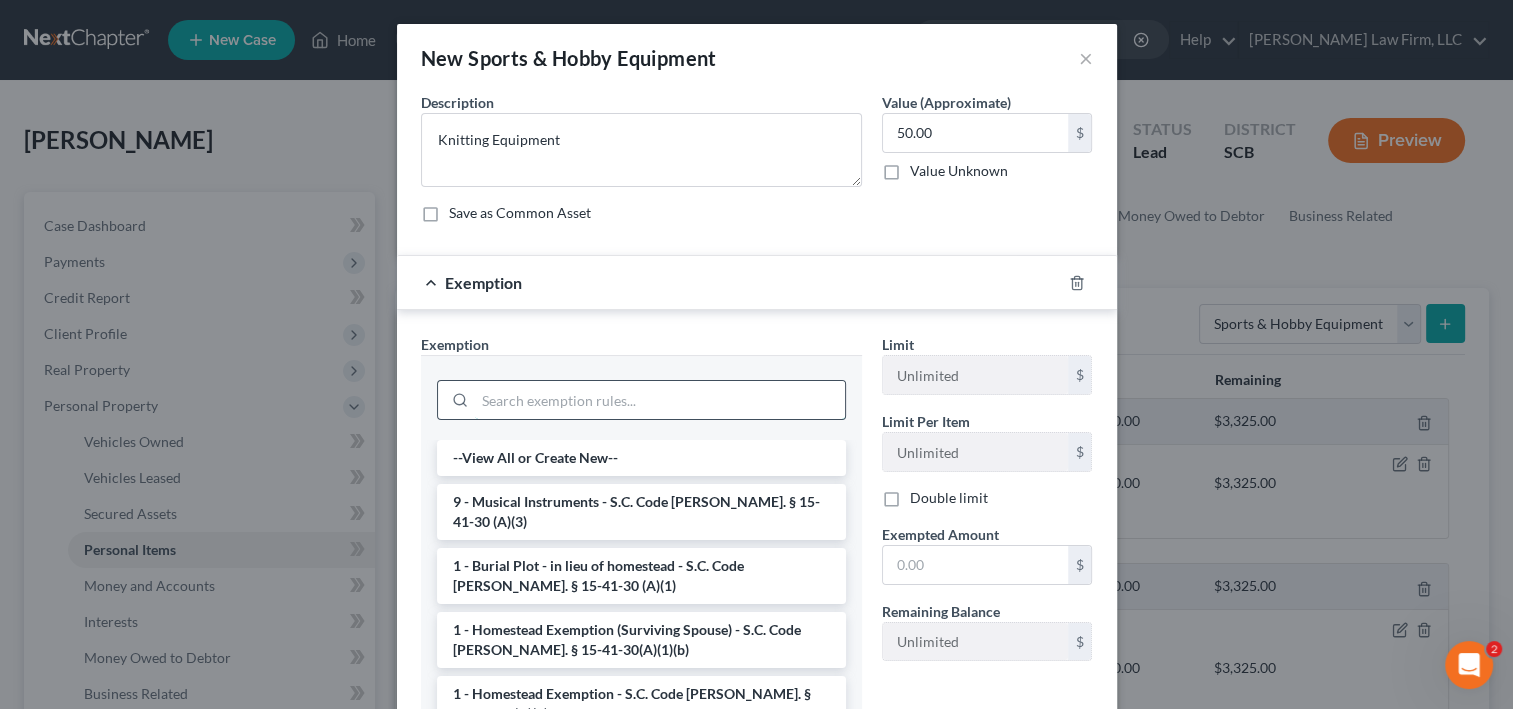 click at bounding box center [660, 400] 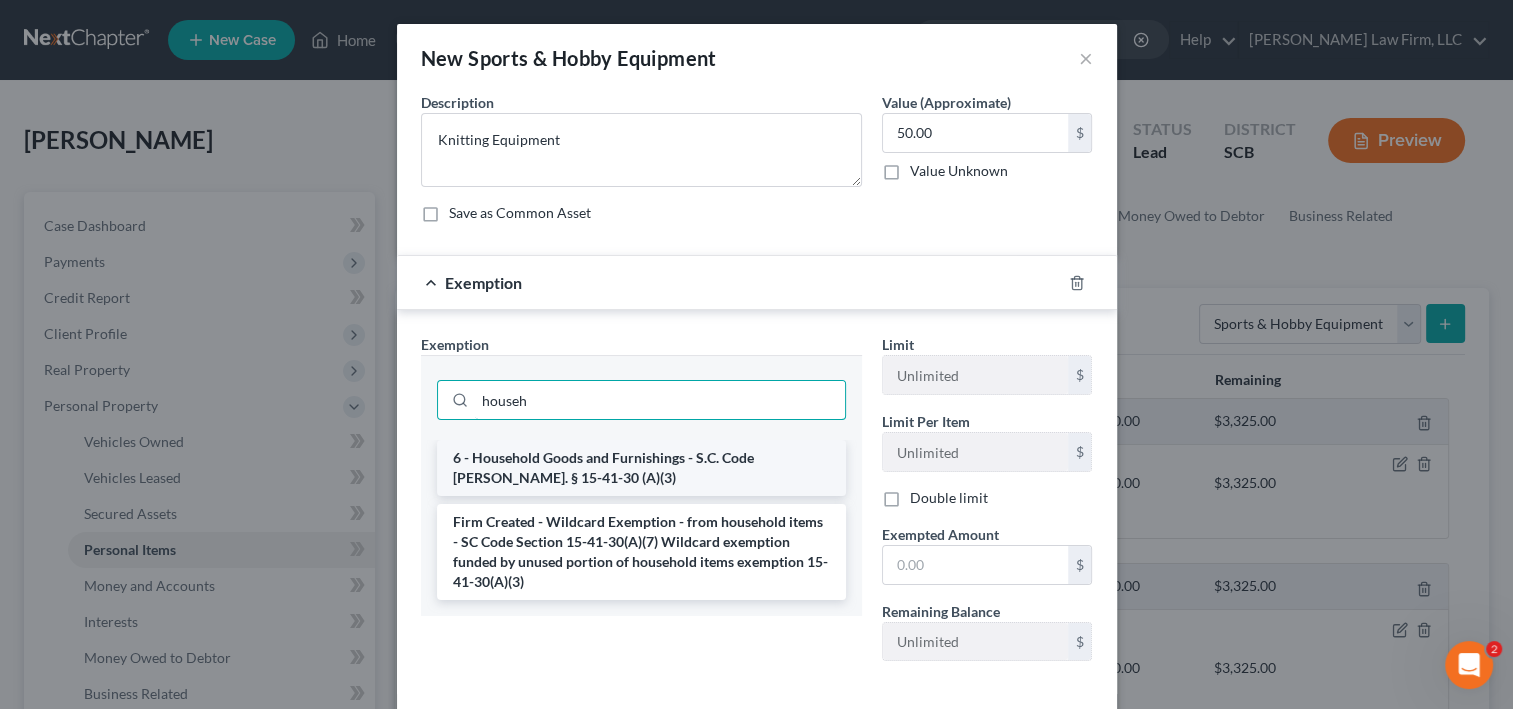 type on "househ" 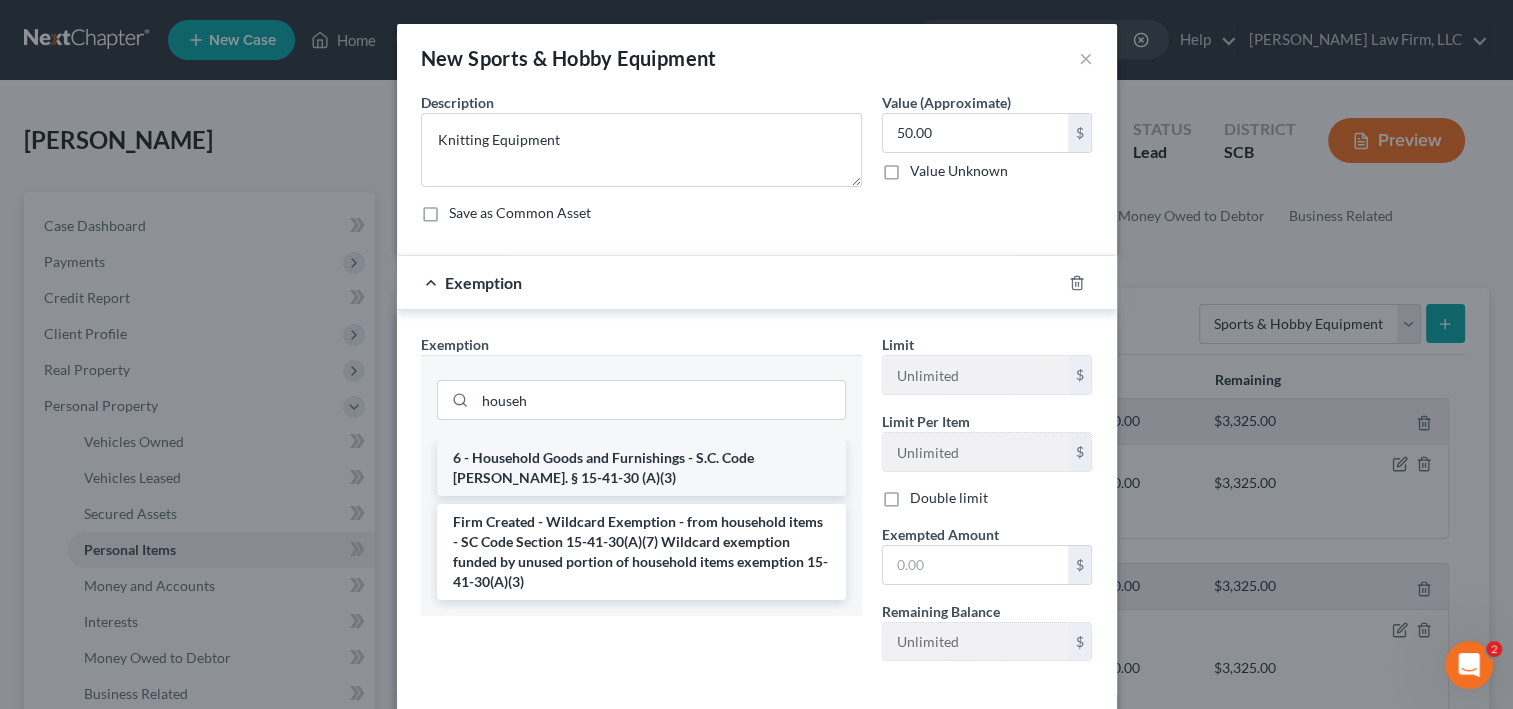 click on "6 - Household Goods and Furnishings - S.C. Code [PERSON_NAME]. § 15-41-30 (A)(3)" at bounding box center [641, 468] 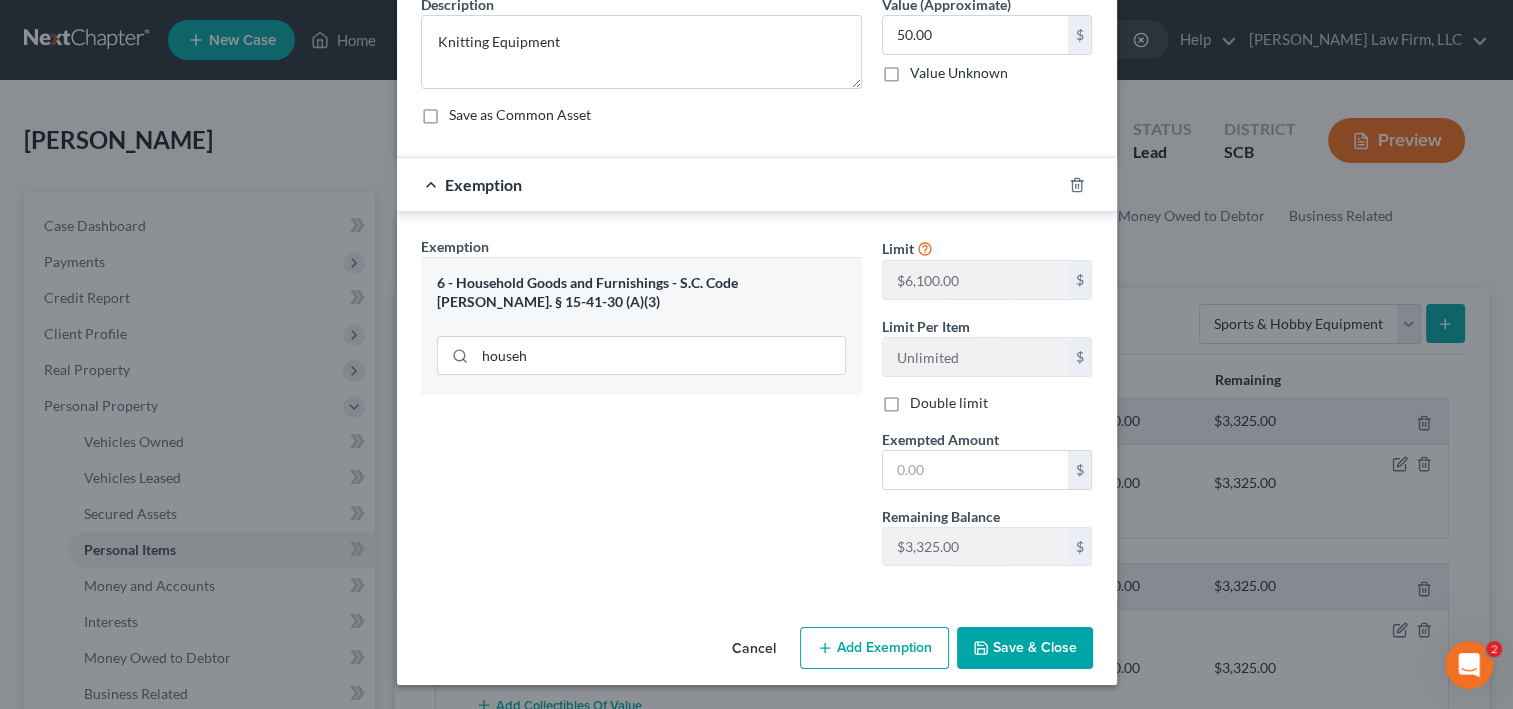scroll, scrollTop: 240, scrollLeft: 0, axis: vertical 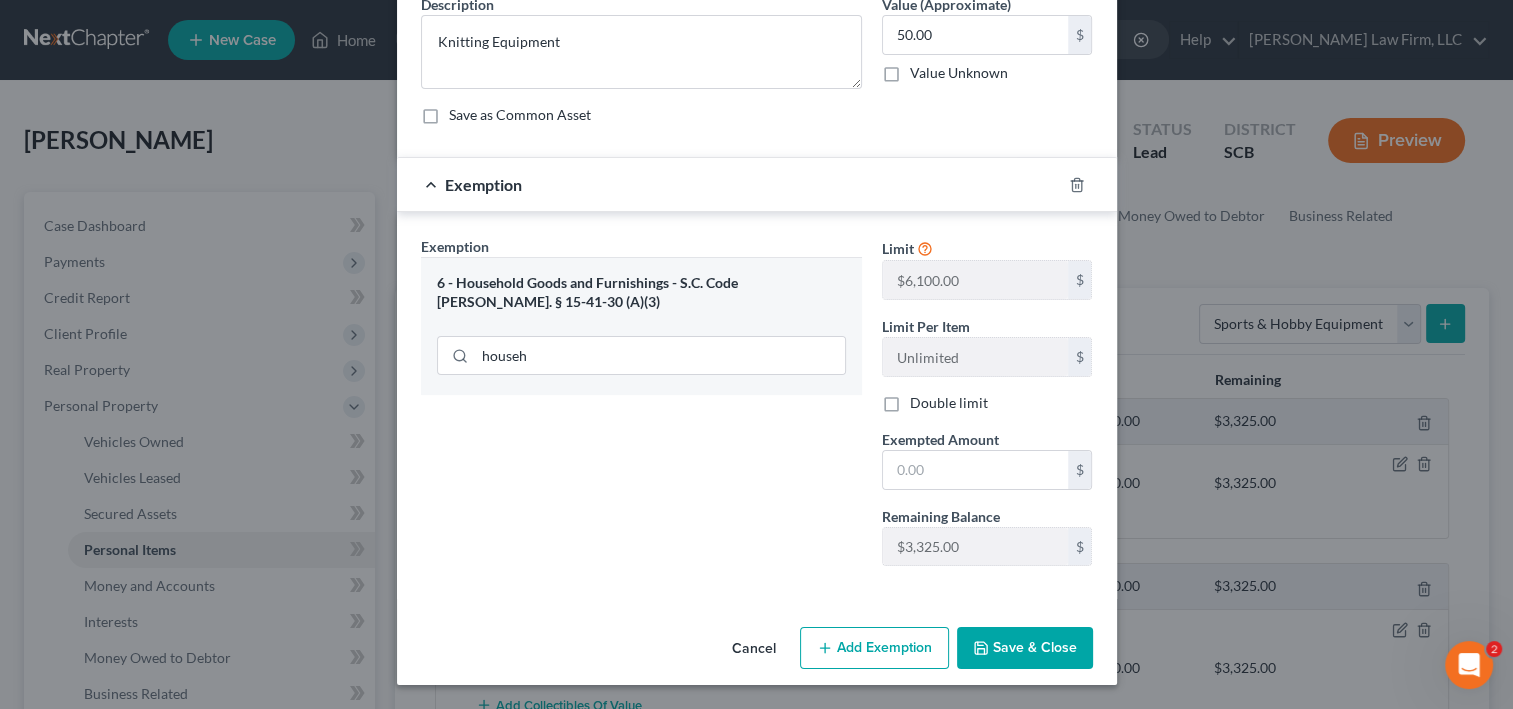 click on "Limit     $6,100.00 $ Limit Per Item Unlimited $ Double limit
Exempted Amount
*
$ Remaining Balance $3,325.00 $" at bounding box center [987, 409] 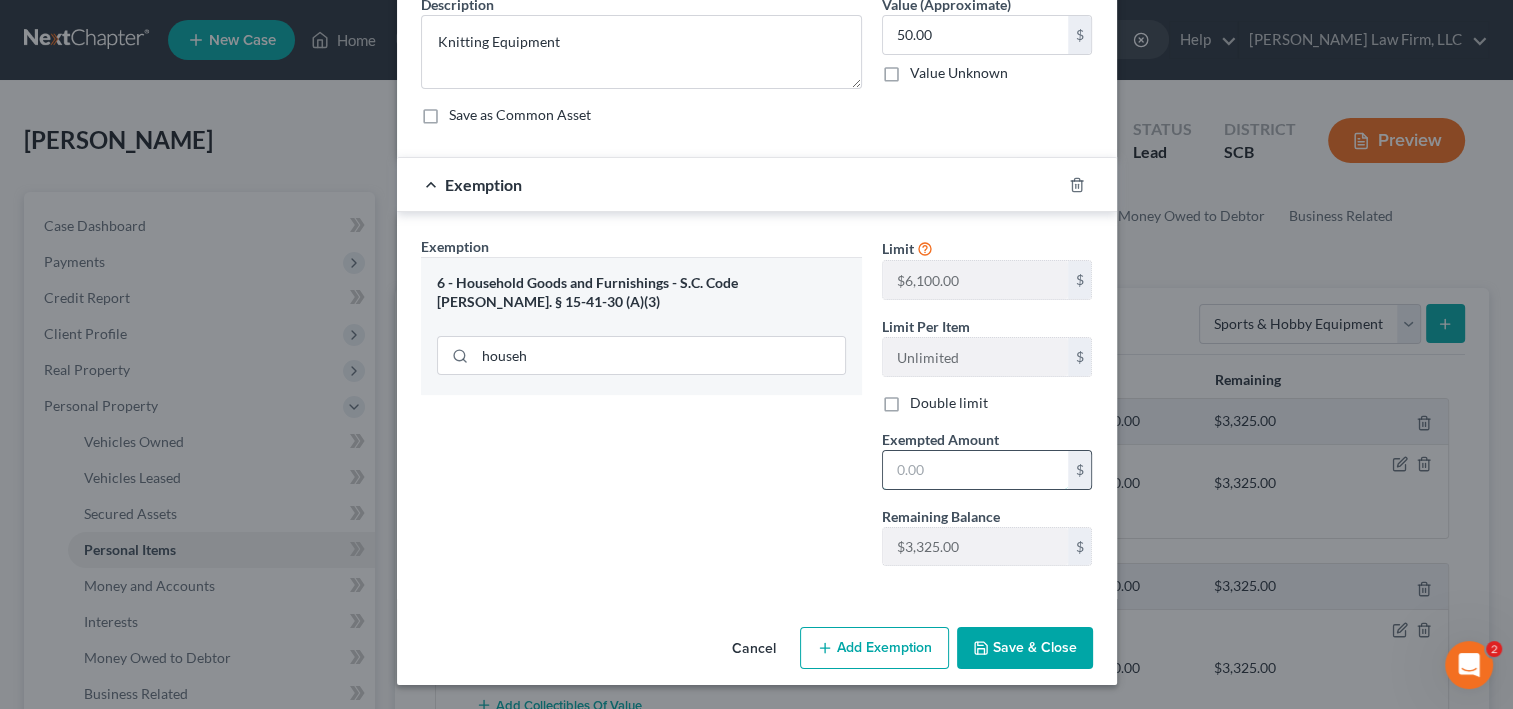 click at bounding box center [975, 470] 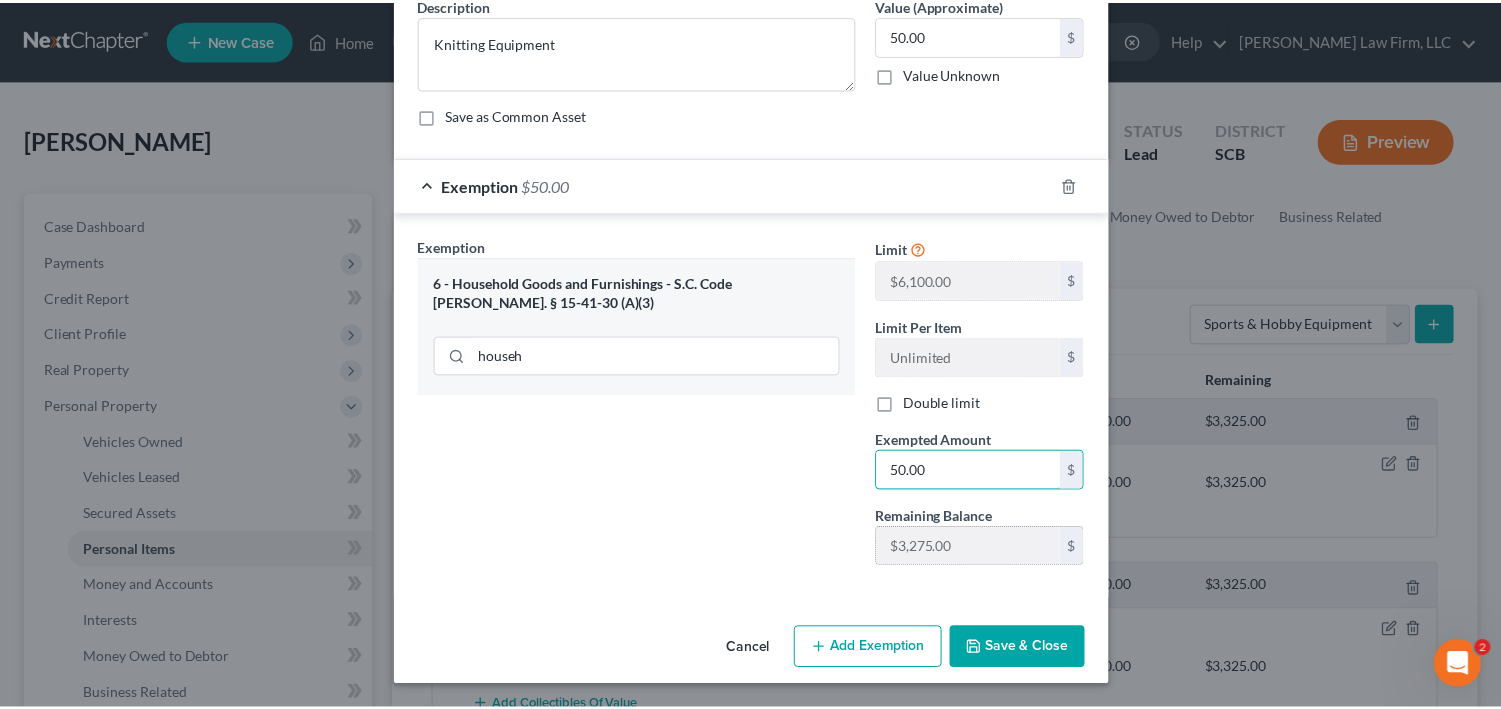 scroll, scrollTop: 292, scrollLeft: 0, axis: vertical 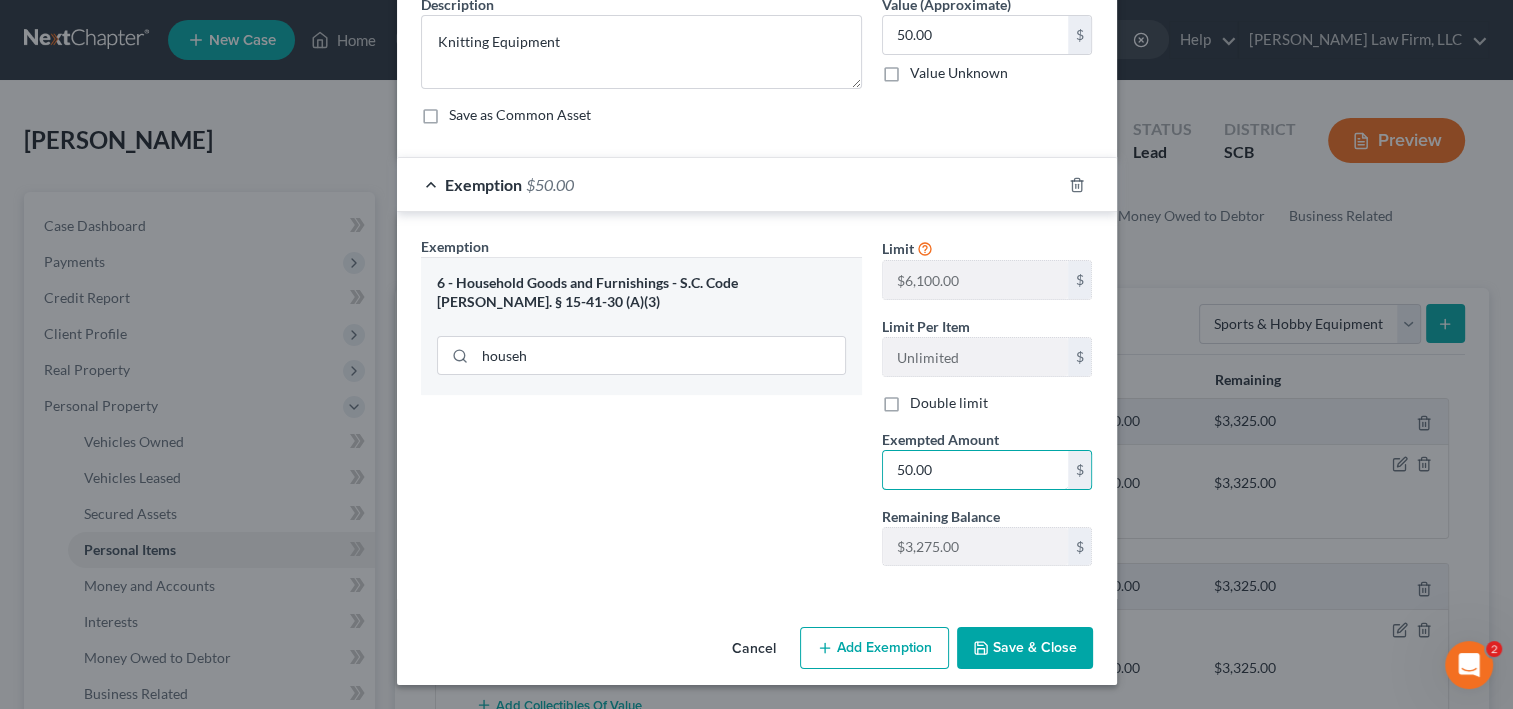 type on "50.00" 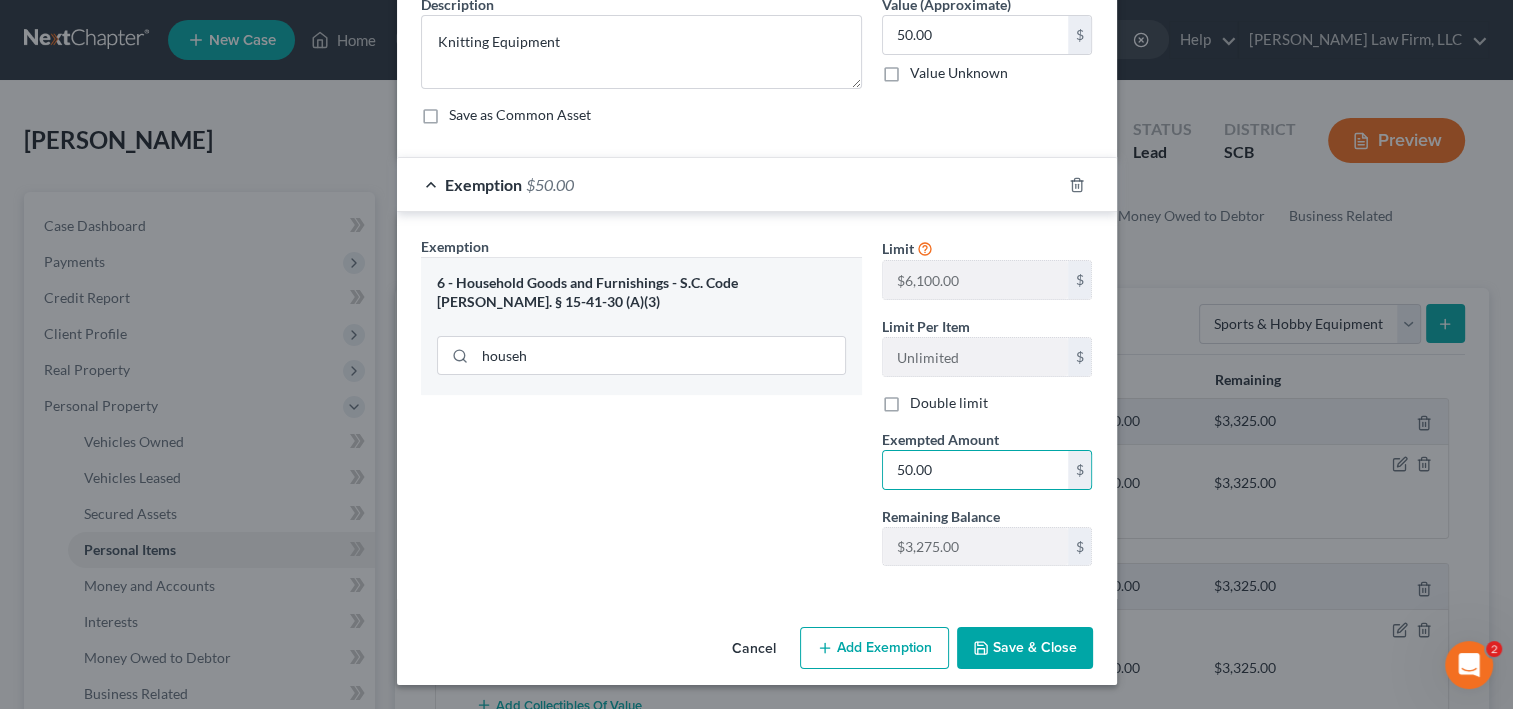click on "Save & Close" at bounding box center (1025, 648) 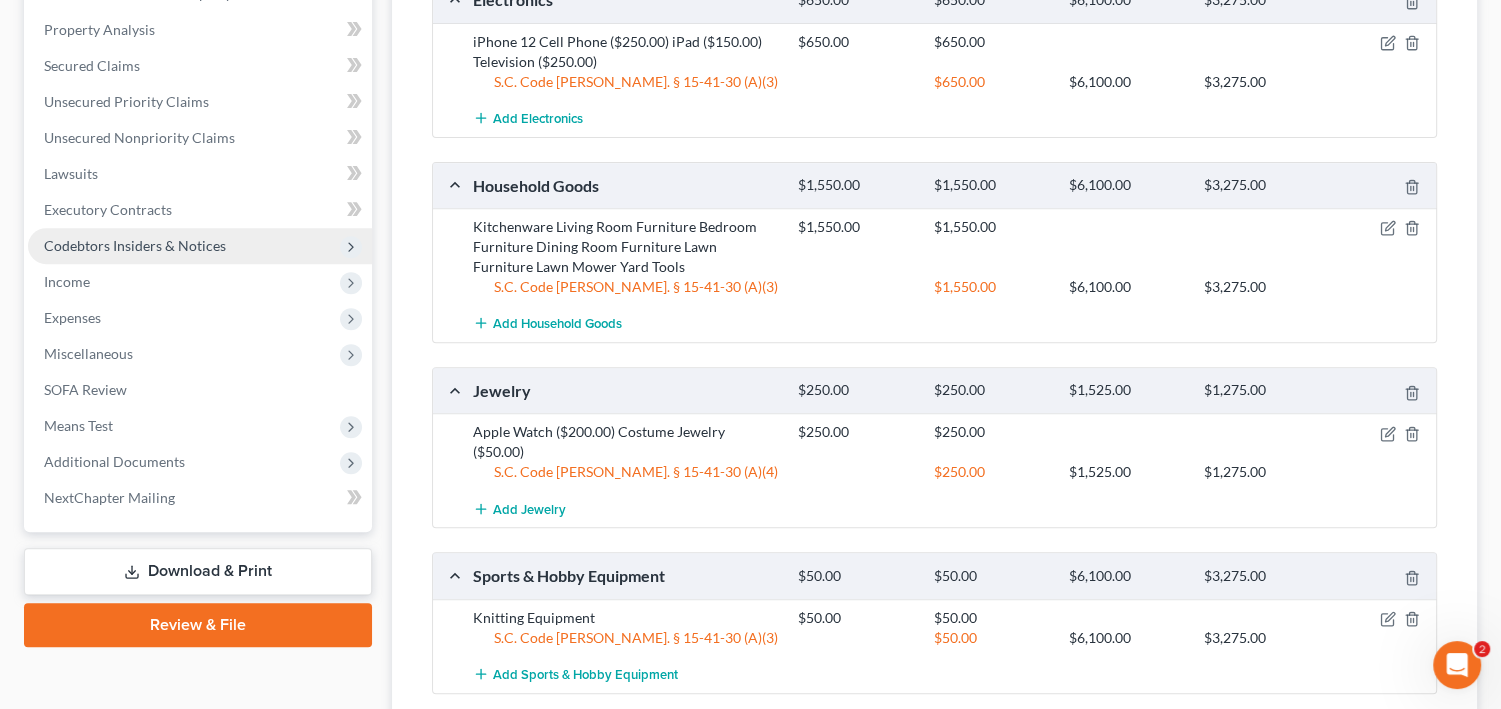 scroll, scrollTop: 800, scrollLeft: 0, axis: vertical 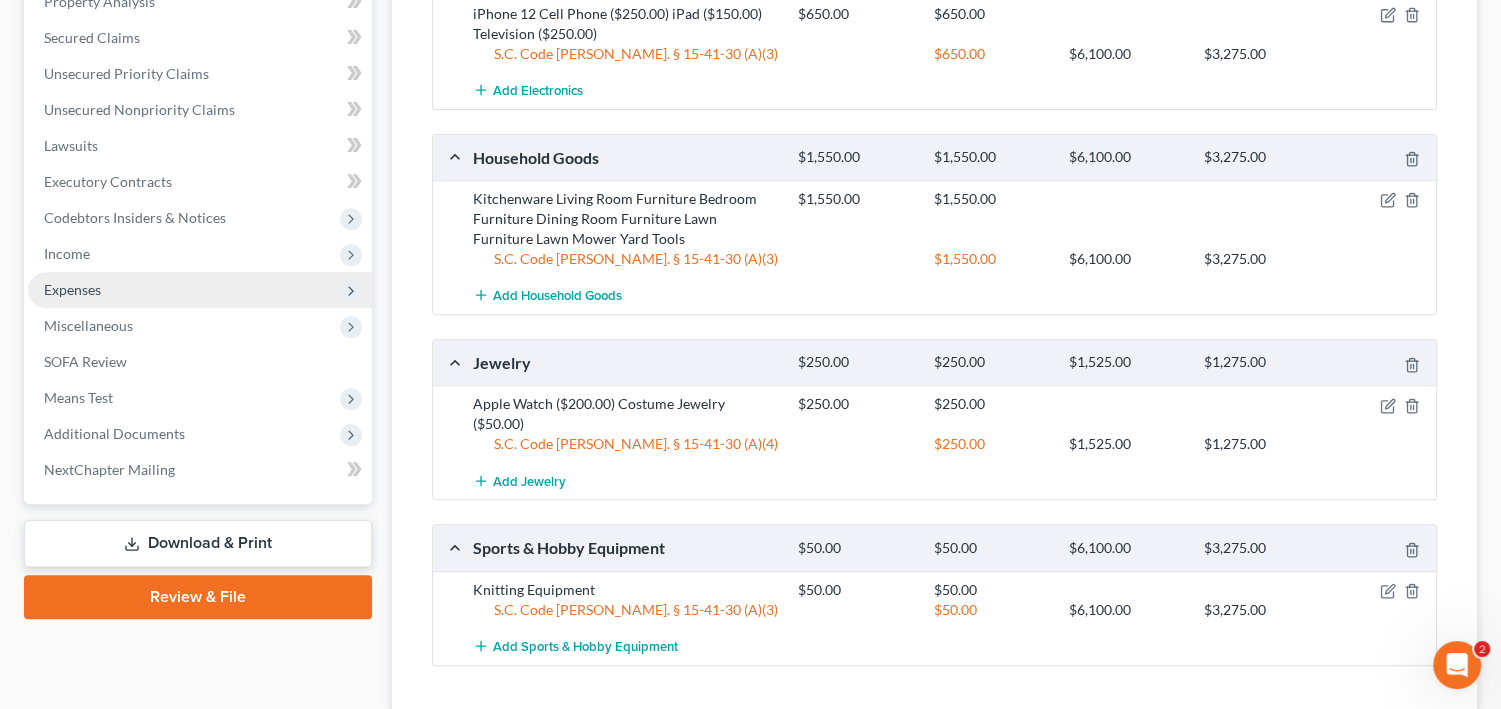 click on "Expenses" at bounding box center [200, 290] 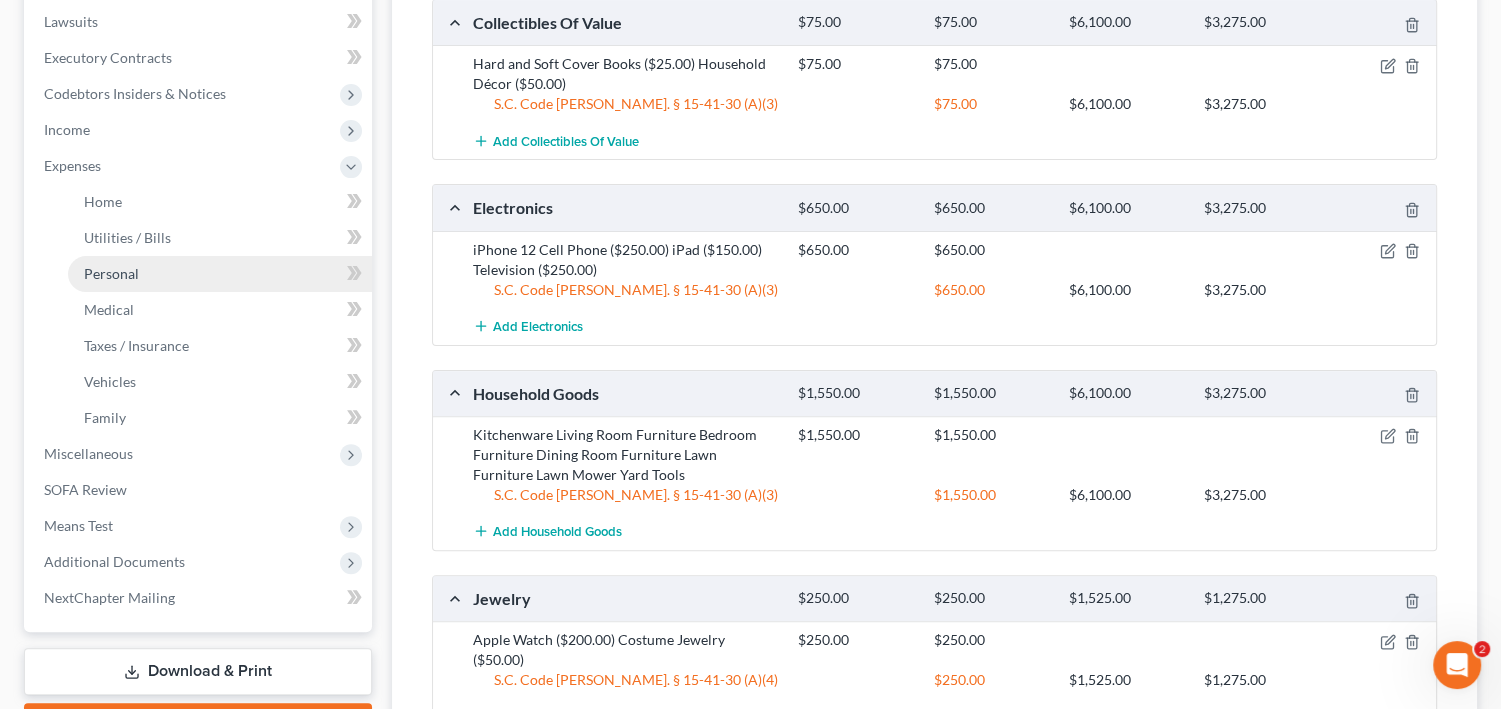scroll, scrollTop: 560, scrollLeft: 0, axis: vertical 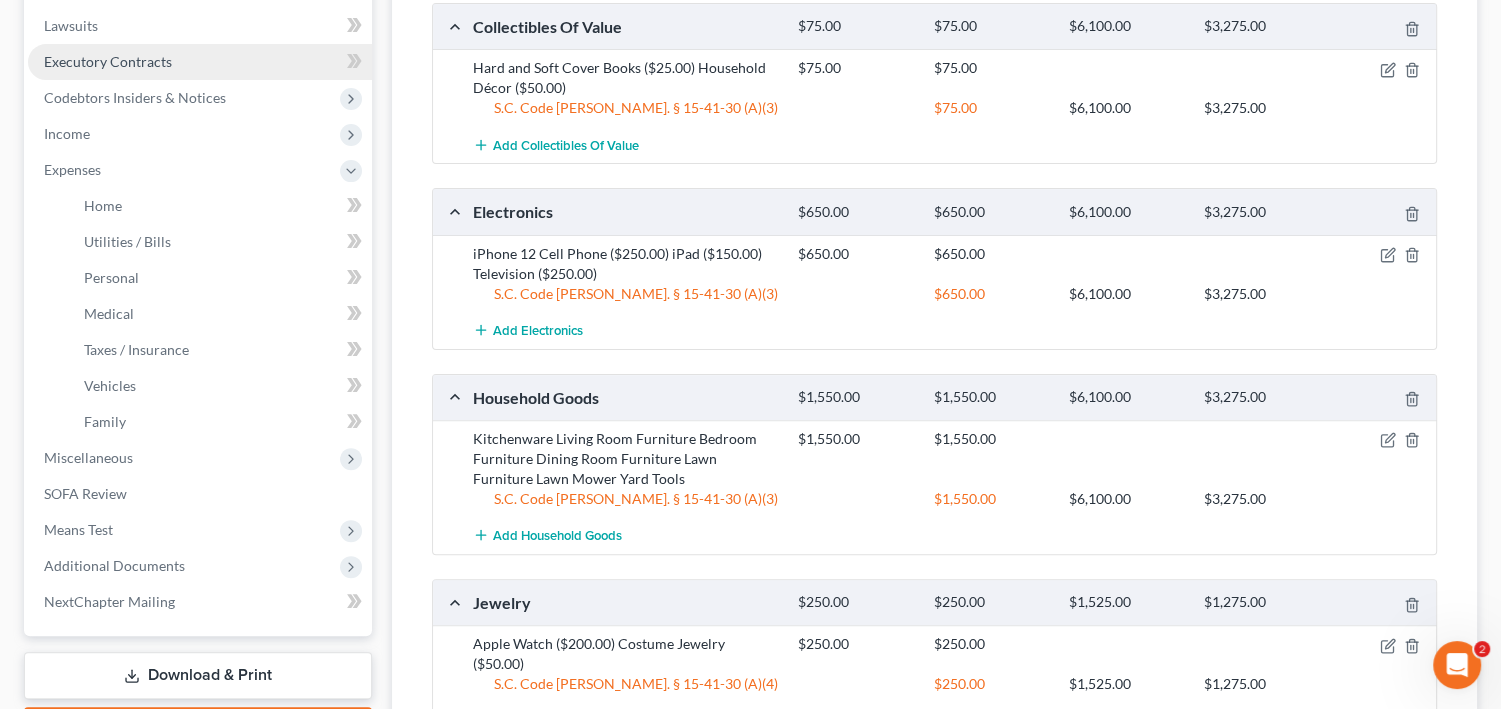 click on "Executory Contracts" at bounding box center (108, 61) 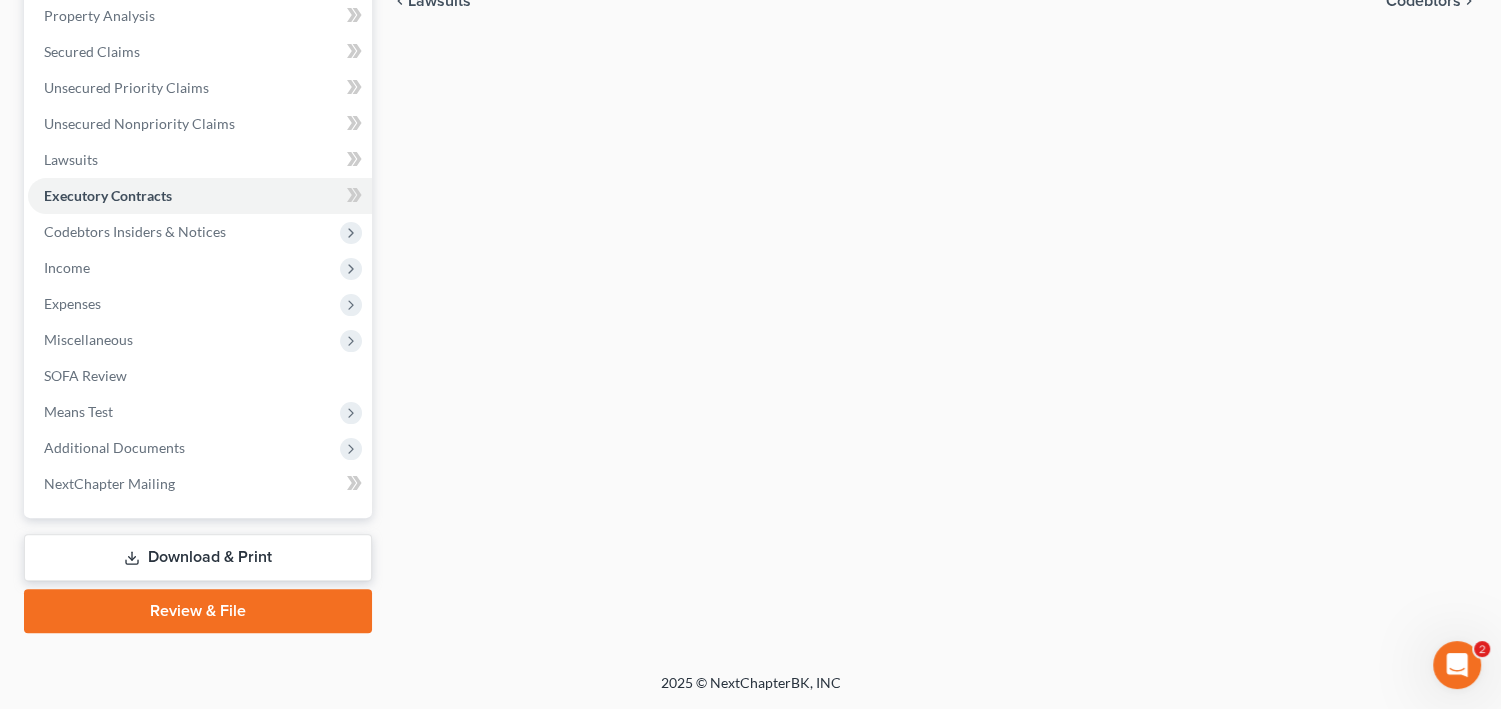 scroll, scrollTop: 560, scrollLeft: 0, axis: vertical 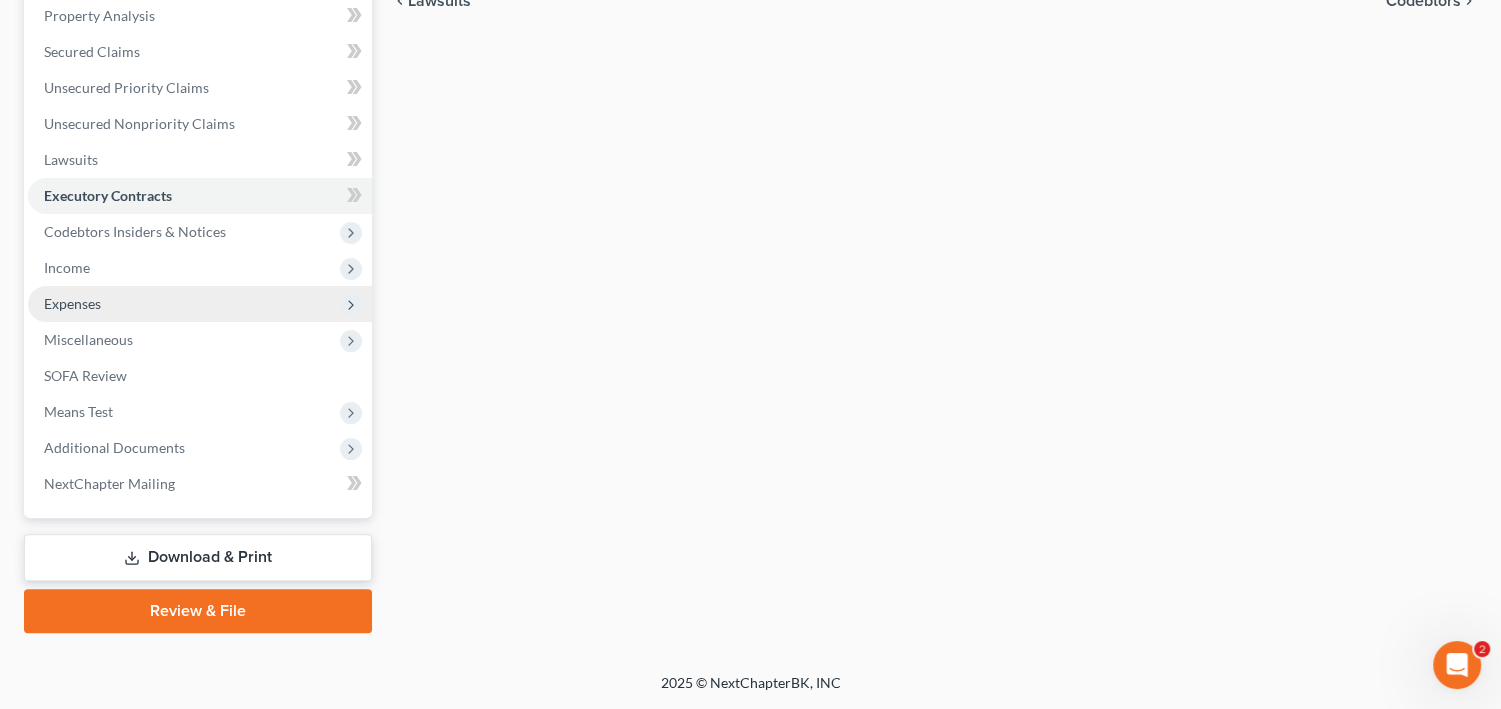 click on "Expenses" at bounding box center [200, 304] 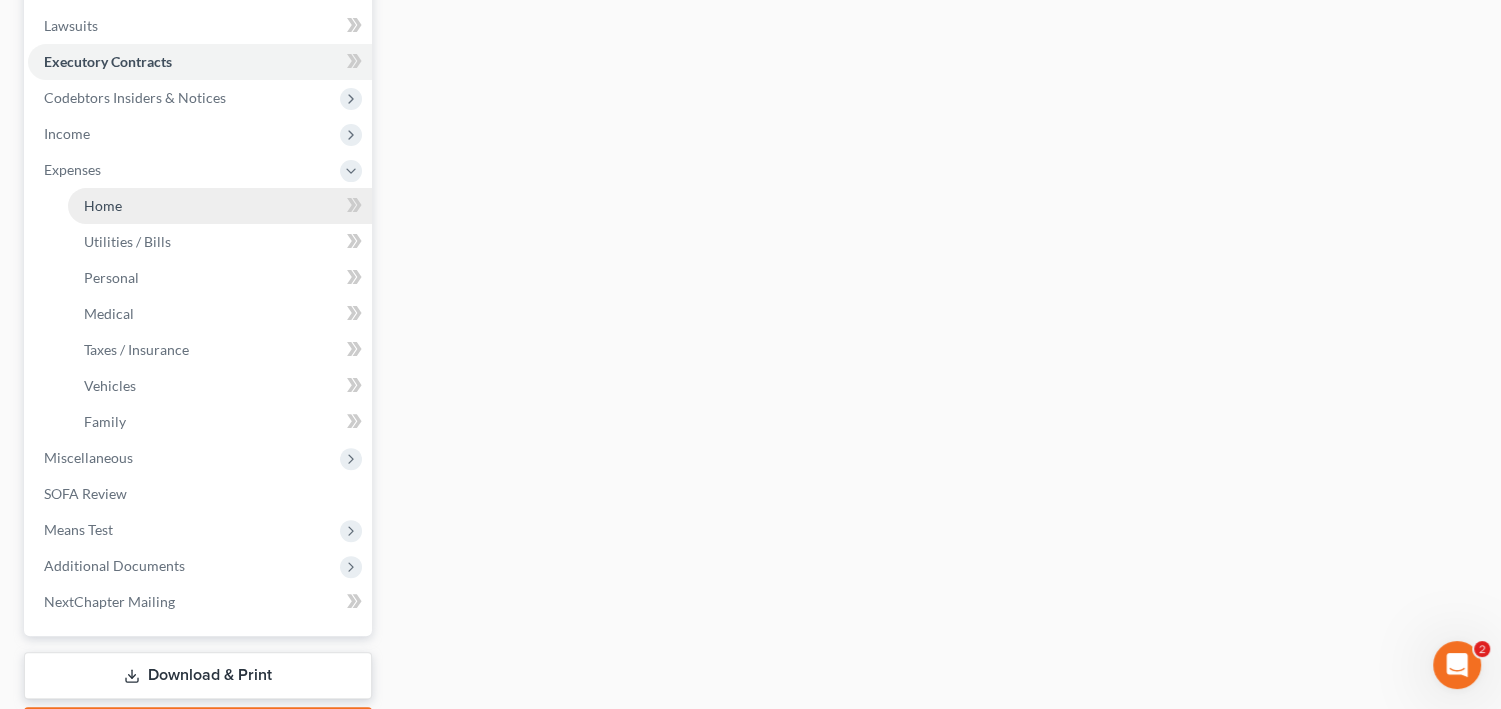 click on "Home" at bounding box center [220, 206] 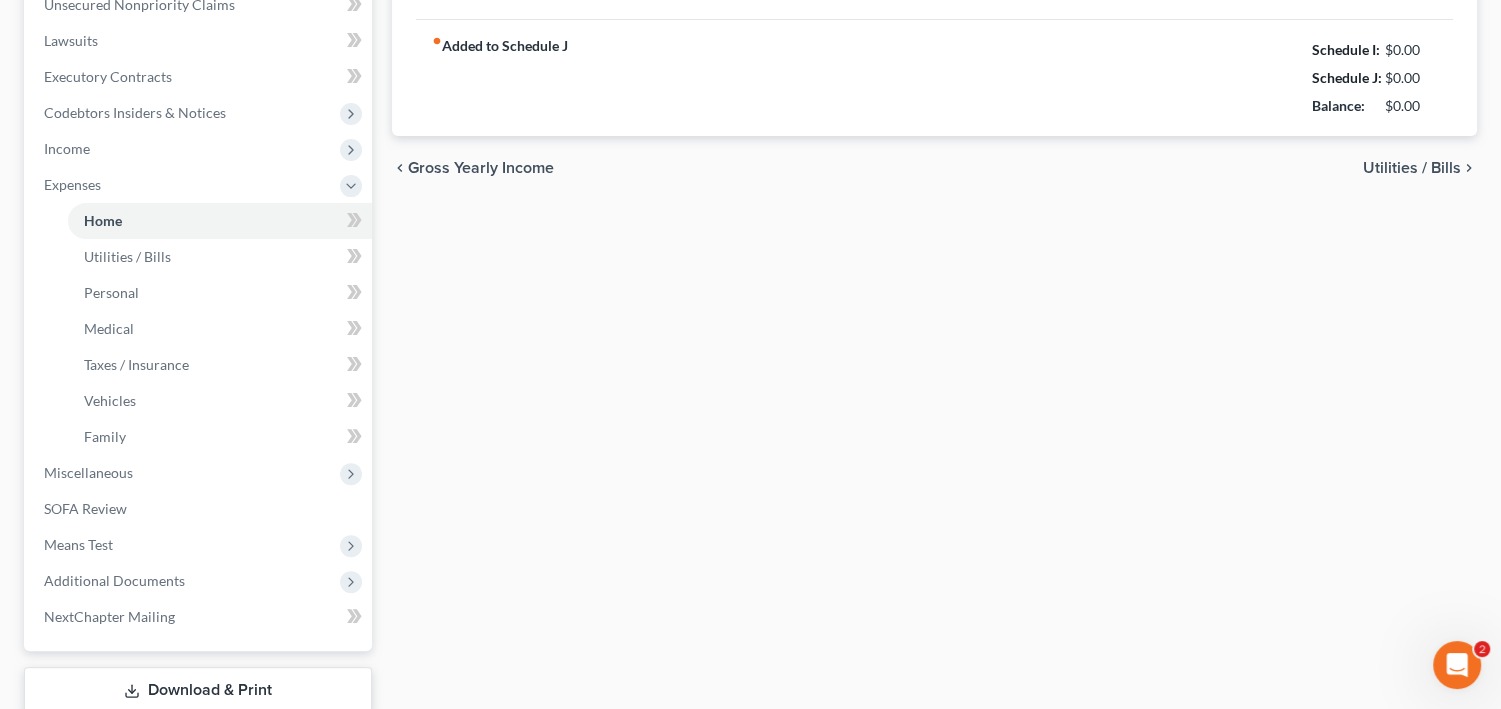 type on "0.00" 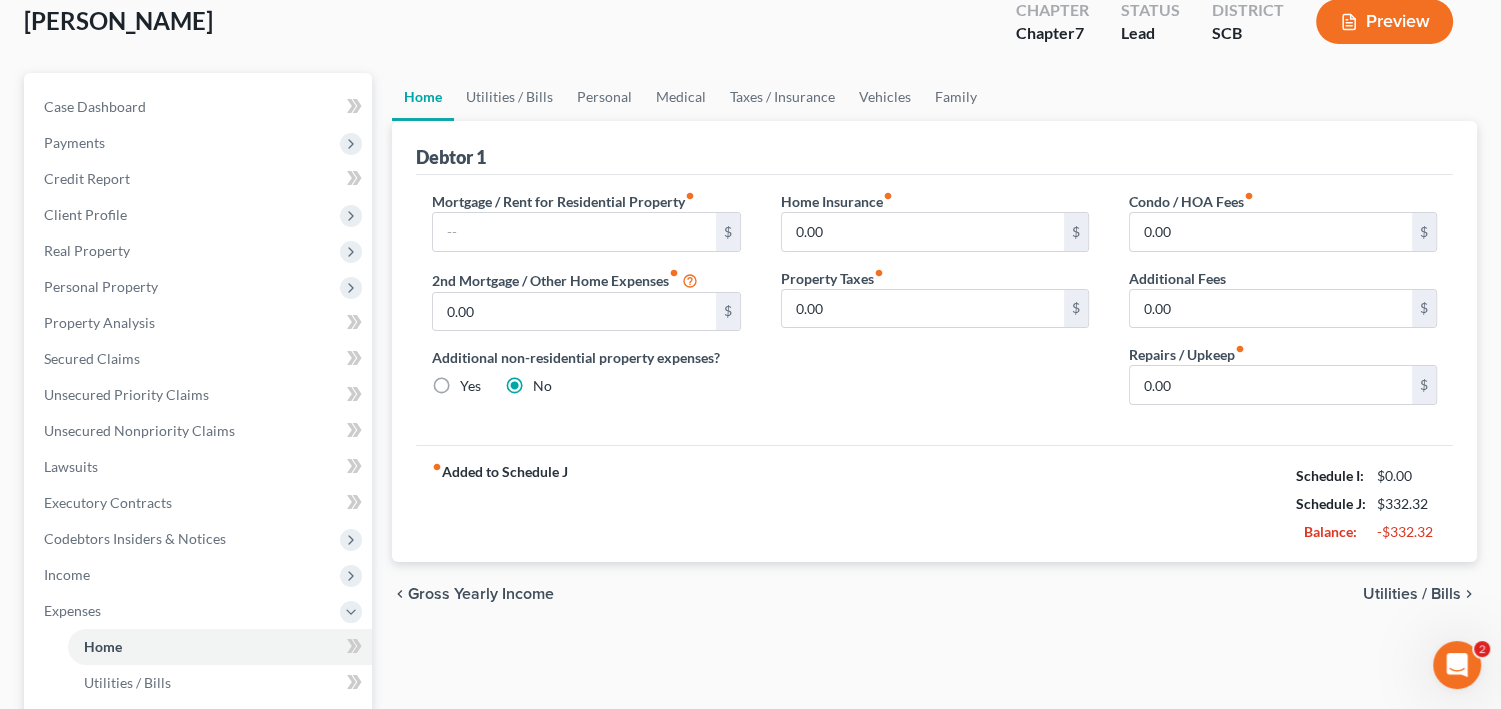 scroll, scrollTop: 0, scrollLeft: 0, axis: both 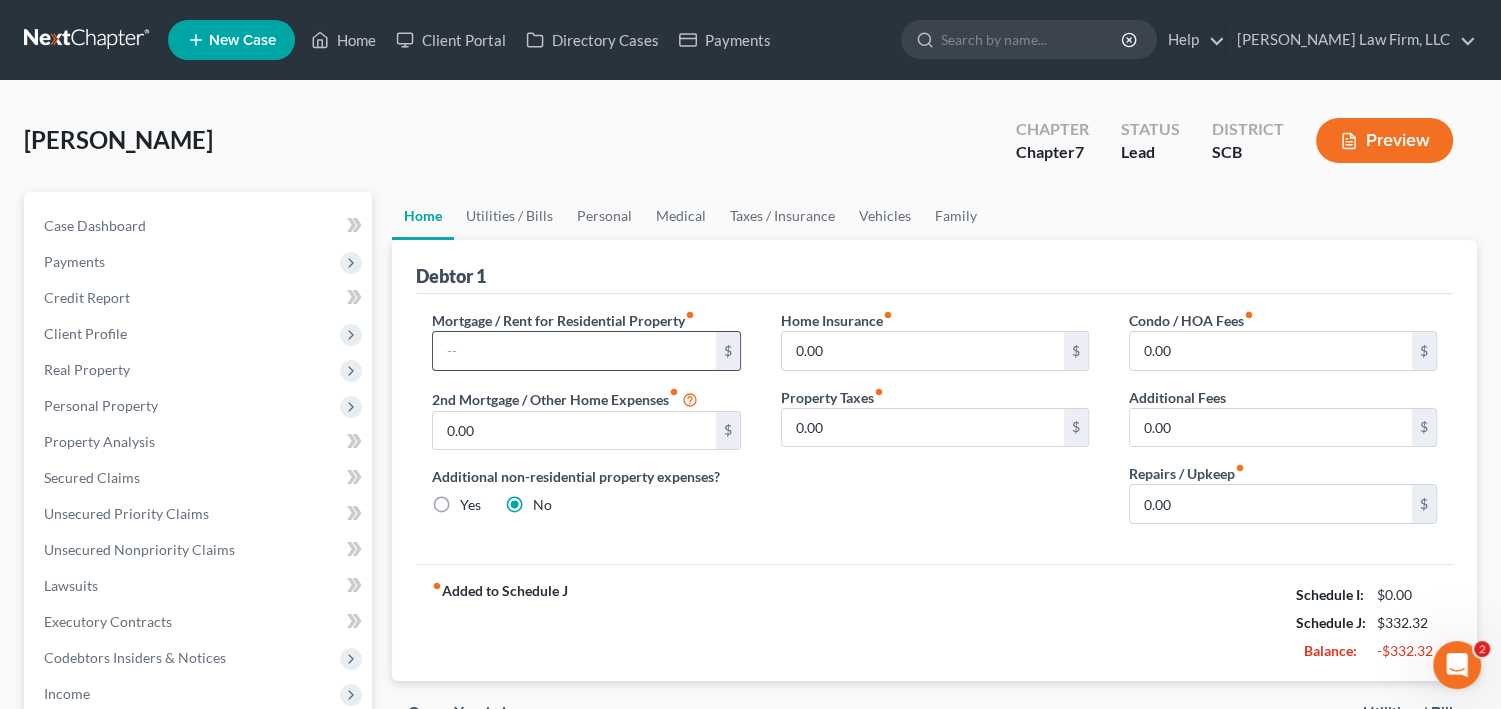click at bounding box center [574, 351] 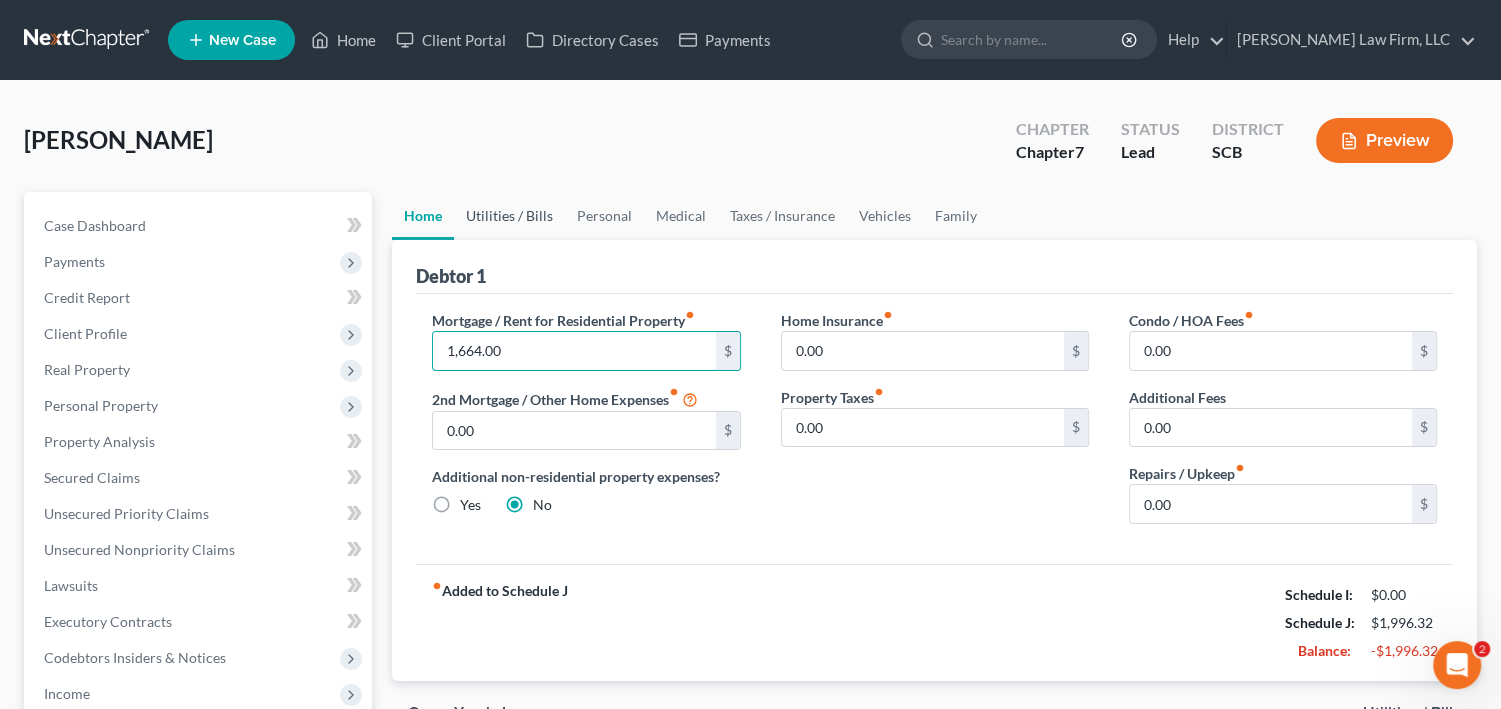type on "1,664.00" 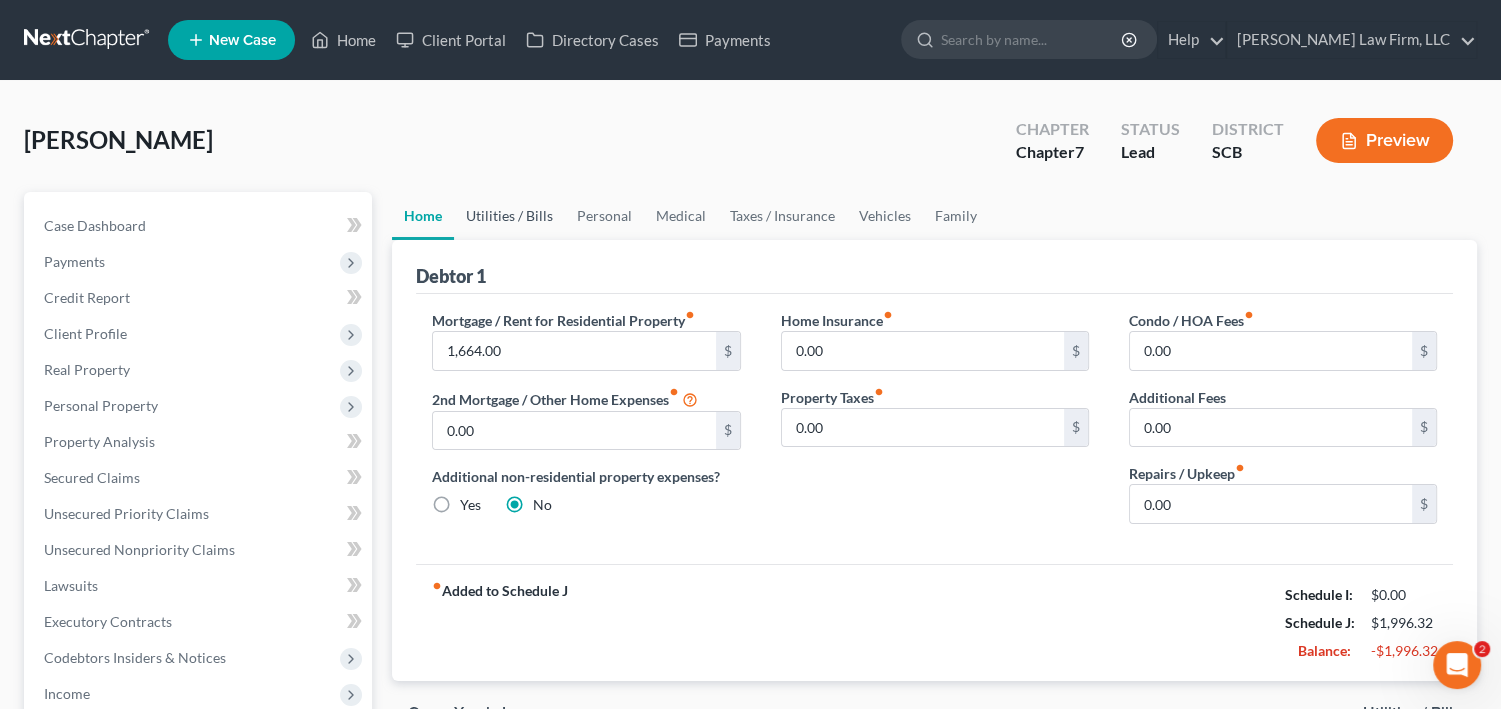 click on "Utilities / Bills" at bounding box center (509, 216) 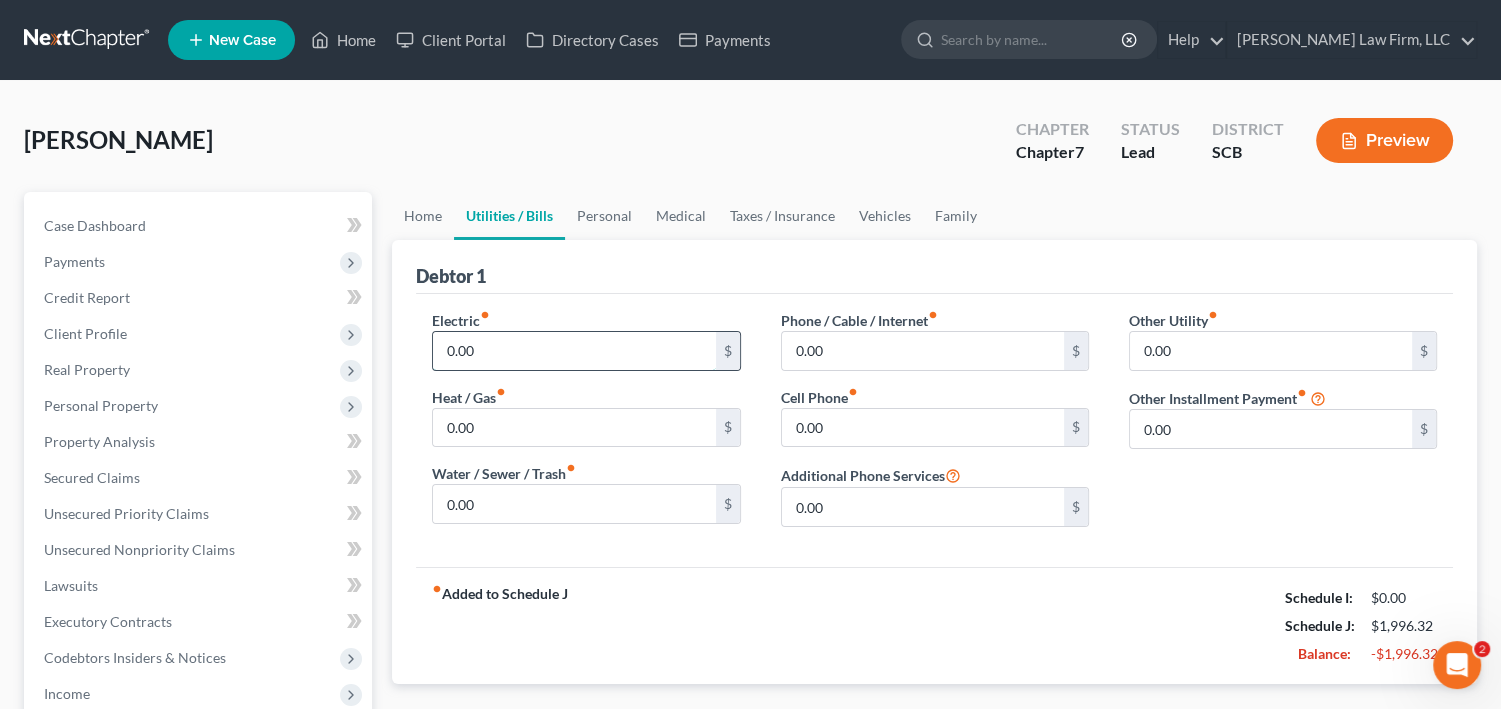 click on "0.00" at bounding box center [574, 351] 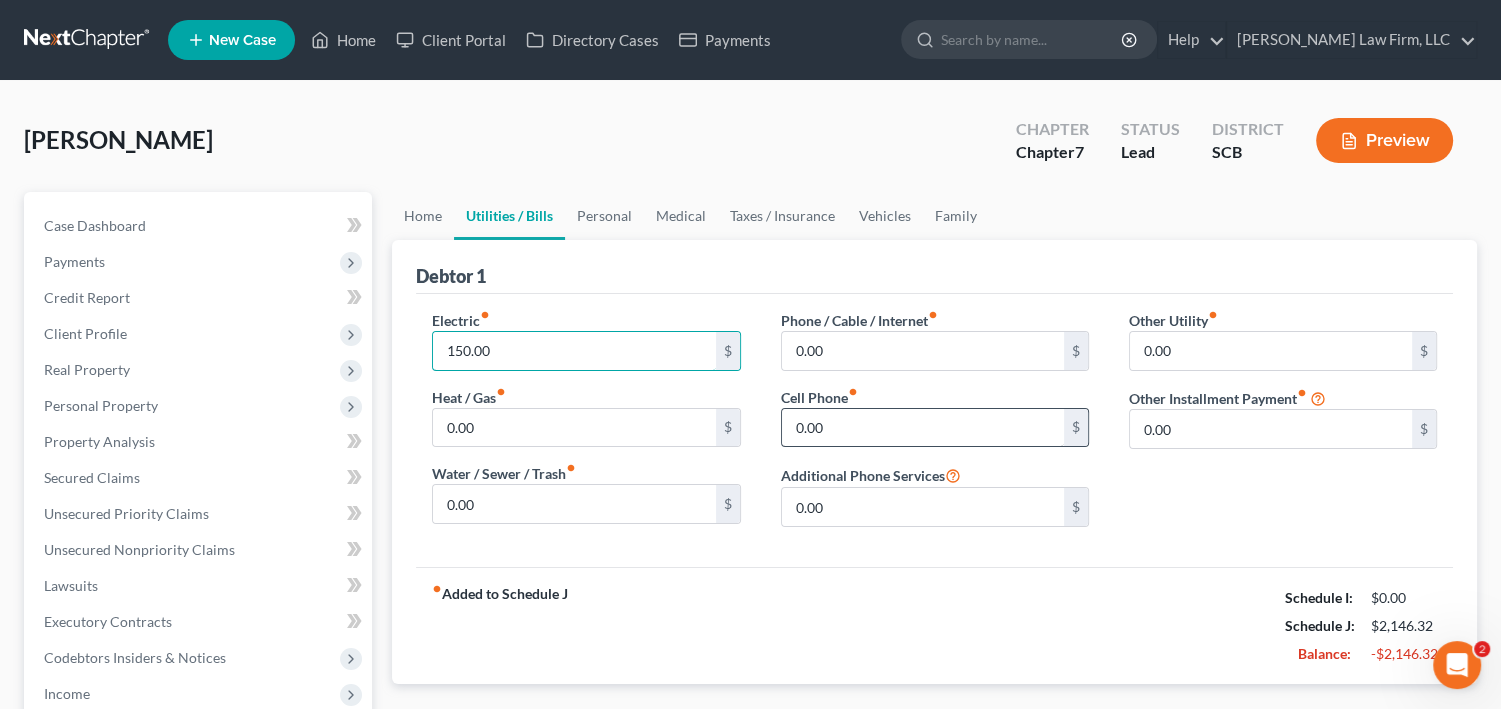 type on "150.00" 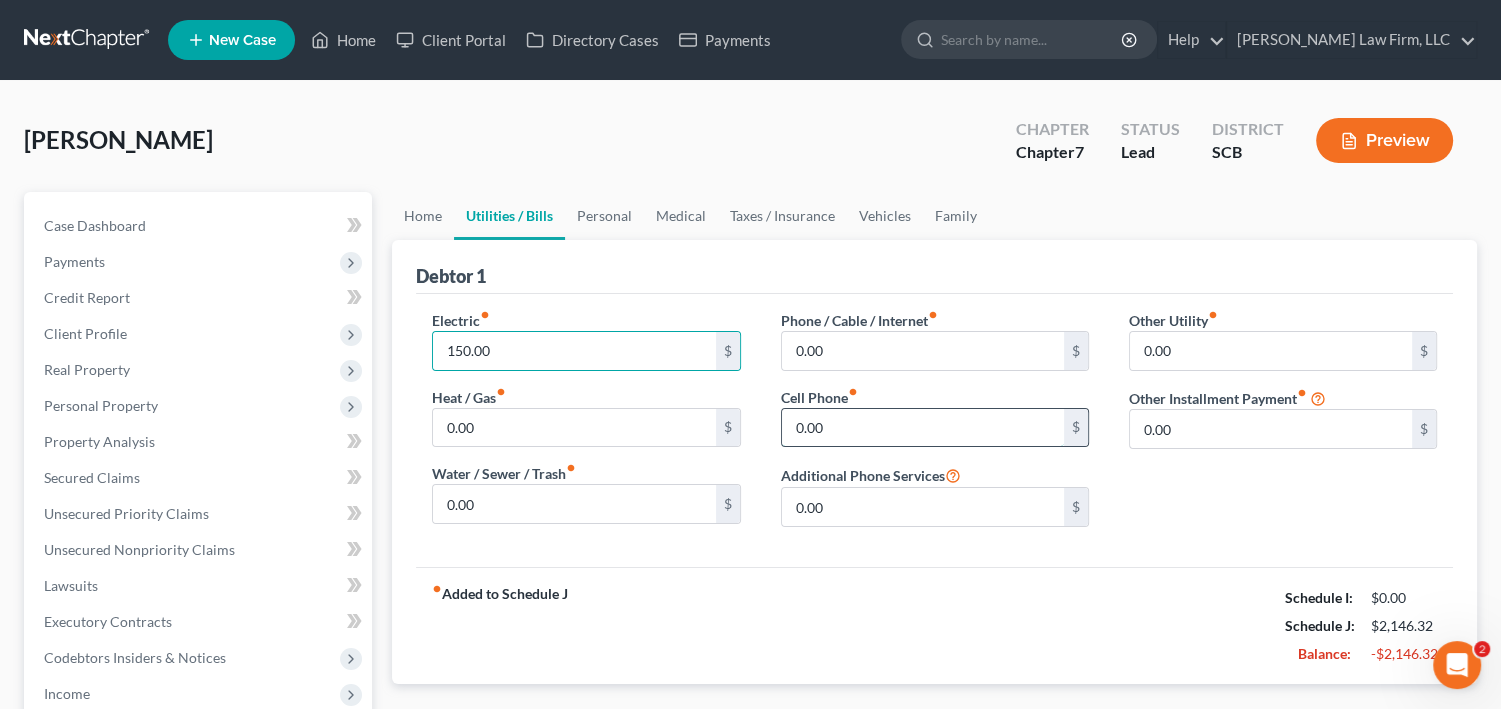 click on "0.00" at bounding box center (923, 428) 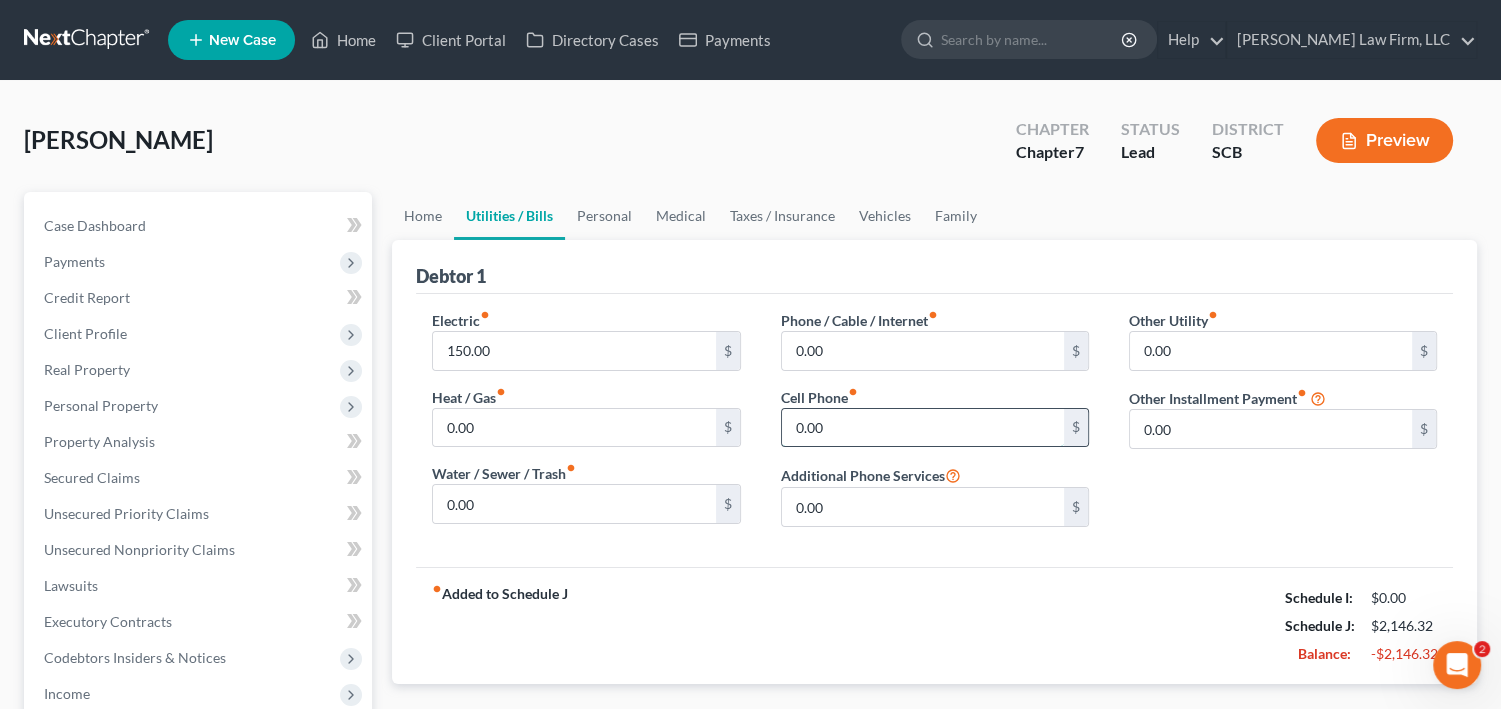 click on "0.00" at bounding box center (923, 428) 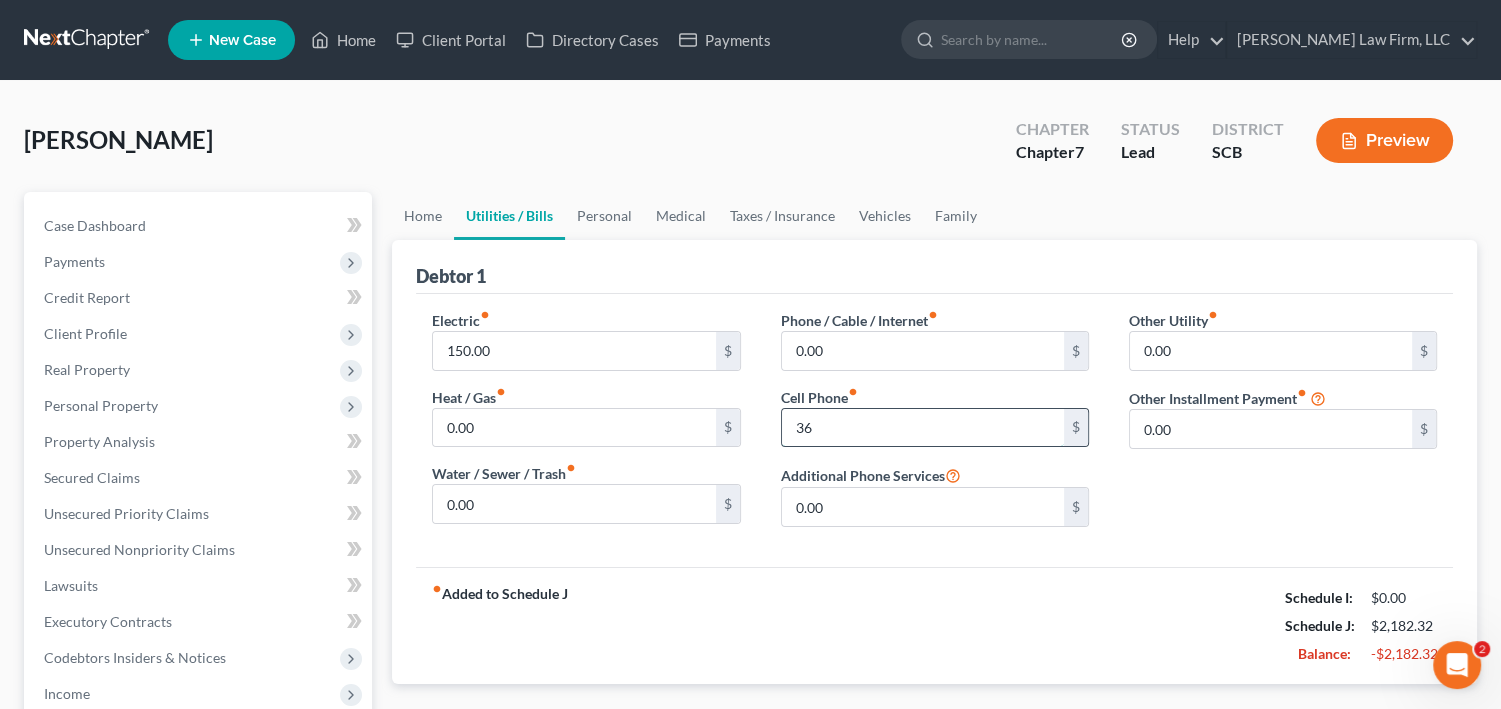 type on "3" 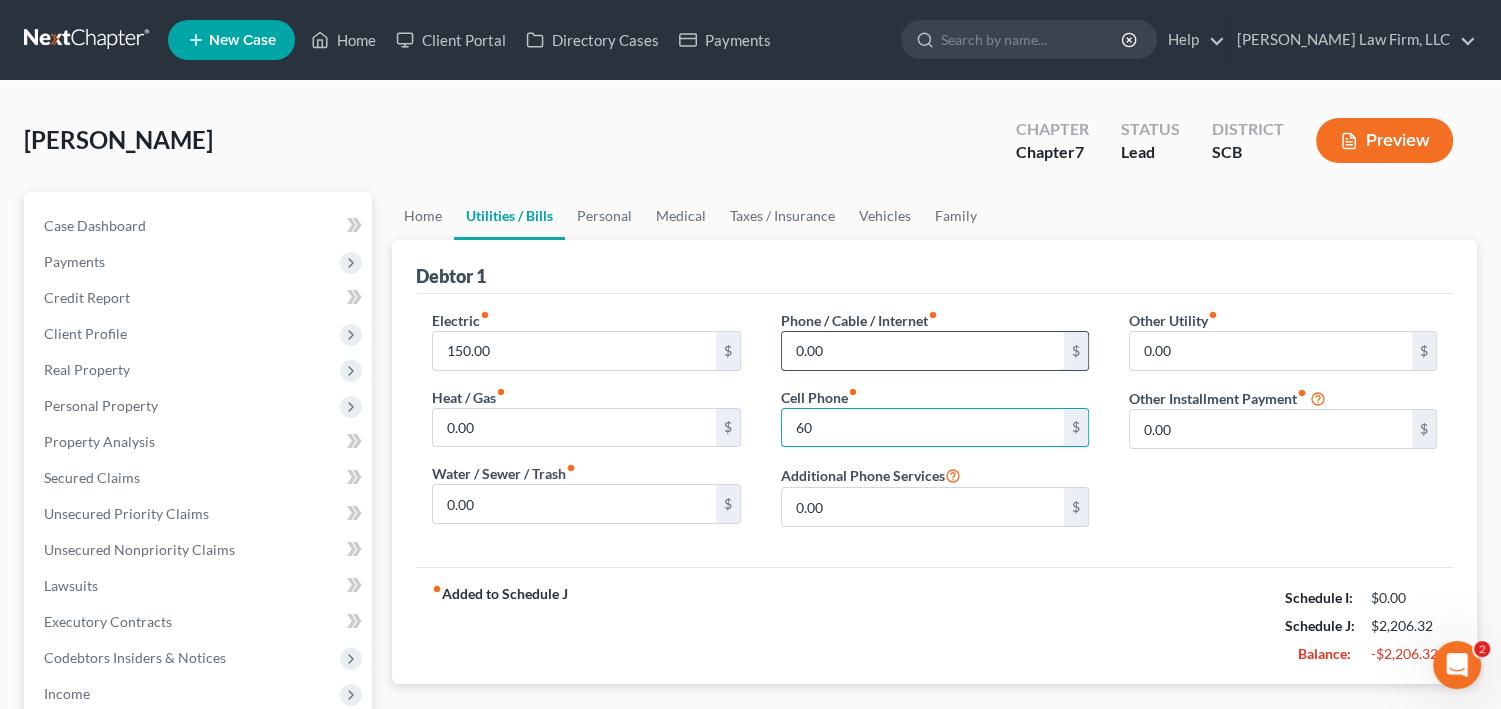 type on "60" 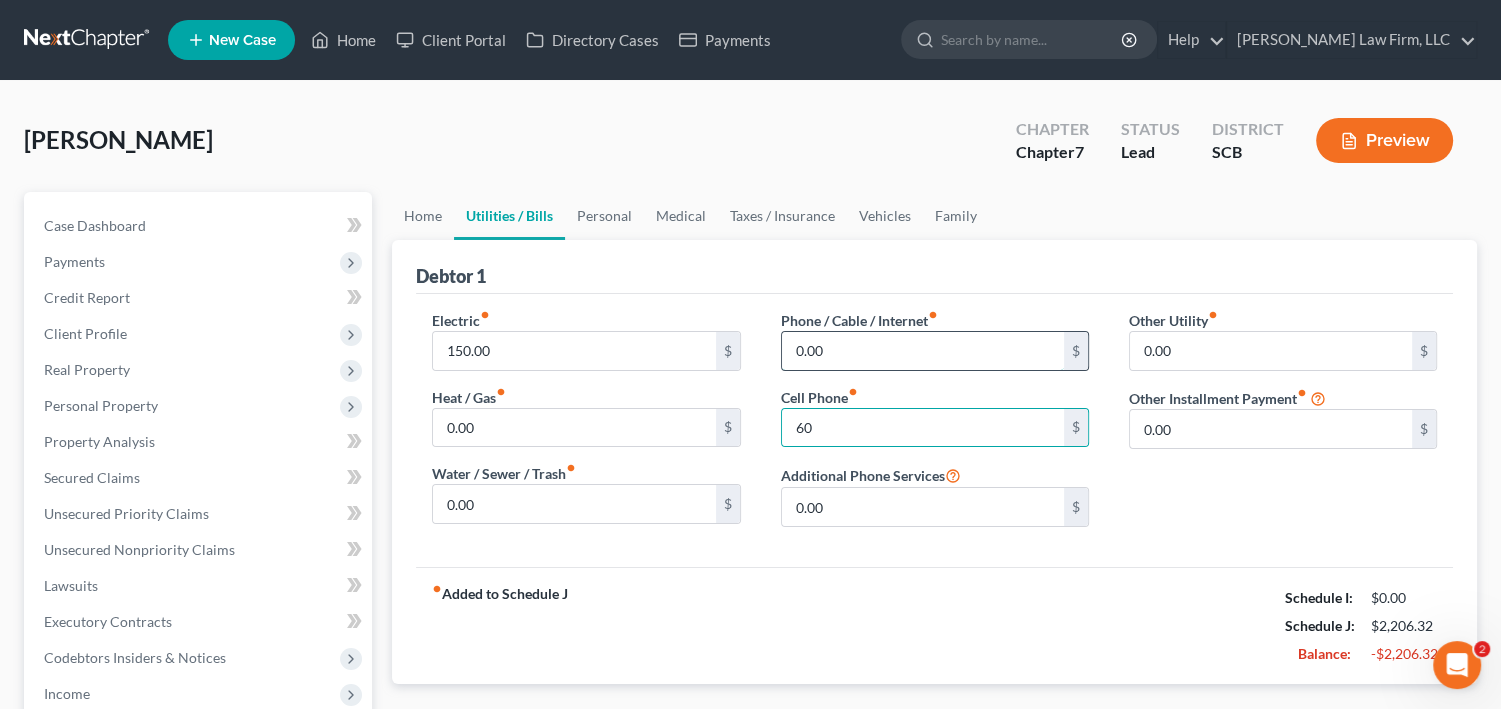 click on "0.00" at bounding box center [923, 351] 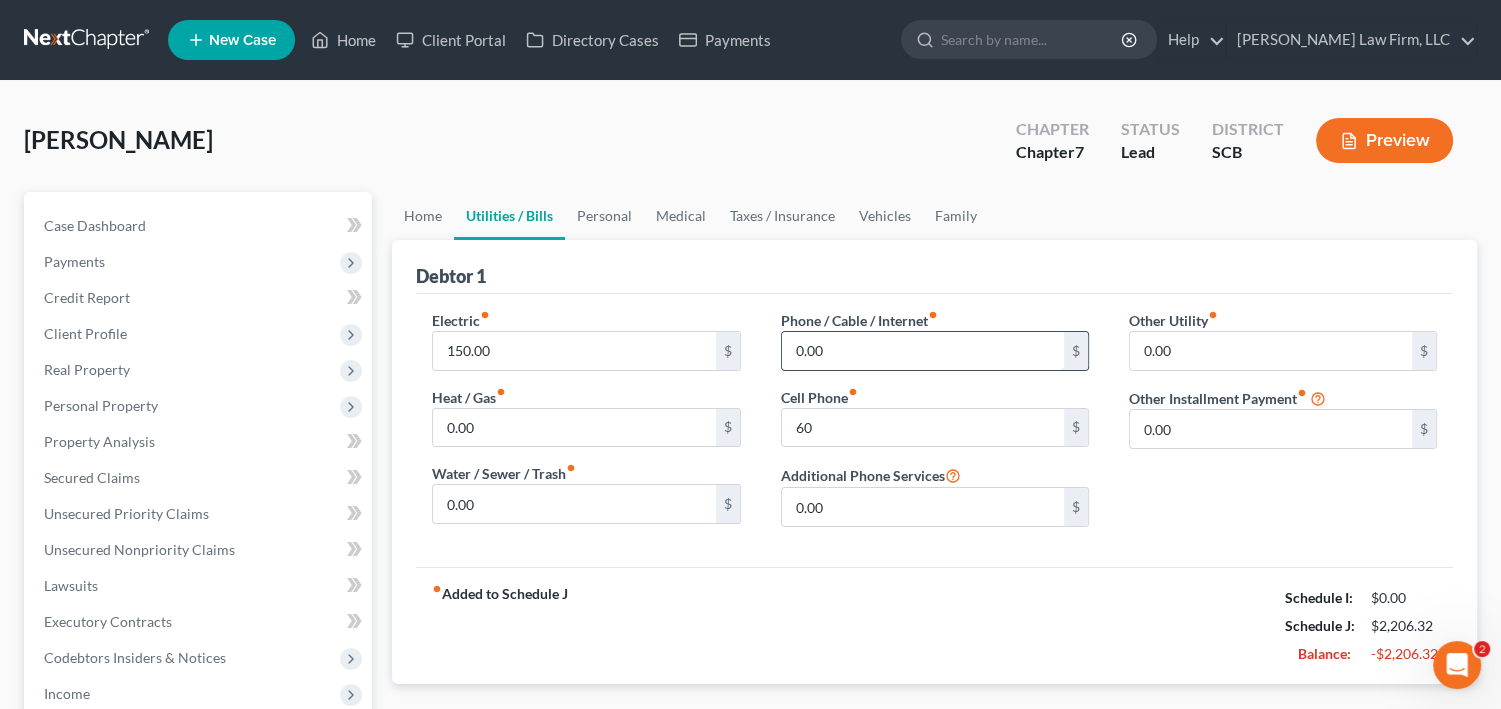 click on "0.00" at bounding box center (923, 351) 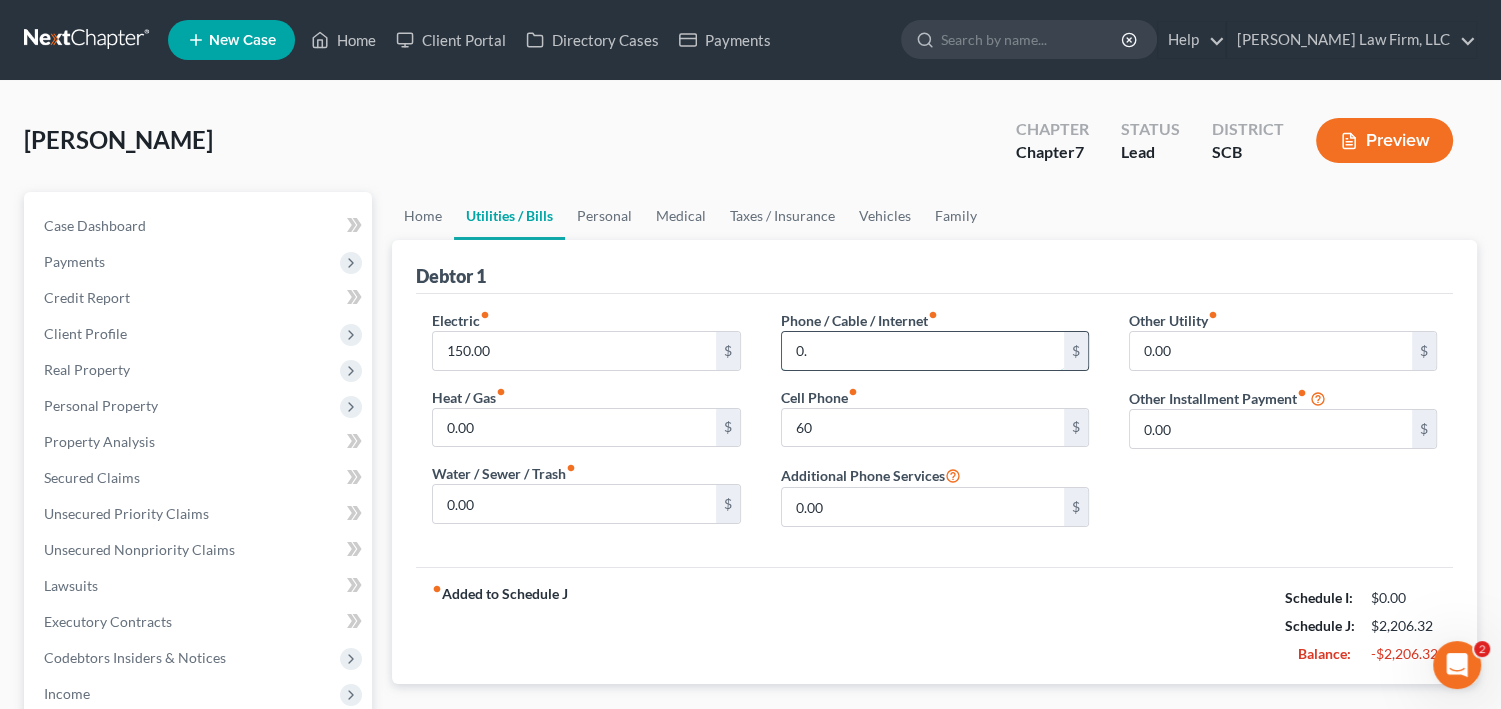 type on "0" 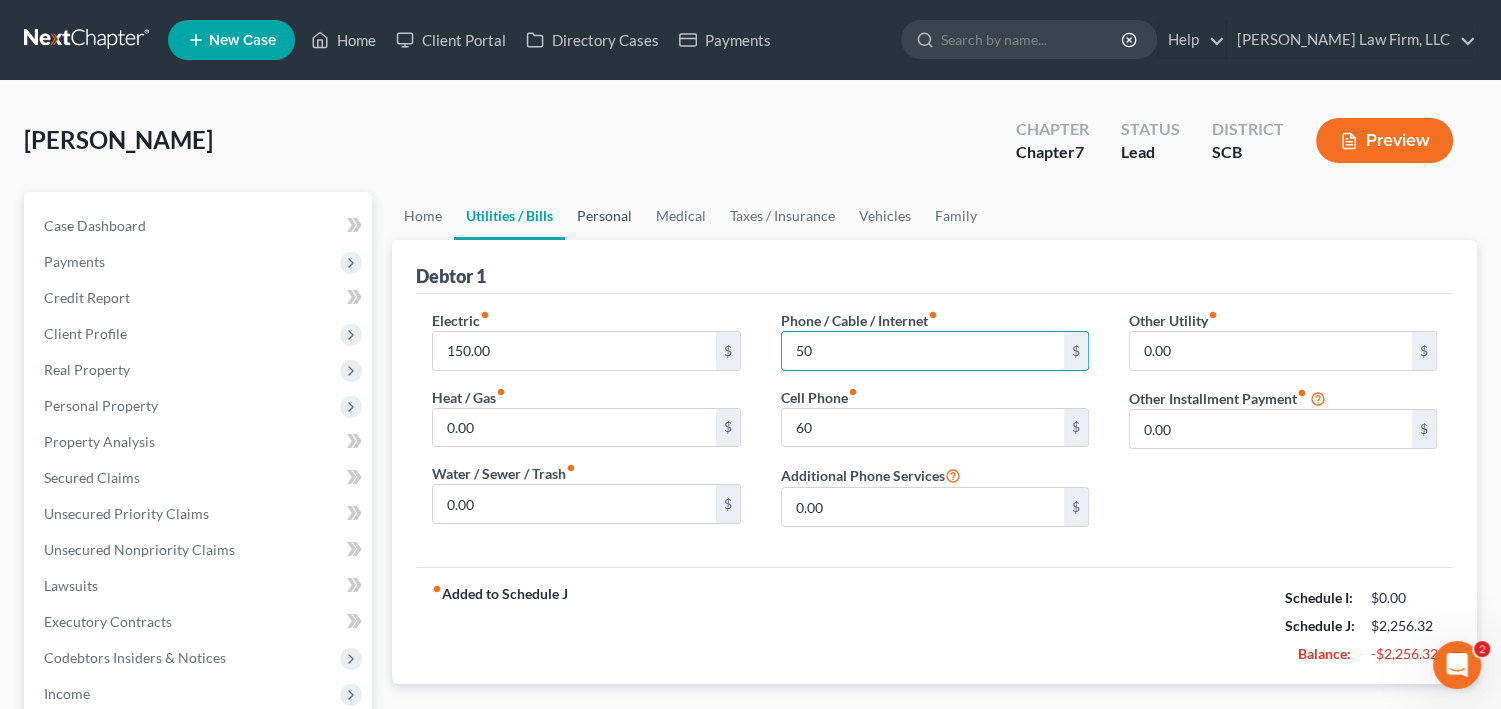 type on "50" 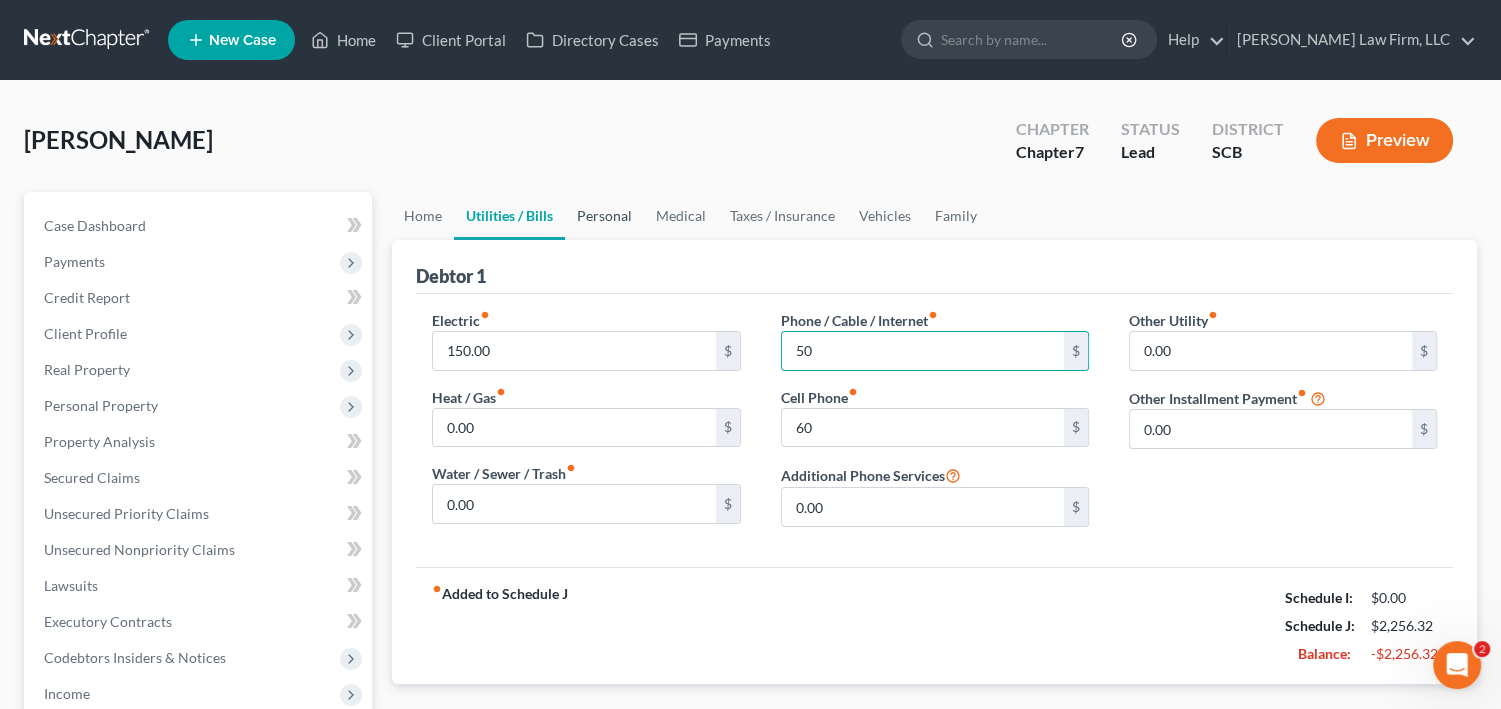 click on "Personal" at bounding box center [604, 216] 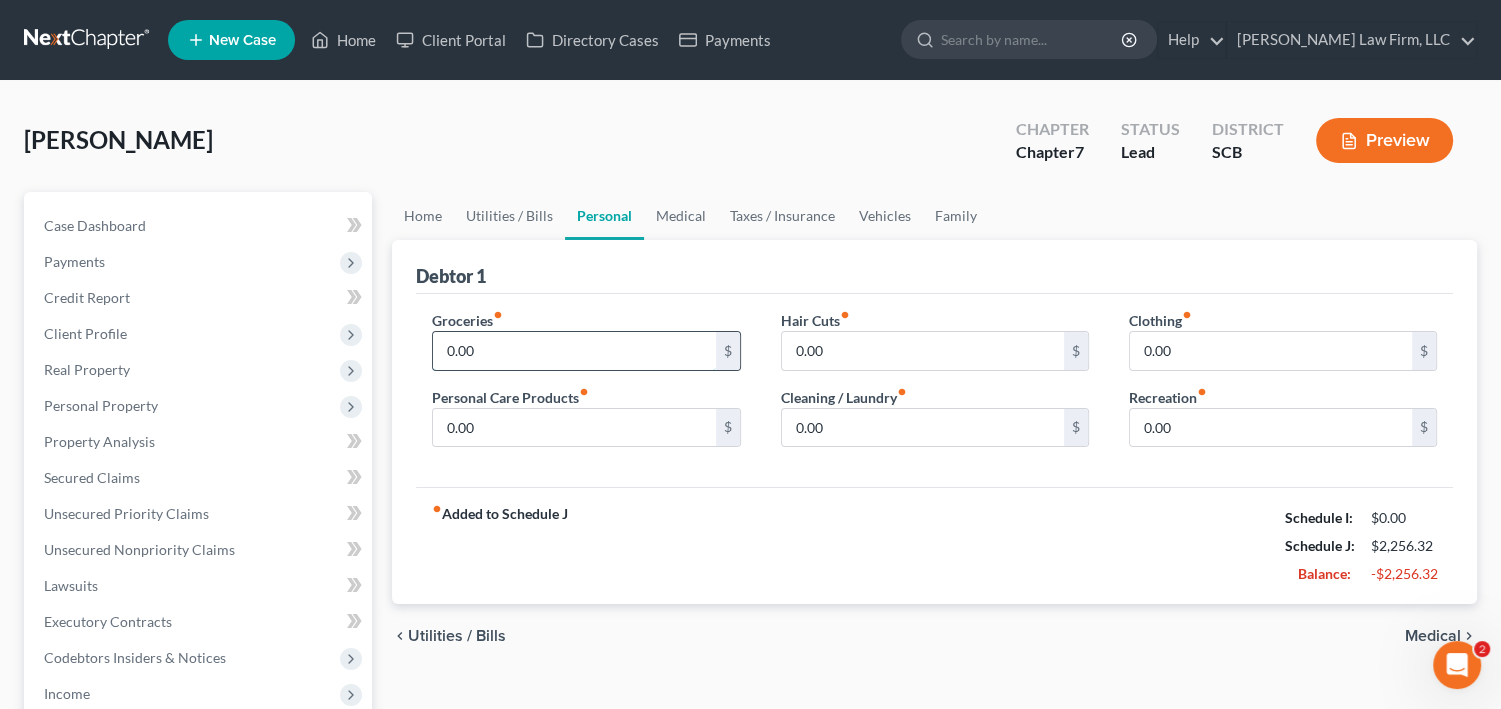 click on "0.00" at bounding box center (574, 351) 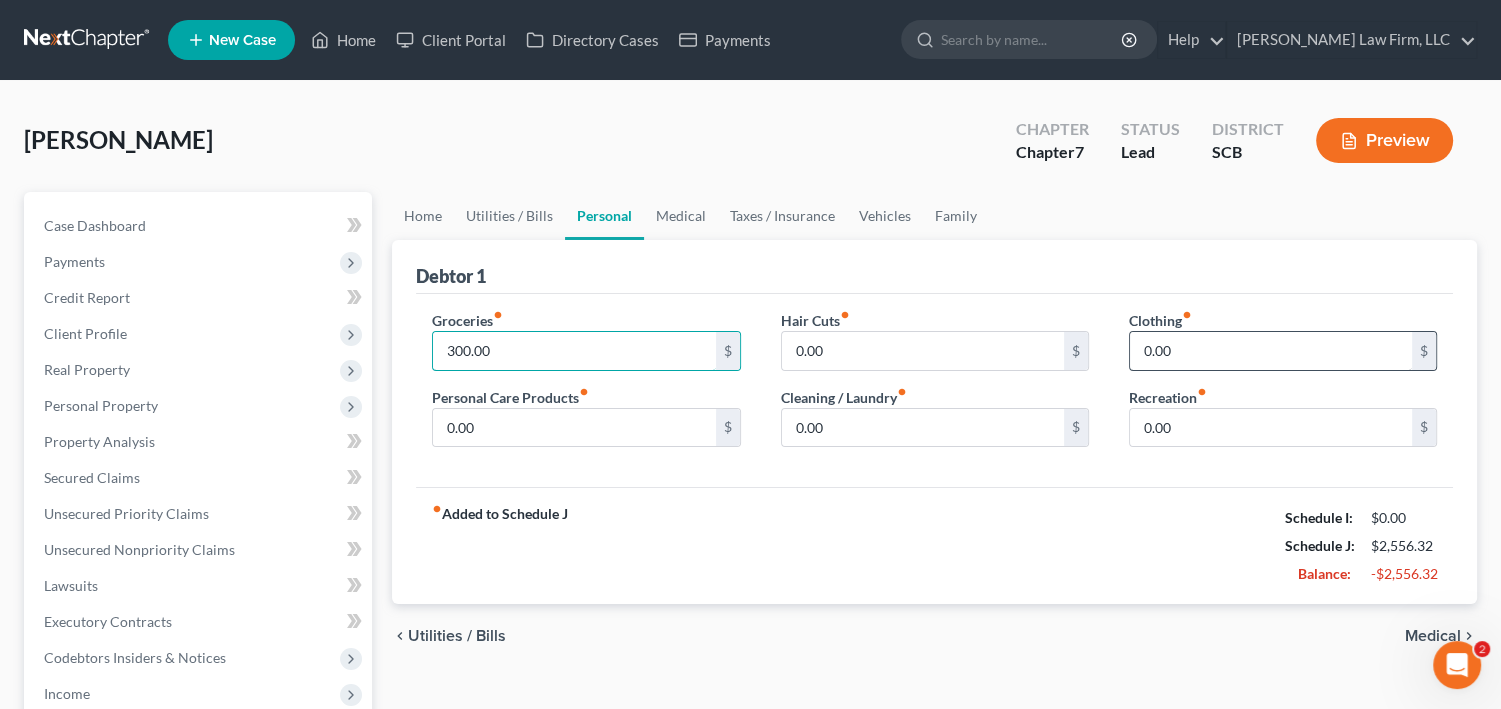 type on "300.00" 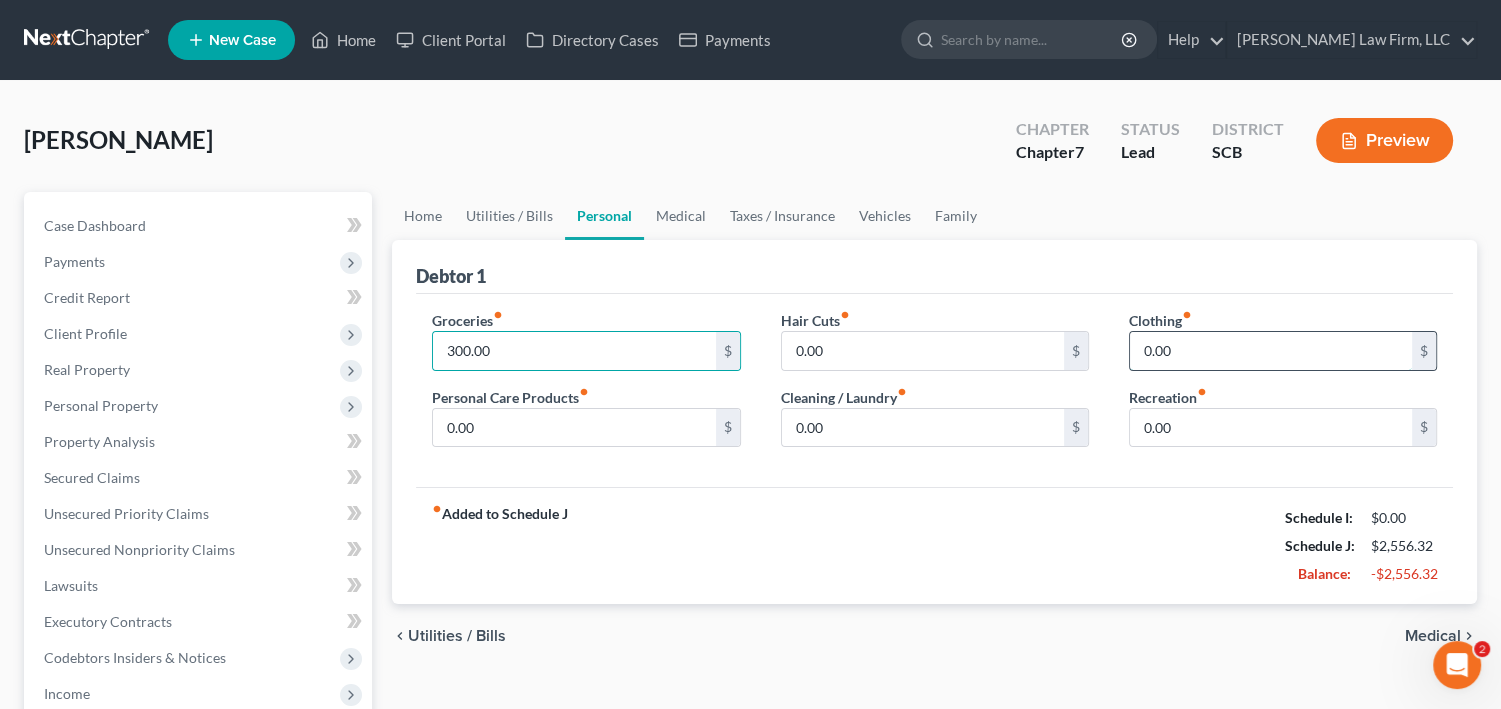 click on "0.00" at bounding box center (1271, 351) 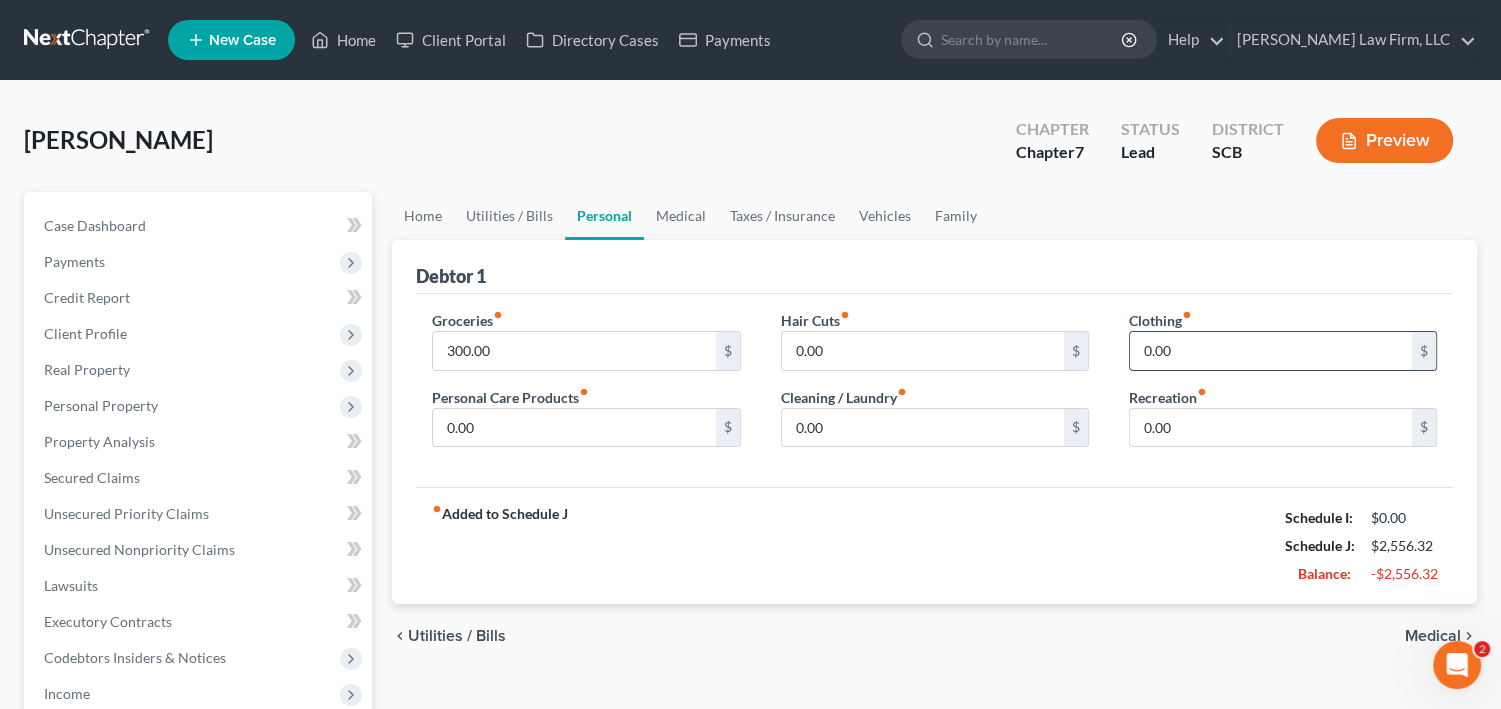 click on "0.00" at bounding box center (1271, 351) 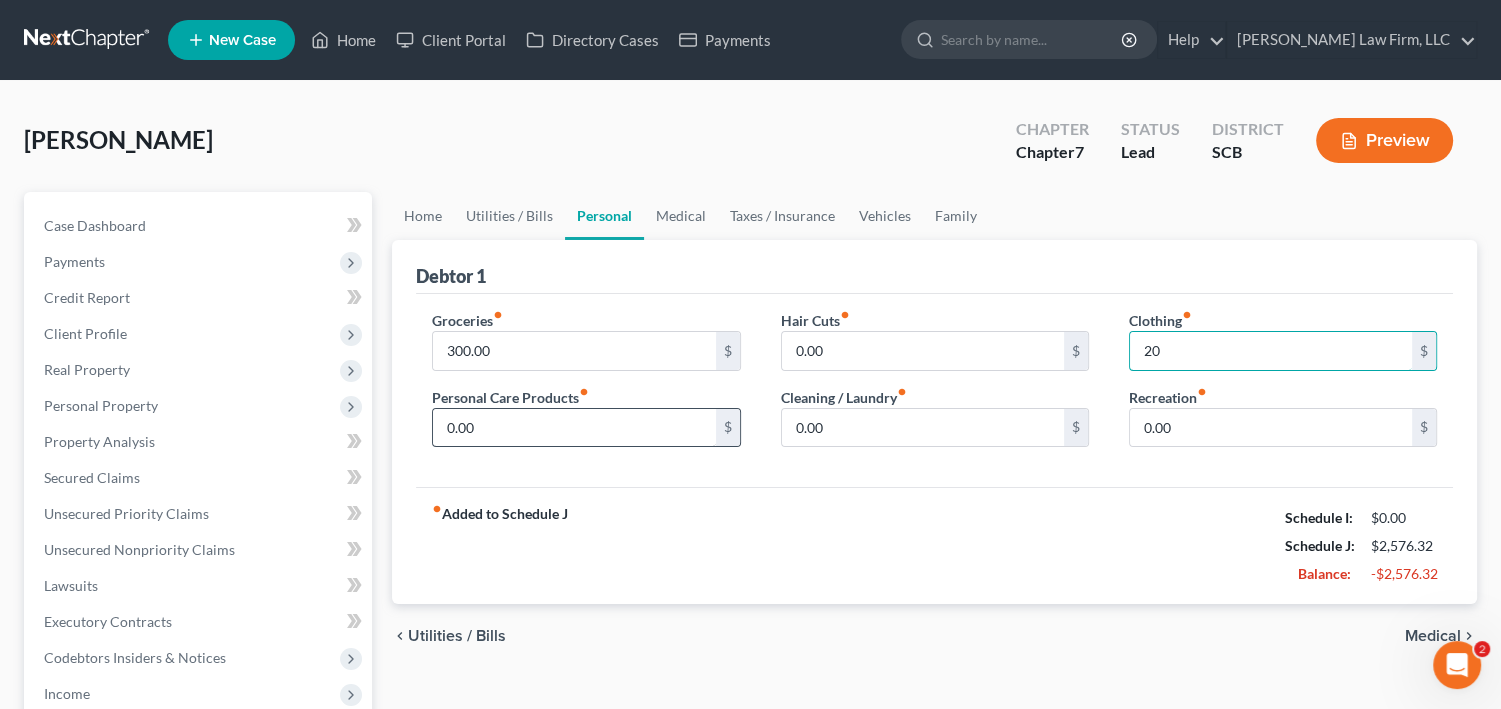 type on "20" 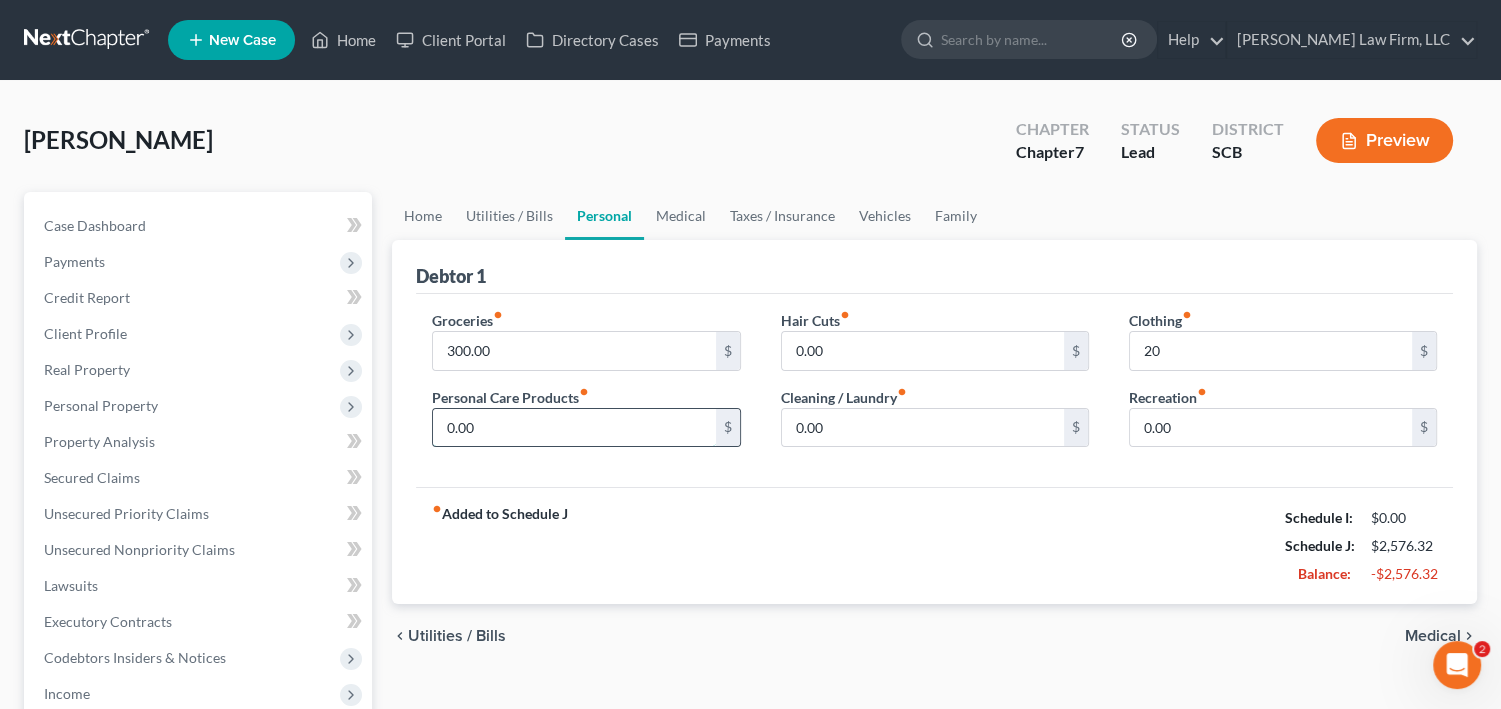 click on "0.00" at bounding box center [574, 428] 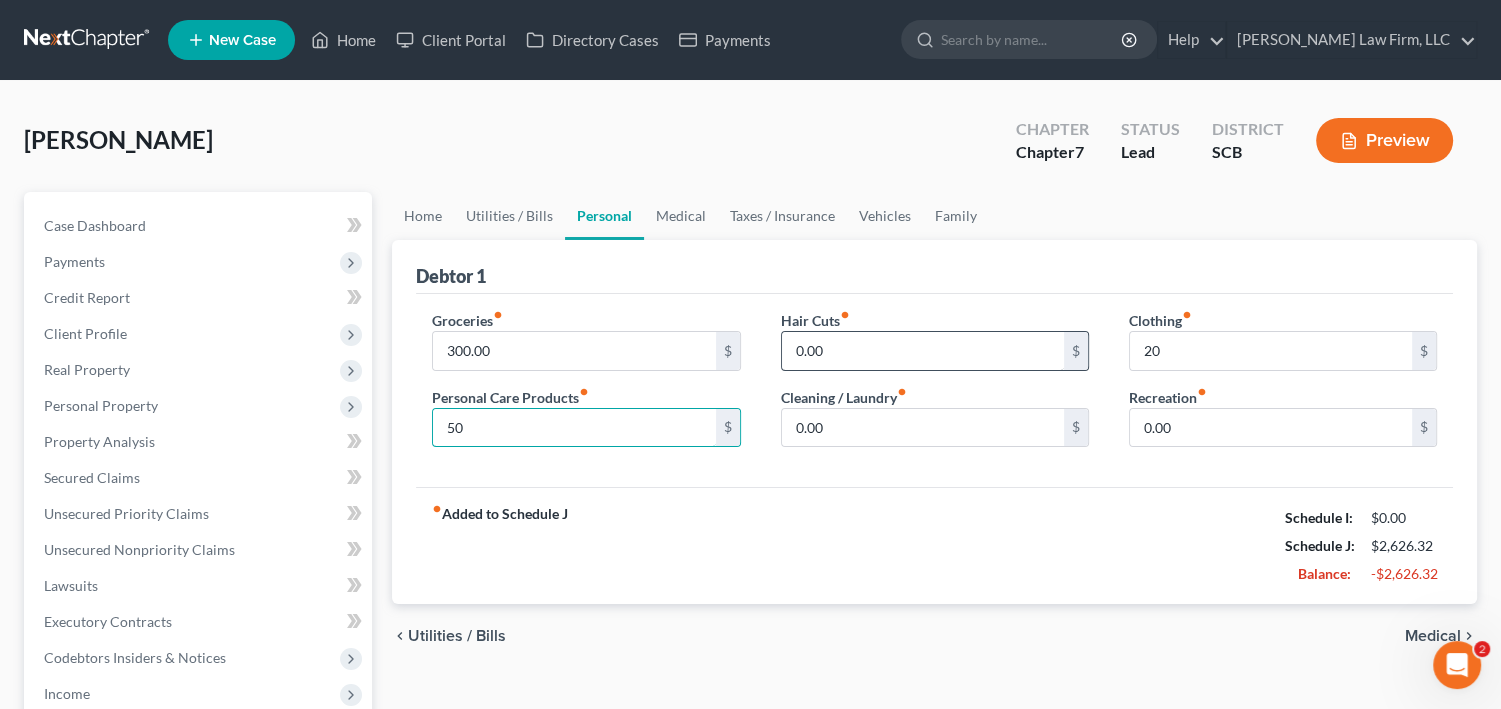 type on "50" 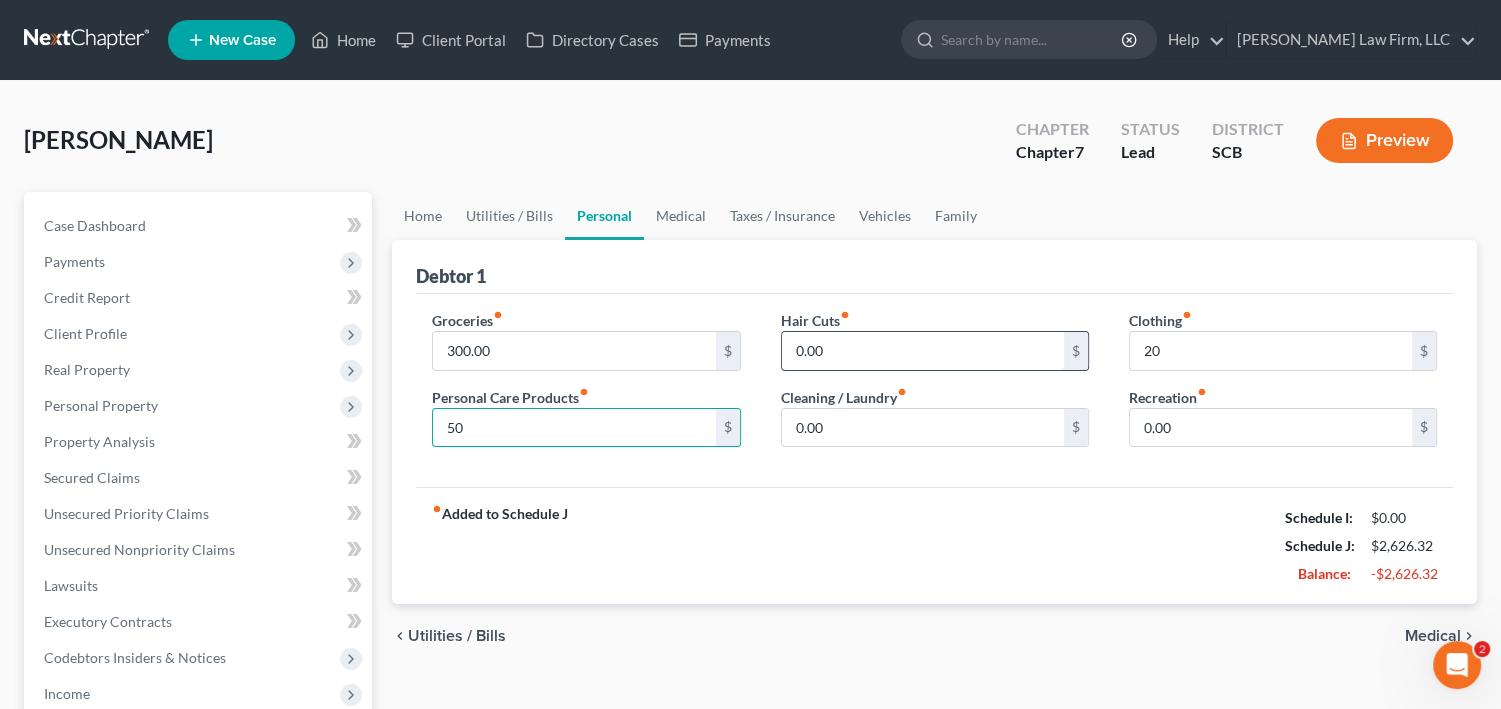 click on "0.00" at bounding box center [923, 351] 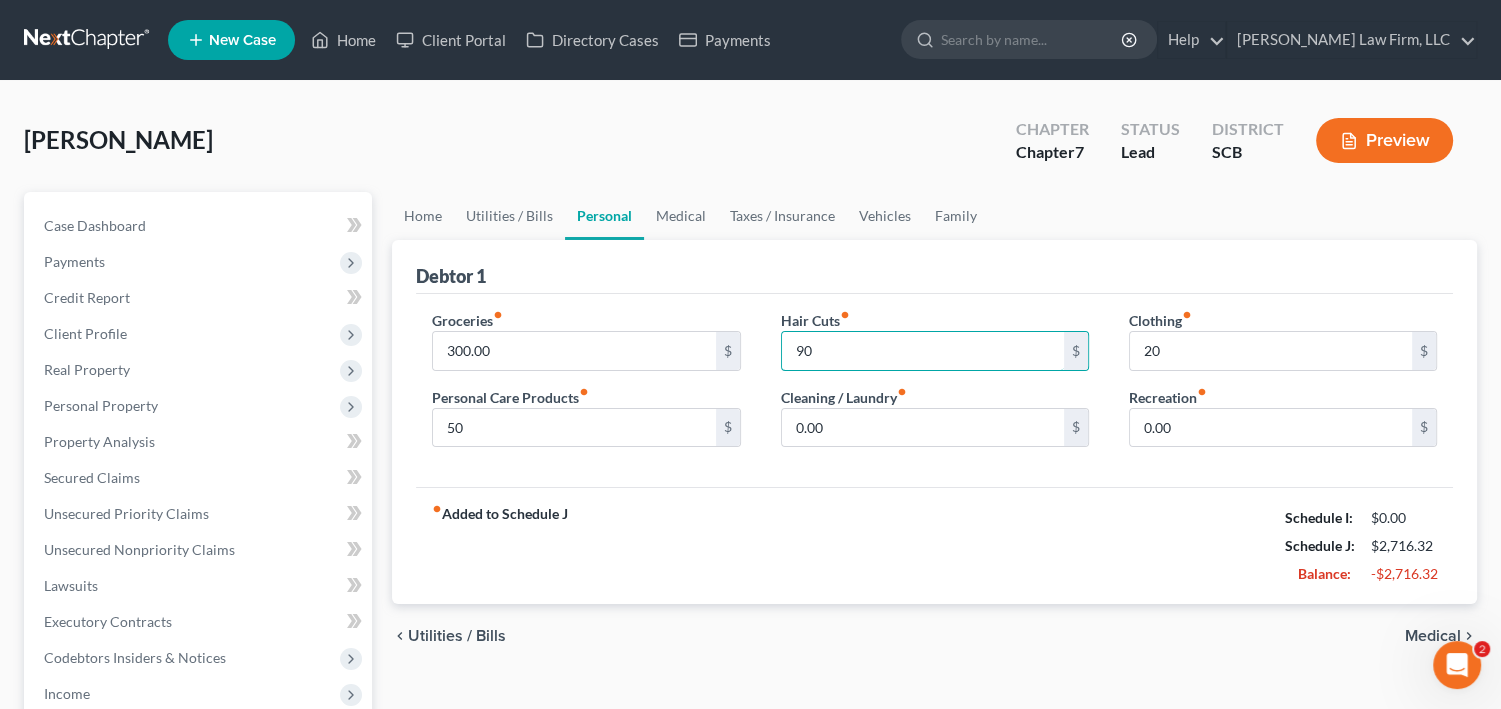 type on "90" 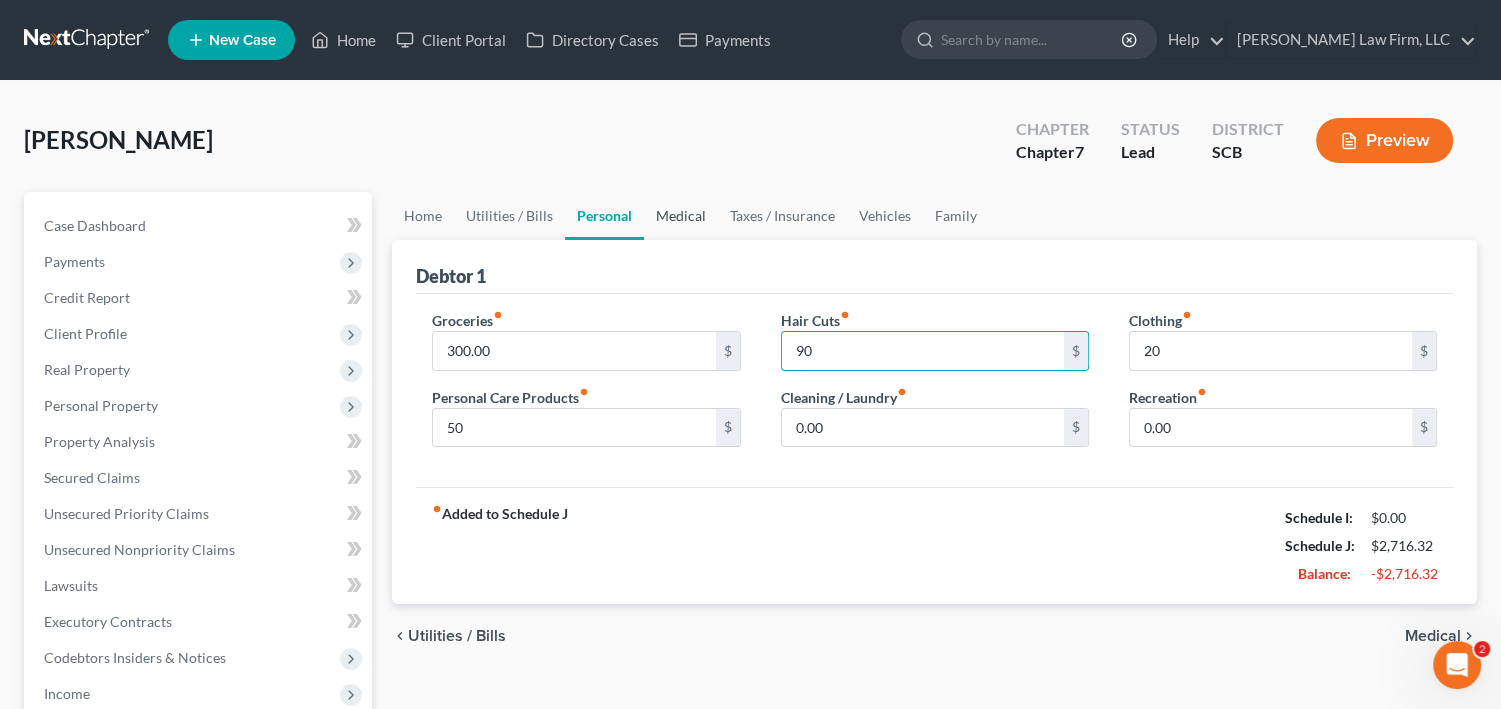 click on "Medical" at bounding box center [681, 216] 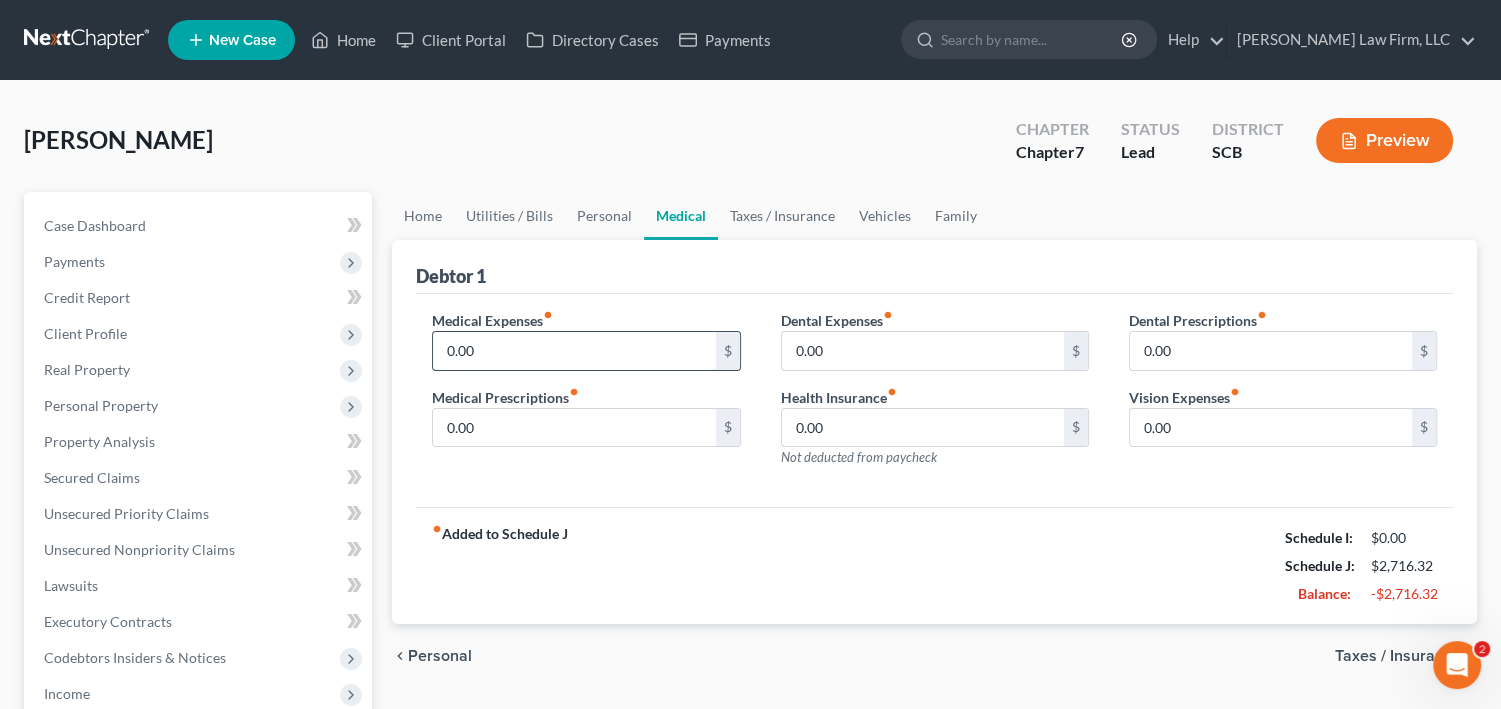 click on "0.00" at bounding box center [574, 351] 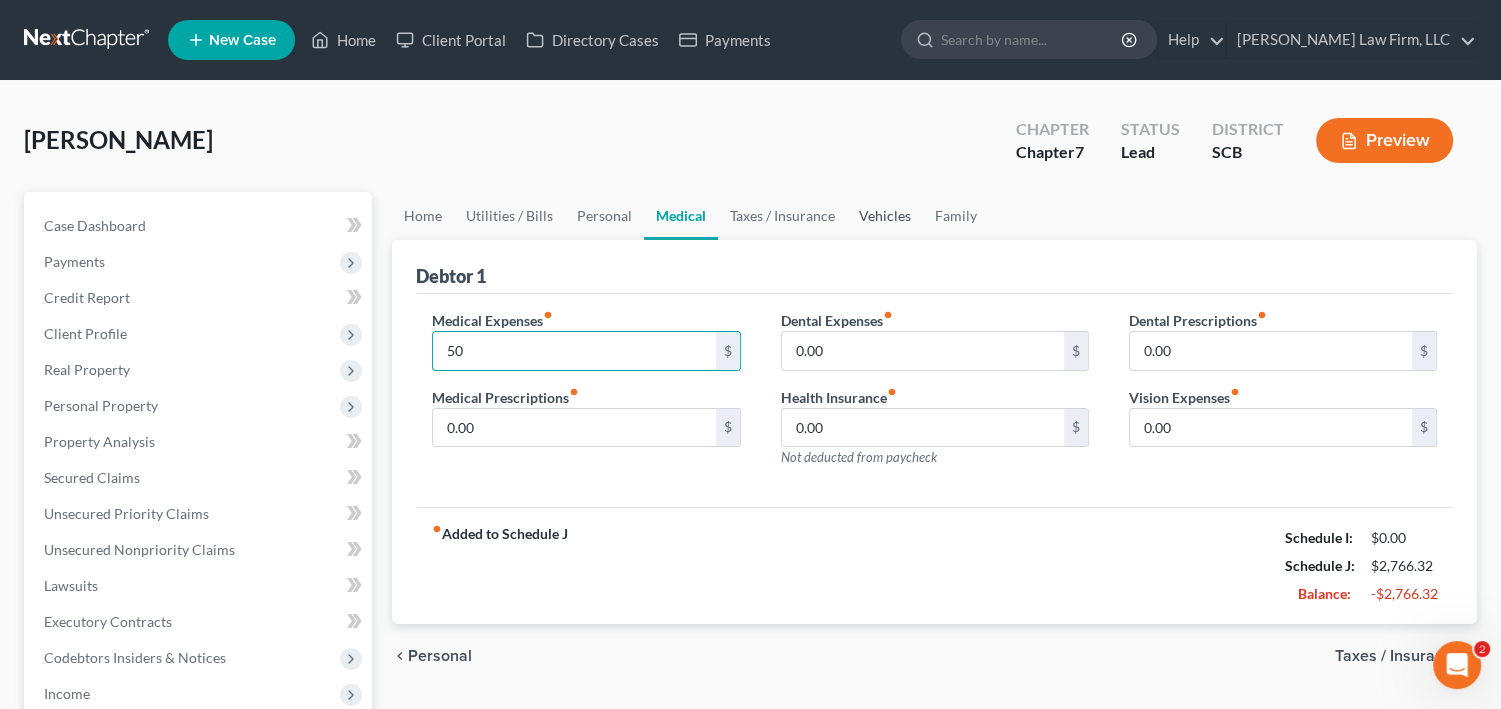 type on "50" 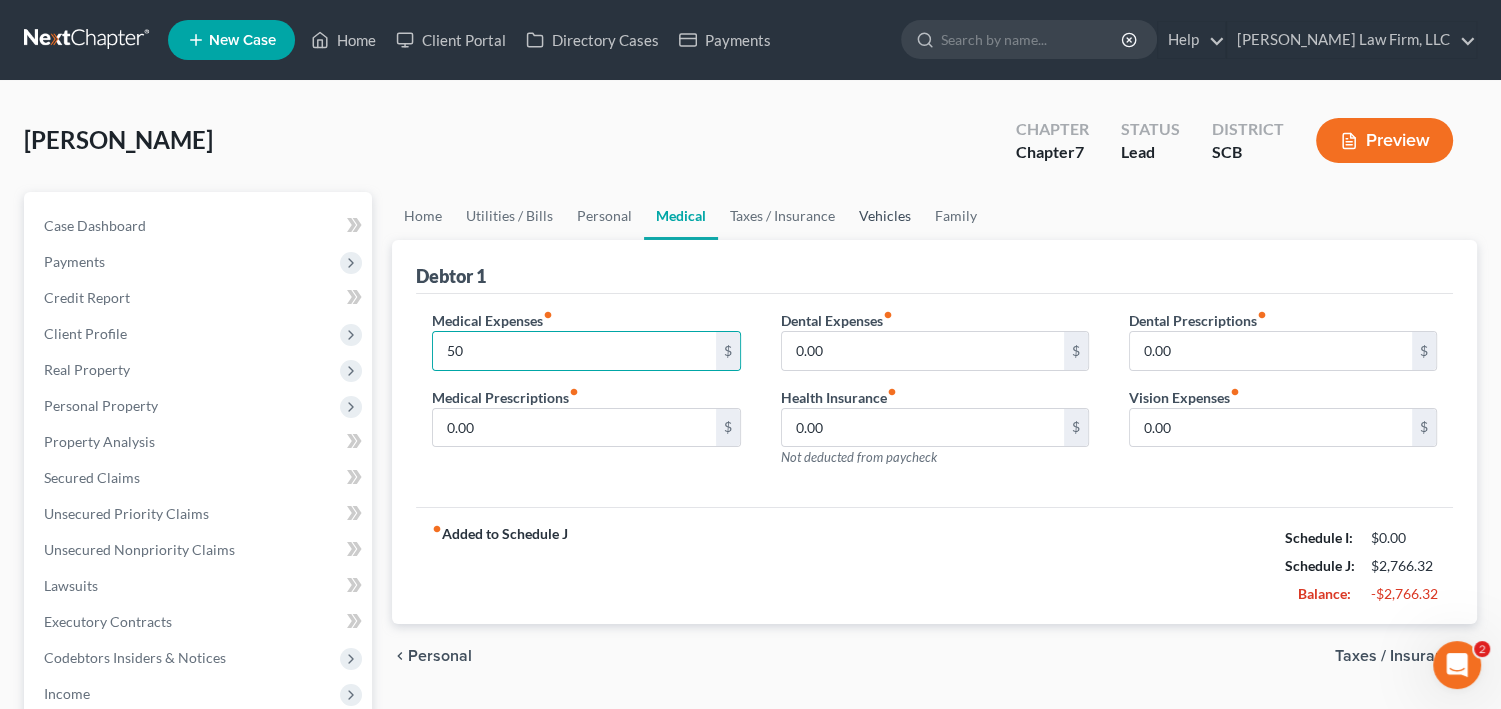 click on "Vehicles" at bounding box center (885, 216) 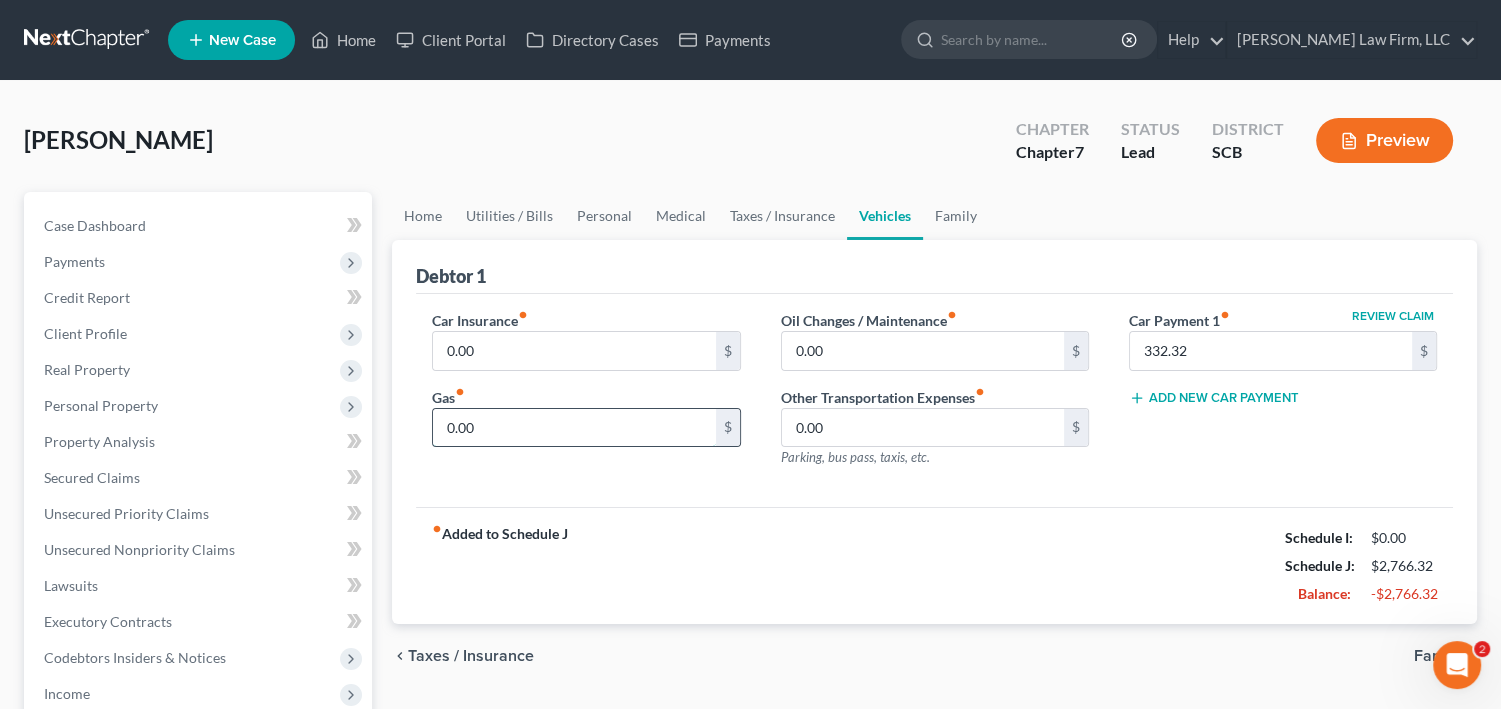 click on "0.00" at bounding box center [574, 428] 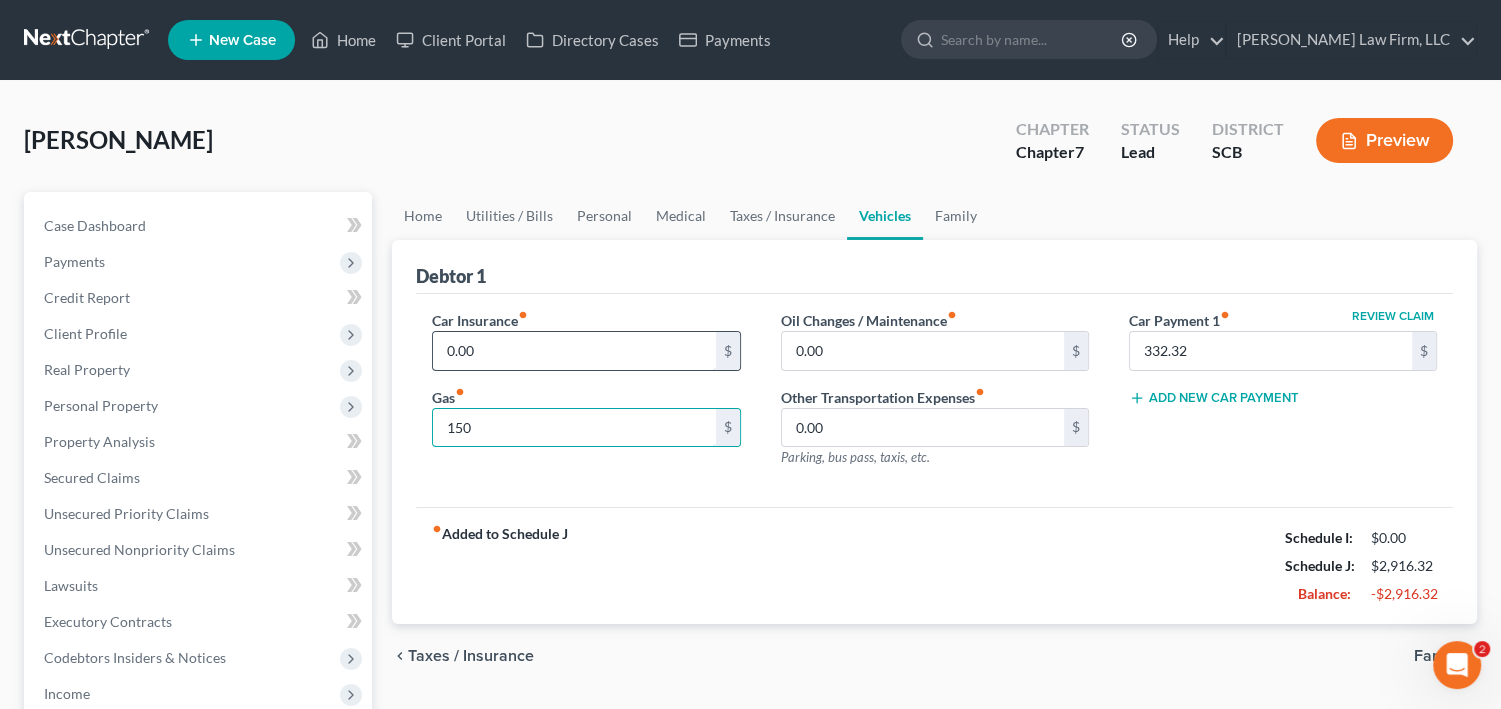 type on "150" 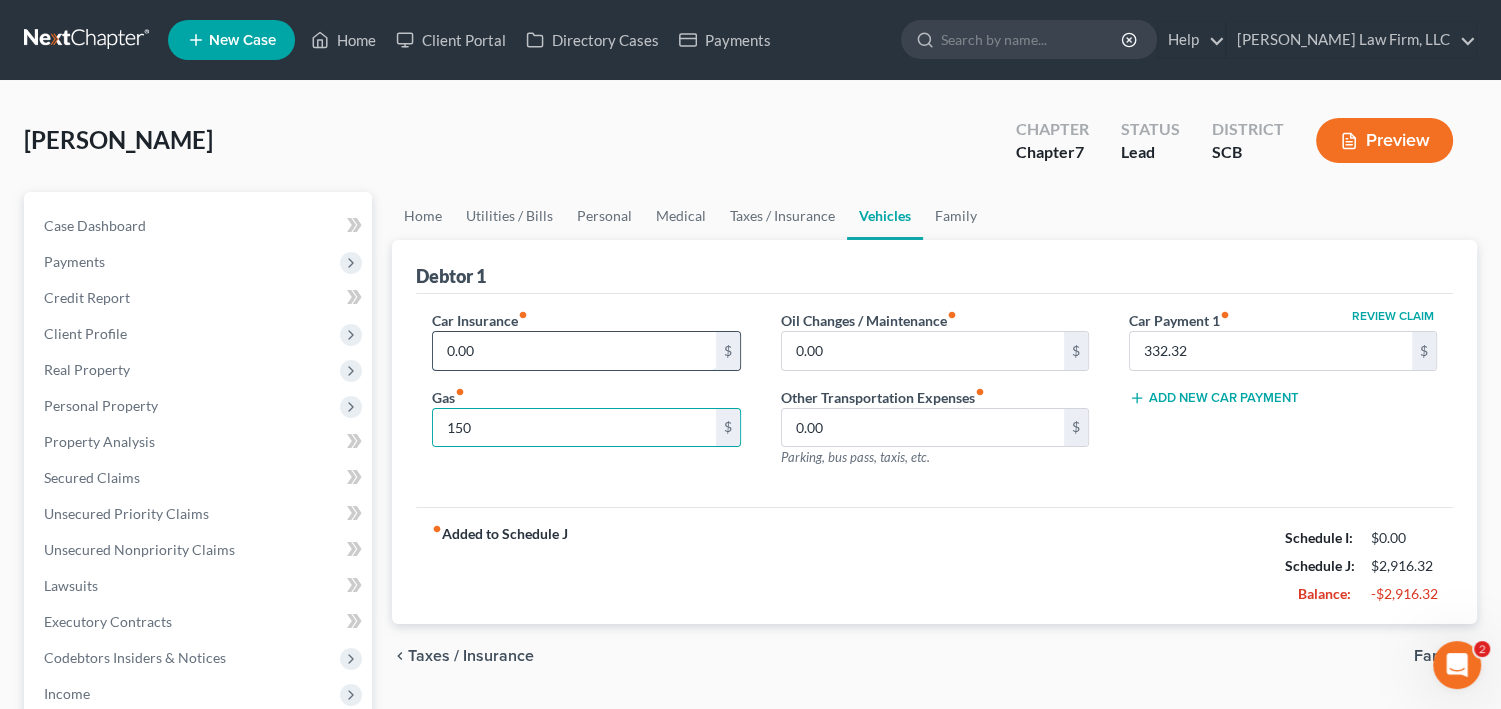 click on "0.00" at bounding box center (574, 351) 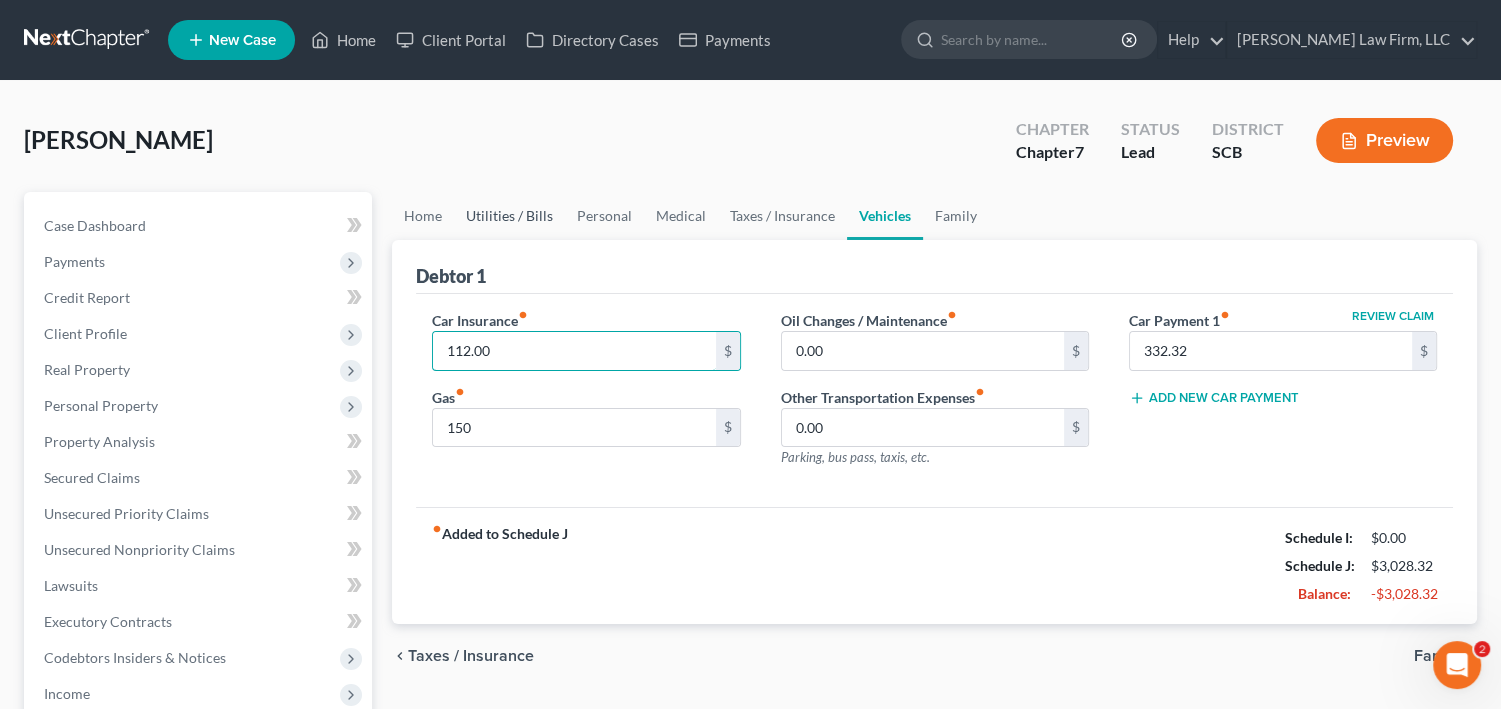 type on "112.00" 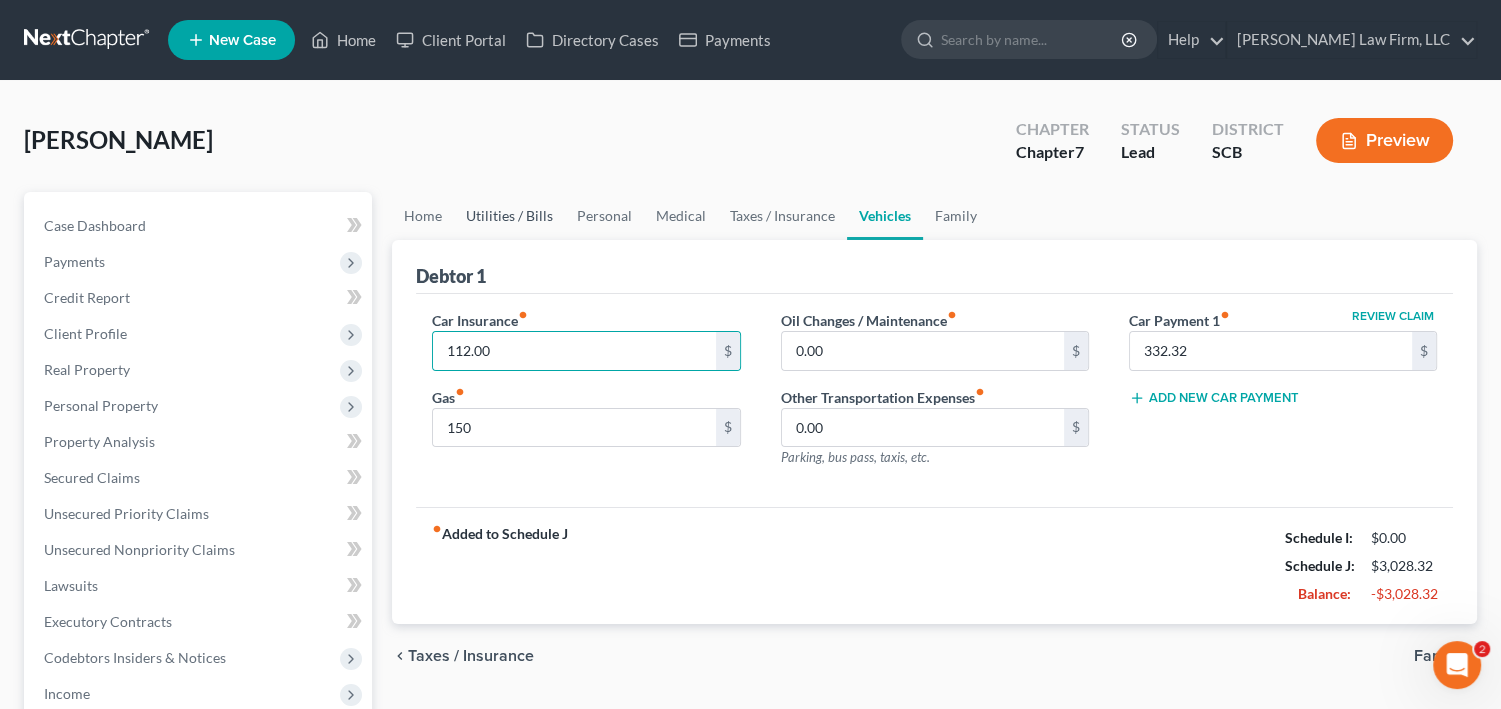 click on "Utilities / Bills" at bounding box center (509, 216) 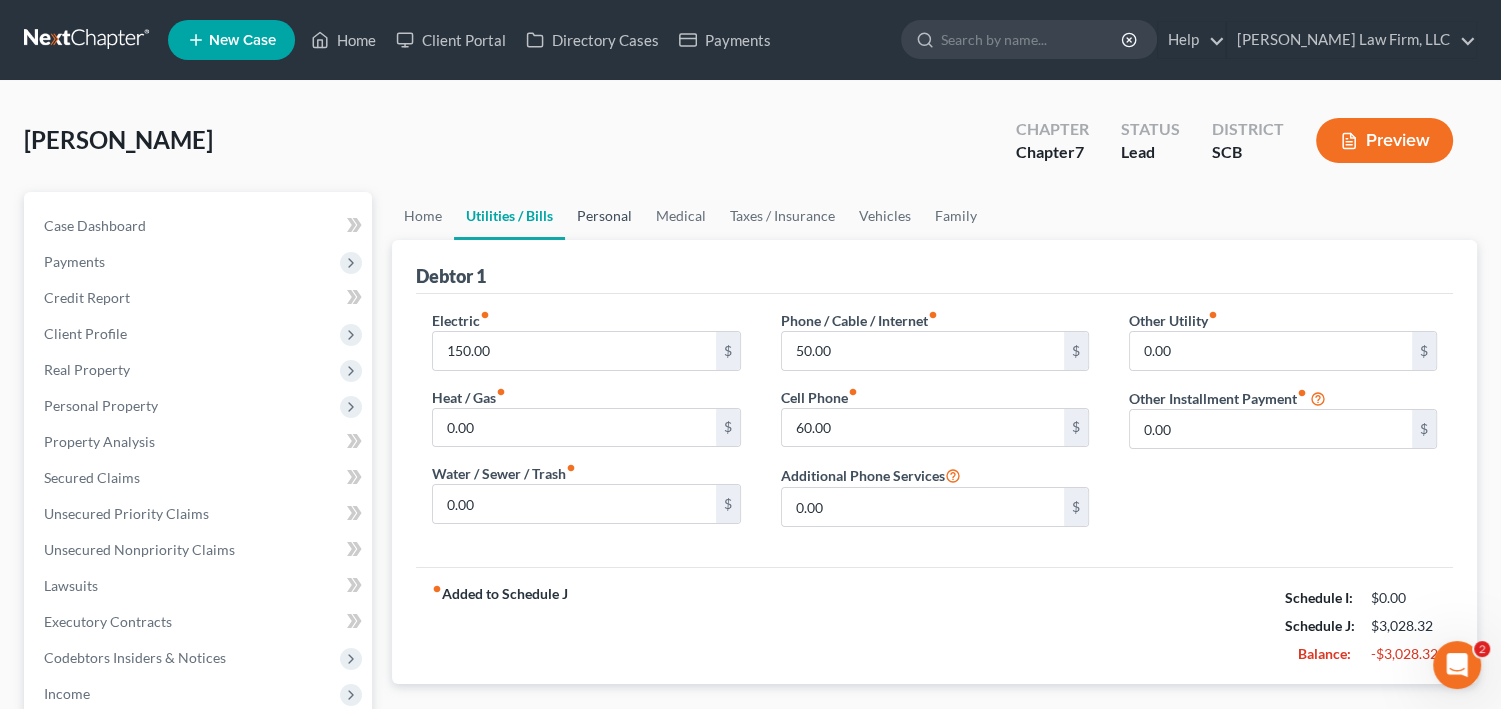 click on "Personal" at bounding box center [604, 216] 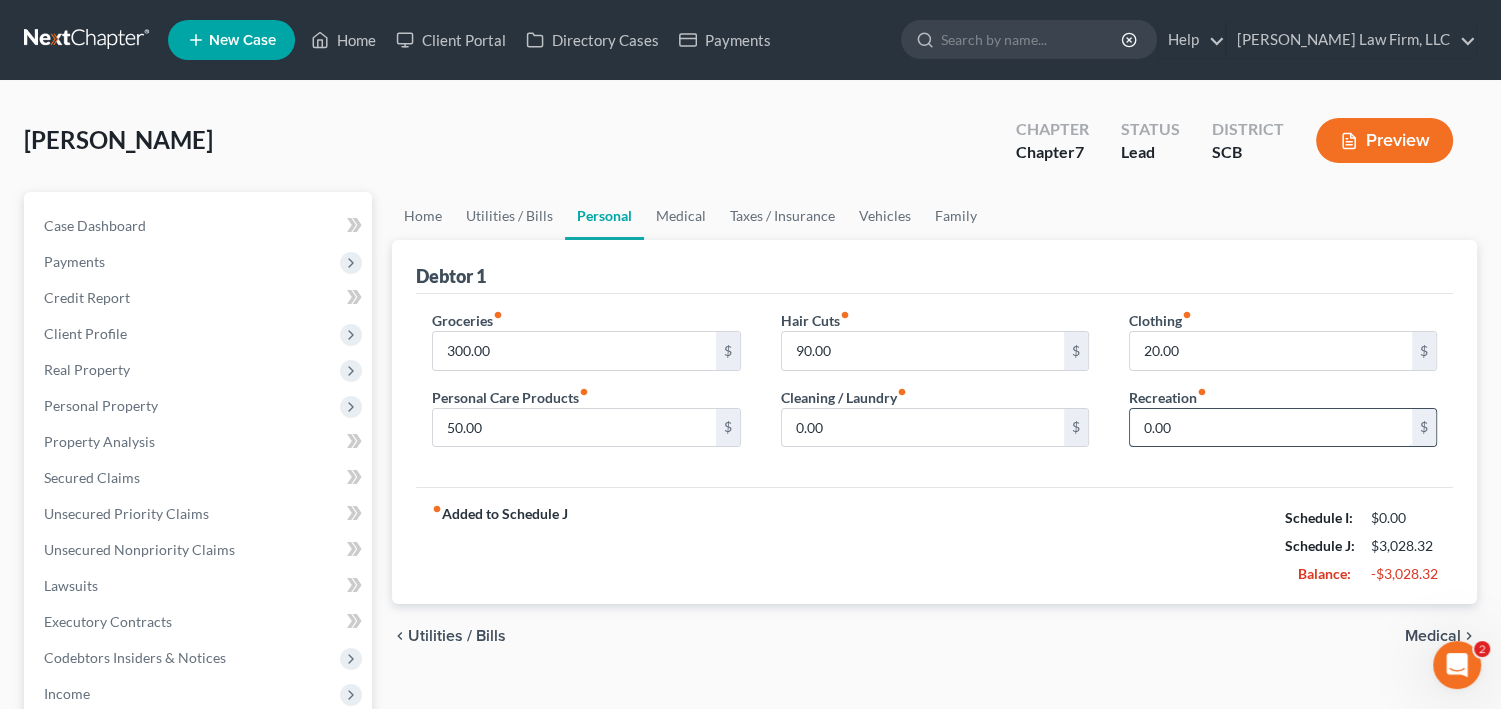 click on "0.00" at bounding box center (1271, 428) 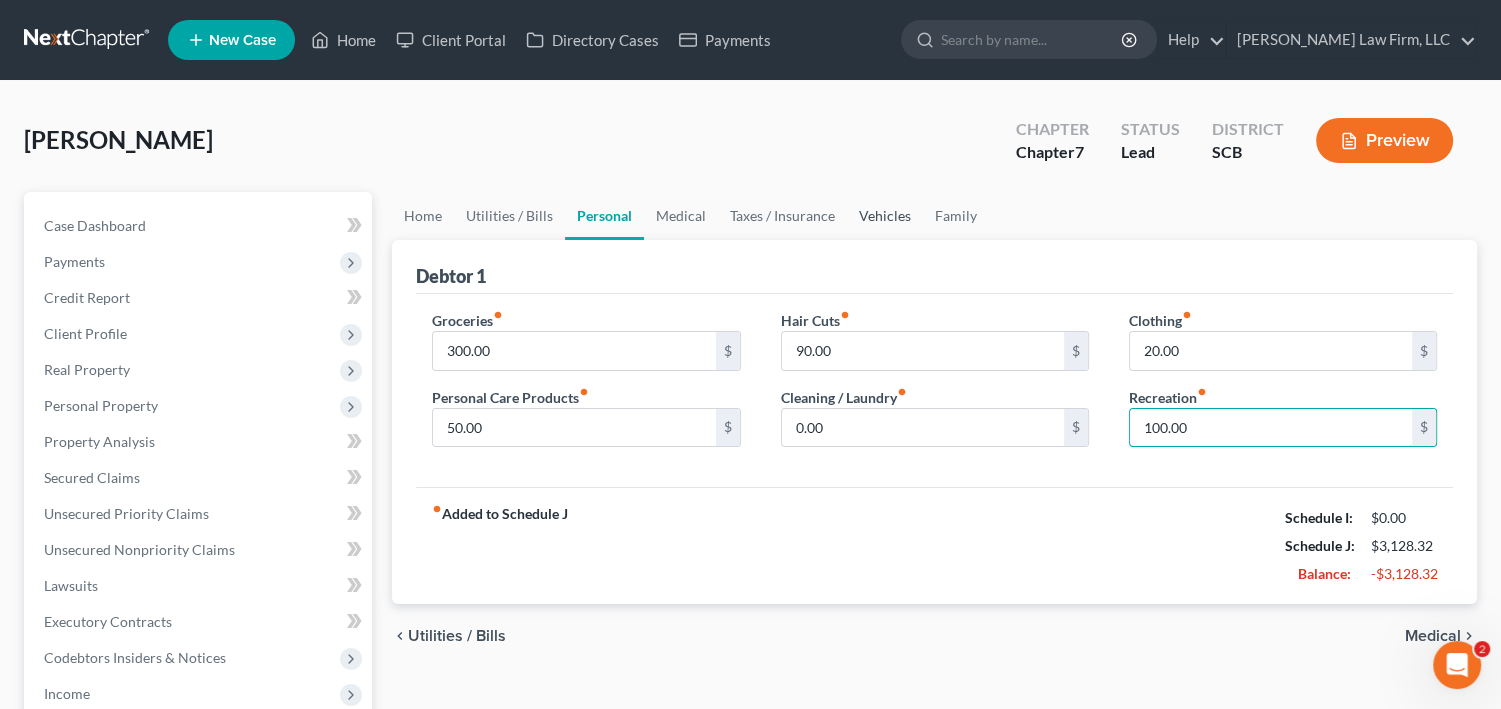 type on "100.00" 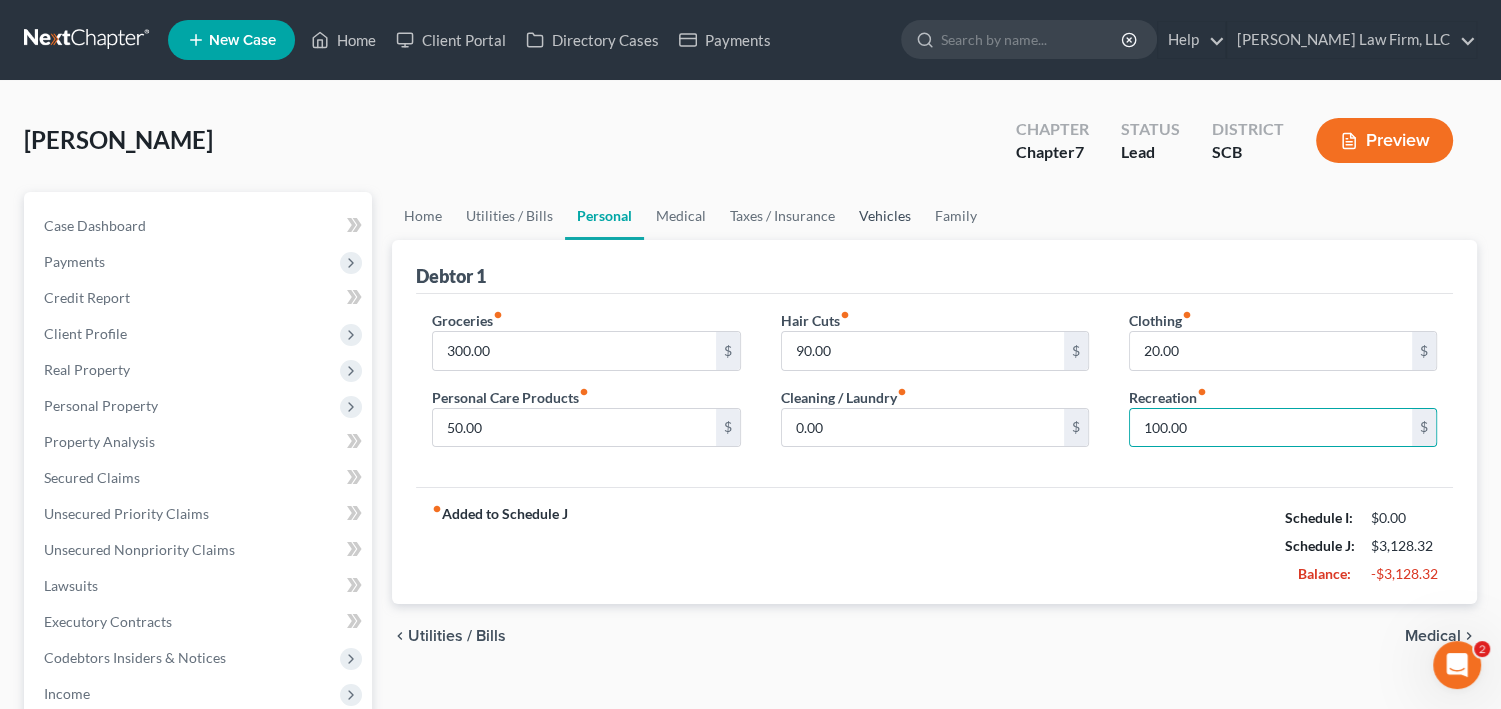click on "Vehicles" at bounding box center [885, 216] 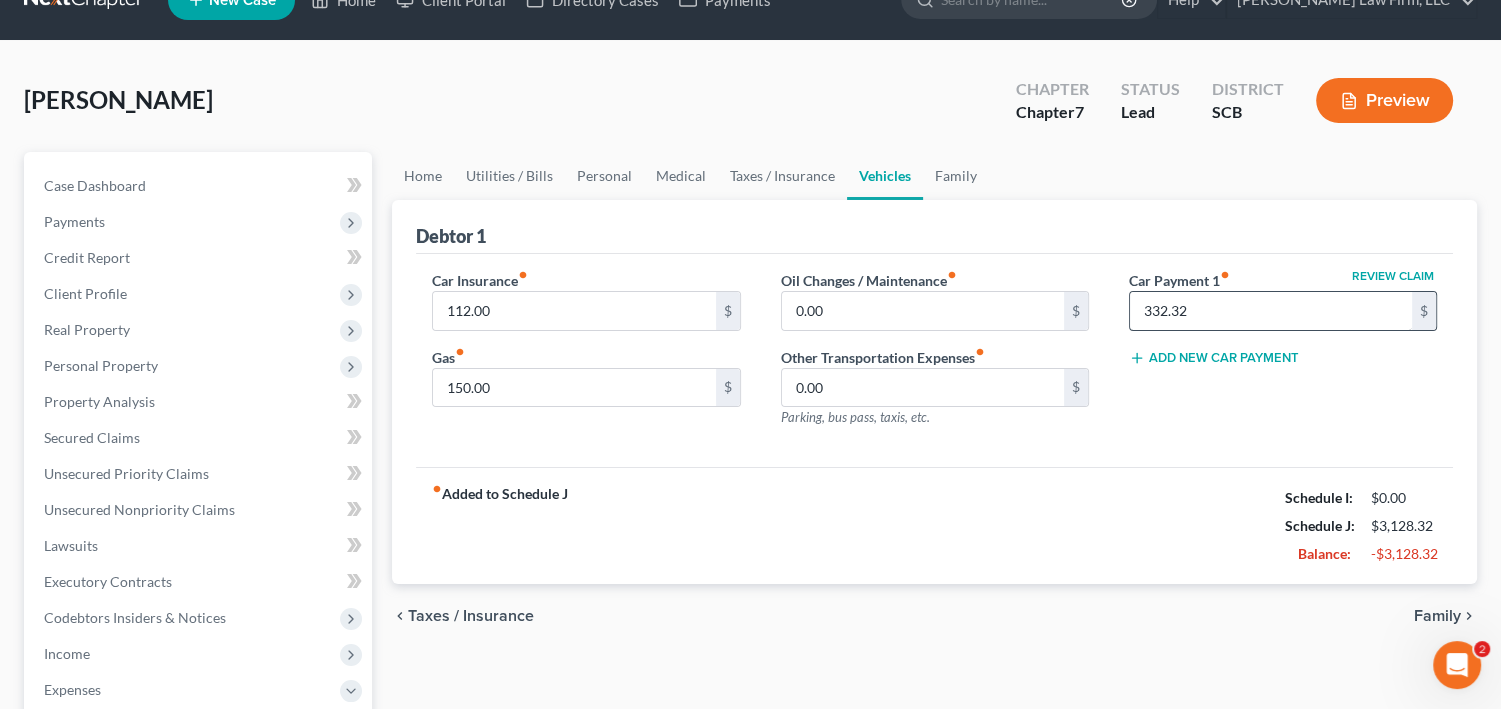 scroll, scrollTop: 80, scrollLeft: 0, axis: vertical 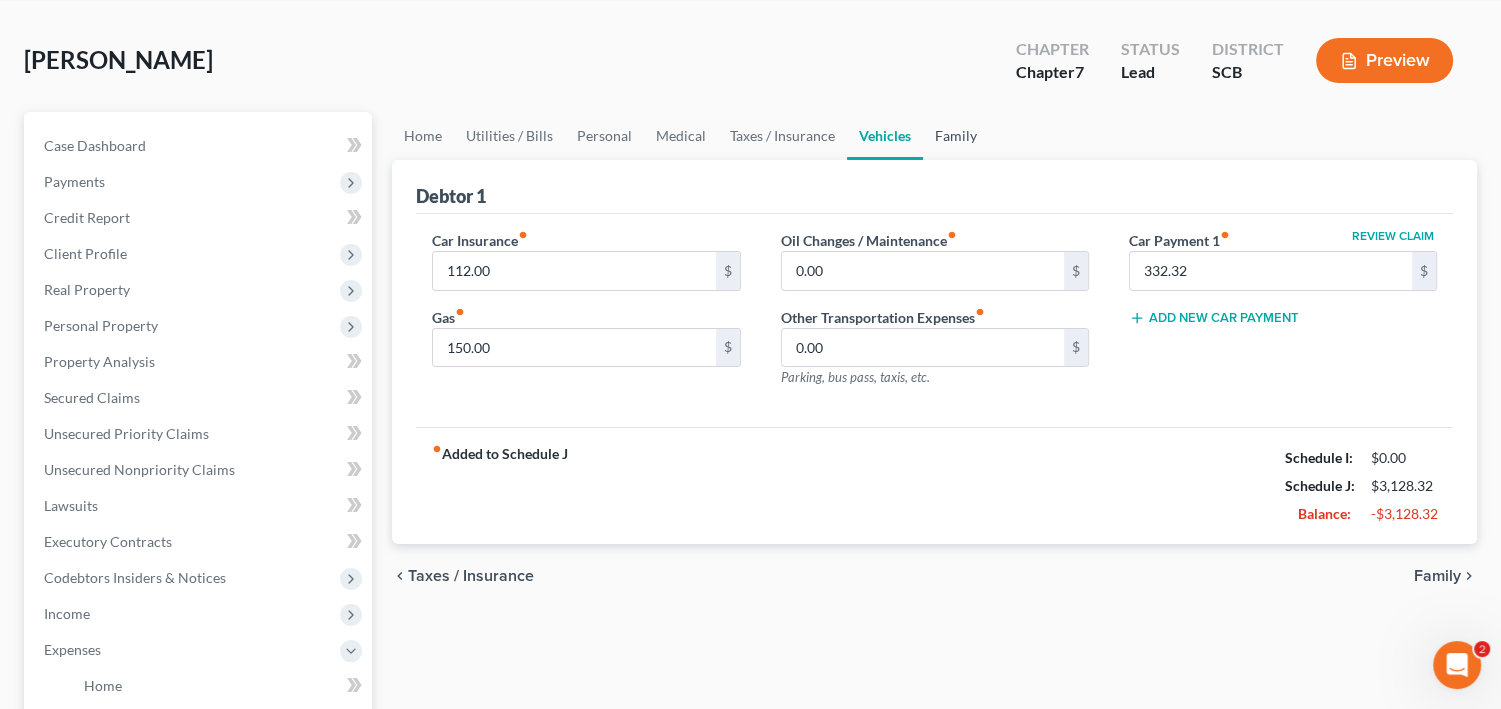 click on "Family" at bounding box center [956, 136] 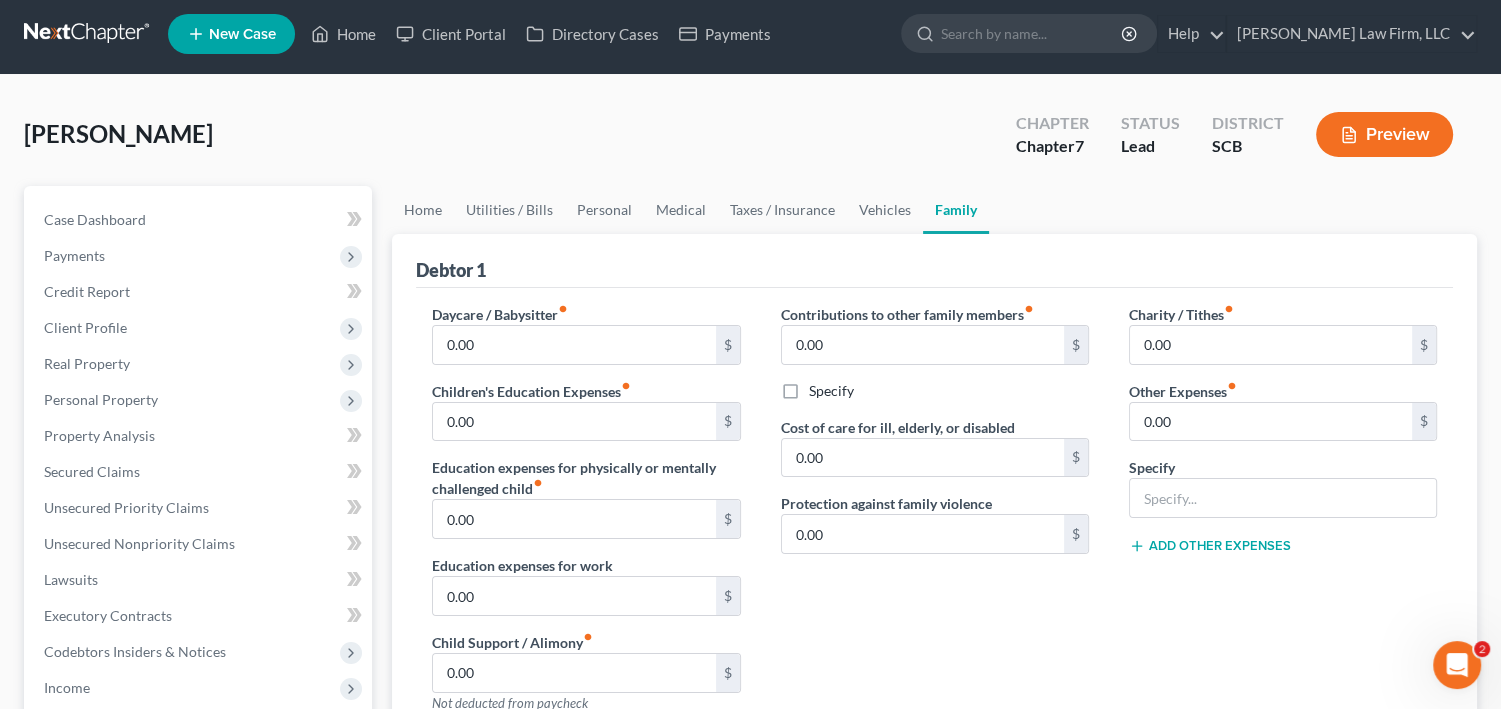 scroll, scrollTop: 0, scrollLeft: 0, axis: both 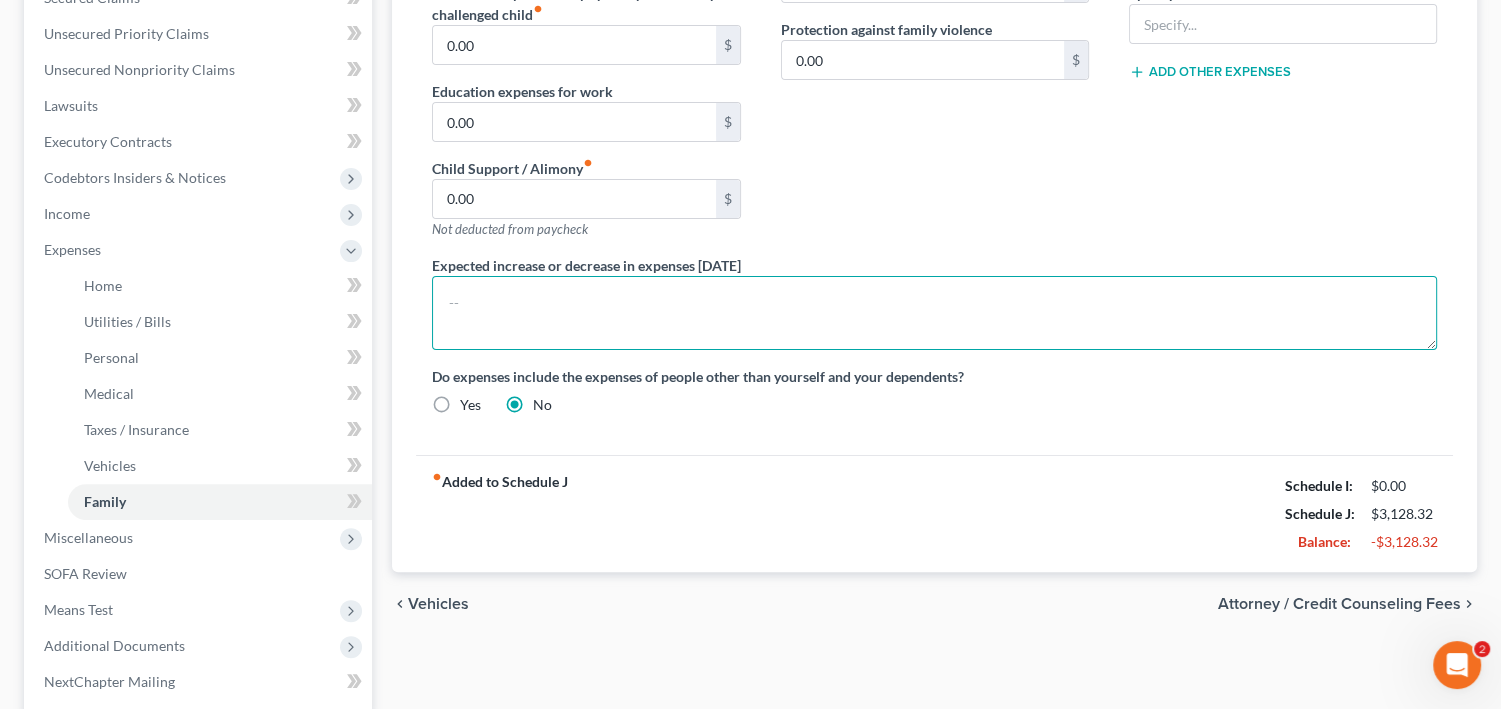 click at bounding box center [934, 313] 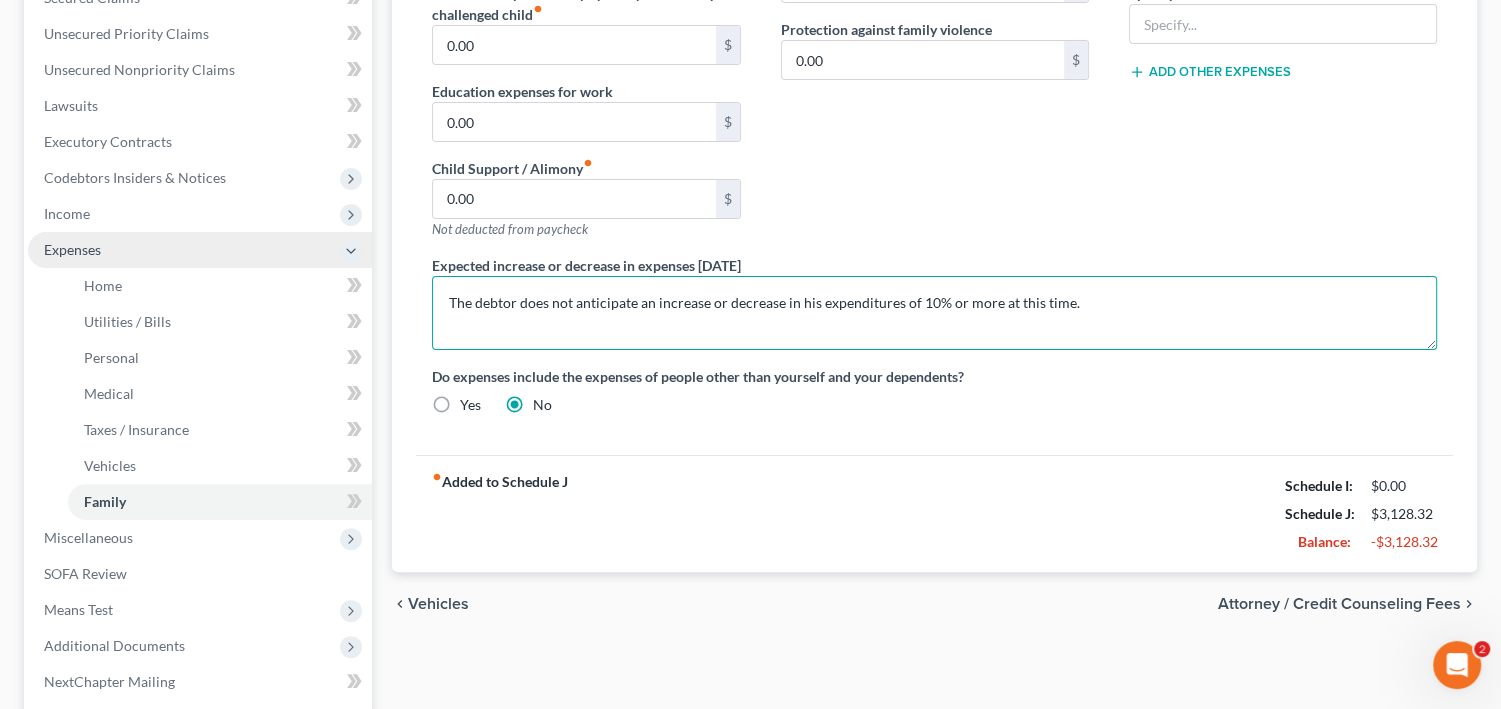 type on "The debtor does not anticipate an increase or decrease in his expenditures of 10% or more at this time." 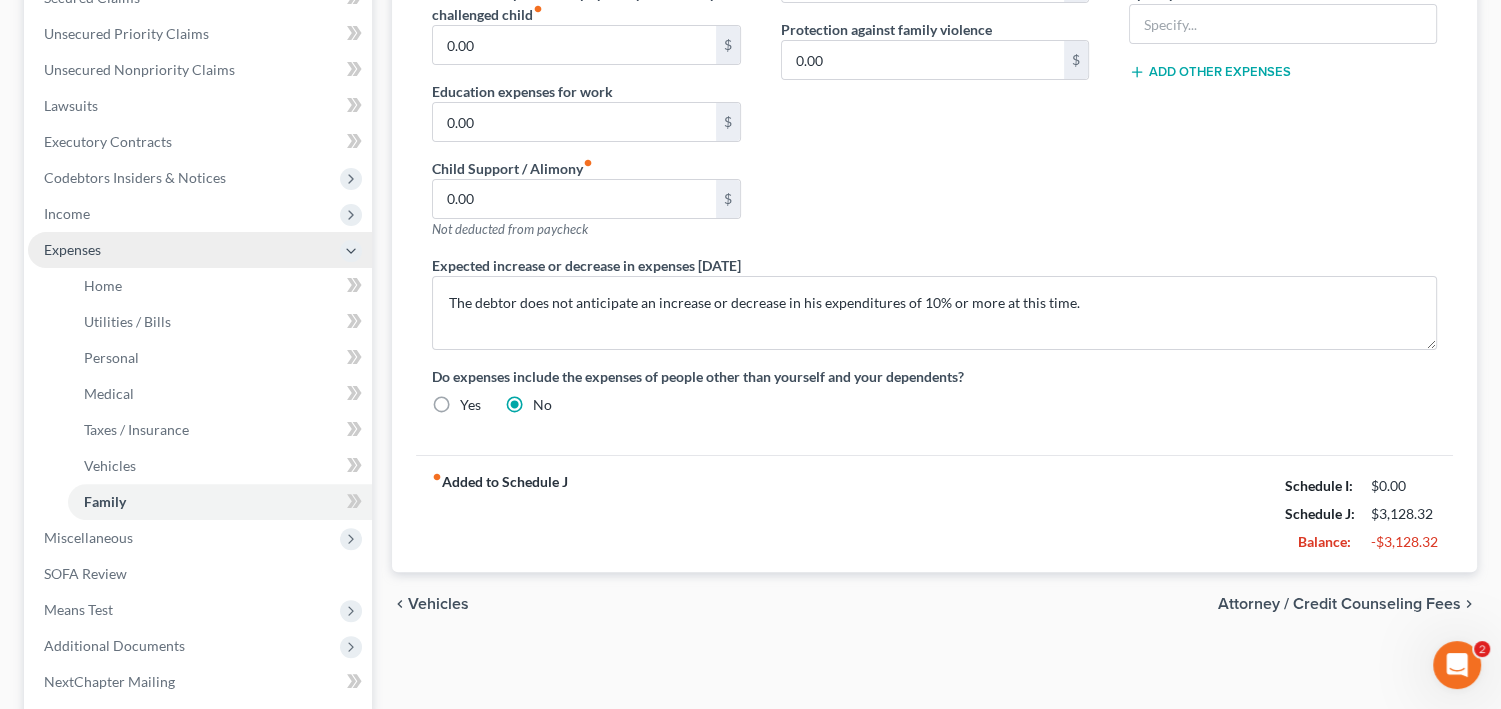 click on "Expenses" at bounding box center [200, 250] 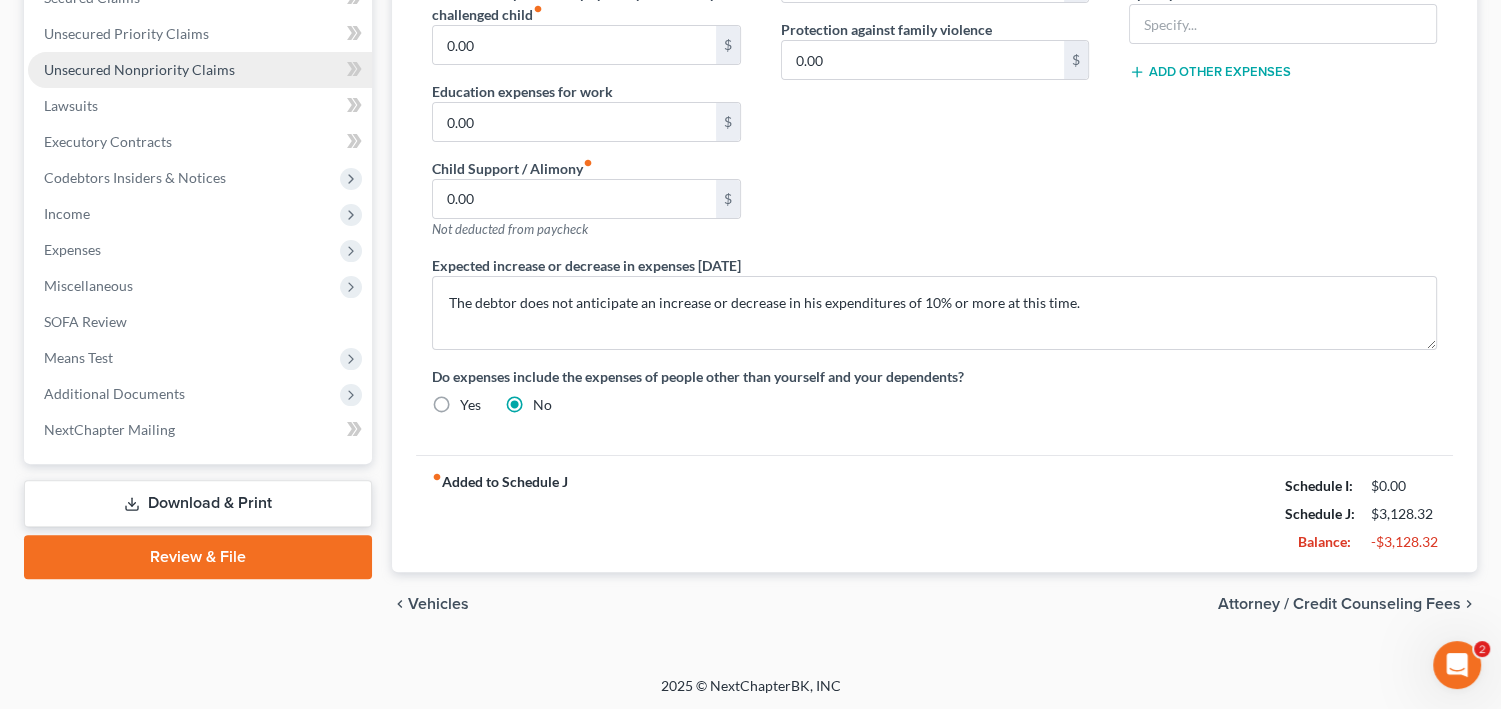 click on "Unsecured Nonpriority Claims" at bounding box center (200, 70) 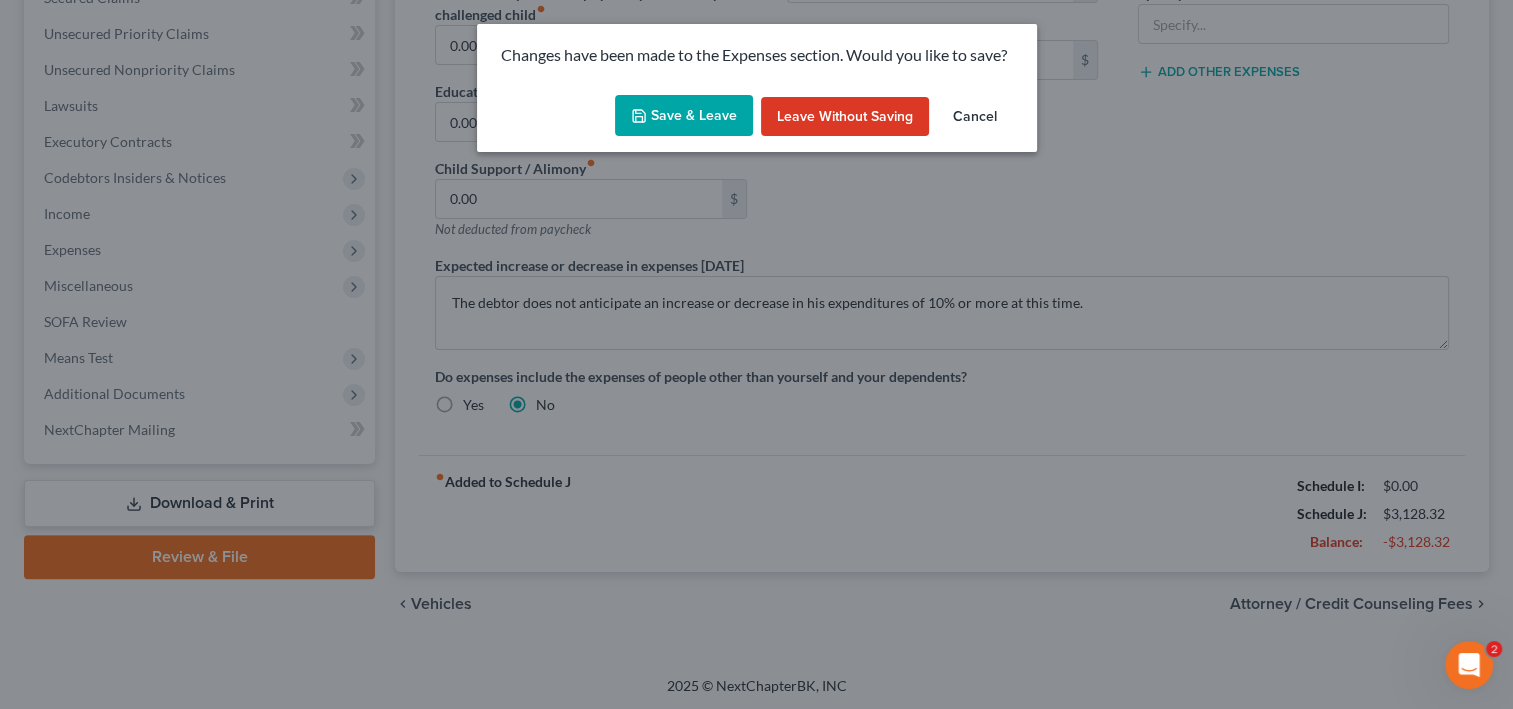 click on "Save & Leave" at bounding box center [684, 116] 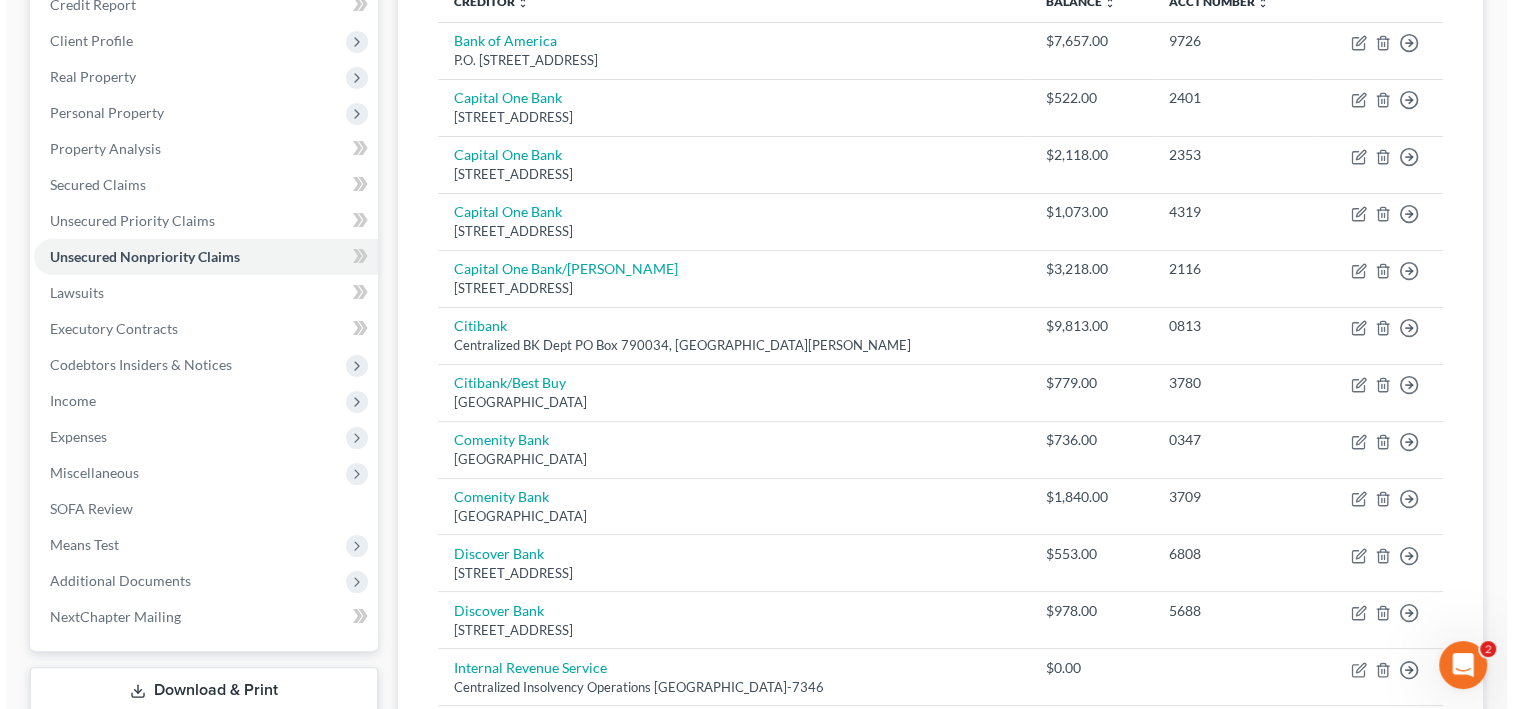 scroll, scrollTop: 320, scrollLeft: 0, axis: vertical 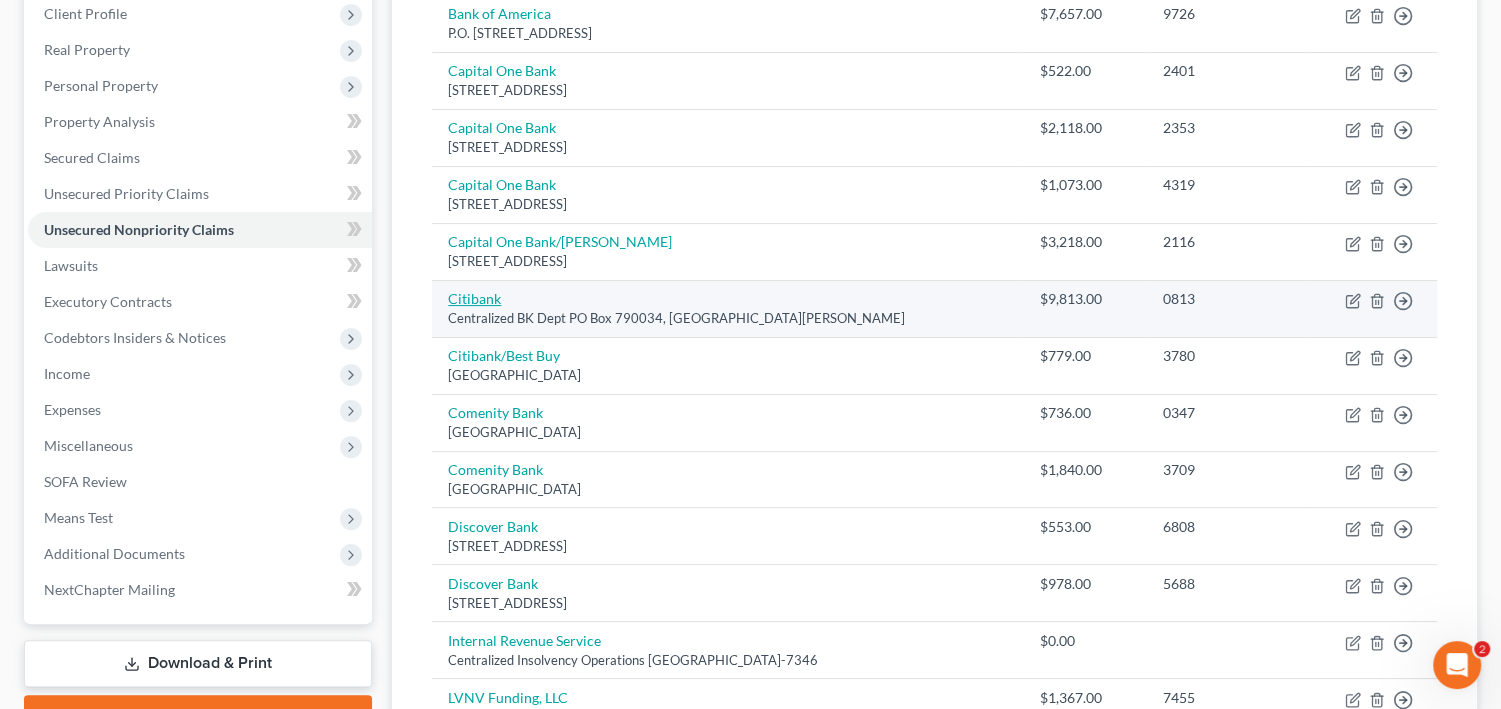 click on "Citibank" at bounding box center [474, 298] 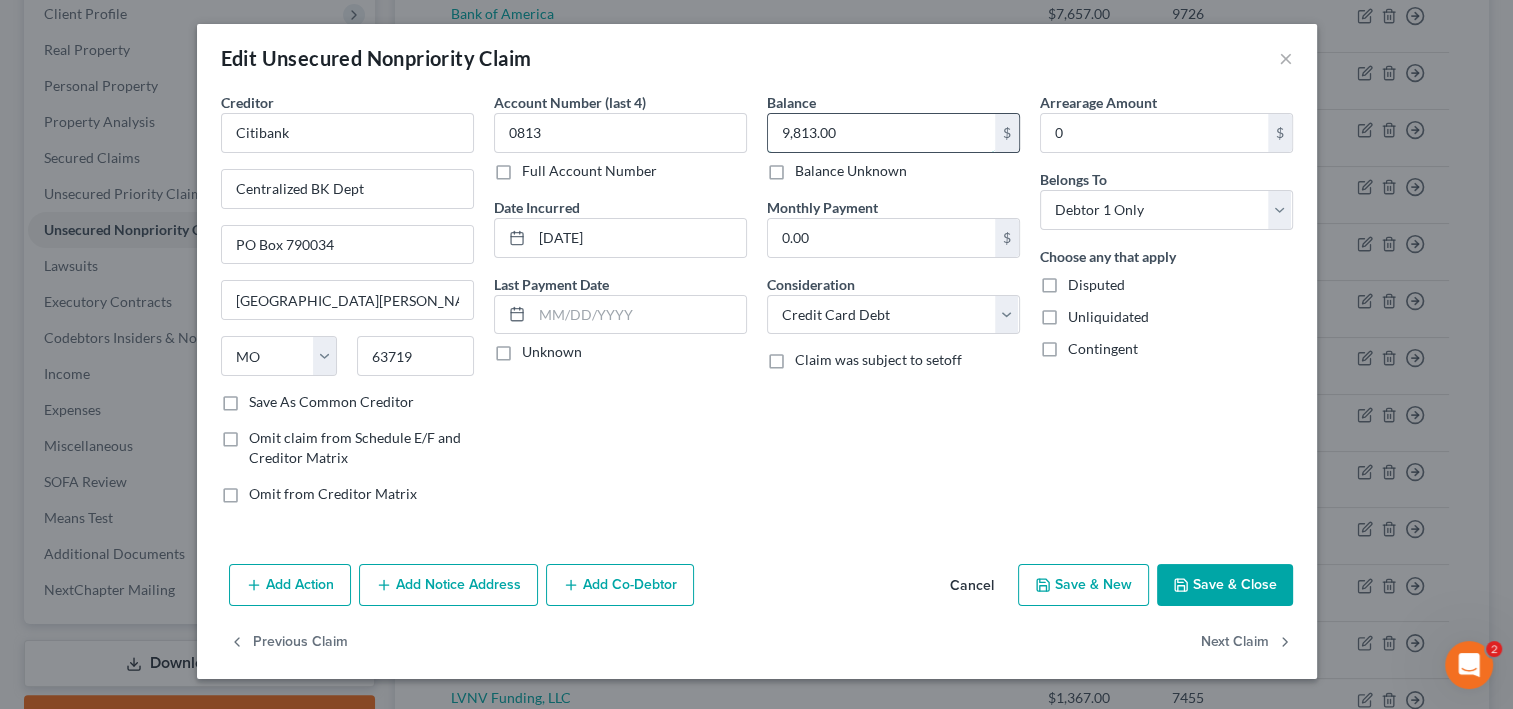 click on "9,813.00" at bounding box center [881, 133] 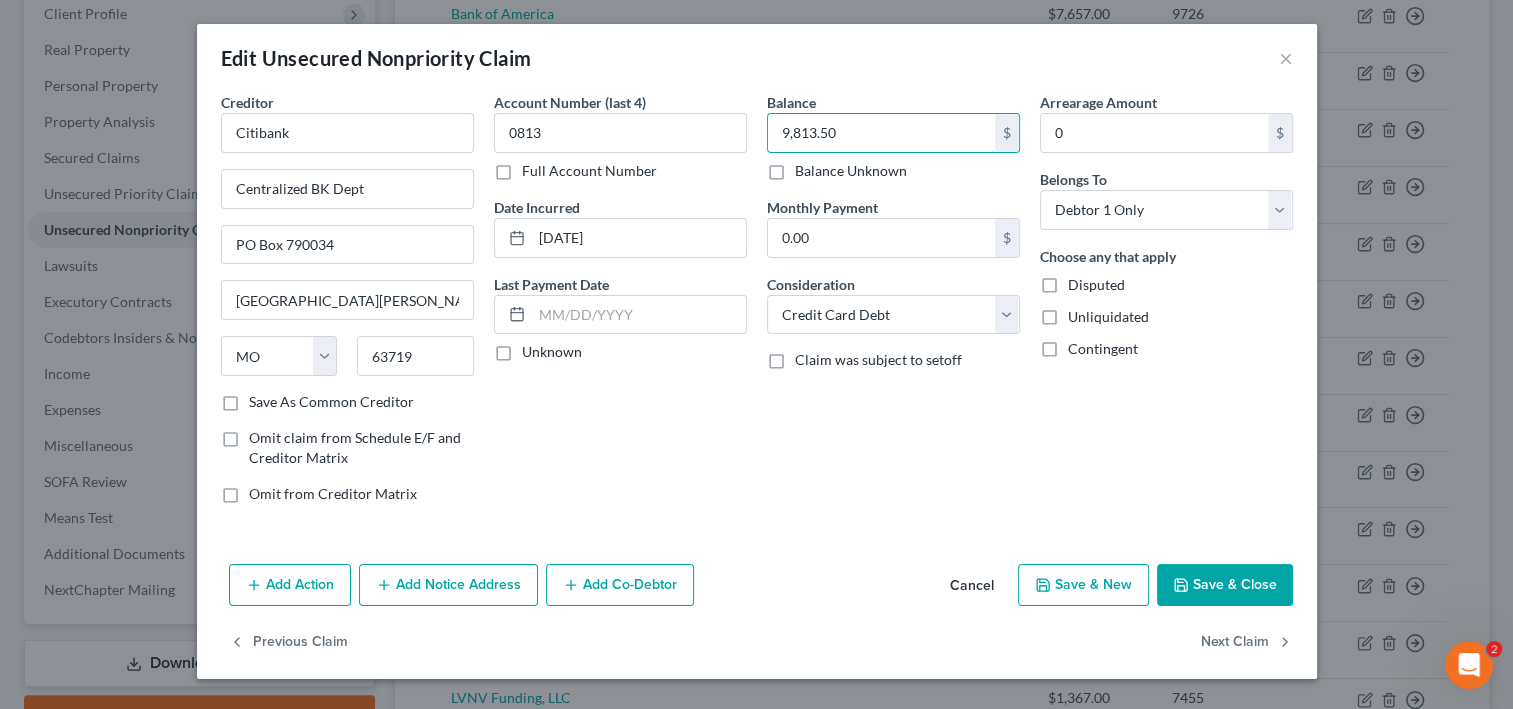 scroll, scrollTop: 161, scrollLeft: 0, axis: vertical 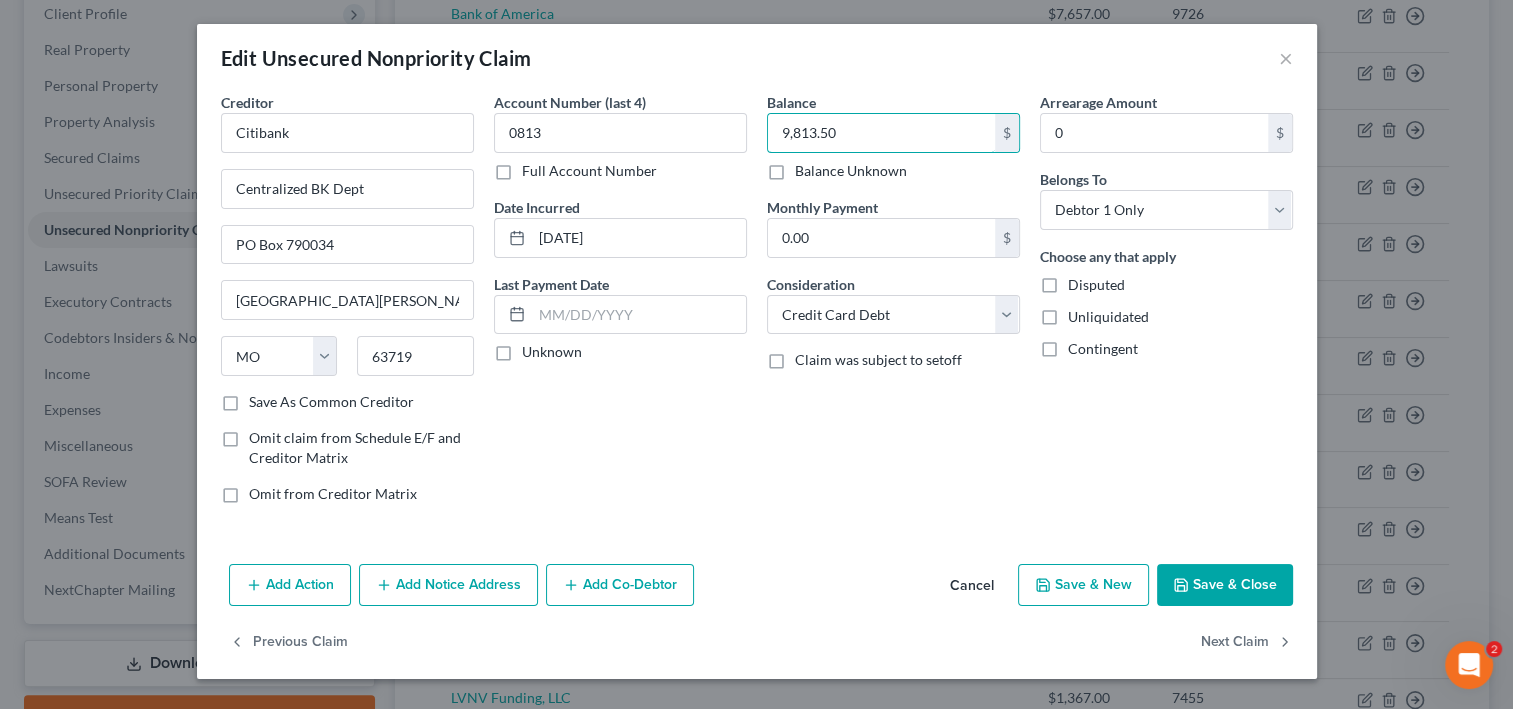 type on "9,813.50" 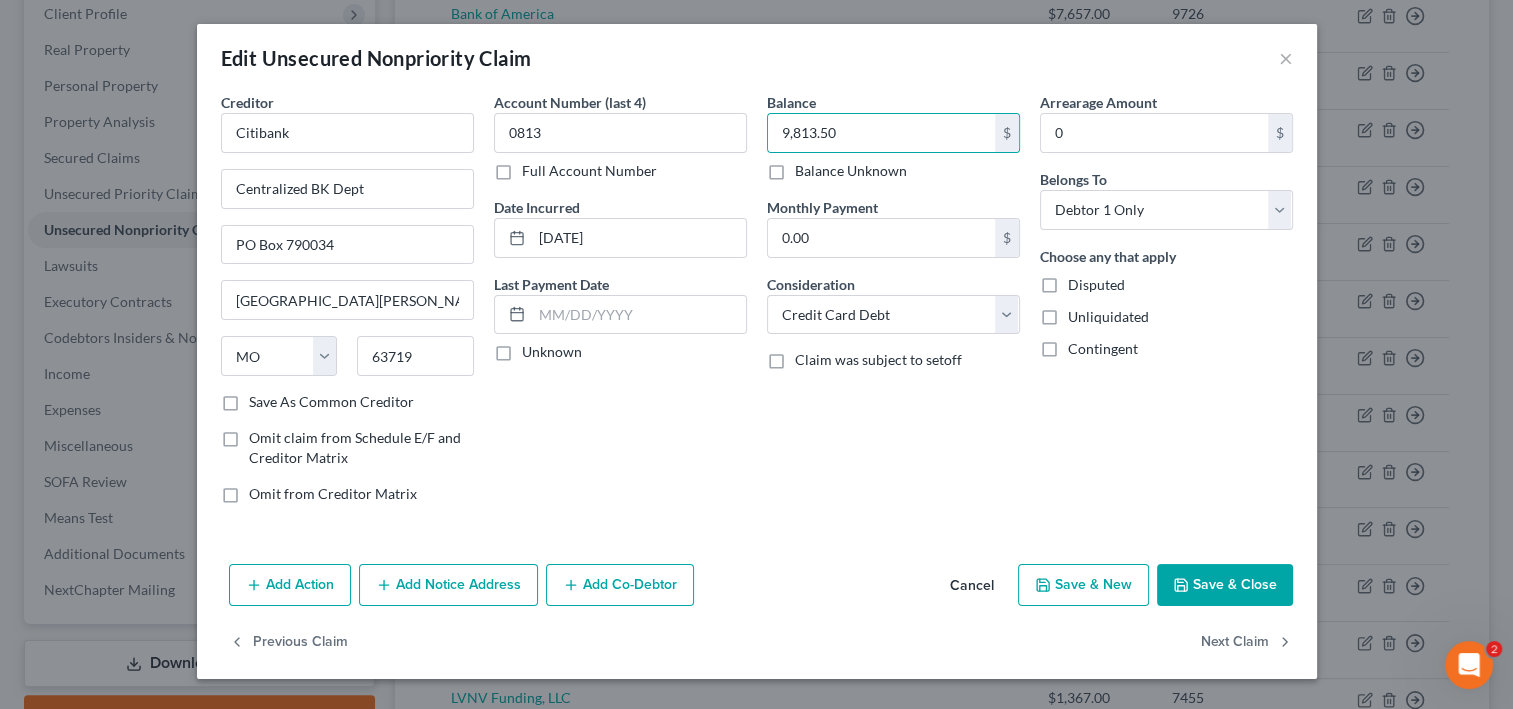 click on "Add Notice Address" at bounding box center (448, 585) 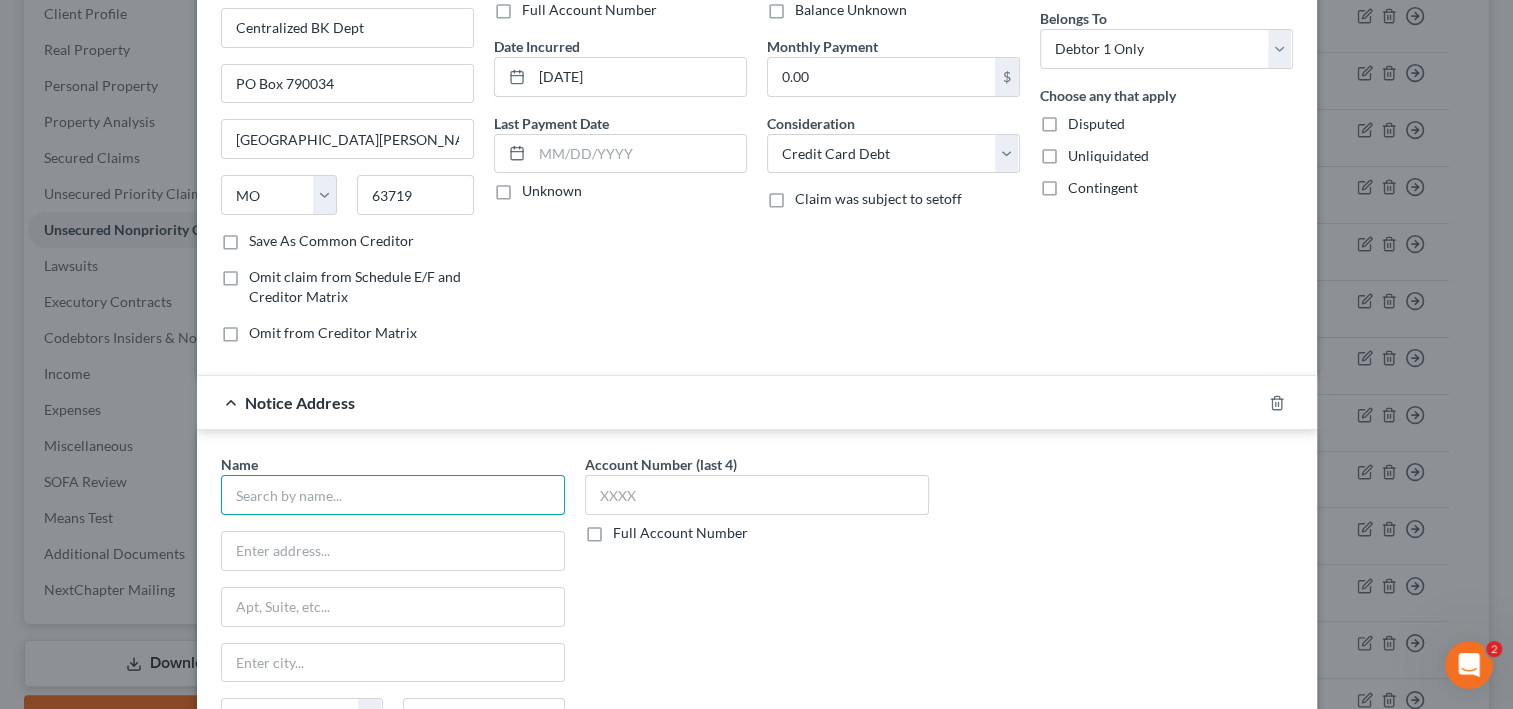 click at bounding box center (393, 495) 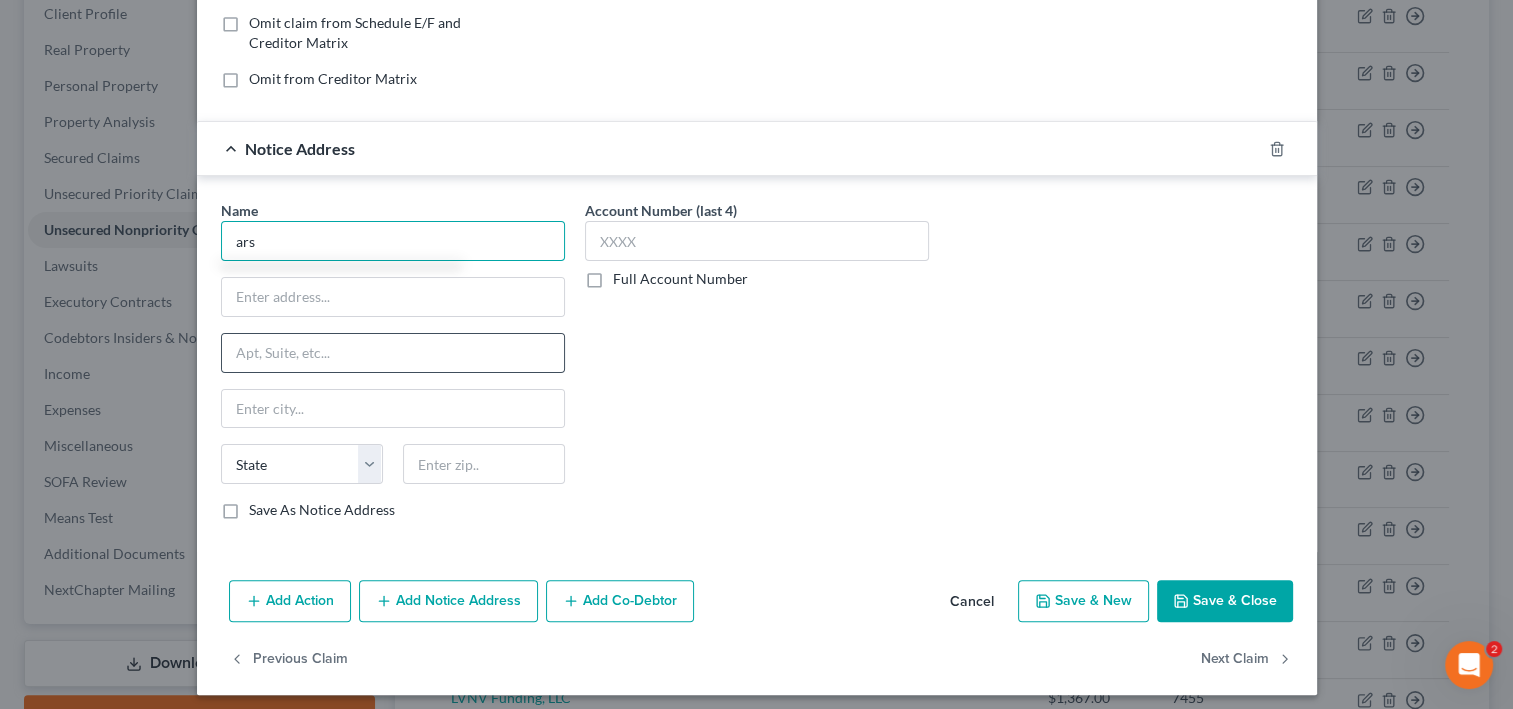 scroll, scrollTop: 481, scrollLeft: 0, axis: vertical 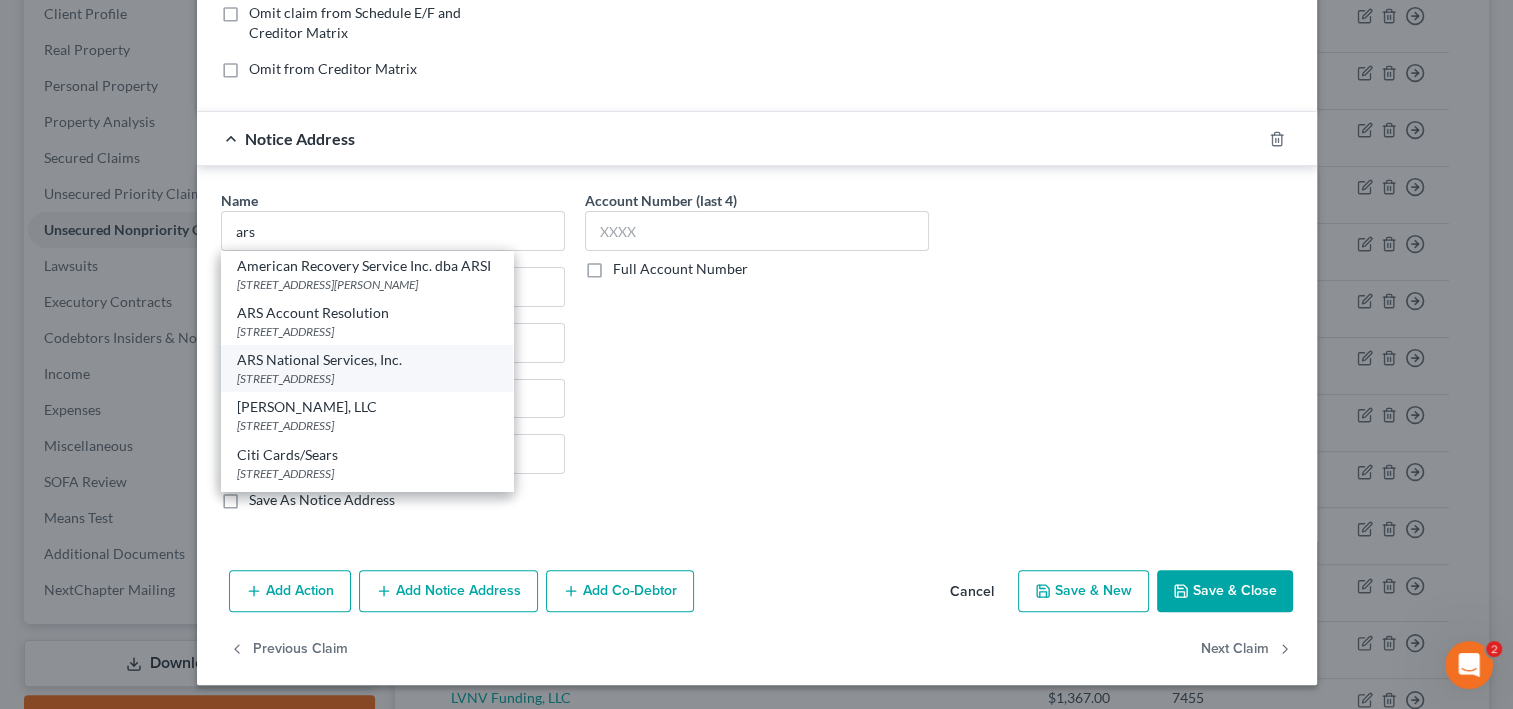 click on "[STREET_ADDRESS]" at bounding box center (367, 378) 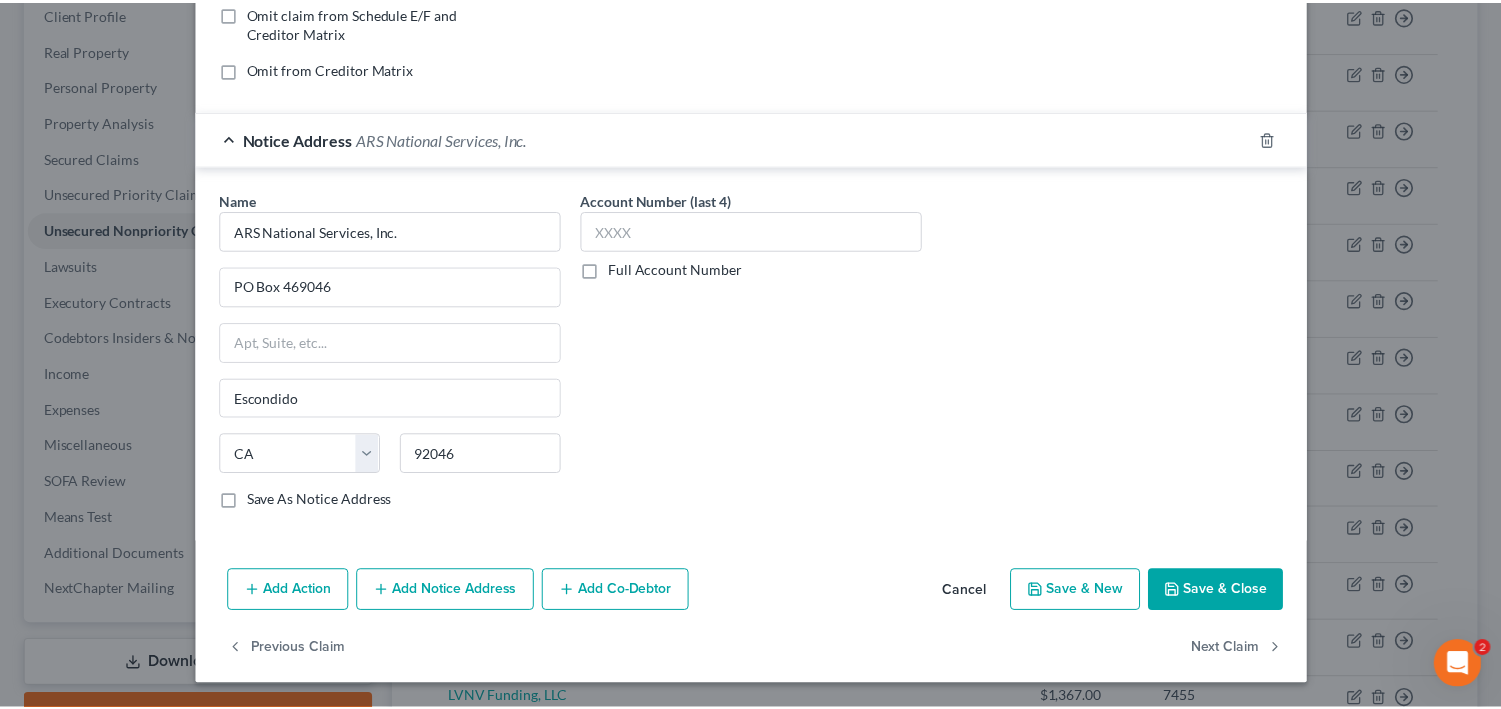 scroll, scrollTop: 695, scrollLeft: 0, axis: vertical 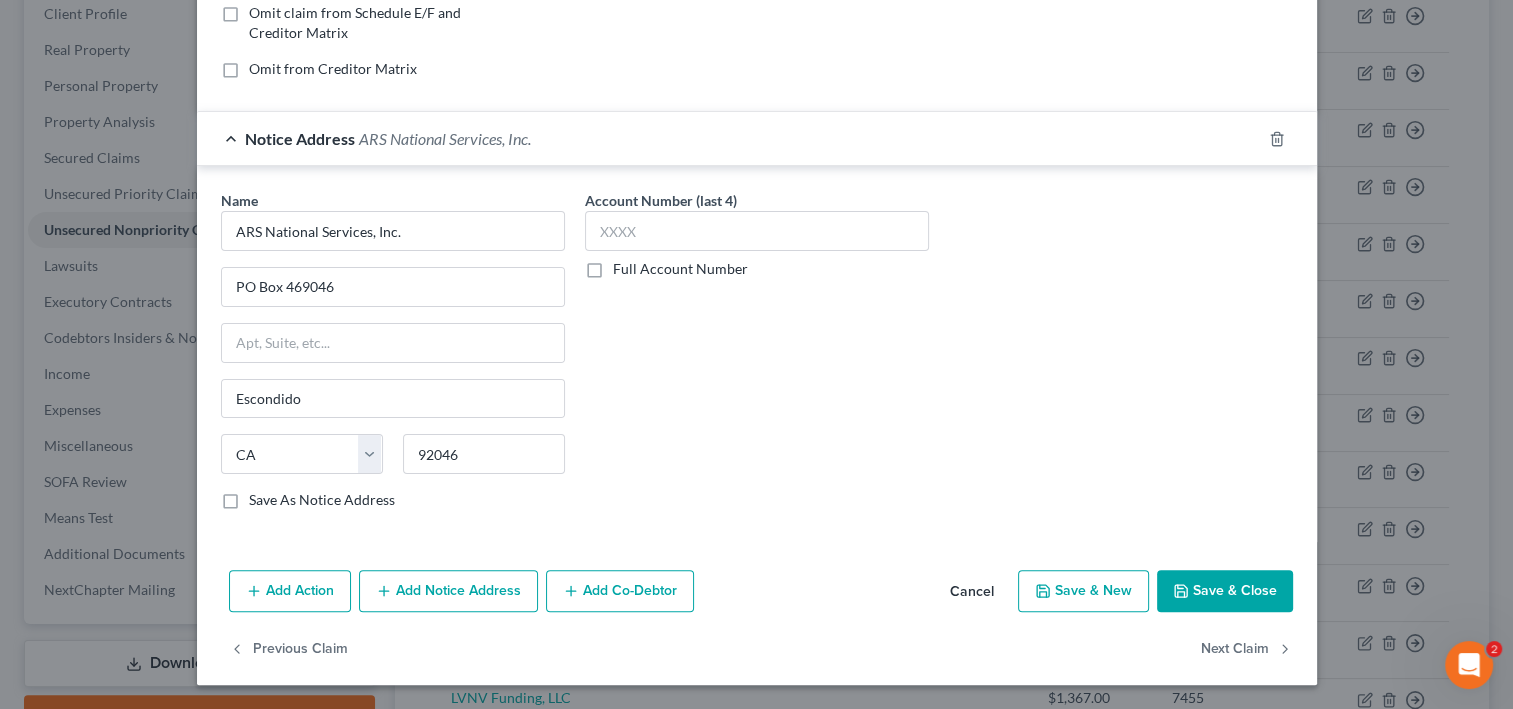 click on "Save & Close" at bounding box center (1225, 591) 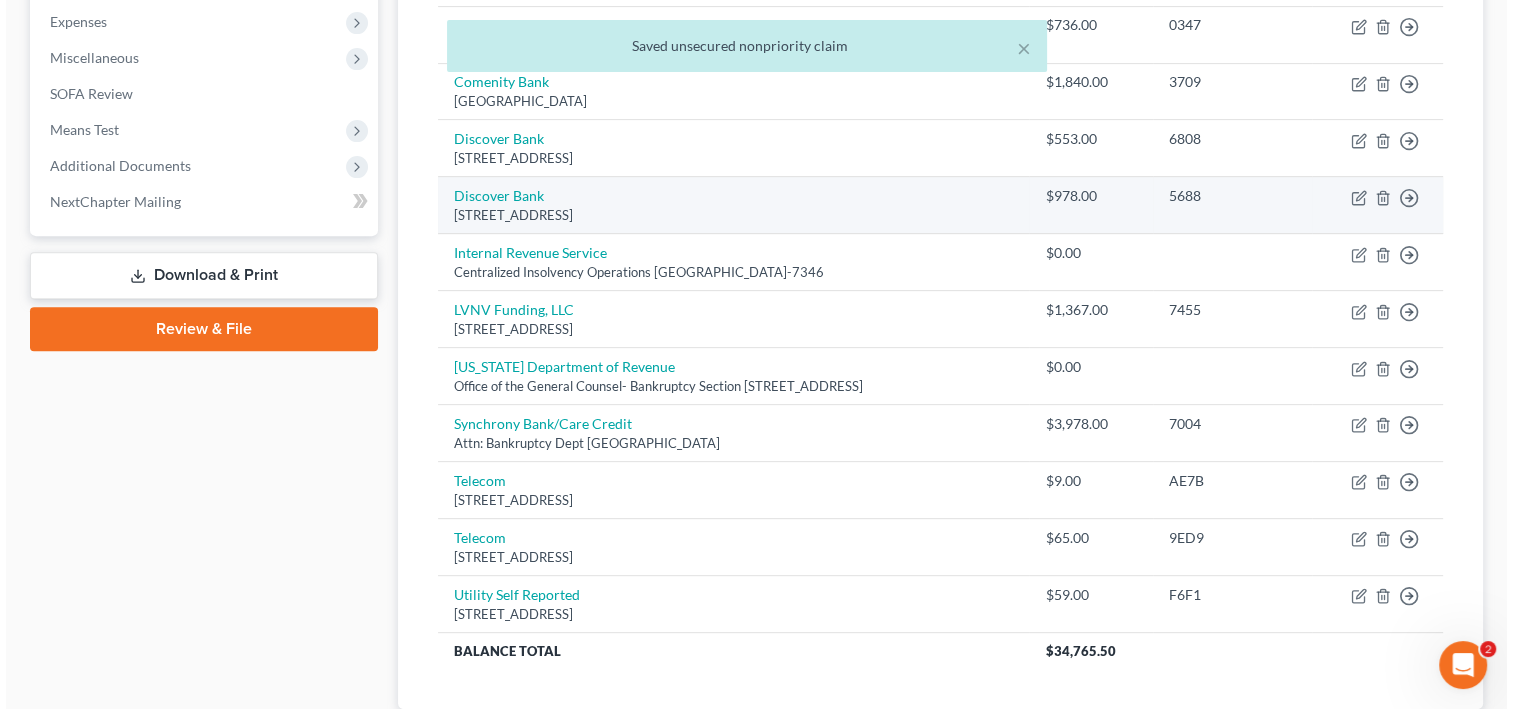 scroll, scrollTop: 720, scrollLeft: 0, axis: vertical 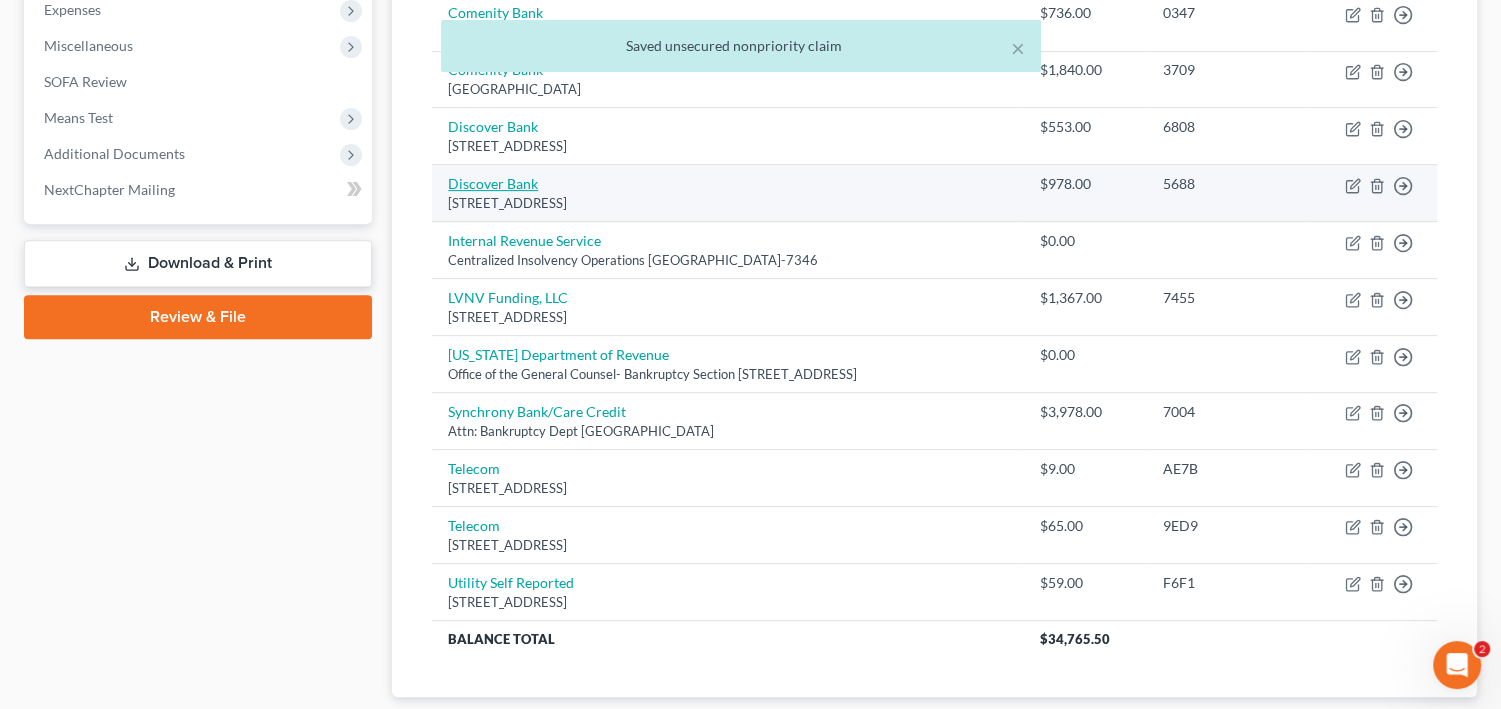 click on "Discover Bank" at bounding box center [493, 183] 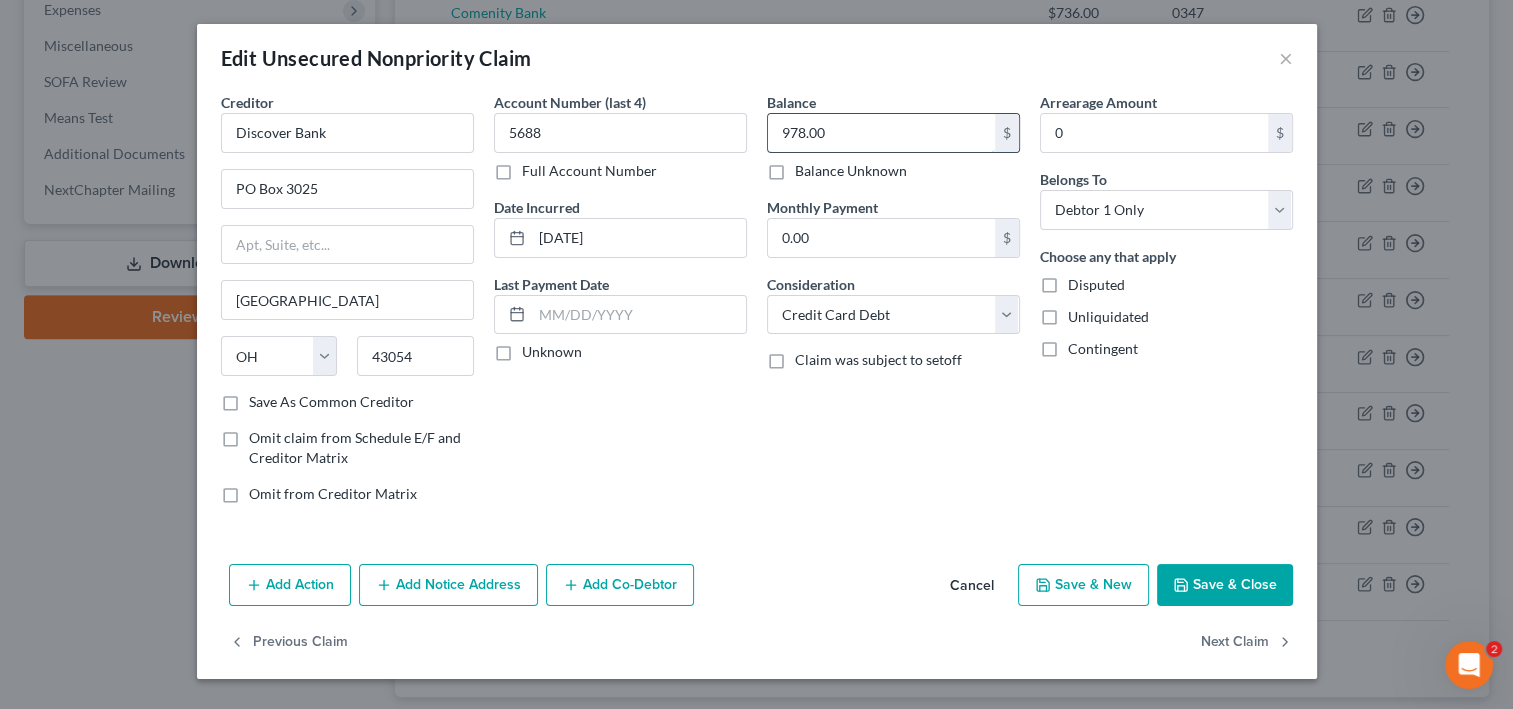 click on "978.00" at bounding box center [881, 133] 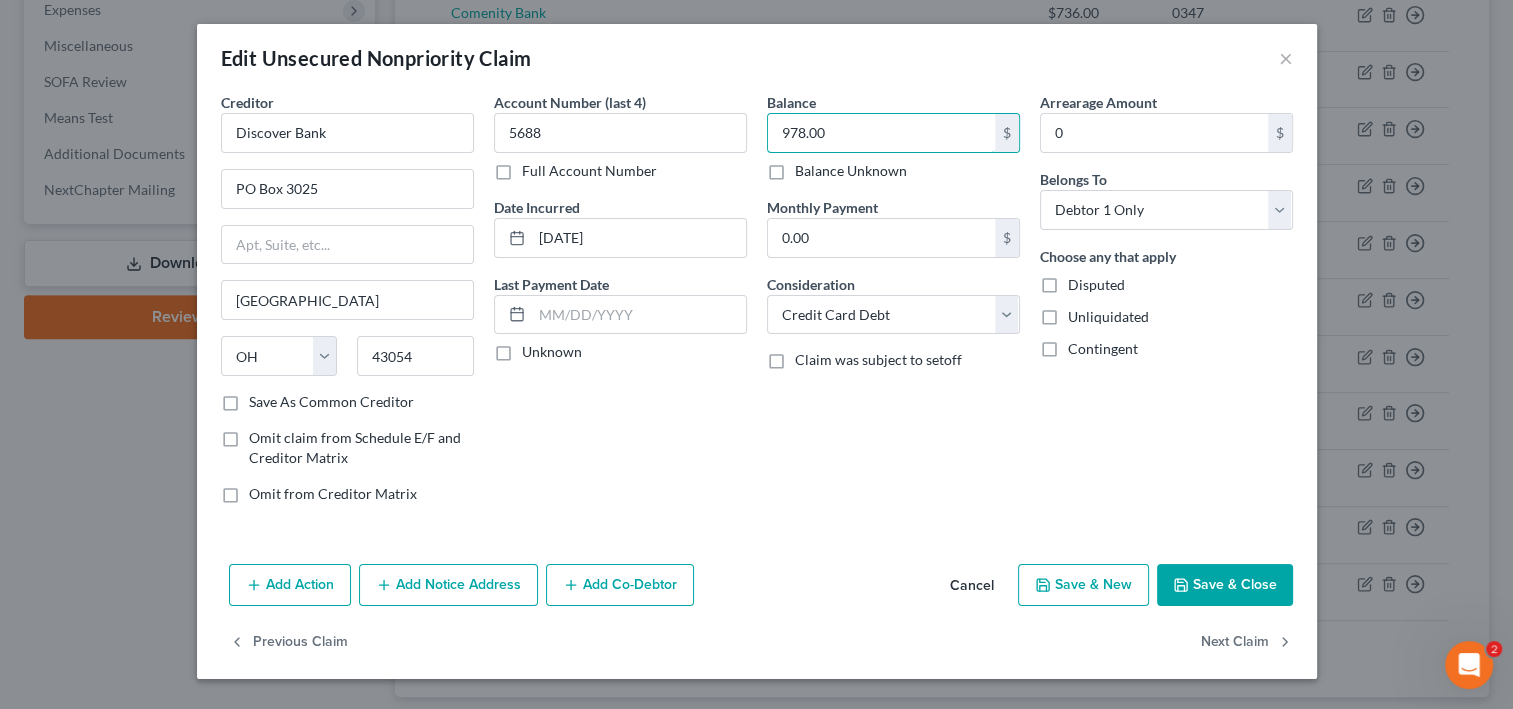 scroll, scrollTop: 161, scrollLeft: 0, axis: vertical 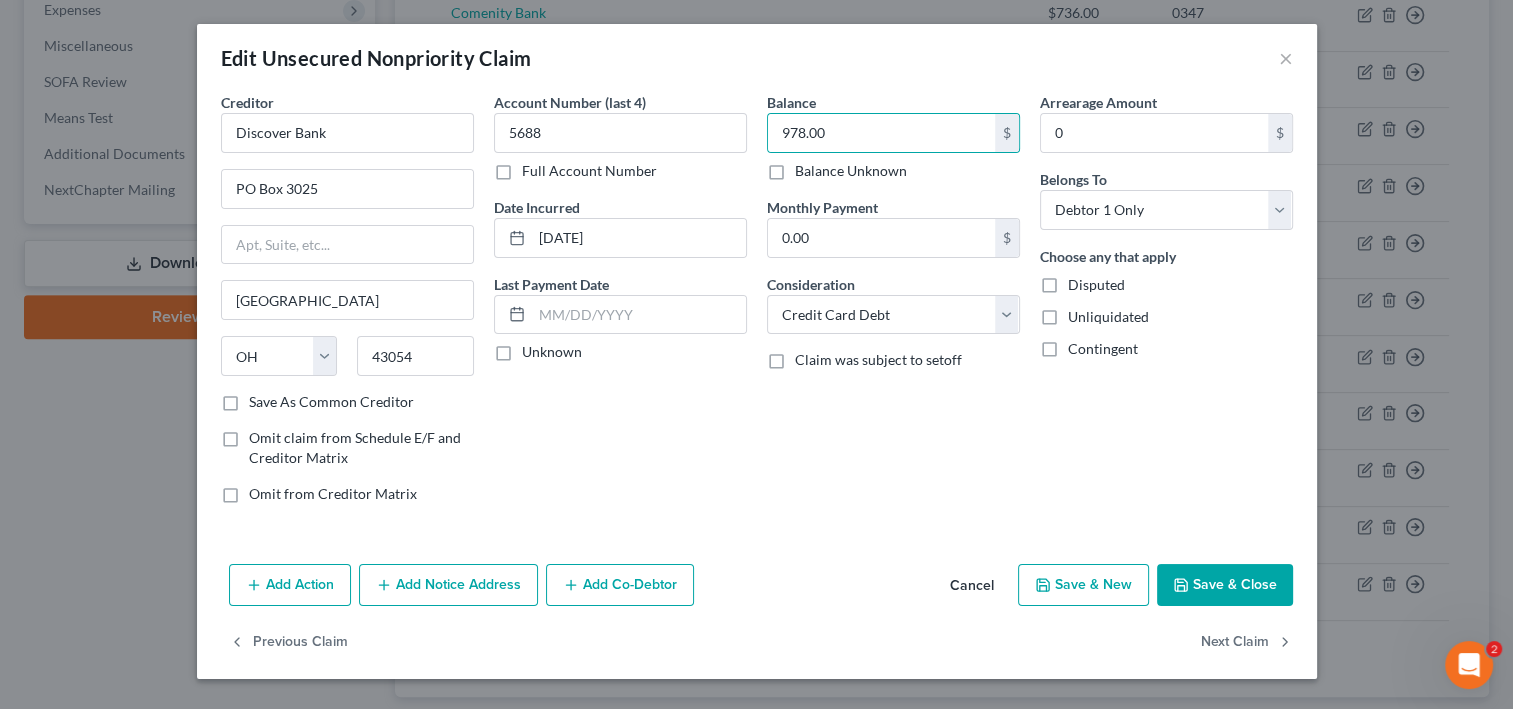 click on "Add Notice Address" at bounding box center (448, 585) 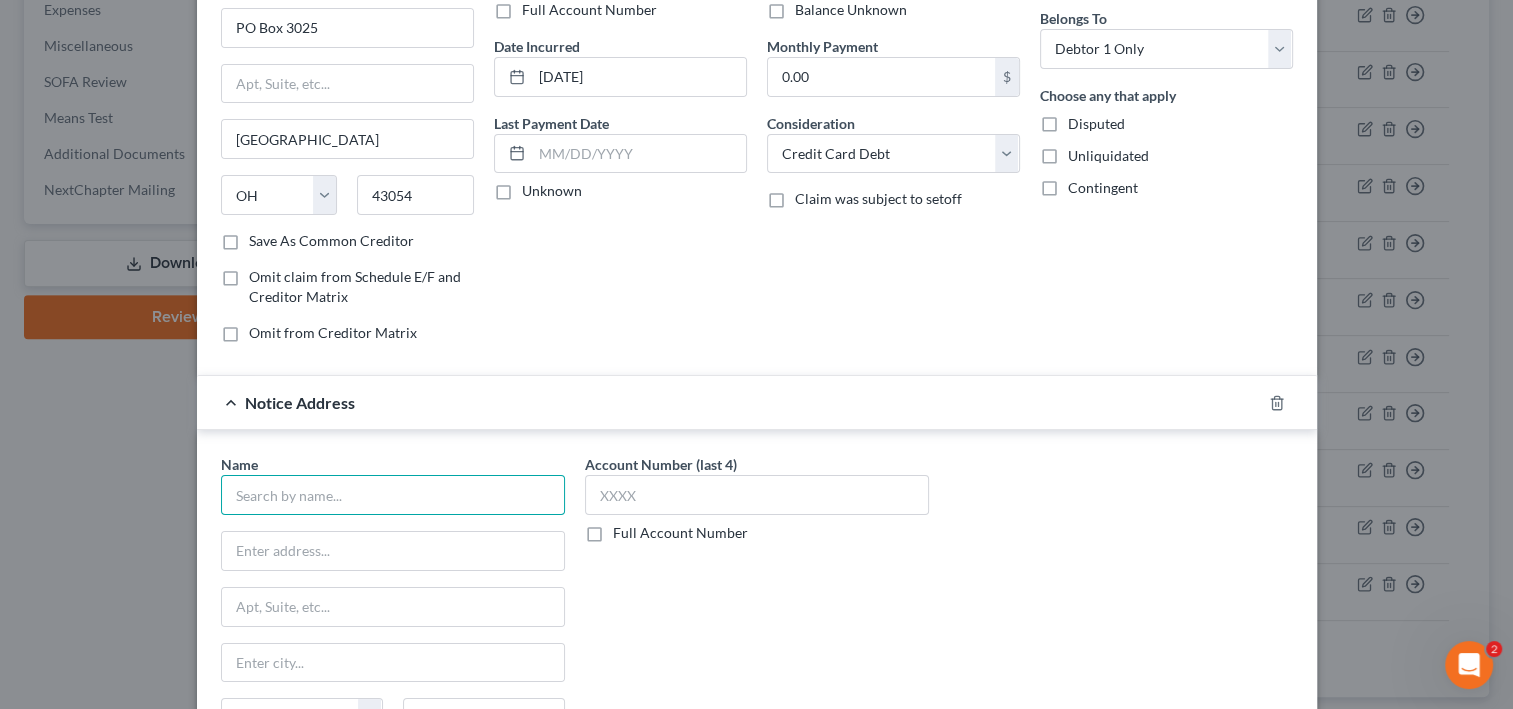 click at bounding box center [393, 495] 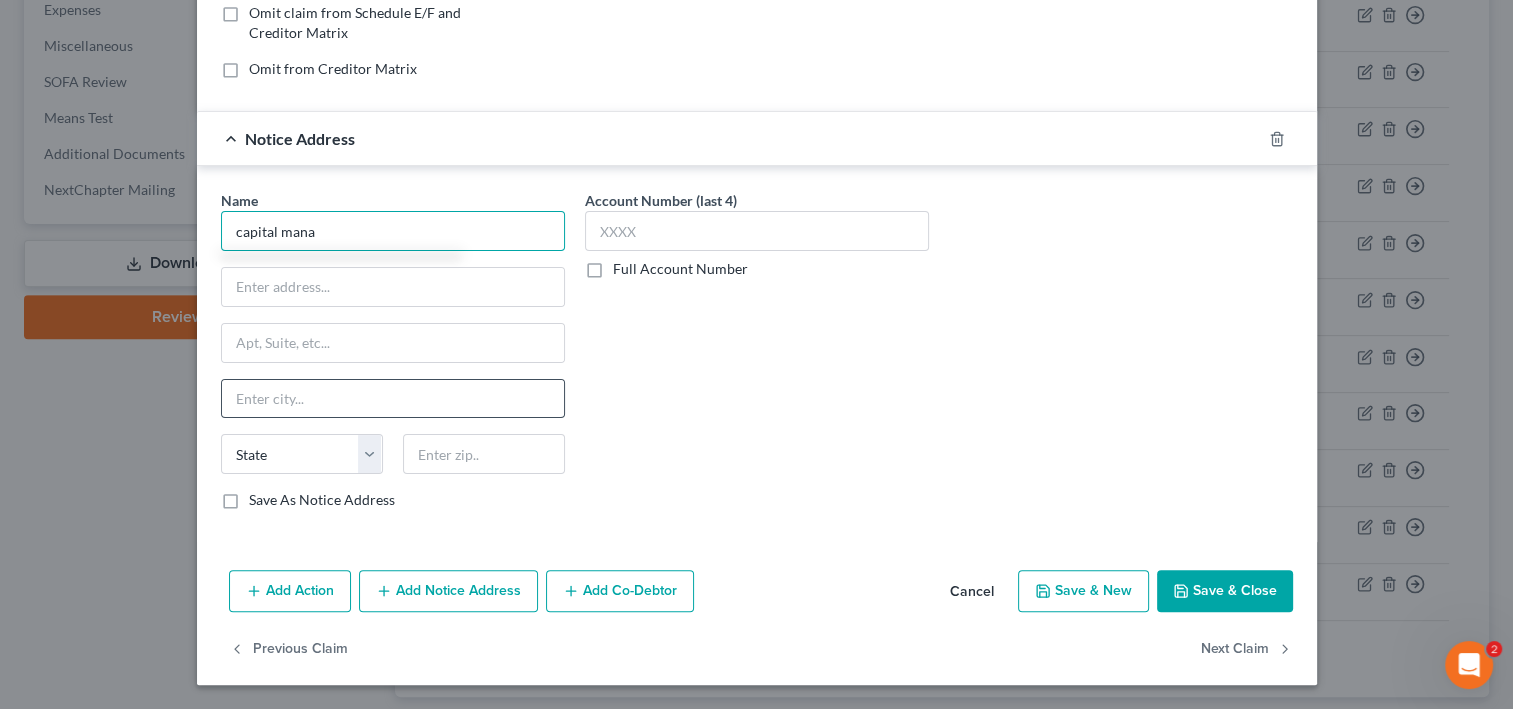 scroll, scrollTop: 481, scrollLeft: 0, axis: vertical 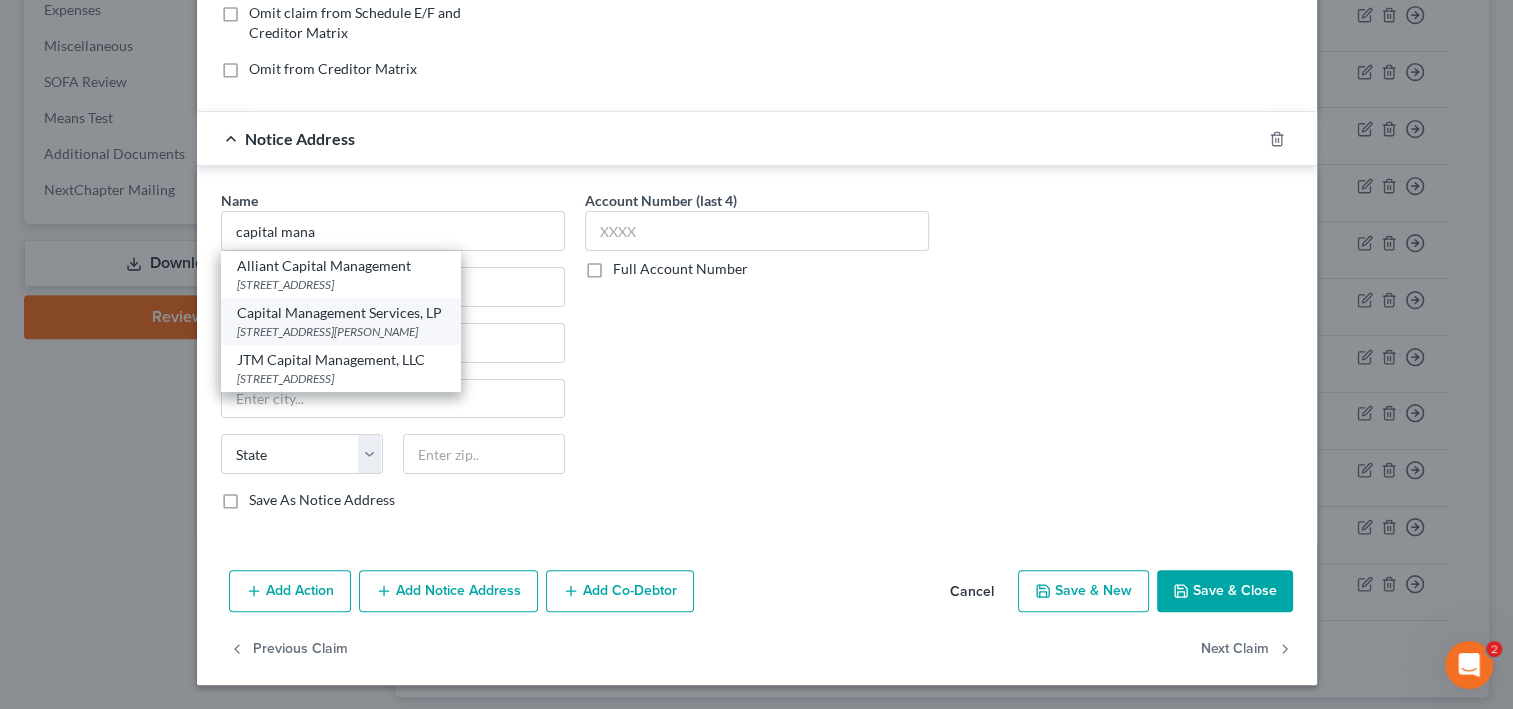 click on "Capital Management Services, LP" at bounding box center (341, 313) 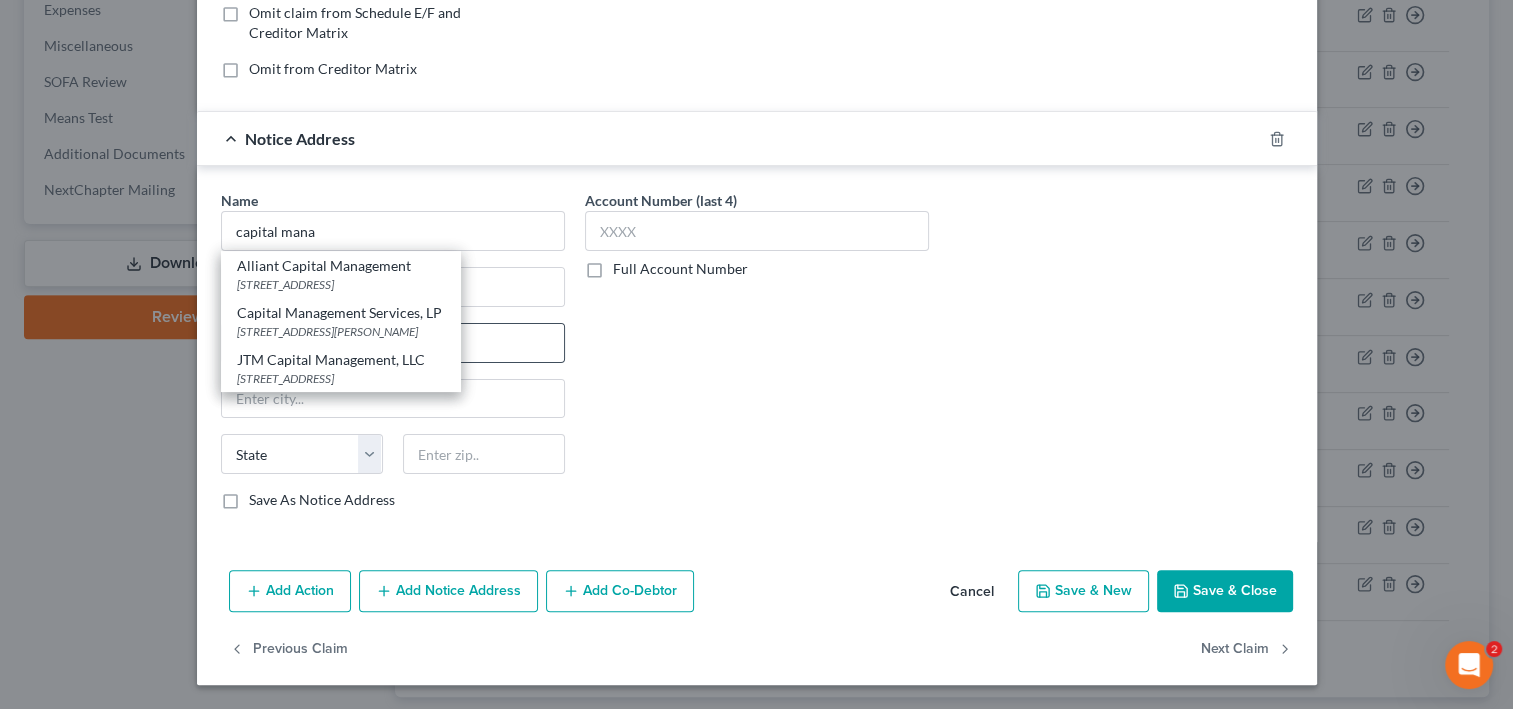 type on "Capital Management Services, LP" 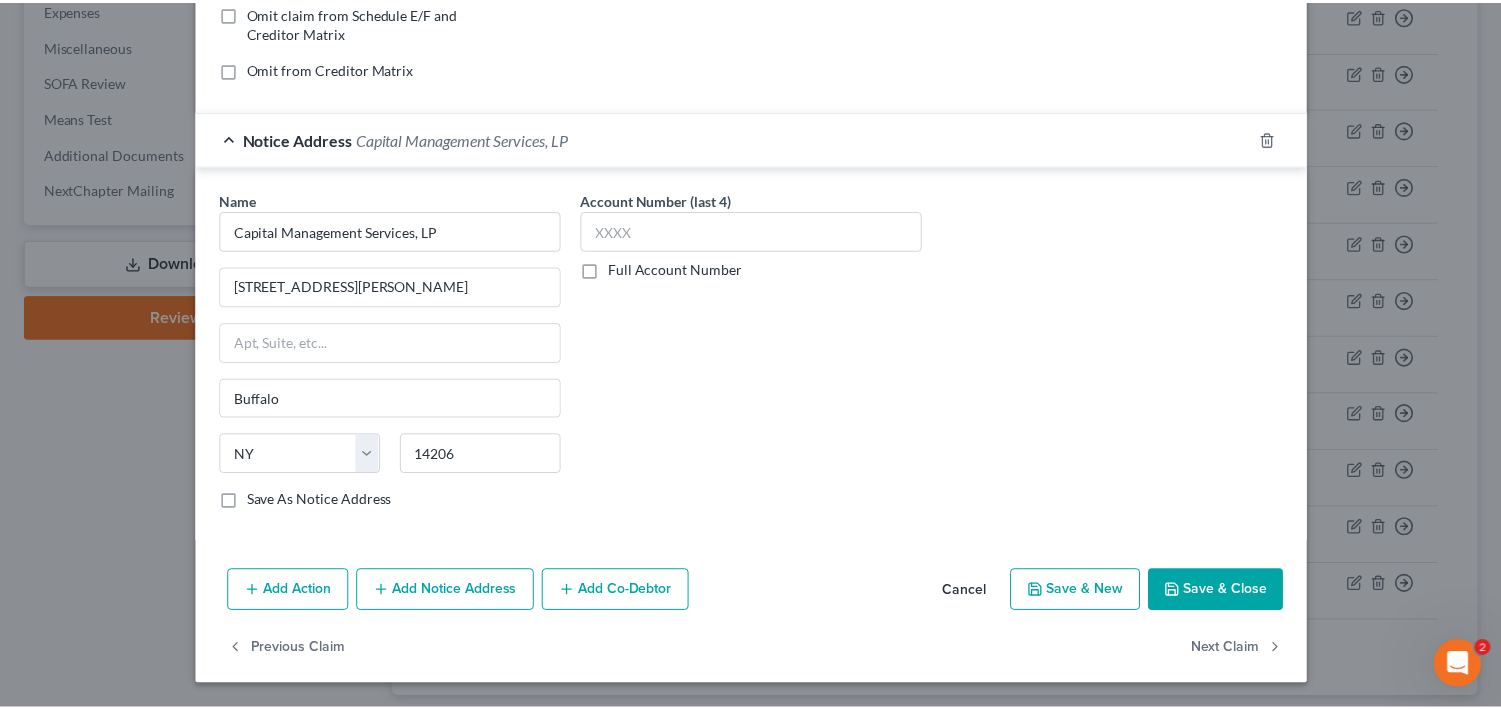scroll, scrollTop: 695, scrollLeft: 0, axis: vertical 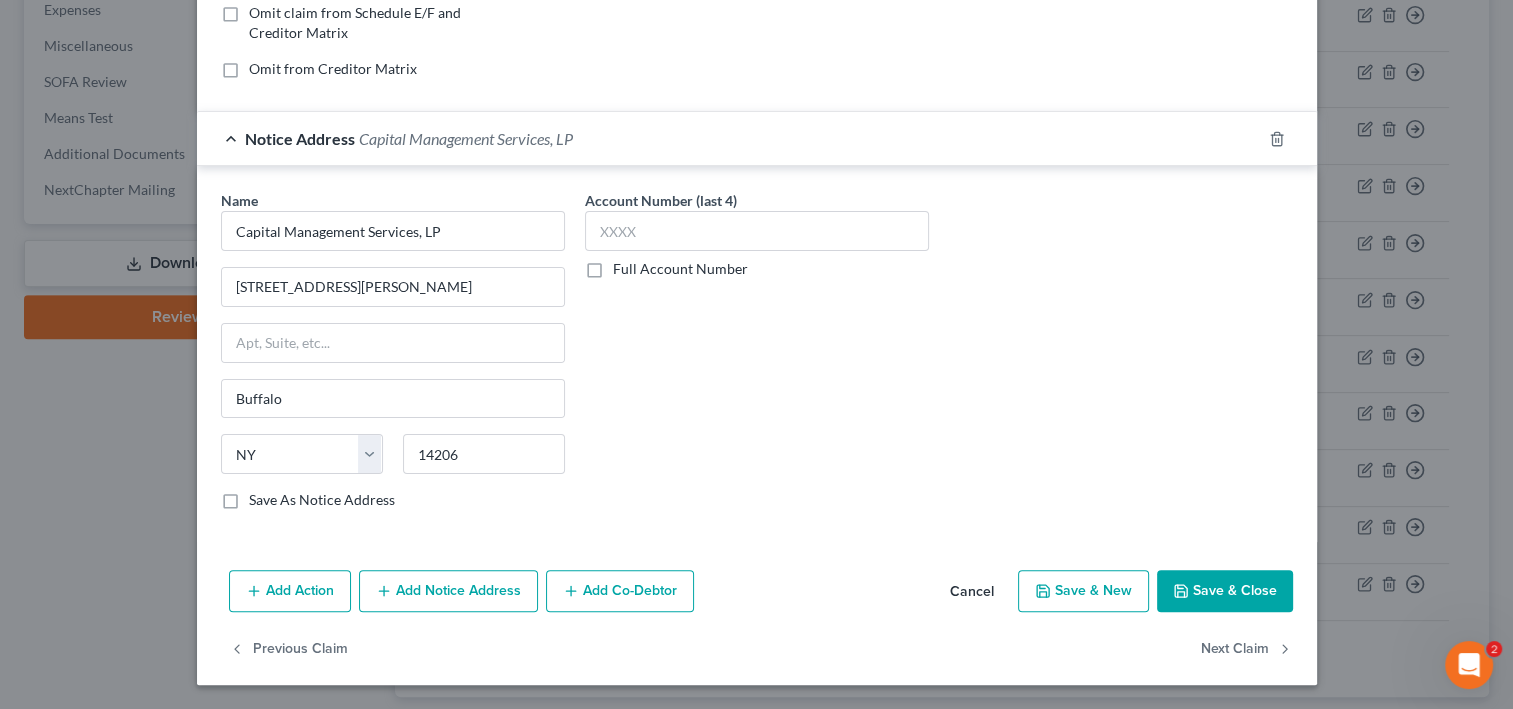 click on "Save & Close" at bounding box center [1225, 591] 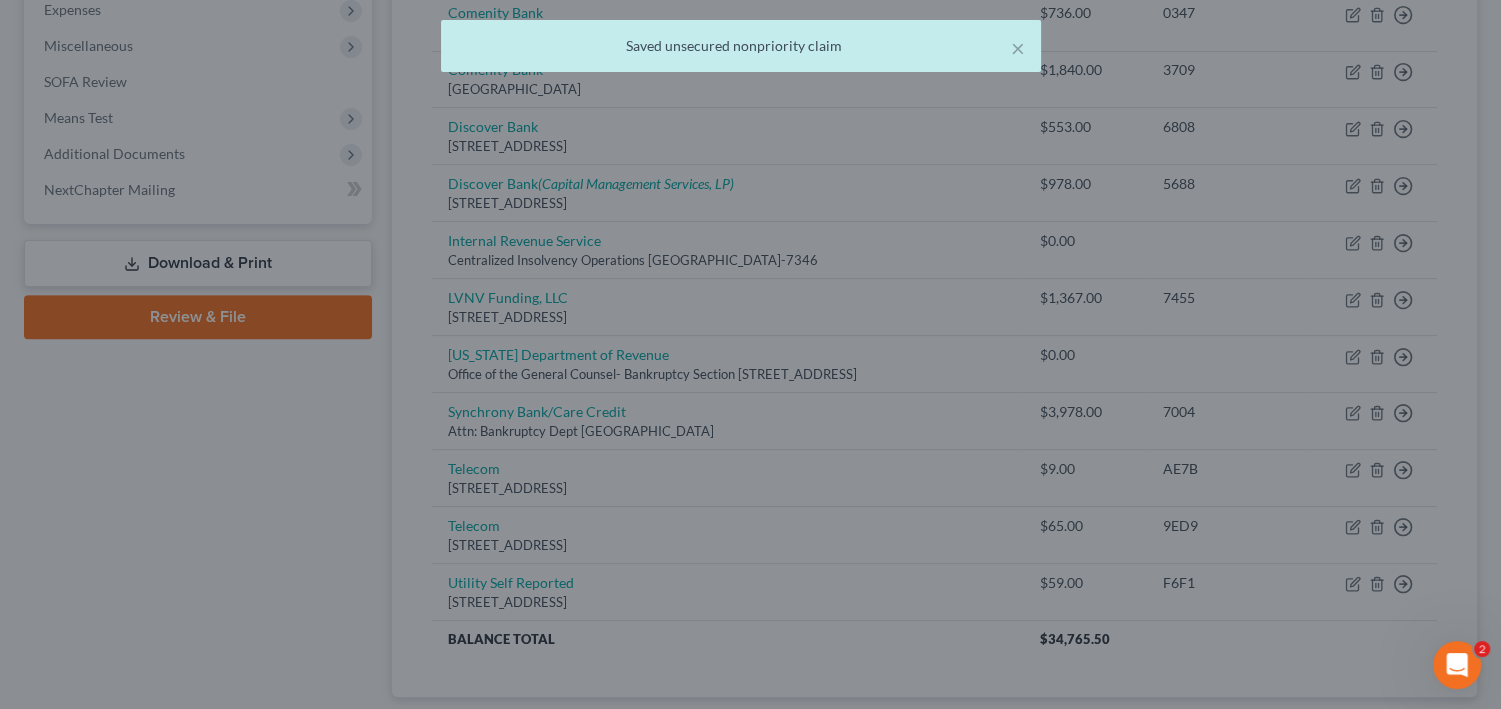 scroll, scrollTop: 0, scrollLeft: 0, axis: both 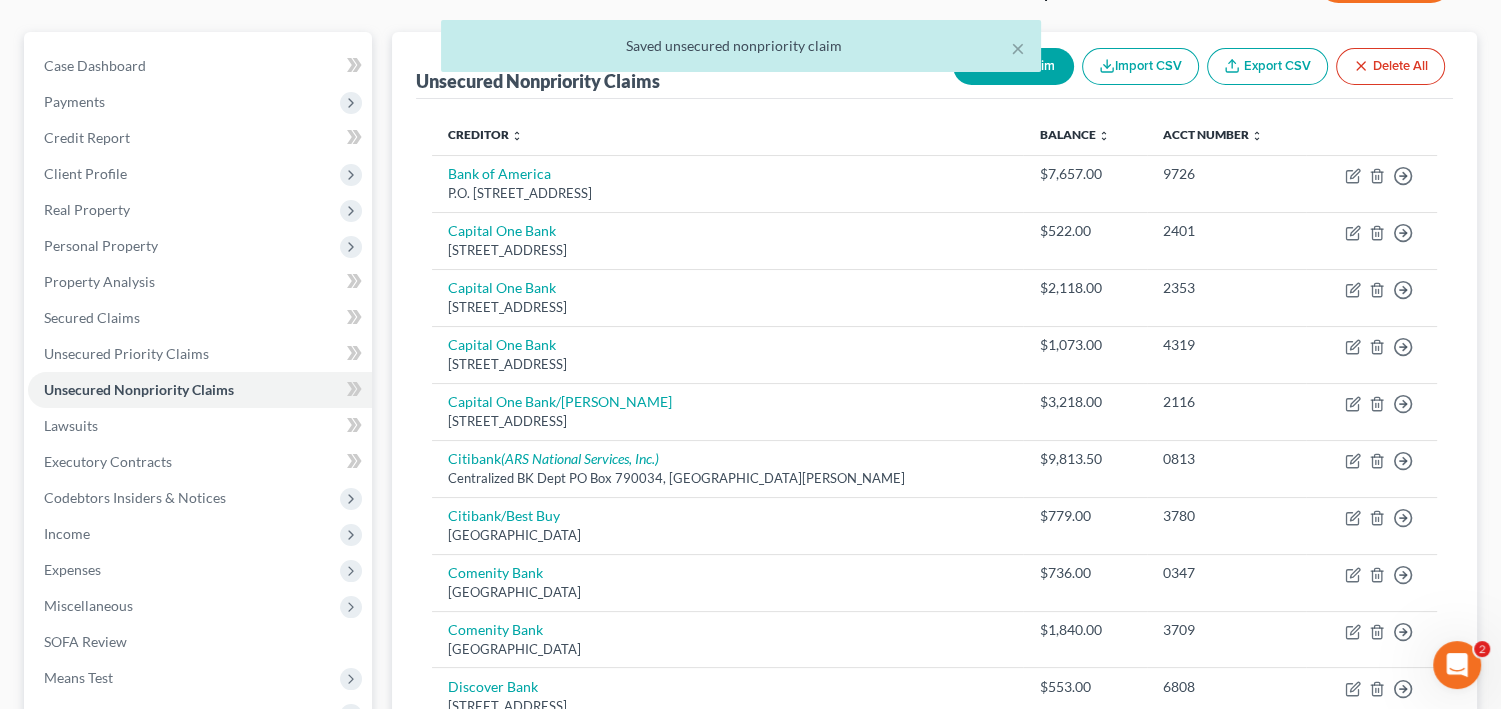 click on "New Claim" at bounding box center (1013, 66) 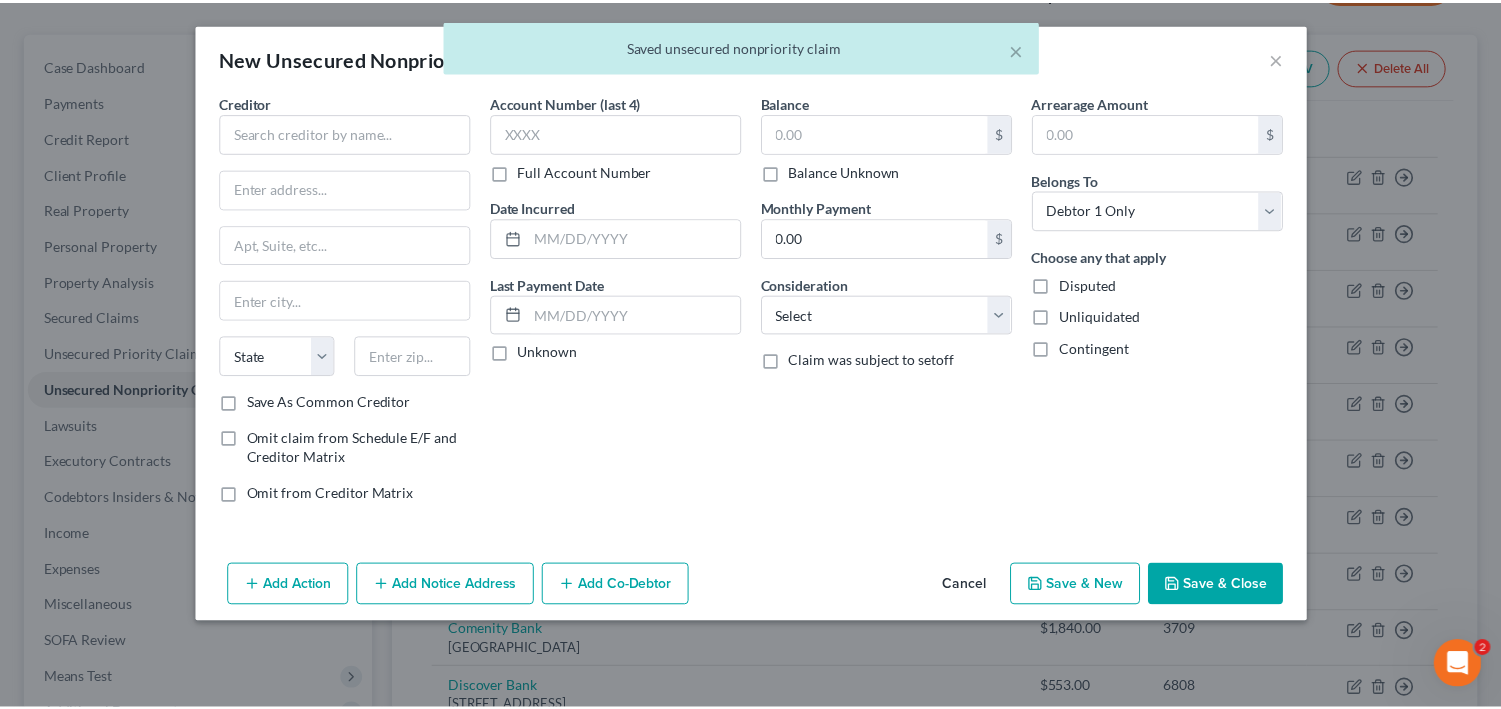scroll, scrollTop: 92, scrollLeft: 0, axis: vertical 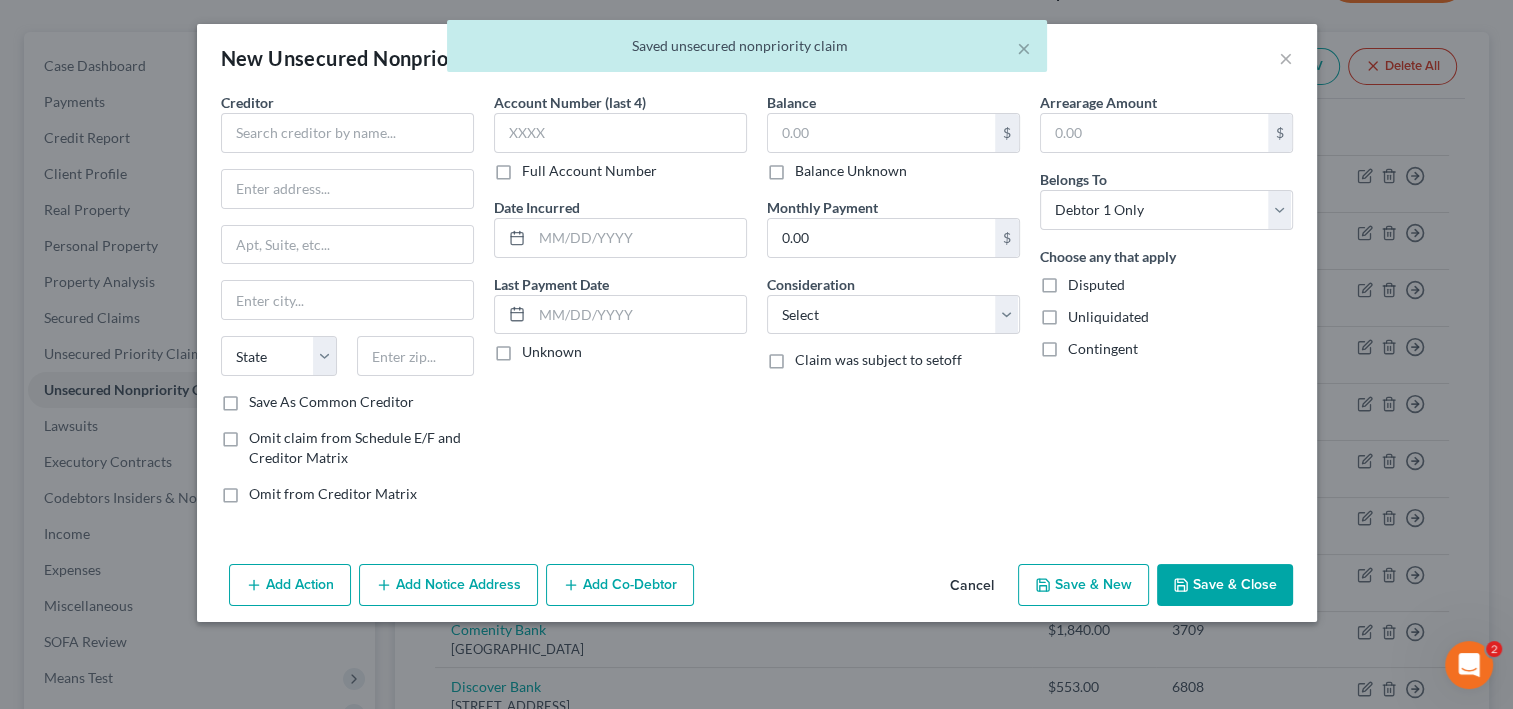 click on "Cancel" at bounding box center (972, 586) 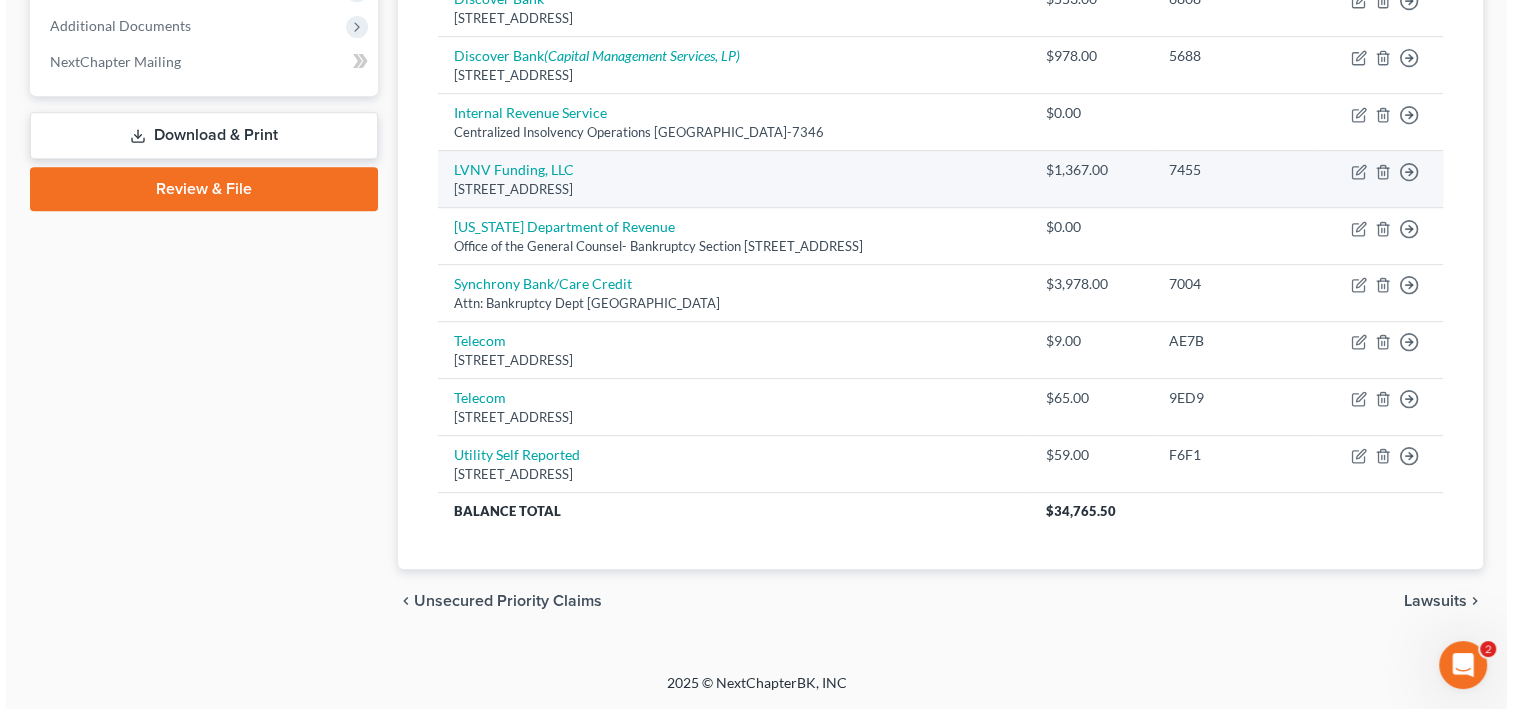 scroll, scrollTop: 880, scrollLeft: 0, axis: vertical 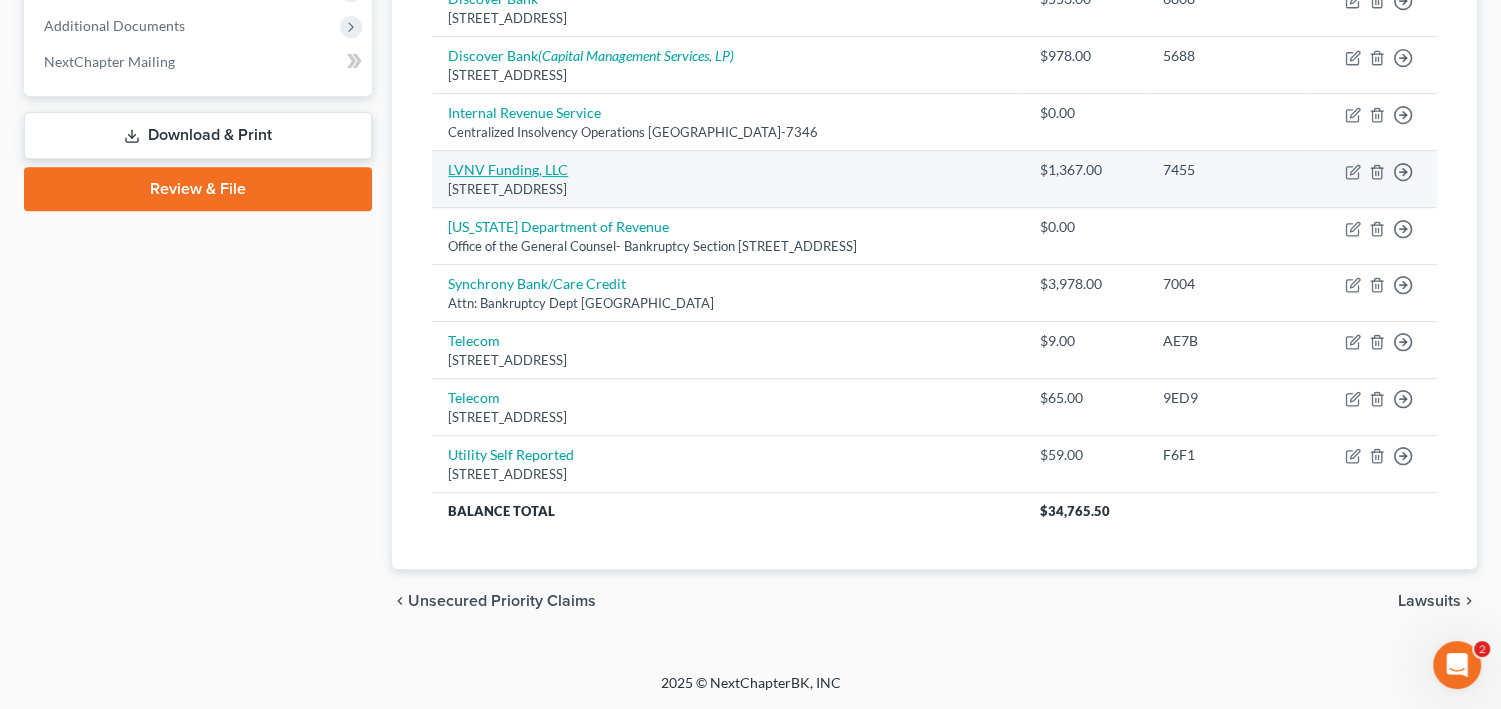 click on "LVNV Funding, LLC" at bounding box center [508, 169] 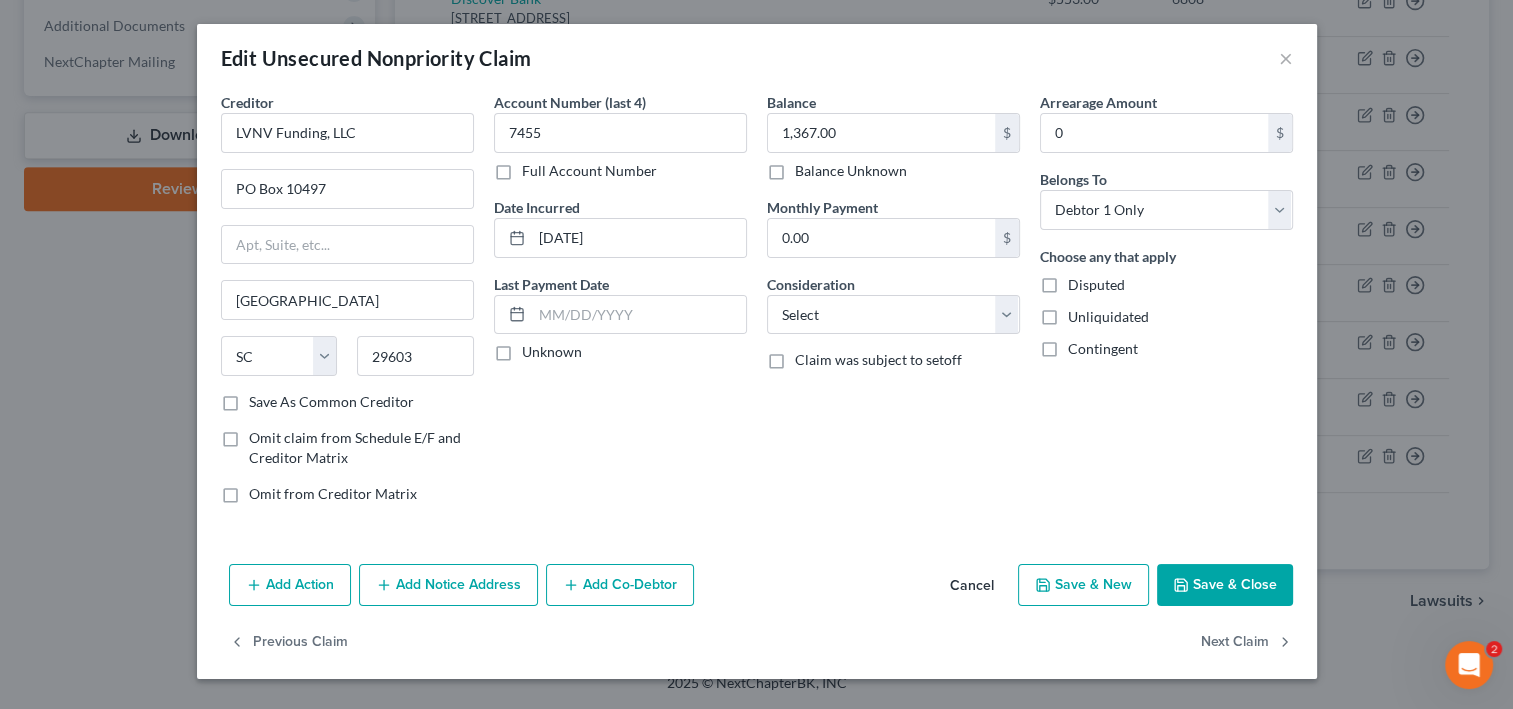 click on "Add Notice Address" at bounding box center (448, 585) 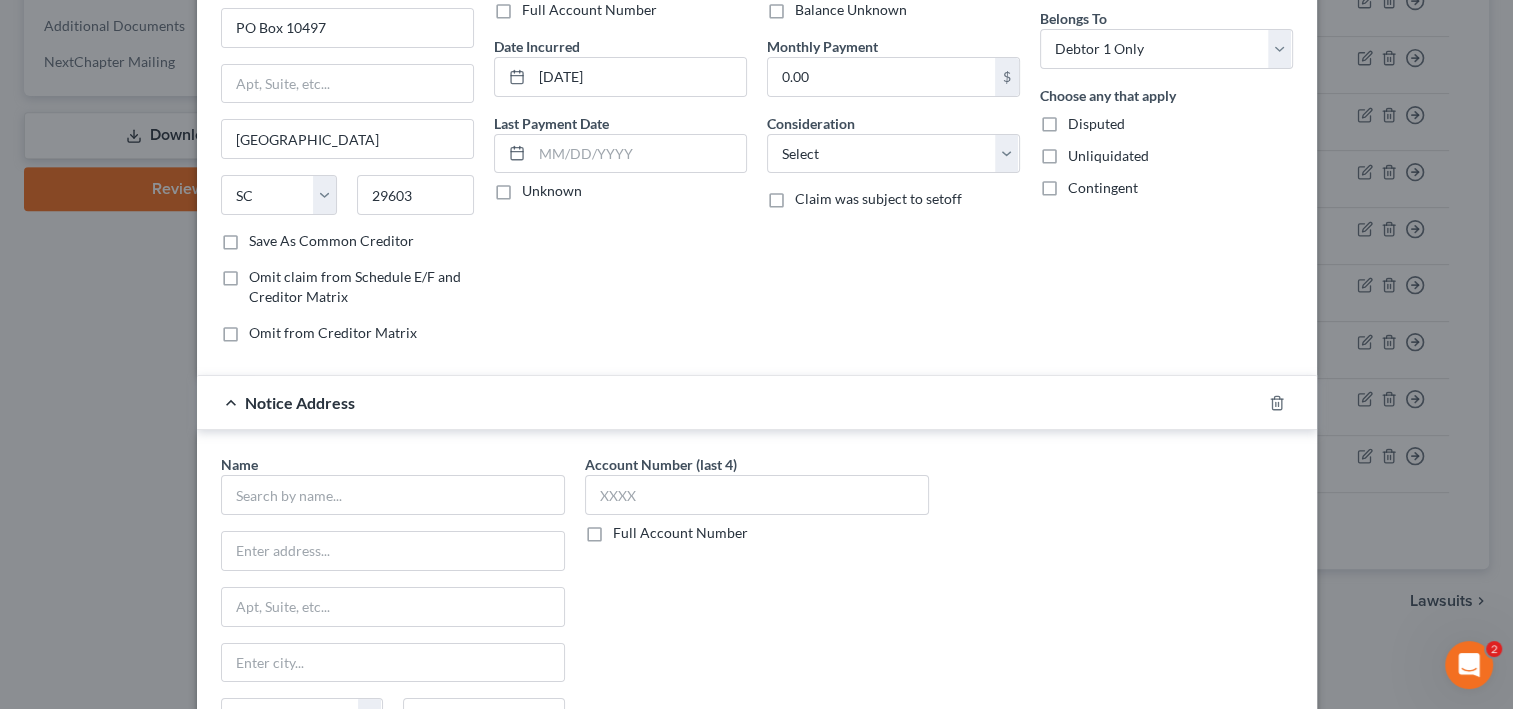 scroll, scrollTop: 241, scrollLeft: 0, axis: vertical 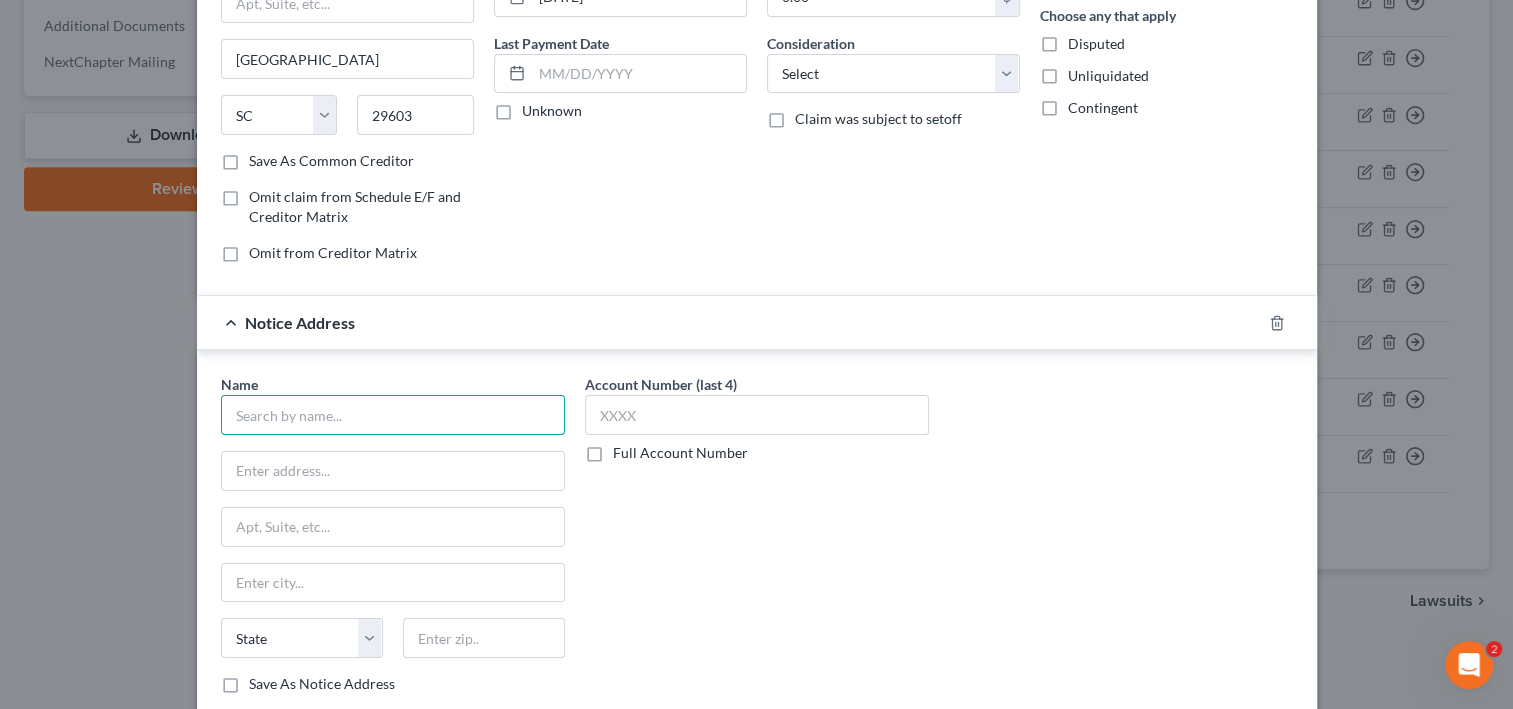 click at bounding box center (393, 415) 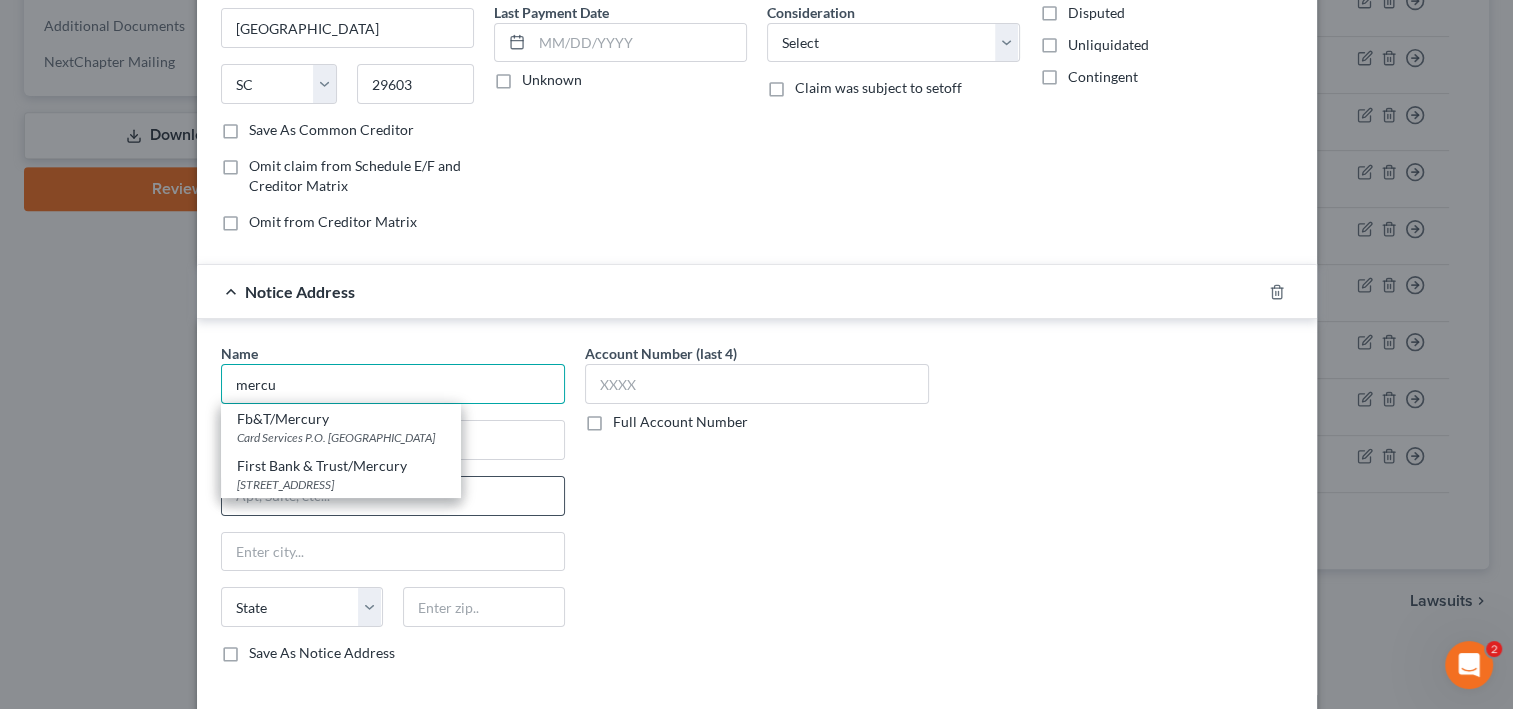 scroll, scrollTop: 401, scrollLeft: 0, axis: vertical 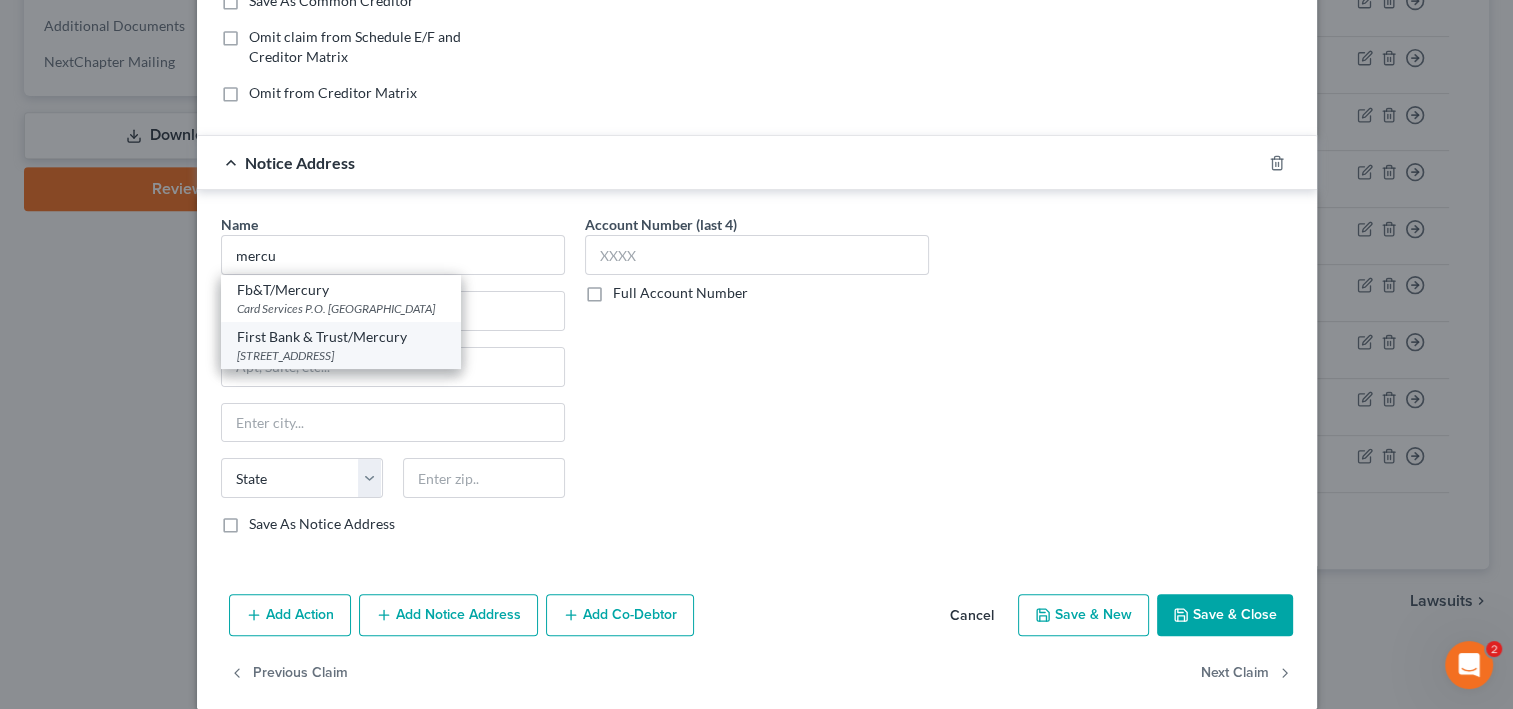 click on "First Bank & Trust/Mercury" at bounding box center [341, 337] 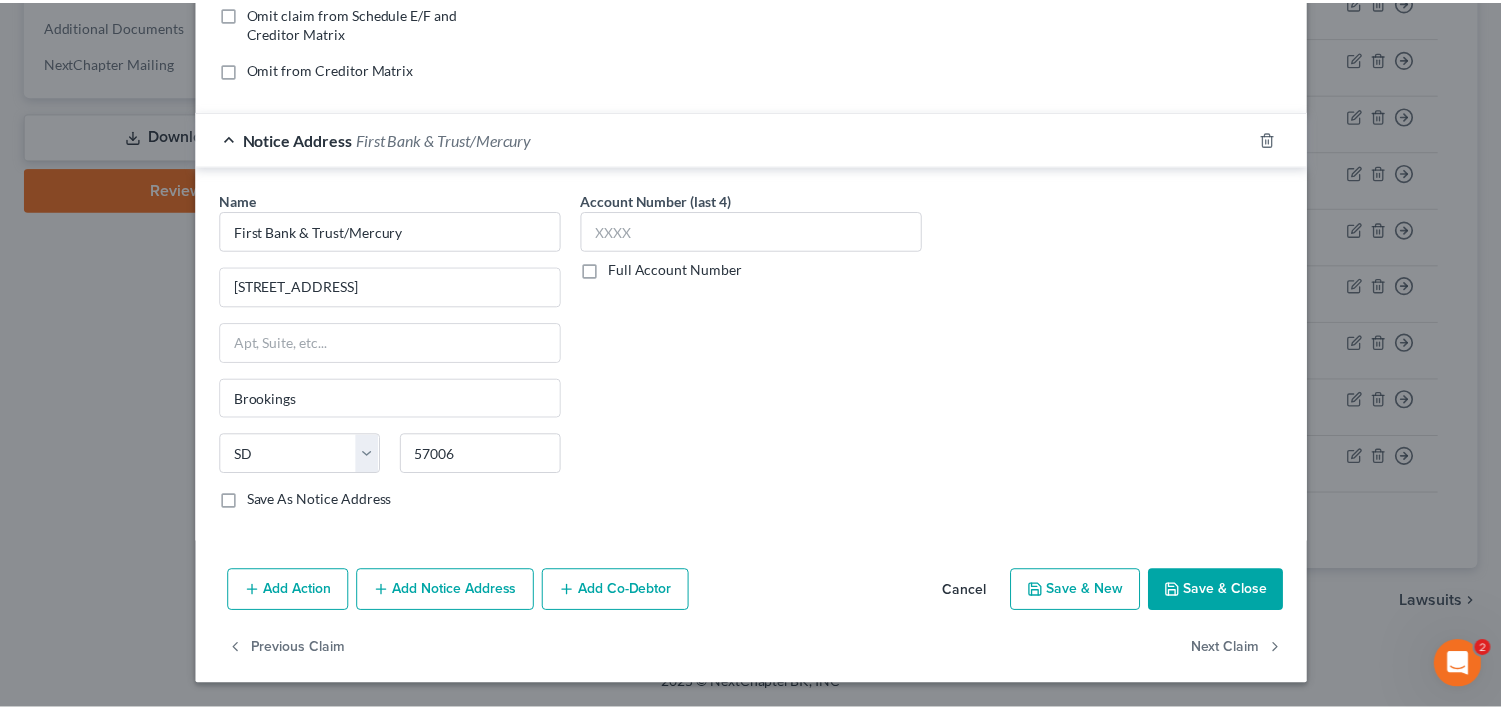scroll, scrollTop: 695, scrollLeft: 0, axis: vertical 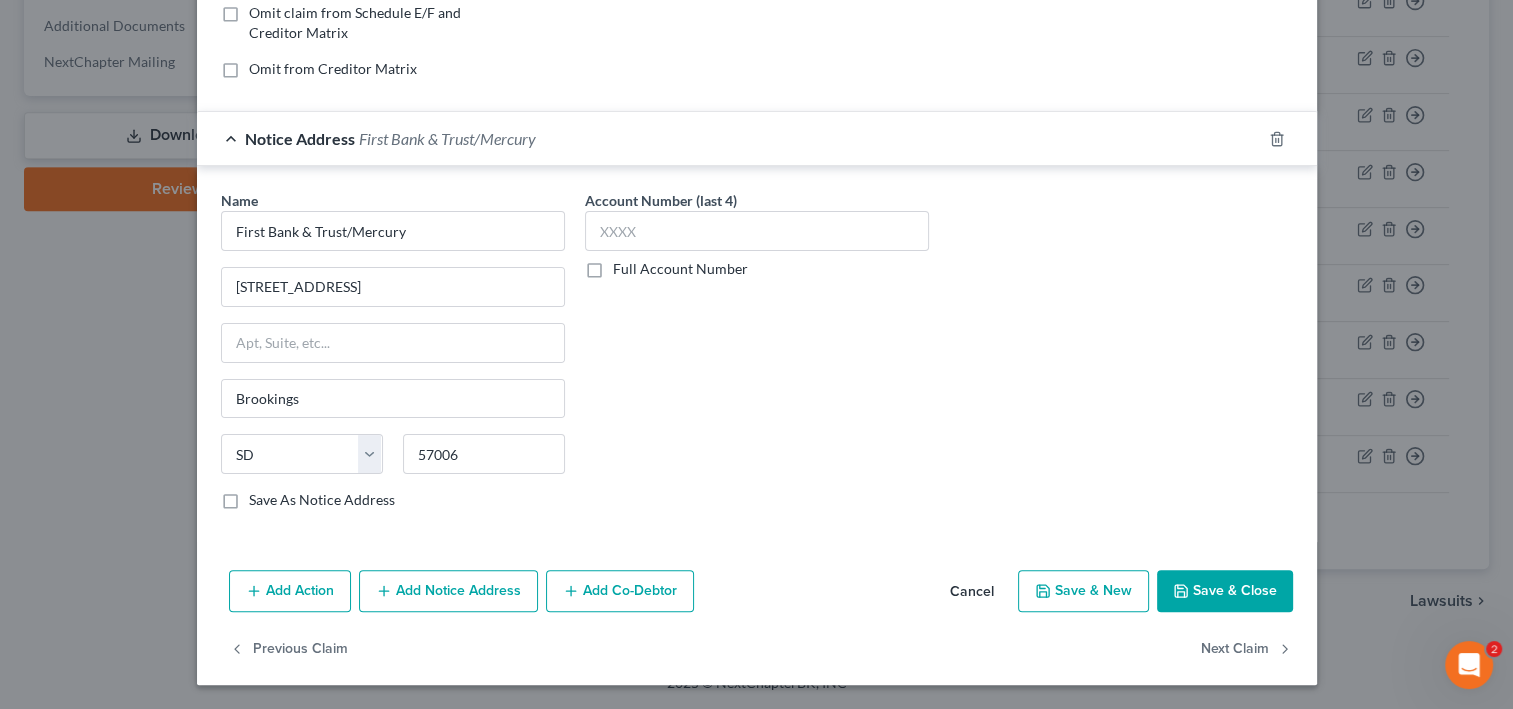 click 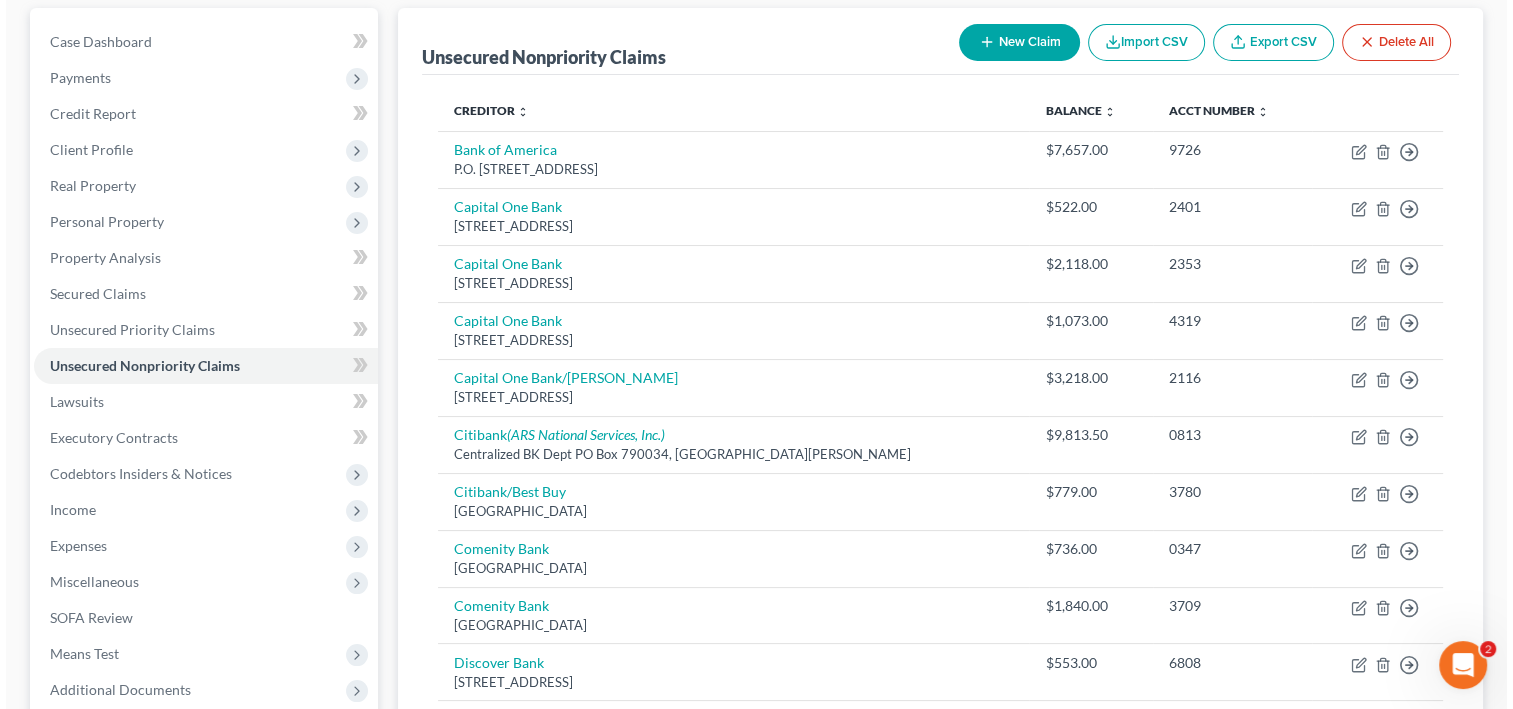 scroll, scrollTop: 0, scrollLeft: 0, axis: both 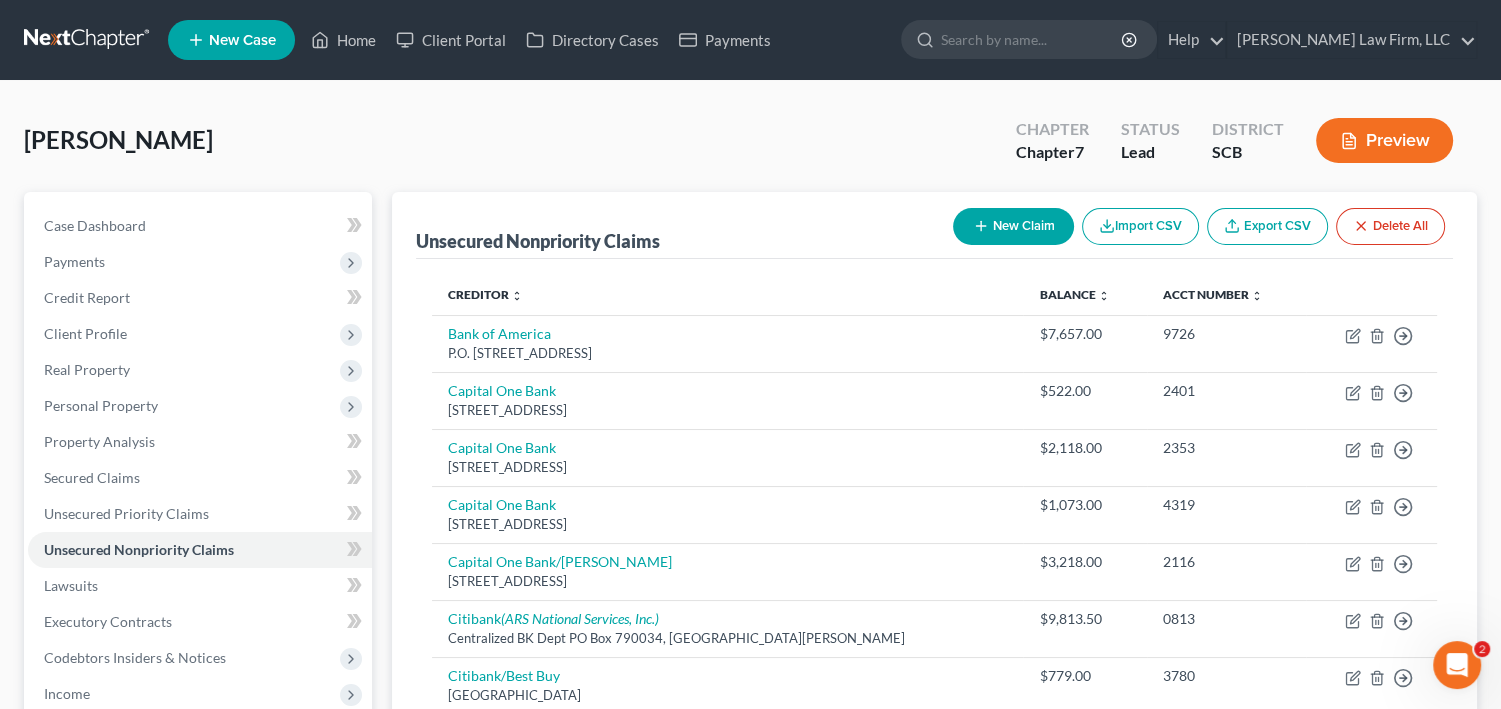 click on "New Claim" at bounding box center [1013, 226] 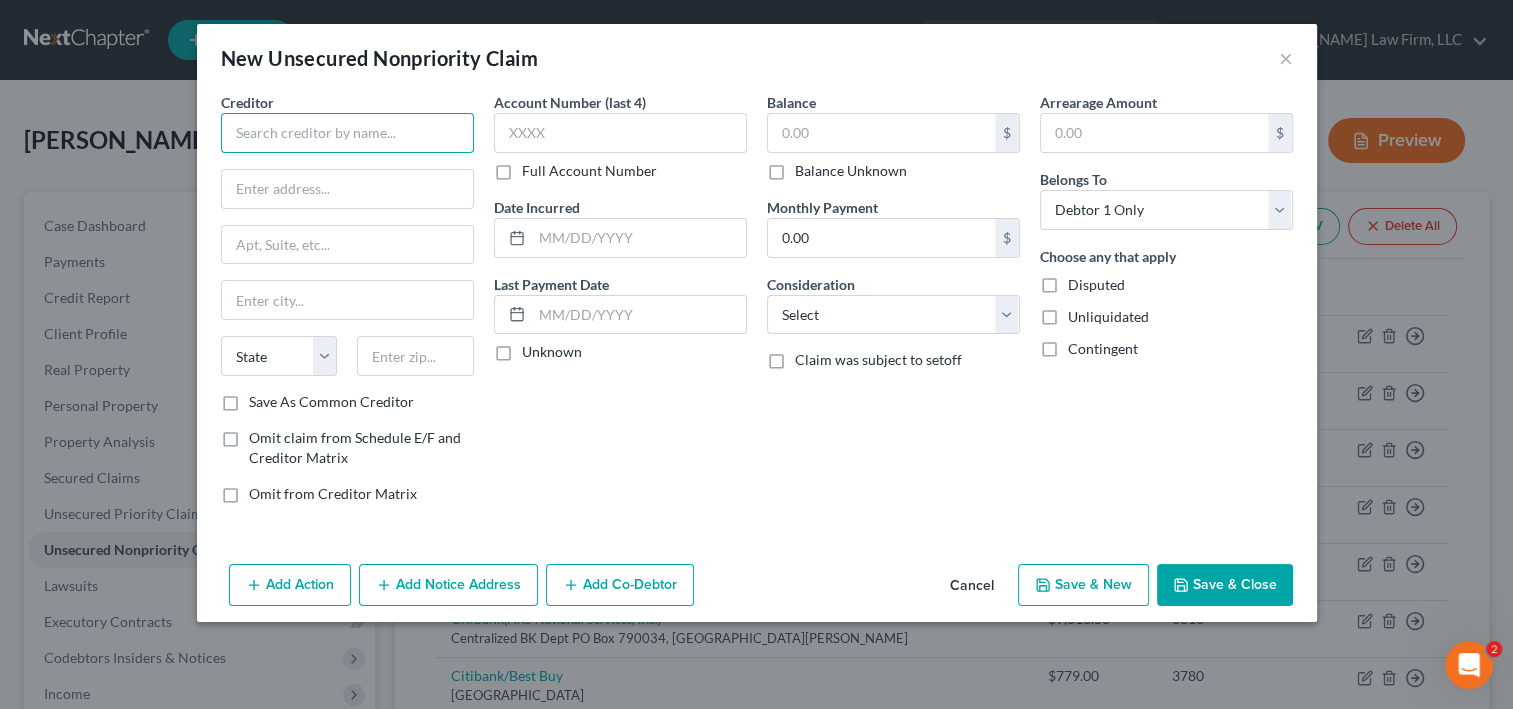 click at bounding box center [347, 133] 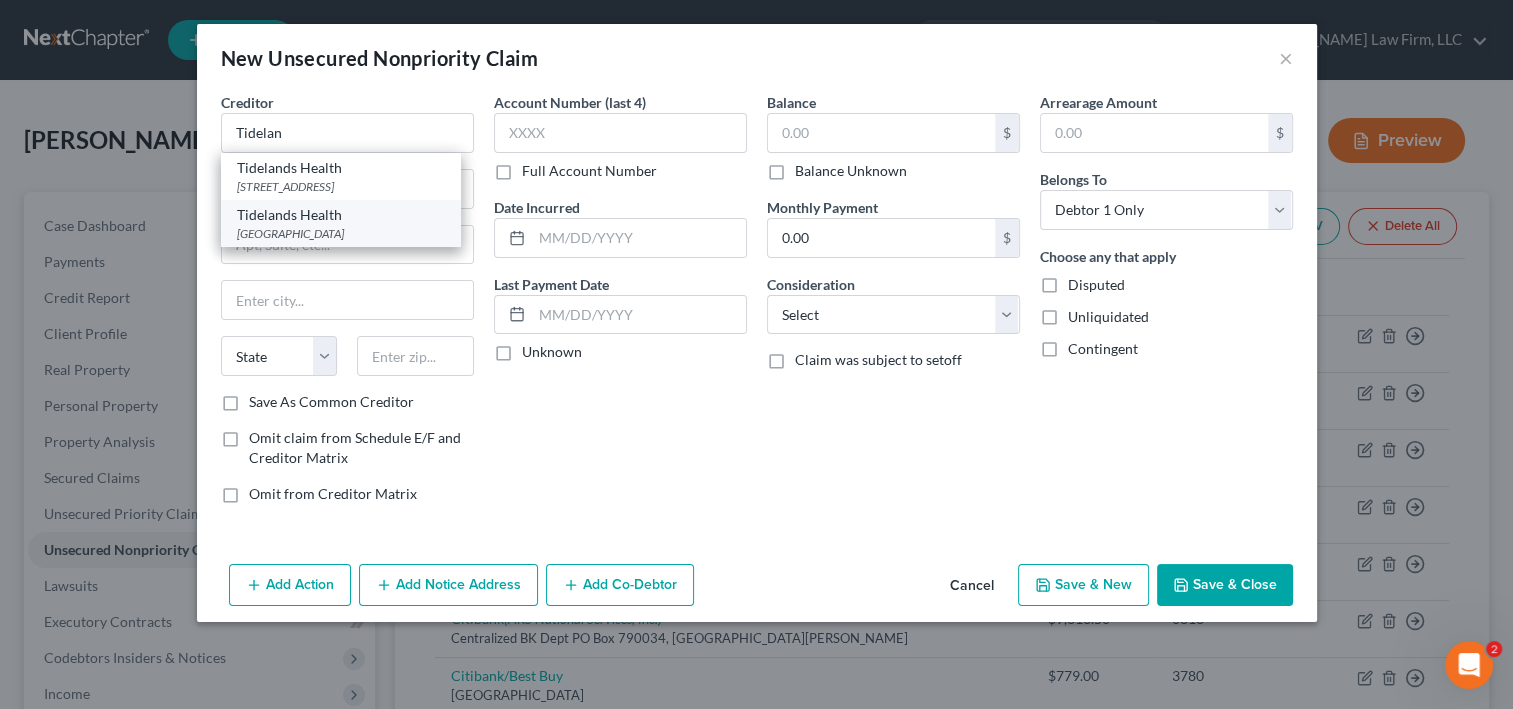 click on "Tidelands Health" at bounding box center (341, 215) 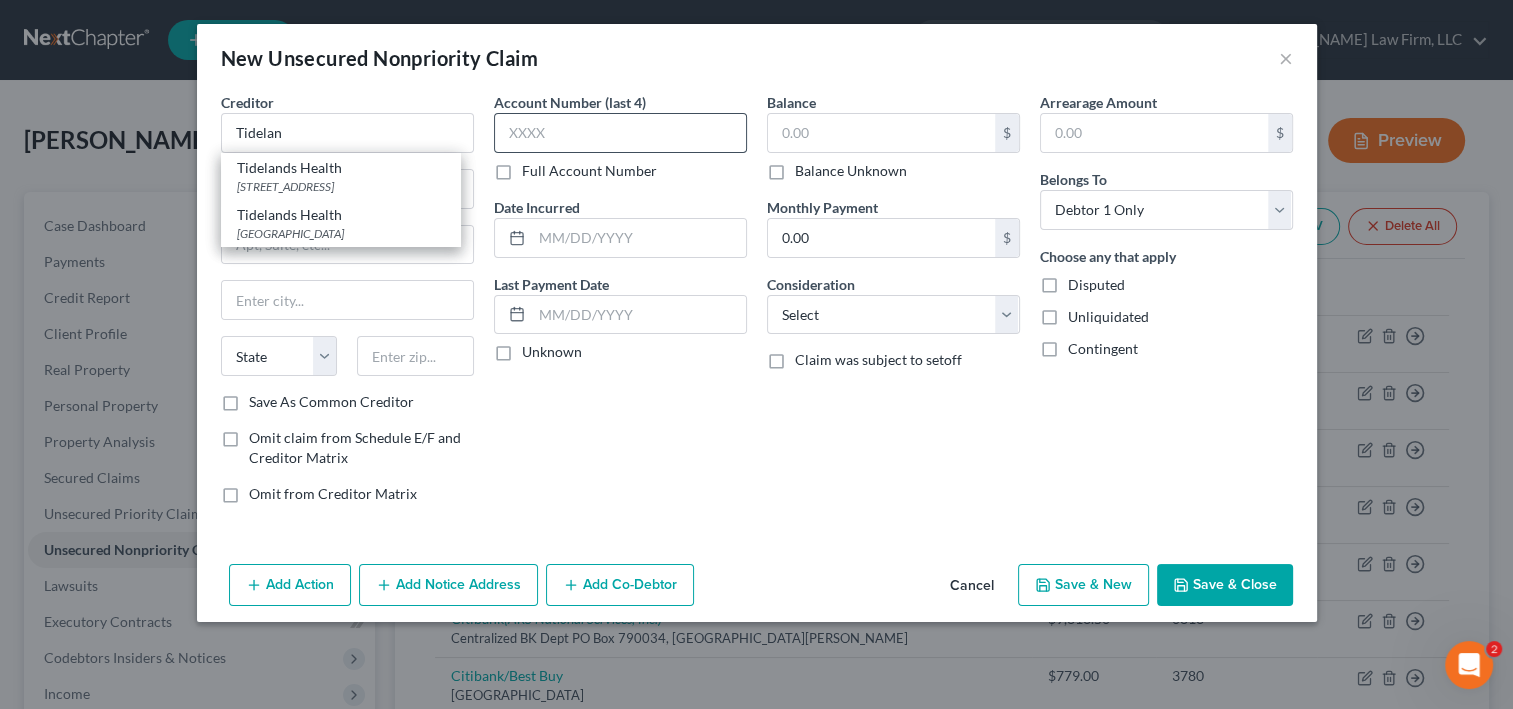 type on "Tidelands Health" 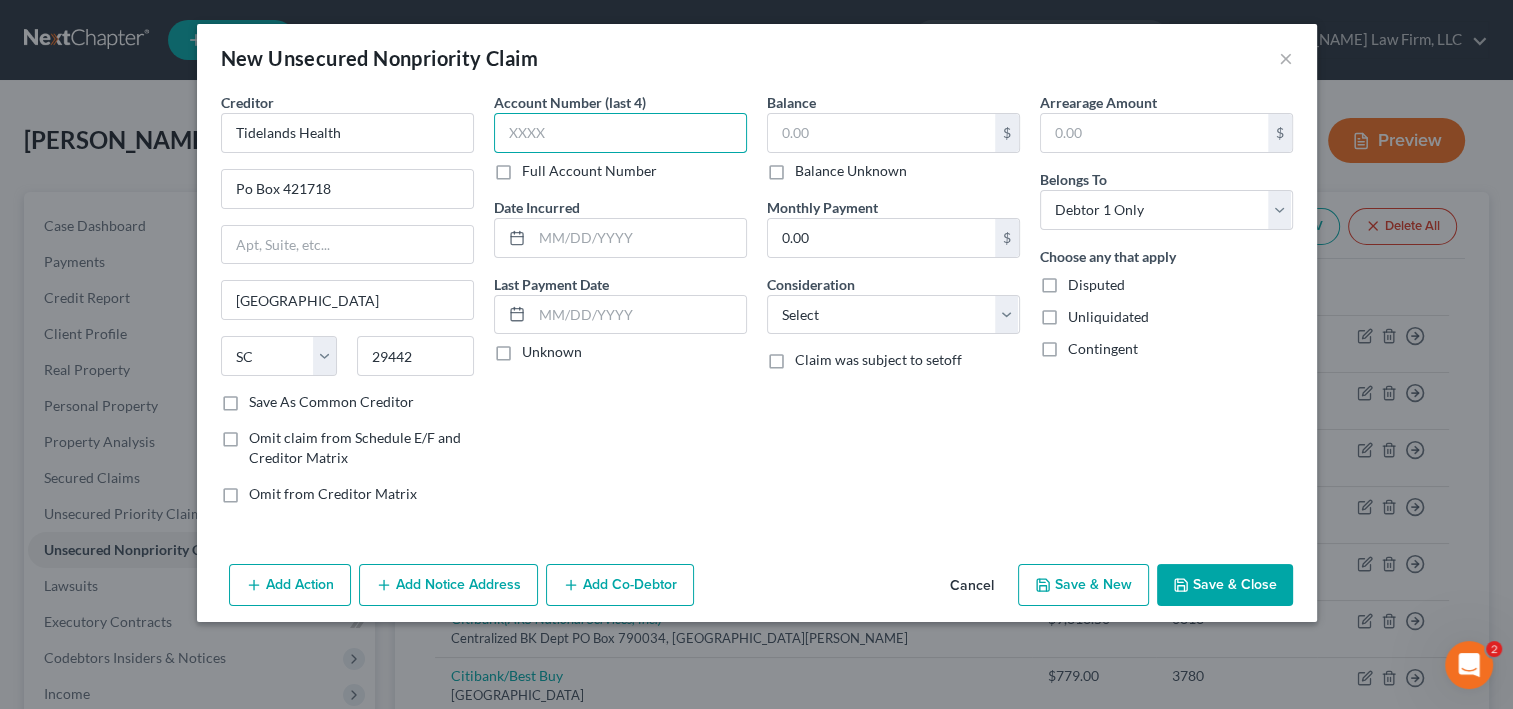 click at bounding box center [620, 133] 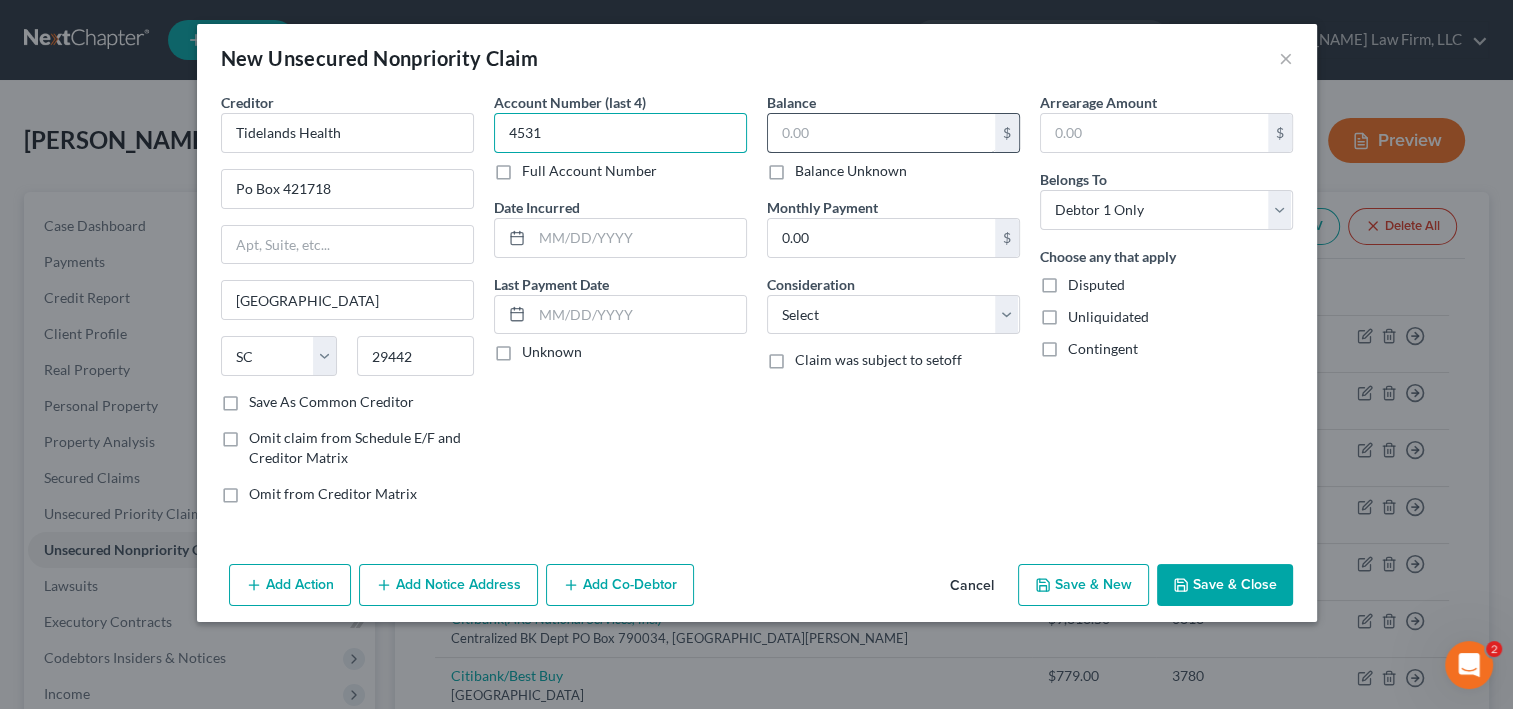 type on "4531" 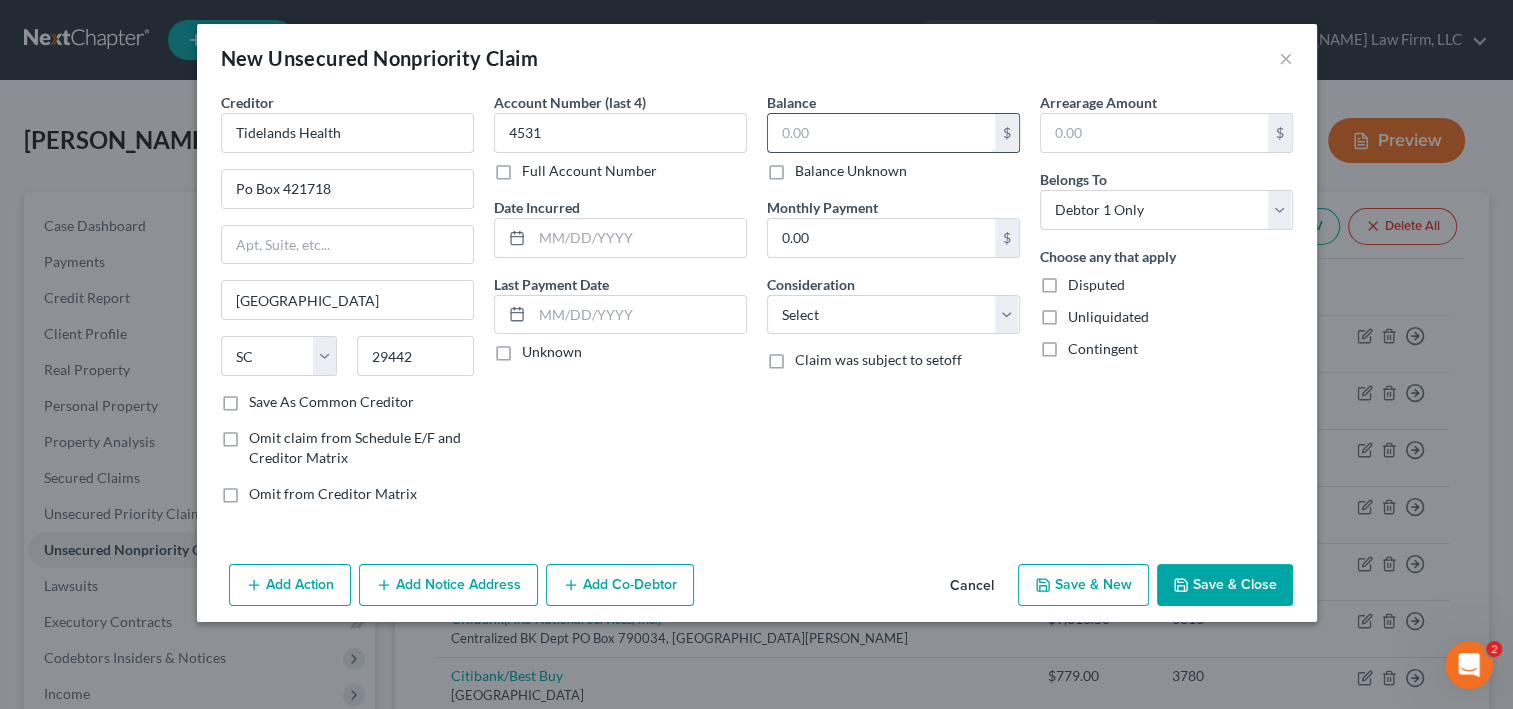 click at bounding box center [881, 133] 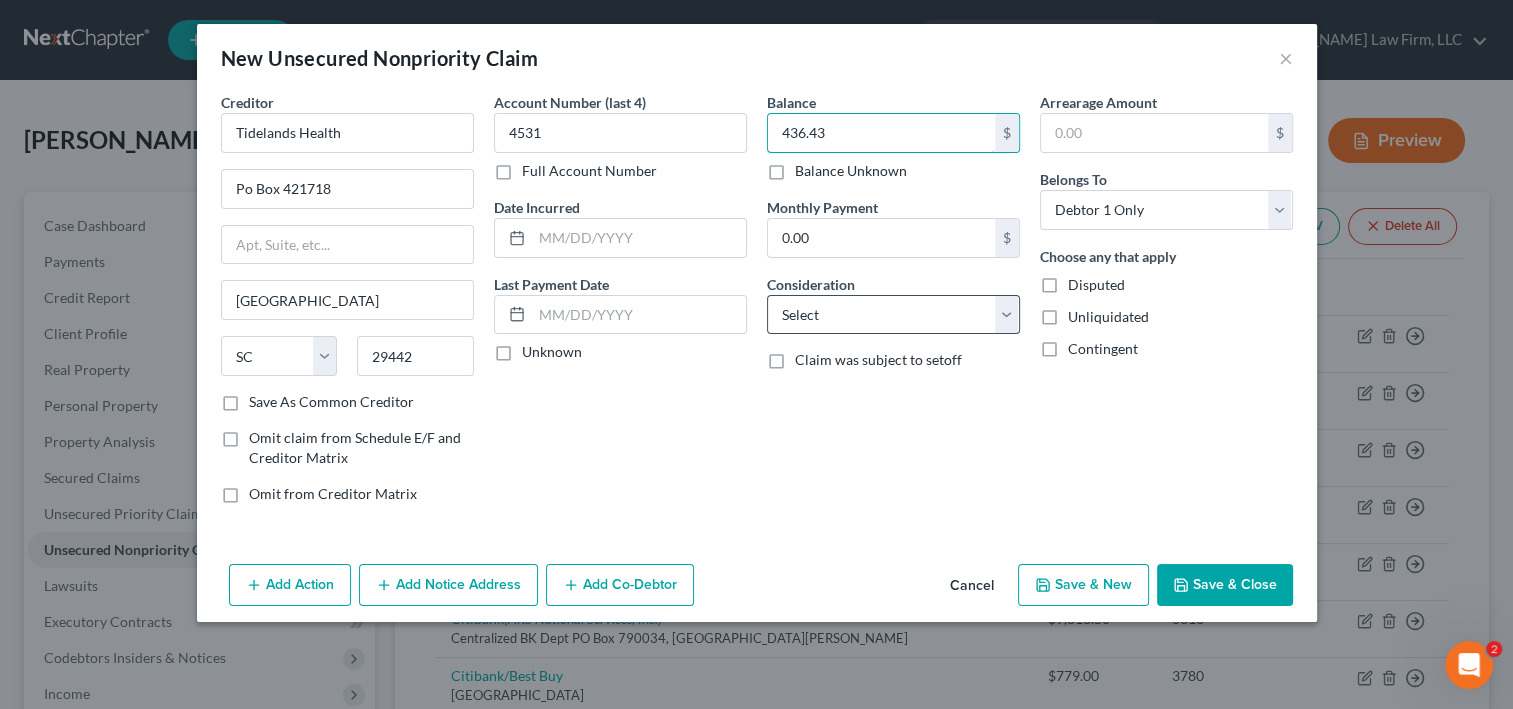type on "436.43" 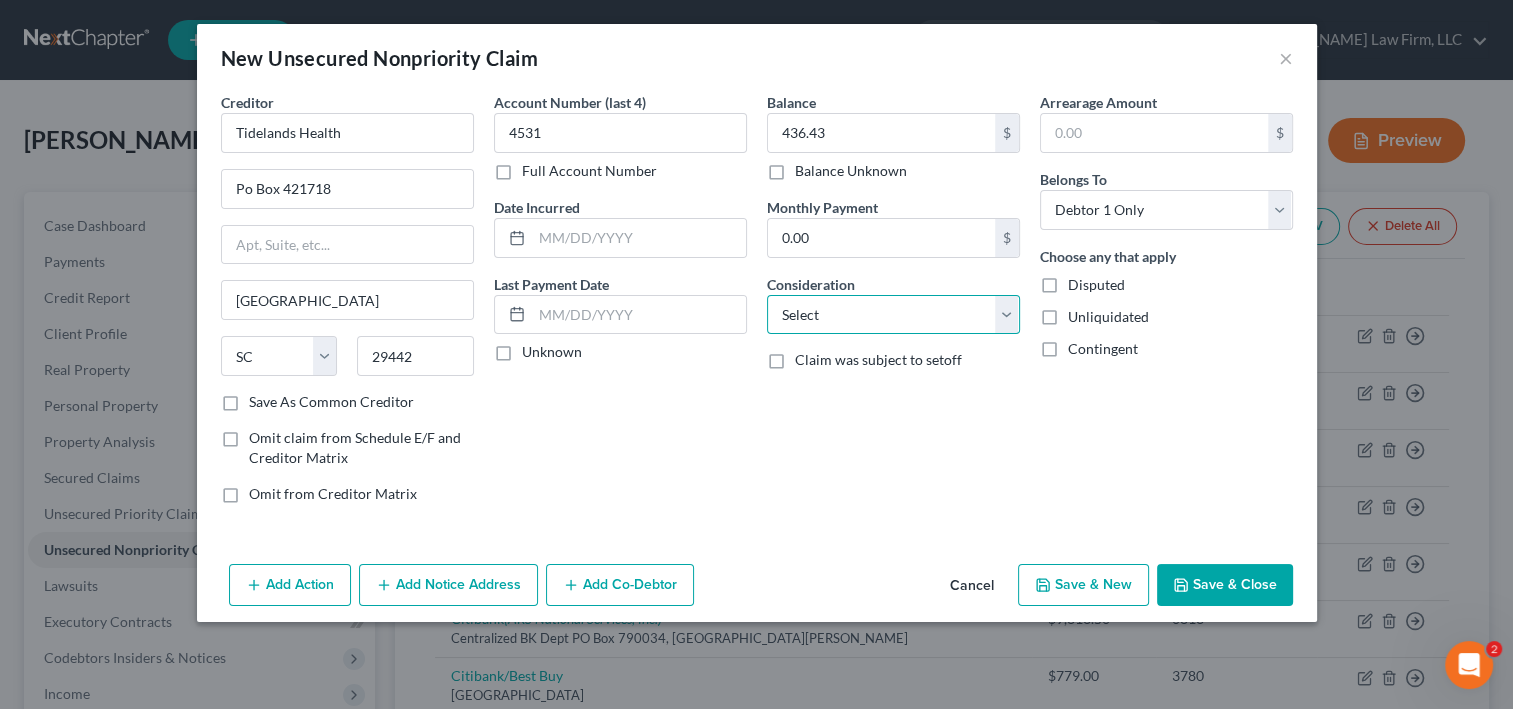 click on "Select Cable / Satellite Services Collection Agency Credit Card Debt Debt Counseling / Attorneys Deficiency Balance Domestic Support Obligations Home / Car Repairs Income Taxes Judgment Liens Medical Services Monies Loaned / Advanced Mortgage Obligation From Divorce Or Separation Obligation To Pensions Other Overdrawn Bank Account Promised To Help Pay Creditors Student Loans Suppliers And Vendors Telephone / Internet Services Utility Services" at bounding box center (893, 315) 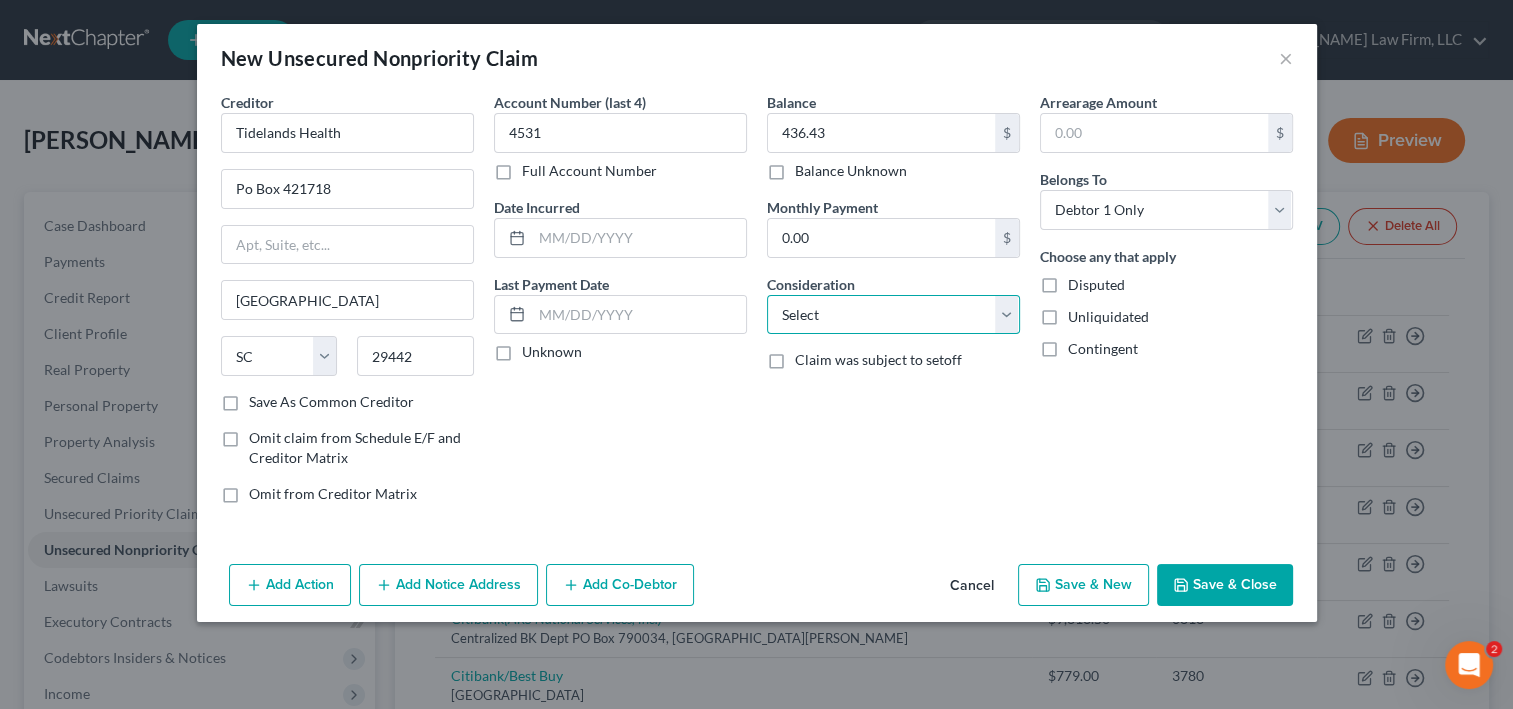 select on "9" 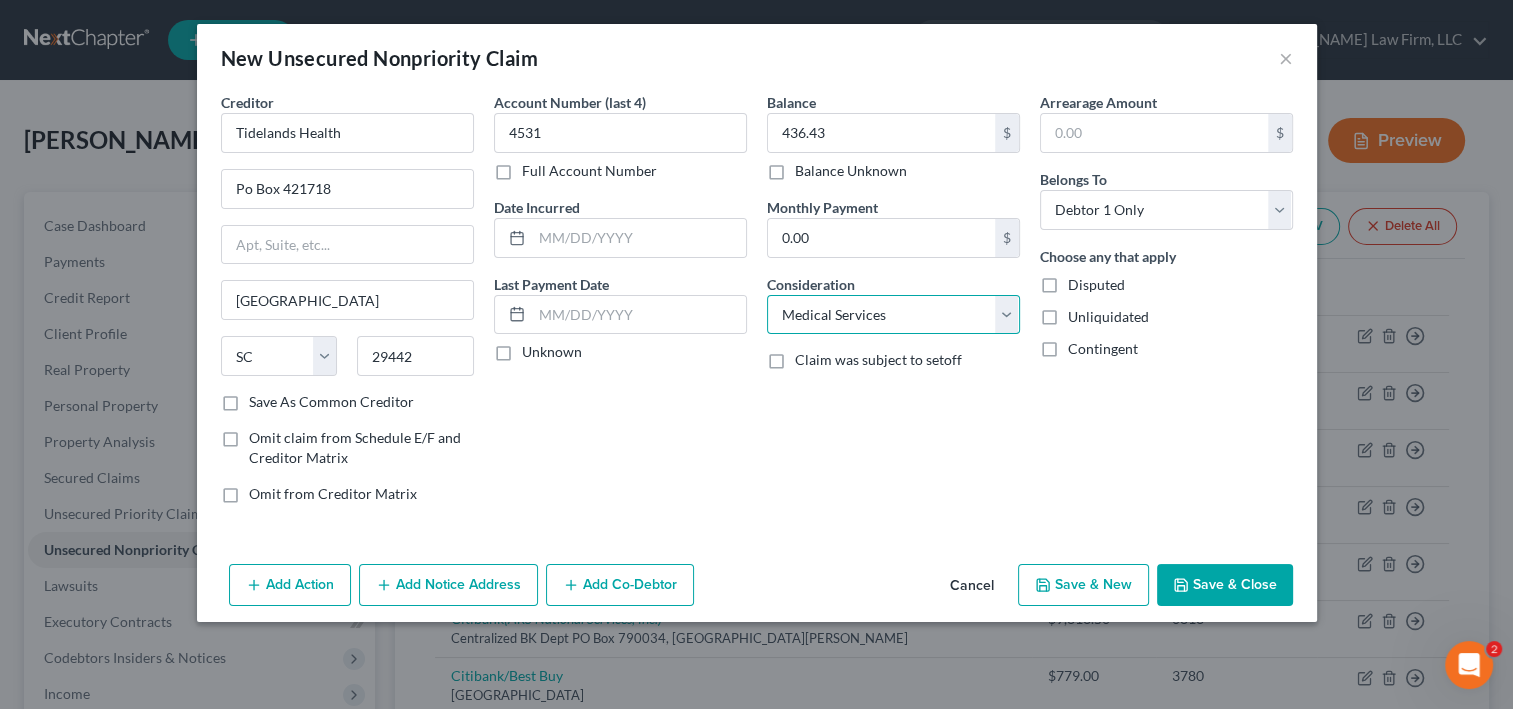 click on "Select Cable / Satellite Services Collection Agency Credit Card Debt Debt Counseling / Attorneys Deficiency Balance Domestic Support Obligations Home / Car Repairs Income Taxes Judgment Liens Medical Services Monies Loaned / Advanced Mortgage Obligation From Divorce Or Separation Obligation To Pensions Other Overdrawn Bank Account Promised To Help Pay Creditors Student Loans Suppliers And Vendors Telephone / Internet Services Utility Services" at bounding box center [893, 315] 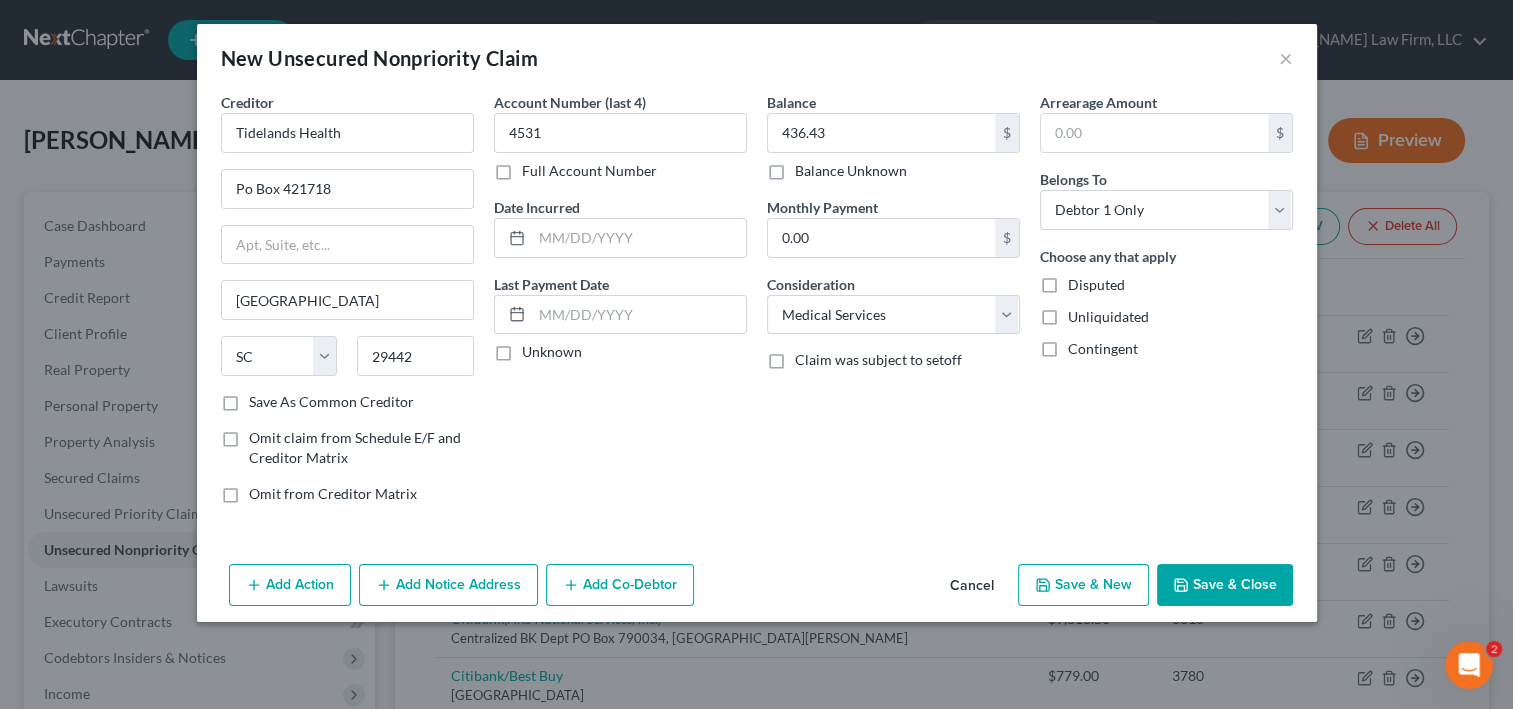 click on "Balance
436.43 $
Balance Unknown
Balance Undetermined
436.43 $
Balance Unknown
Monthly Payment 0.00 $ Consideration Select Cable / Satellite Services Collection Agency Credit Card Debt Debt Counseling / Attorneys Deficiency Balance Domestic Support Obligations Home / Car Repairs Income Taxes Judgment Liens Medical Services Monies Loaned / Advanced Mortgage Obligation From Divorce Or Separation Obligation To Pensions Other Overdrawn Bank Account Promised To Help Pay Creditors Student Loans Suppliers And Vendors Telephone / Internet Services Utility Services Claim was subject to setoff" at bounding box center [893, 306] 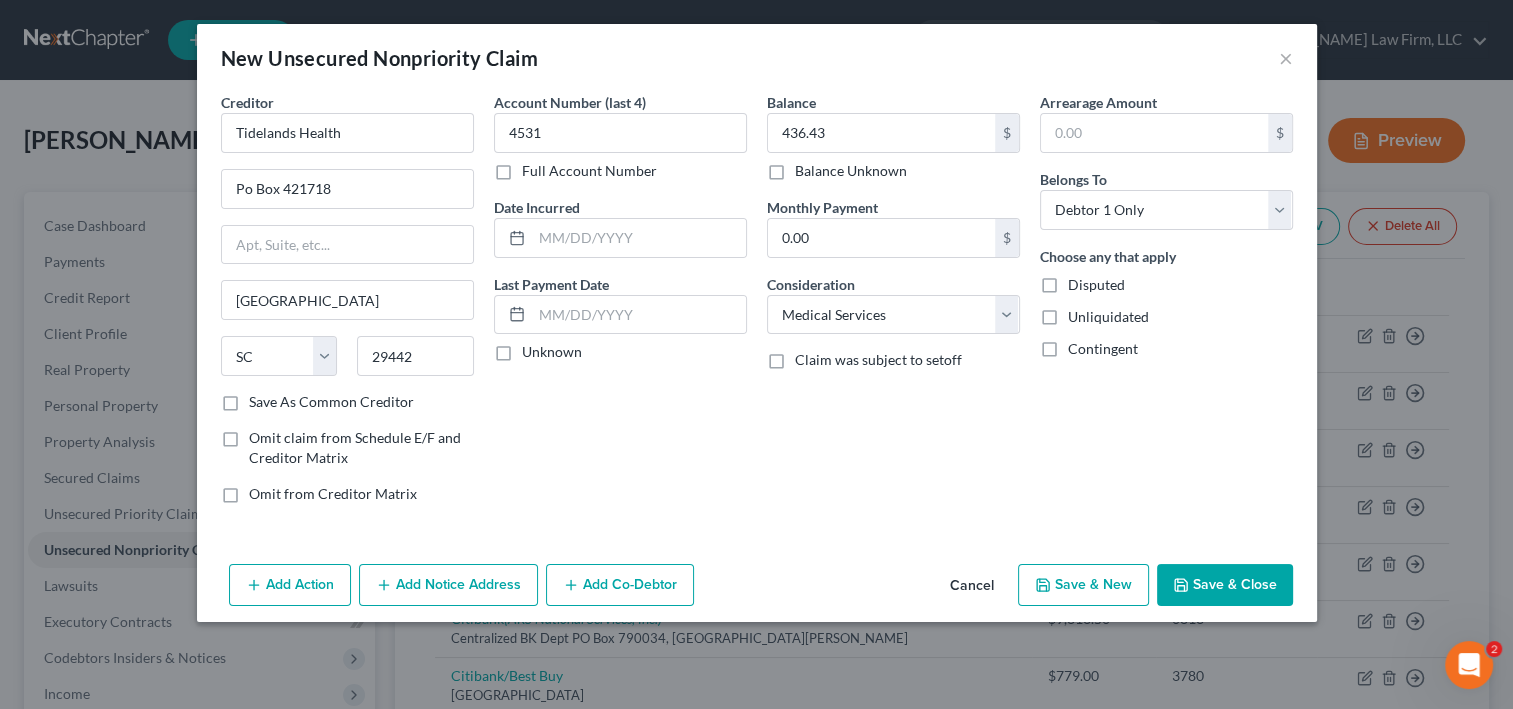 scroll, scrollTop: 92, scrollLeft: 0, axis: vertical 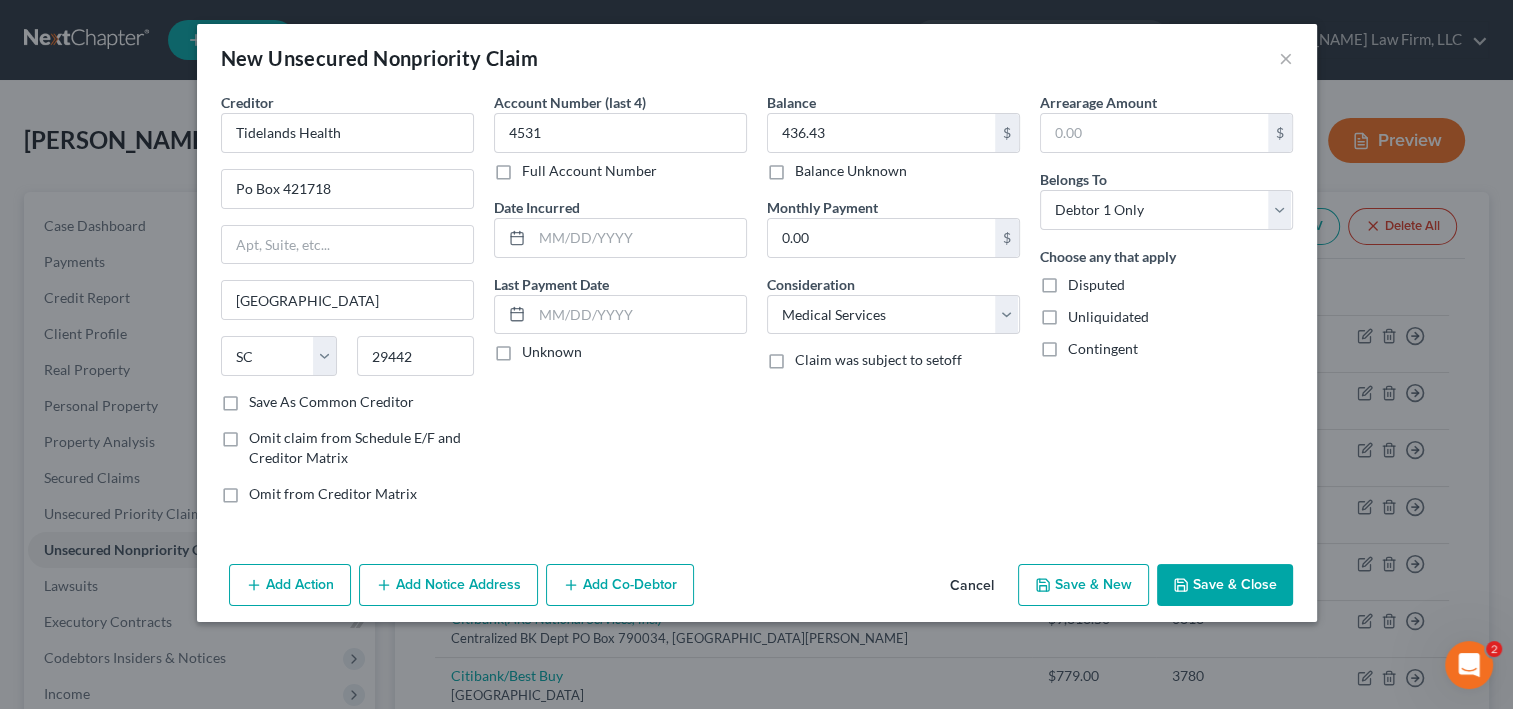 click on "Save & Close" at bounding box center (1225, 585) 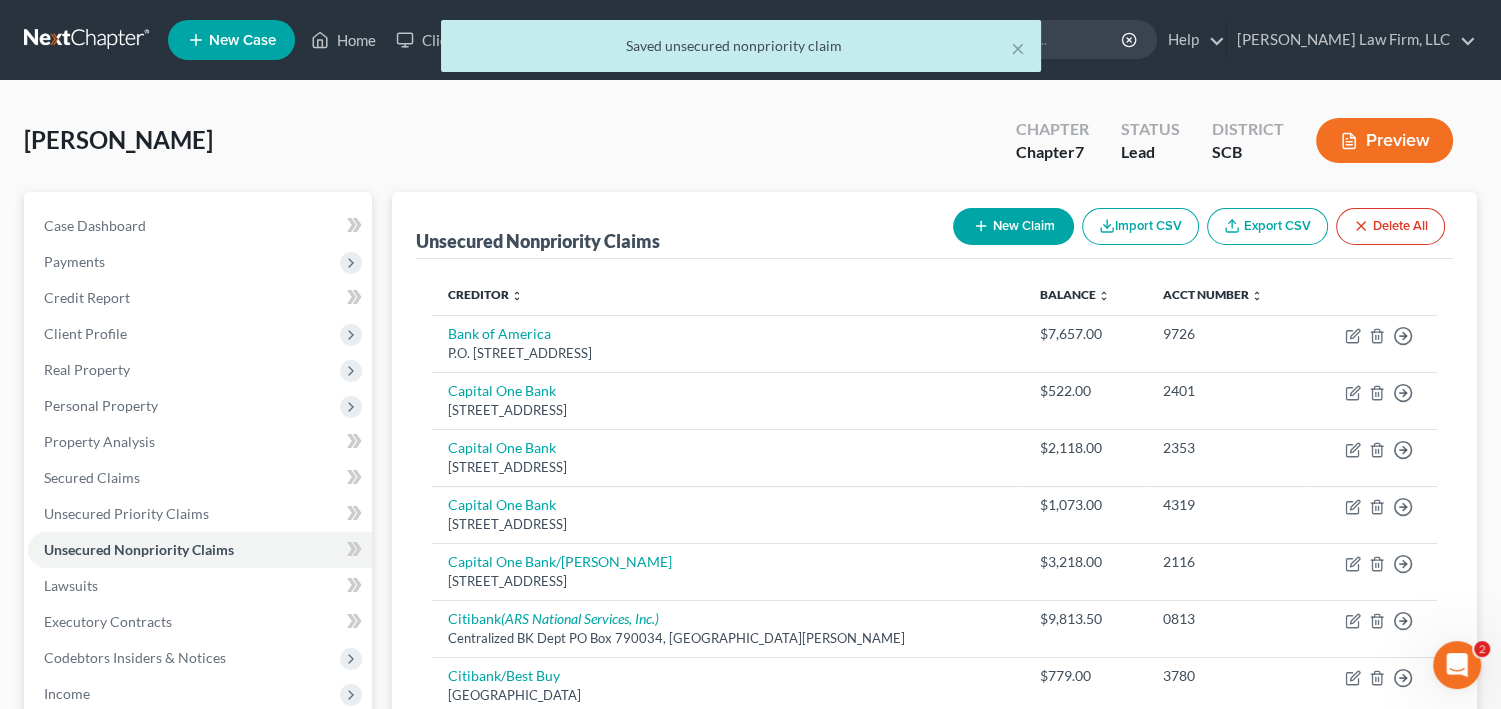 click on "New Claim" at bounding box center [1013, 226] 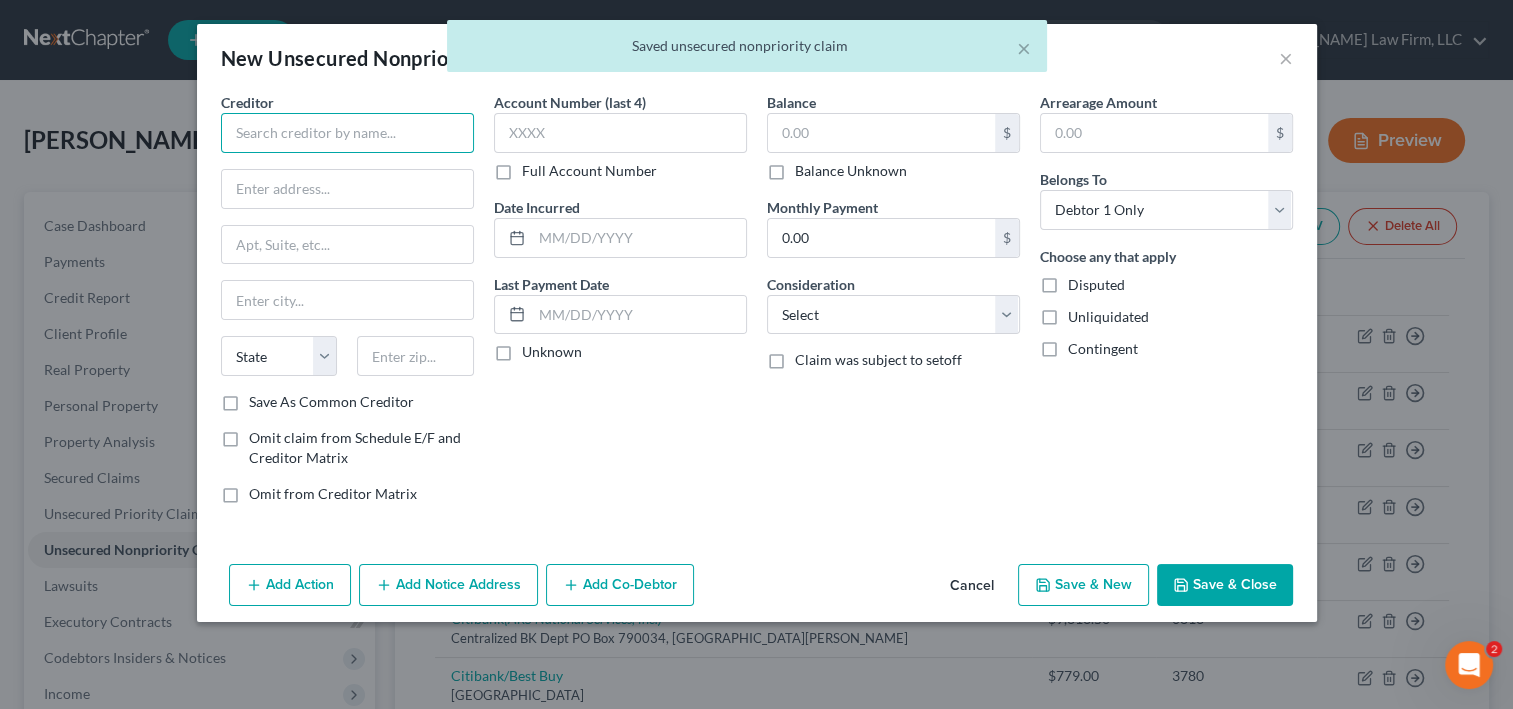 click at bounding box center (347, 133) 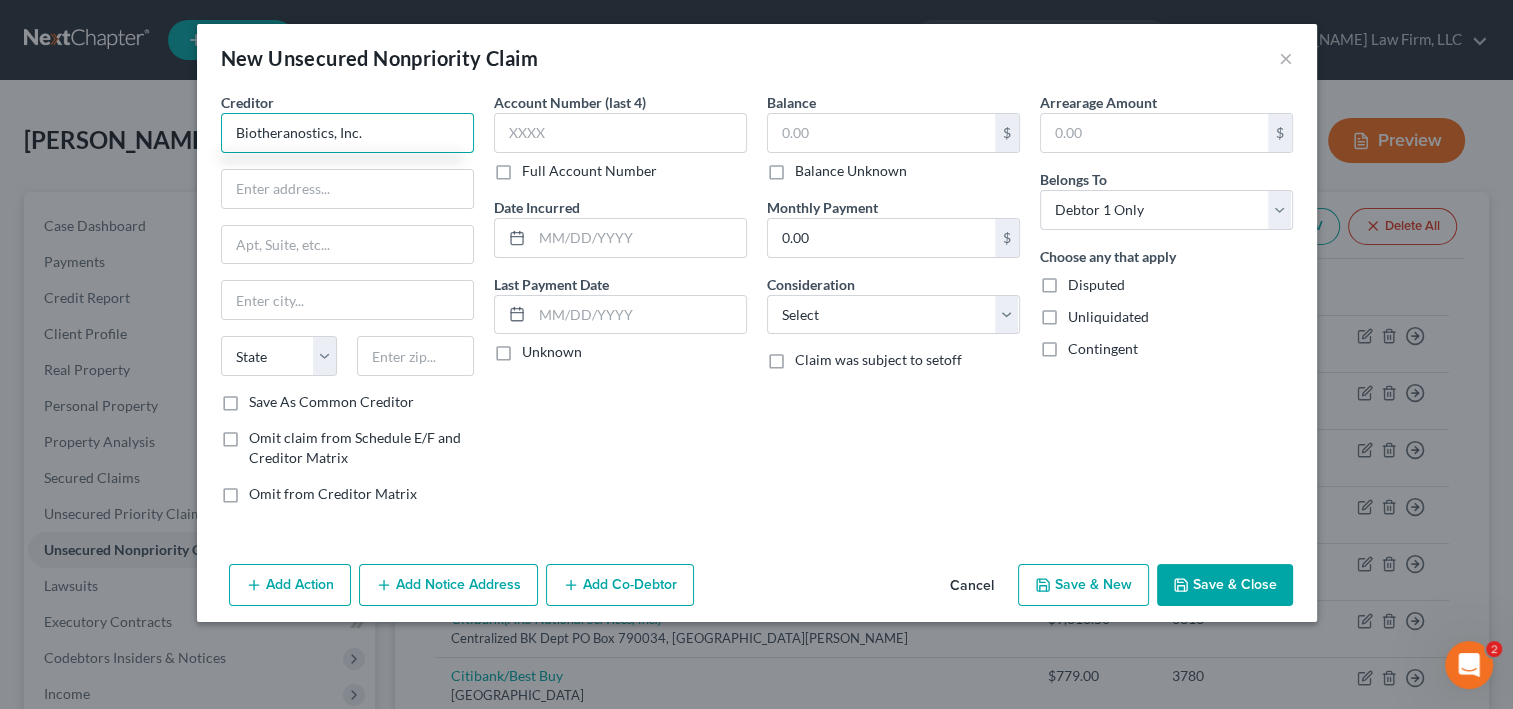 type on "Biotheranostics, Inc." 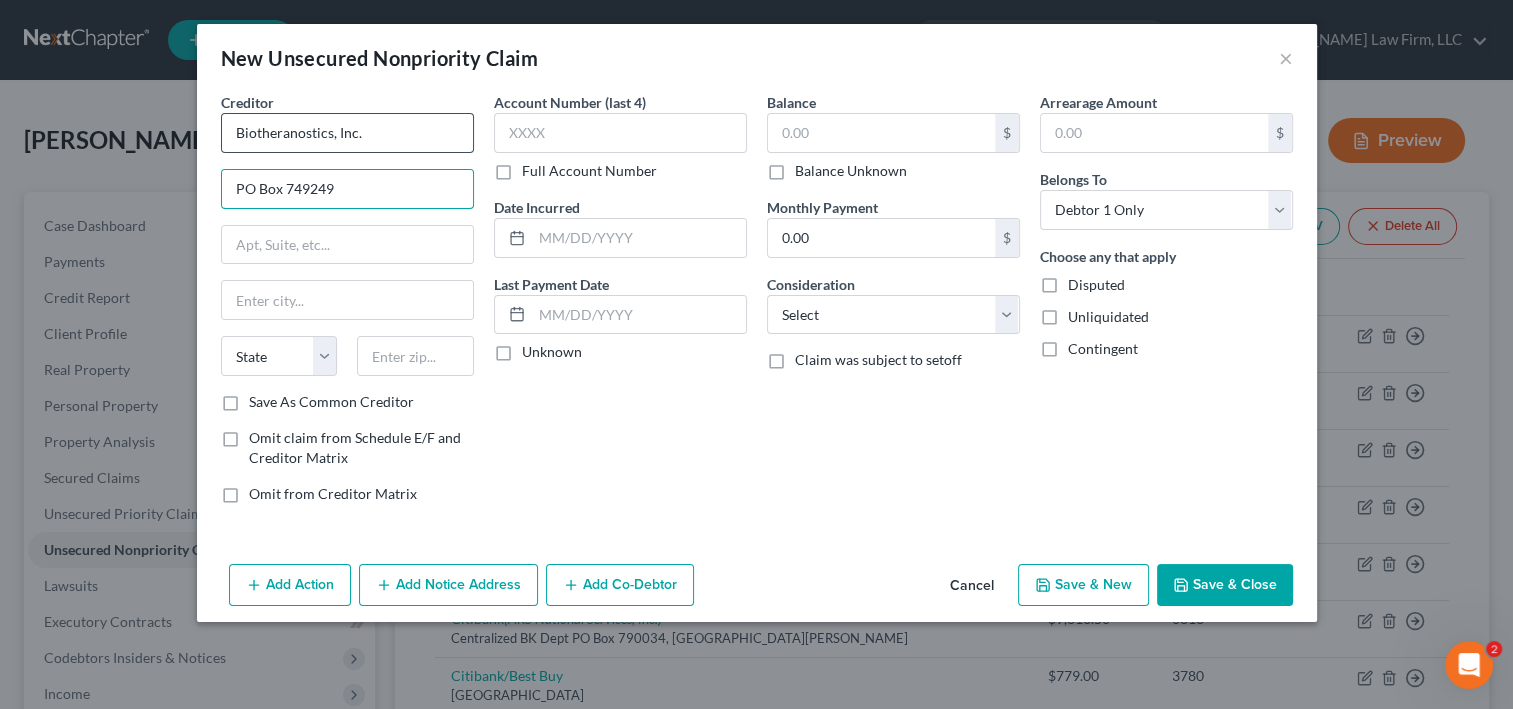 type on "PO Box 749249" 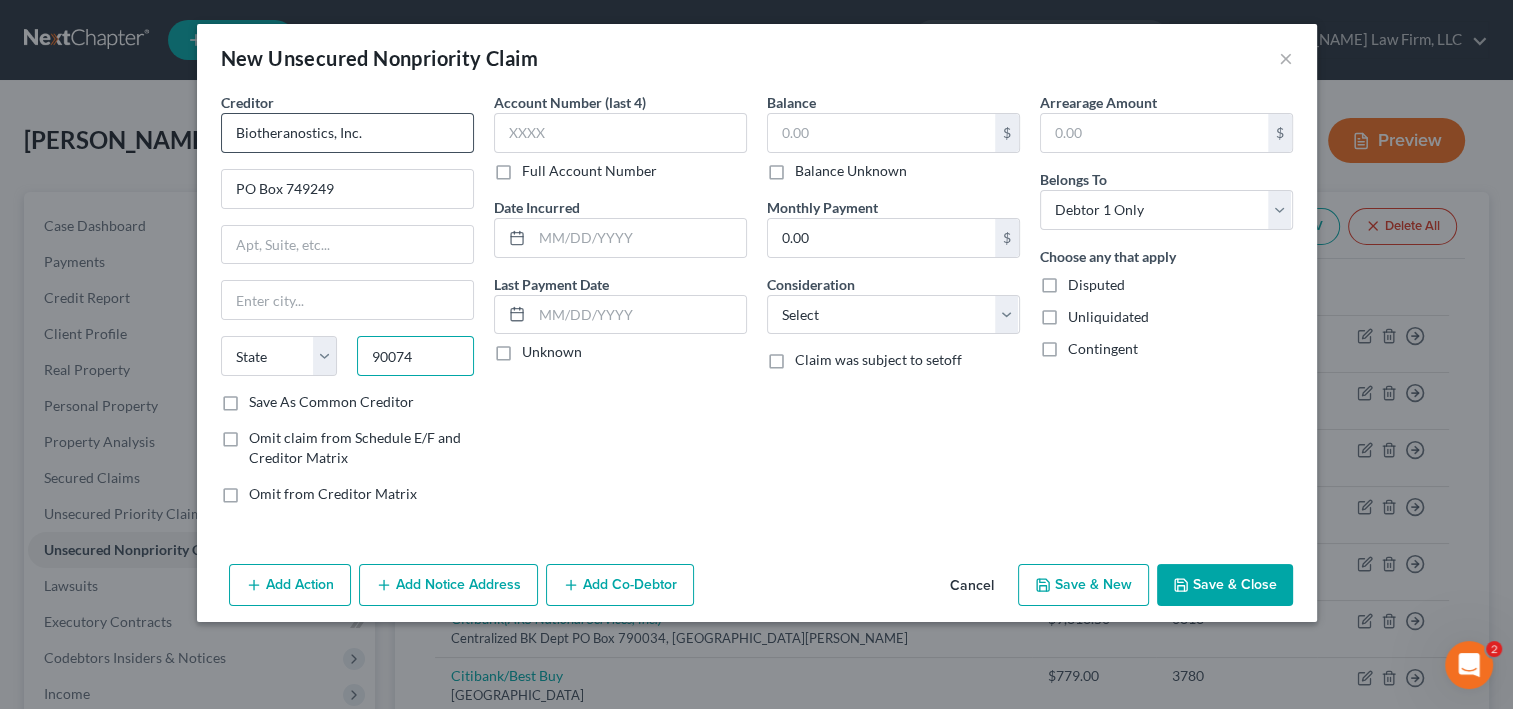 type 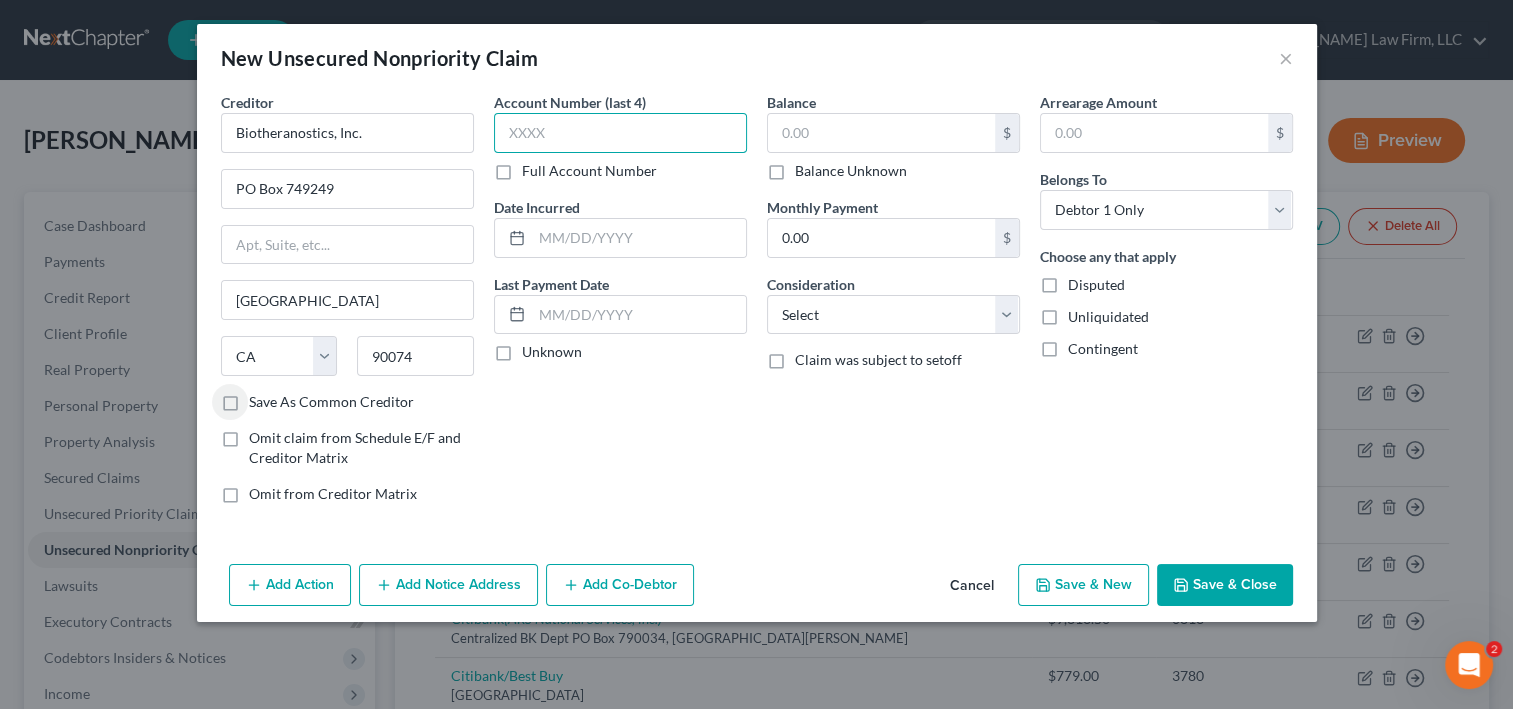 click at bounding box center [620, 133] 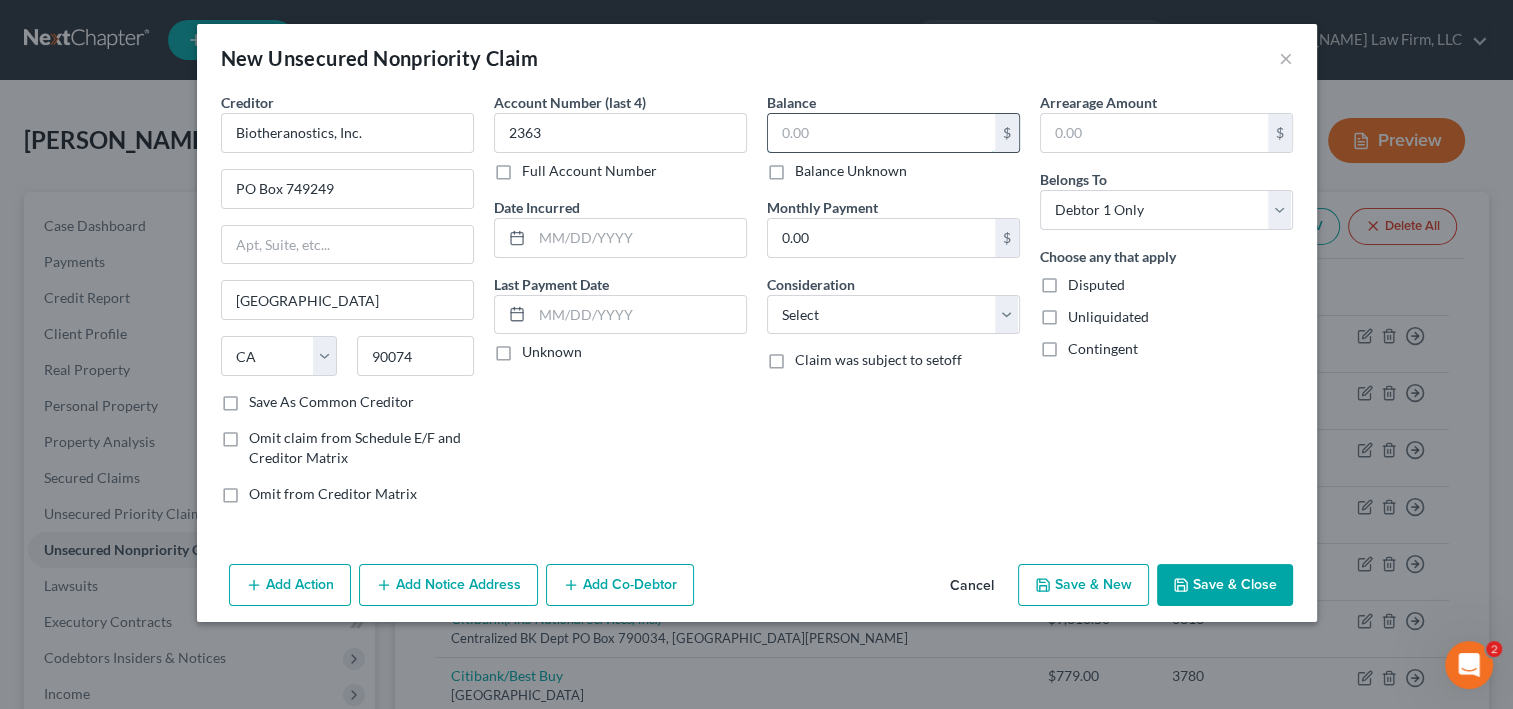 click at bounding box center [881, 133] 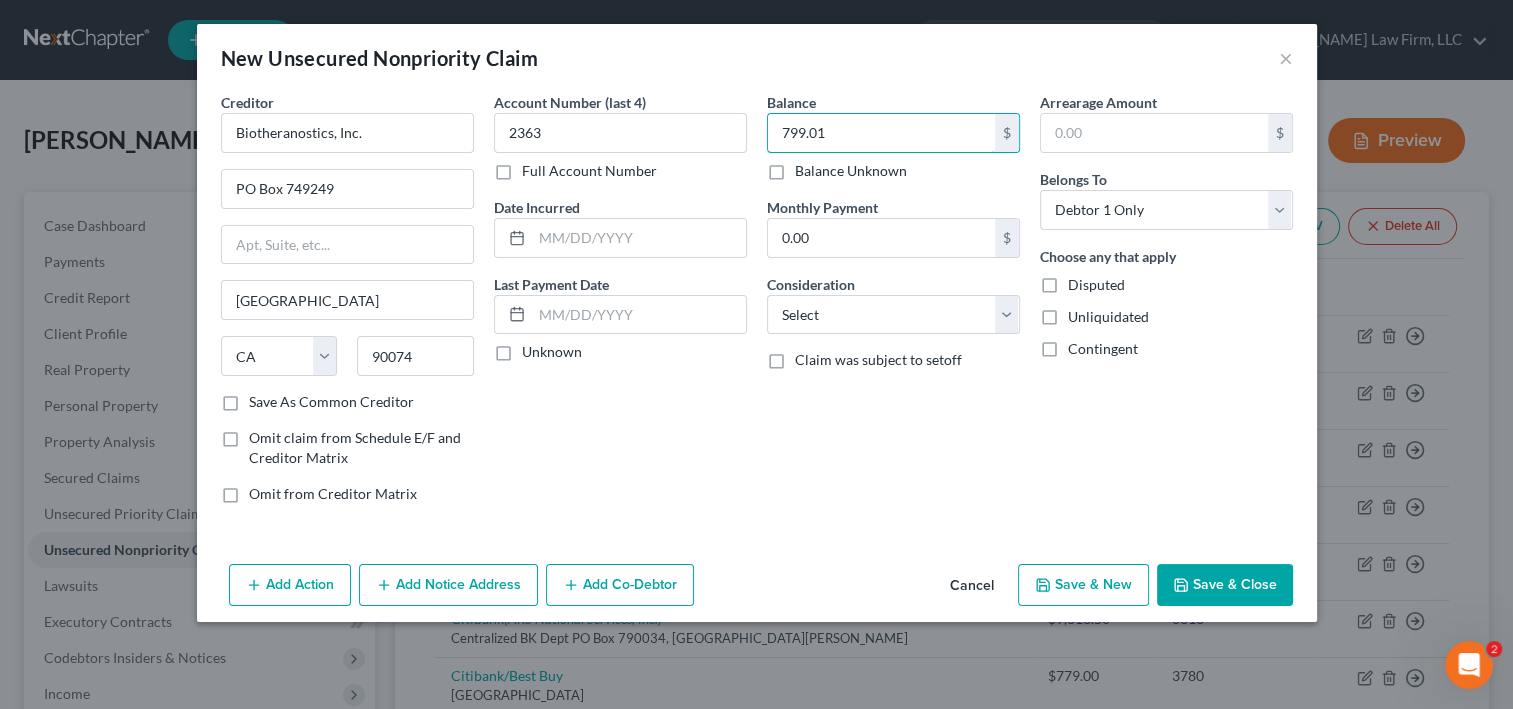 scroll, scrollTop: 80, scrollLeft: 0, axis: vertical 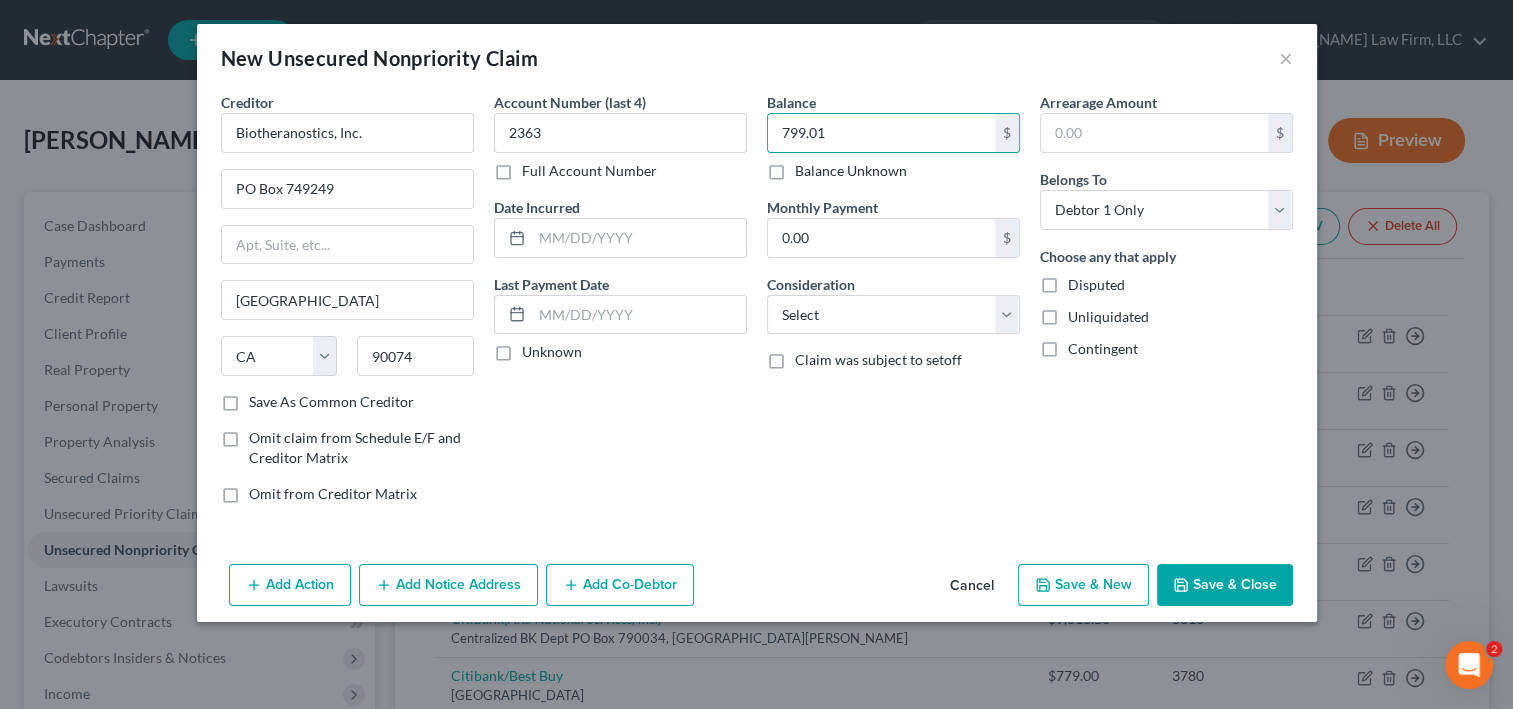 click 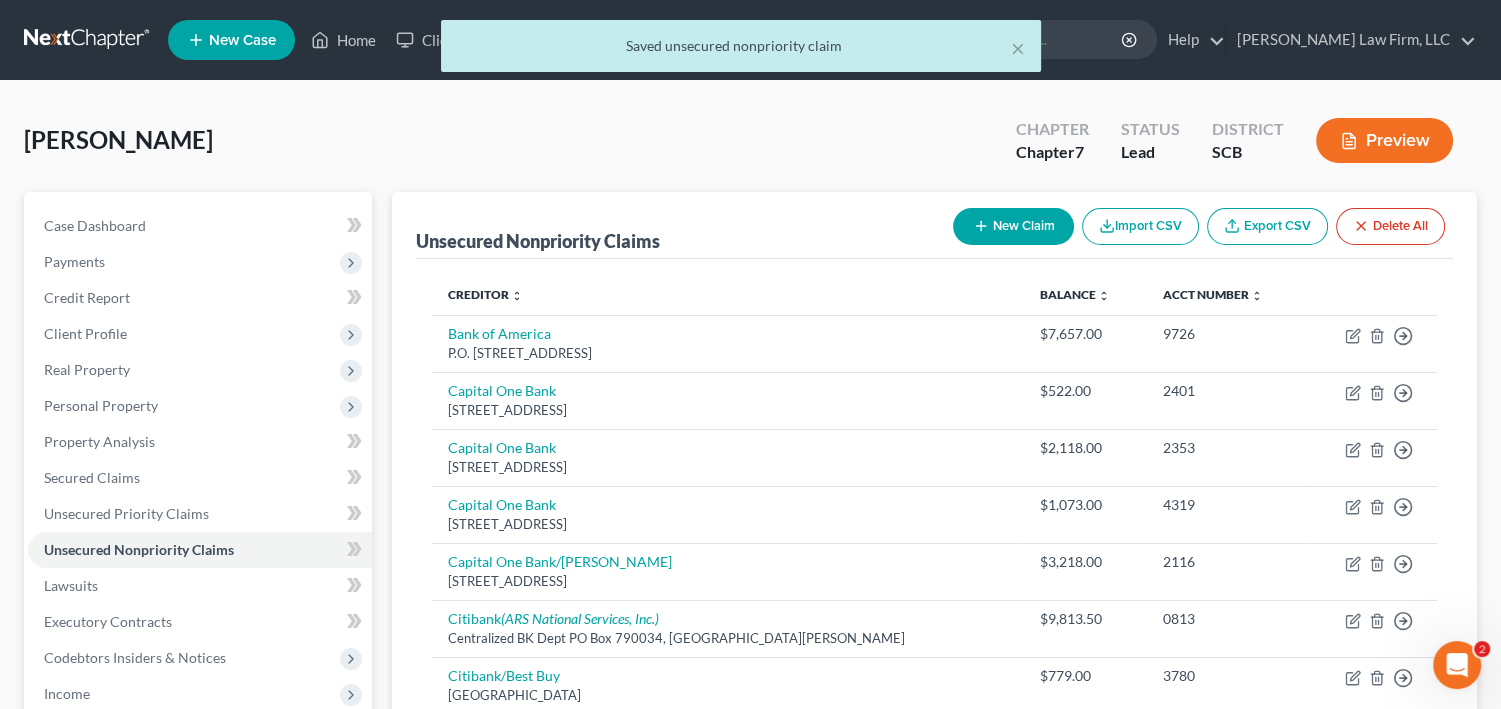 click on "New Claim
Import CSV
Export CSV Delete All" at bounding box center (1199, 226) 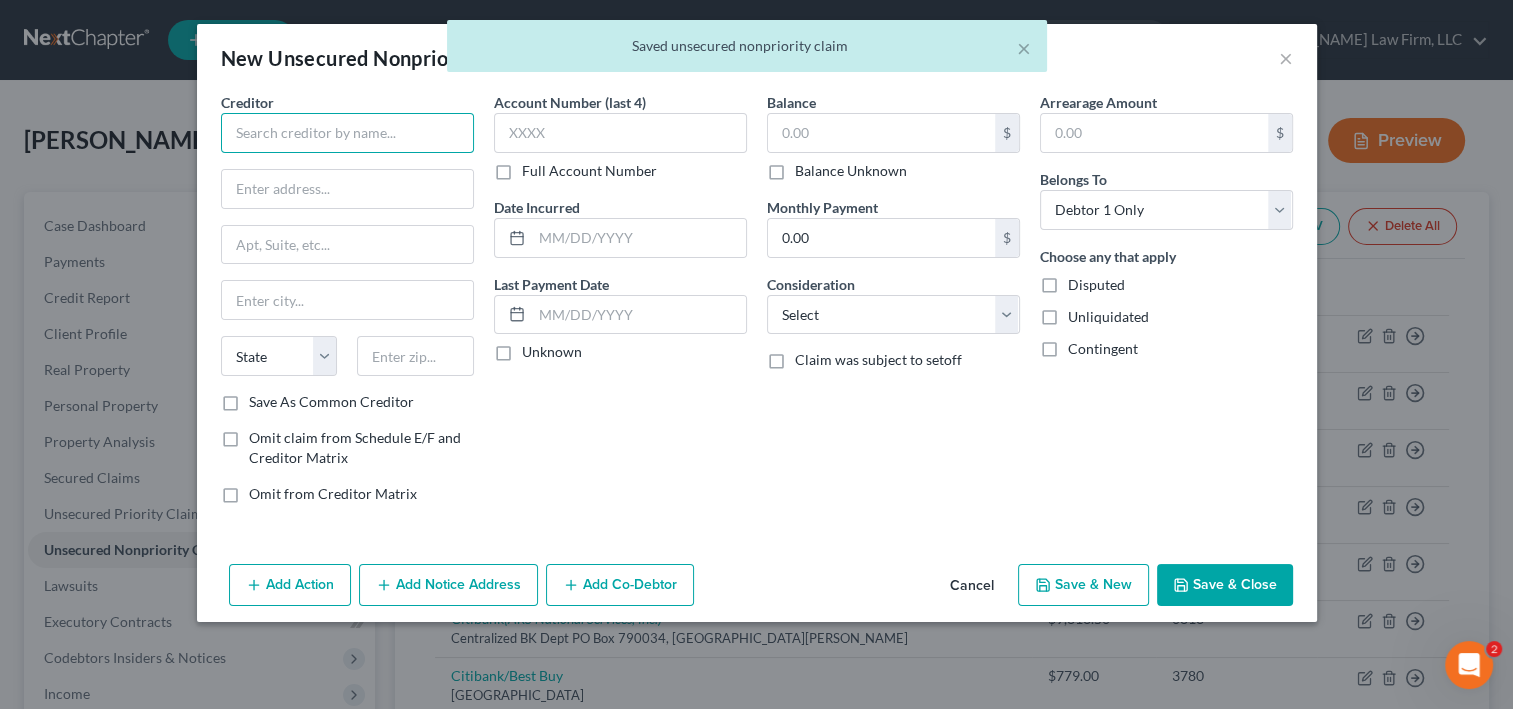 click at bounding box center (347, 133) 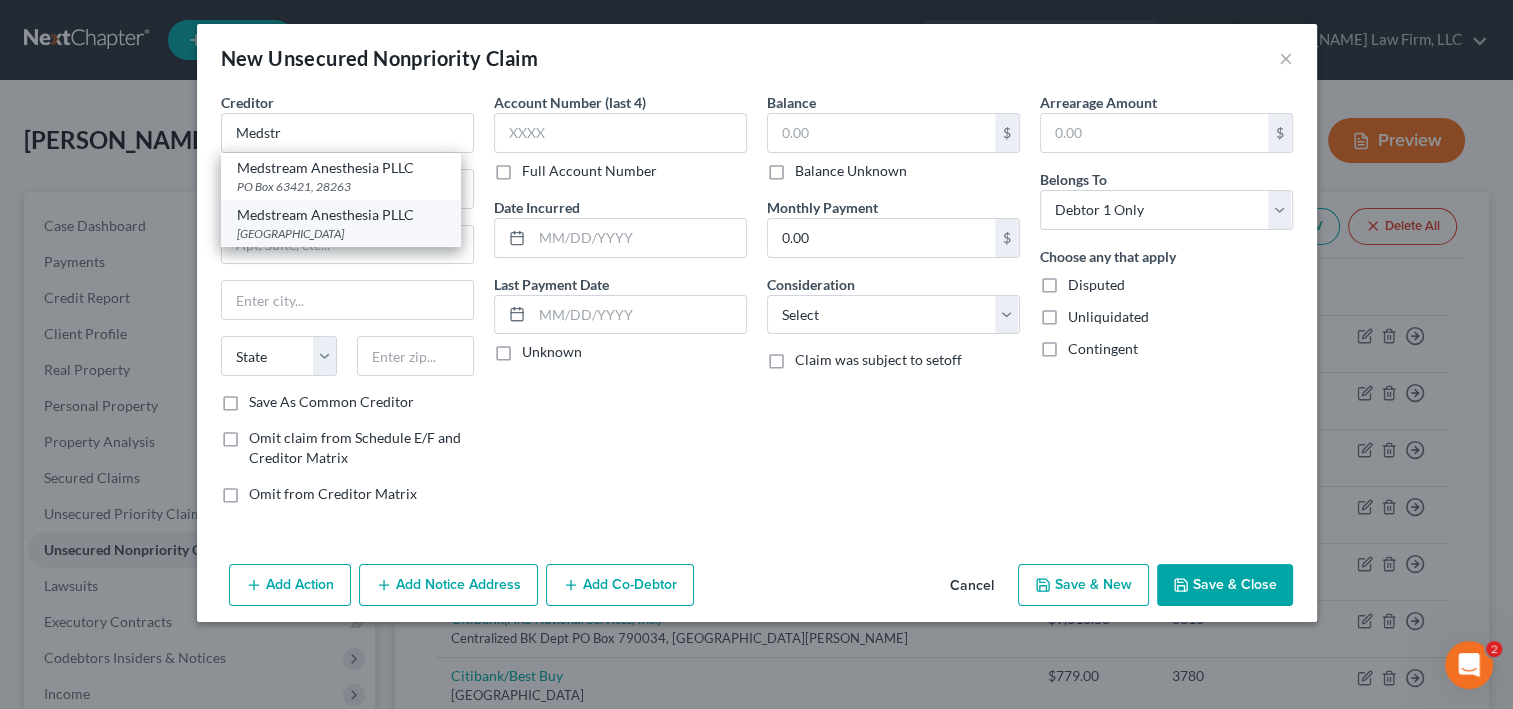 click on "Medstream Anesthesia PLLC" at bounding box center (341, 215) 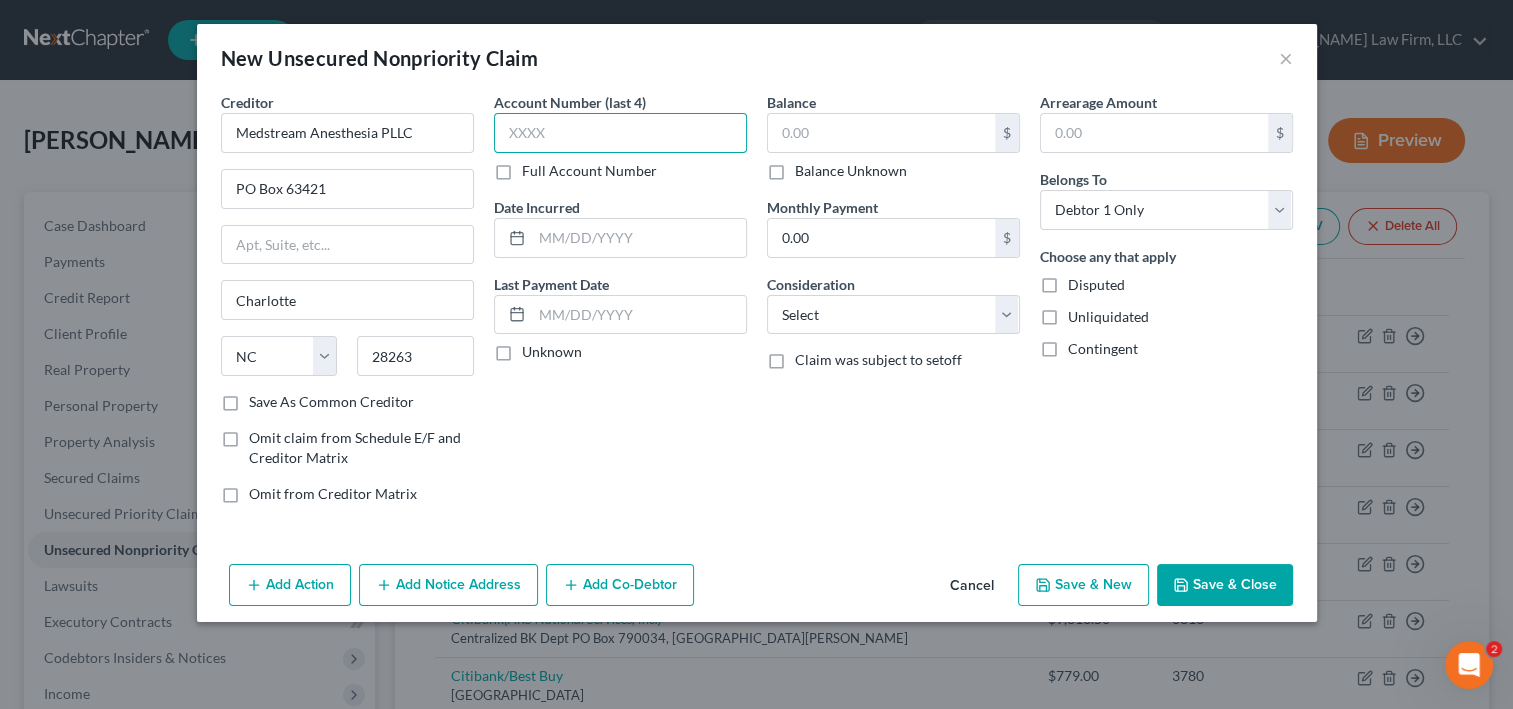 click at bounding box center [620, 133] 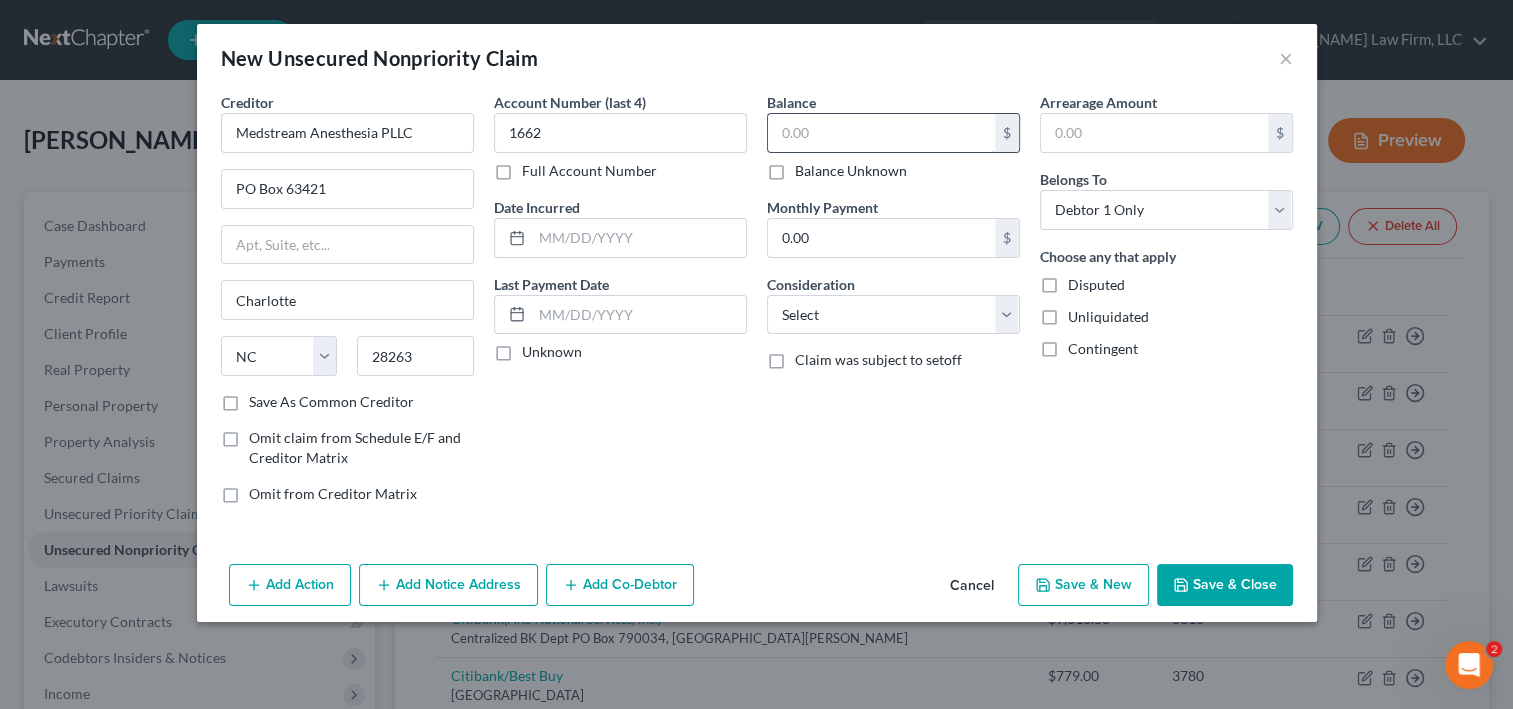 click at bounding box center (881, 133) 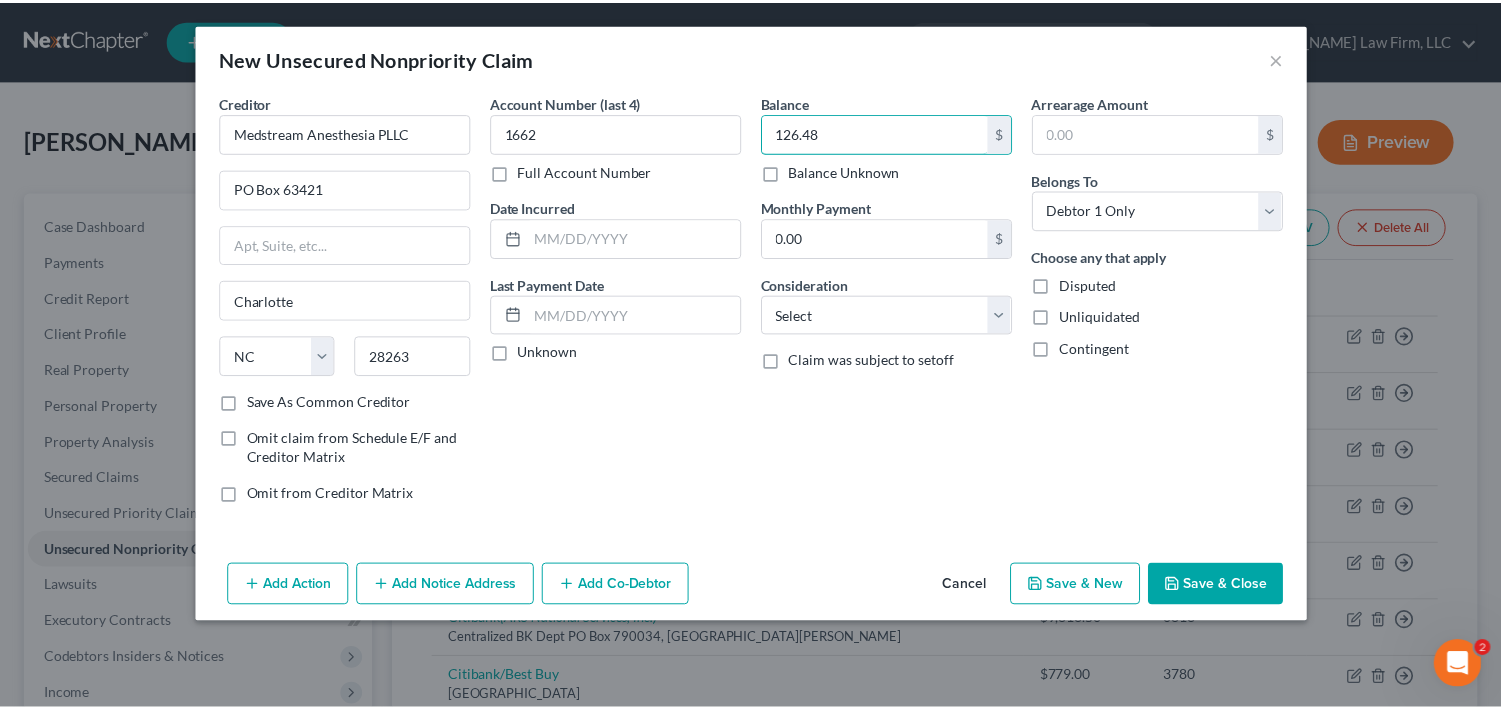 scroll, scrollTop: 92, scrollLeft: 0, axis: vertical 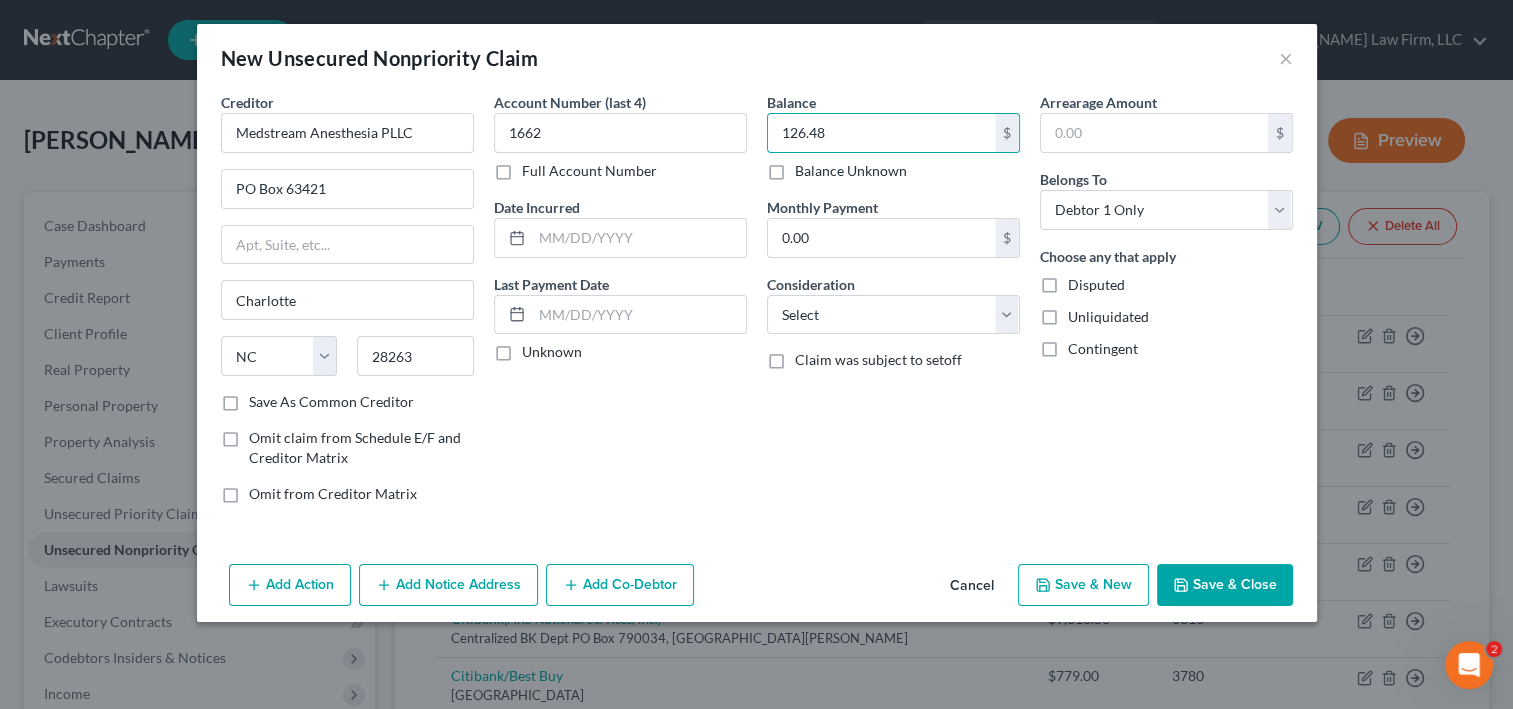 click on "Save & Close" at bounding box center (1225, 585) 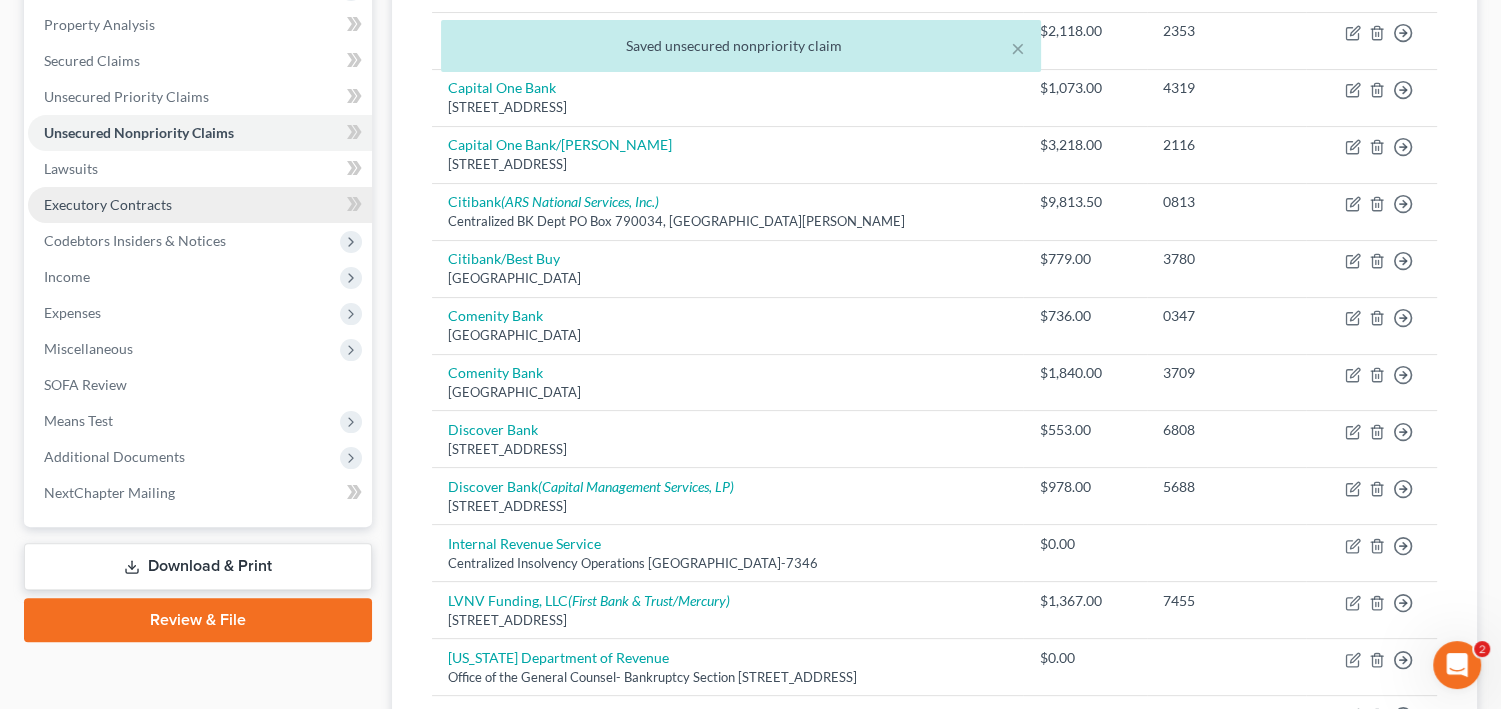 scroll, scrollTop: 560, scrollLeft: 0, axis: vertical 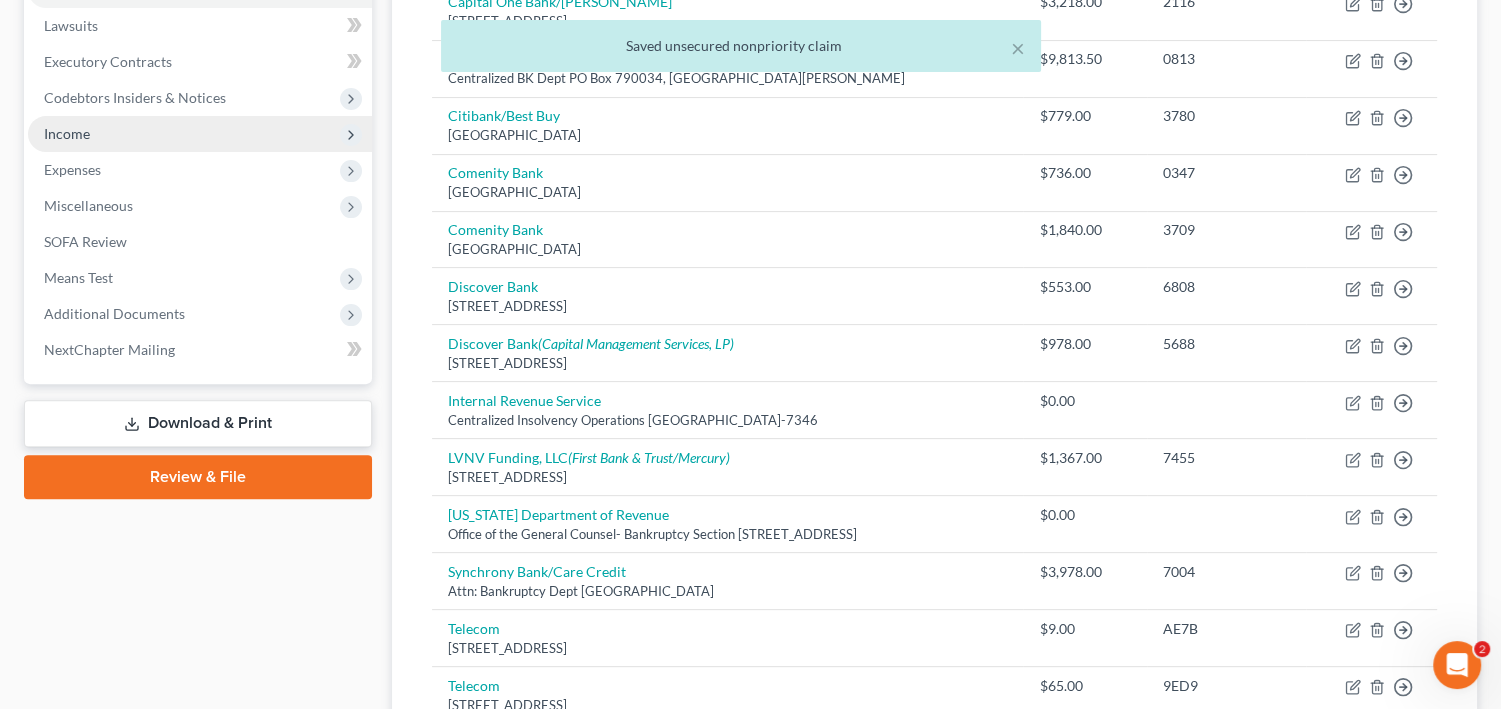 click on "Income" at bounding box center [200, 134] 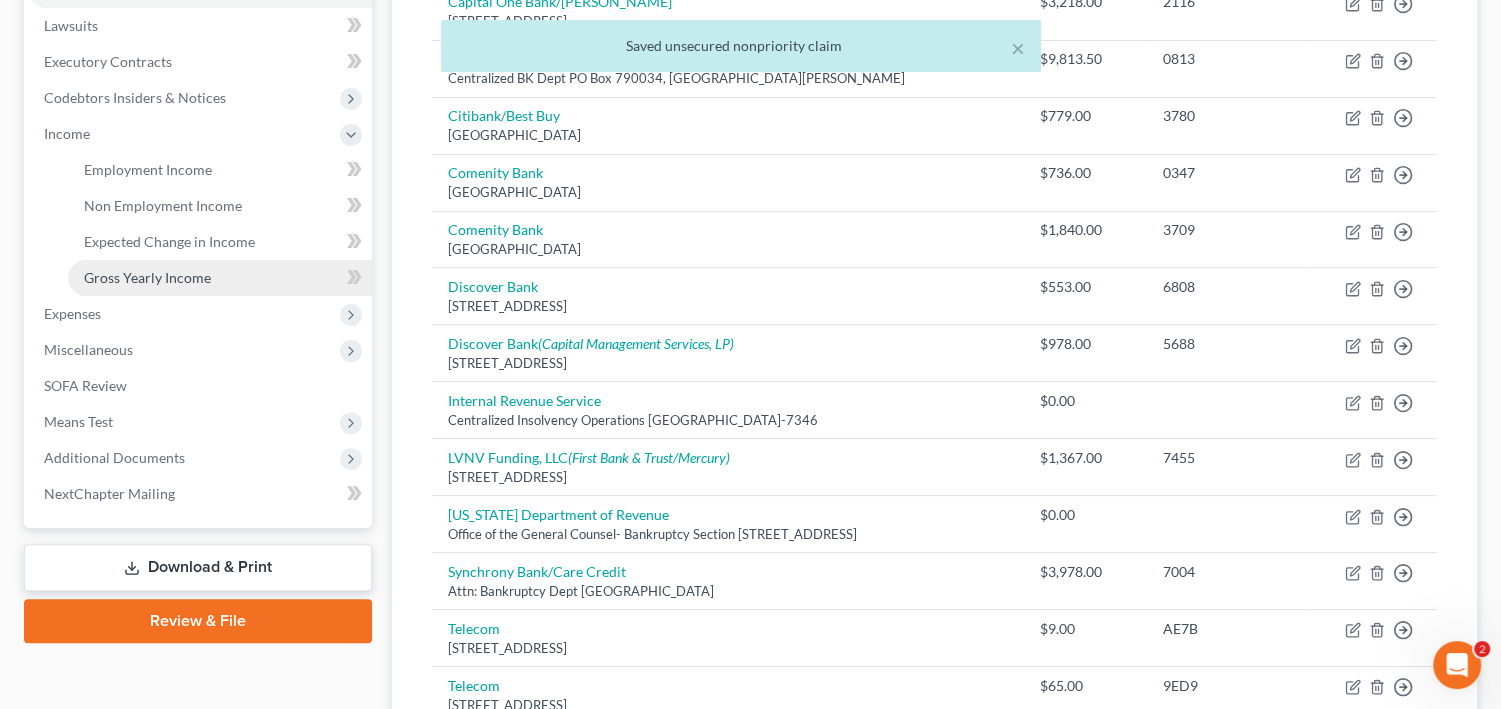 click on "Gross Yearly Income" at bounding box center [147, 277] 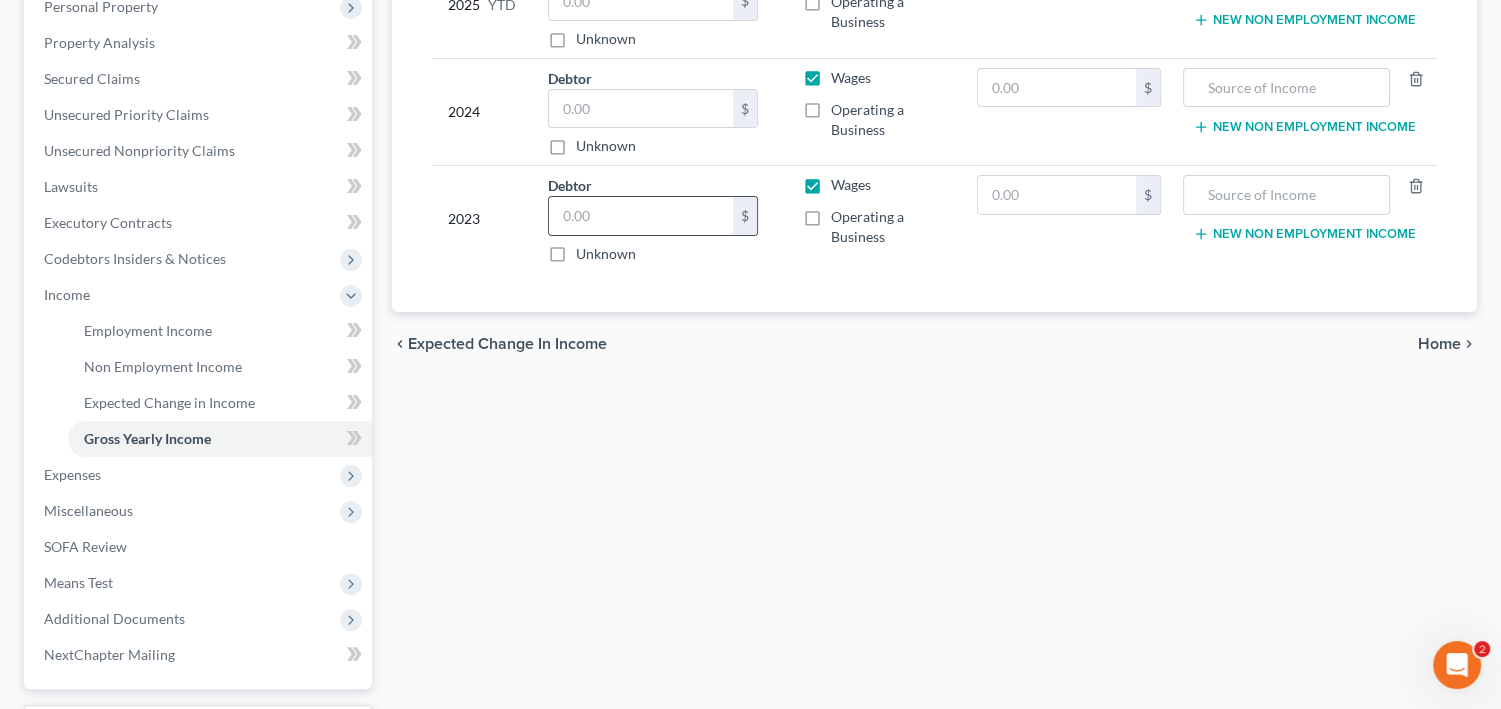 scroll, scrollTop: 400, scrollLeft: 0, axis: vertical 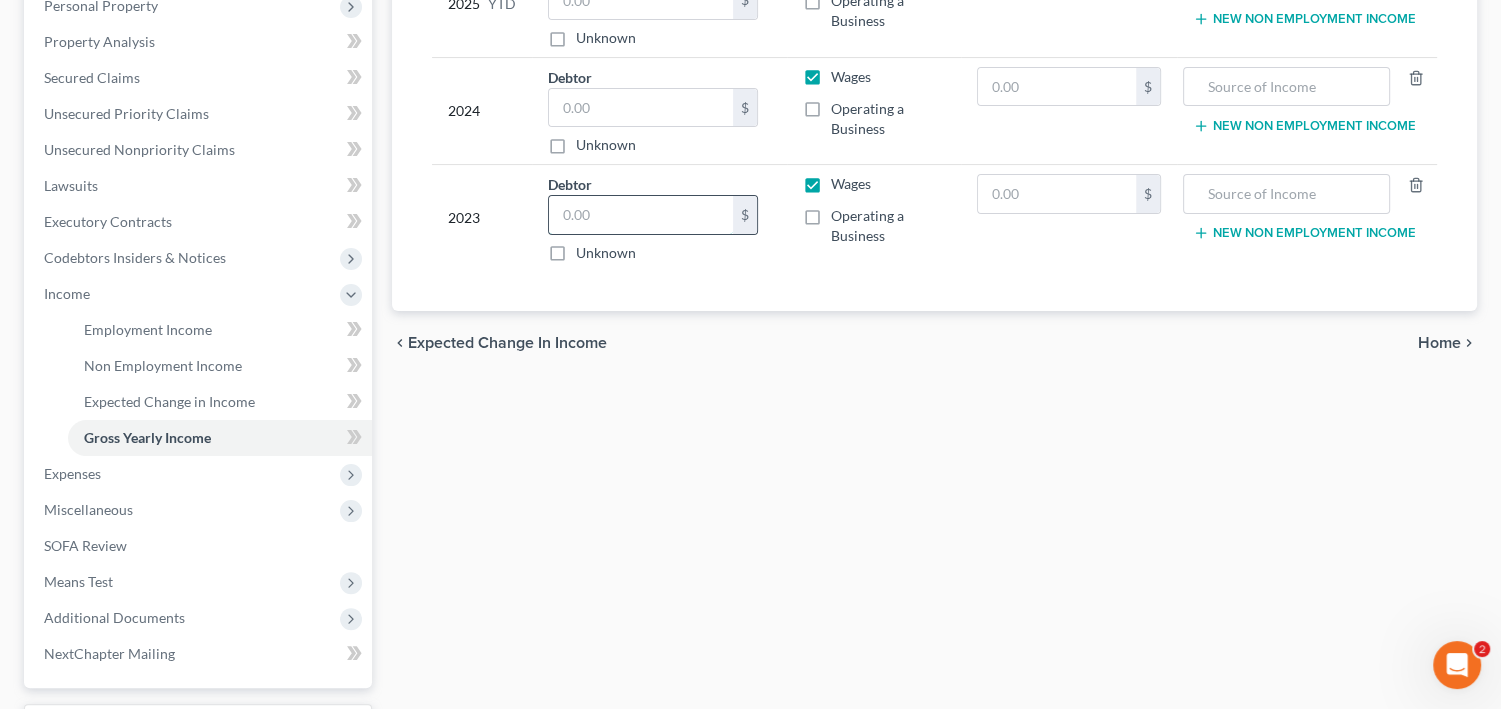 click at bounding box center [641, 215] 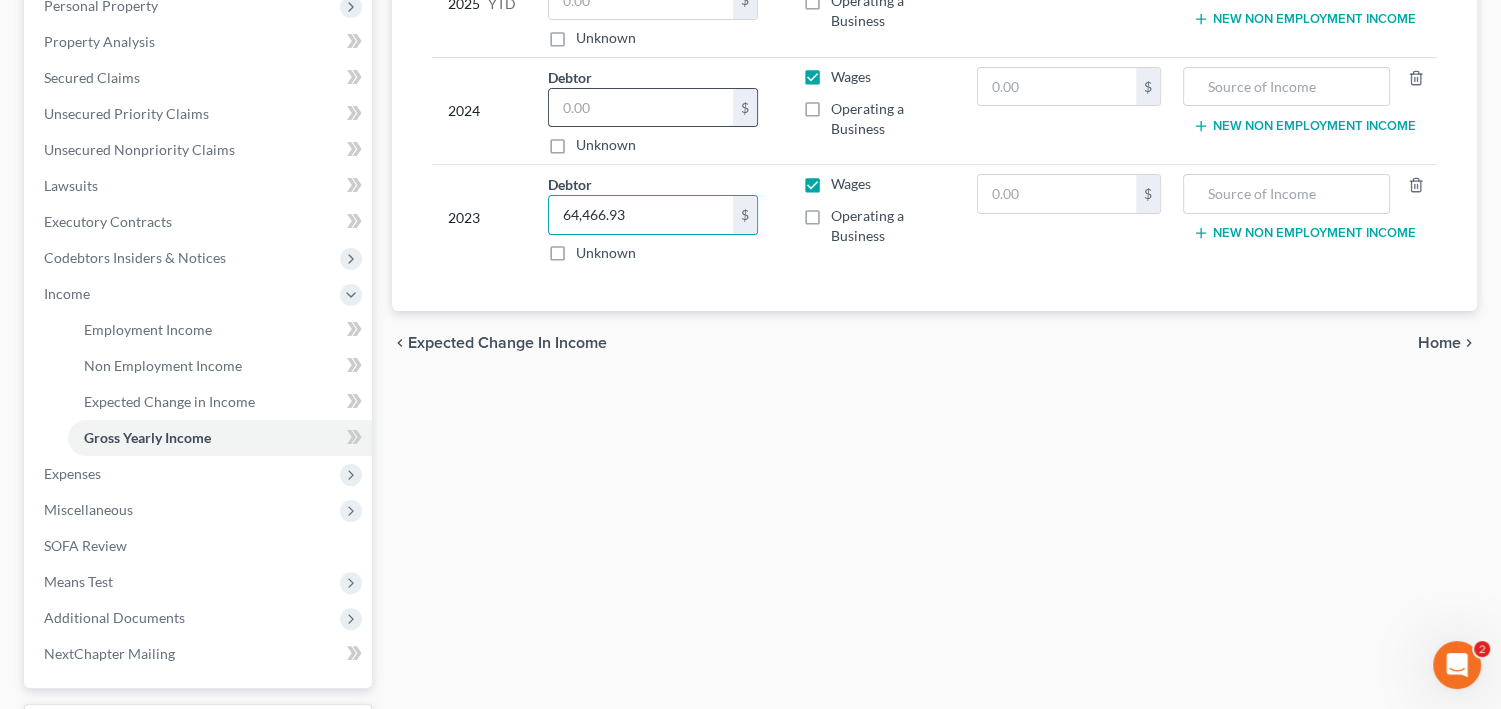click at bounding box center [641, 108] 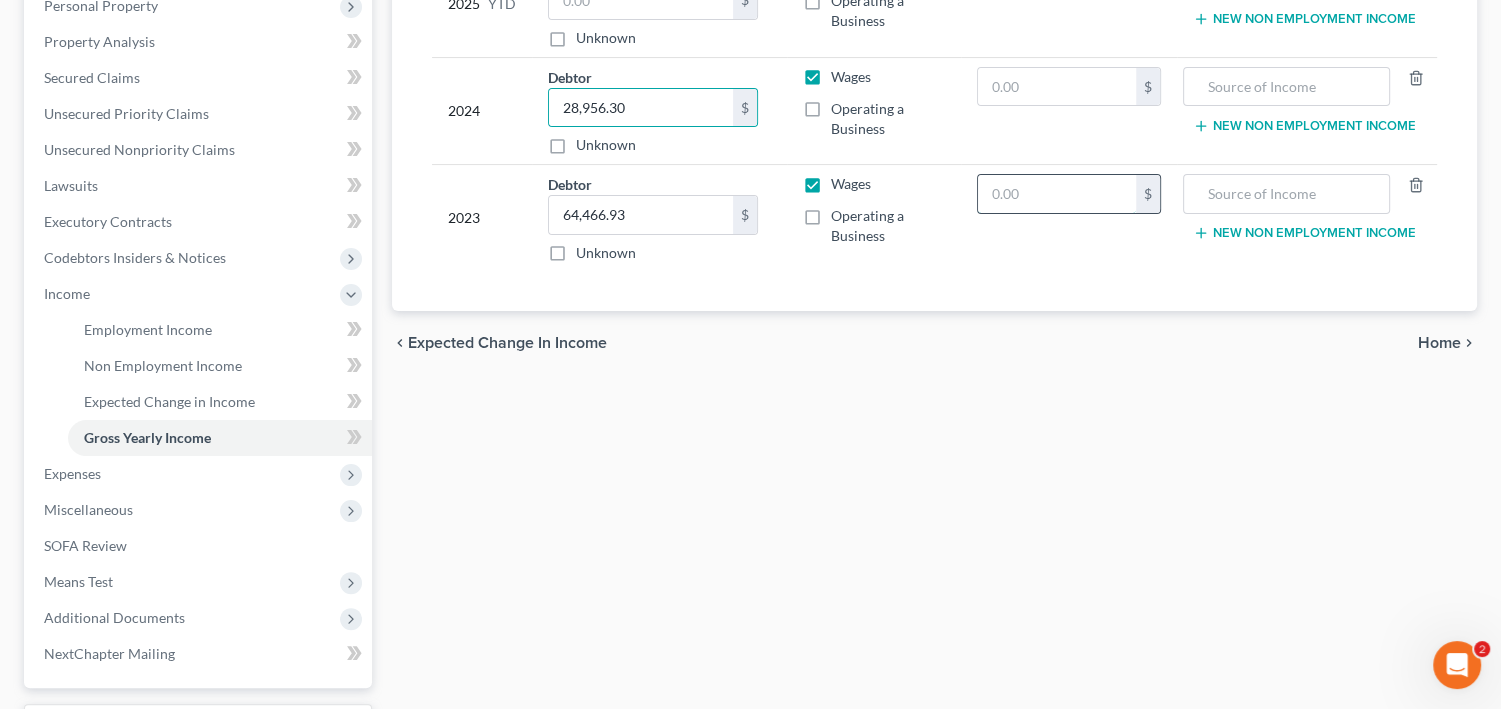 click at bounding box center (1057, 194) 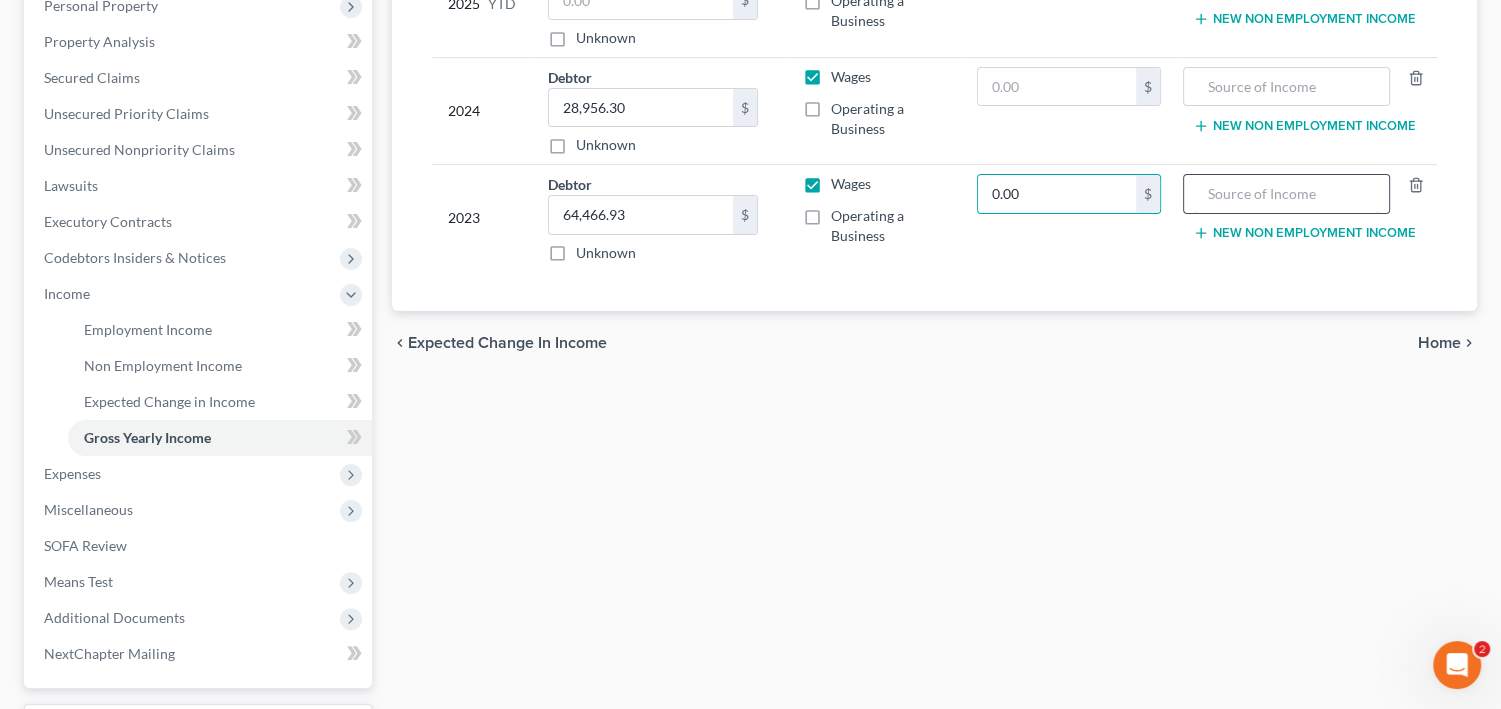 click at bounding box center [1286, 194] 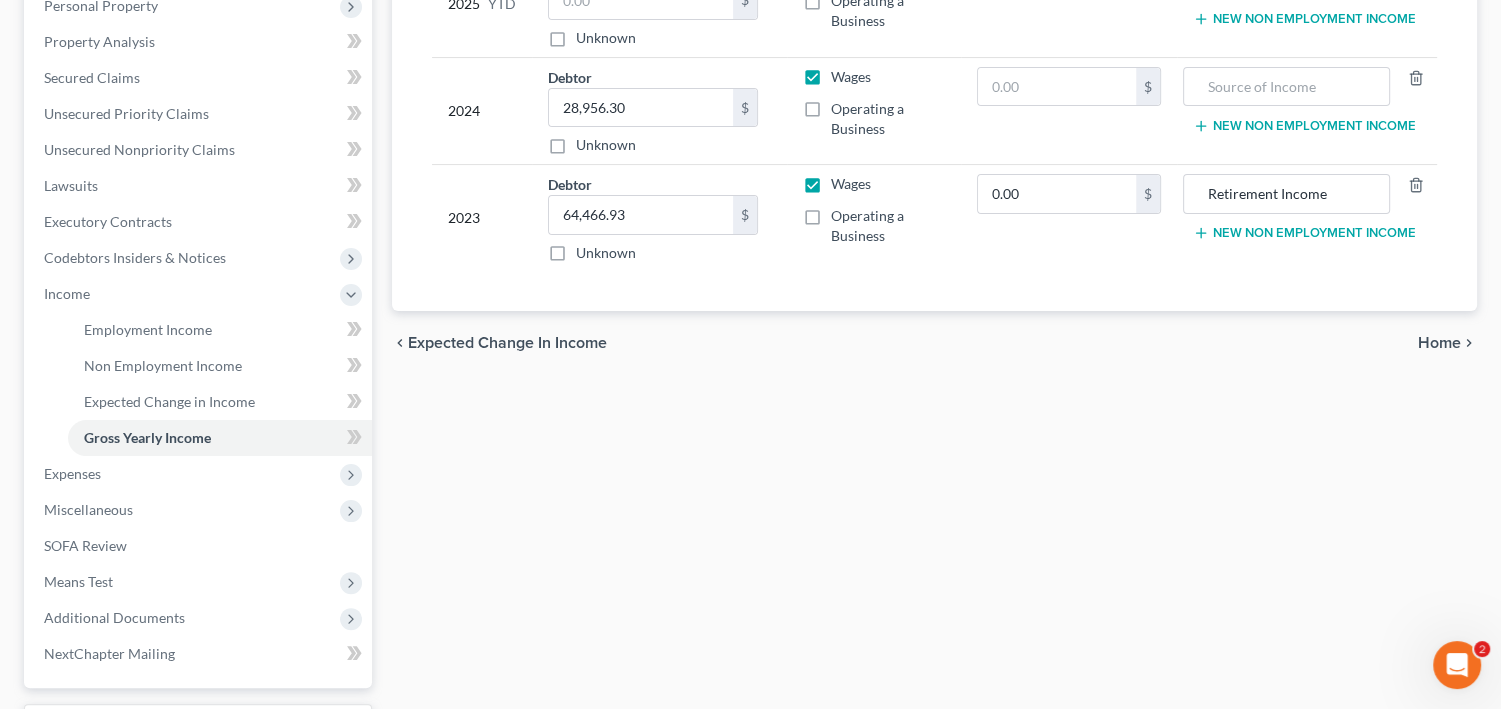 click on "New Non Employment Income" at bounding box center [1304, 233] 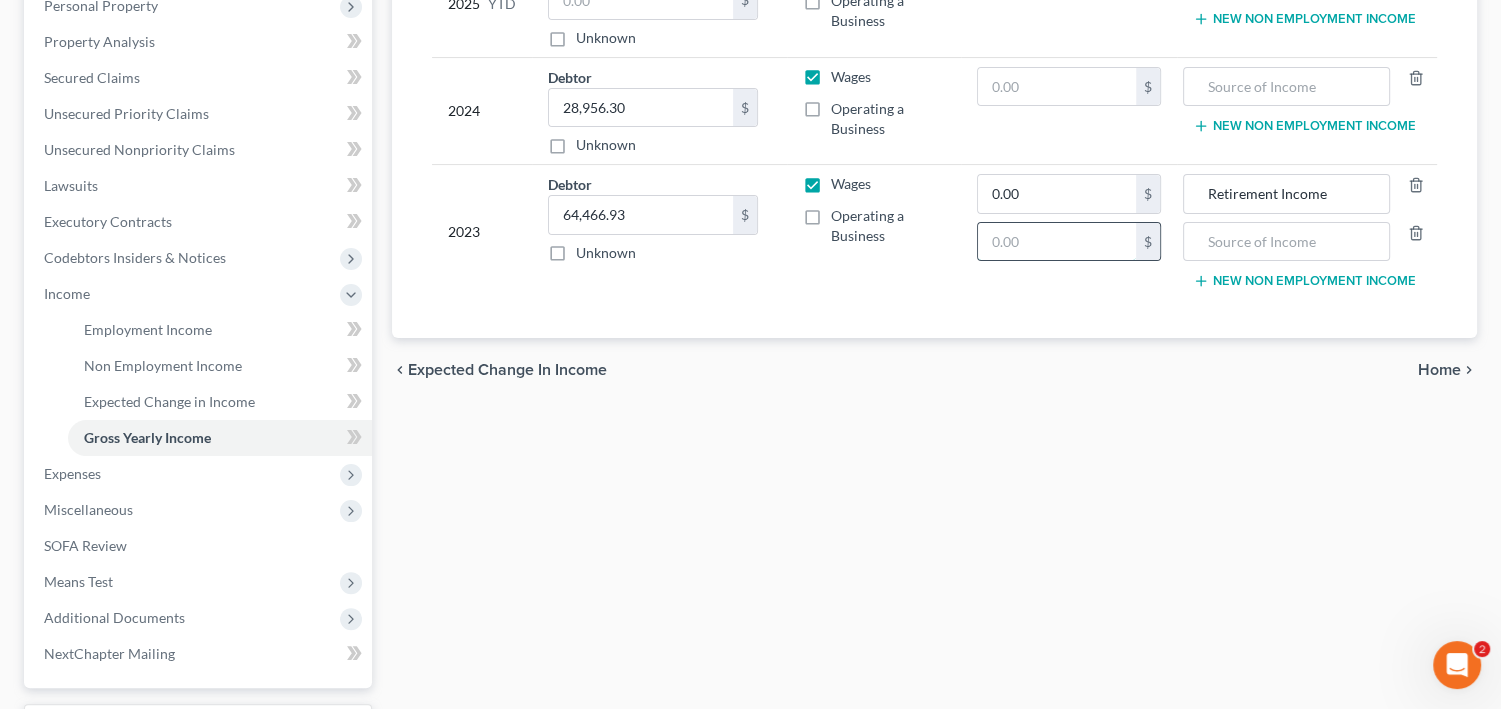 click at bounding box center (1057, 242) 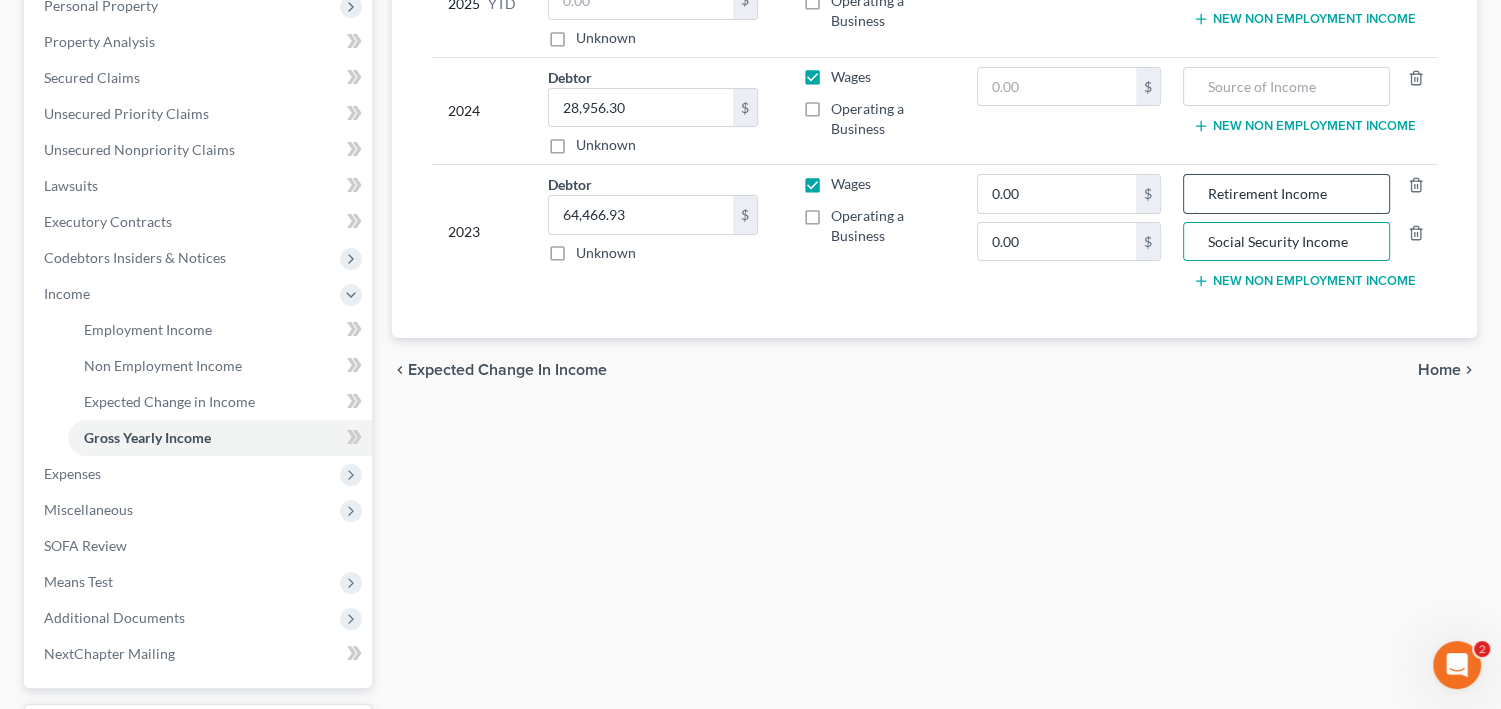 click on "Retirement Income" at bounding box center (1286, 194) 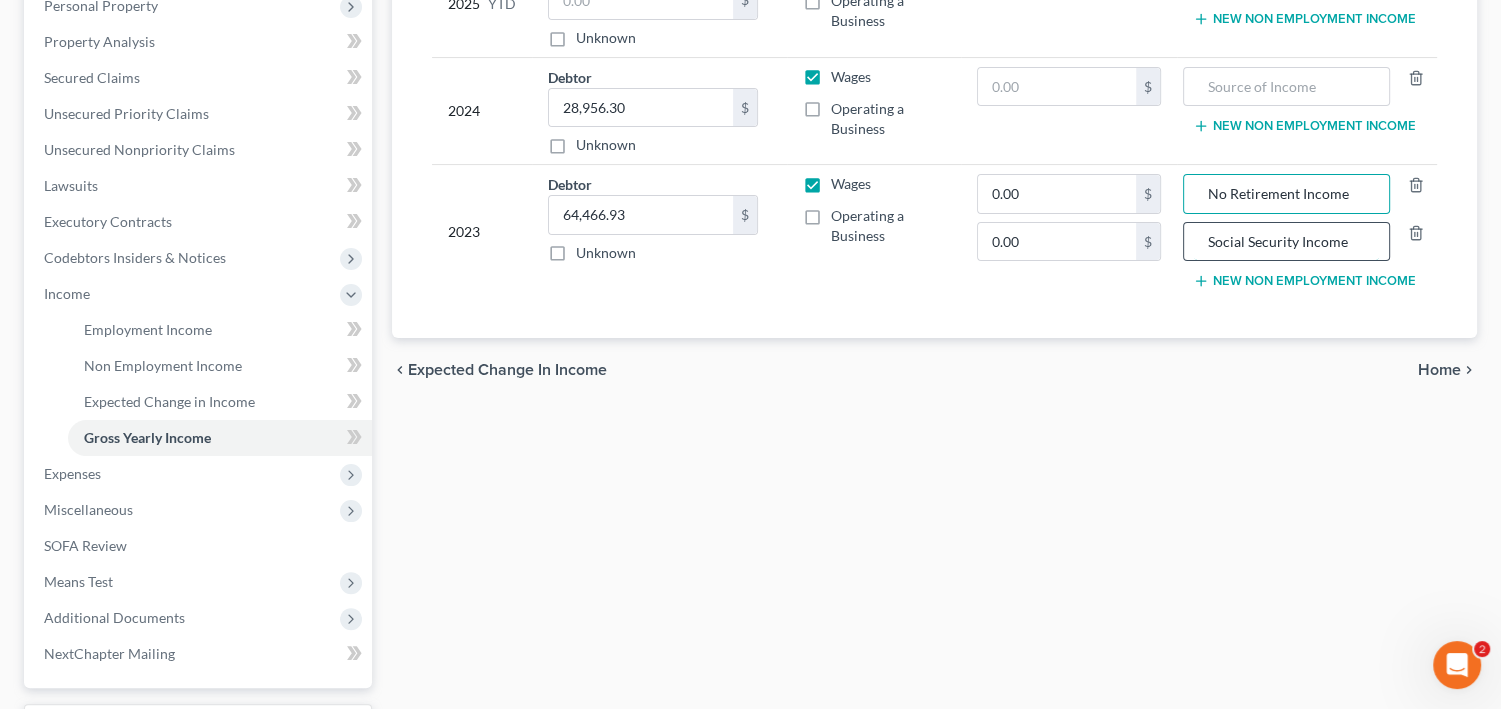 click on "Social Security Income" at bounding box center (1286, 242) 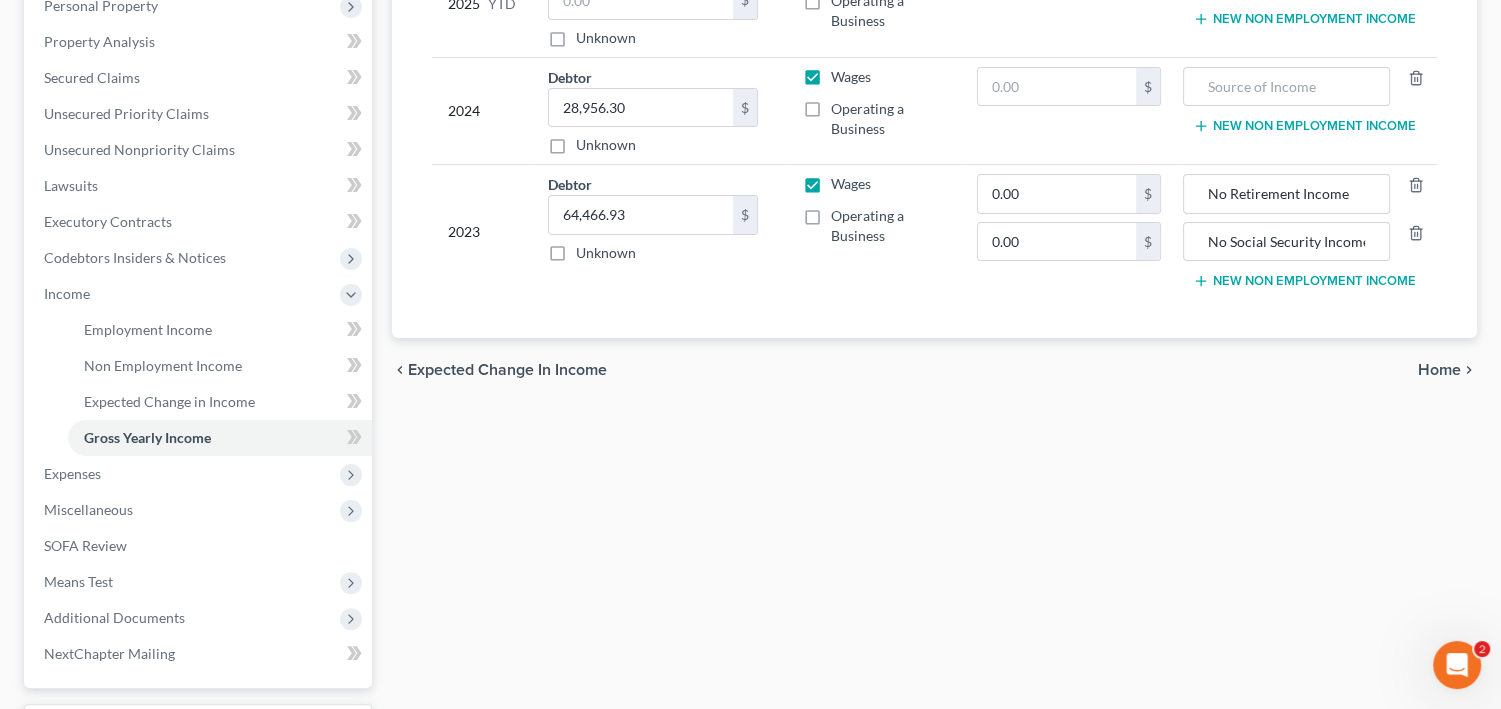 click on "New Non Employment Income" at bounding box center (1307, 110) 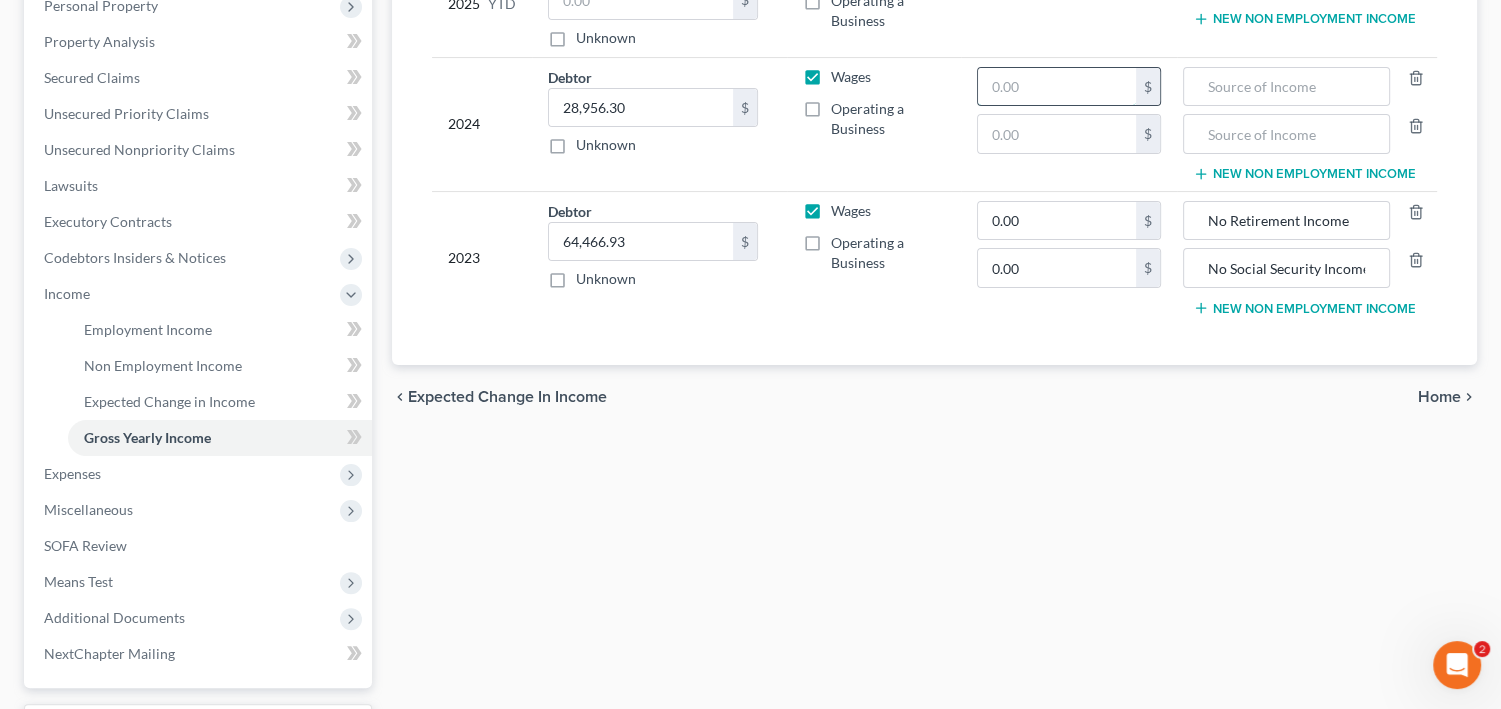 click at bounding box center (1057, 87) 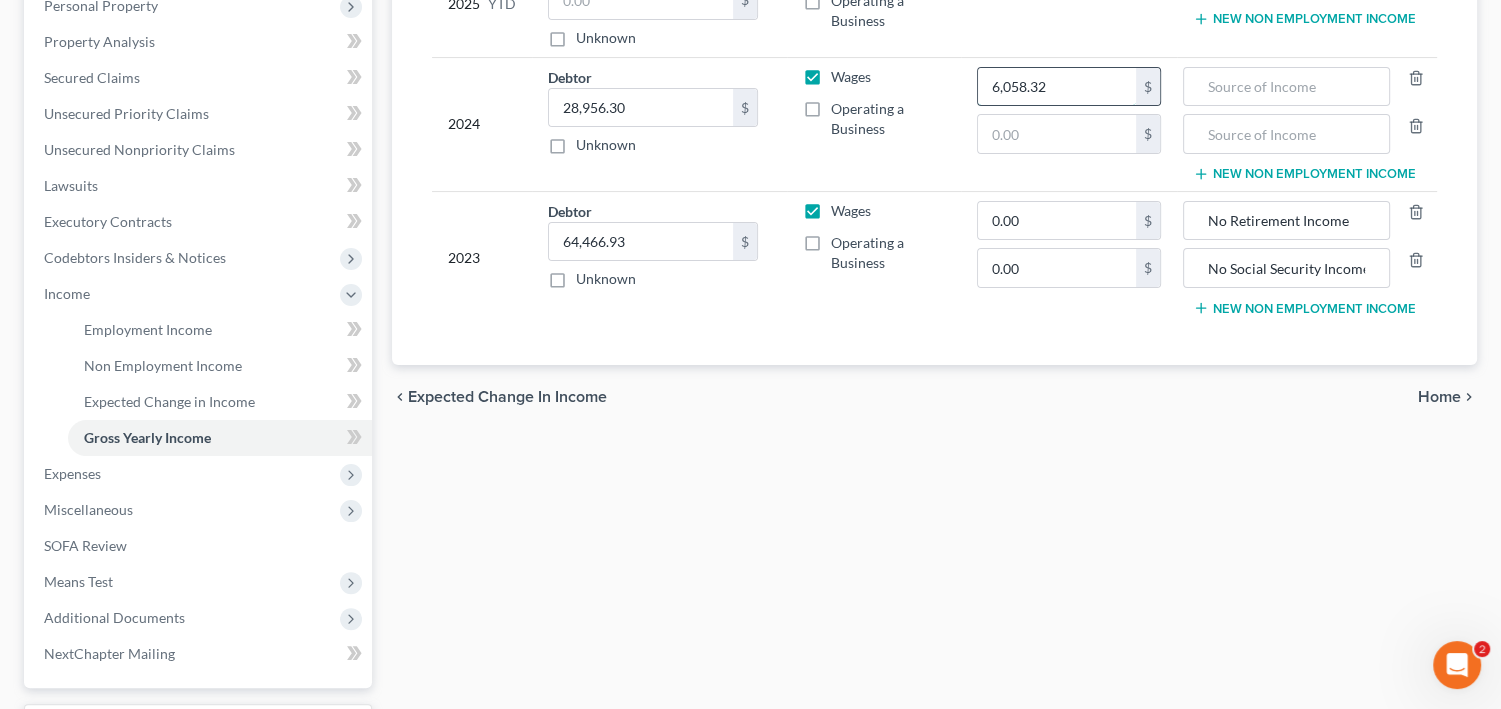 click on "6,058.32" at bounding box center (1057, 87) 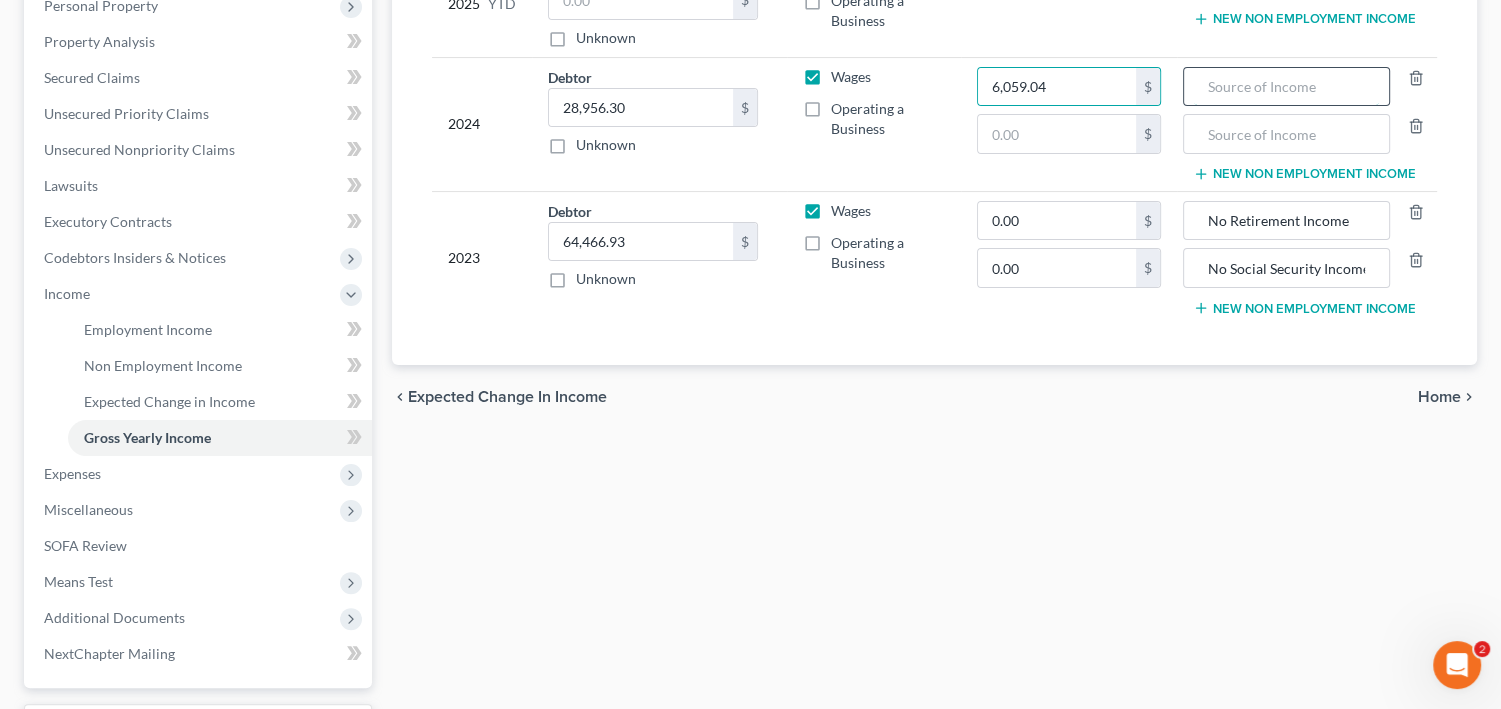 click at bounding box center (1286, 87) 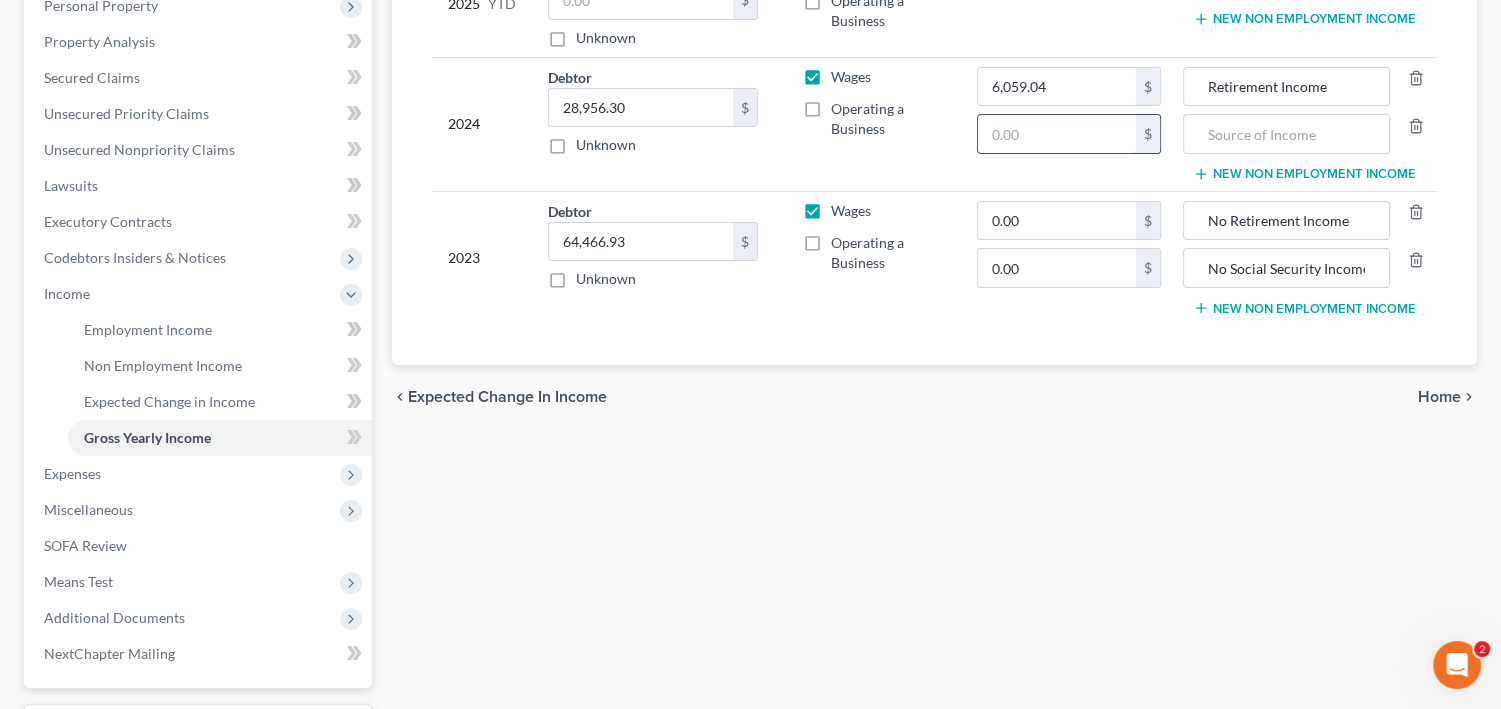 click at bounding box center [1057, 134] 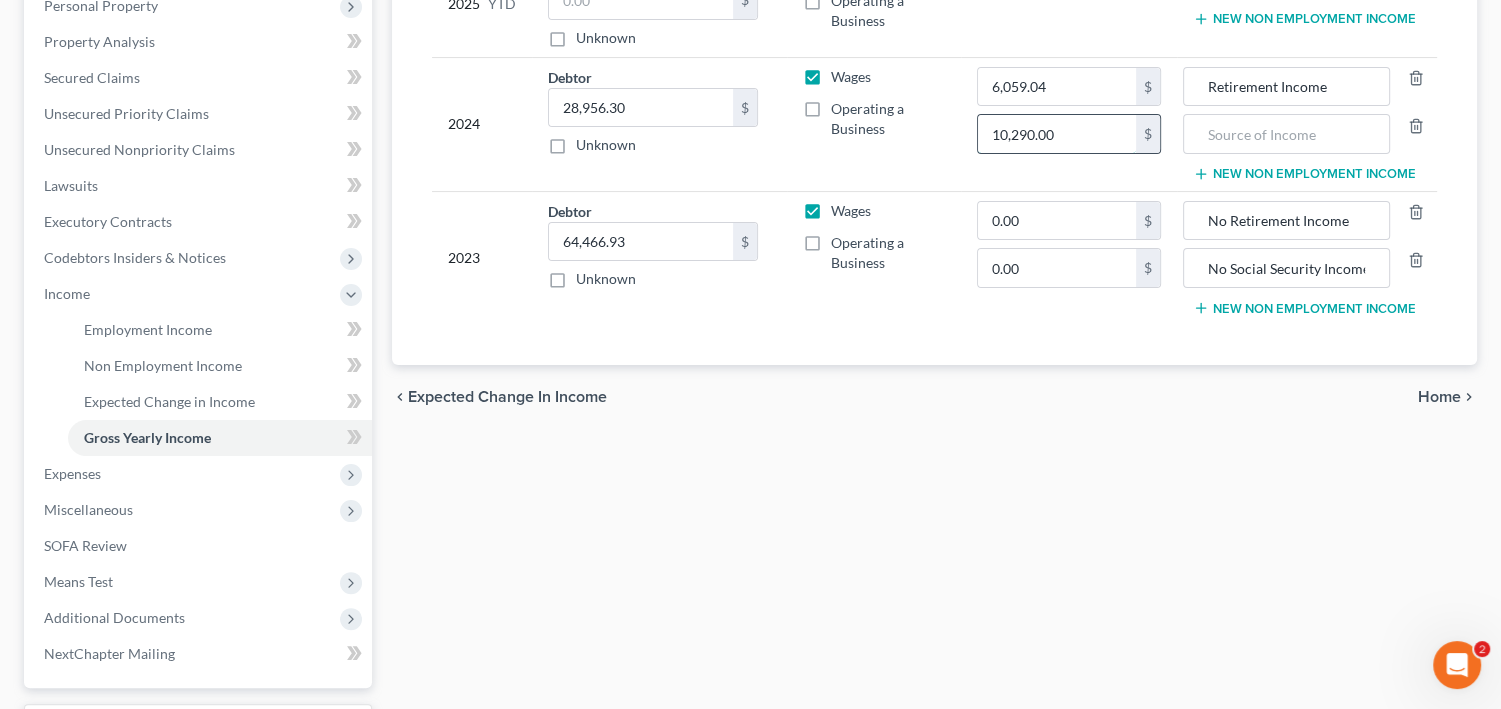 scroll, scrollTop: 0, scrollLeft: 0, axis: both 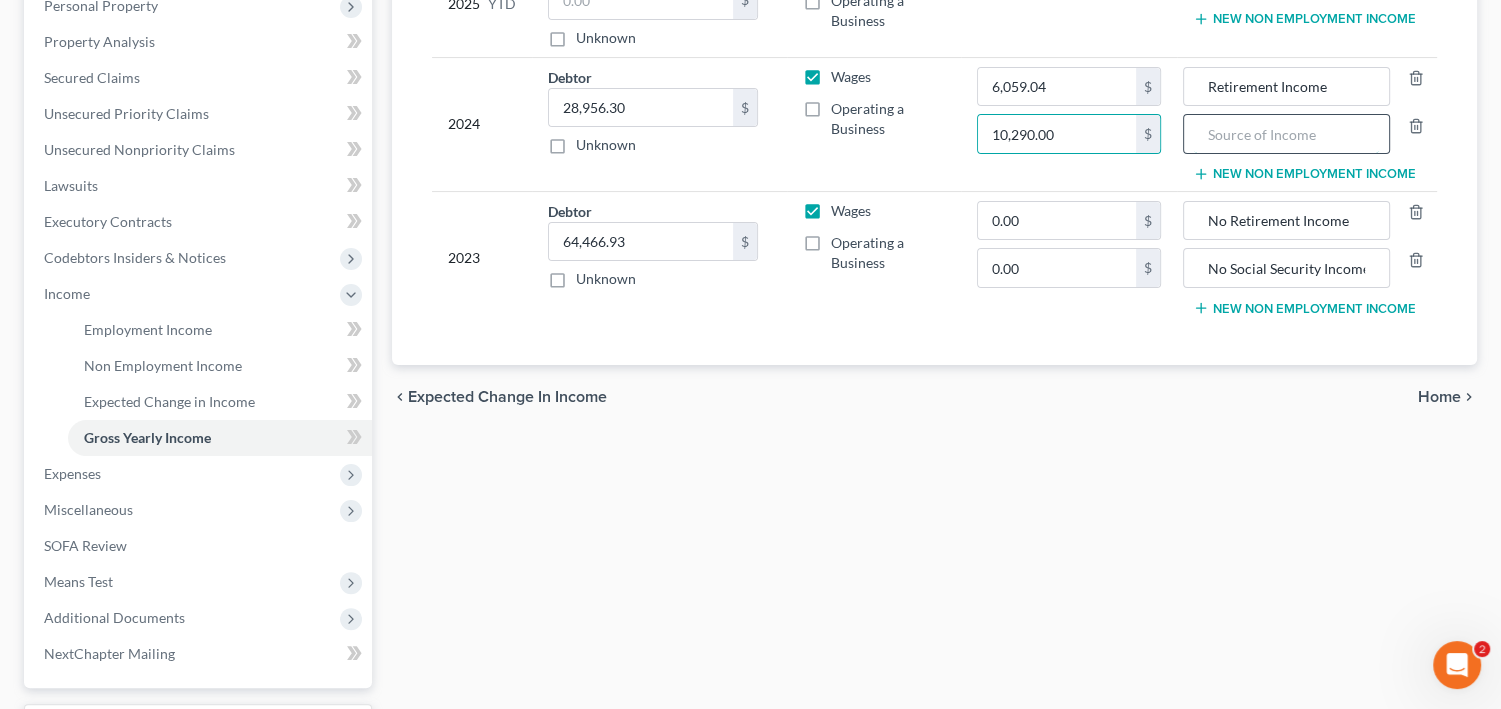 click at bounding box center [1286, 134] 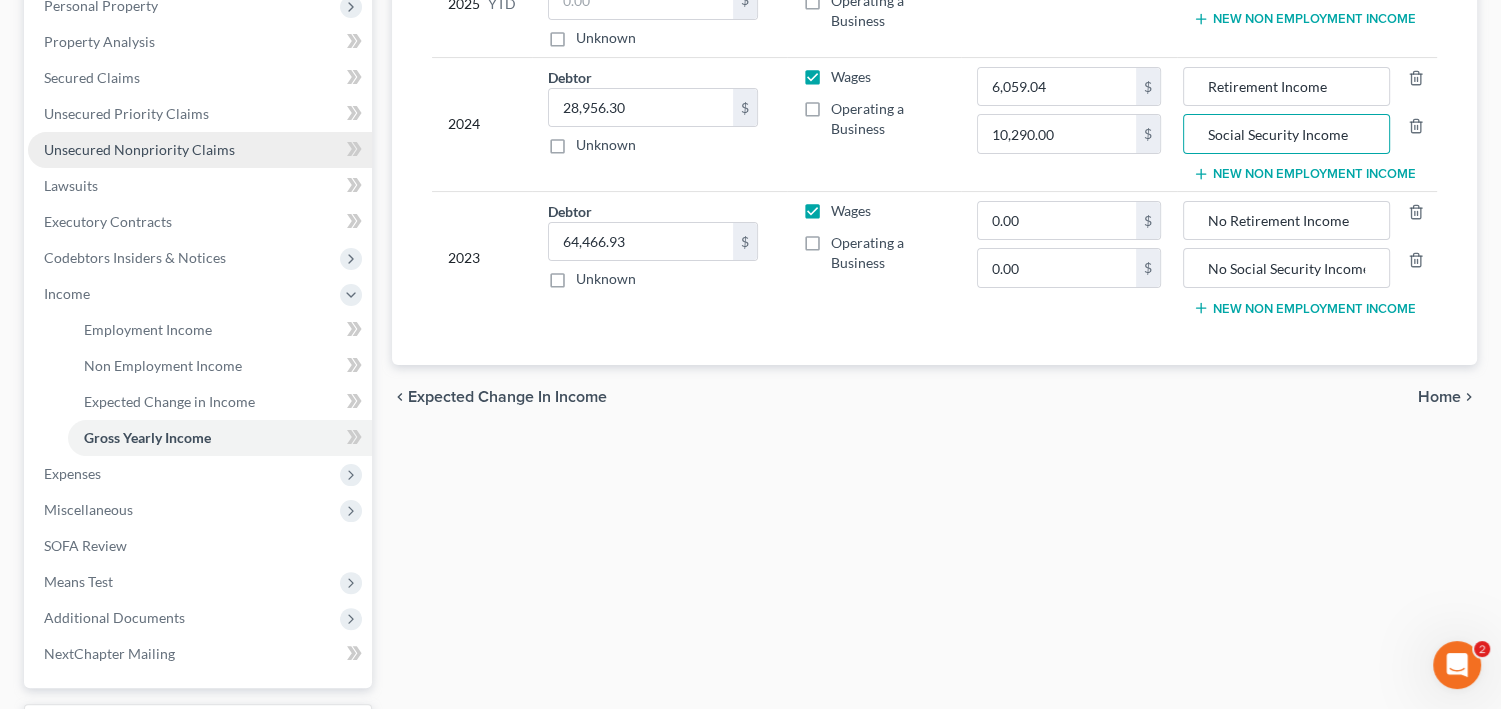 click on "Unsecured Nonpriority Claims" at bounding box center (139, 149) 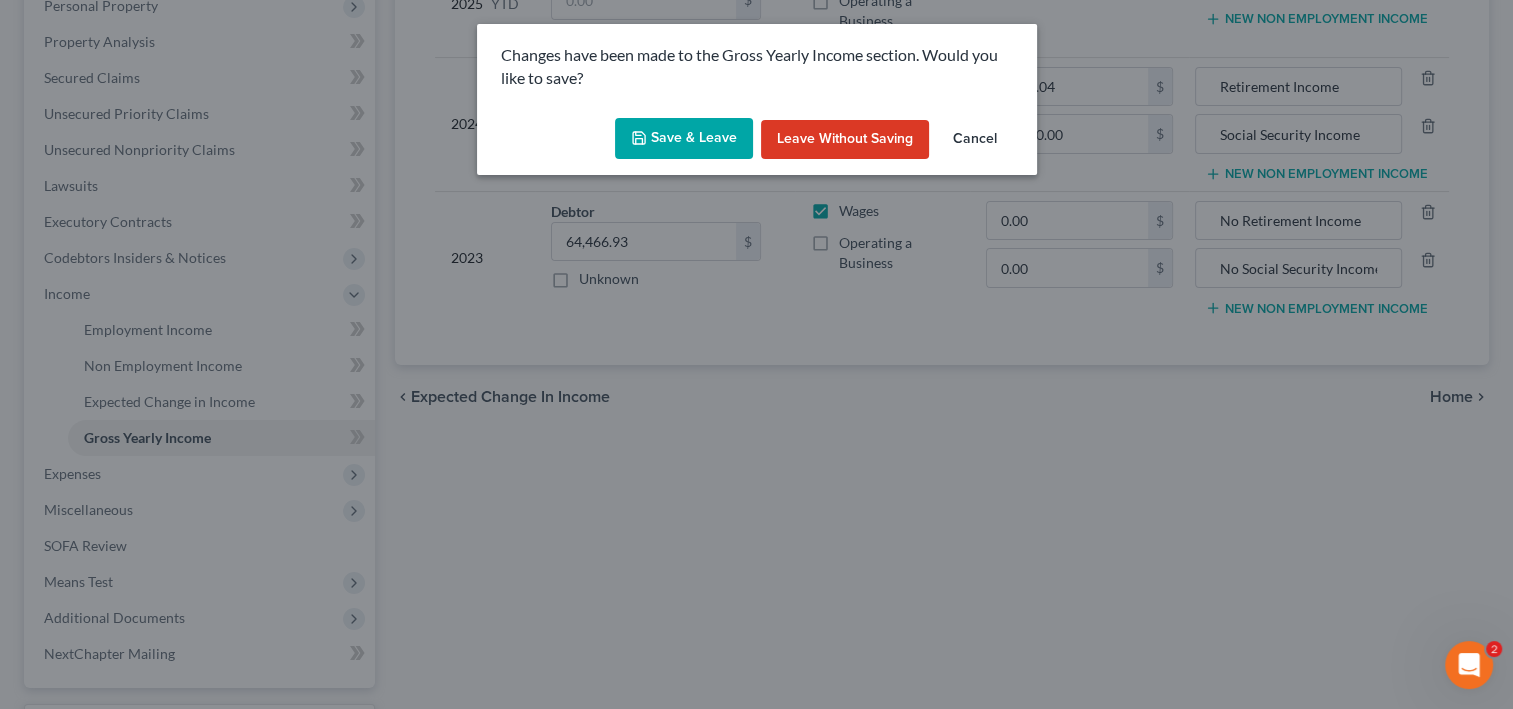click on "Cancel" at bounding box center (975, 140) 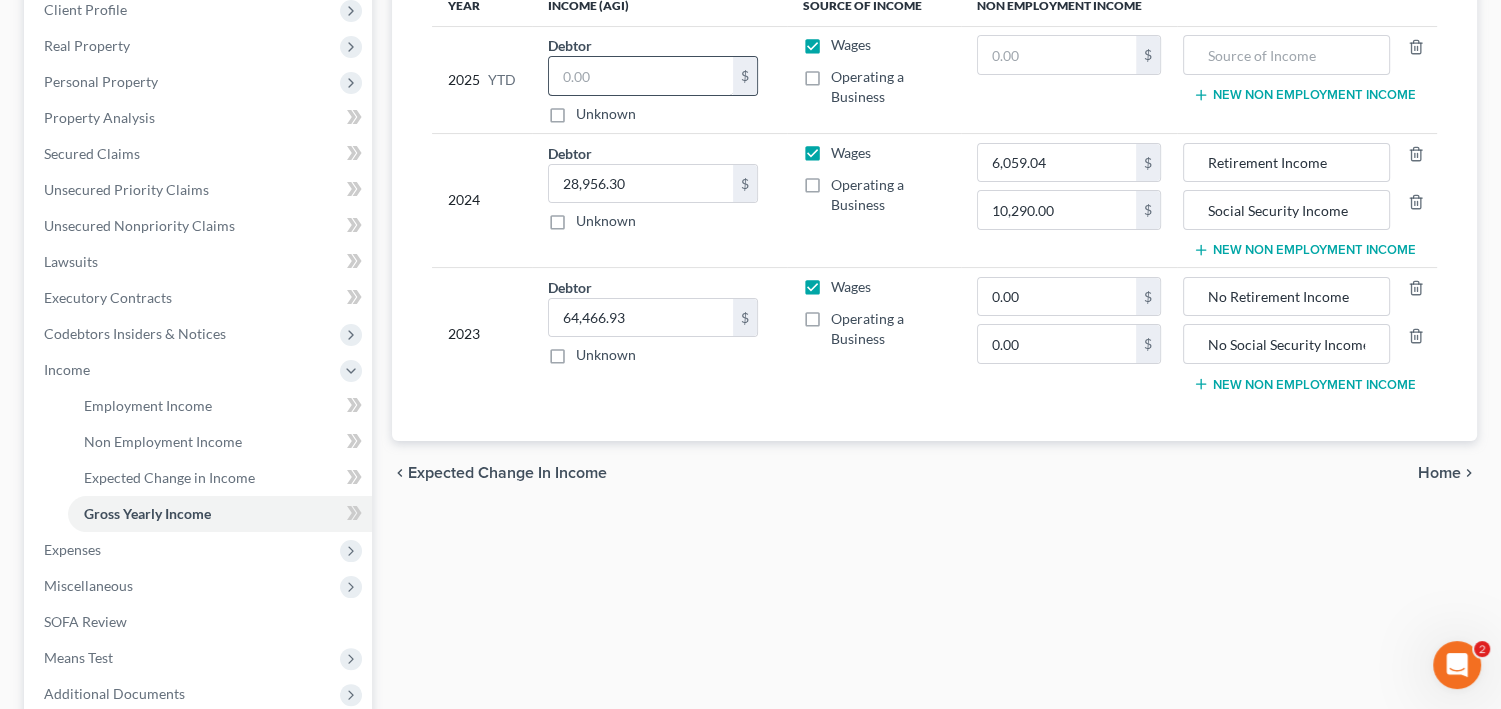 scroll, scrollTop: 320, scrollLeft: 0, axis: vertical 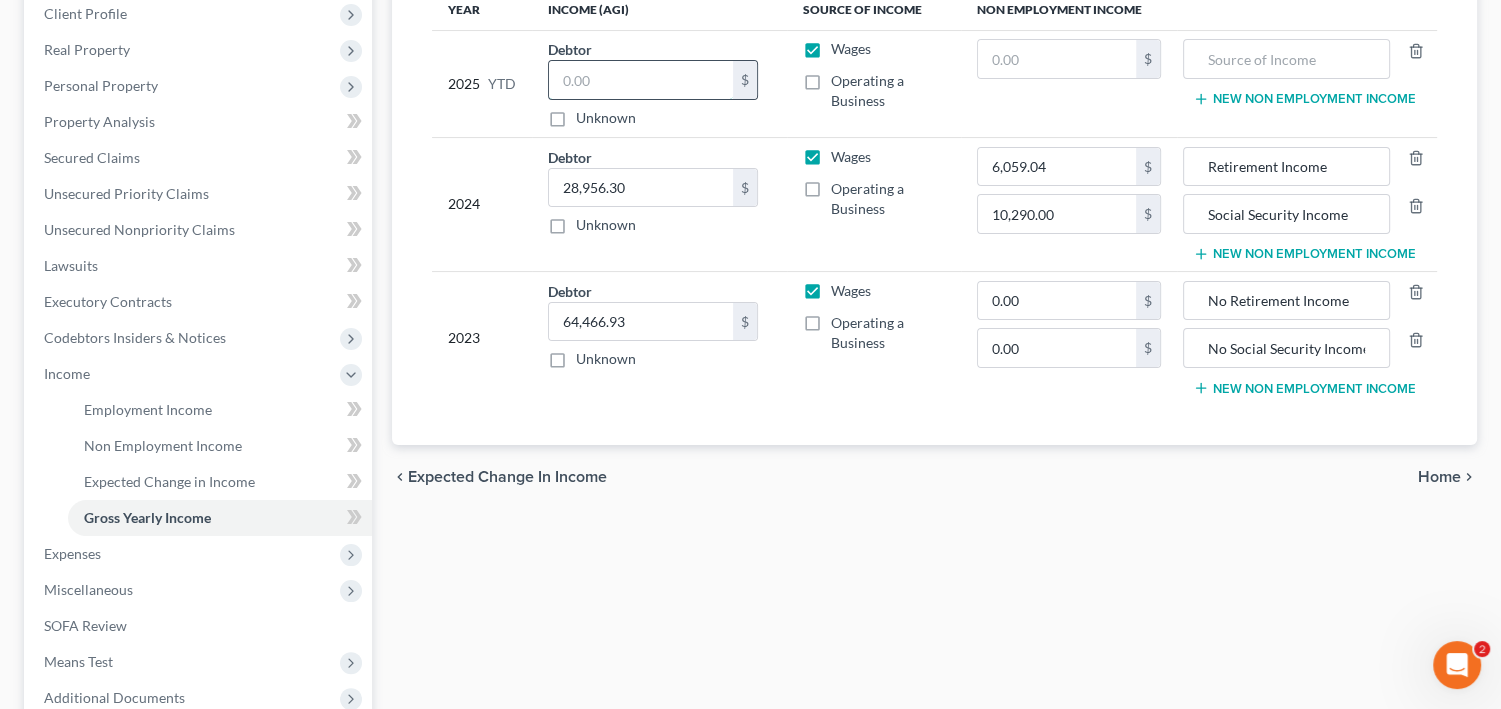 click at bounding box center (641, 80) 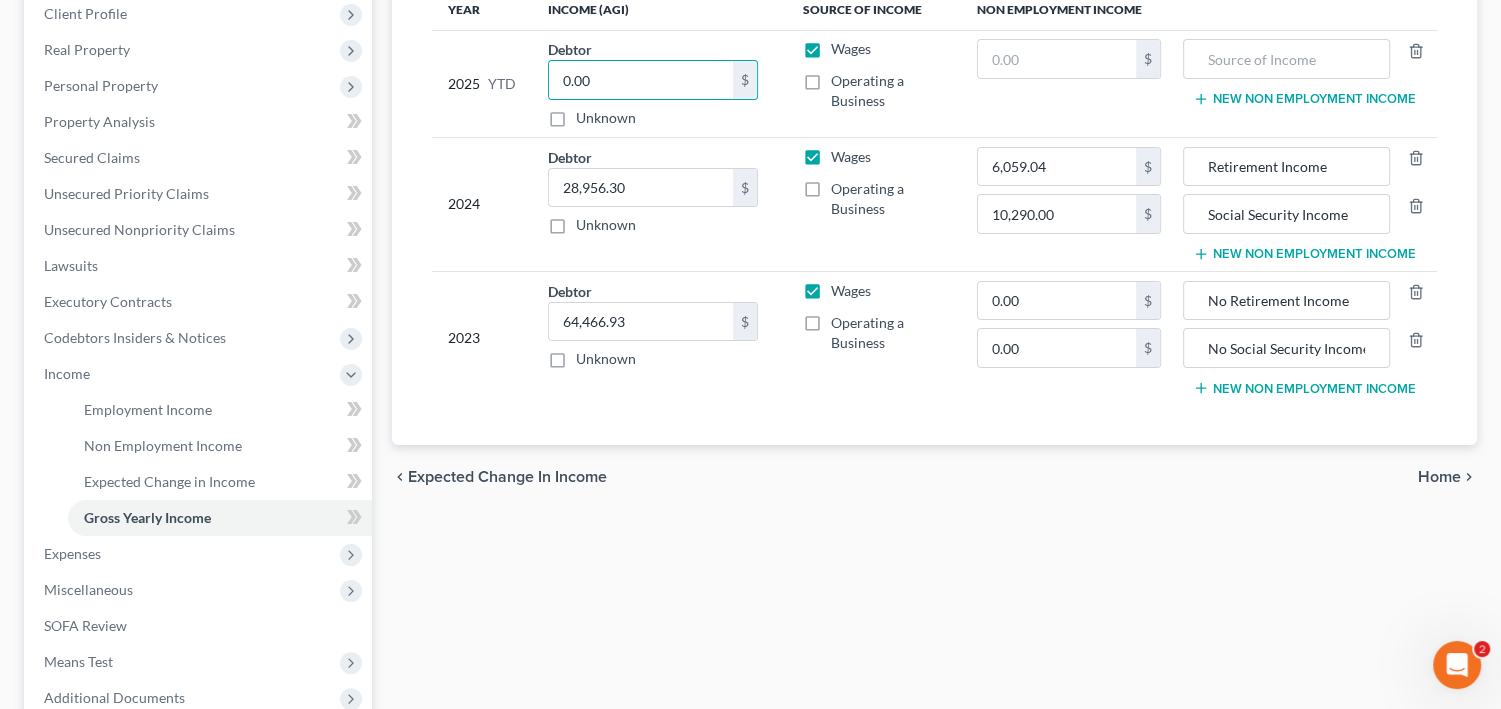 click on "New Non Employment Income" at bounding box center [1307, 83] 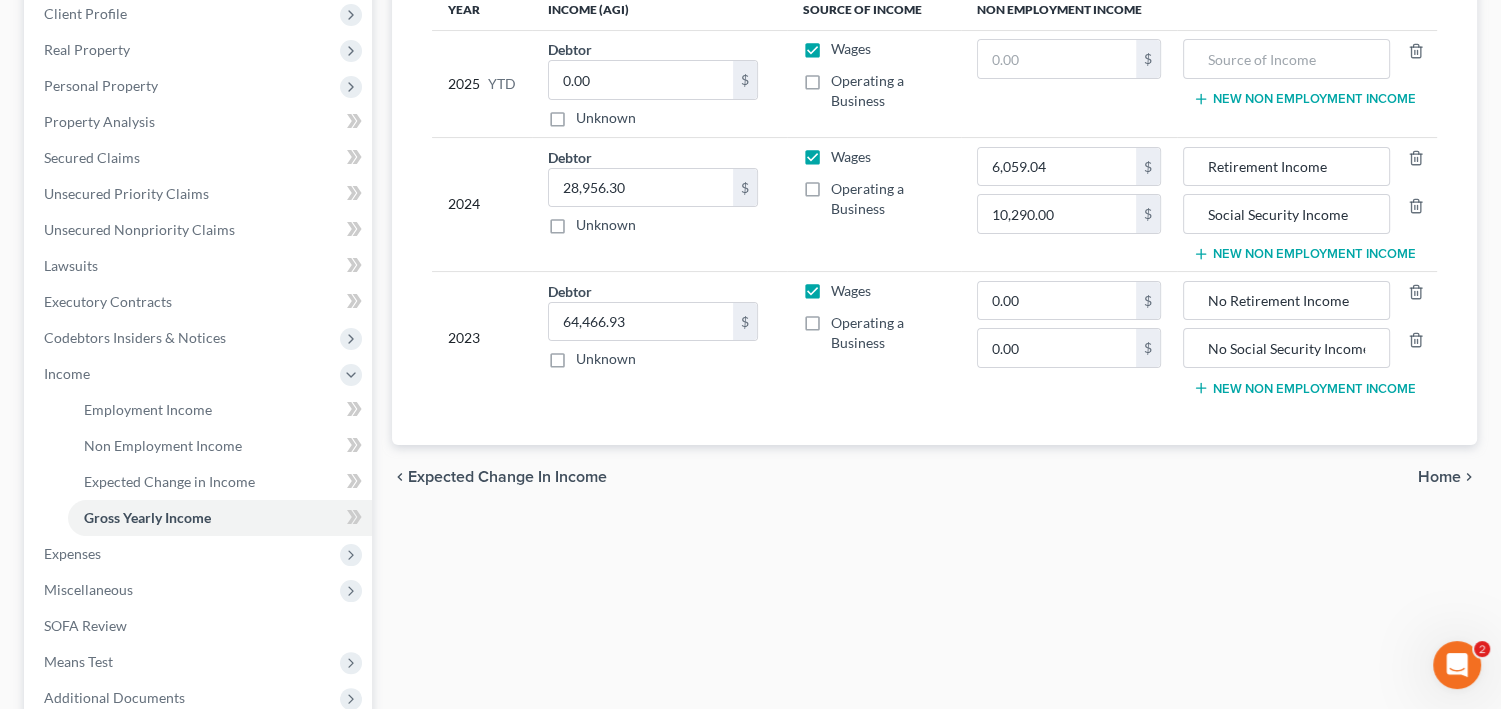 click on "New Non Employment Income" at bounding box center [1304, 99] 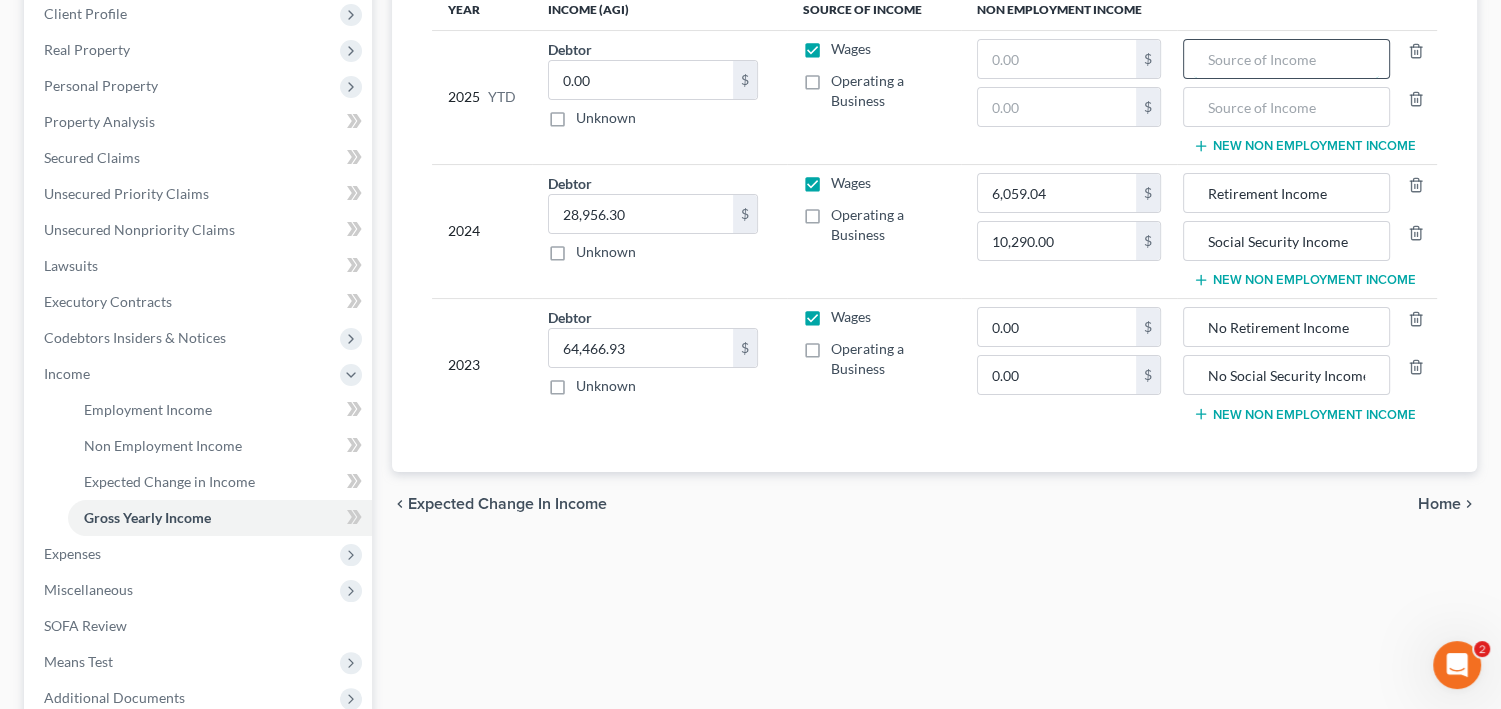 click at bounding box center (1286, 59) 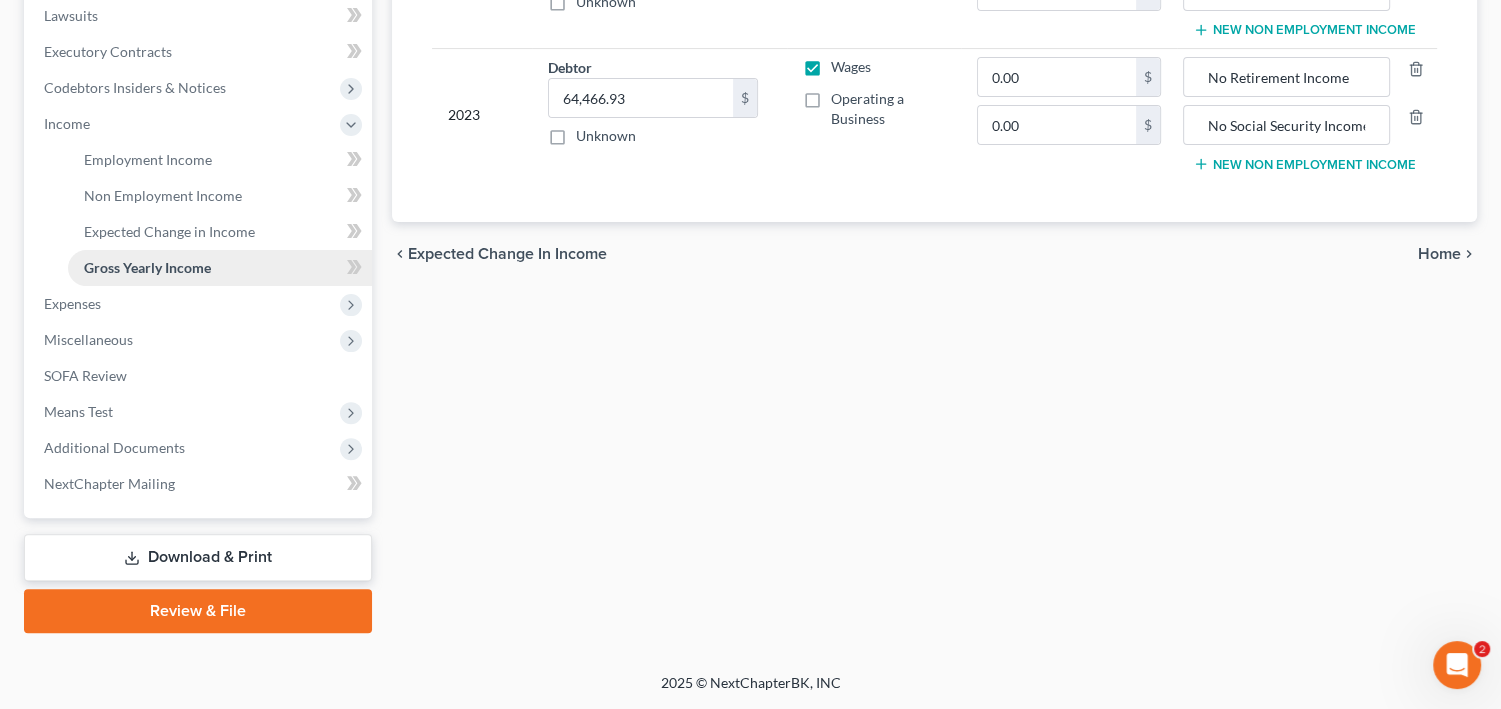 scroll, scrollTop: 640, scrollLeft: 0, axis: vertical 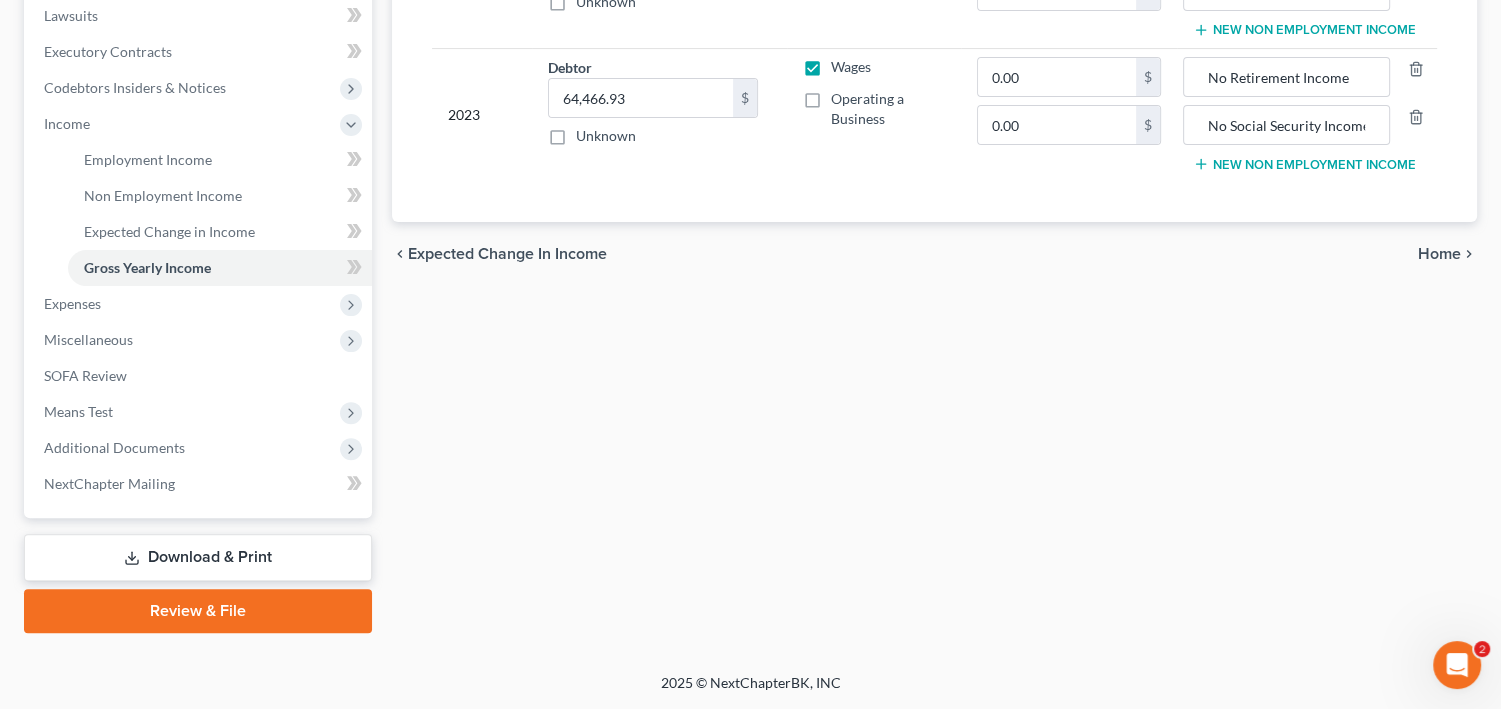 click on "Unsecured Nonpriority Claims" at bounding box center (139, -21) 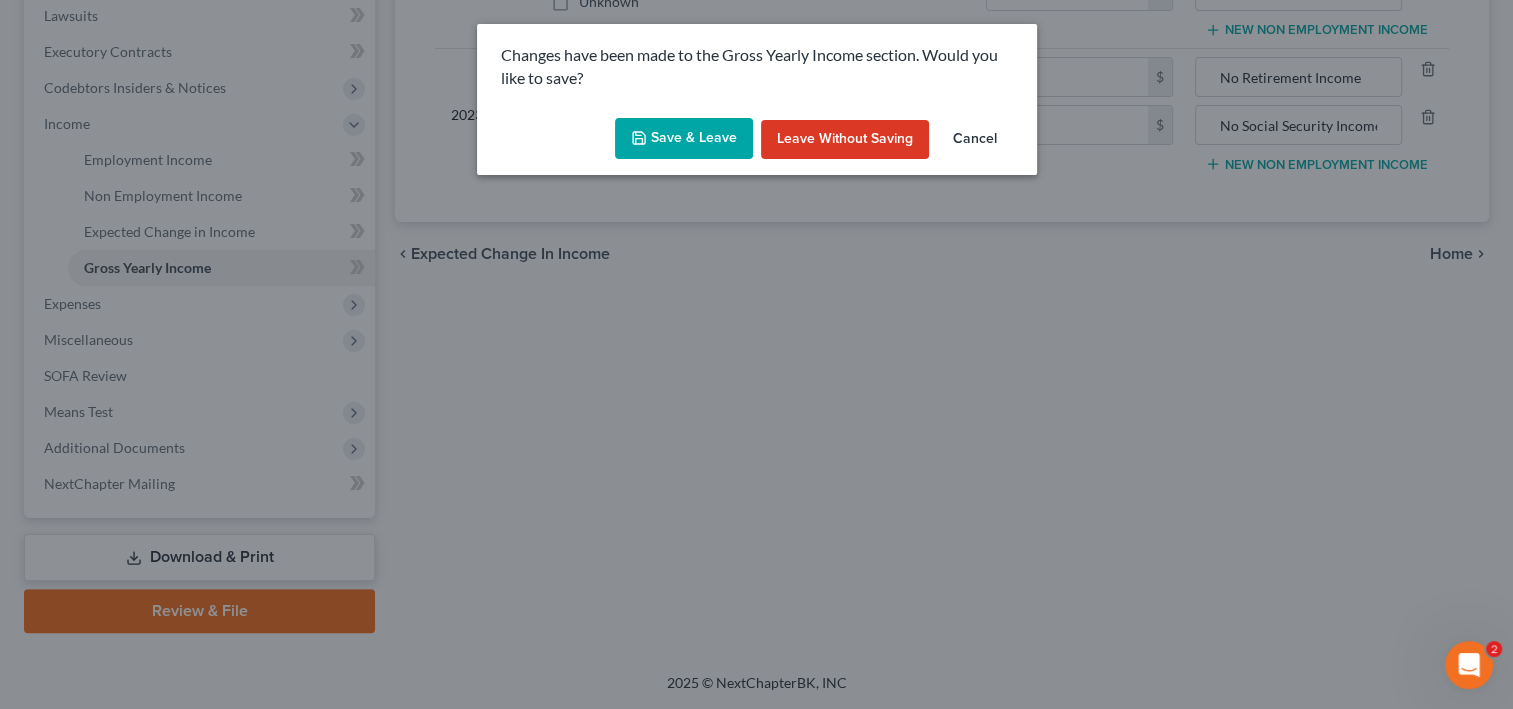 click on "Save & Leave" at bounding box center (684, 139) 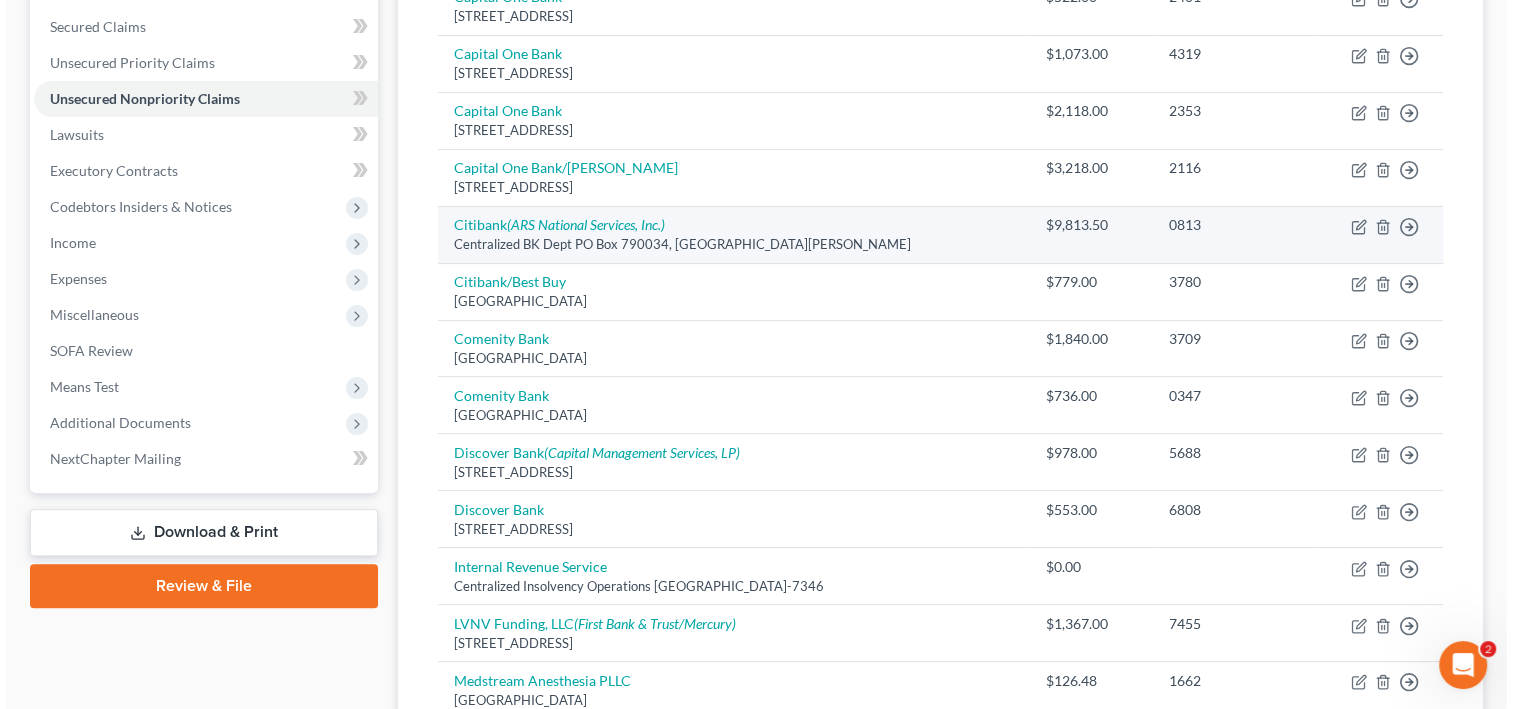 scroll, scrollTop: 480, scrollLeft: 0, axis: vertical 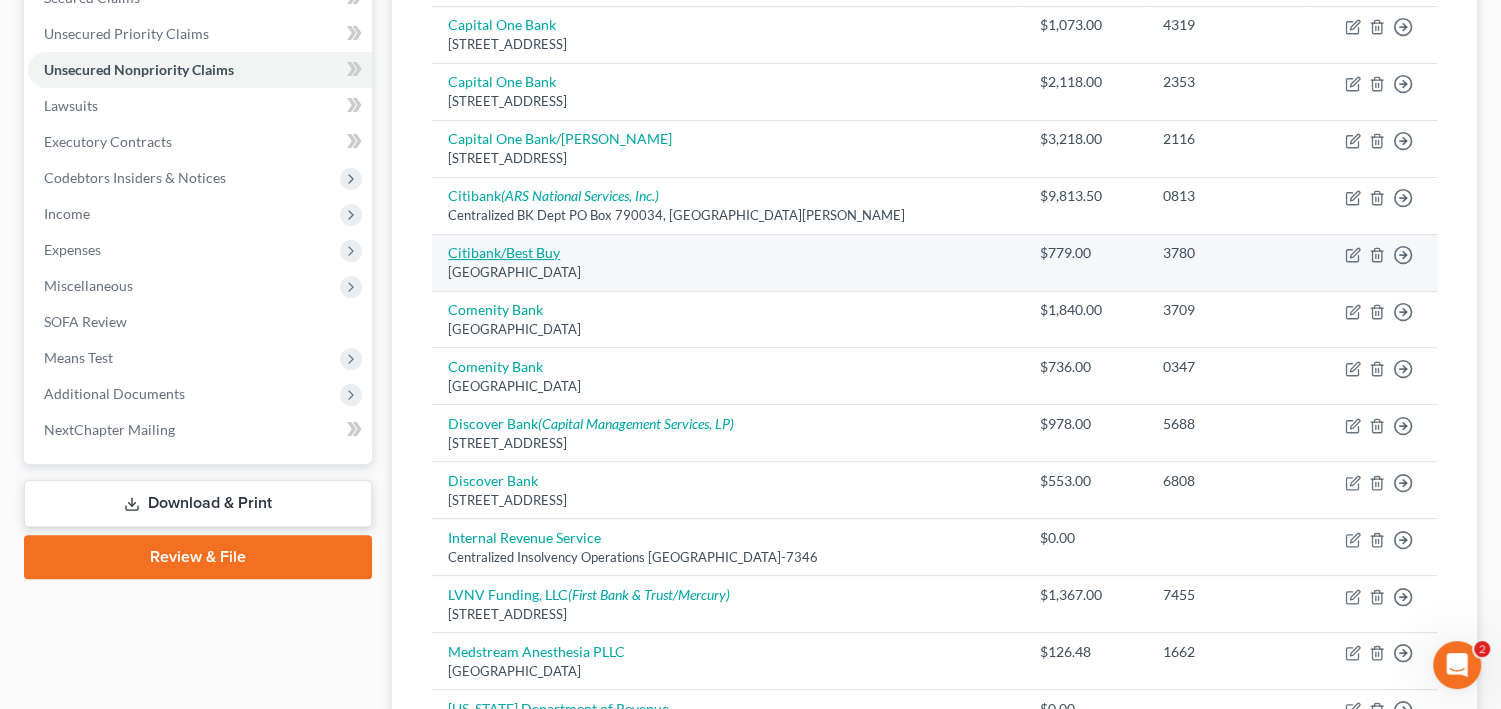 click on "Citibank/Best Buy" at bounding box center (504, 252) 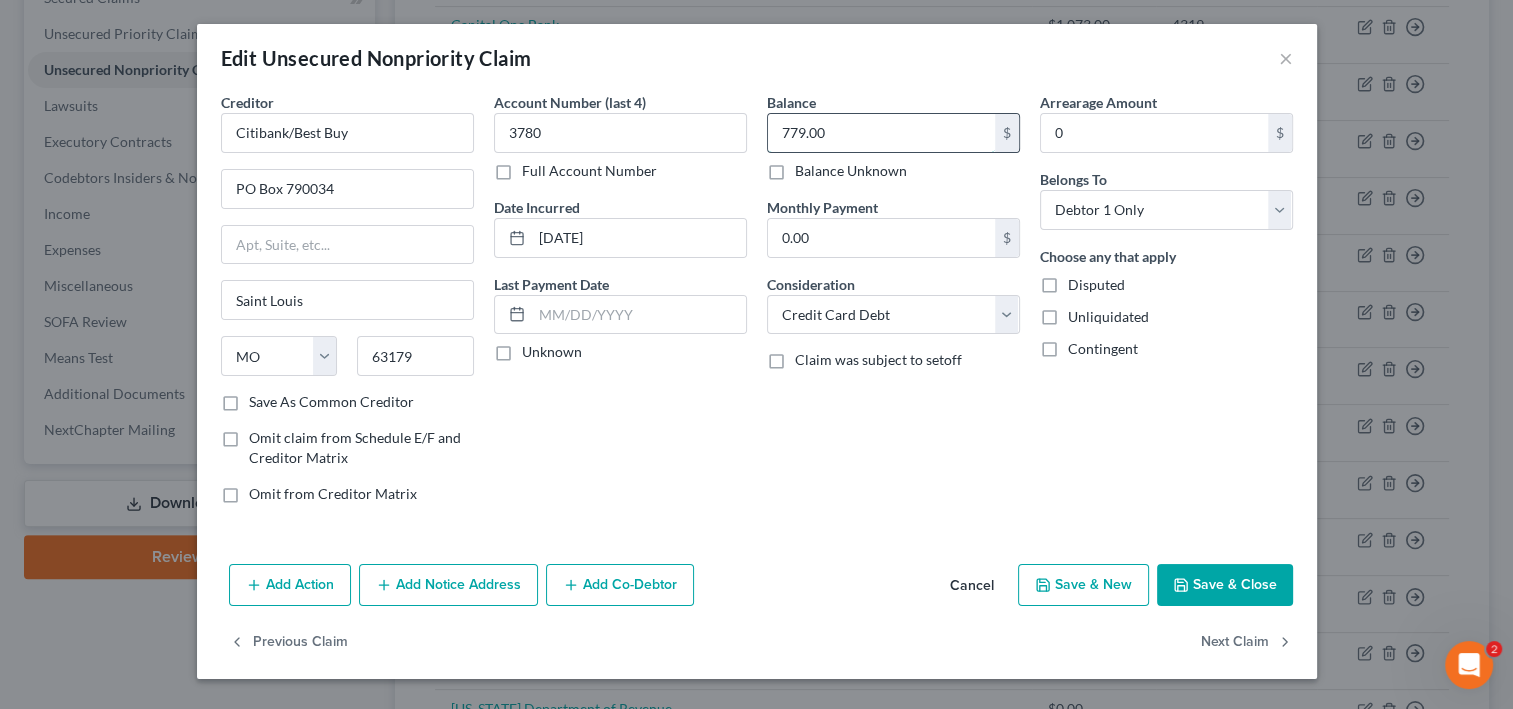 click on "779.00" at bounding box center [881, 133] 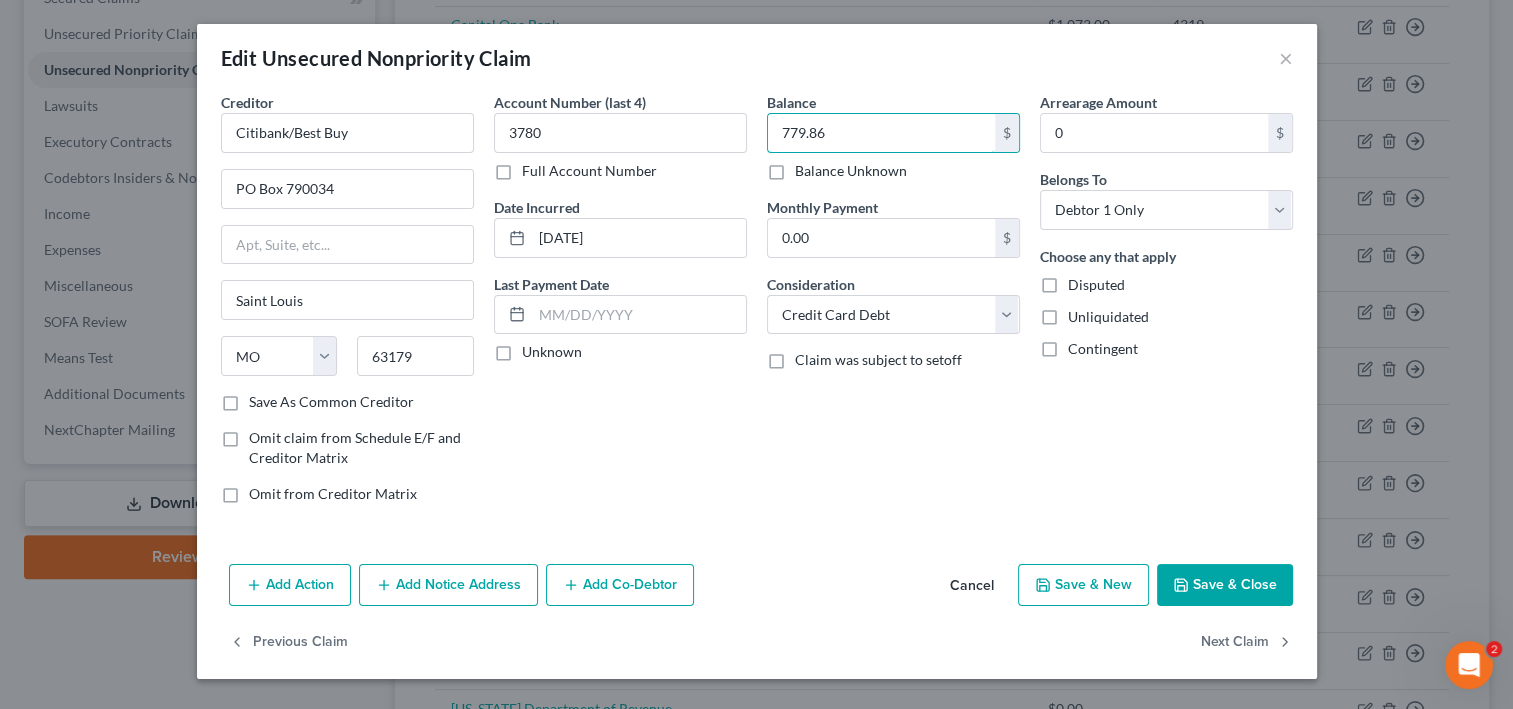 scroll, scrollTop: 161, scrollLeft: 0, axis: vertical 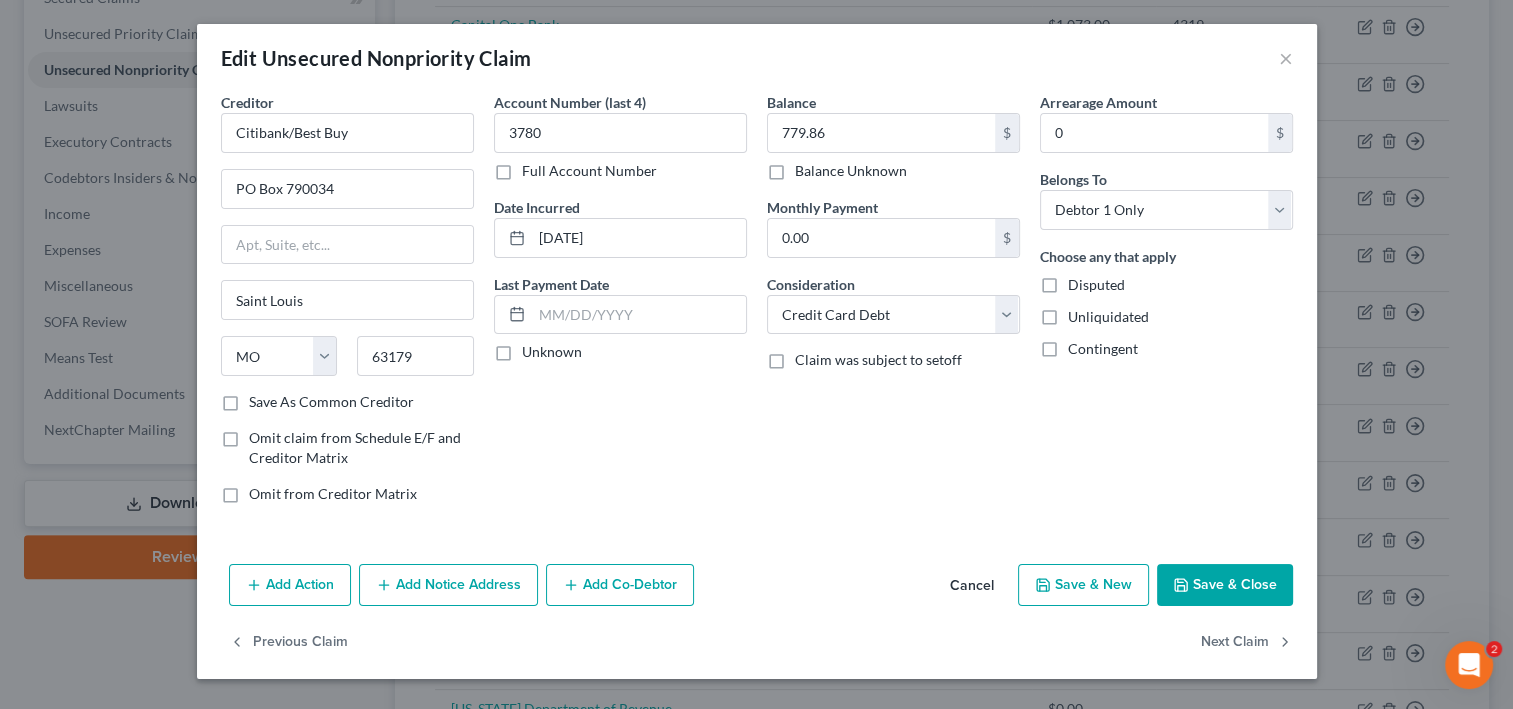 click on "Add Notice Address" at bounding box center [448, 585] 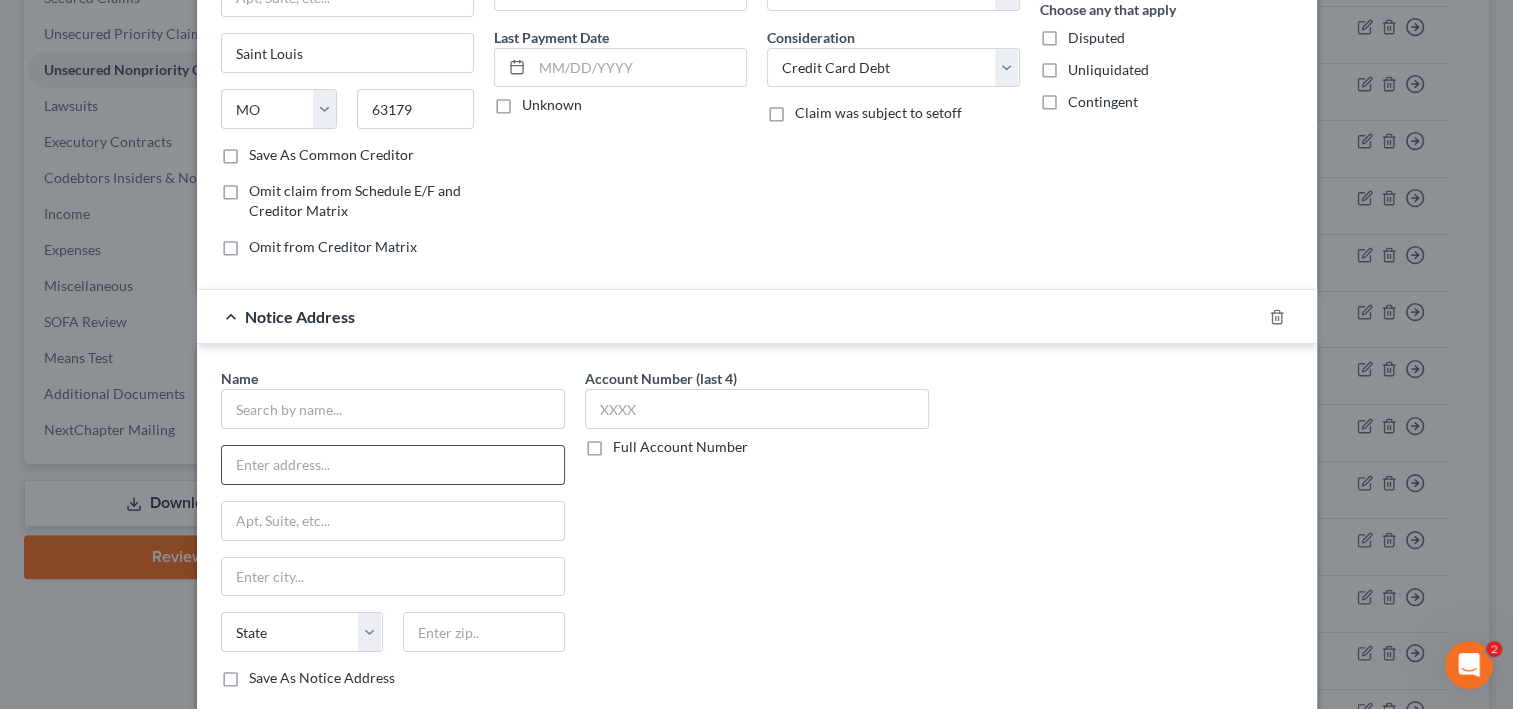 scroll, scrollTop: 309, scrollLeft: 0, axis: vertical 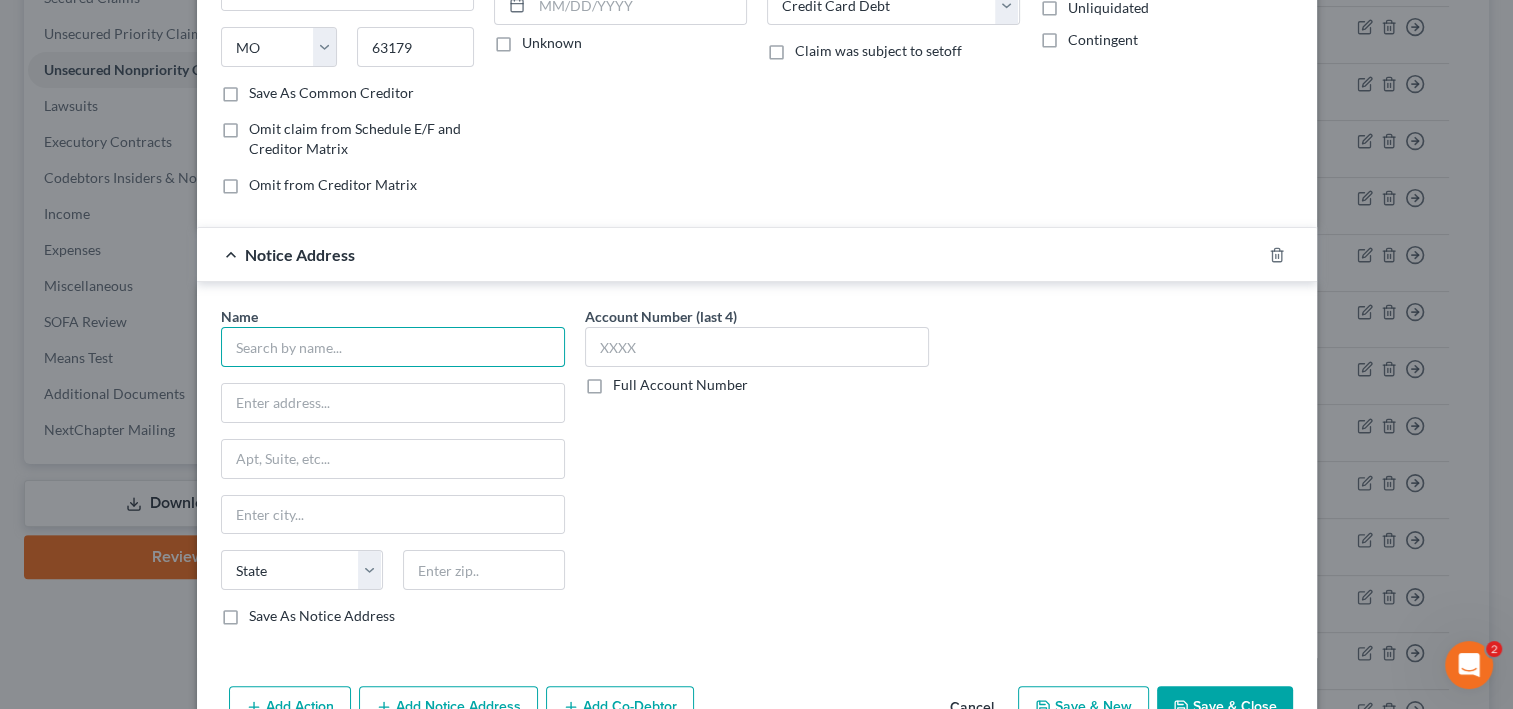 click at bounding box center [393, 347] 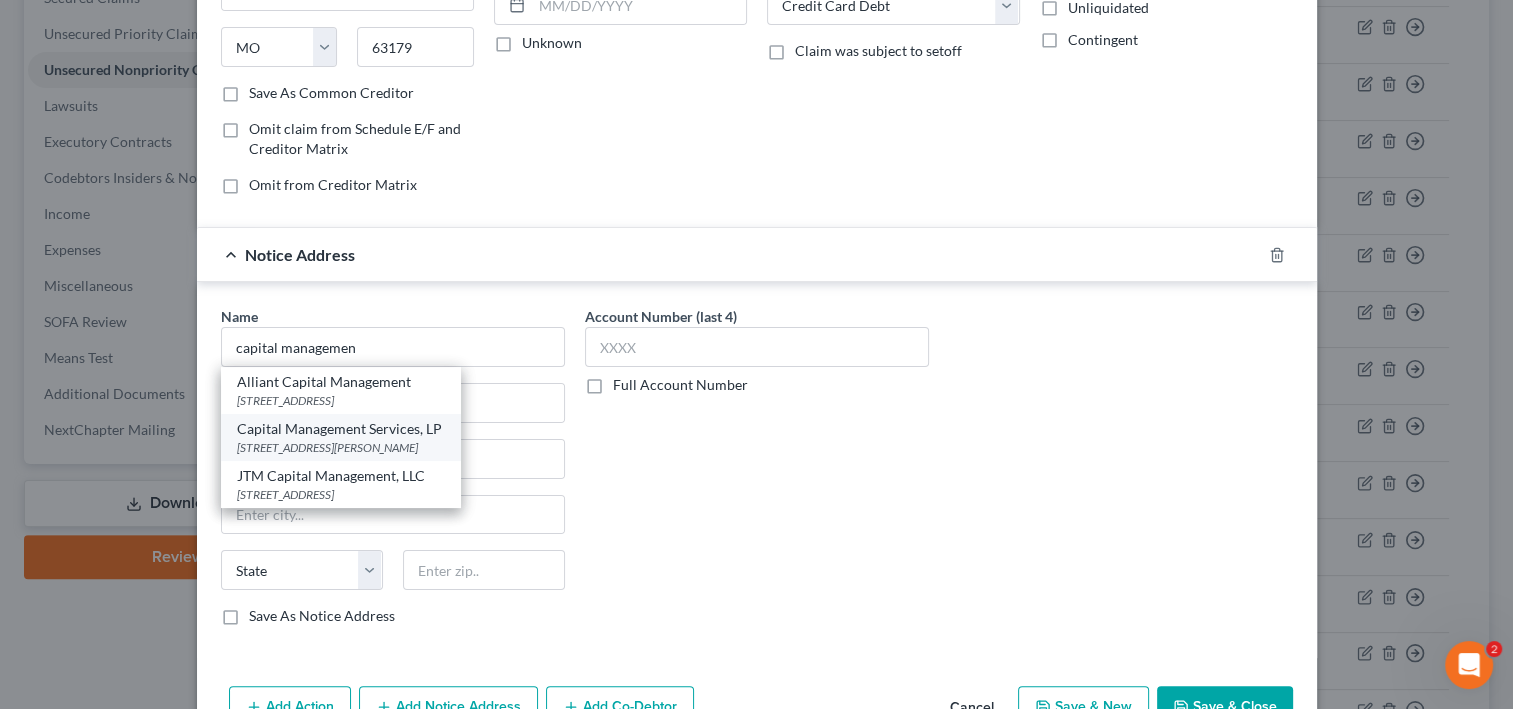 click on "Capital Management Services, LP" at bounding box center [341, 429] 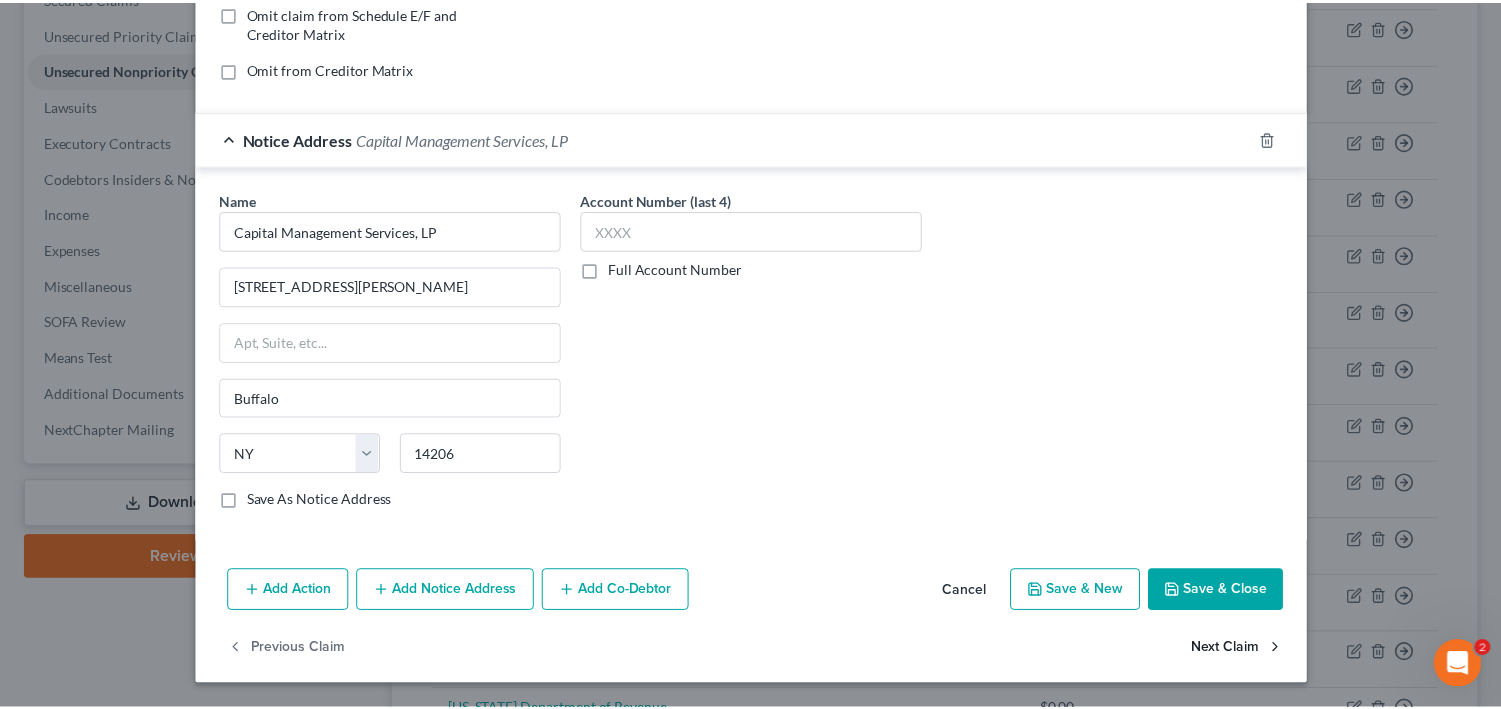 scroll, scrollTop: 695, scrollLeft: 0, axis: vertical 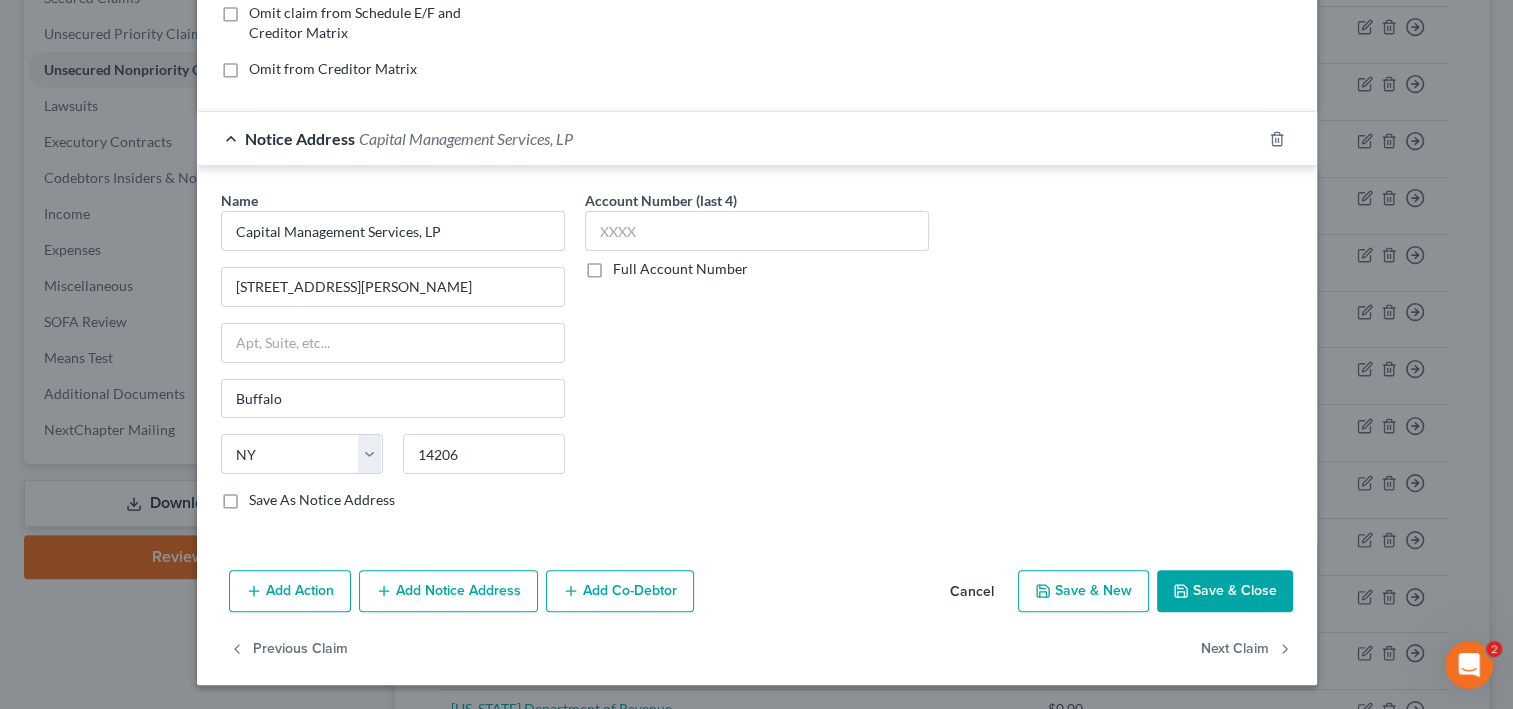 click on "Save & Close" at bounding box center [1225, 591] 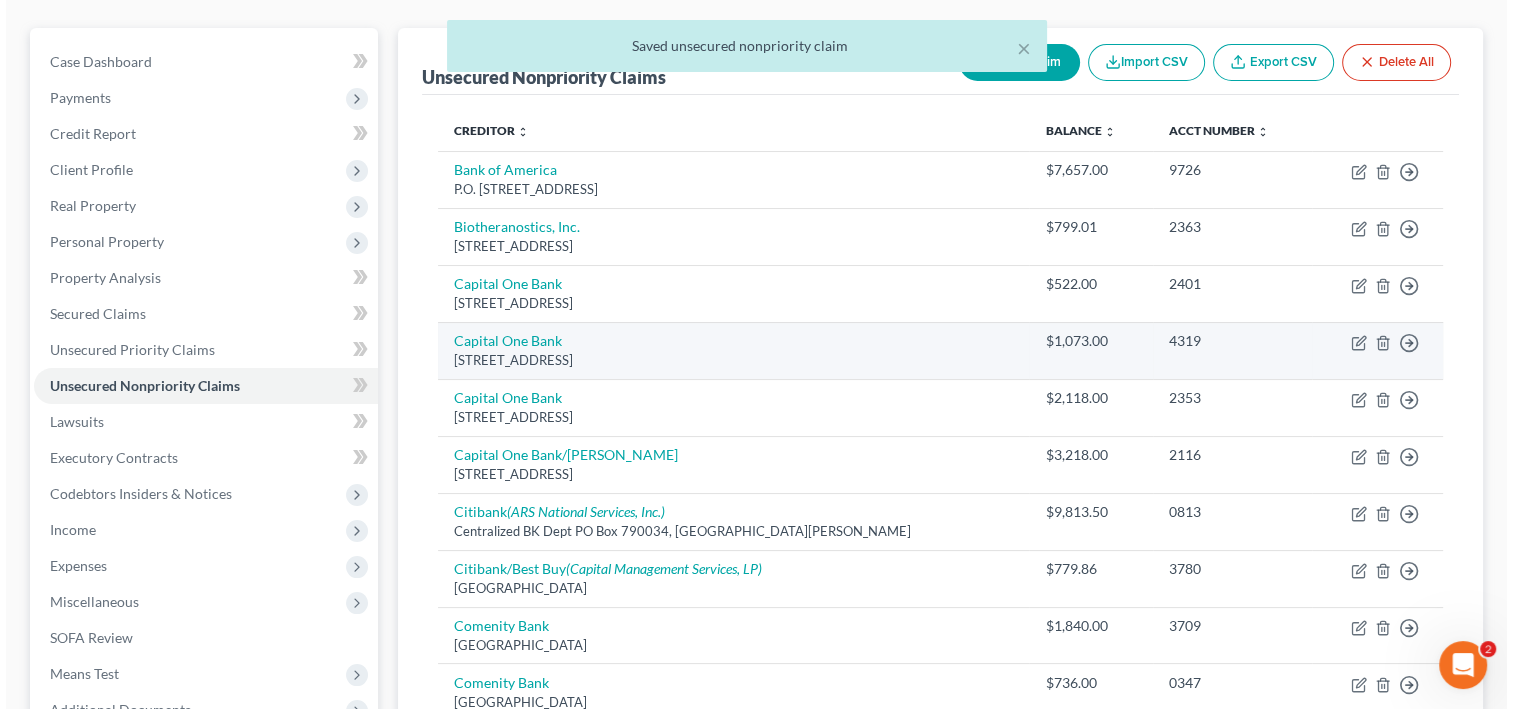 scroll, scrollTop: 160, scrollLeft: 0, axis: vertical 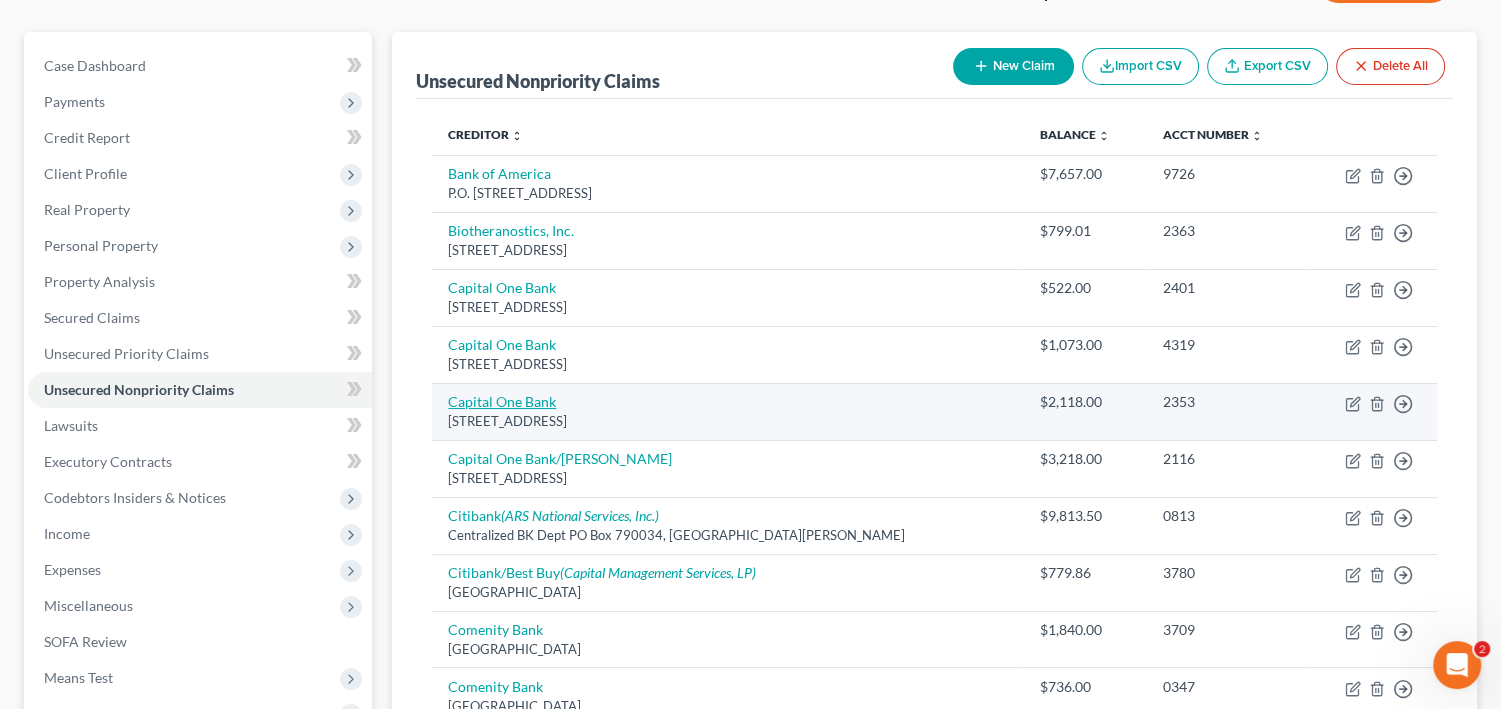 click on "Capital One Bank" at bounding box center (502, 401) 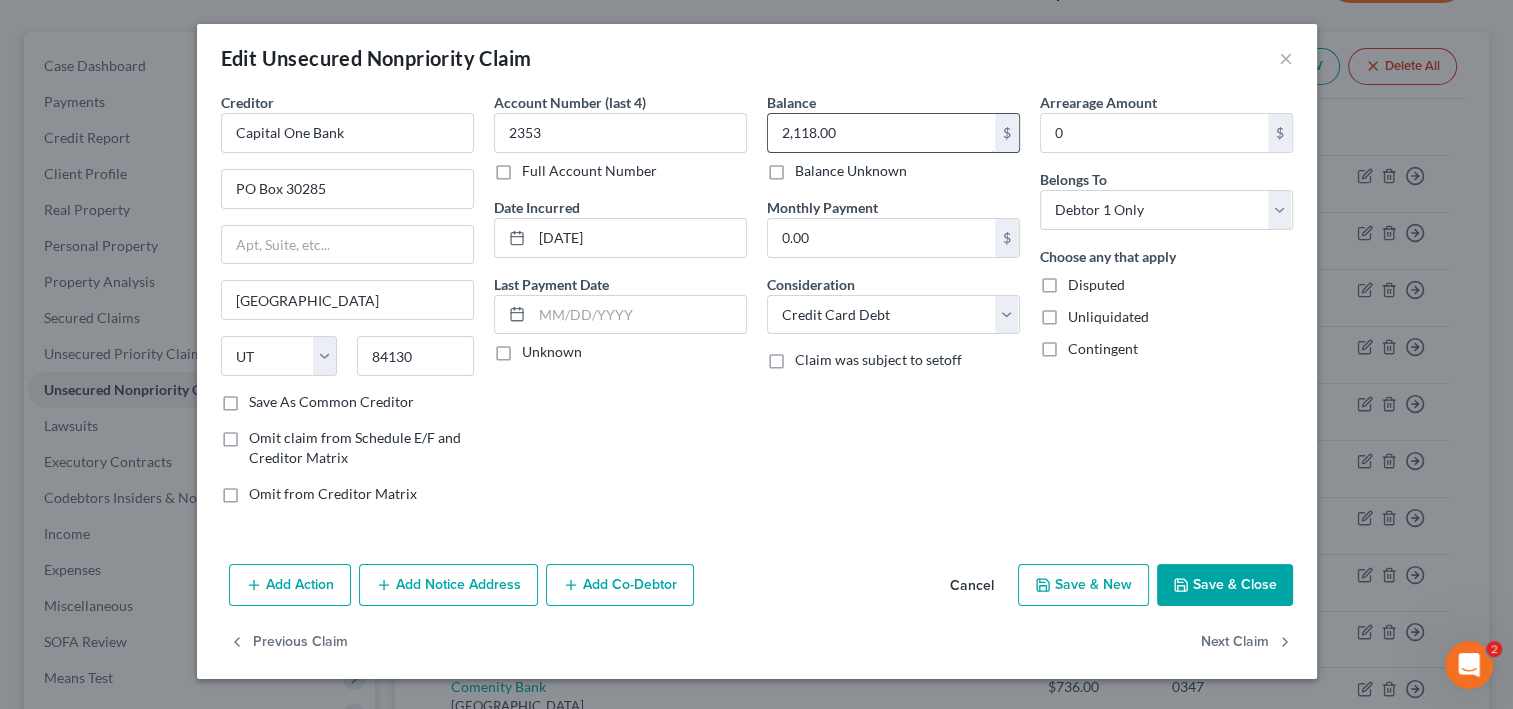 click on "2,118.00" at bounding box center [881, 133] 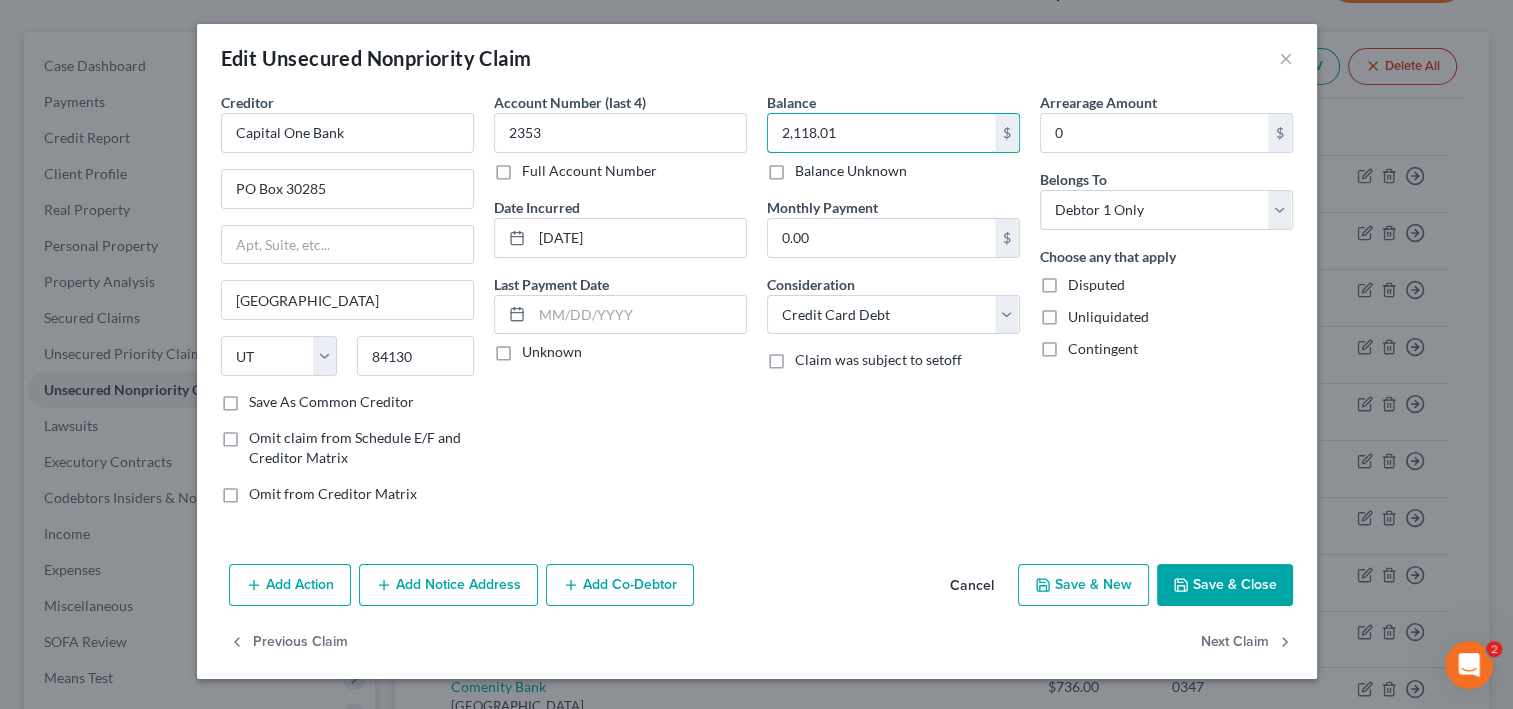scroll, scrollTop: 161, scrollLeft: 0, axis: vertical 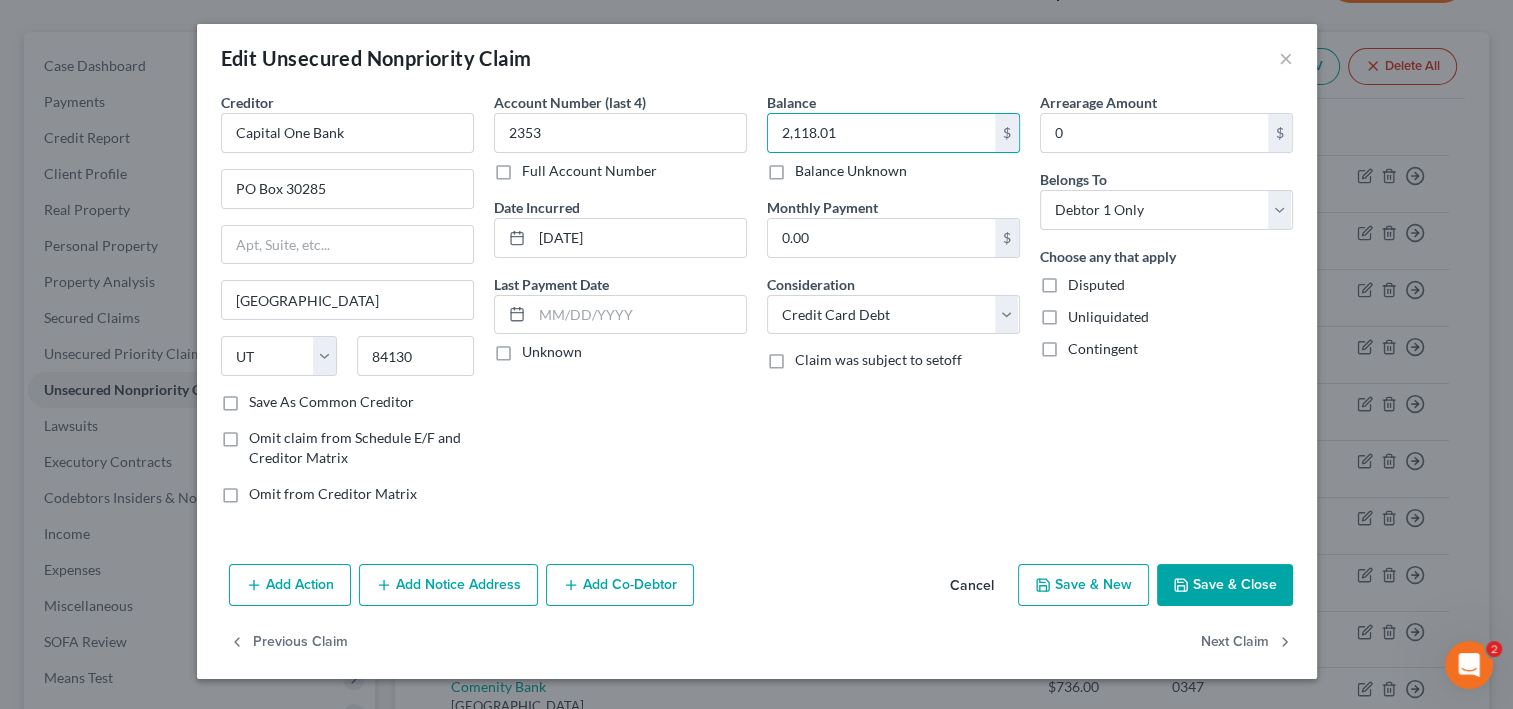 click on "Save & Close" at bounding box center [1225, 585] 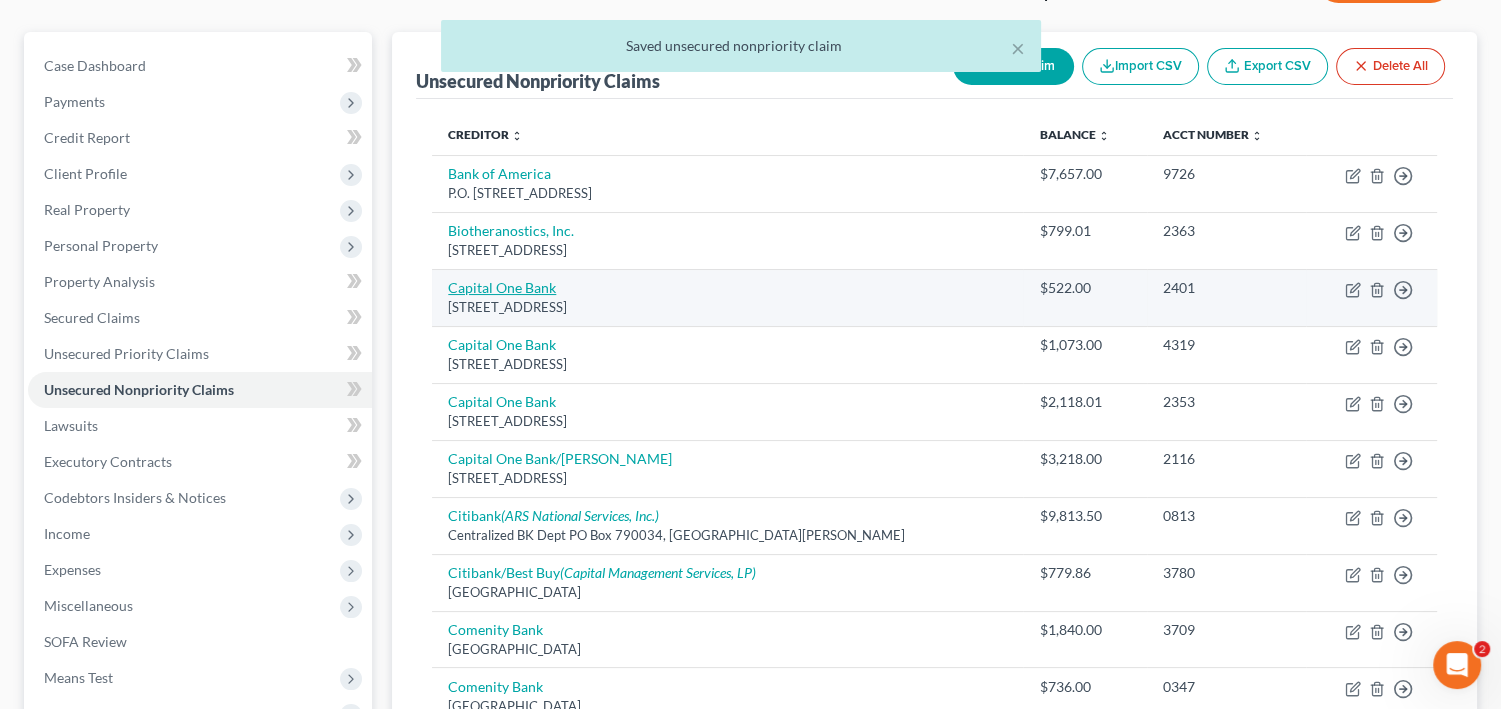 click on "Capital One Bank" at bounding box center [502, 287] 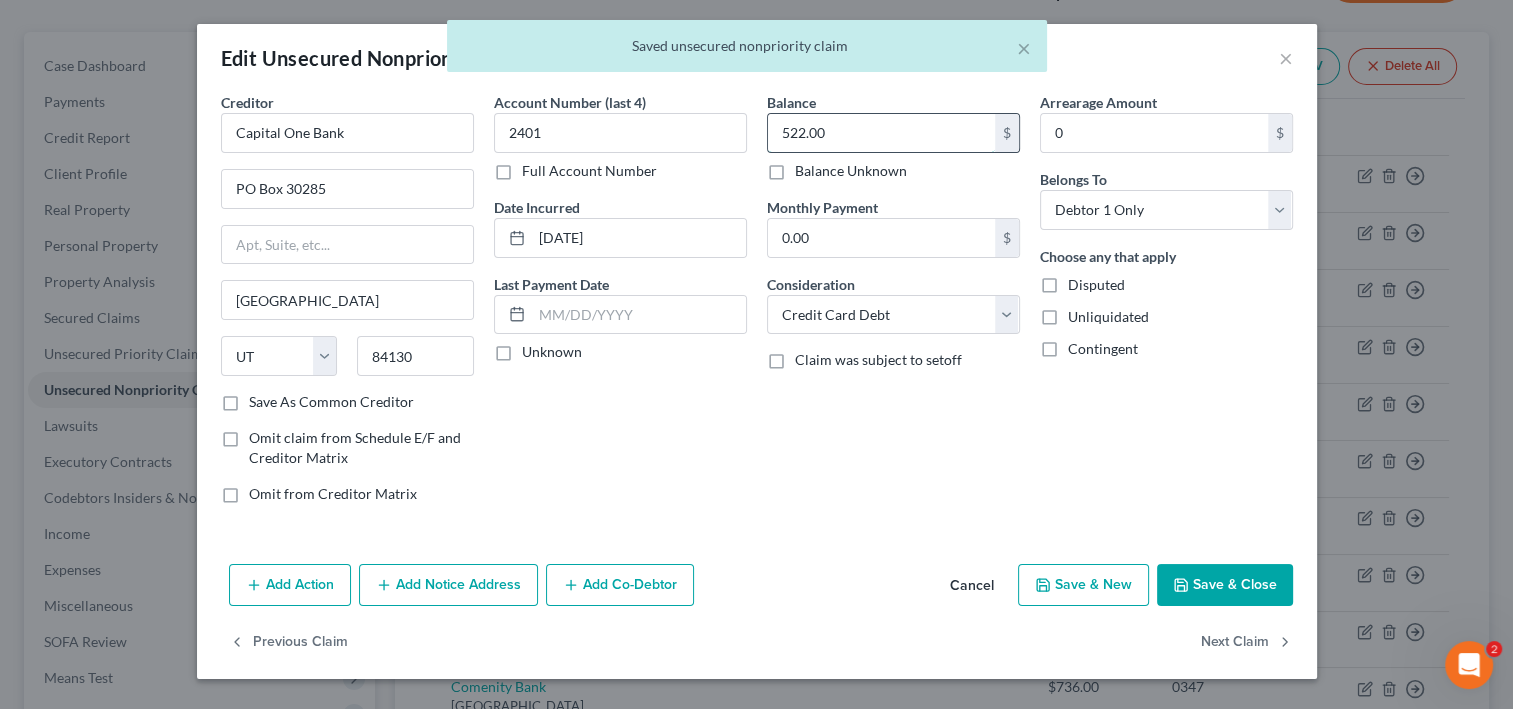 click on "522.00" at bounding box center [881, 133] 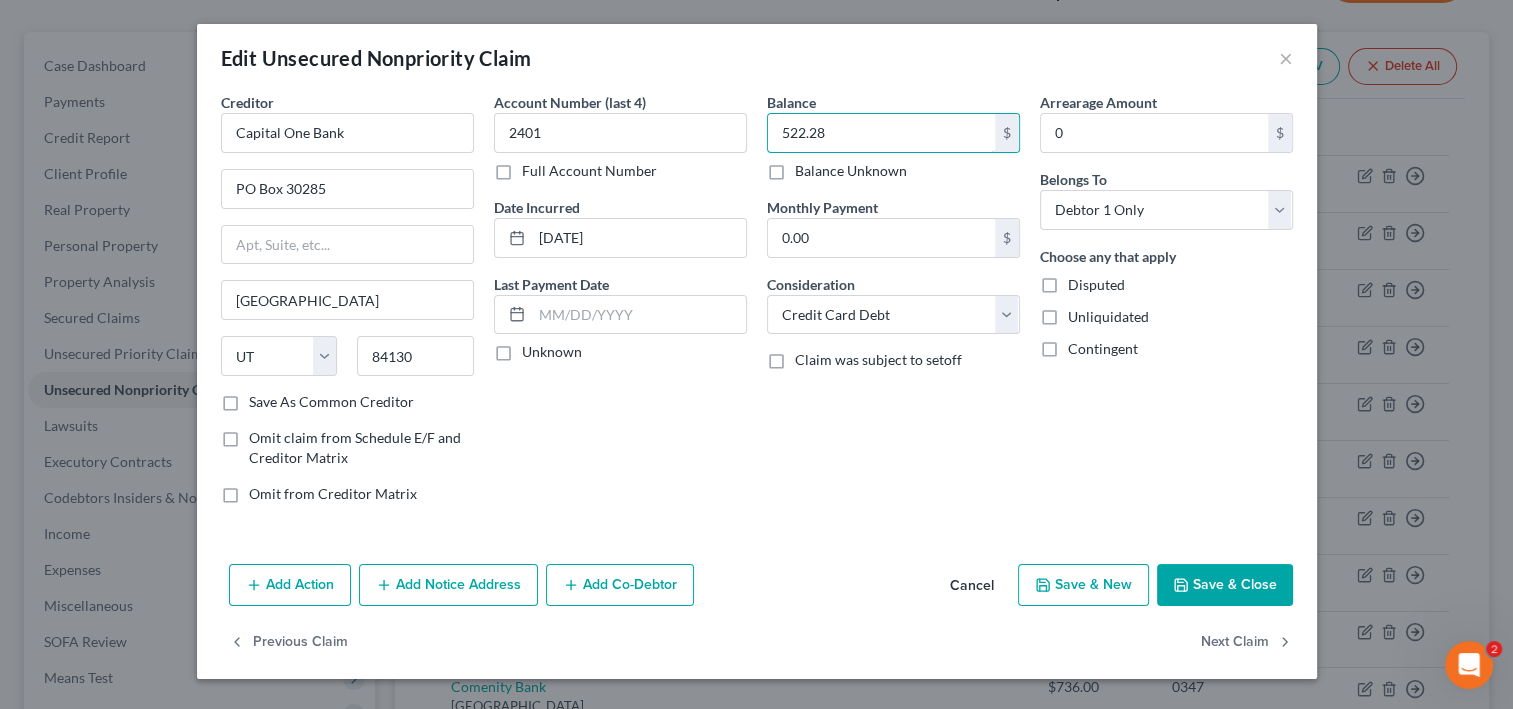 scroll, scrollTop: 161, scrollLeft: 0, axis: vertical 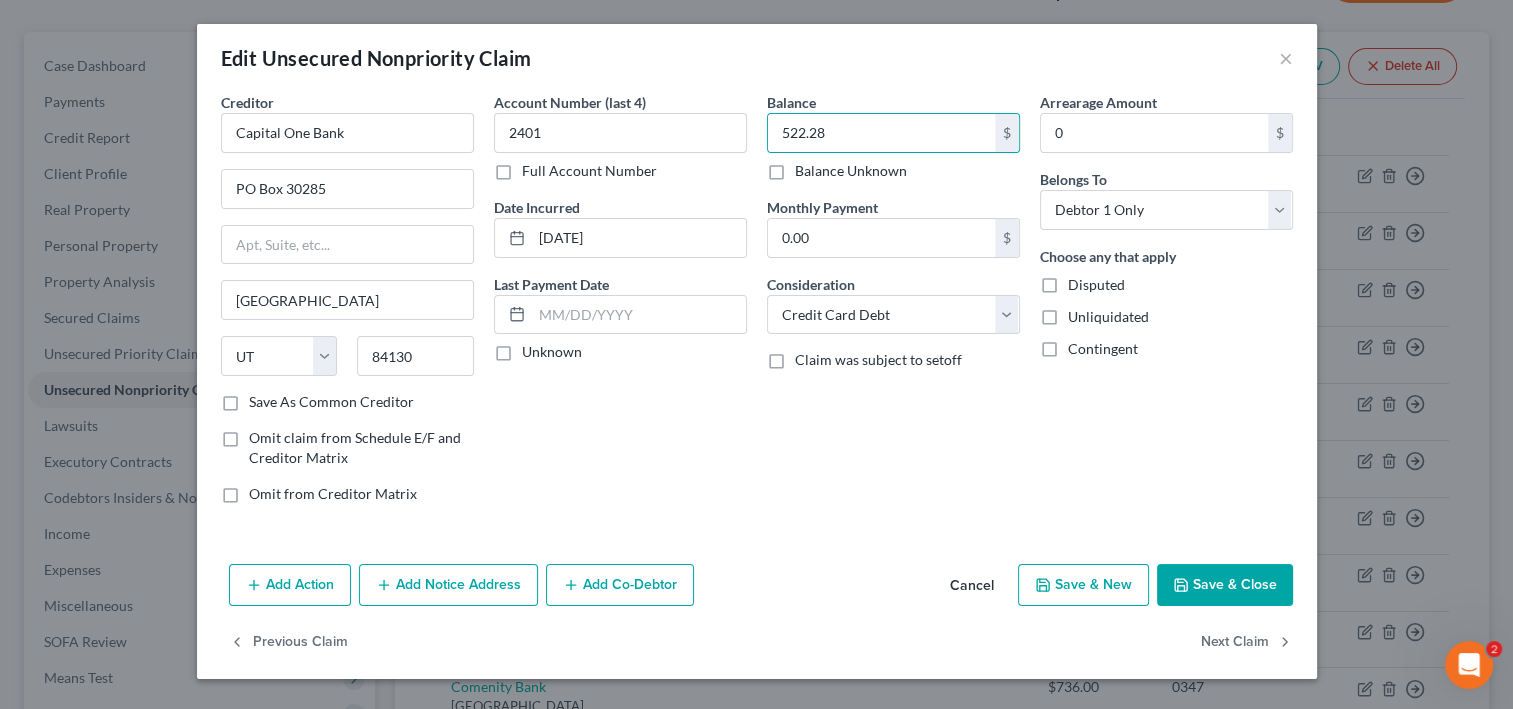 click on "Save & Close" at bounding box center (1225, 585) 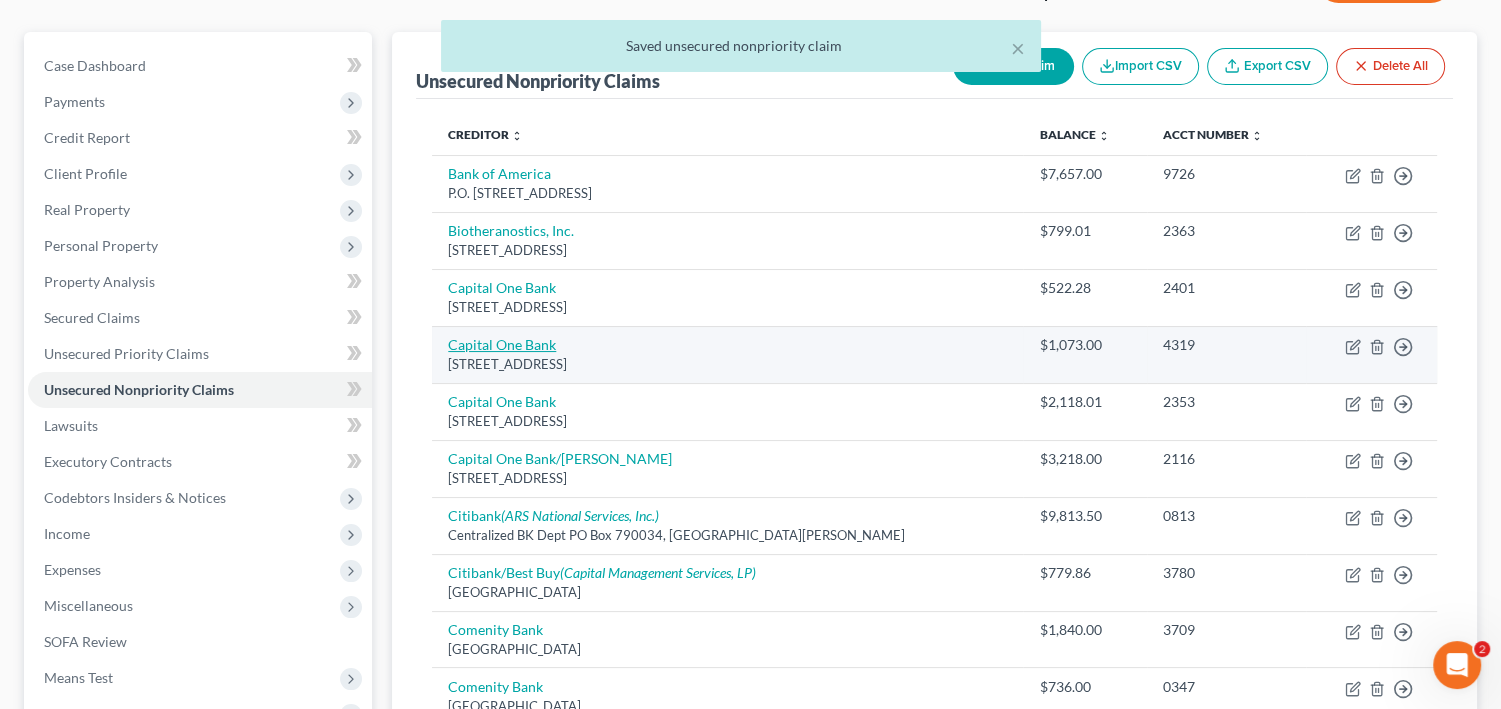 click on "Capital One Bank" at bounding box center [502, 344] 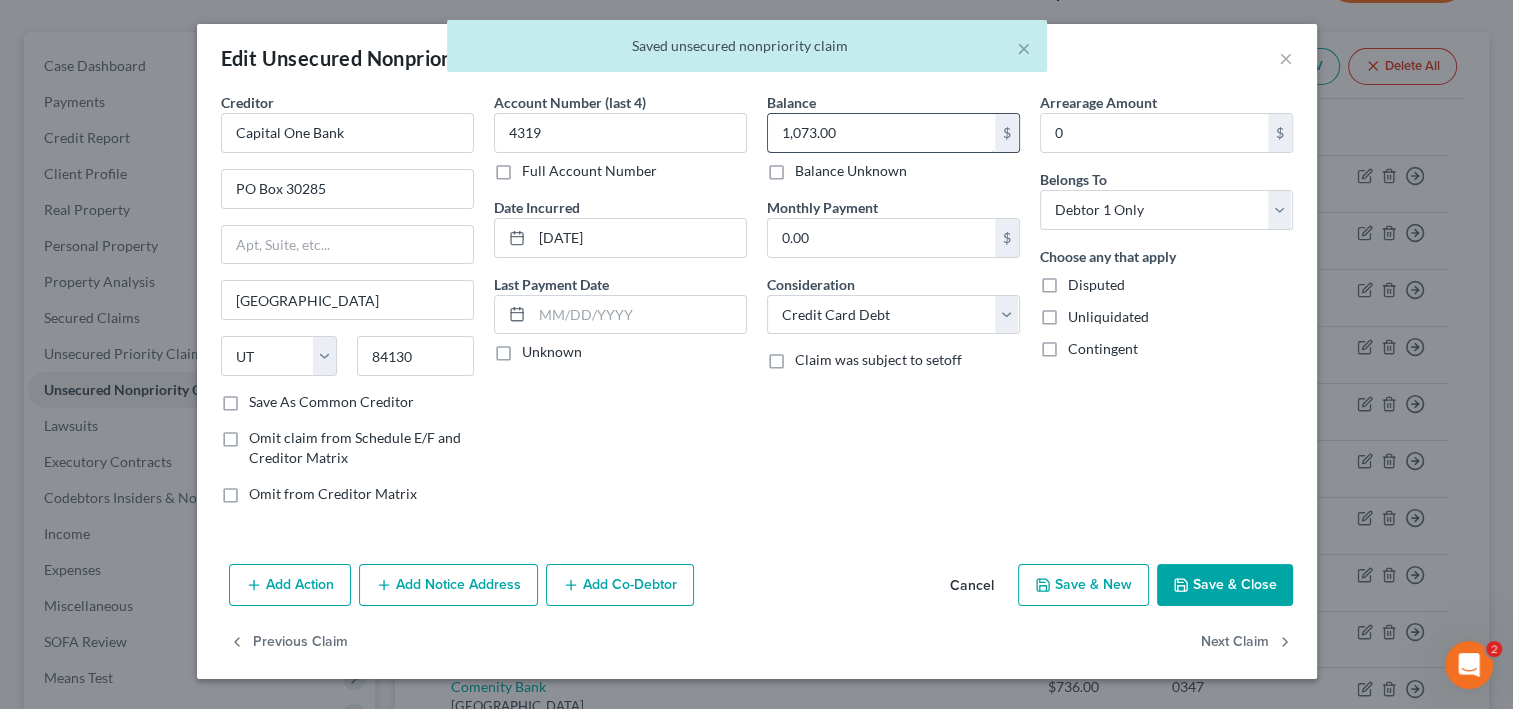 click on "1,073.00" at bounding box center [881, 133] 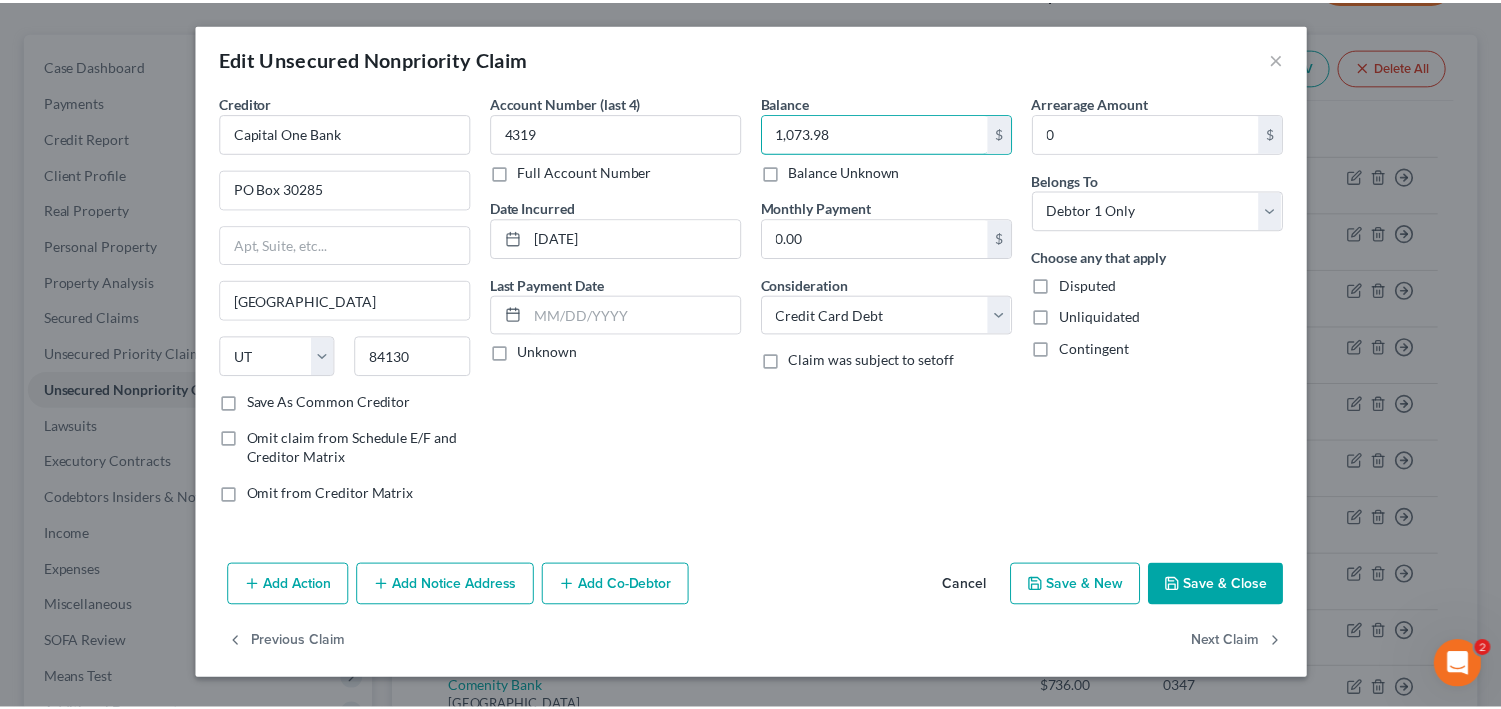 scroll, scrollTop: 161, scrollLeft: 0, axis: vertical 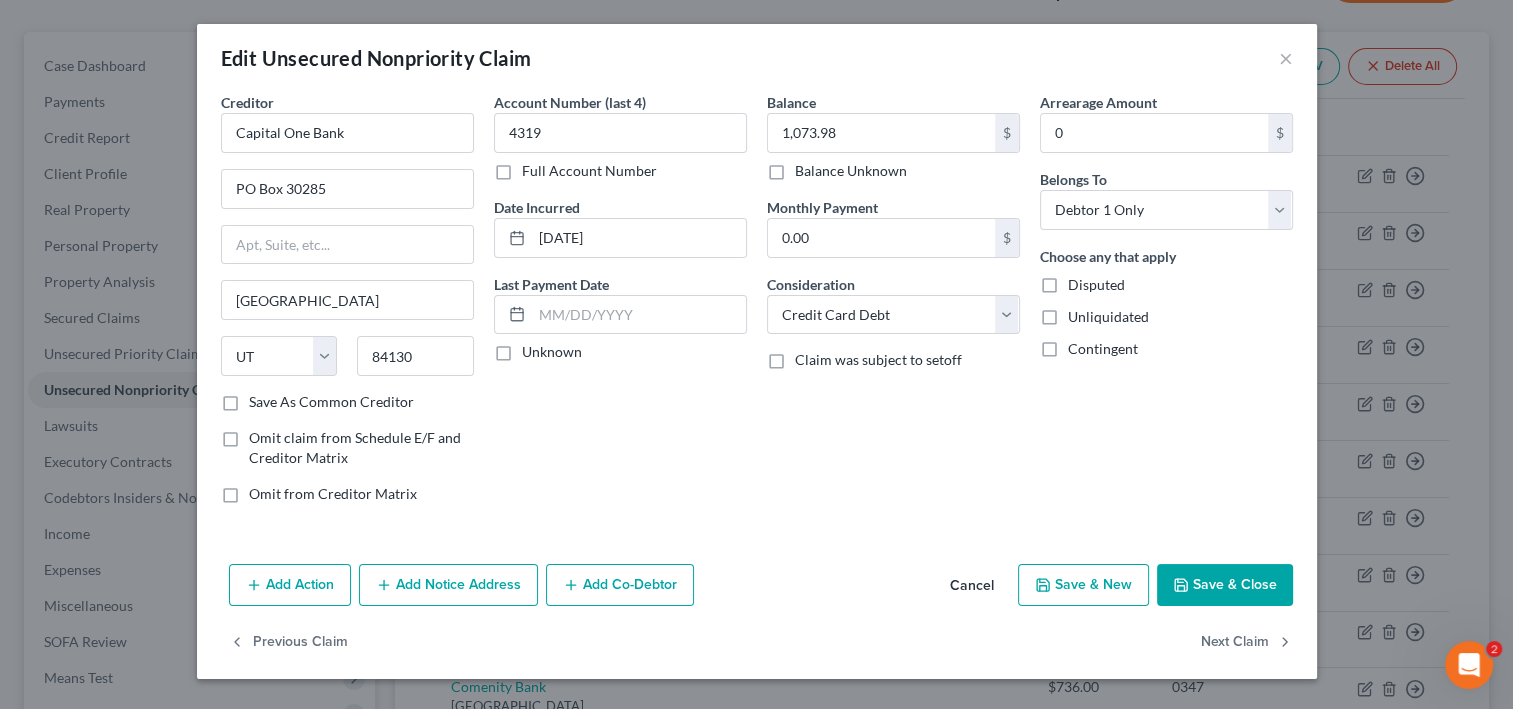 click on "Save & Close" at bounding box center (1225, 585) 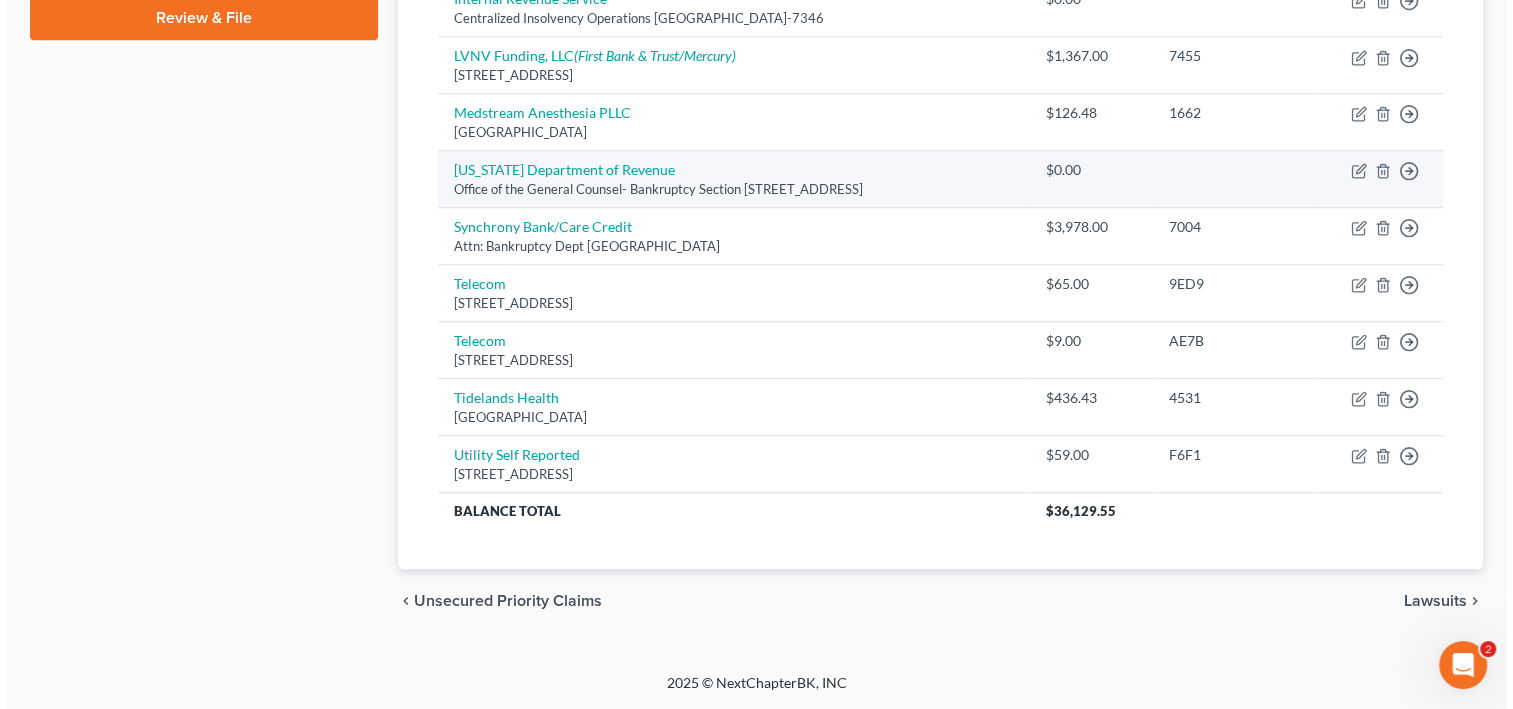 scroll, scrollTop: 1021, scrollLeft: 0, axis: vertical 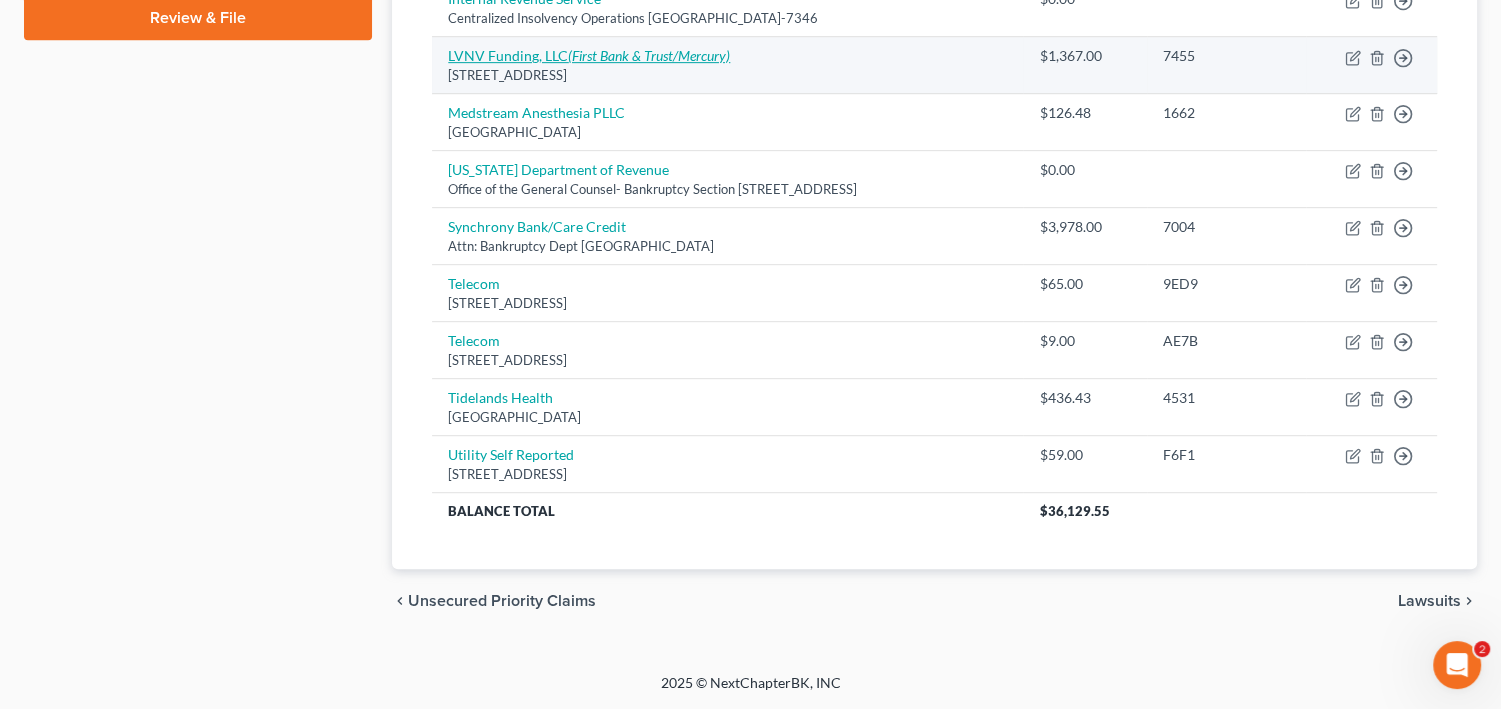 click on "LVNV Funding, LLC  (First Bank & Trust/Mercury)" at bounding box center [589, 55] 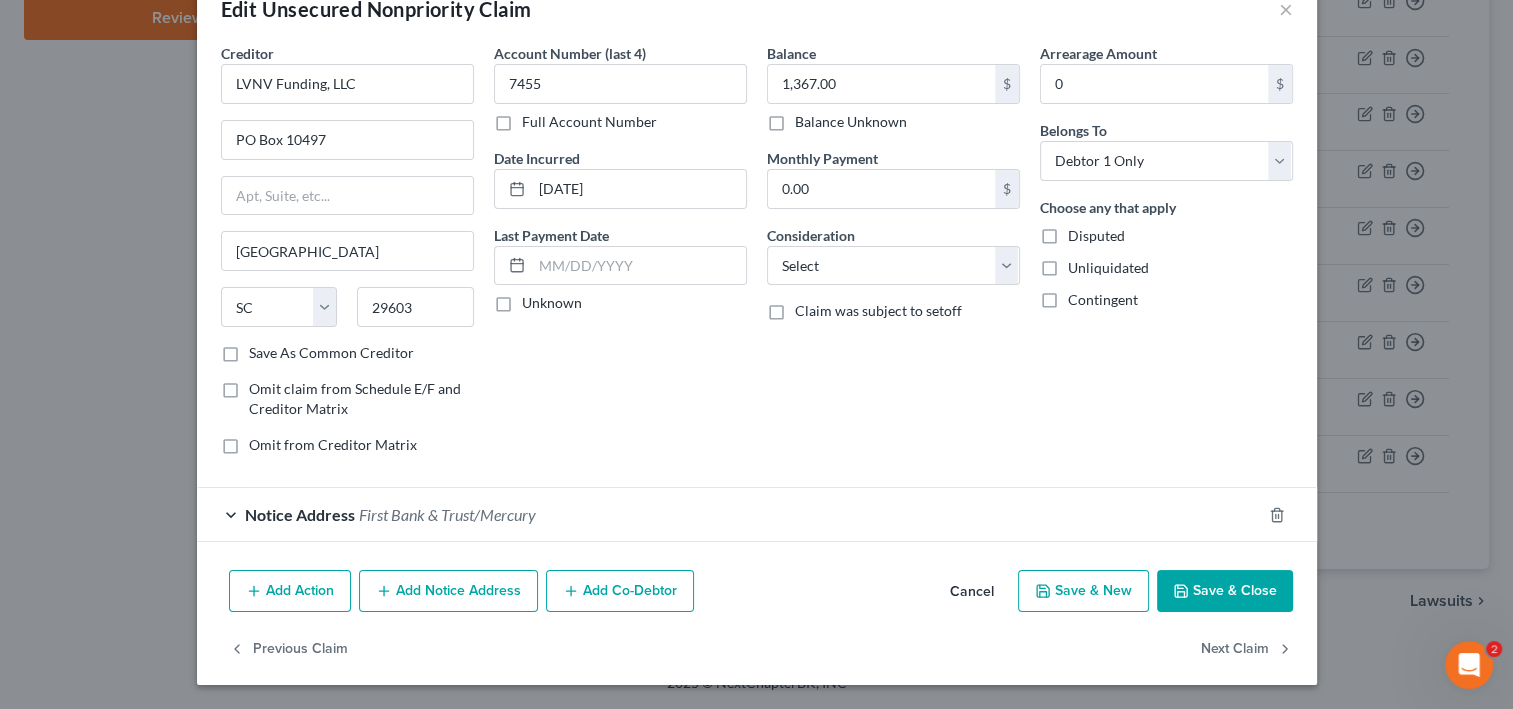 scroll, scrollTop: 229, scrollLeft: 0, axis: vertical 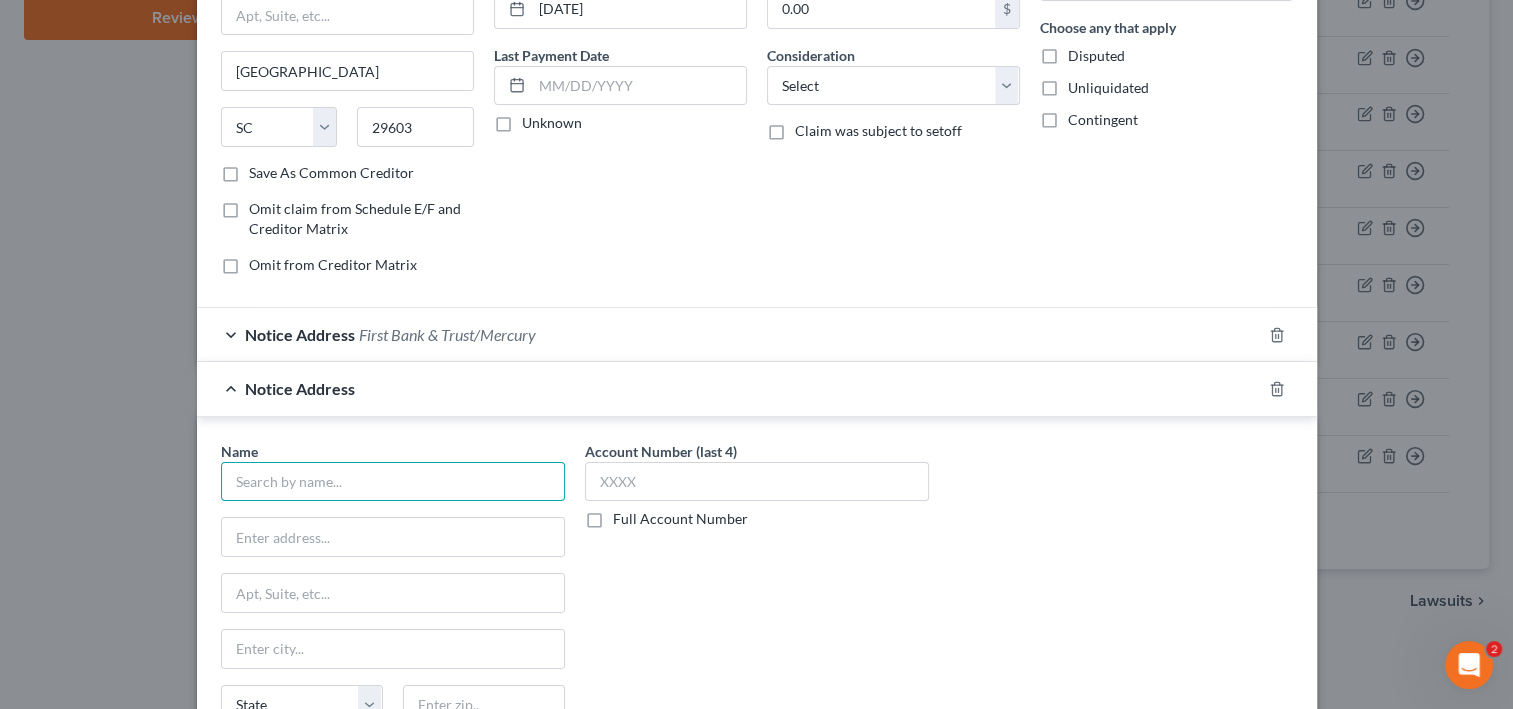 click at bounding box center (393, 482) 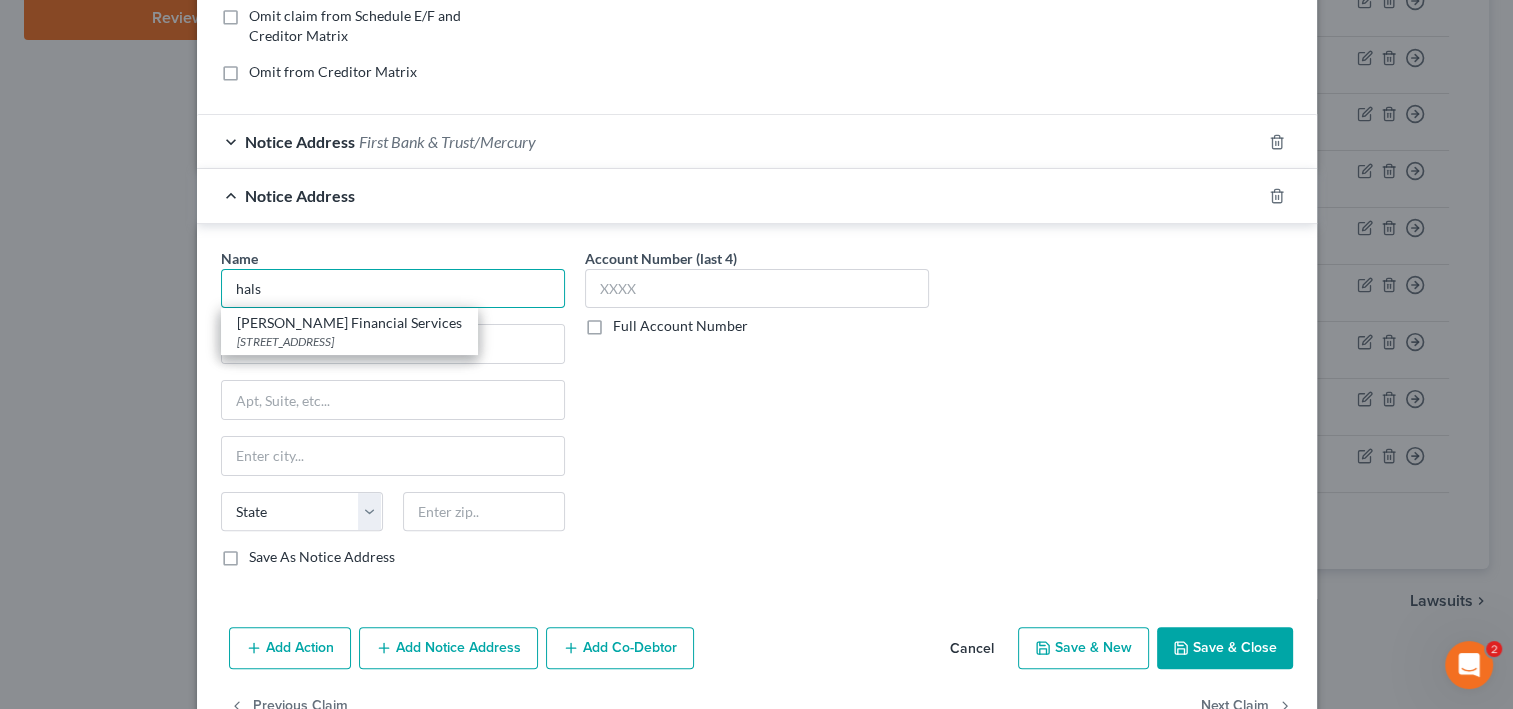 scroll, scrollTop: 469, scrollLeft: 0, axis: vertical 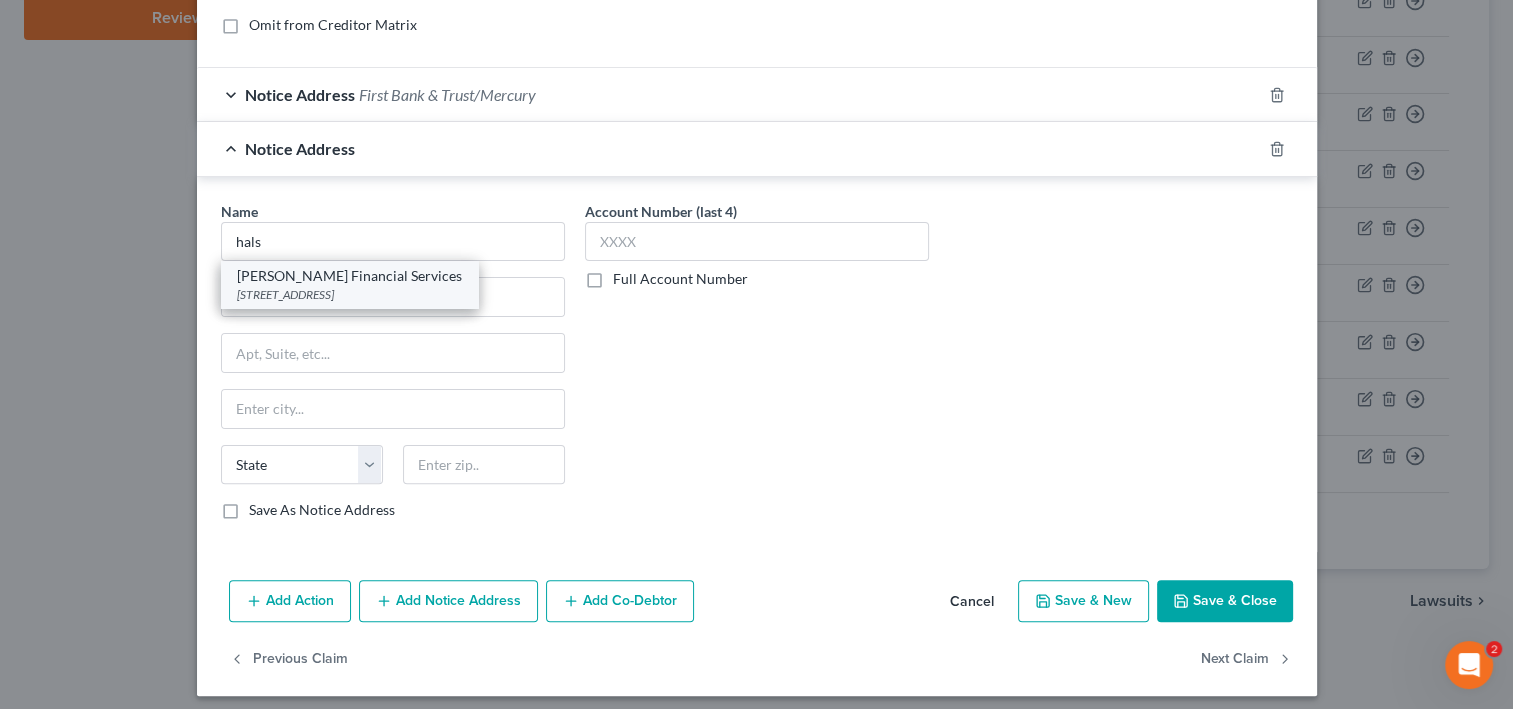 click on "[PERSON_NAME] Financial Services" at bounding box center [349, 276] 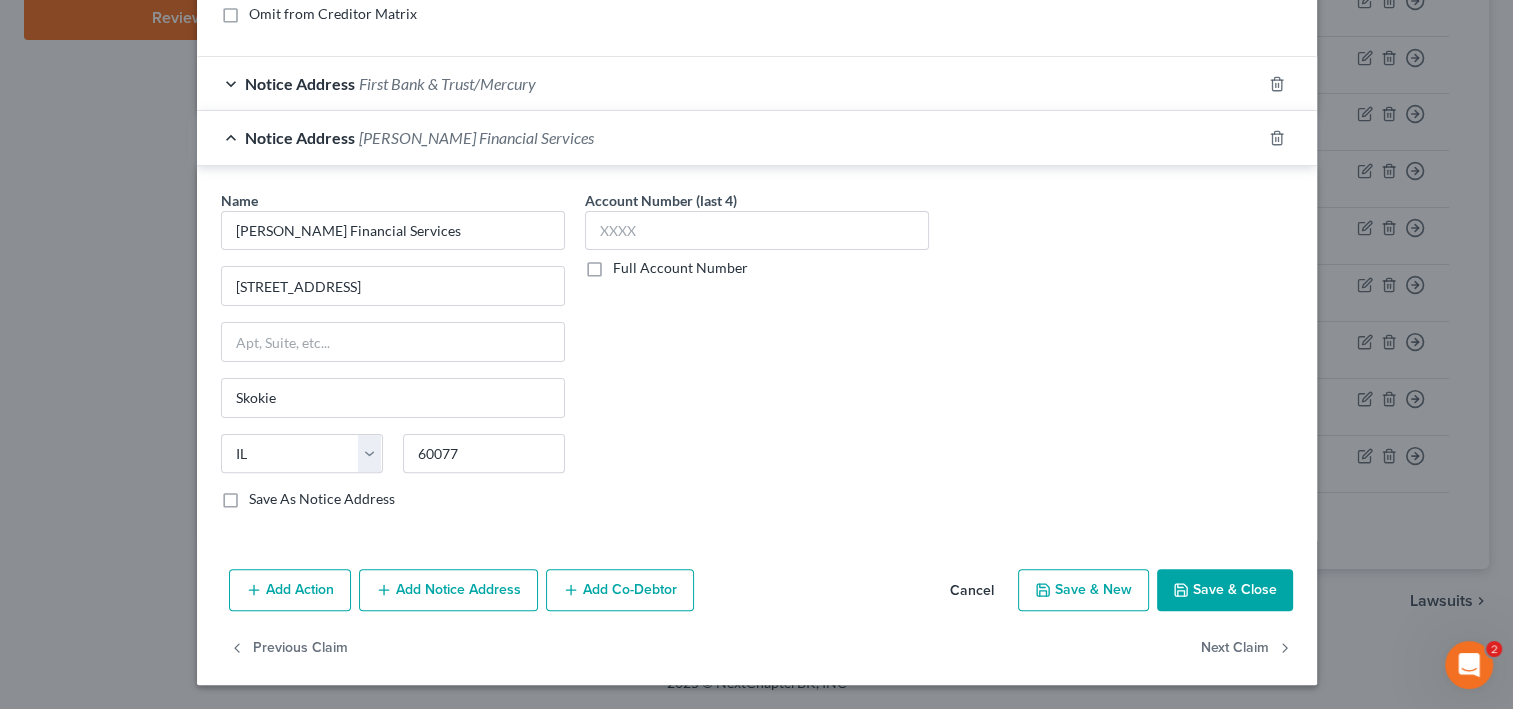 scroll, scrollTop: 762, scrollLeft: 0, axis: vertical 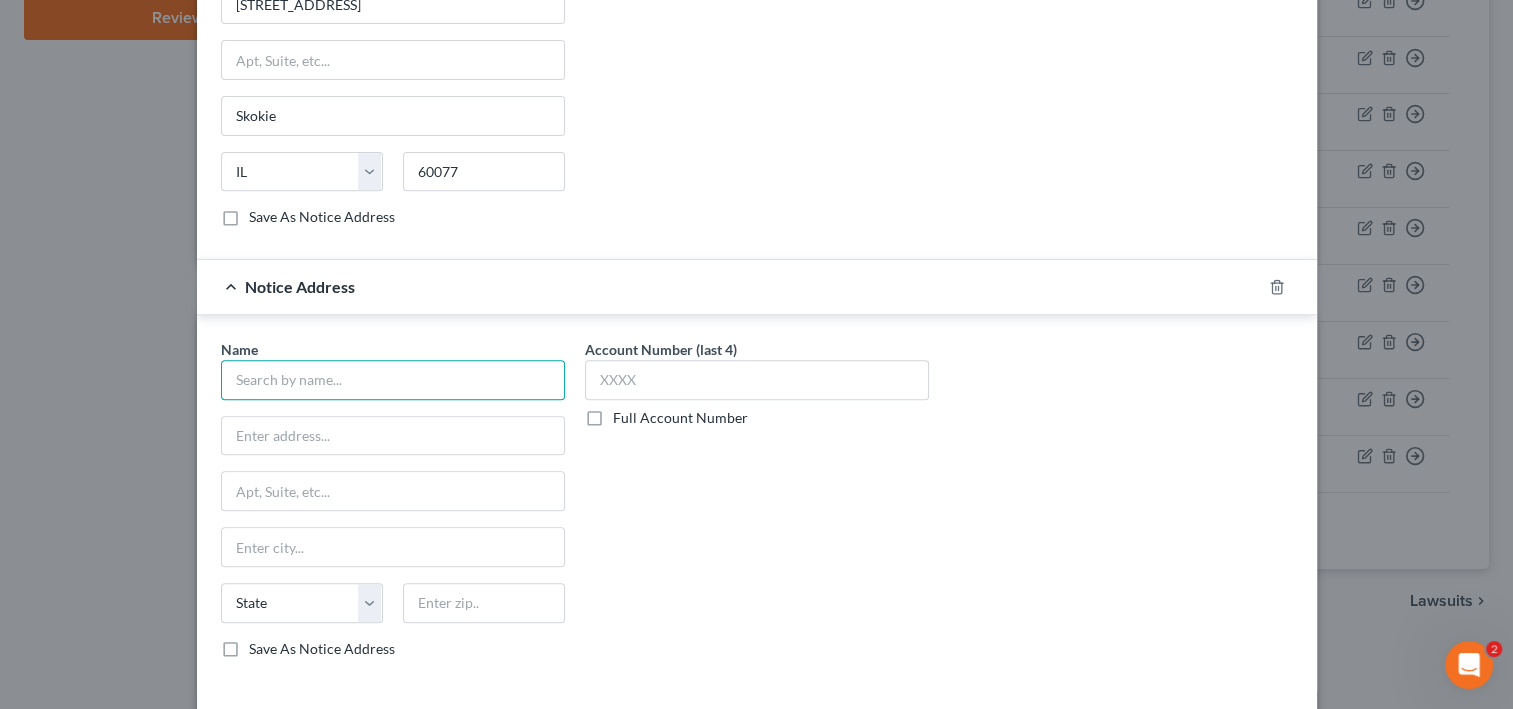 click at bounding box center (393, 380) 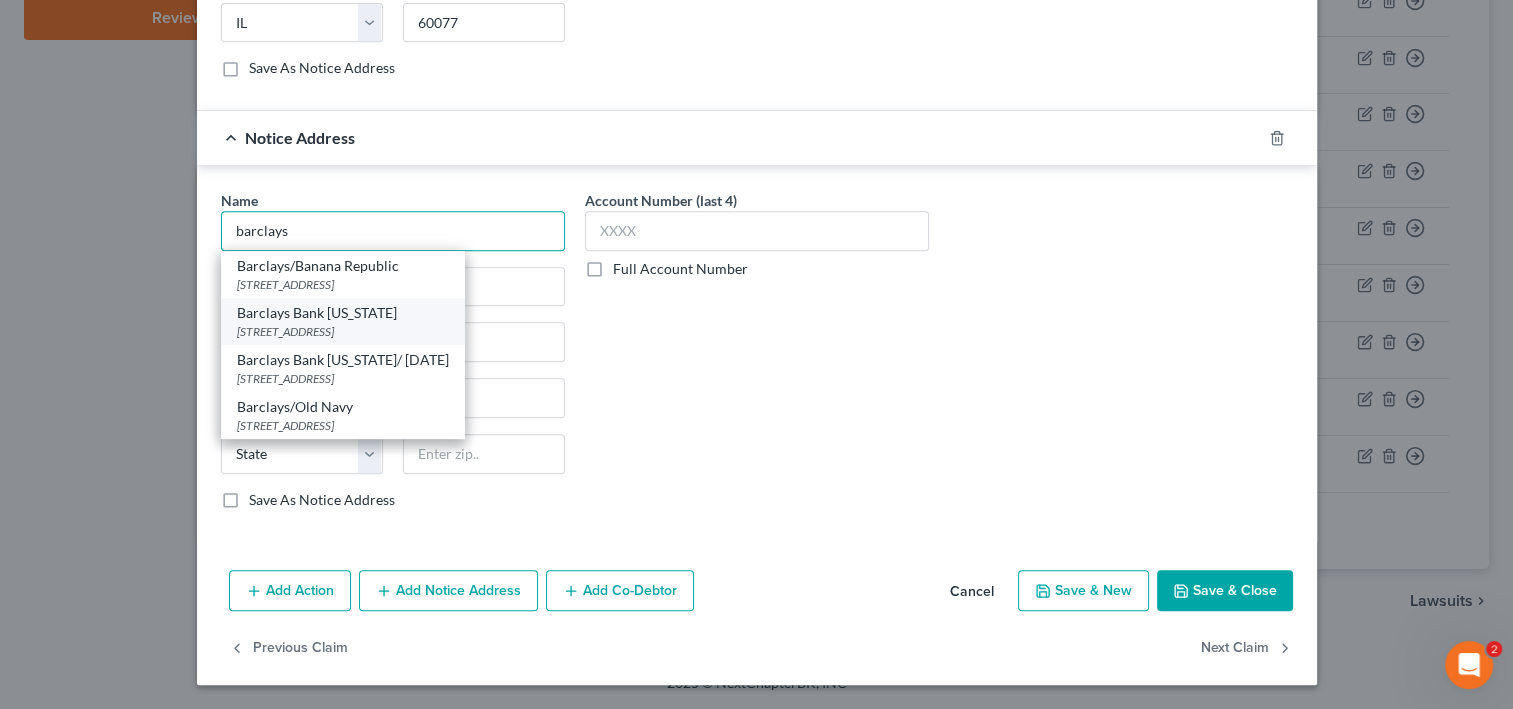 scroll, scrollTop: 1002, scrollLeft: 0, axis: vertical 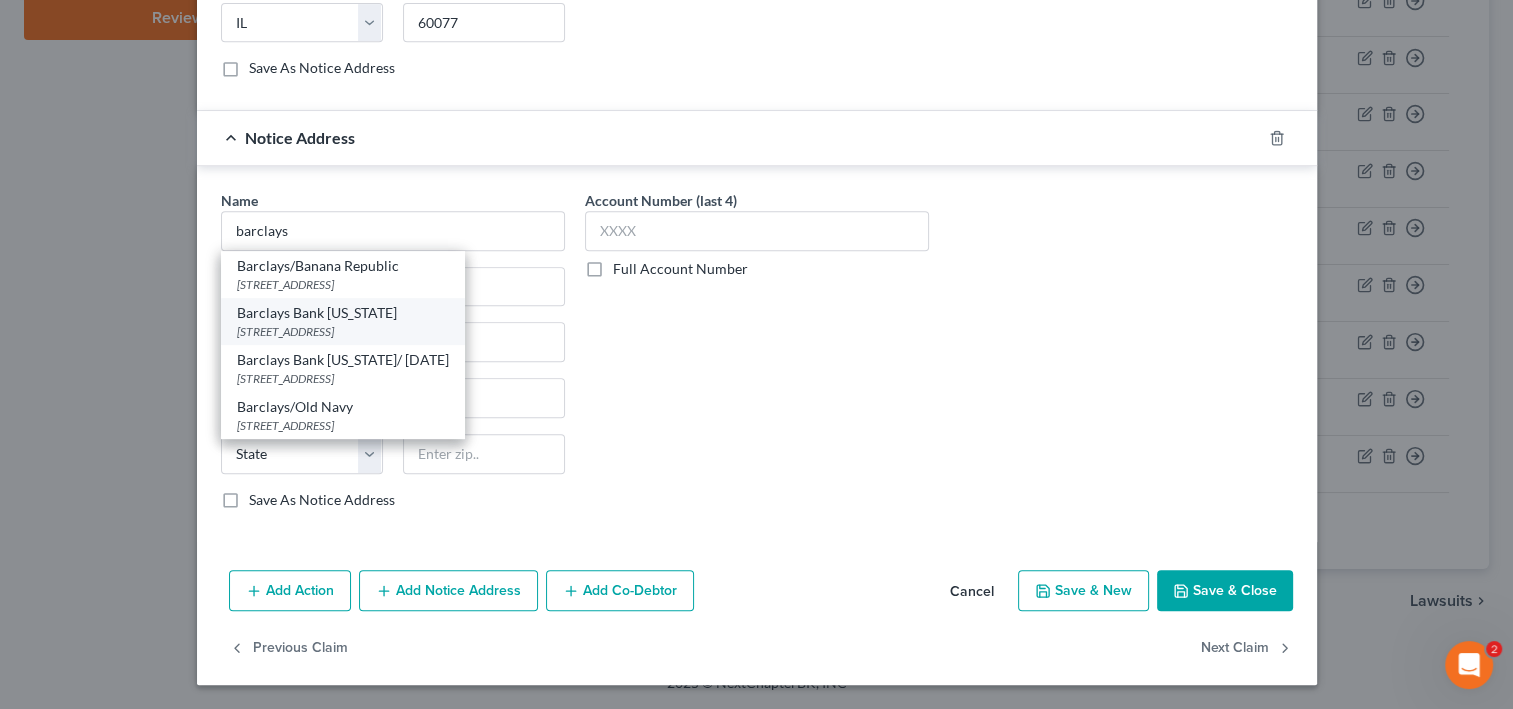 click on "Barclays Bank [US_STATE]" at bounding box center (343, 313) 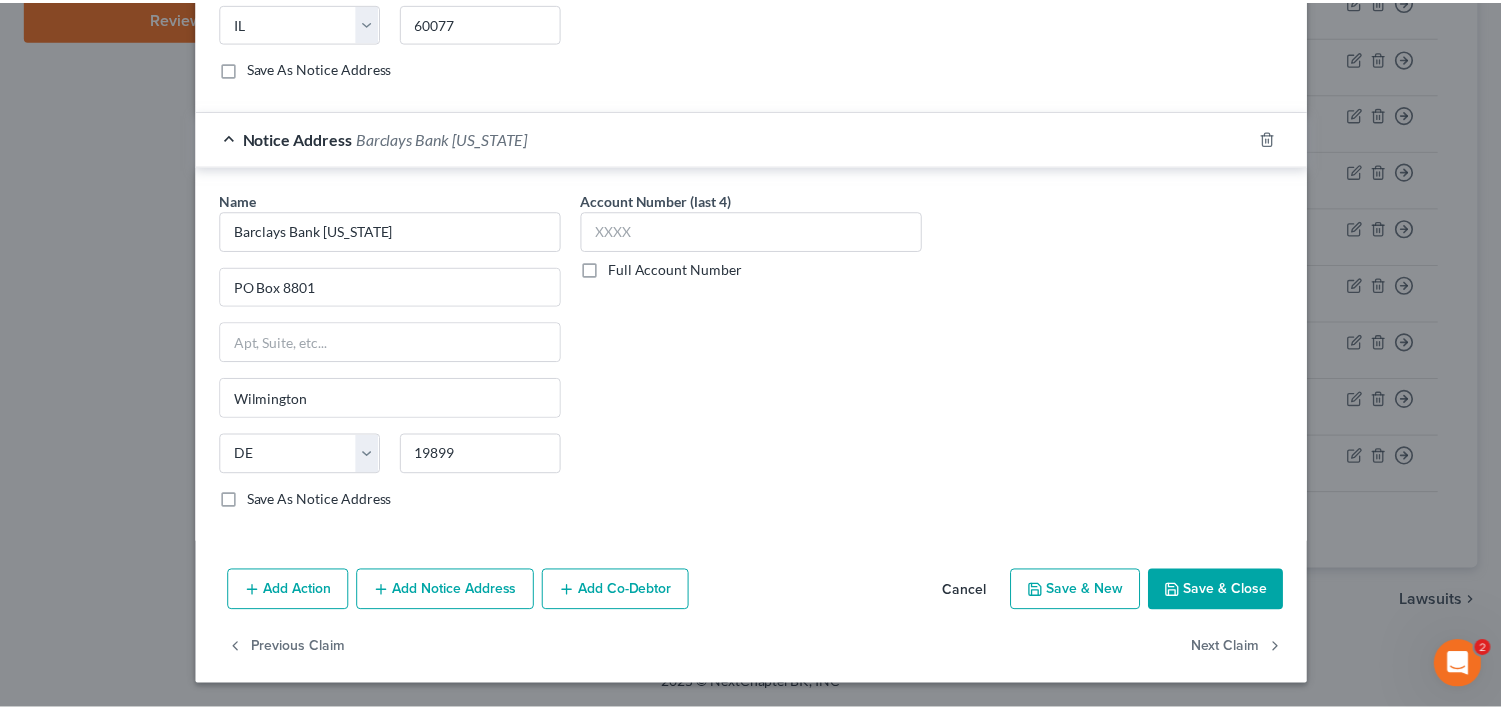 scroll, scrollTop: 1296, scrollLeft: 0, axis: vertical 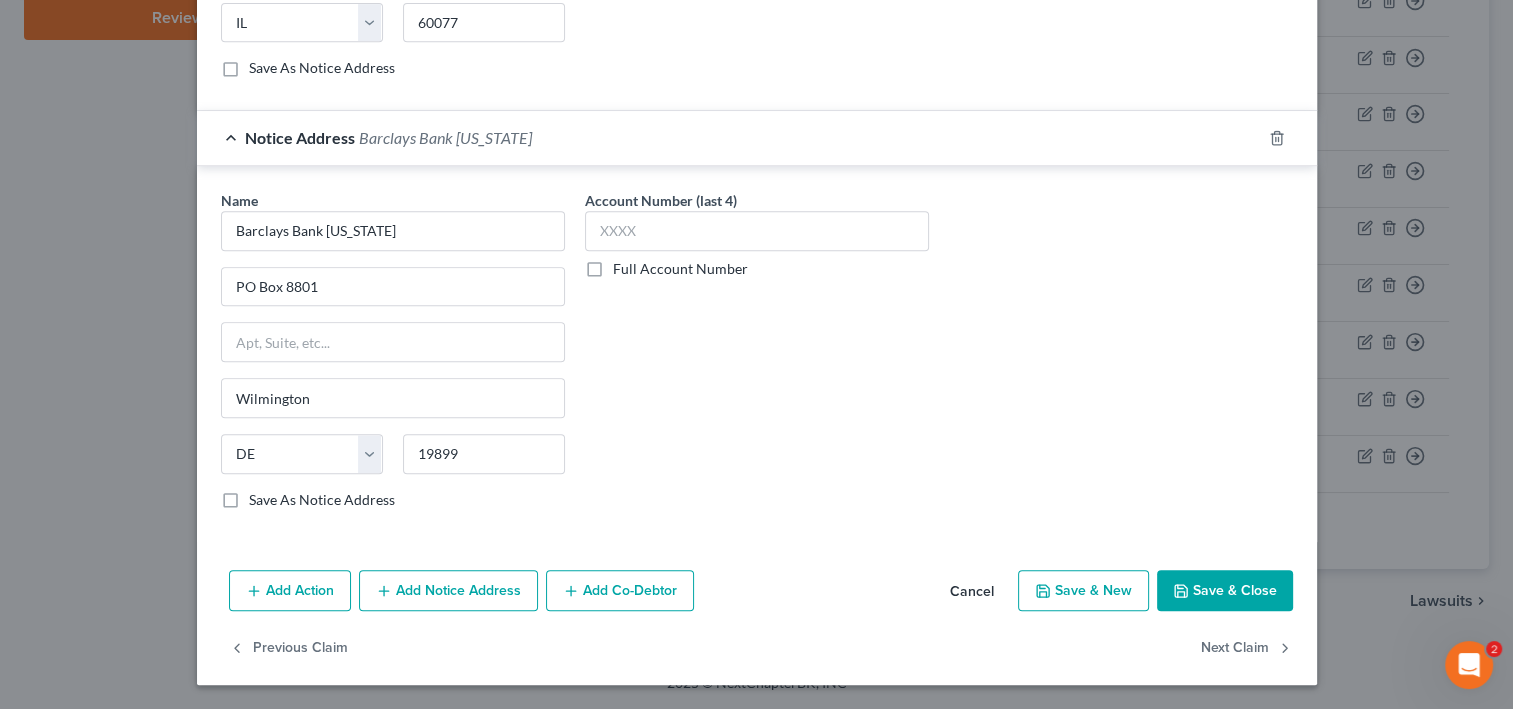 click on "Save & Close" at bounding box center (1225, 591) 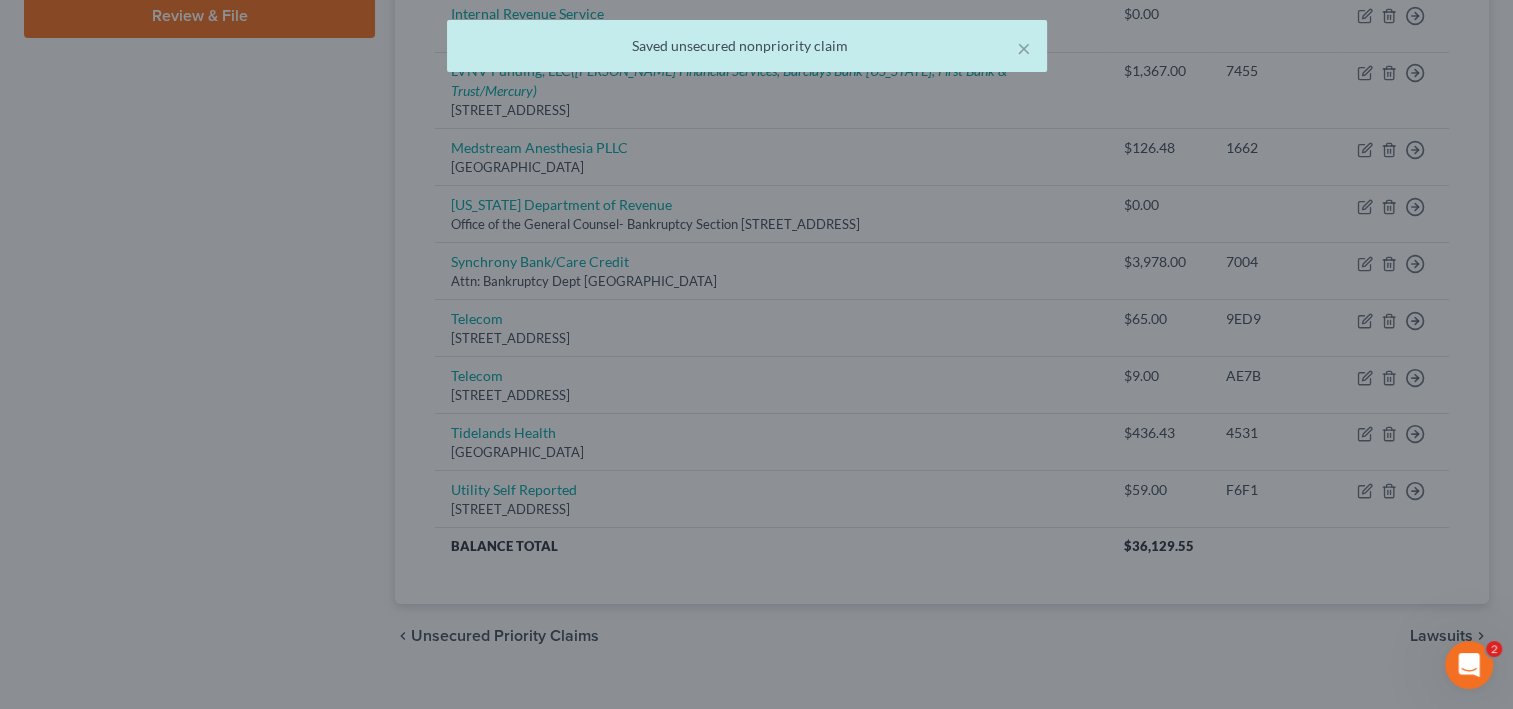 scroll, scrollTop: 0, scrollLeft: 0, axis: both 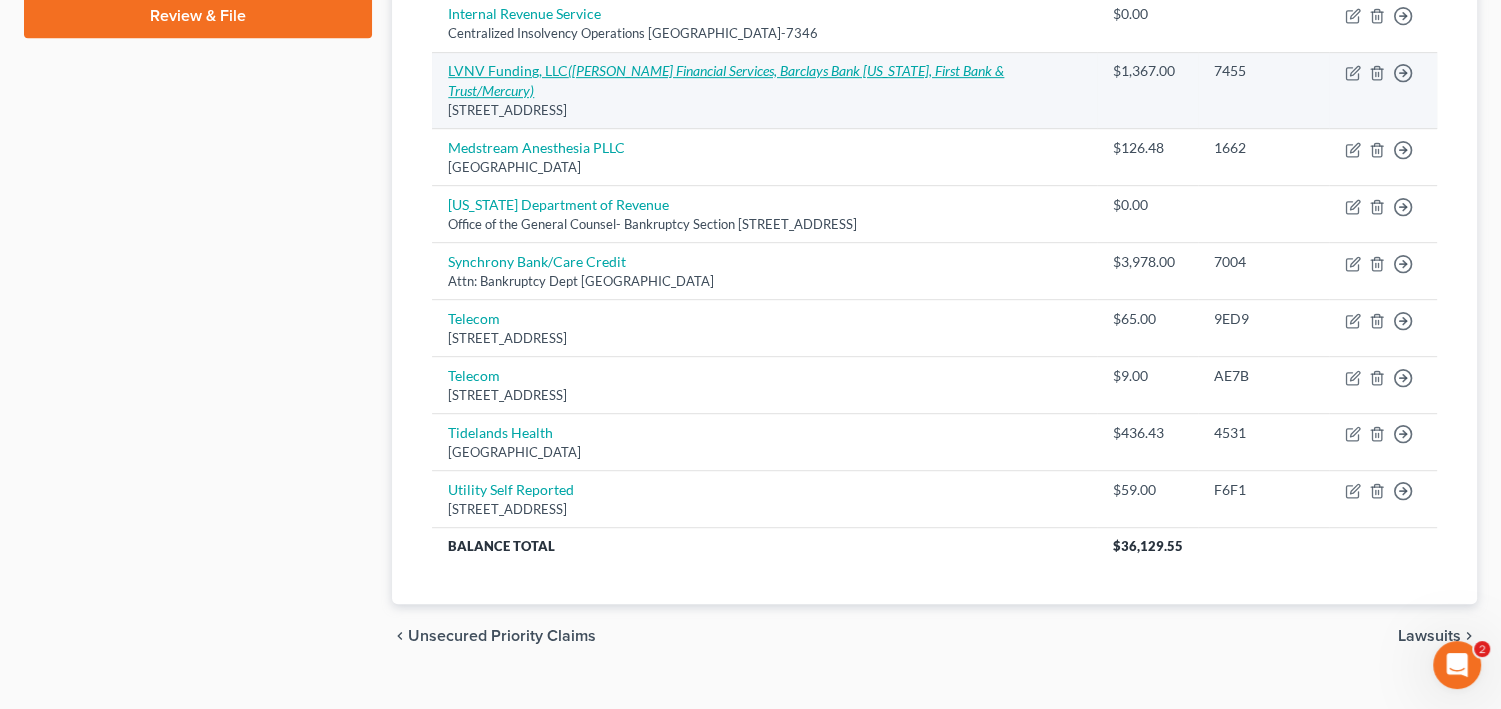click on "LVNV Funding, LLC  ([PERSON_NAME] Financial Services, Barclays Bank [US_STATE], First Bank & Trust/Mercury)" at bounding box center [726, 80] 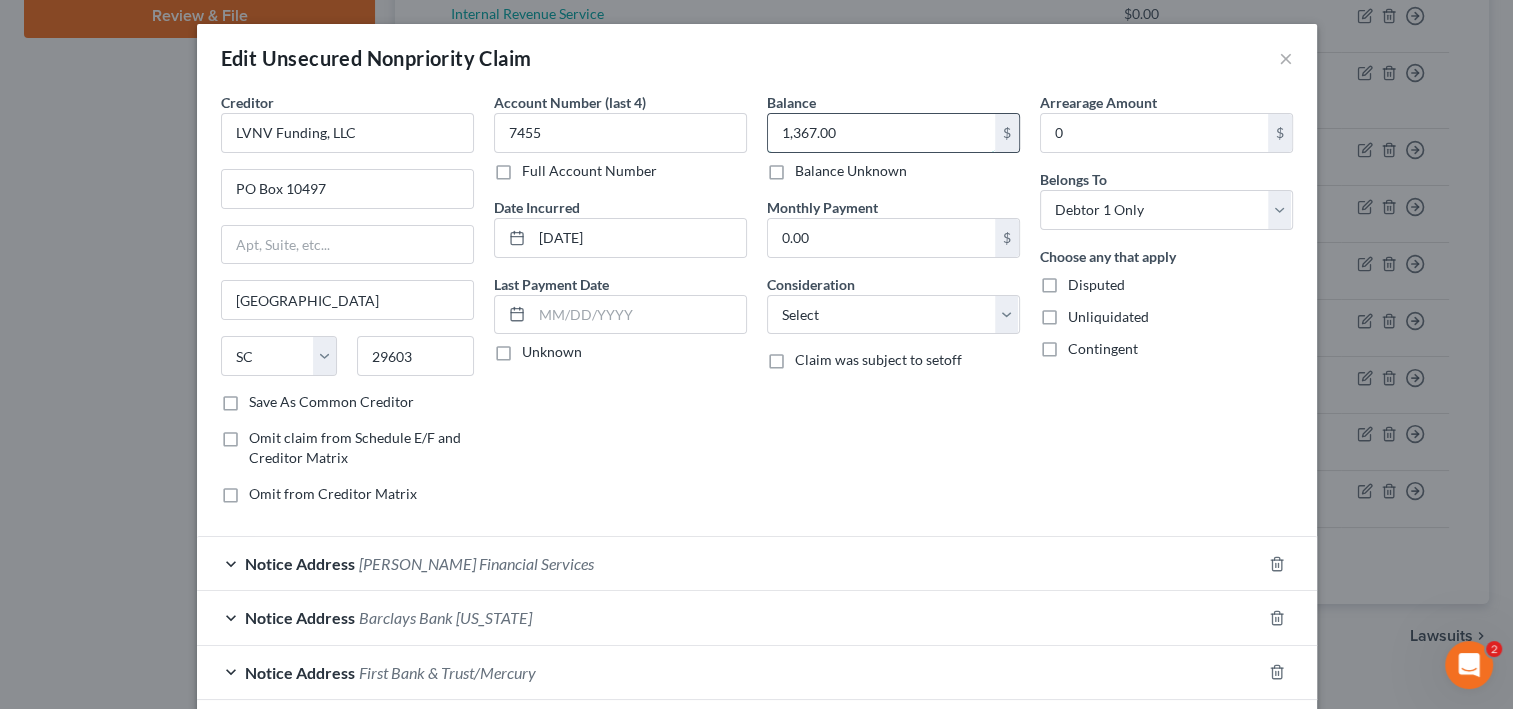 click on "1,367.00" at bounding box center (881, 133) 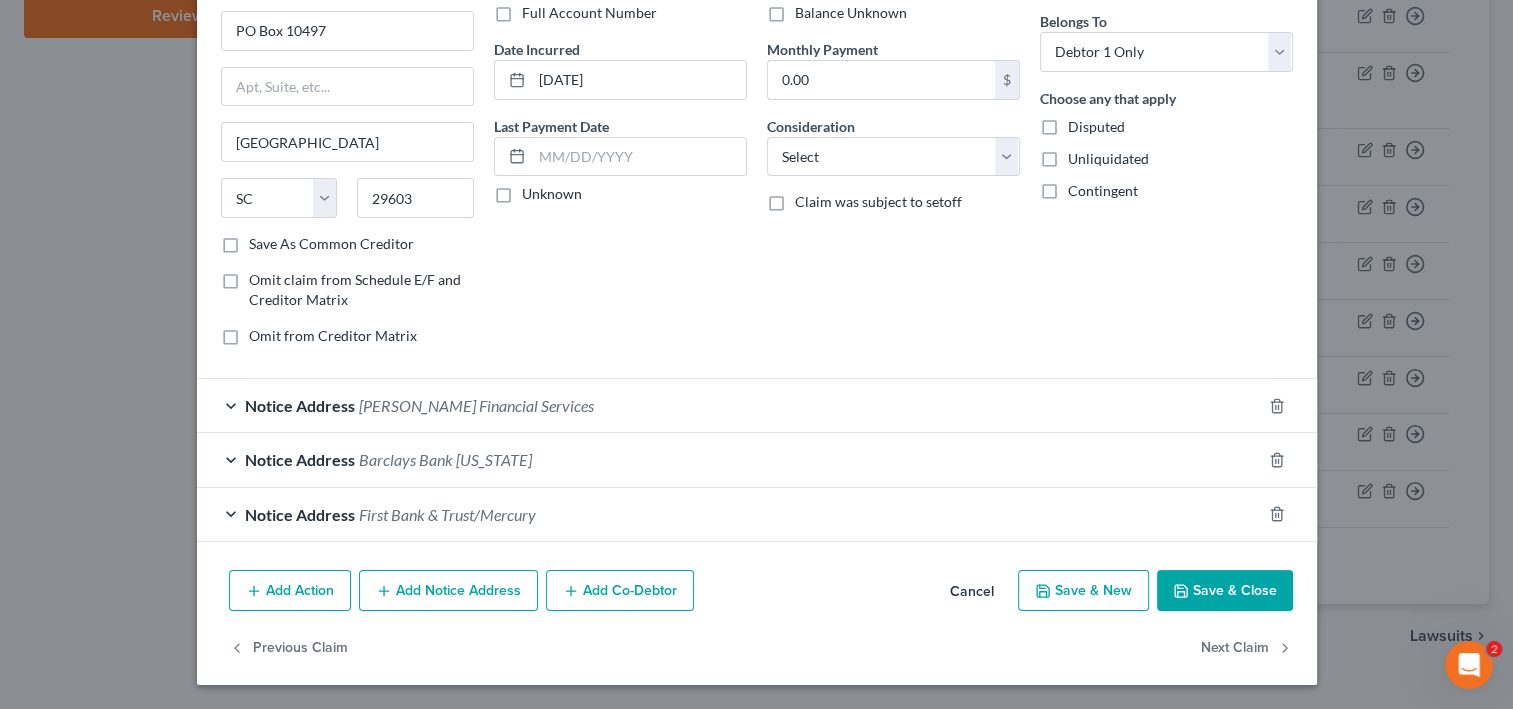 scroll, scrollTop: 364, scrollLeft: 0, axis: vertical 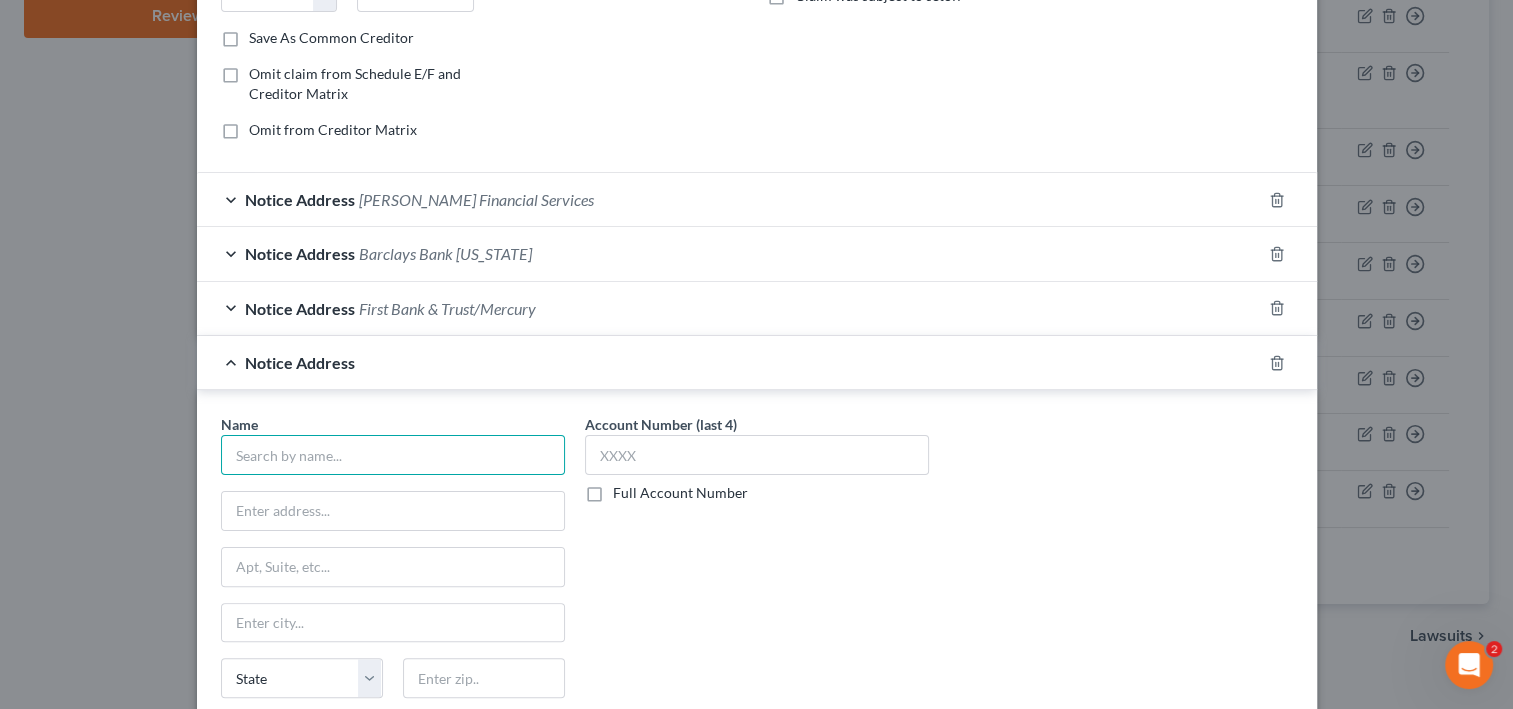 click at bounding box center (393, 455) 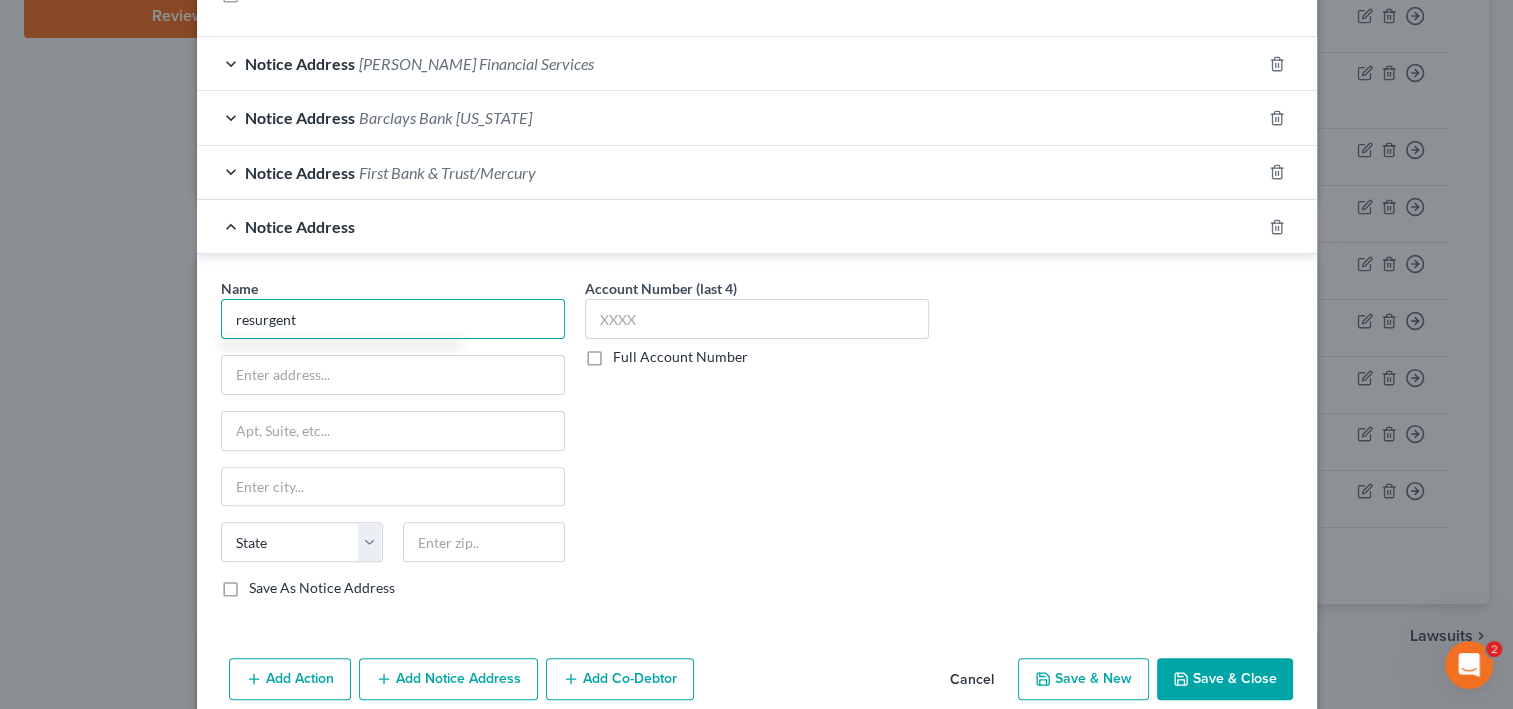 scroll, scrollTop: 764, scrollLeft: 0, axis: vertical 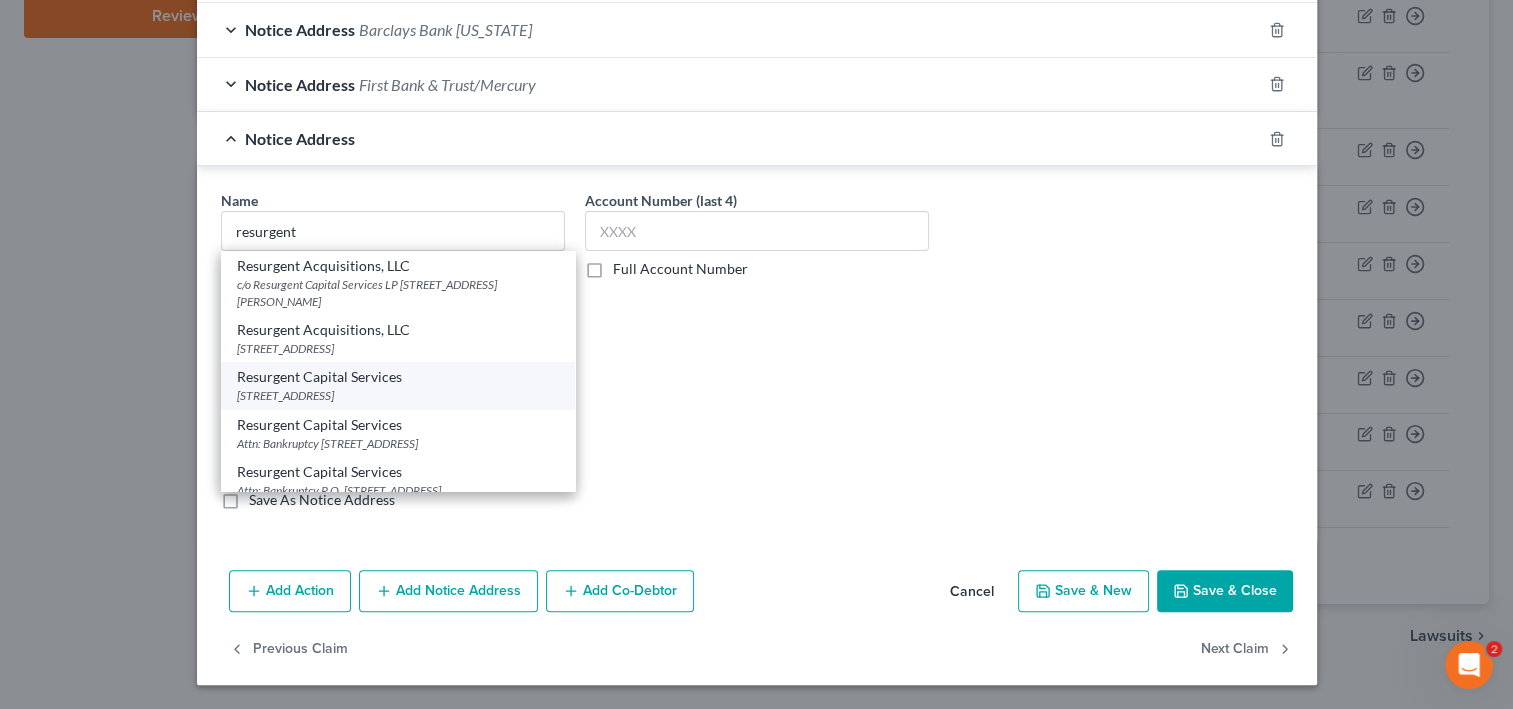 click on "Resurgent Capital Services" at bounding box center [398, 377] 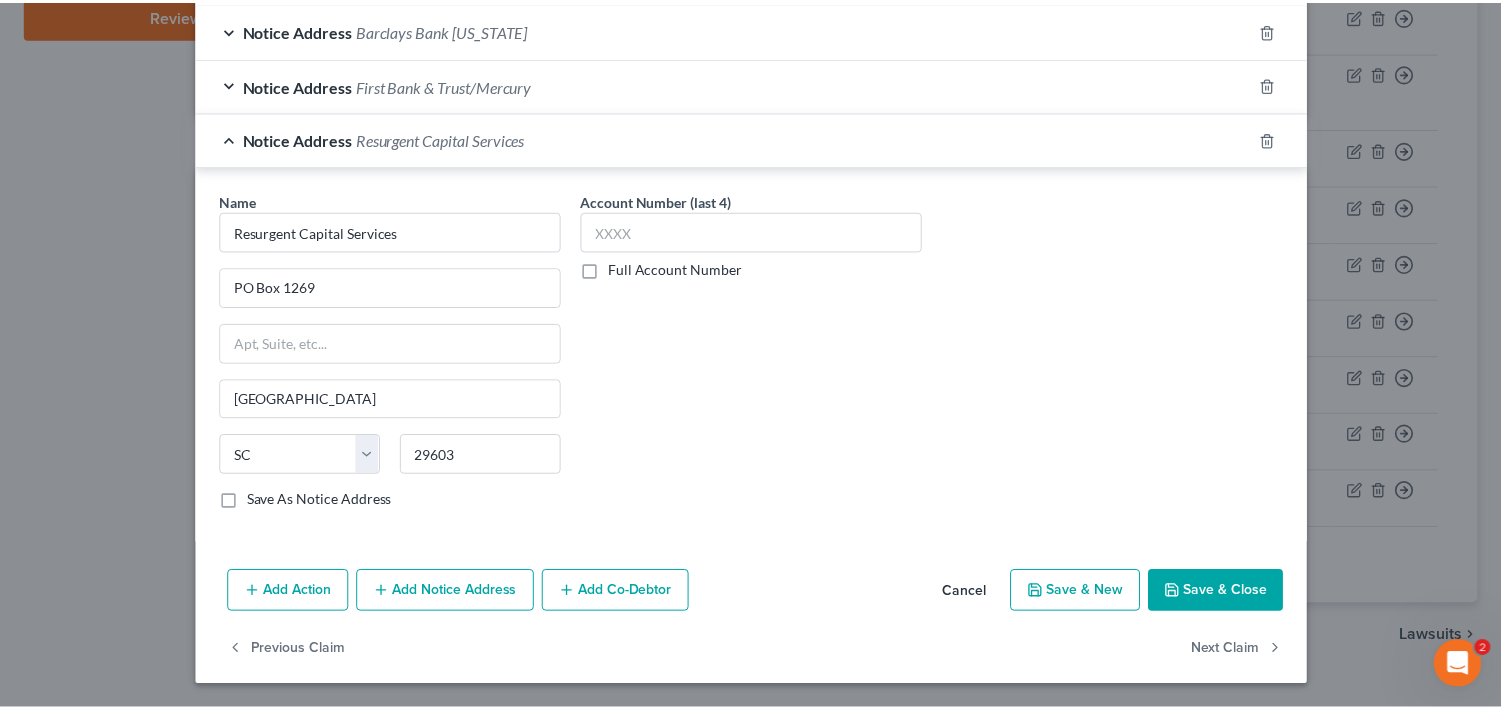 scroll, scrollTop: 897, scrollLeft: 0, axis: vertical 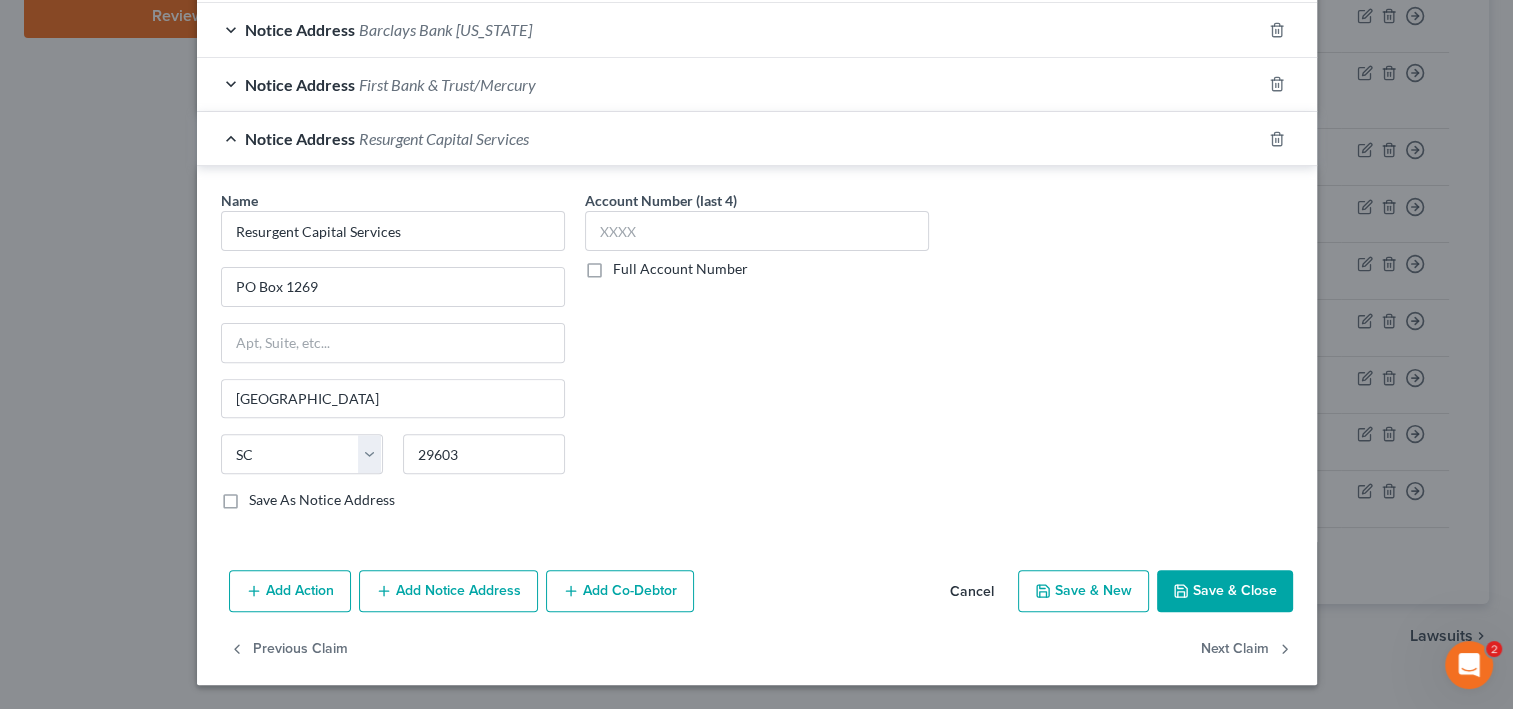 click on "Save & Close" at bounding box center (1225, 591) 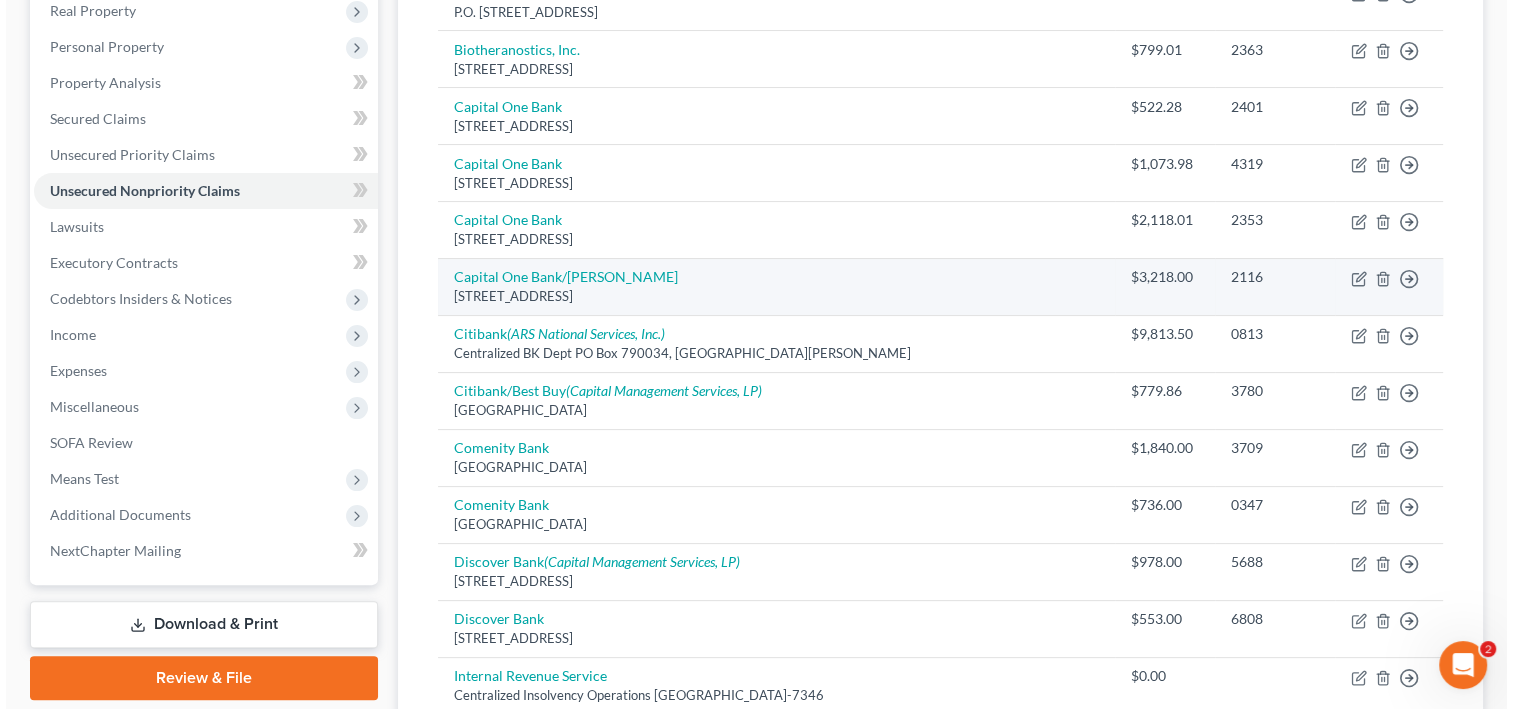 scroll, scrollTop: 221, scrollLeft: 0, axis: vertical 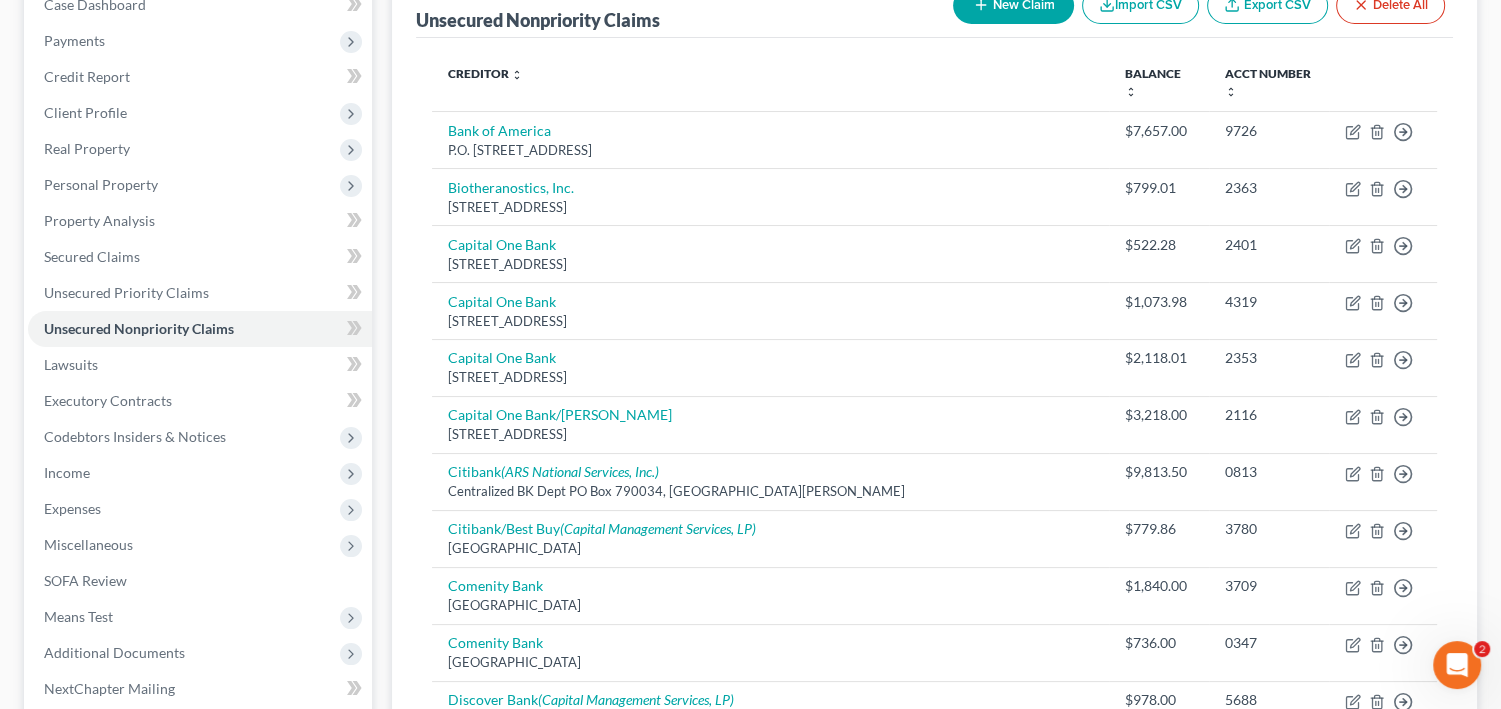 click on "New Claim" at bounding box center (1013, 5) 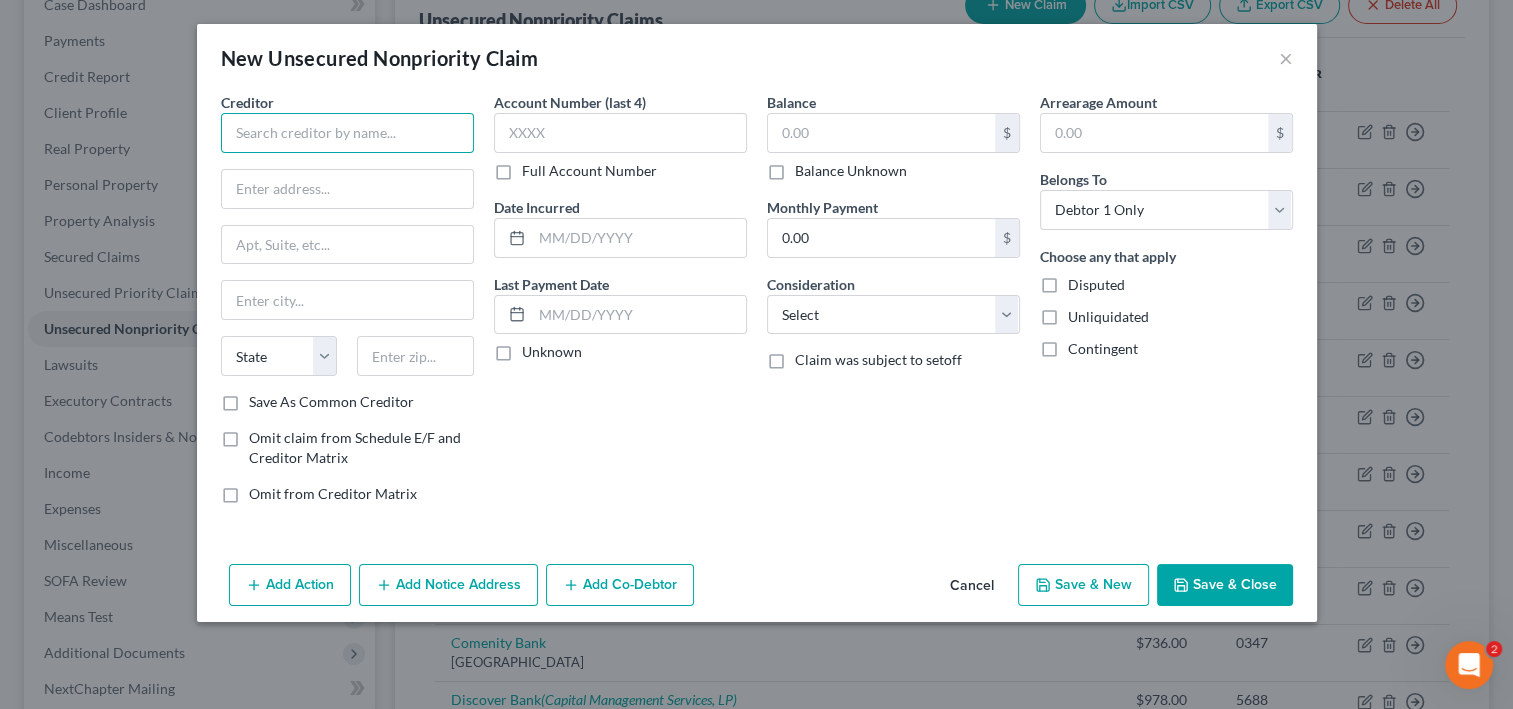 click at bounding box center [347, 133] 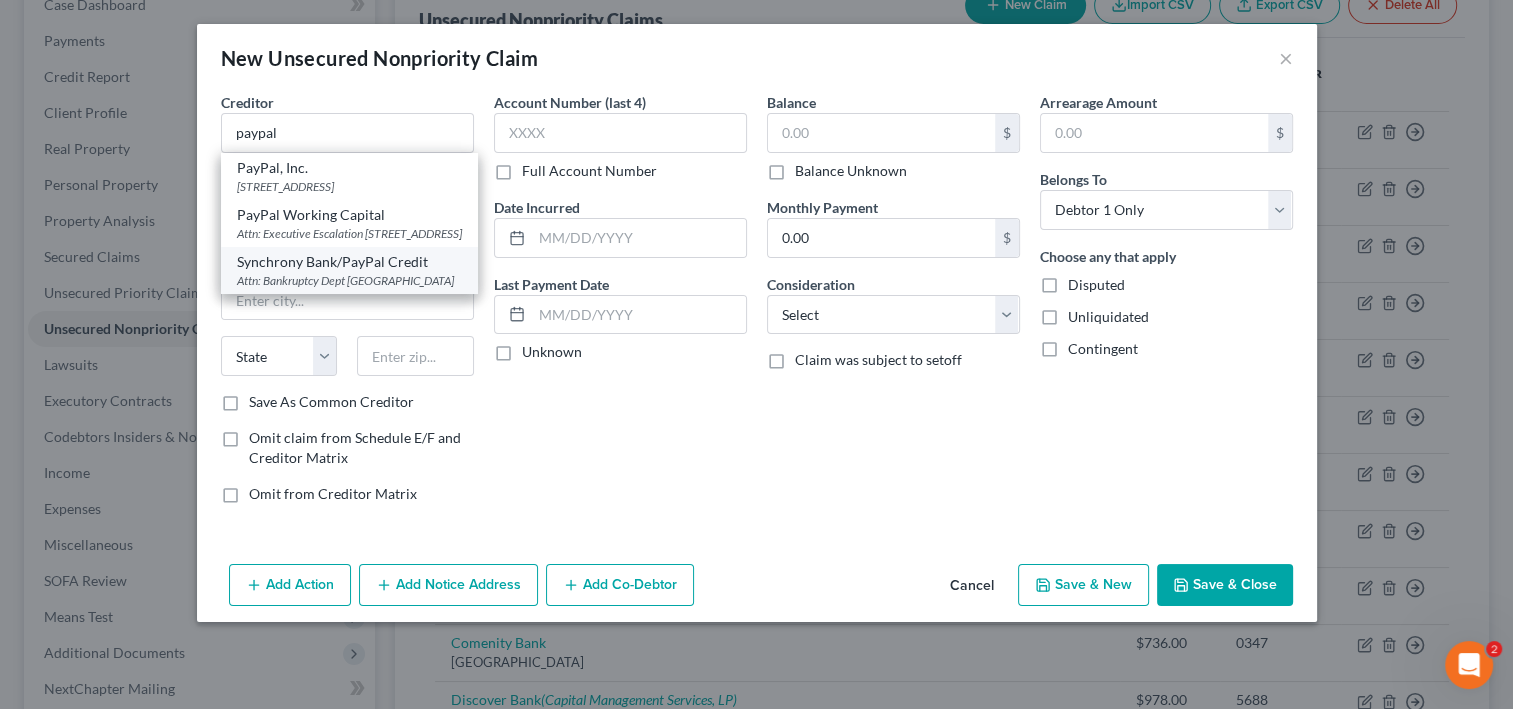 click on "Synchrony Bank/PayPal Credit" at bounding box center (349, 262) 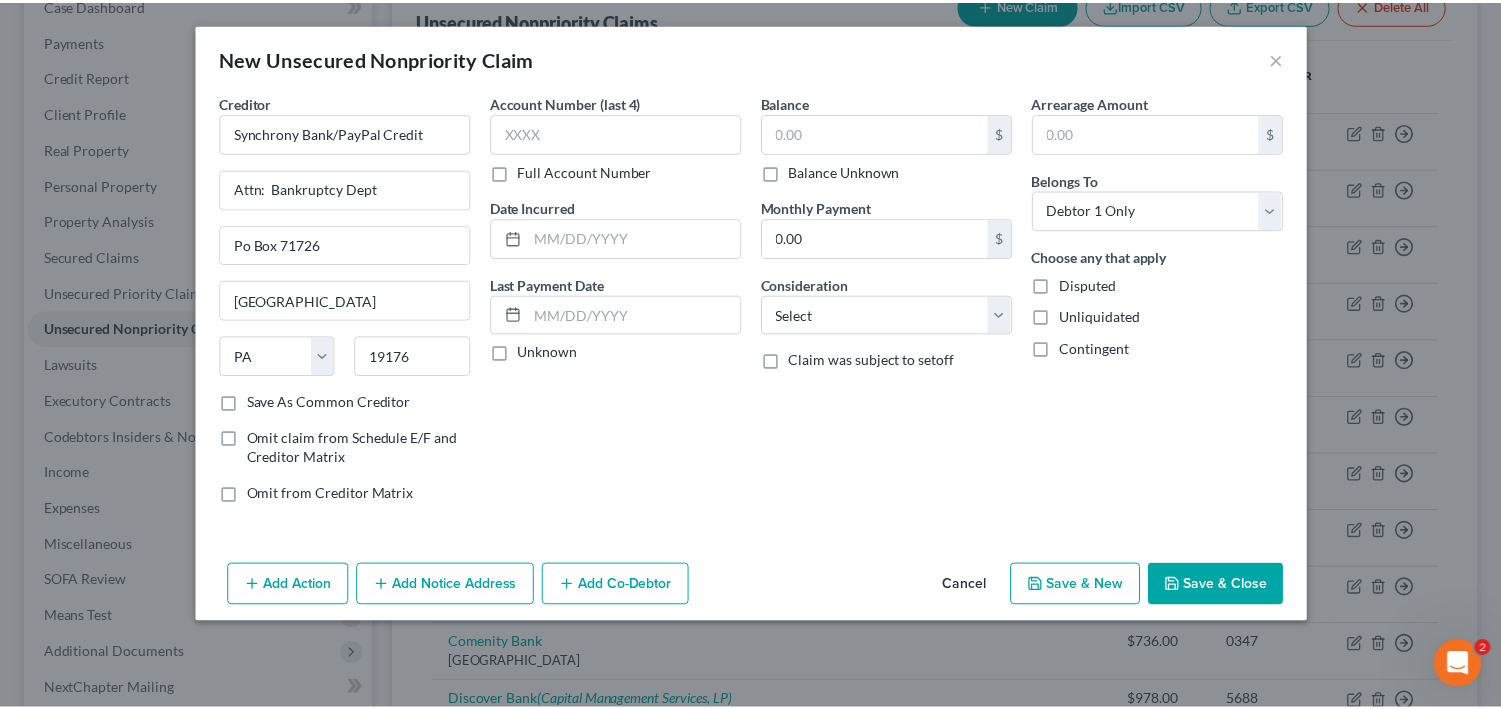 scroll, scrollTop: 80, scrollLeft: 0, axis: vertical 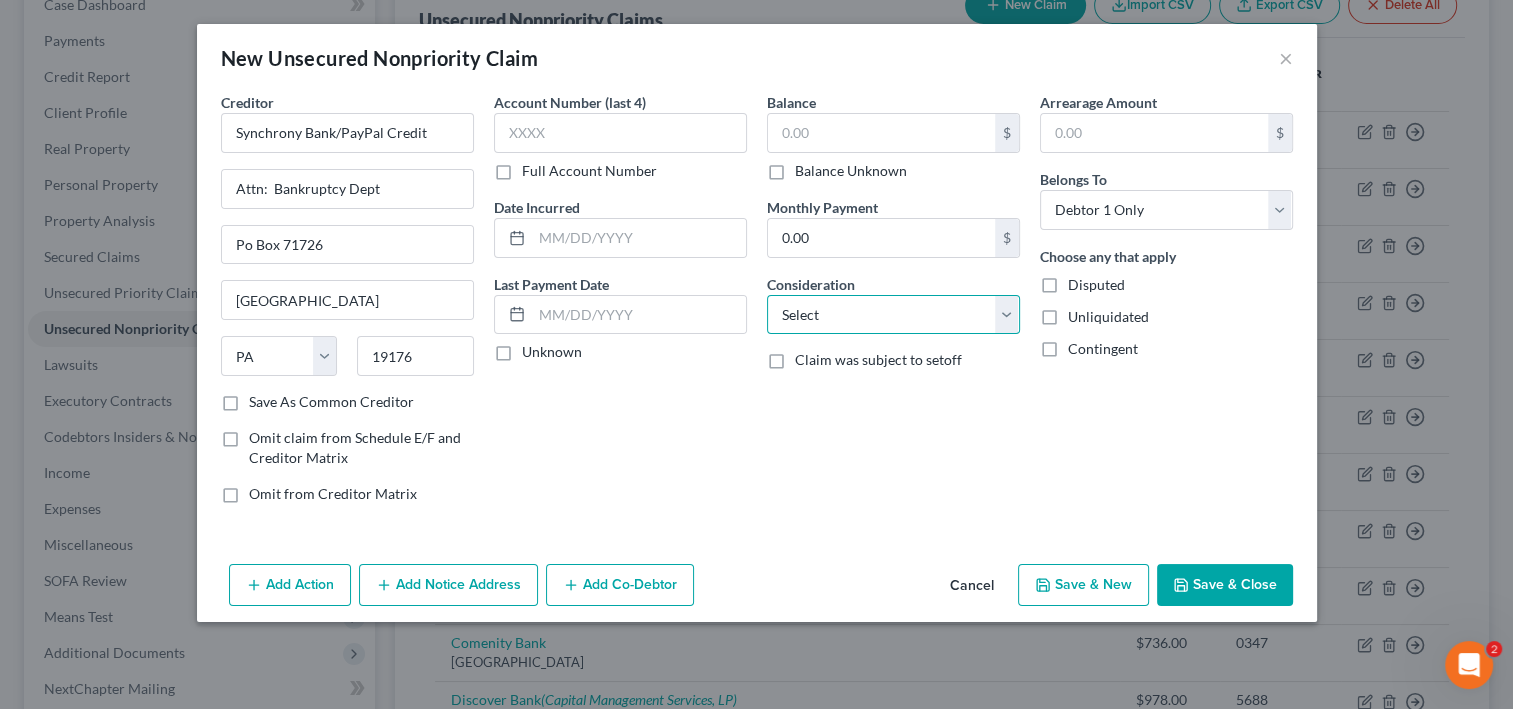 click on "Select Cable / Satellite Services Collection Agency Credit Card Debt Debt Counseling / Attorneys Deficiency Balance Domestic Support Obligations Home / Car Repairs Income Taxes Judgment Liens Medical Services Monies Loaned / Advanced Mortgage Obligation From Divorce Or Separation Obligation To Pensions Other Overdrawn Bank Account Promised To Help Pay Creditors Student Loans Suppliers And Vendors Telephone / Internet Services Utility Services" at bounding box center [893, 315] 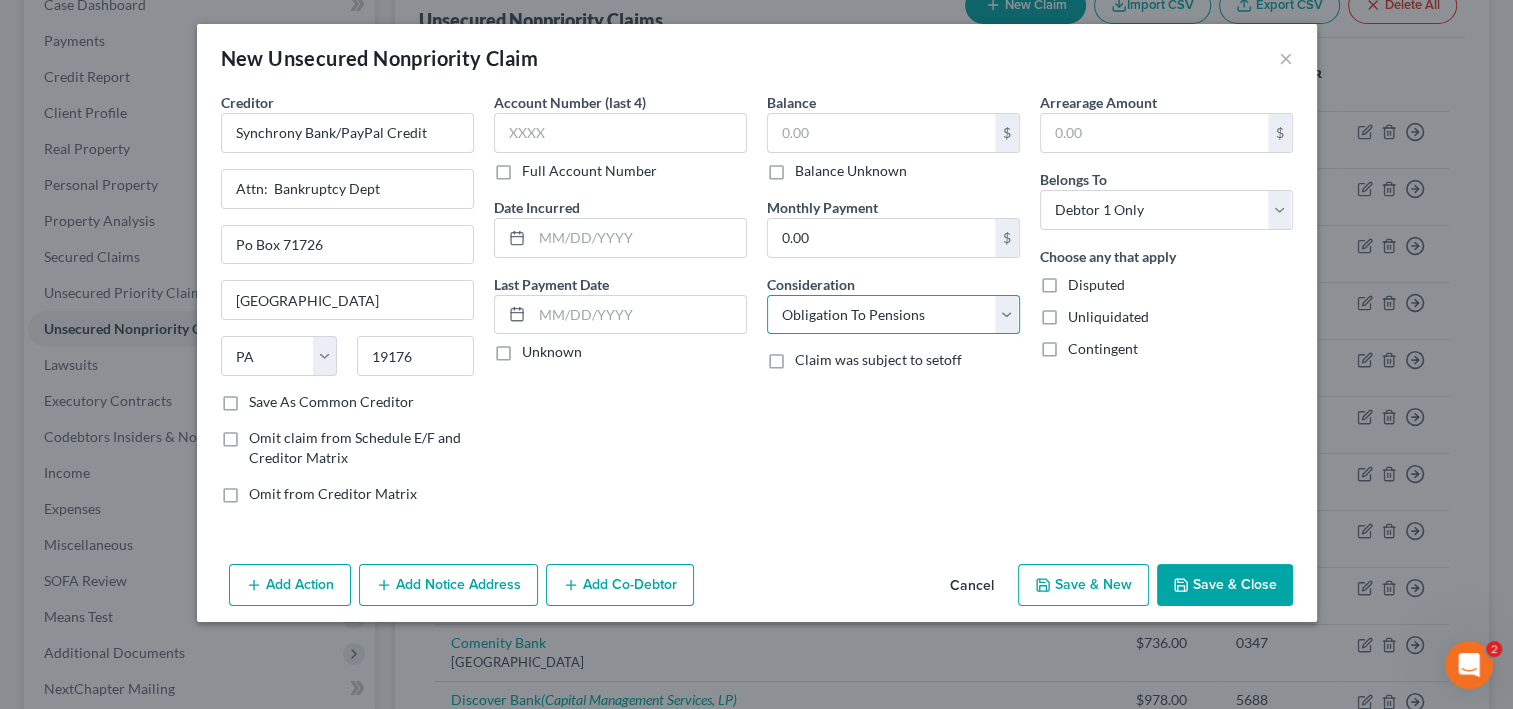 click on "Select Cable / Satellite Services Collection Agency Credit Card Debt Debt Counseling / Attorneys Deficiency Balance Domestic Support Obligations Home / Car Repairs Income Taxes Judgment Liens Medical Services Monies Loaned / Advanced Mortgage Obligation From Divorce Or Separation Obligation To Pensions Other Overdrawn Bank Account Promised To Help Pay Creditors Student Loans Suppliers And Vendors Telephone / Internet Services Utility Services" at bounding box center [893, 315] 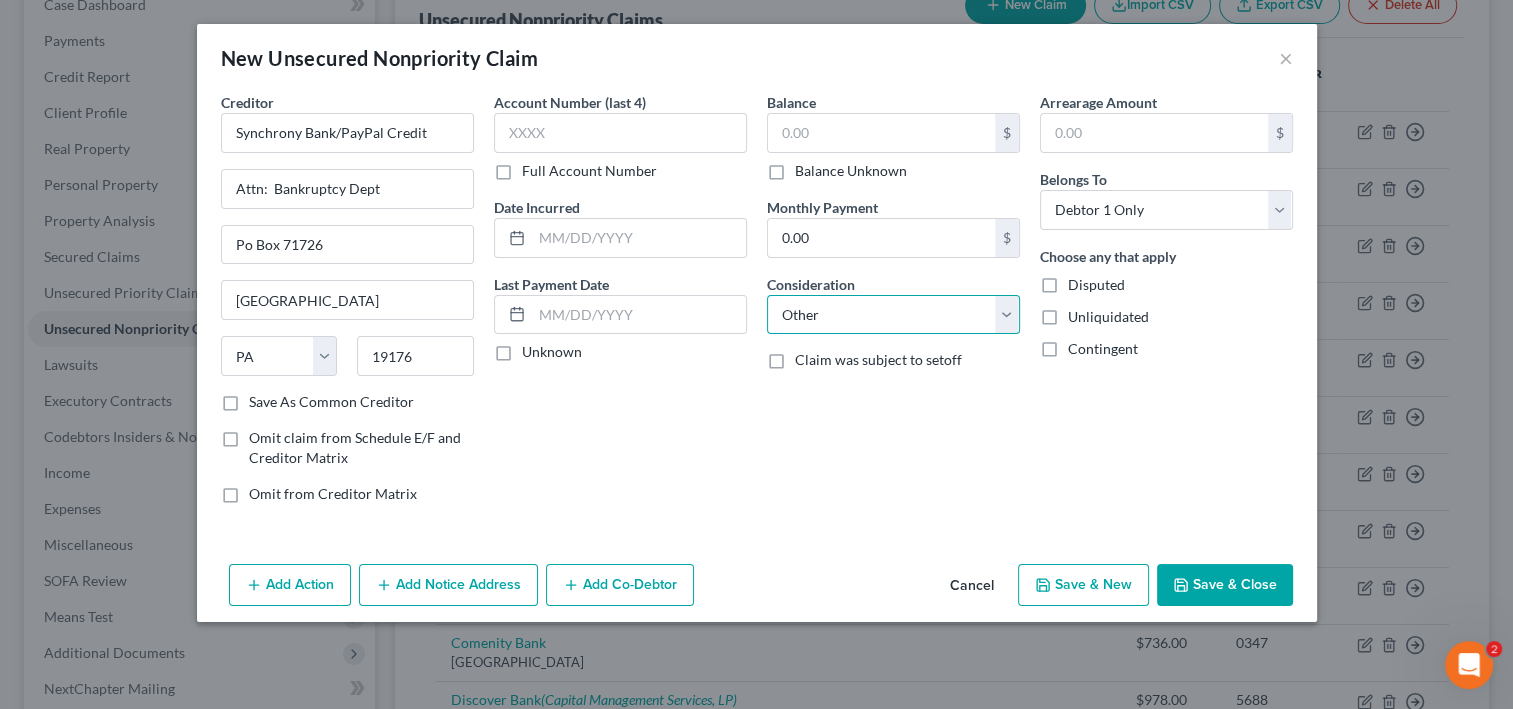 click on "Select Cable / Satellite Services Collection Agency Credit Card Debt Debt Counseling / Attorneys Deficiency Balance Domestic Support Obligations Home / Car Repairs Income Taxes Judgment Liens Medical Services Monies Loaned / Advanced Mortgage Obligation From Divorce Or Separation Obligation To Pensions Other Overdrawn Bank Account Promised To Help Pay Creditors Student Loans Suppliers And Vendors Telephone / Internet Services Utility Services" at bounding box center (893, 315) 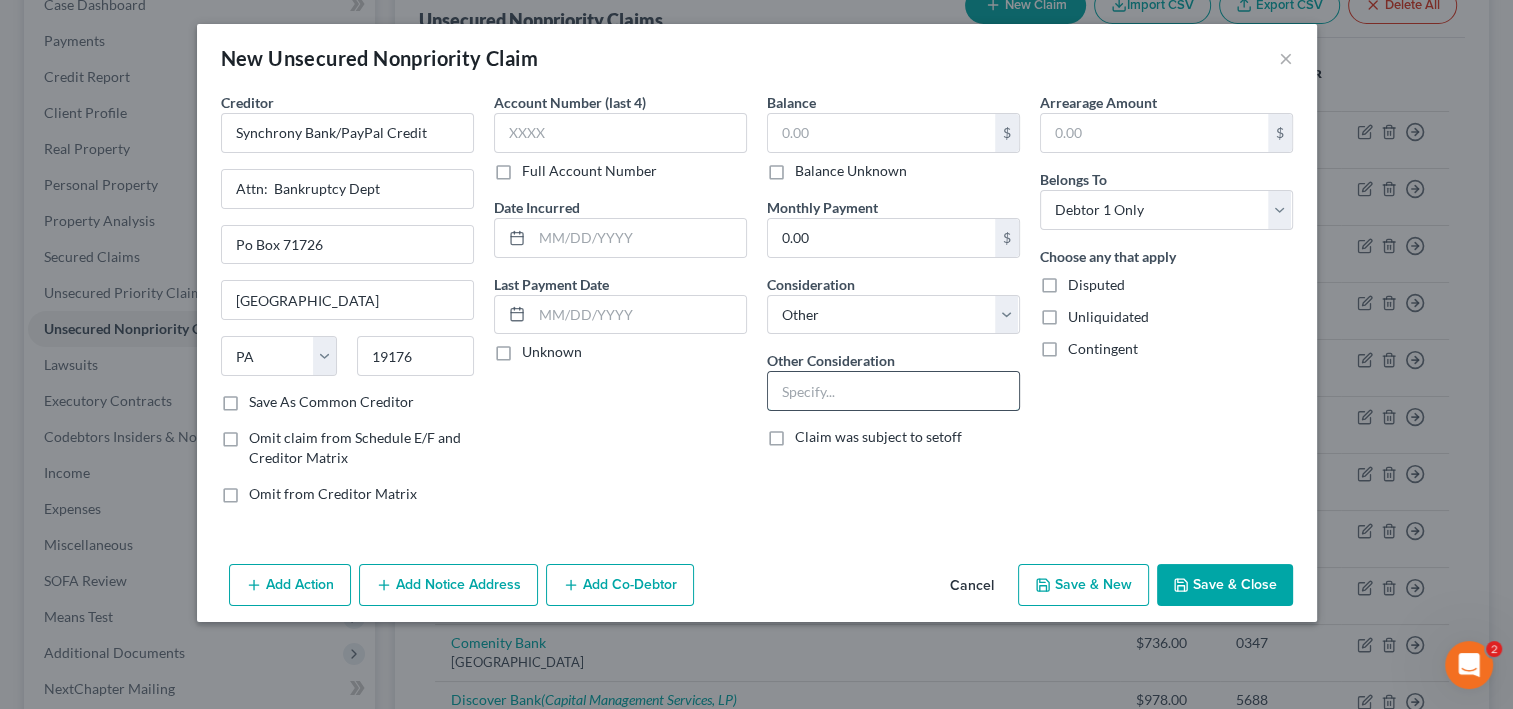 click at bounding box center (893, 391) 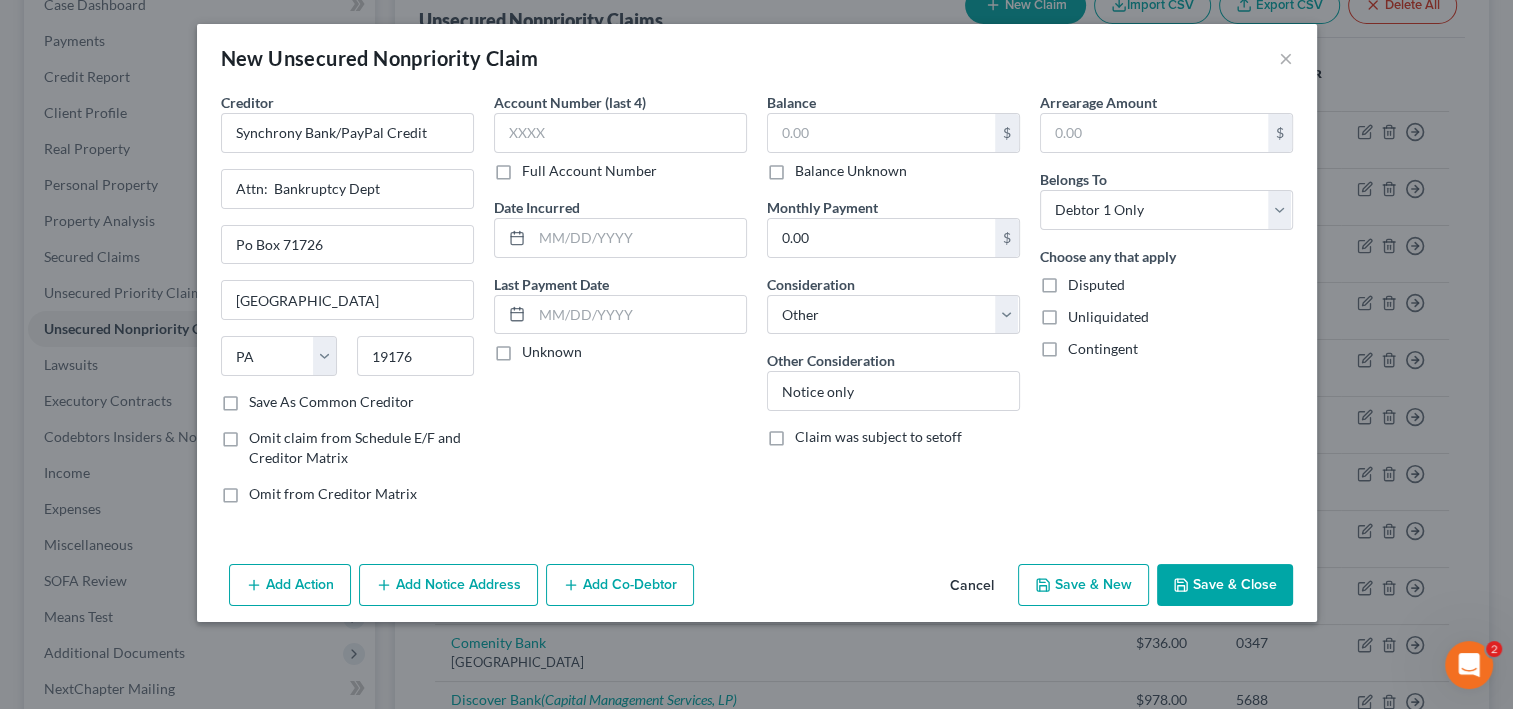 click on "Save & Close" at bounding box center (1225, 585) 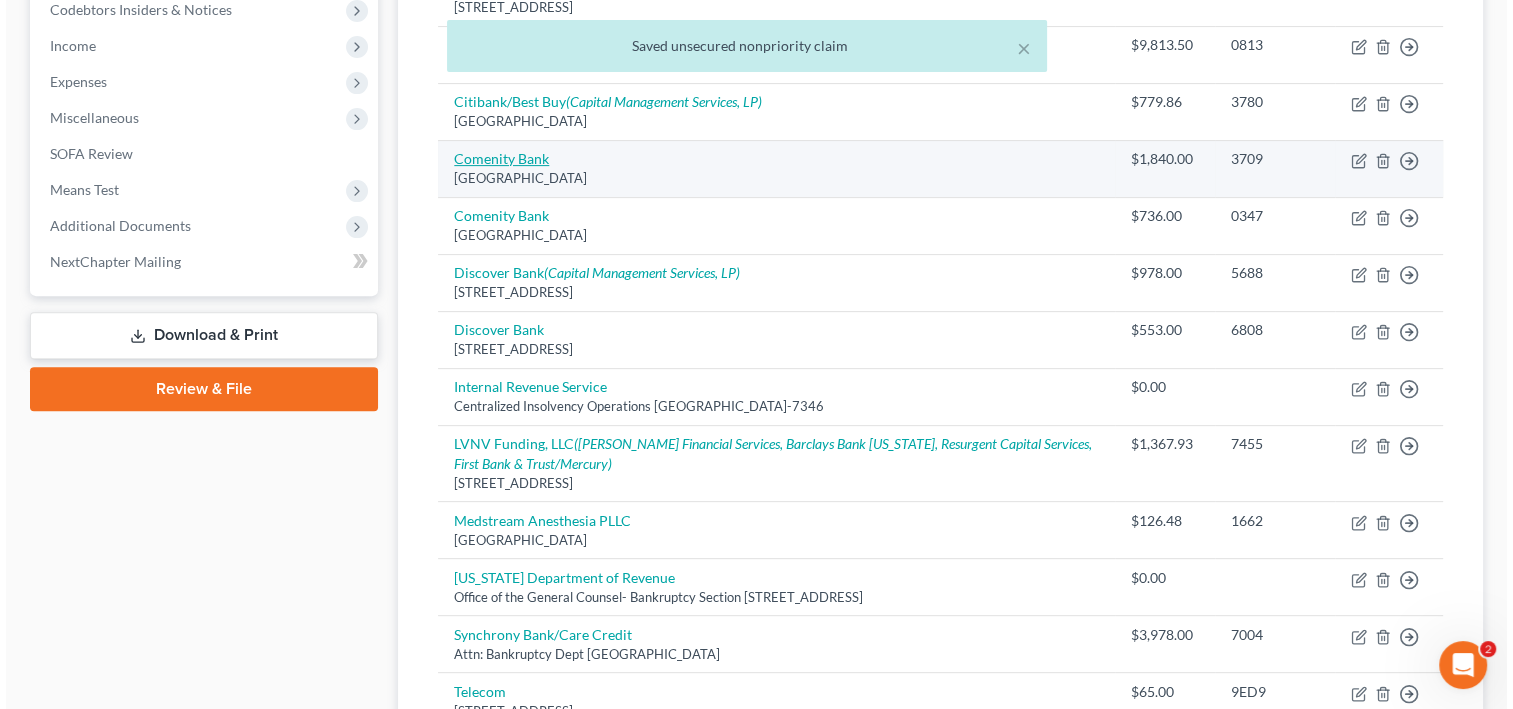 scroll, scrollTop: 701, scrollLeft: 0, axis: vertical 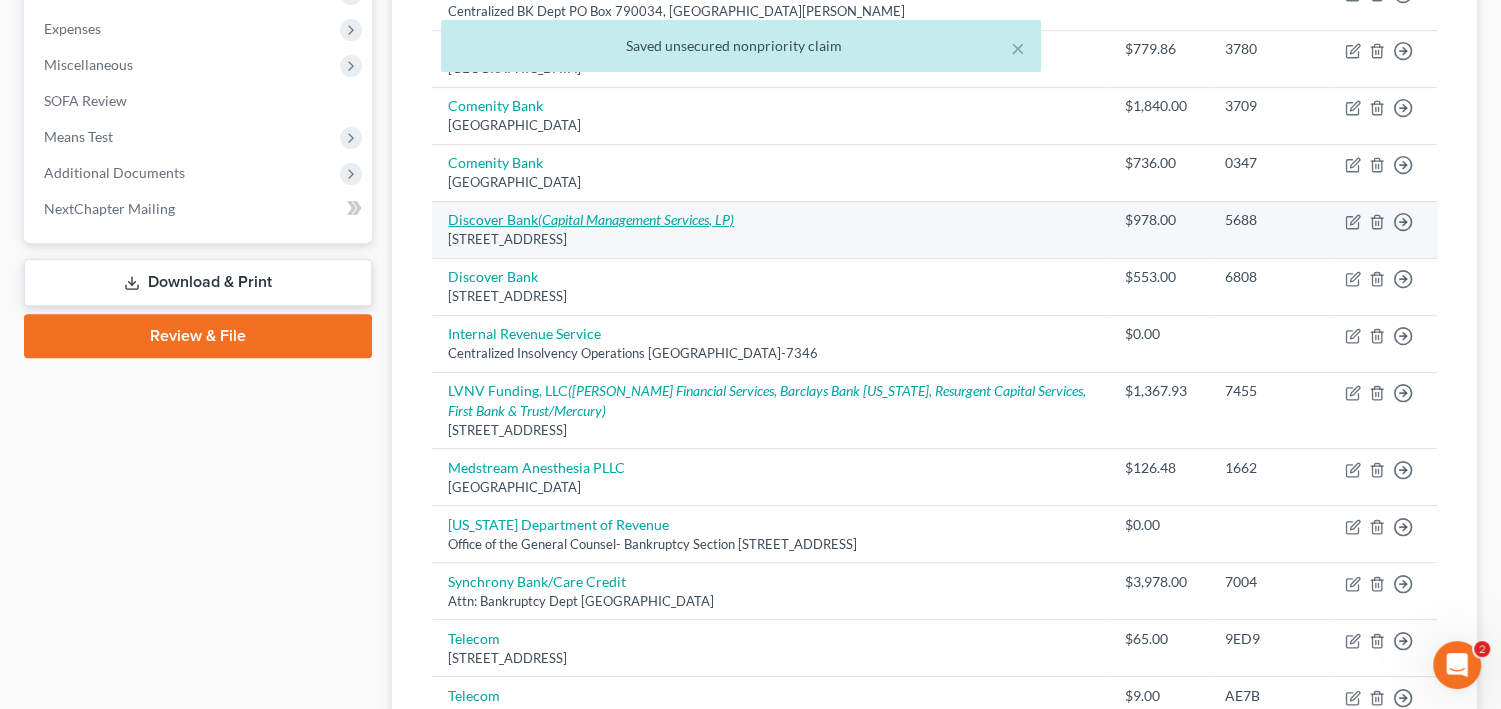 click on "Discover Bank  (Capital Management Services, LP)" at bounding box center [591, 219] 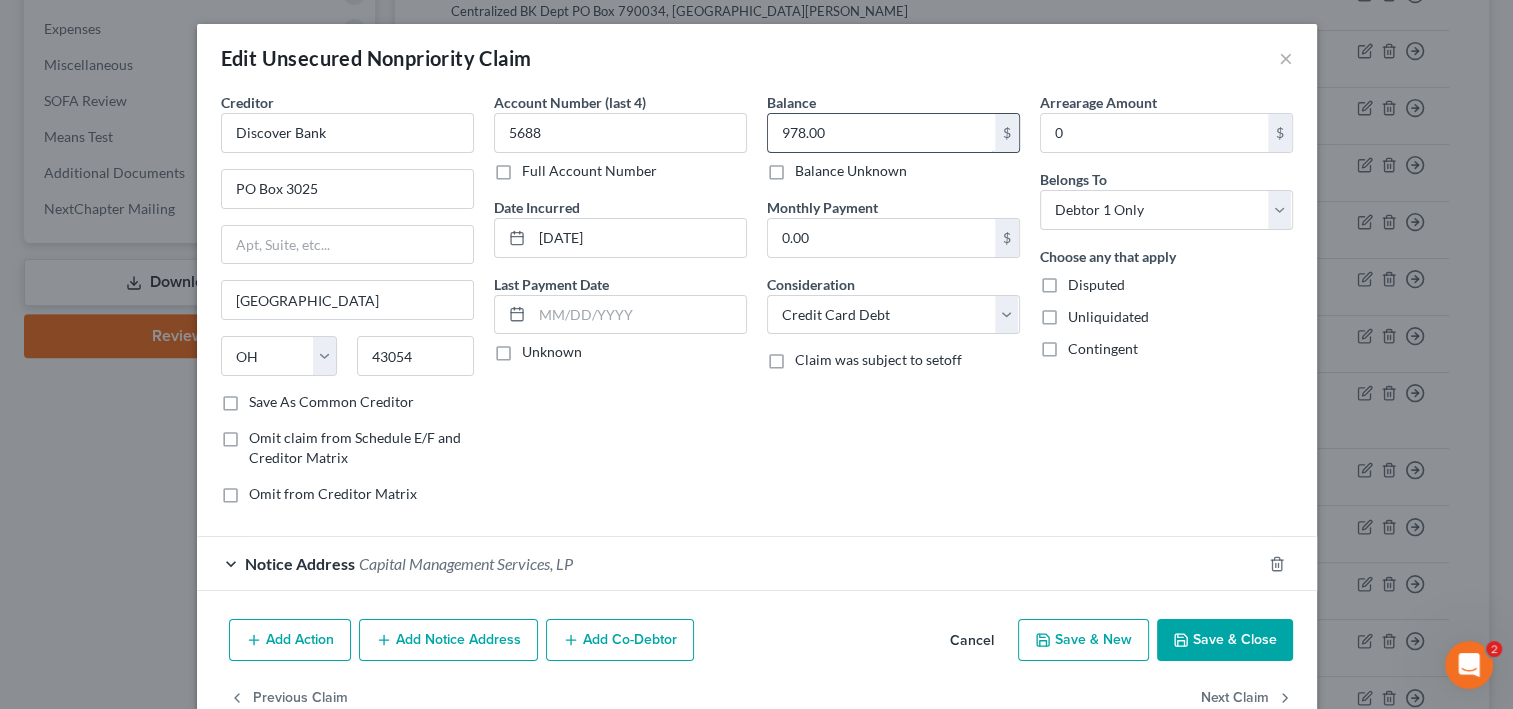 click on "978.00" at bounding box center [881, 133] 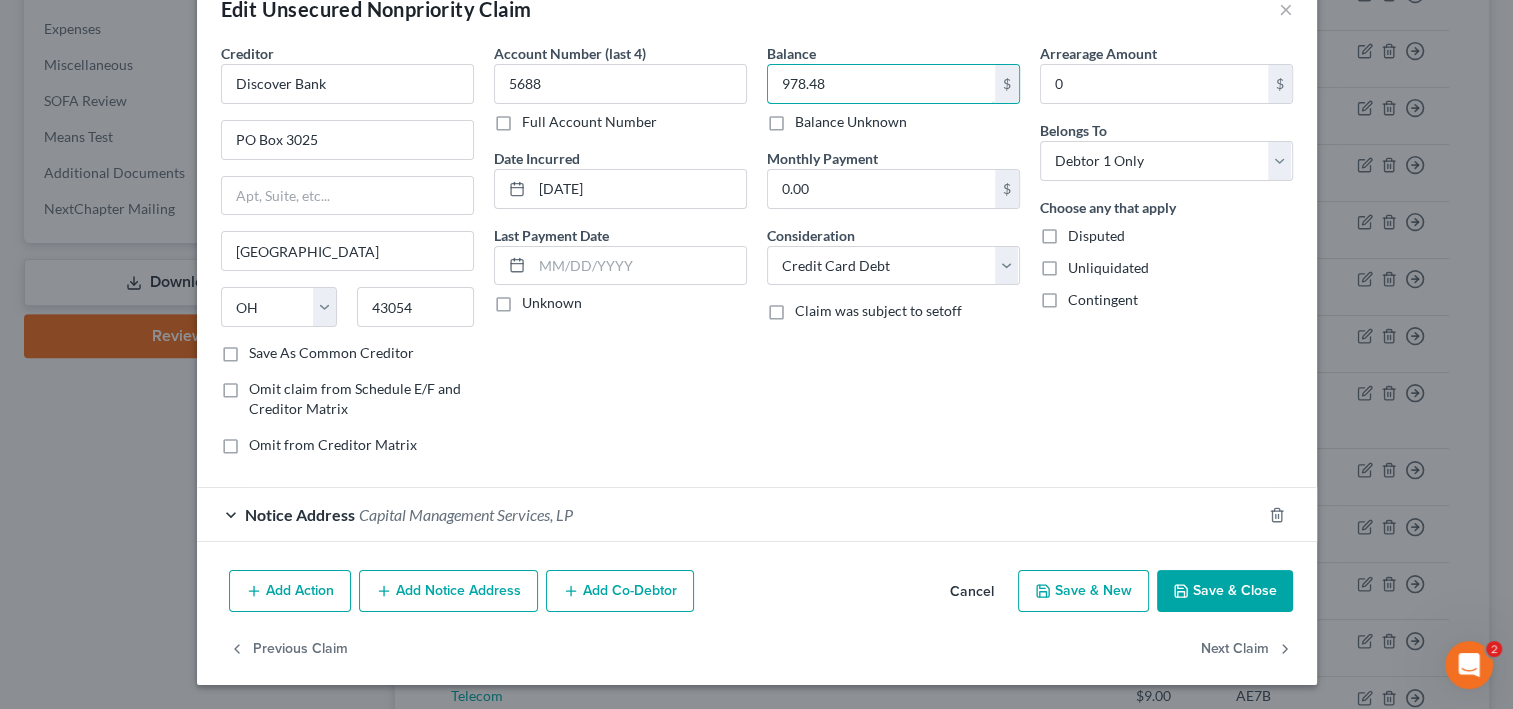 scroll, scrollTop: 229, scrollLeft: 0, axis: vertical 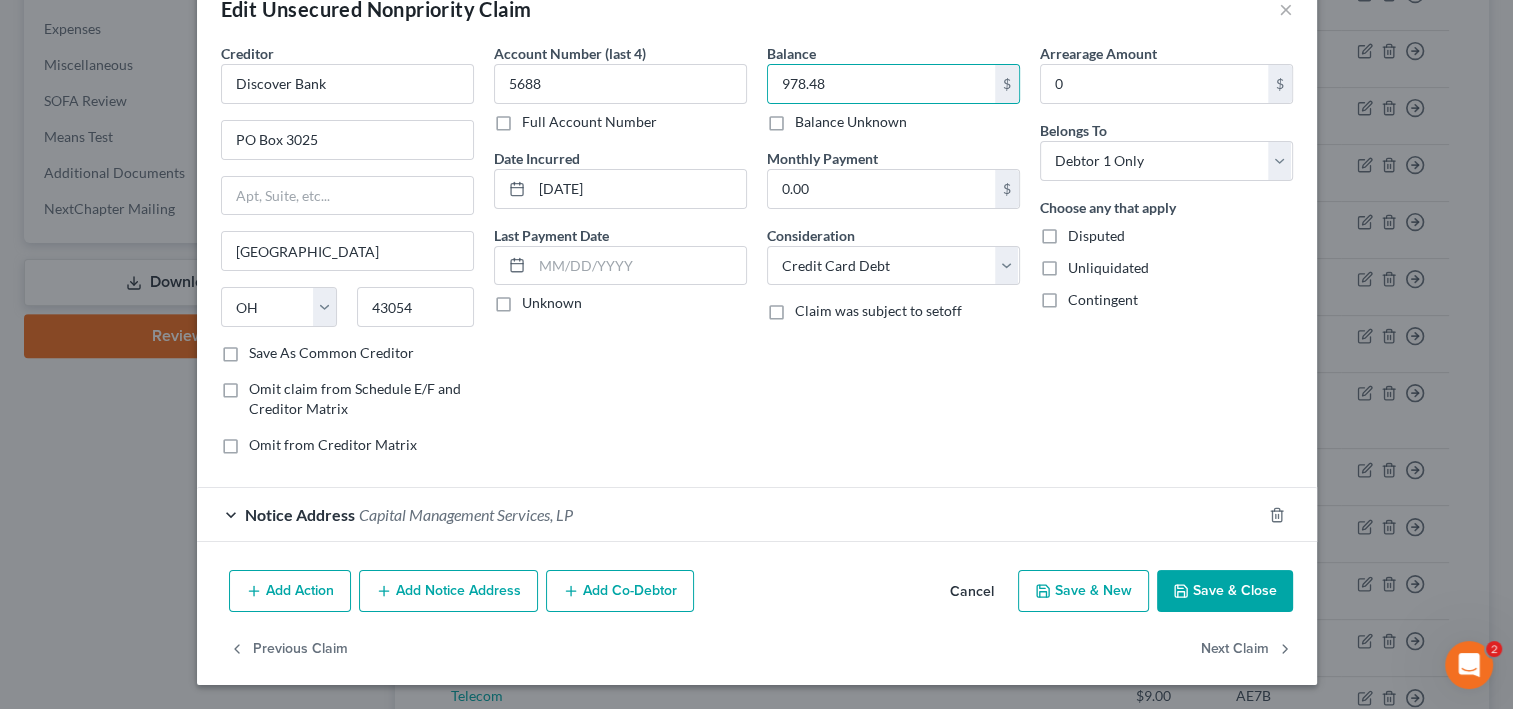 click 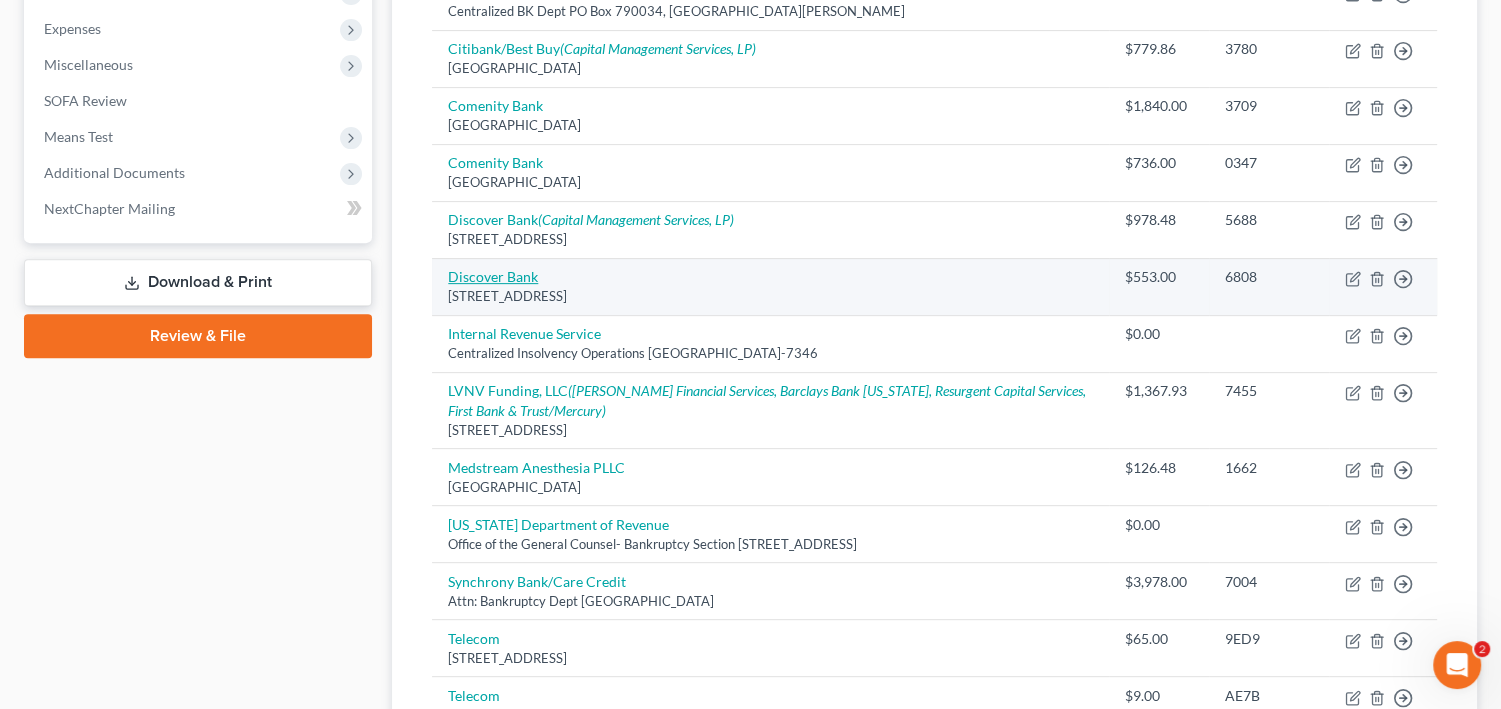click on "Discover Bank" at bounding box center (493, 276) 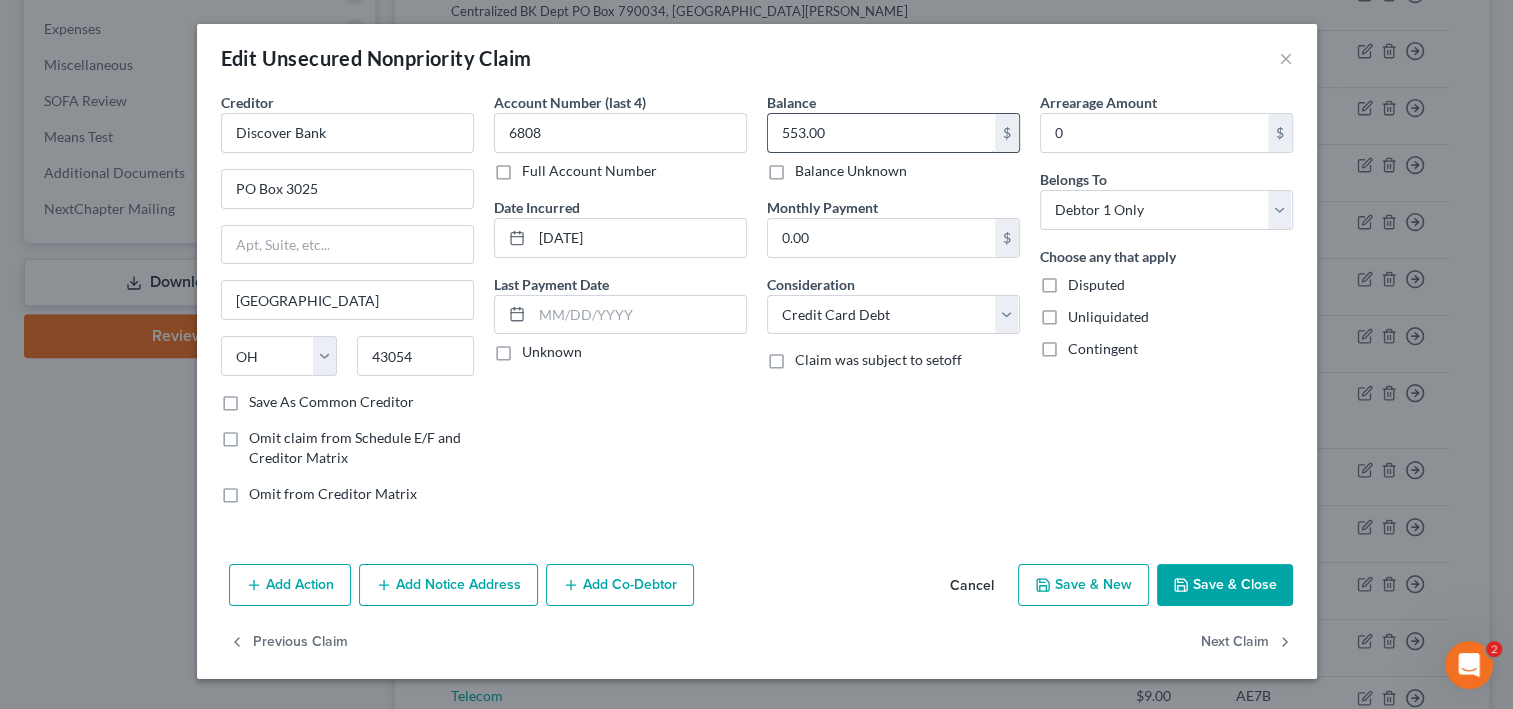 click on "553.00" at bounding box center (881, 133) 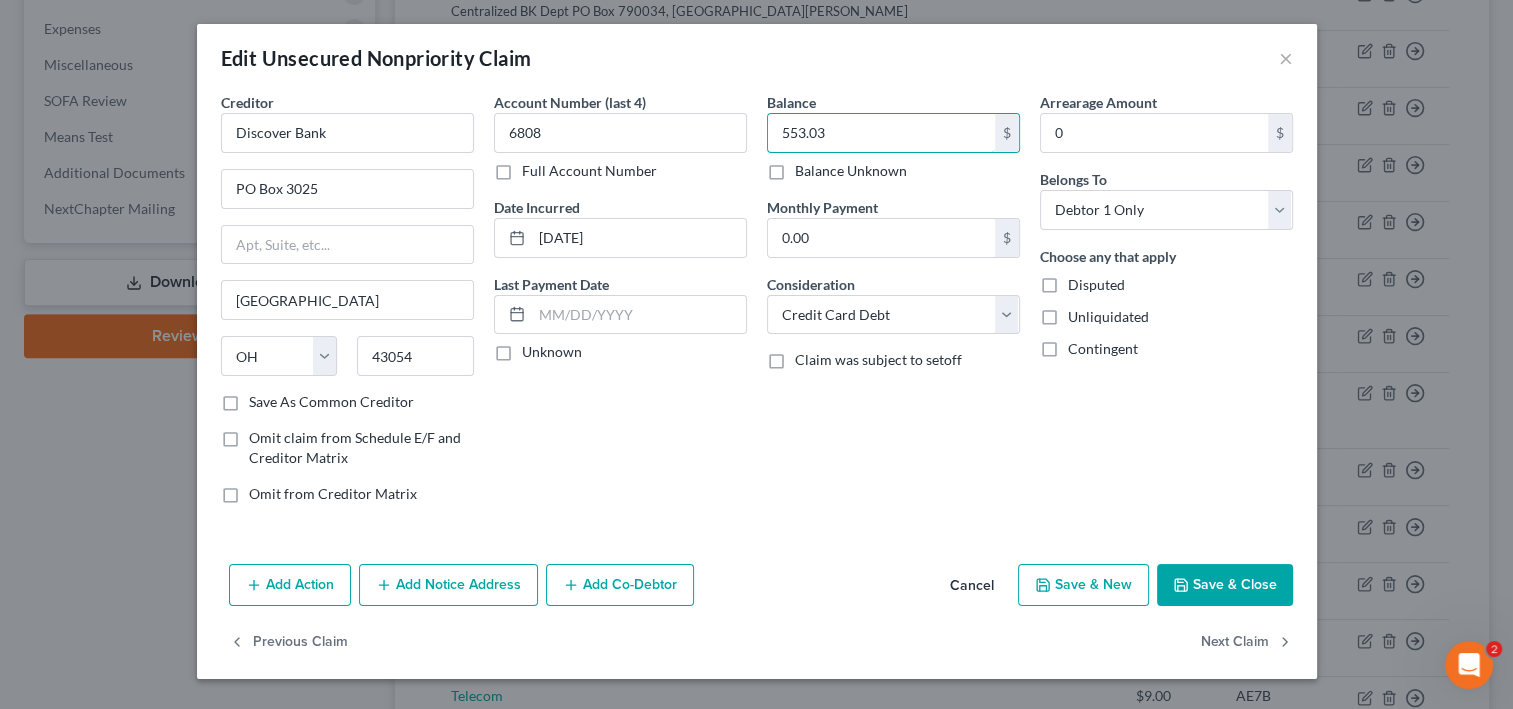 scroll, scrollTop: 161, scrollLeft: 0, axis: vertical 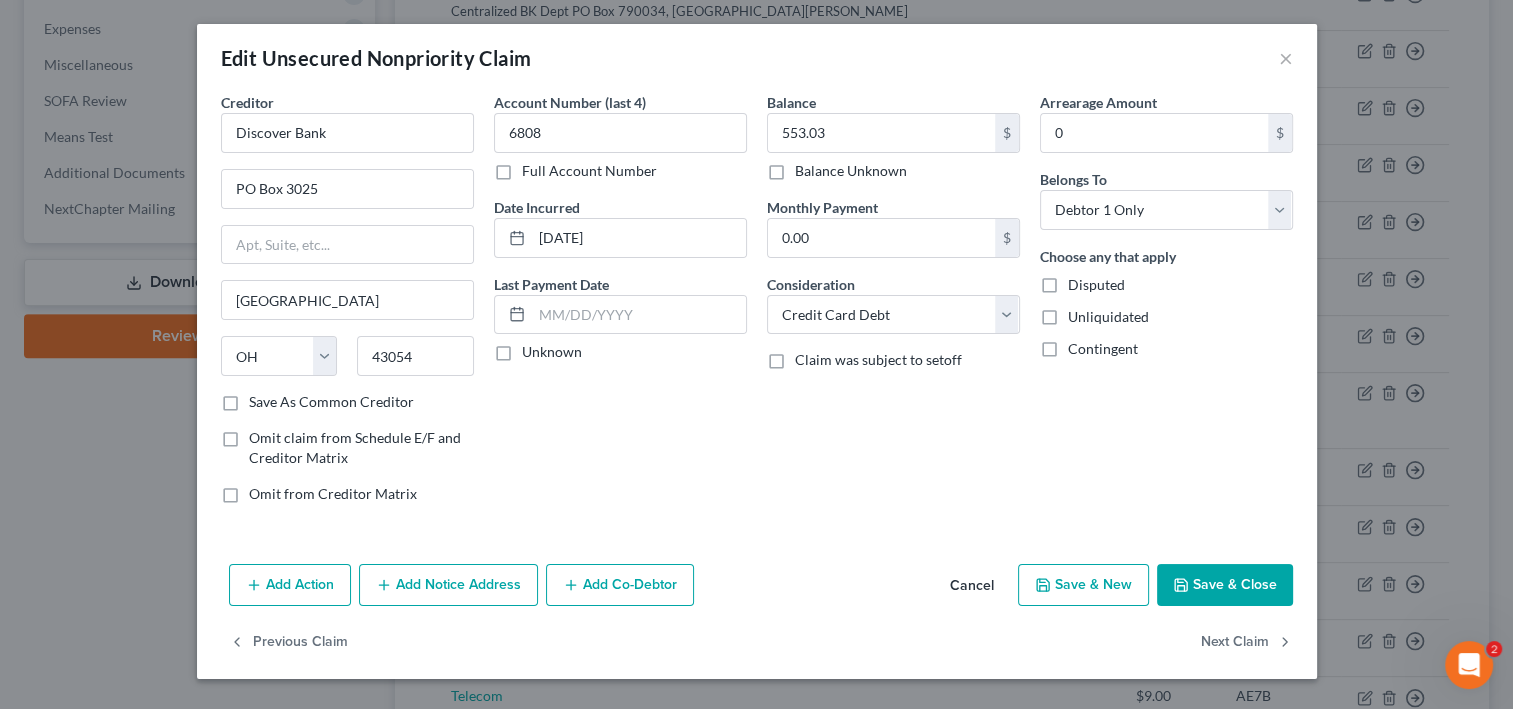 click on "Add Notice Address" at bounding box center [448, 585] 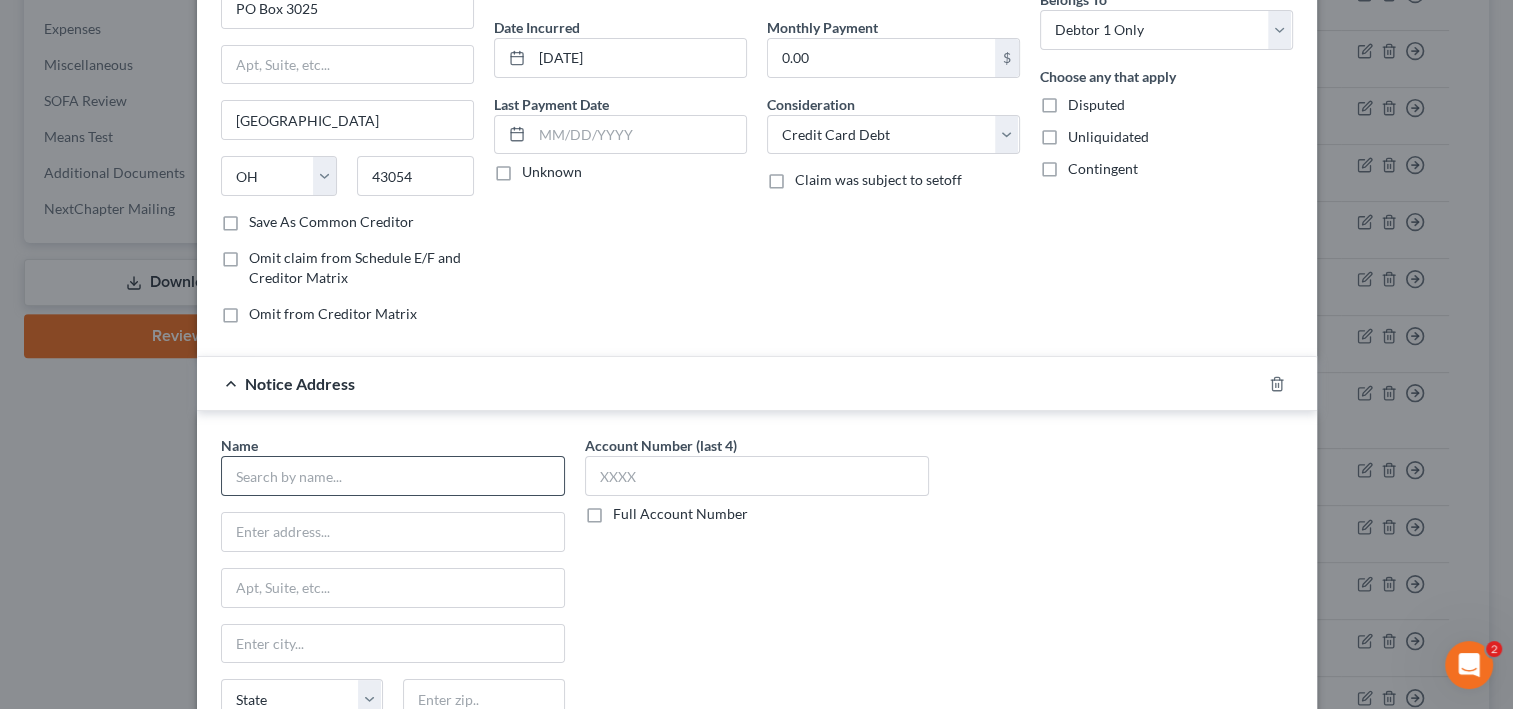 scroll, scrollTop: 241, scrollLeft: 0, axis: vertical 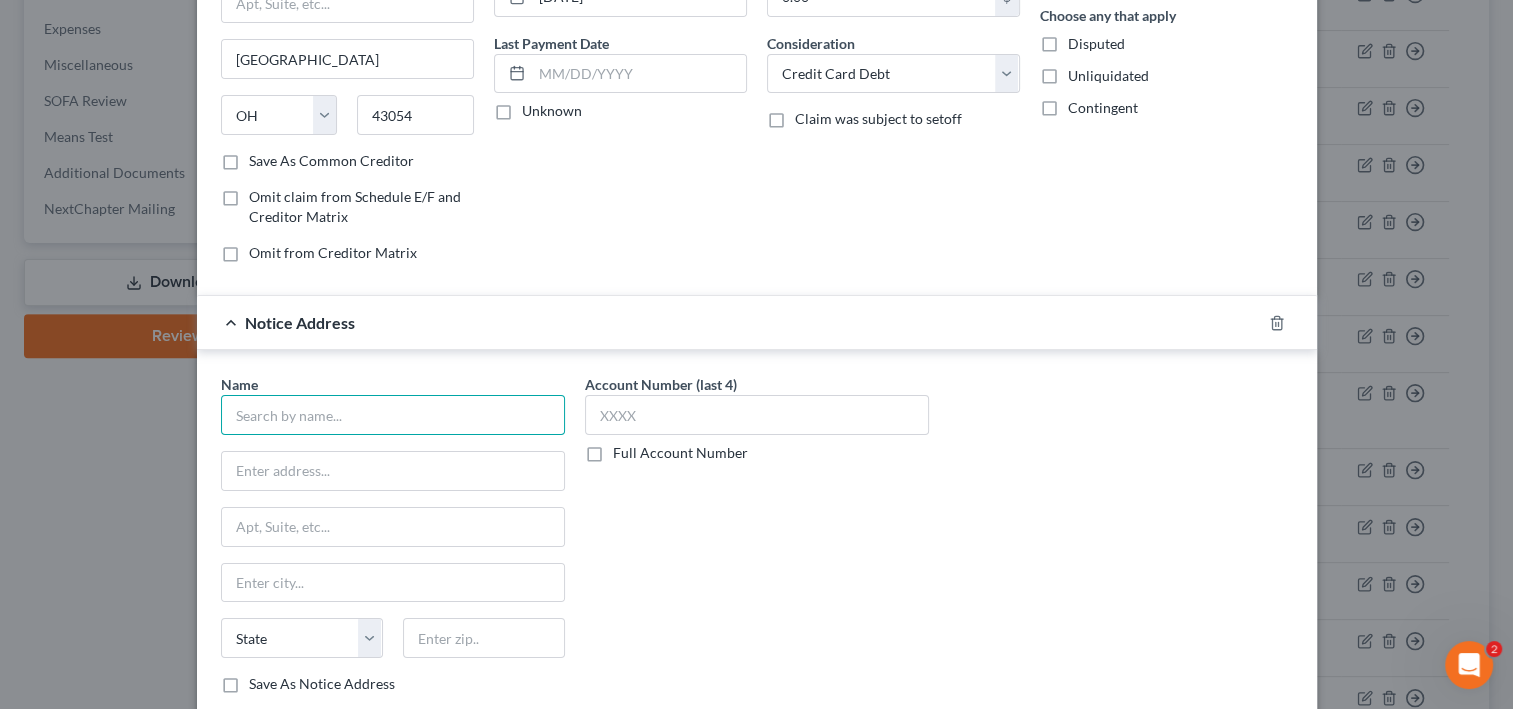 click at bounding box center (393, 415) 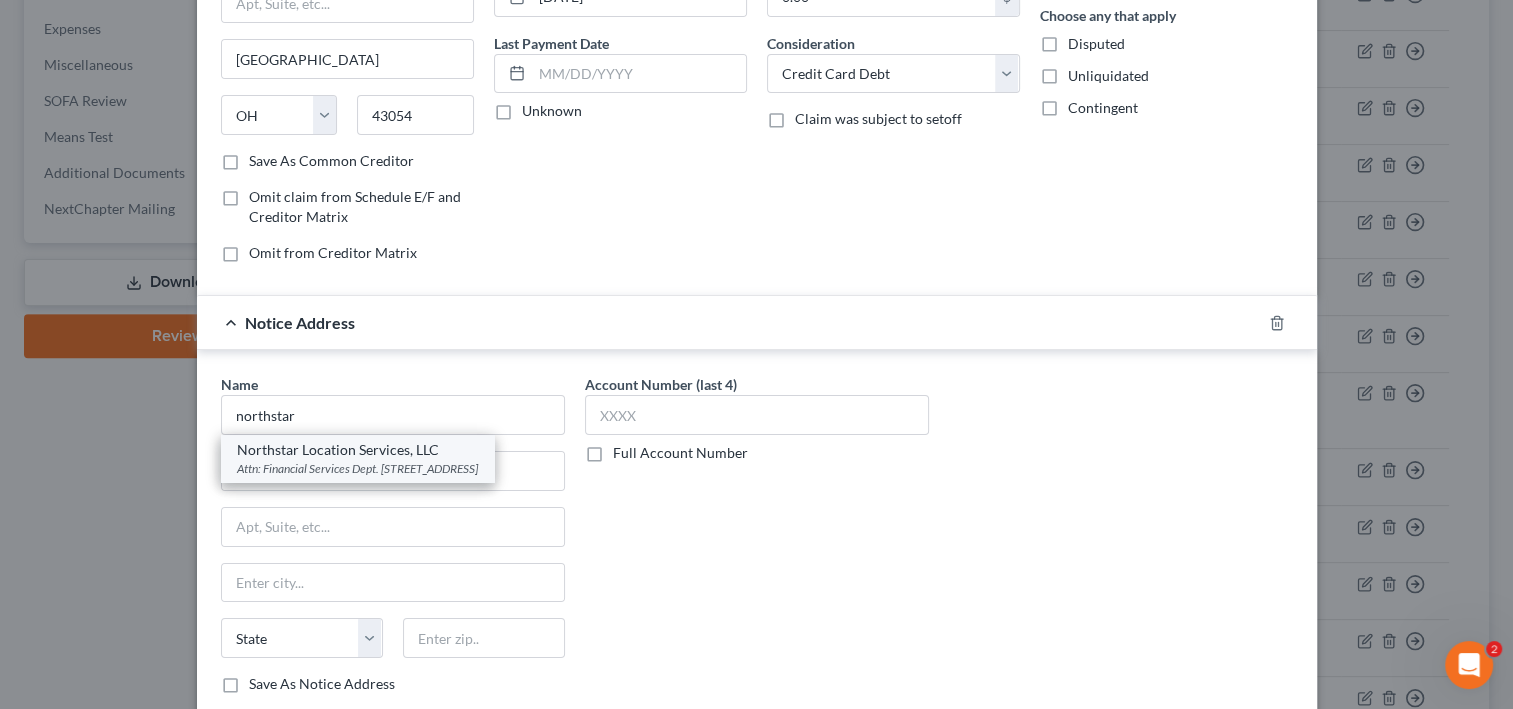 click on "Attn: Financial Services Dept. [STREET_ADDRESS]" at bounding box center (357, 468) 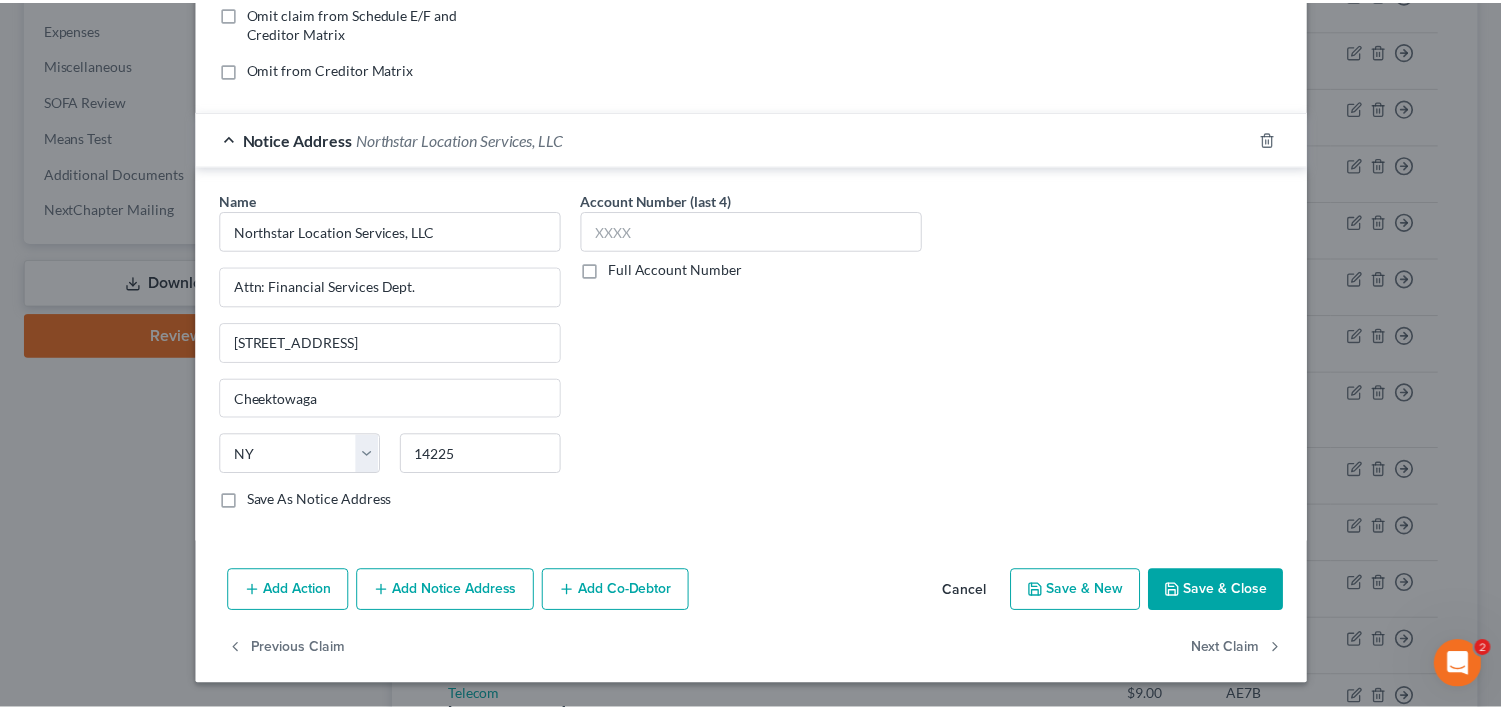 scroll, scrollTop: 641, scrollLeft: 0, axis: vertical 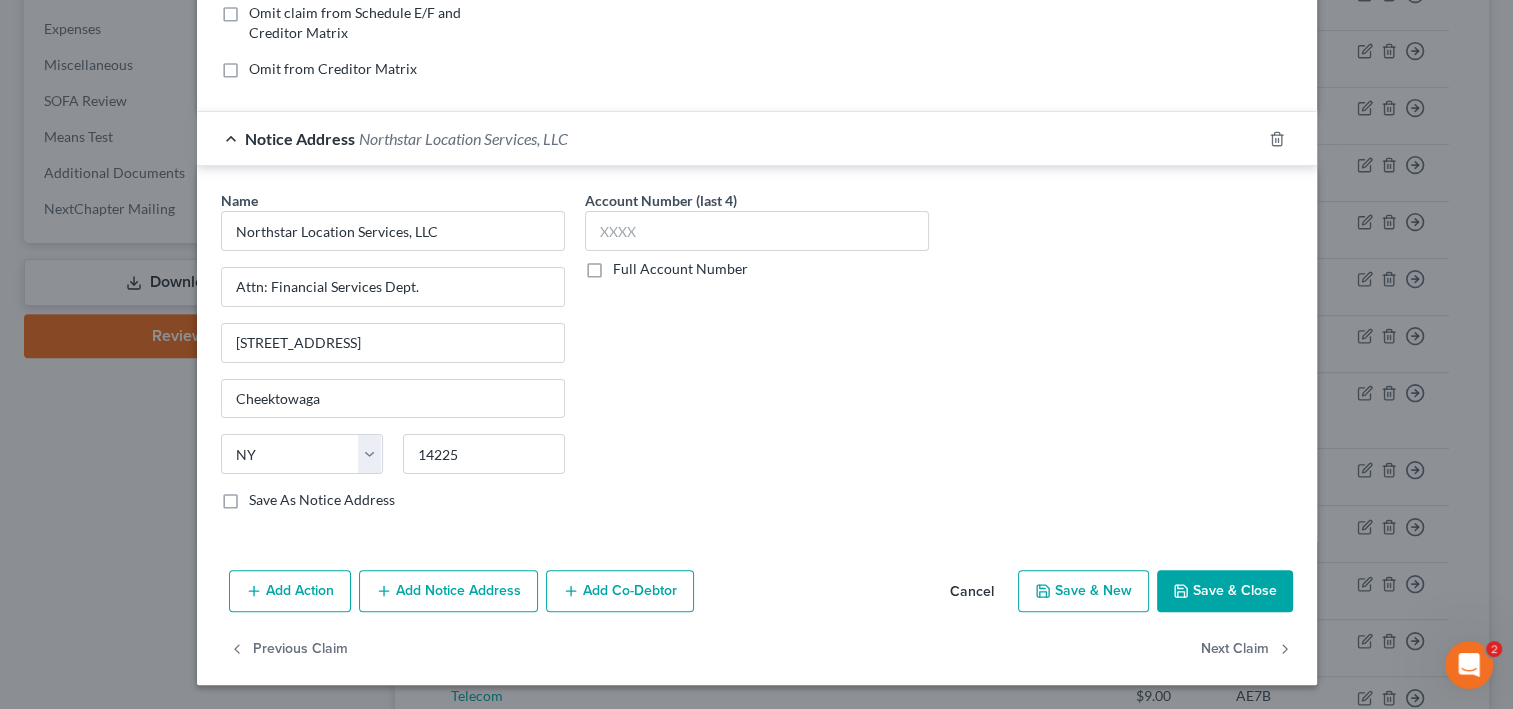 click on "Save & Close" at bounding box center (1225, 591) 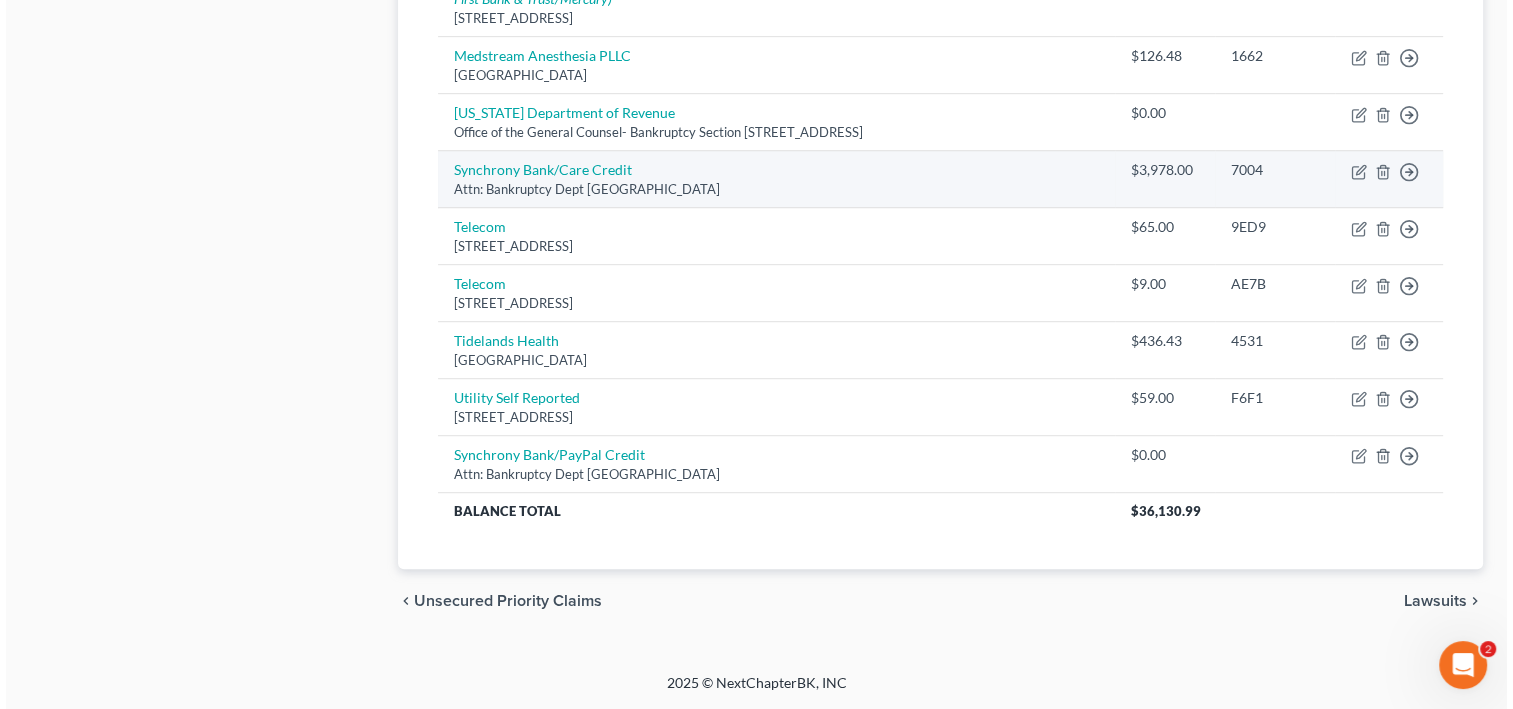 scroll, scrollTop: 1181, scrollLeft: 0, axis: vertical 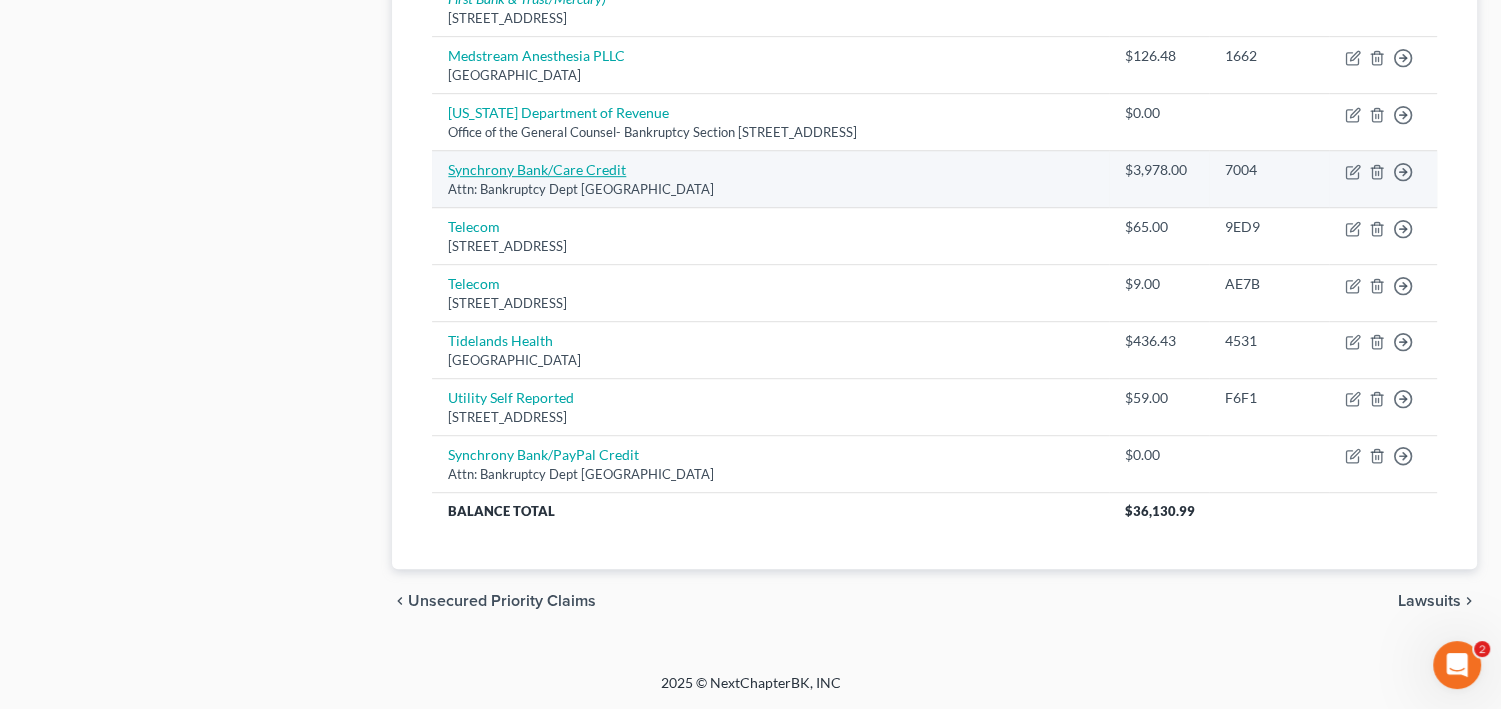 click on "Synchrony Bank/Care Credit" at bounding box center (537, 169) 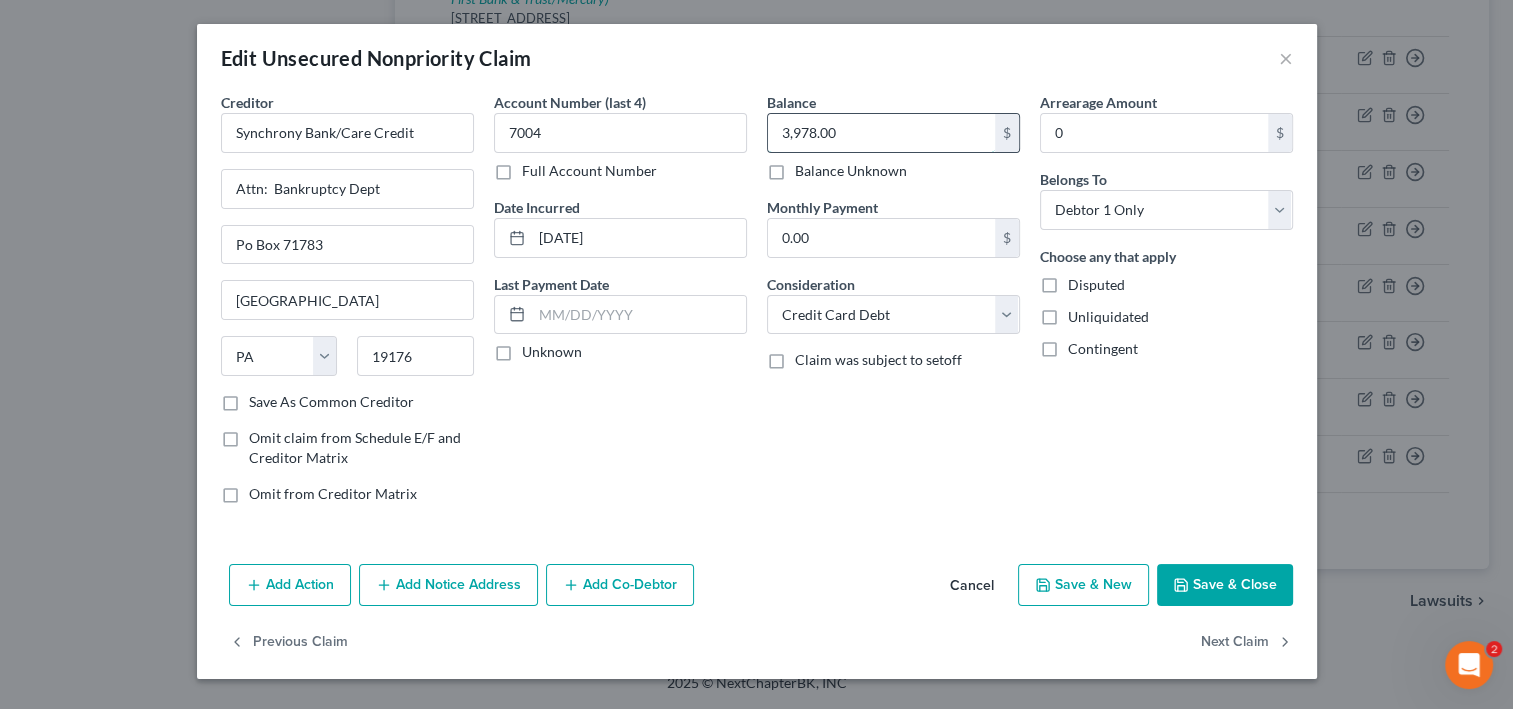 click on "3,978.00" at bounding box center [881, 133] 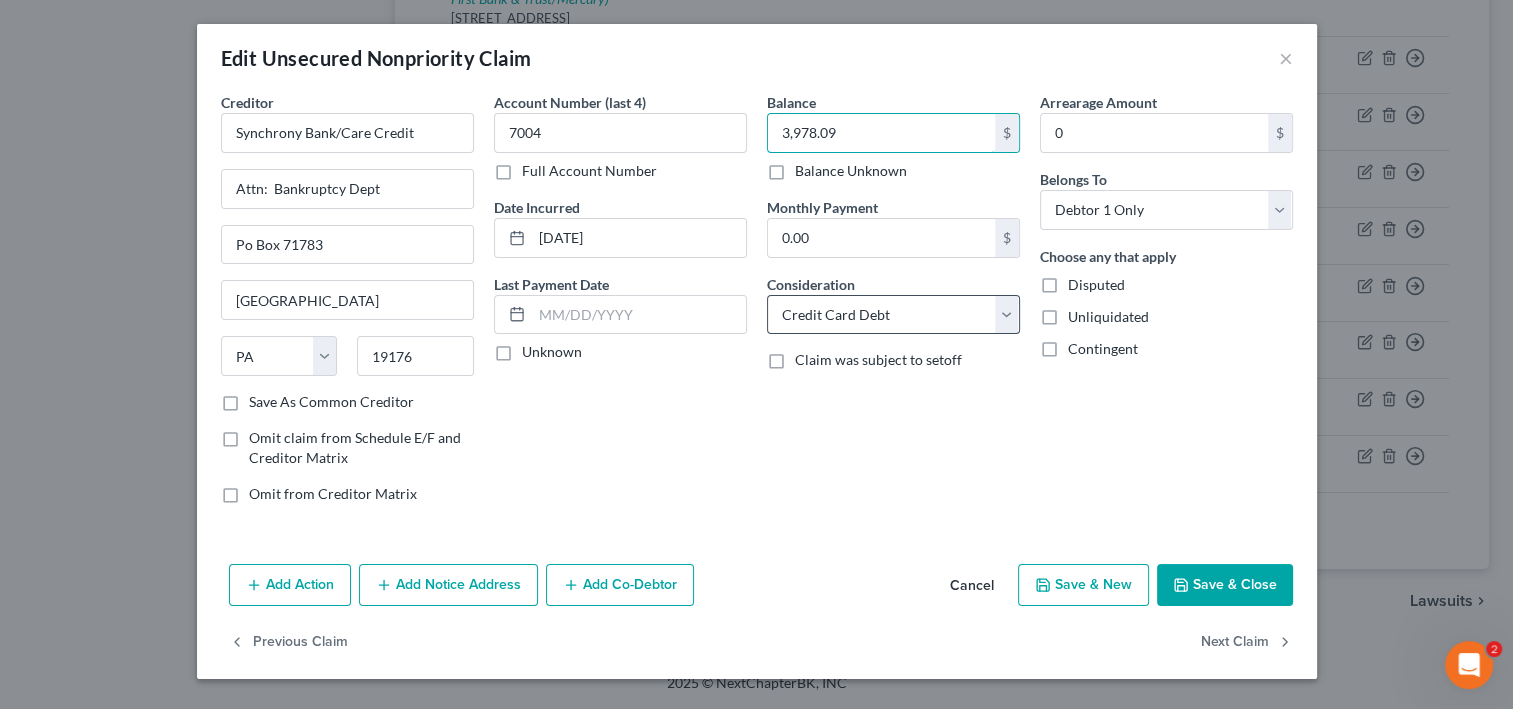scroll, scrollTop: 160, scrollLeft: 0, axis: vertical 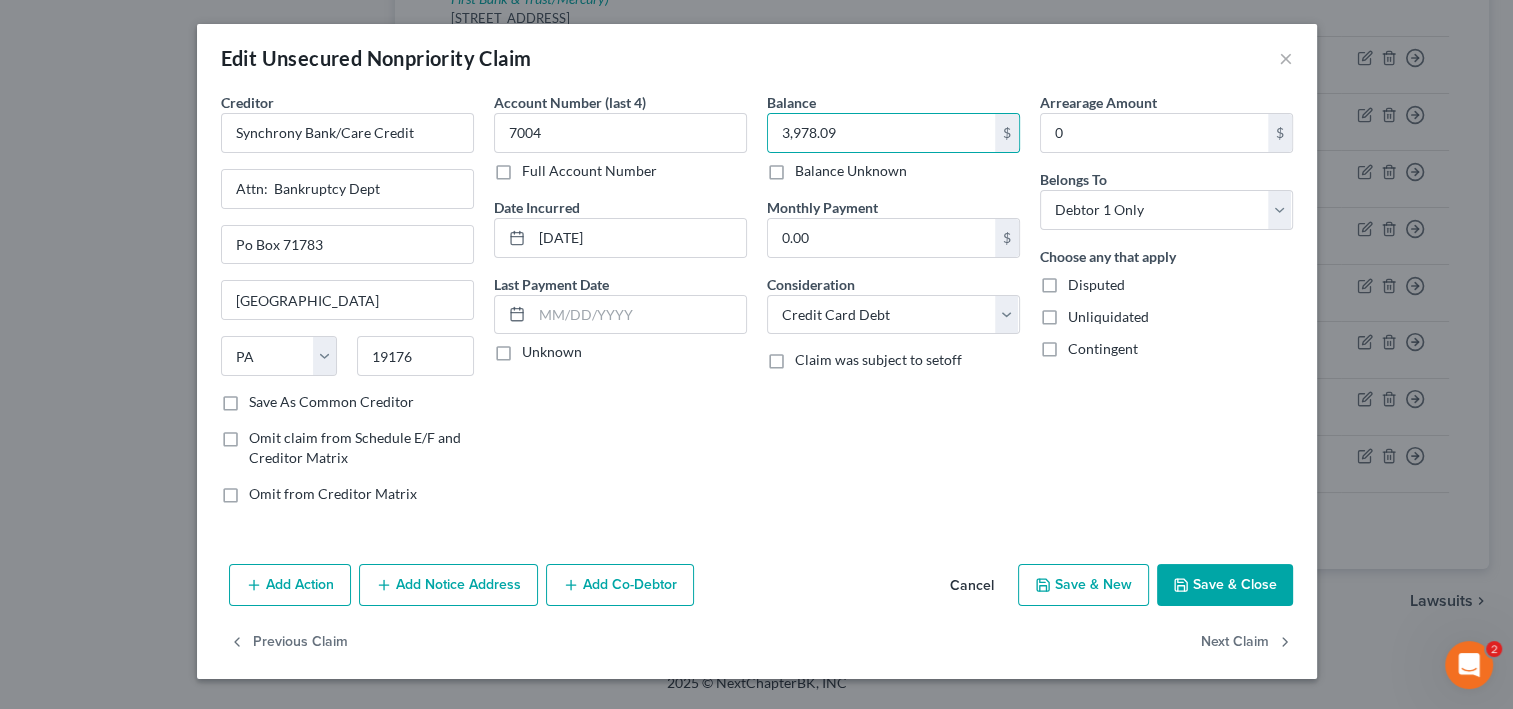 click on "Add Notice Address" at bounding box center (448, 585) 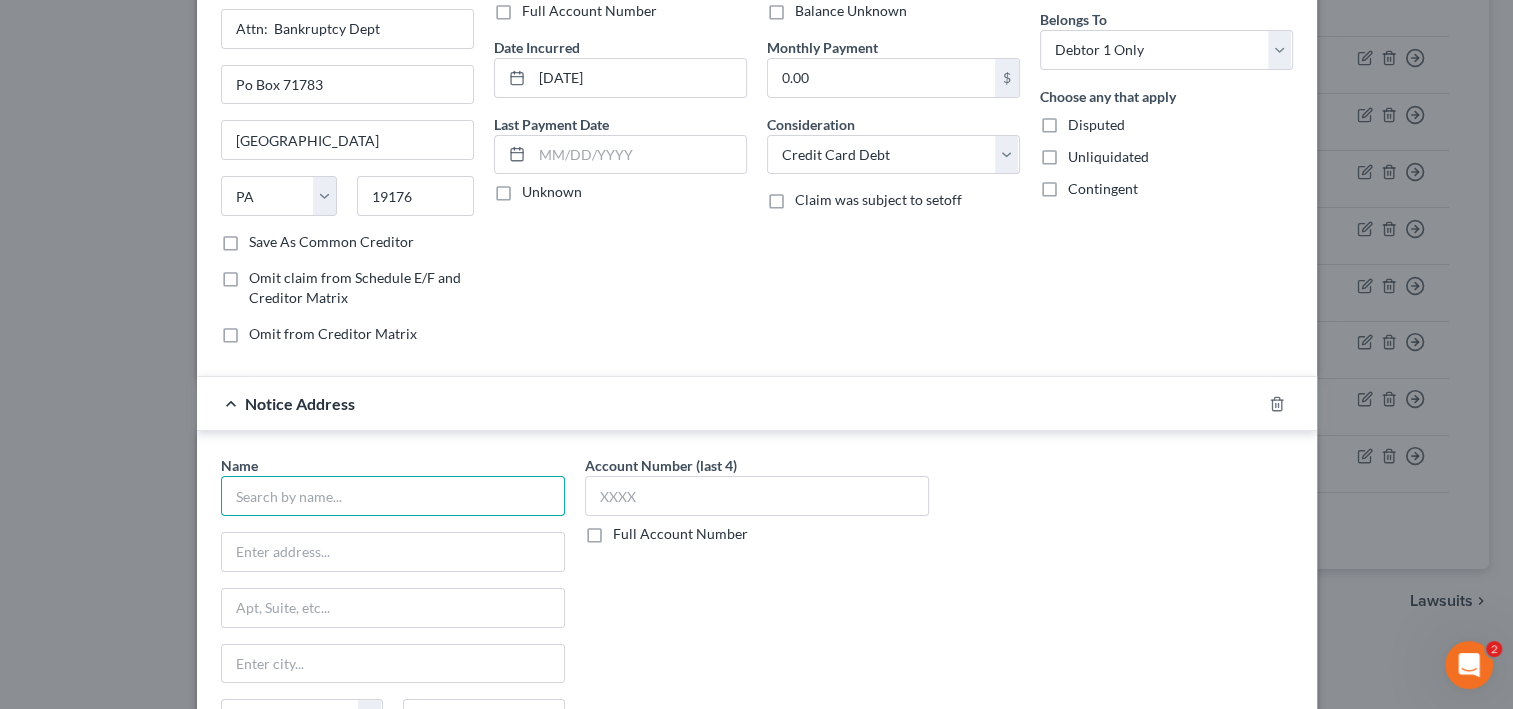click at bounding box center (393, 496) 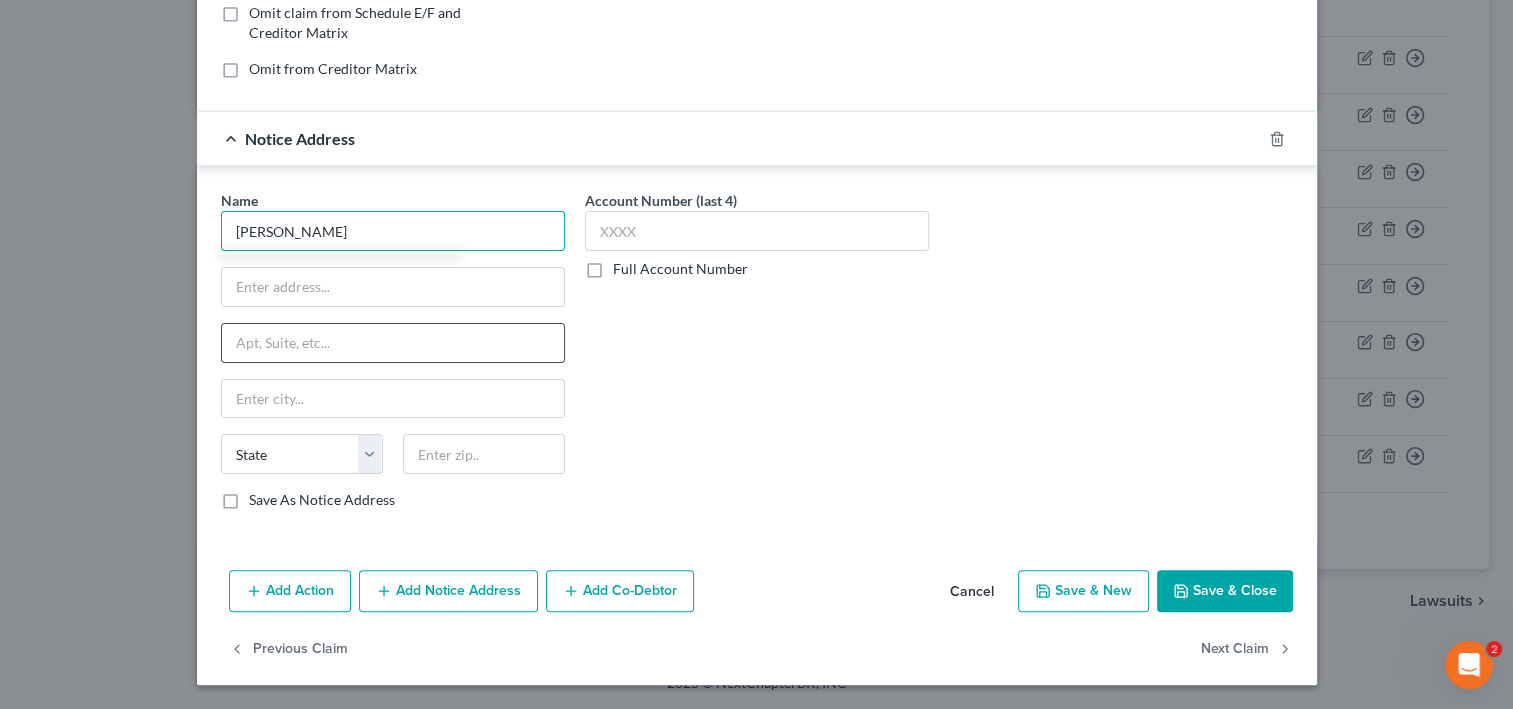 scroll, scrollTop: 480, scrollLeft: 0, axis: vertical 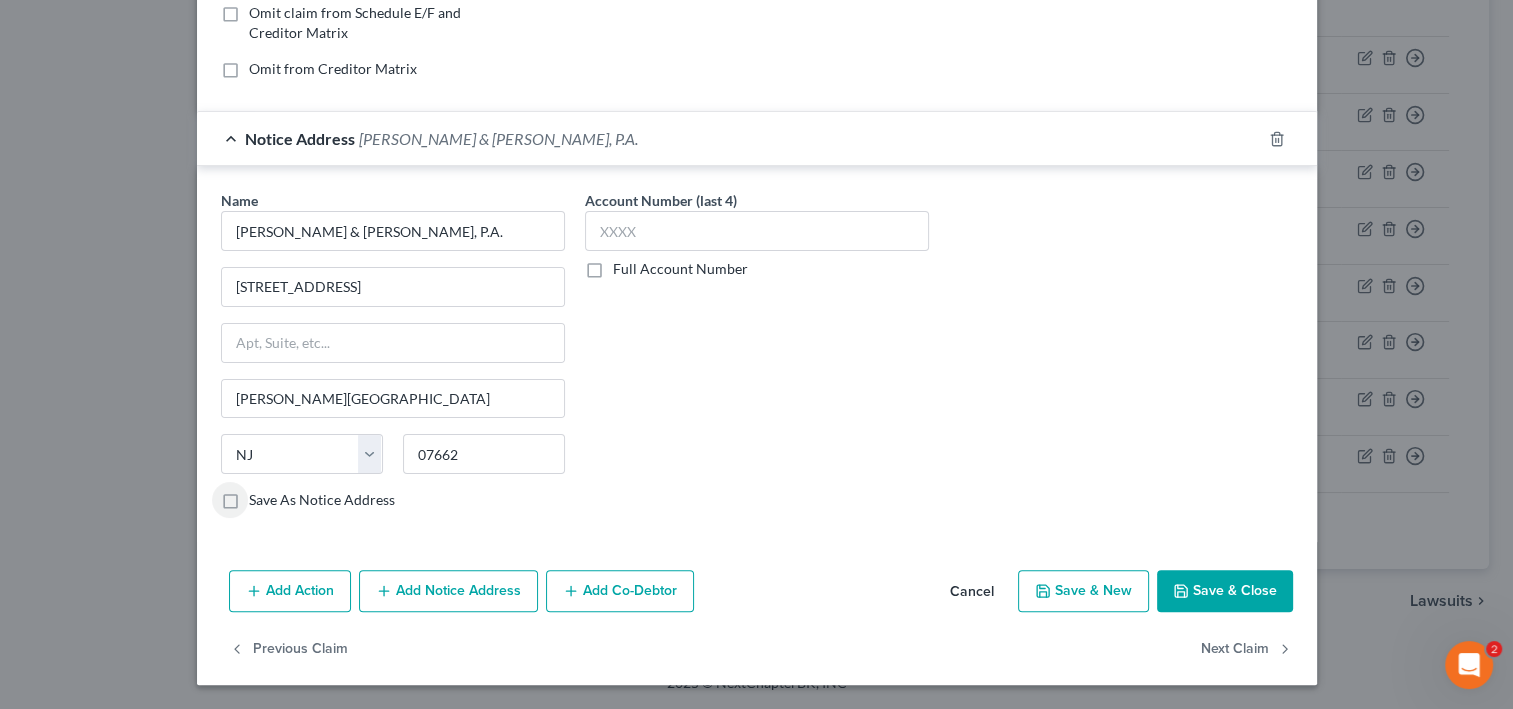 click on "Save As Notice Address" at bounding box center (322, 500) 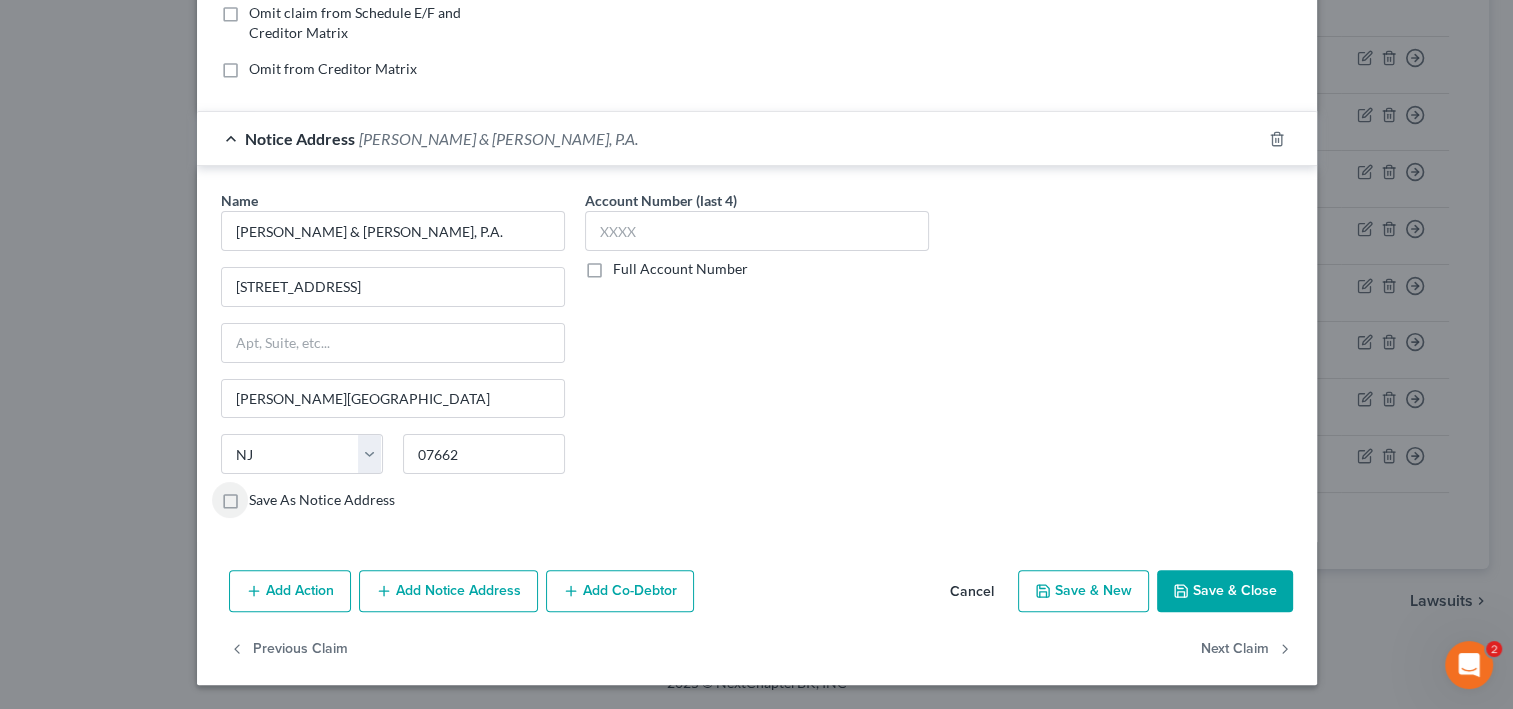 click on "Save As Notice Address" at bounding box center [263, 496] 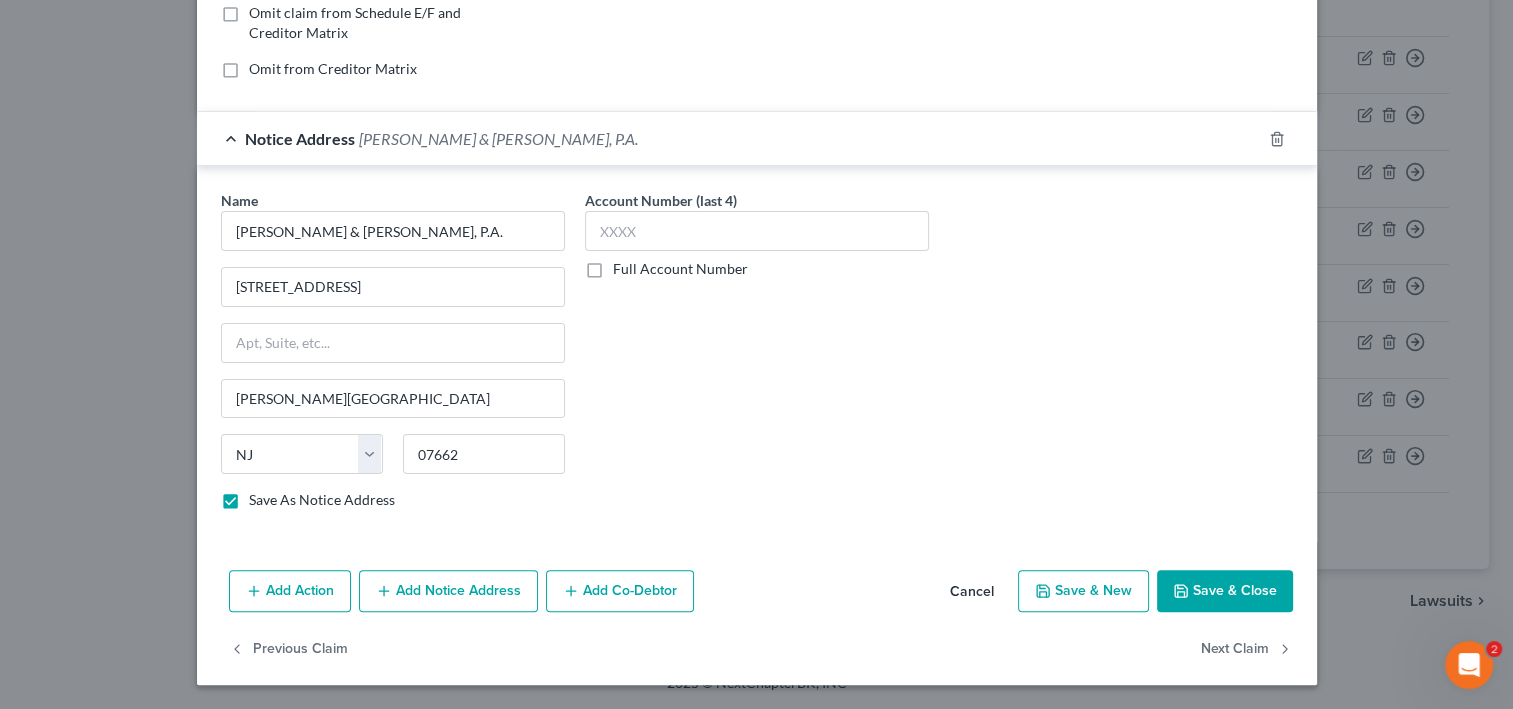 click on "Save & Close" at bounding box center (1225, 591) 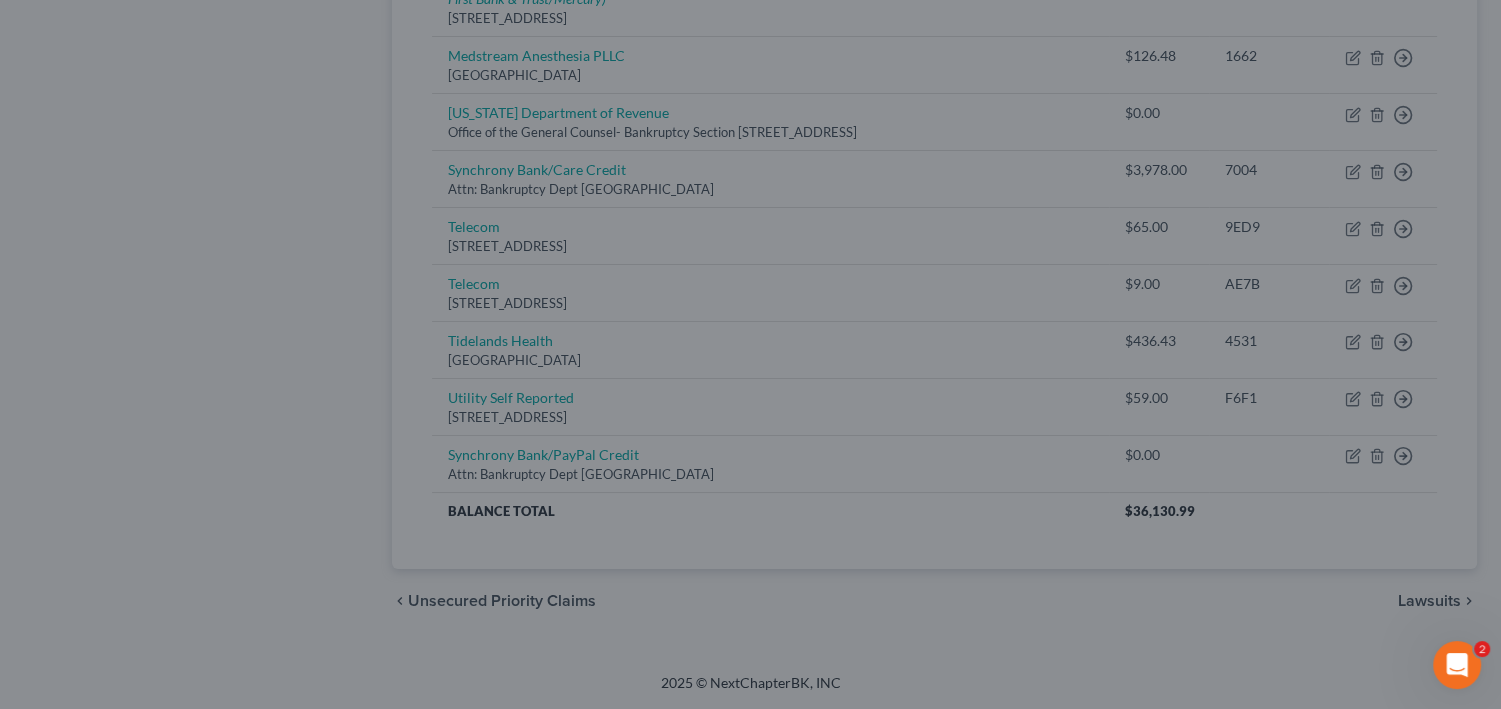 scroll, scrollTop: 0, scrollLeft: 0, axis: both 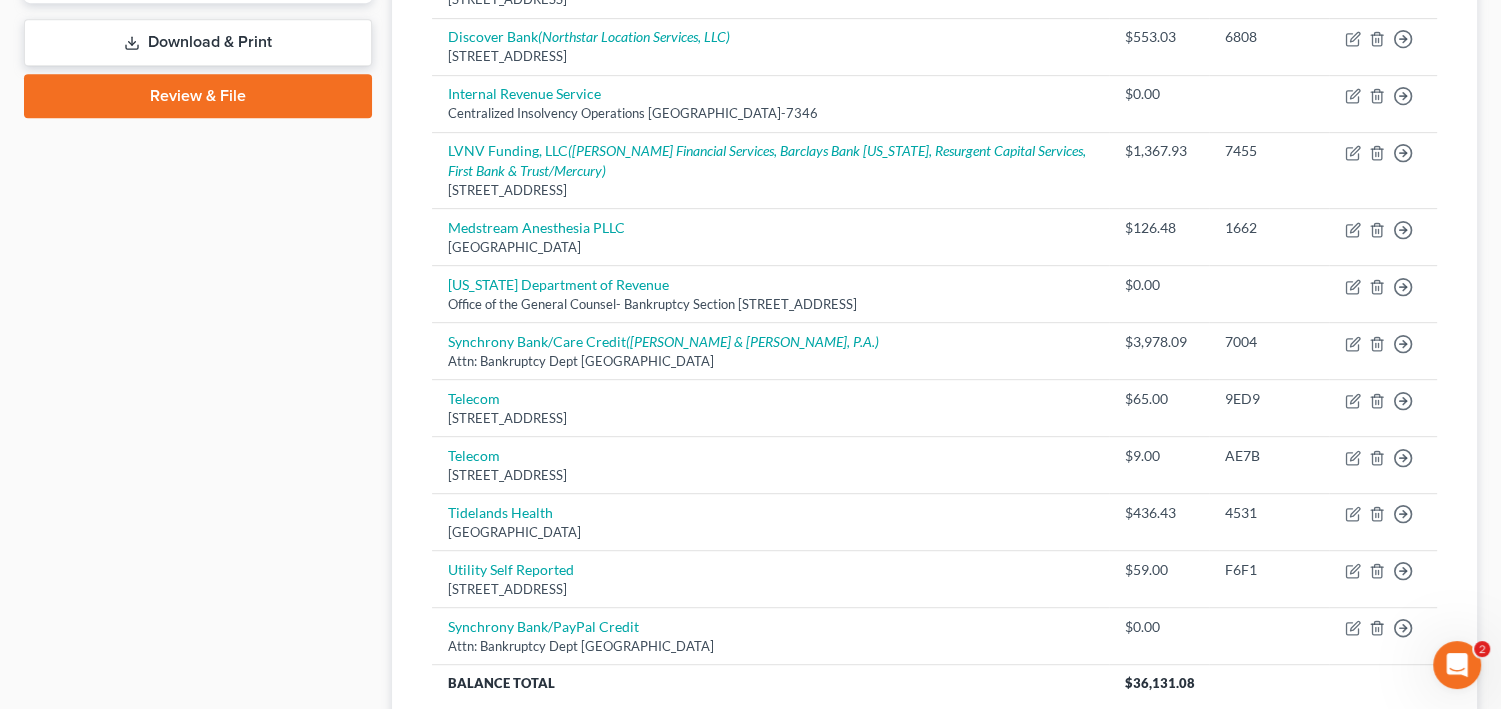 click on "Comenity Bank" at bounding box center (495, -78) 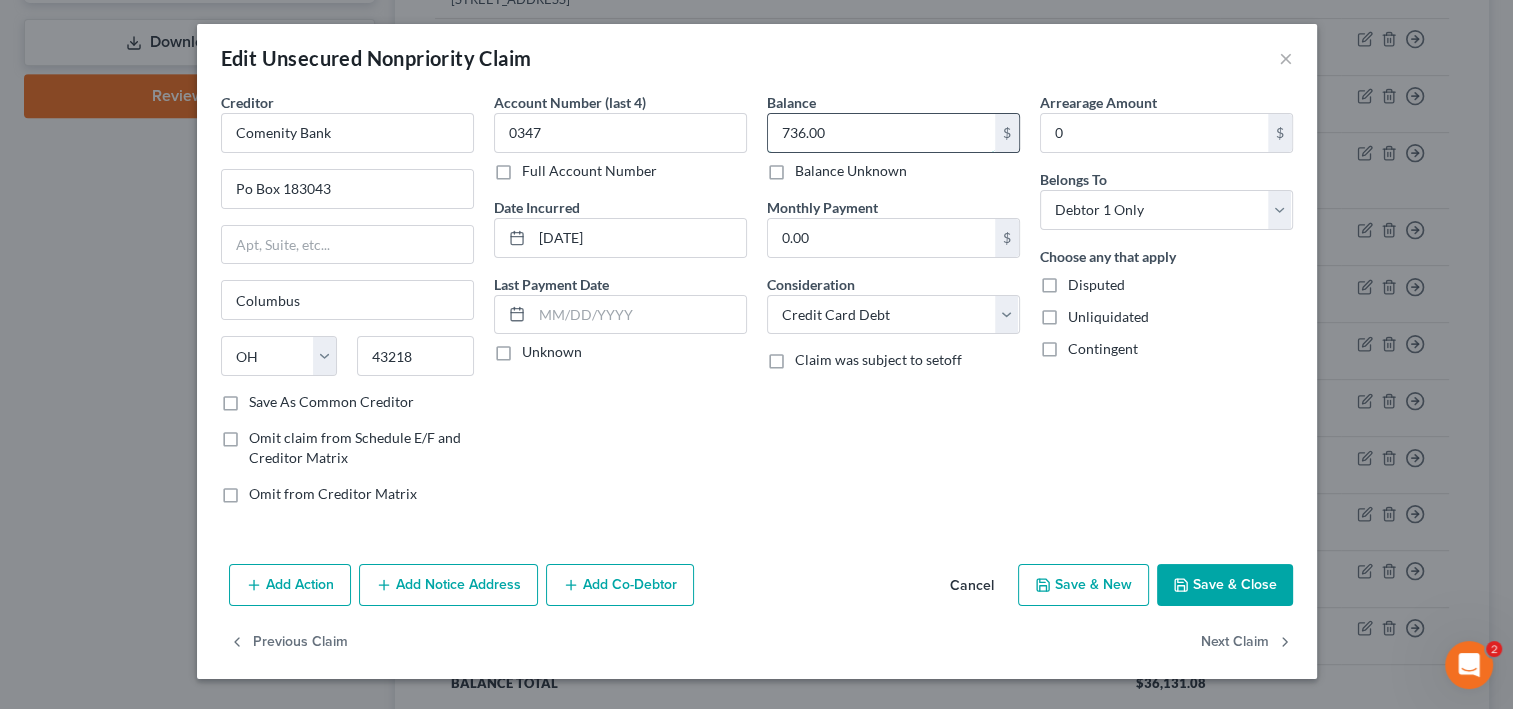 click on "736.00" at bounding box center [881, 133] 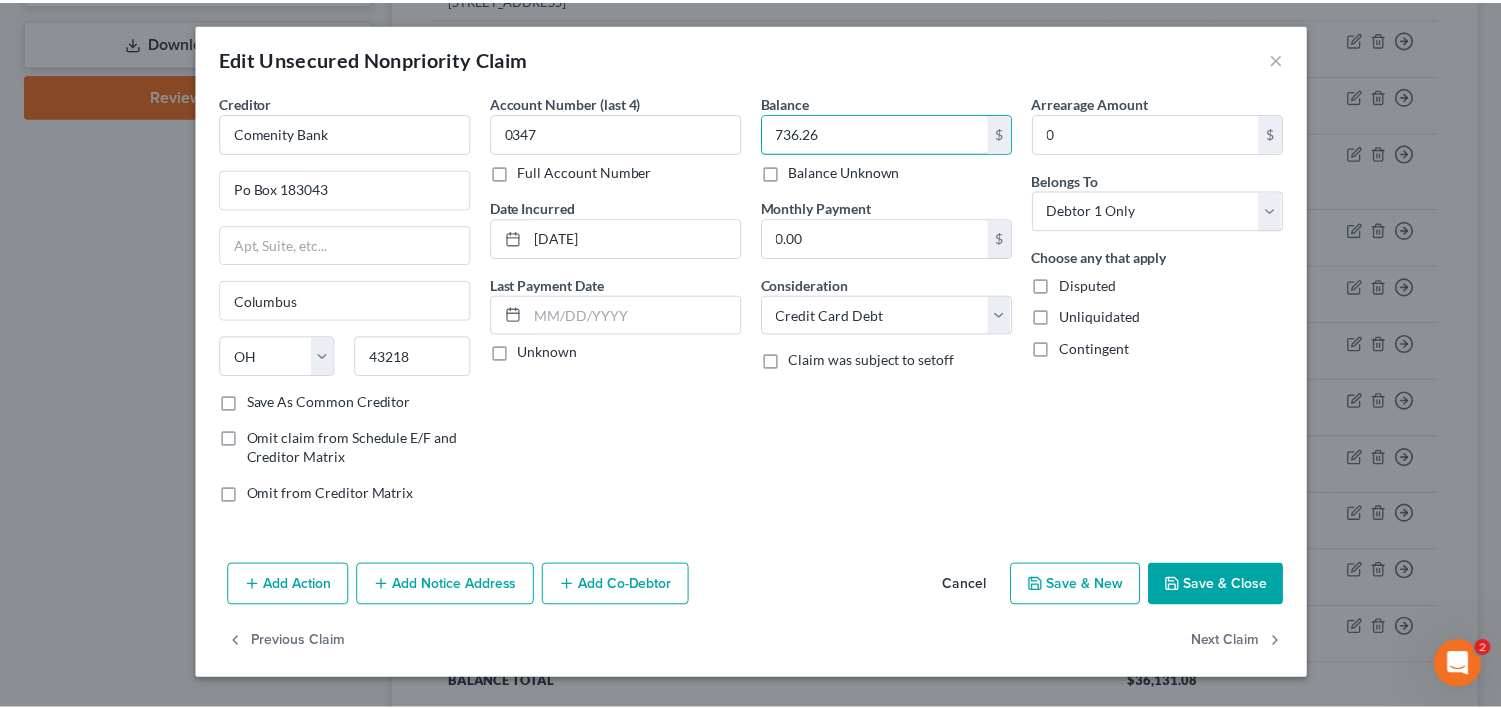 scroll, scrollTop: 161, scrollLeft: 0, axis: vertical 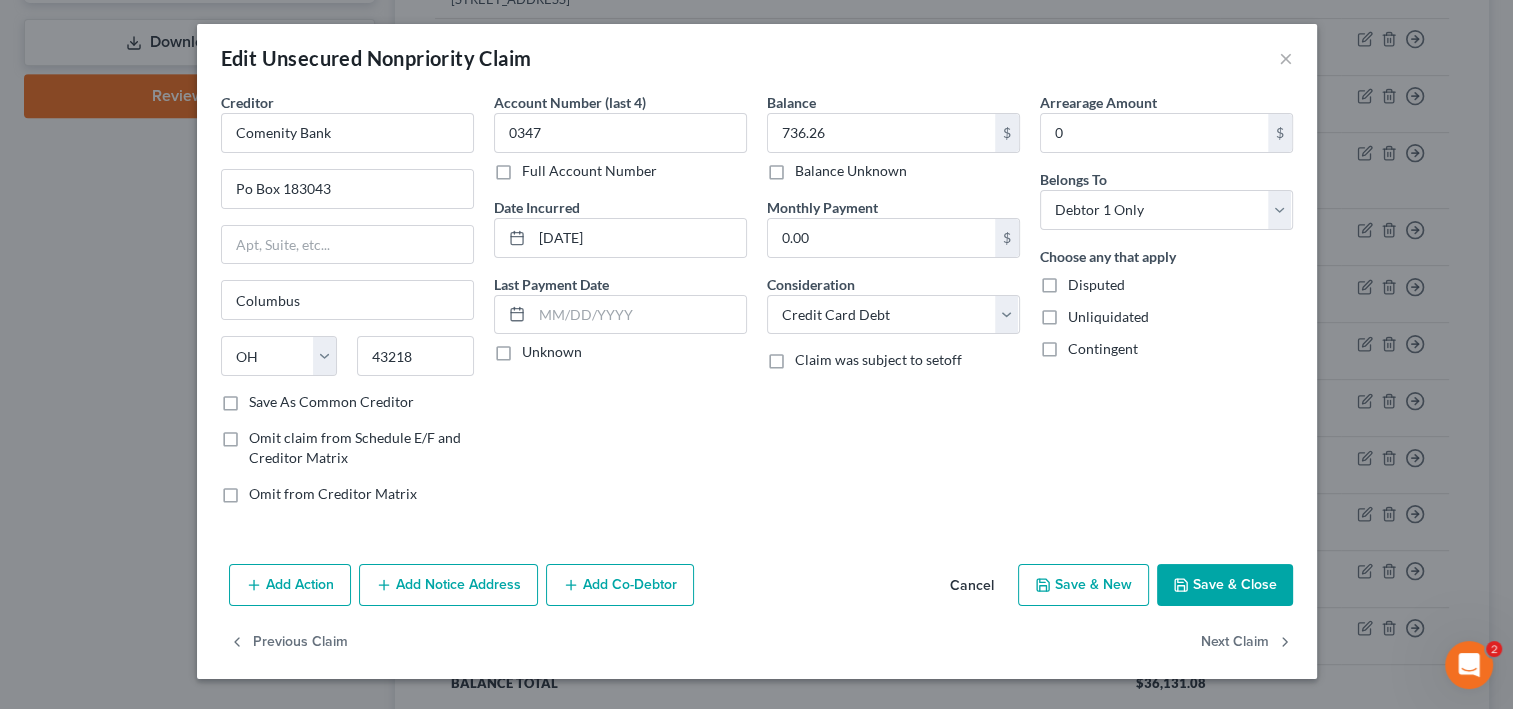 click on "Save & Close" at bounding box center (1225, 585) 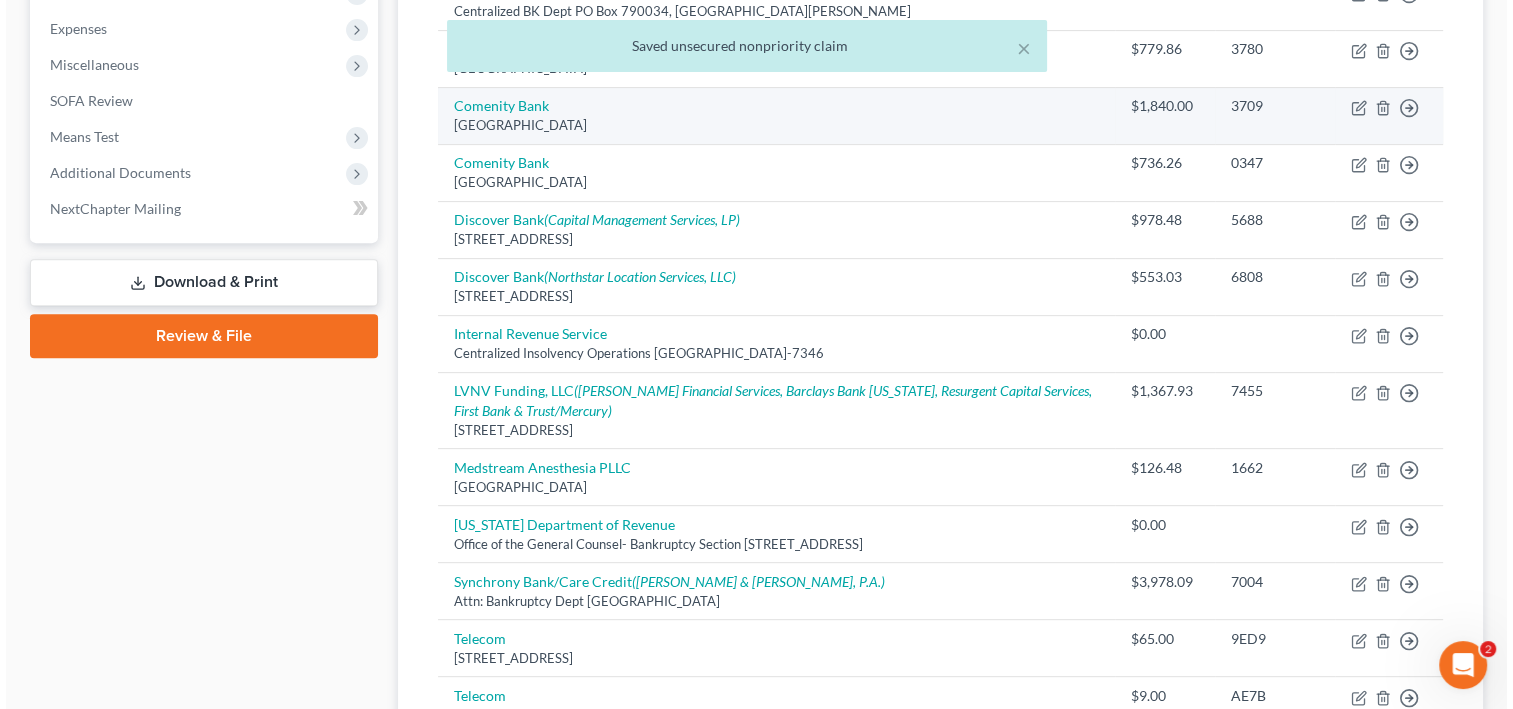 scroll, scrollTop: 621, scrollLeft: 0, axis: vertical 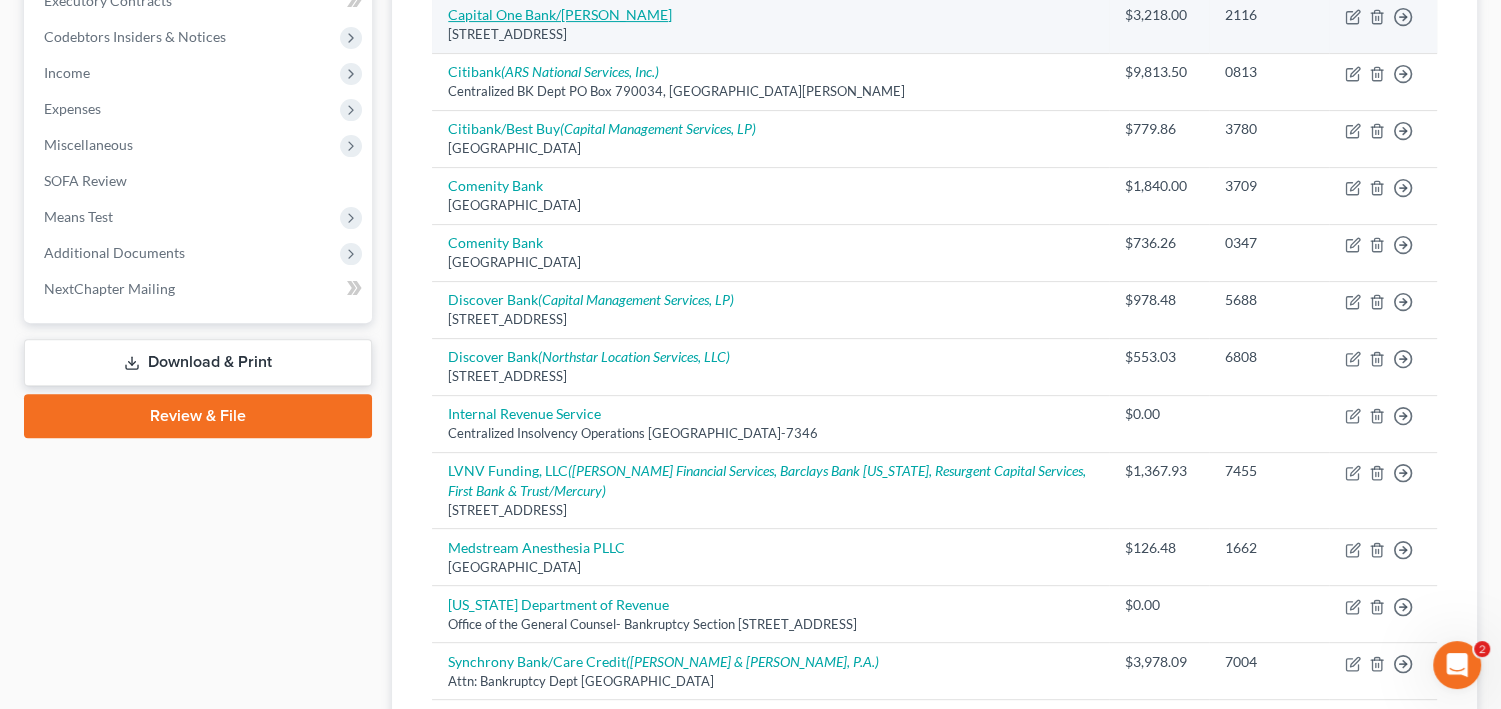 click on "Capital One Bank/[PERSON_NAME]" at bounding box center (560, 14) 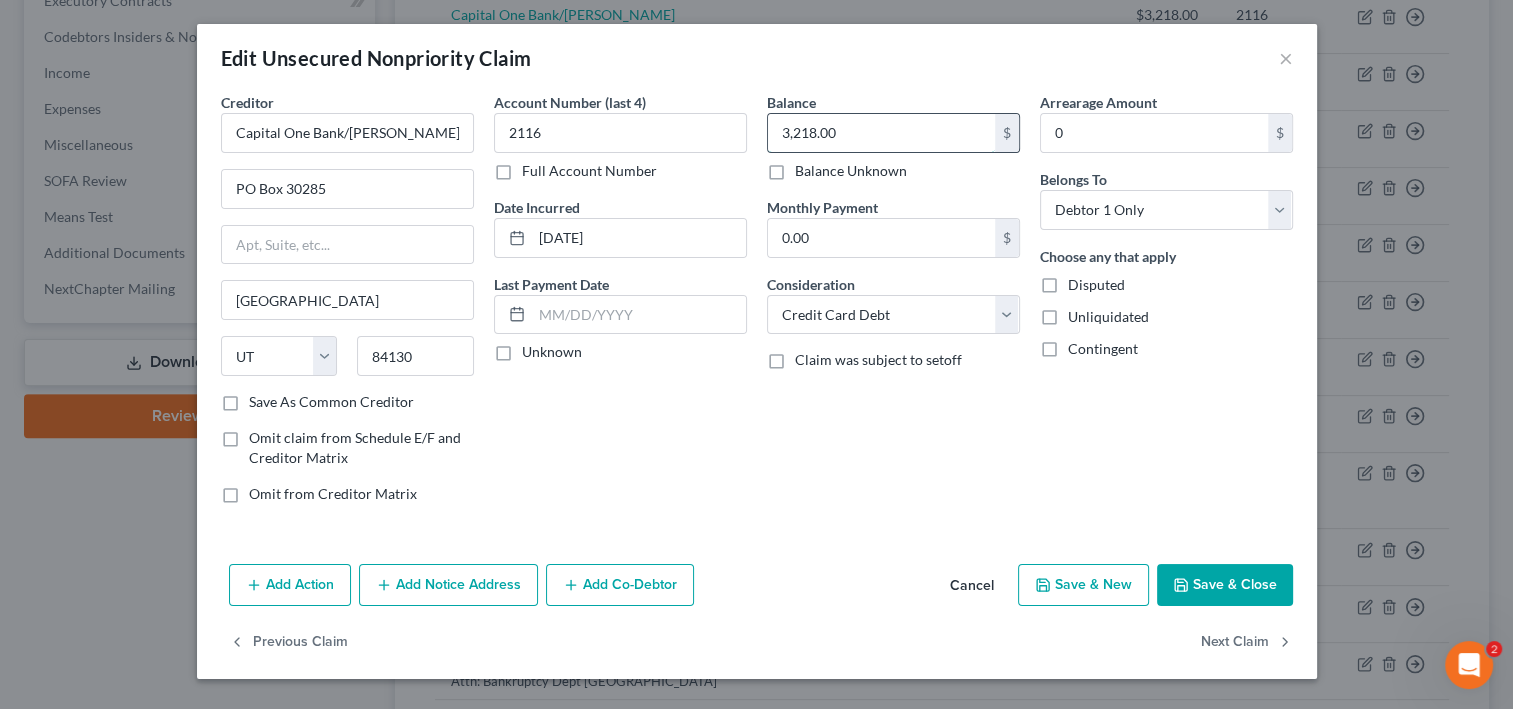 click on "3,218.00" at bounding box center (881, 133) 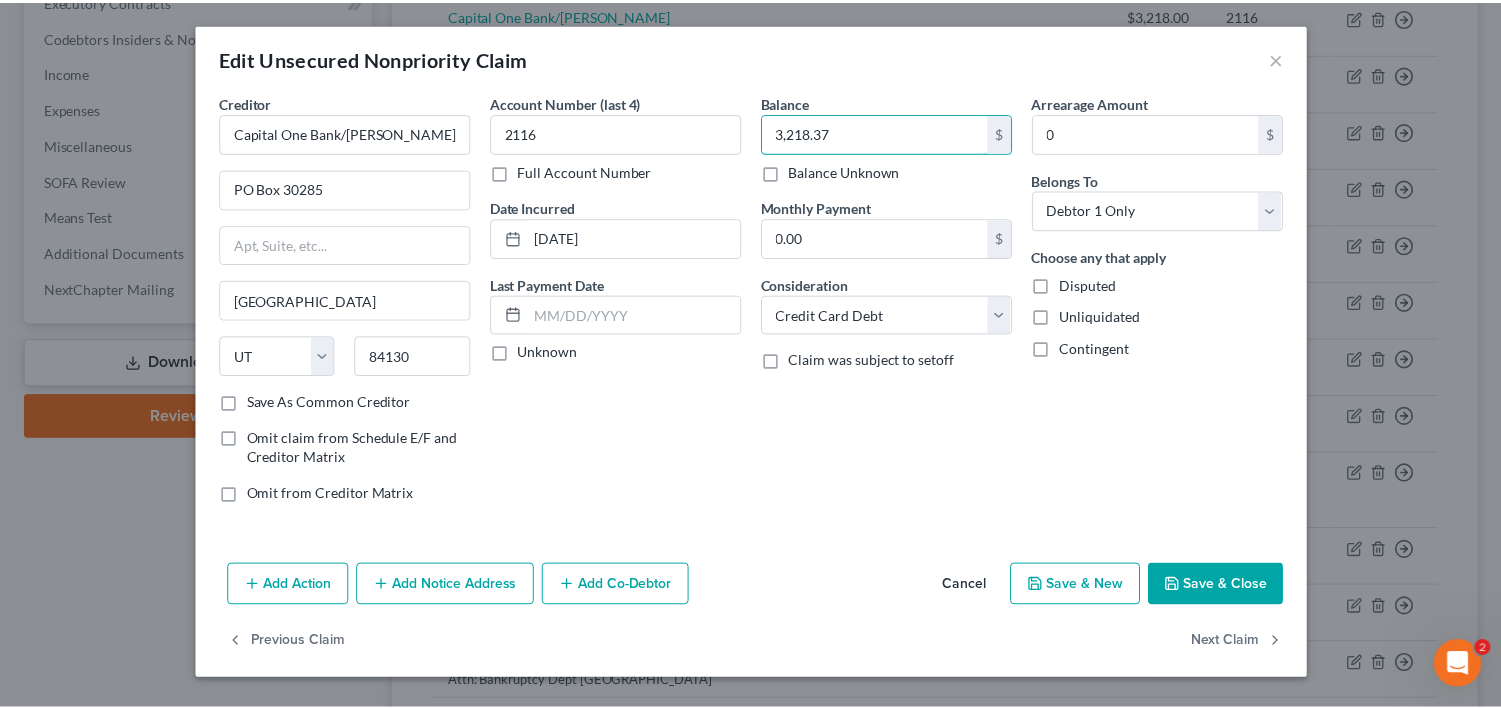 scroll, scrollTop: 161, scrollLeft: 0, axis: vertical 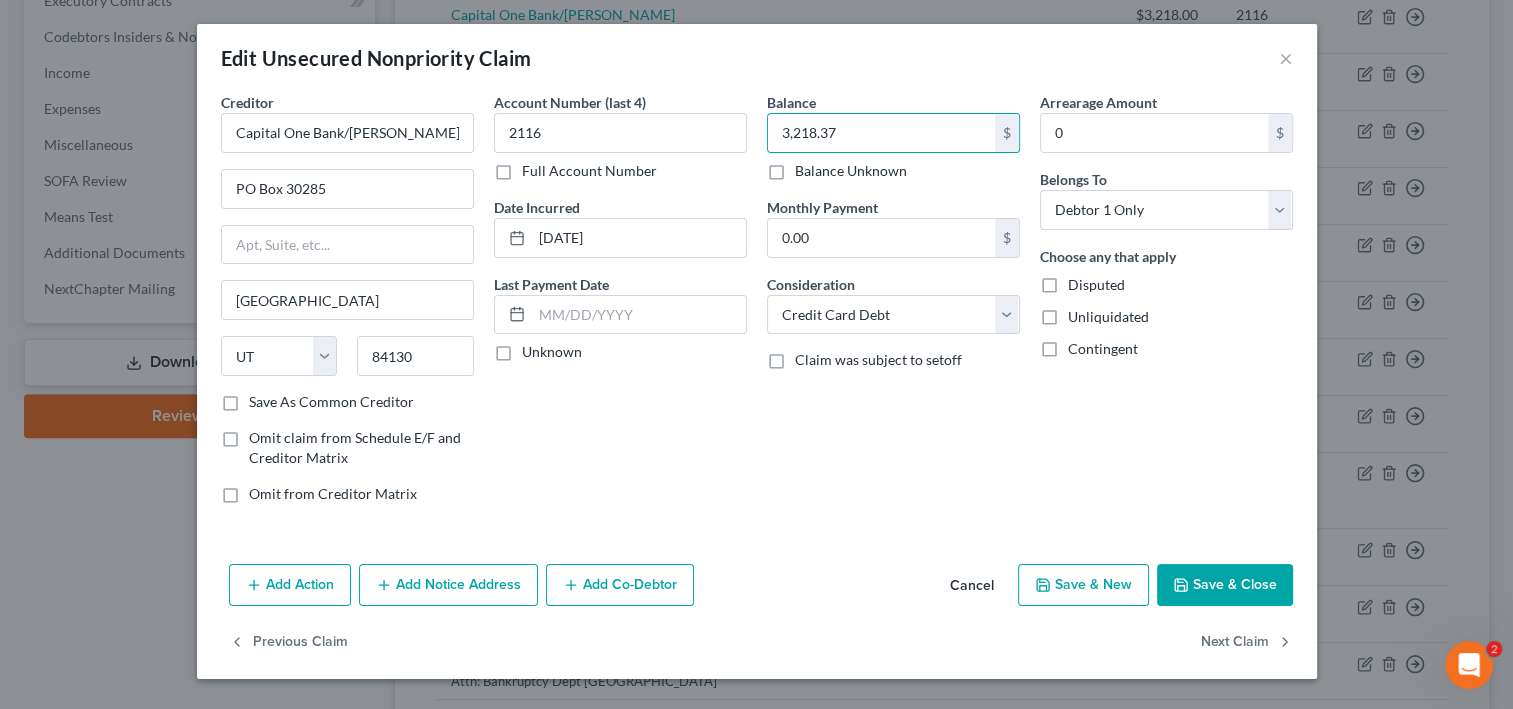 click on "Save & Close" at bounding box center [1225, 585] 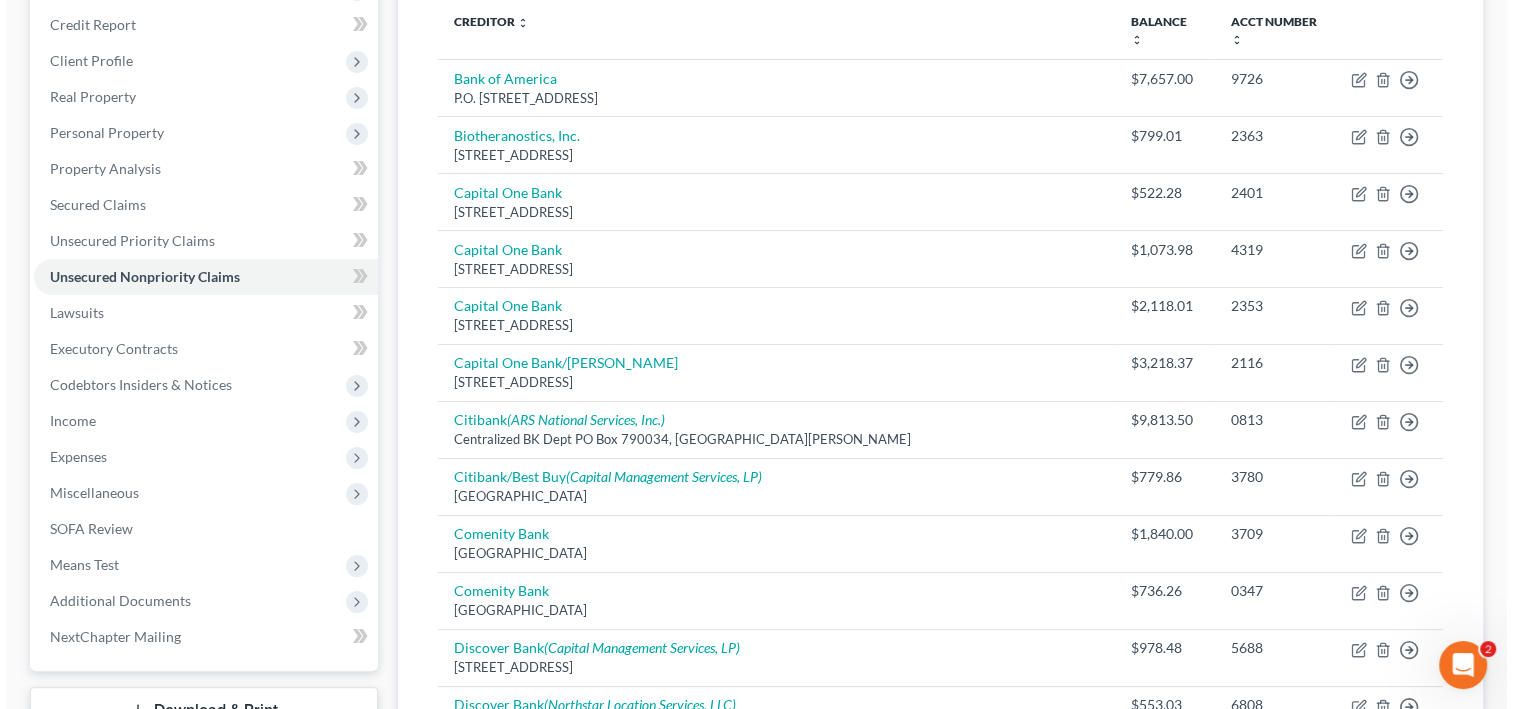 scroll, scrollTop: 0, scrollLeft: 0, axis: both 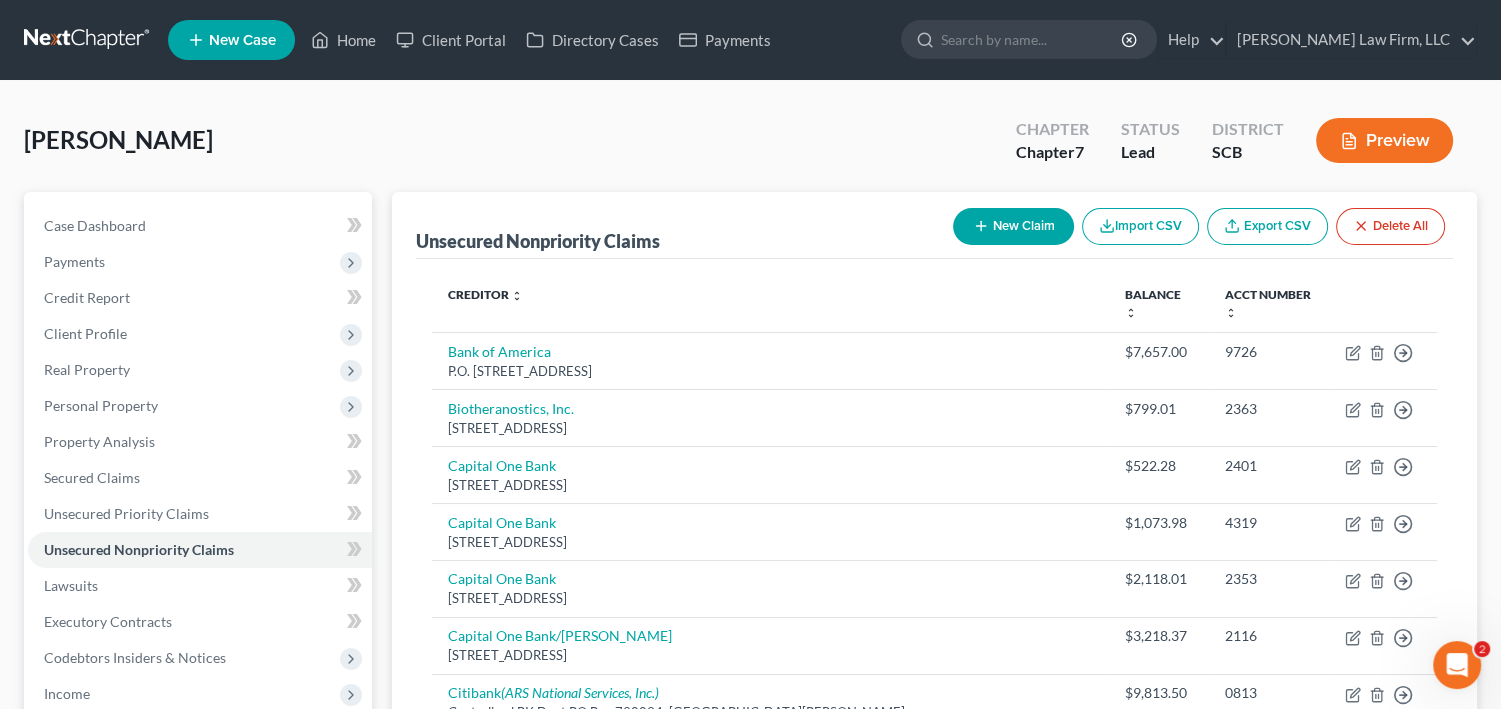 click on "New Claim" at bounding box center [1013, 226] 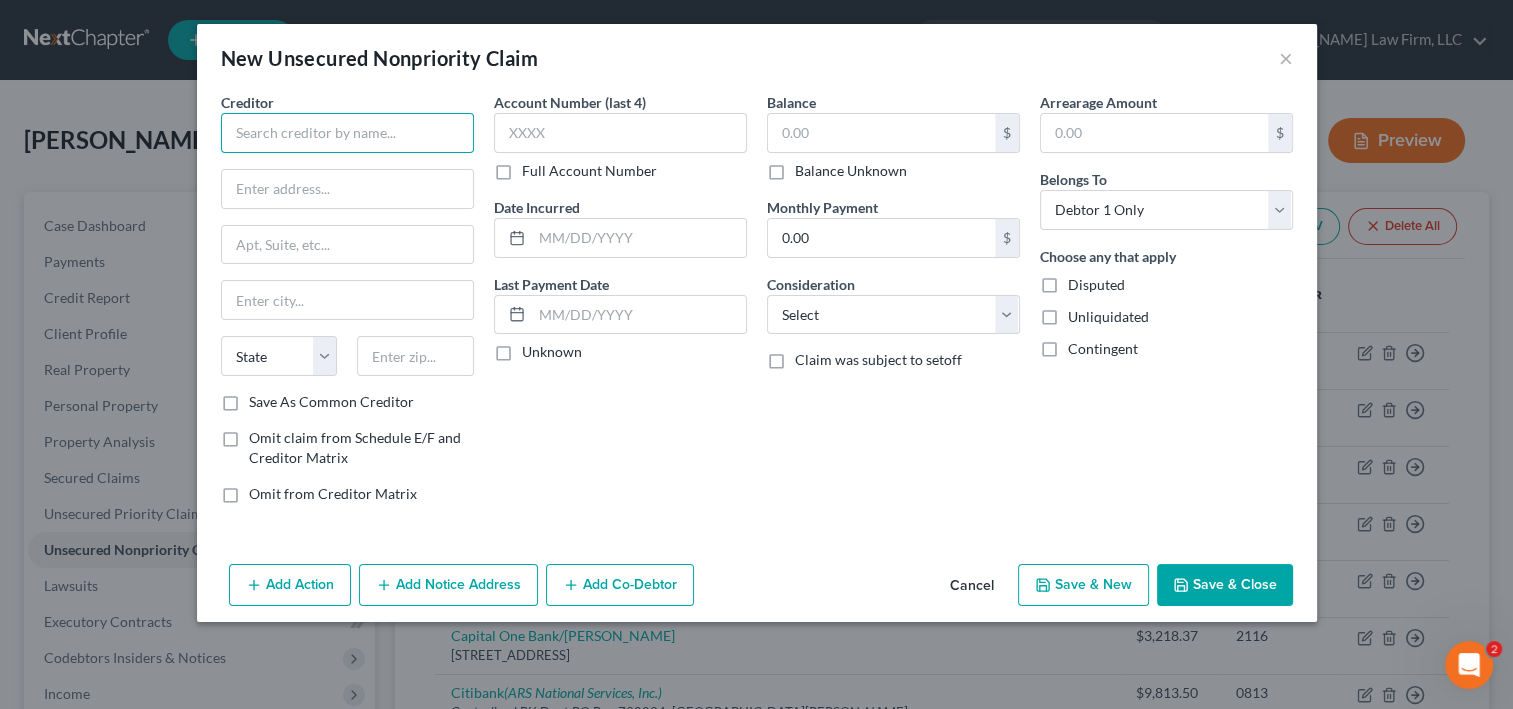 click at bounding box center [347, 133] 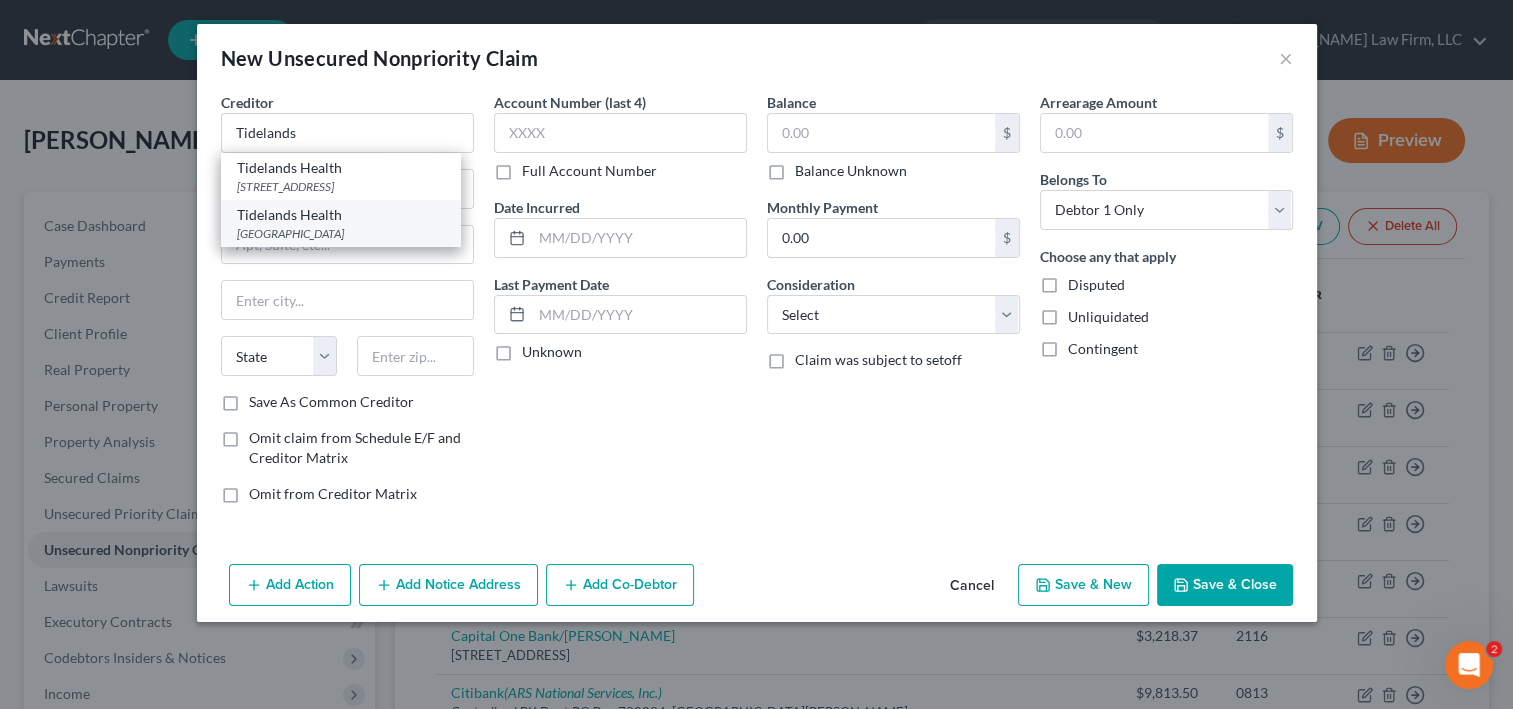 click on "Tidelands Health" at bounding box center (341, 215) 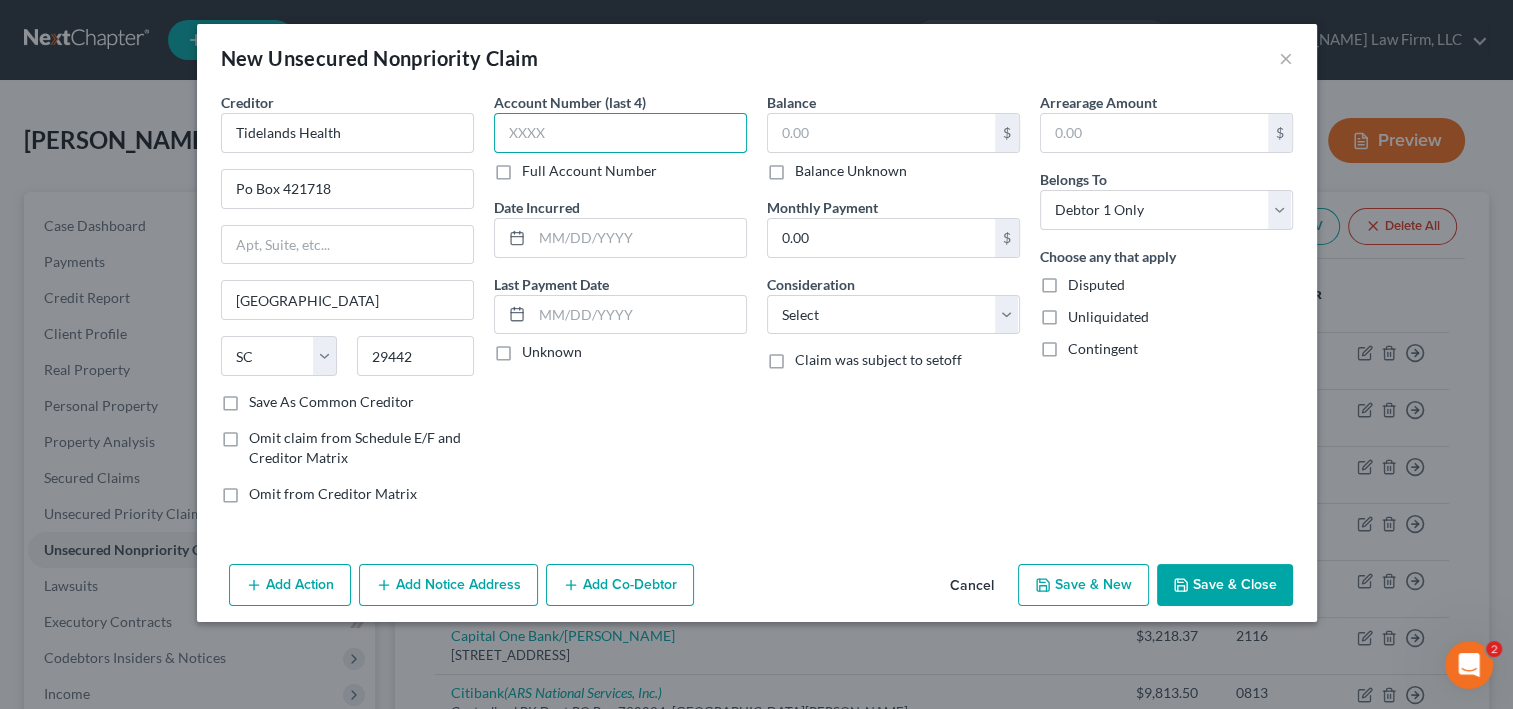 click at bounding box center [620, 133] 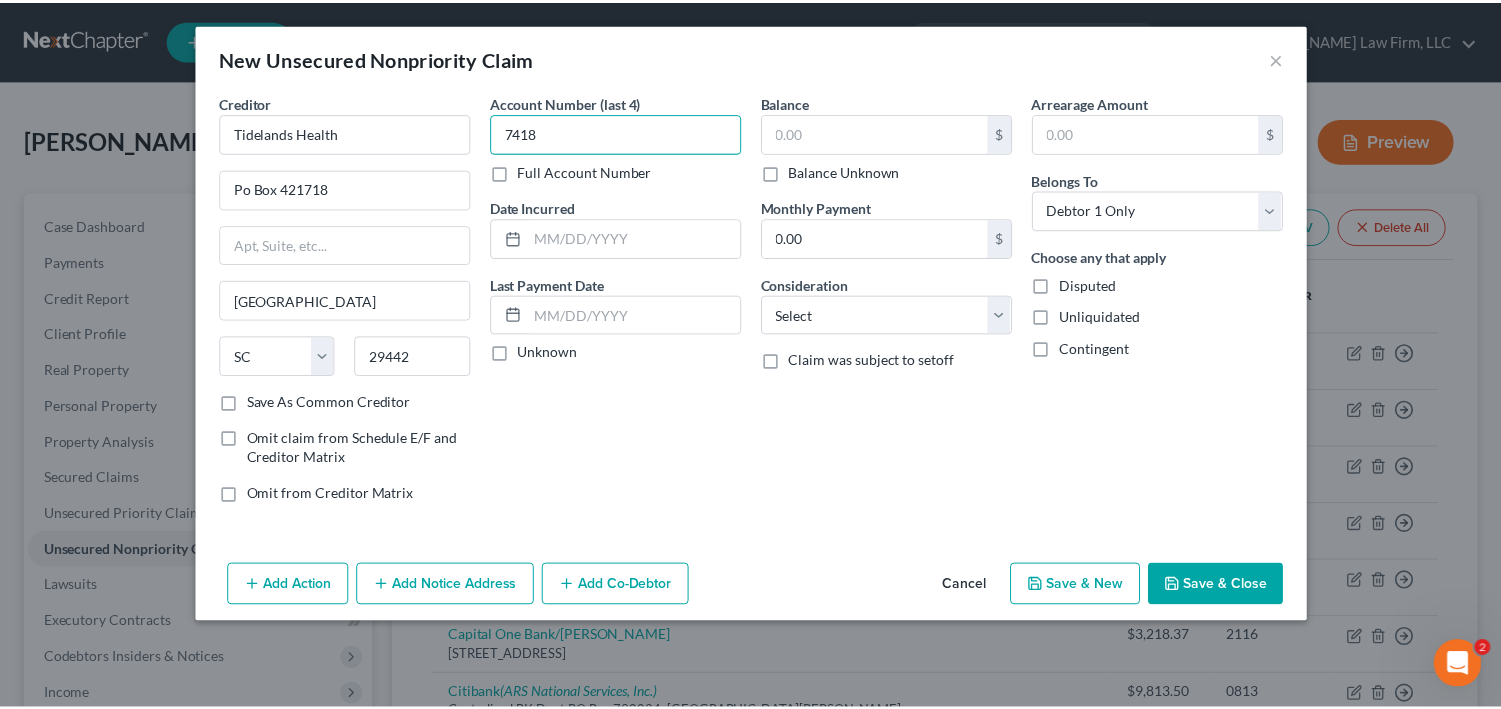 scroll, scrollTop: 92, scrollLeft: 0, axis: vertical 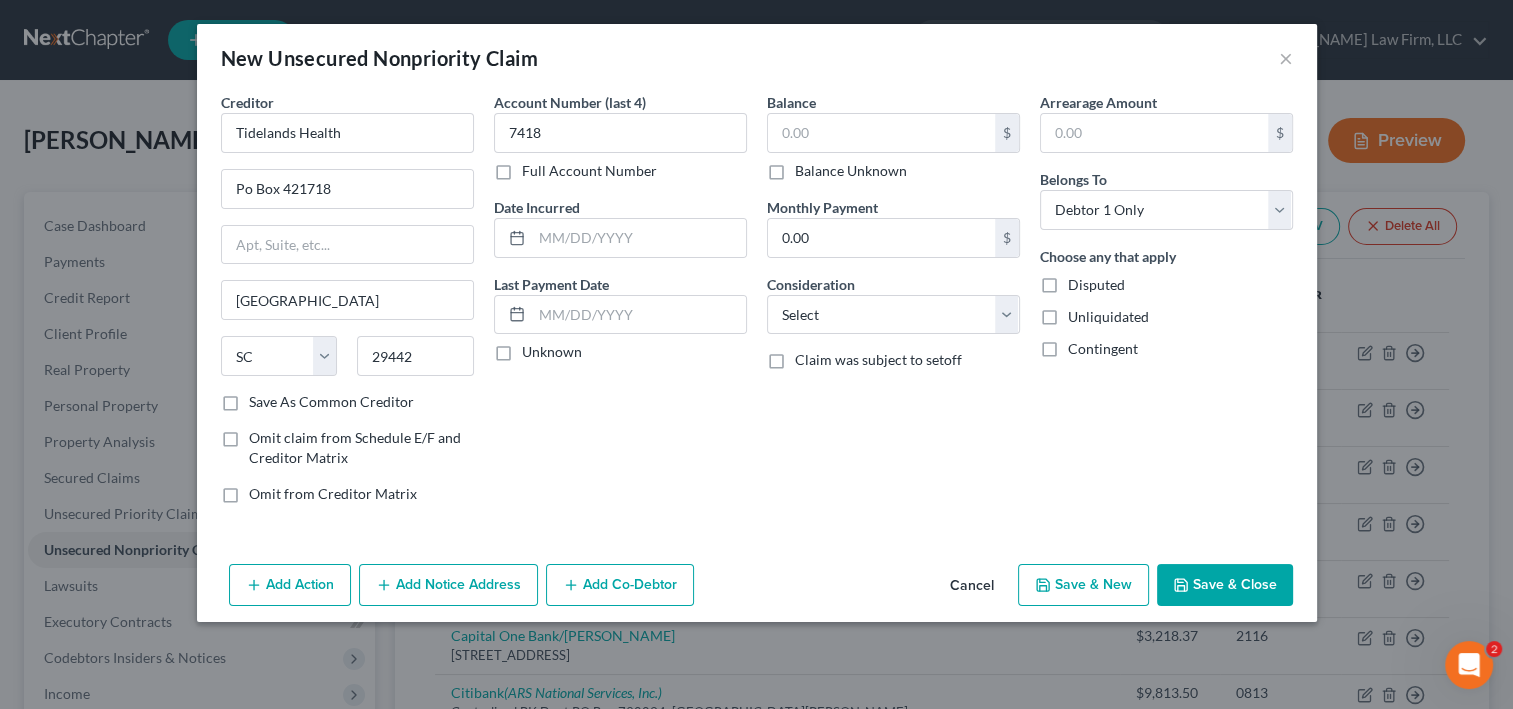 click on "Cancel" at bounding box center (972, 586) 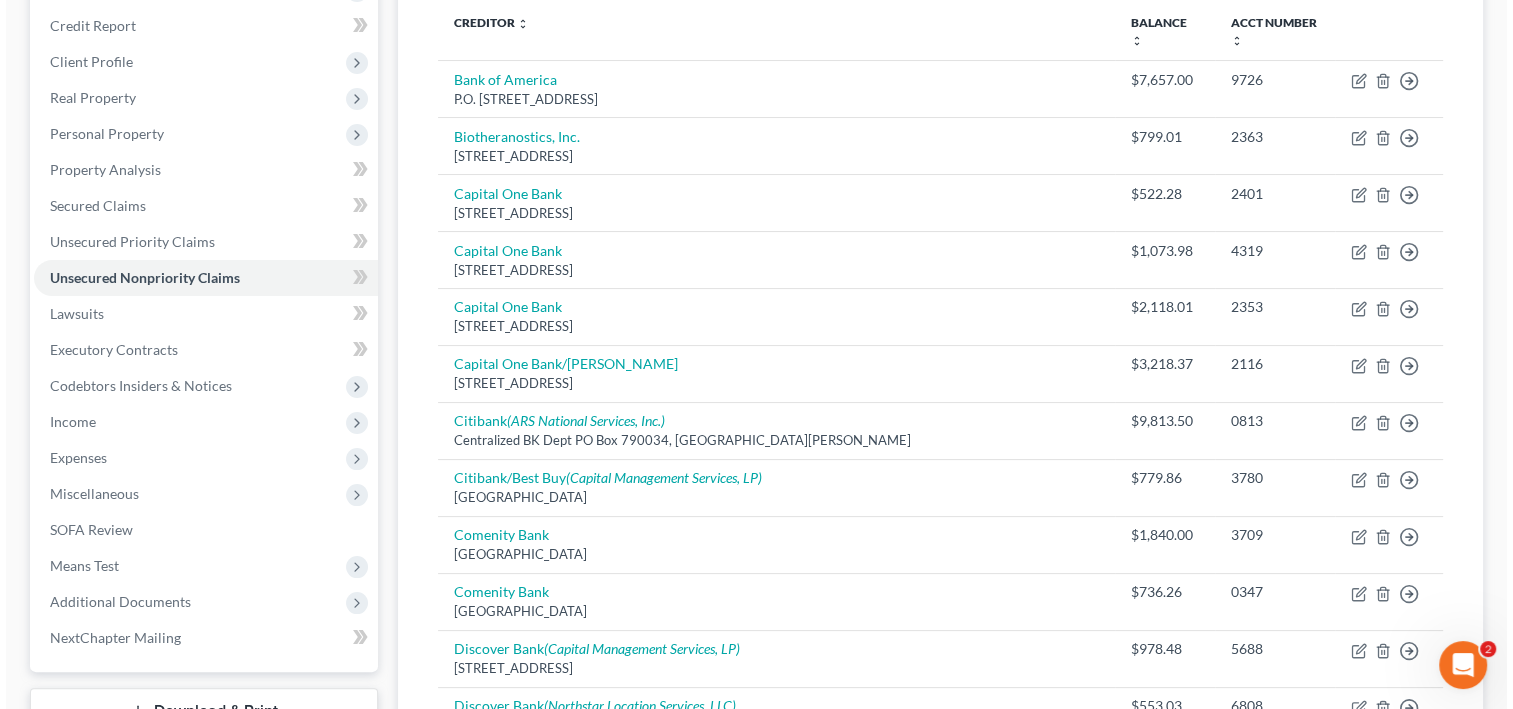 scroll, scrollTop: 237, scrollLeft: 0, axis: vertical 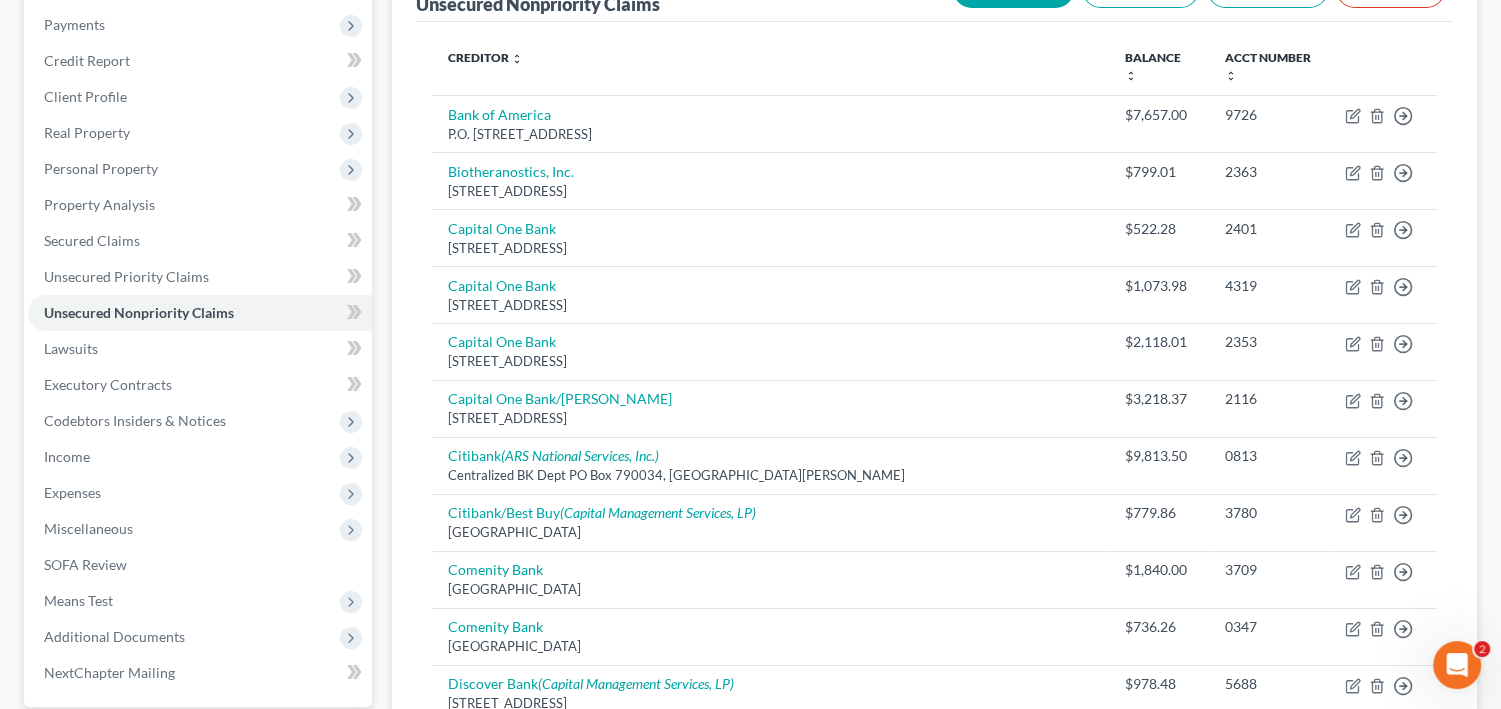click on "New Claim" at bounding box center (1013, -11) 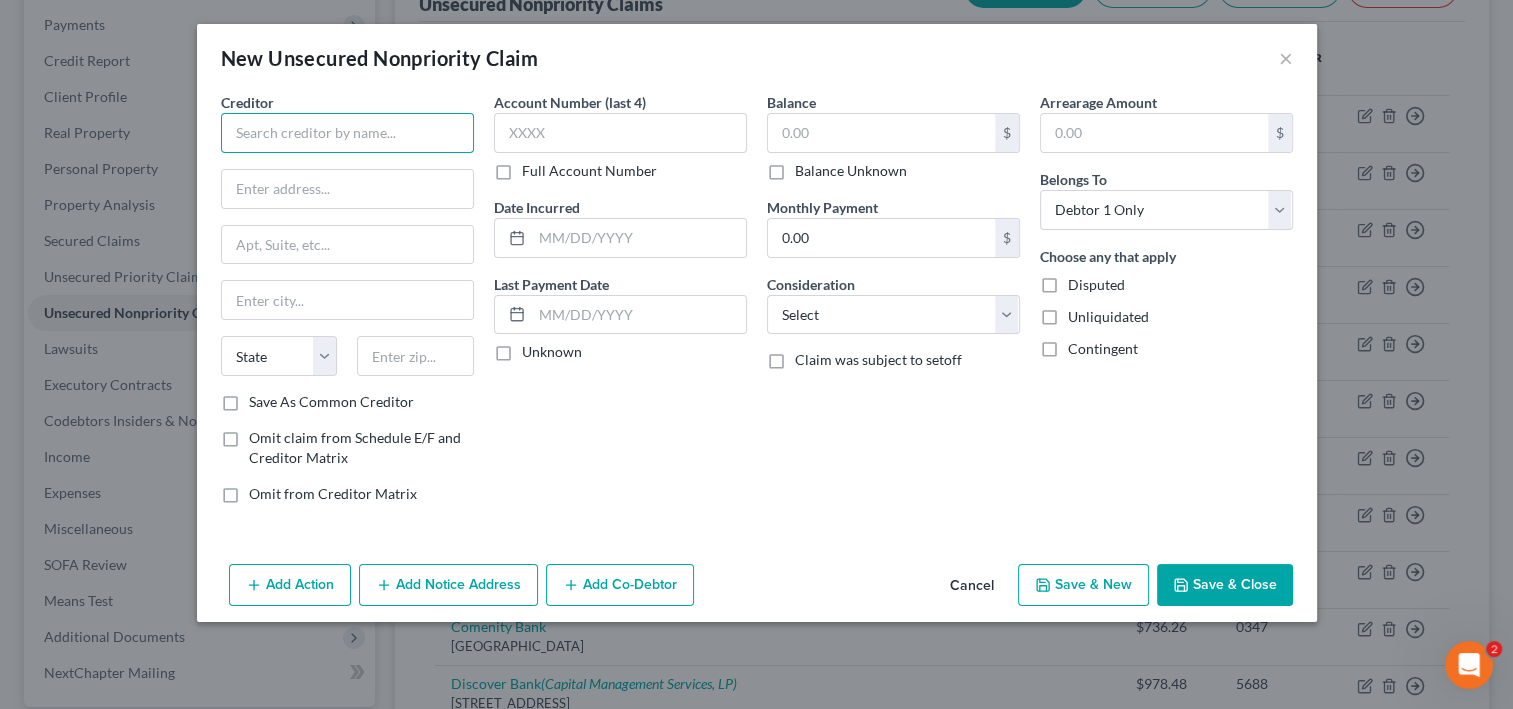 click at bounding box center [347, 133] 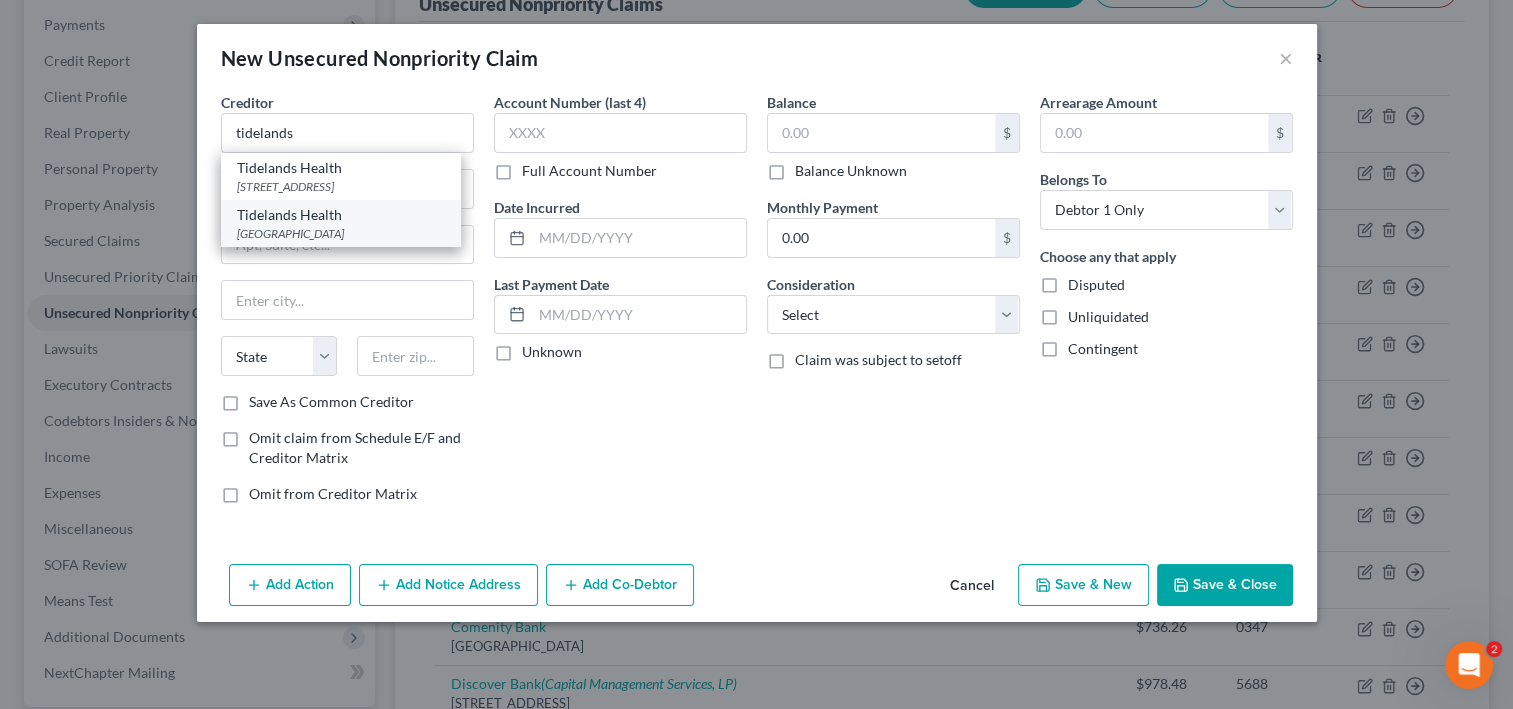 click on "Tidelands Health" at bounding box center [341, 215] 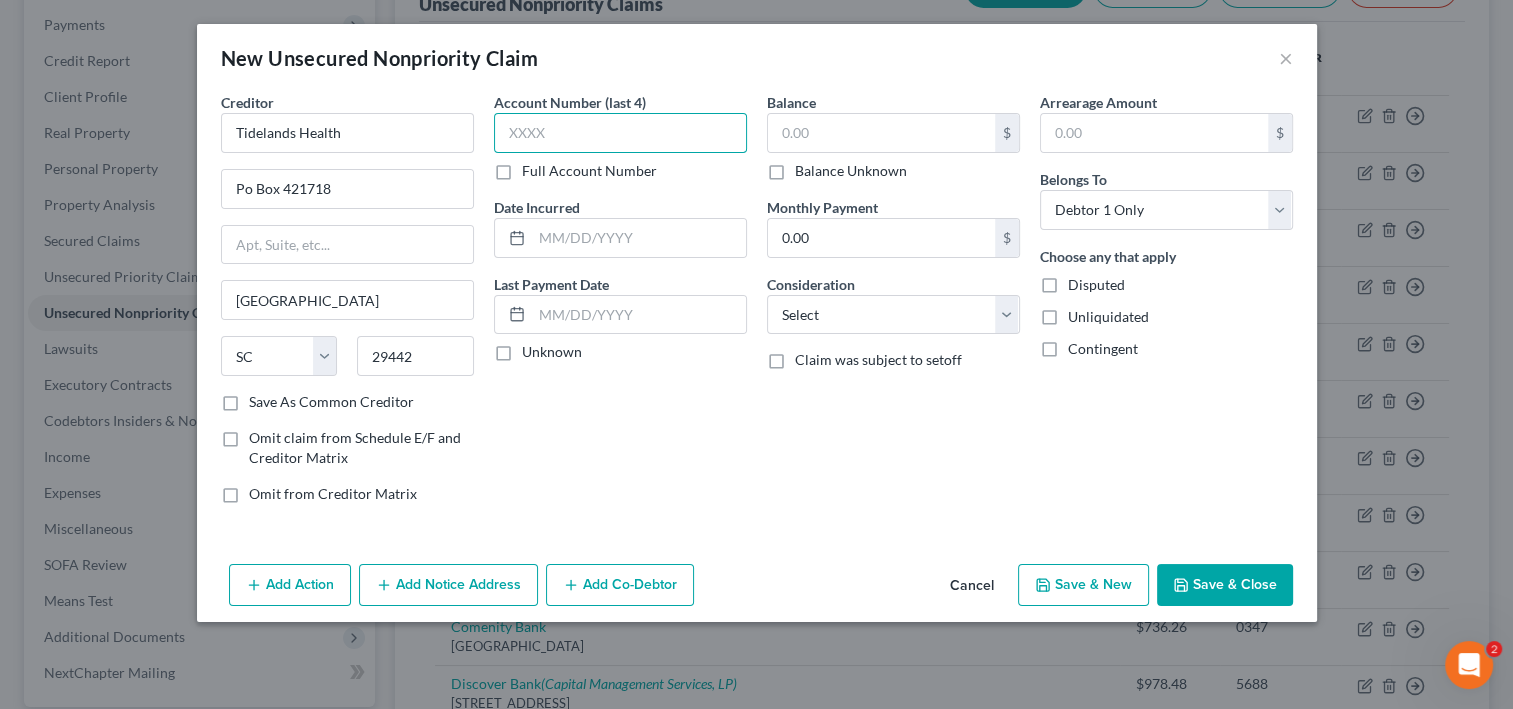 click at bounding box center [620, 133] 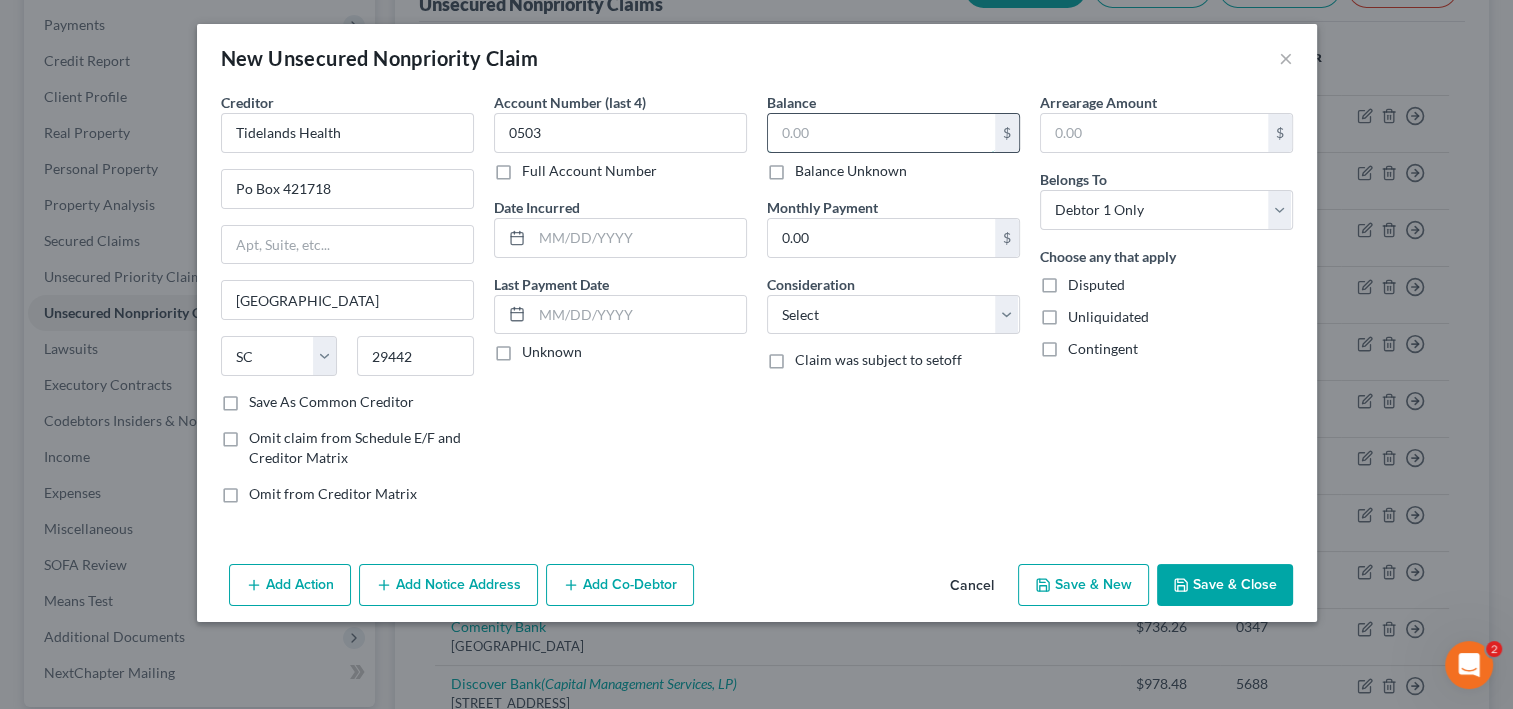 click at bounding box center [881, 133] 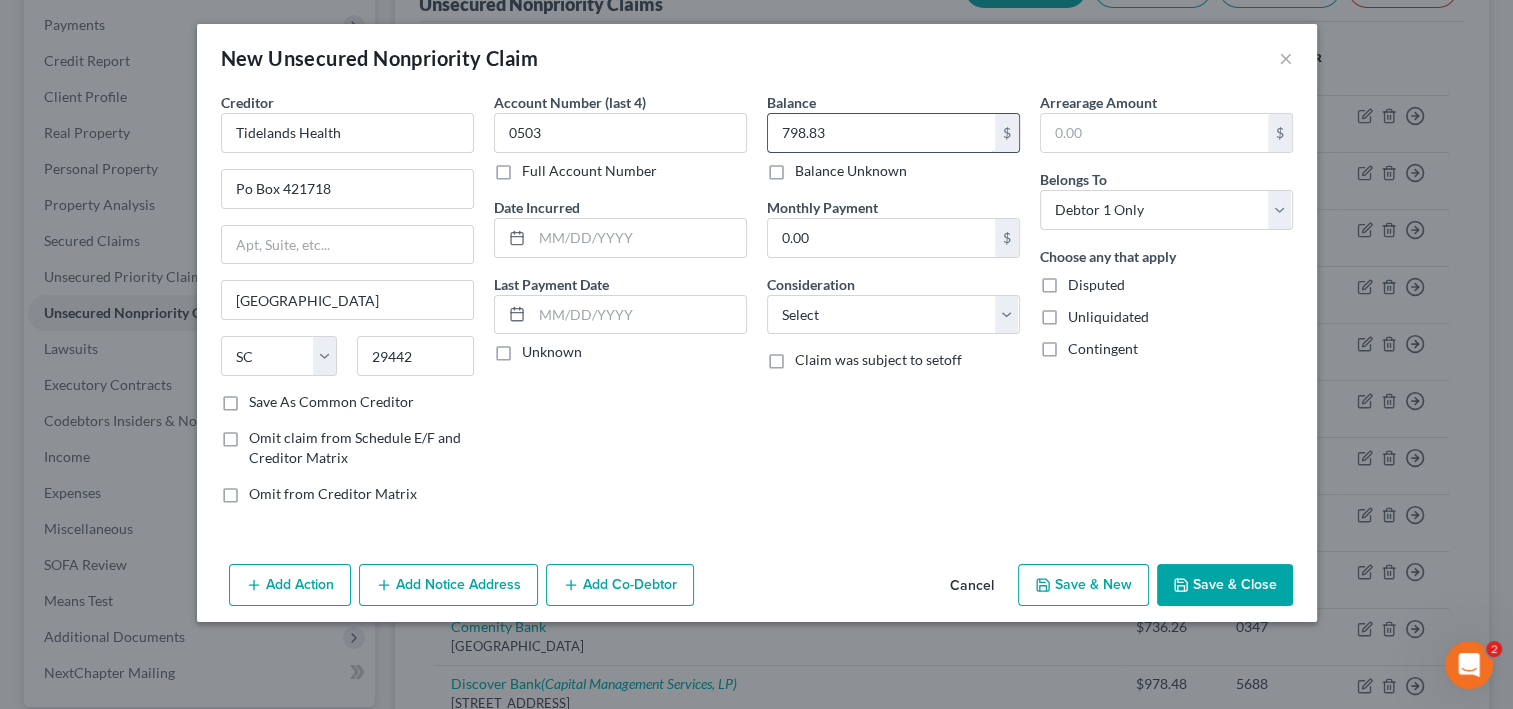 click on "798.83" at bounding box center (881, 133) 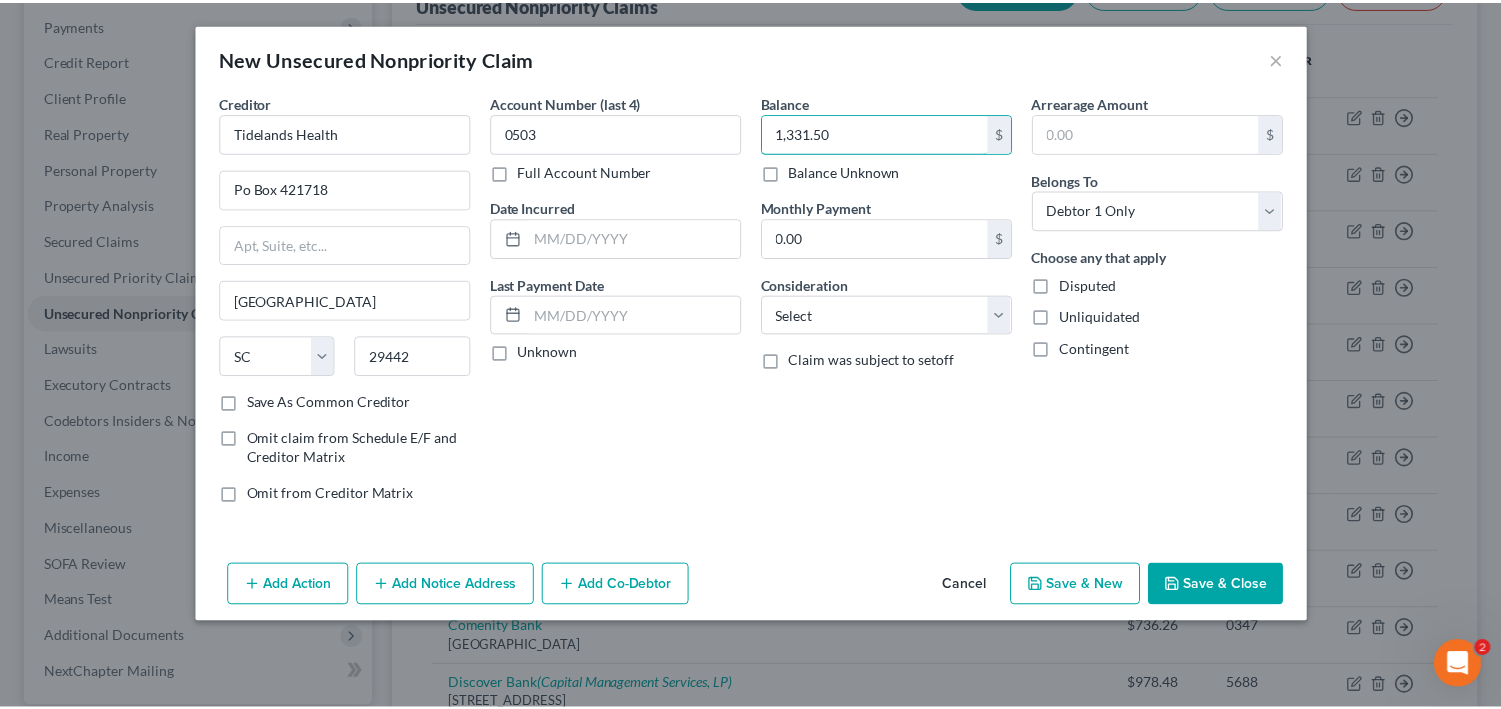 scroll, scrollTop: 92, scrollLeft: 0, axis: vertical 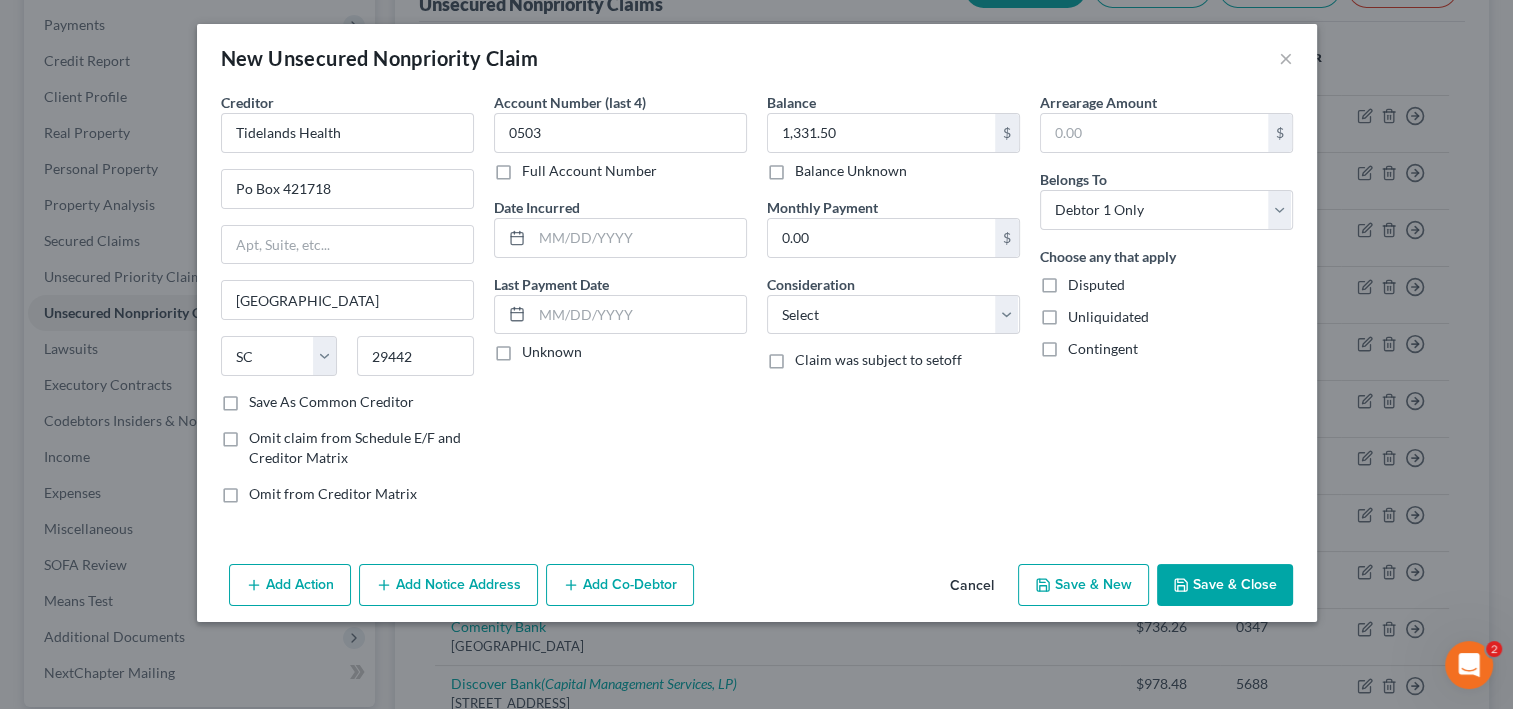 click on "Save & Close" at bounding box center [1225, 585] 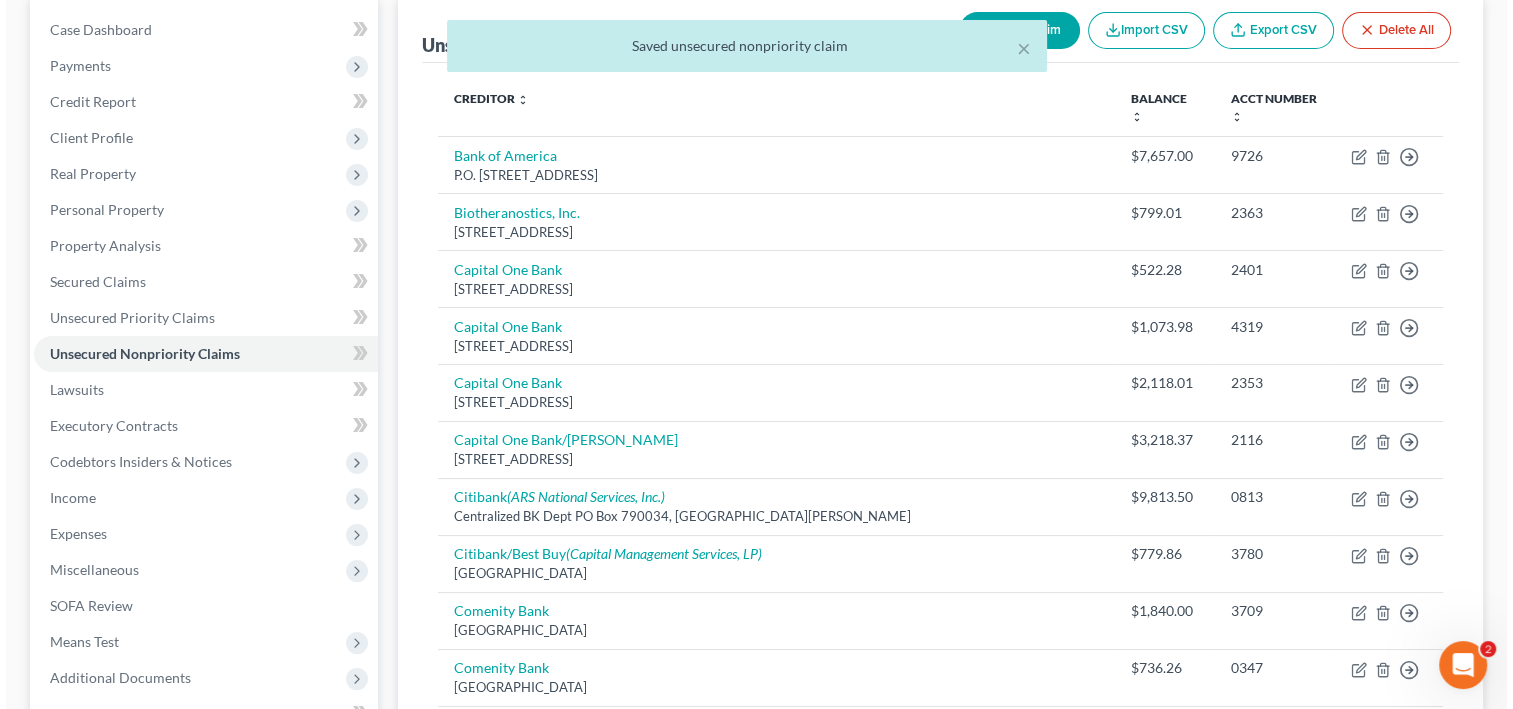 scroll, scrollTop: 157, scrollLeft: 0, axis: vertical 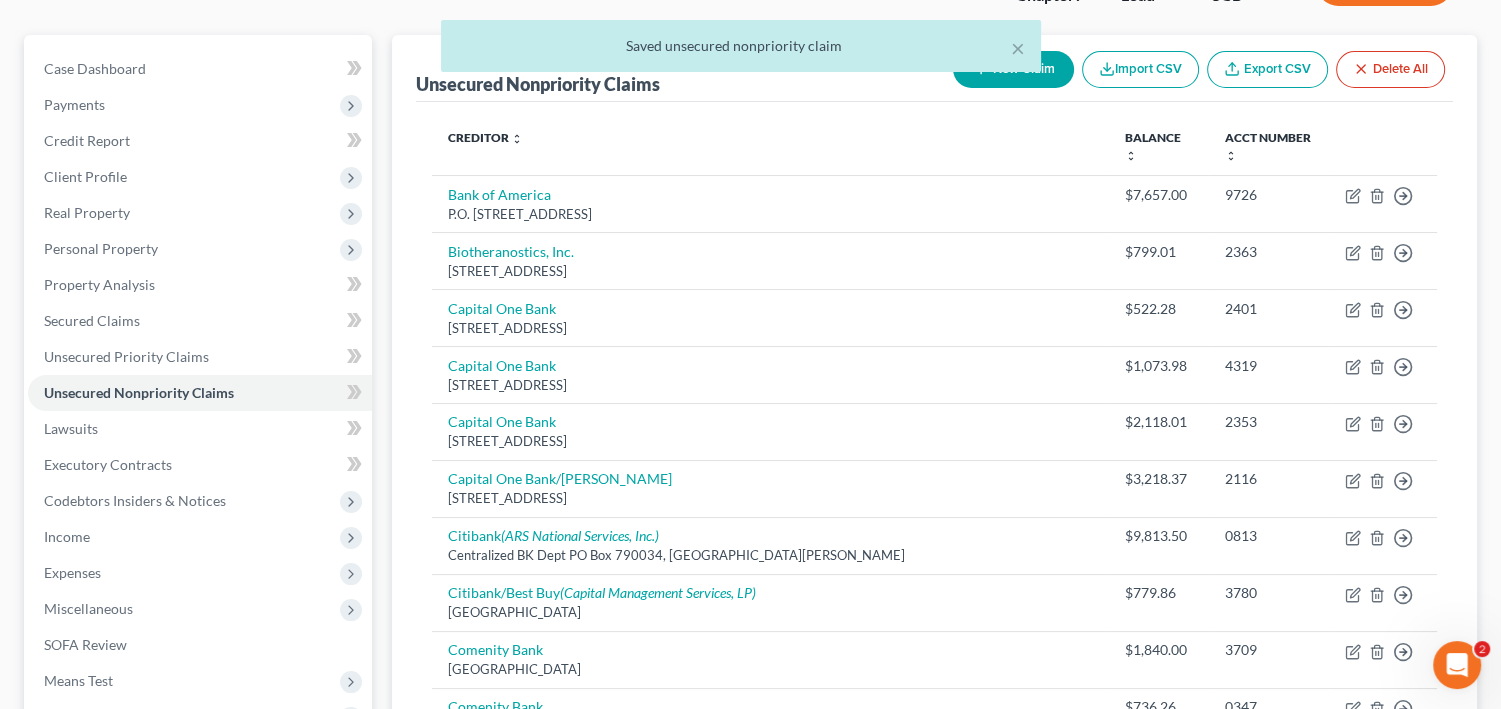 click on "New Claim" at bounding box center [1013, 69] 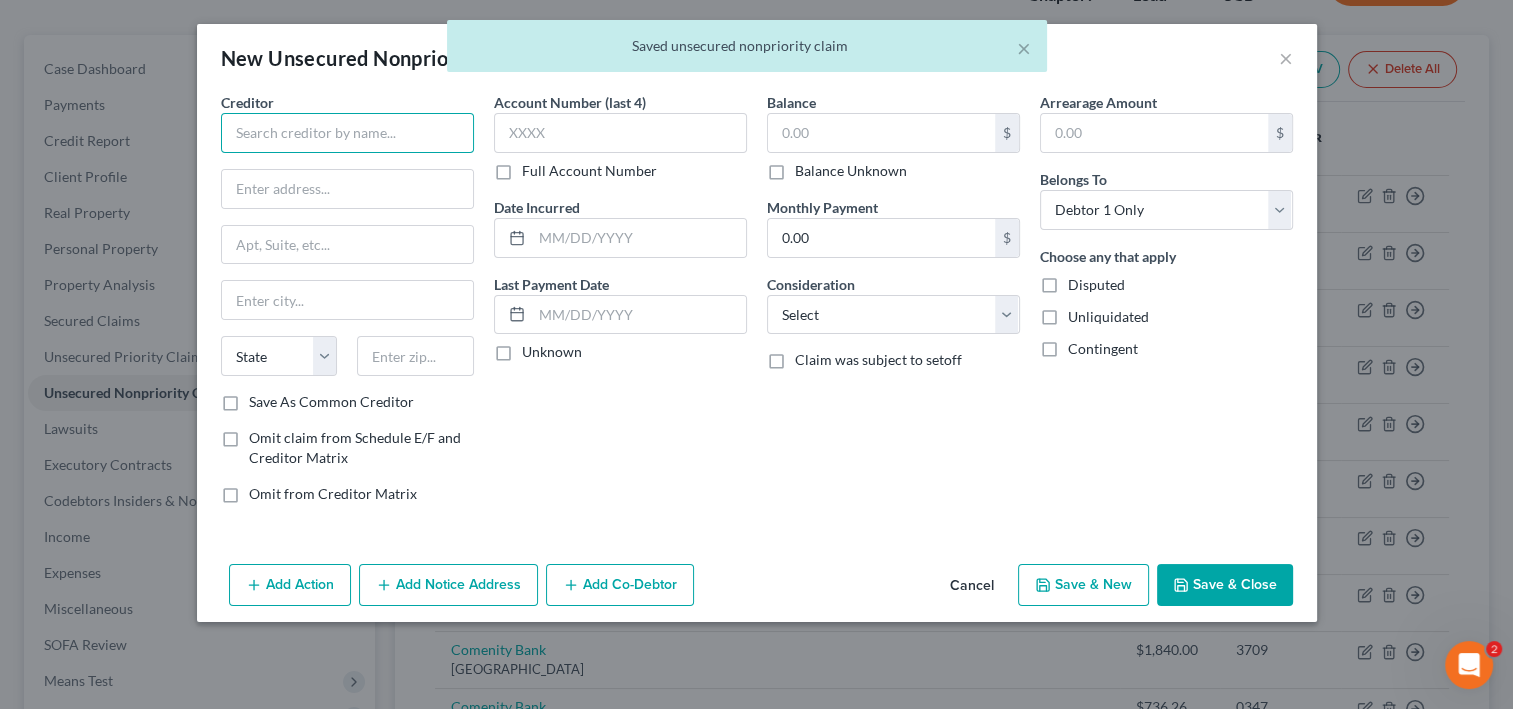 click at bounding box center (347, 133) 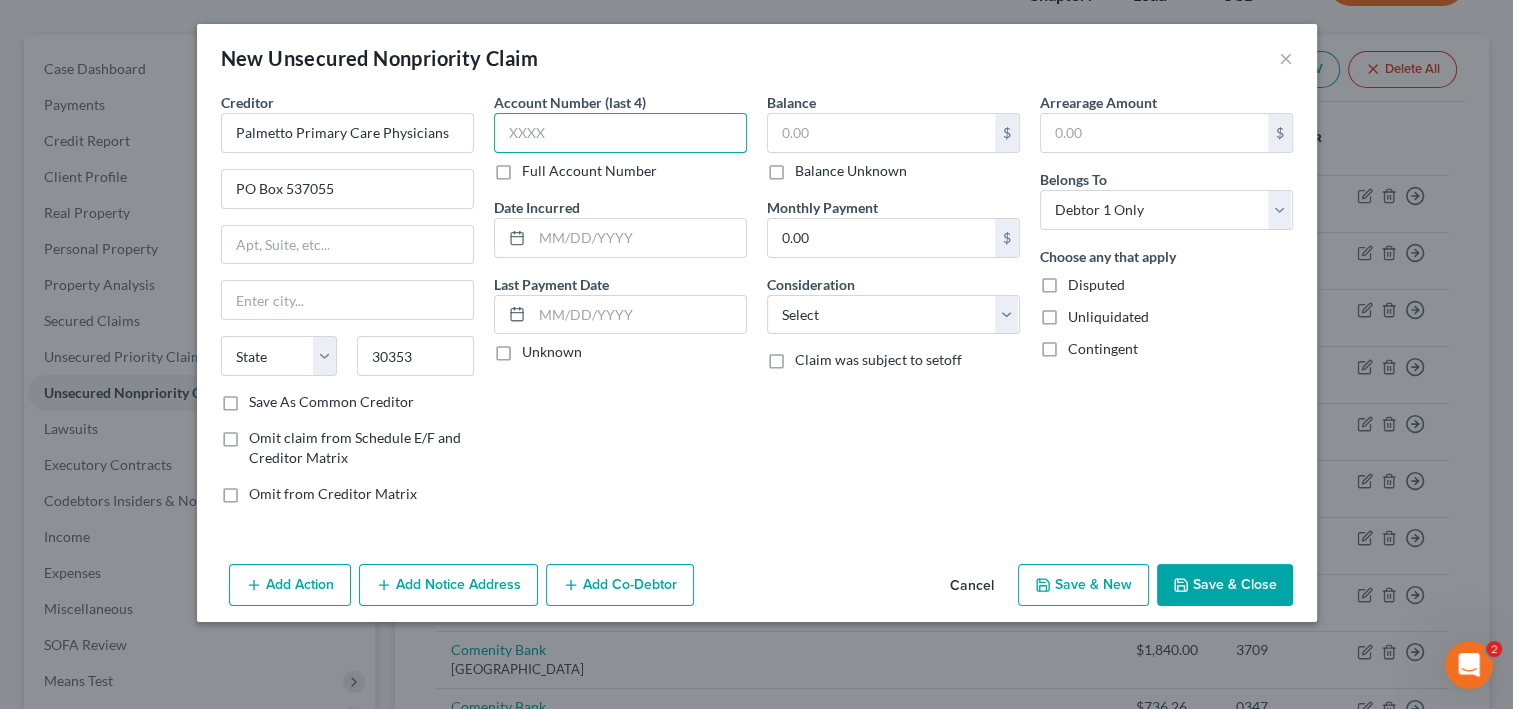 click at bounding box center (620, 133) 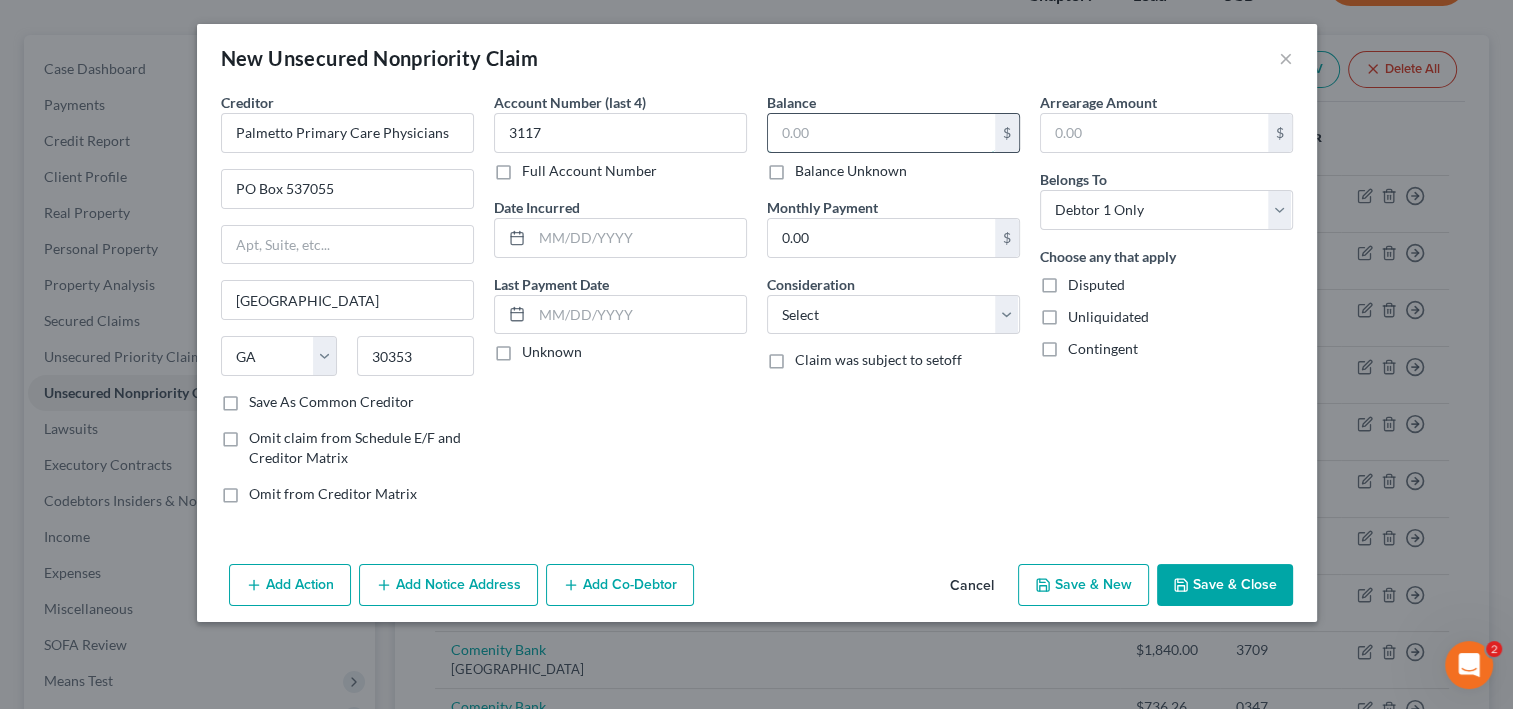 click at bounding box center [881, 133] 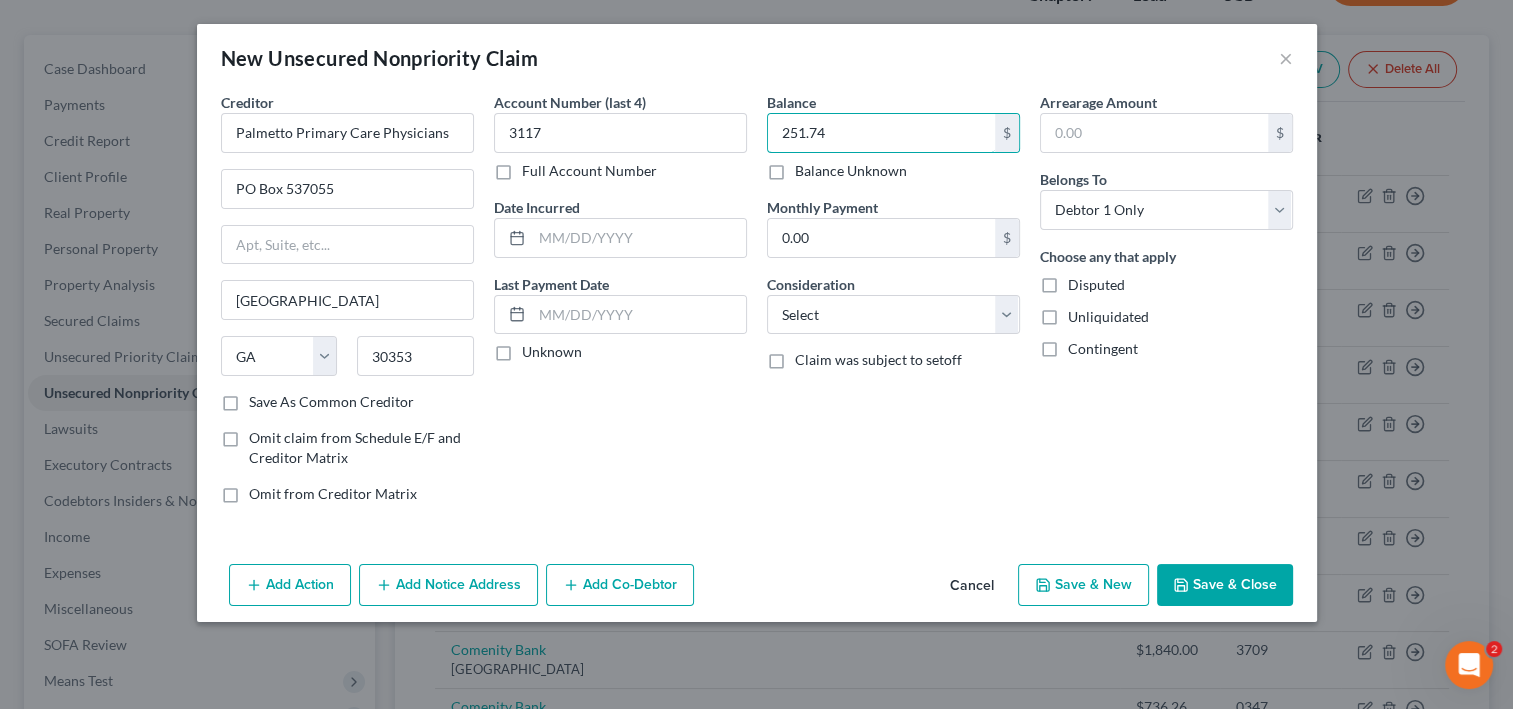 scroll, scrollTop: 92, scrollLeft: 0, axis: vertical 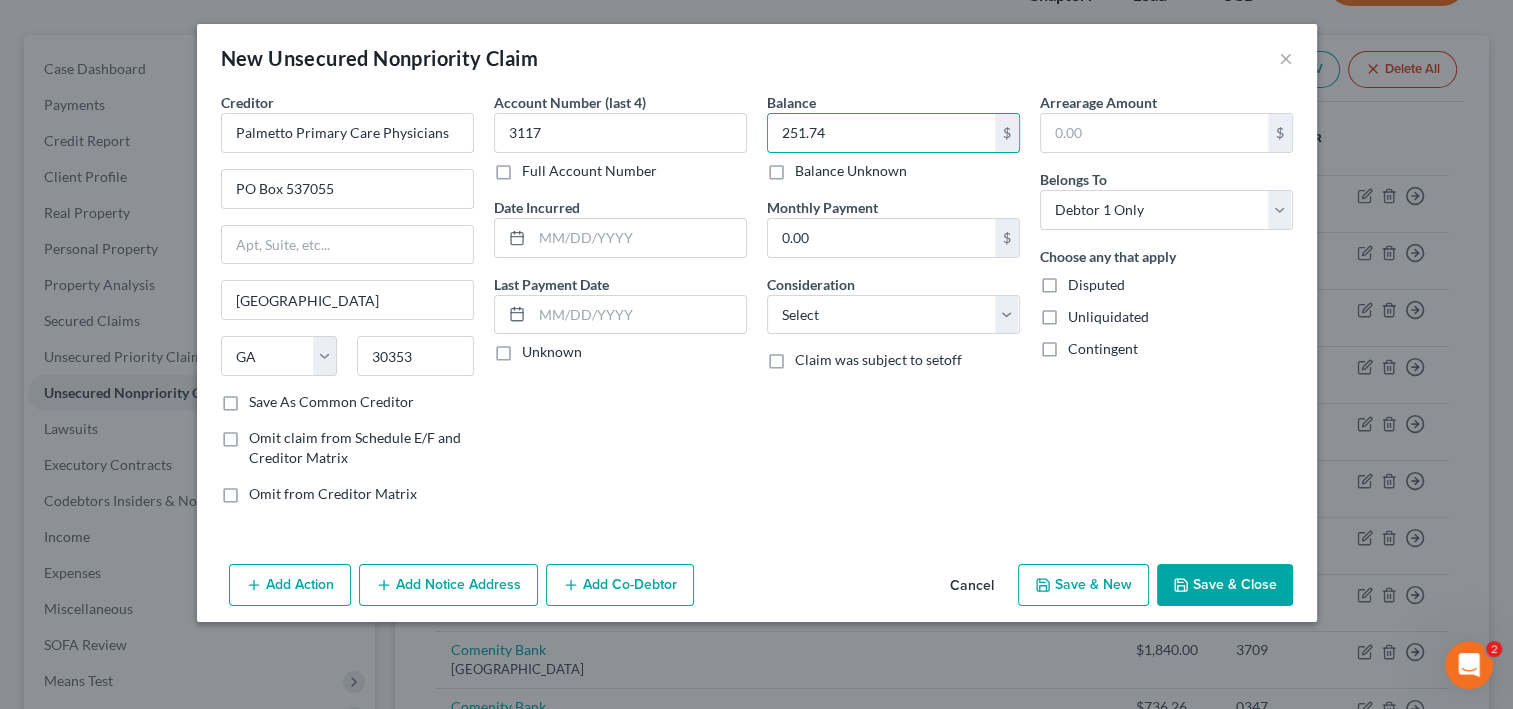 click on "Save & Close" at bounding box center (1225, 585) 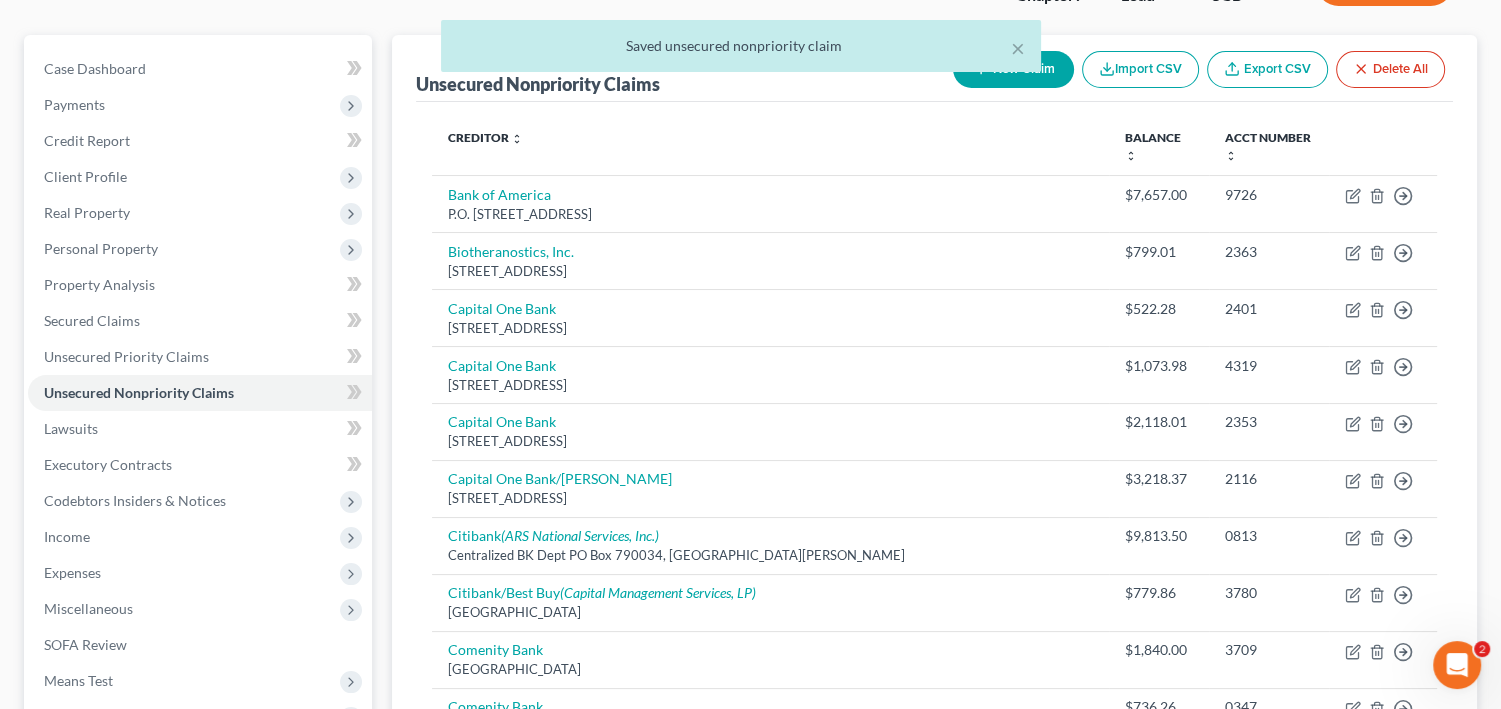 click on "New Claim" at bounding box center [1013, 69] 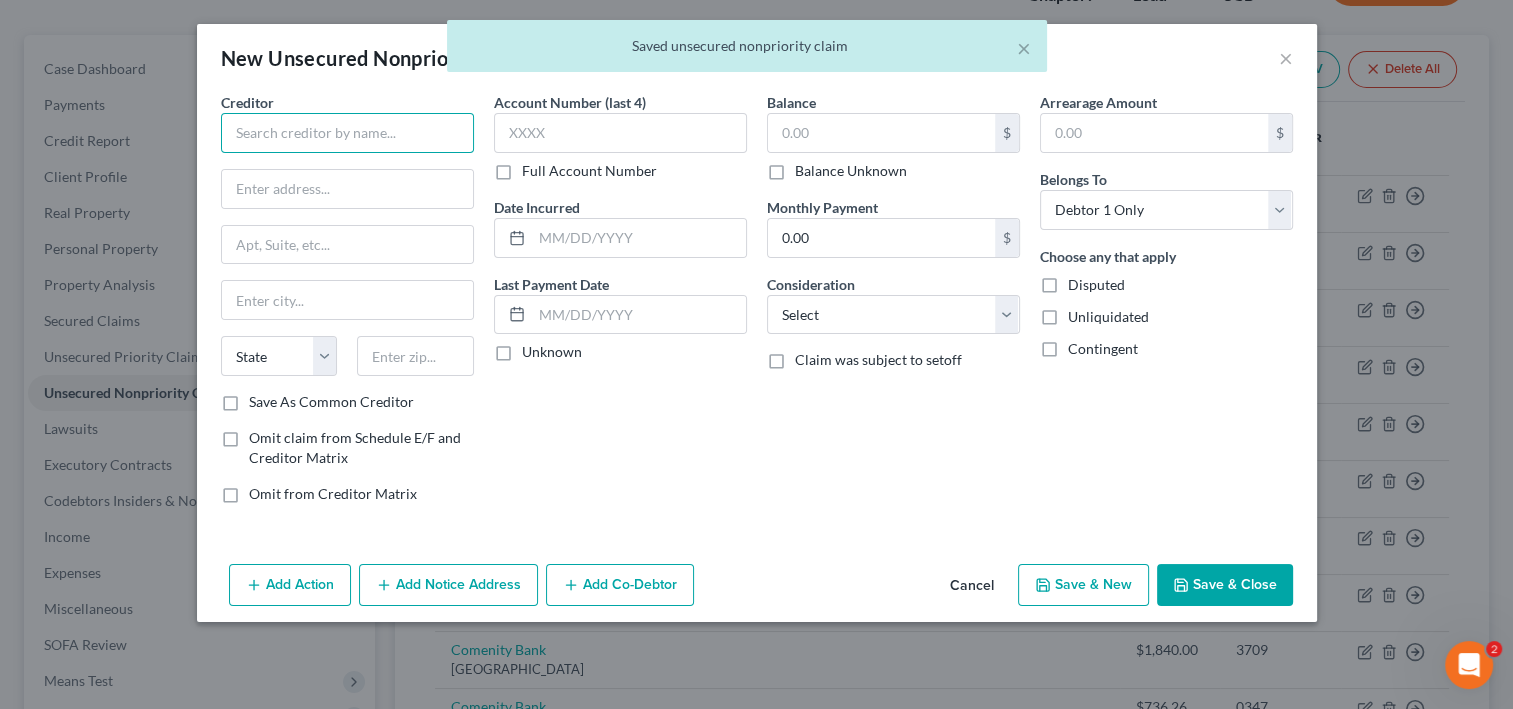 click at bounding box center (347, 133) 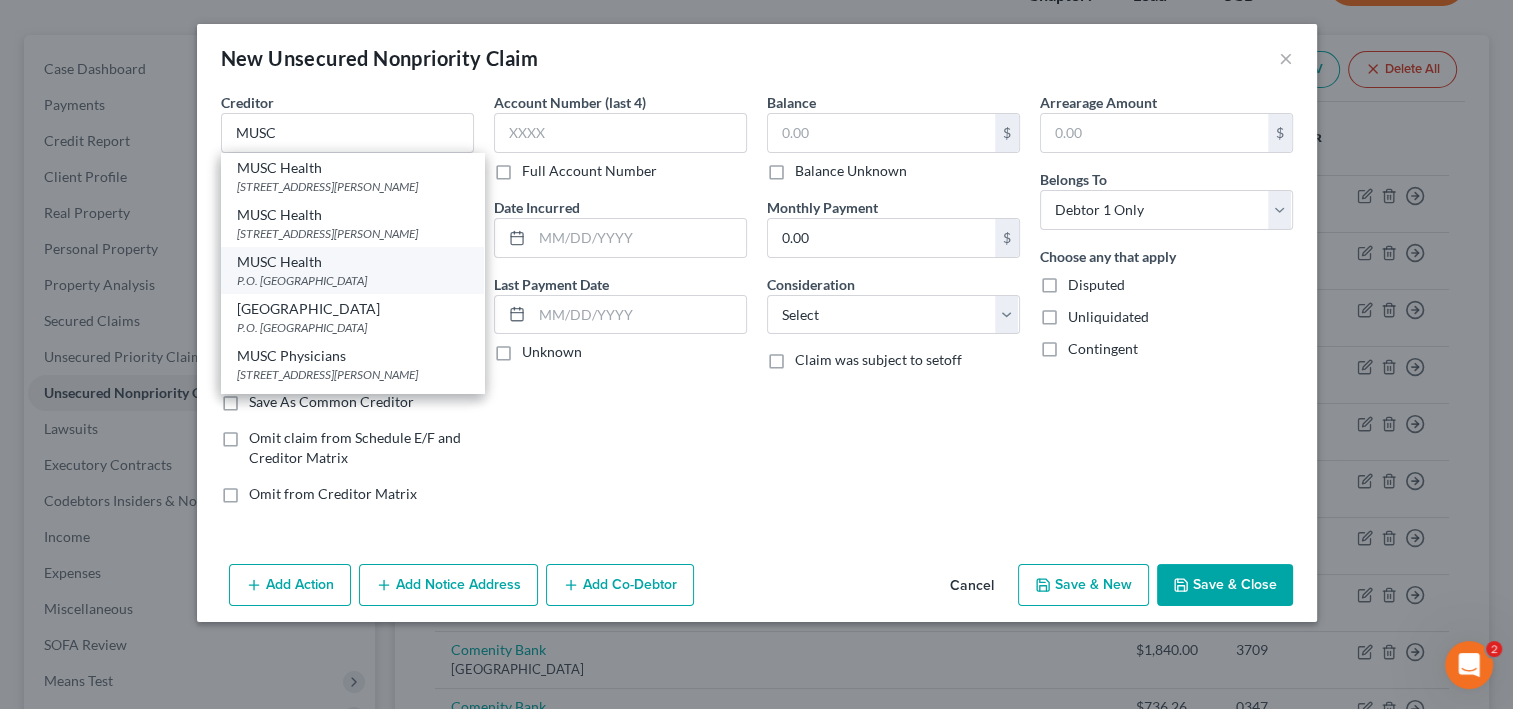 click on "MUSC Health" at bounding box center [352, 262] 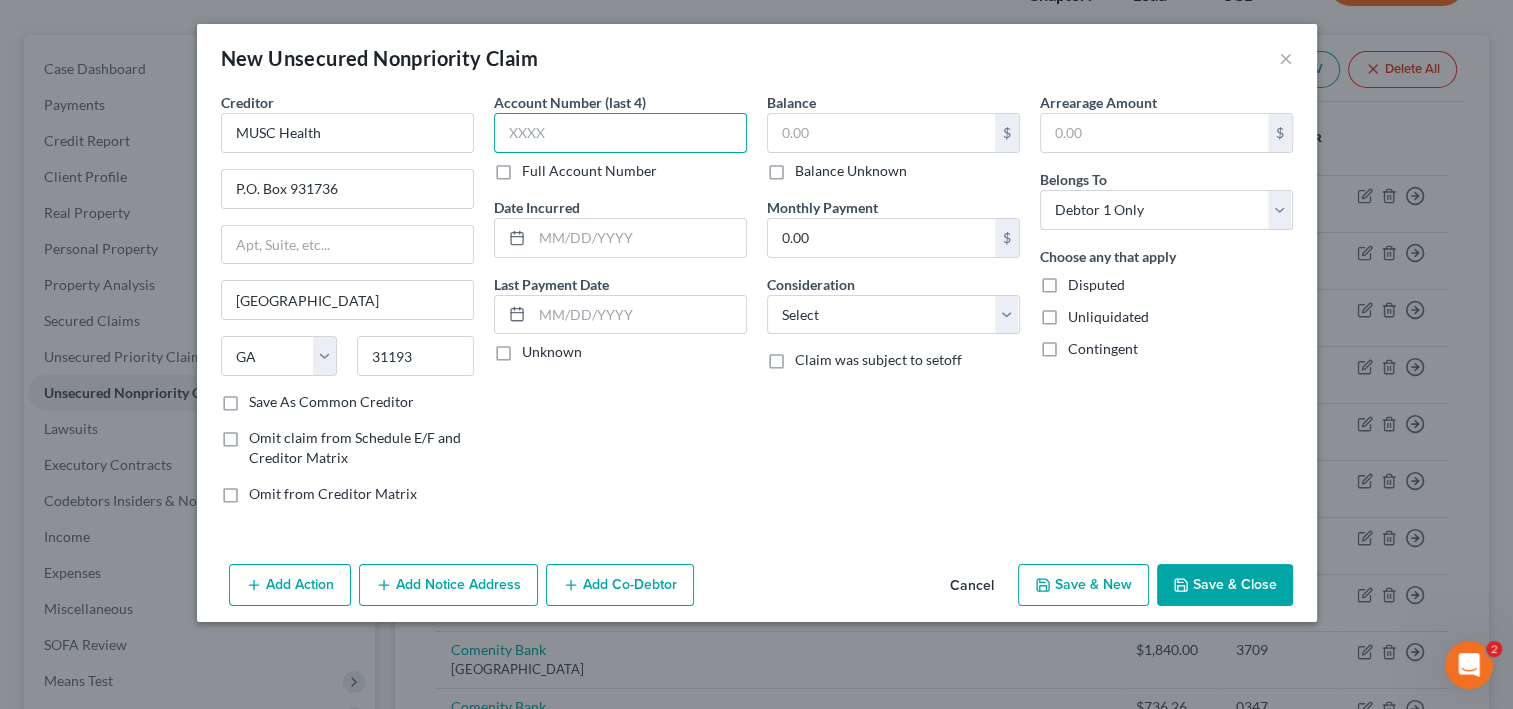 click at bounding box center [620, 133] 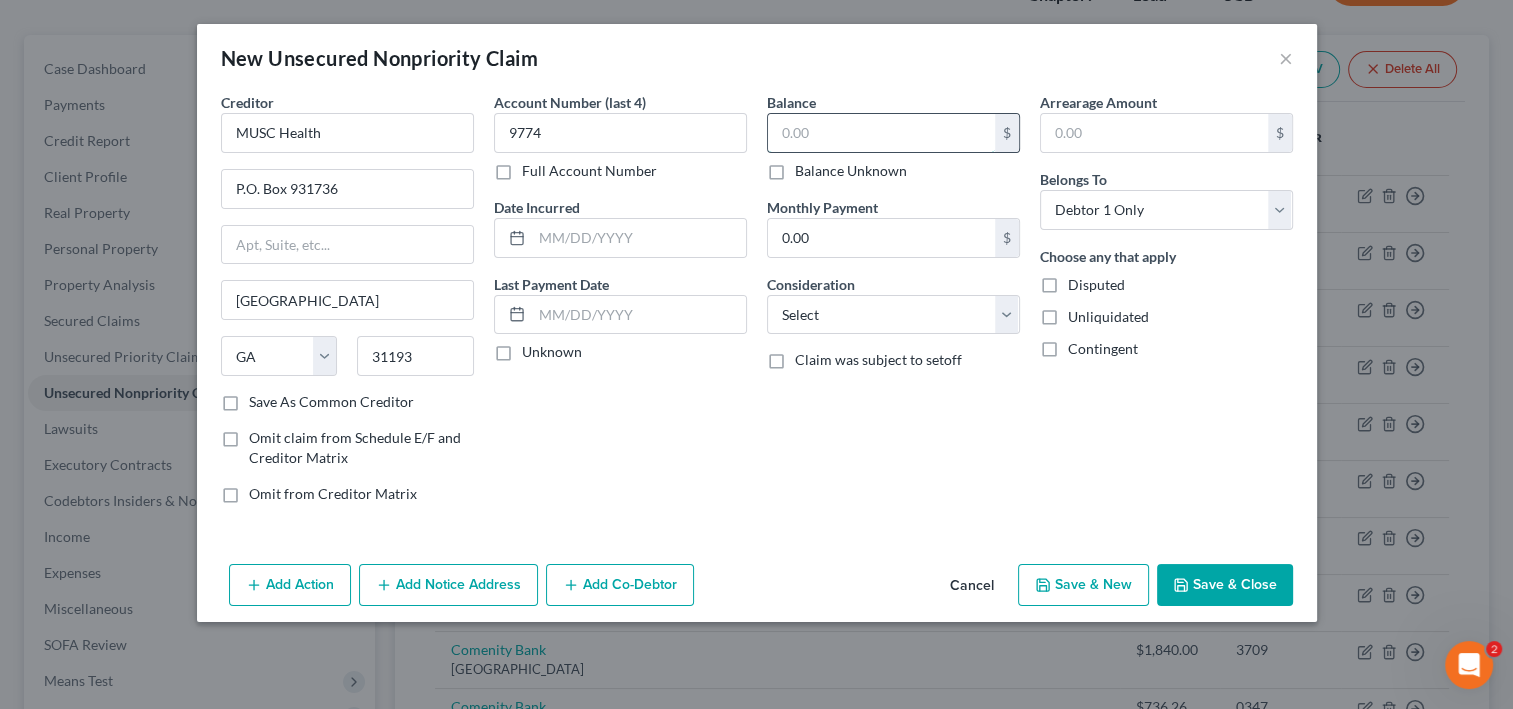 click at bounding box center (881, 133) 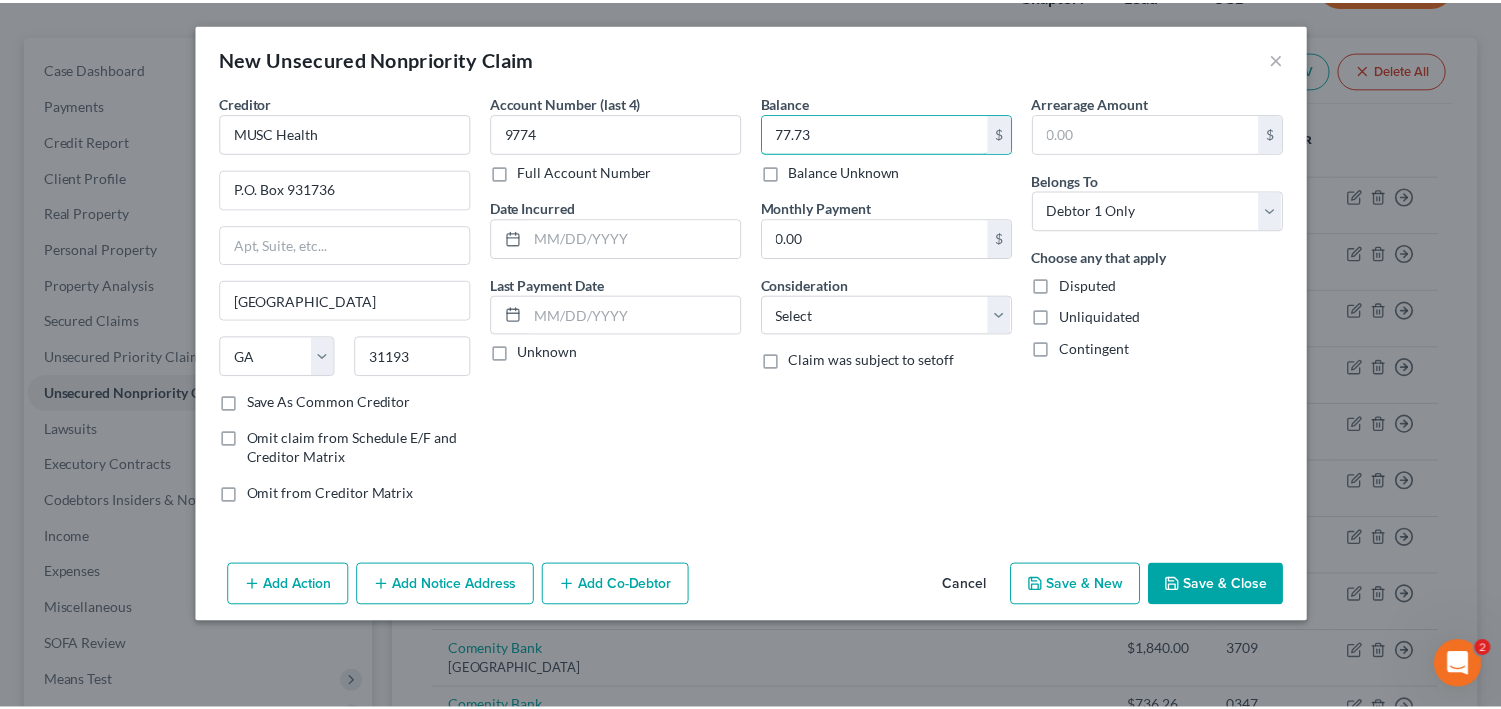 scroll, scrollTop: 92, scrollLeft: 0, axis: vertical 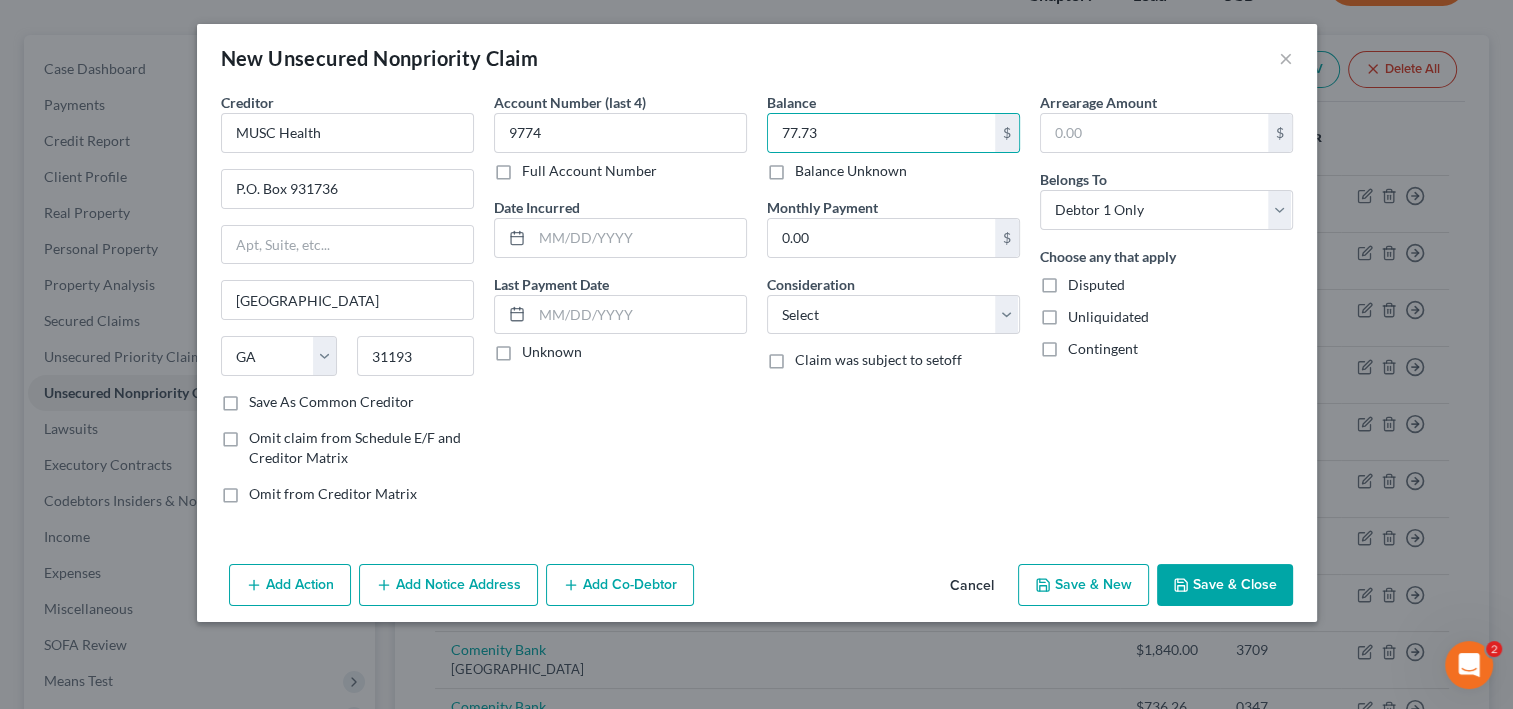 click on "Save & Close" at bounding box center [1225, 585] 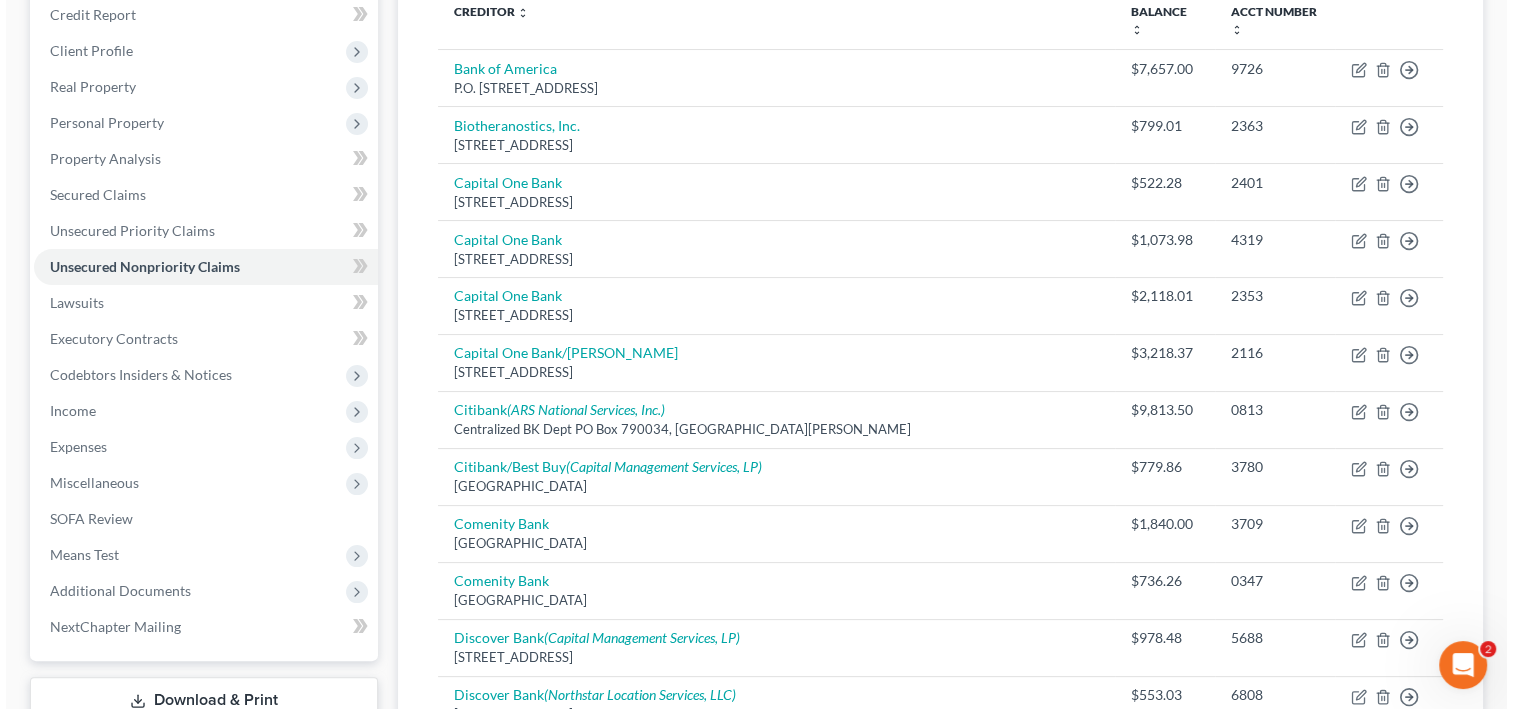 scroll, scrollTop: 77, scrollLeft: 0, axis: vertical 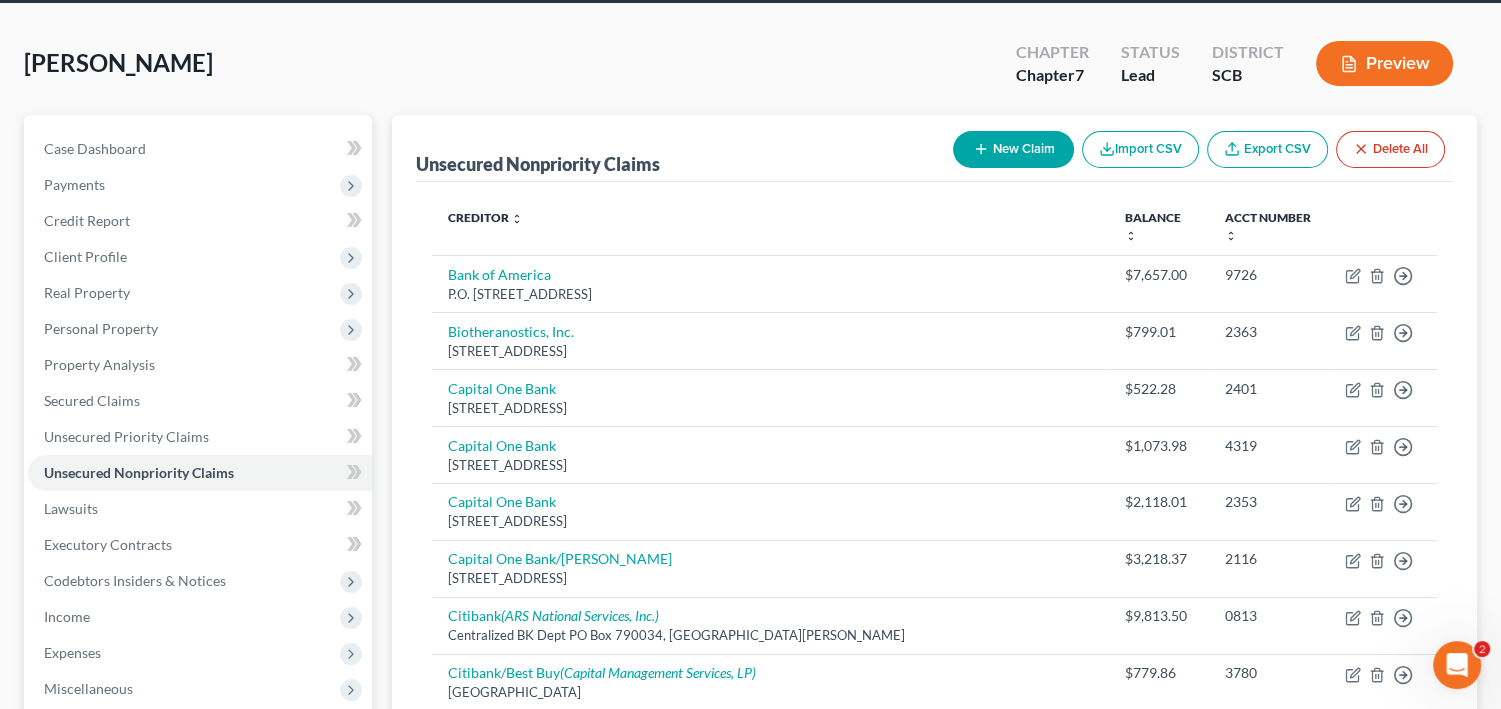 click on "New Claim" at bounding box center [1013, 149] 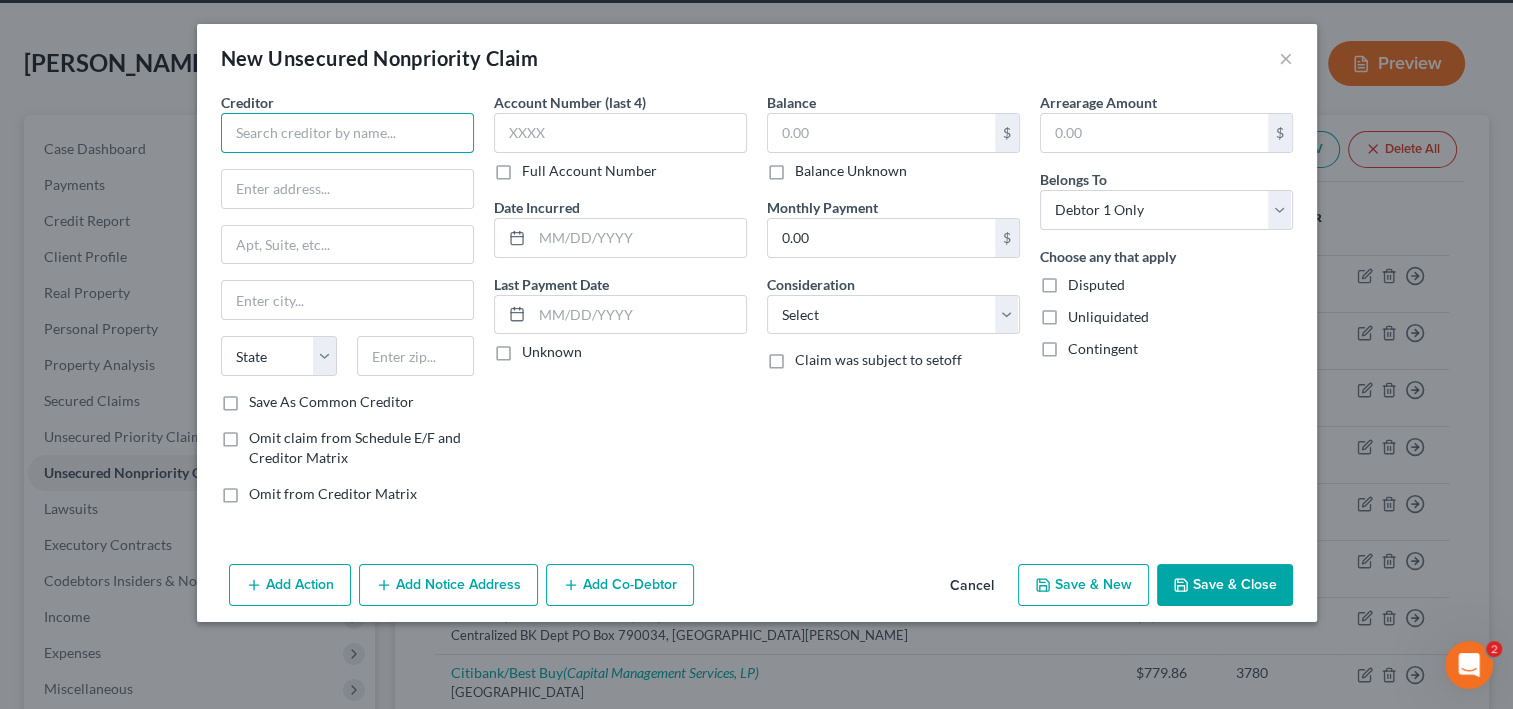 click at bounding box center [347, 133] 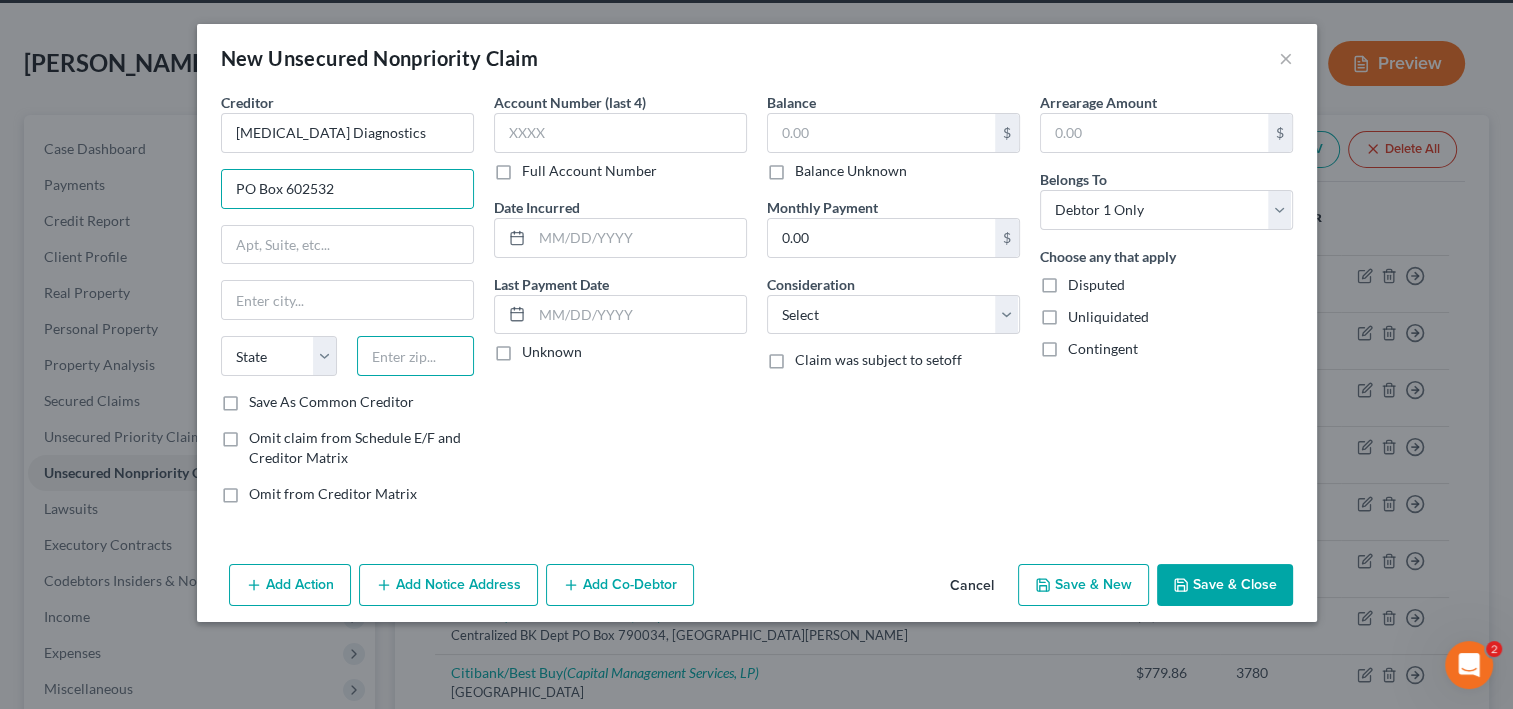 click at bounding box center [415, 356] 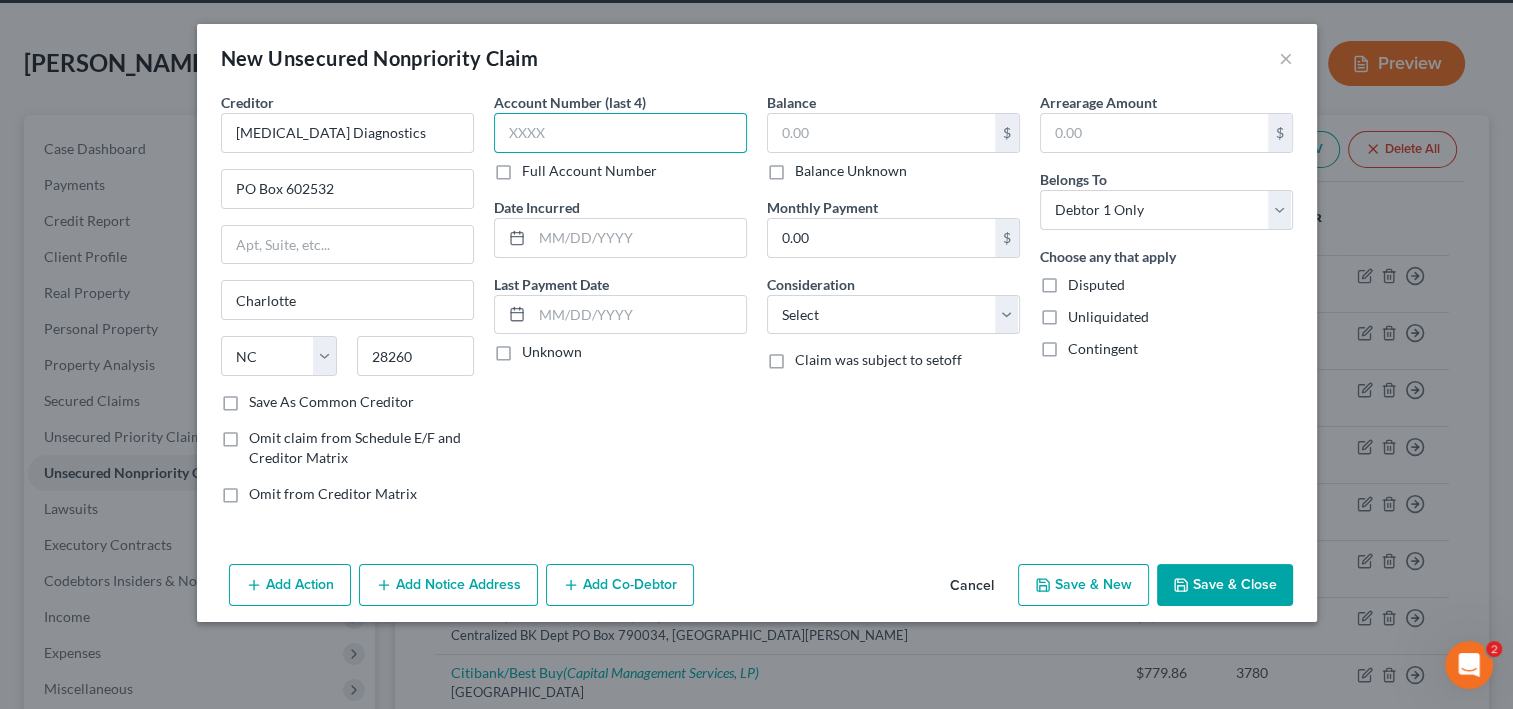 click at bounding box center (620, 133) 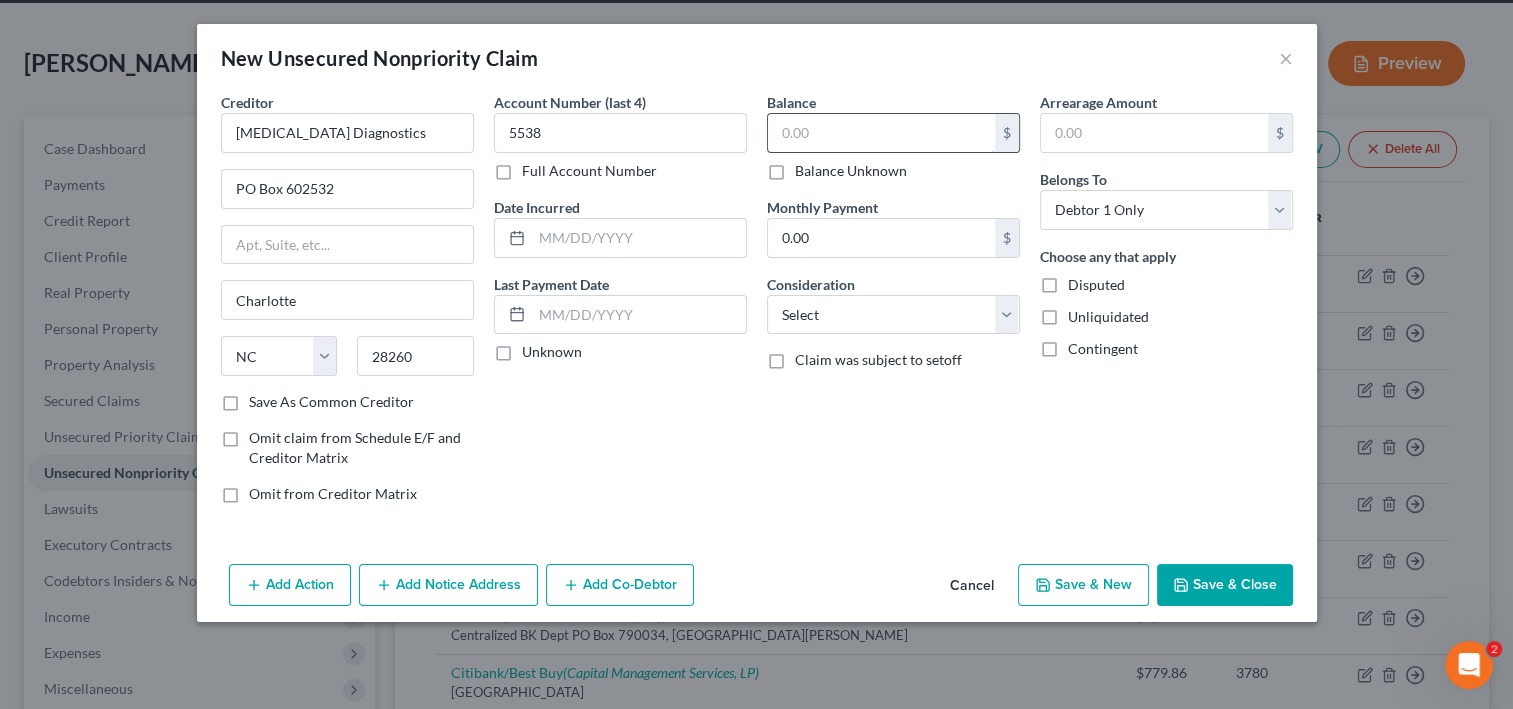 click at bounding box center (881, 133) 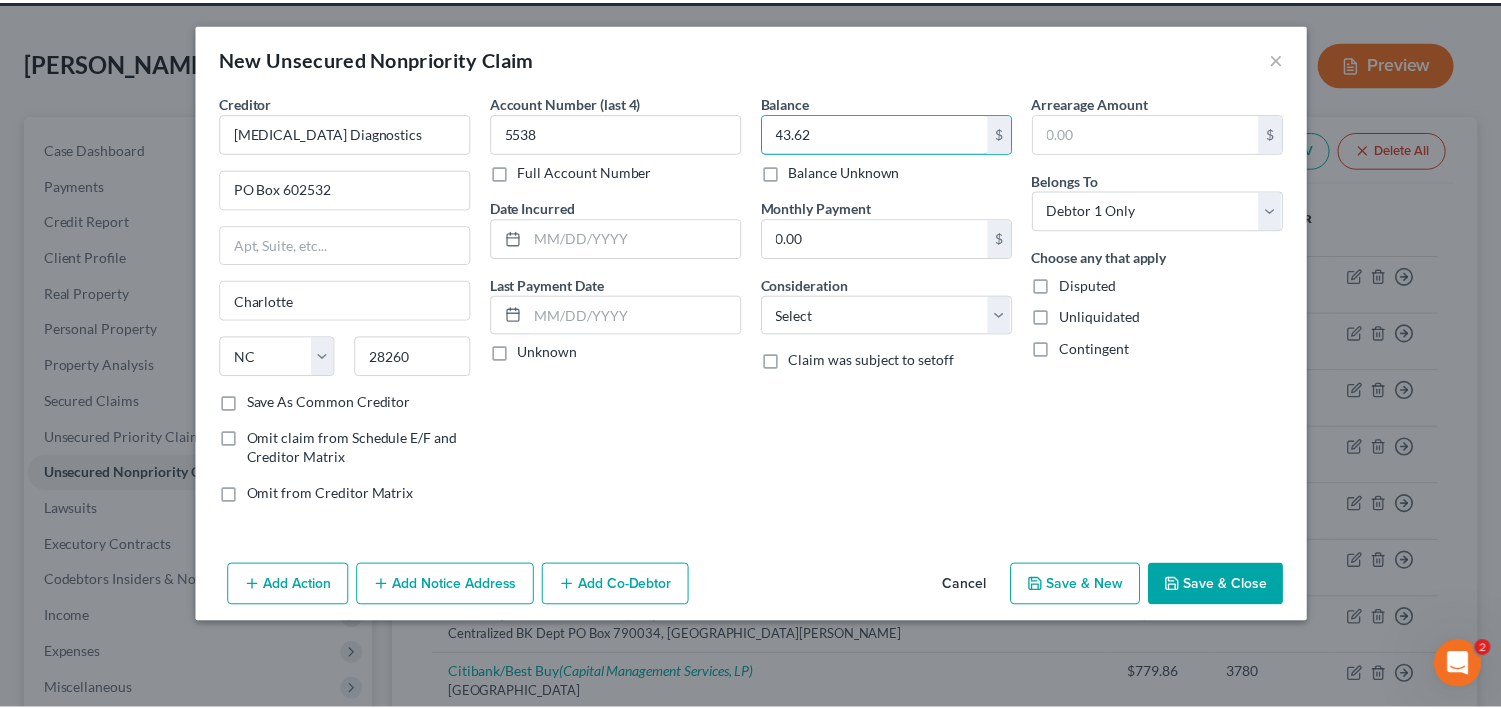 scroll, scrollTop: 92, scrollLeft: 0, axis: vertical 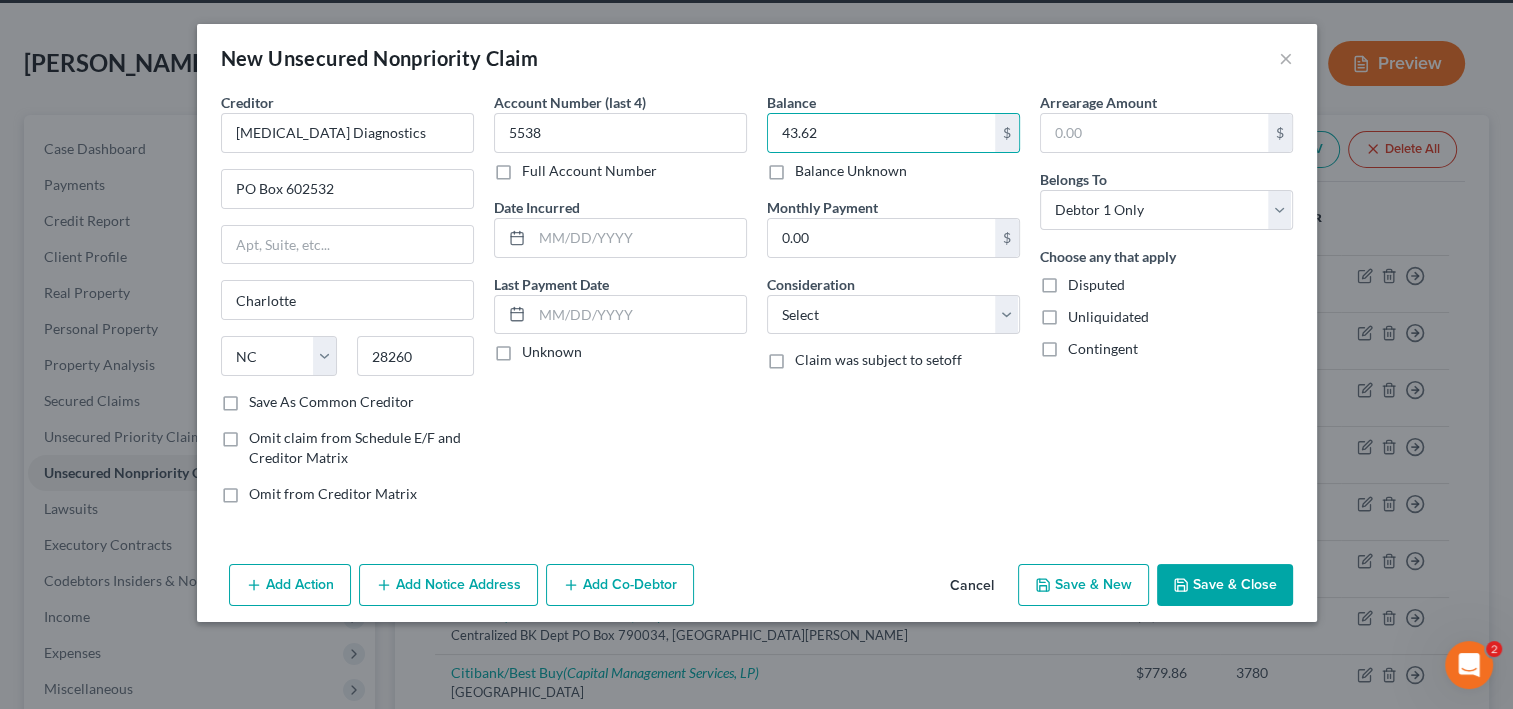 click on "Save & Close" at bounding box center (1225, 585) 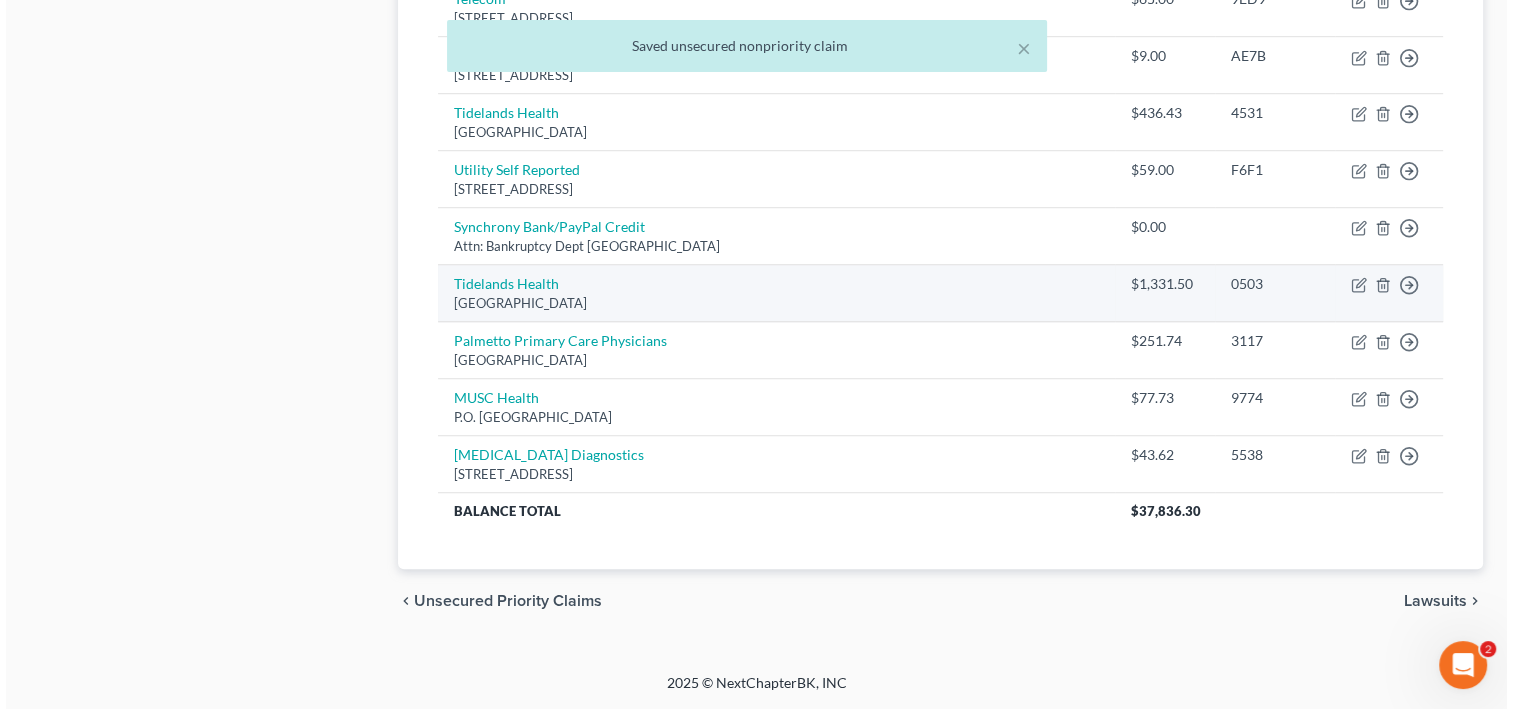 scroll, scrollTop: 1560, scrollLeft: 0, axis: vertical 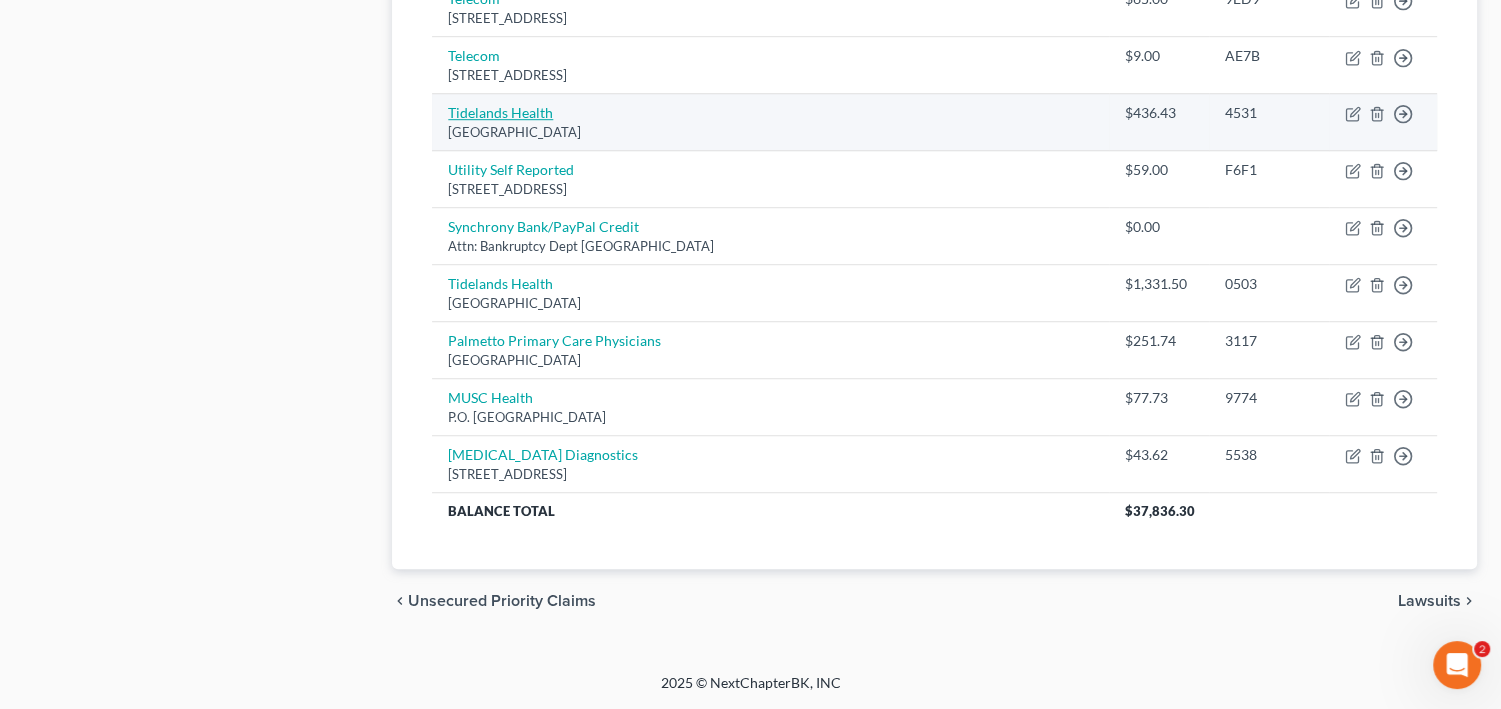 click on "Tidelands Health" at bounding box center (500, 112) 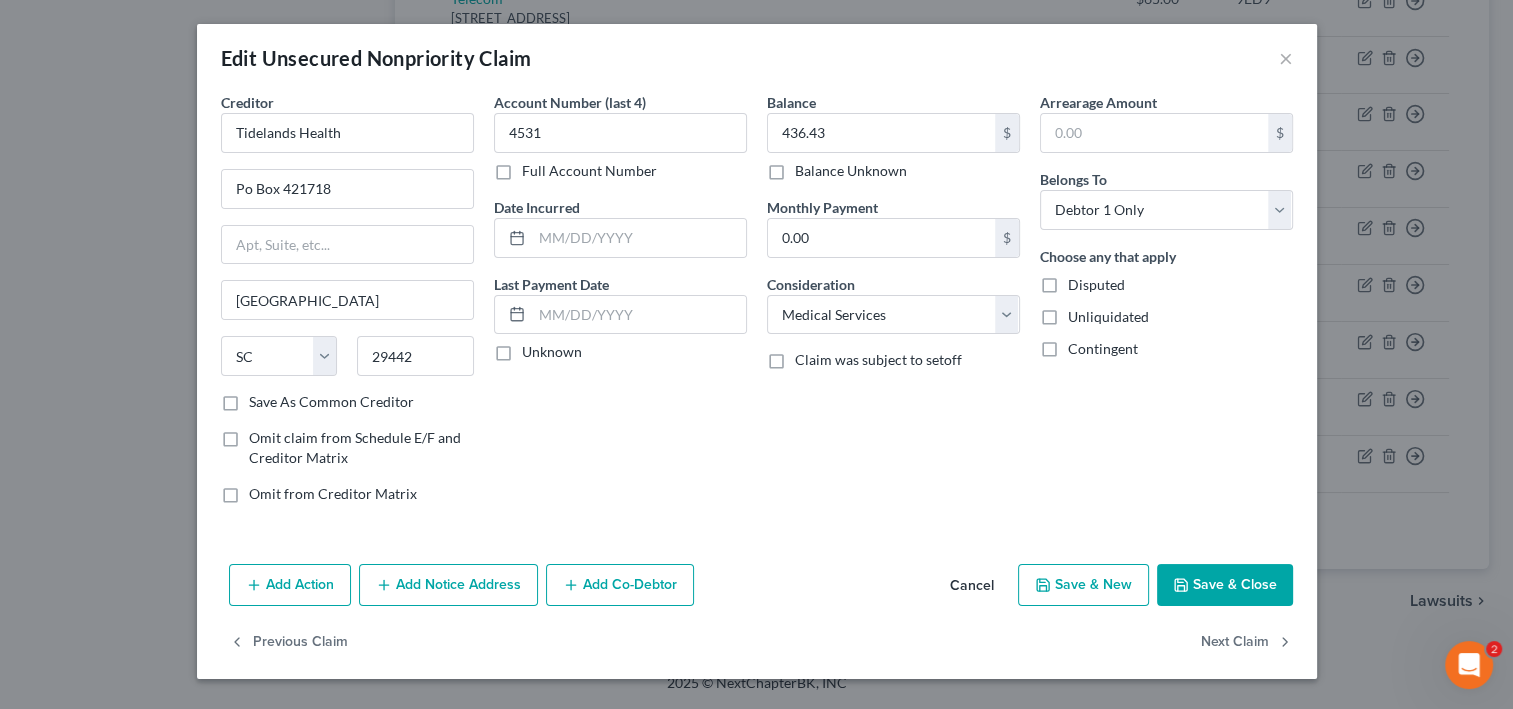 scroll, scrollTop: 161, scrollLeft: 0, axis: vertical 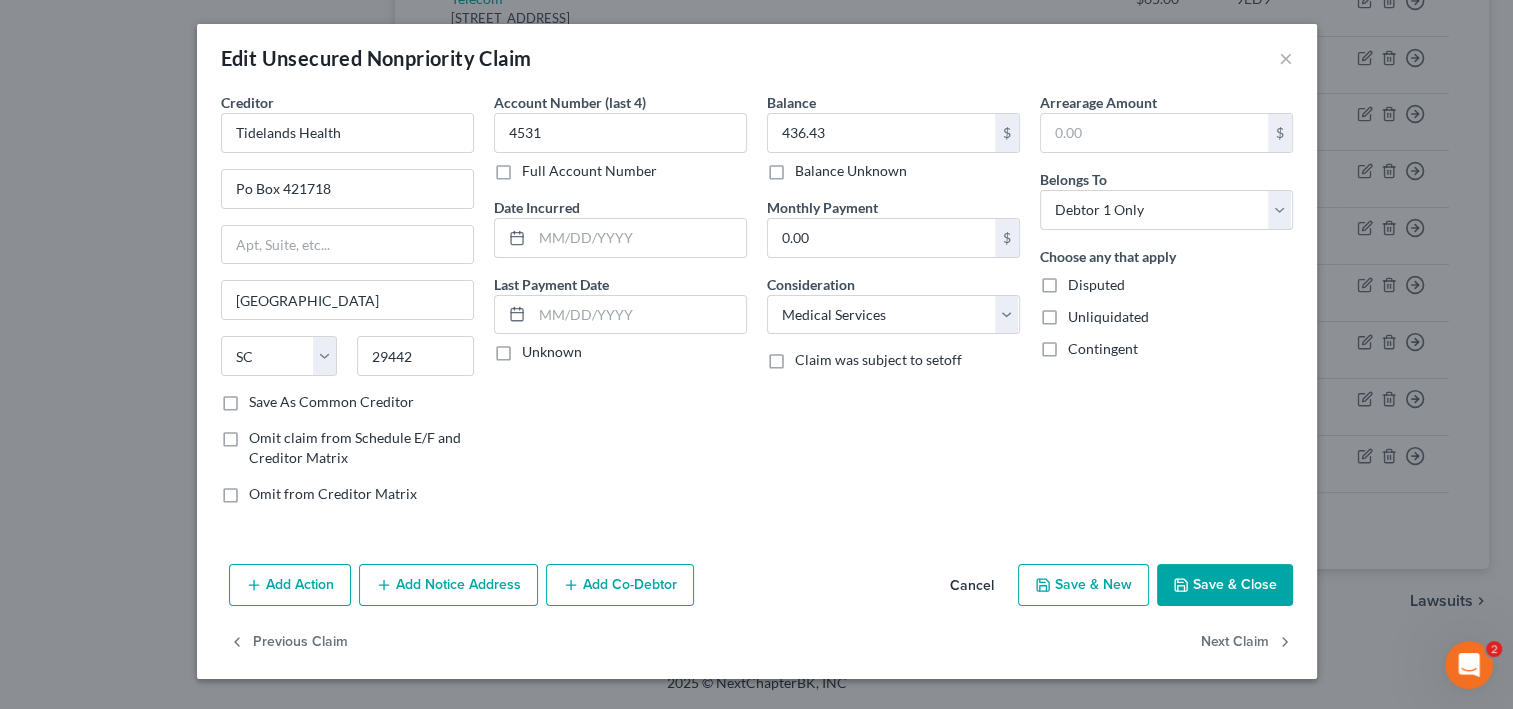 click on "Add Notice Address" at bounding box center (448, 585) 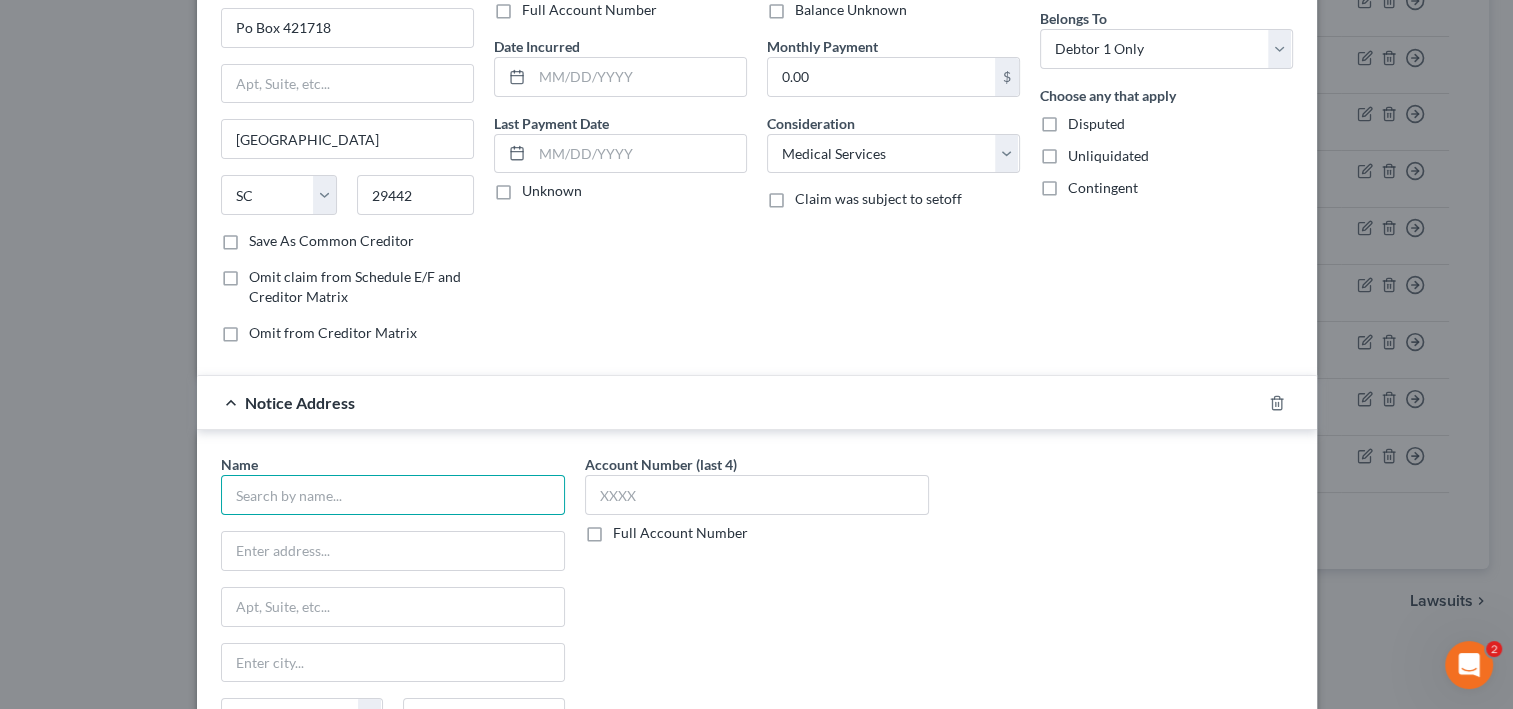 click at bounding box center [393, 495] 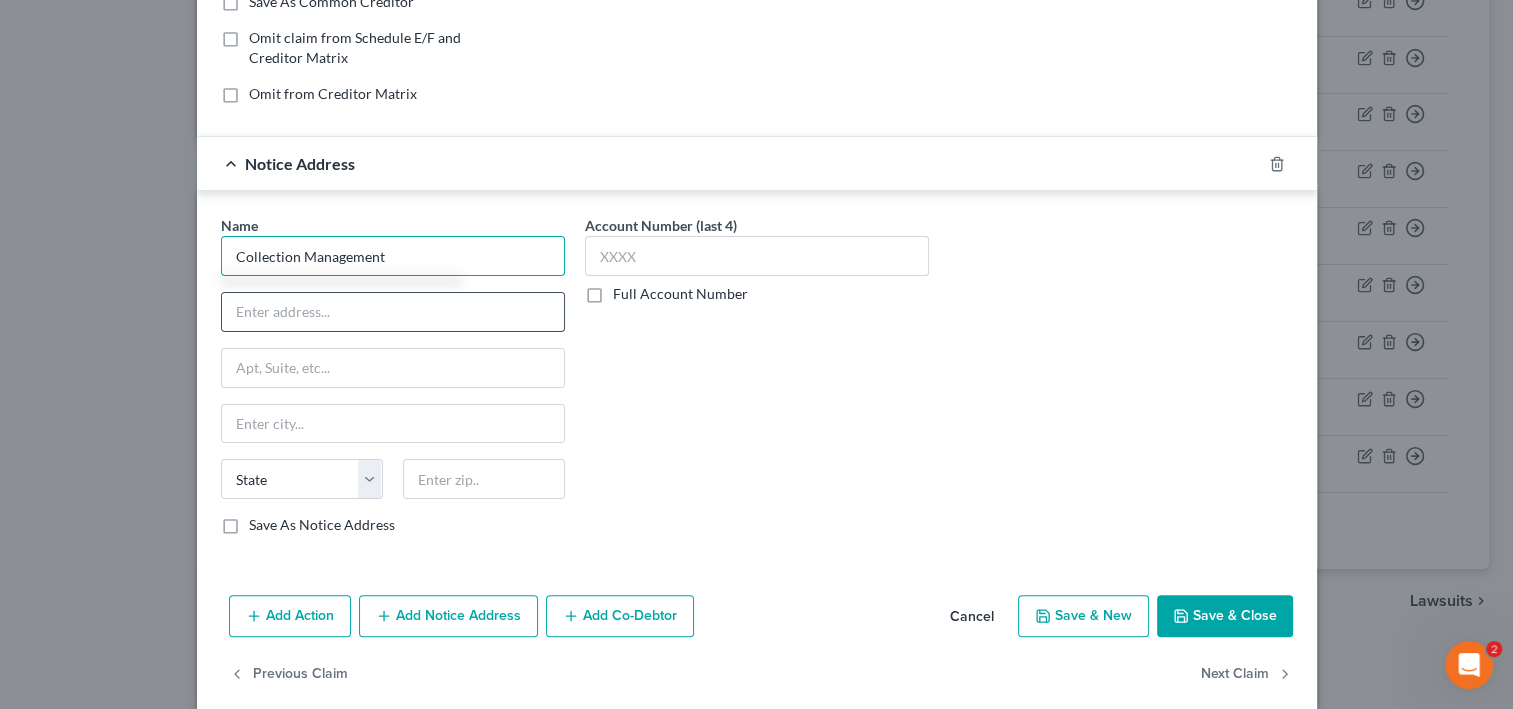 scroll, scrollTop: 401, scrollLeft: 0, axis: vertical 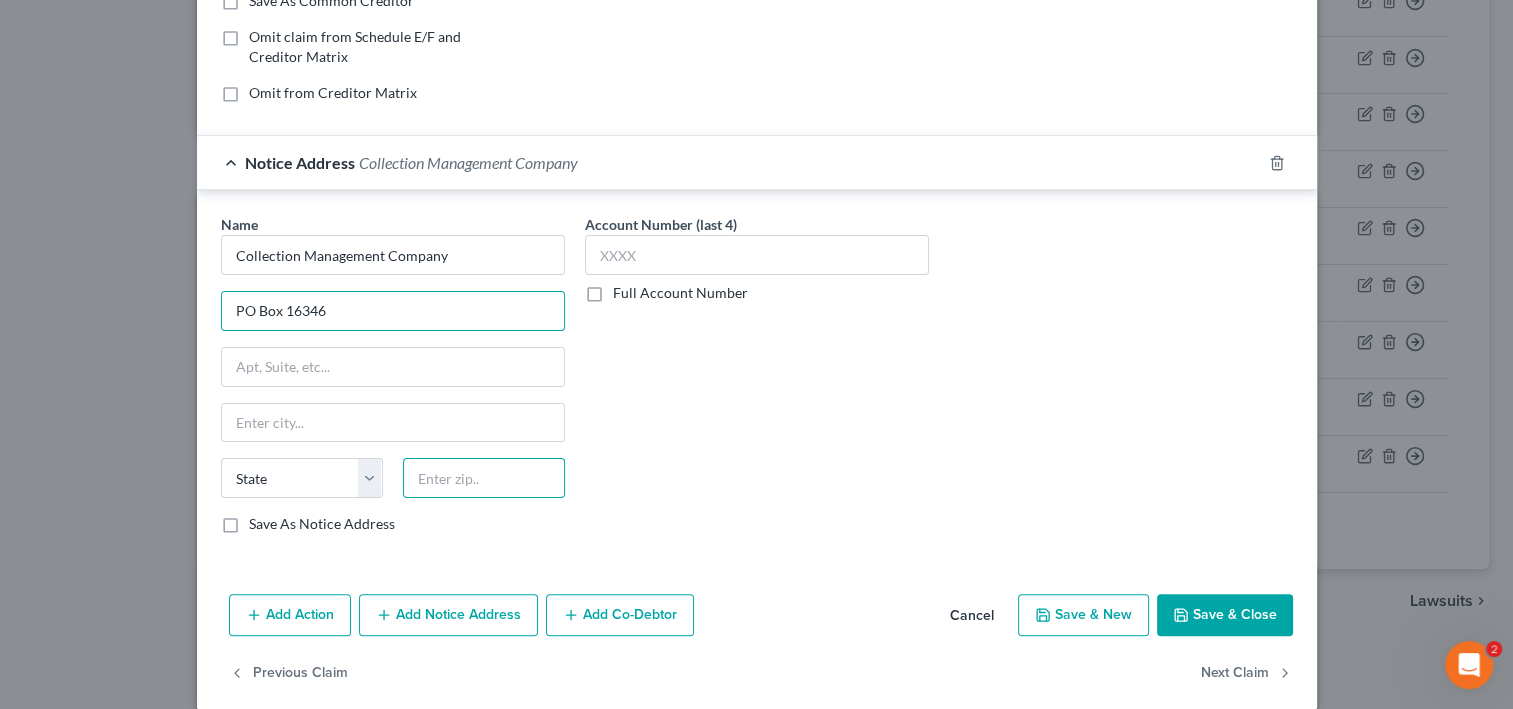 click at bounding box center [484, 478] 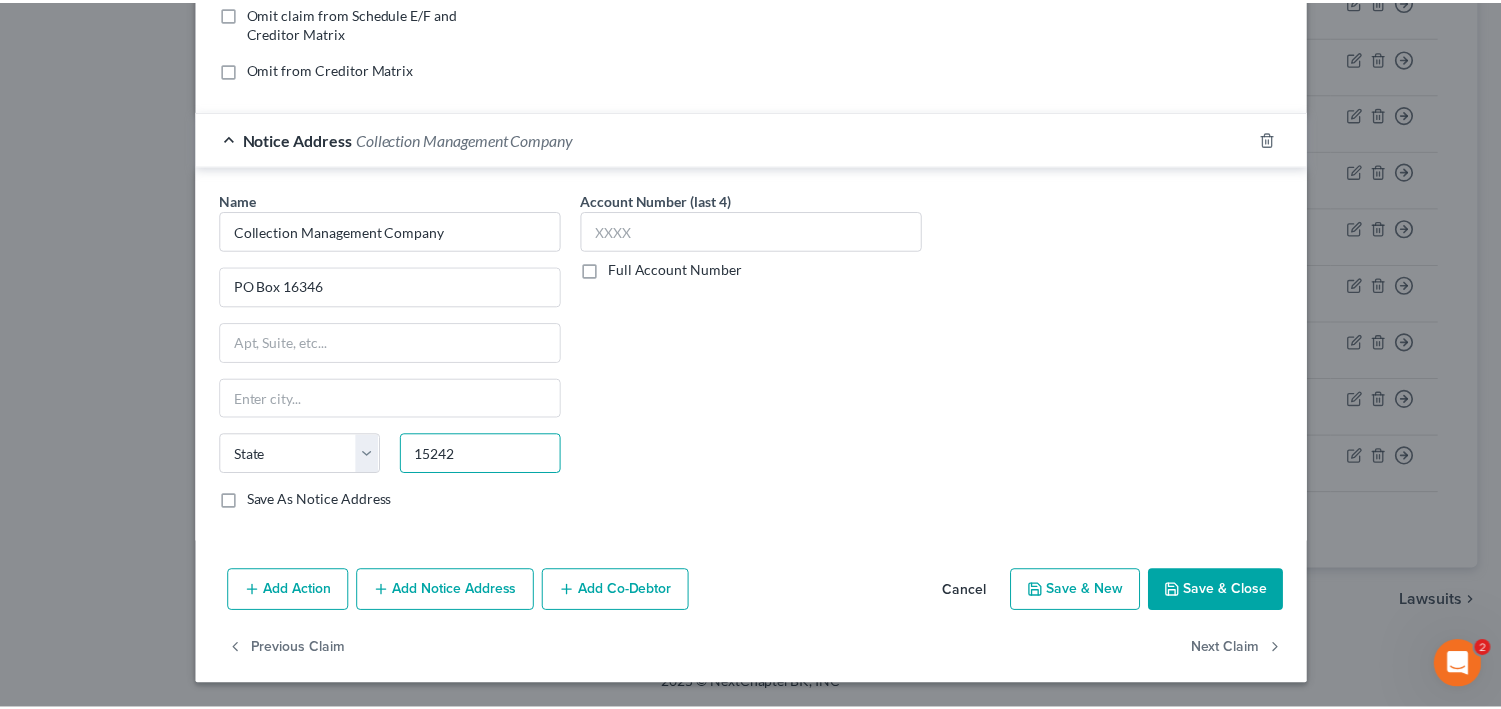 scroll, scrollTop: 695, scrollLeft: 0, axis: vertical 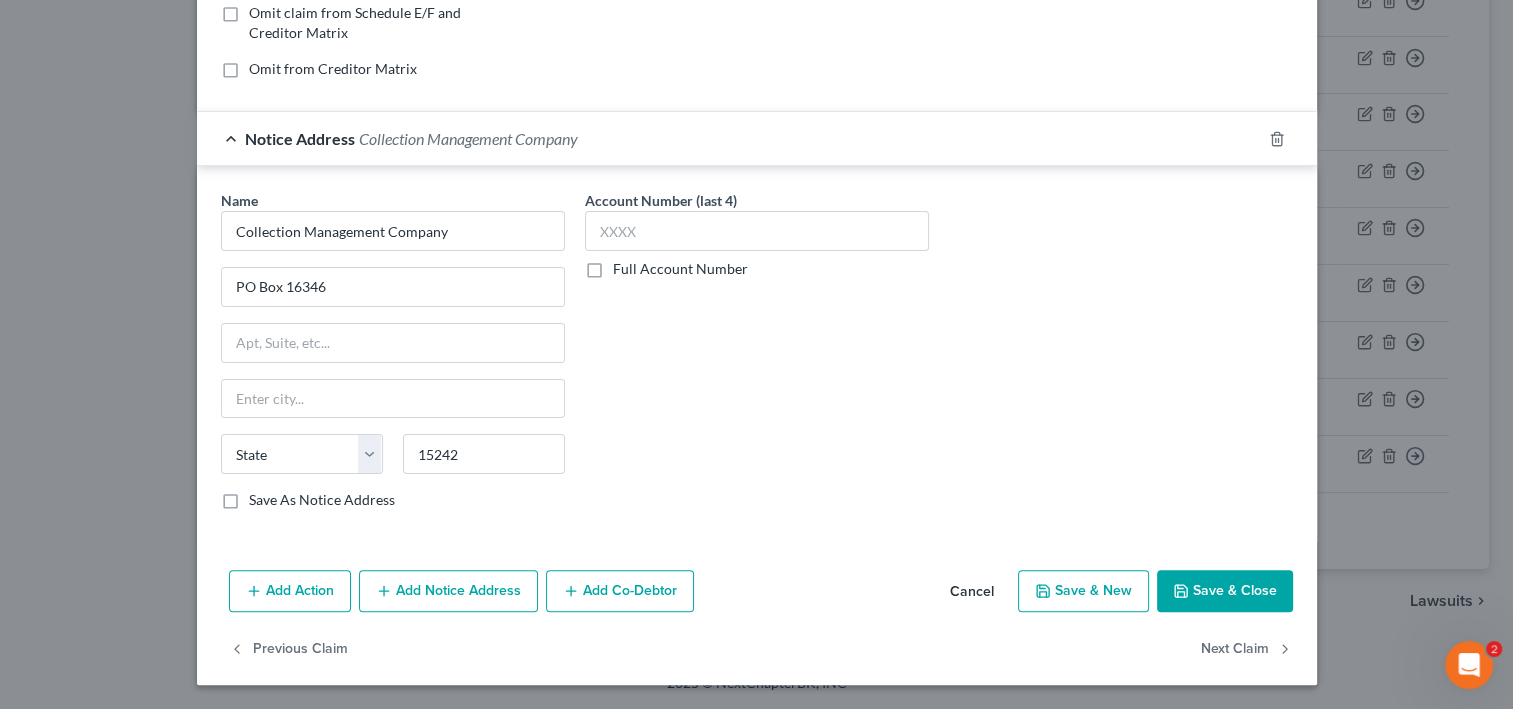 click on "Save & Close" at bounding box center (1225, 591) 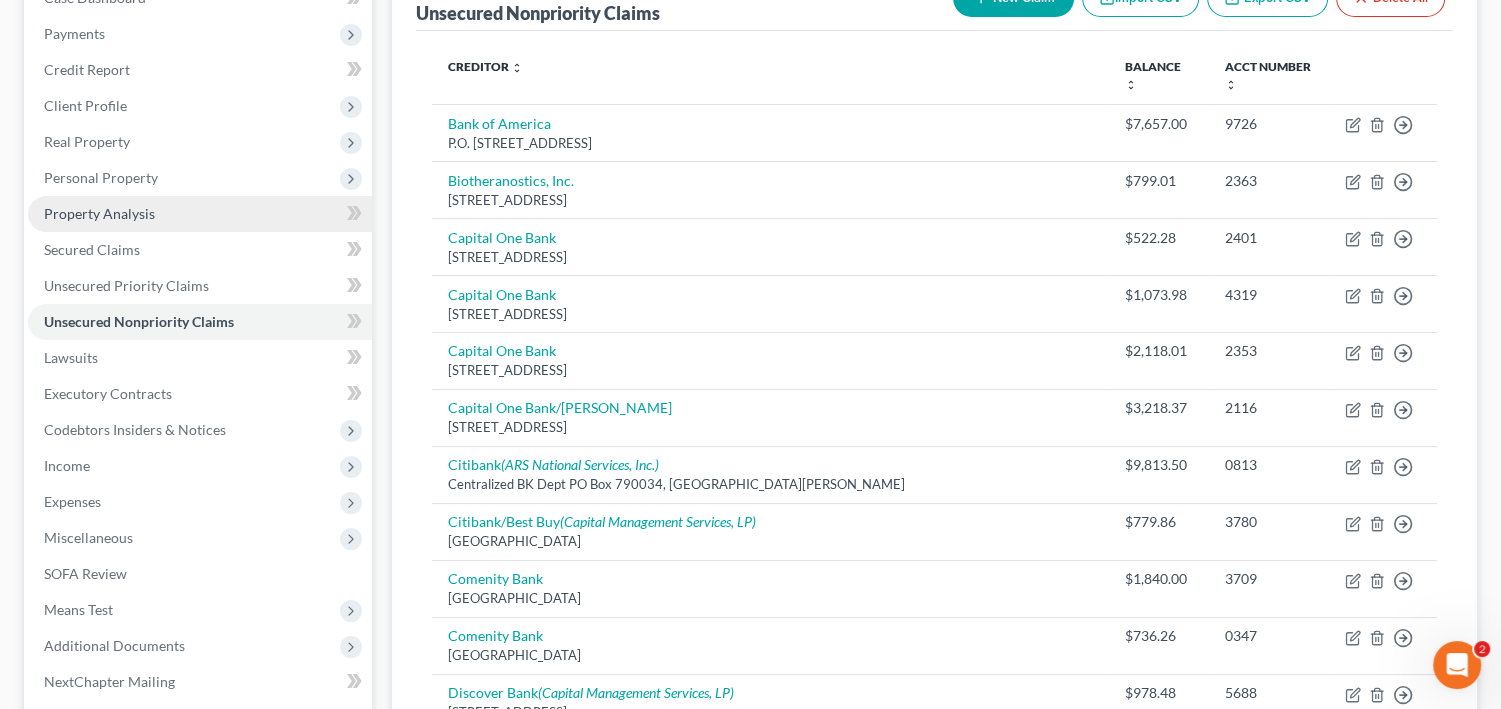 scroll, scrollTop: 200, scrollLeft: 0, axis: vertical 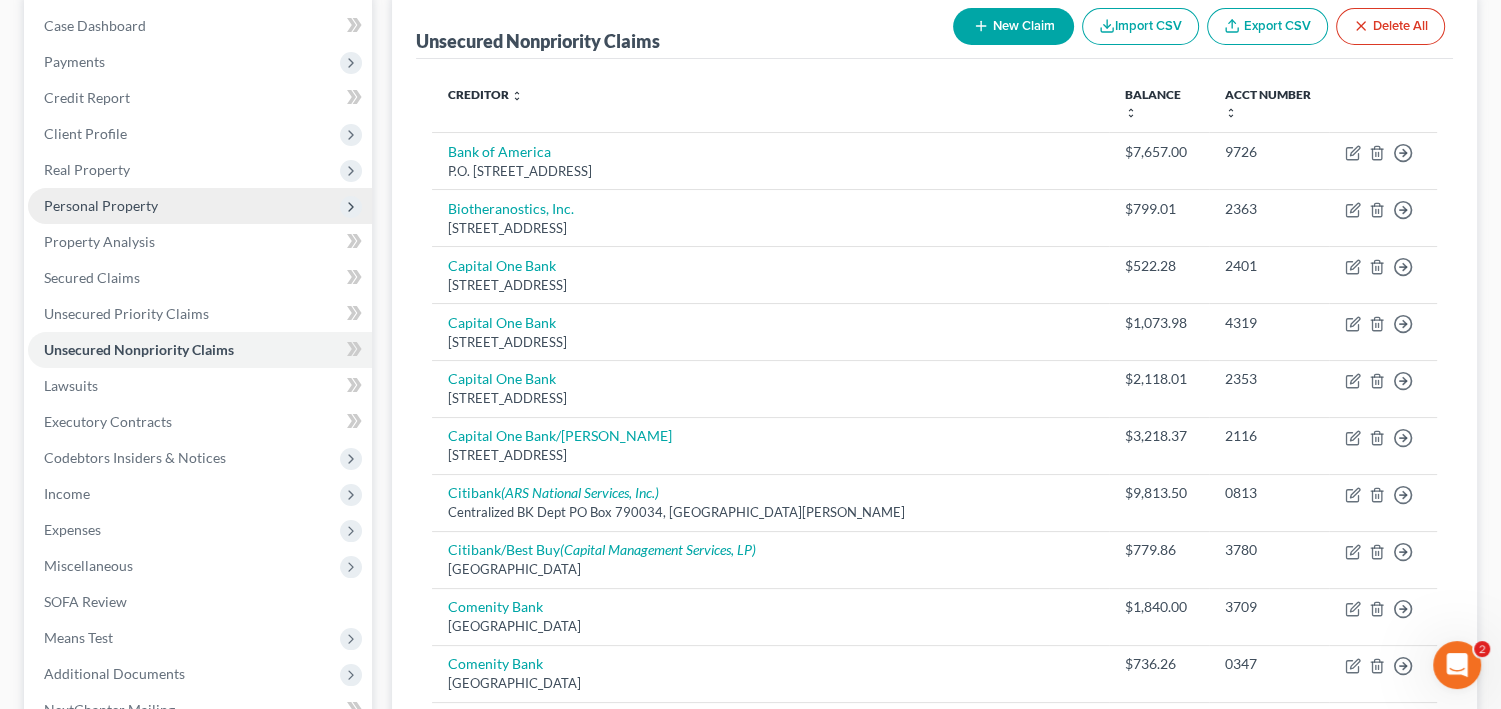 click on "Personal Property" at bounding box center [101, 205] 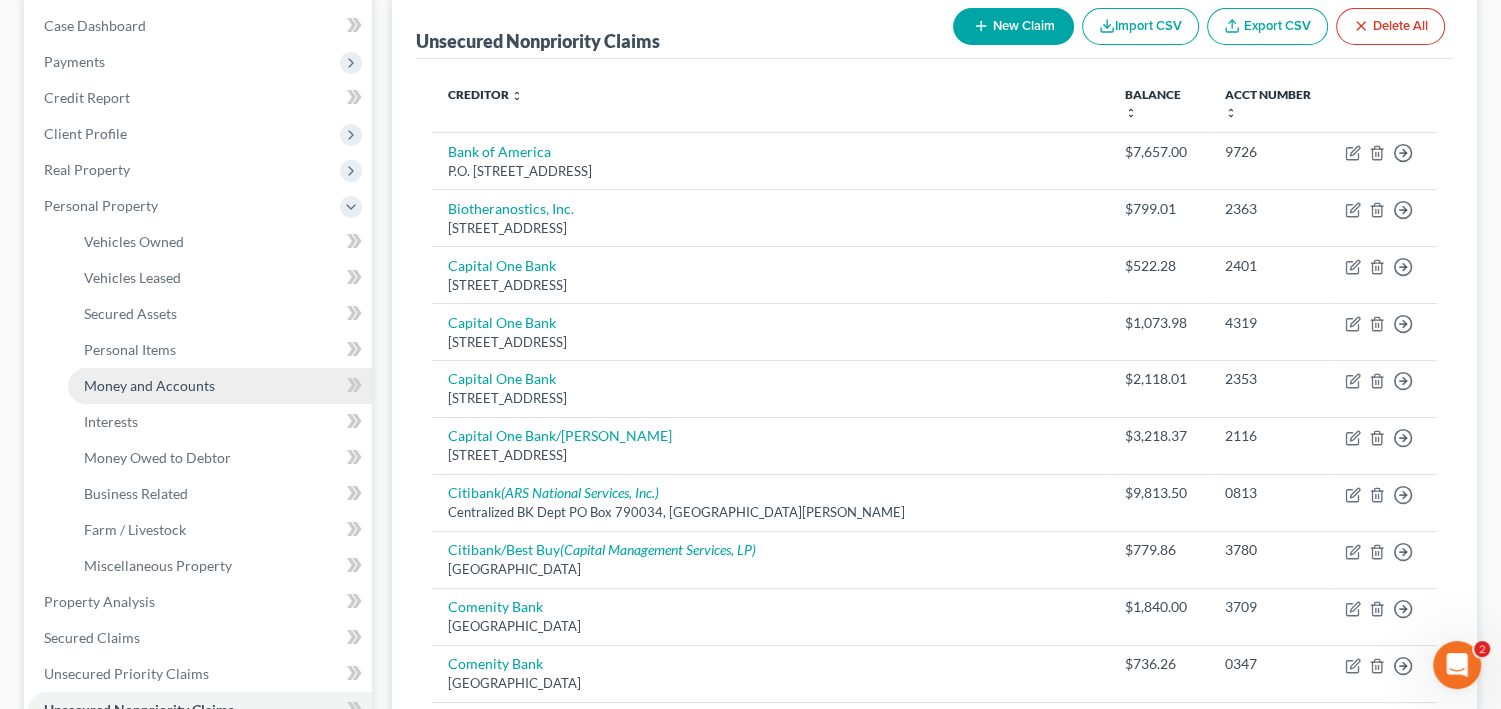 click on "Money and Accounts" at bounding box center (149, 385) 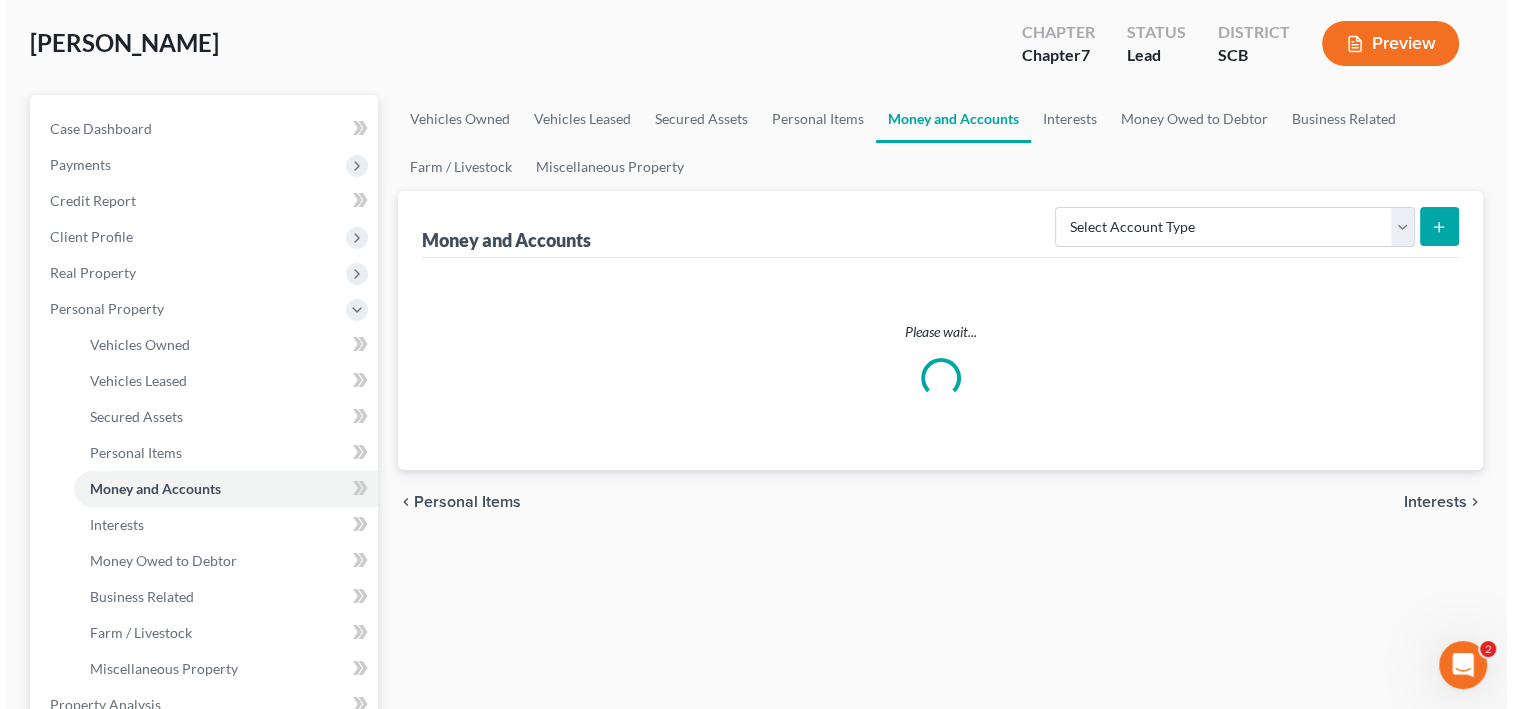 scroll, scrollTop: 0, scrollLeft: 0, axis: both 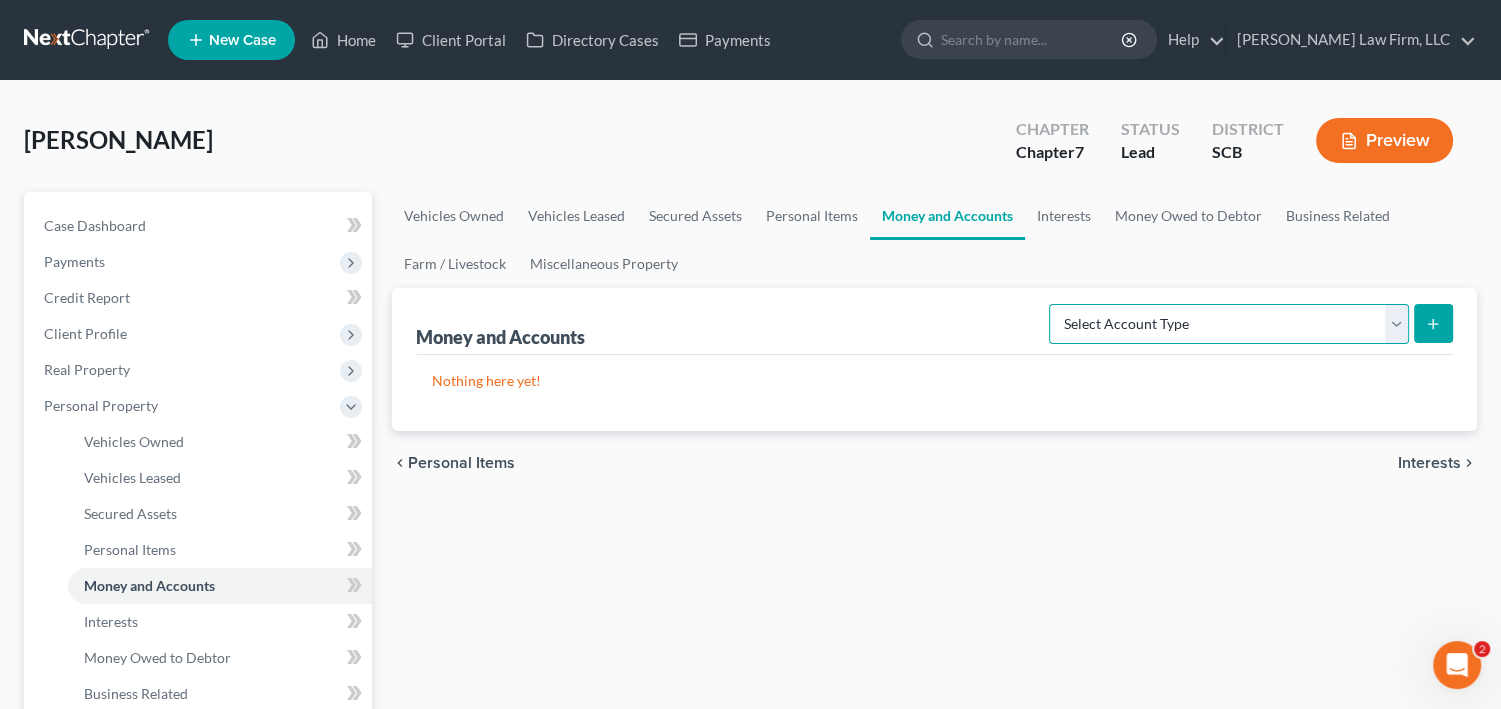 click on "Select Account Type Brokerage Cash on Hand Certificates of Deposit Checking Account Money Market Other (Credit Union, Health Savings Account, etc) Safe Deposit Box Savings Account Security Deposits or Prepayments" at bounding box center [1229, 324] 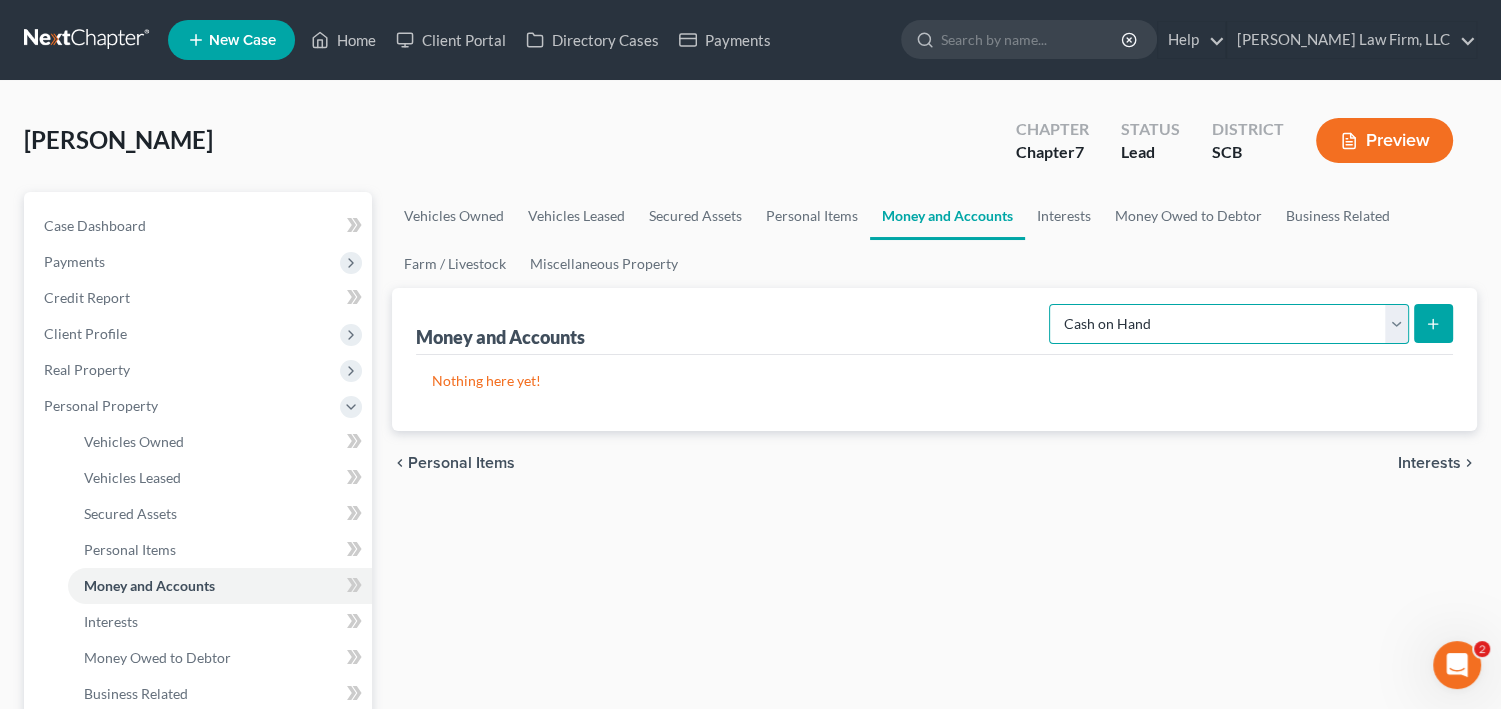 click on "Select Account Type Brokerage Cash on Hand Certificates of Deposit Checking Account Money Market Other (Credit Union, Health Savings Account, etc) Safe Deposit Box Savings Account Security Deposits or Prepayments" at bounding box center [1229, 324] 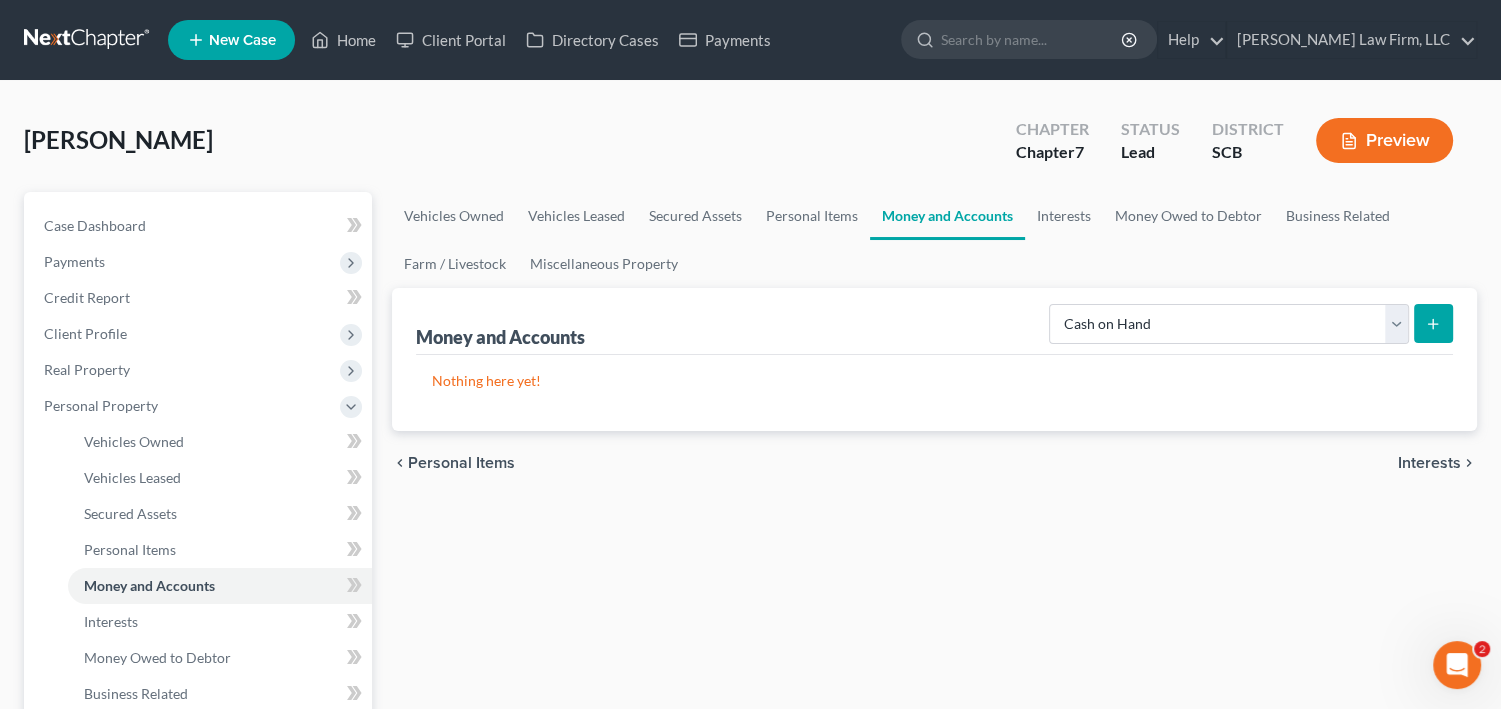 click 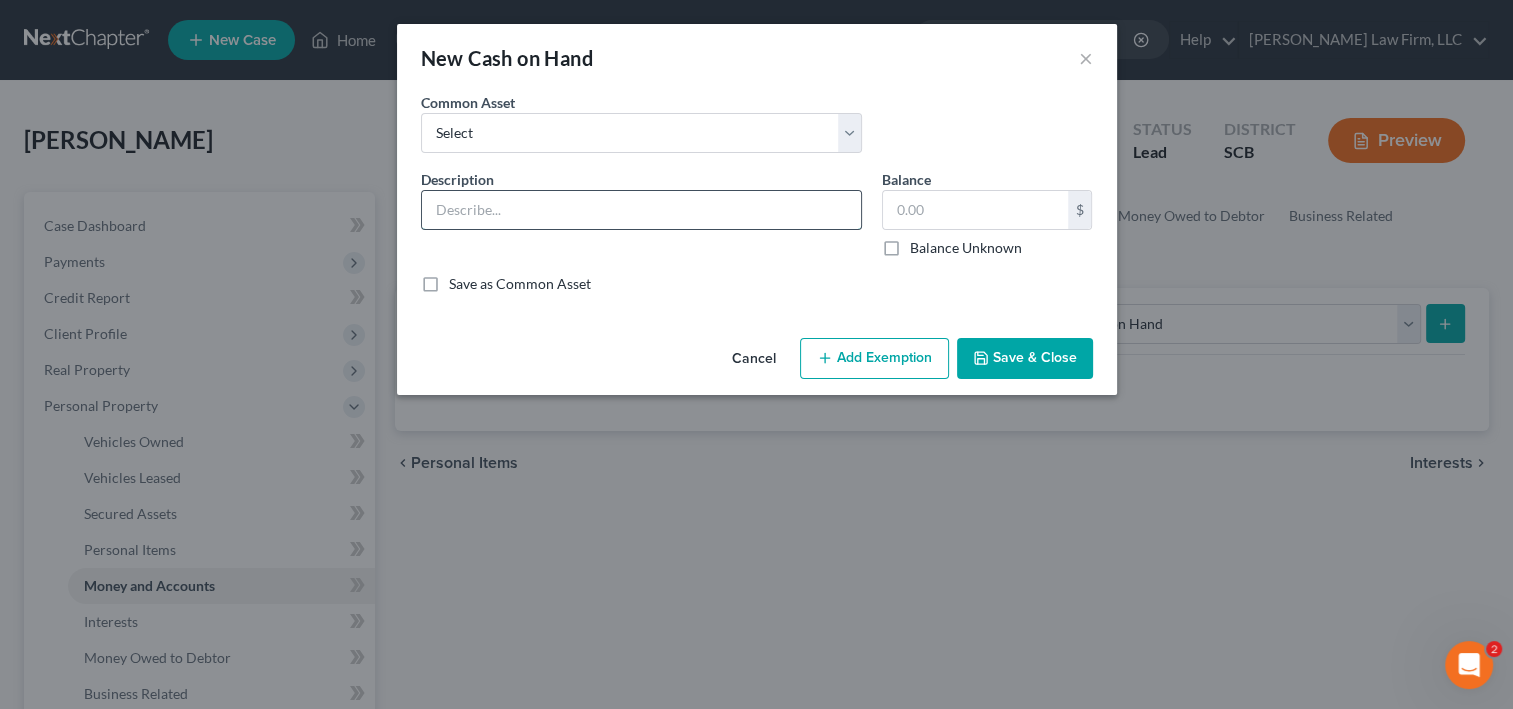click at bounding box center (641, 210) 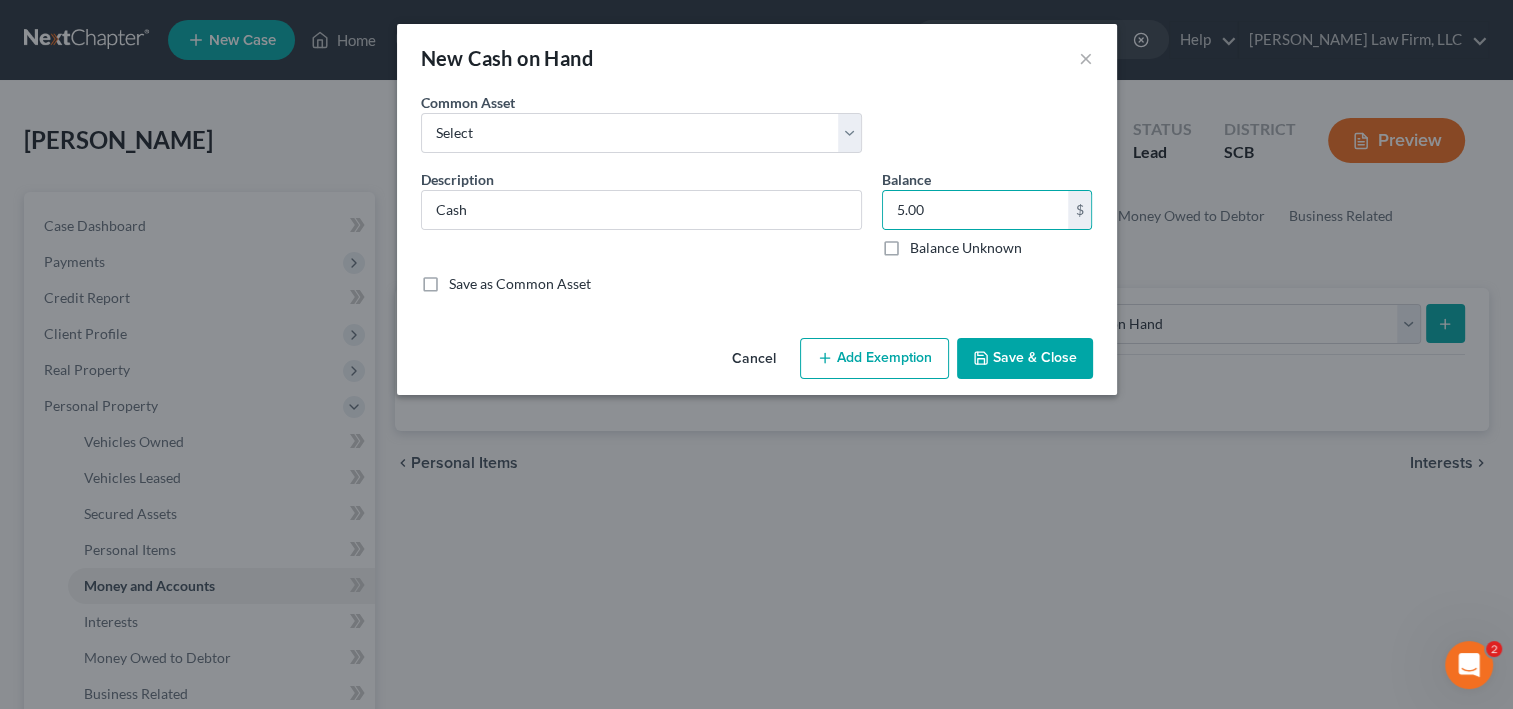 click on "Add Exemption" at bounding box center (874, 359) 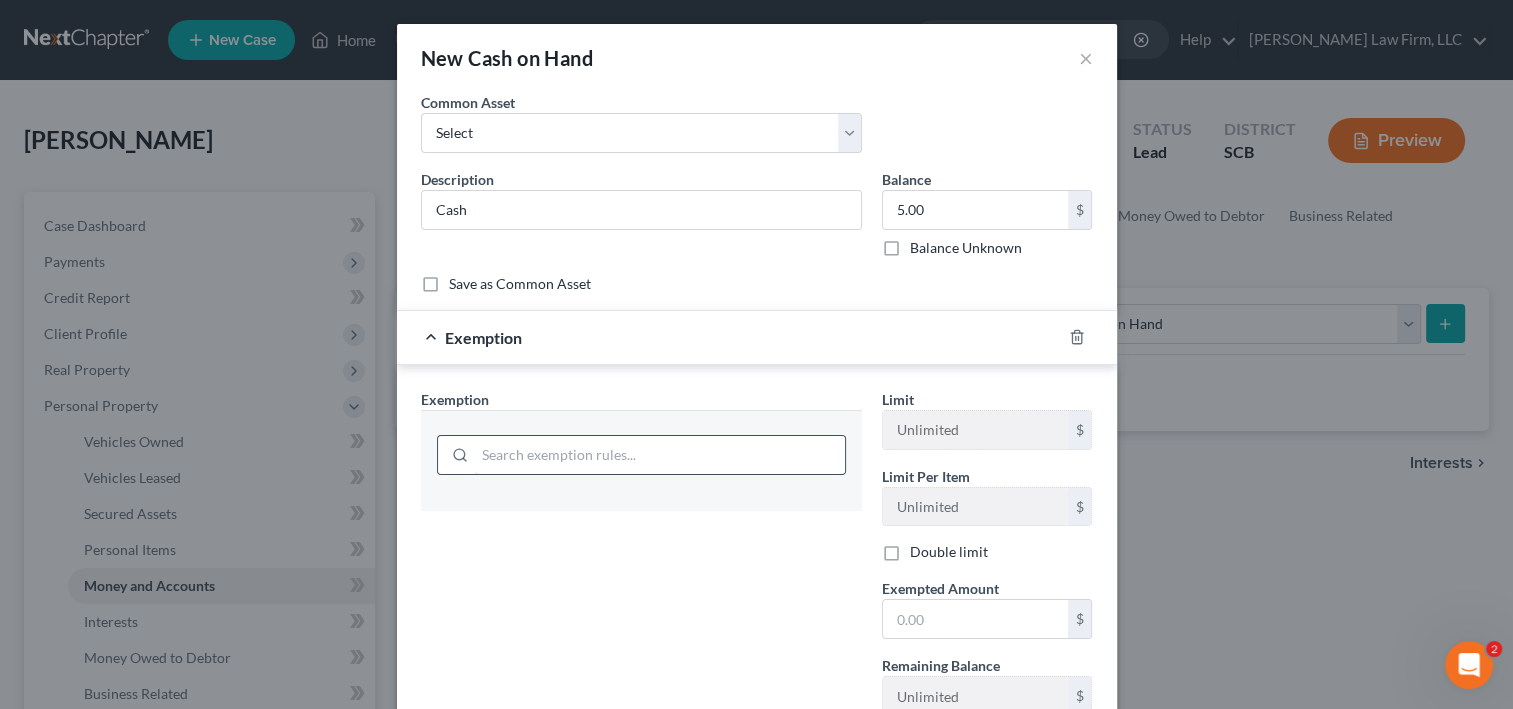 click at bounding box center [660, 455] 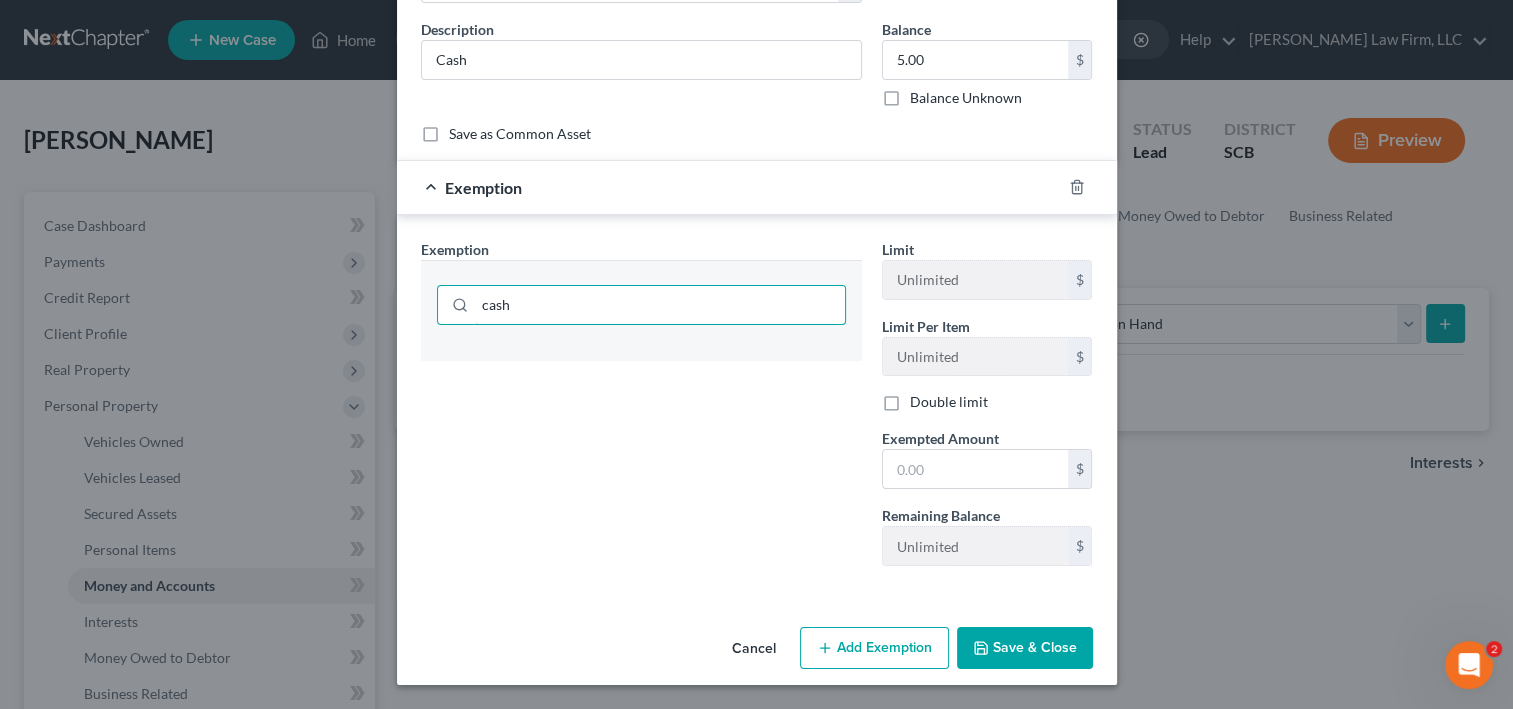scroll, scrollTop: 80, scrollLeft: 0, axis: vertical 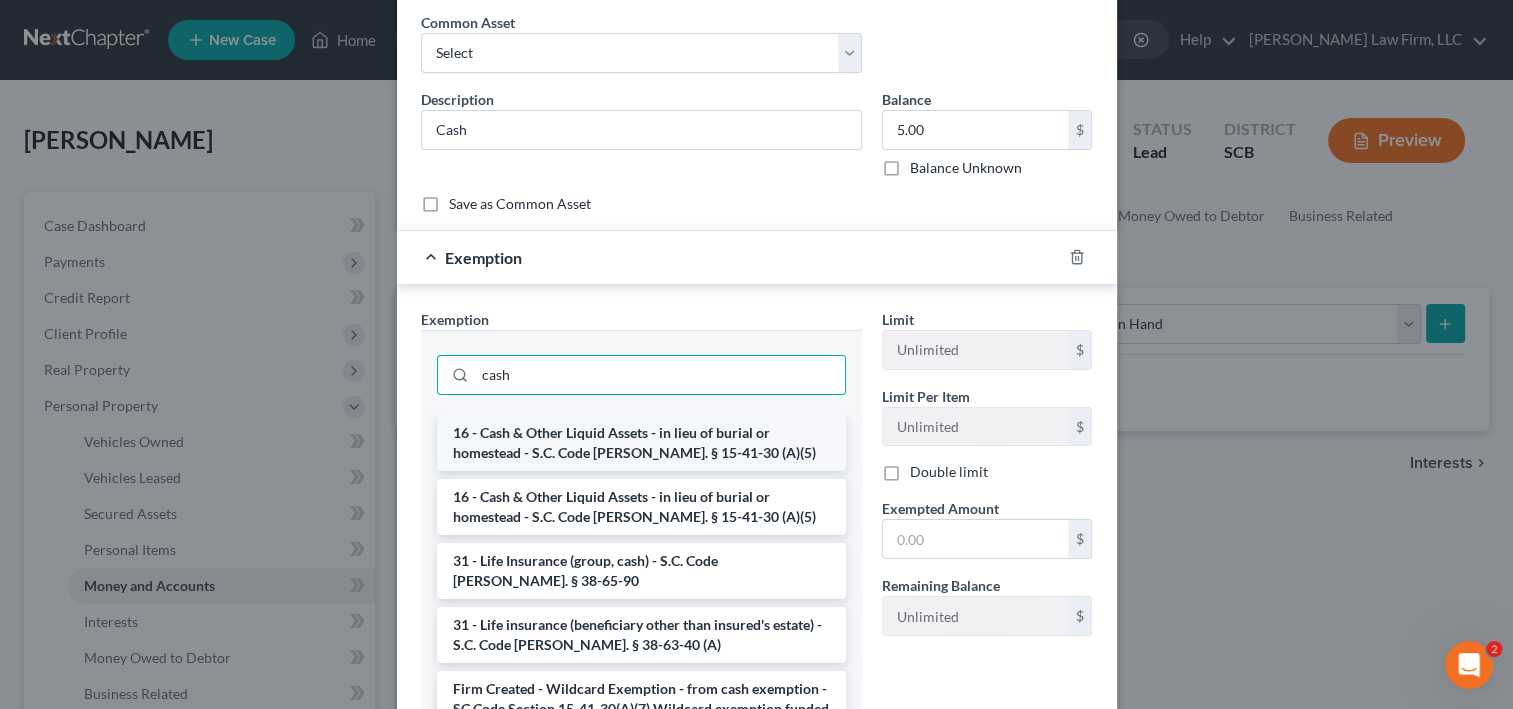 click on "16 - Cash & Other Liquid Assets - in lieu of burial or homestead - S.C. Code [PERSON_NAME]. § 15-41-30 (A)(5)" at bounding box center [641, 443] 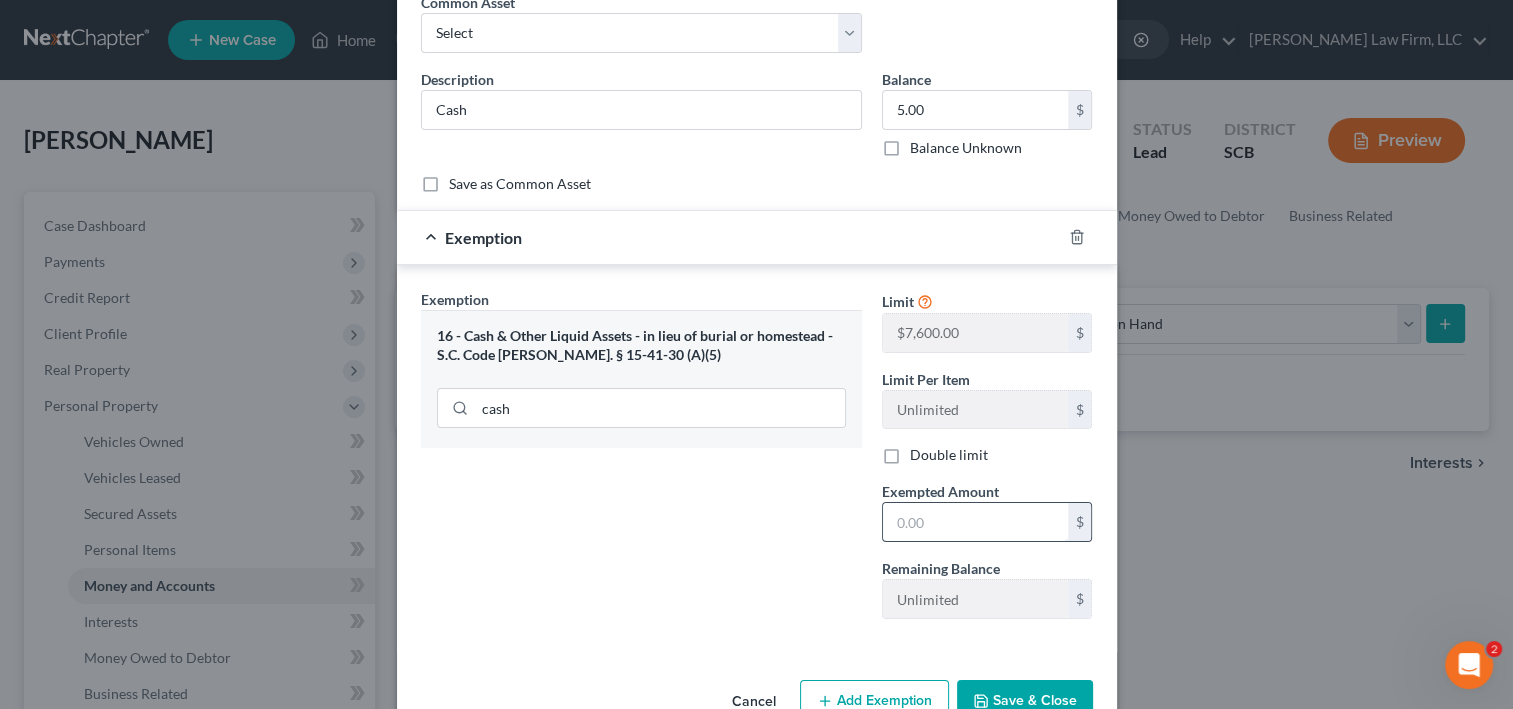 scroll, scrollTop: 160, scrollLeft: 0, axis: vertical 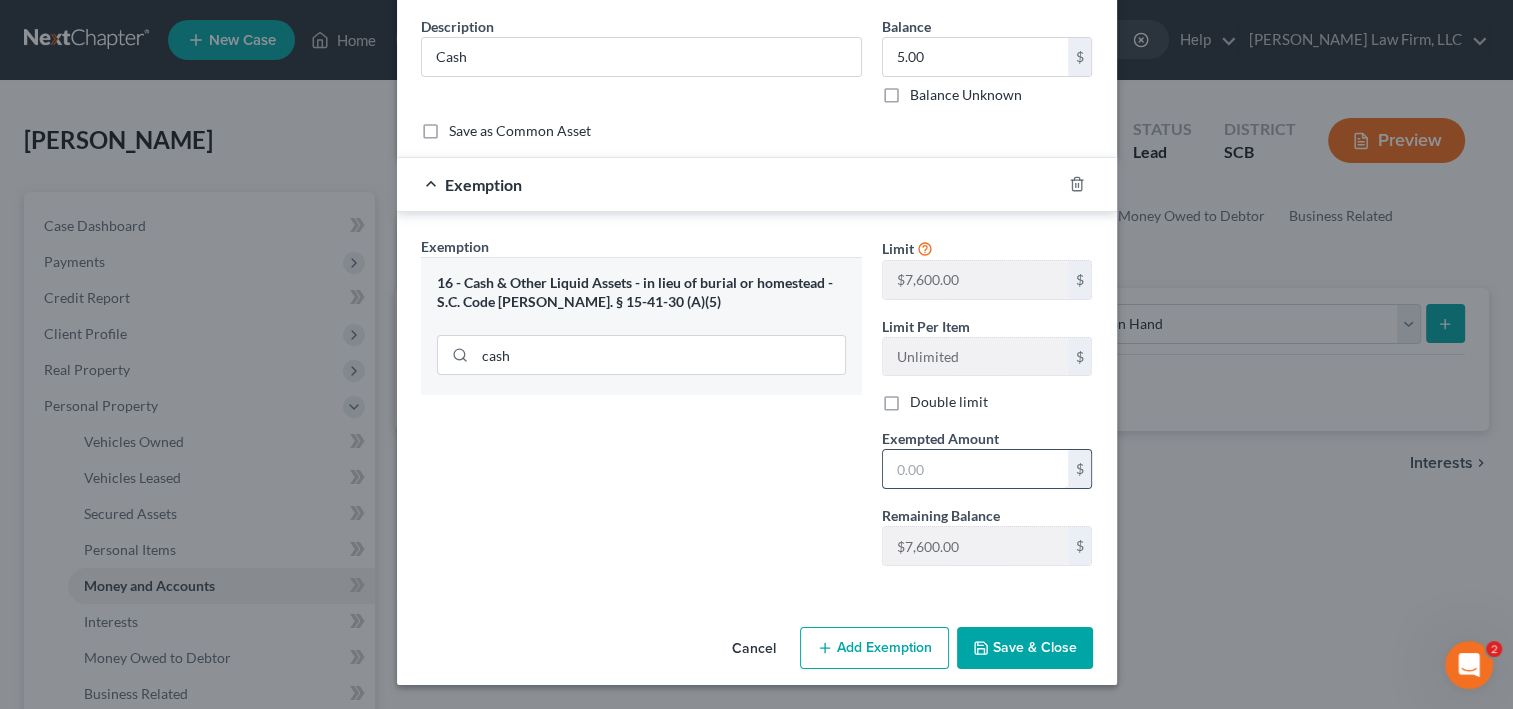click at bounding box center (975, 469) 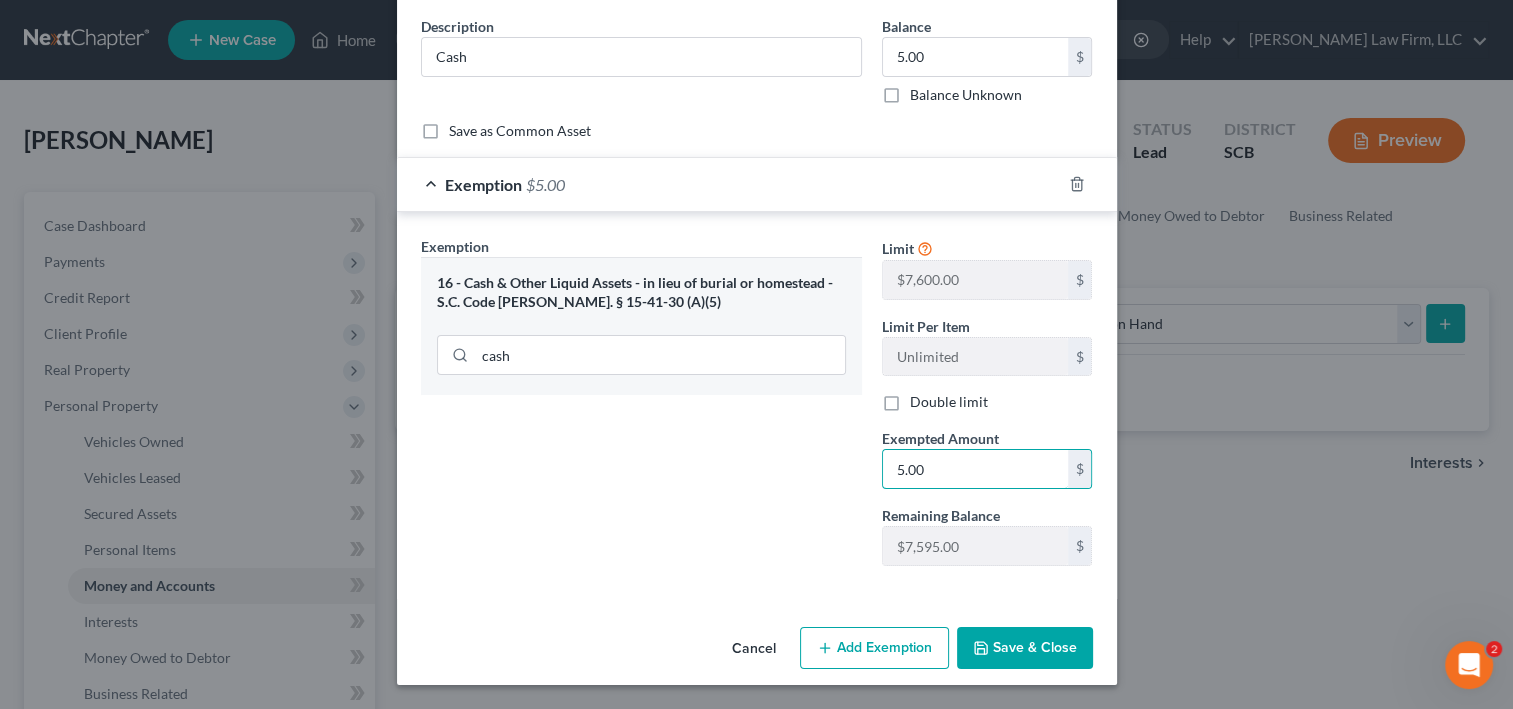 scroll, scrollTop: 360, scrollLeft: 0, axis: vertical 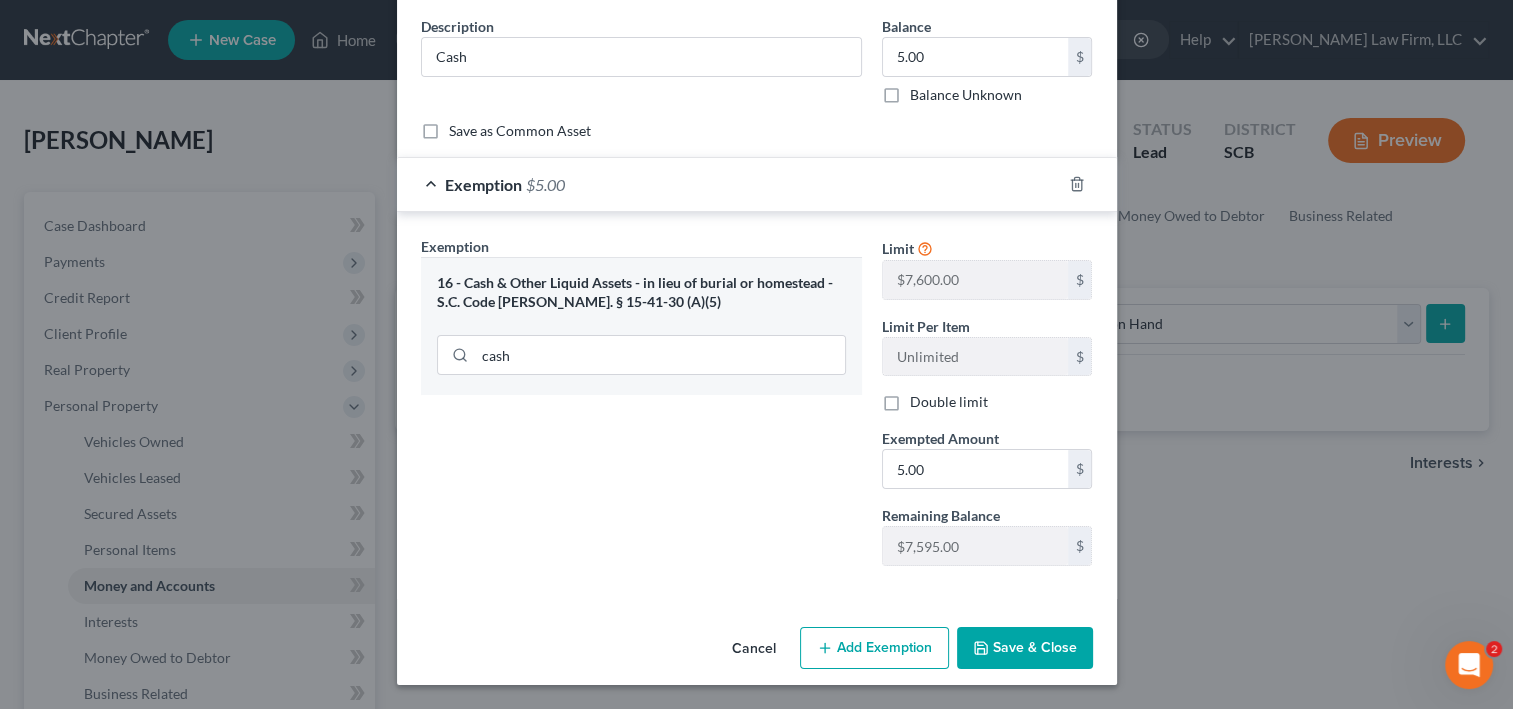 click on "Save & Close" at bounding box center (1025, 648) 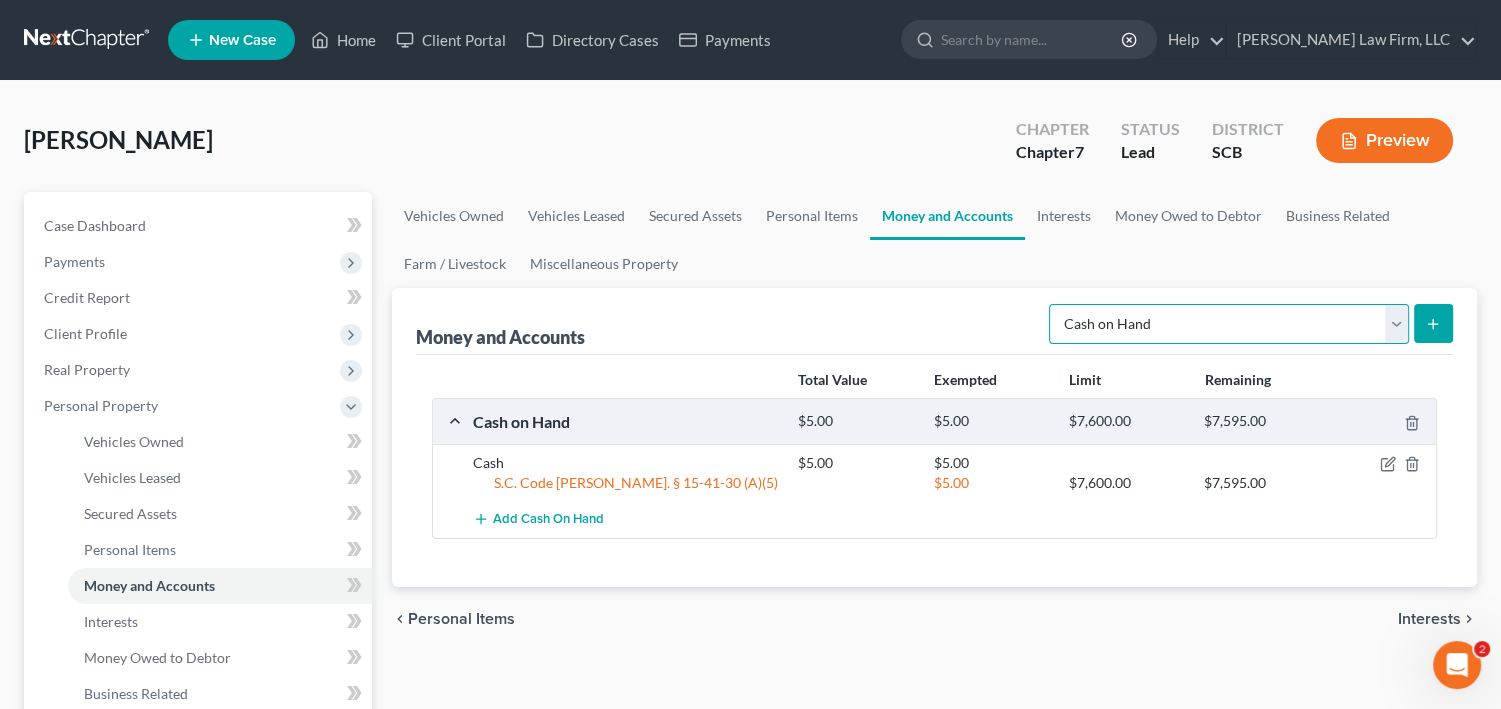 click on "Select Account Type Brokerage Cash on Hand Certificates of Deposit Checking Account Money Market Other (Credit Union, Health Savings Account, etc) Safe Deposit Box Savings Account Security Deposits or Prepayments" at bounding box center [1229, 324] 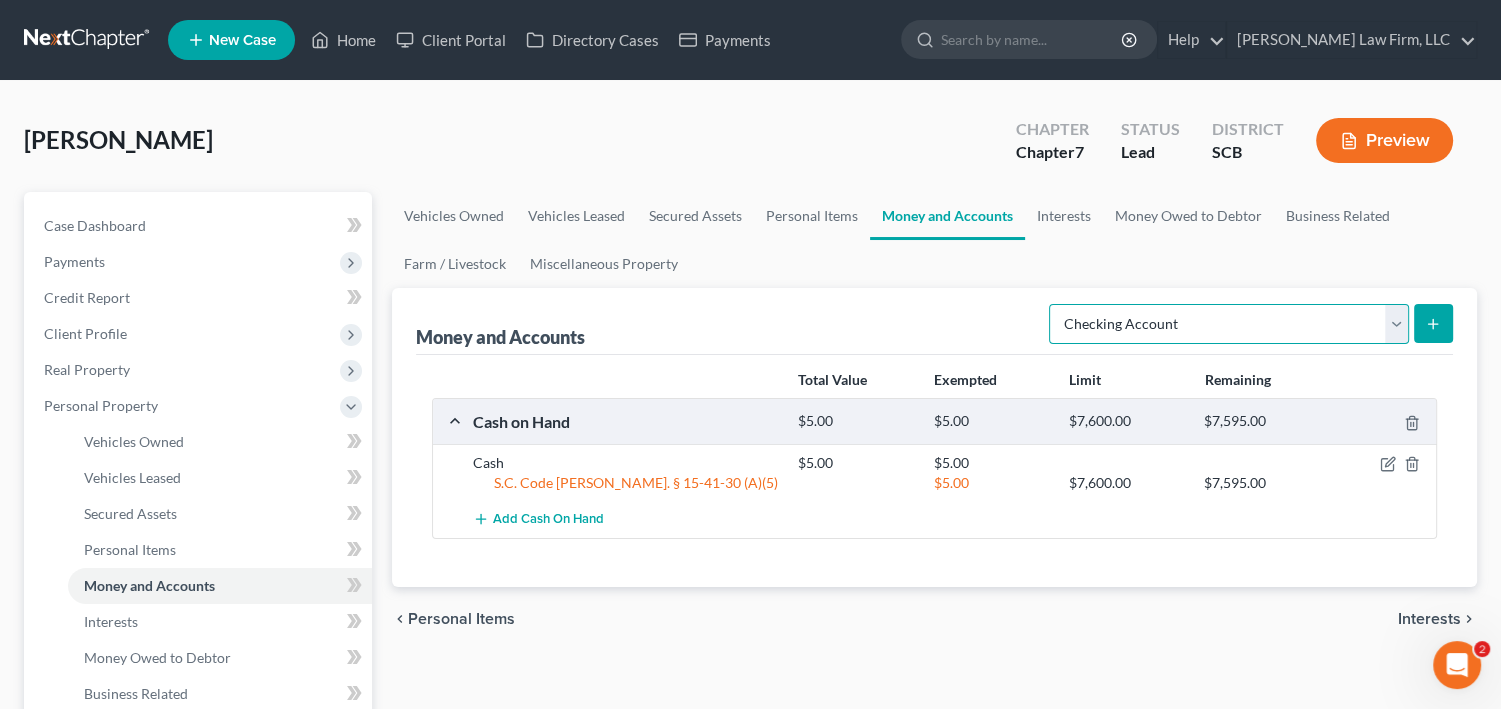 click on "Select Account Type Brokerage Cash on Hand Certificates of Deposit Checking Account Money Market Other (Credit Union, Health Savings Account, etc) Safe Deposit Box Savings Account Security Deposits or Prepayments" at bounding box center (1229, 324) 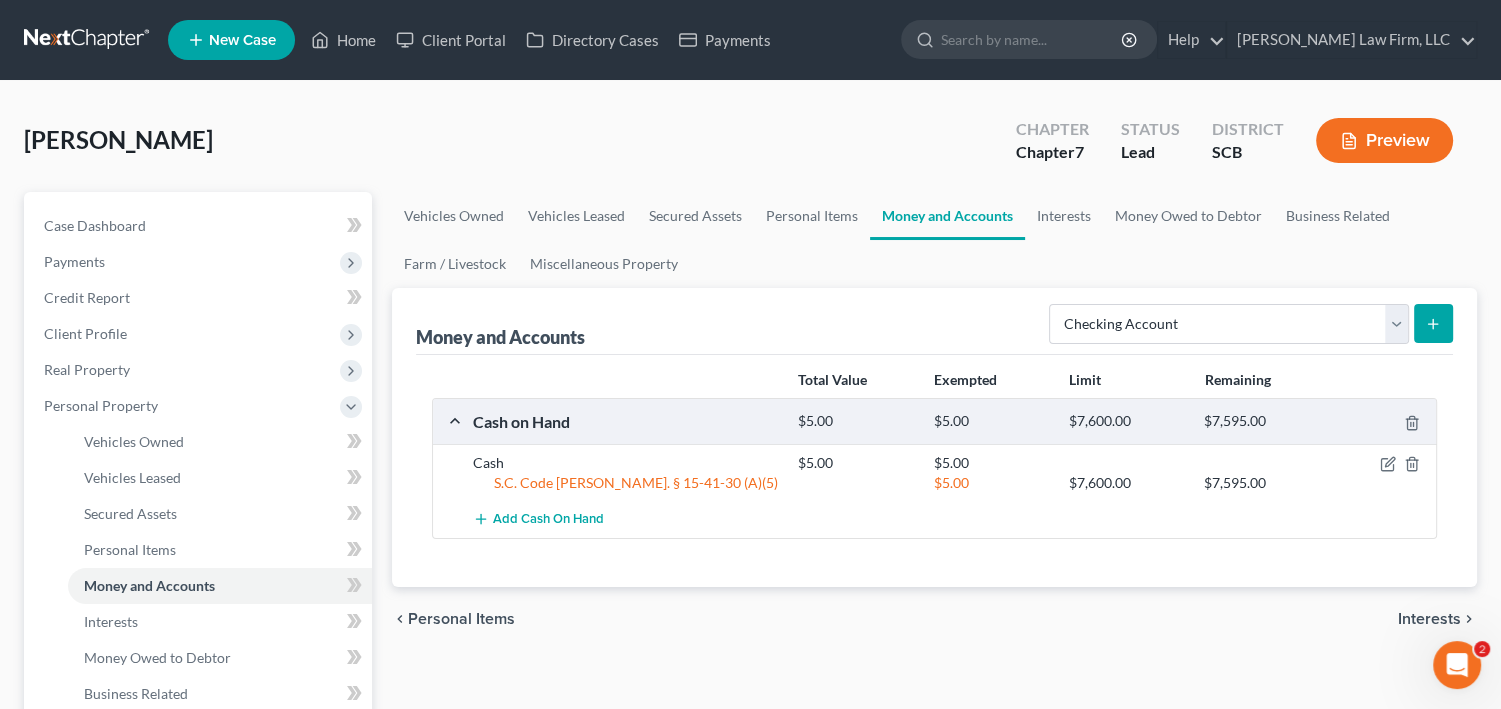click at bounding box center [1433, 323] 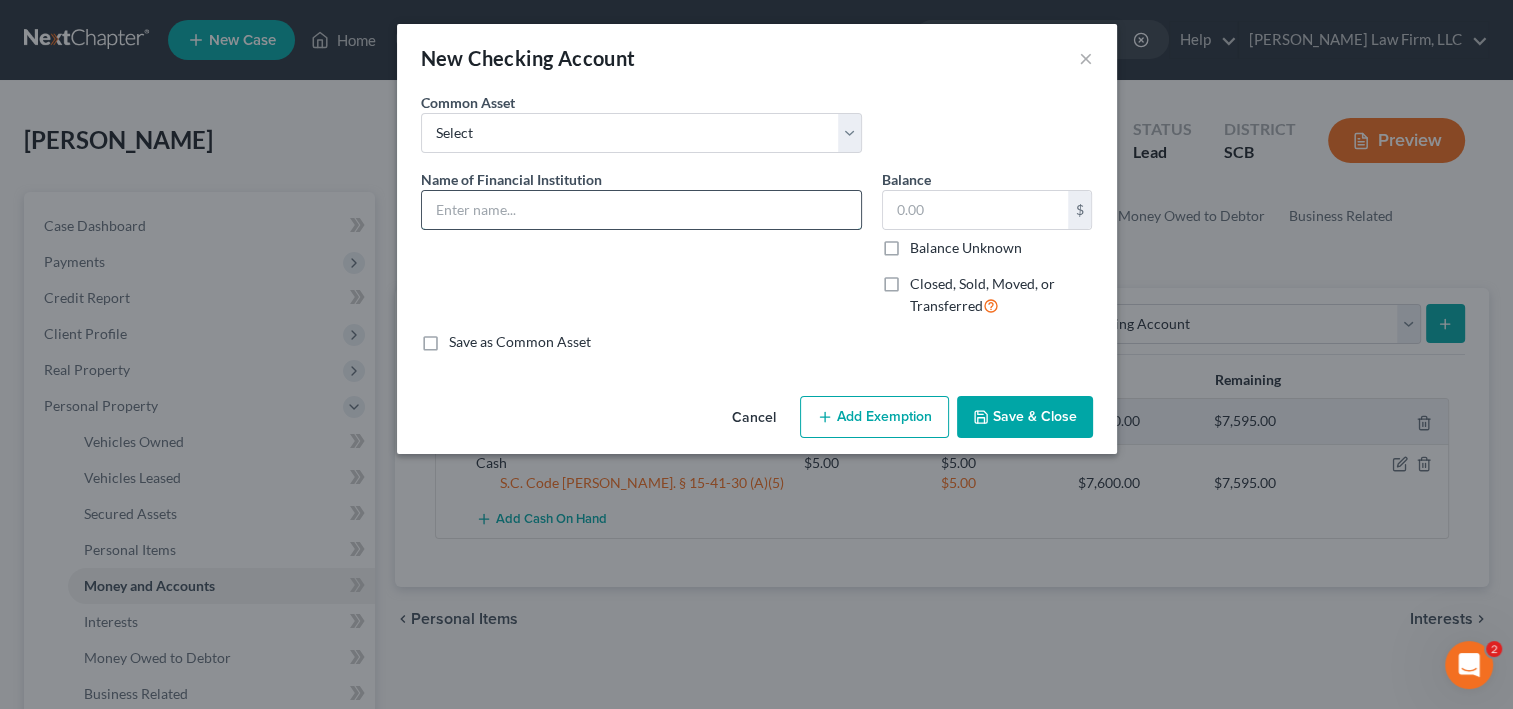 click at bounding box center [641, 210] 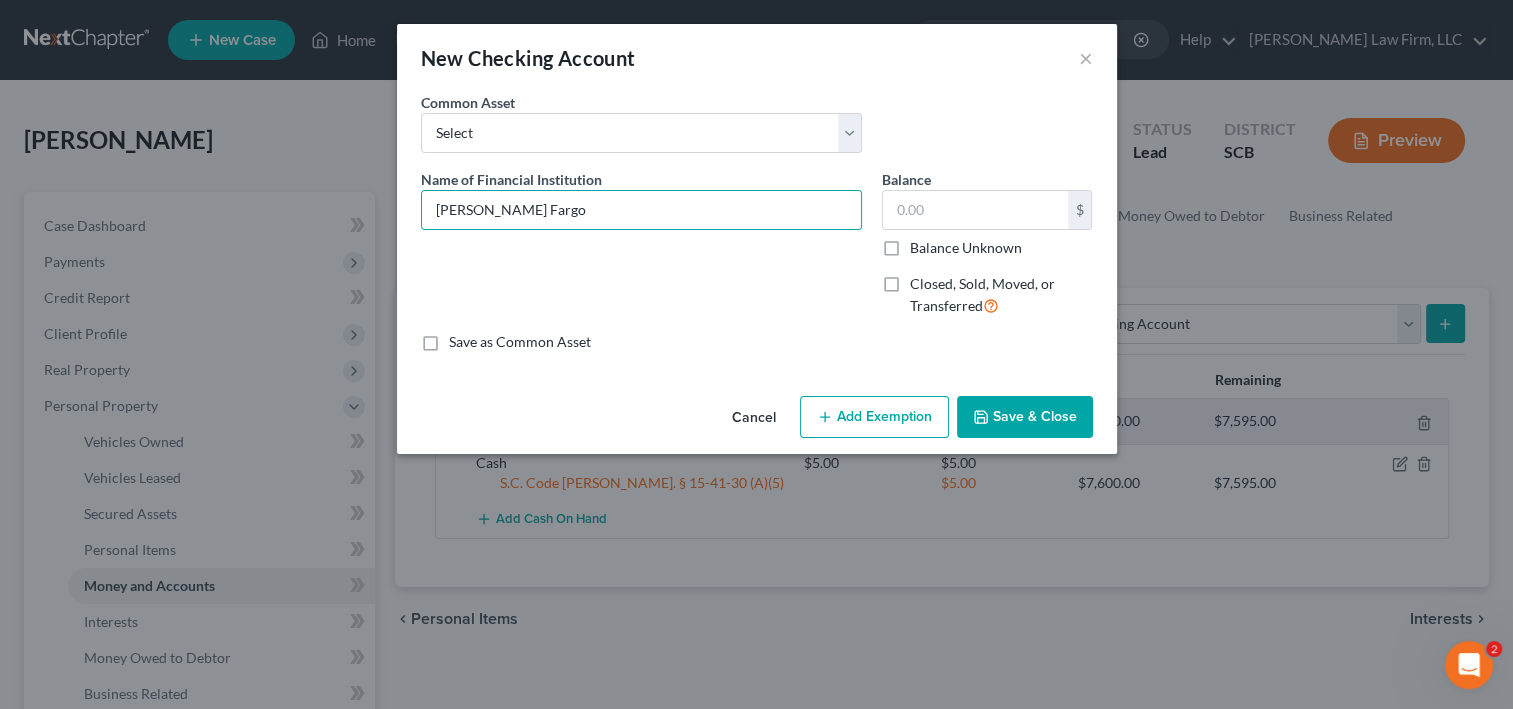 click on "Closed, Sold, Moved, or Transferred" at bounding box center (982, 294) 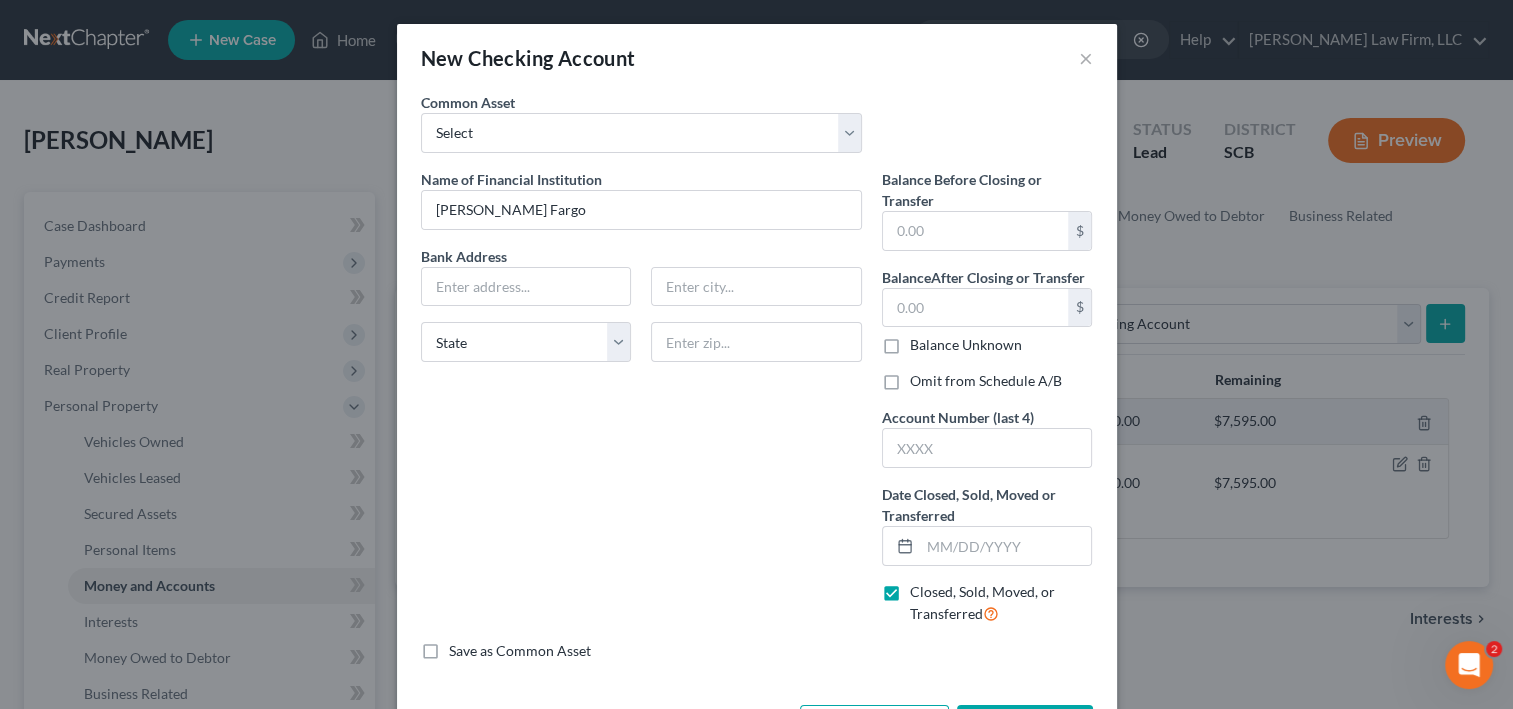 click on "Omit from Schedule A/B" at bounding box center [986, 381] 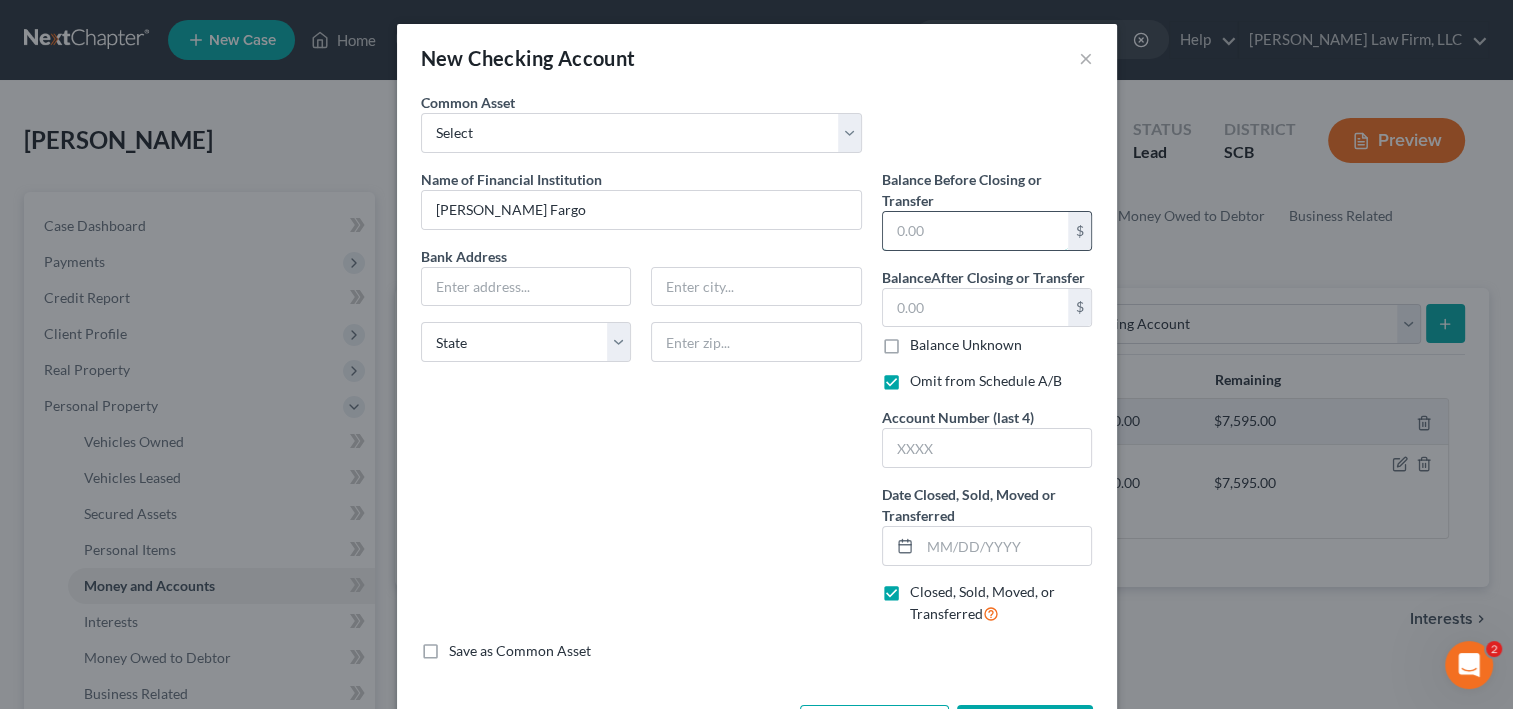 click at bounding box center [975, 231] 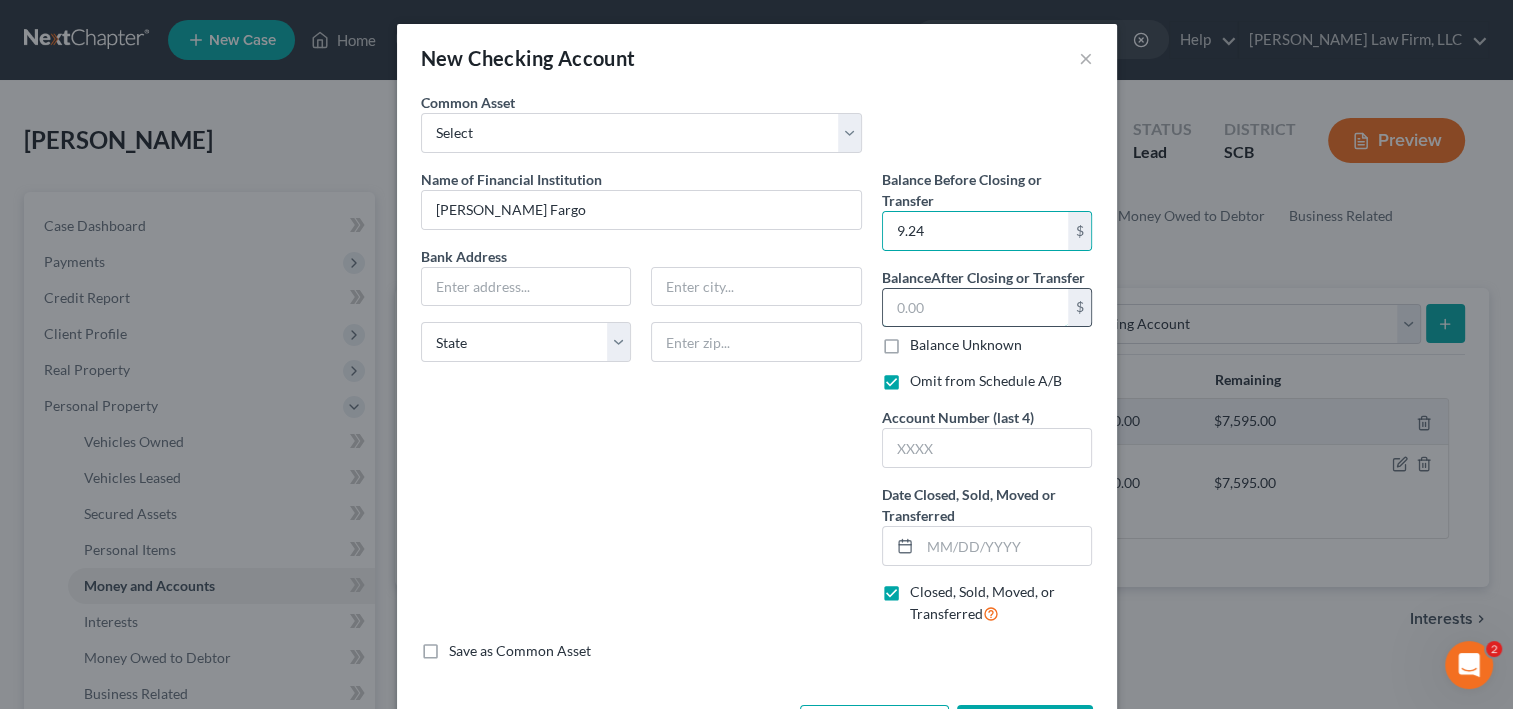 click at bounding box center (975, 308) 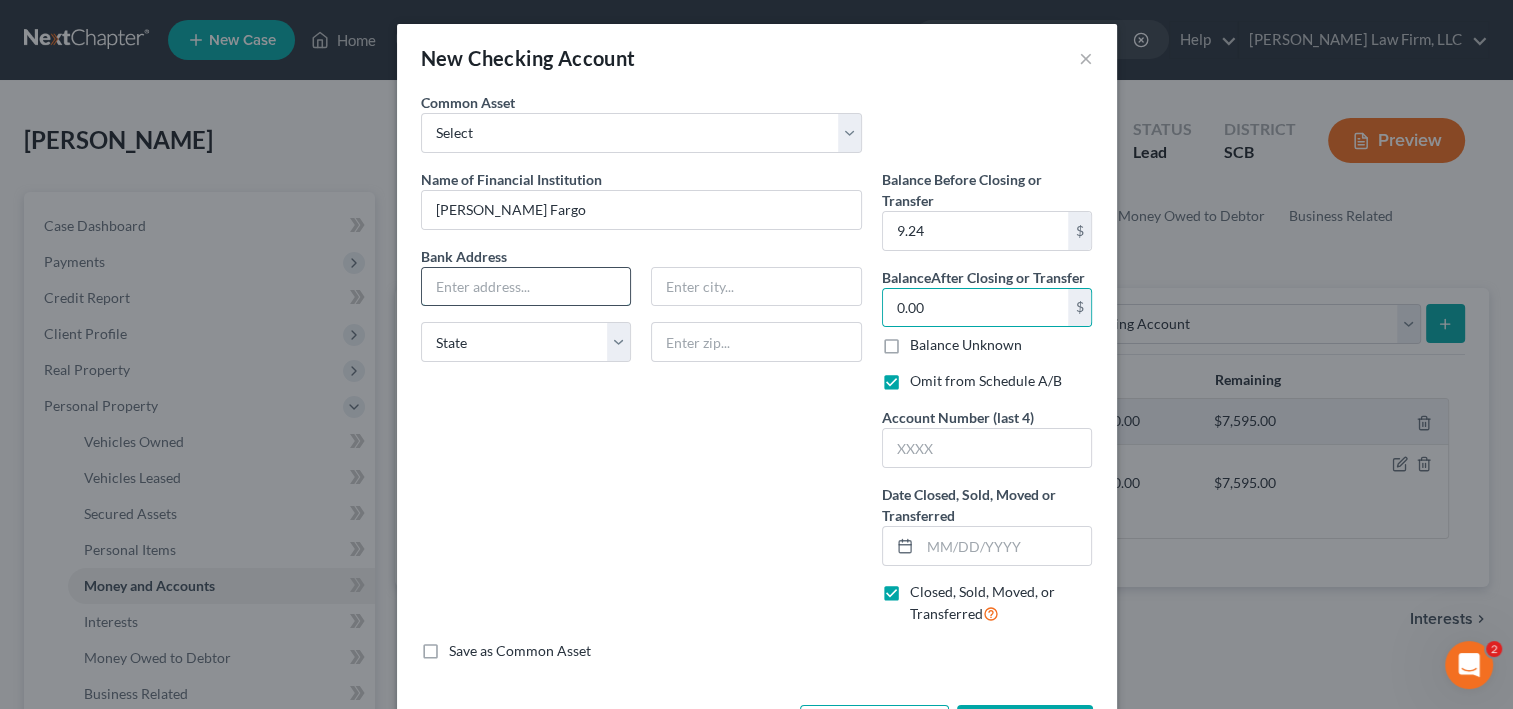 click at bounding box center (526, 287) 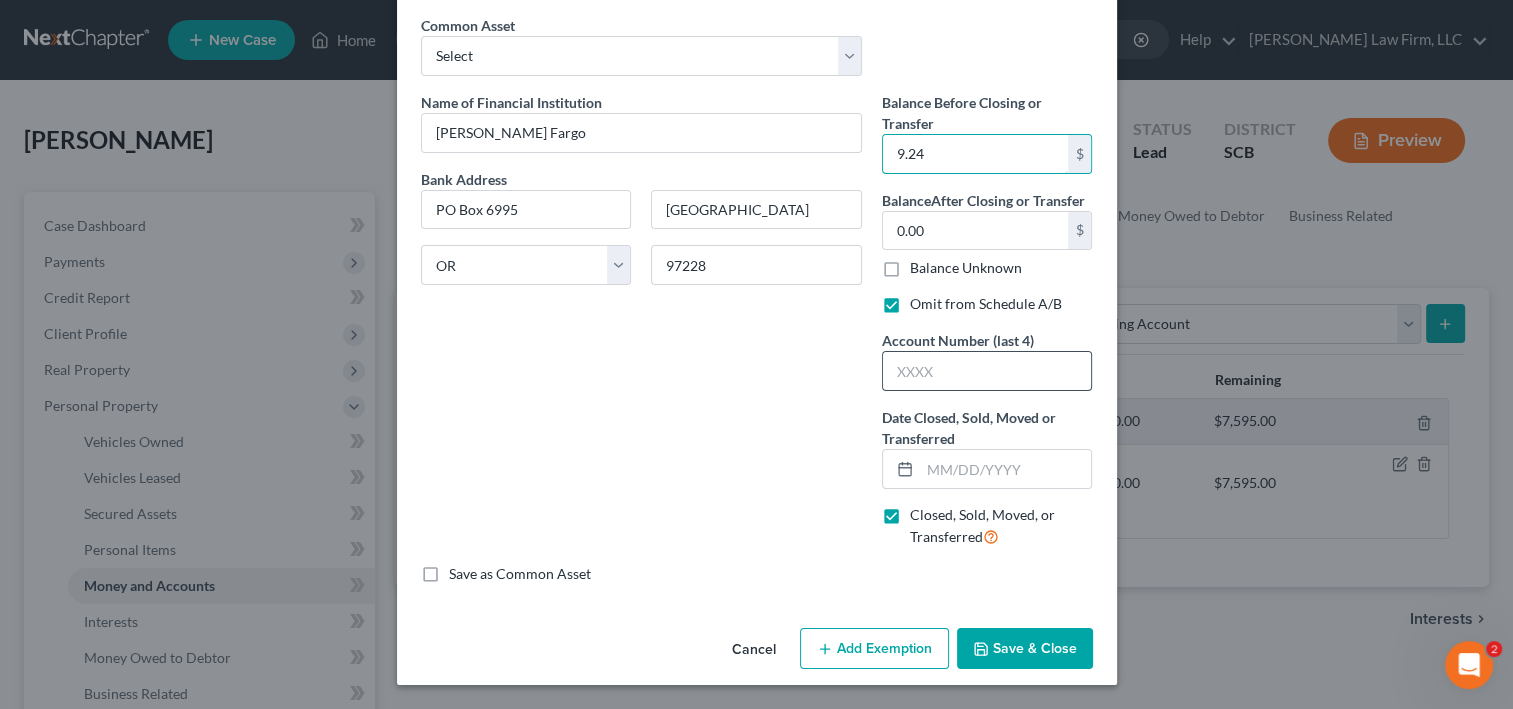 scroll, scrollTop: 160, scrollLeft: 0, axis: vertical 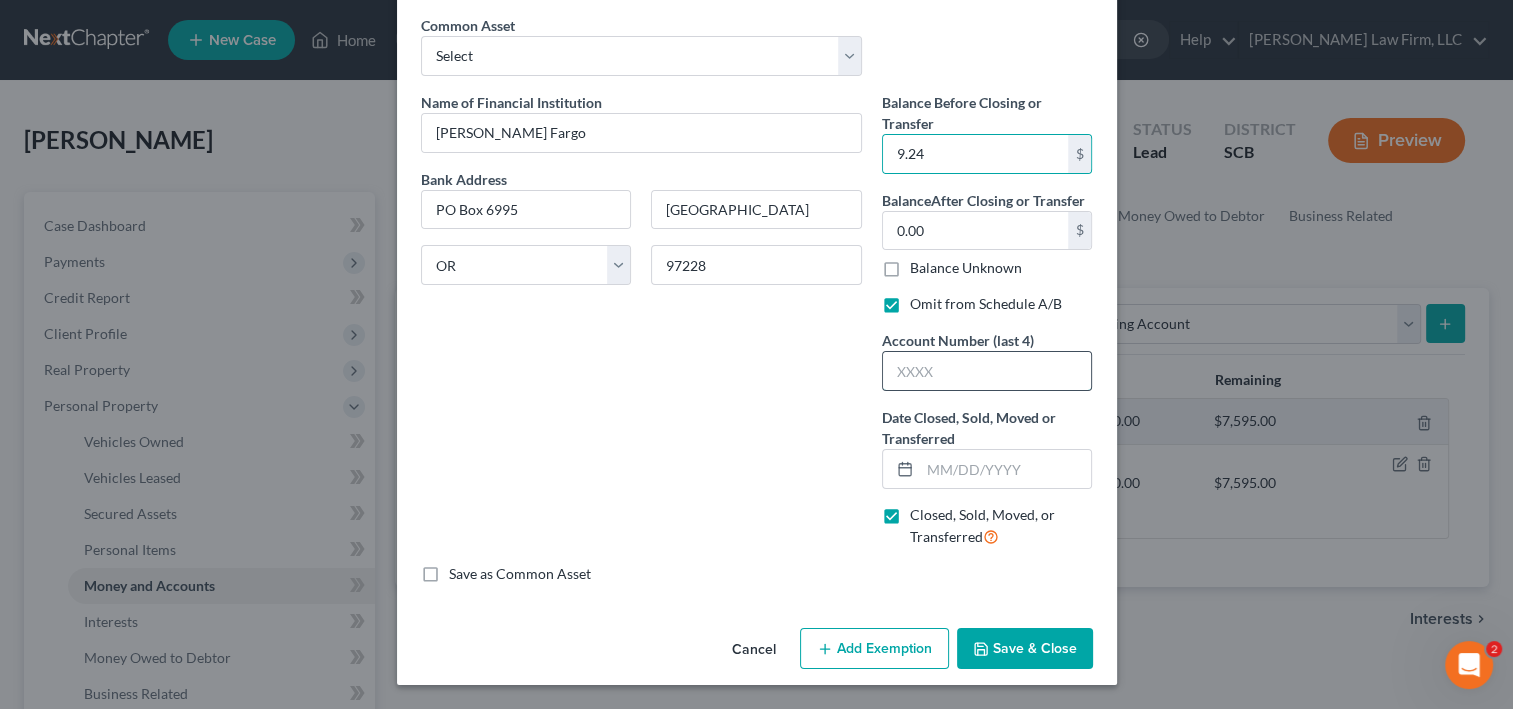 click at bounding box center (987, 371) 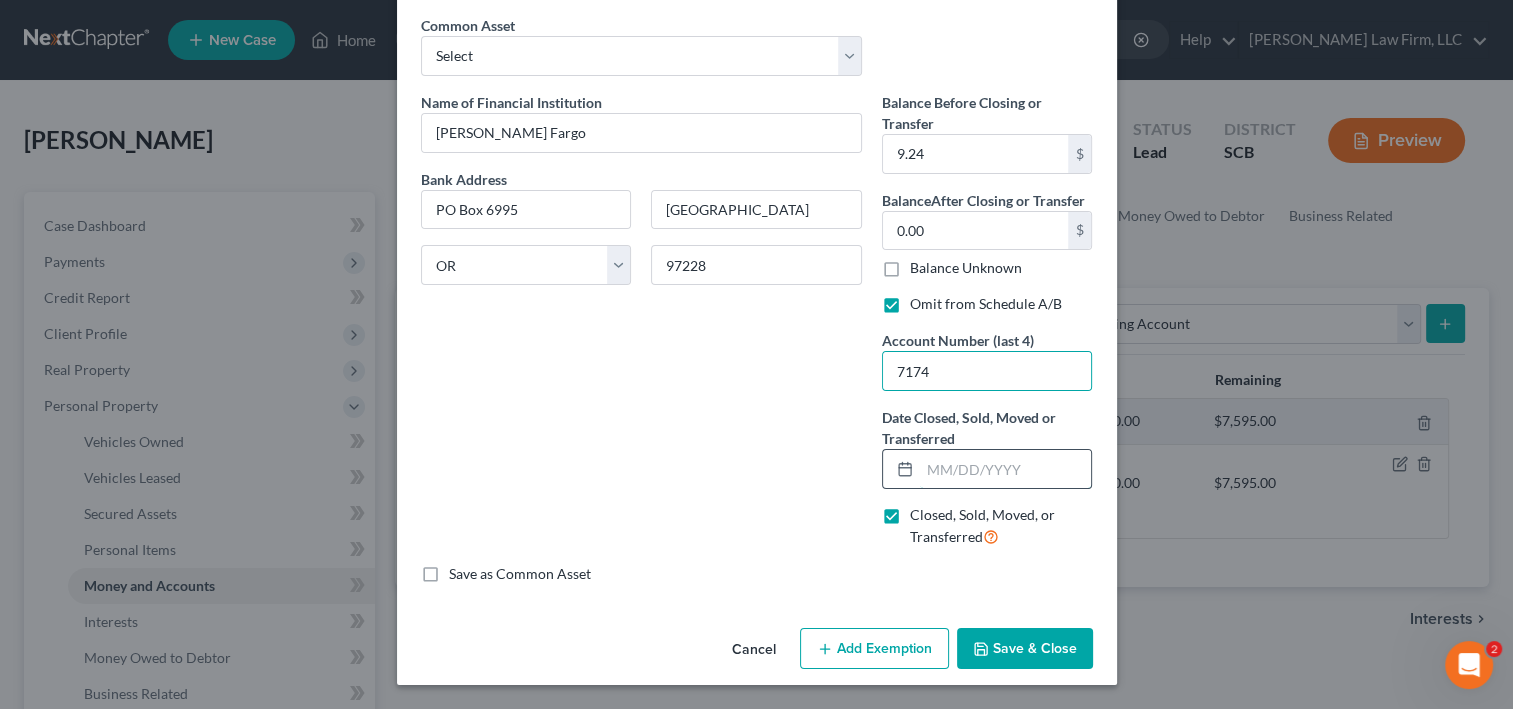 click at bounding box center [1006, 469] 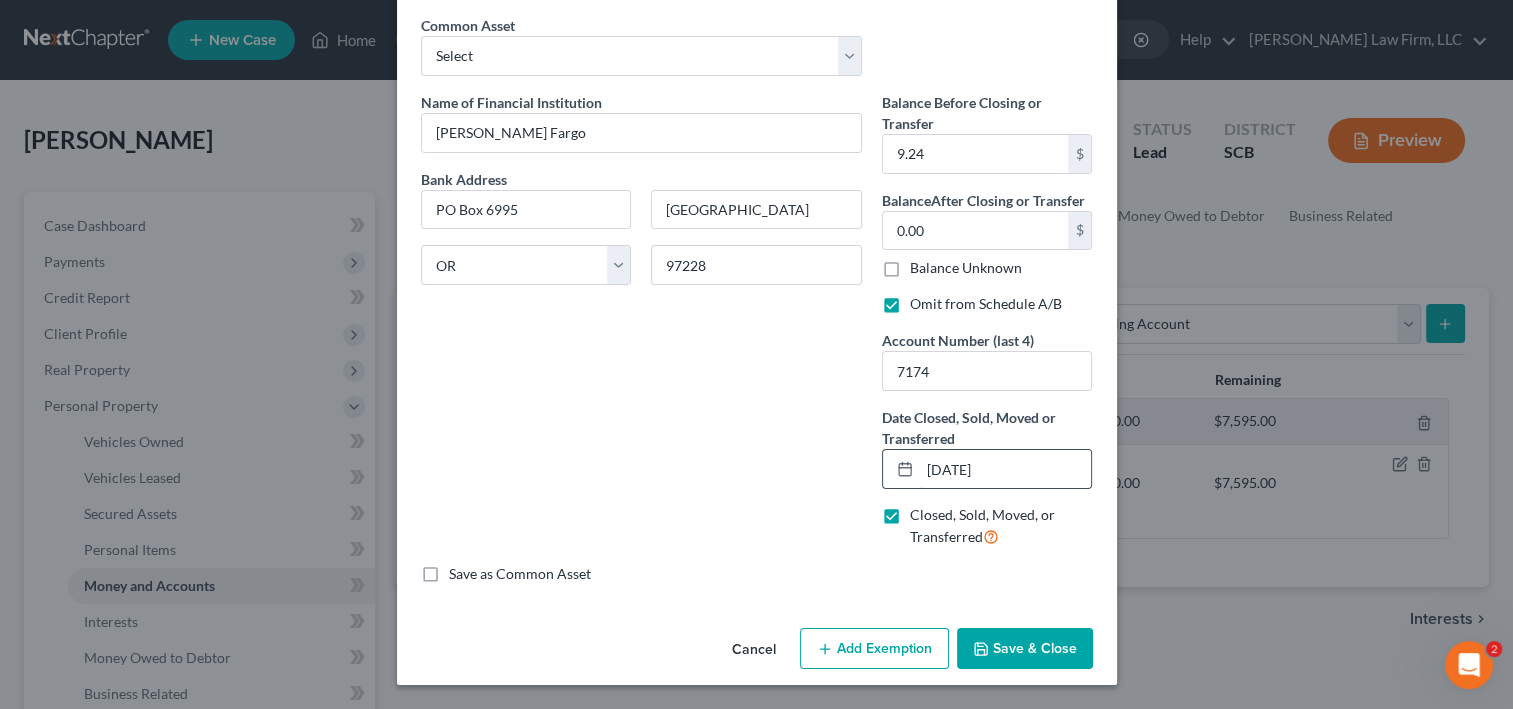 scroll, scrollTop: 268, scrollLeft: 0, axis: vertical 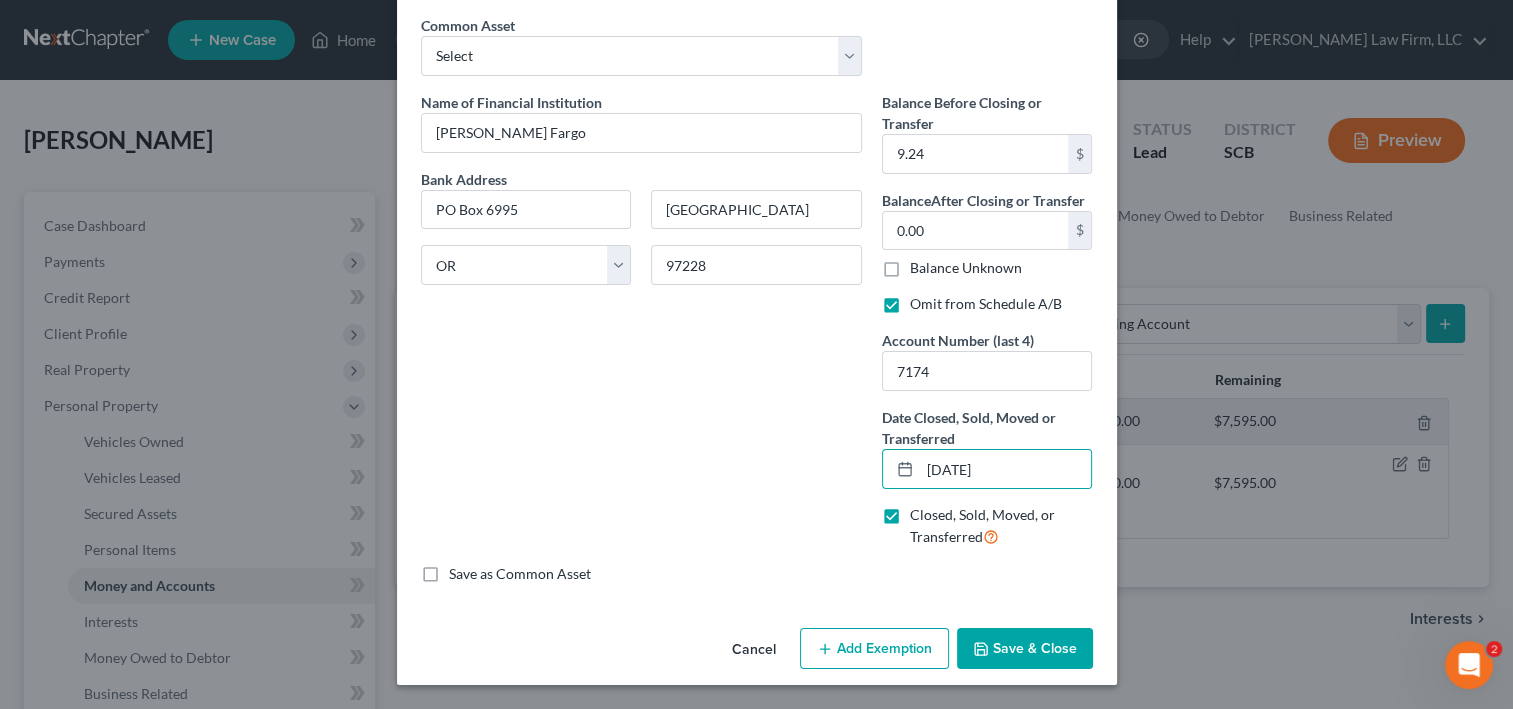 click on "Save & Close" at bounding box center (1025, 649) 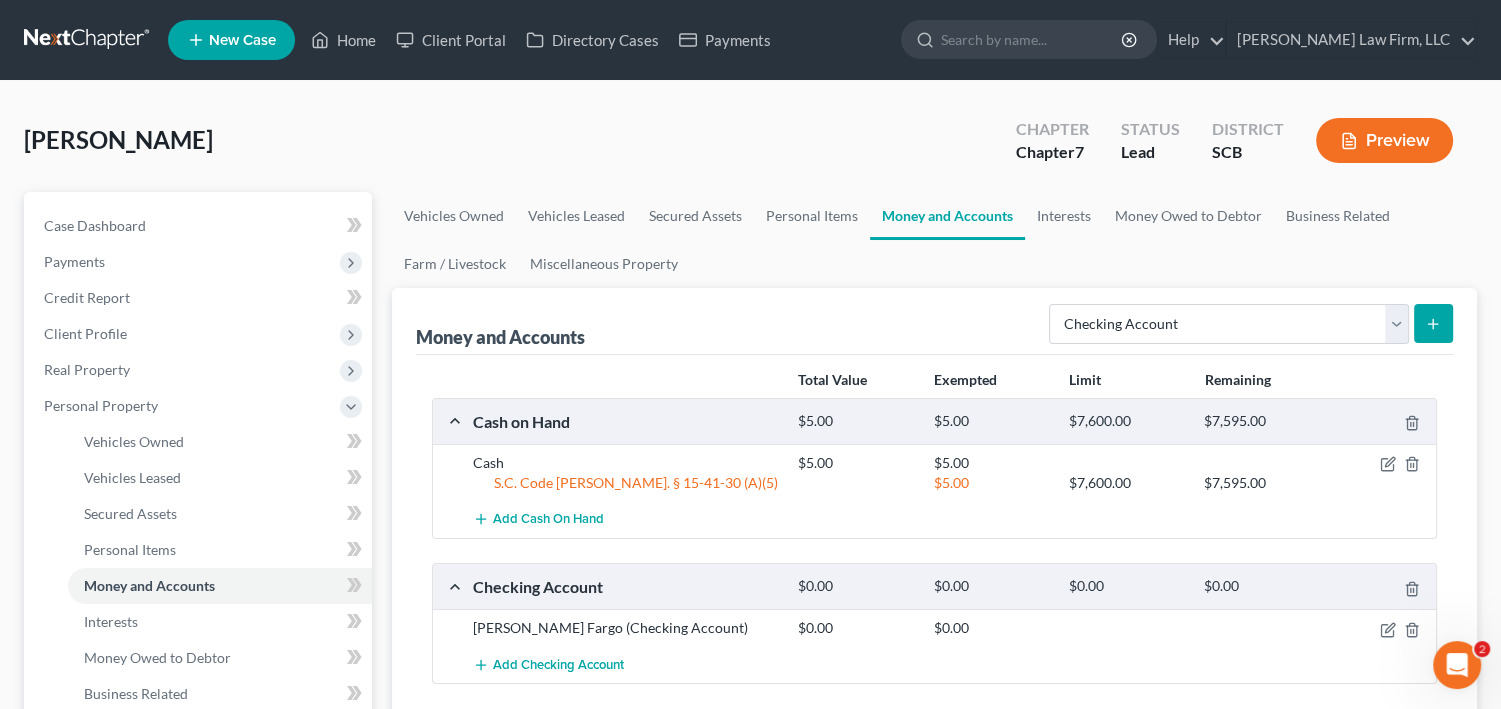 click 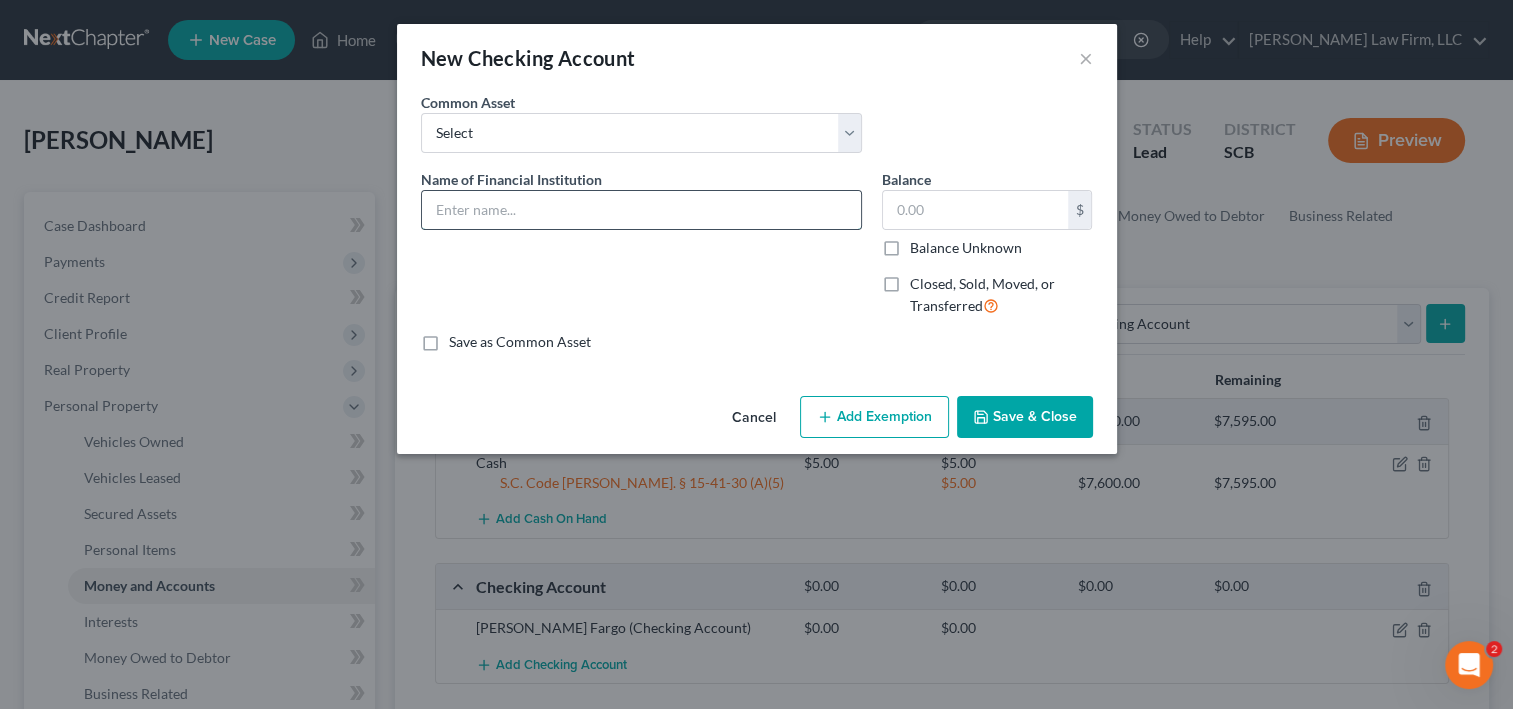 click at bounding box center [641, 210] 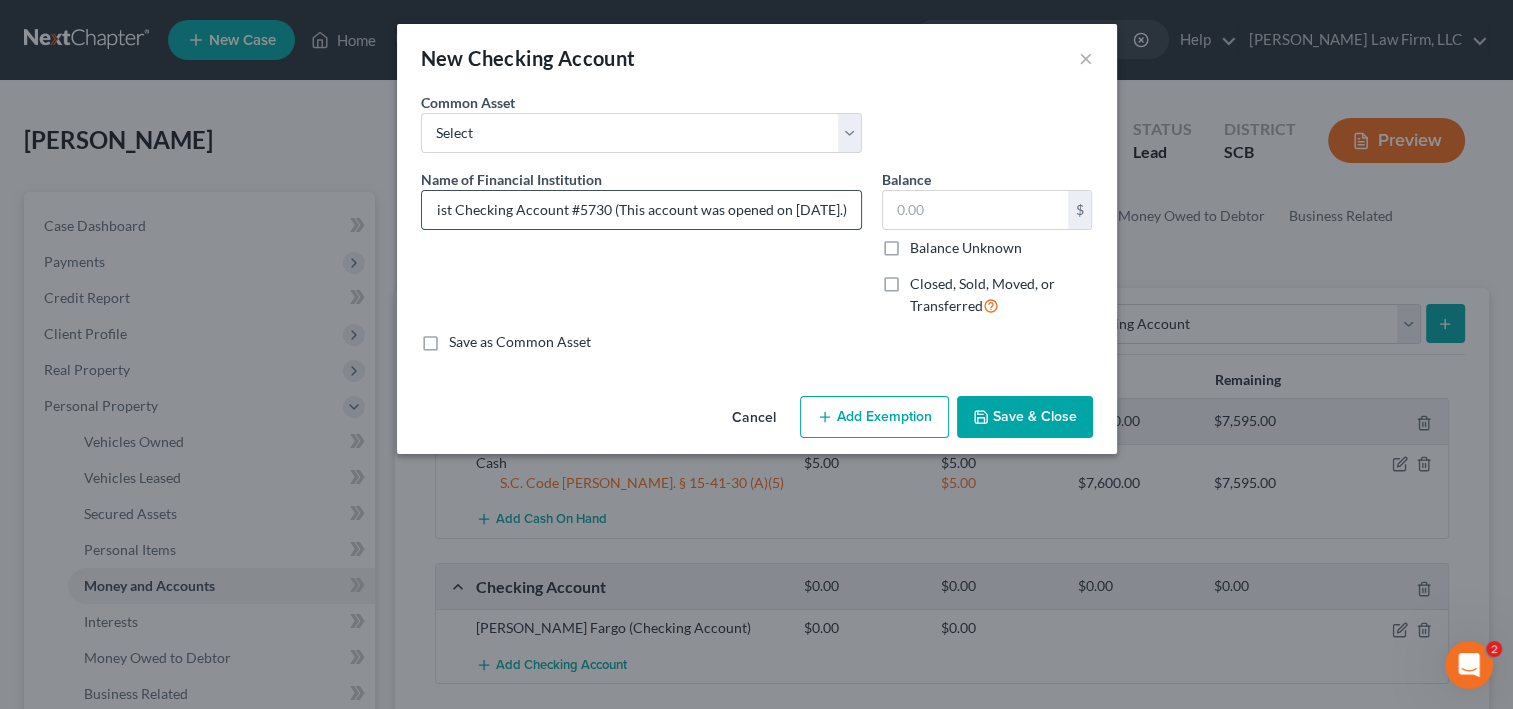 scroll, scrollTop: 0, scrollLeft: 79, axis: horizontal 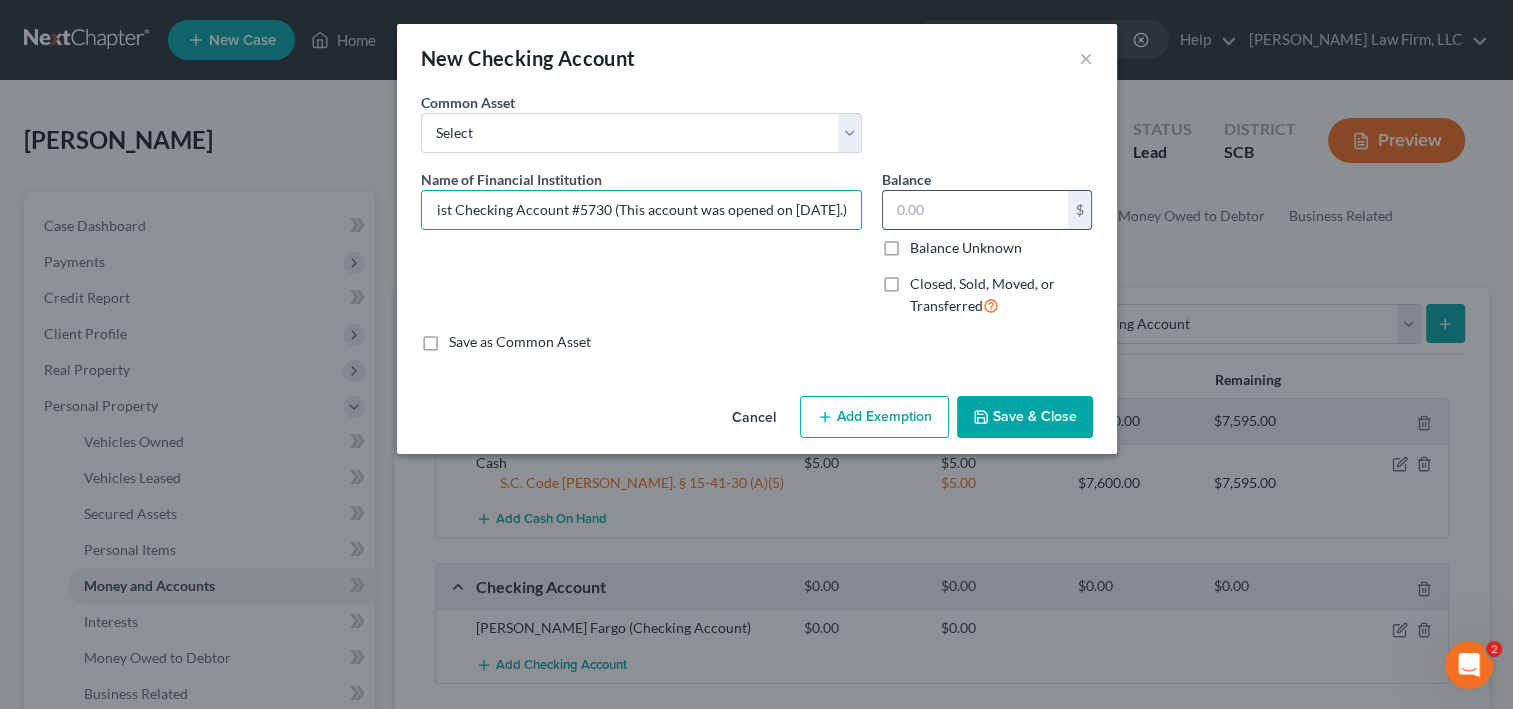 click at bounding box center (975, 210) 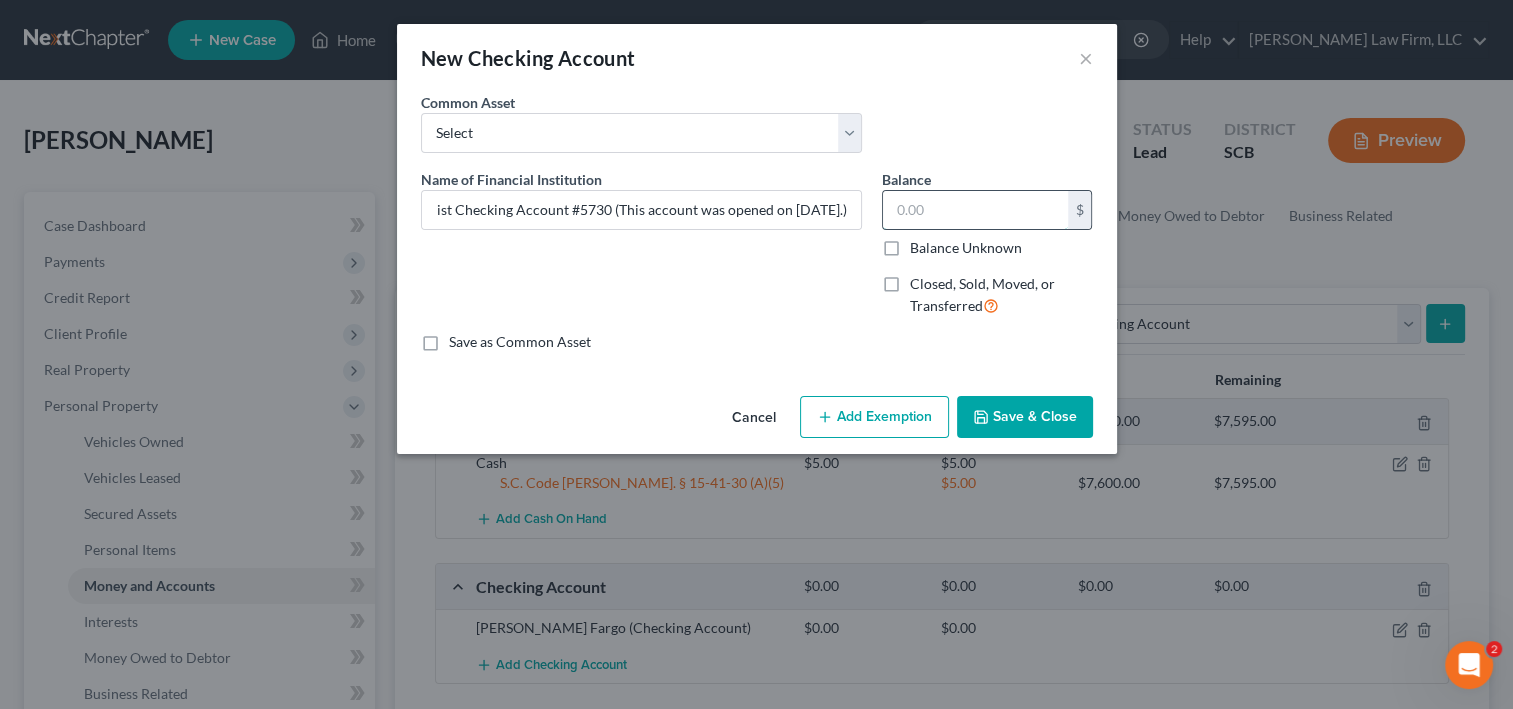 scroll, scrollTop: 0, scrollLeft: 0, axis: both 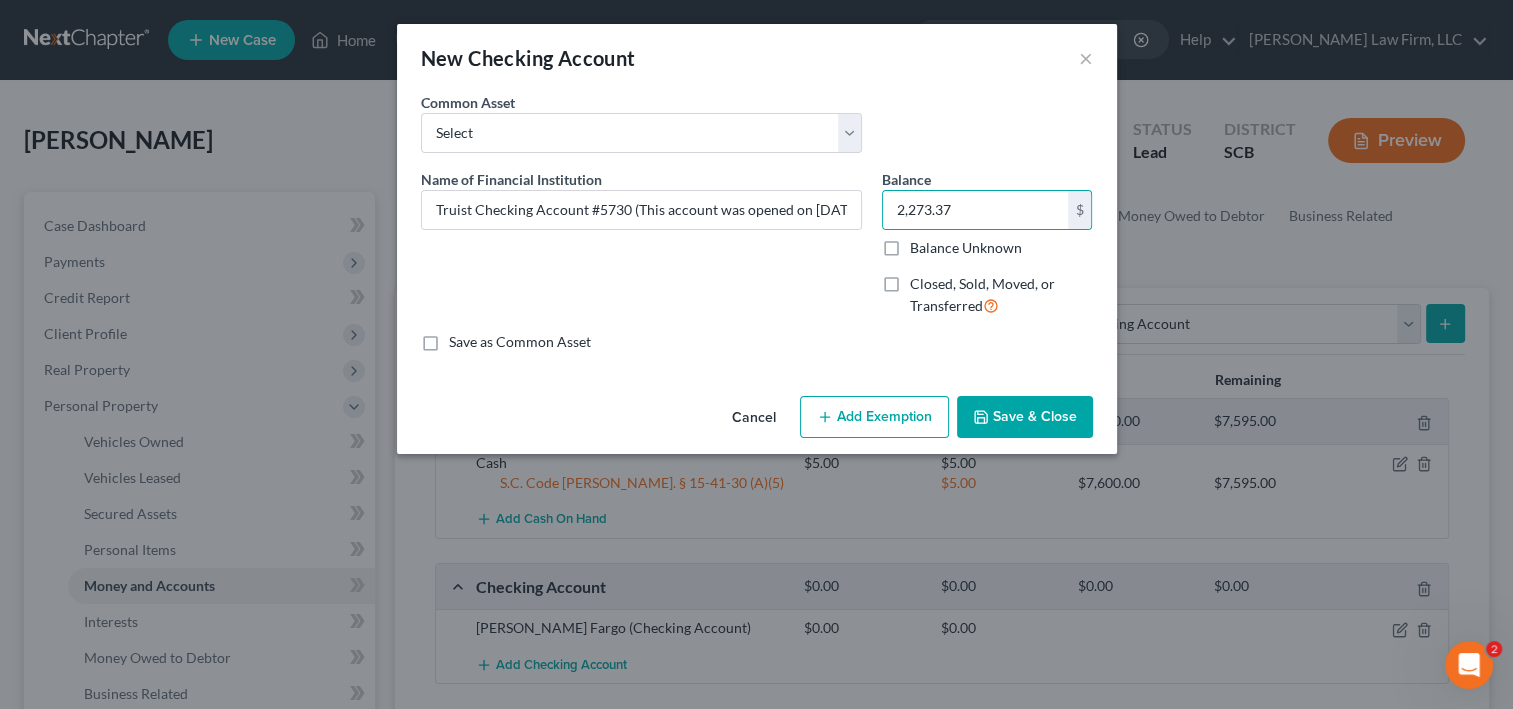 click on "Add Exemption" at bounding box center [874, 417] 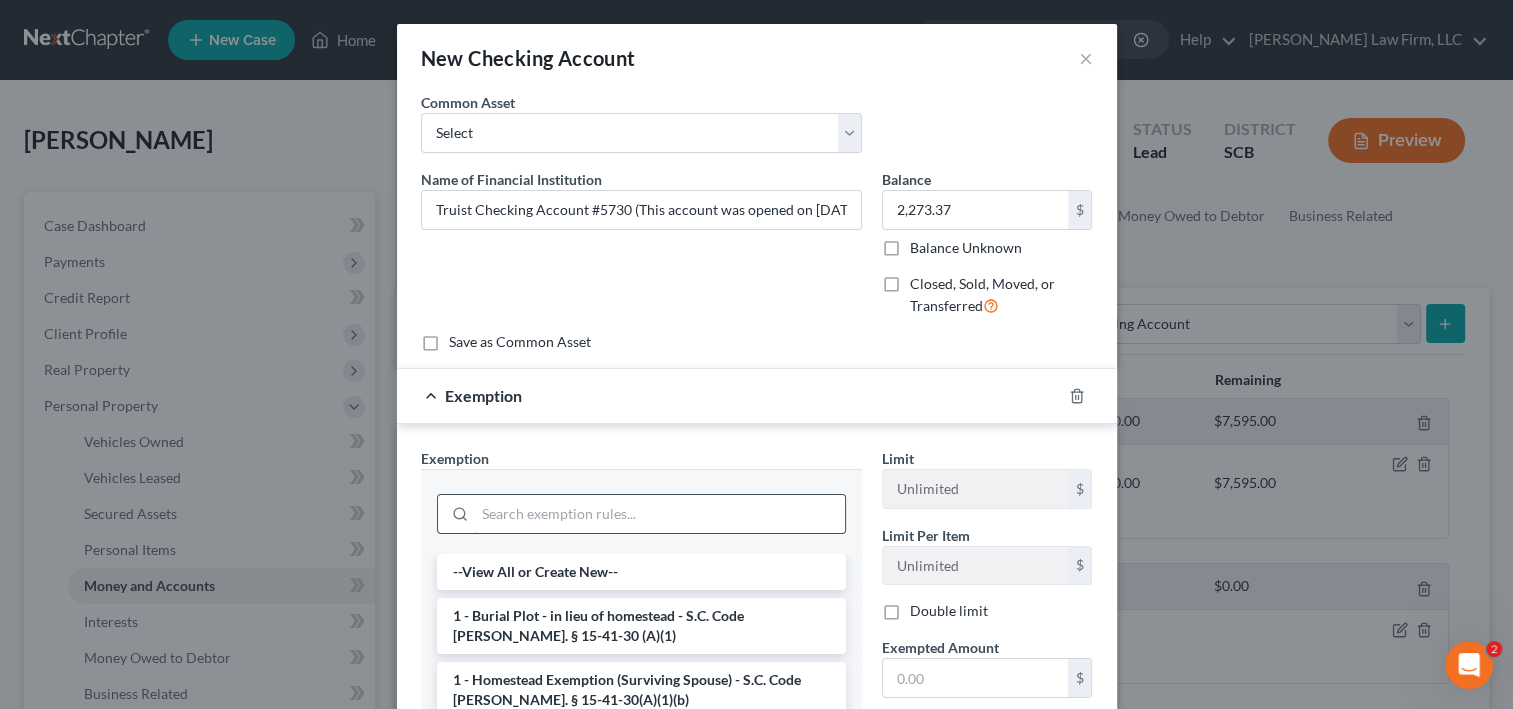 click at bounding box center (660, 514) 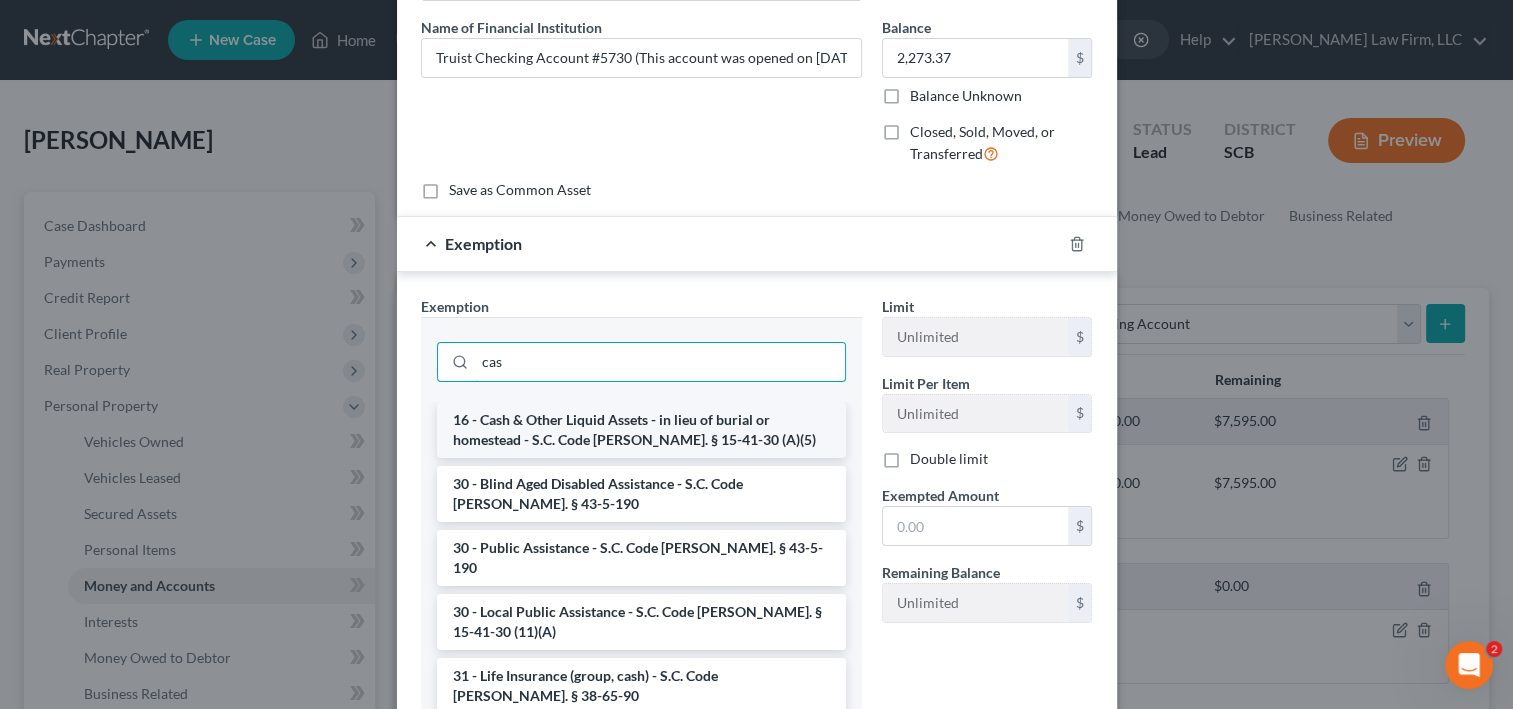 scroll, scrollTop: 160, scrollLeft: 0, axis: vertical 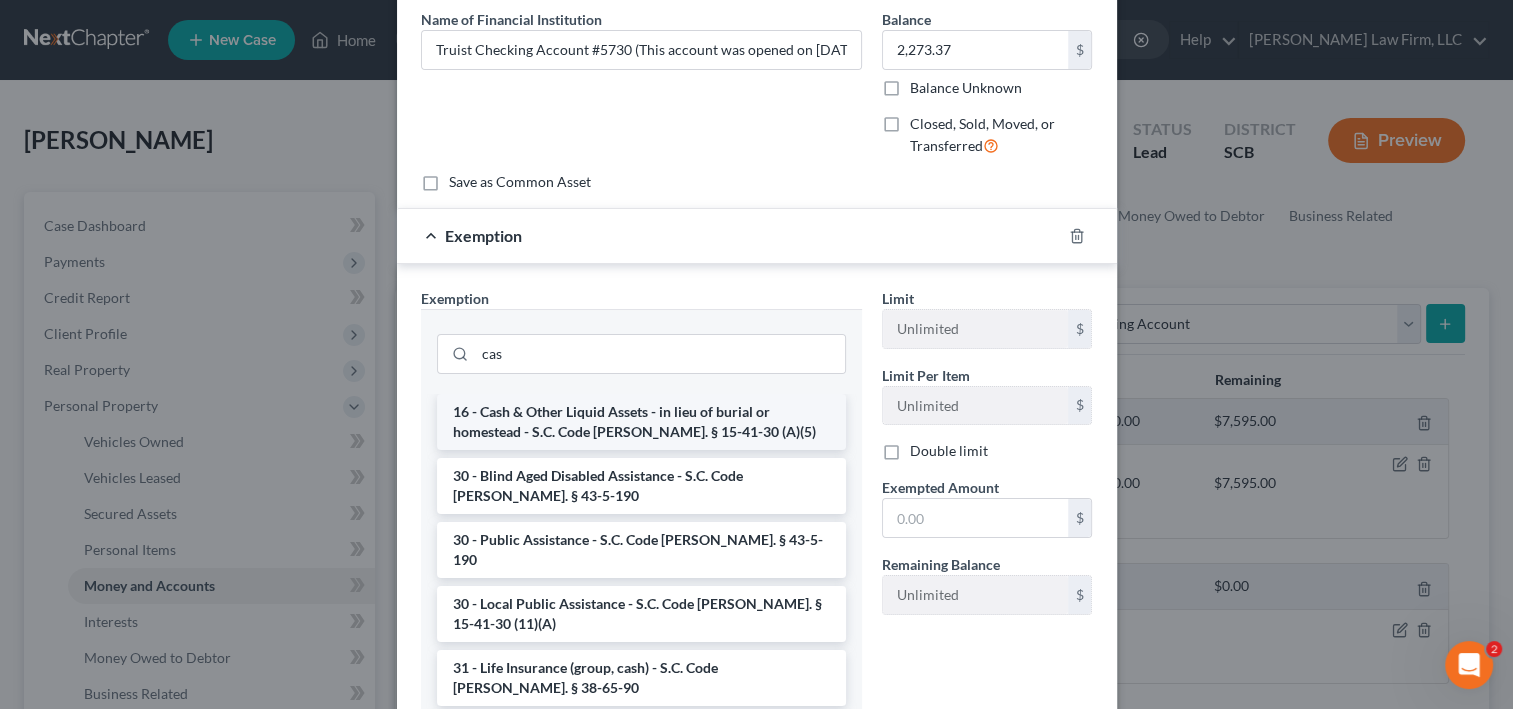 click on "16 - Cash & Other Liquid Assets - in lieu of burial or homestead - S.C. Code [PERSON_NAME]. § 15-41-30 (A)(5)" at bounding box center (641, 422) 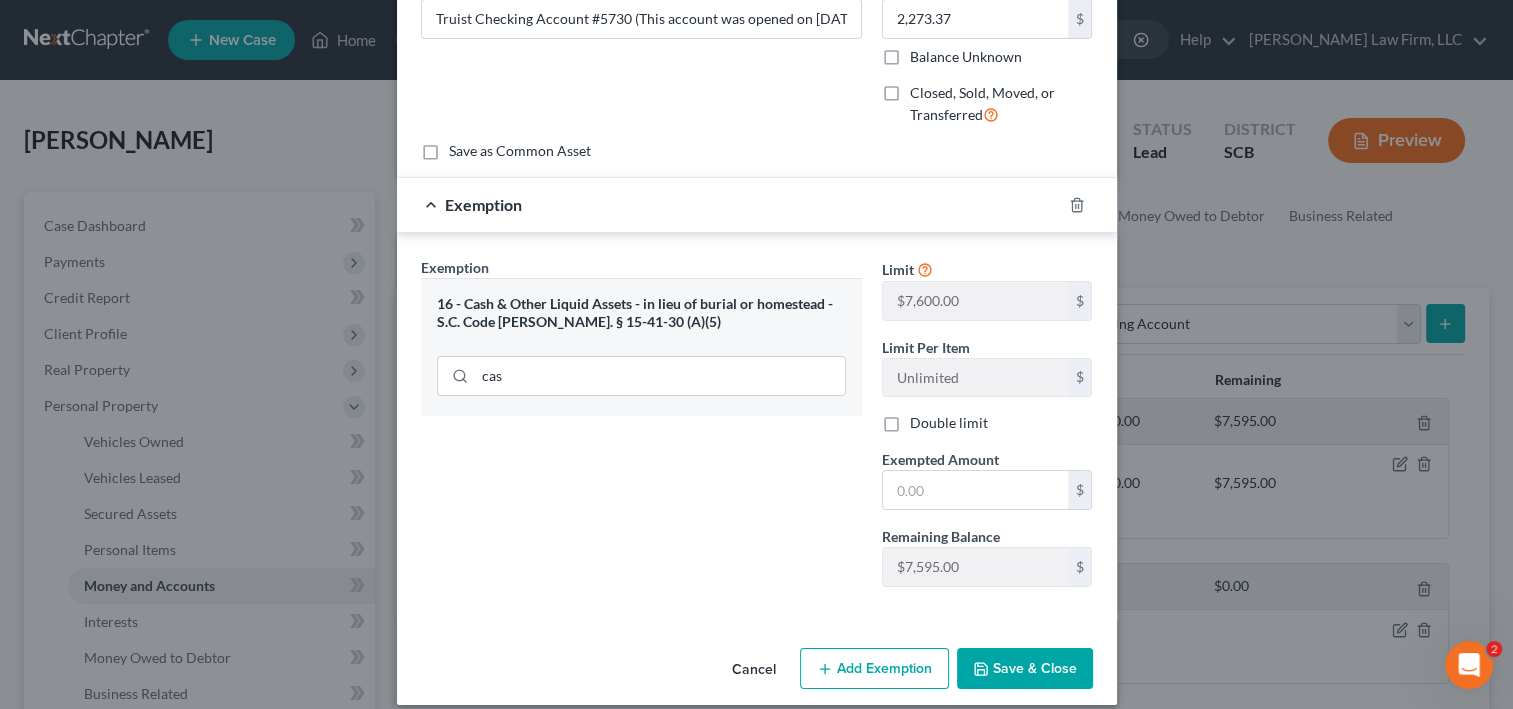 scroll, scrollTop: 240, scrollLeft: 0, axis: vertical 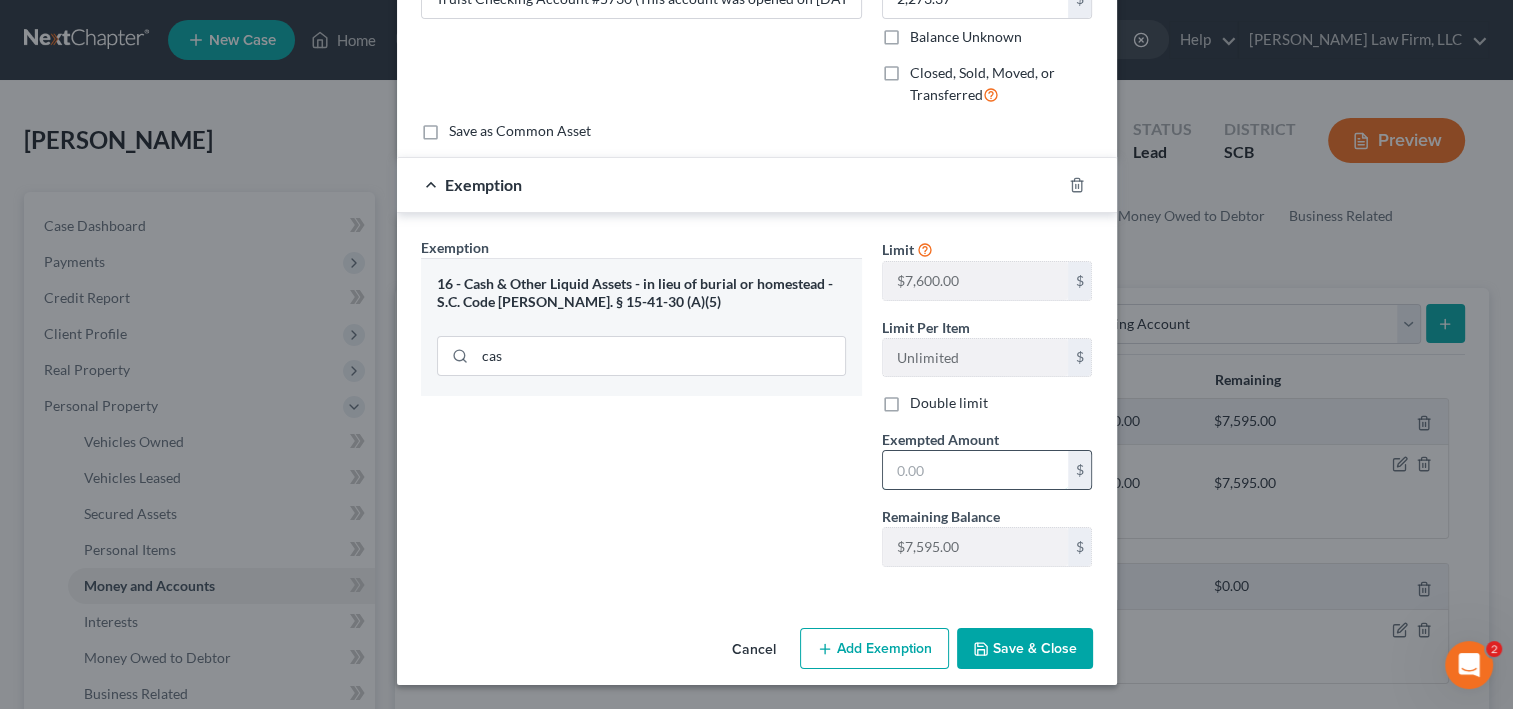 click at bounding box center (975, 470) 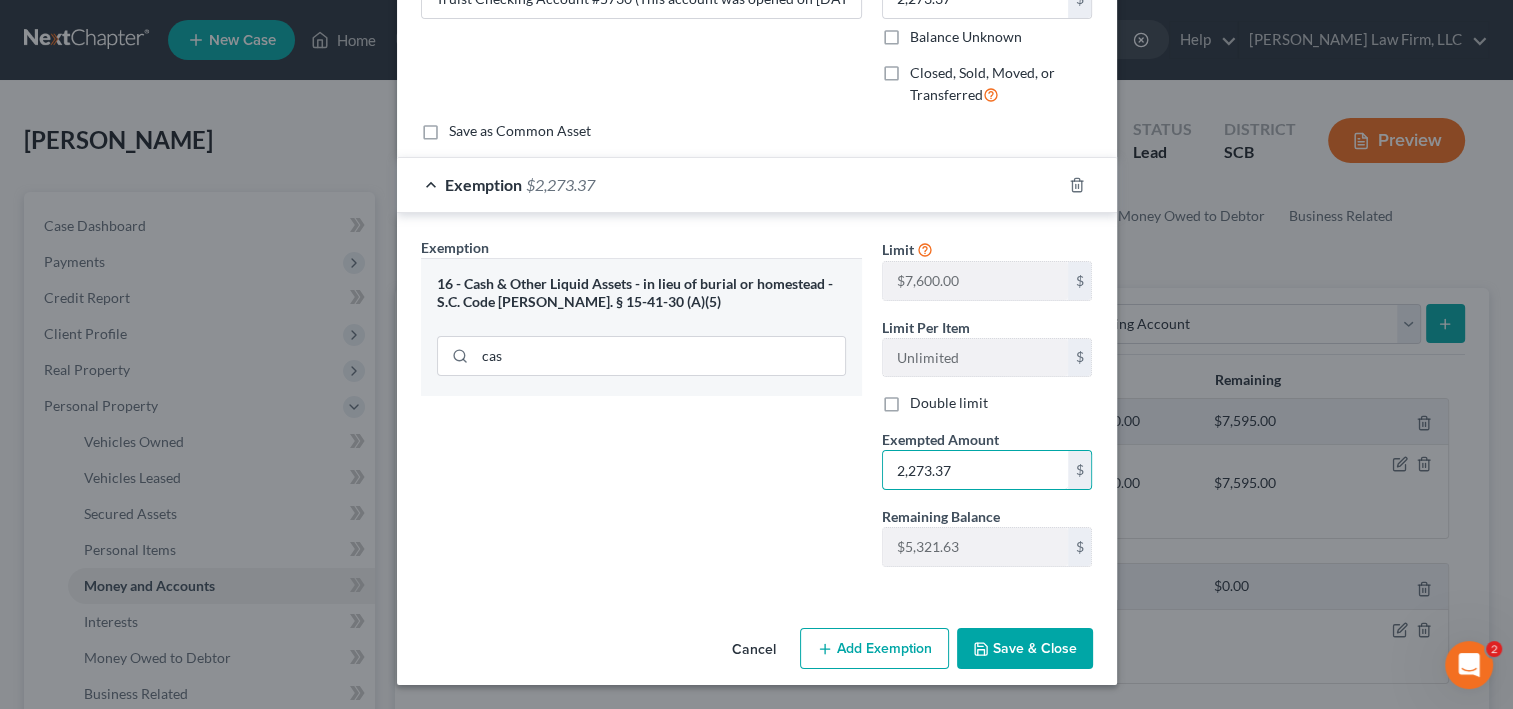 scroll, scrollTop: 433, scrollLeft: 0, axis: vertical 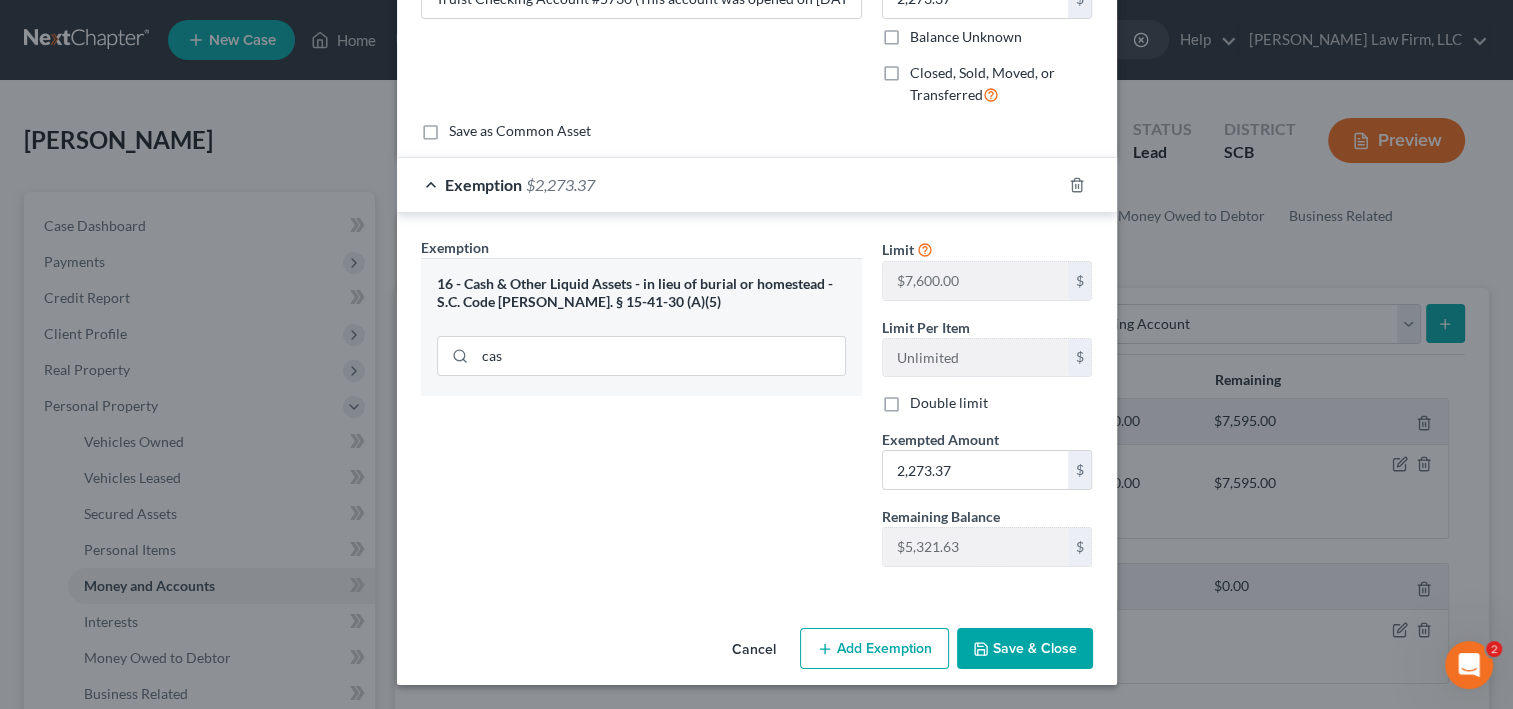 click on "Save & Close" at bounding box center (1025, 649) 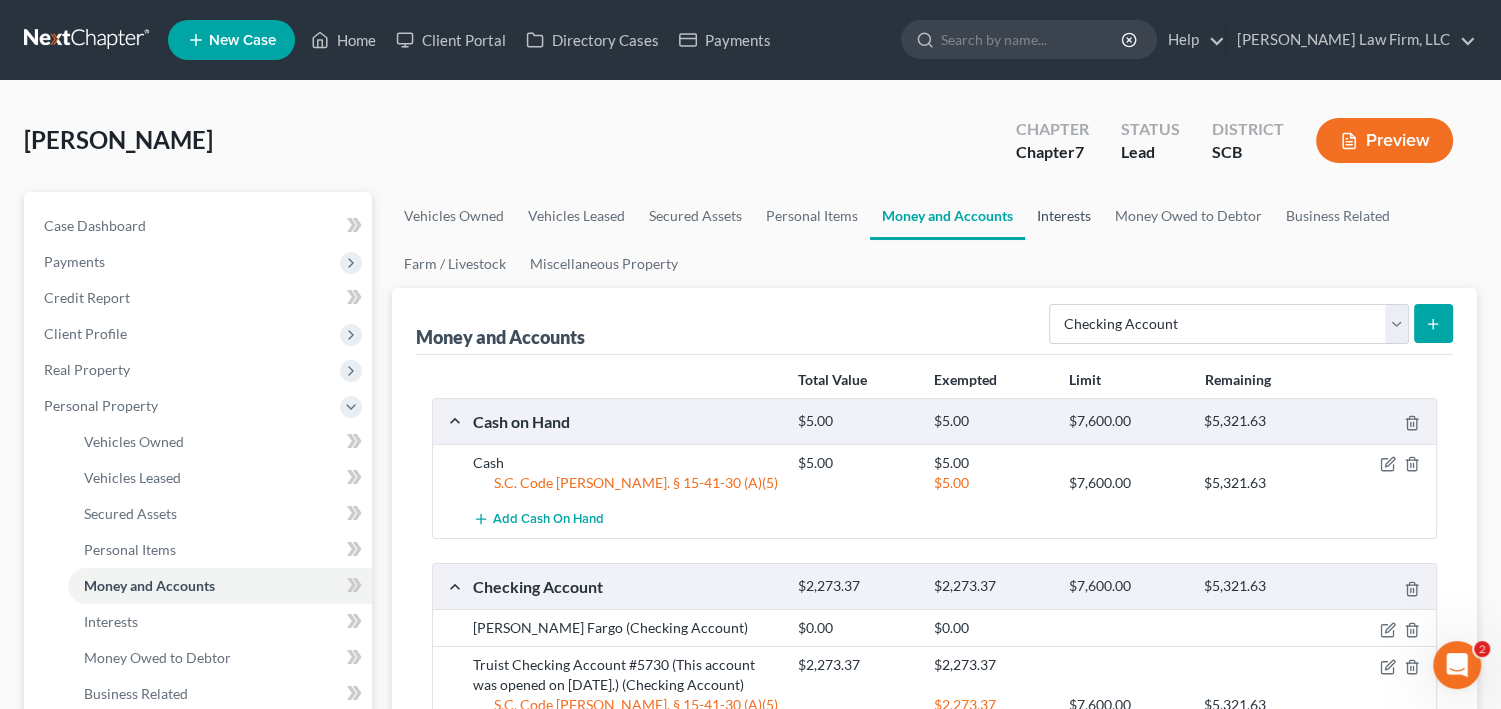 click on "Interests" at bounding box center (1064, 216) 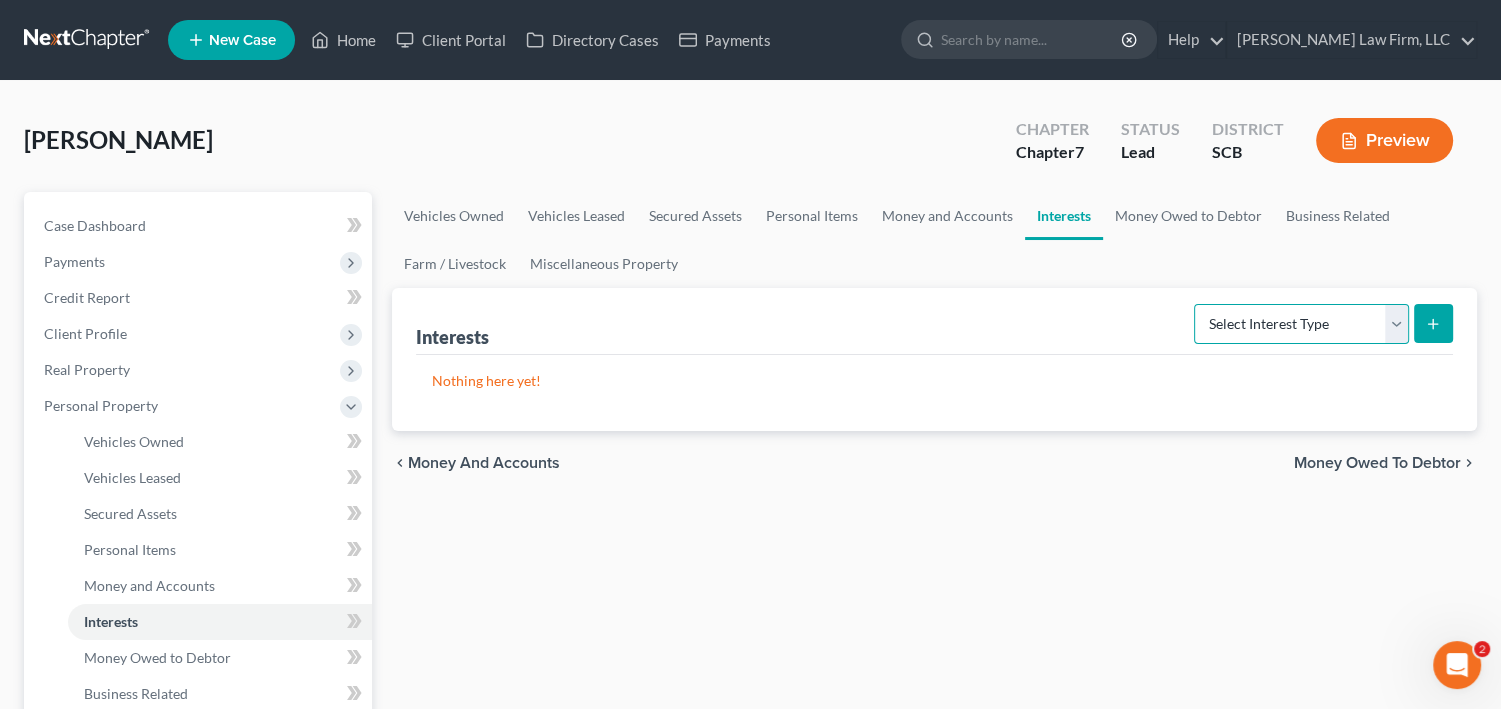 click on "Select Interest Type 401K Annuity Bond Education IRA Government Bond Government Pension Plan Incorporated Business IRA Joint Venture (Active) Joint Venture (Inactive) [PERSON_NAME] Mutual Fund Other Retirement Plan Partnership (Active) Partnership (Inactive) Pension Plan Stock Term Life Insurance Unincorporated Business Whole Life Insurance" at bounding box center [1301, 324] 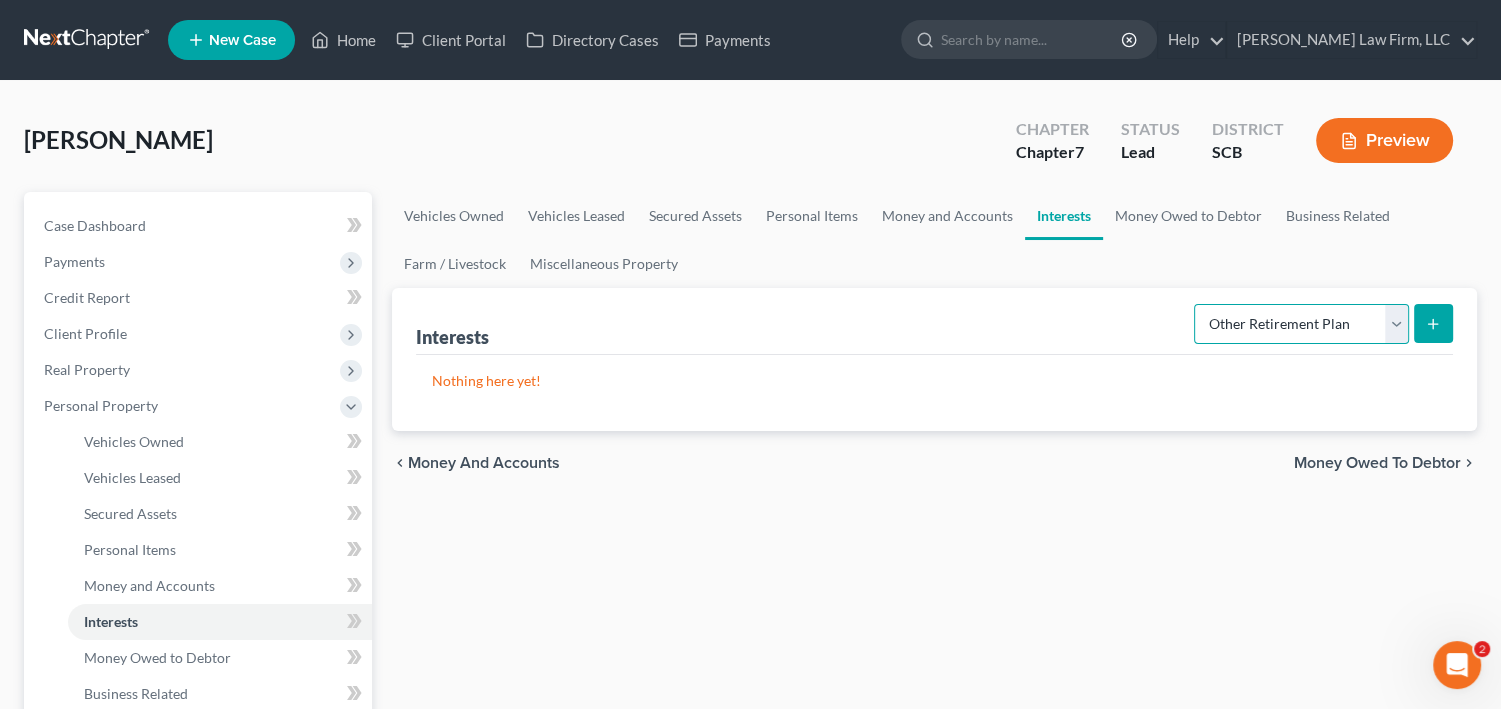 click on "Select Interest Type 401K Annuity Bond Education IRA Government Bond Government Pension Plan Incorporated Business IRA Joint Venture (Active) Joint Venture (Inactive) [PERSON_NAME] Mutual Fund Other Retirement Plan Partnership (Active) Partnership (Inactive) Pension Plan Stock Term Life Insurance Unincorporated Business Whole Life Insurance" at bounding box center (1301, 324) 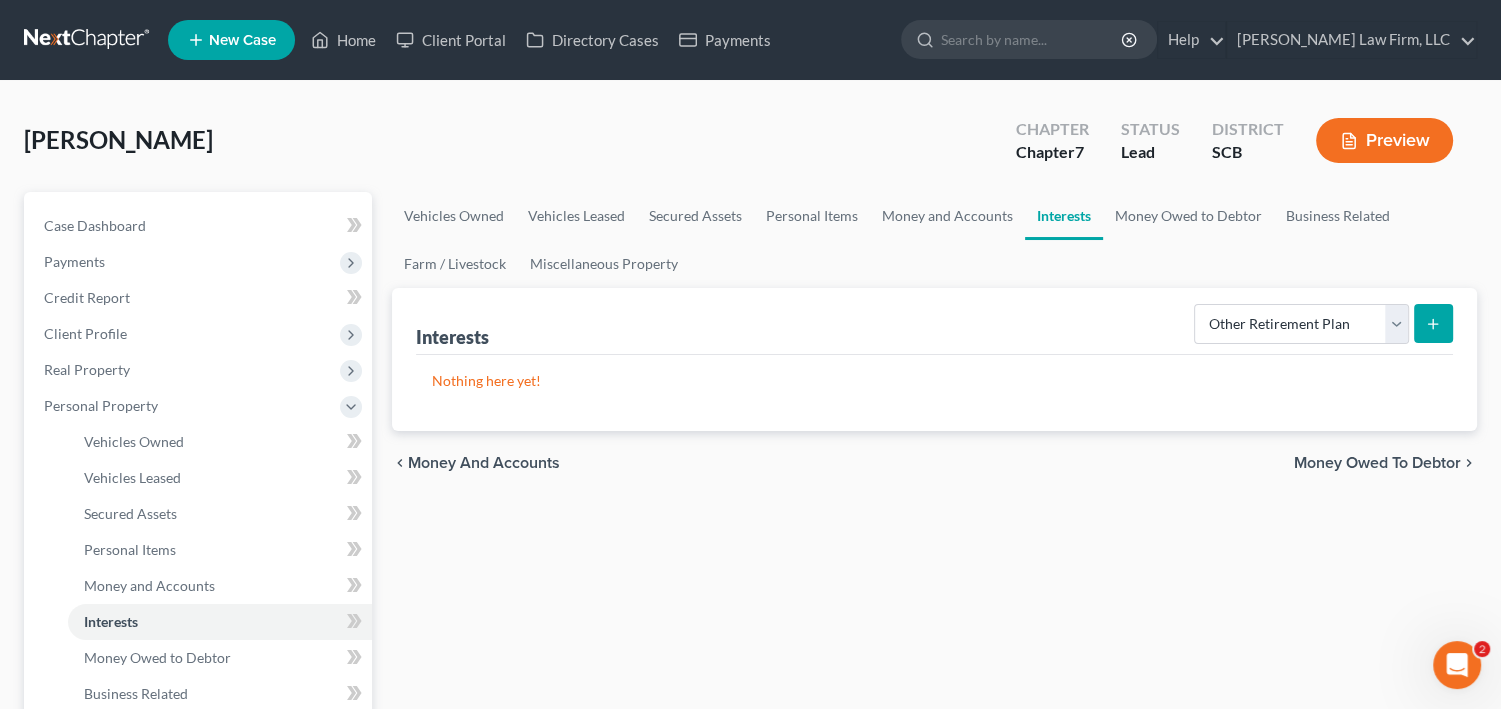 click at bounding box center [1433, 323] 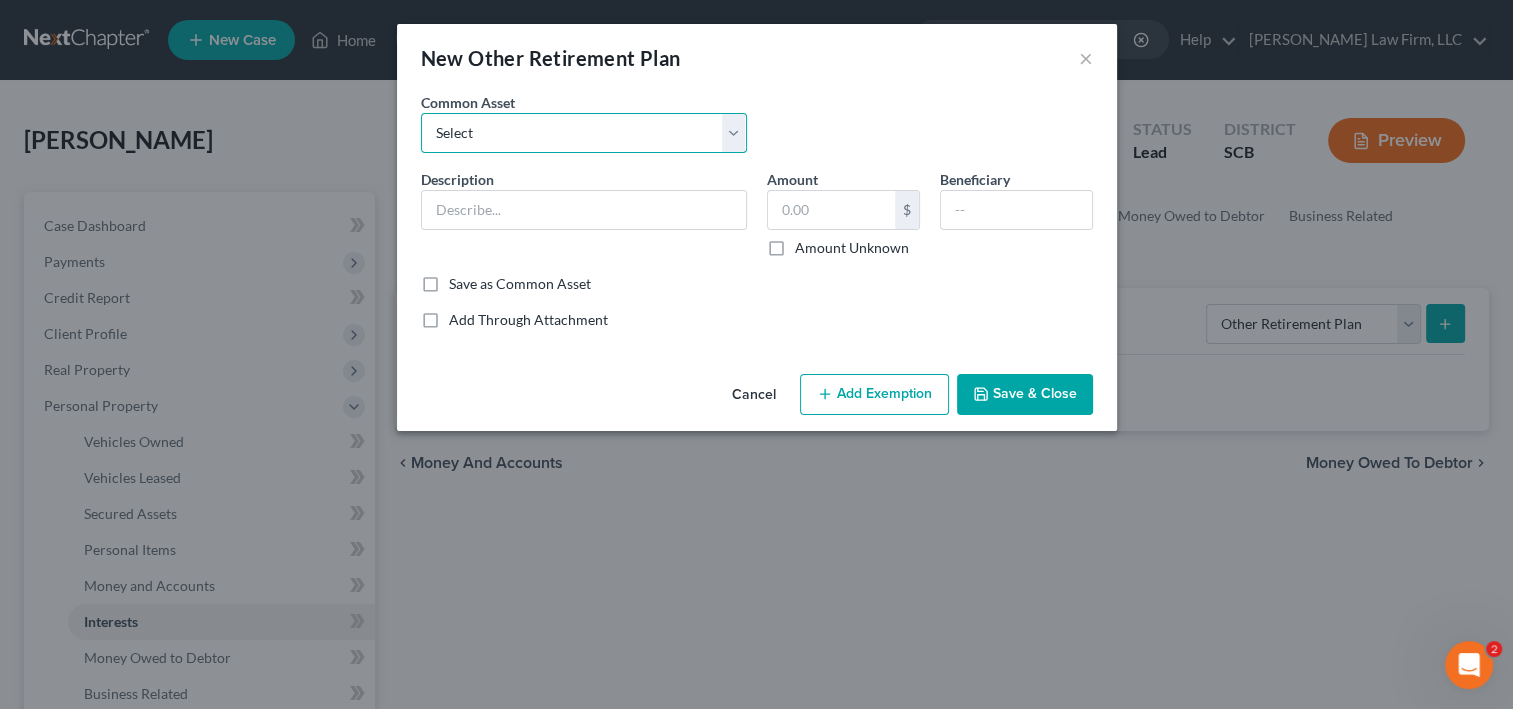click on "Select SC  State Retirement Thrift Savings Plan FERS" at bounding box center (584, 133) 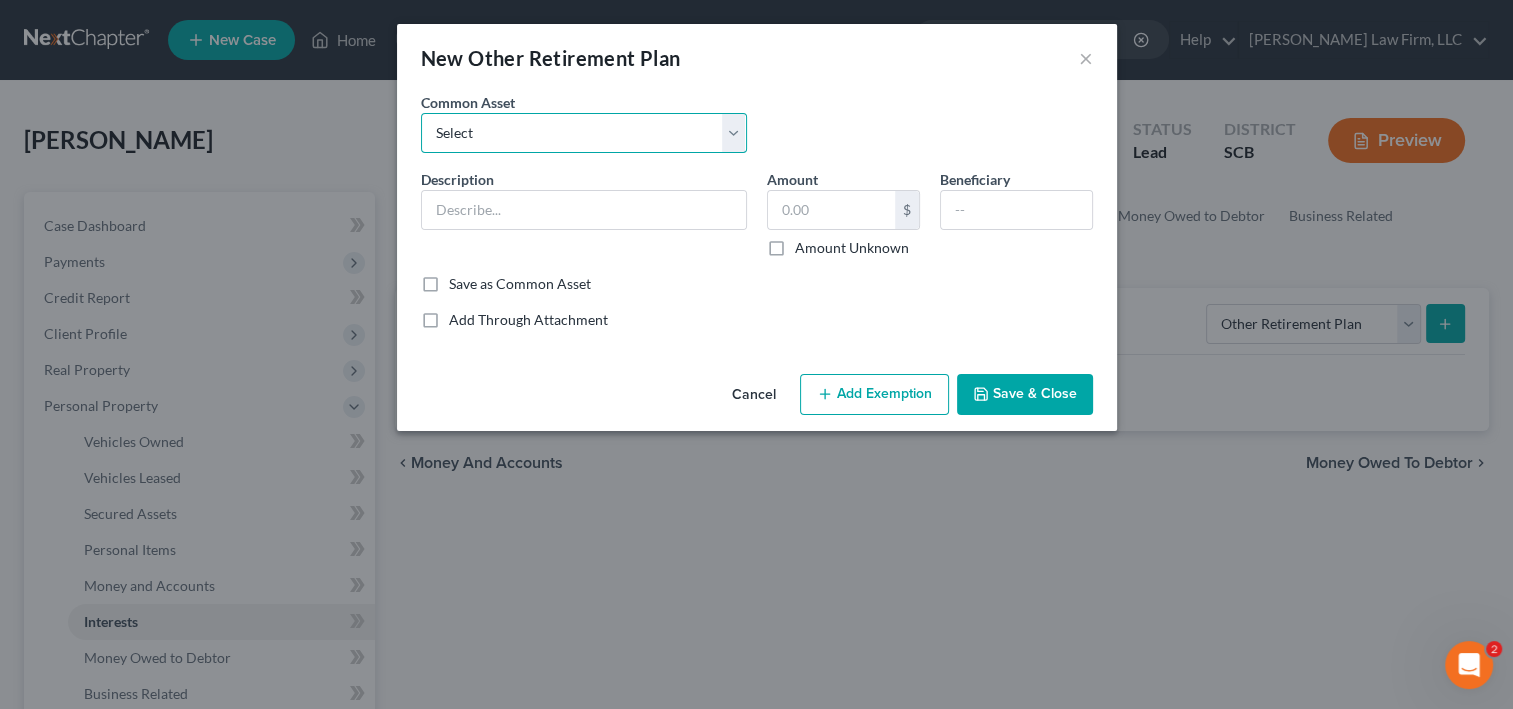click on "Select SC  State Retirement Thrift Savings Plan FERS" at bounding box center [584, 133] 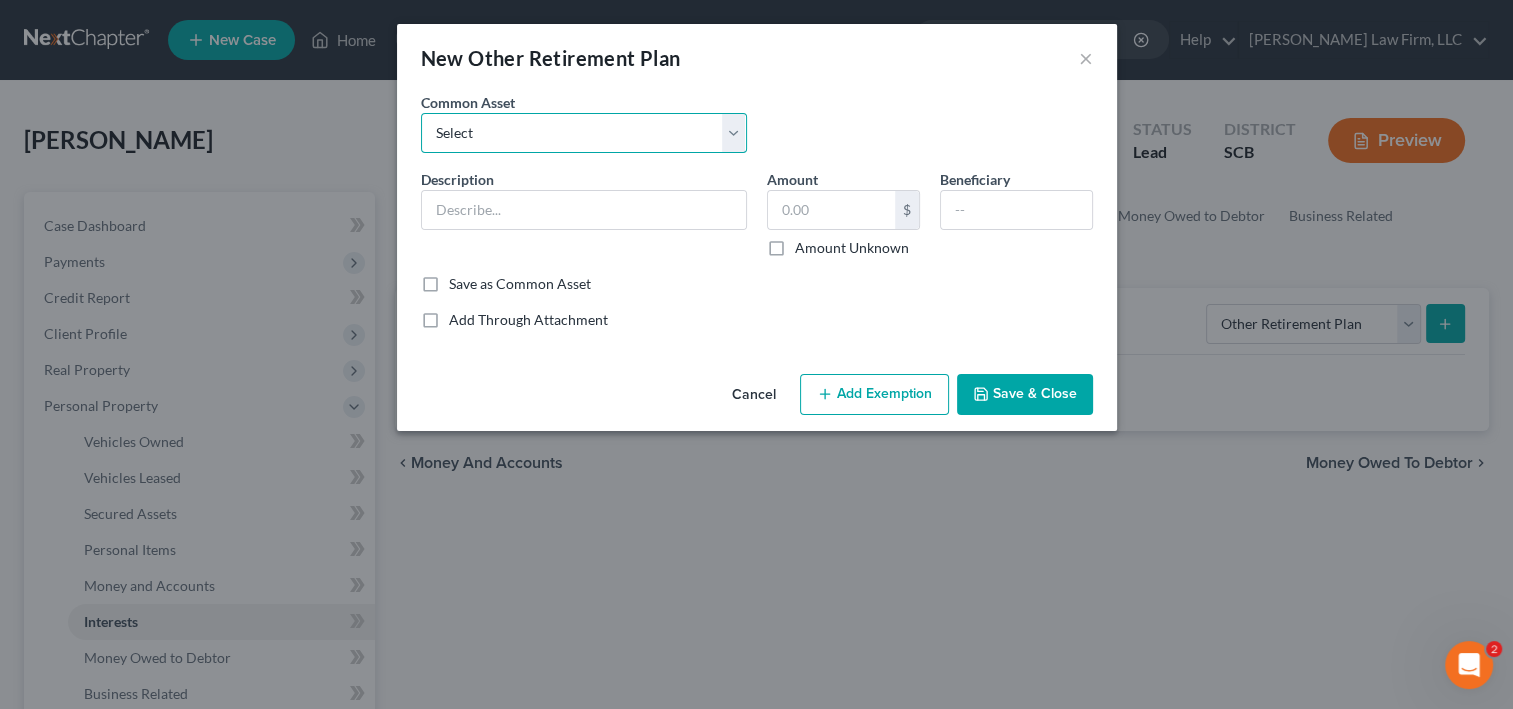click on "Select SC  State Retirement Thrift Savings Plan FERS" at bounding box center [584, 133] 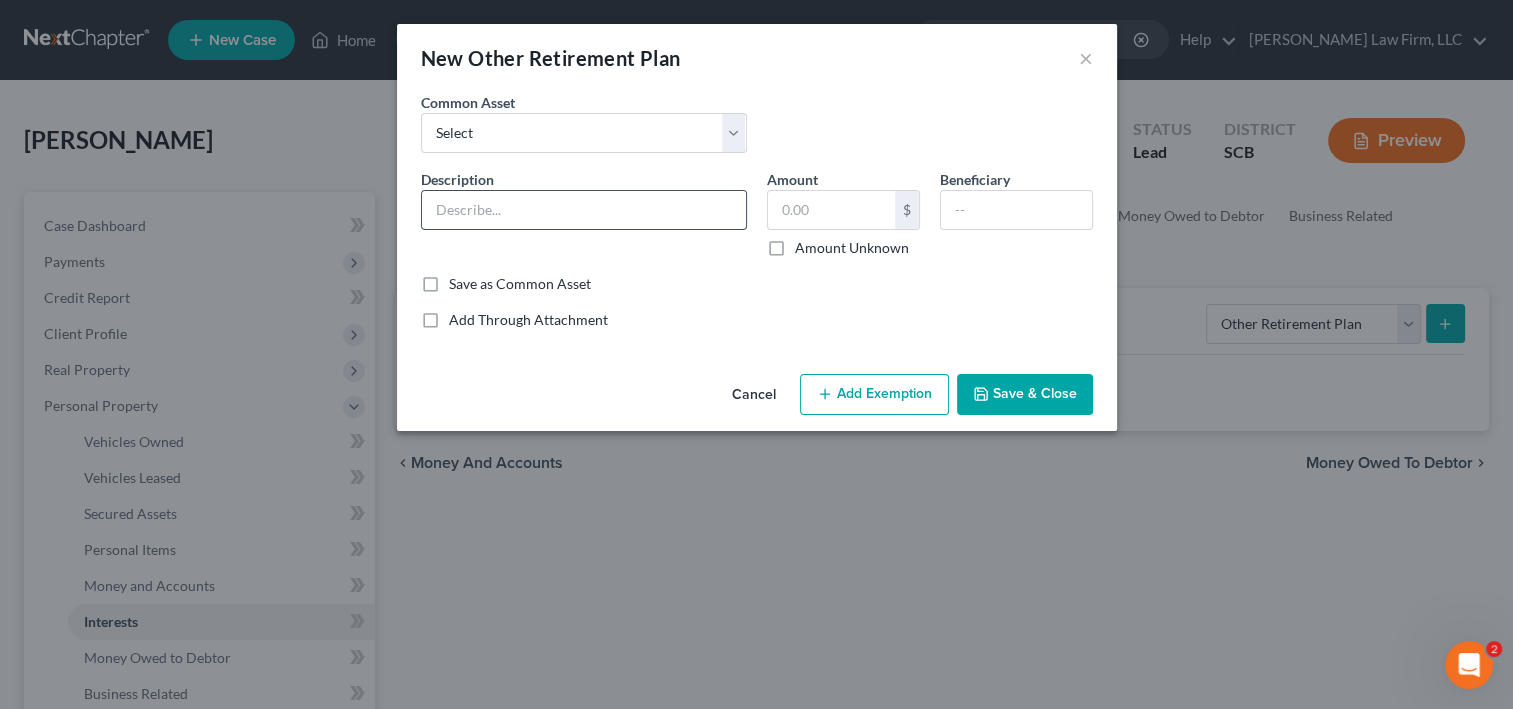 click at bounding box center (584, 210) 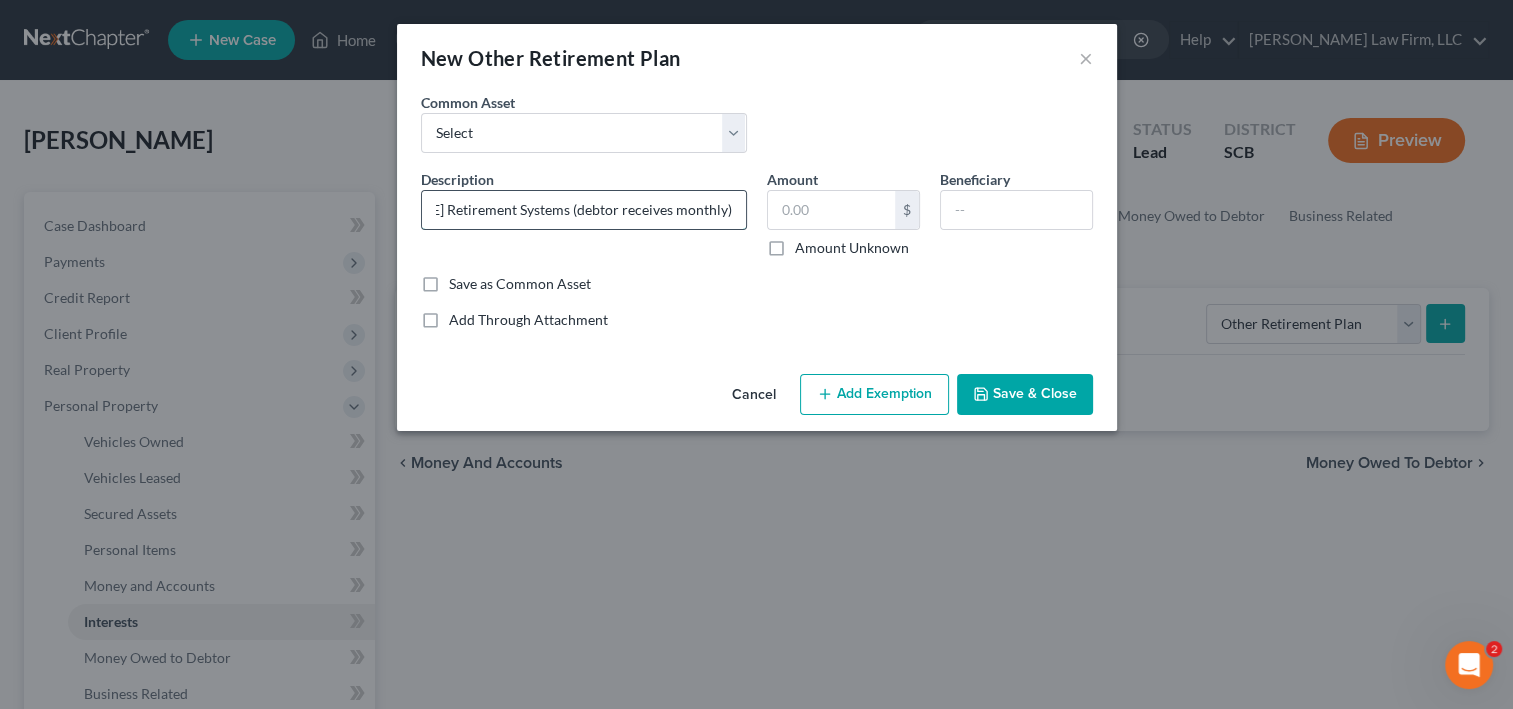 scroll, scrollTop: 0, scrollLeft: 96, axis: horizontal 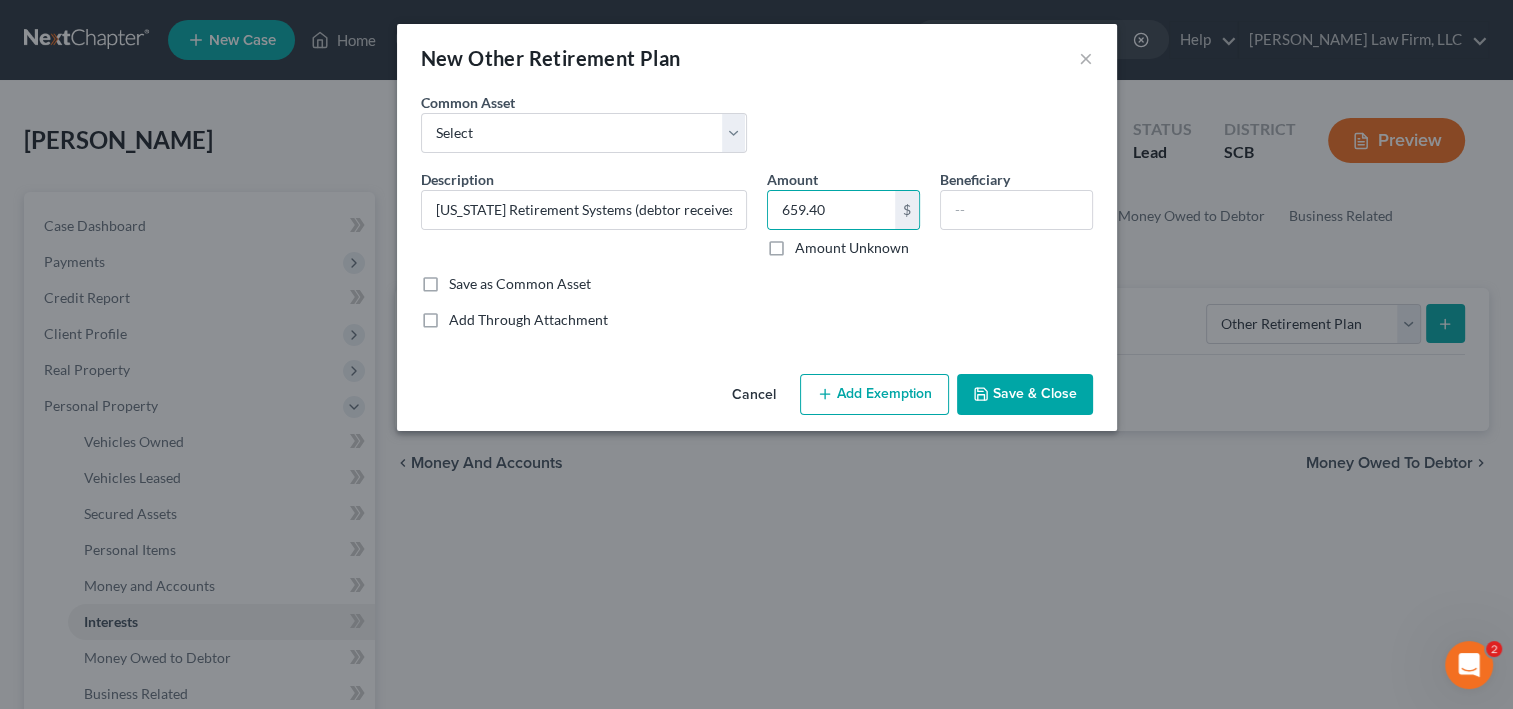 click on "Add Exemption" at bounding box center (874, 395) 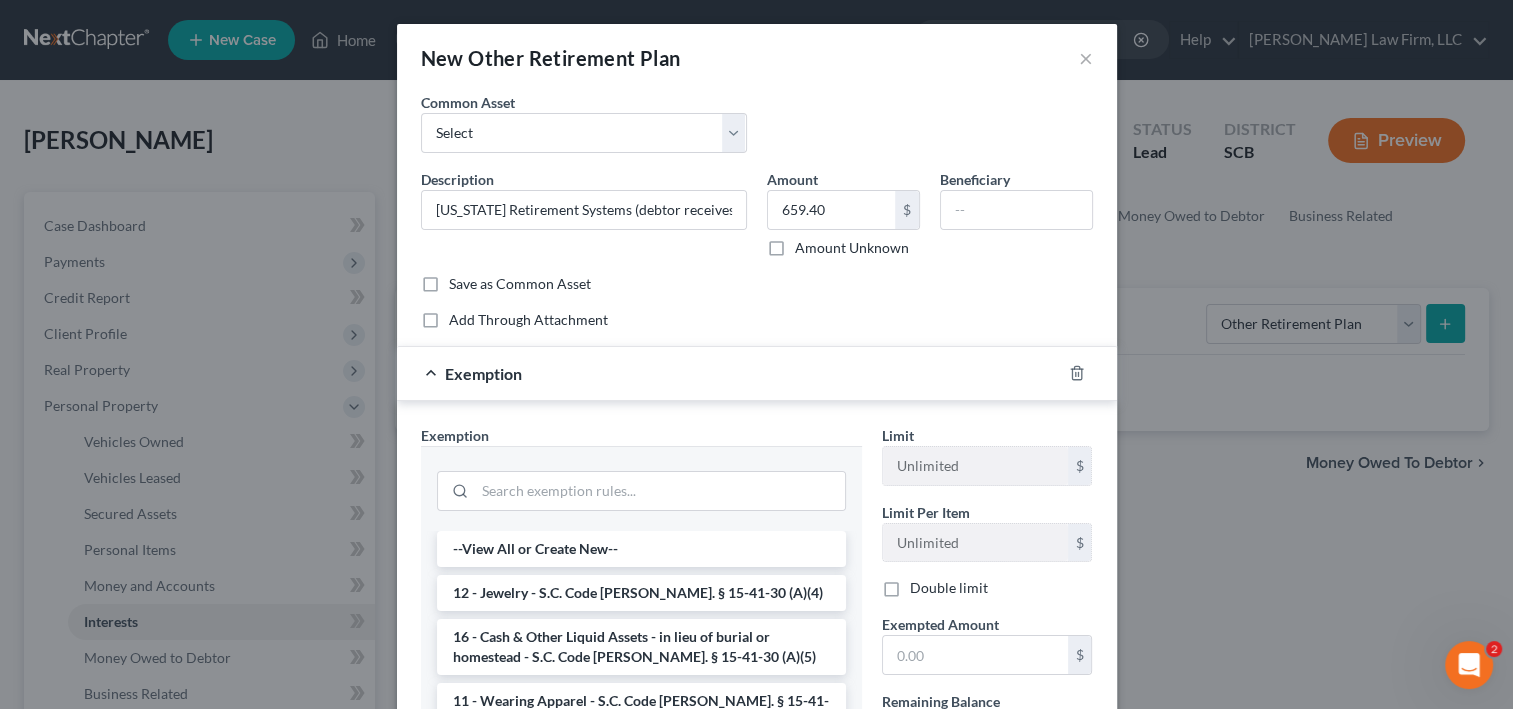 scroll, scrollTop: 160, scrollLeft: 0, axis: vertical 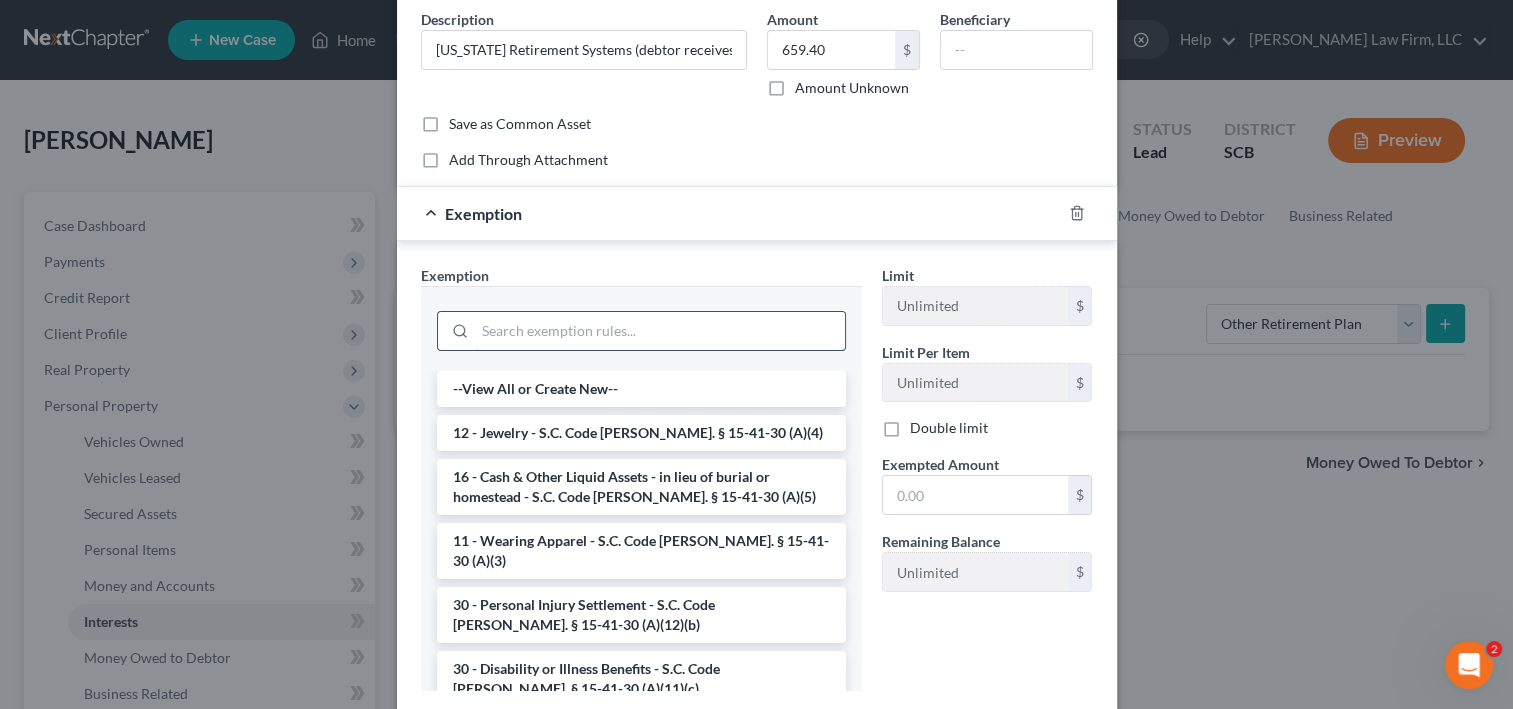 click at bounding box center [660, 331] 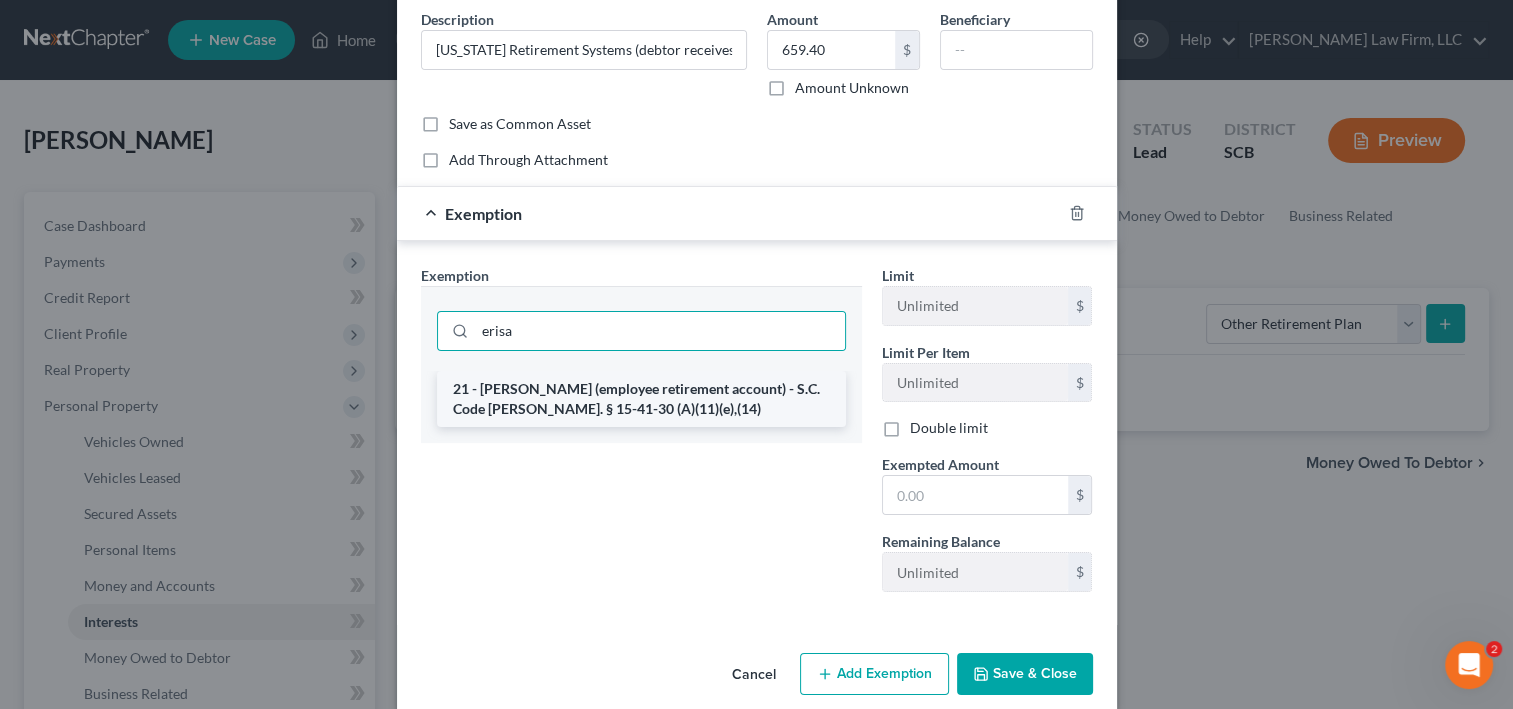 click on "21 - [PERSON_NAME] (employee retirement account) - S.C. Code [PERSON_NAME]. § 15-41-30 (A)(11)(e),(14)" at bounding box center (641, 399) 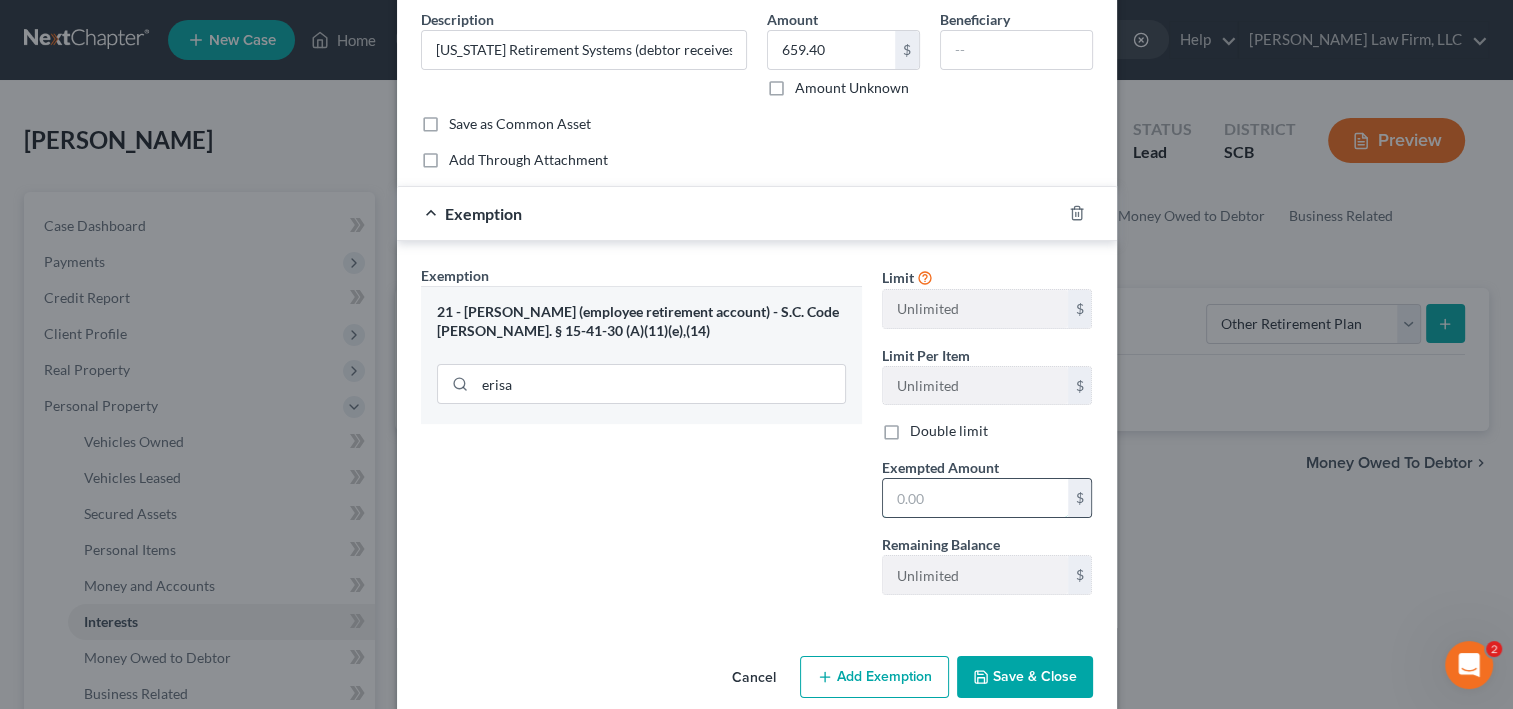 click at bounding box center [975, 498] 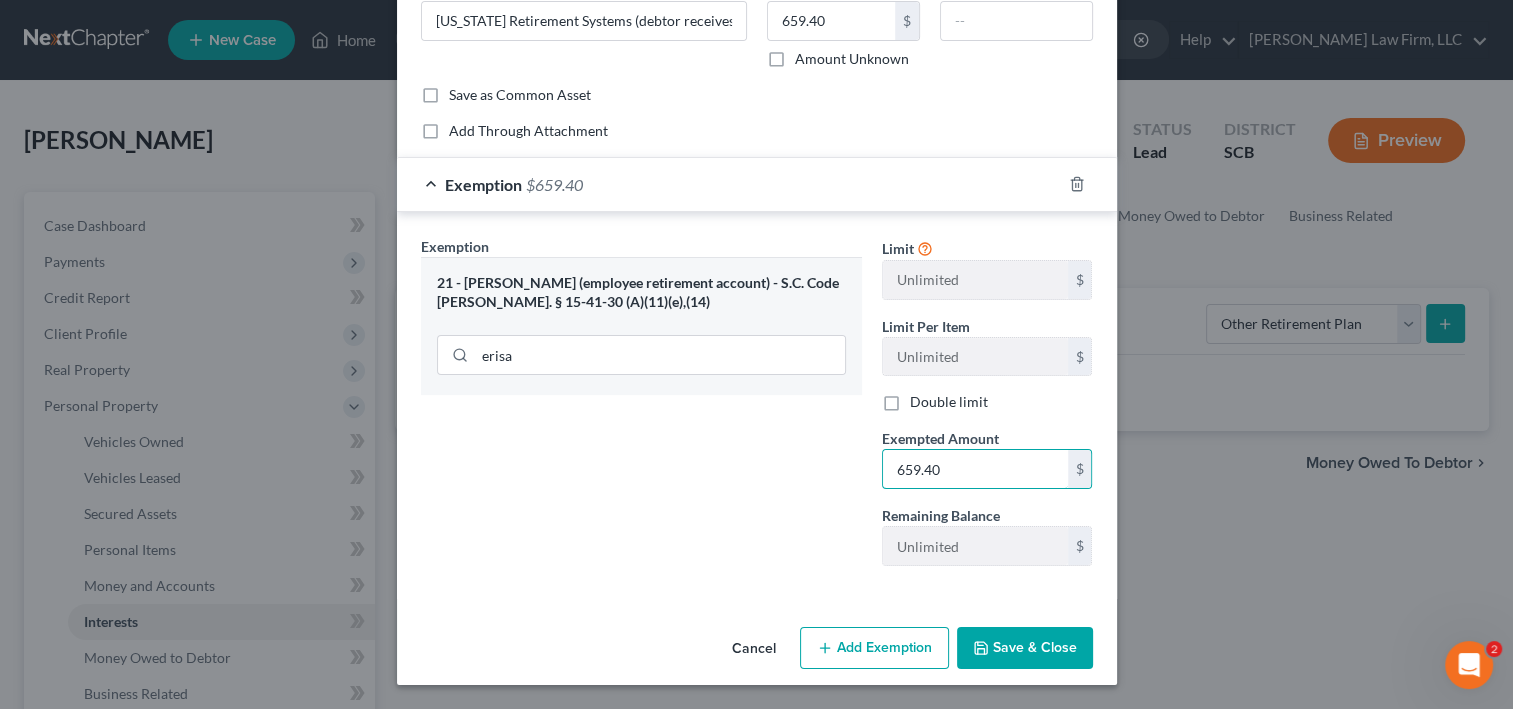 scroll, scrollTop: 400, scrollLeft: 0, axis: vertical 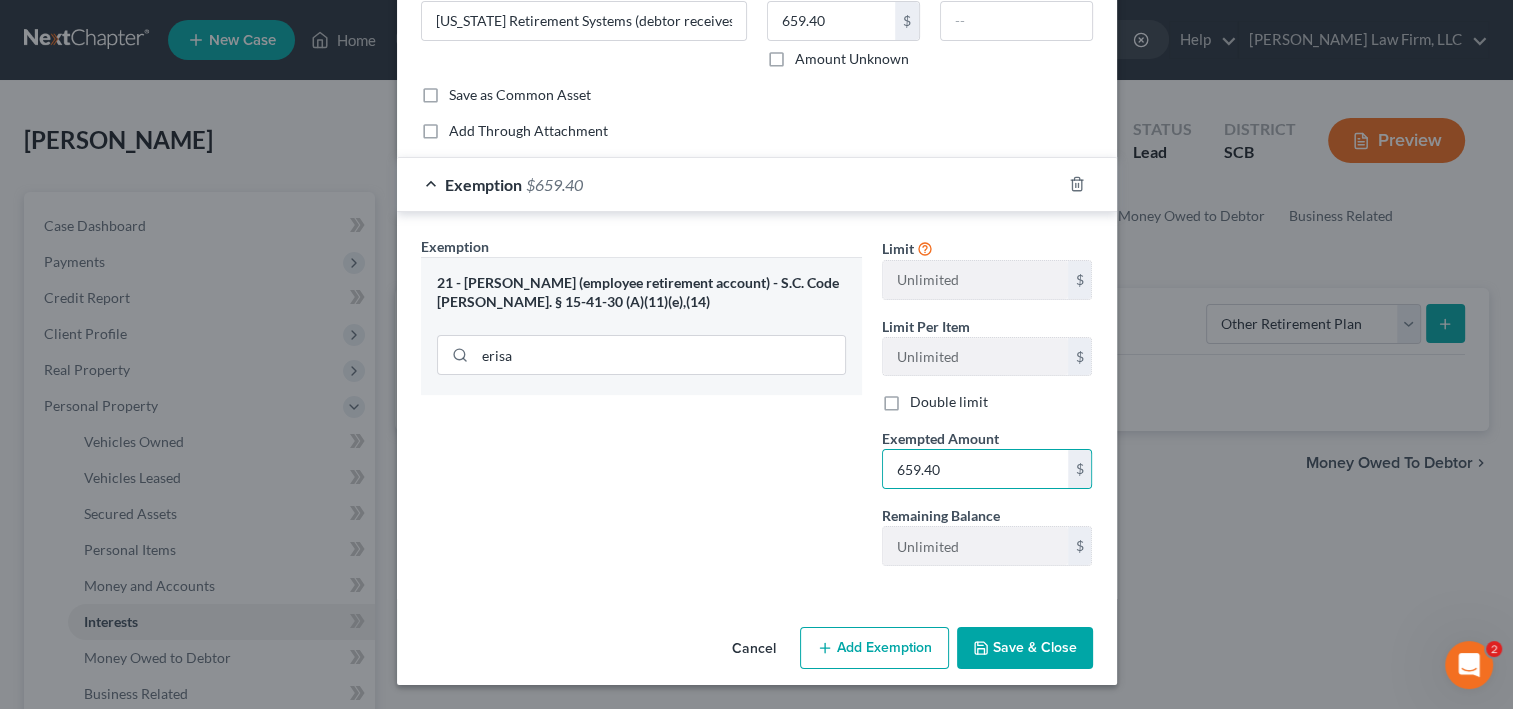 click on "Save & Close" at bounding box center (1025, 648) 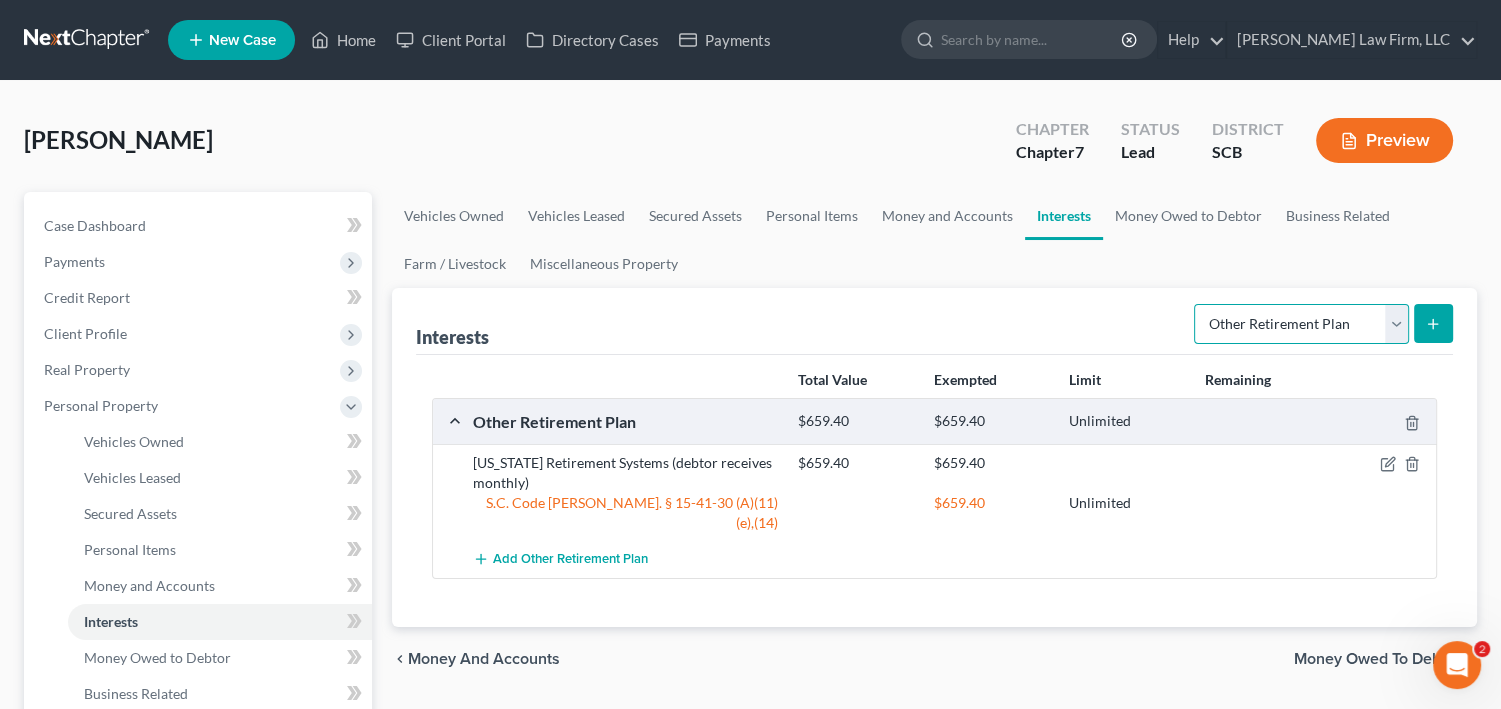 click on "Select Interest Type 401K Annuity Bond Education IRA Government Bond Government Pension Plan Incorporated Business IRA Joint Venture (Active) Joint Venture (Inactive) [PERSON_NAME] Mutual Fund Other Retirement Plan Partnership (Active) Partnership (Inactive) Pension Plan Stock Term Life Insurance Unincorporated Business Whole Life Insurance" at bounding box center (1301, 324) 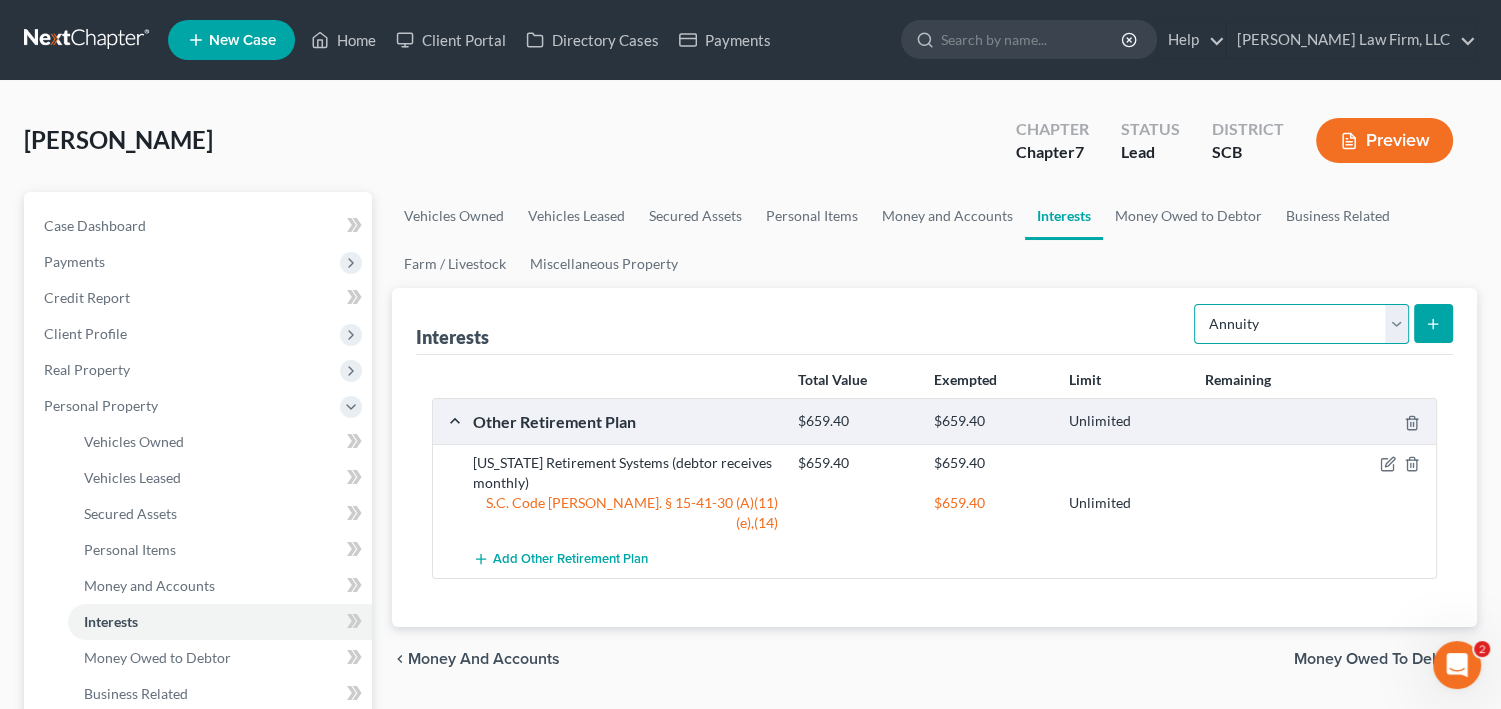click on "Select Interest Type 401K Annuity Bond Education IRA Government Bond Government Pension Plan Incorporated Business IRA Joint Venture (Active) Joint Venture (Inactive) [PERSON_NAME] Mutual Fund Other Retirement Plan Partnership (Active) Partnership (Inactive) Pension Plan Stock Term Life Insurance Unincorporated Business Whole Life Insurance" at bounding box center [1301, 324] 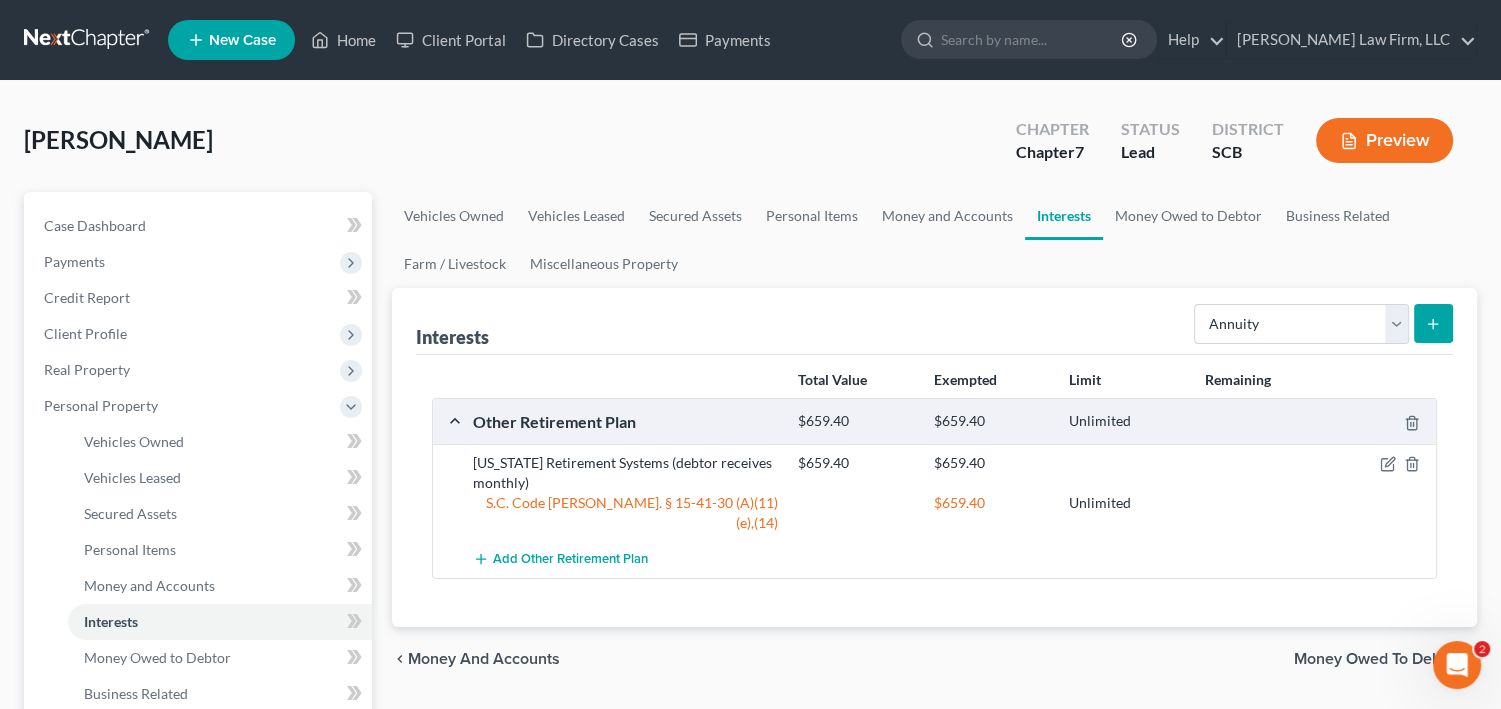 click at bounding box center (1433, 323) 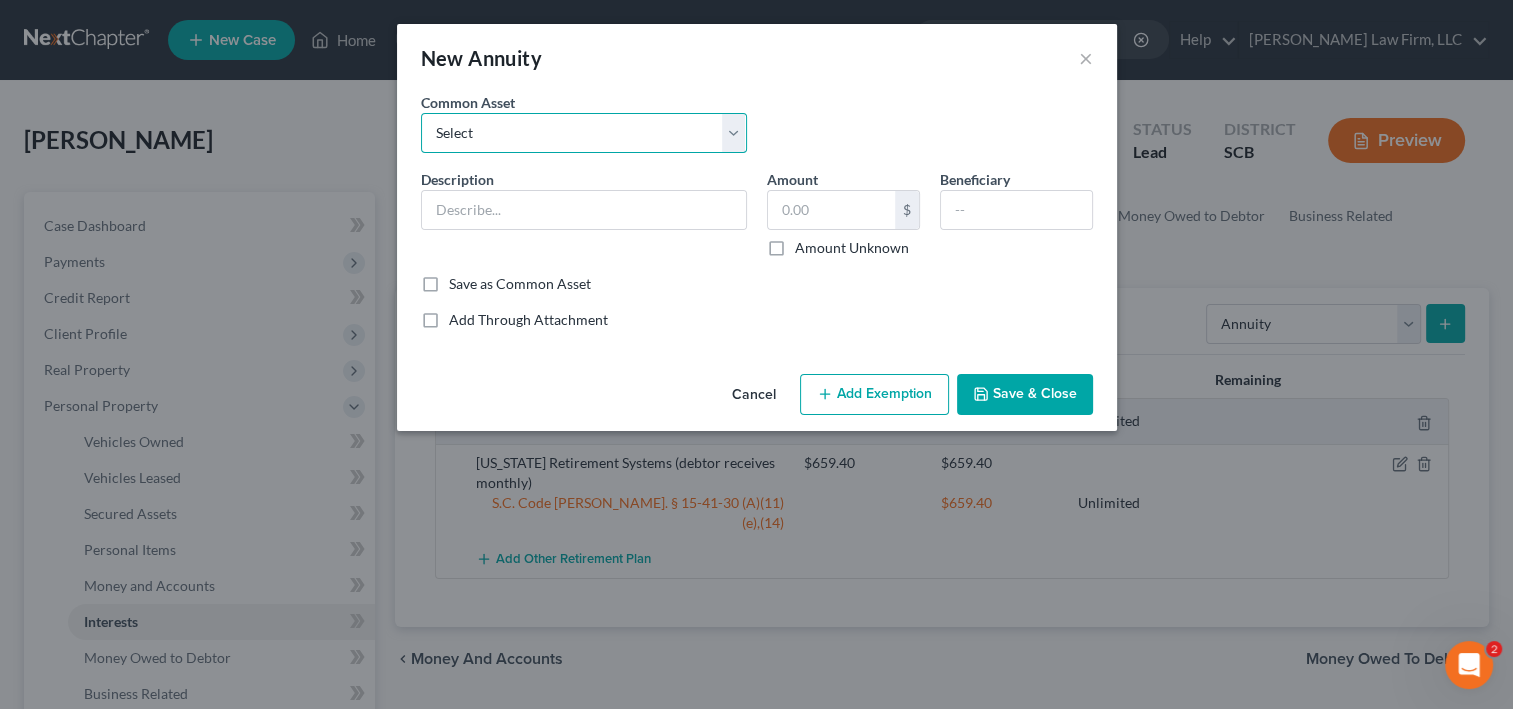 click on "Select SC Retirement Systems ([PERSON_NAME] receives this net amount on a monthly basis.) OPM1 Federal Retirement ([PERSON_NAME] receives this net amount on a monthly basis.) VA Disability (The debtor receives this net benefit on a monthly basis.) Social Security ( The debtor receives this net amount on a monthly basis.) SNAP Benefits ( The debtor receives this net benefit on a  monthly basis.) Veterans Disability (The debtor receives this net benefit on a monthly basis.) DFAS Military Retirement (The debtor receives this net amount on a monthly basis.) (Mr.) Social Security Income (Mrs.) Social Security Income" at bounding box center (584, 133) 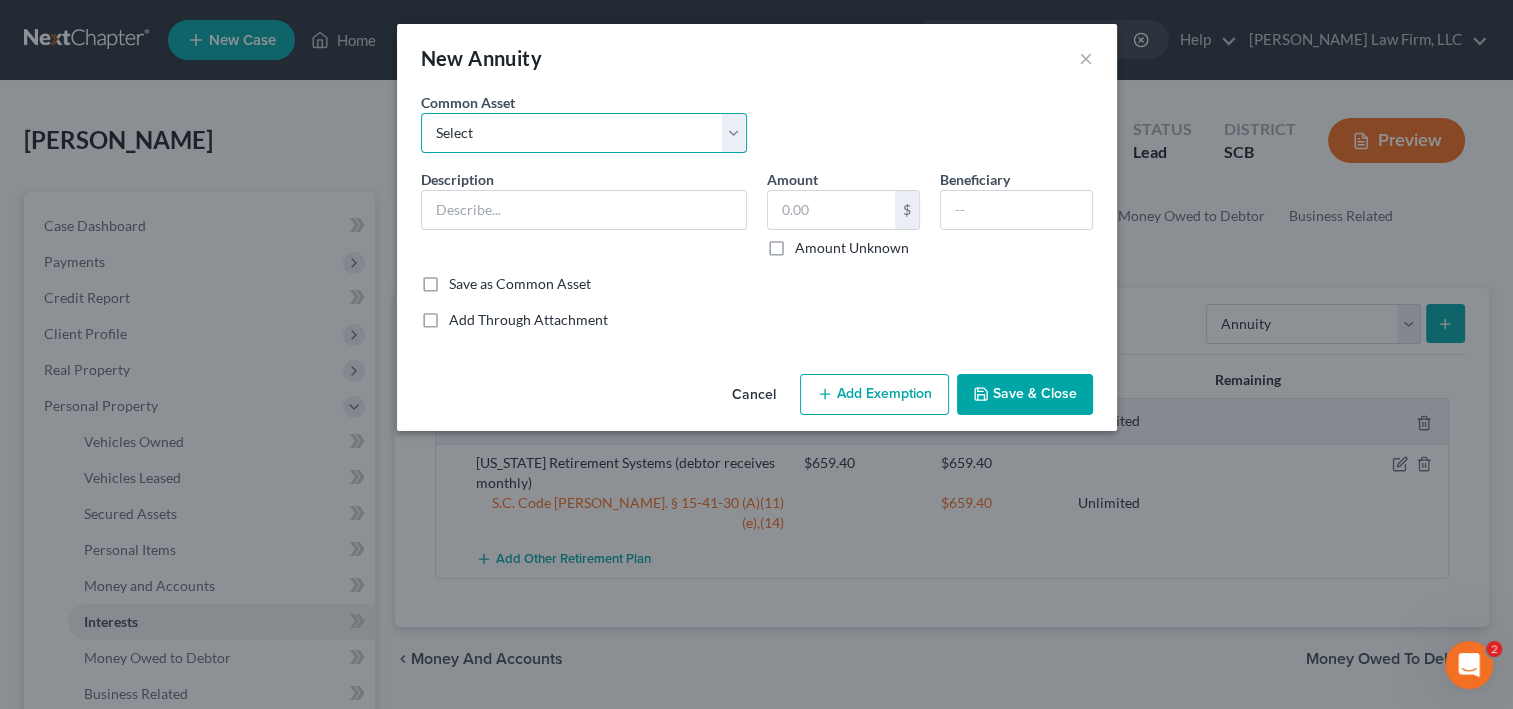 drag, startPoint x: 541, startPoint y: 171, endPoint x: 541, endPoint y: 234, distance: 63 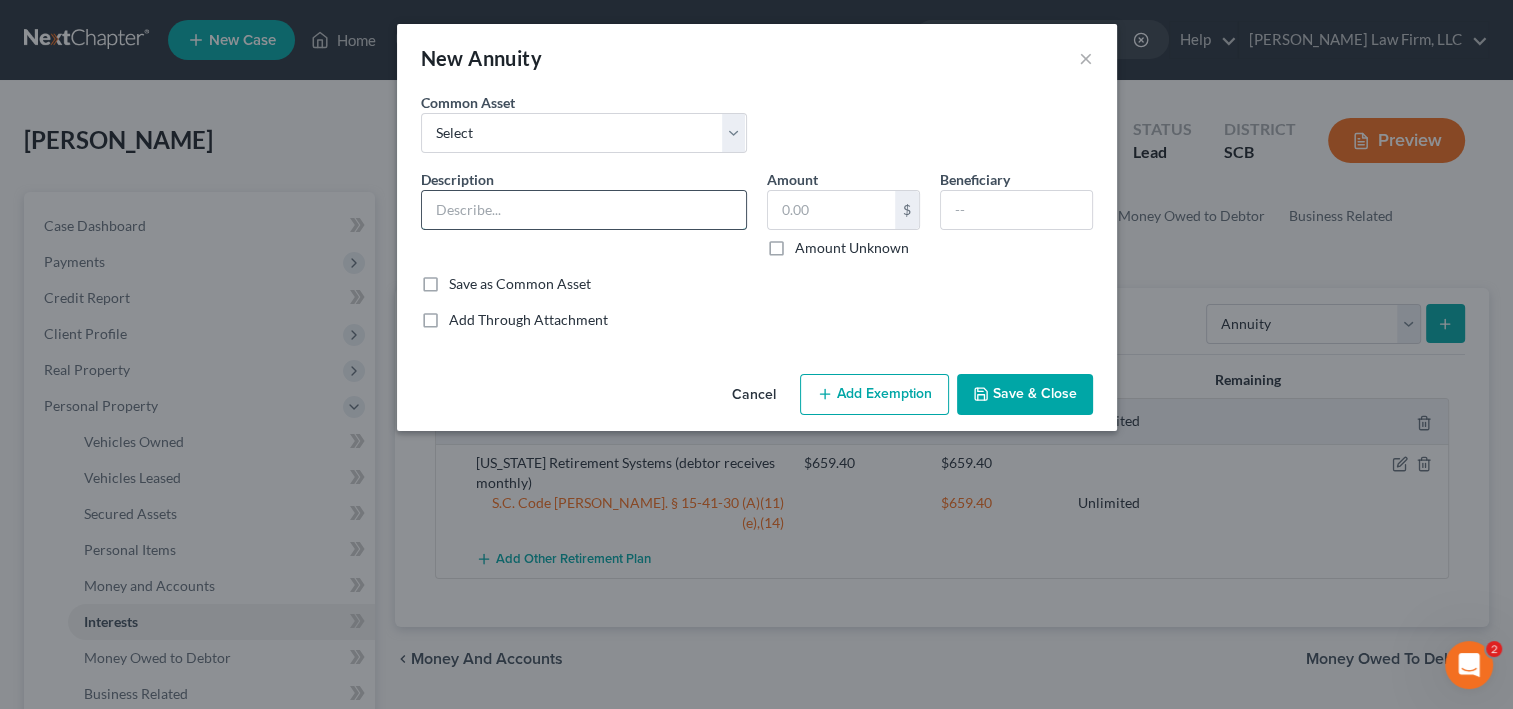 click at bounding box center (584, 210) 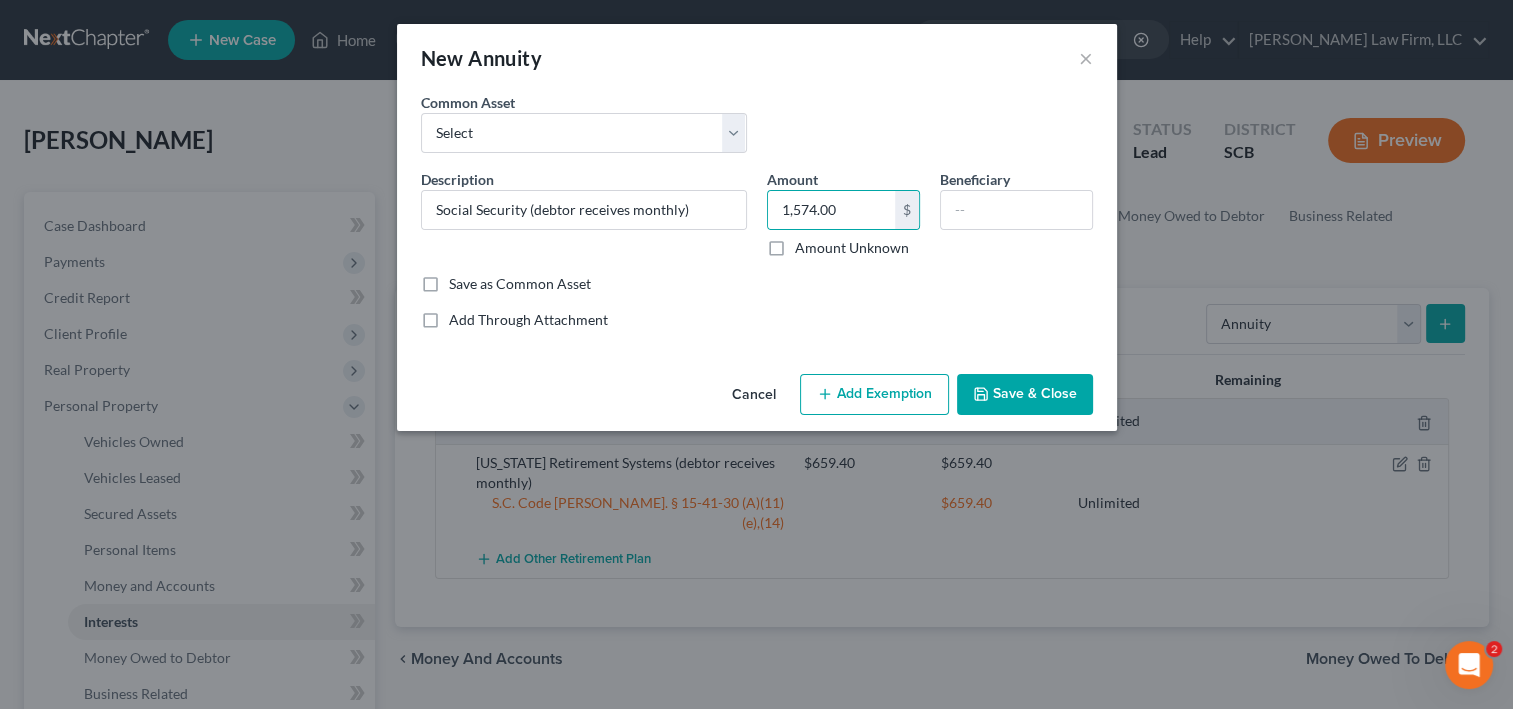 click on "Add Exemption" at bounding box center (874, 395) 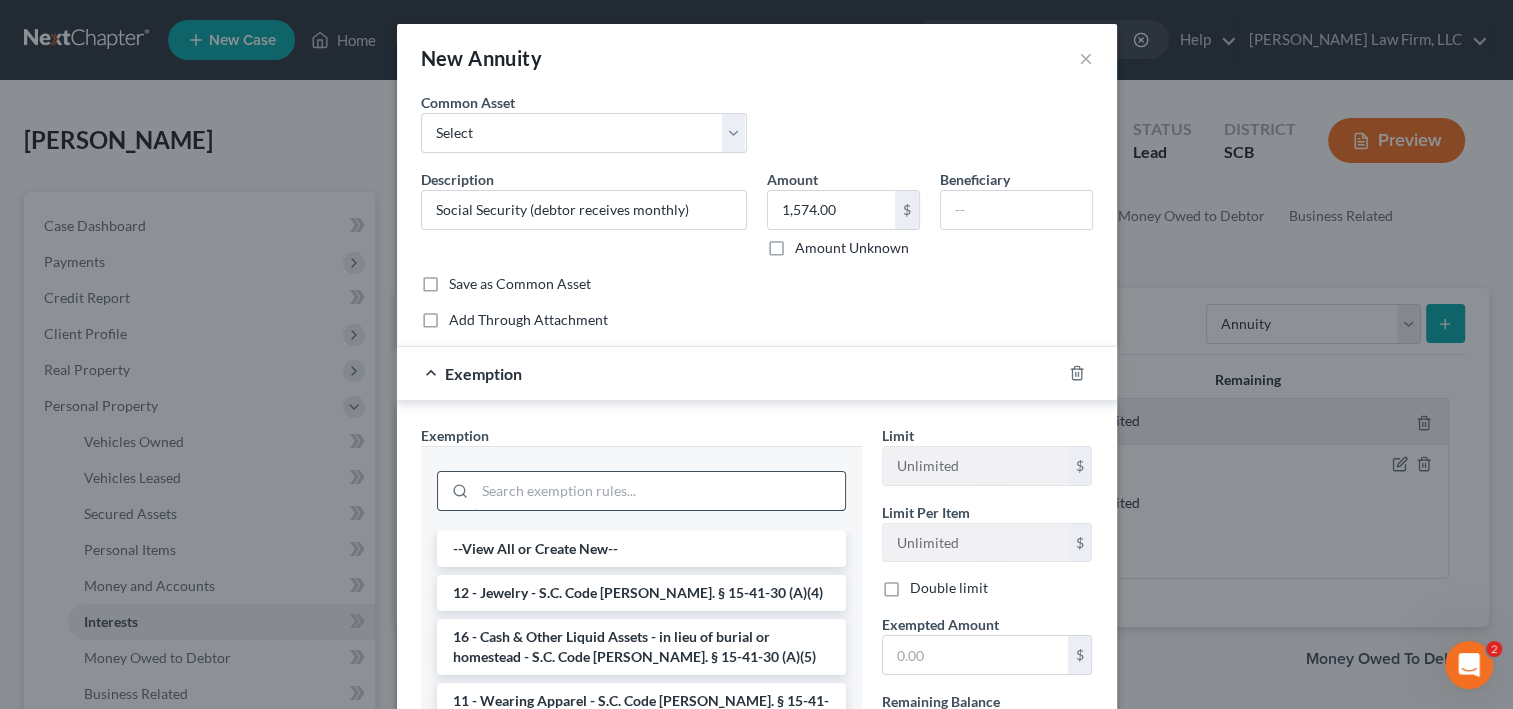 click at bounding box center [660, 491] 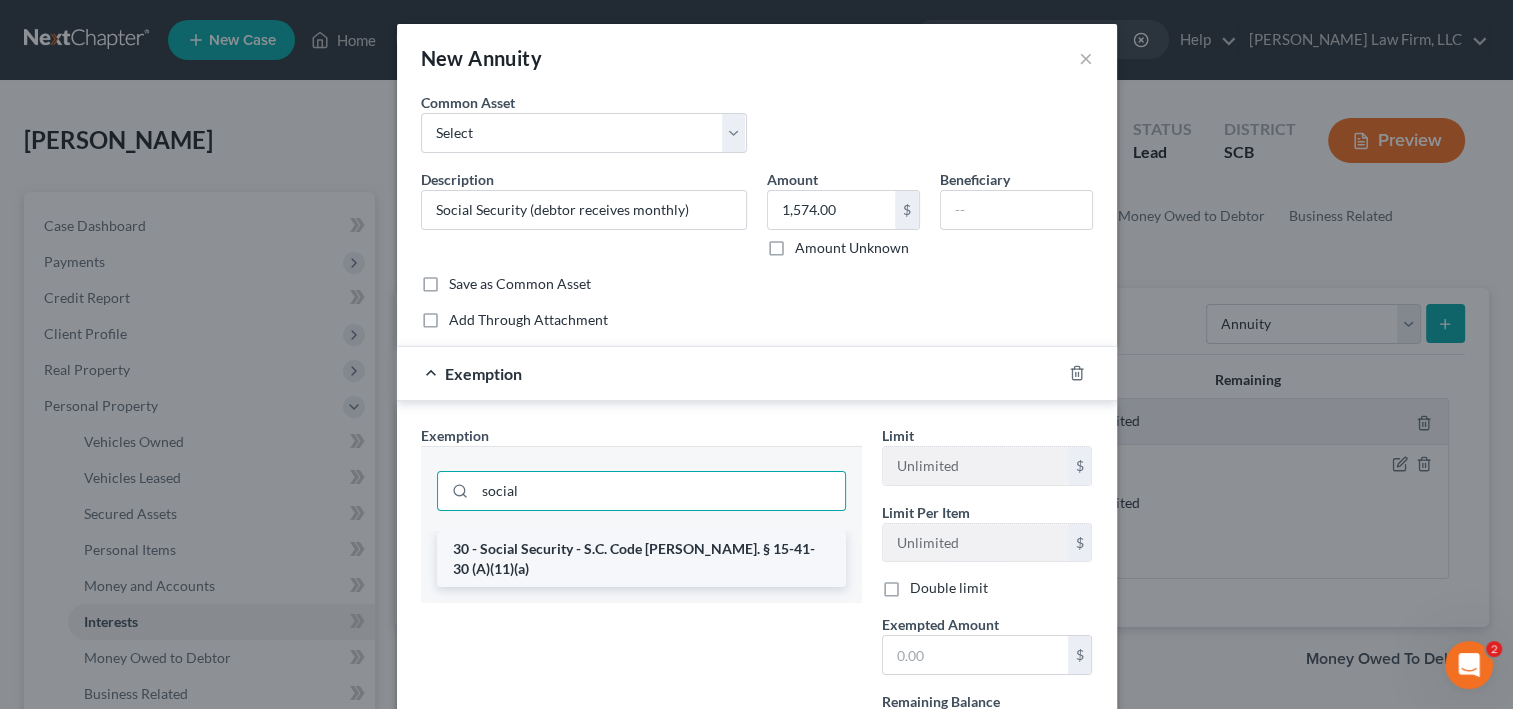 click on "30 - Social Security - S.C. Code [PERSON_NAME]. § 15-41-30 (A)(11)(a)" at bounding box center [641, 559] 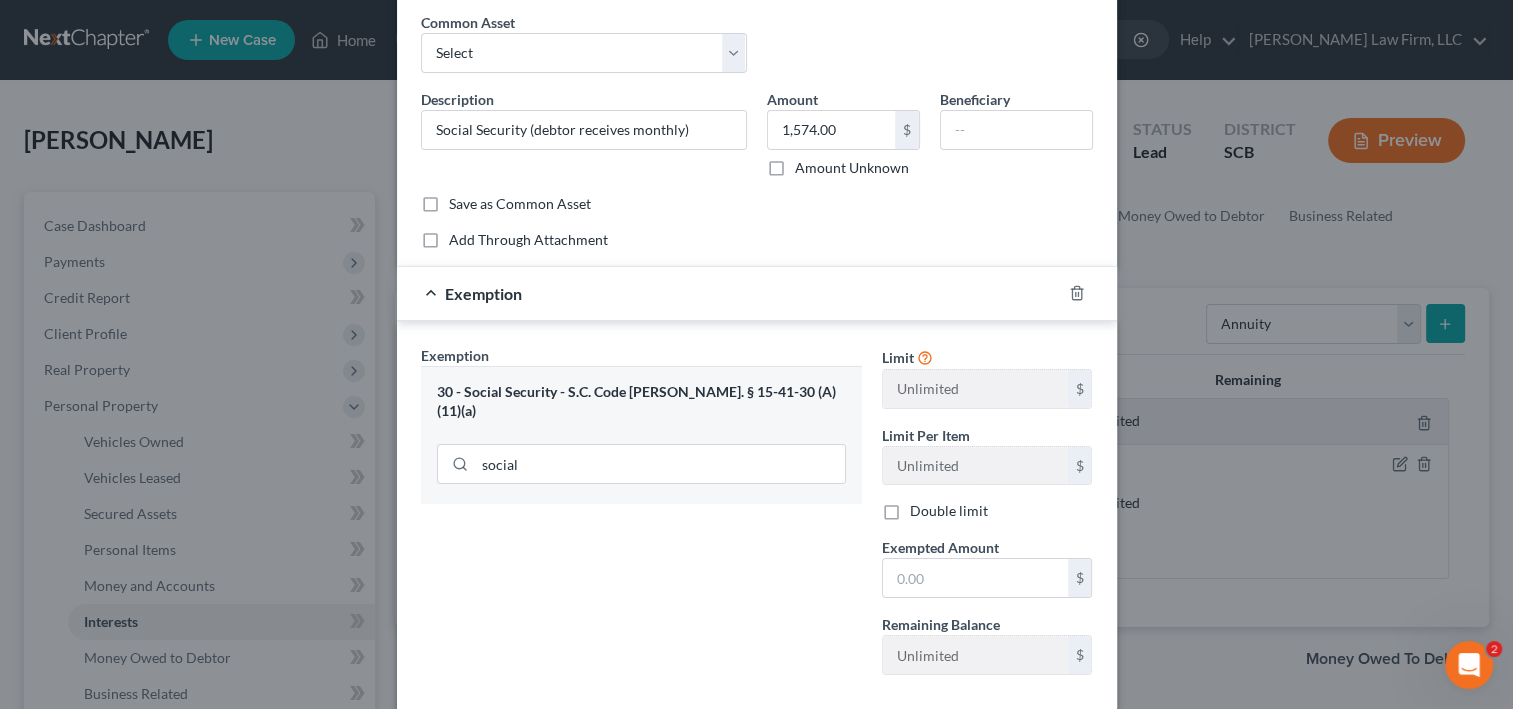 scroll, scrollTop: 160, scrollLeft: 0, axis: vertical 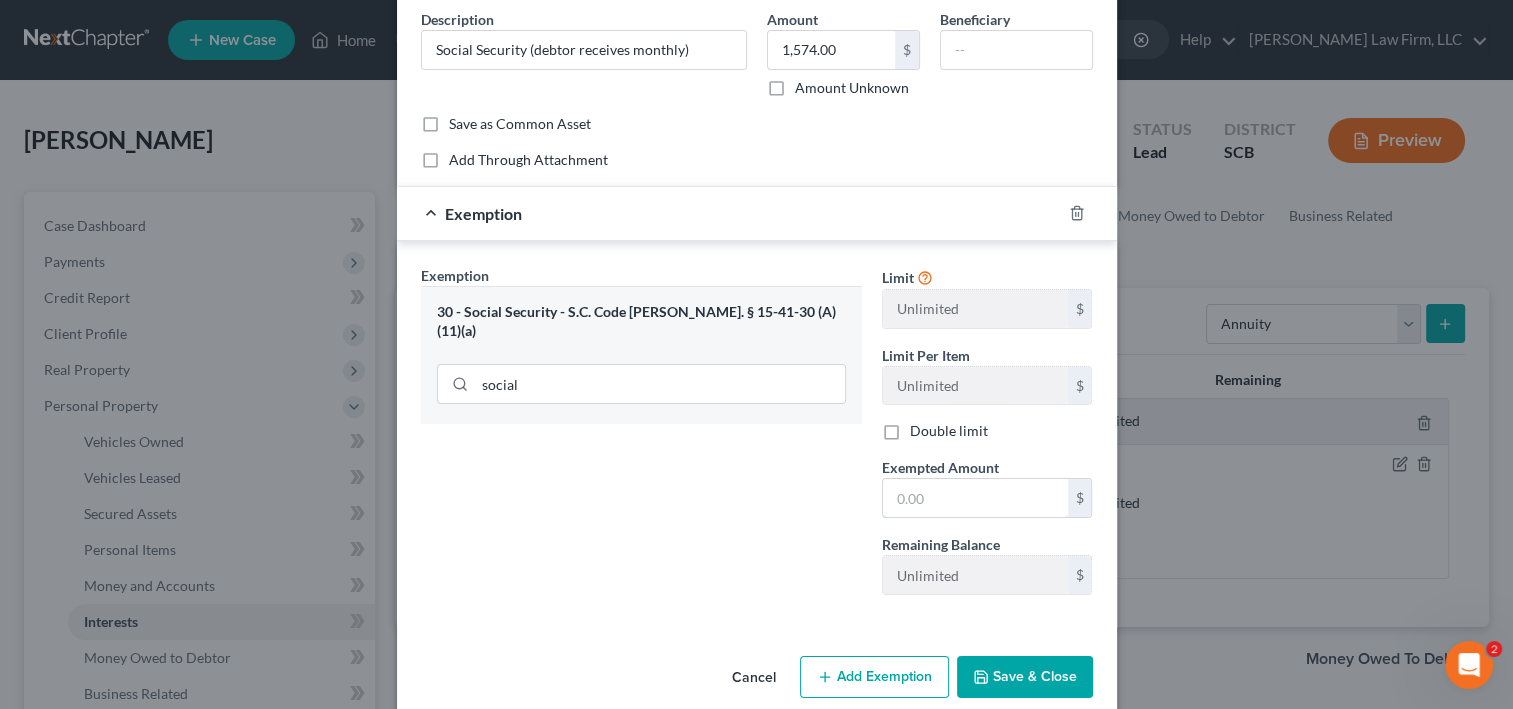 click at bounding box center (975, 498) 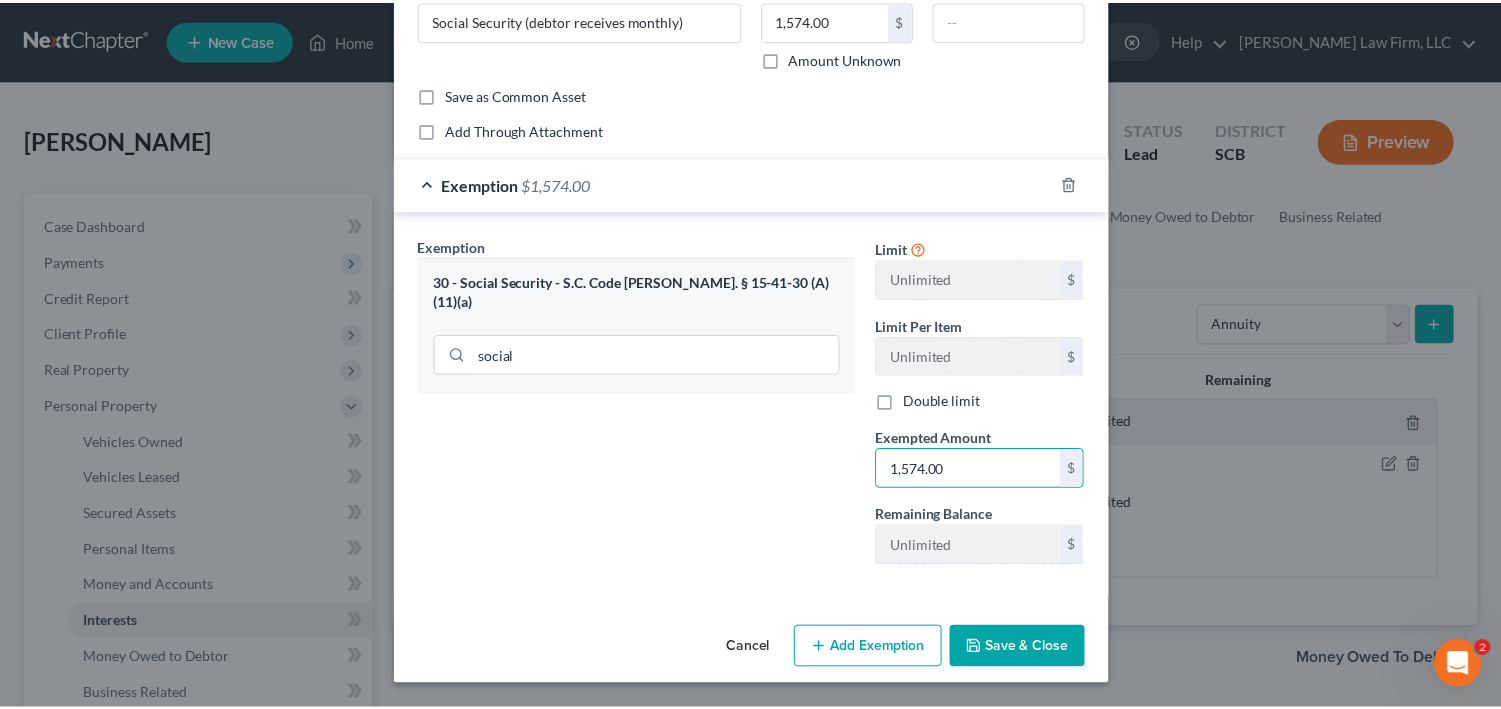scroll, scrollTop: 404, scrollLeft: 0, axis: vertical 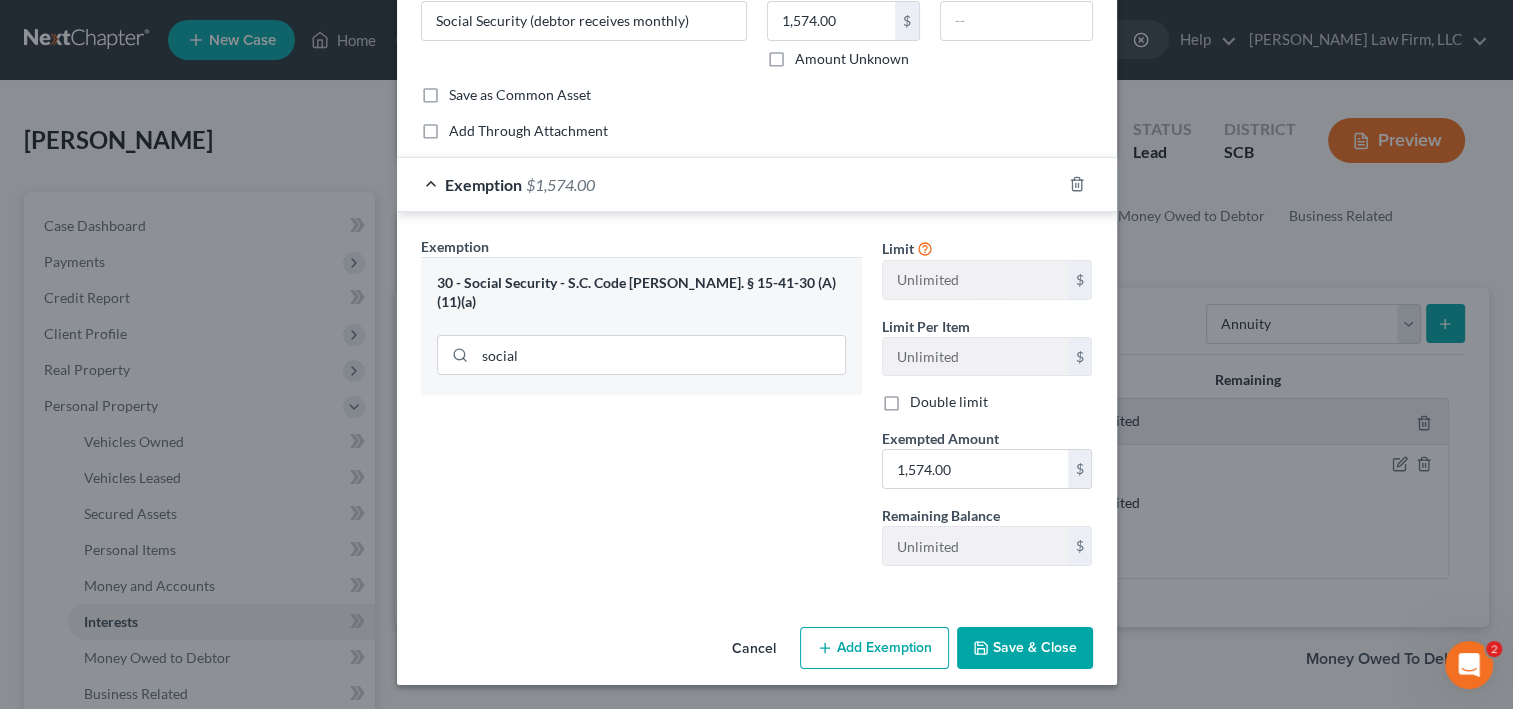 click on "Save & Close" at bounding box center (1025, 648) 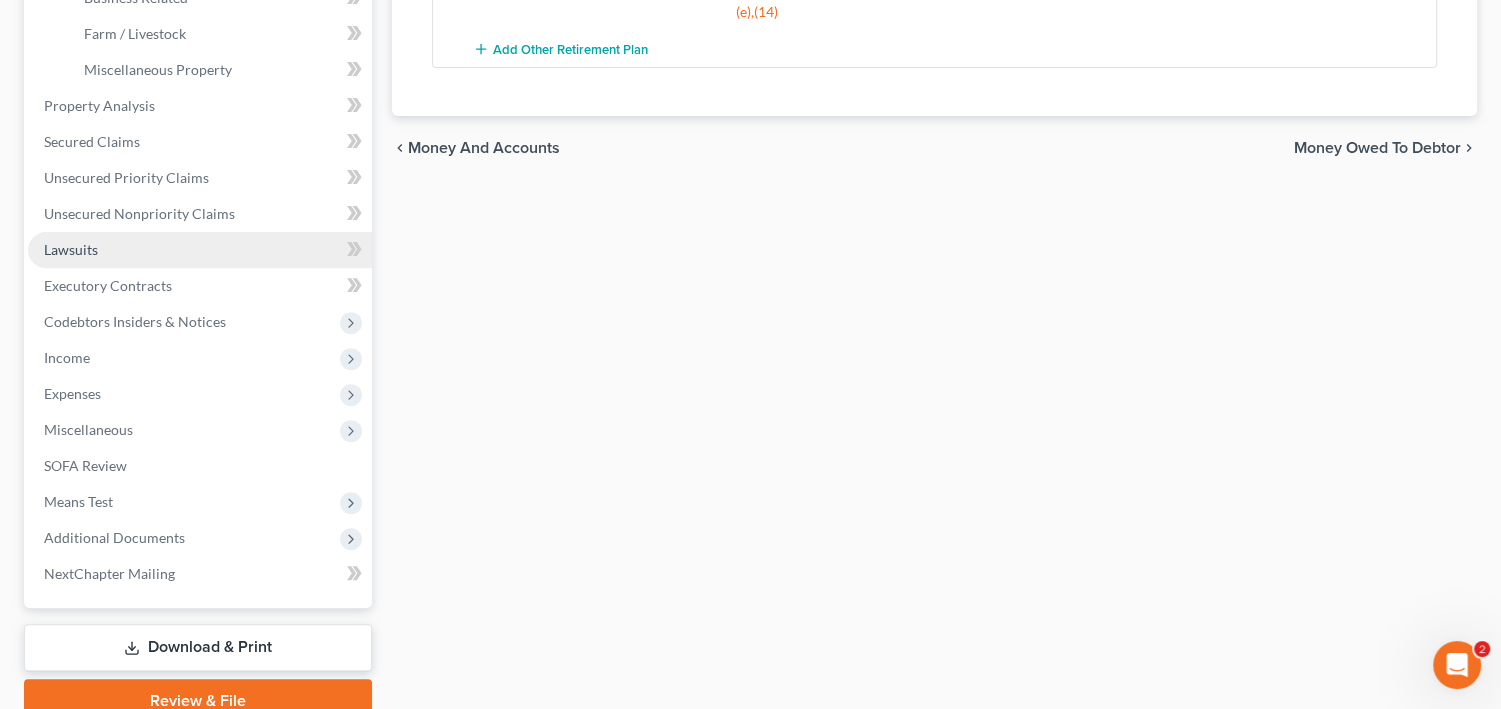 scroll, scrollTop: 720, scrollLeft: 0, axis: vertical 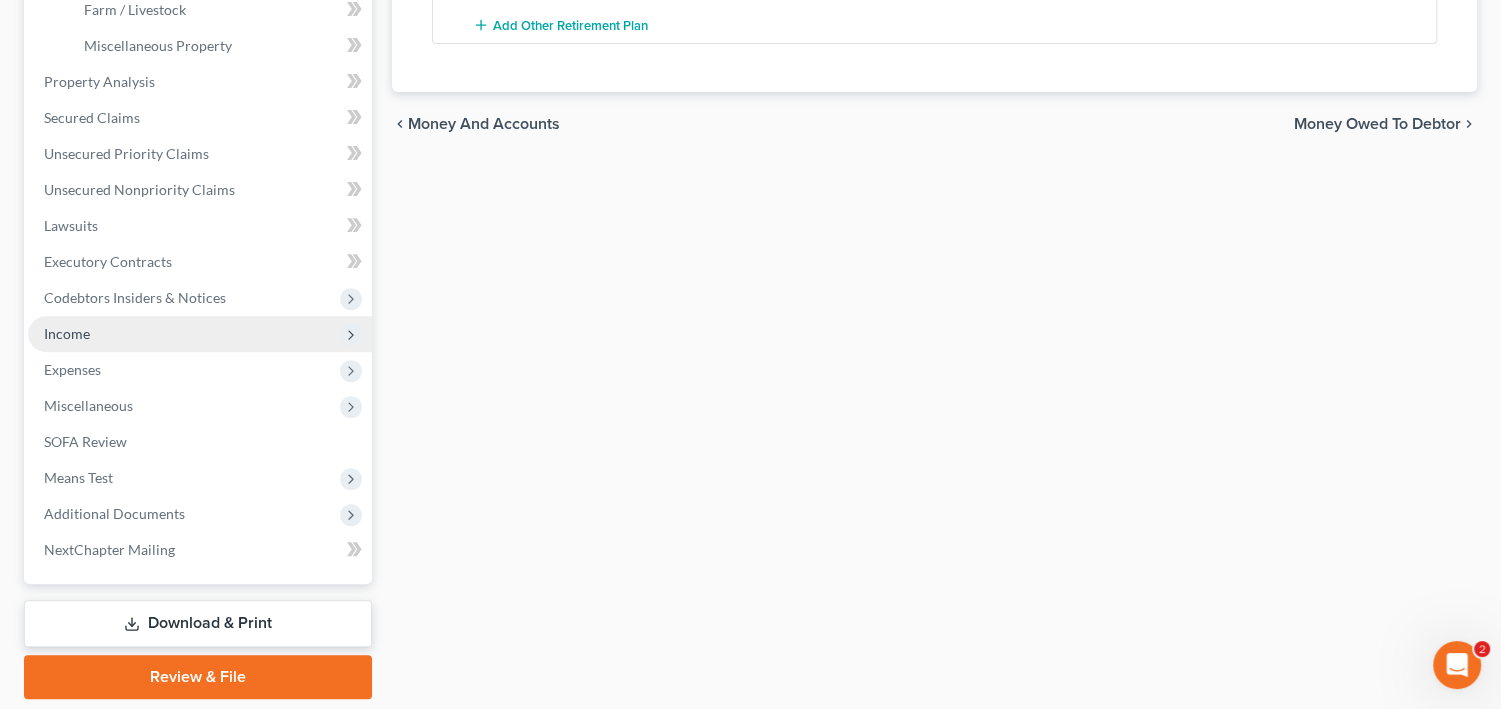 click on "Income" at bounding box center (200, 334) 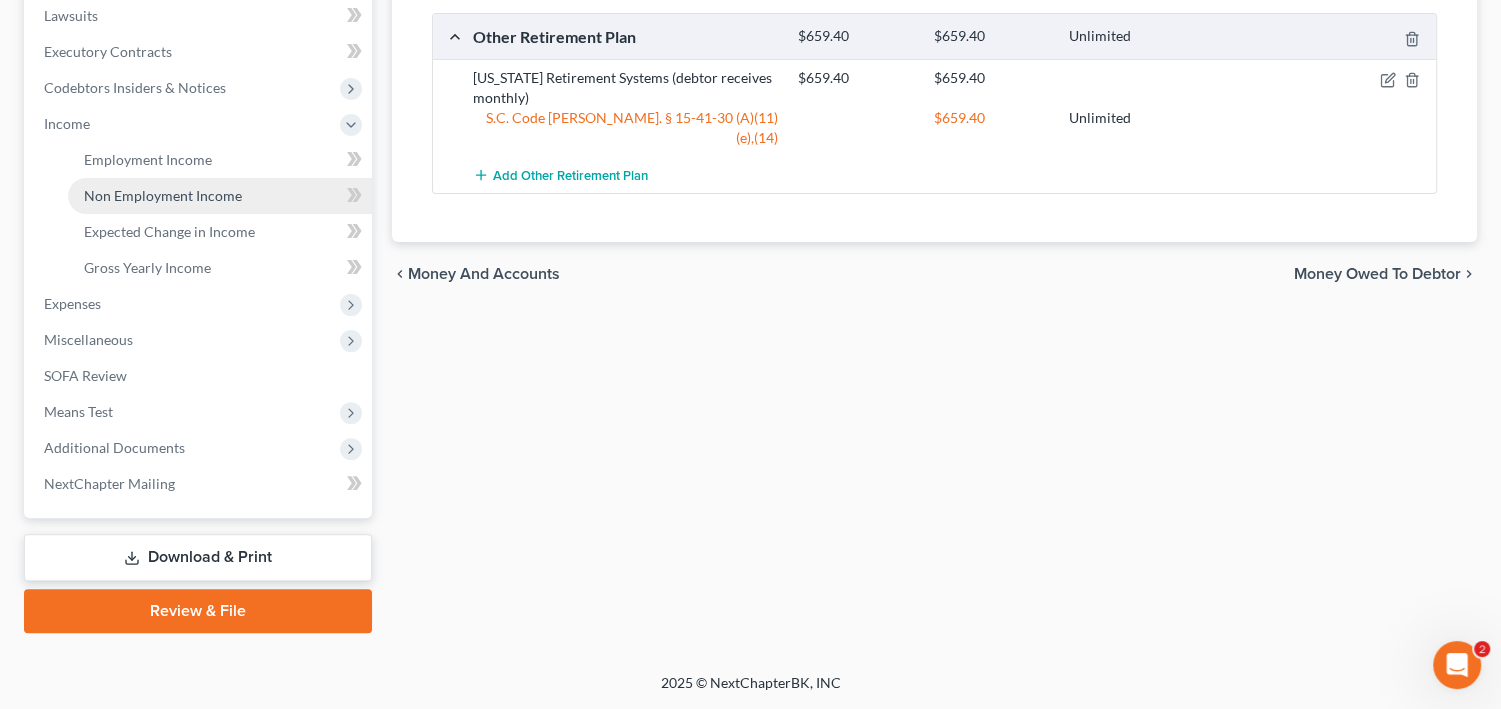 click on "Non Employment Income" at bounding box center (163, 195) 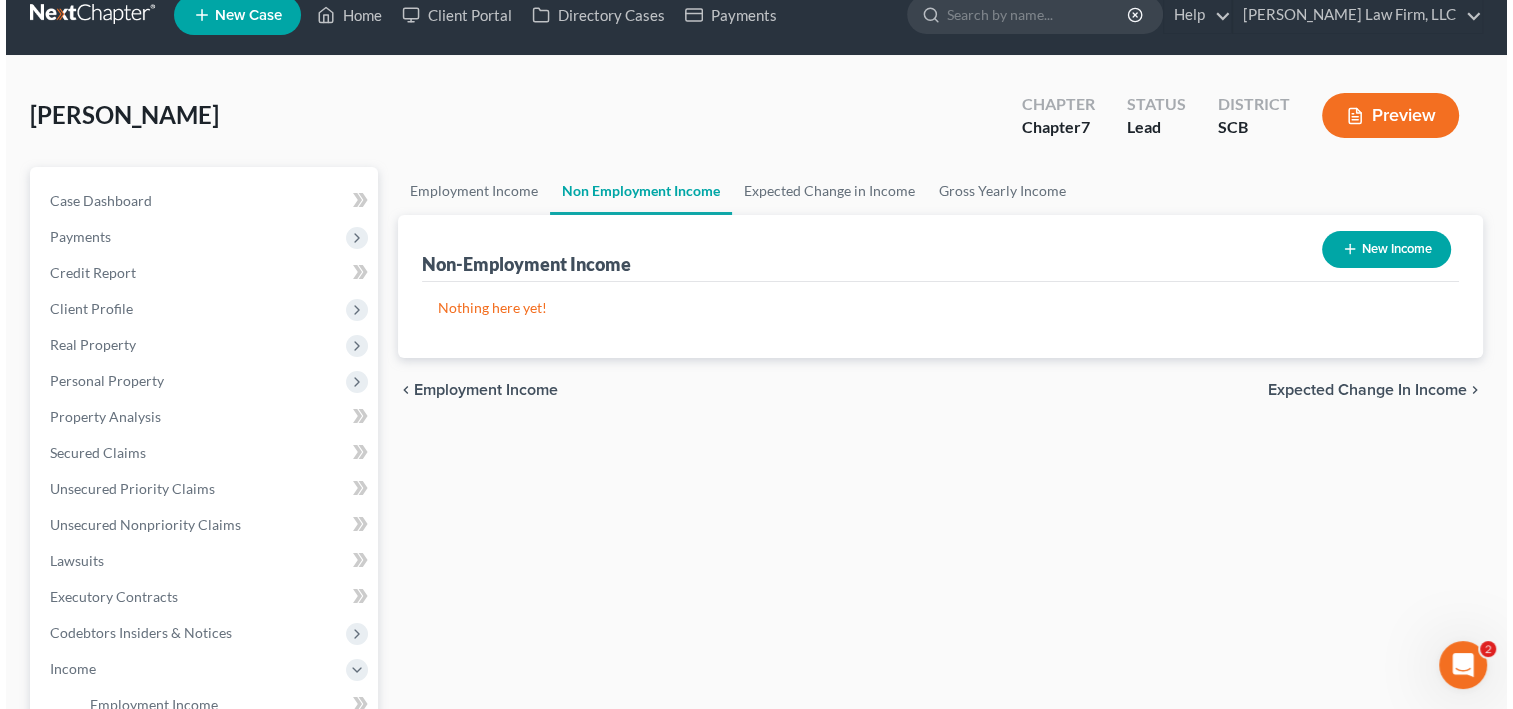 scroll, scrollTop: 0, scrollLeft: 0, axis: both 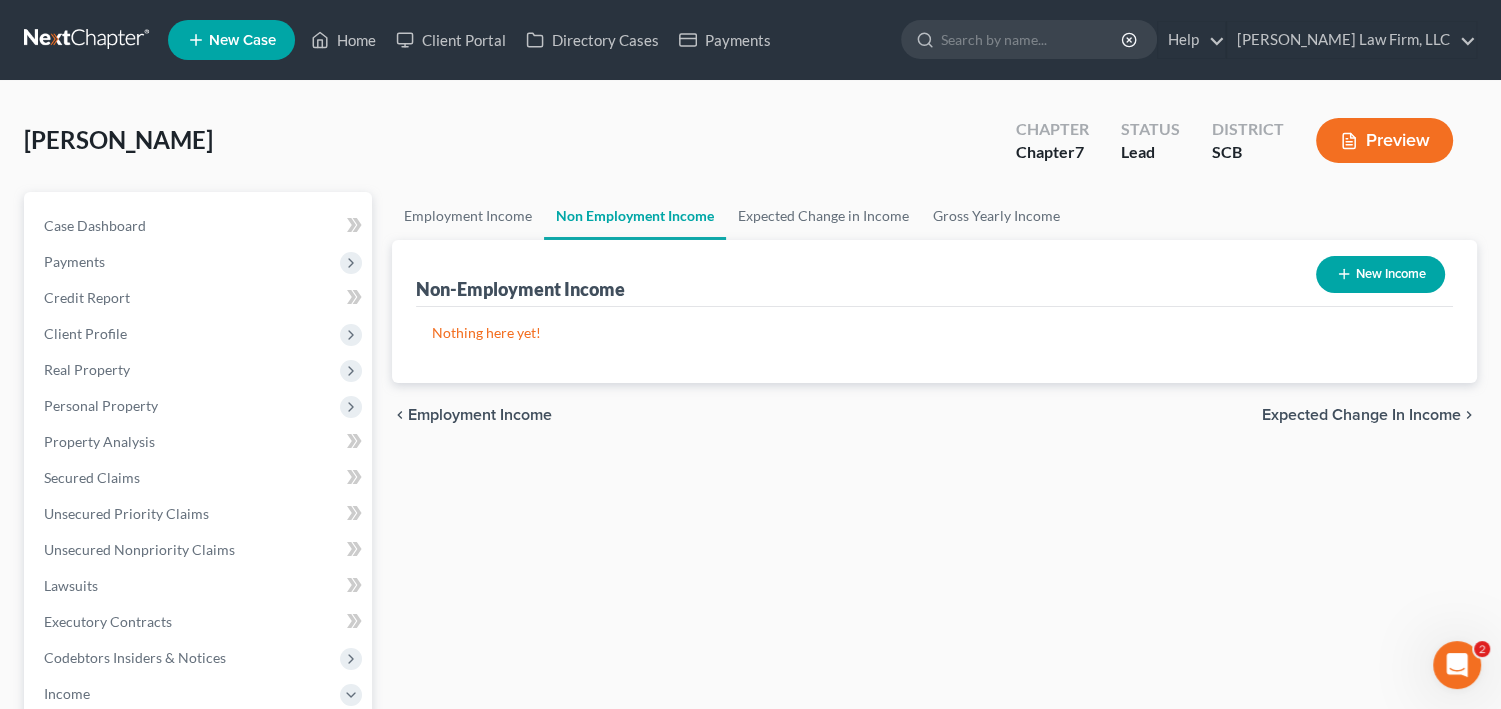 click 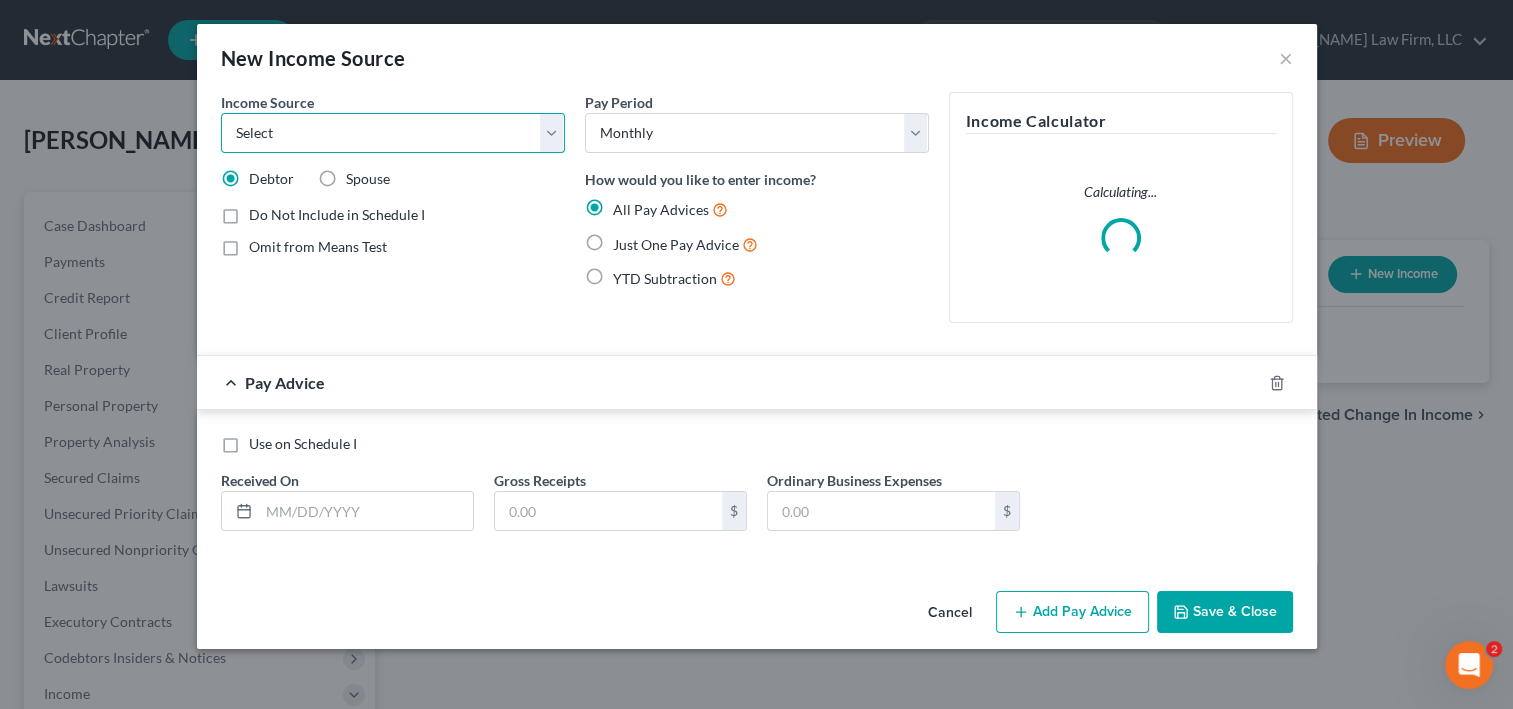 click on "Select Unemployment Disability (from employer) Pension Retirement Social Security / Social Security Disability Other Government Assistance Interests, Dividends or Royalties Child / Family Support Contributions to Household Property / Rental Business, Professional or Farm Alimony / Maintenance Payments Military Disability Benefits Other Monthly Income" at bounding box center (393, 133) 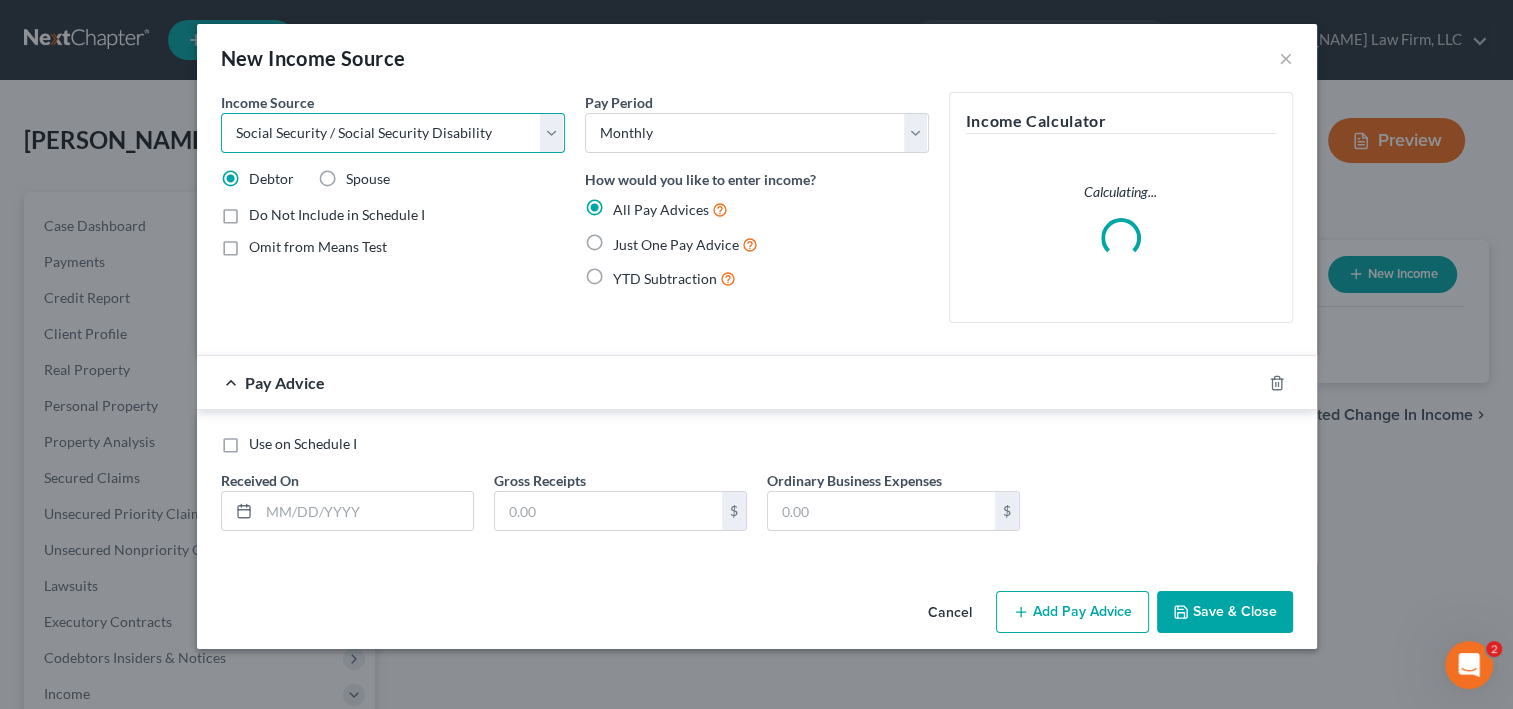 click on "Select Unemployment Disability (from employer) Pension Retirement Social Security / Social Security Disability Other Government Assistance Interests, Dividends or Royalties Child / Family Support Contributions to Household Property / Rental Business, Professional or Farm Alimony / Maintenance Payments Military Disability Benefits Other Monthly Income" at bounding box center [393, 133] 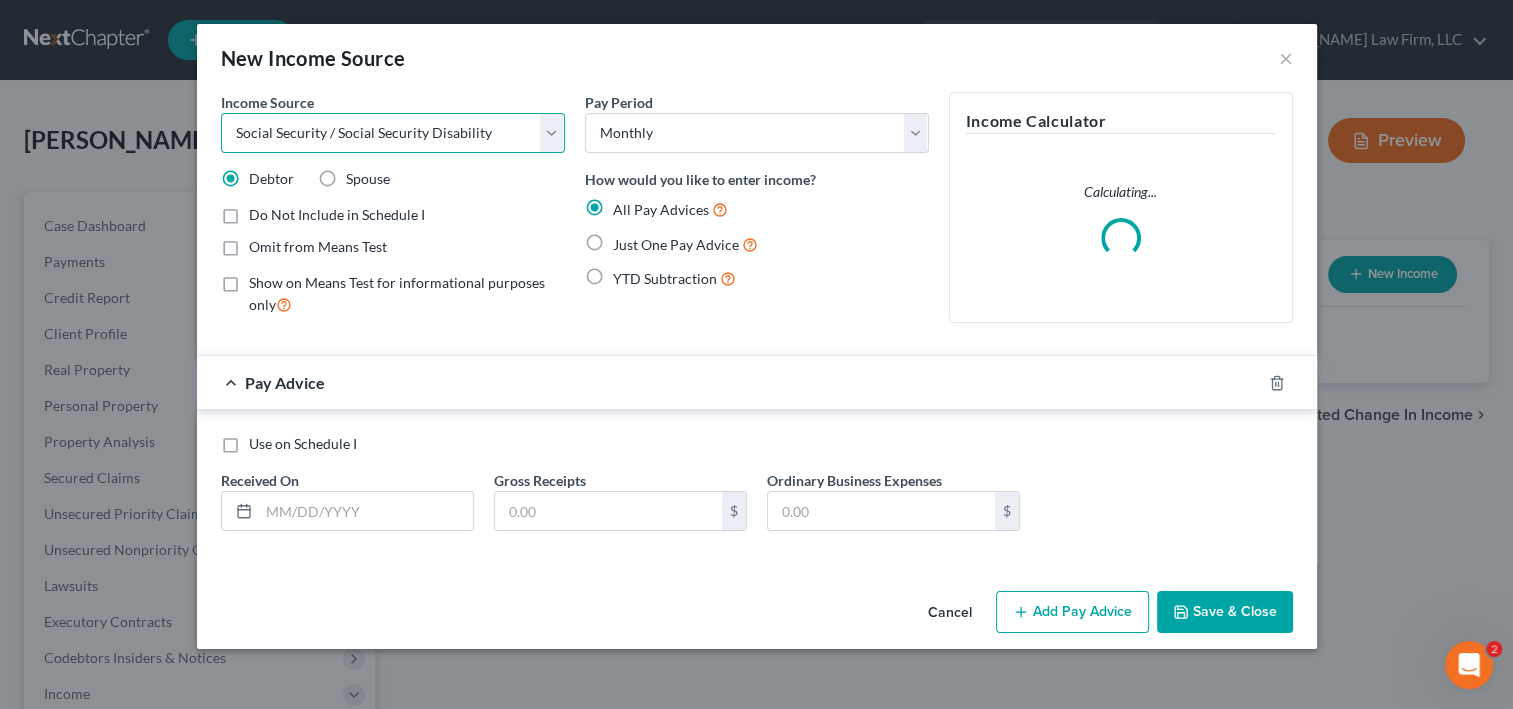 scroll, scrollTop: 127, scrollLeft: 0, axis: vertical 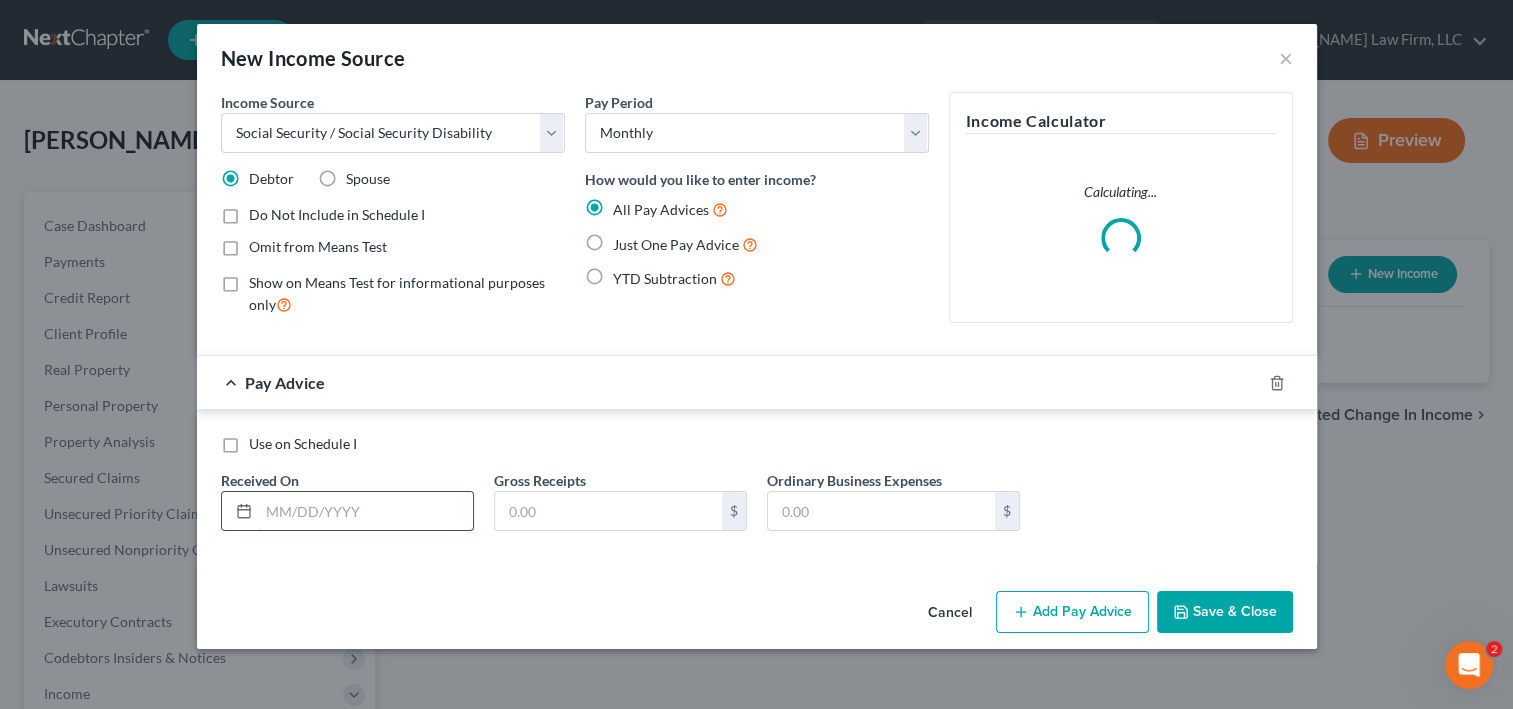 click at bounding box center (366, 511) 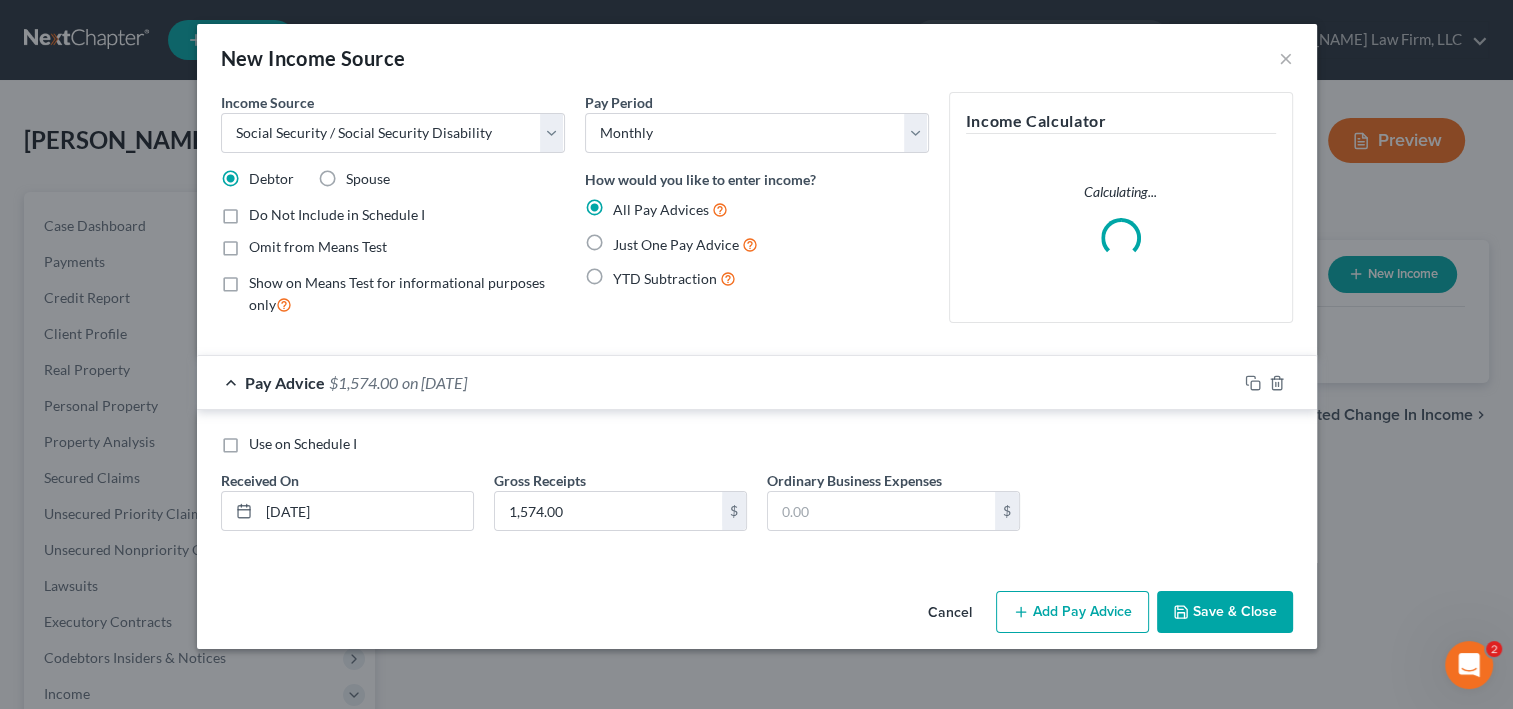 click on "Add Pay Advice" at bounding box center [1072, 612] 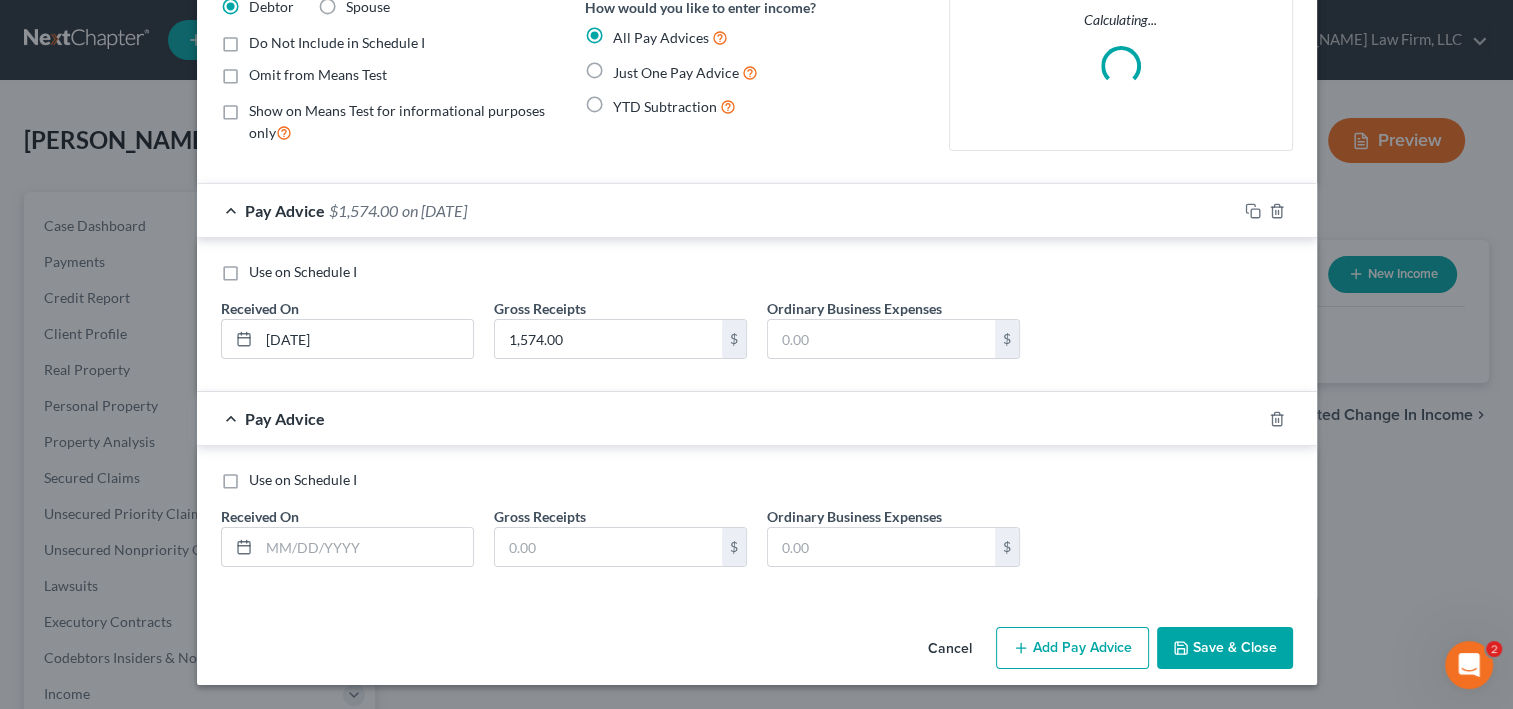 scroll, scrollTop: 385, scrollLeft: 0, axis: vertical 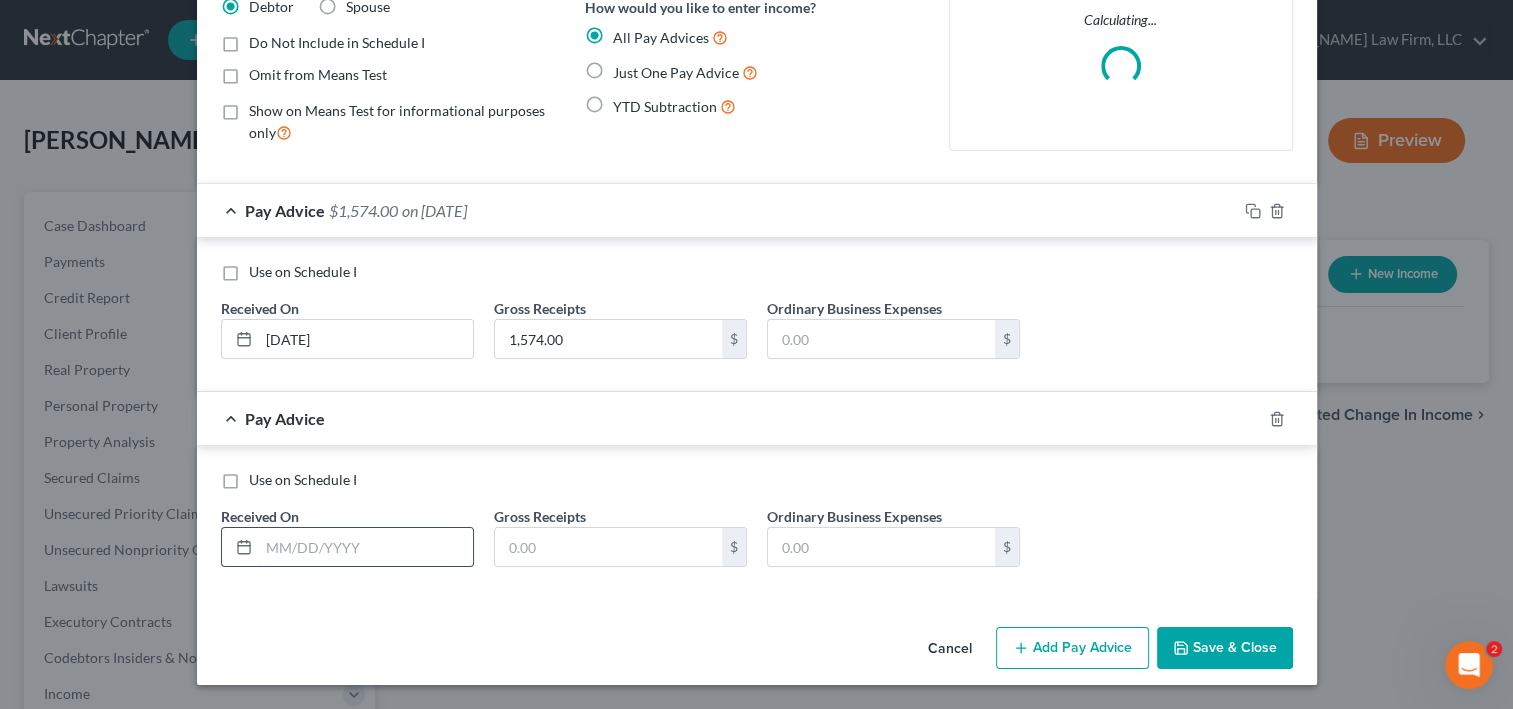 click at bounding box center [366, 547] 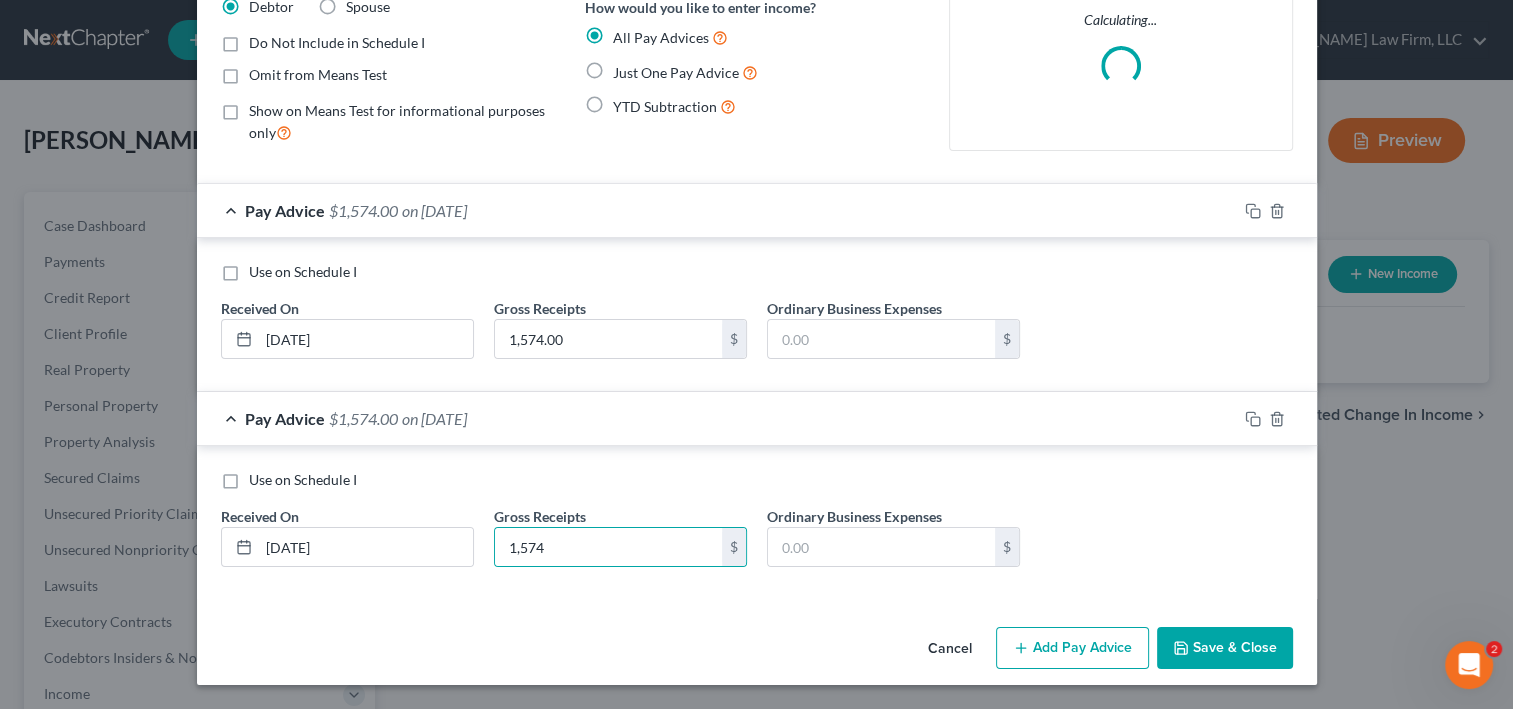 click on "Add Pay Advice" at bounding box center (1072, 648) 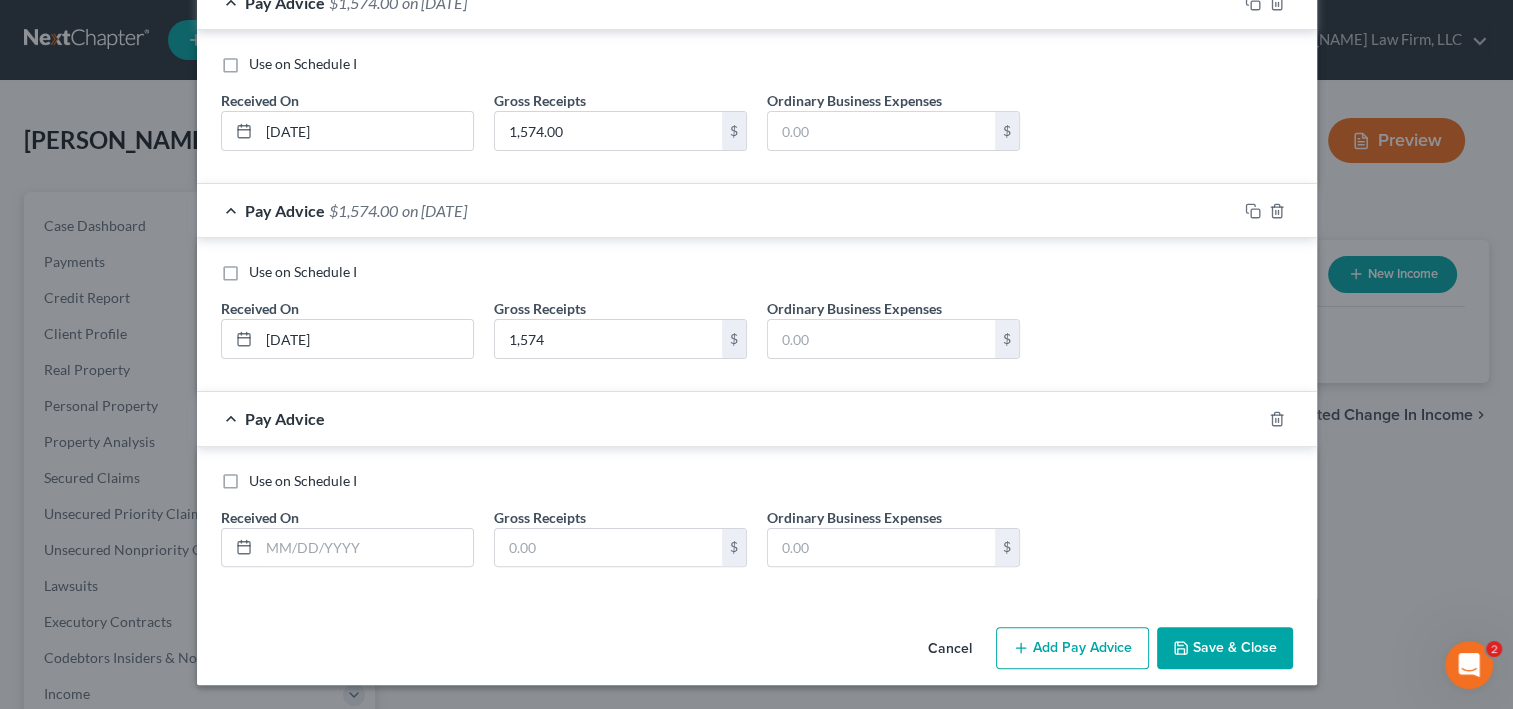 scroll, scrollTop: 643, scrollLeft: 0, axis: vertical 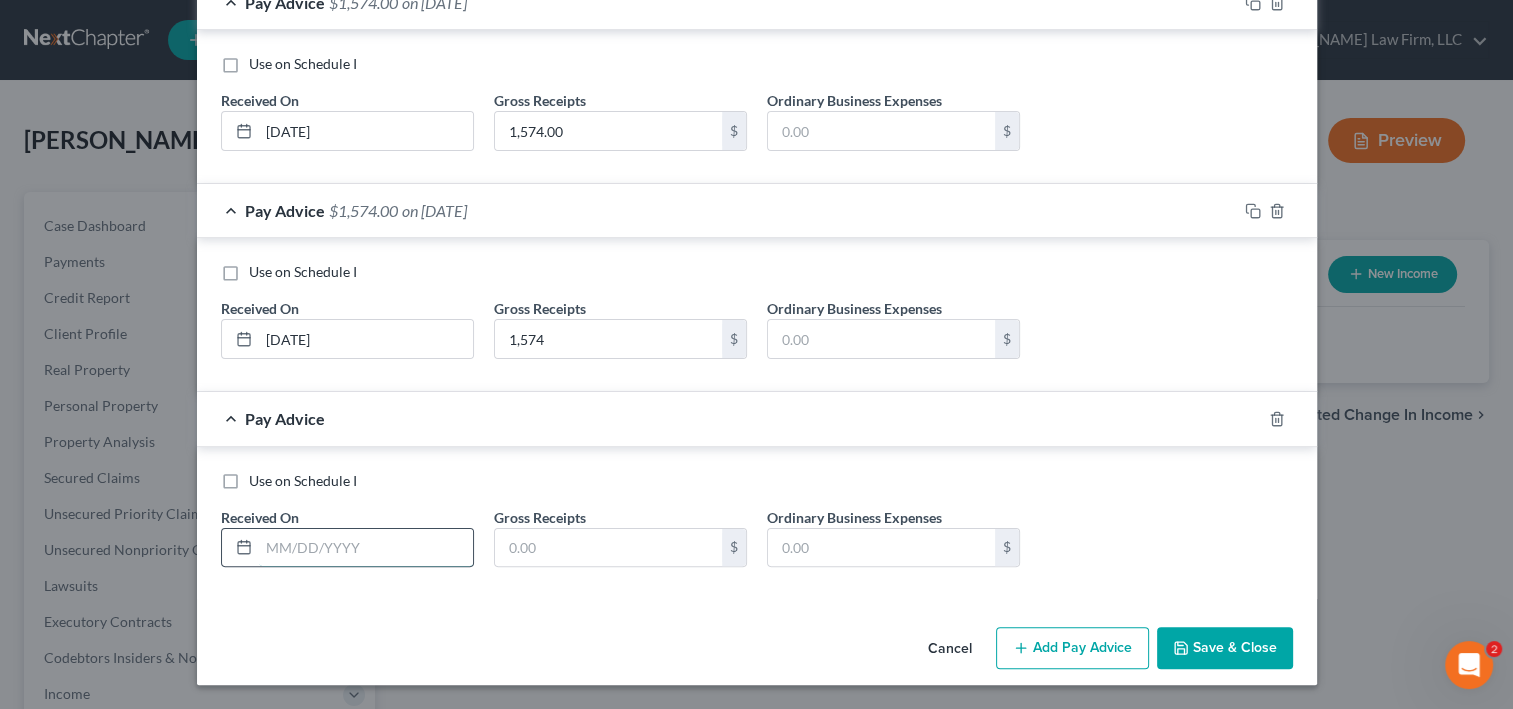 click at bounding box center [366, 548] 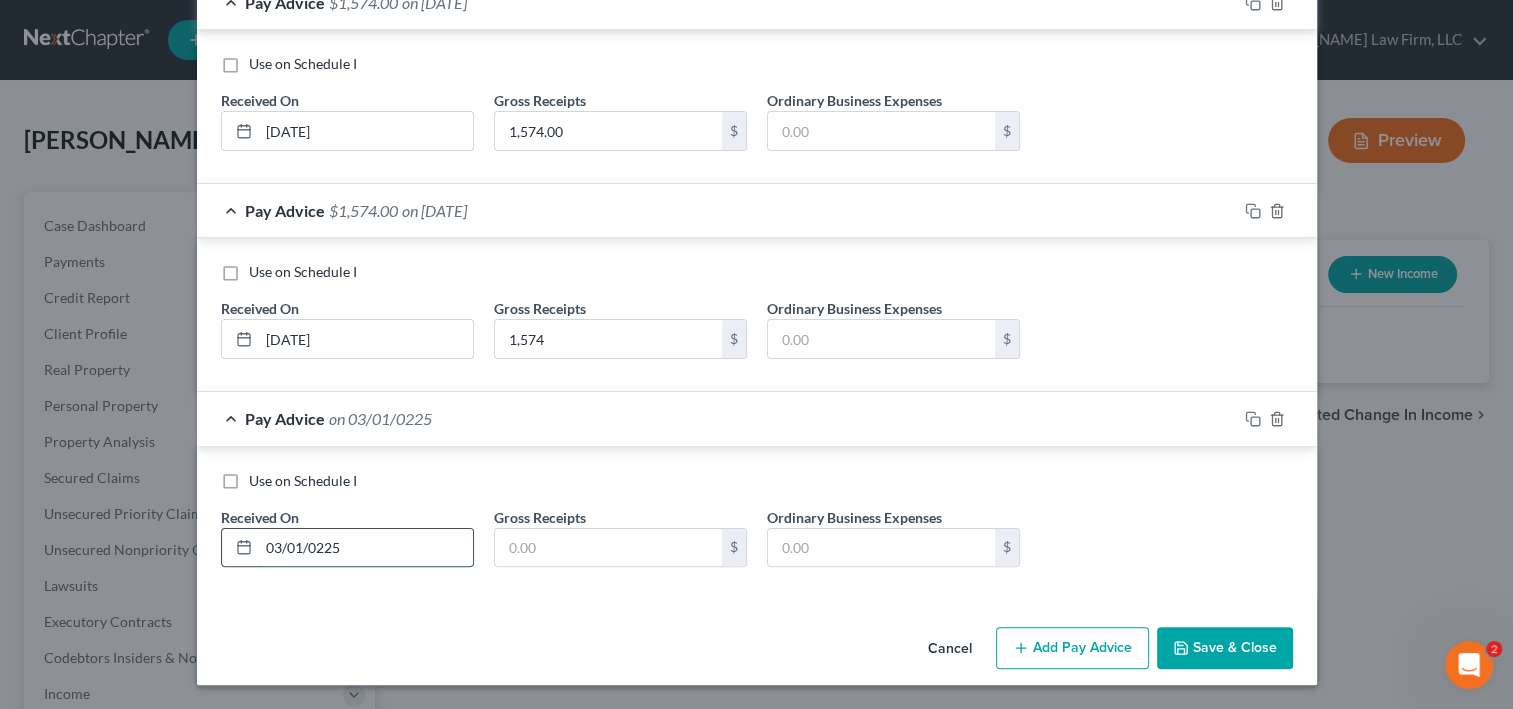 click on "03/01/0225" at bounding box center (366, 548) 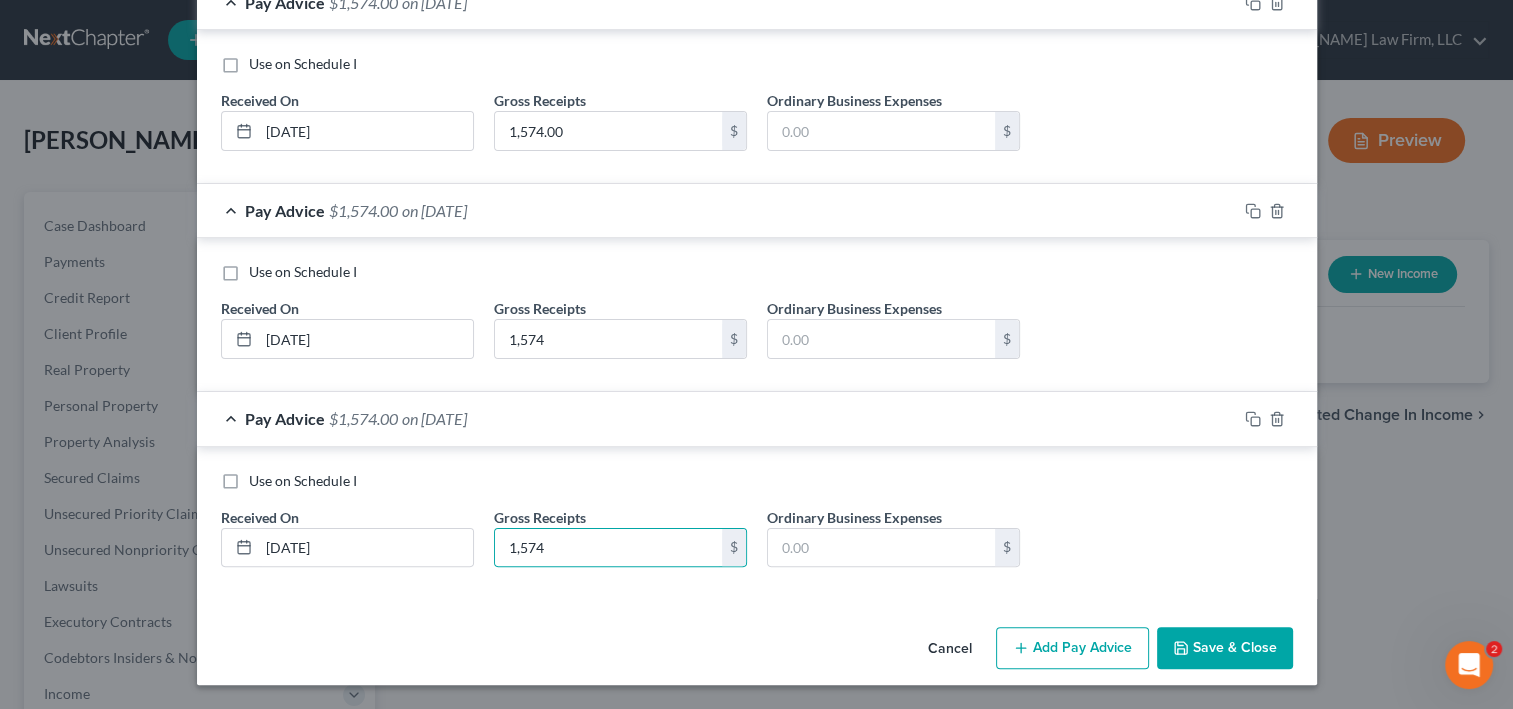 click on "Add Pay Advice" at bounding box center (1072, 648) 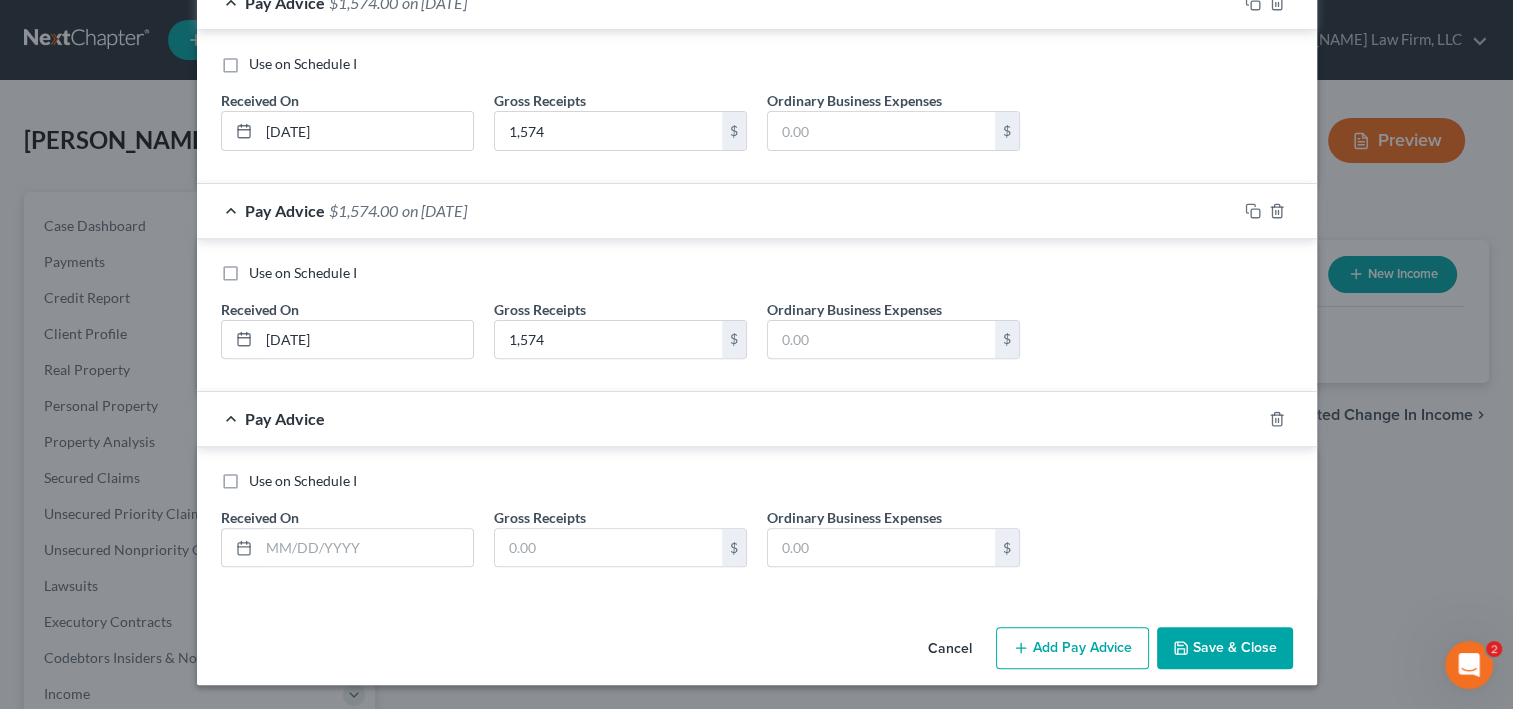 scroll, scrollTop: 883, scrollLeft: 0, axis: vertical 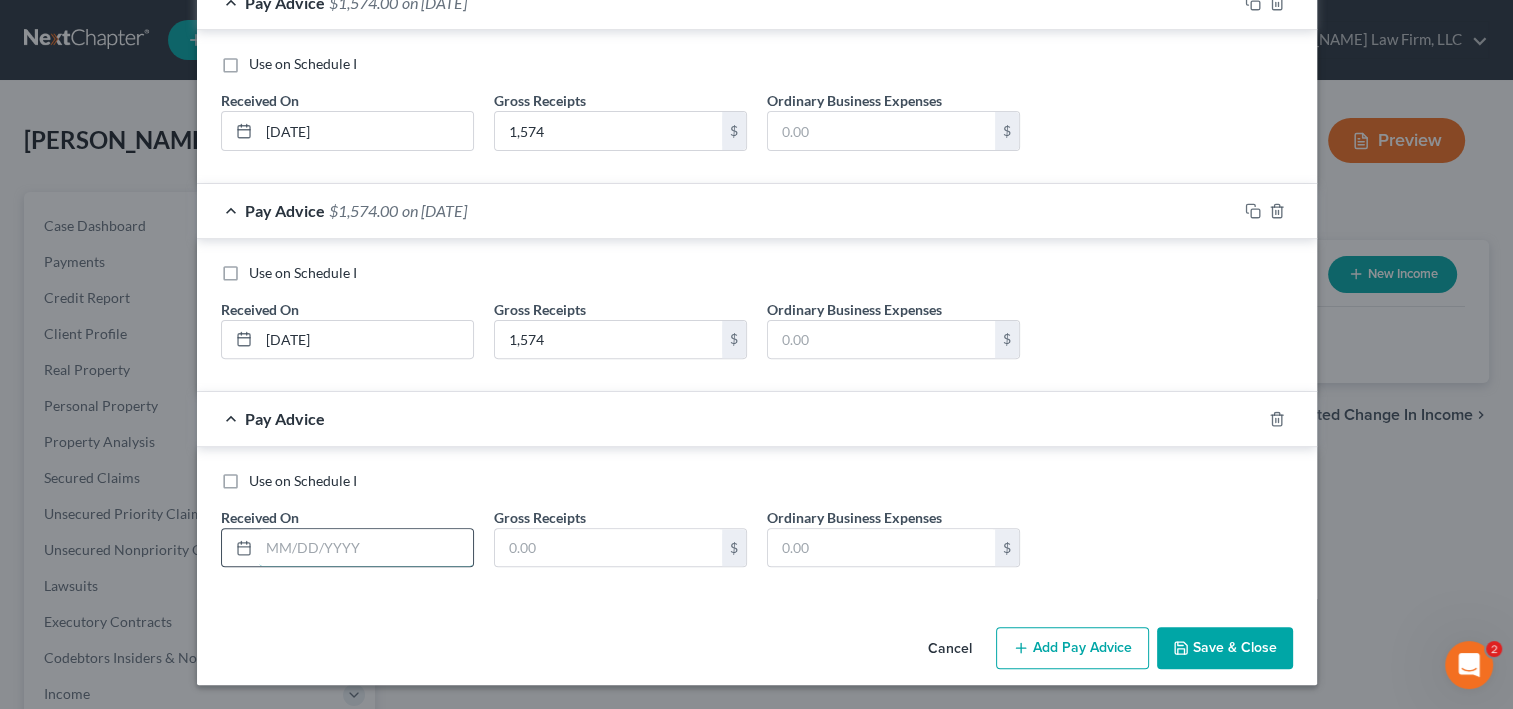 click at bounding box center (366, 548) 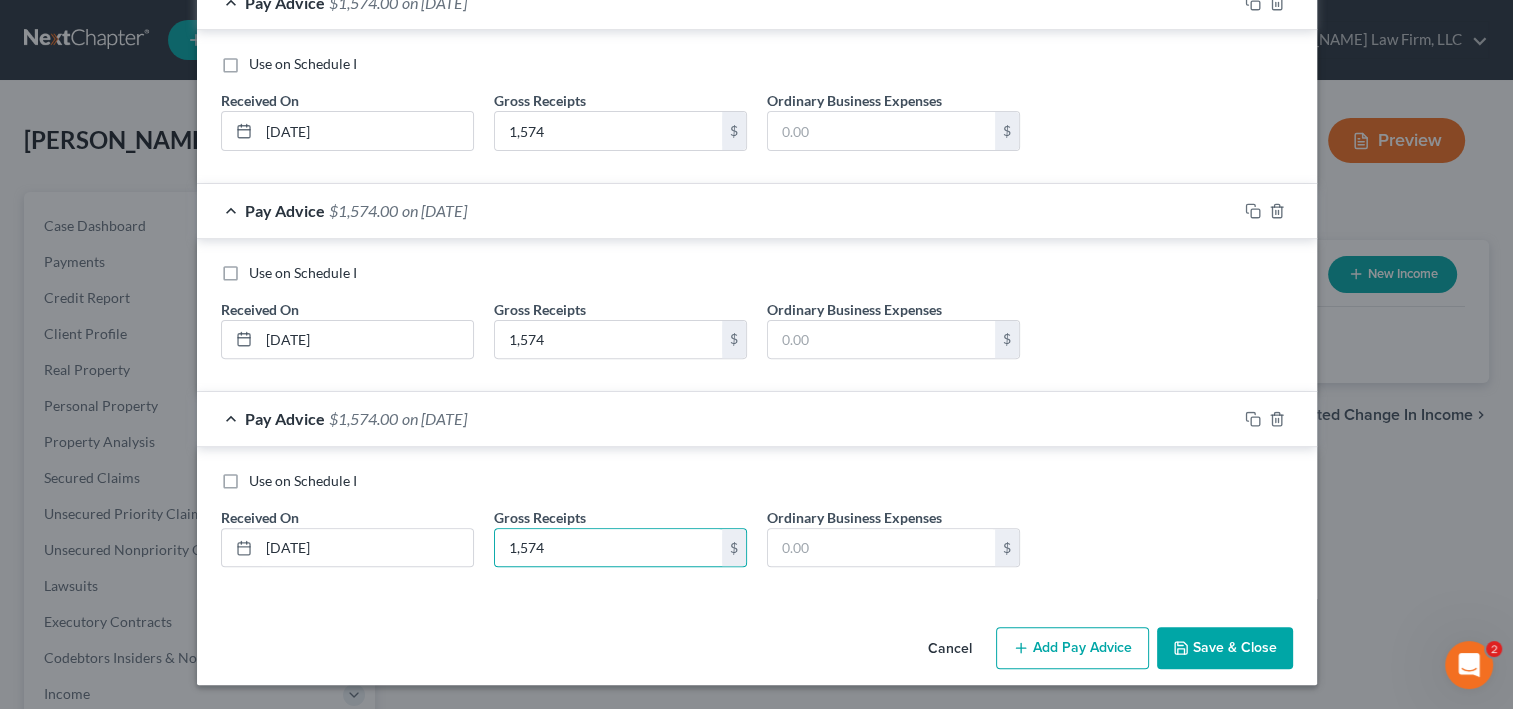click on "Add Pay Advice" at bounding box center (1072, 648) 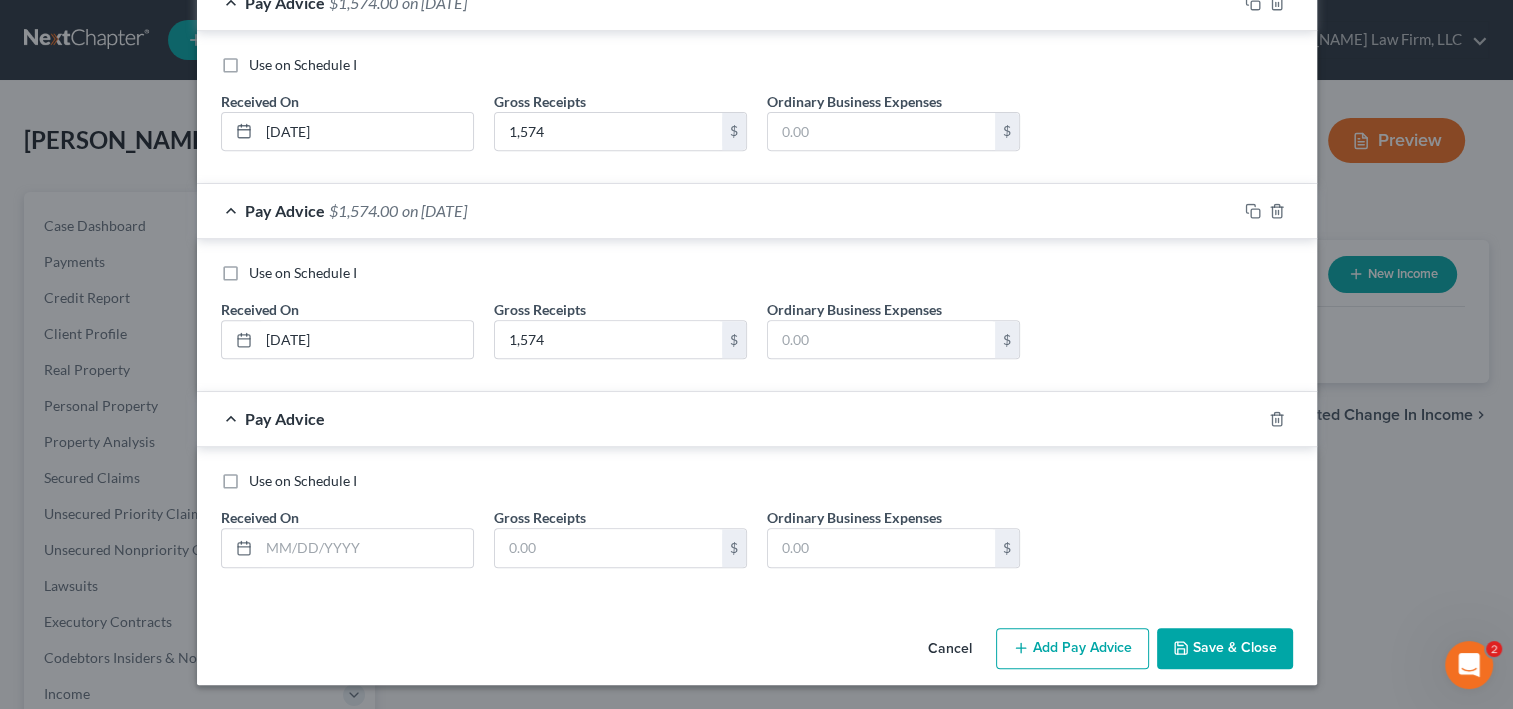 scroll, scrollTop: 1123, scrollLeft: 0, axis: vertical 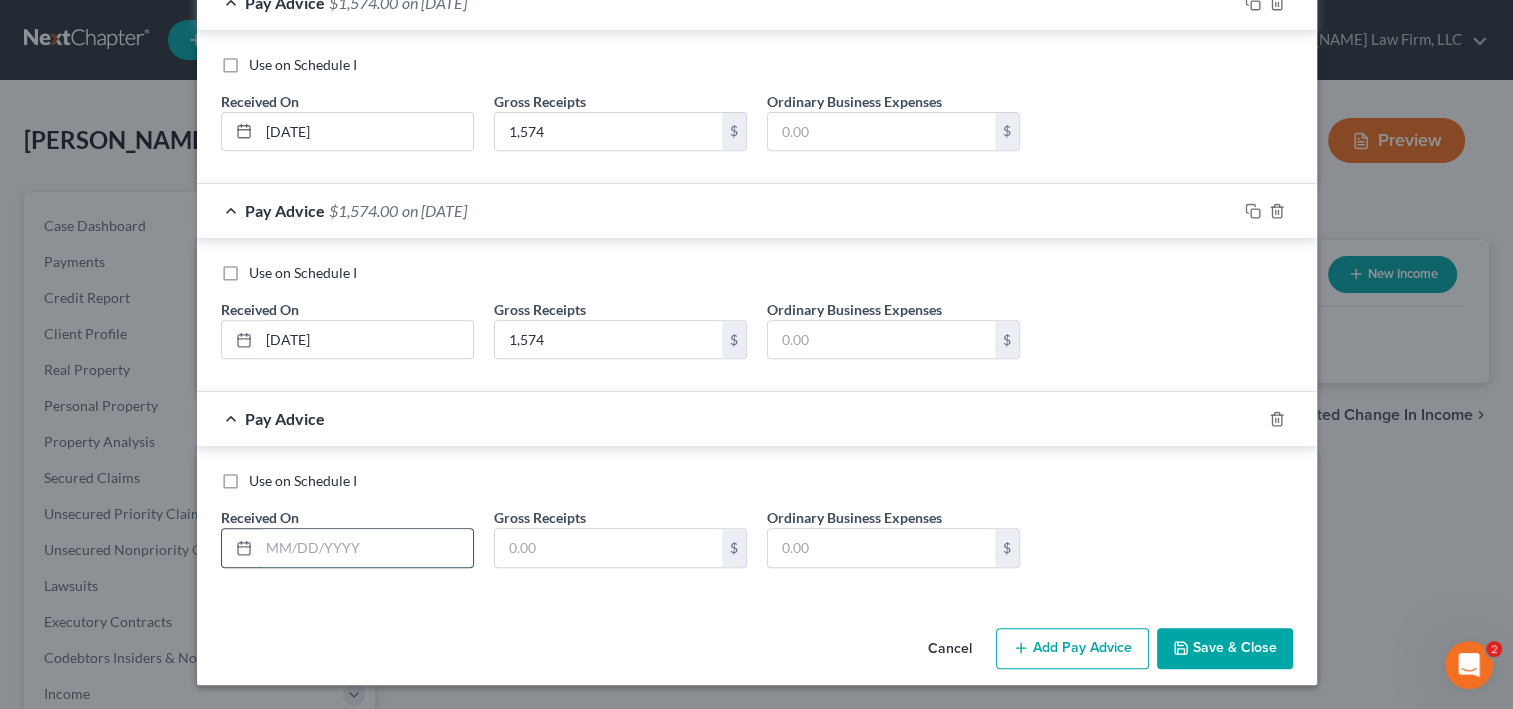 click at bounding box center [366, 548] 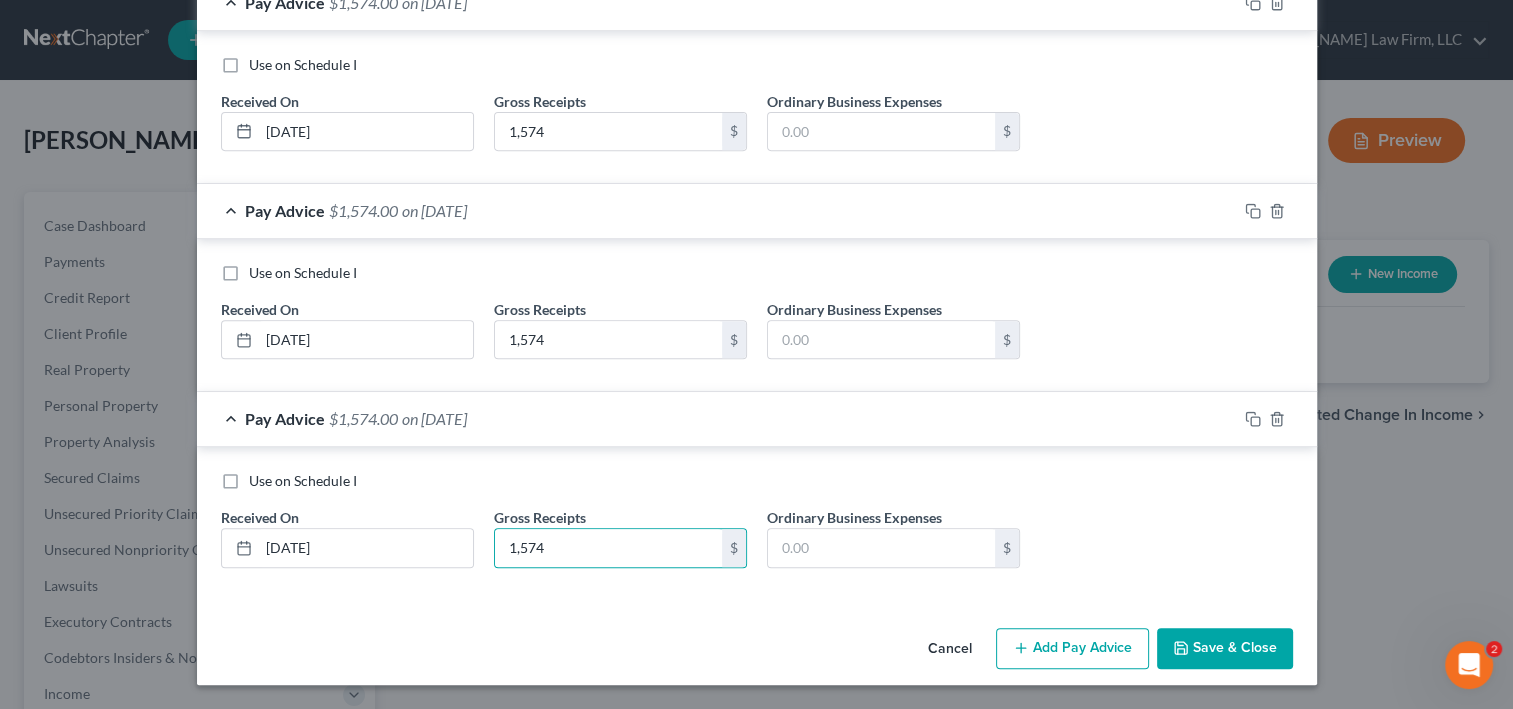 click on "Add Pay Advice" at bounding box center [1072, 649] 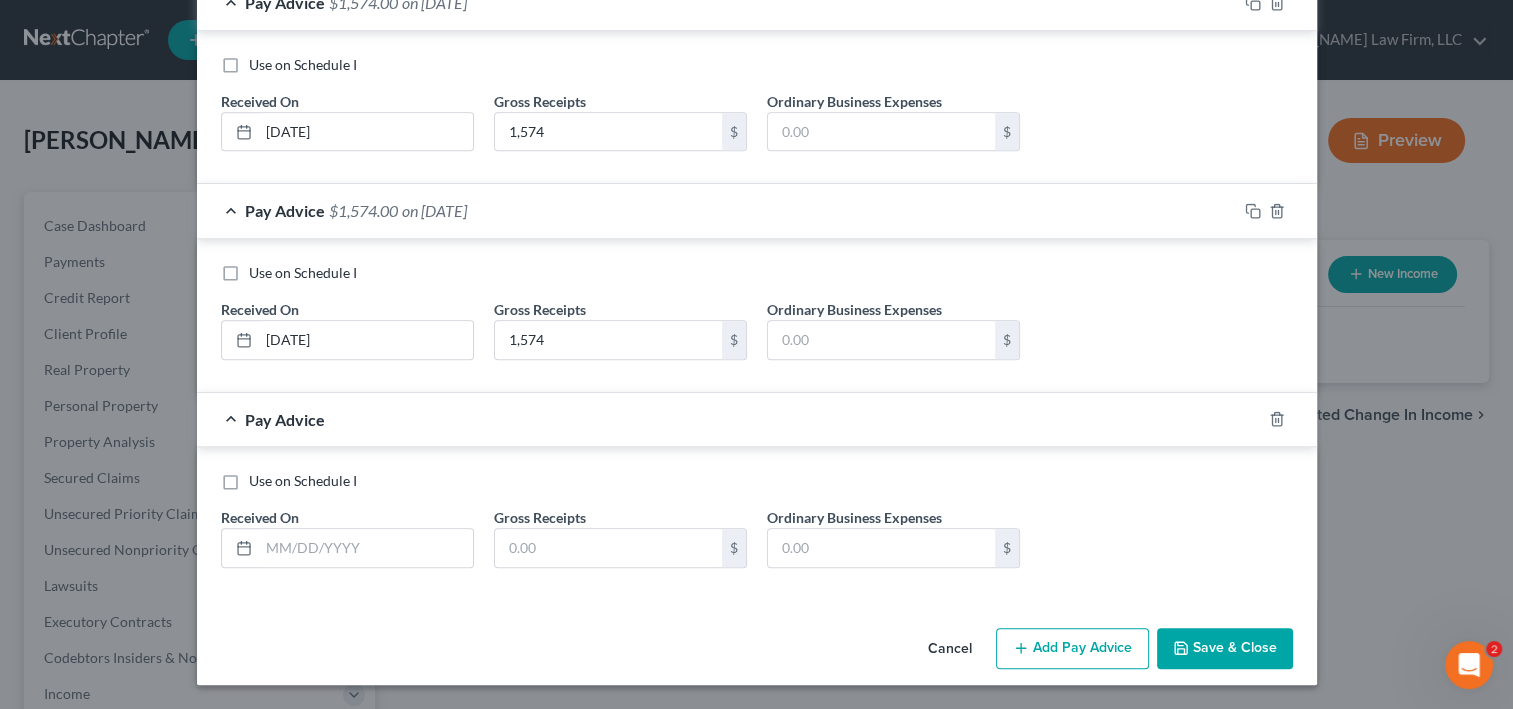 scroll, scrollTop: 1283, scrollLeft: 0, axis: vertical 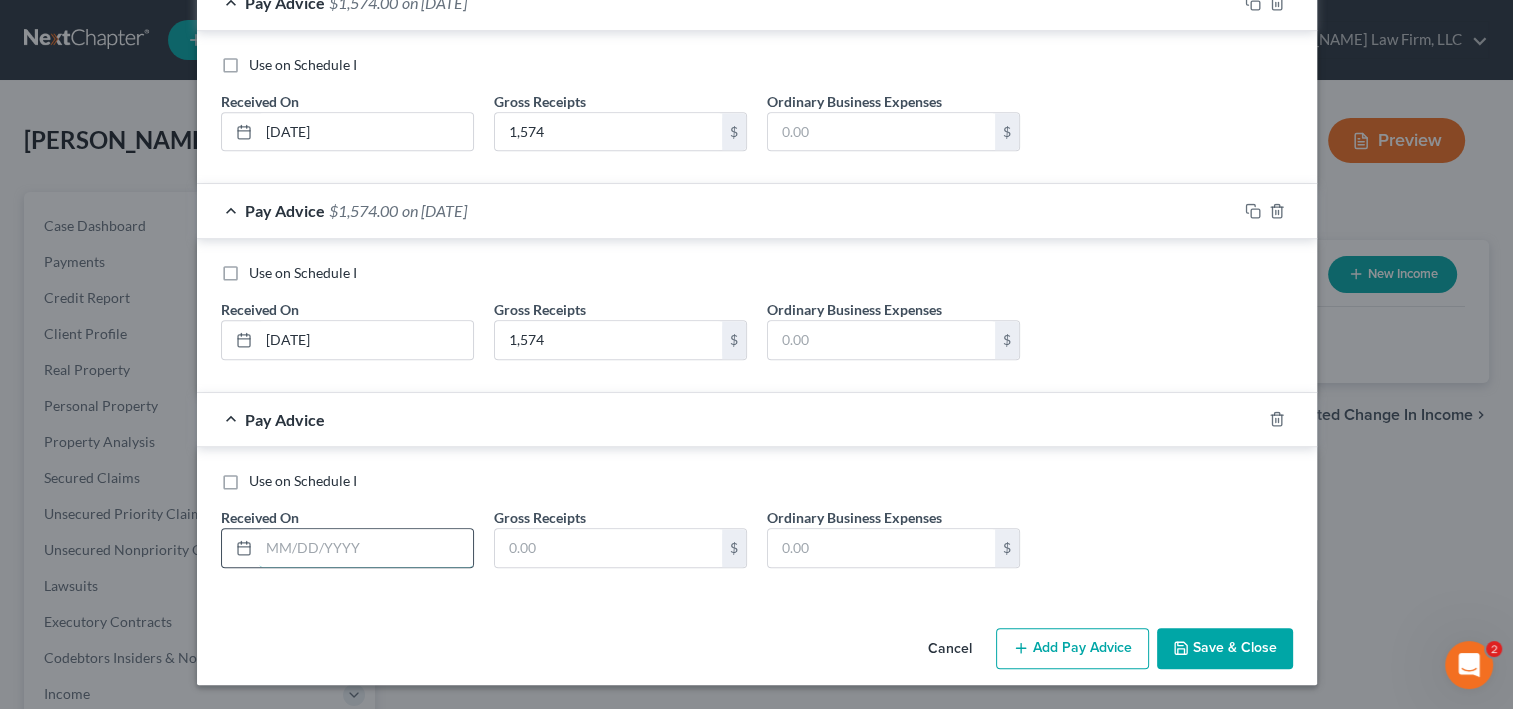 click at bounding box center (366, 548) 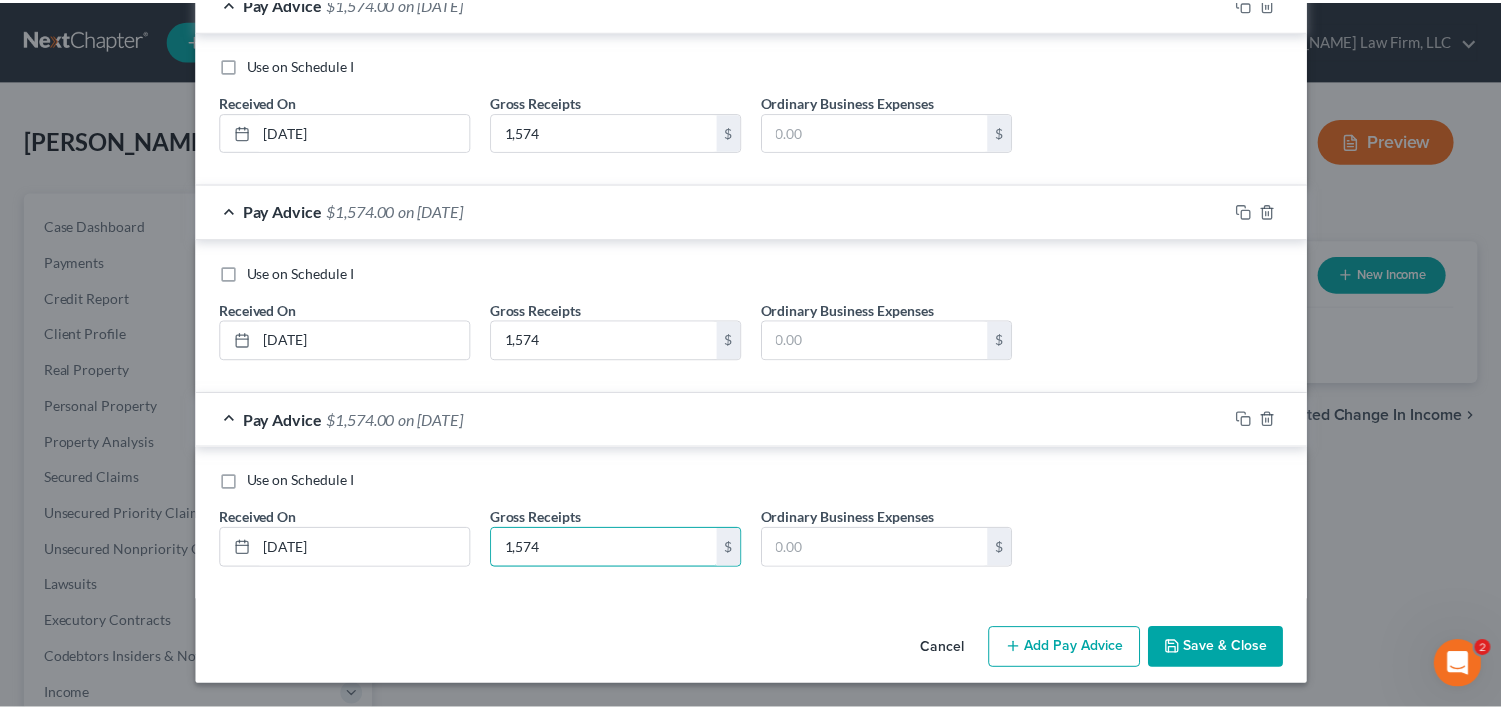 scroll, scrollTop: 1444, scrollLeft: 0, axis: vertical 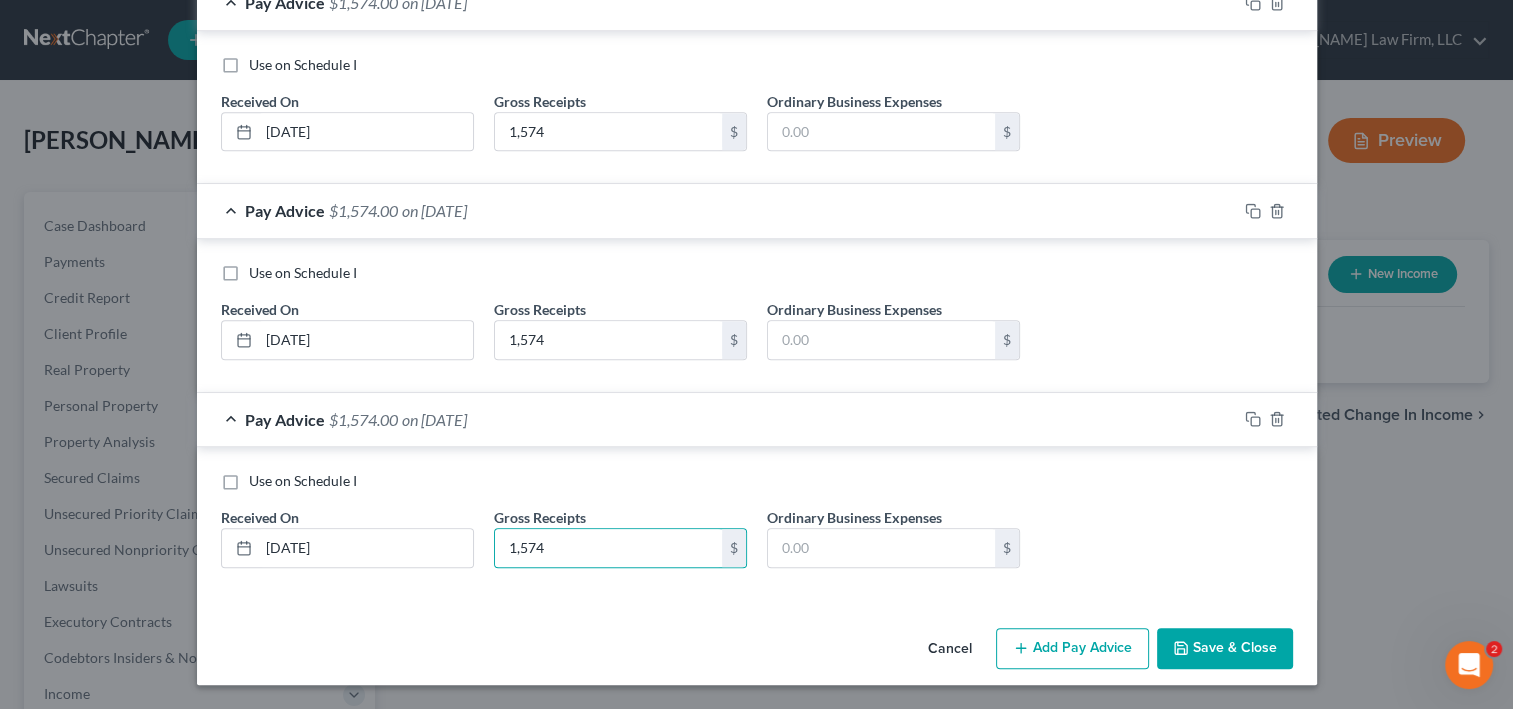 click on "Save & Close" at bounding box center (1225, 649) 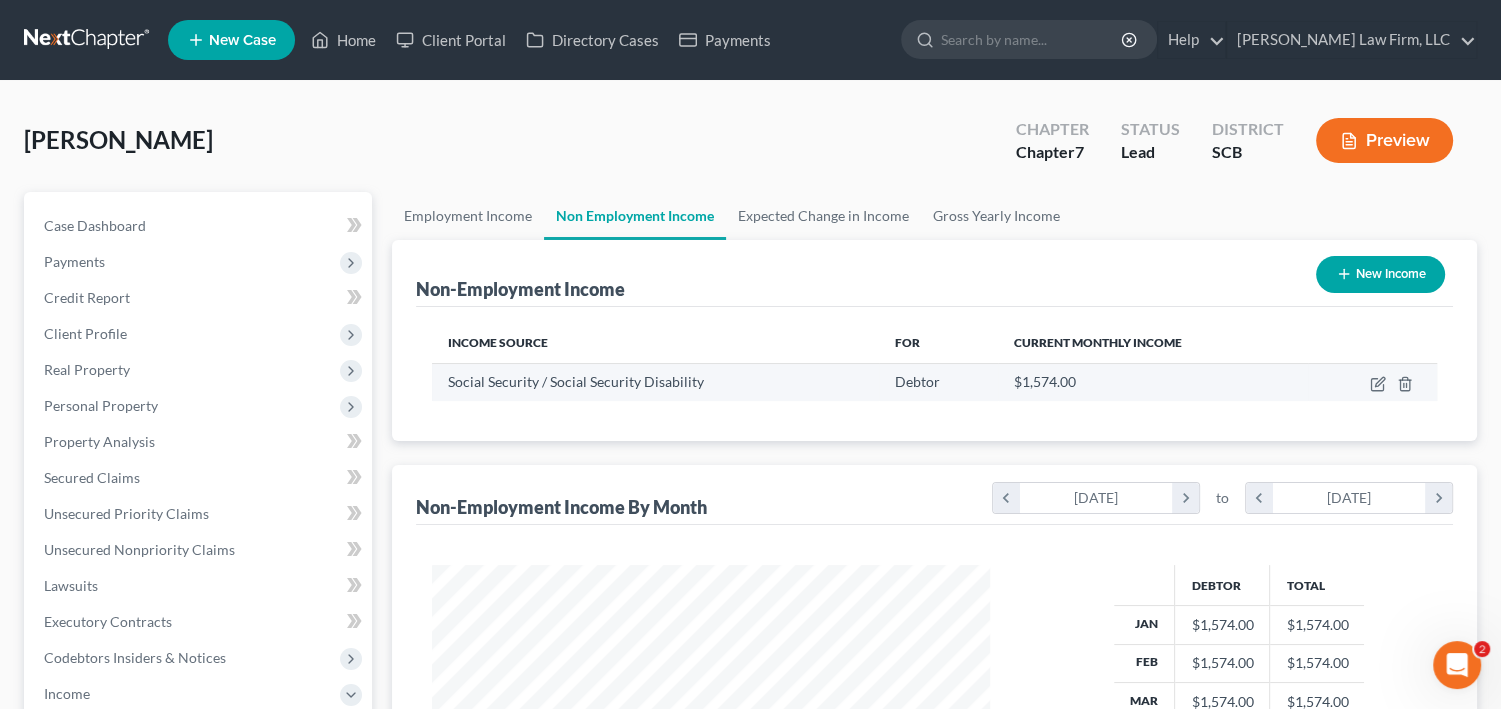 scroll, scrollTop: 999555, scrollLeft: 999407, axis: both 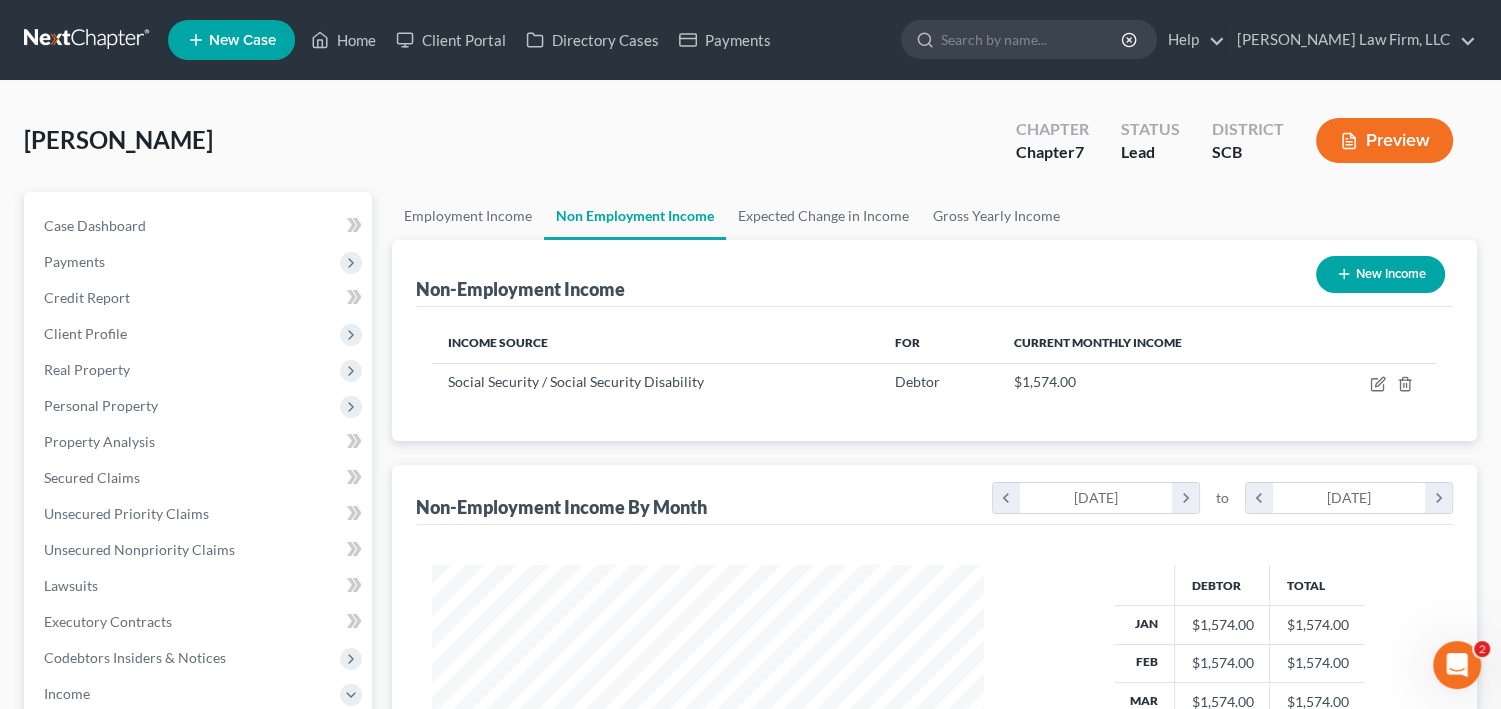 click on "New Income" at bounding box center (1380, 274) 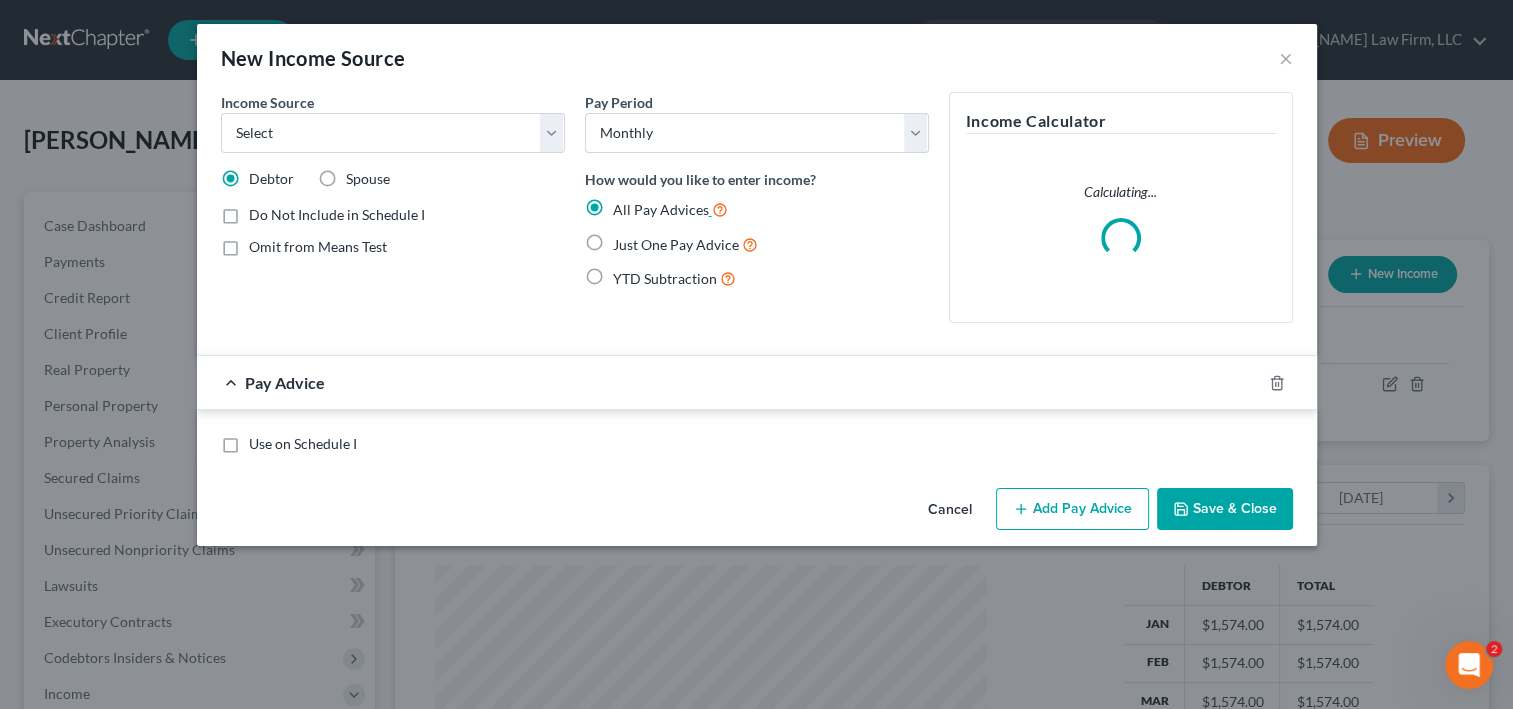 scroll, scrollTop: 999555, scrollLeft: 999402, axis: both 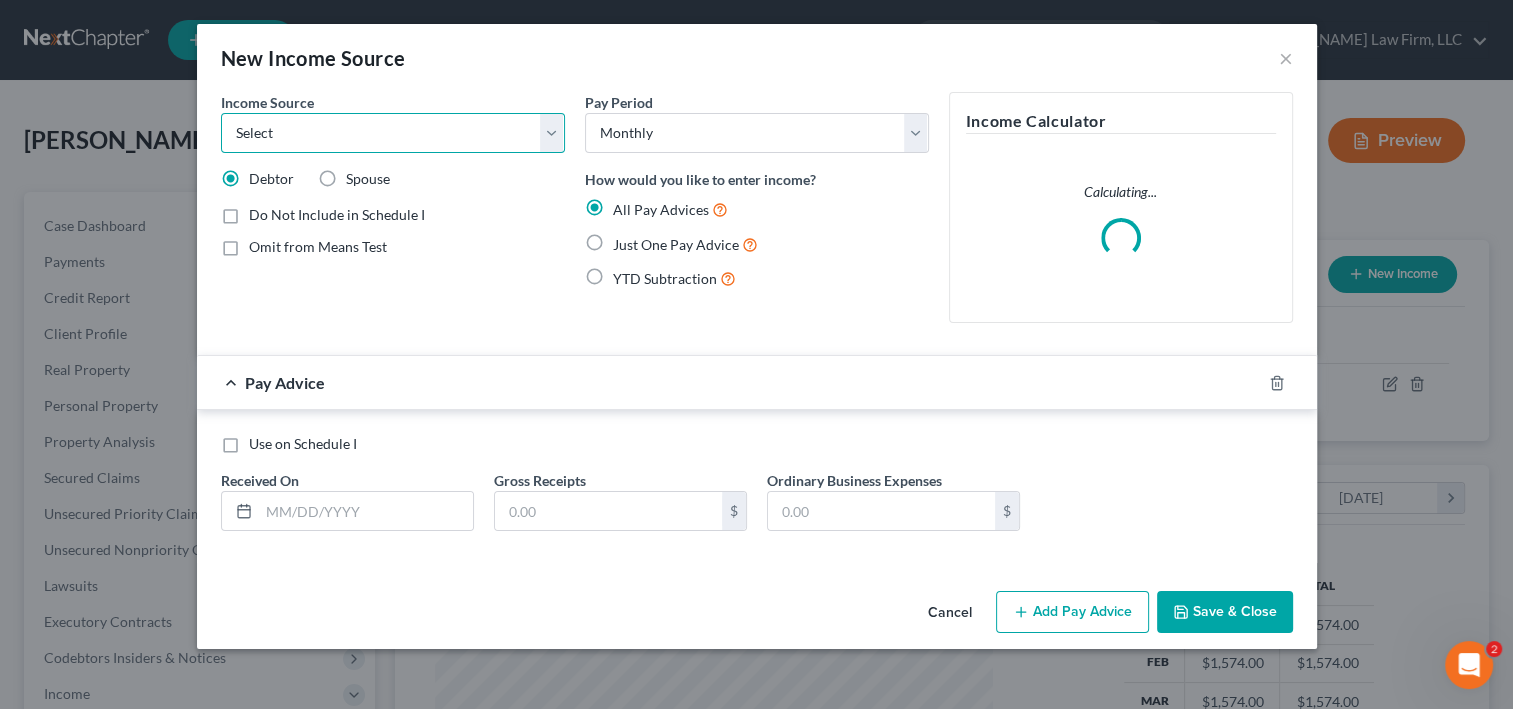 drag, startPoint x: 298, startPoint y: 174, endPoint x: 253, endPoint y: 186, distance: 46.572525 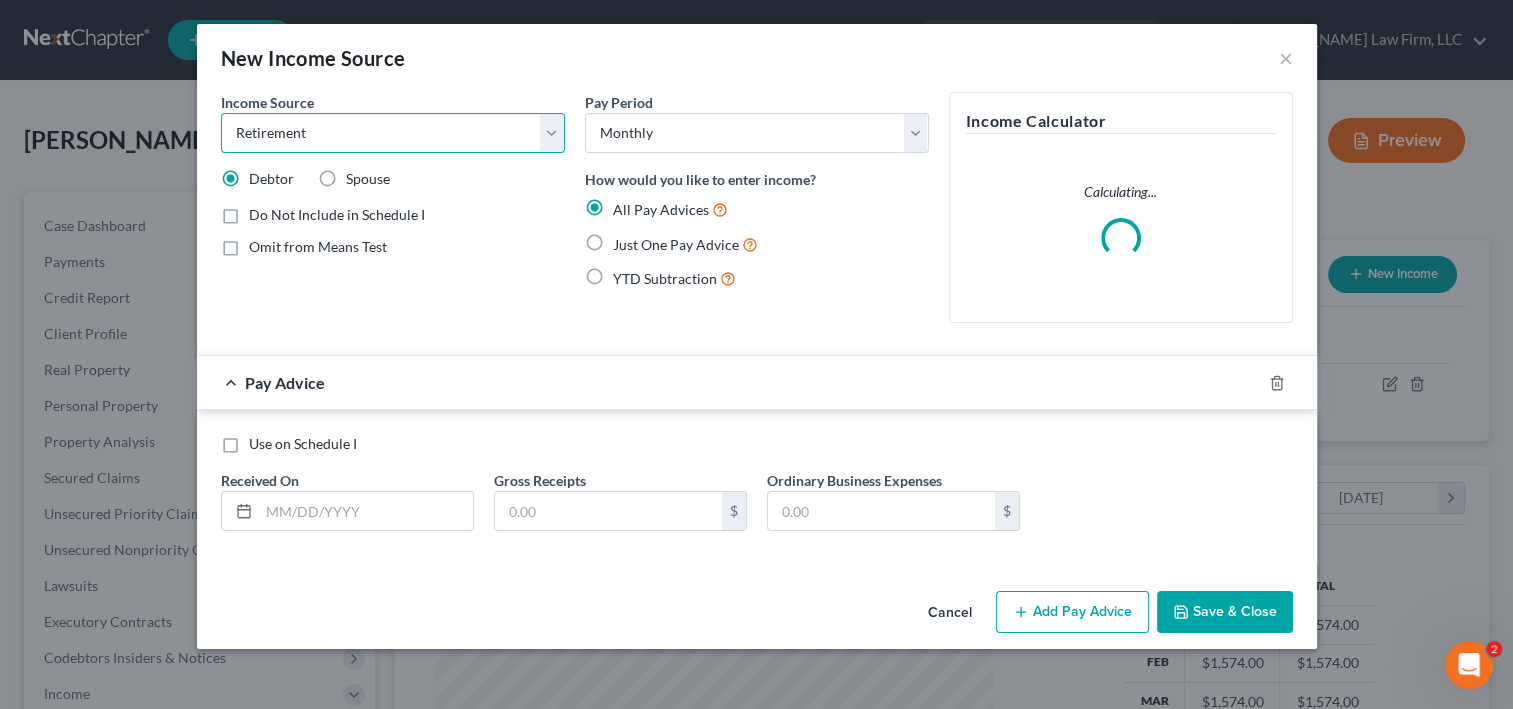 click on "Select Unemployment Disability (from employer) Pension Retirement Social Security / Social Security Disability Other Government Assistance Interests, Dividends or Royalties Child / Family Support Contributions to Household Property / Rental Business, Professional or Farm Alimony / Maintenance Payments Military Disability Benefits Other Monthly Income" at bounding box center [393, 133] 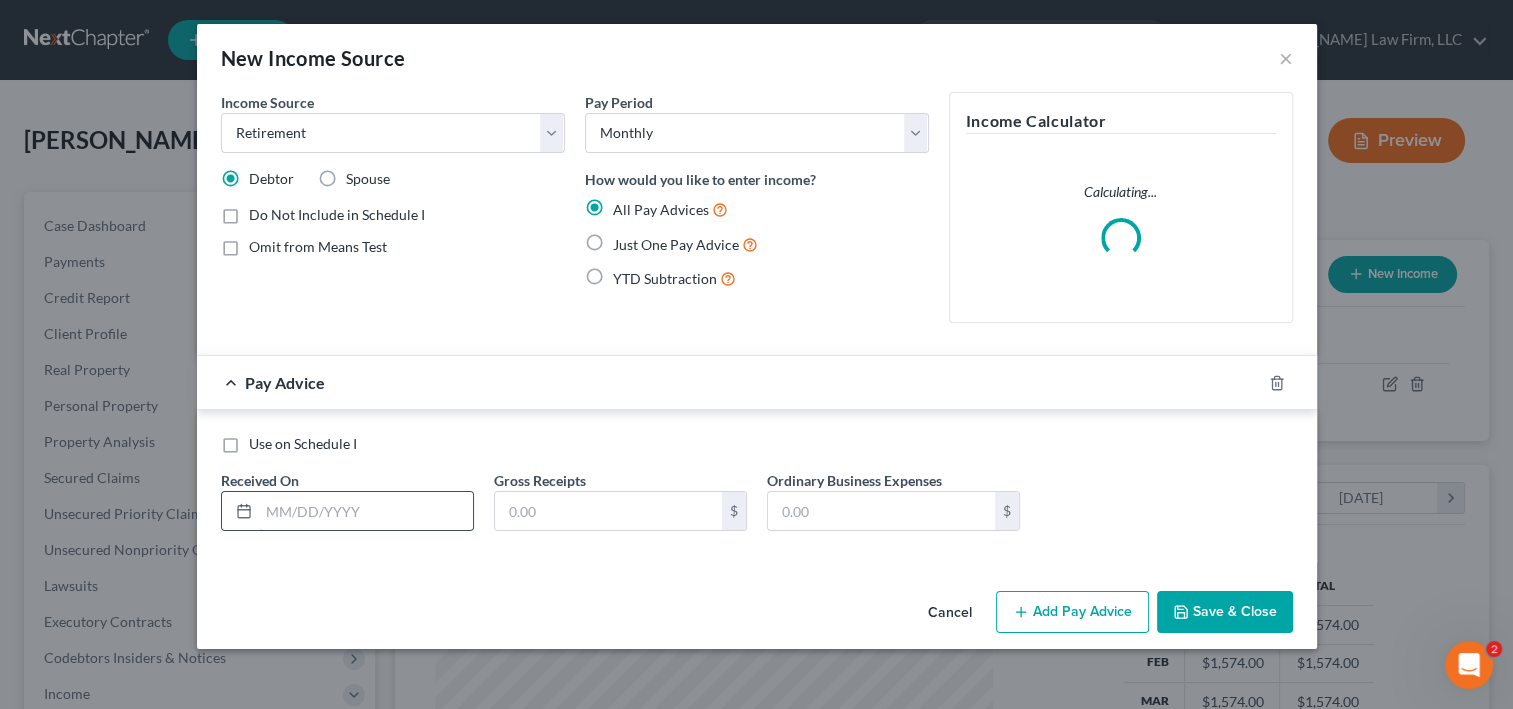 click at bounding box center (366, 511) 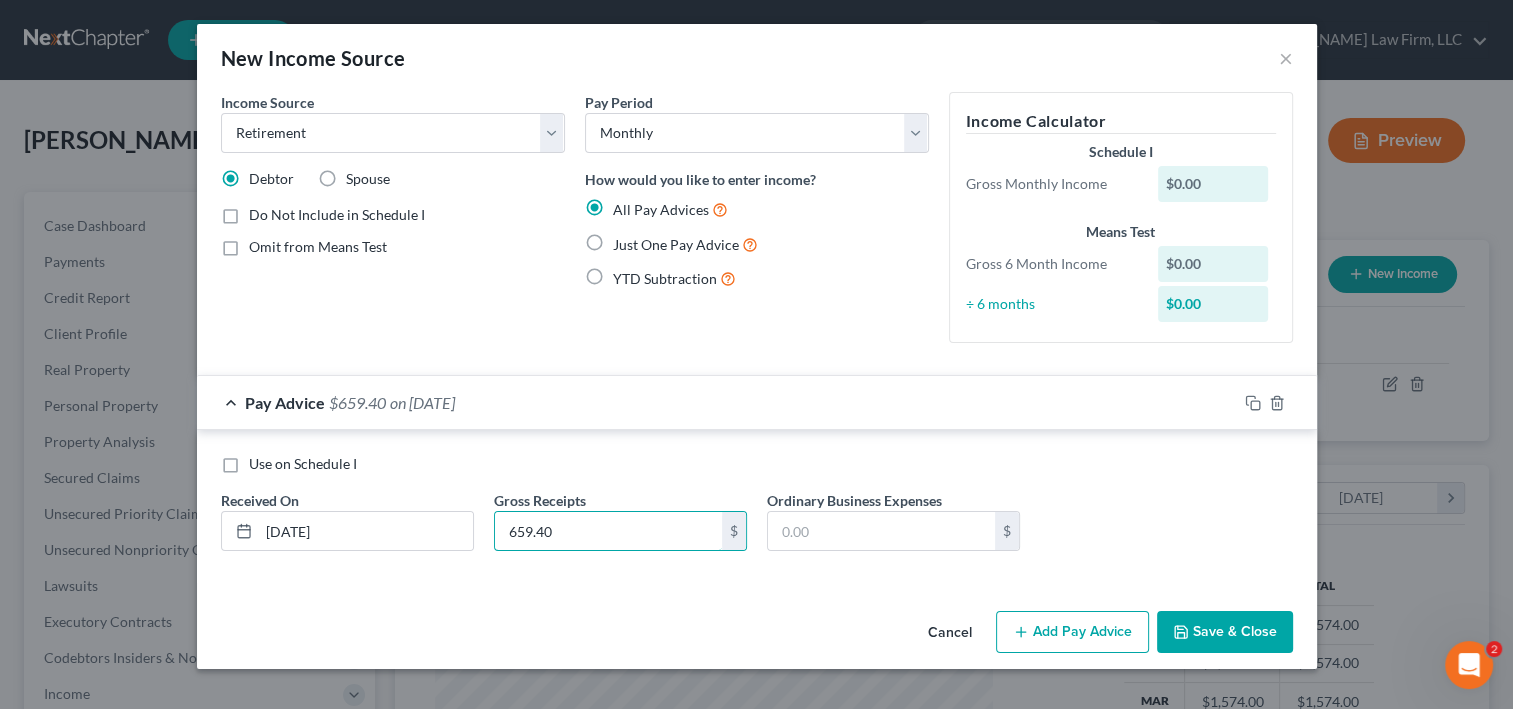 scroll, scrollTop: 152, scrollLeft: 0, axis: vertical 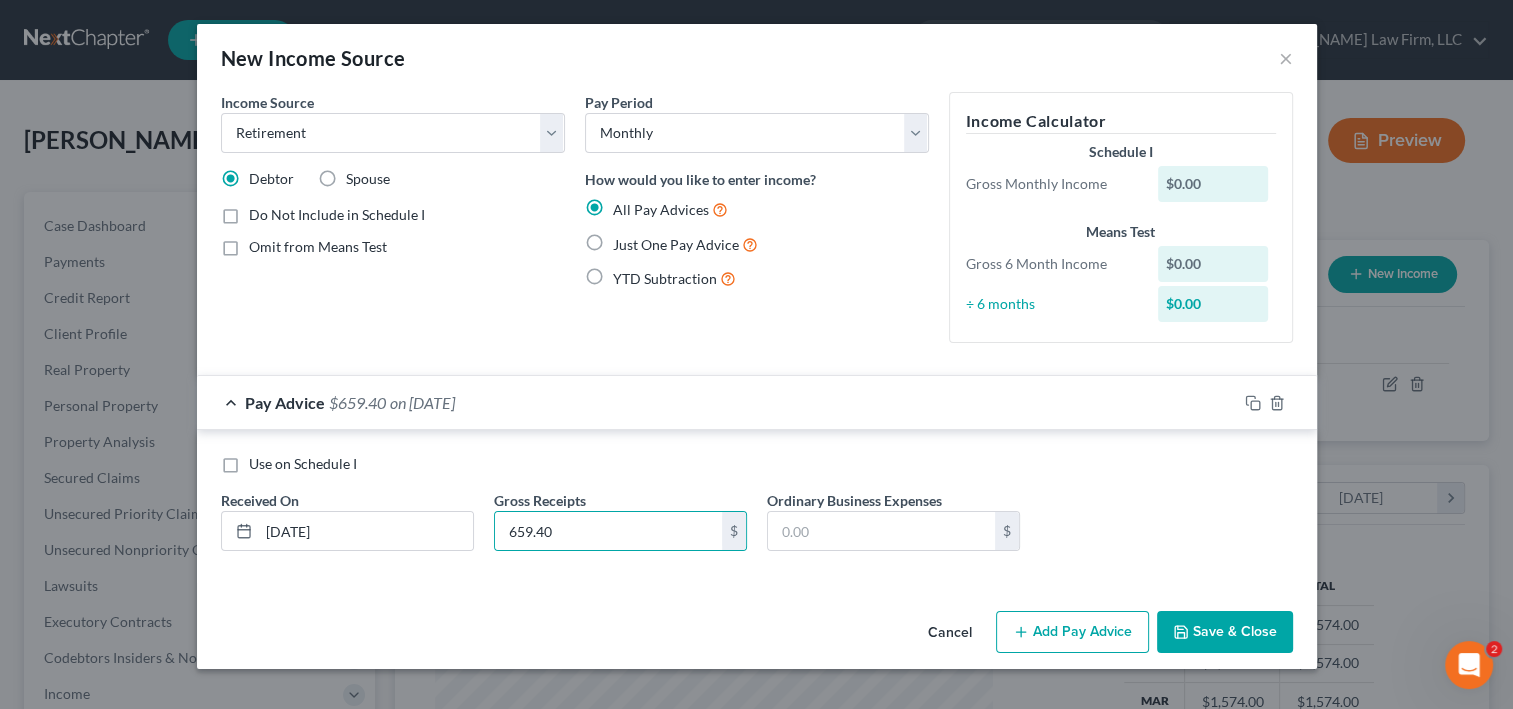 click on "Add Pay Advice" at bounding box center (1072, 632) 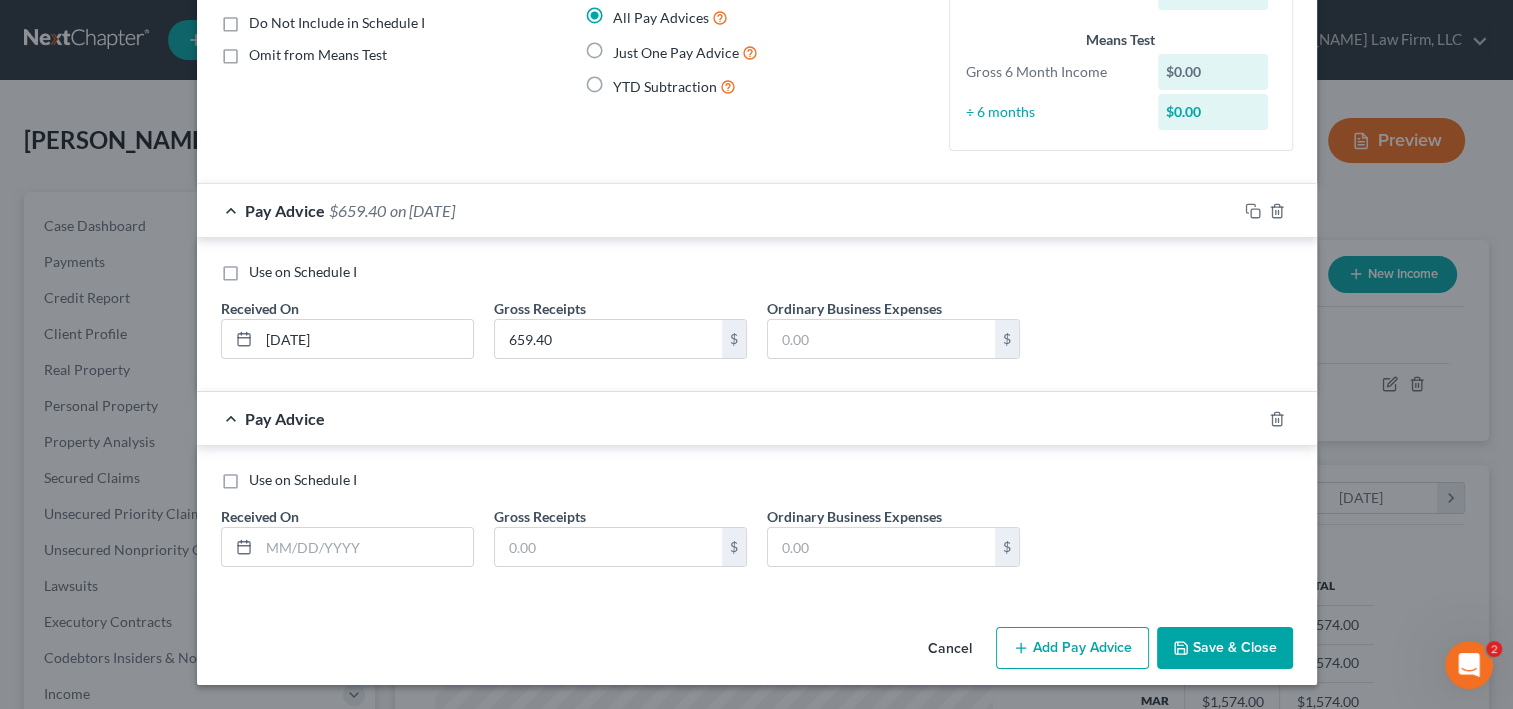 scroll, scrollTop: 410, scrollLeft: 0, axis: vertical 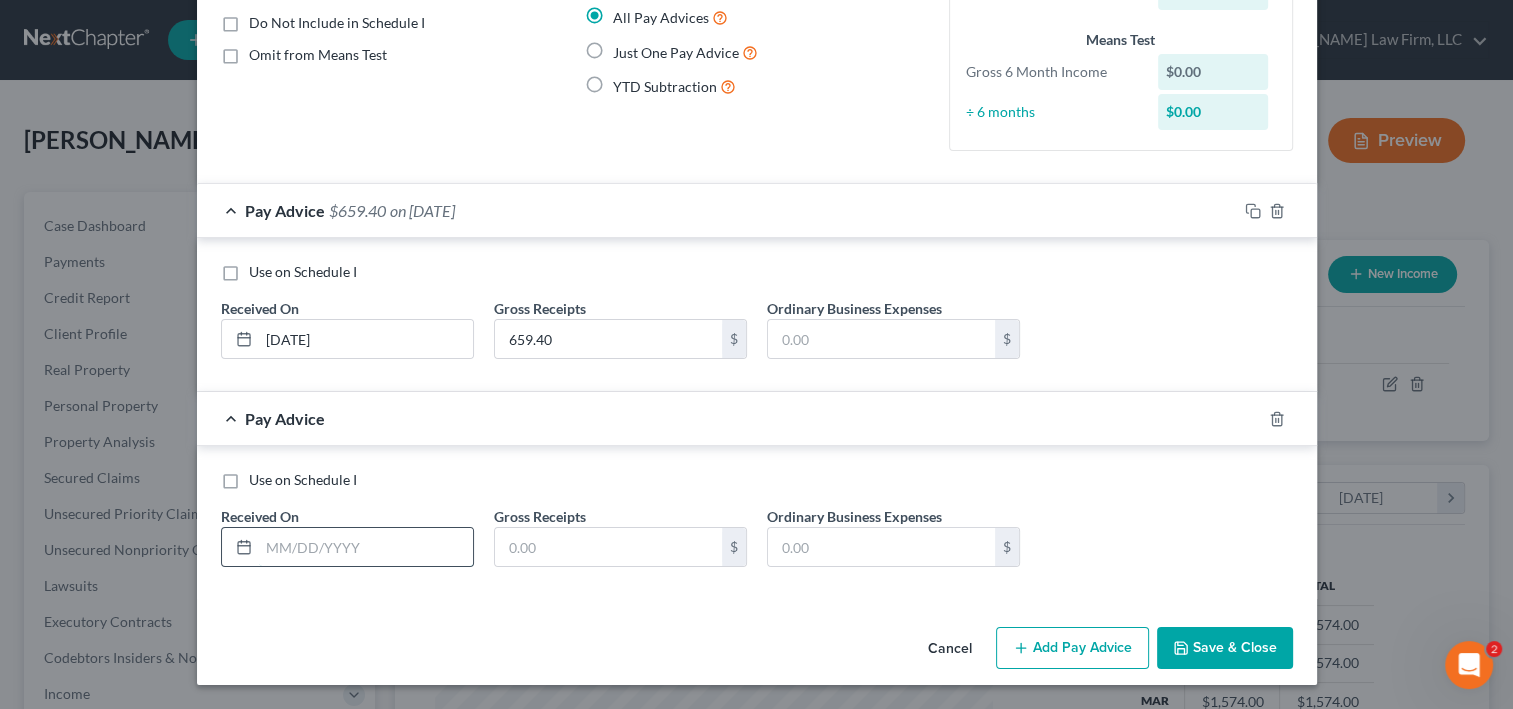 click at bounding box center [366, 547] 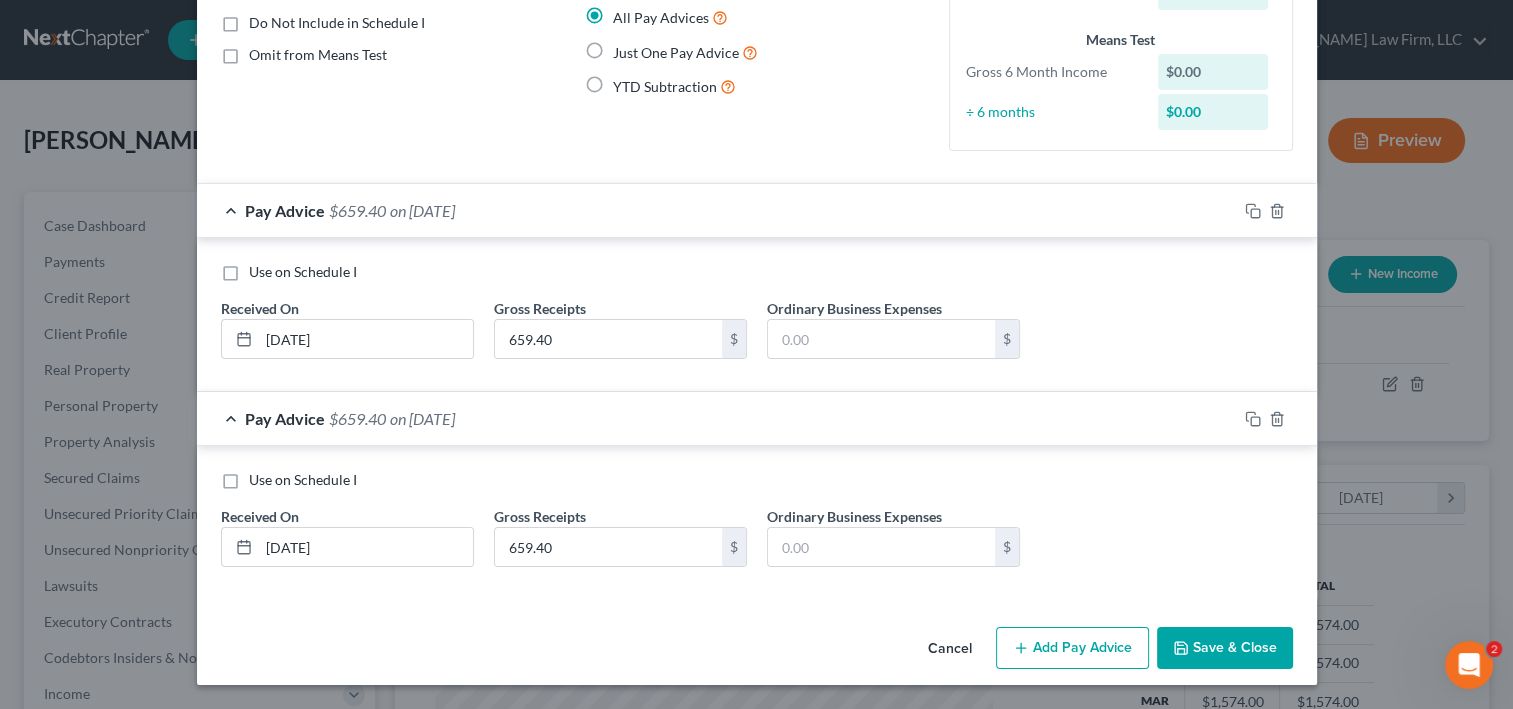 click on "Add Pay Advice" at bounding box center [1072, 648] 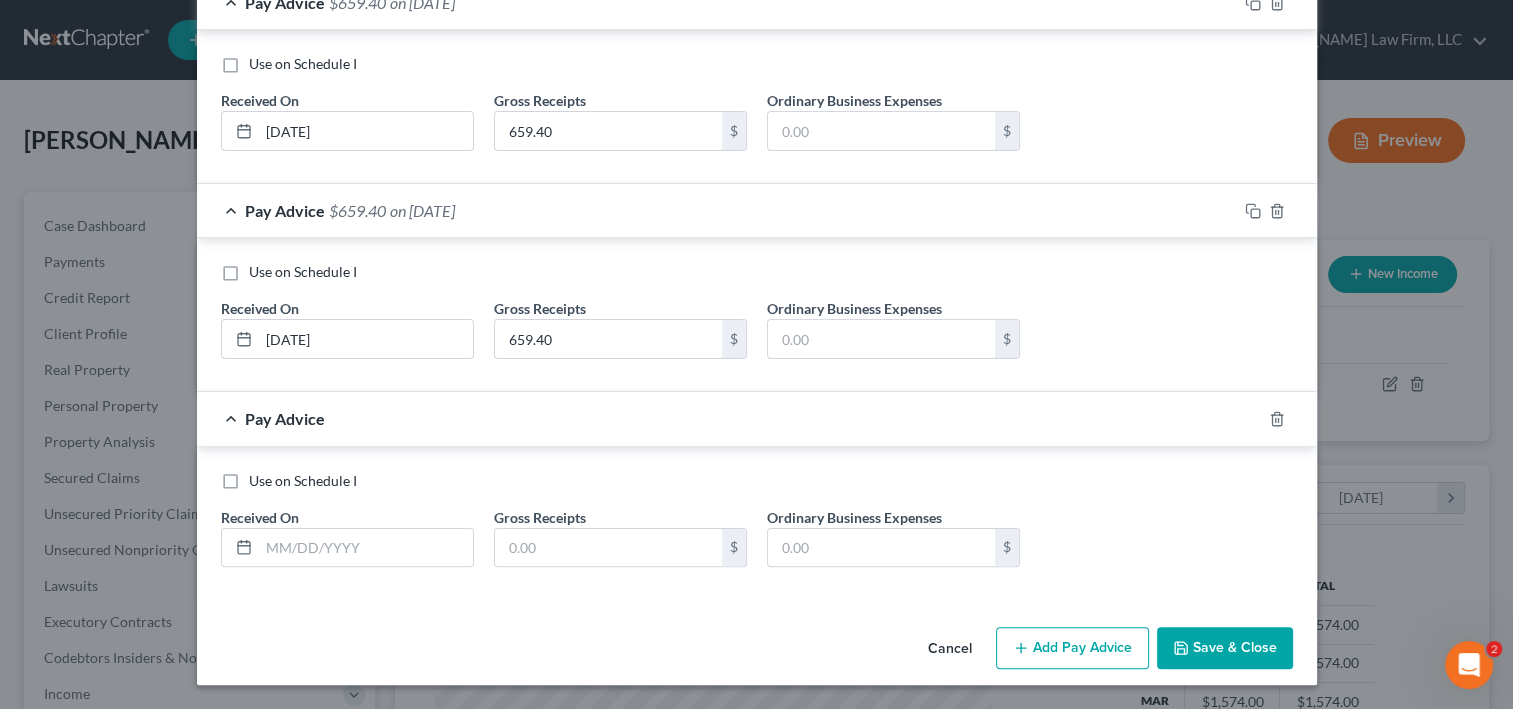 scroll, scrollTop: 668, scrollLeft: 0, axis: vertical 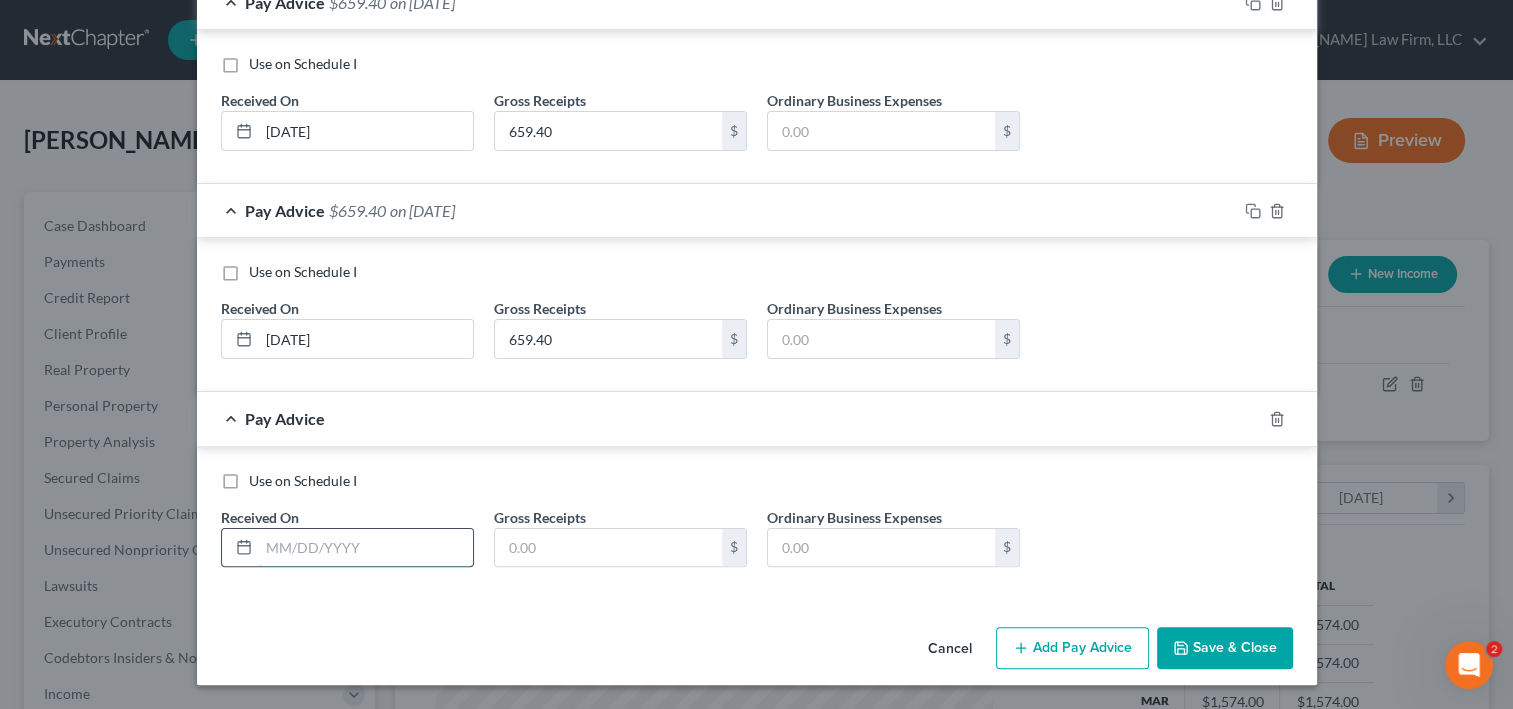 click at bounding box center [366, 548] 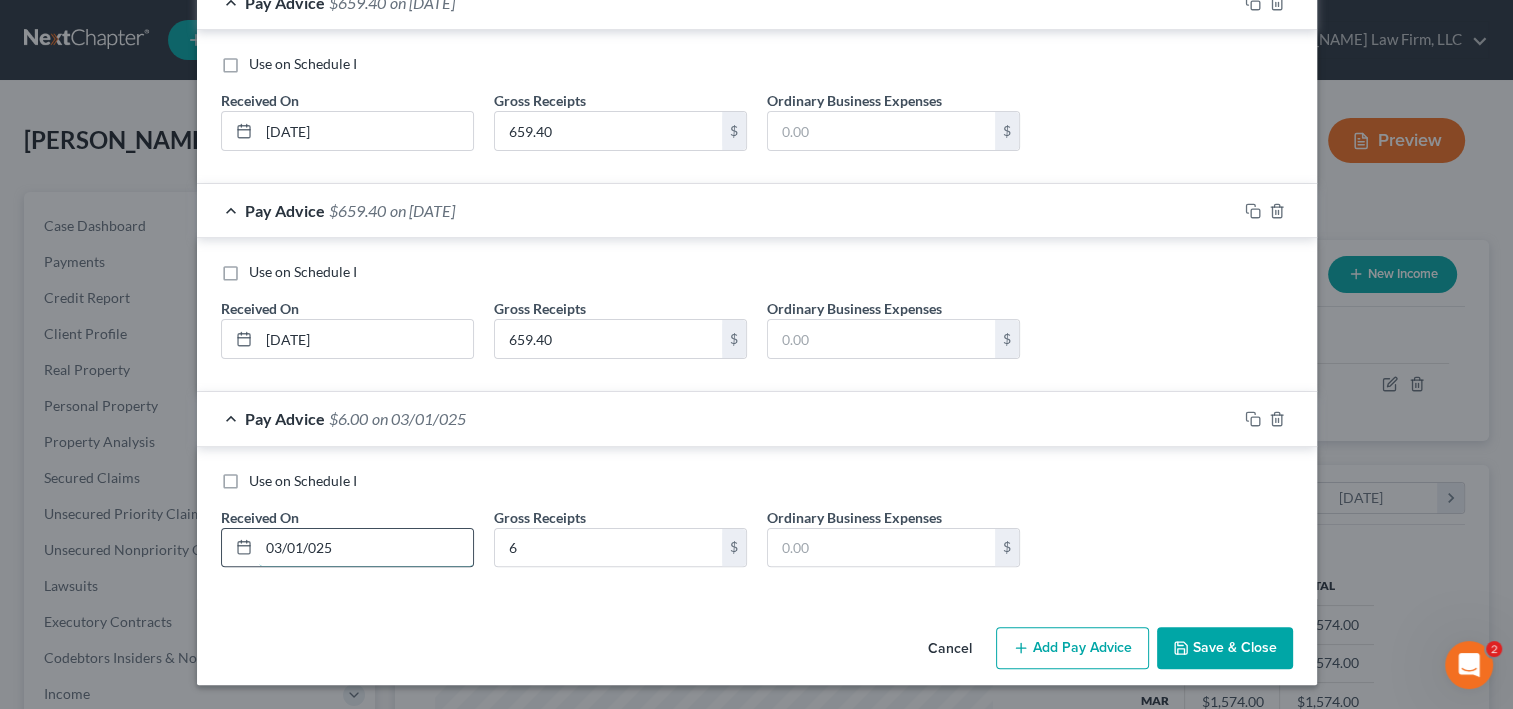 click on "03/01/025" at bounding box center (366, 548) 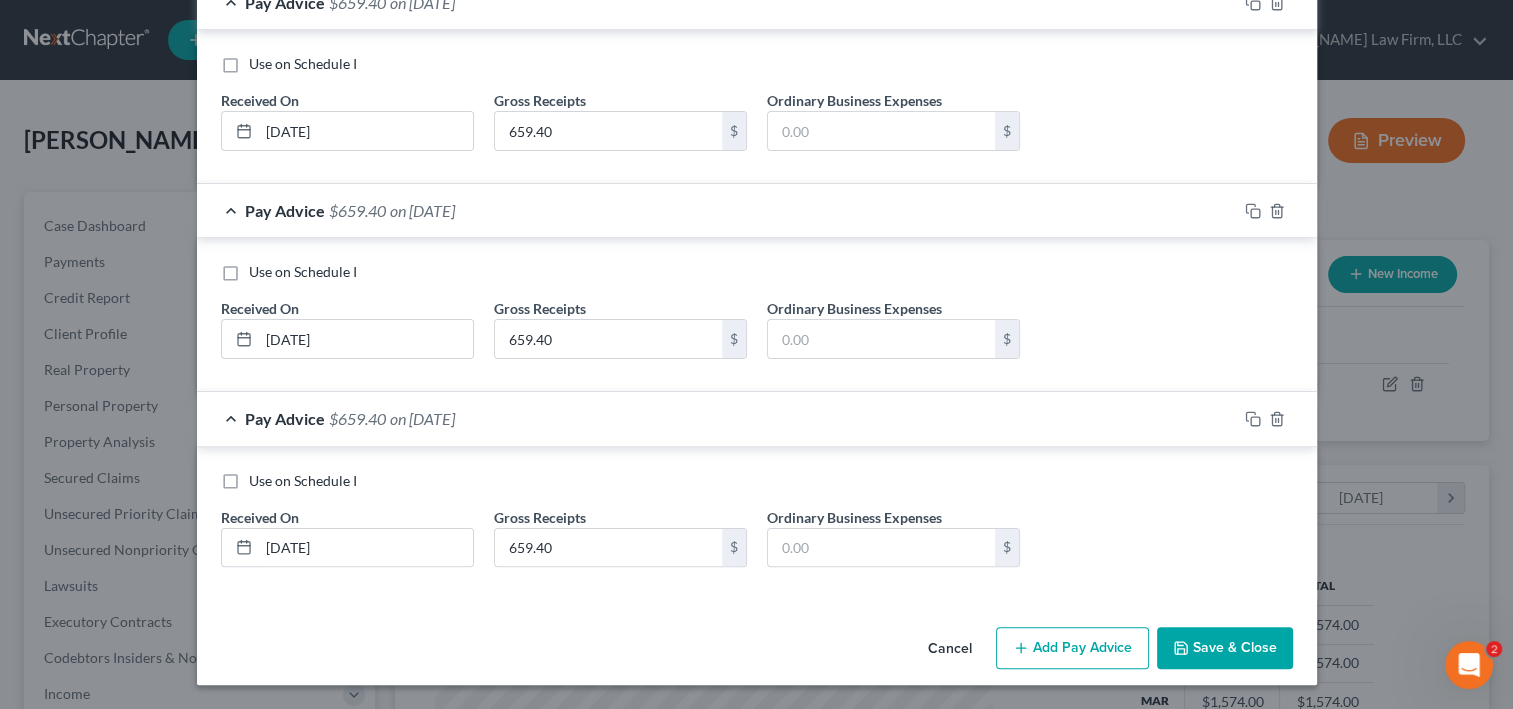 click on "Add Pay Advice" at bounding box center [1072, 648] 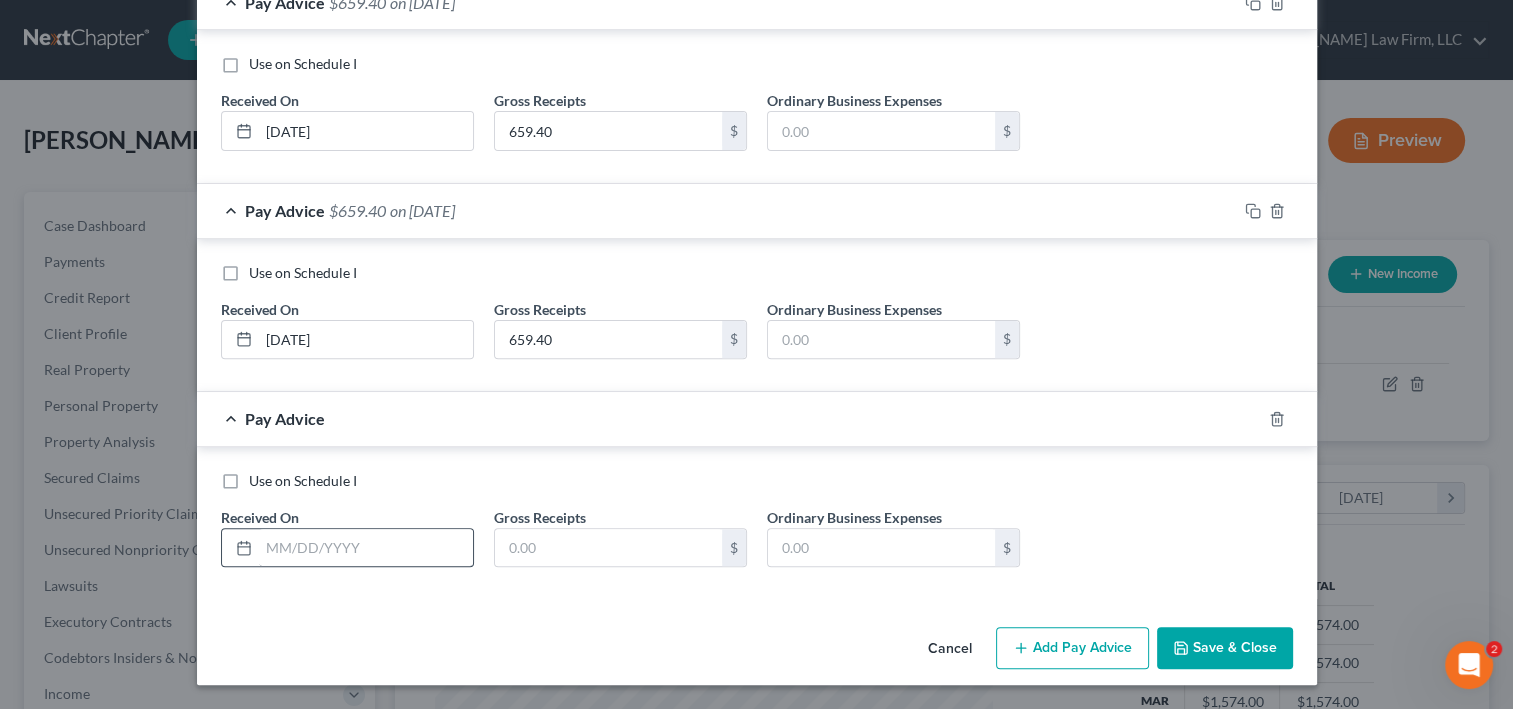 scroll, scrollTop: 927, scrollLeft: 0, axis: vertical 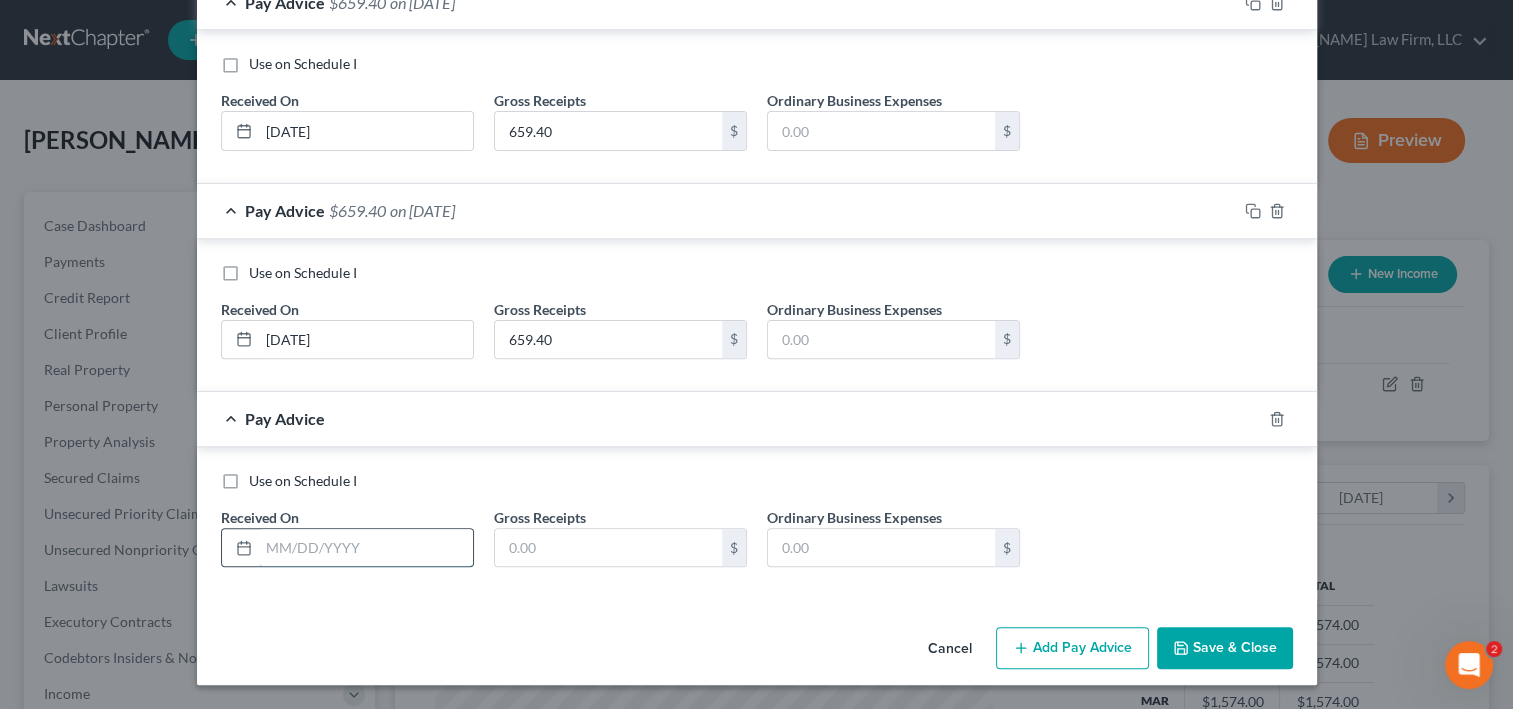 click at bounding box center (366, 548) 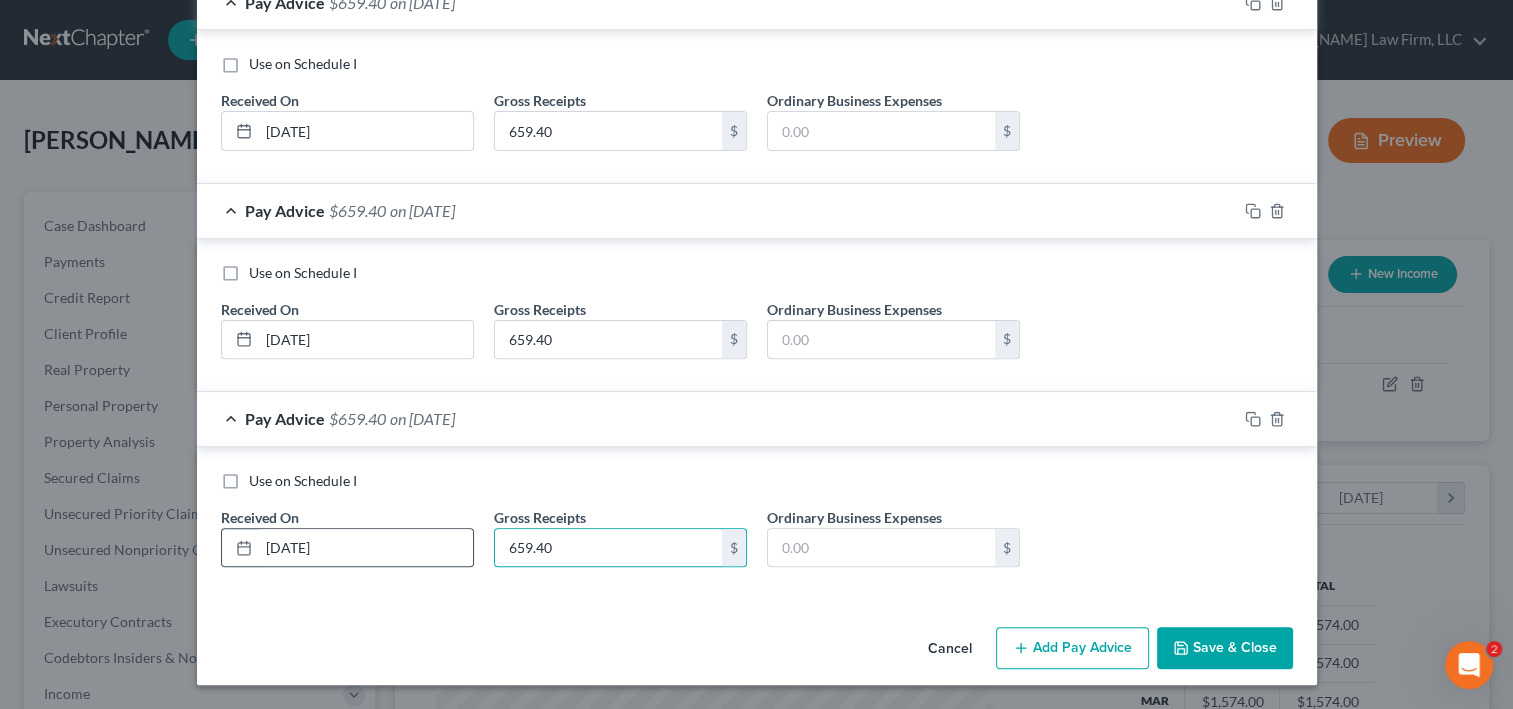 click on "Add Pay Advice" at bounding box center [1072, 648] 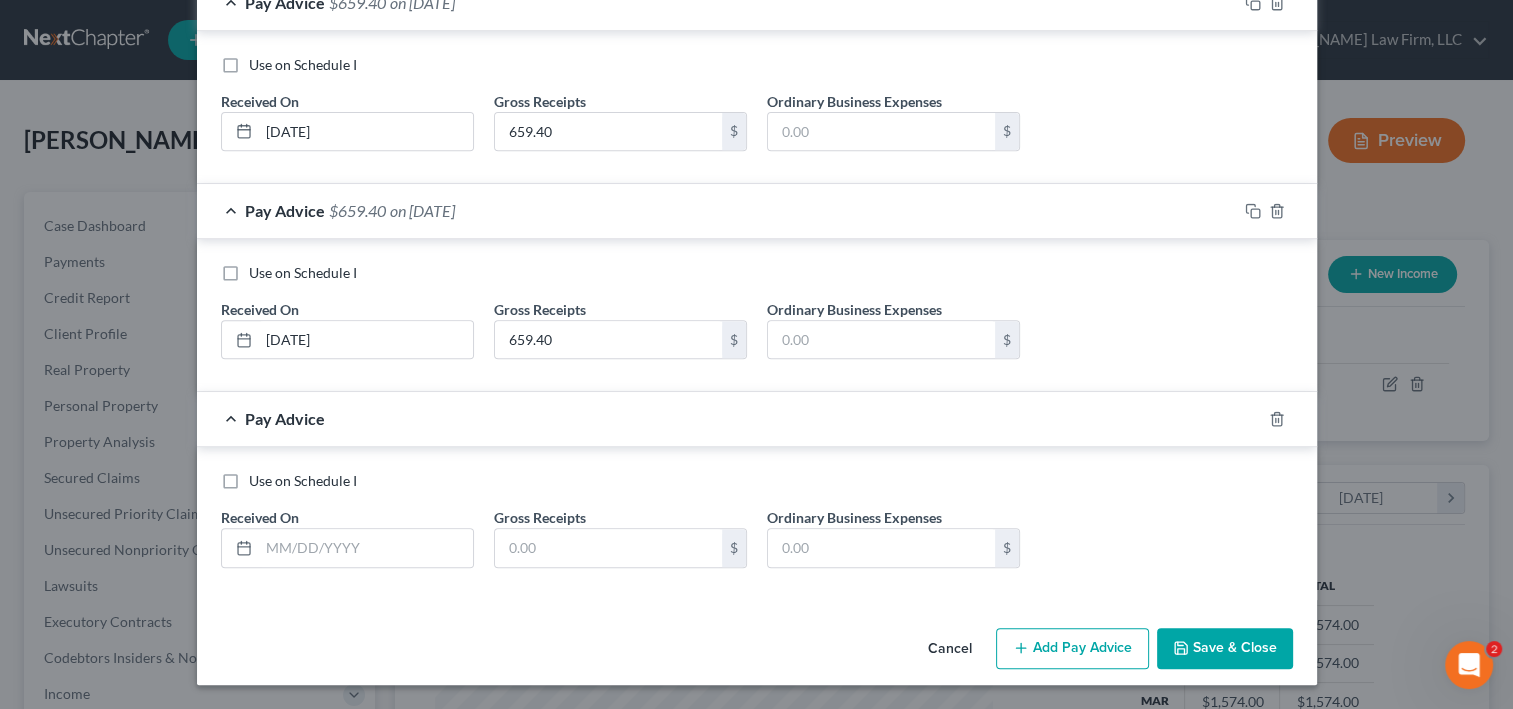 scroll, scrollTop: 1087, scrollLeft: 0, axis: vertical 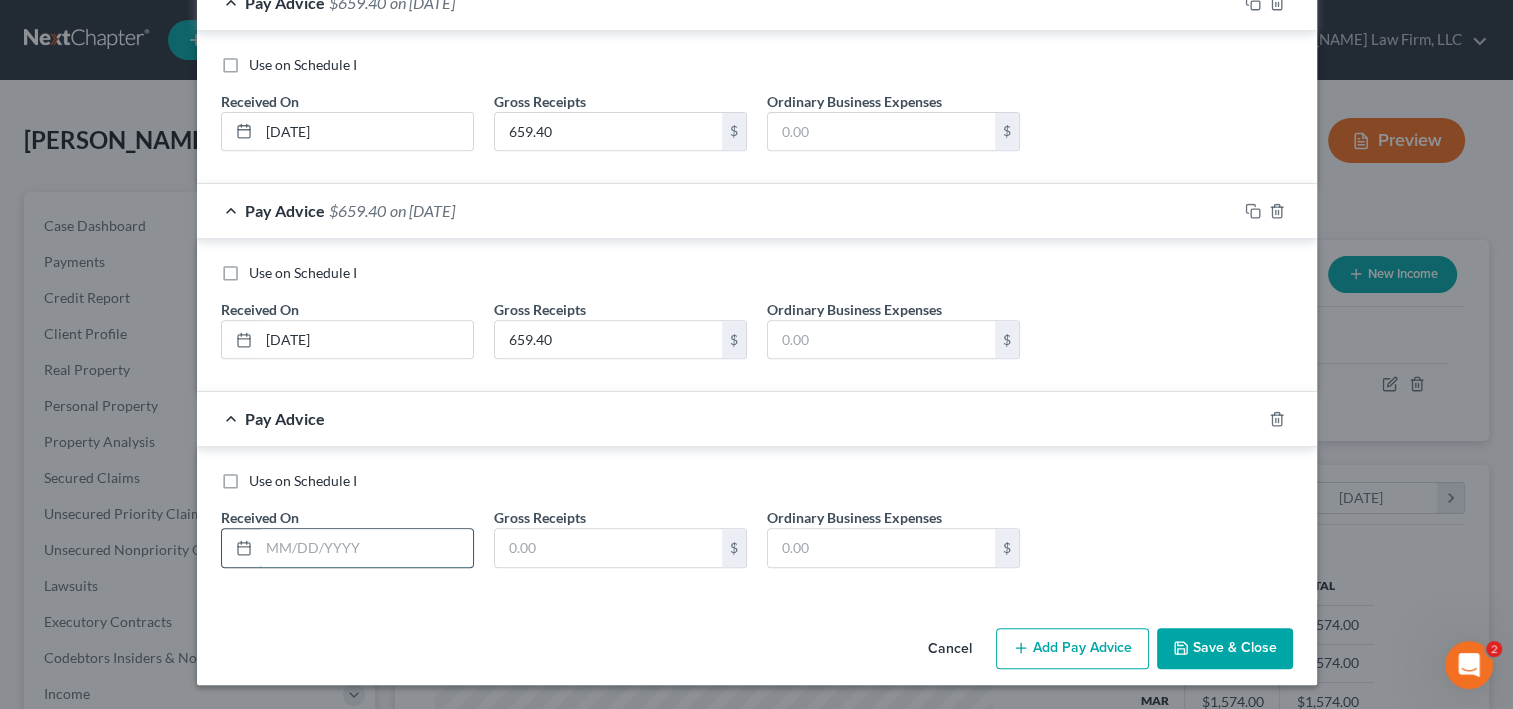 click at bounding box center (366, 548) 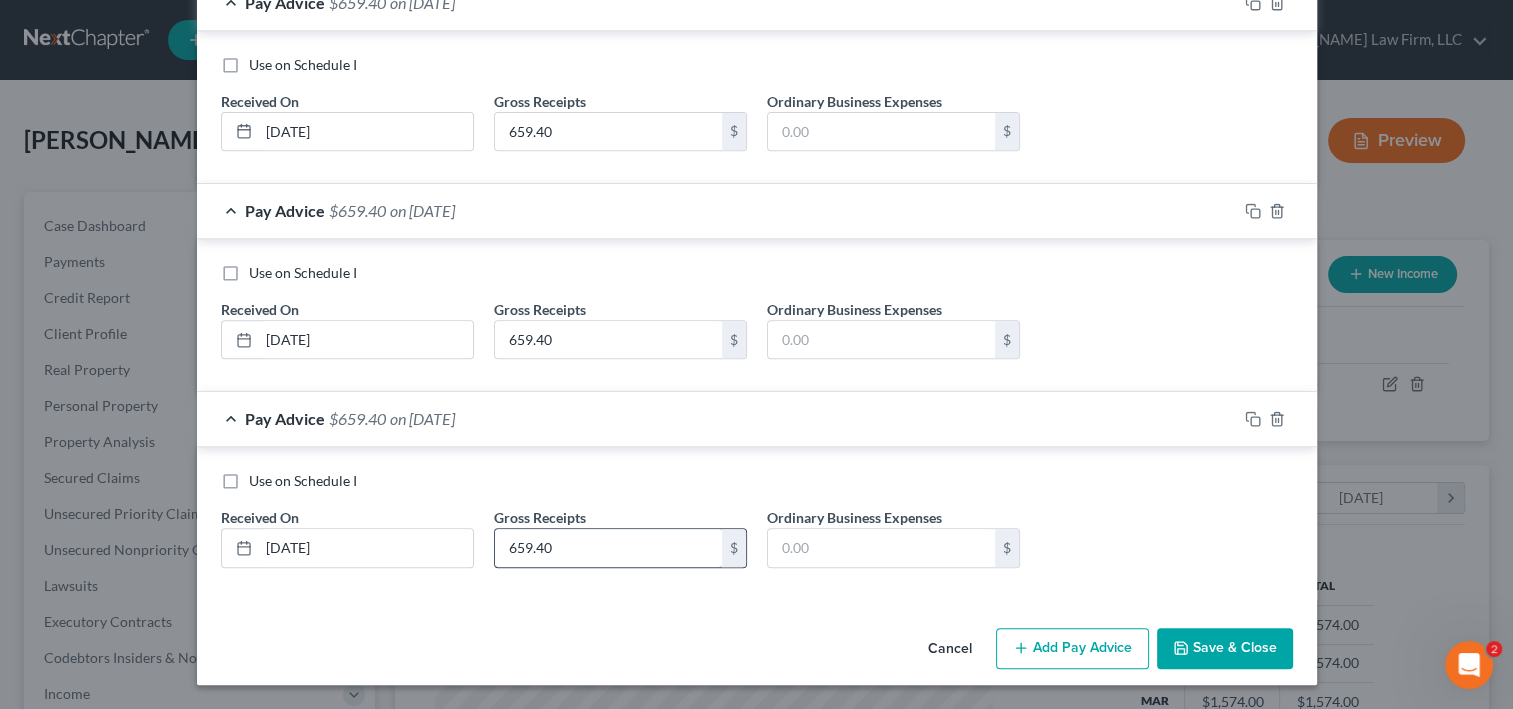 click on "Add Pay Advice" at bounding box center (1072, 649) 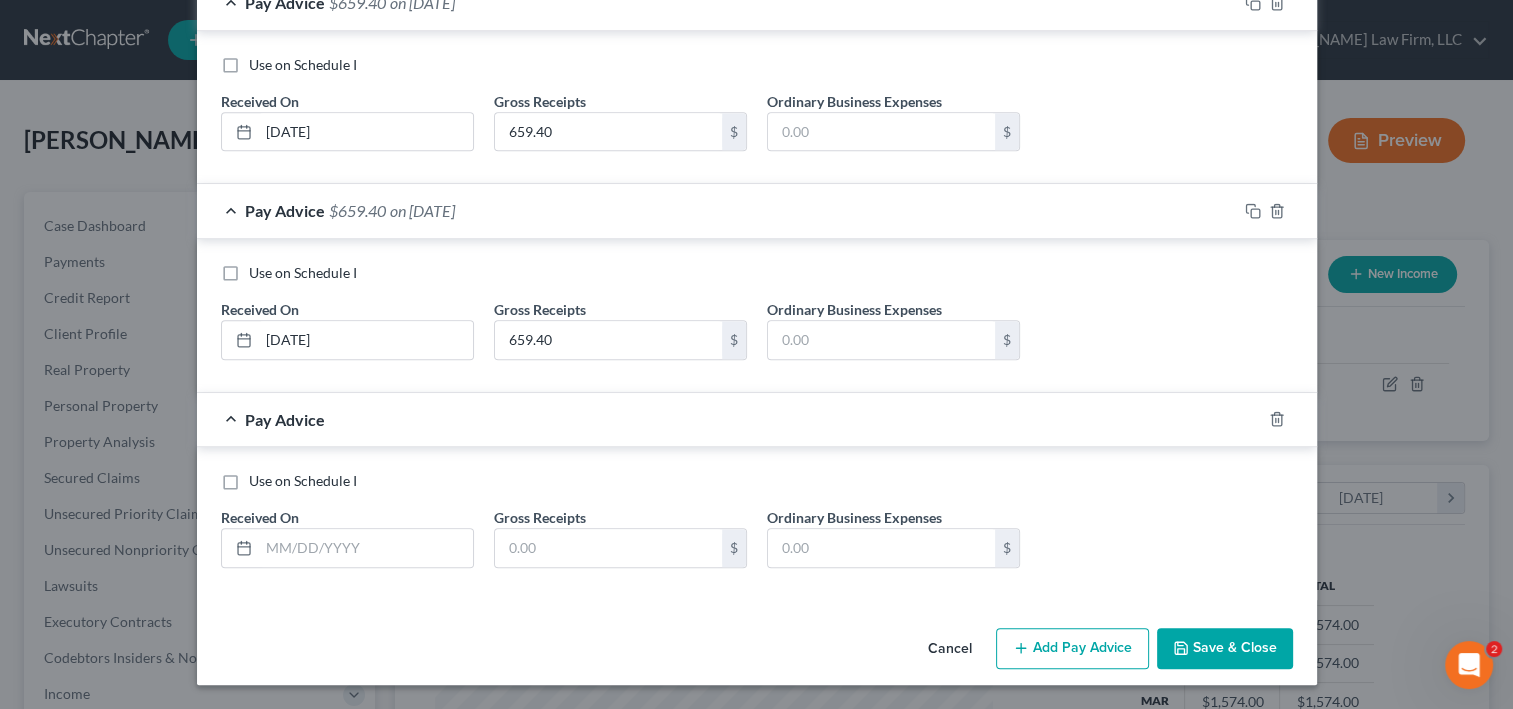scroll, scrollTop: 1345, scrollLeft: 0, axis: vertical 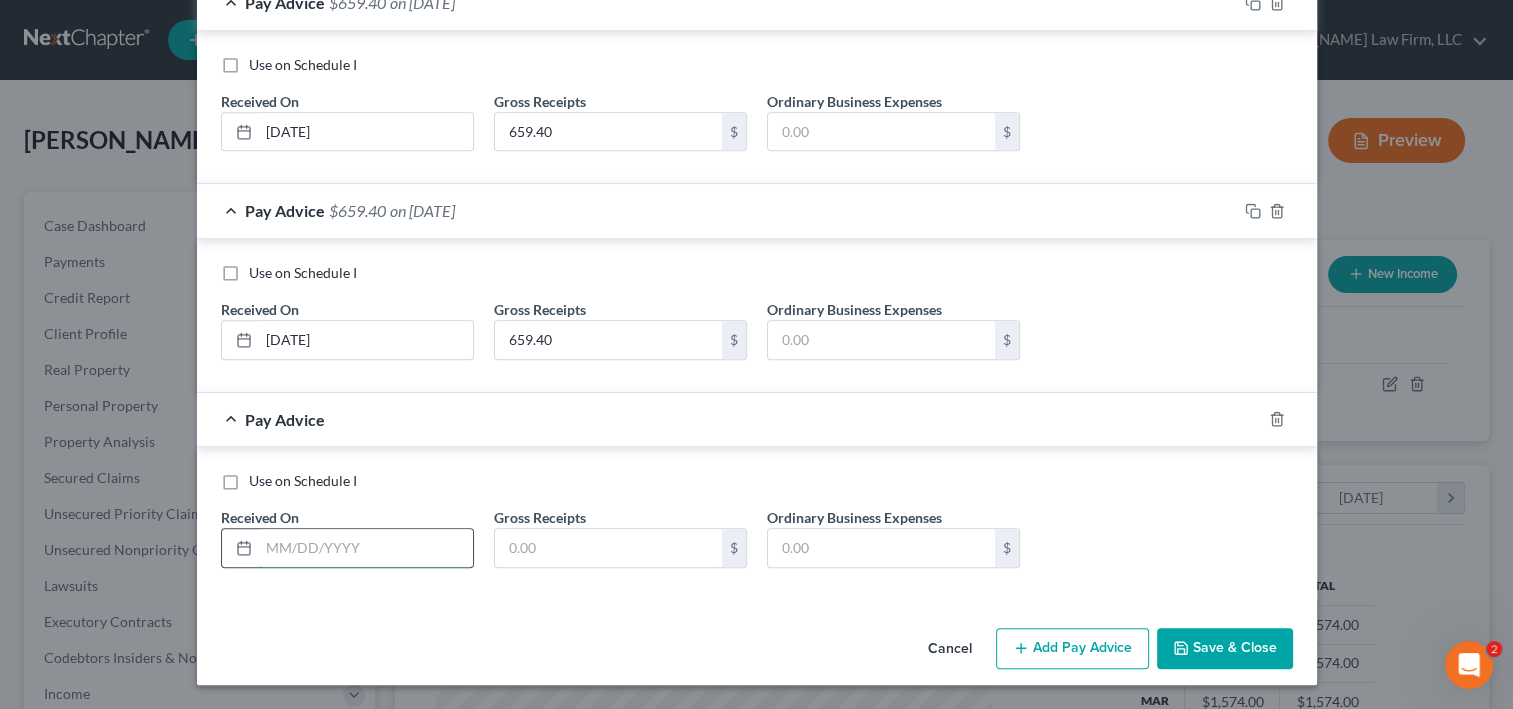 drag, startPoint x: 265, startPoint y: 601, endPoint x: 275, endPoint y: 604, distance: 10.440307 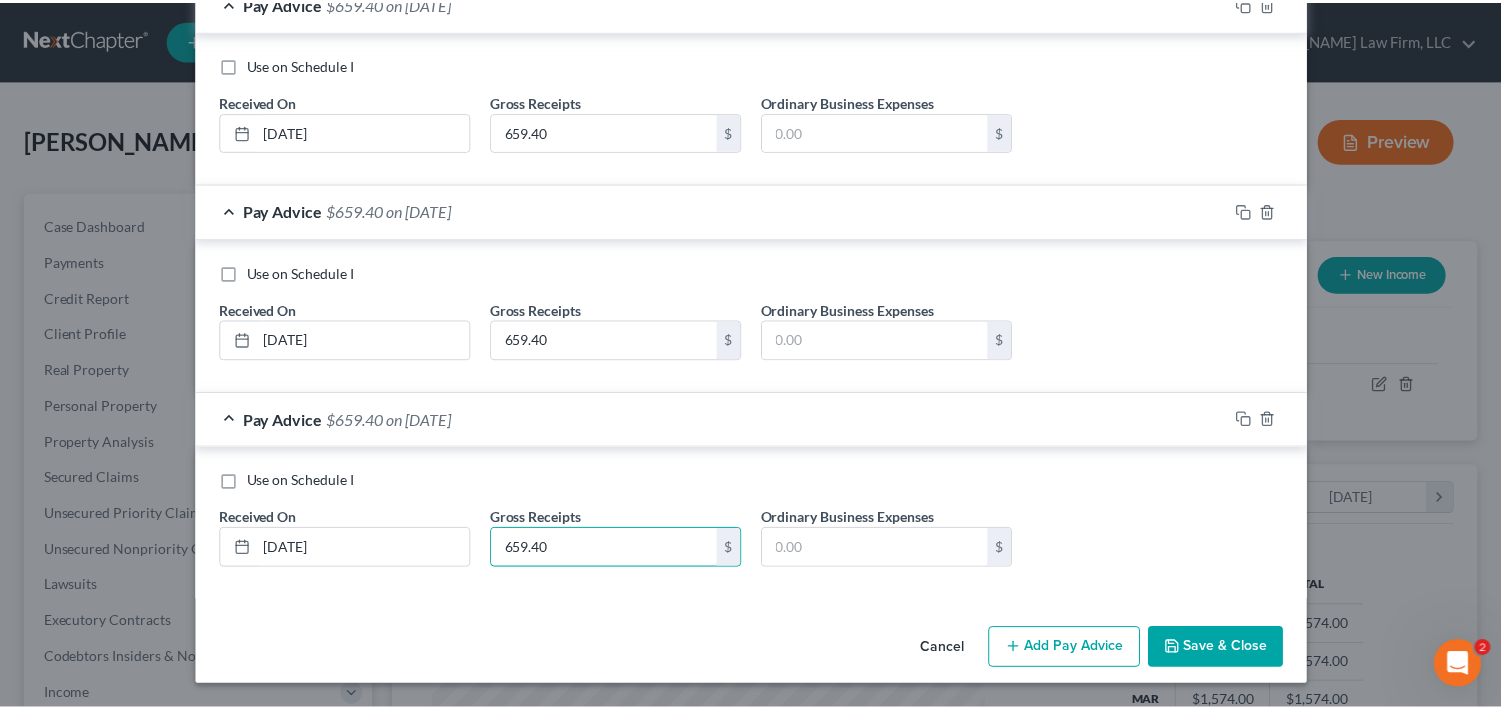 scroll, scrollTop: 1444, scrollLeft: 0, axis: vertical 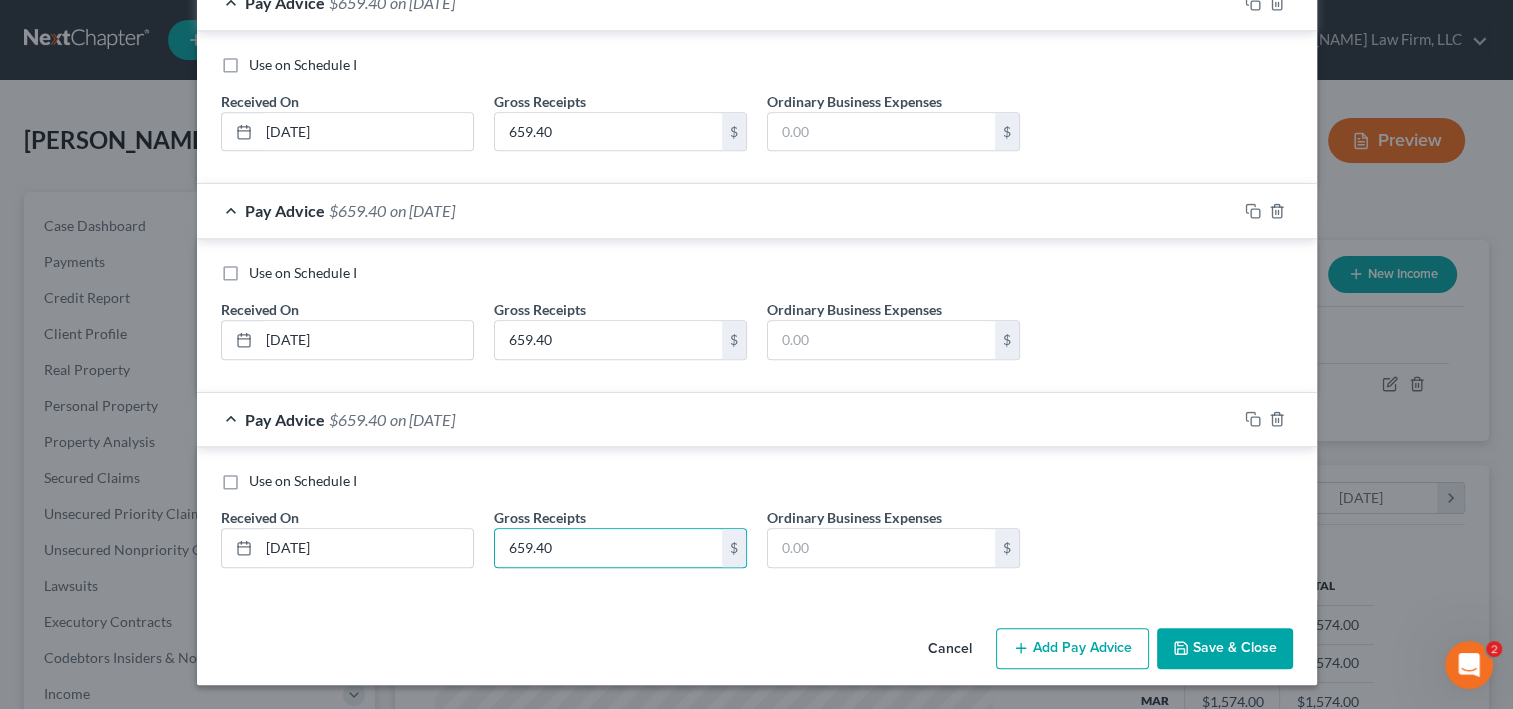 click on "Save & Close" at bounding box center [1225, 649] 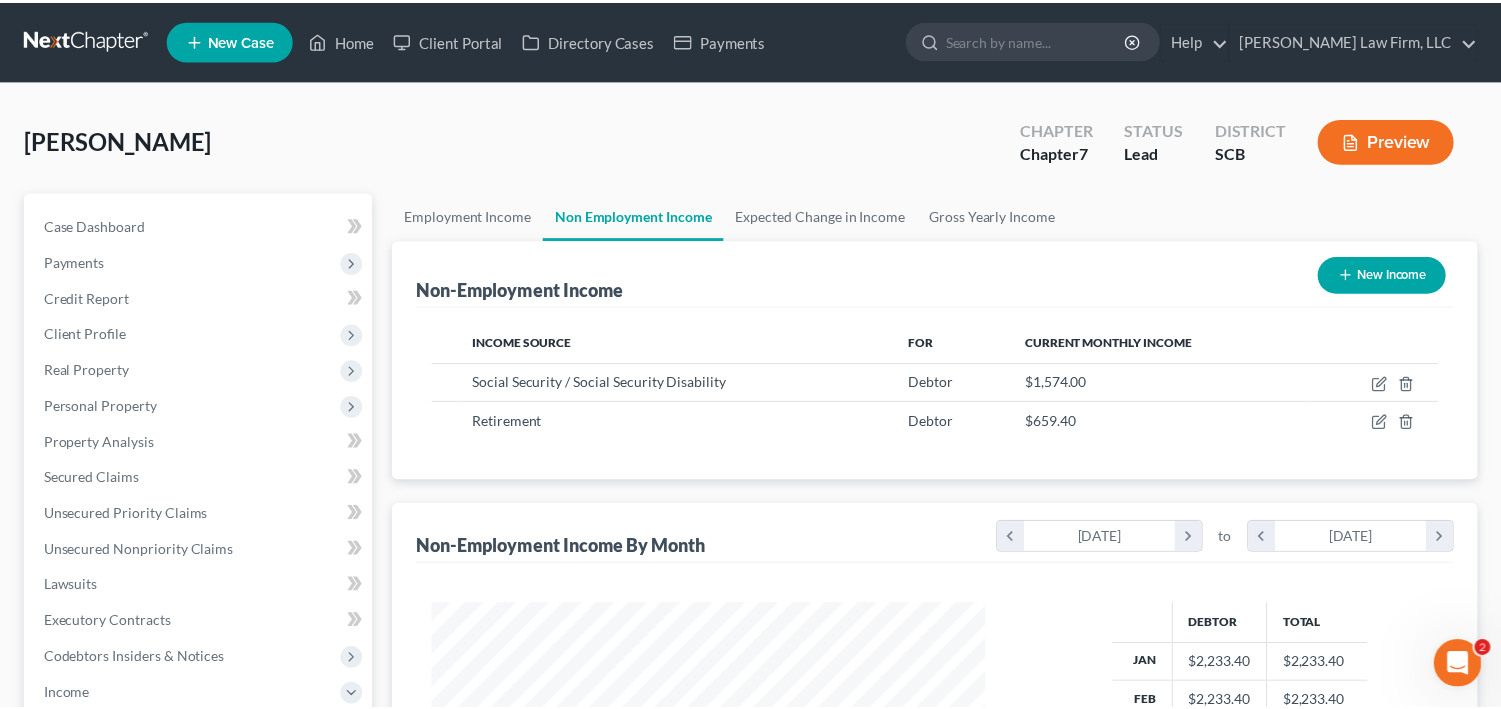 scroll, scrollTop: 444, scrollLeft: 592, axis: both 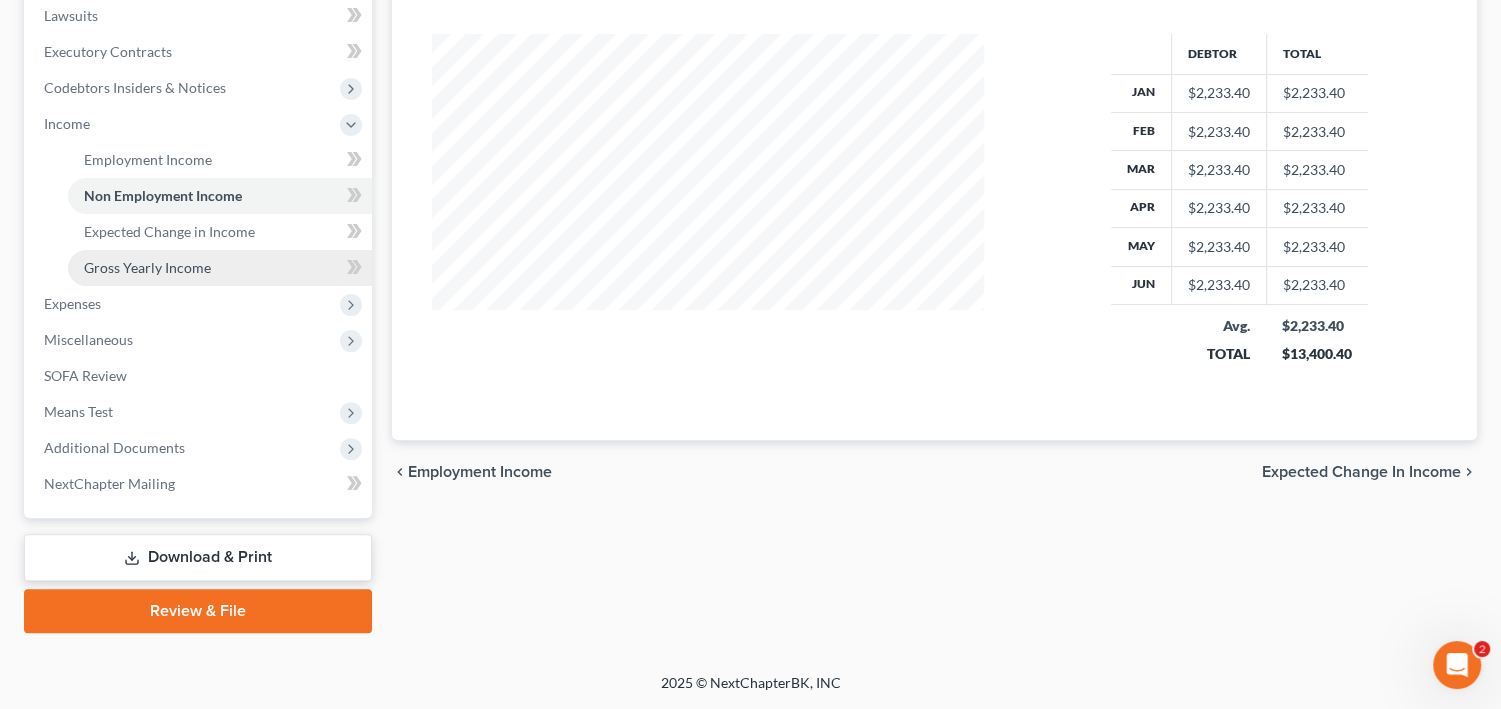 click on "Gross Yearly Income" at bounding box center (147, 267) 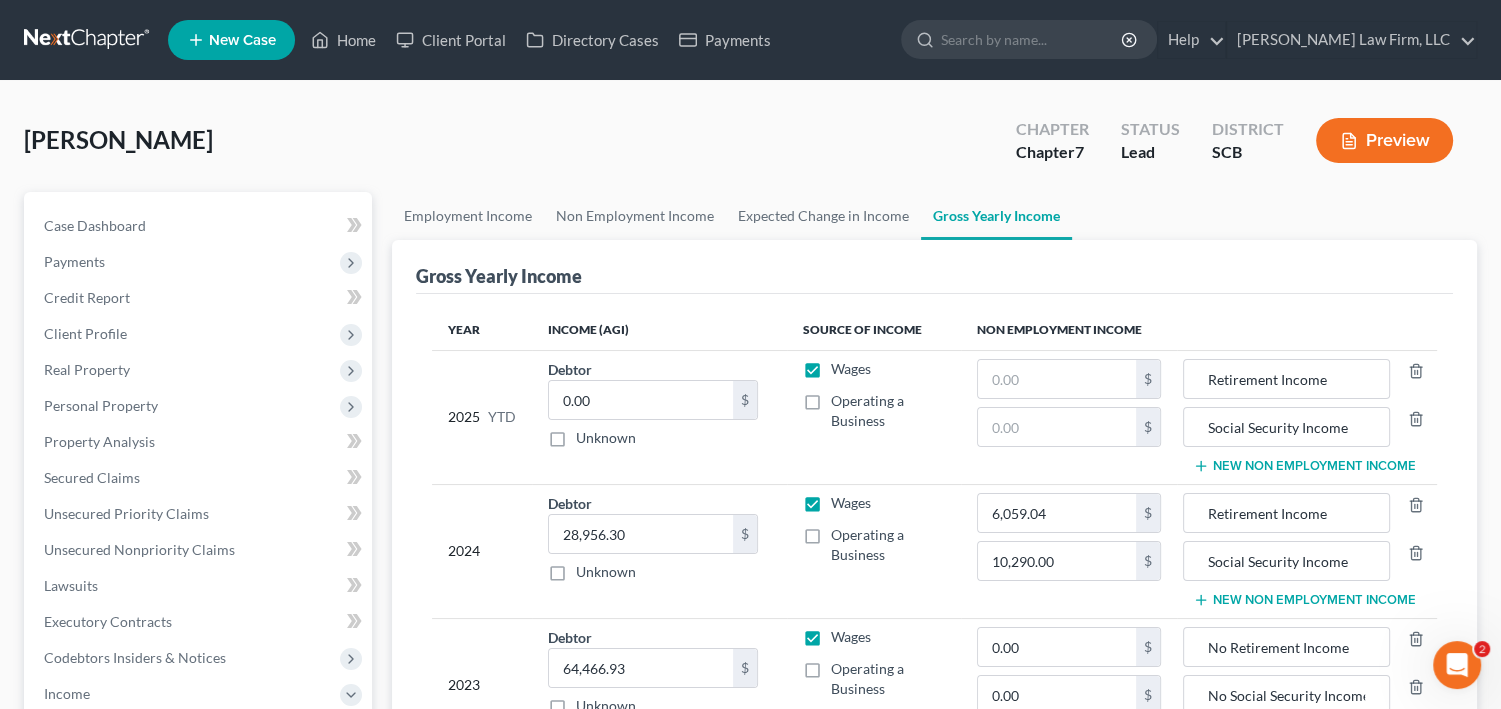 scroll, scrollTop: 80, scrollLeft: 0, axis: vertical 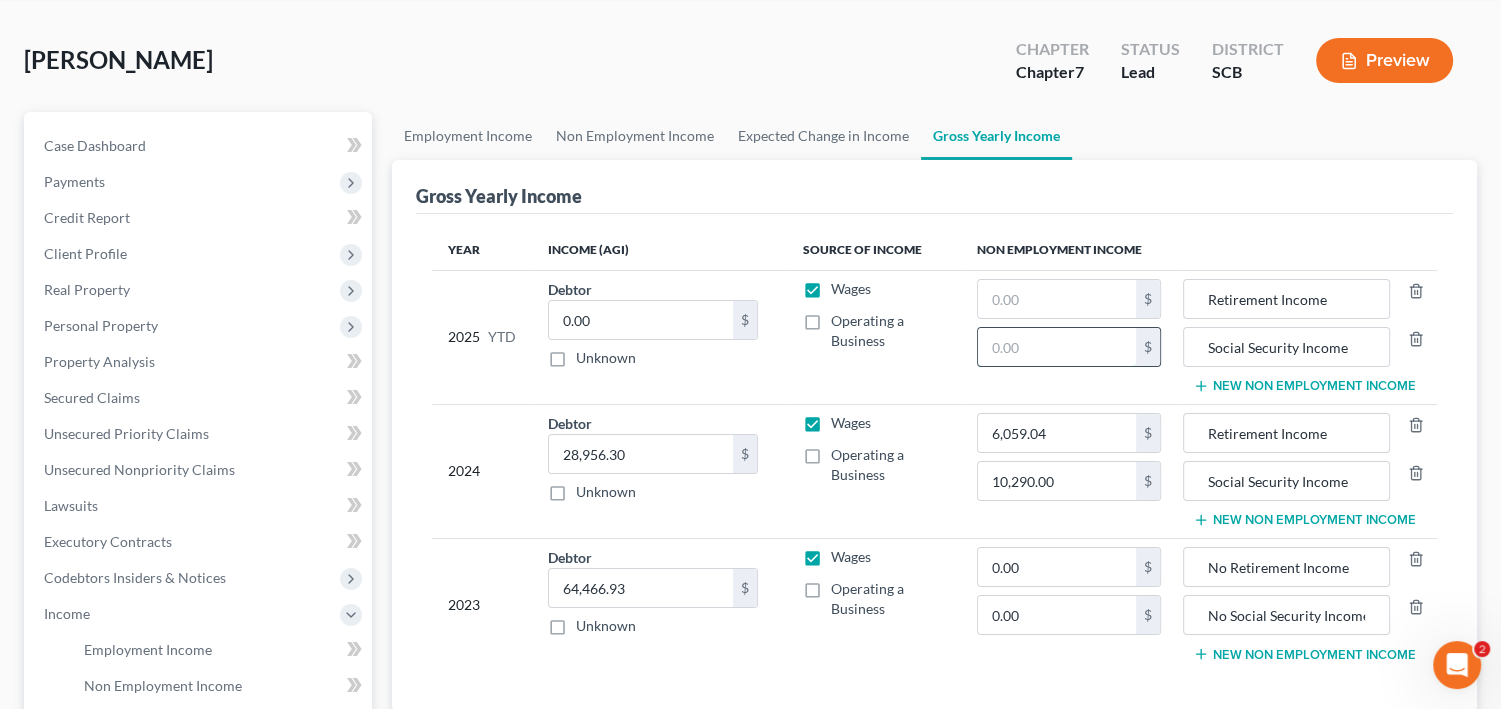 click at bounding box center (1057, 347) 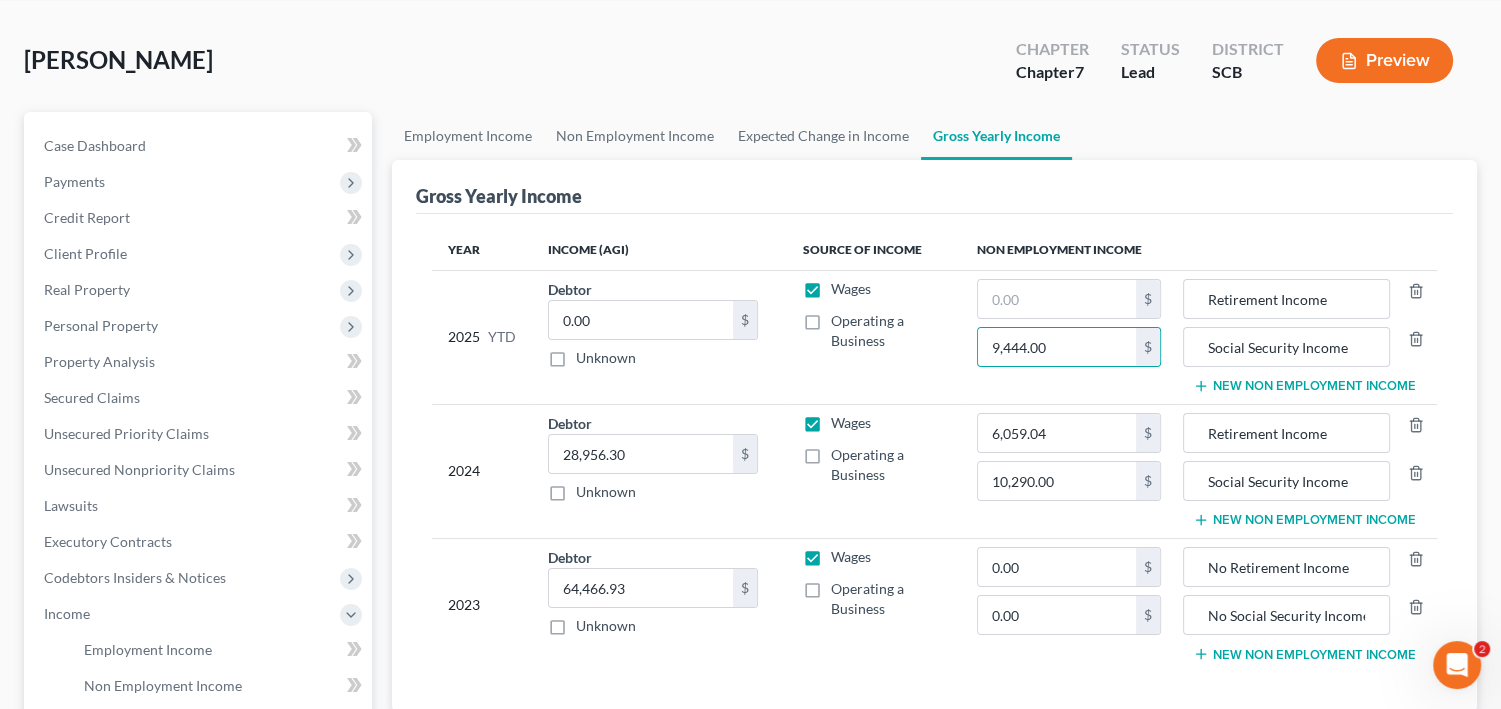 click on "$ 9,444.00 $" at bounding box center (1069, 337) 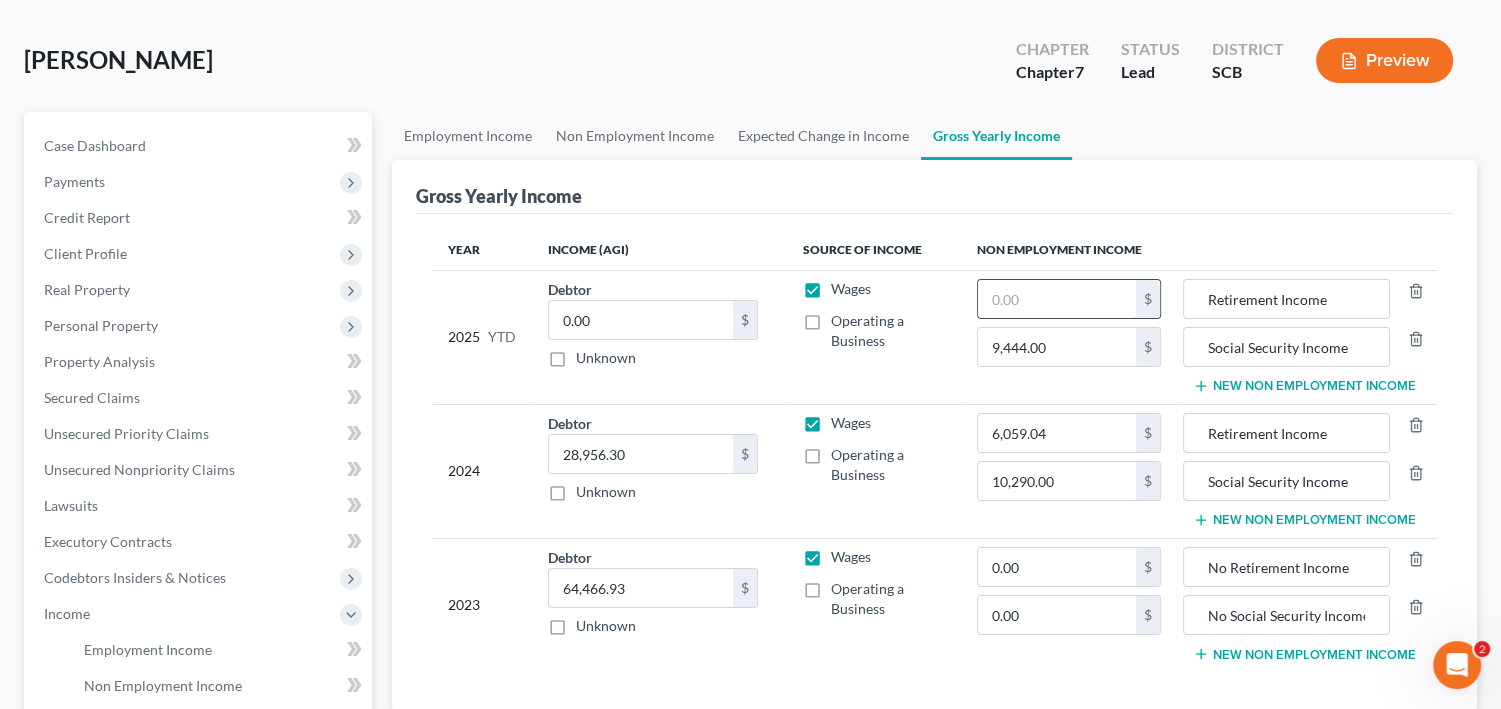 click at bounding box center [1057, 299] 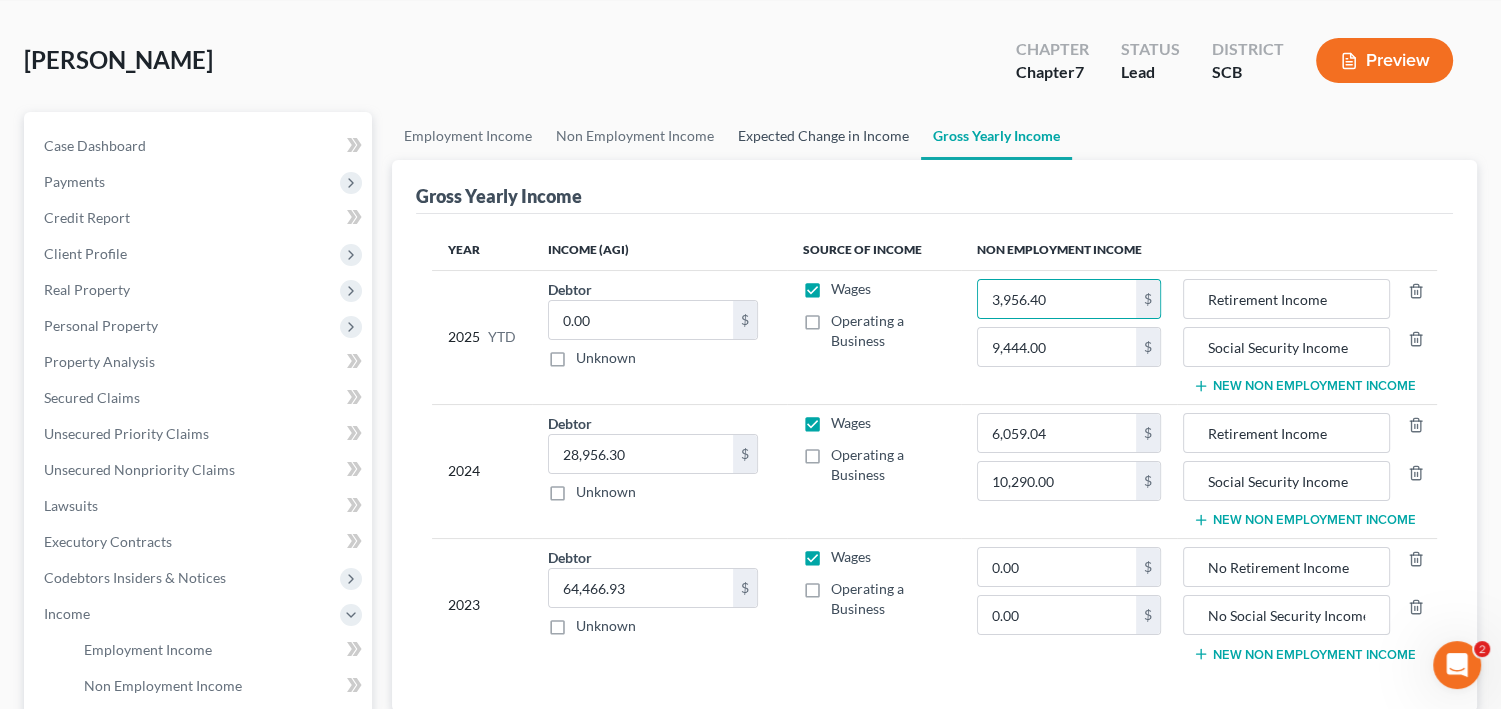 click on "Expected Change in Income" at bounding box center (823, 136) 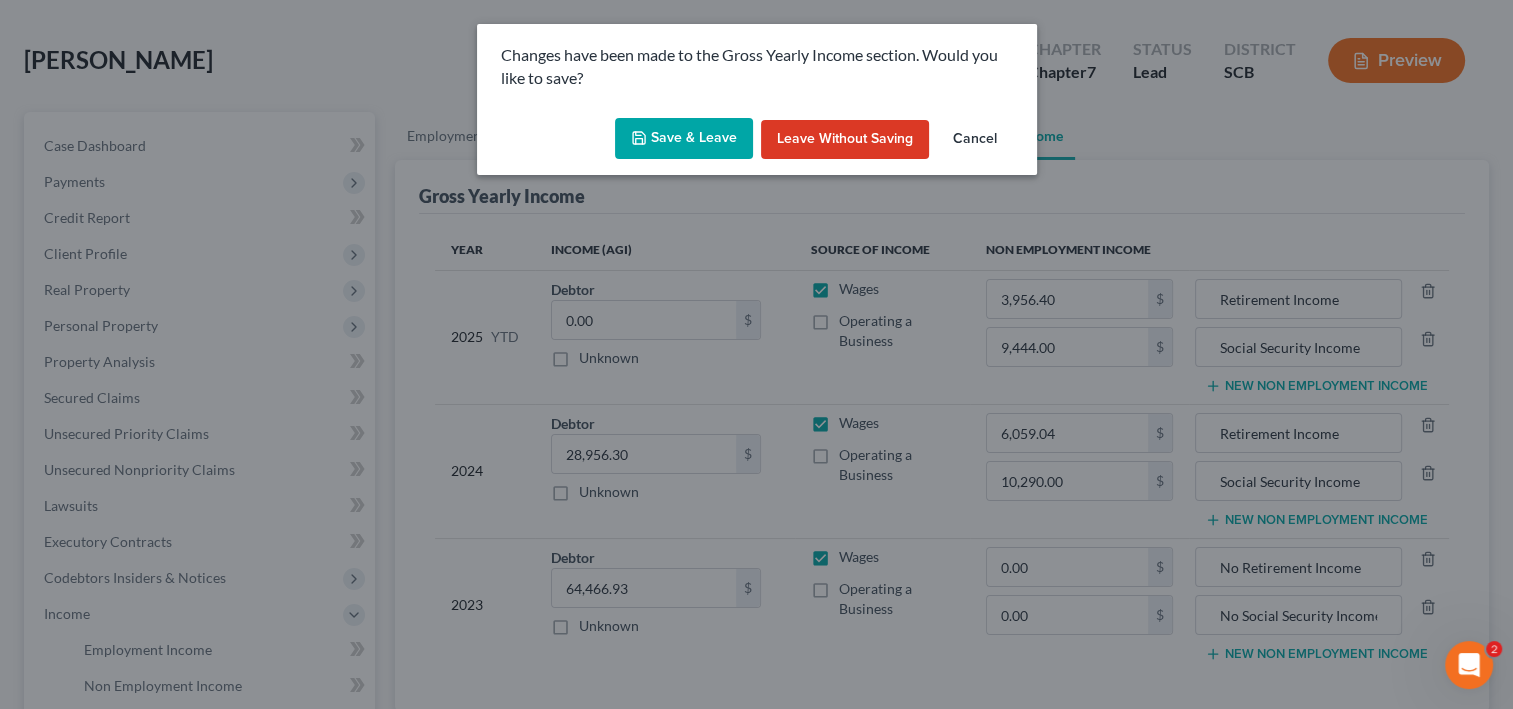 click on "Save & Leave" at bounding box center (684, 139) 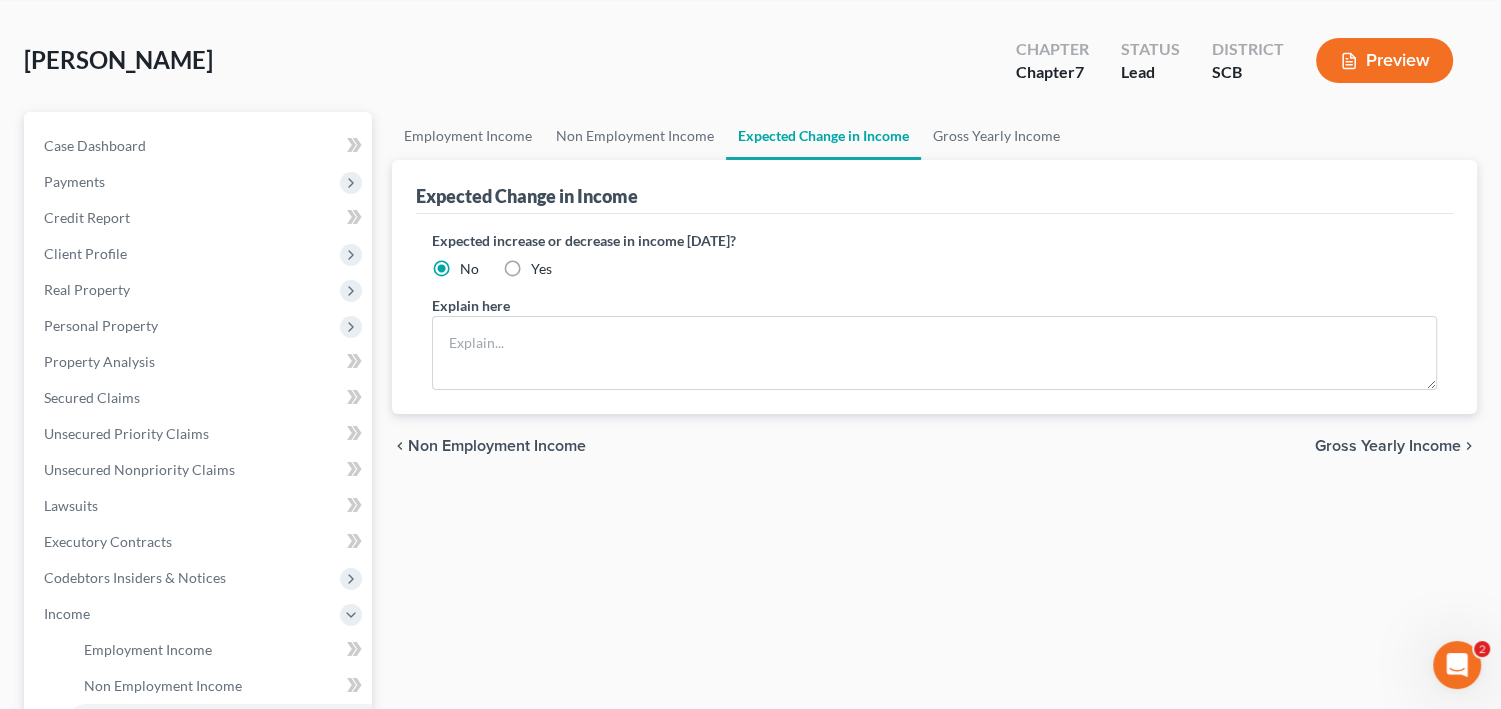 scroll, scrollTop: 0, scrollLeft: 0, axis: both 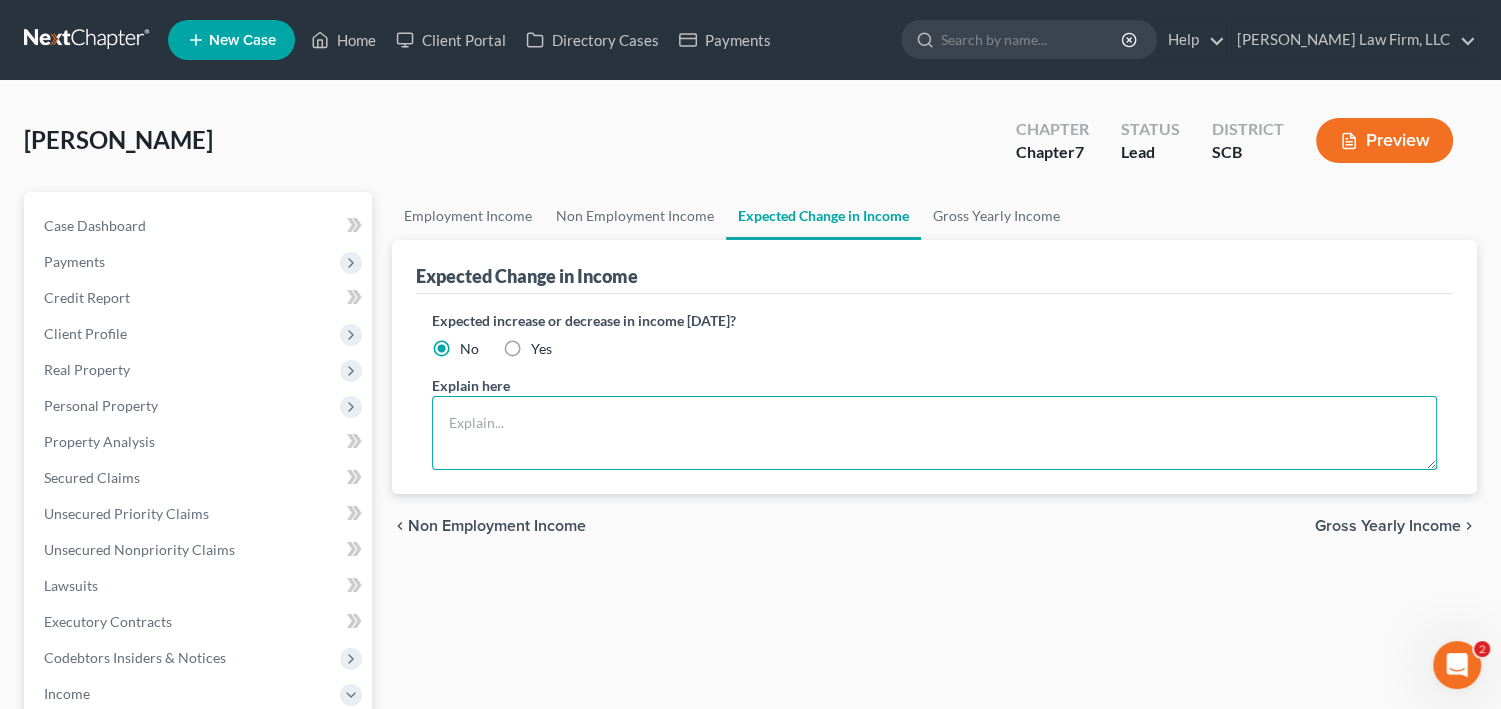 click at bounding box center [934, 433] 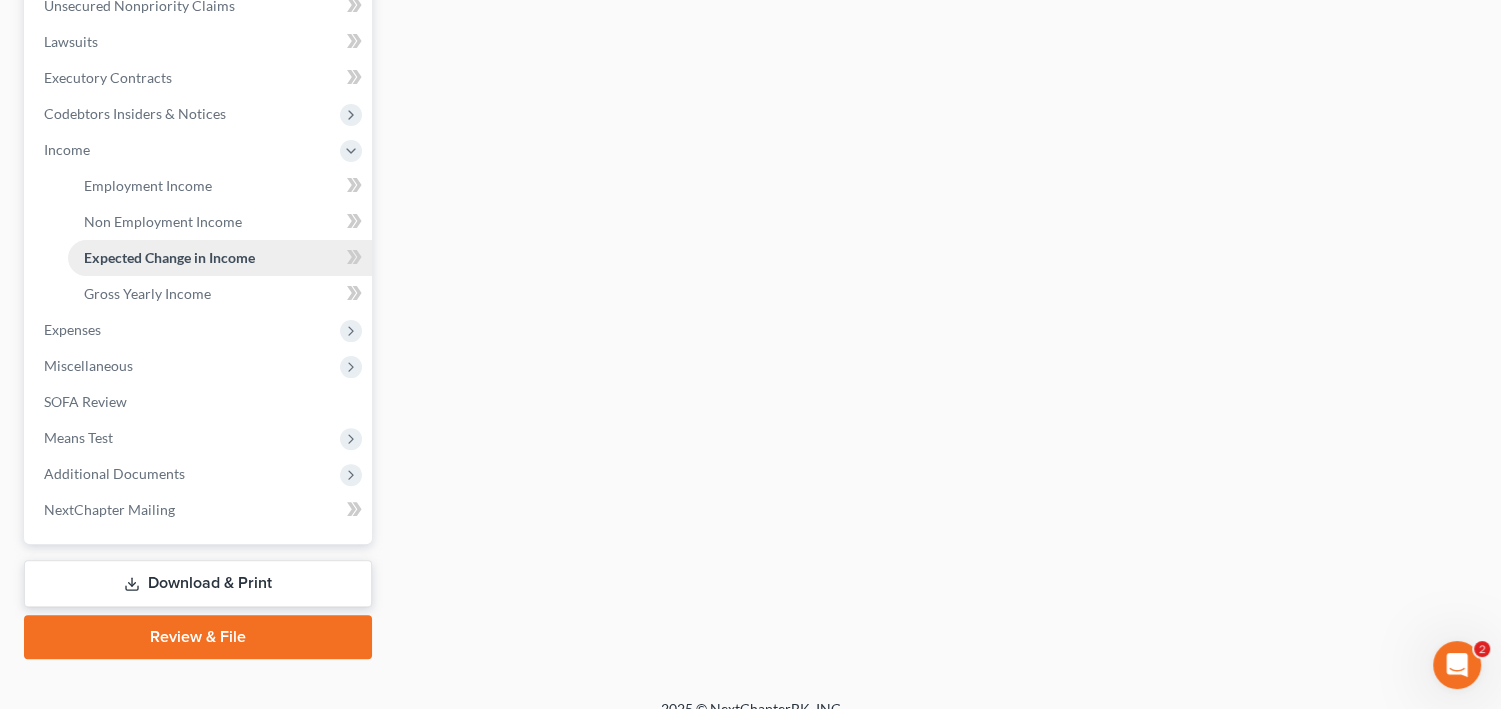 scroll, scrollTop: 560, scrollLeft: 0, axis: vertical 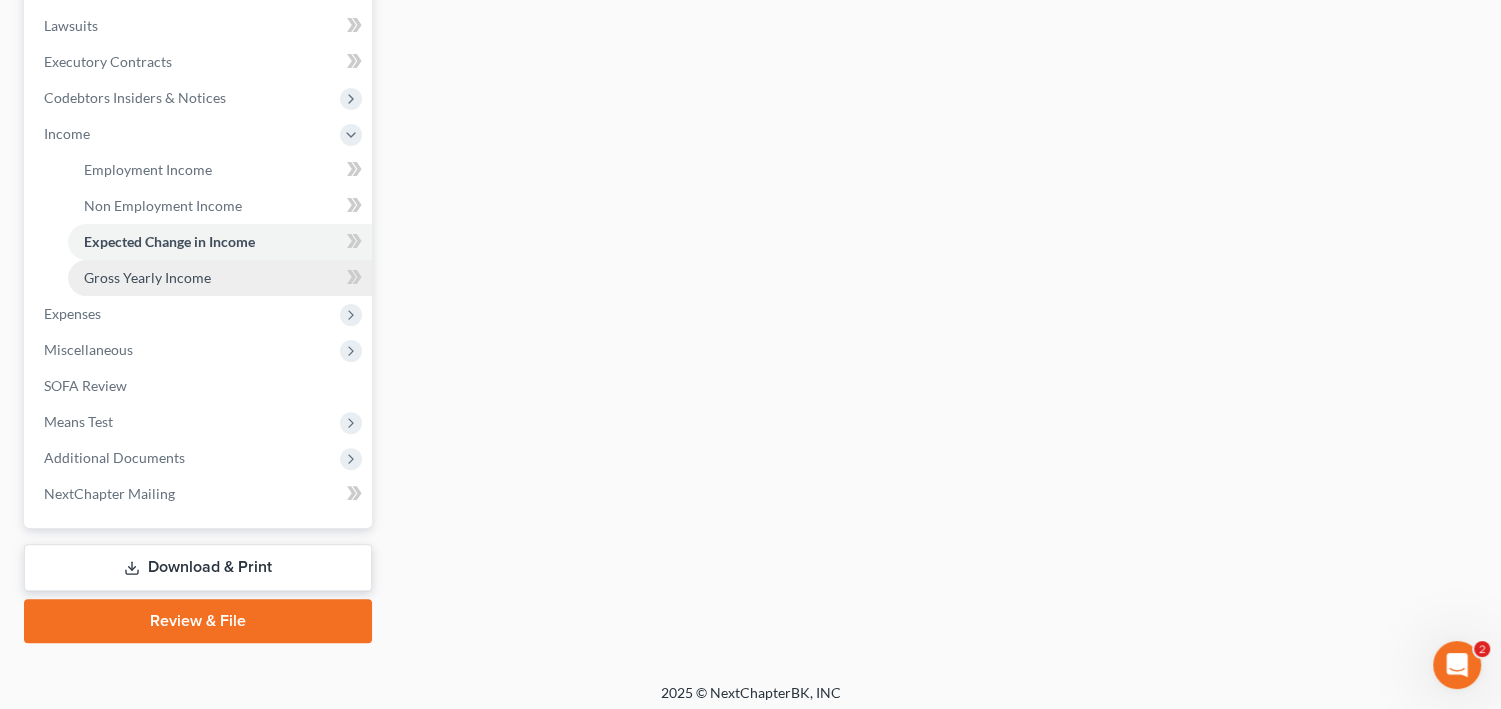 click on "Gross Yearly Income" at bounding box center [147, 277] 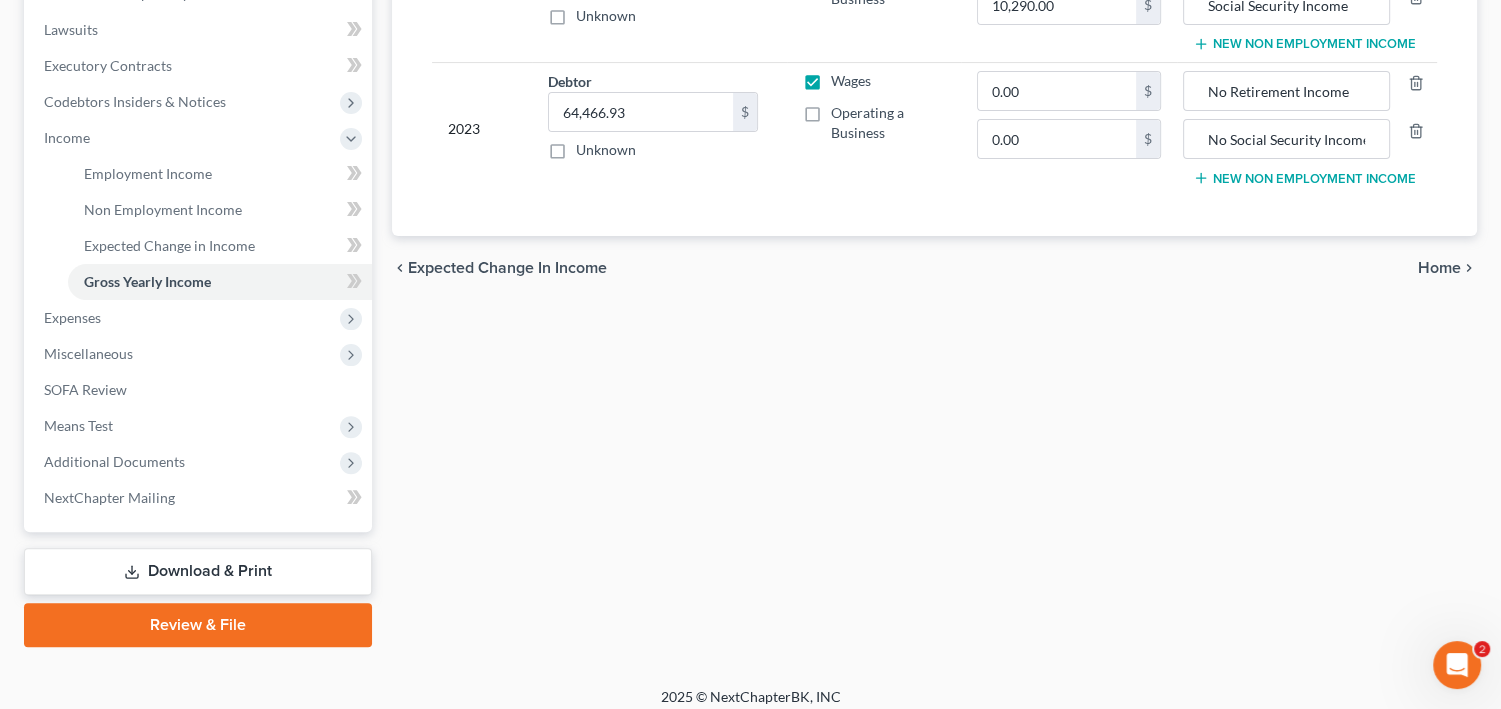 scroll, scrollTop: 560, scrollLeft: 0, axis: vertical 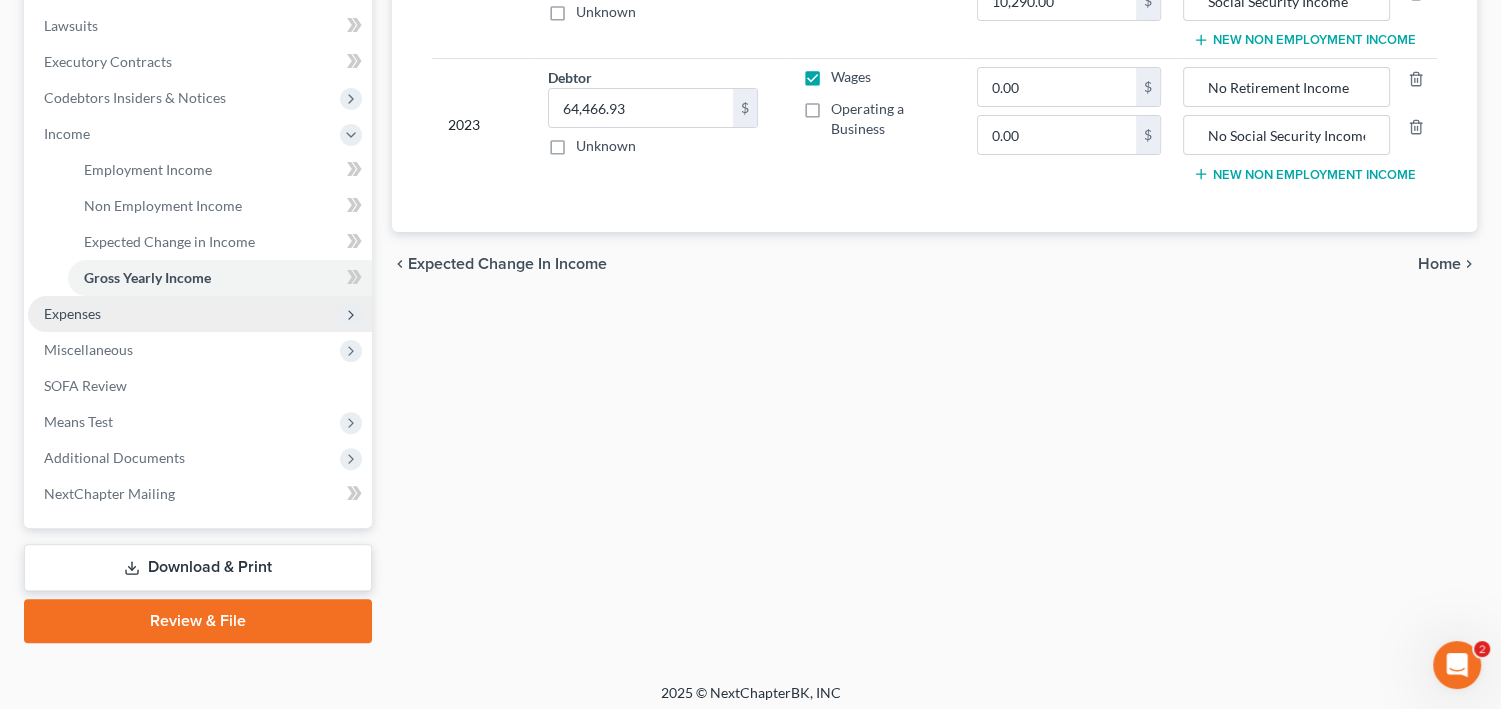 click on "Expenses" at bounding box center [200, 314] 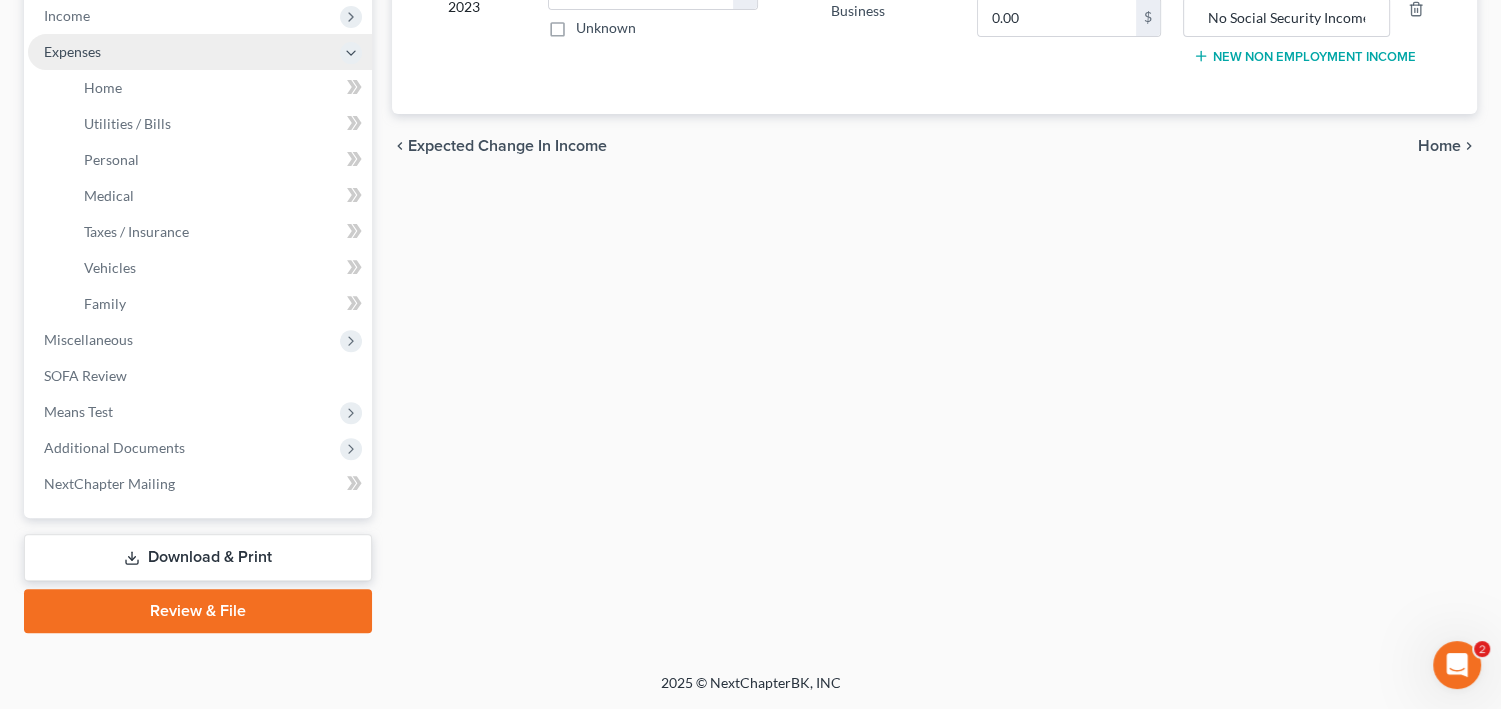 scroll, scrollTop: 800, scrollLeft: 0, axis: vertical 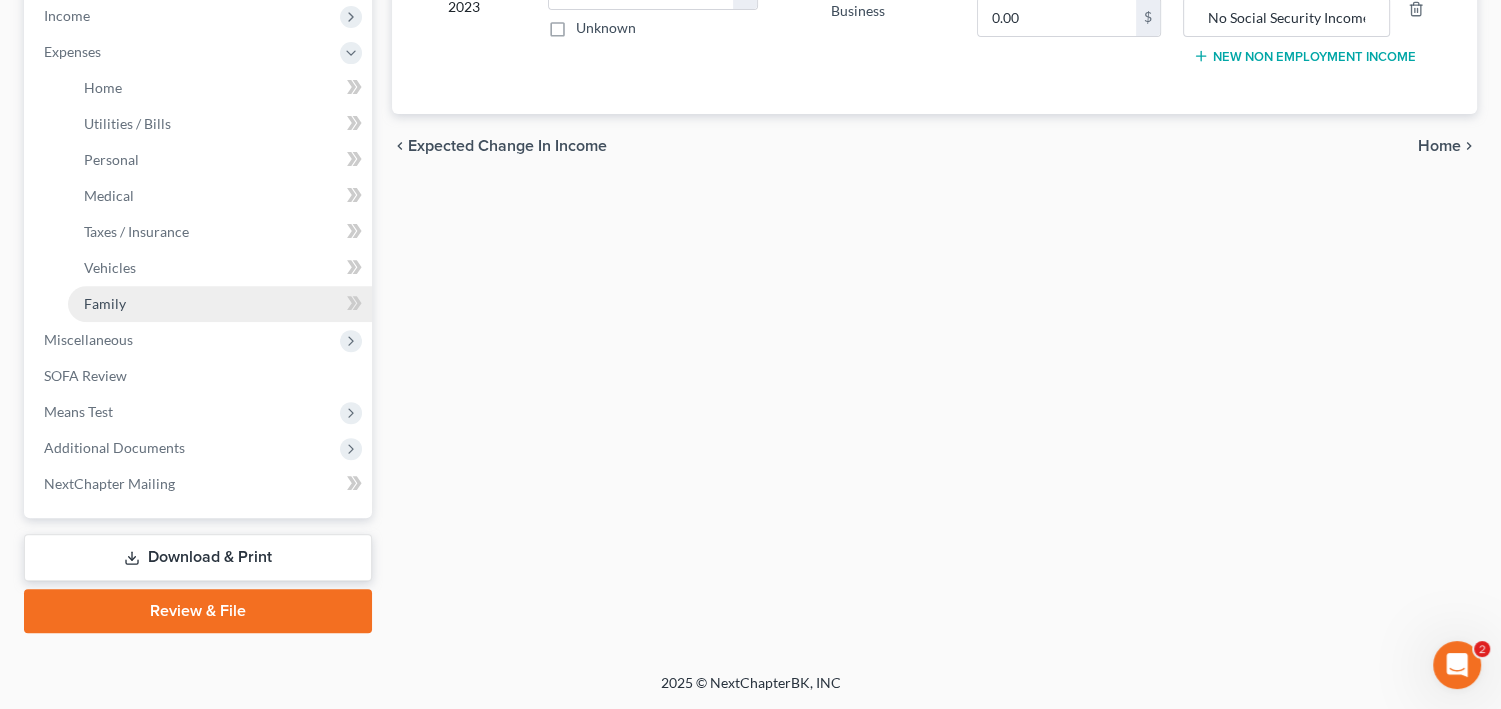 click on "Family" at bounding box center (220, 304) 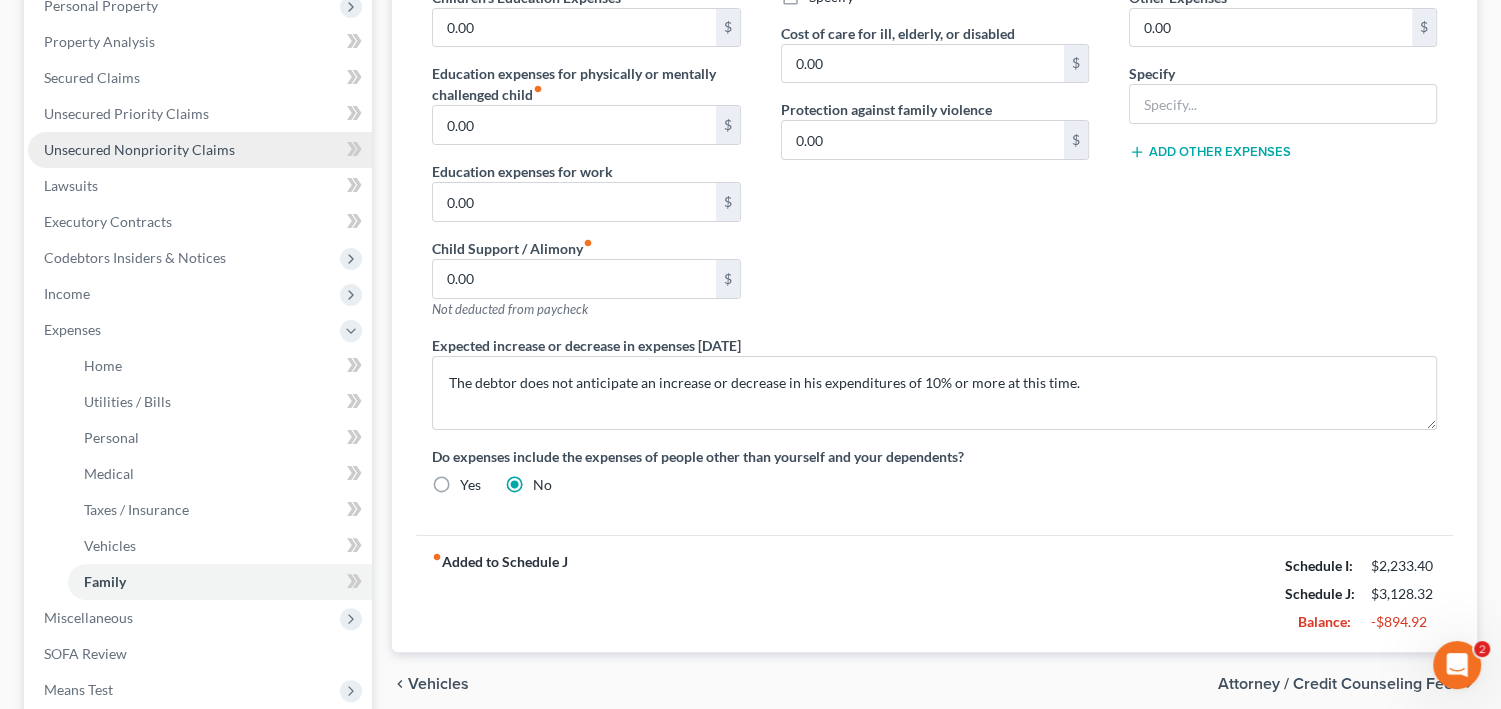 scroll, scrollTop: 320, scrollLeft: 0, axis: vertical 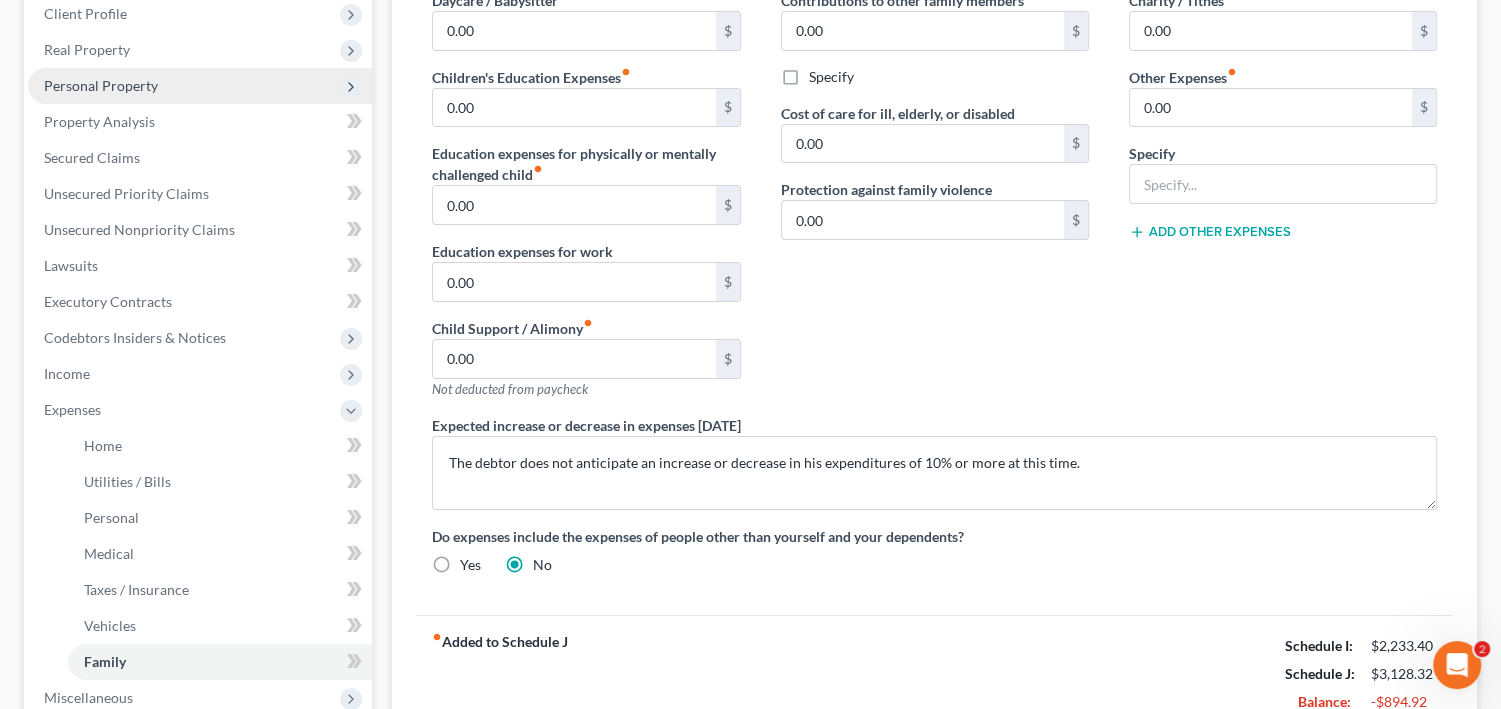 click on "Personal Property" at bounding box center (200, 86) 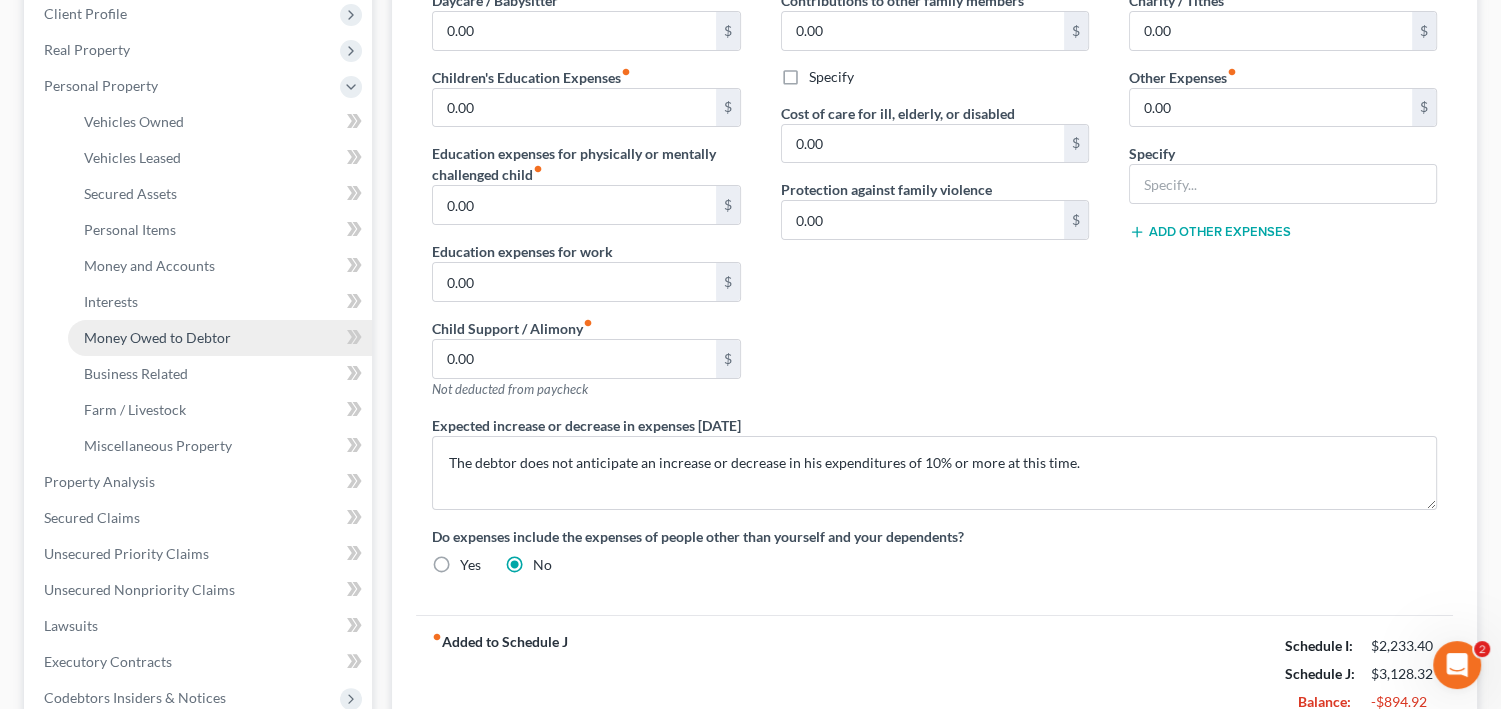 click on "Money Owed to Debtor" at bounding box center (157, 337) 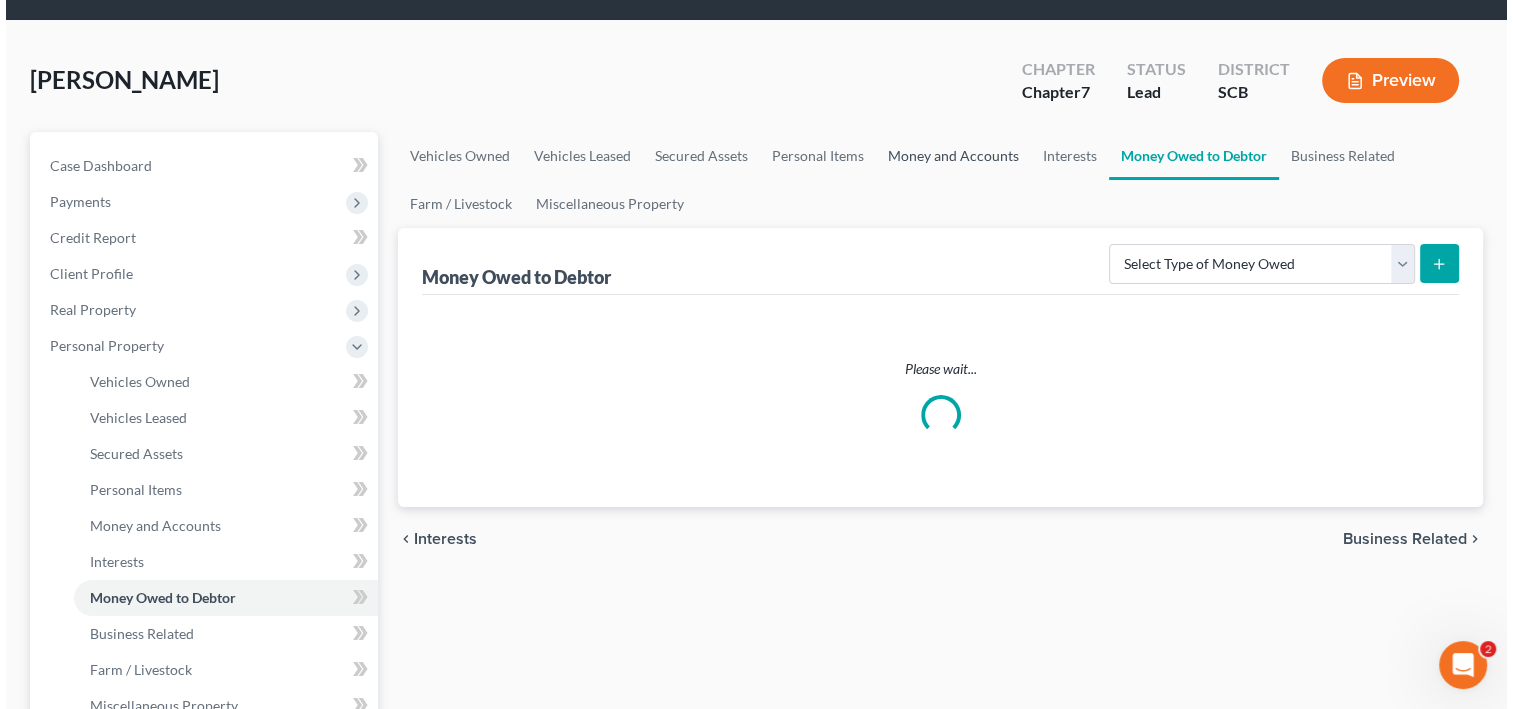 scroll, scrollTop: 0, scrollLeft: 0, axis: both 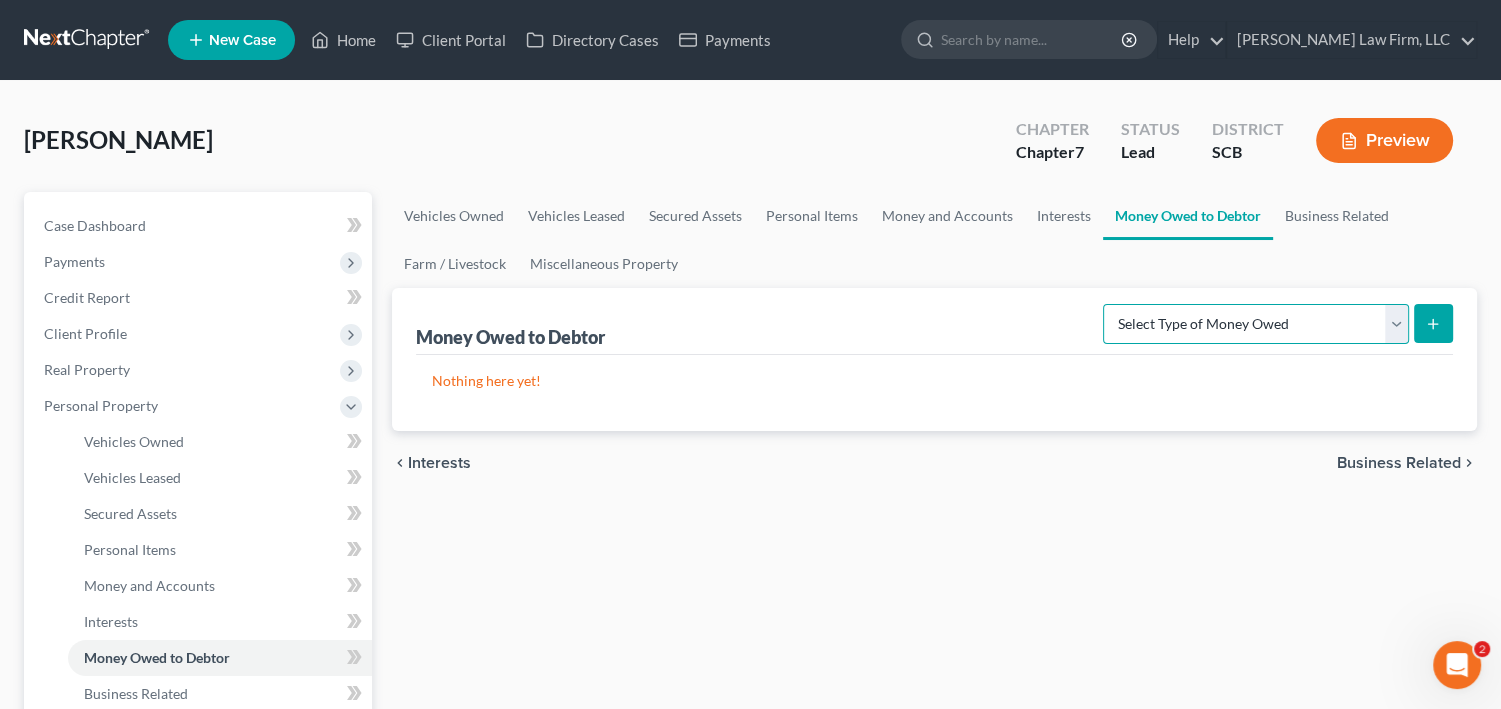 click on "Select Type of Money Owed Accounts Receivable Alimony Child Support Claims Against Third Parties Disability Benefits Disability Insurance Payments Divorce Settlements Equitable or Future Interests Expected Tax Refund and Unused NOLs Financial Assets Not Yet Listed Life Estate of Descendants Maintenance Other Contingent & Unliquidated Claims Property Settlements Sick or Vacation Pay Social Security Benefits Trusts Unpaid Loans Unpaid Wages Workers Compensation" at bounding box center (1256, 324) 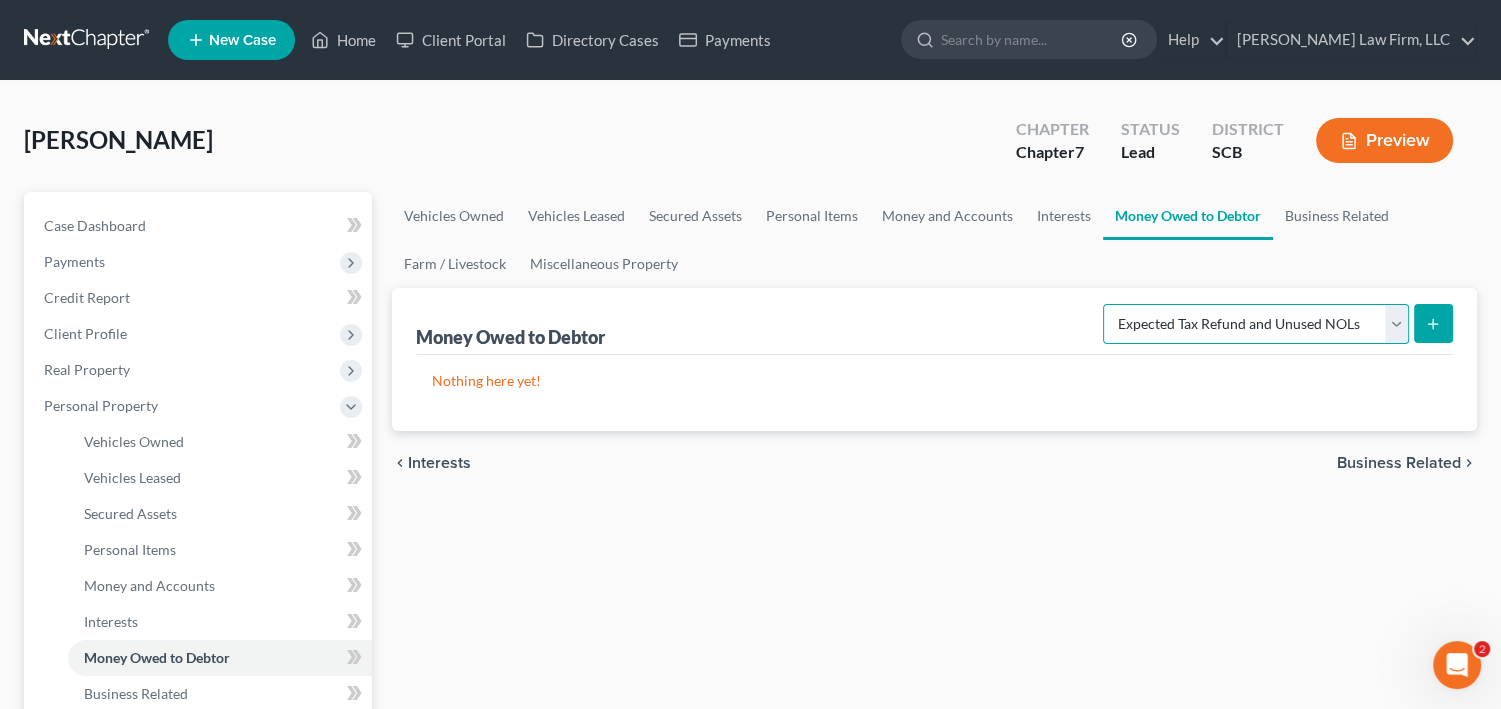 click on "Select Type of Money Owed Accounts Receivable Alimony Child Support Claims Against Third Parties Disability Benefits Disability Insurance Payments Divorce Settlements Equitable or Future Interests Expected Tax Refund and Unused NOLs Financial Assets Not Yet Listed Life Estate of Descendants Maintenance Other Contingent & Unliquidated Claims Property Settlements Sick or Vacation Pay Social Security Benefits Trusts Unpaid Loans Unpaid Wages Workers Compensation" at bounding box center (1256, 324) 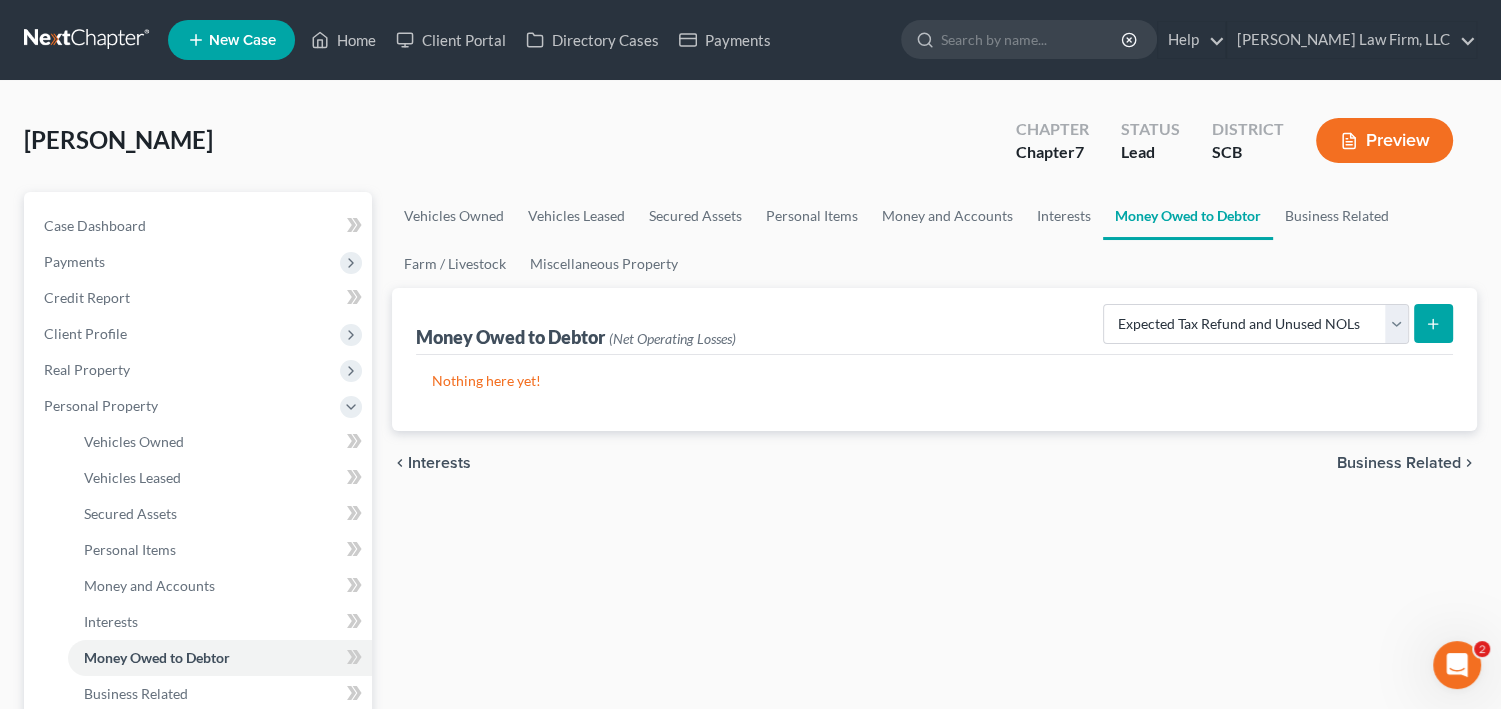 click at bounding box center [1433, 323] 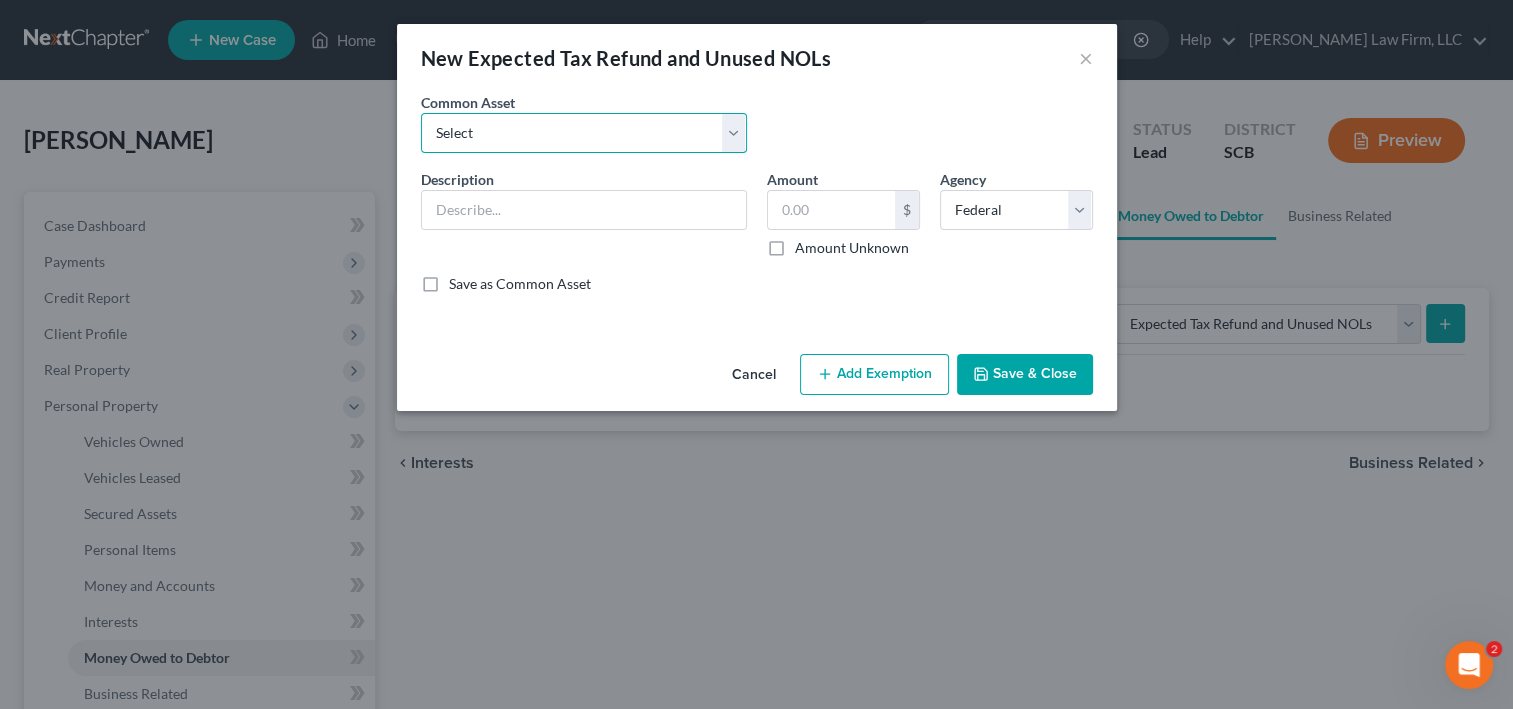 click on "Select 2024 Anticipated Federal and State Tax Refunds (This amount is based on what the debtor received from his 2023 Federal and State Tax Refunds.) The debtor is not required to file tax returns due to [MEDICAL_DATA] from Social Security and non-taxable income from VA Disability. The debtor is not required to file tax returns due to [MEDICAL_DATA] from Social Security. The debtor received her 2024 Federal and State Tax refund pre-petition in the amount of $5,029.00.  She used these proceeds to maintain bills and monthly expenditures.   She did not gift any funds to family or friends. 2024 Anticipated Federal and State Tax Refunds (This amount is based on what the debtor received from her 2023 Federal and State Tax Refunds.) The debtor received his 2024 Federal and State Tax refunds prepetition in the amount of $2,718.00.  He used these proceeds to maintain household bills and monthly expenditures.   He did not gift any funds to family or friends." at bounding box center (584, 133) 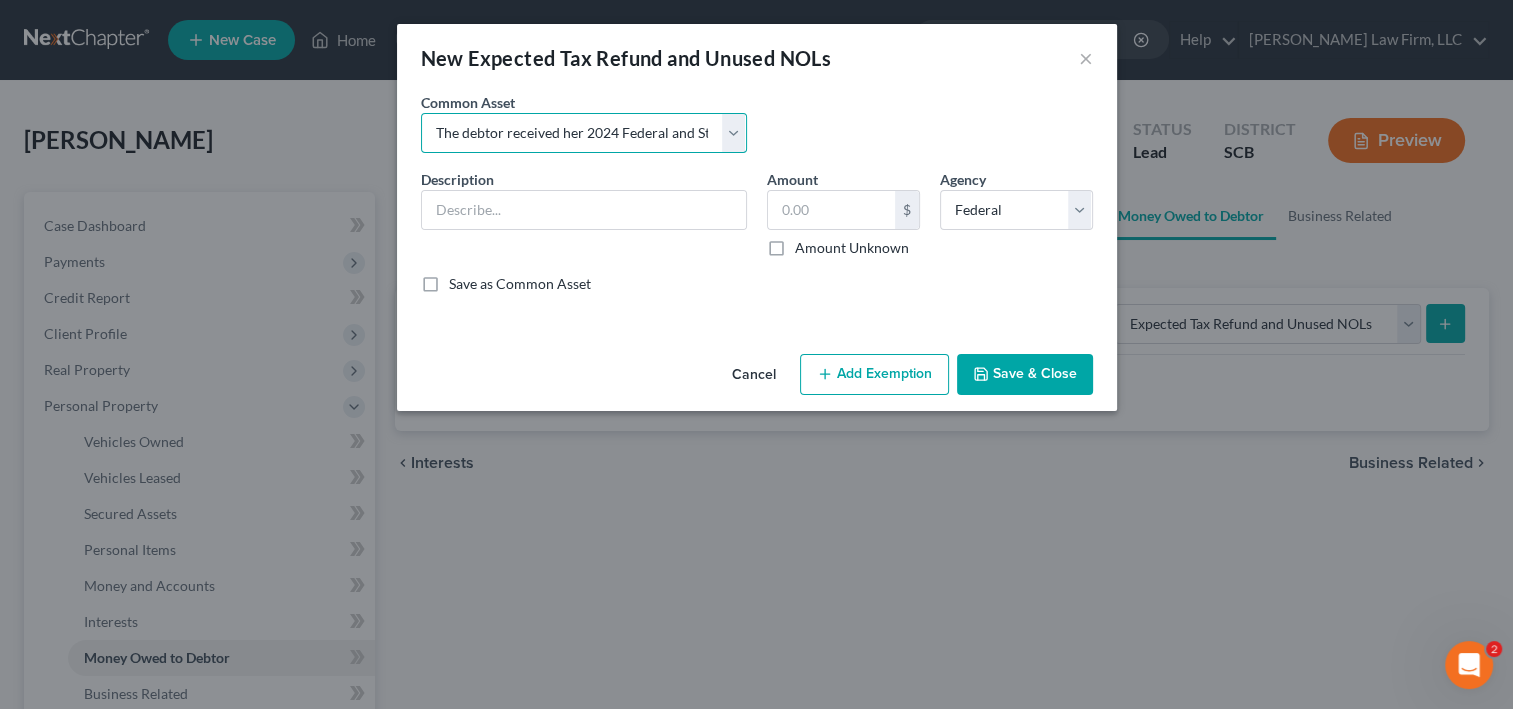 click on "Select 2024 Anticipated Federal and State Tax Refunds (This amount is based on what the debtor received from his 2023 Federal and State Tax Refunds.) The debtor is not required to file tax returns due to [MEDICAL_DATA] from Social Security and non-taxable income from VA Disability. The debtor is not required to file tax returns due to [MEDICAL_DATA] from Social Security. The debtor received her 2024 Federal and State Tax refund pre-petition in the amount of $5,029.00.  She used these proceeds to maintain bills and monthly expenditures.   She did not gift any funds to family or friends. 2024 Anticipated Federal and State Tax Refunds (This amount is based on what the debtor received from her 2023 Federal and State Tax Refunds.) The debtor received his 2024 Federal and State Tax refunds prepetition in the amount of $2,718.00.  He used these proceeds to maintain household bills and monthly expenditures.   He did not gift any funds to family or friends." at bounding box center [584, 133] 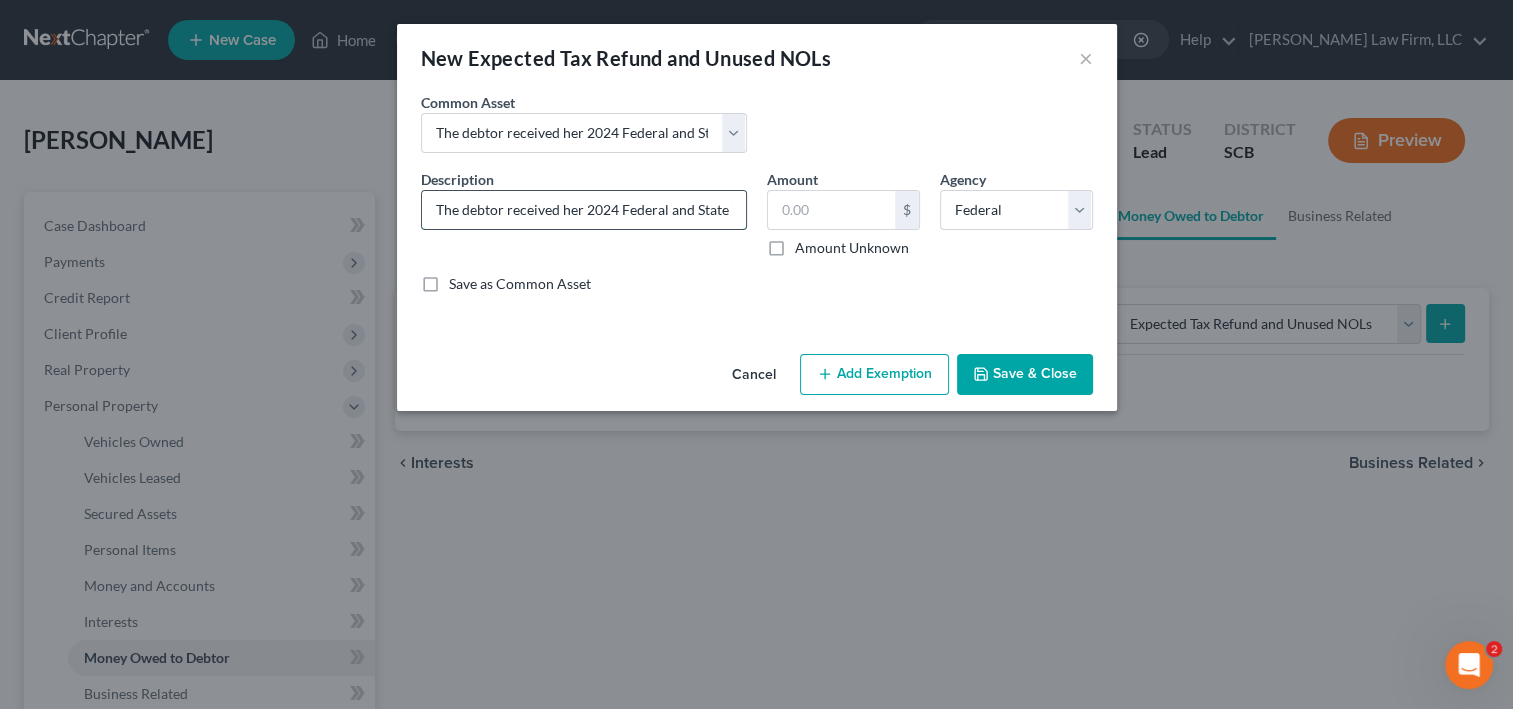 click on "The debtor received her 2024 Federal and State Tax refund pre-petition in the amount of $5,029.00.  She used these proceeds to maintain bills and monthly expenditures.   She did not gift any funds to family or friends." at bounding box center [584, 210] 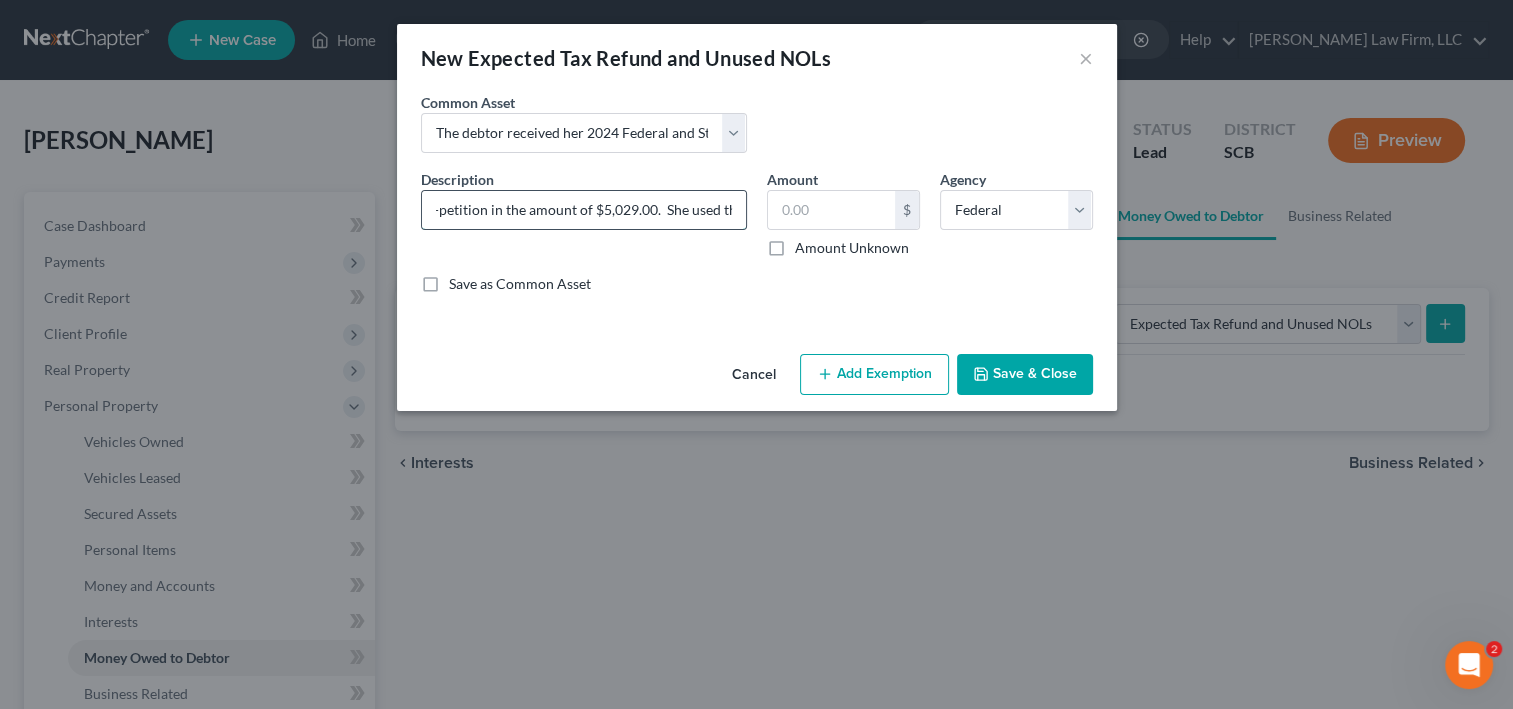 scroll, scrollTop: 0, scrollLeft: 448, axis: horizontal 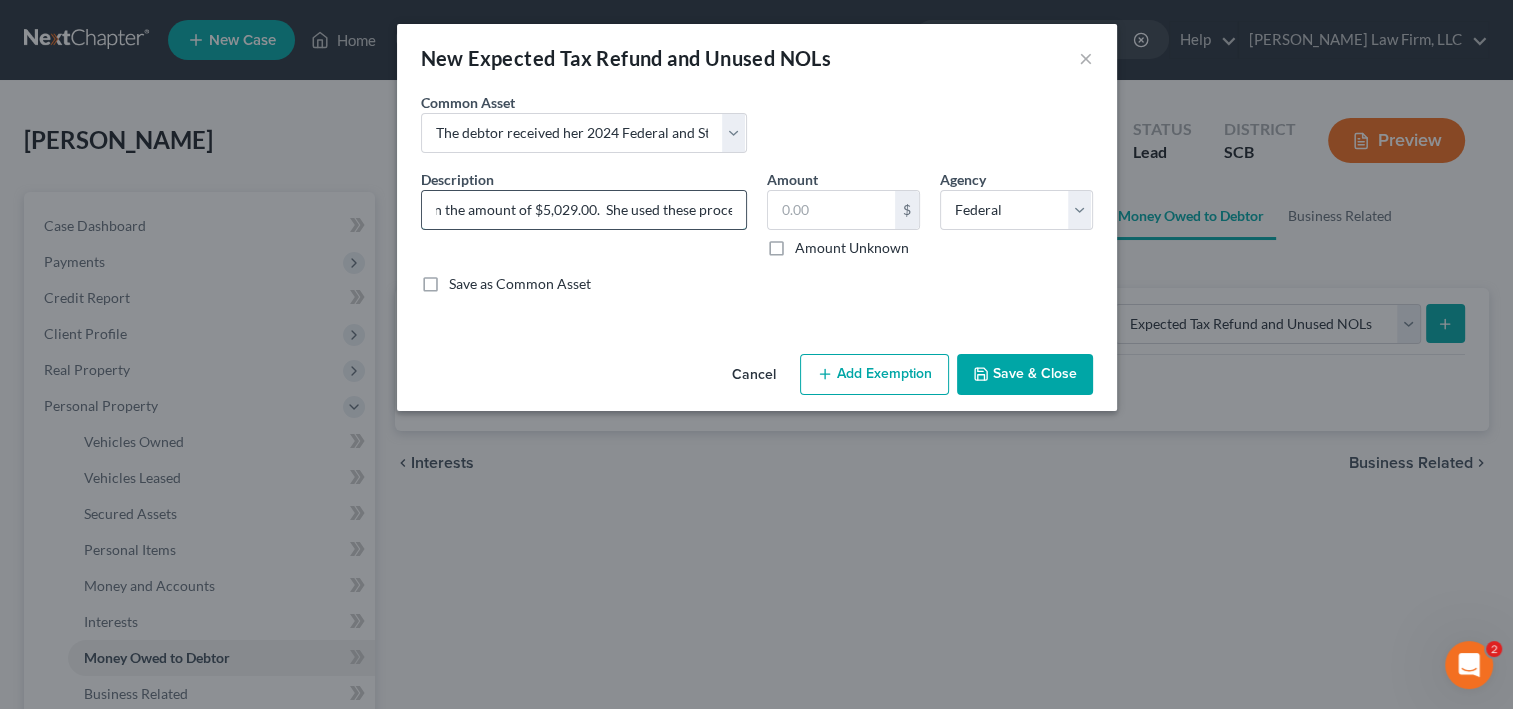 drag, startPoint x: 587, startPoint y: 258, endPoint x: 630, endPoint y: 258, distance: 43 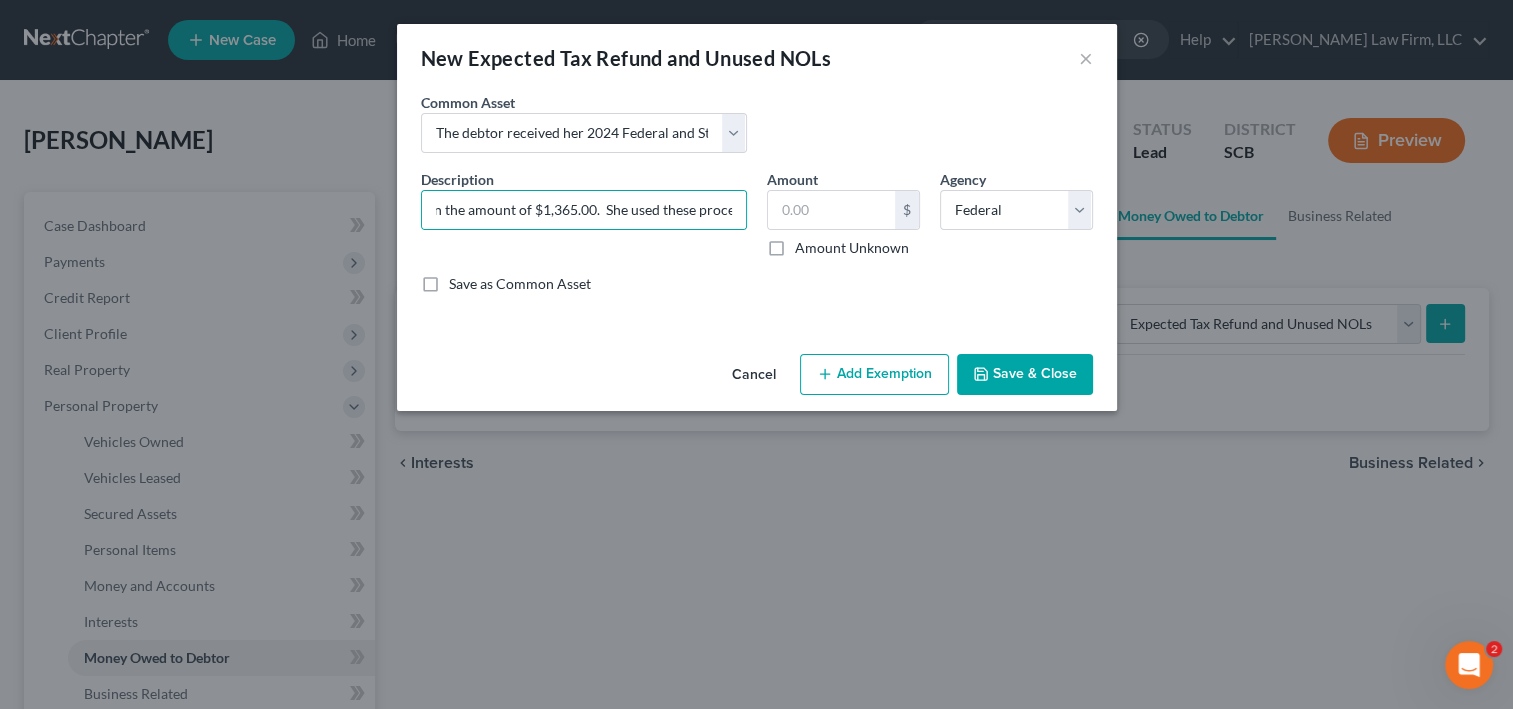 click on "Save & Close" at bounding box center [1025, 375] 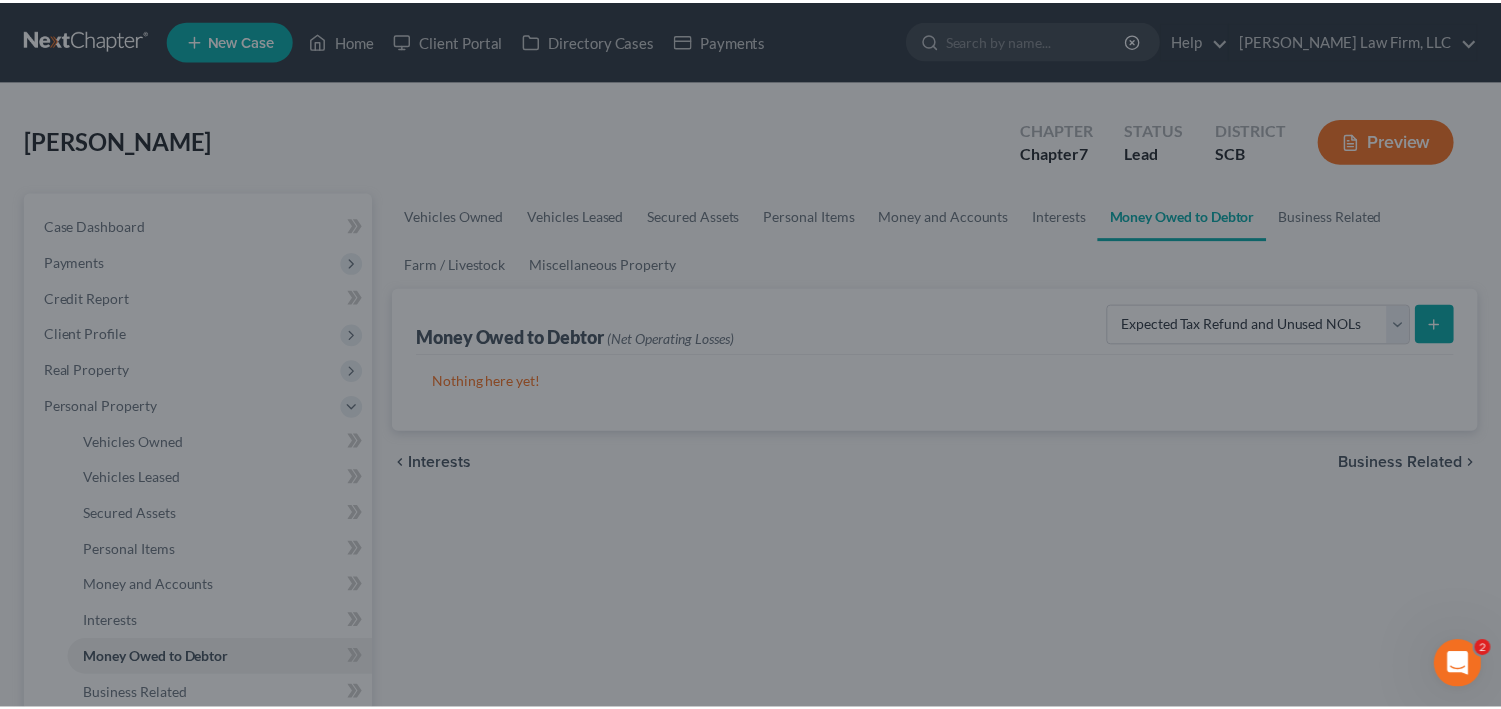 scroll, scrollTop: 0, scrollLeft: 0, axis: both 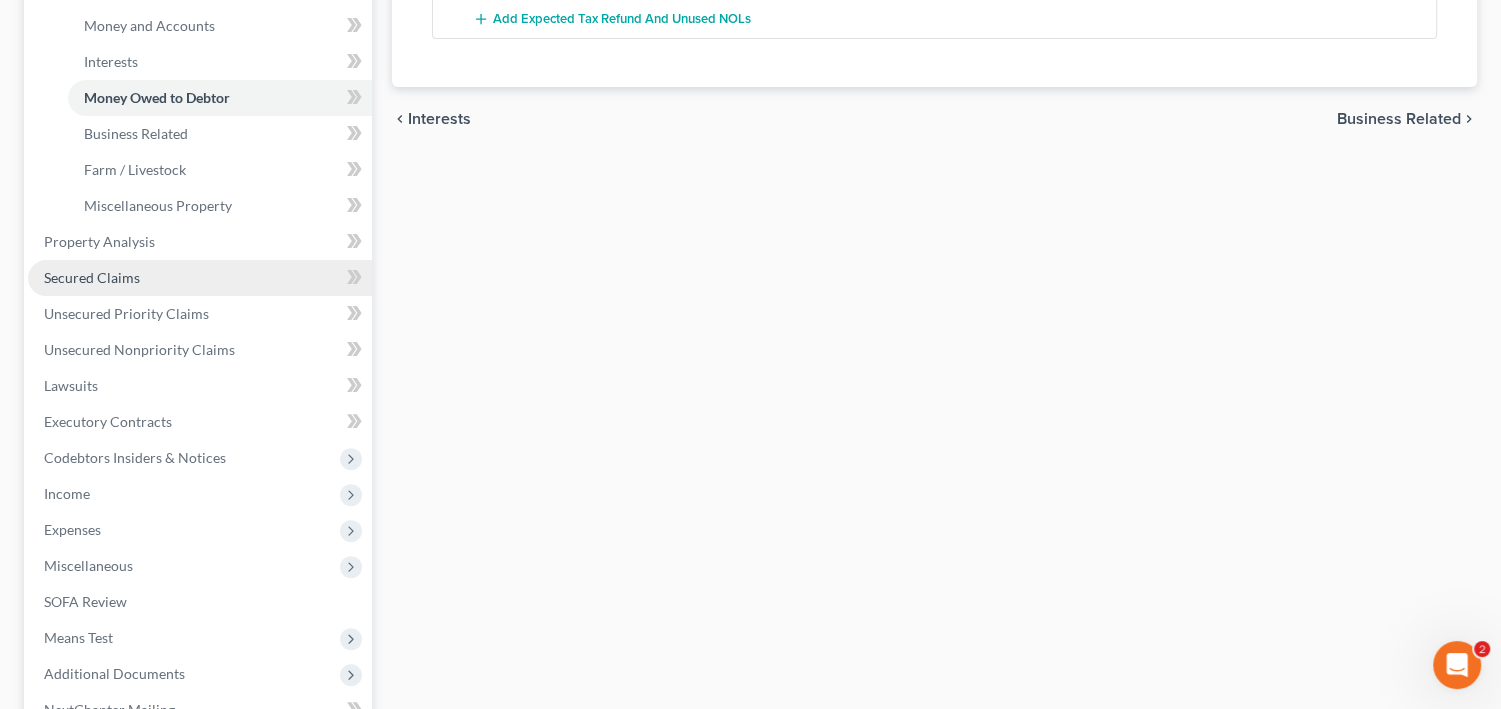 click on "Secured Claims" at bounding box center [200, 278] 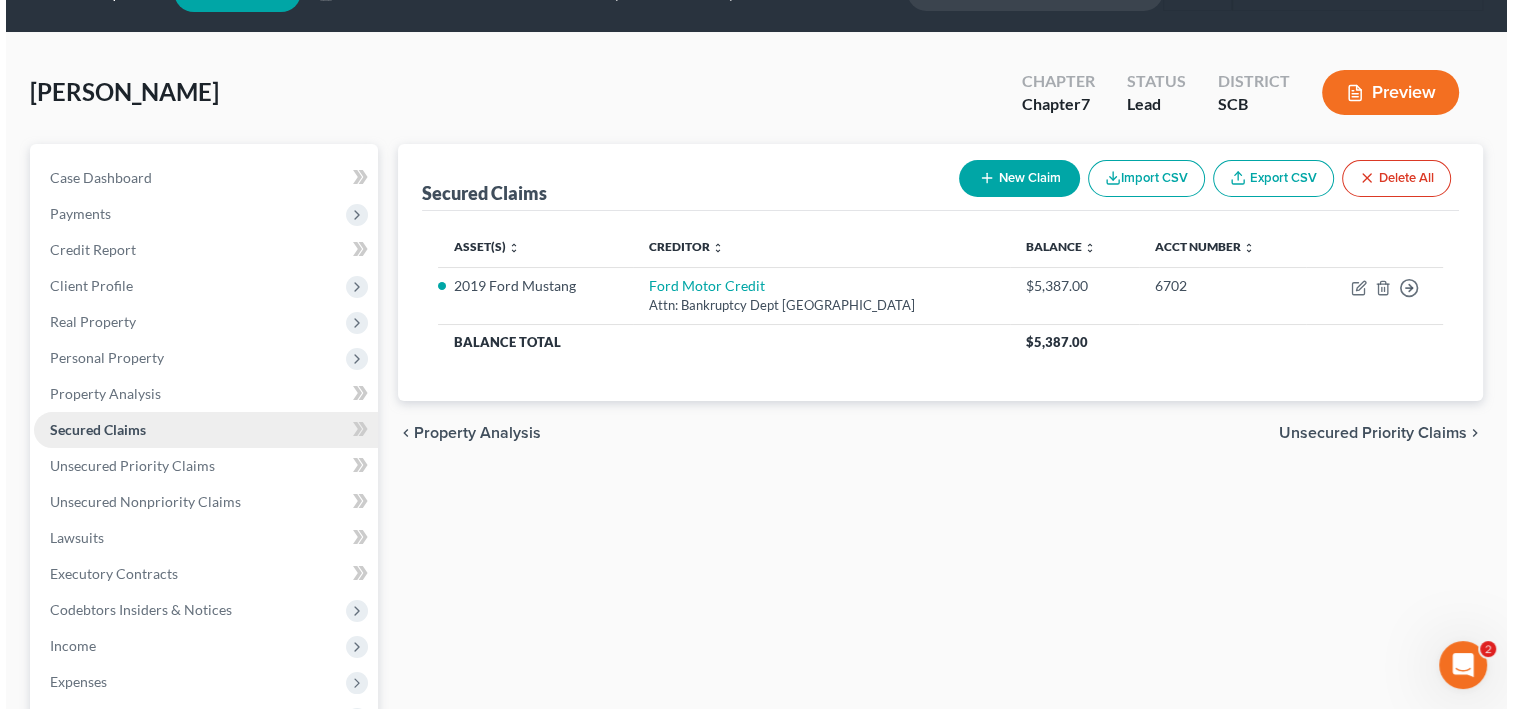scroll, scrollTop: 0, scrollLeft: 0, axis: both 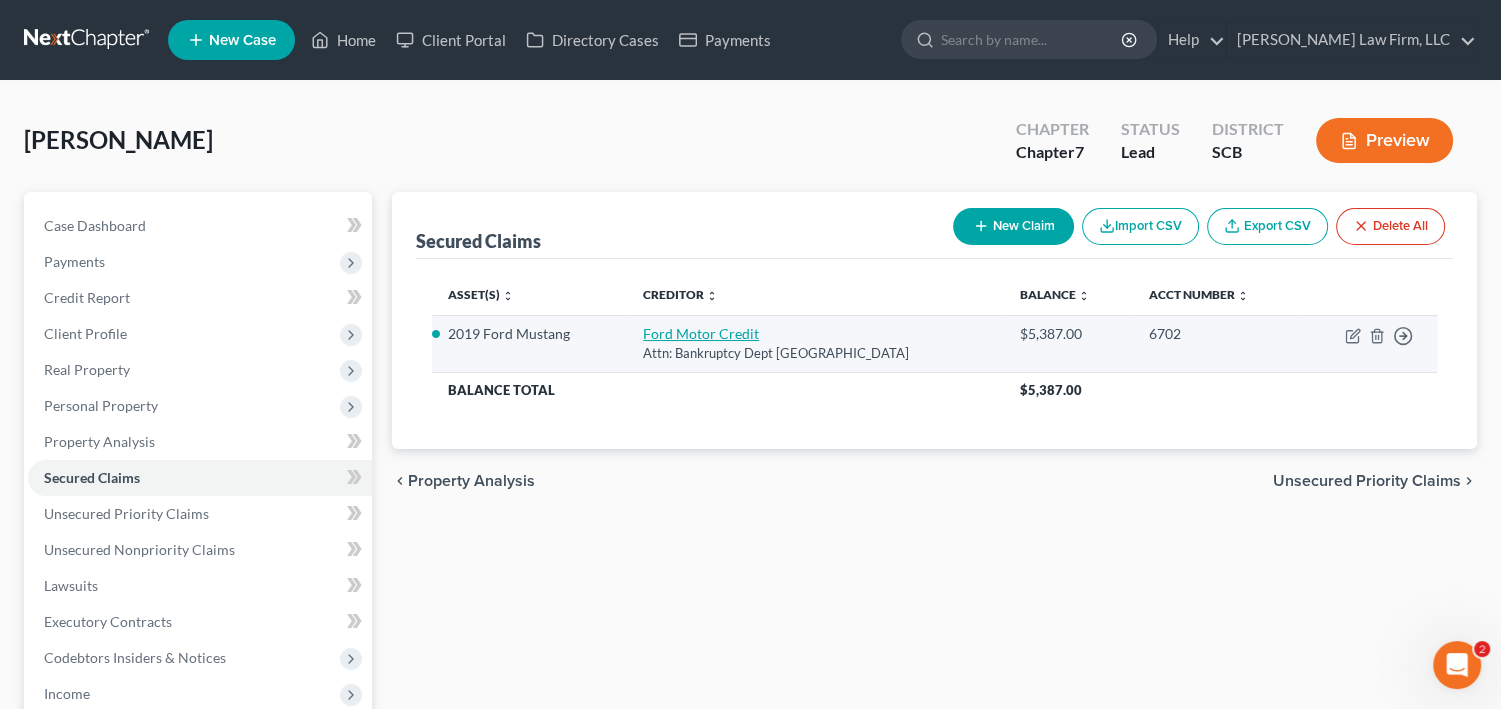 click on "Ford Motor Credit" at bounding box center [701, 333] 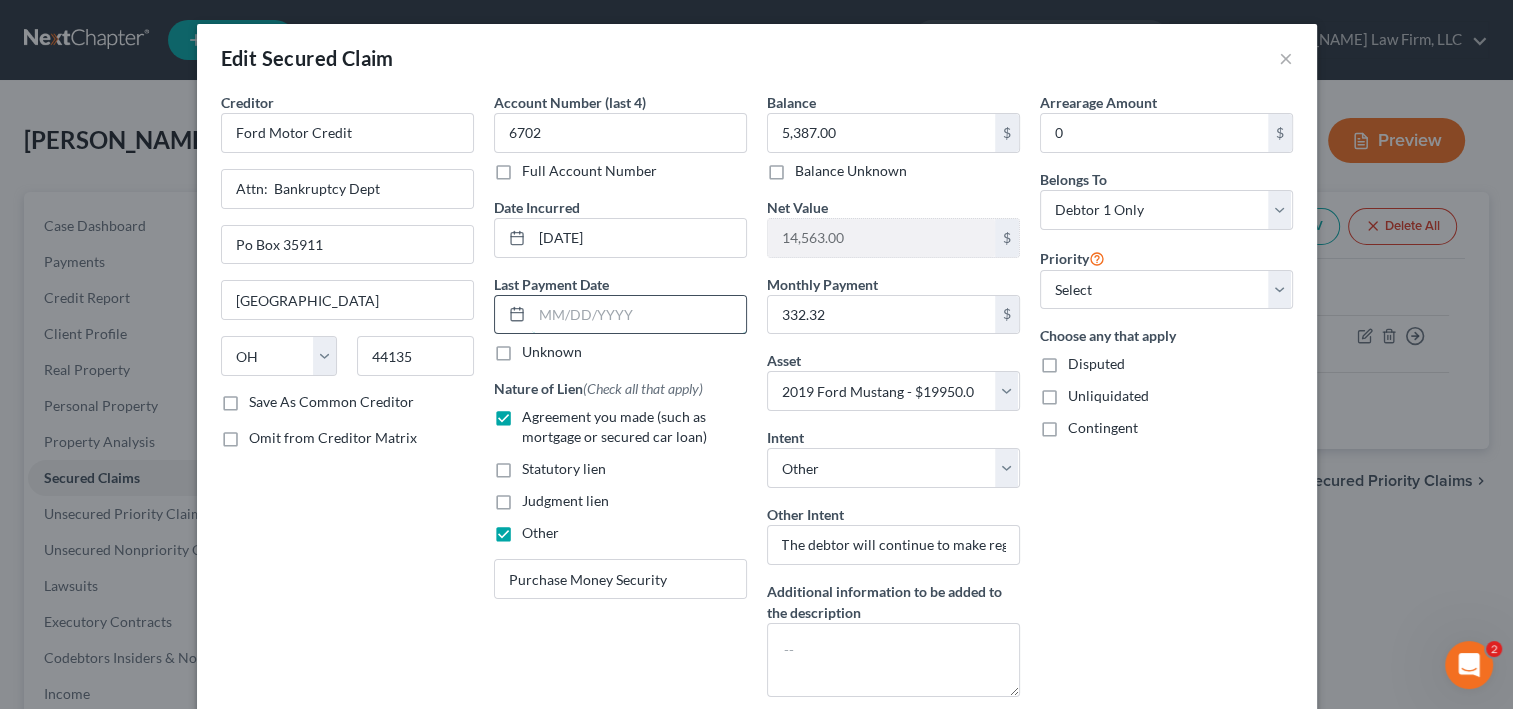 click at bounding box center [639, 315] 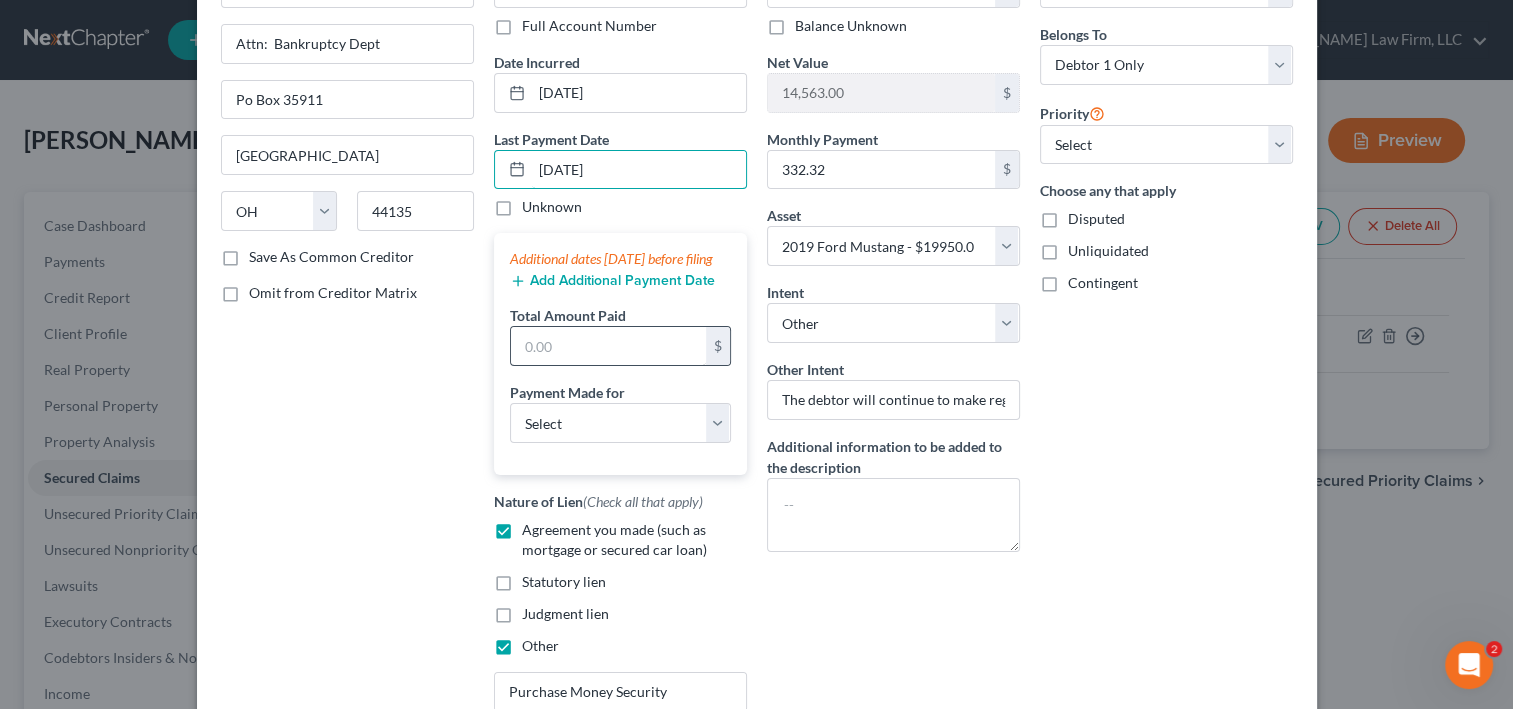 scroll, scrollTop: 160, scrollLeft: 0, axis: vertical 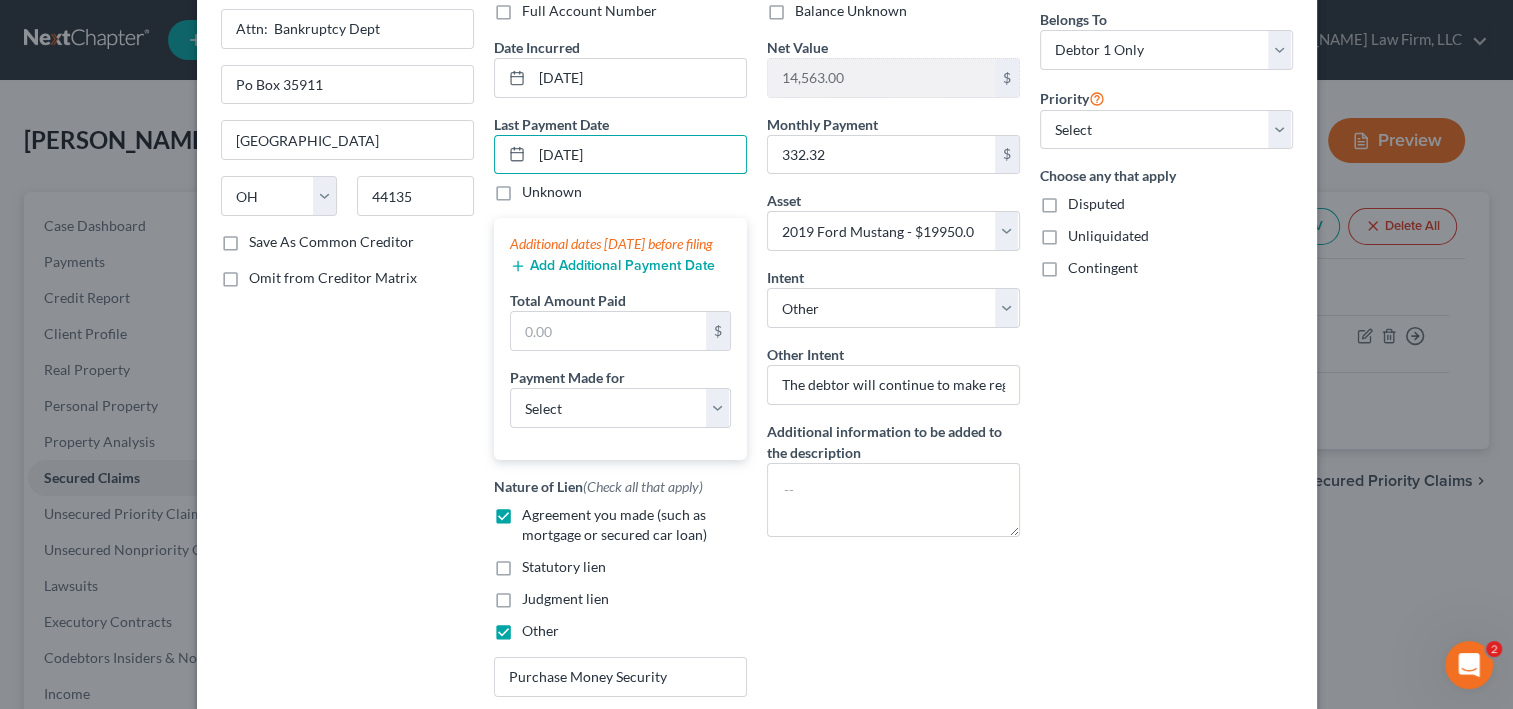 click on "Add Additional Payment Date" at bounding box center (612, 266) 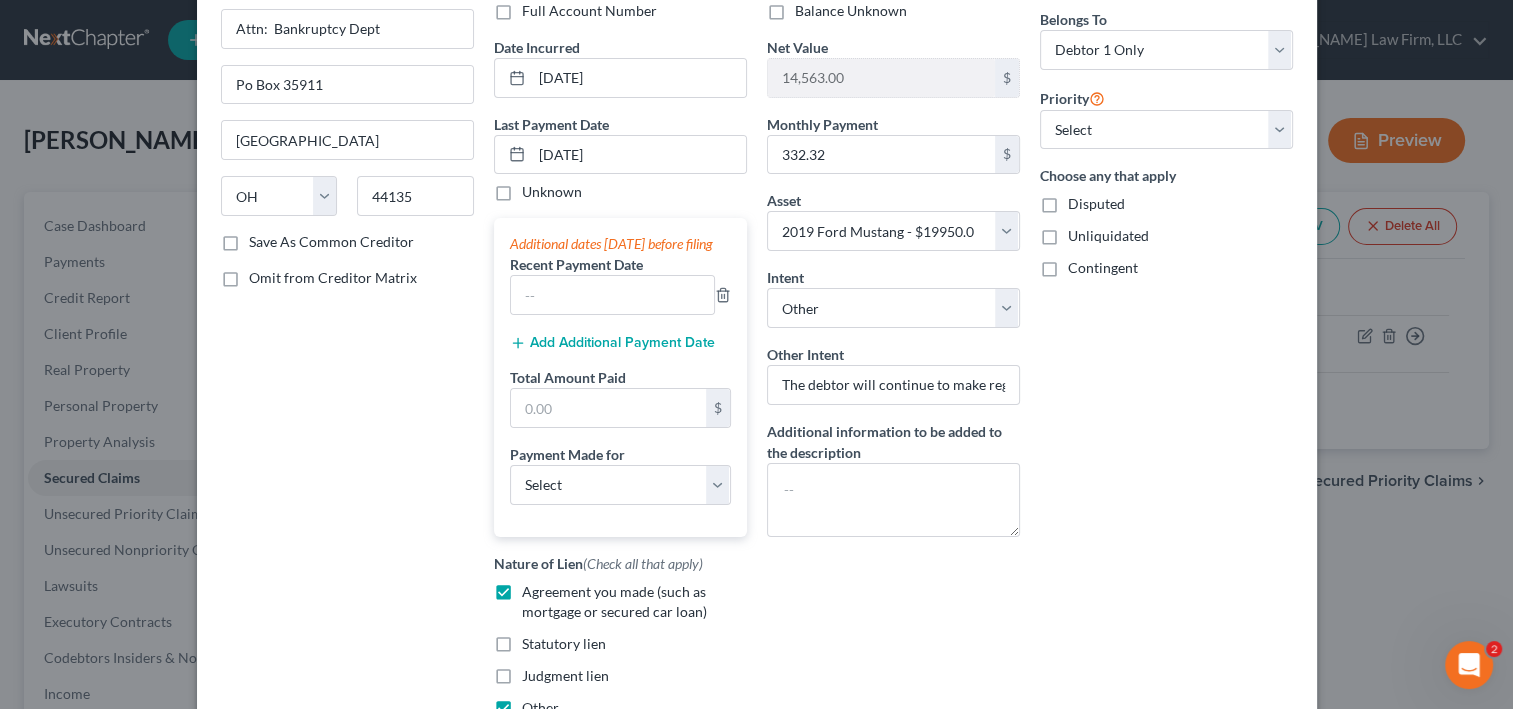 click on "Add Additional Payment Date" at bounding box center (612, 343) 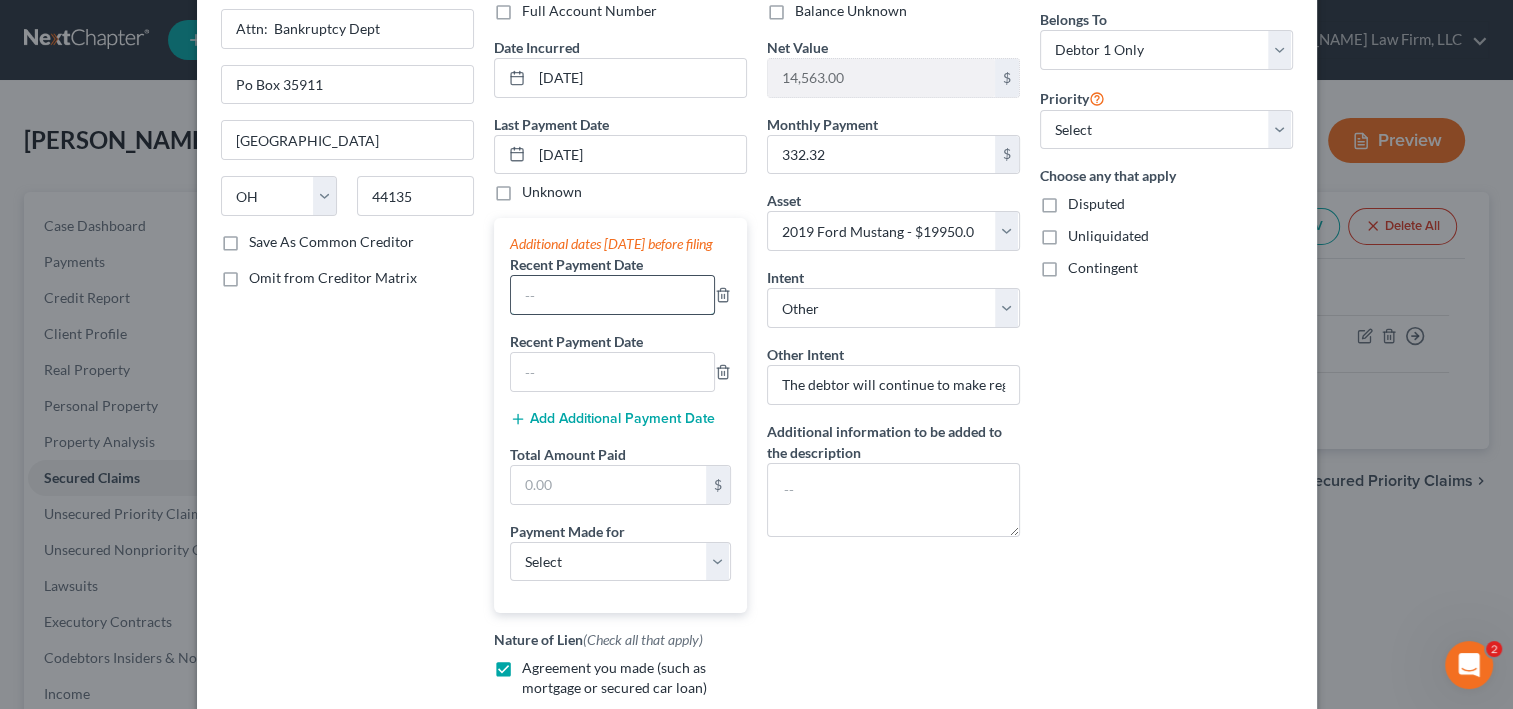 click at bounding box center [612, 295] 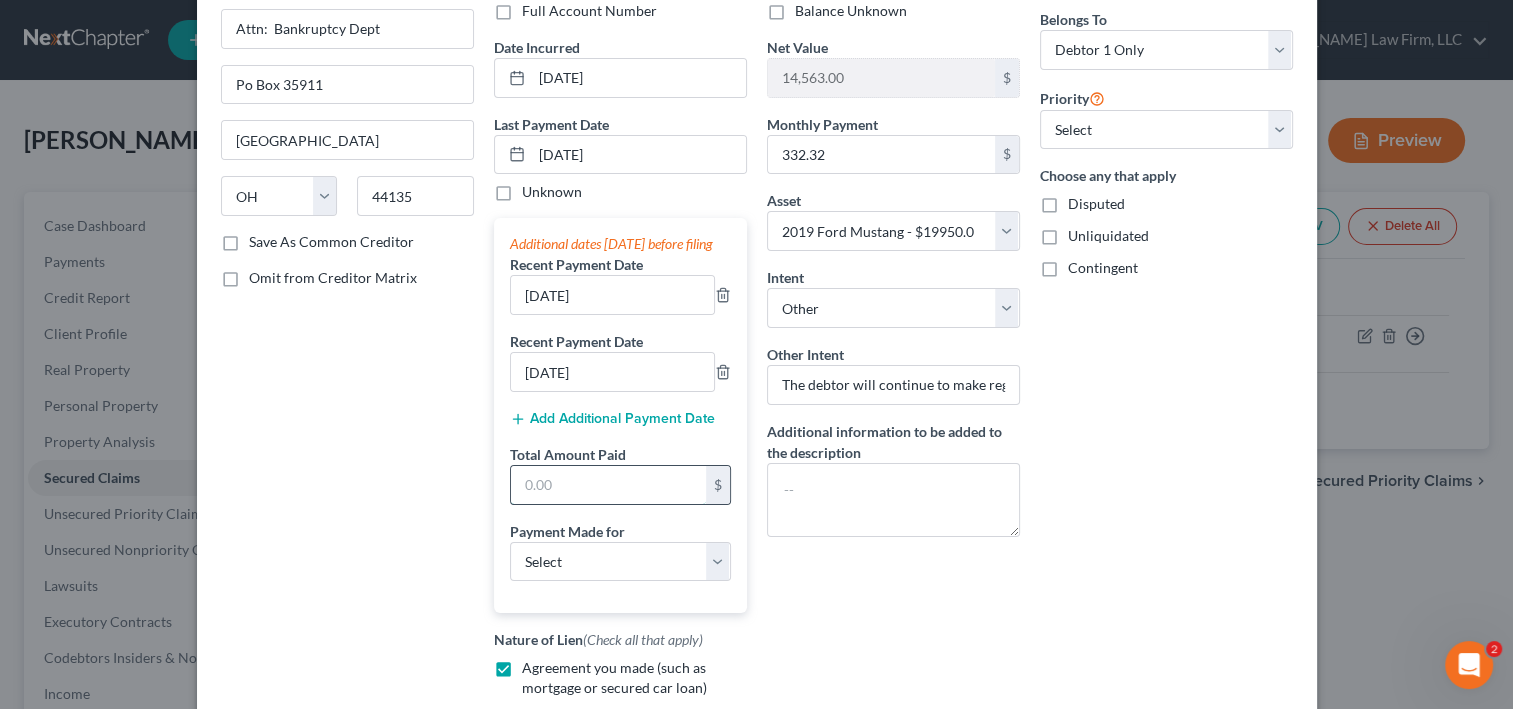 click at bounding box center [608, 485] 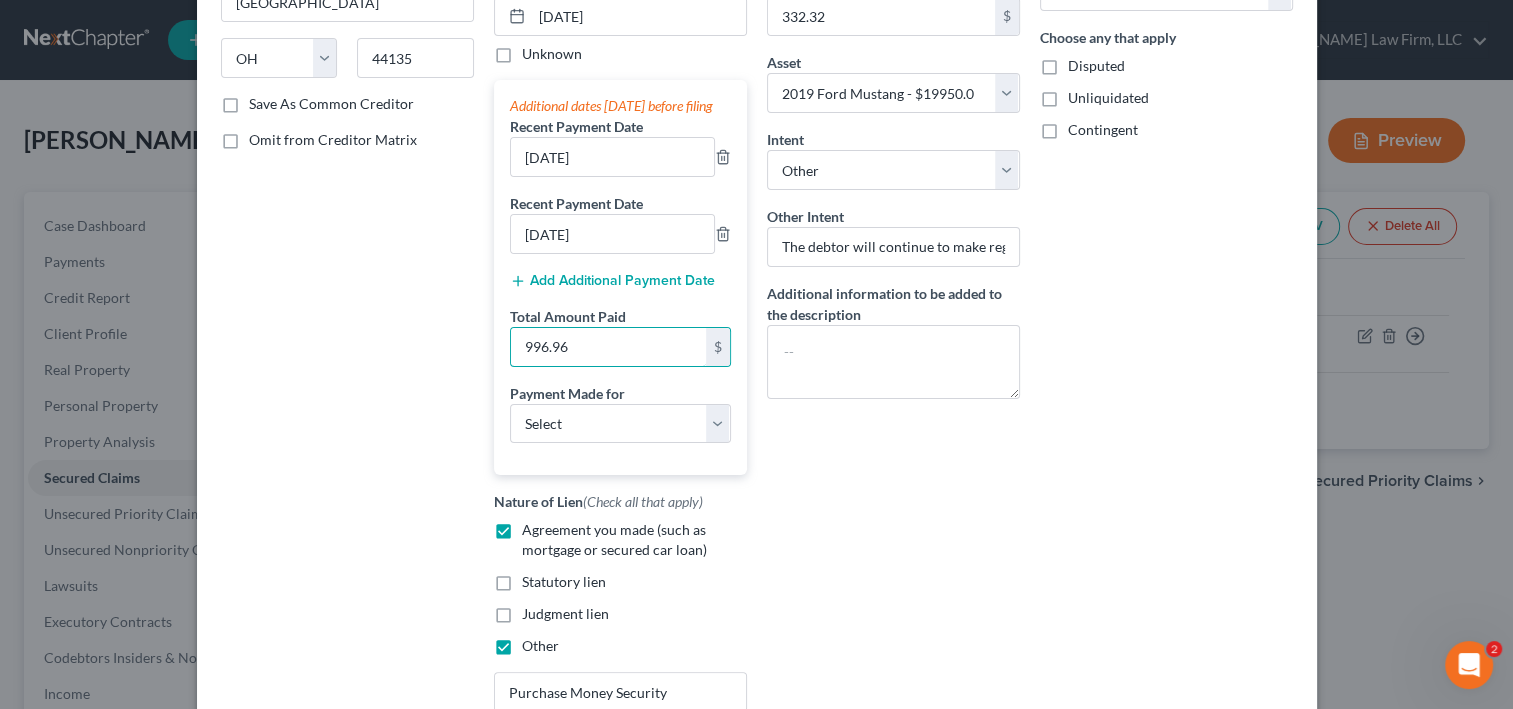 scroll, scrollTop: 480, scrollLeft: 0, axis: vertical 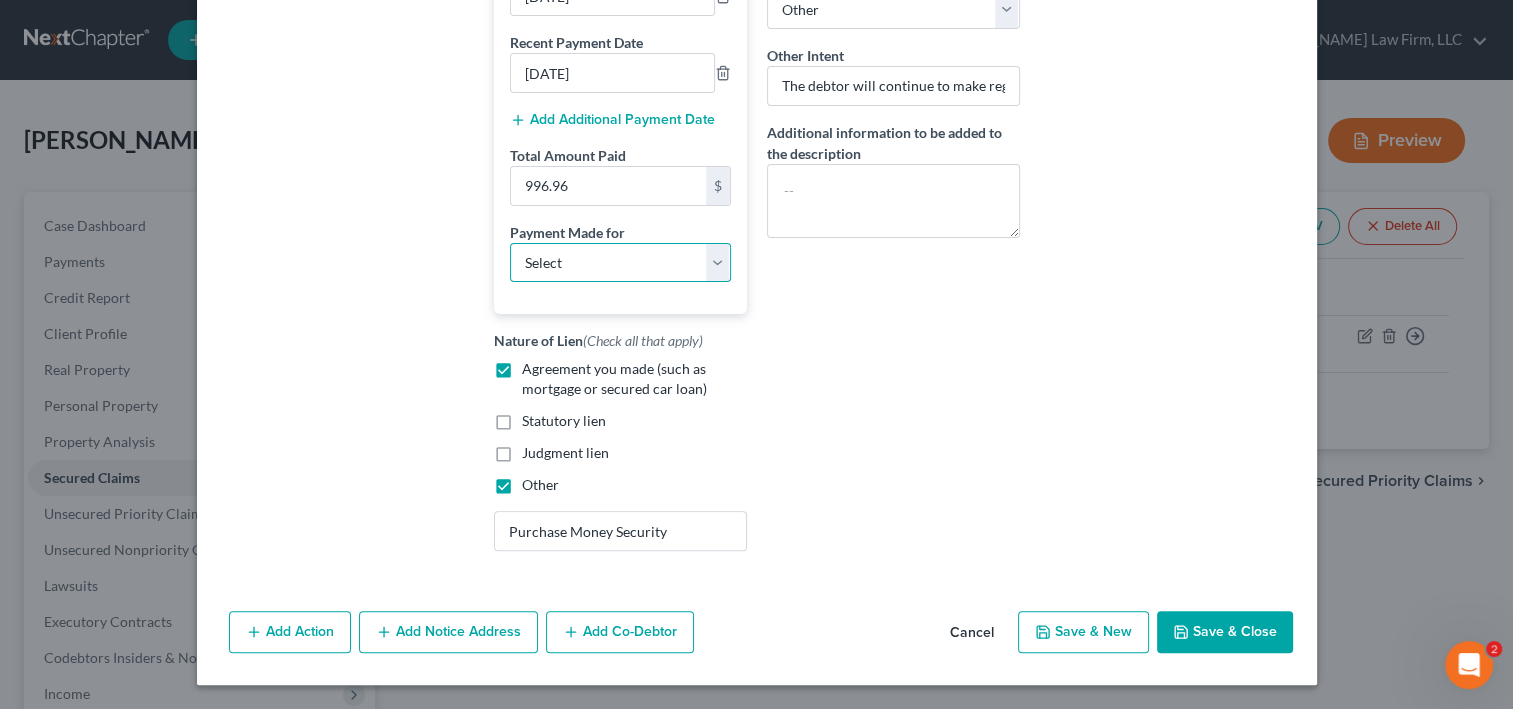 click on "Select Car Credit Card Loan Repayment Mortgage Other Suppliers Or Vendors" at bounding box center [620, 263] 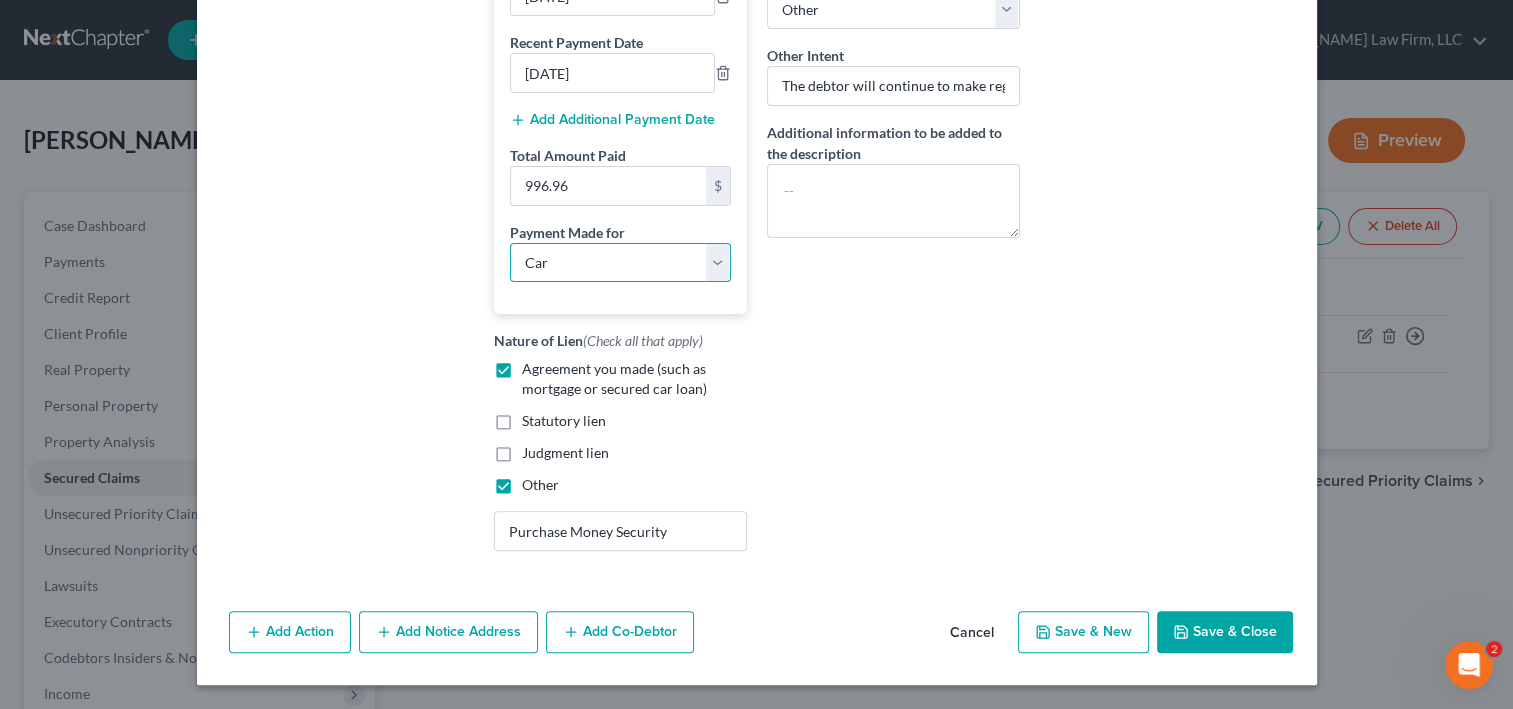 click on "Select Car Credit Card Loan Repayment Mortgage Other Suppliers Or Vendors" at bounding box center [620, 263] 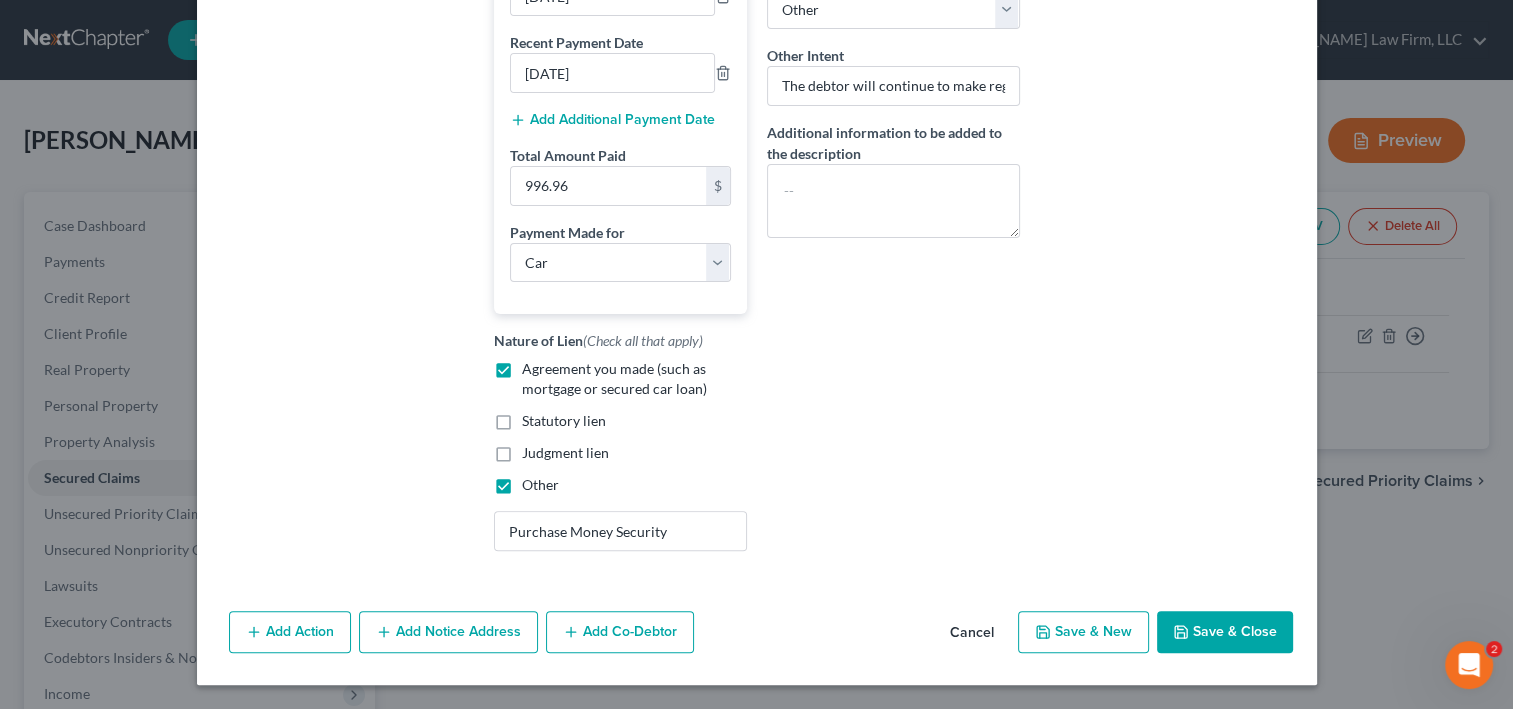 click on "Balance
5,387.00 $
Balance Unknown
Balance Undetermined
5,387.00 $
Balance Unknown
Net Value 14,563.00 $ Monthly Payment 332.32 $
Asset
*
Select Other Multiple Assets Clothing - Personal Items
Clothing
Shoes - $500.0 Electronics - iPhone 12 Cell Phone ($250.00)
iPad ($150.00)
Television ($250.00) - $650.0 2019 Ford Mustang - $19950.0 [US_STATE] Retirement Systems (debtor receives monthly) - $659.4 [PERSON_NAME] Fargo (Checking Account) - $0.0 Collectibles Of Value - Hard and Soft Cover Books ($25.00)
Household Décor ($50.00) - $75.0 Household Goods - Kitchenware
Living Room Furniture
Bedroom Furniture
Dining Room Furniture
Lawn Furniture
Lawn Mower
Yard Tools - $1550.0 Jewelry - Apple Watch ($200.00)
Costume Jewelry ($50.00) - $250.0 Sports & Hobby Equipment - Knitting Equipment - $50.0 Cash (Cash on Hand) - $5.0 Social Security (debtor receives monthly) - $1574.0" at bounding box center (893, 100) 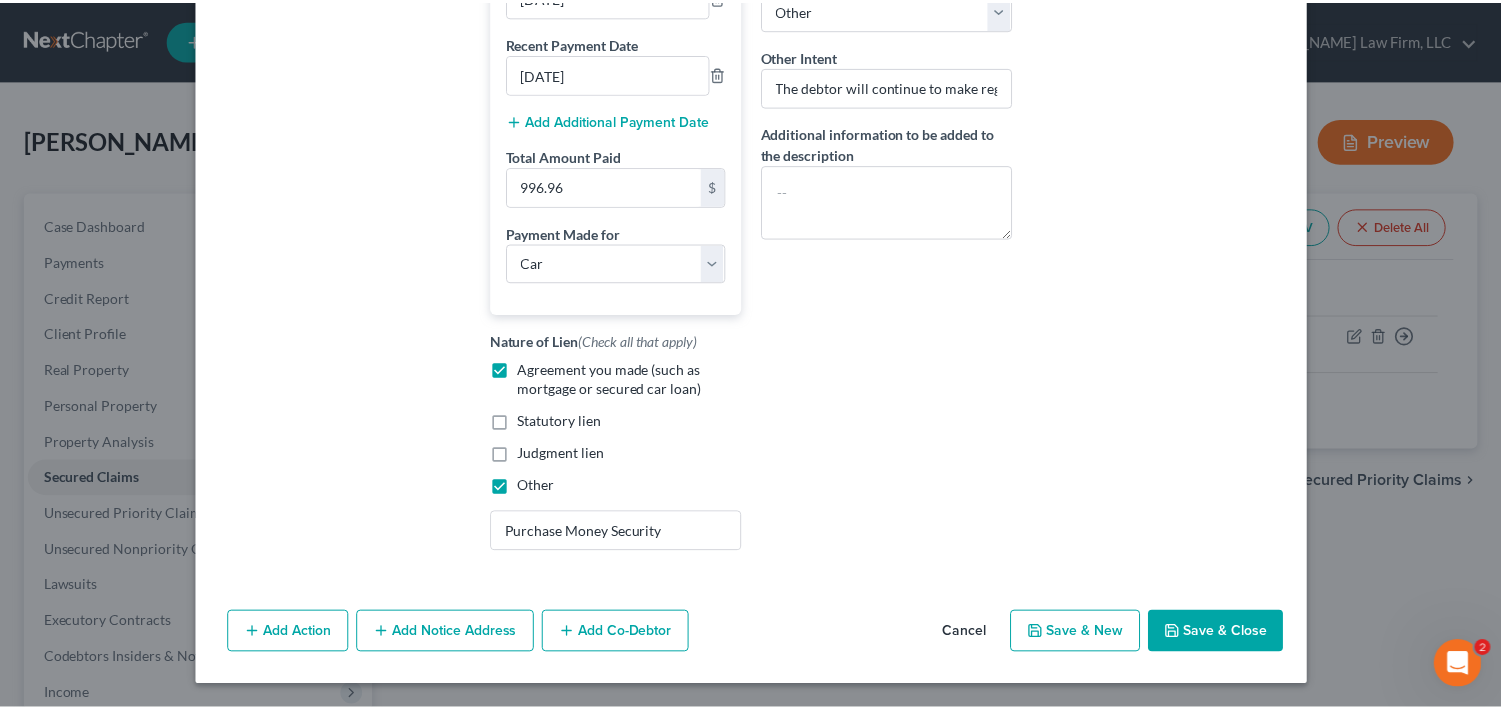 scroll, scrollTop: 767, scrollLeft: 0, axis: vertical 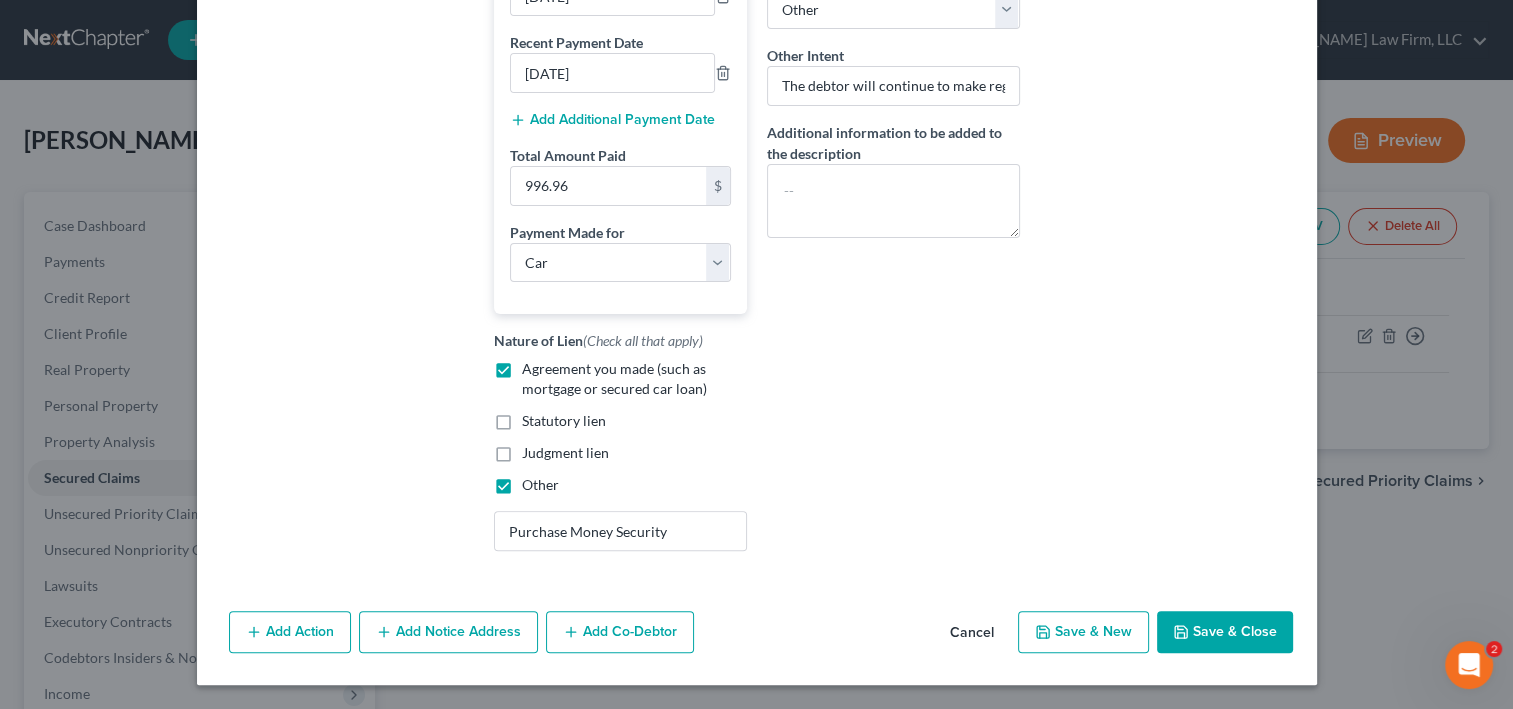 click on "Save & Close" at bounding box center (1225, 632) 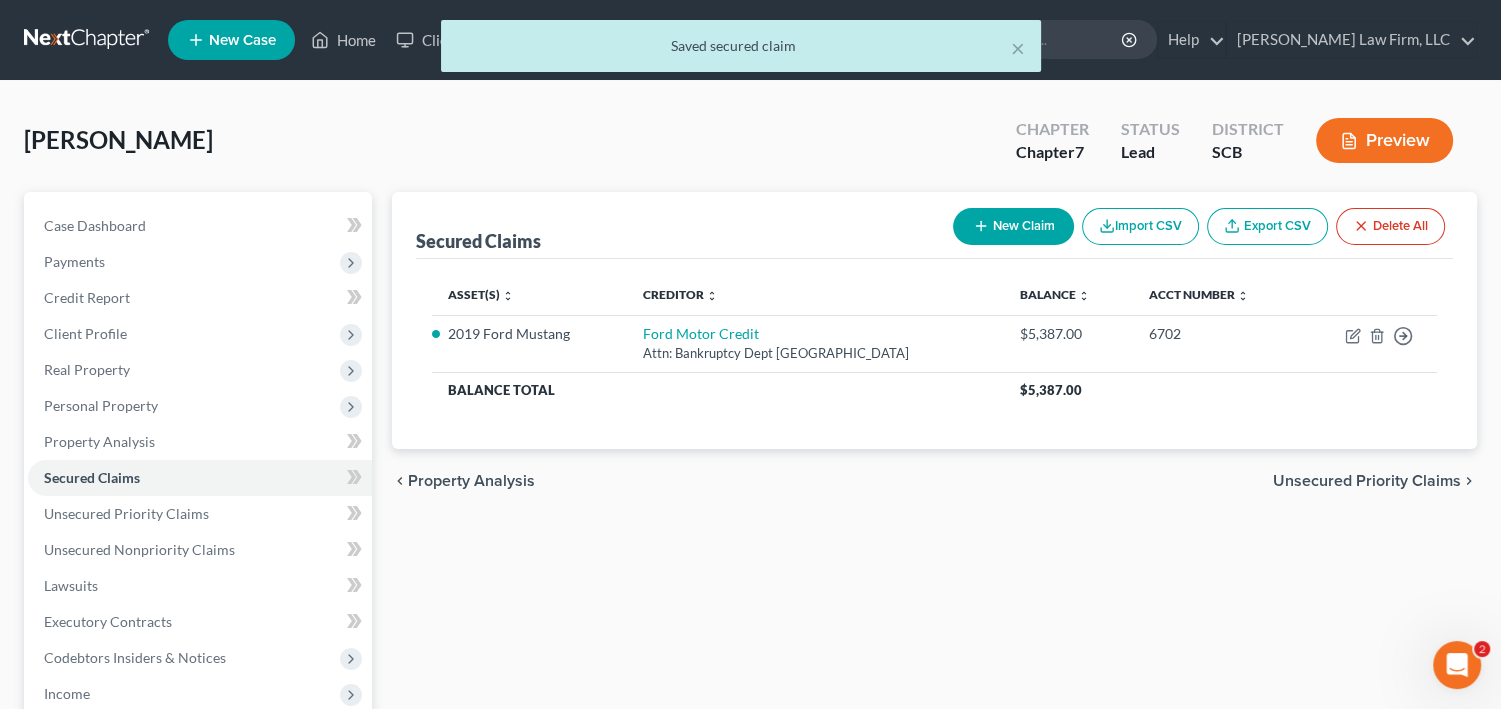 click on "Unsecured Priority Claims" at bounding box center (1367, 481) 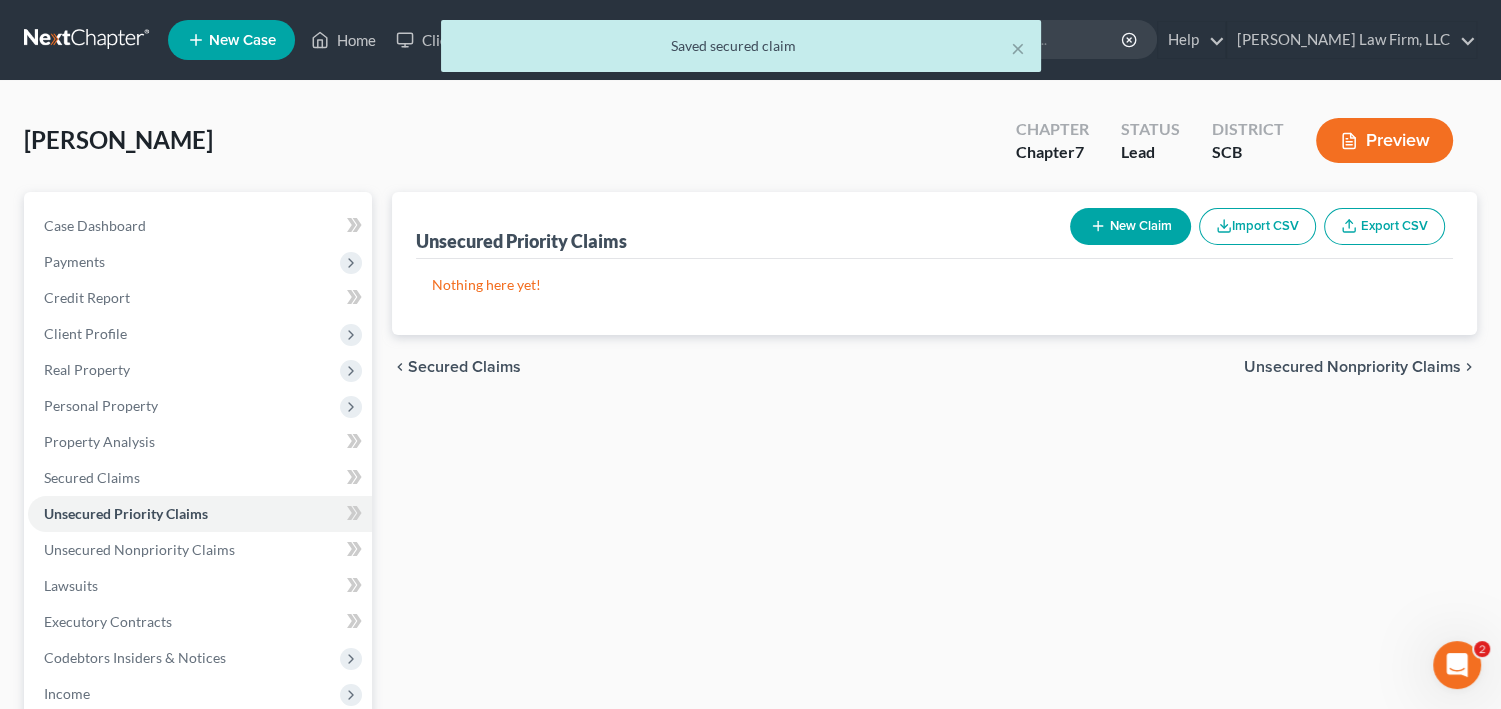 click on "Unsecured Nonpriority Claims" at bounding box center [1352, 367] 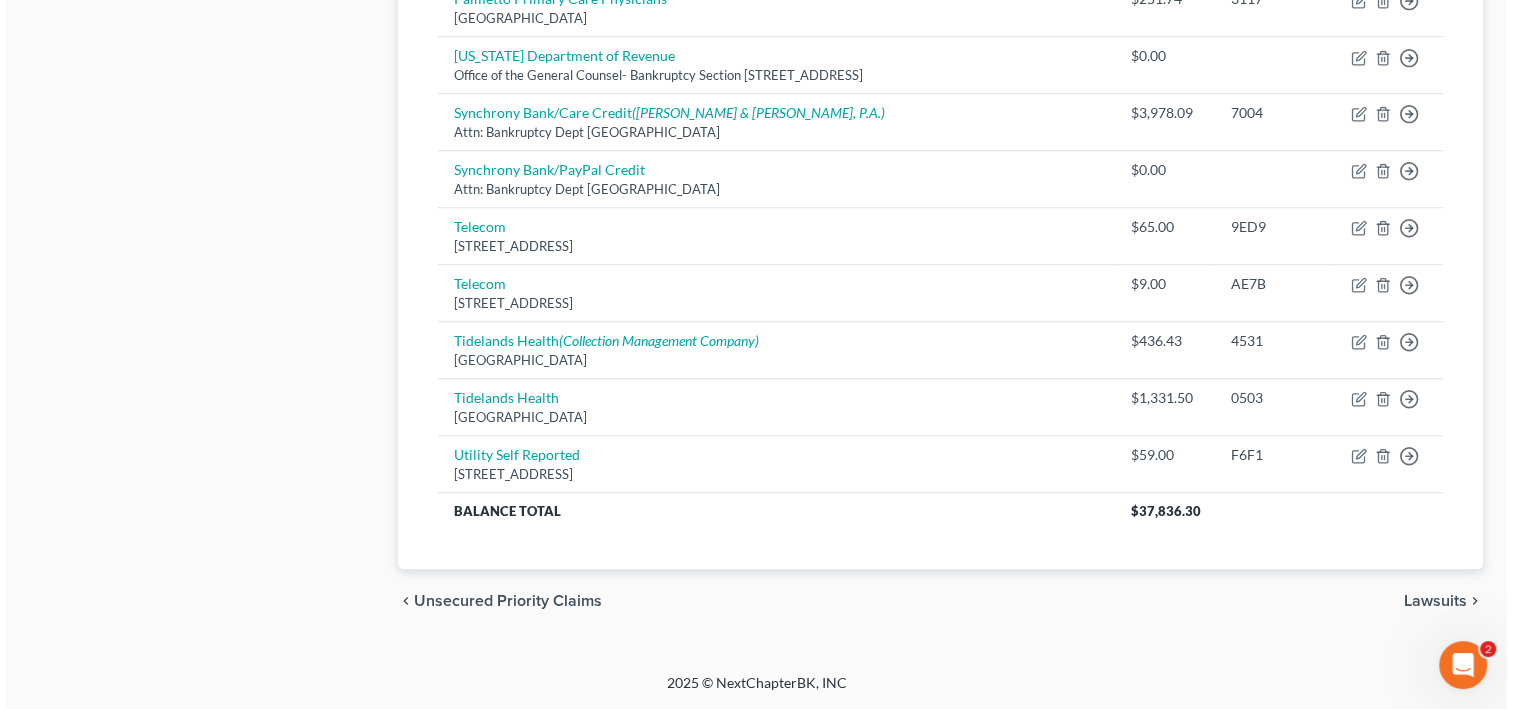 scroll, scrollTop: 1440, scrollLeft: 0, axis: vertical 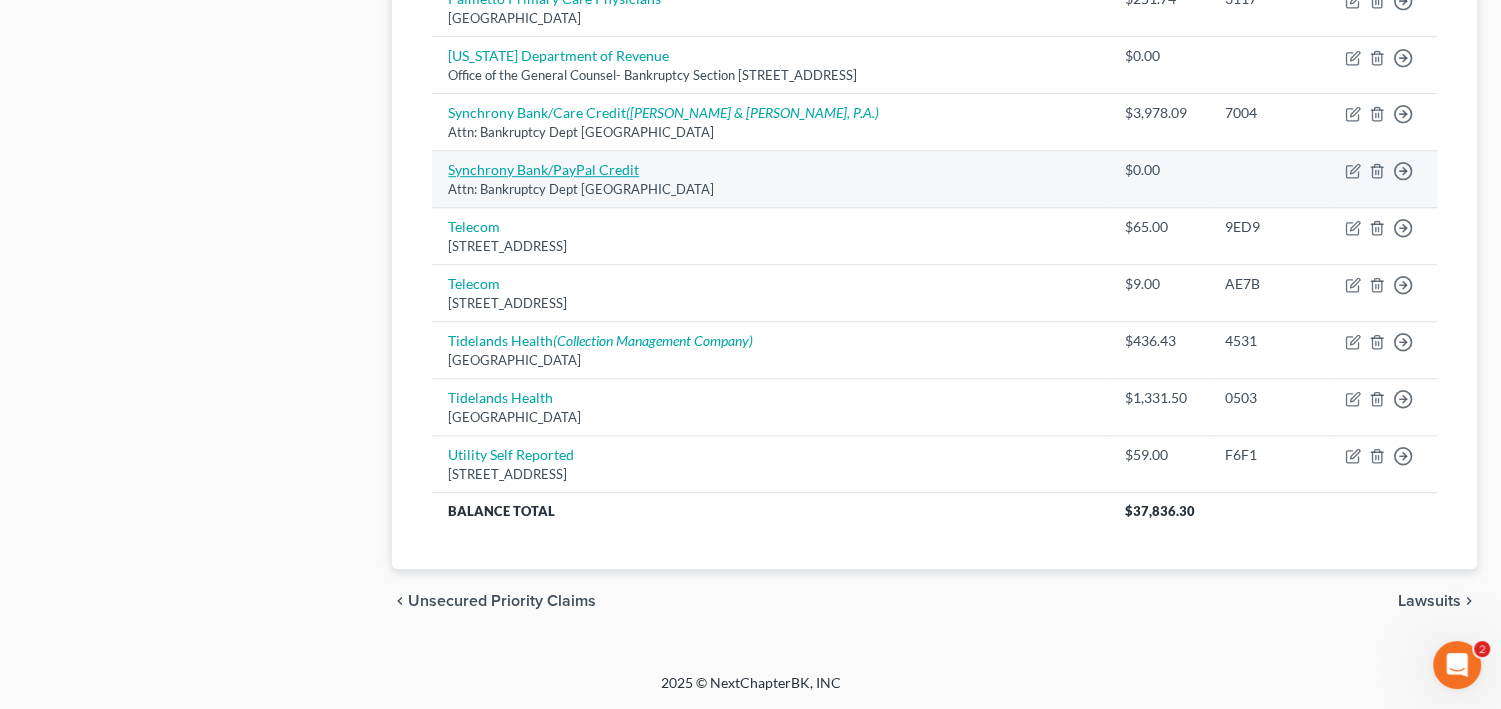 click on "Synchrony Bank/PayPal Credit" at bounding box center [543, 169] 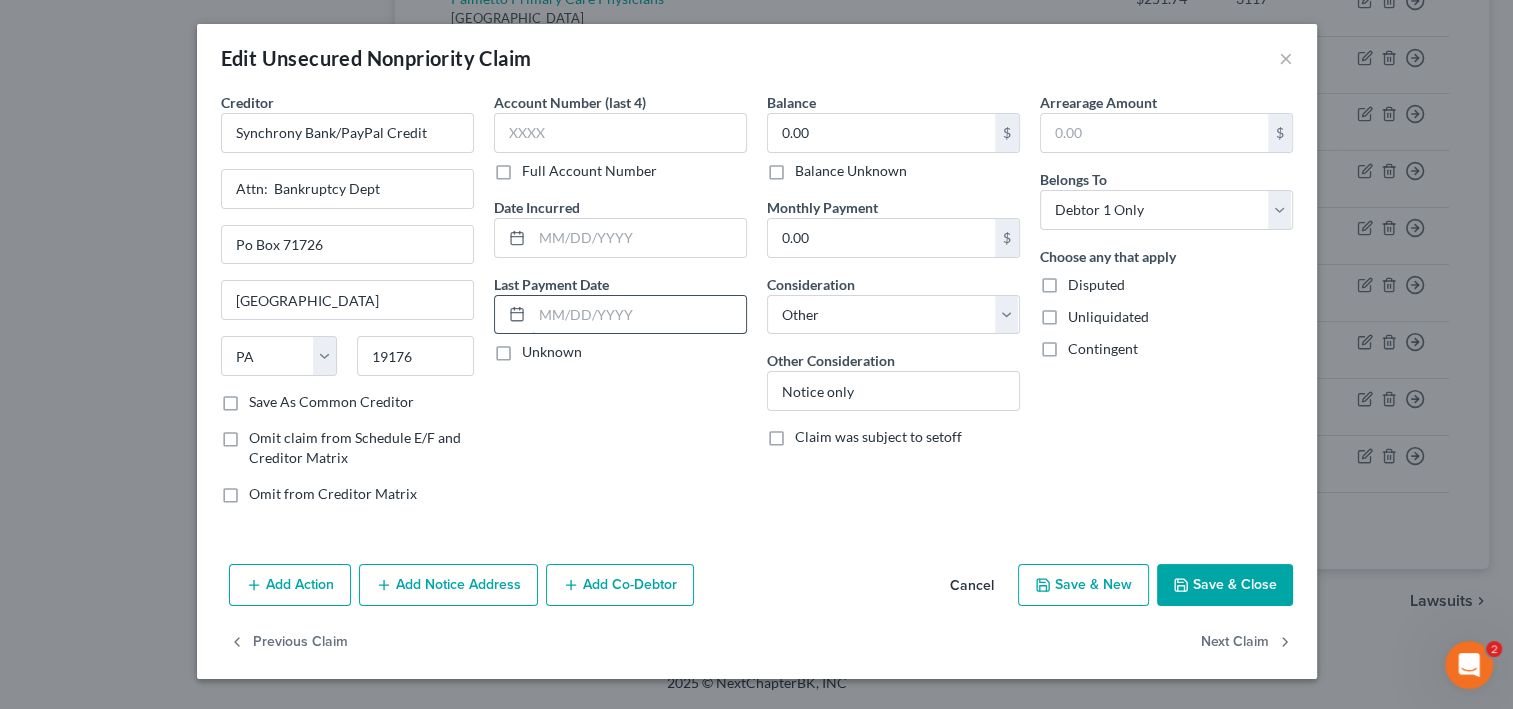 click at bounding box center [639, 315] 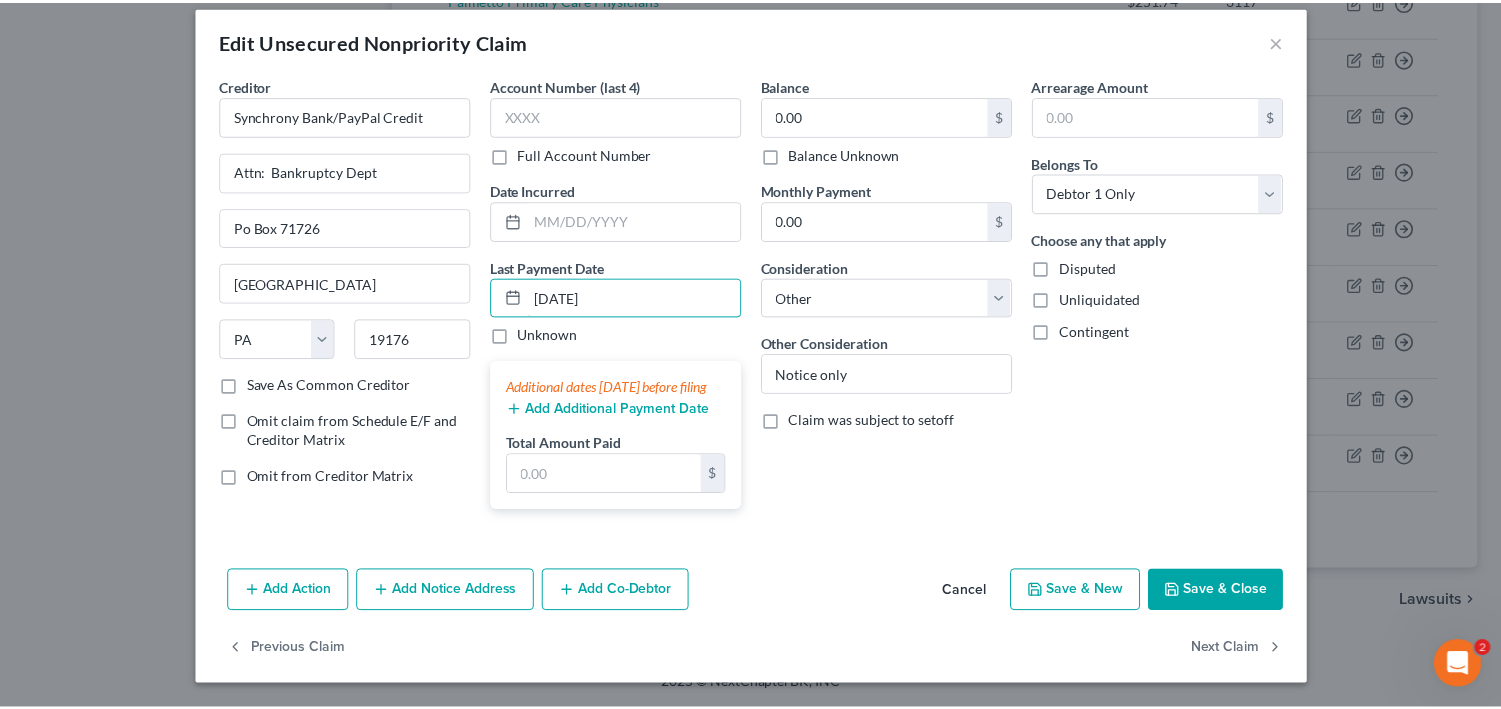 scroll, scrollTop: 160, scrollLeft: 0, axis: vertical 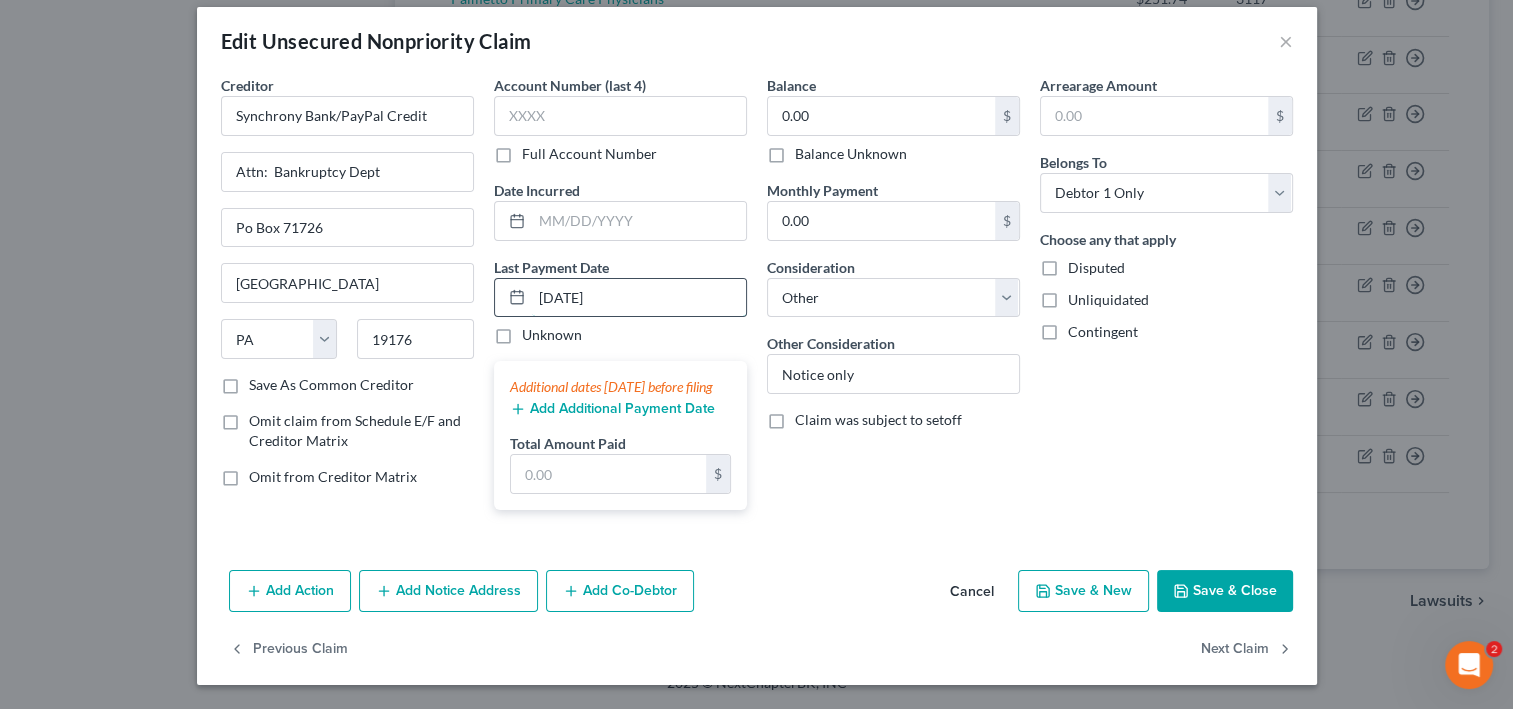 drag, startPoint x: 564, startPoint y: 242, endPoint x: 448, endPoint y: 237, distance: 116.10771 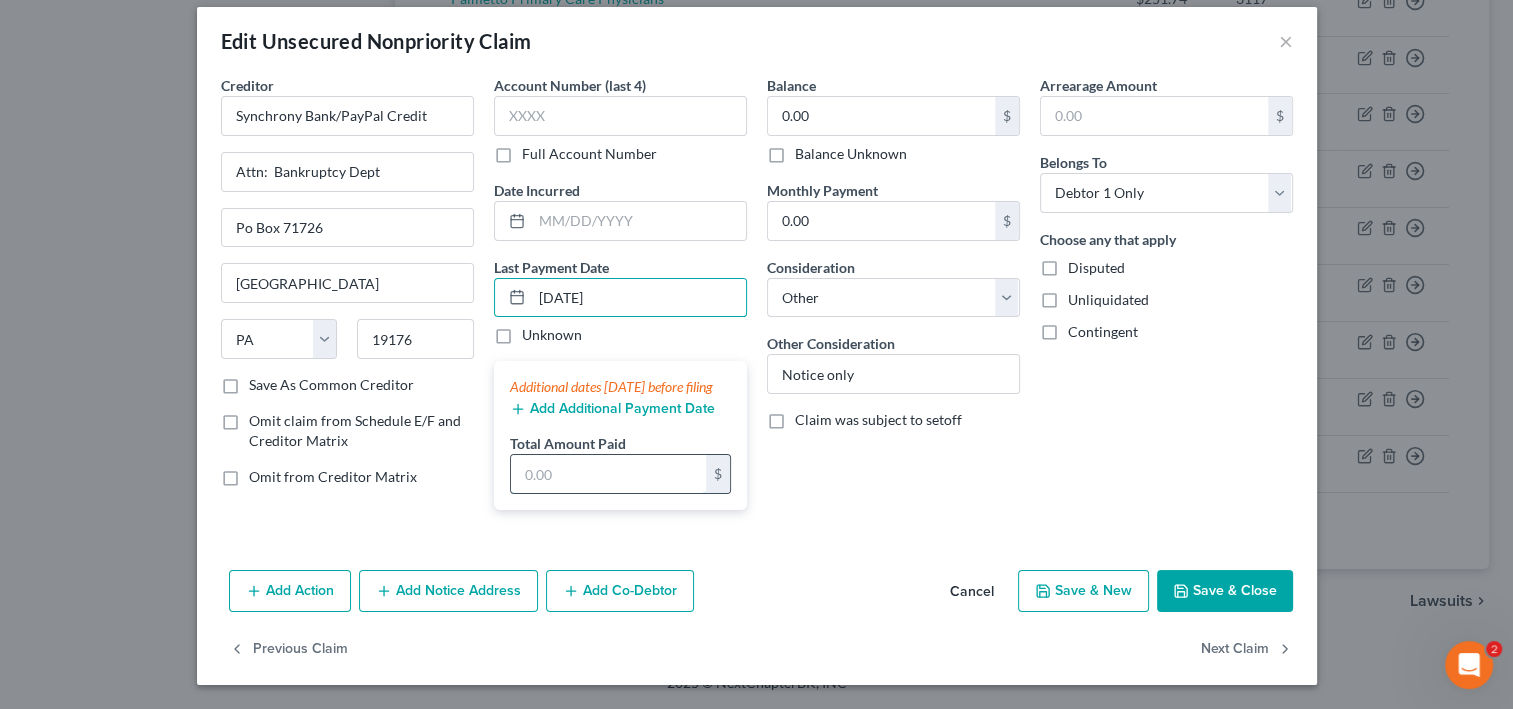click at bounding box center [608, 474] 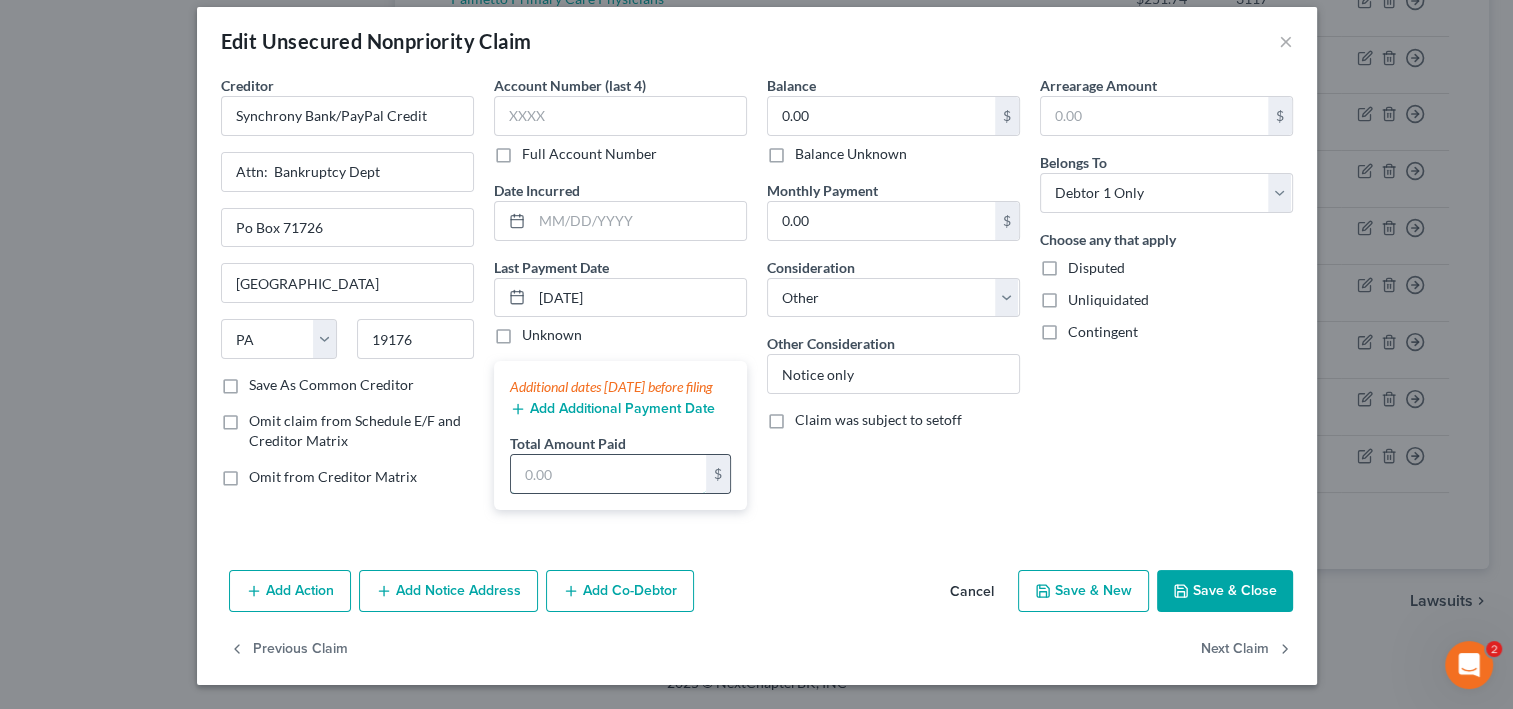 click at bounding box center [608, 474] 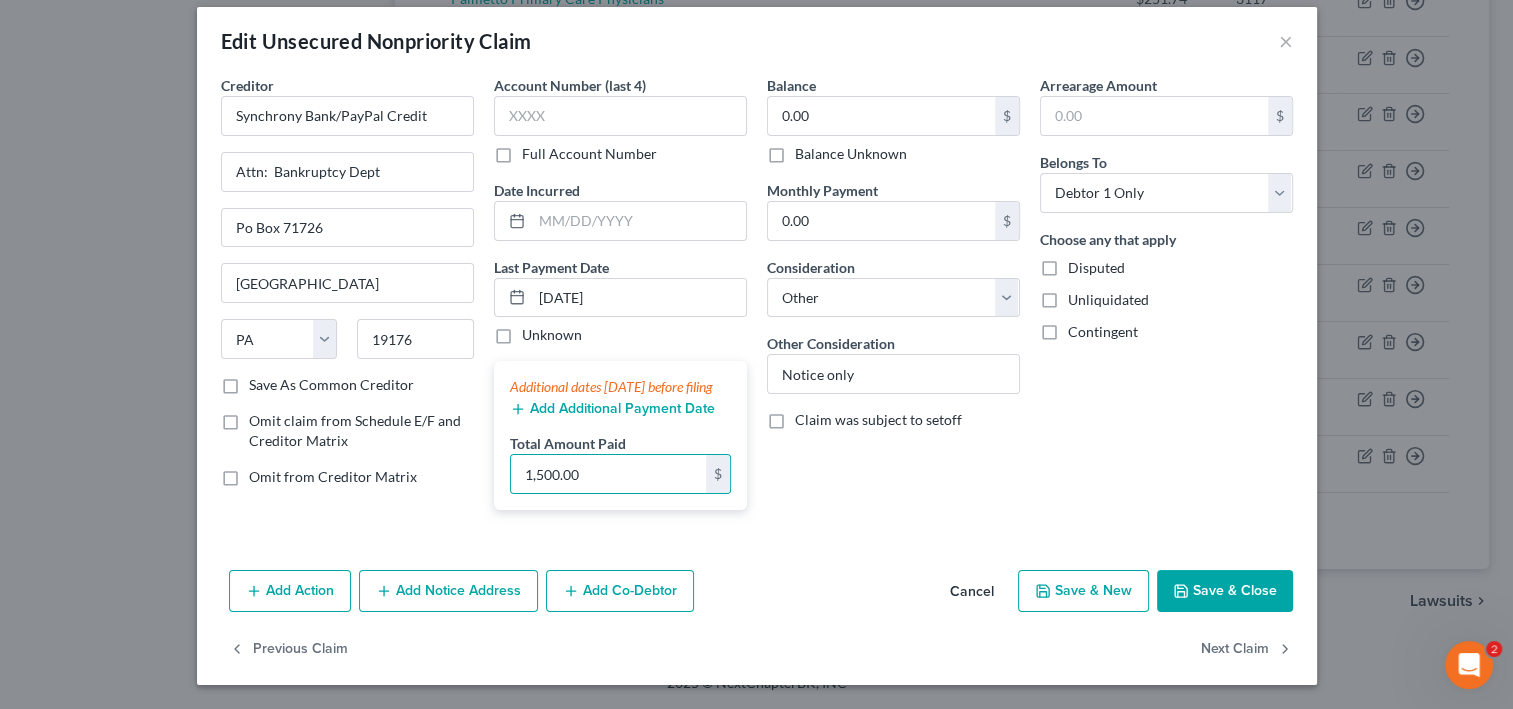 click on "Balance
0.00 $
Balance Unknown
Balance Undetermined
0.00 $
Balance Unknown
Monthly Payment 0.00 $ Consideration Select Cable / Satellite Services Collection Agency Credit Card Debt Debt Counseling / Attorneys Deficiency Balance Domestic Support Obligations Home / Car Repairs Income Taxes Judgment Liens Medical Services Monies Loaned / Advanced Mortgage Obligation From Divorce Or Separation Obligation To Pensions Other Overdrawn Bank Account Promised To Help Pay Creditors Student Loans Suppliers And Vendors Telephone / Internet Services Utility Services Other Consideration Notice only Claim was subject to setoff" at bounding box center (893, 300) 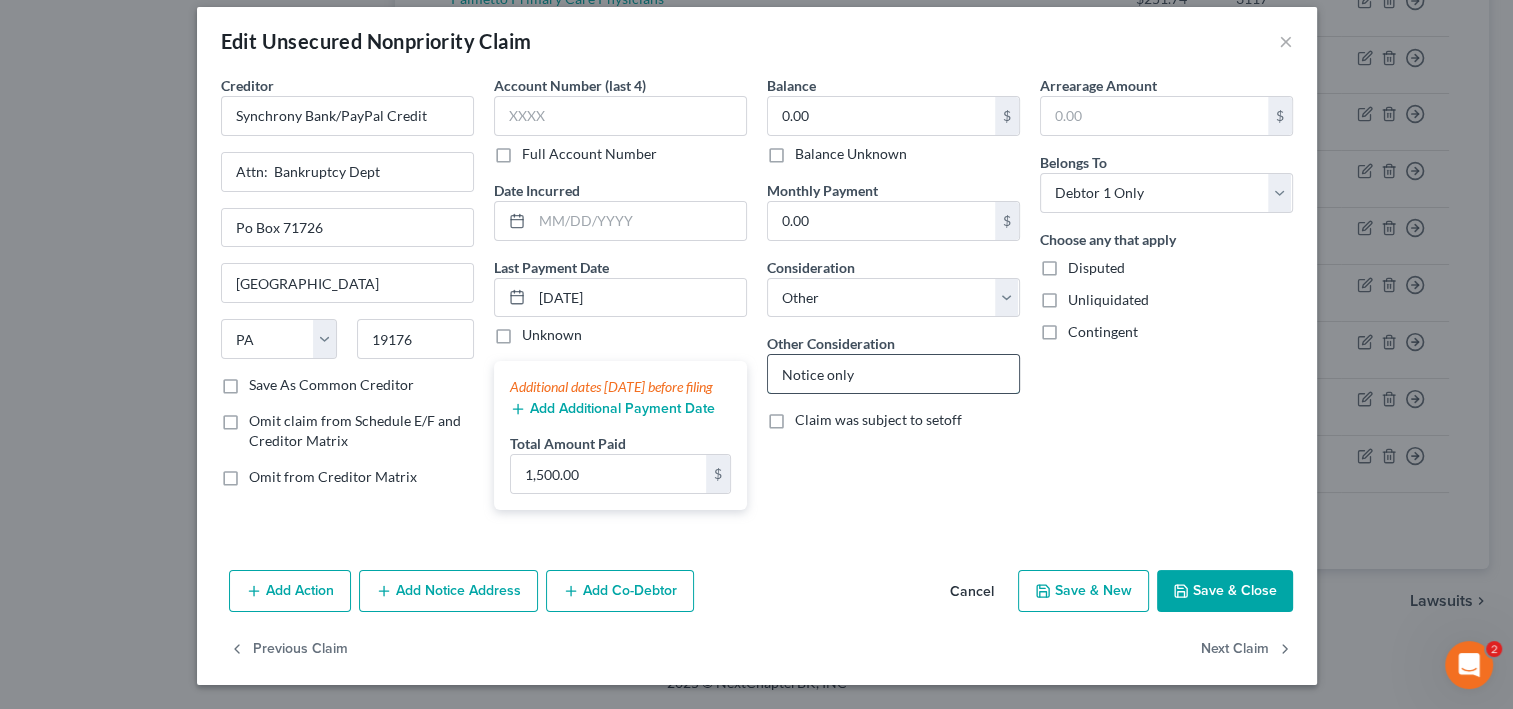 click on "Notice only" at bounding box center (893, 374) 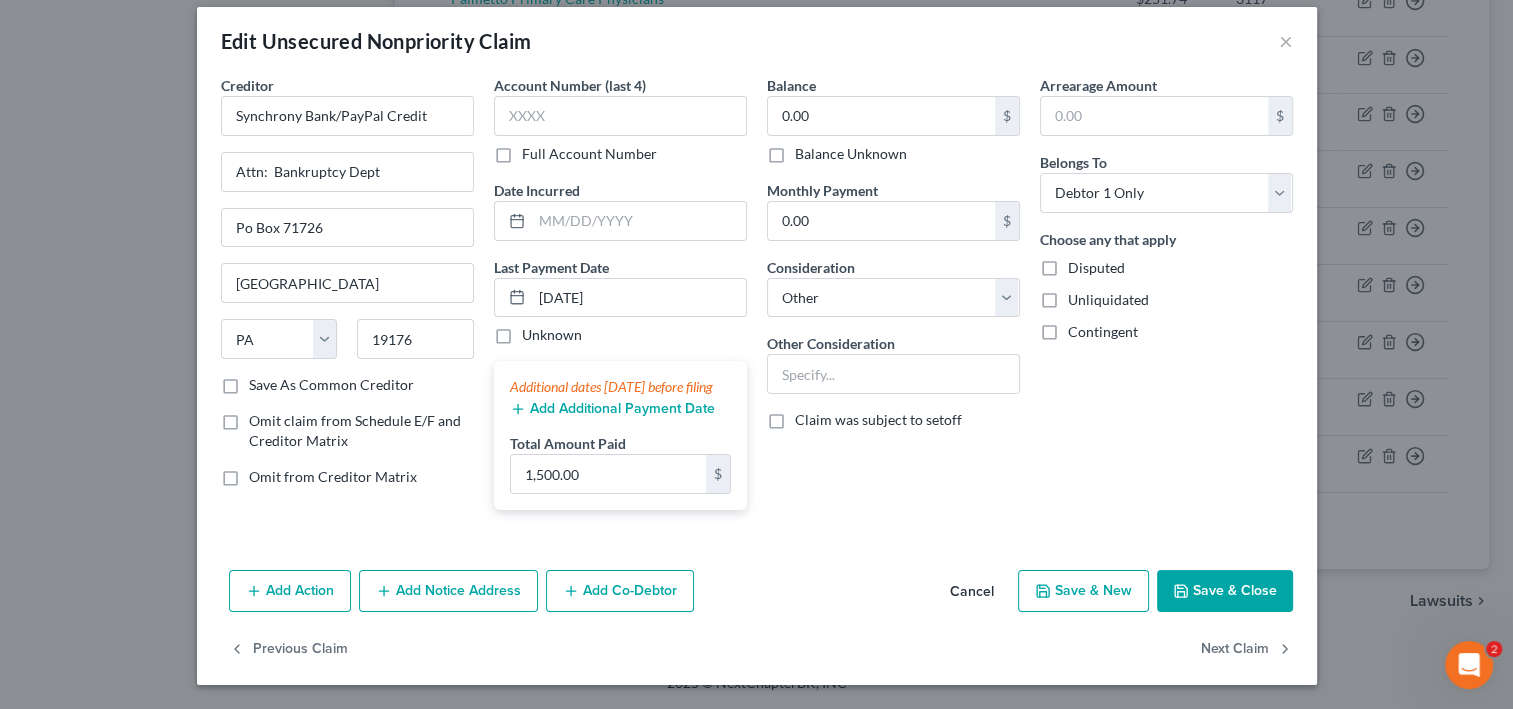click on "Save & Close" at bounding box center (1225, 591) 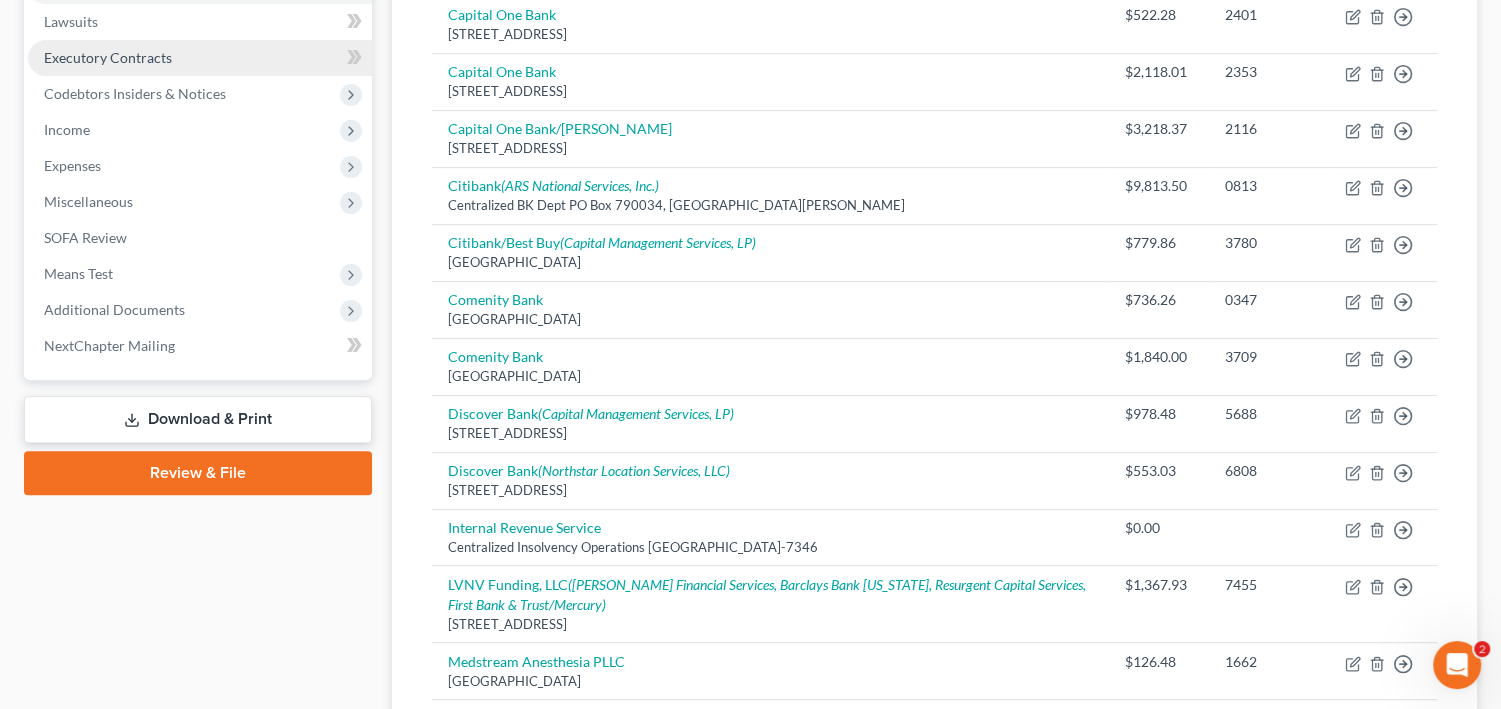 scroll, scrollTop: 560, scrollLeft: 0, axis: vertical 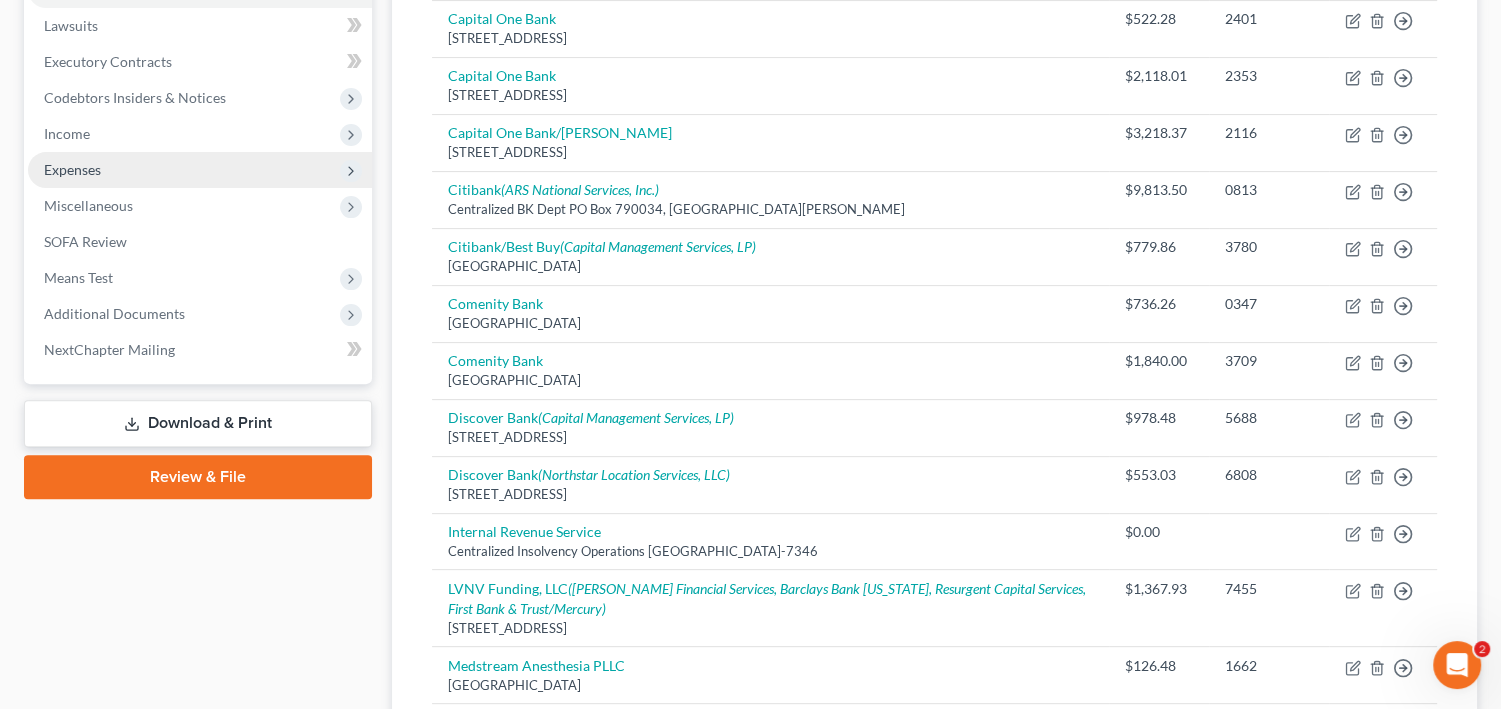 click on "Expenses" at bounding box center (200, 170) 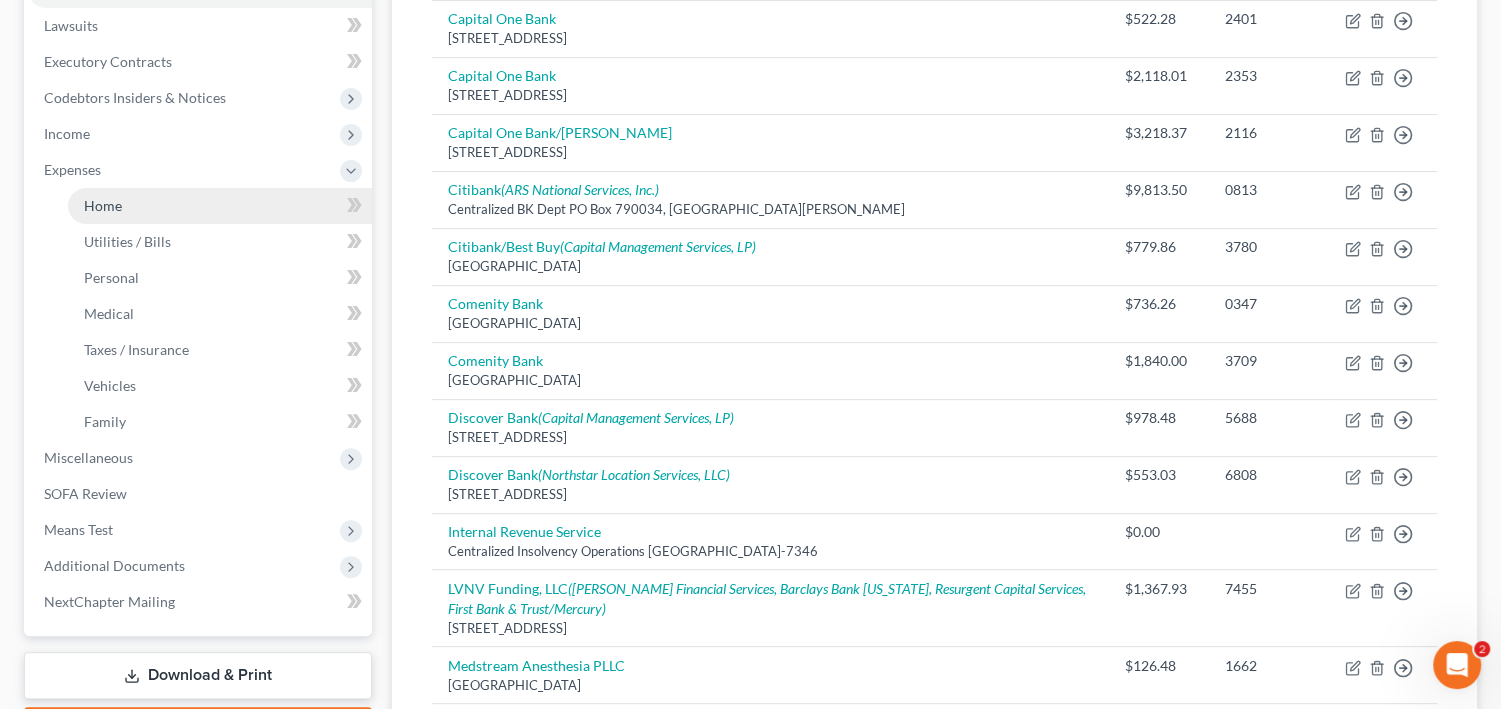click on "Home" at bounding box center (220, 206) 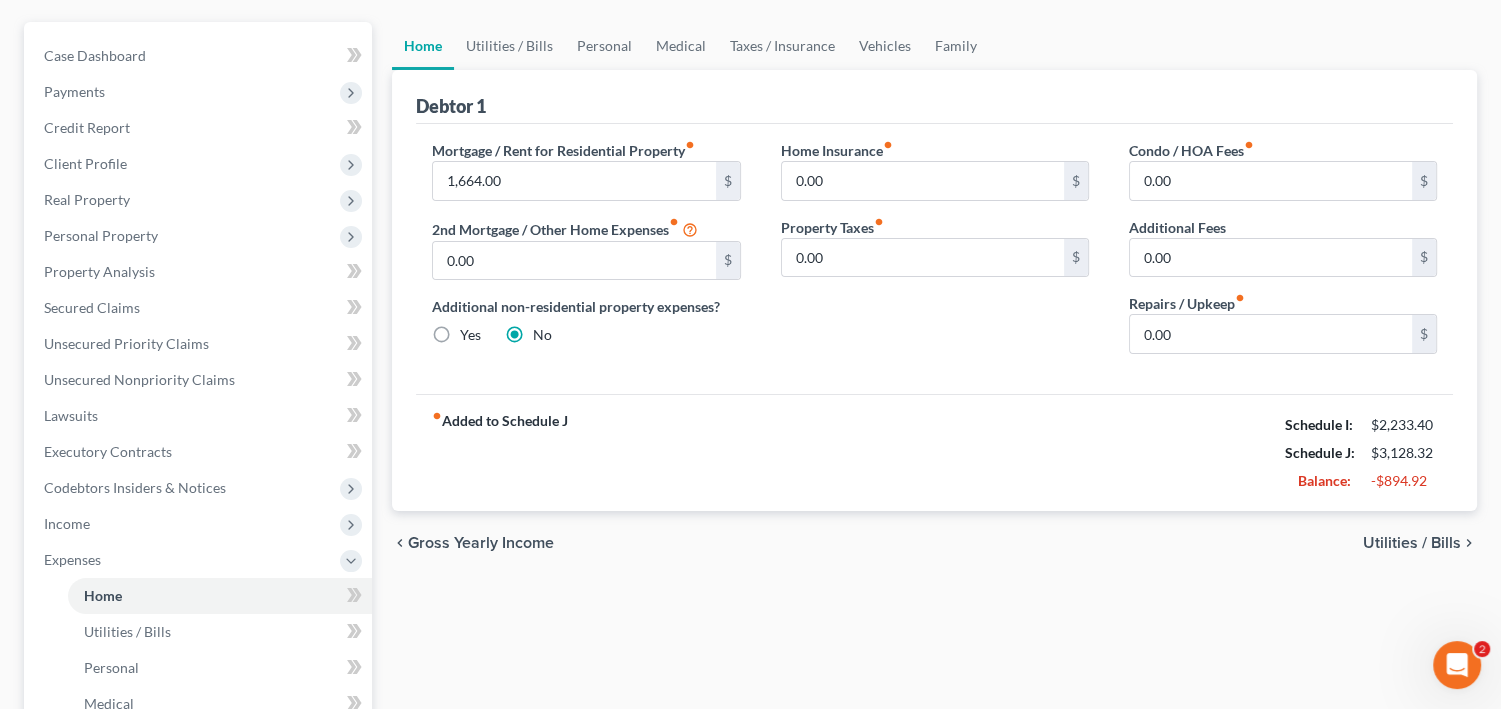 scroll, scrollTop: 160, scrollLeft: 0, axis: vertical 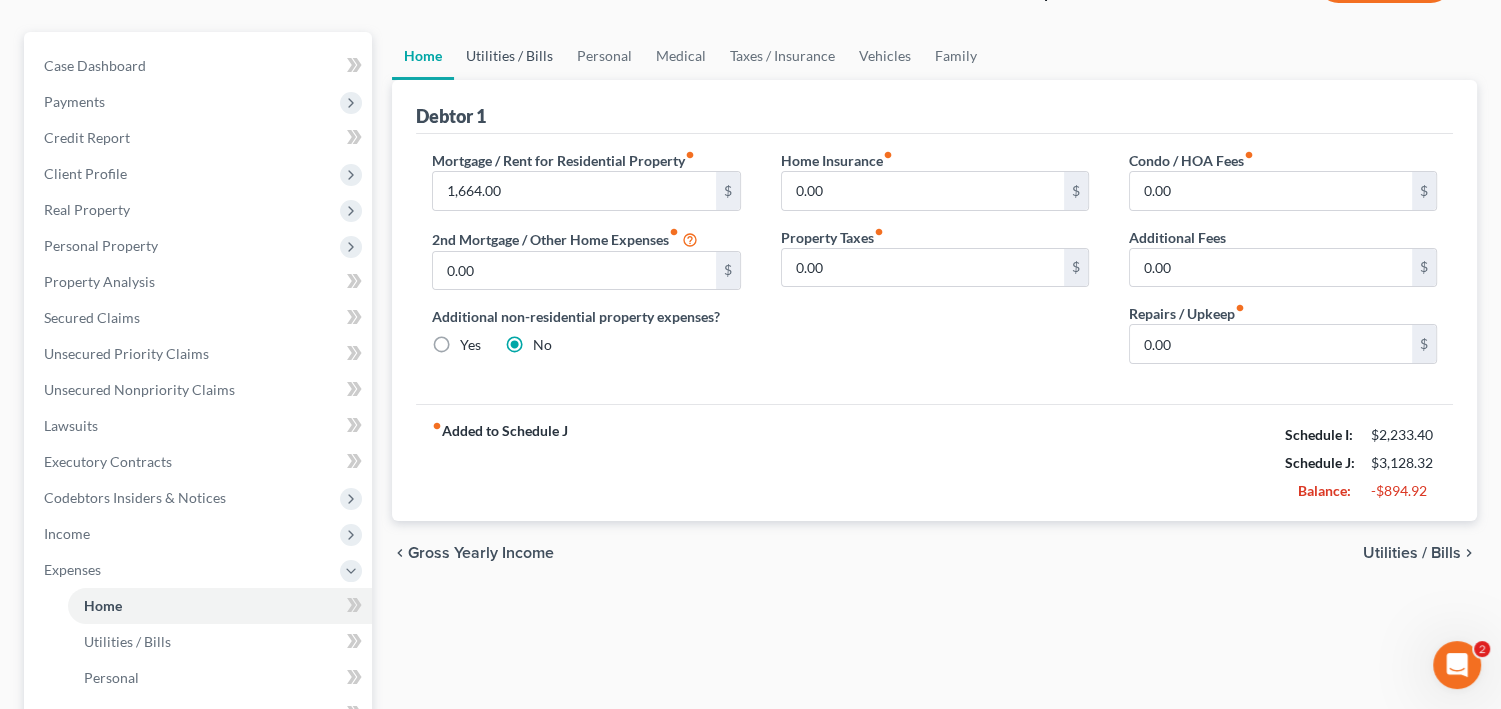 click on "Utilities / Bills" at bounding box center [509, 56] 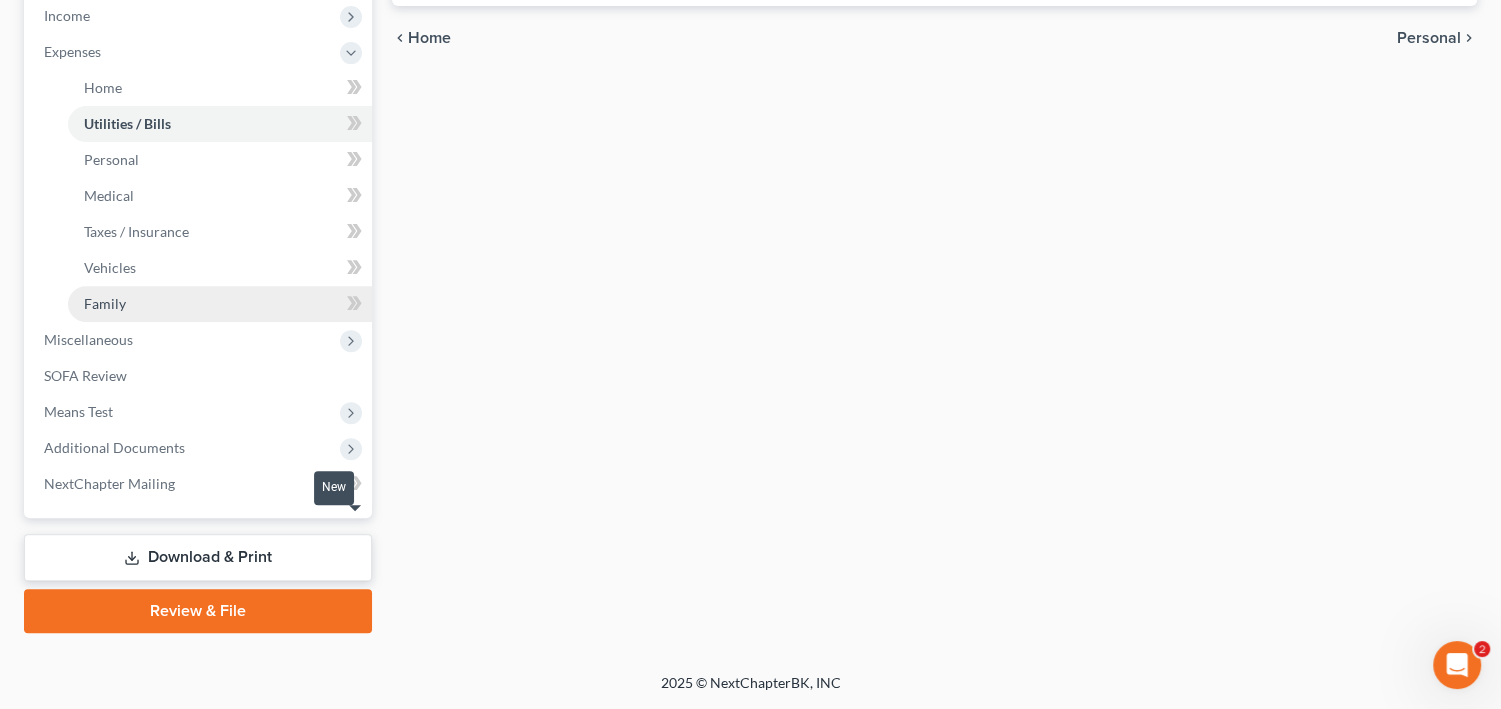 scroll, scrollTop: 960, scrollLeft: 0, axis: vertical 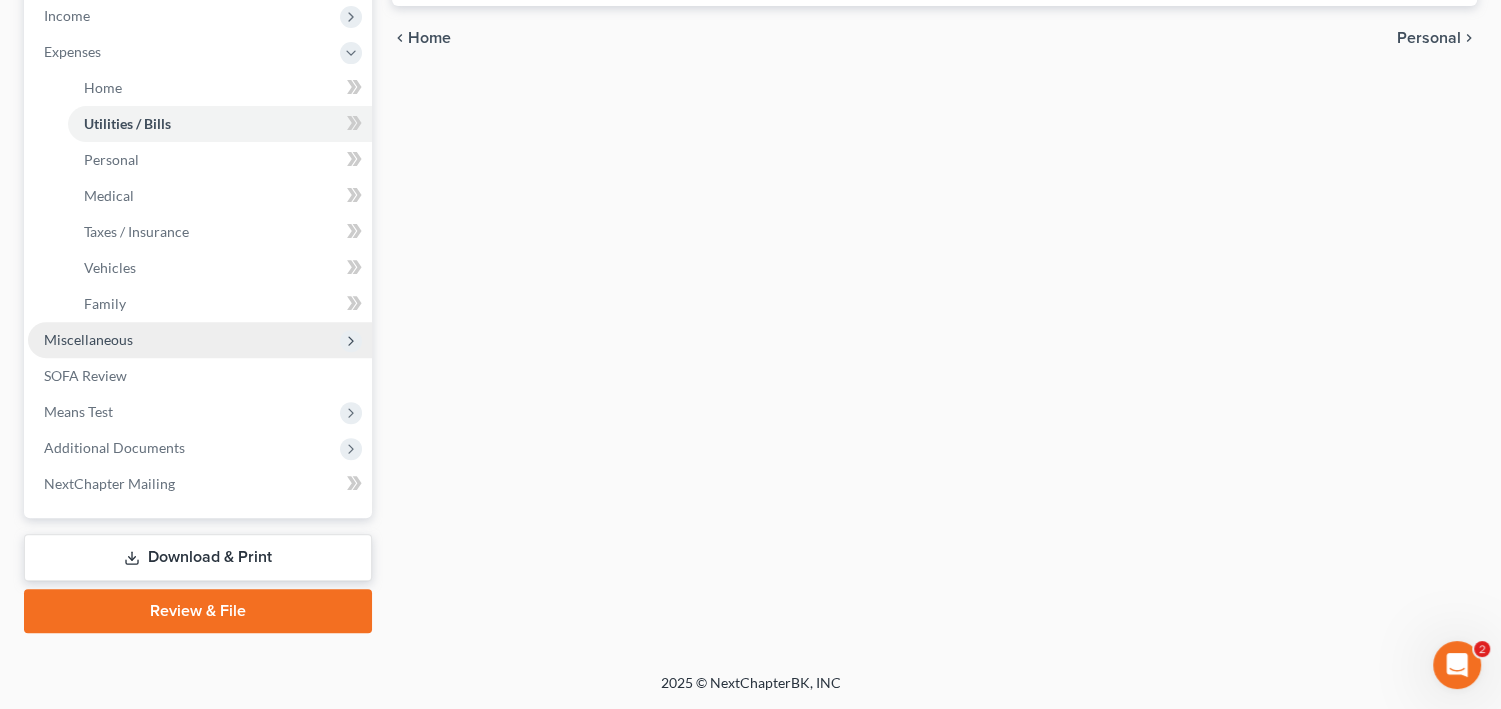 click on "Miscellaneous" at bounding box center [200, 340] 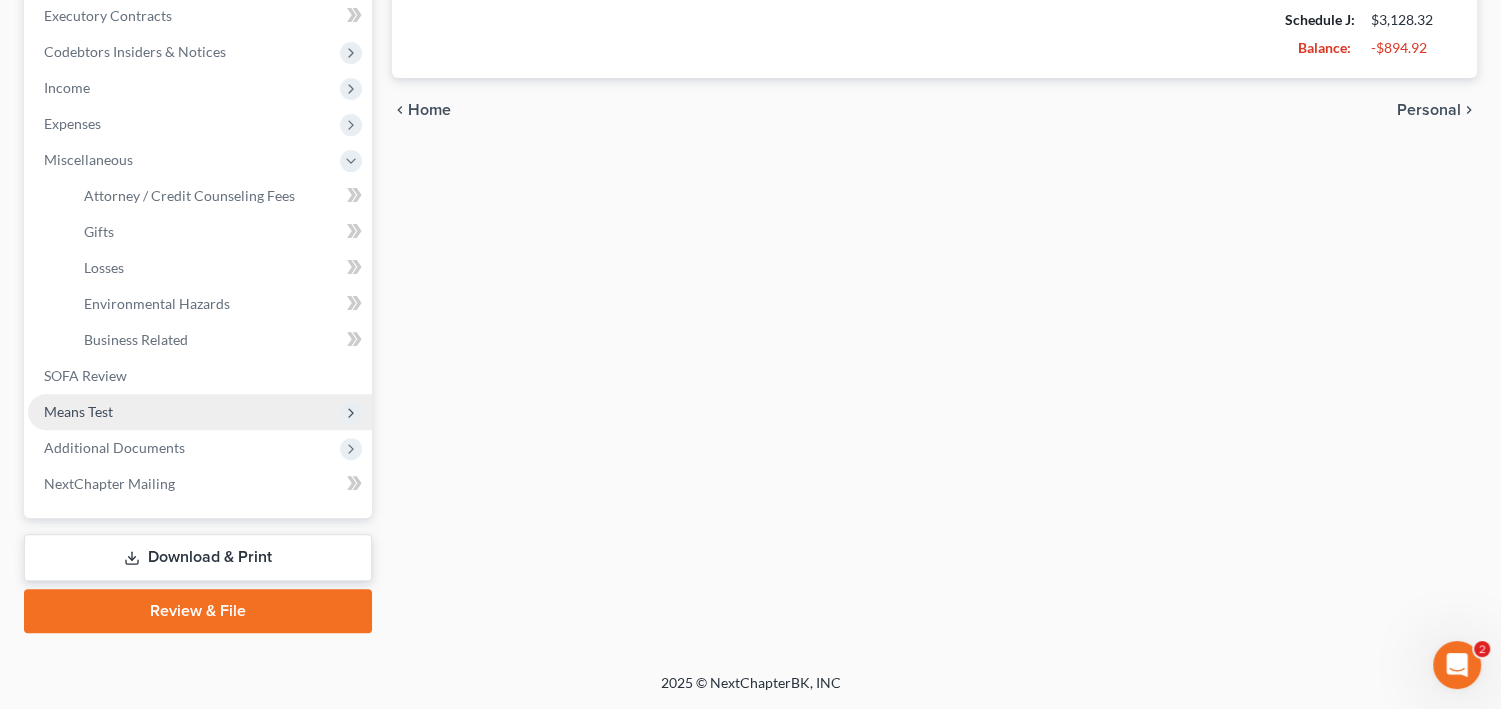 scroll, scrollTop: 929, scrollLeft: 0, axis: vertical 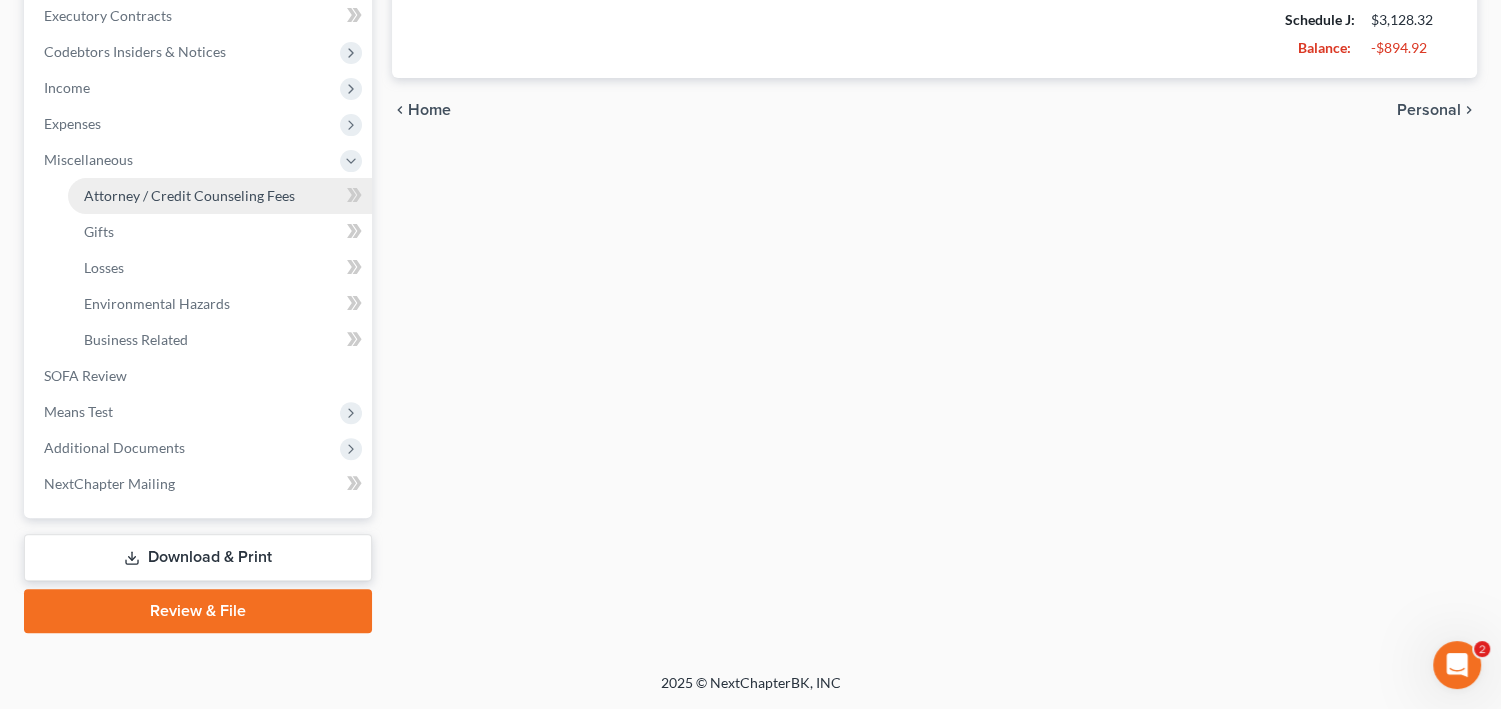click on "Attorney / Credit Counseling Fees" at bounding box center (220, 196) 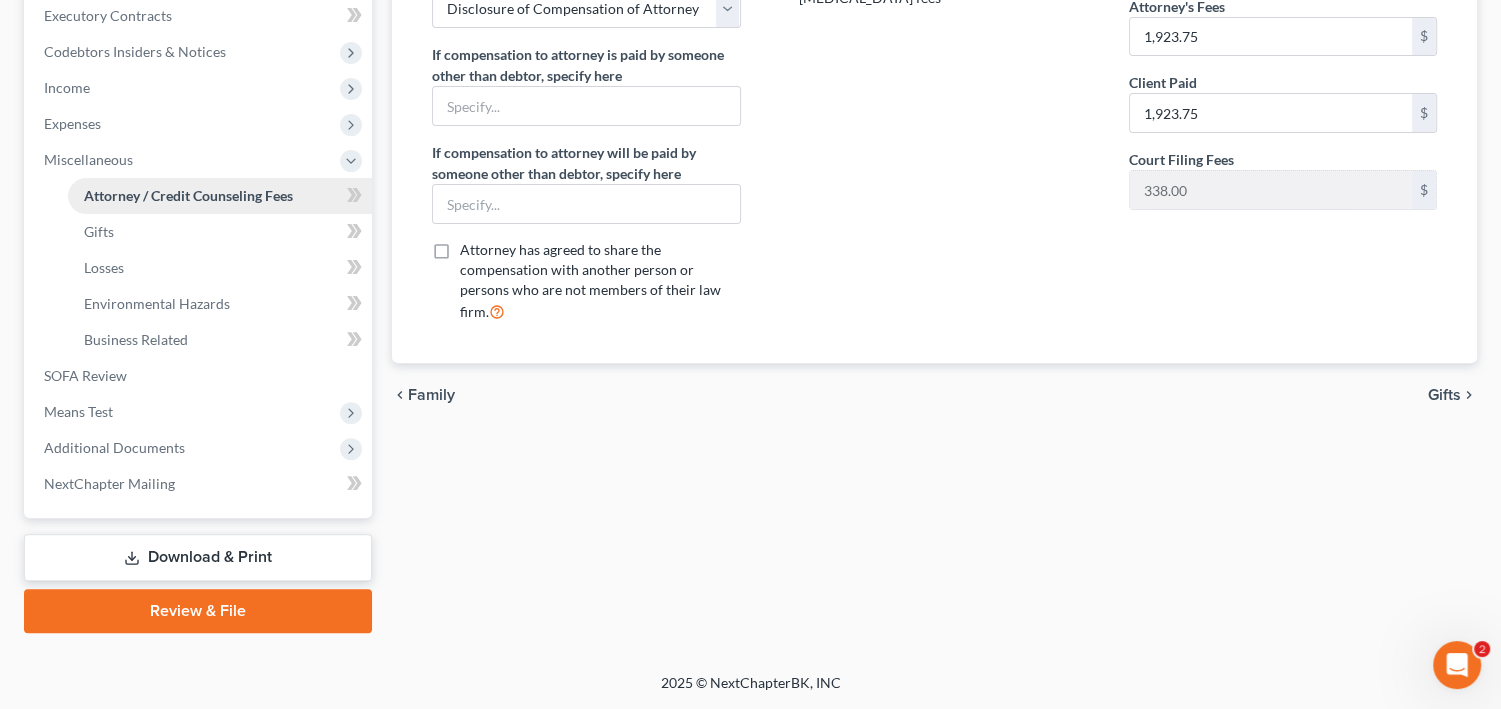 scroll, scrollTop: 929, scrollLeft: 0, axis: vertical 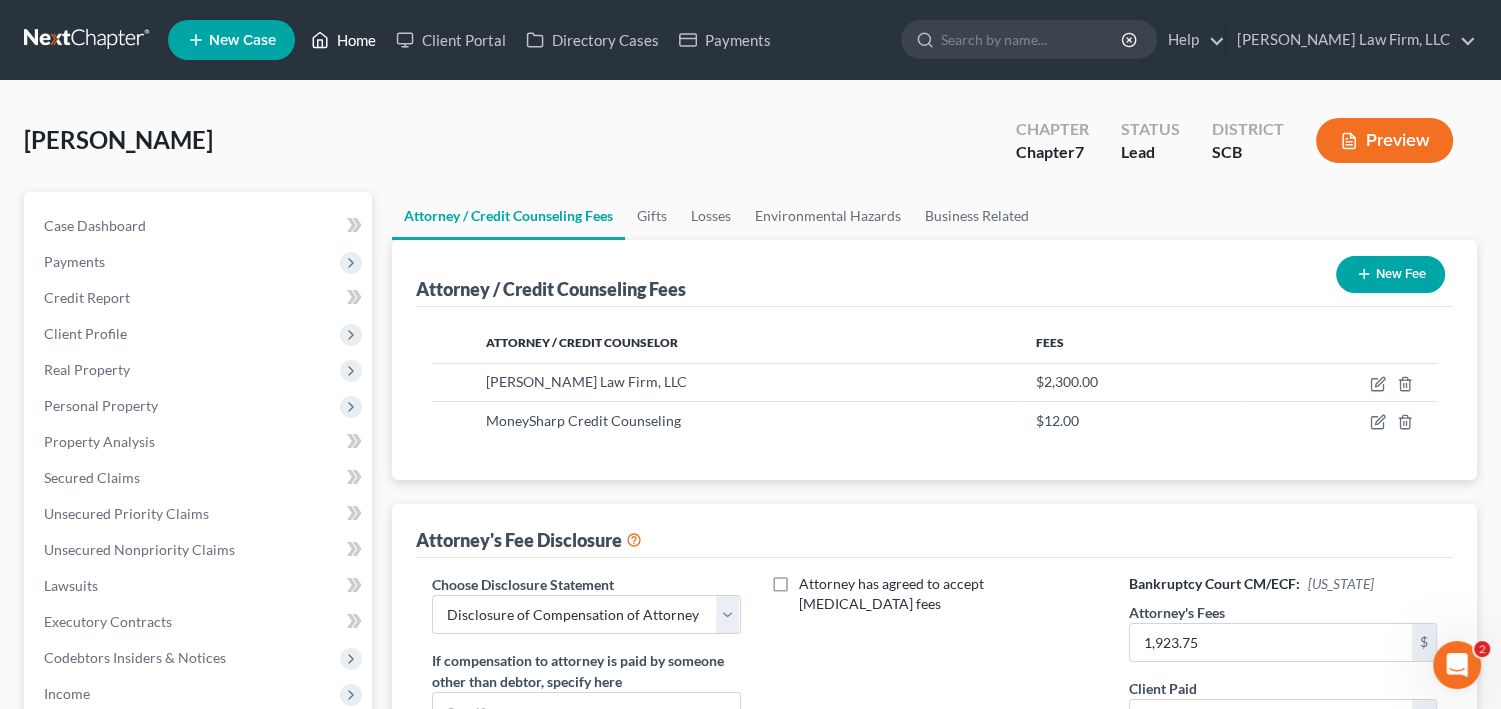 click on "Home" at bounding box center [343, 40] 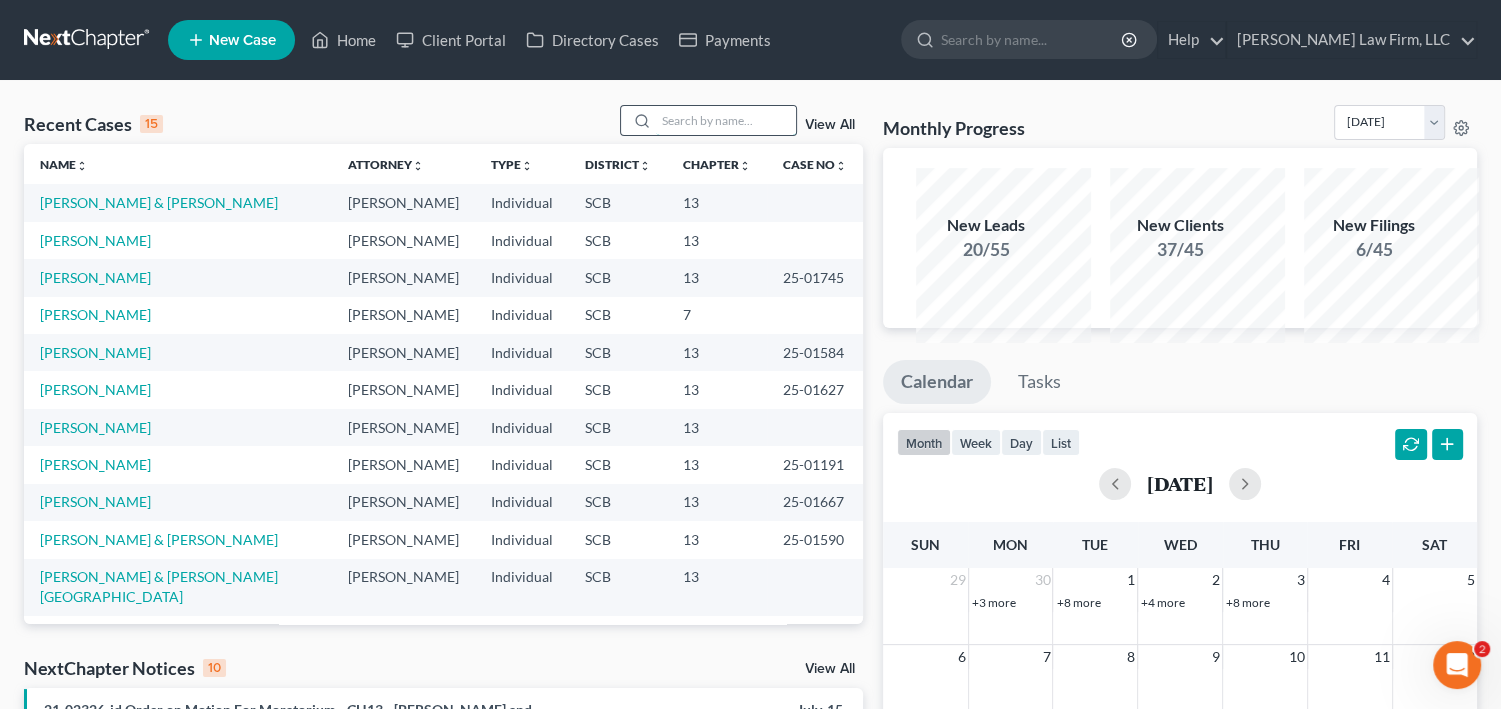 click at bounding box center [726, 120] 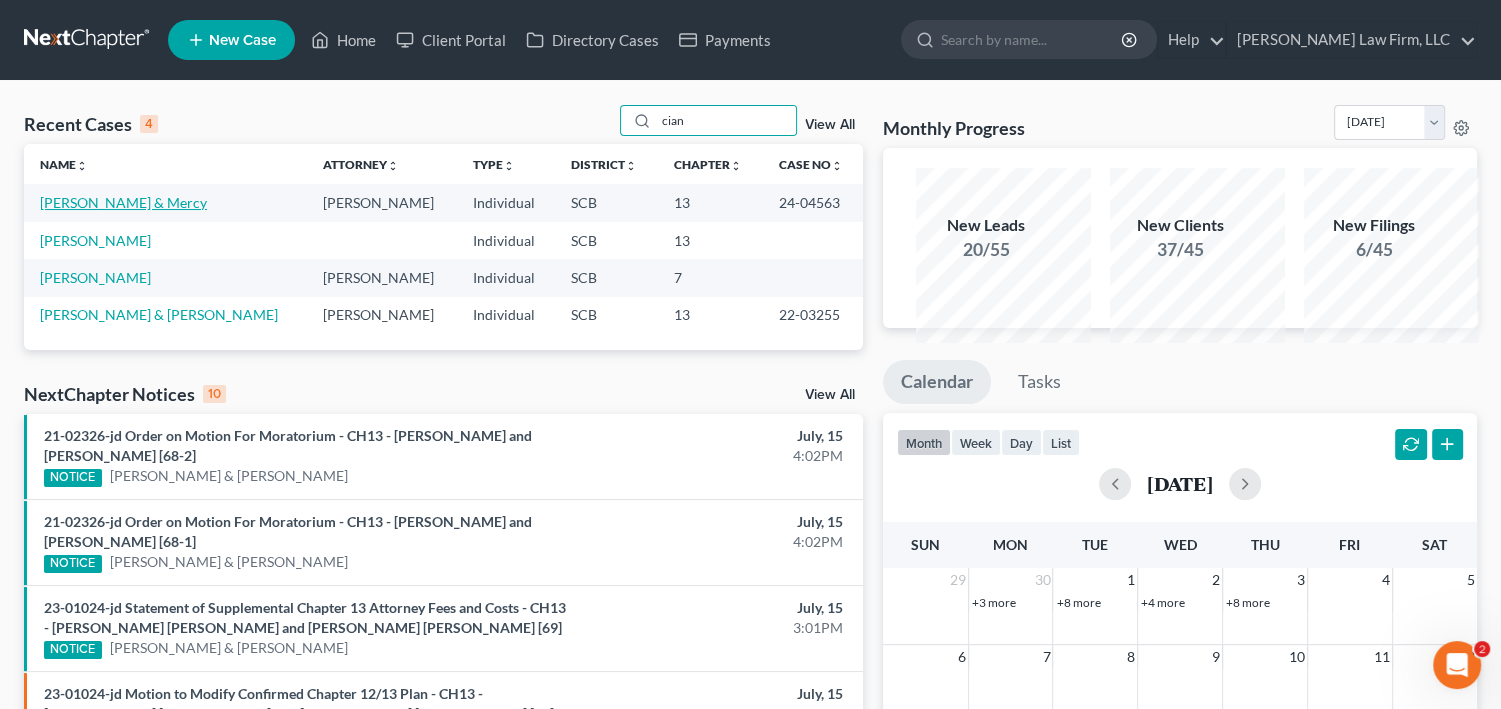 click on "[PERSON_NAME] & Mercy" at bounding box center [123, 202] 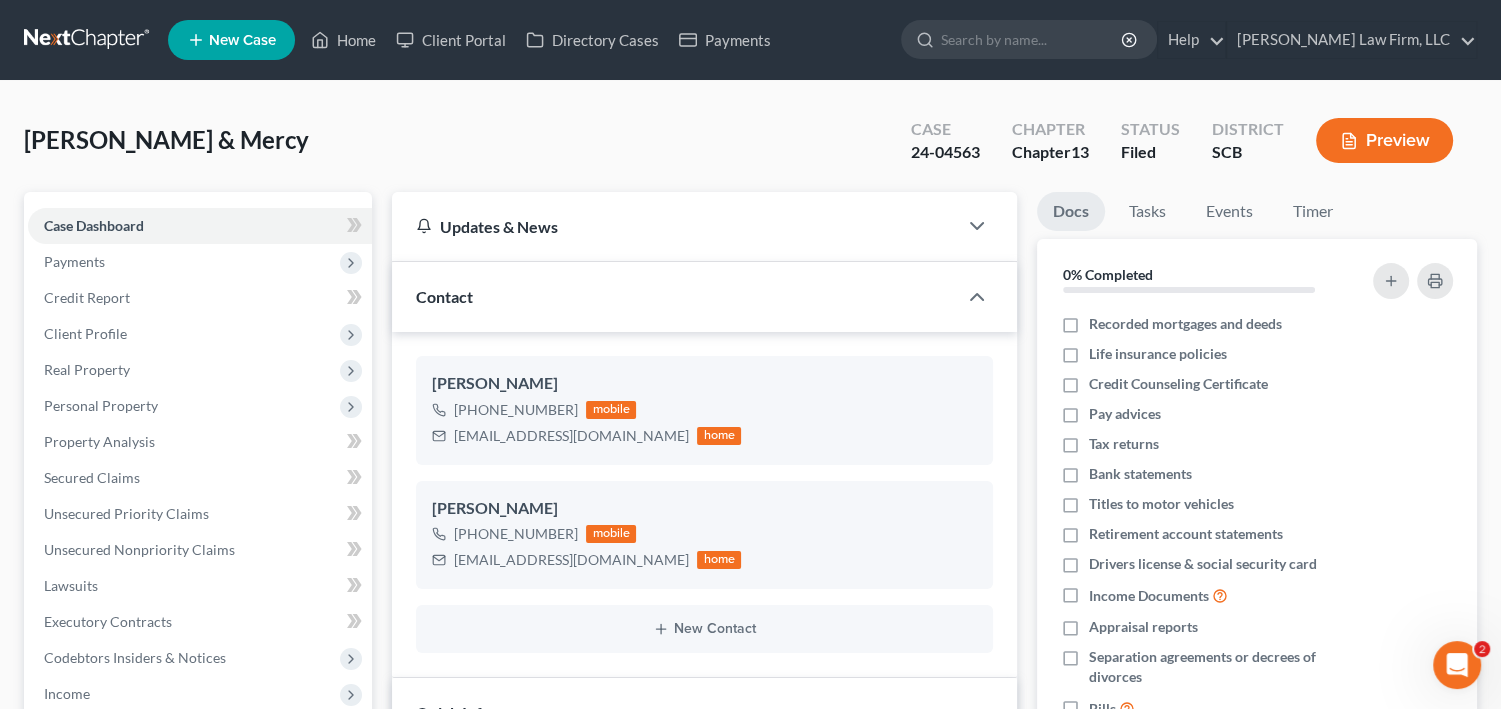 scroll, scrollTop: 518, scrollLeft: 0, axis: vertical 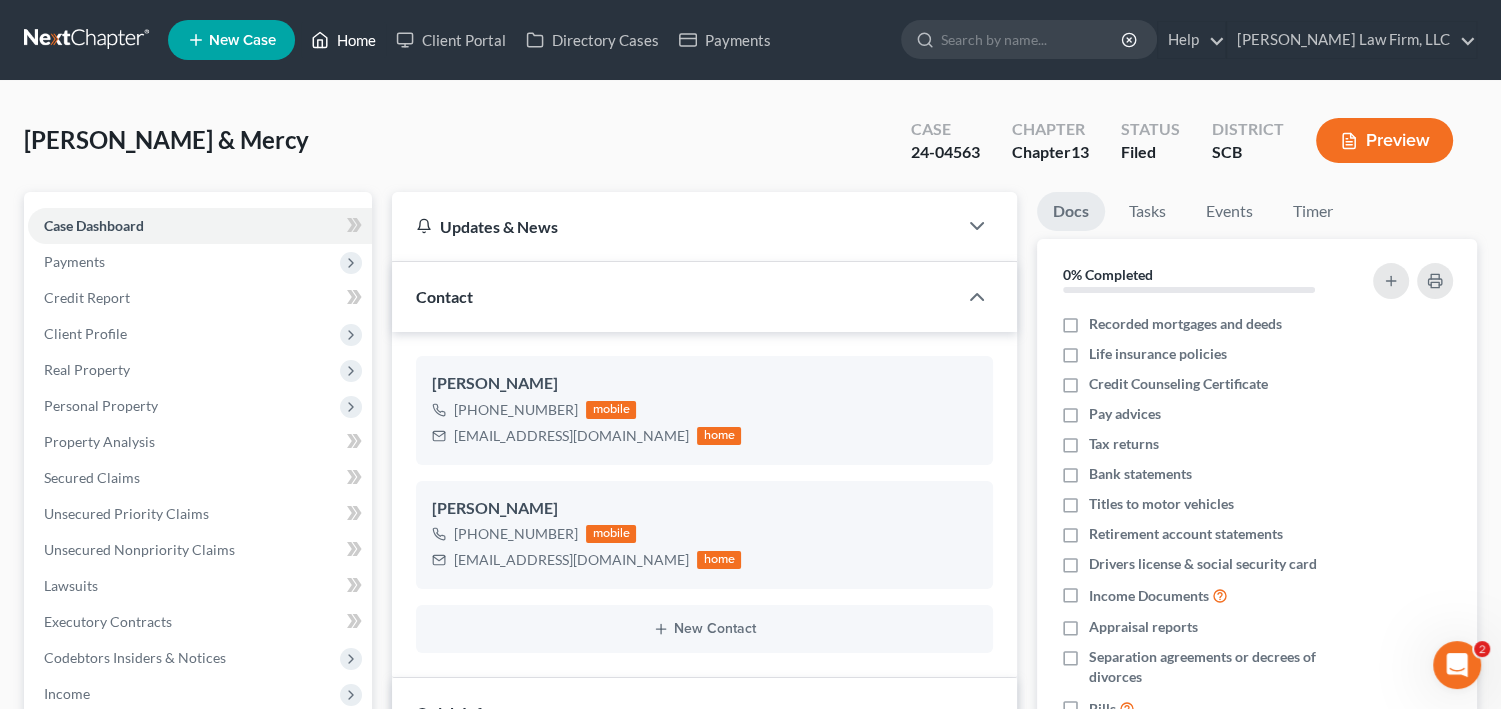 click on "Home" at bounding box center [343, 40] 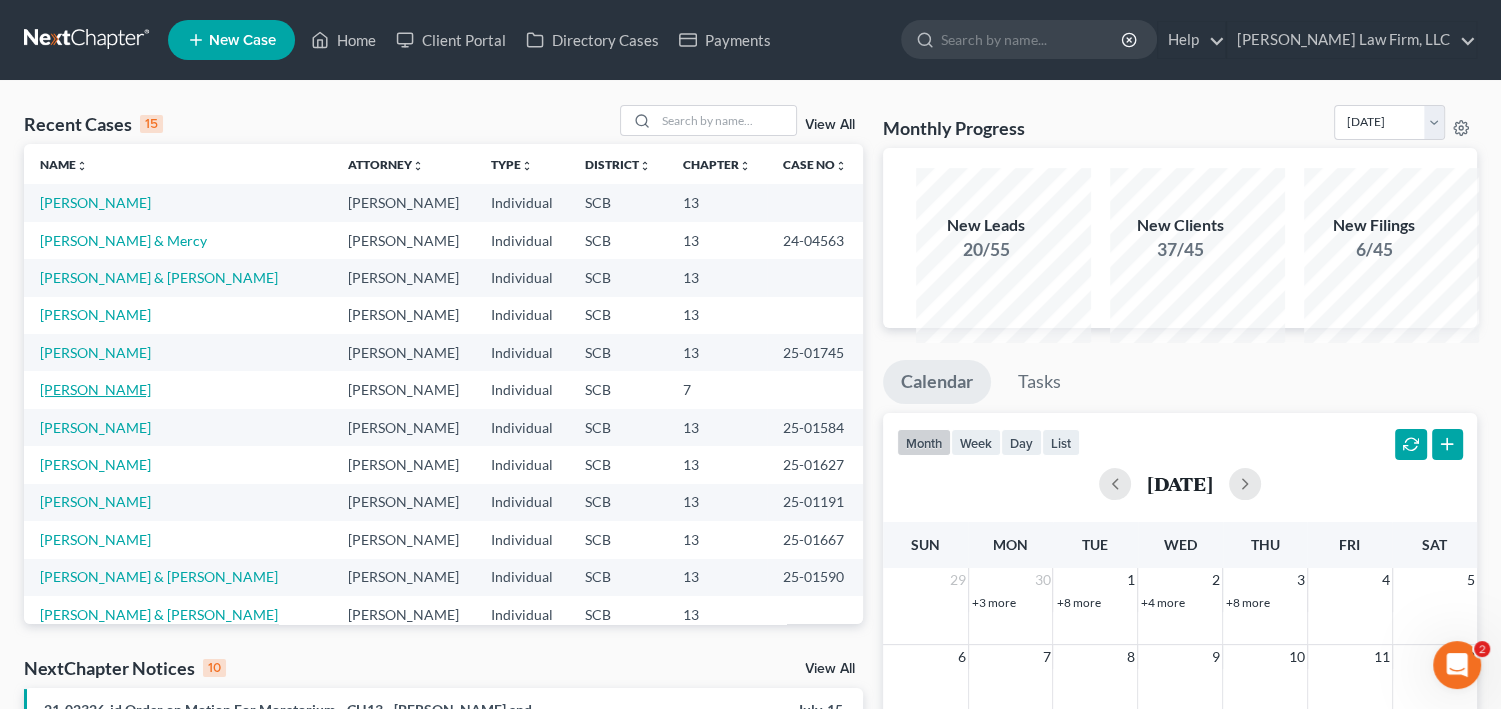 click on "[PERSON_NAME]" at bounding box center [95, 389] 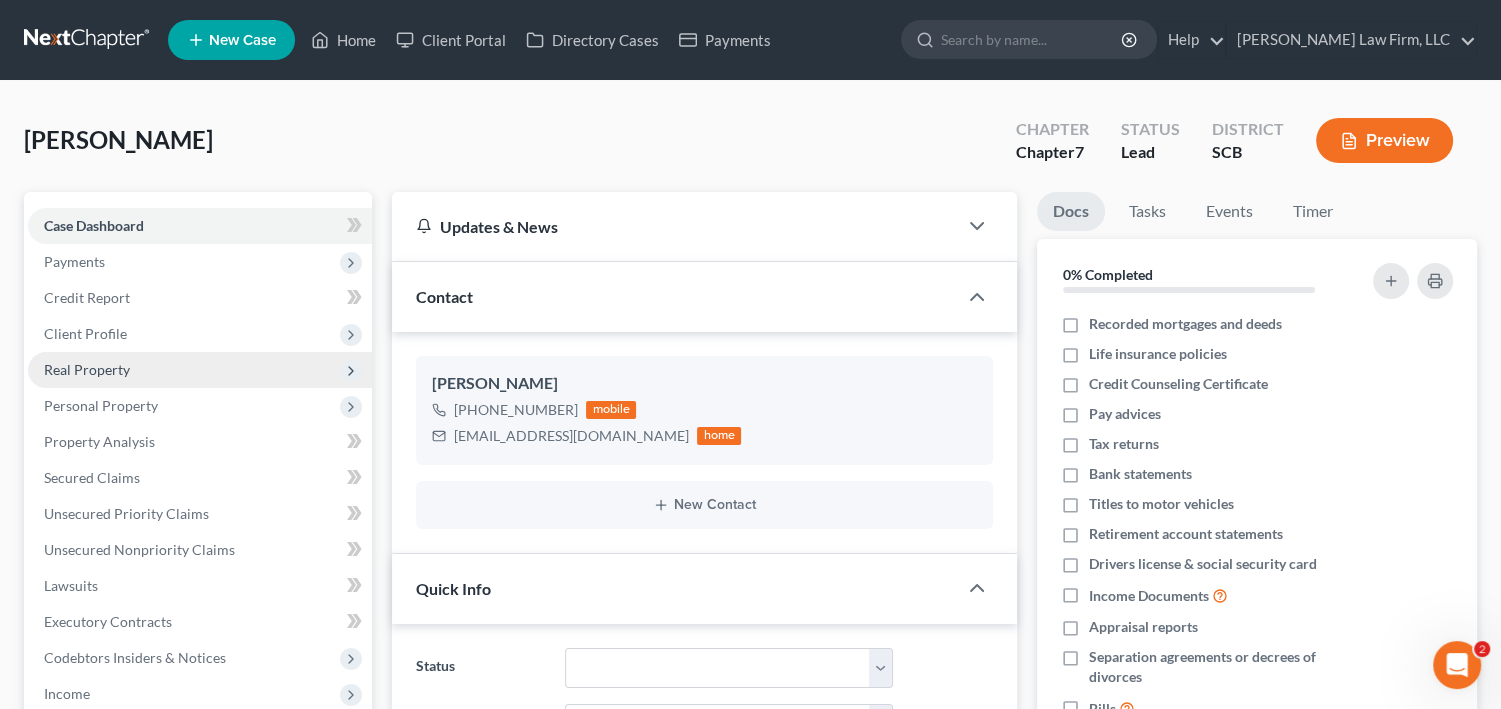 scroll, scrollTop: 253, scrollLeft: 0, axis: vertical 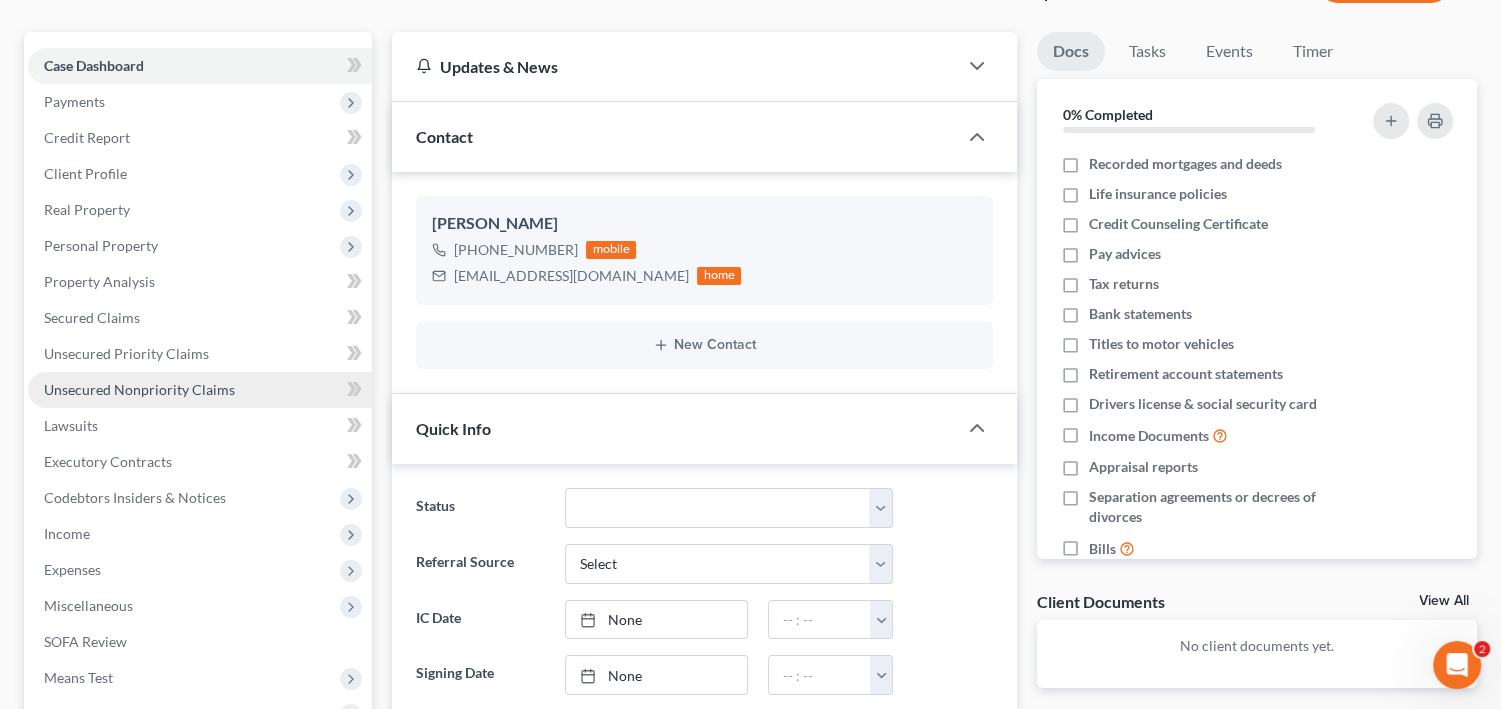 click on "Unsecured Nonpriority Claims" at bounding box center (139, 389) 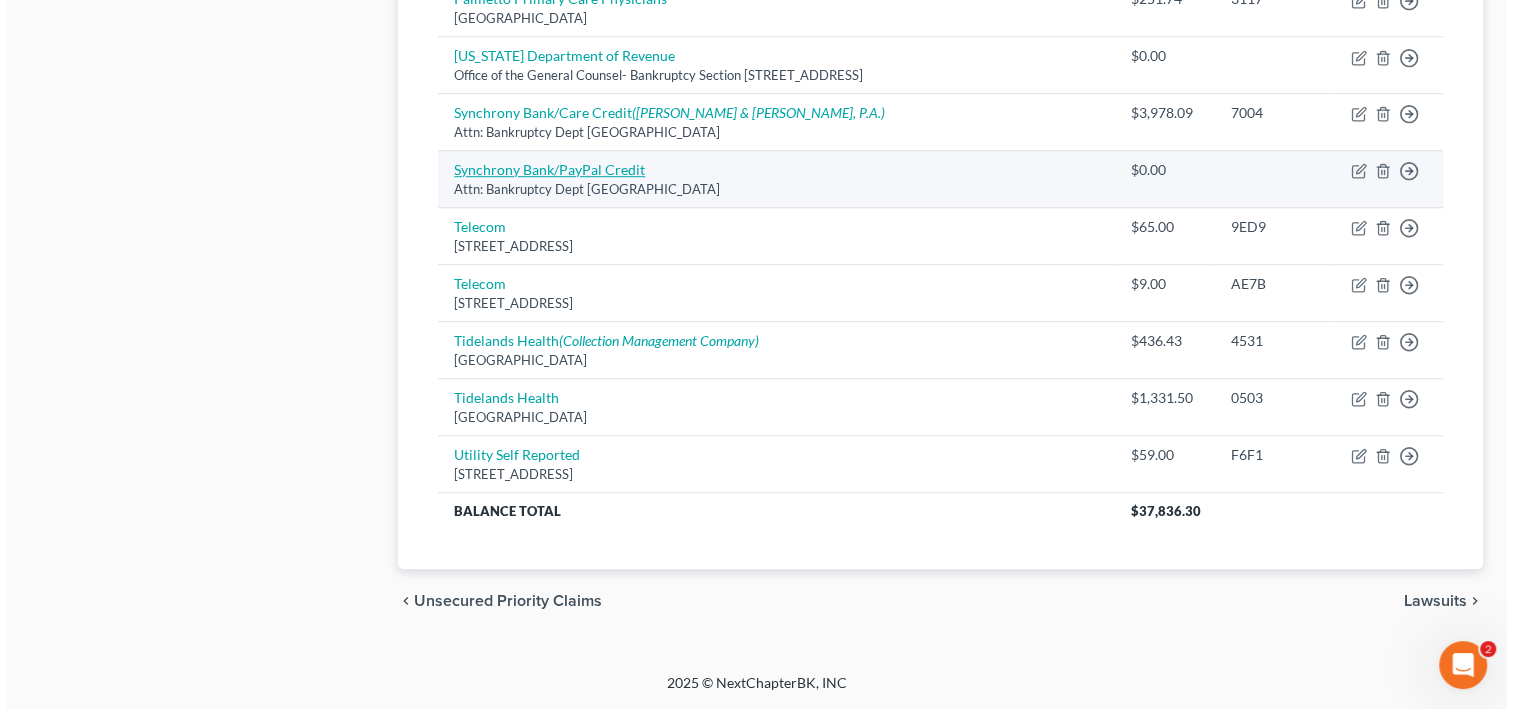 scroll, scrollTop: 1520, scrollLeft: 0, axis: vertical 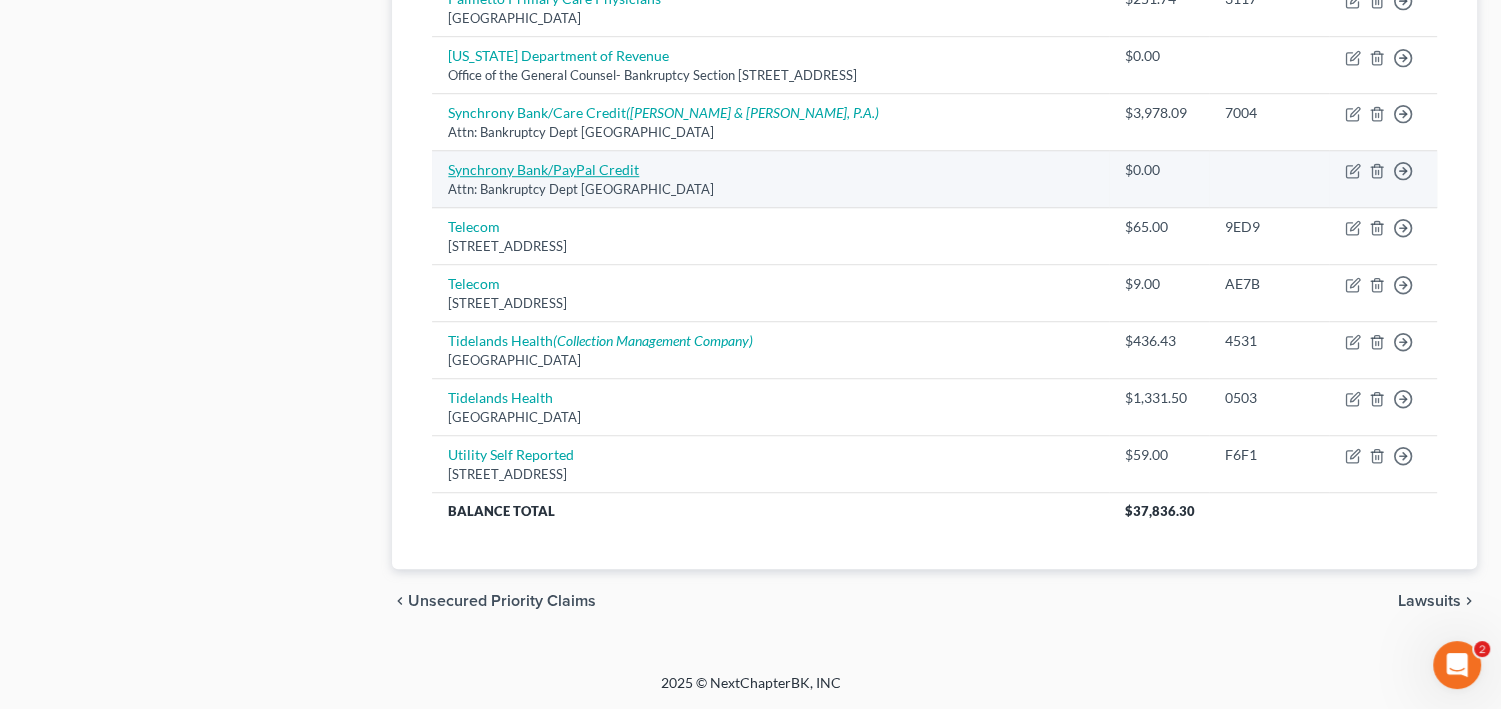 click on "Synchrony Bank/PayPal Credit" at bounding box center (543, 169) 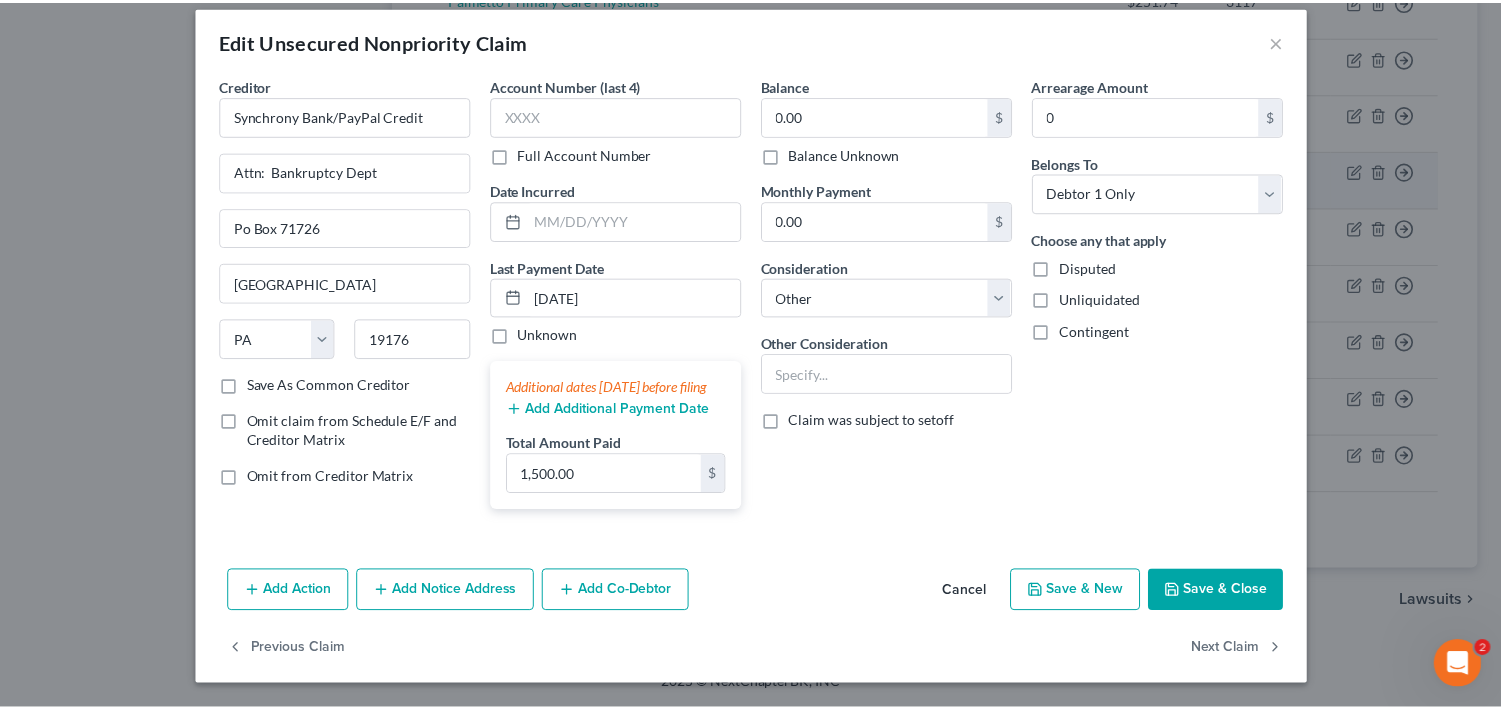 scroll, scrollTop: 216, scrollLeft: 0, axis: vertical 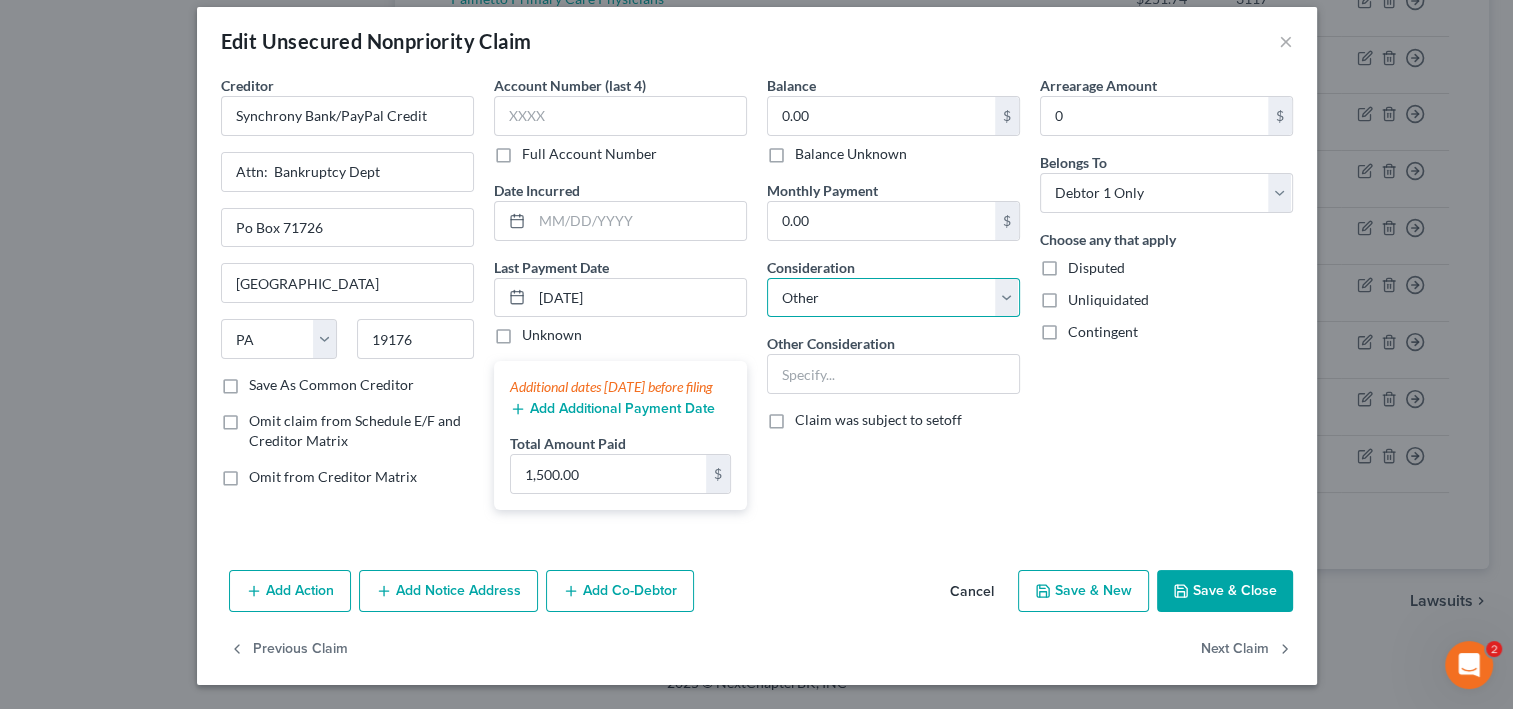 click on "Select Cable / Satellite Services Collection Agency Credit Card Debt Debt Counseling / Attorneys Deficiency Balance Domestic Support Obligations Home / Car Repairs Income Taxes Judgment Liens Medical Services Monies Loaned / Advanced Mortgage Obligation From Divorce Or Separation Obligation To Pensions Other Overdrawn Bank Account Promised To Help Pay Creditors Student Loans Suppliers And Vendors Telephone / Internet Services Utility Services" at bounding box center (893, 298) 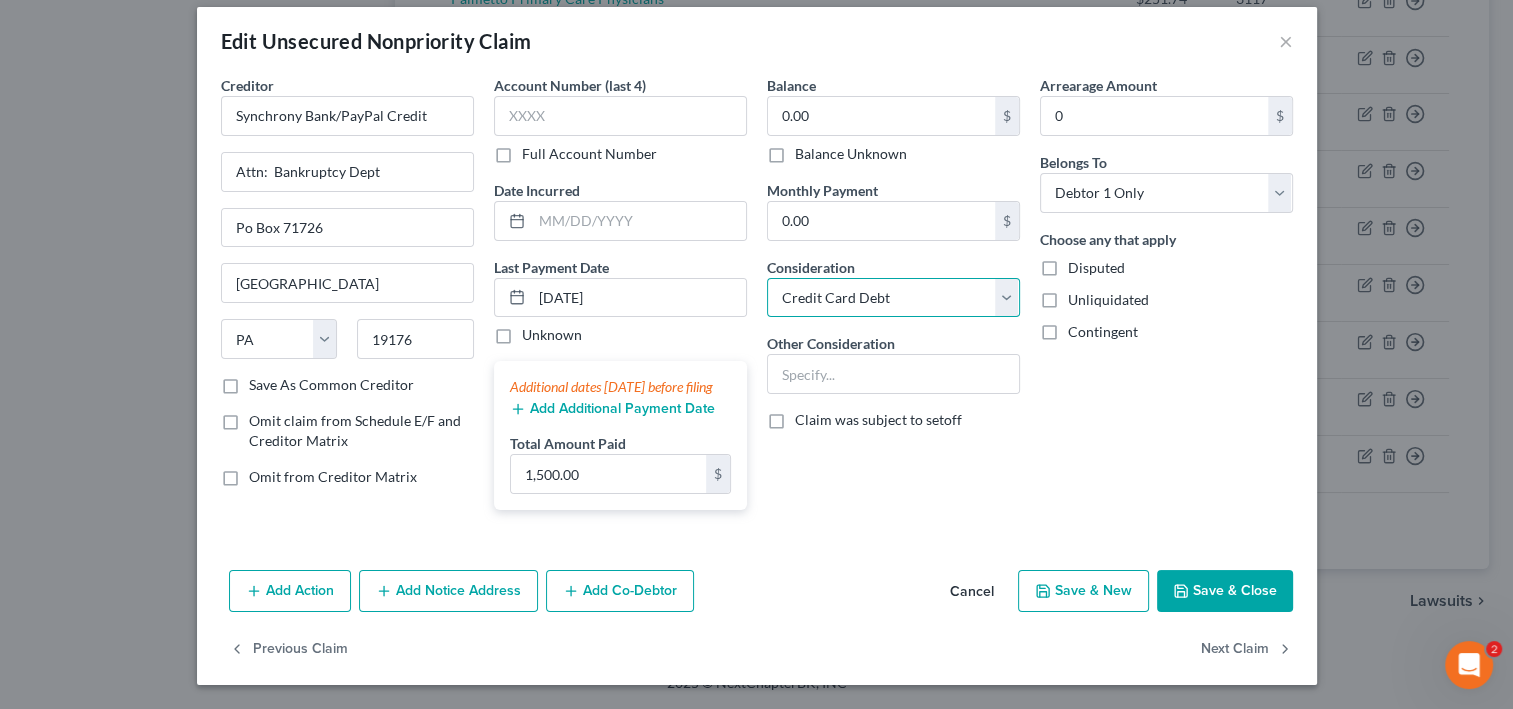 click on "Select Cable / Satellite Services Collection Agency Credit Card Debt Debt Counseling / Attorneys Deficiency Balance Domestic Support Obligations Home / Car Repairs Income Taxes Judgment Liens Medical Services Monies Loaned / Advanced Mortgage Obligation From Divorce Or Separation Obligation To Pensions Other Overdrawn Bank Account Promised To Help Pay Creditors Student Loans Suppliers And Vendors Telephone / Internet Services Utility Services" at bounding box center (893, 298) 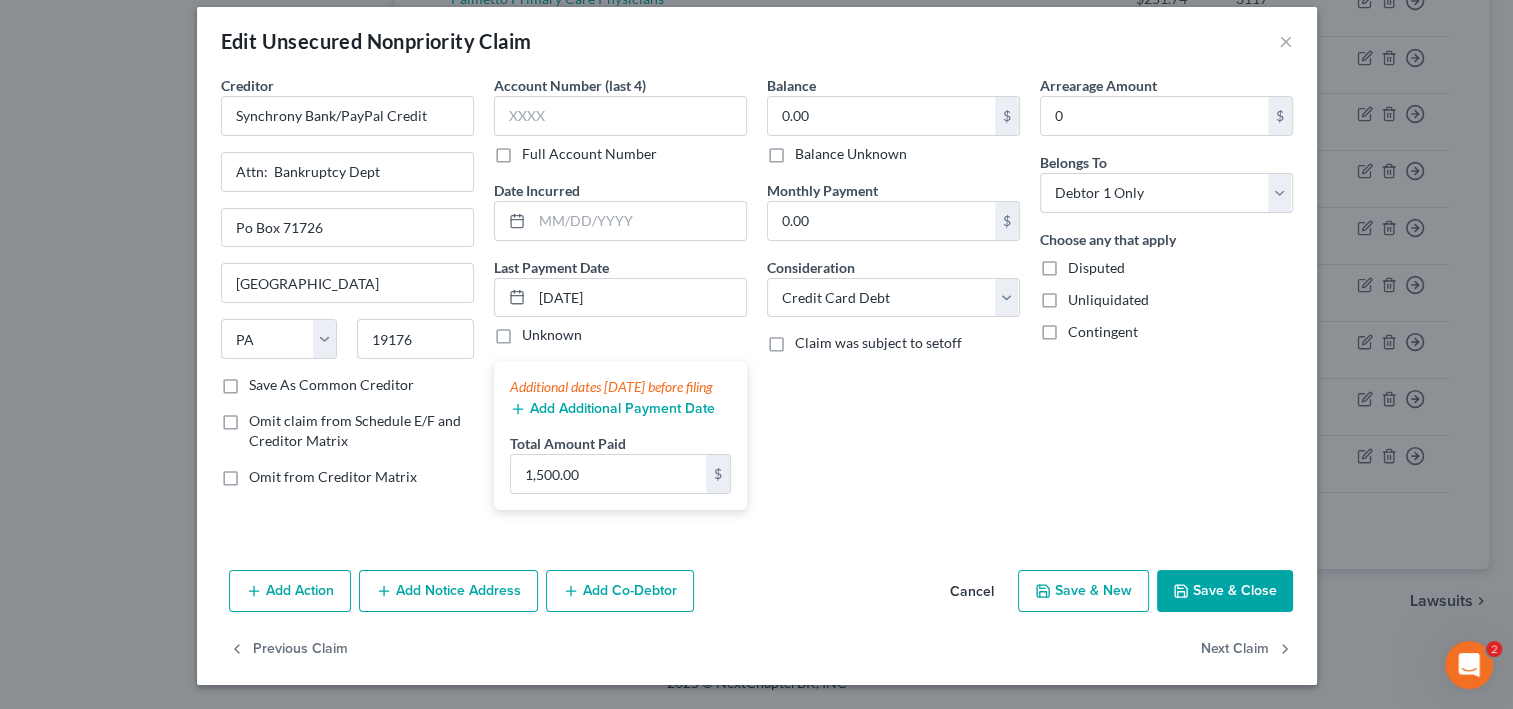 click on "Balance
0.00 $
Balance Unknown
Balance Undetermined
0.00 $
Balance Unknown
Monthly Payment 0.00 $ Consideration Select Cable / Satellite Services Collection Agency Credit Card Debt Debt Counseling / Attorneys Deficiency Balance Domestic Support Obligations Home / Car Repairs Income Taxes Judgment Liens Medical Services Monies Loaned / Advanced Mortgage Obligation From Divorce Or Separation Obligation To Pensions Other Overdrawn Bank Account Promised To Help Pay Creditors Student Loans Suppliers And Vendors Telephone / Internet Services Utility Services Claim was subject to setoff" at bounding box center (893, 300) 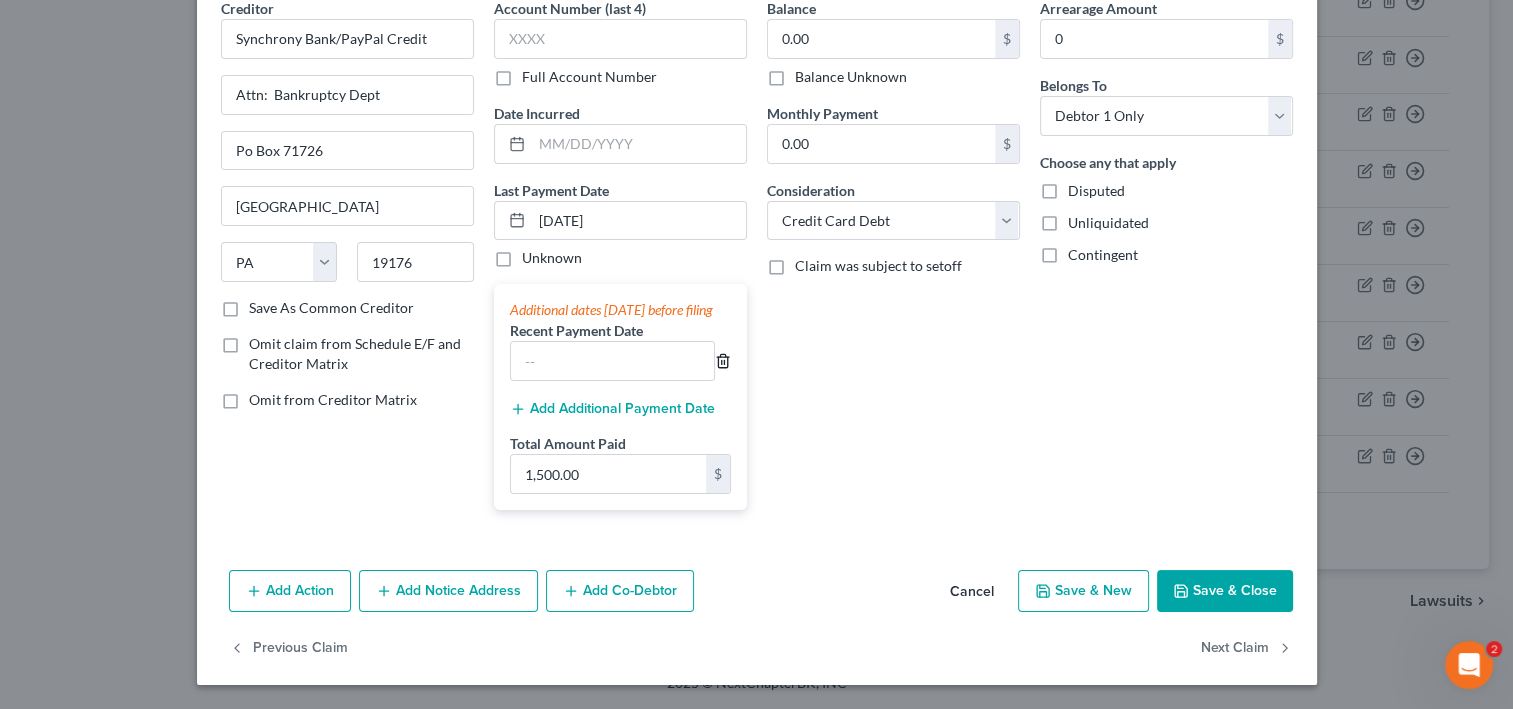 click 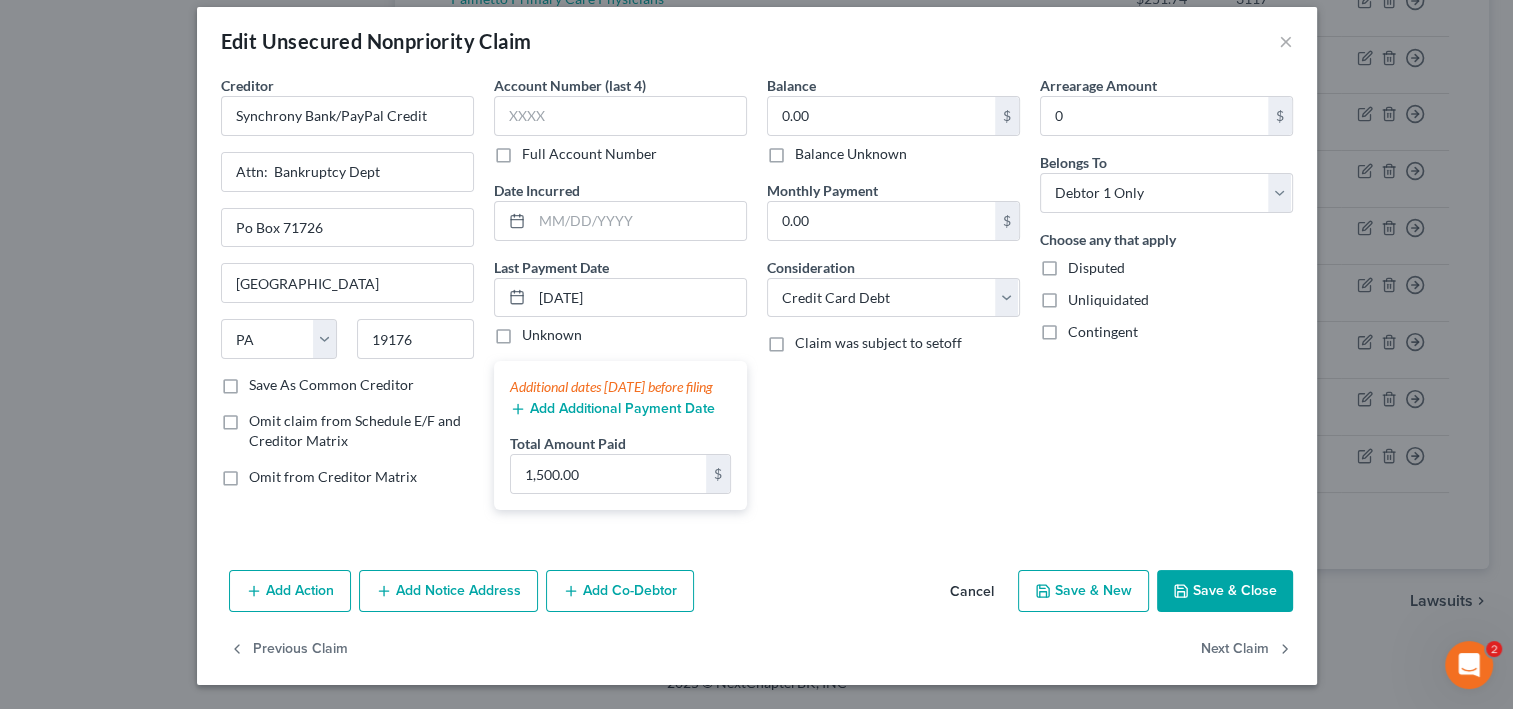 click on "Save & Close" at bounding box center [1225, 591] 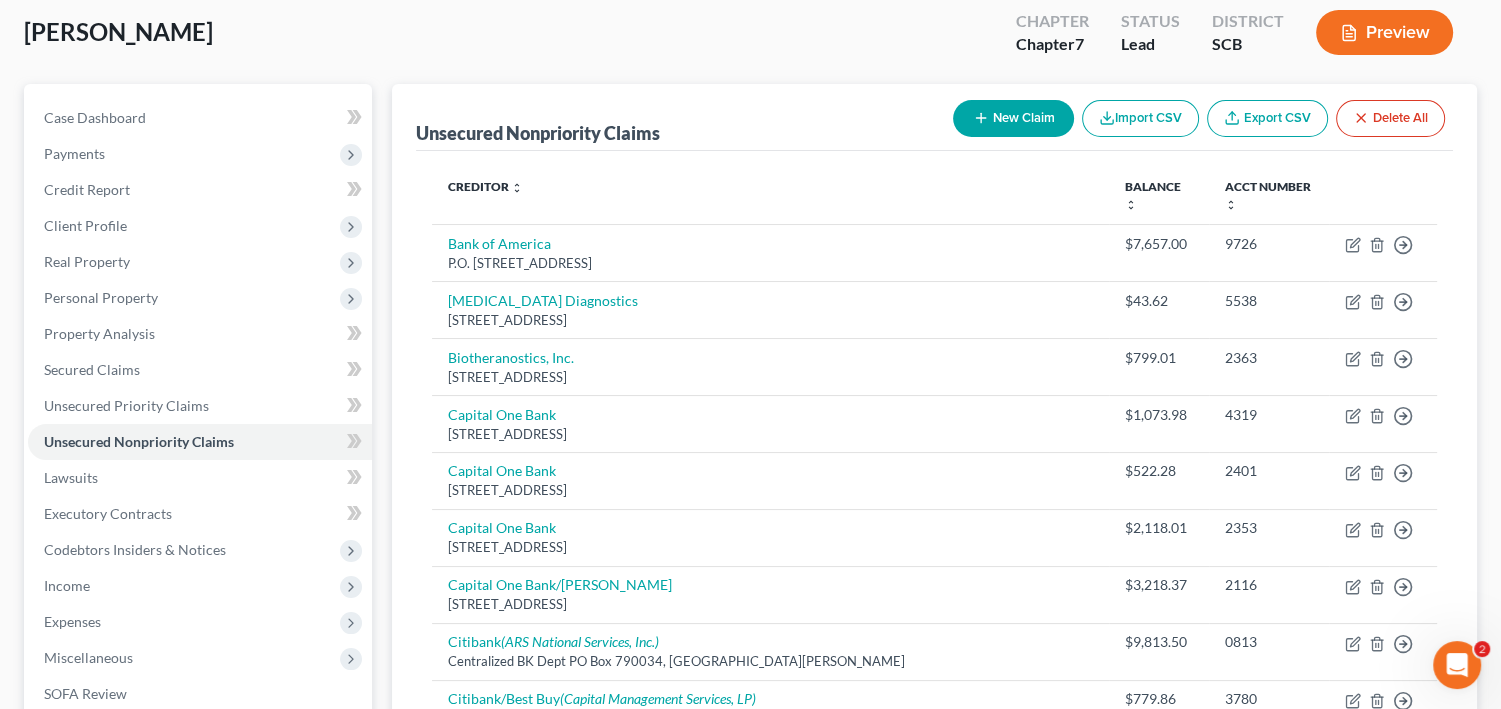 scroll, scrollTop: 0, scrollLeft: 0, axis: both 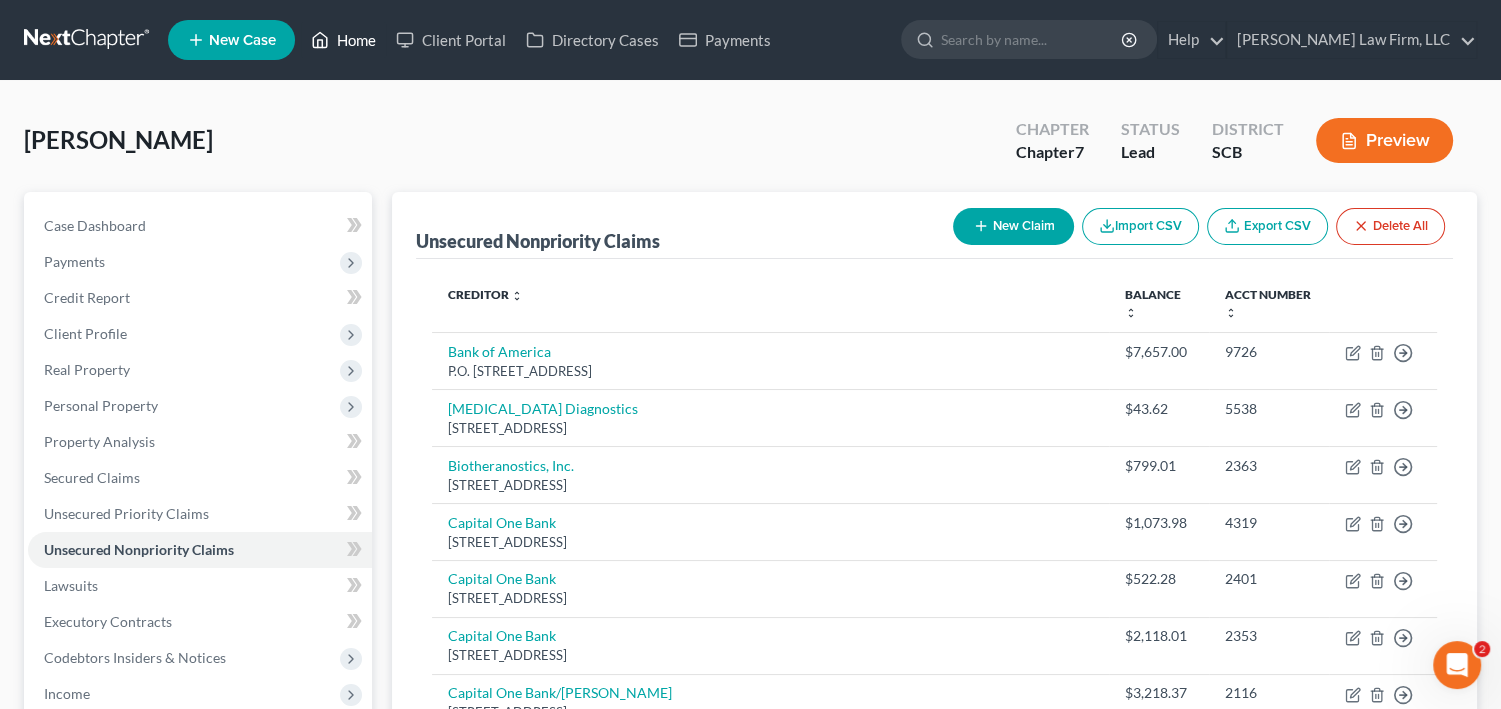 click on "Home" at bounding box center (343, 40) 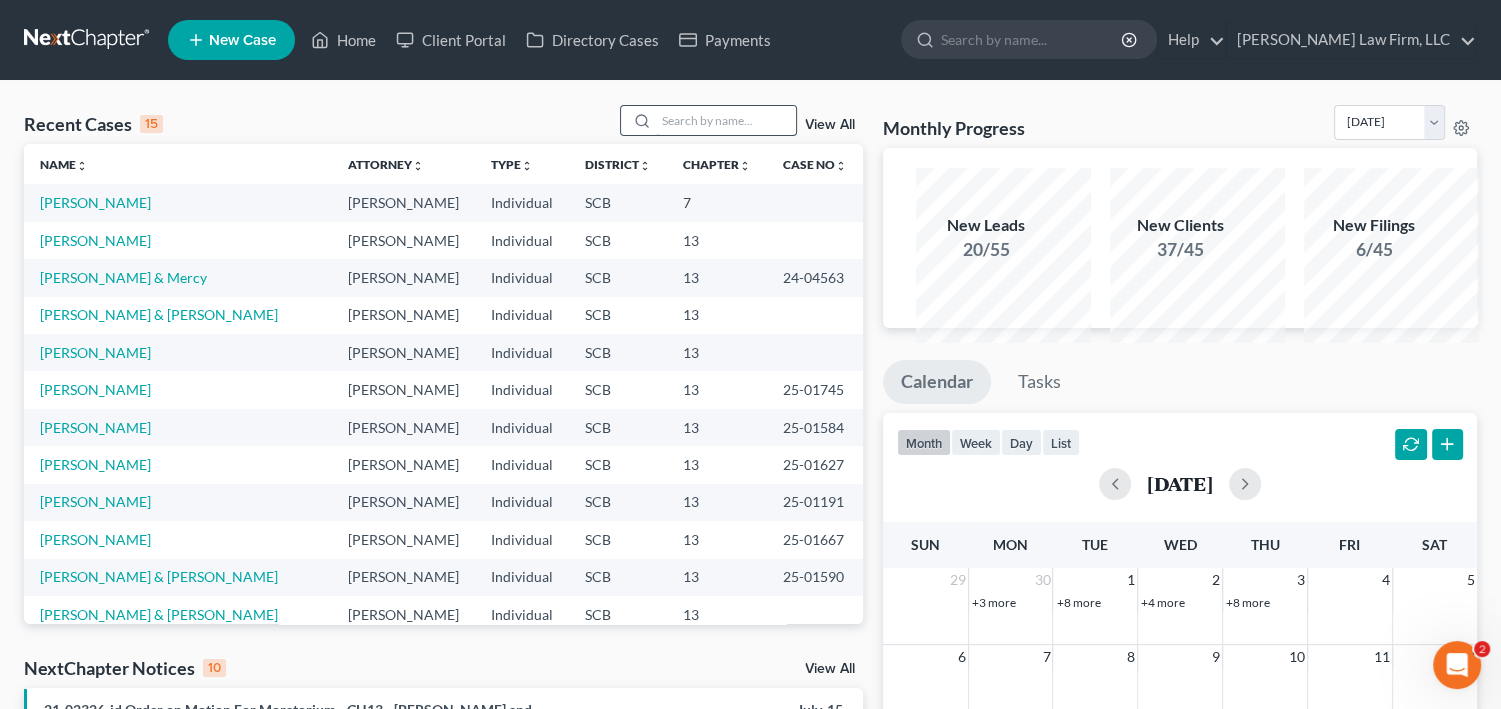 click at bounding box center (726, 120) 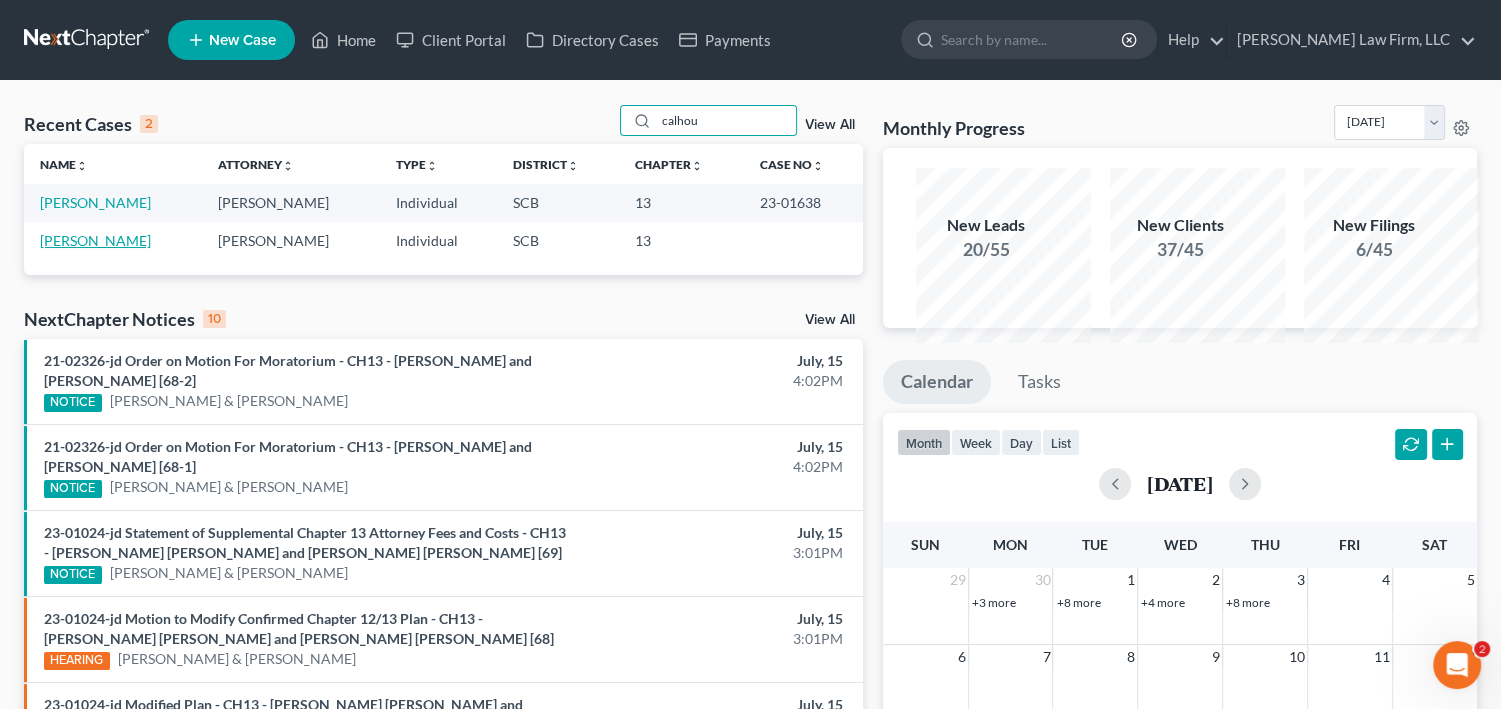 click on "[PERSON_NAME]" at bounding box center [95, 240] 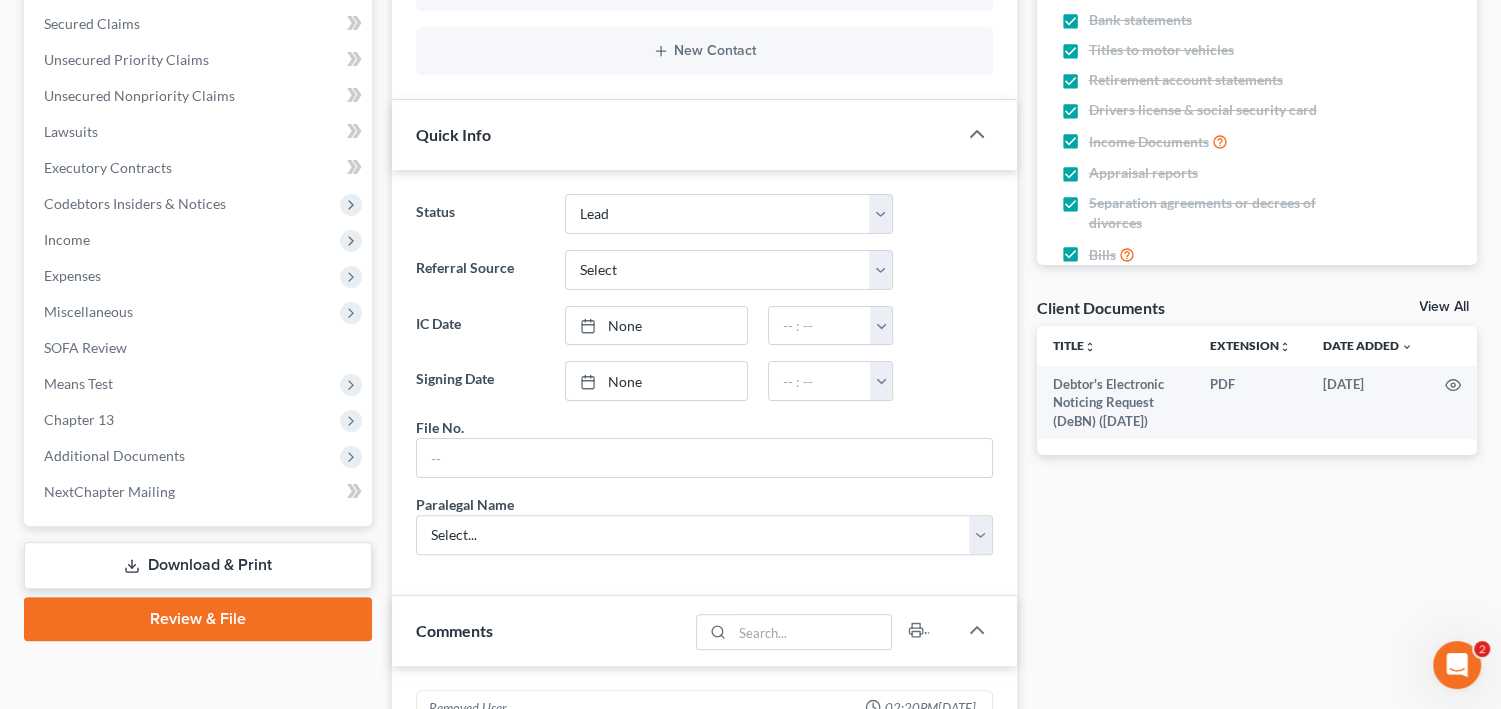 scroll, scrollTop: 1040, scrollLeft: 0, axis: vertical 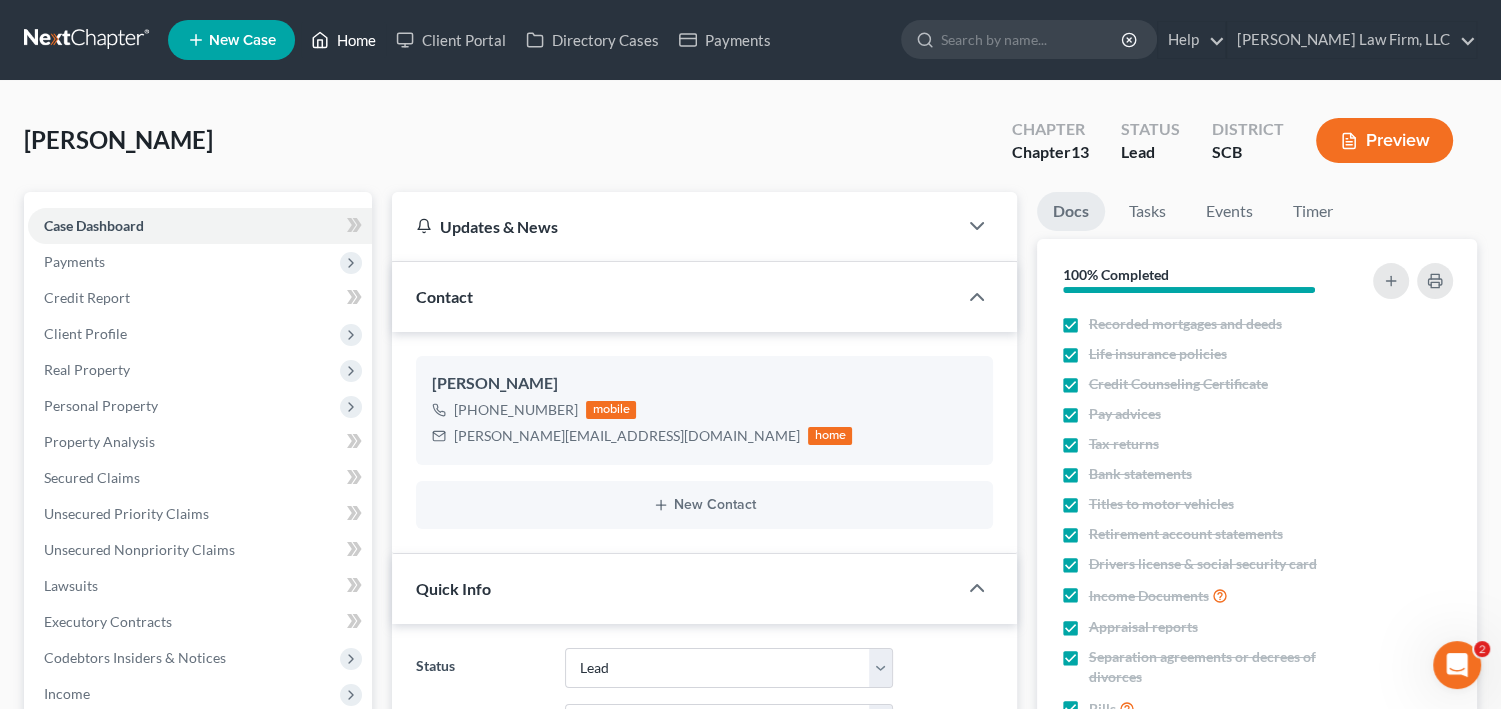 click 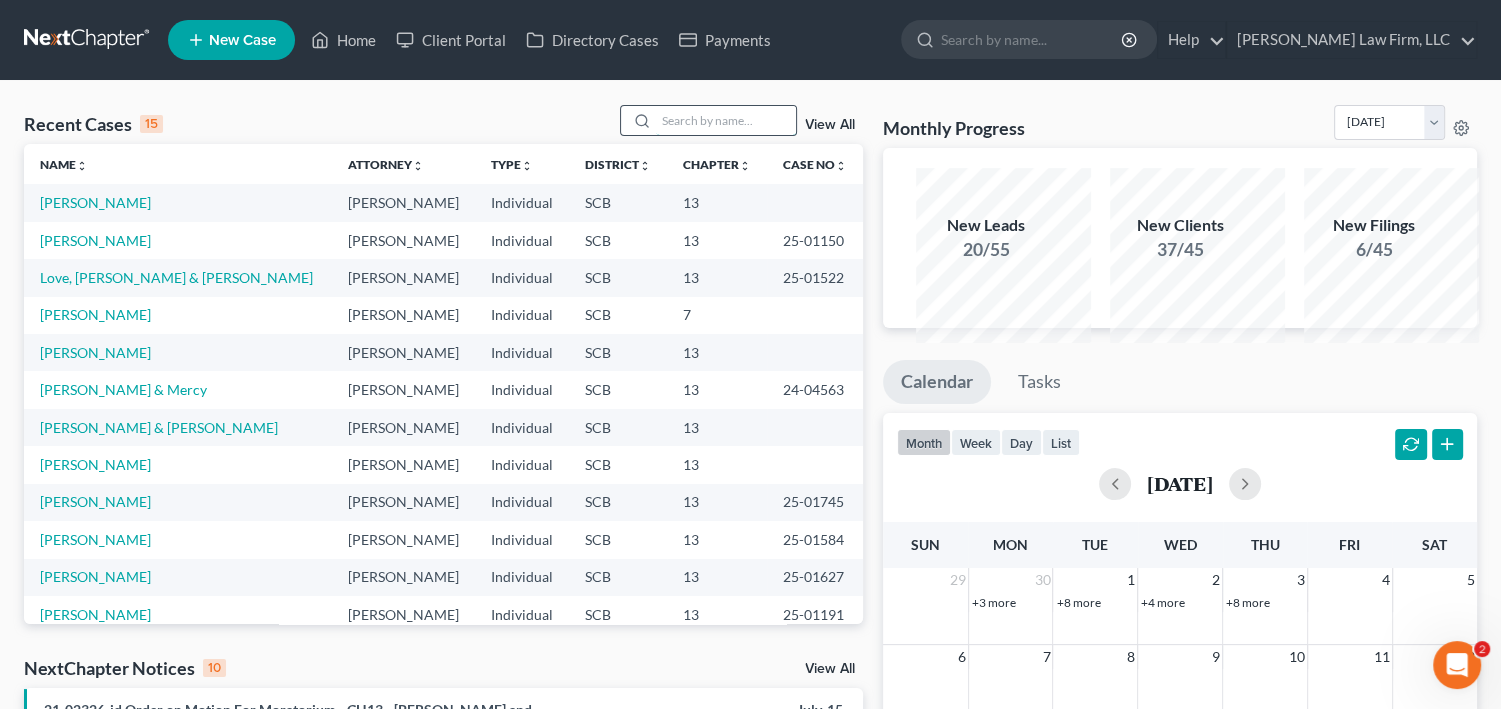 click at bounding box center [726, 120] 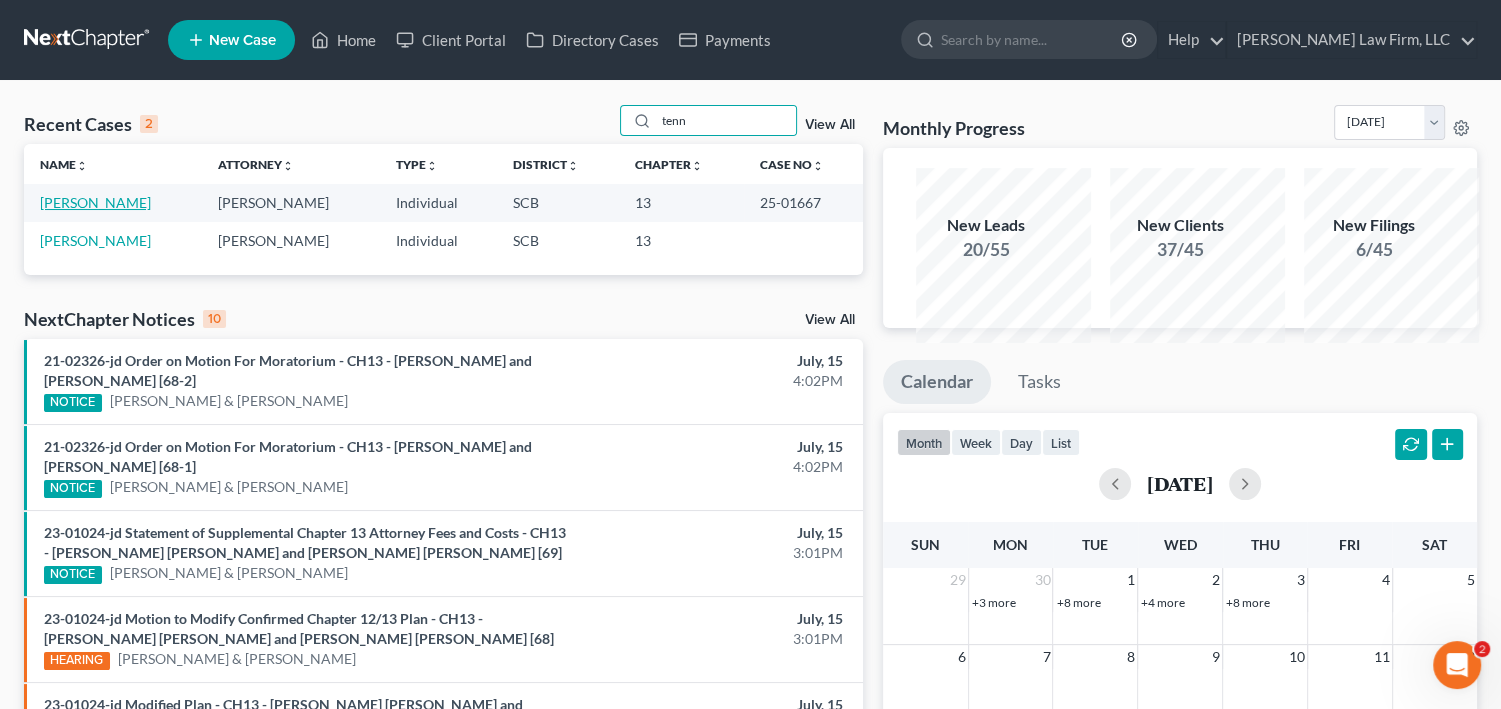click on "[PERSON_NAME]" at bounding box center (95, 202) 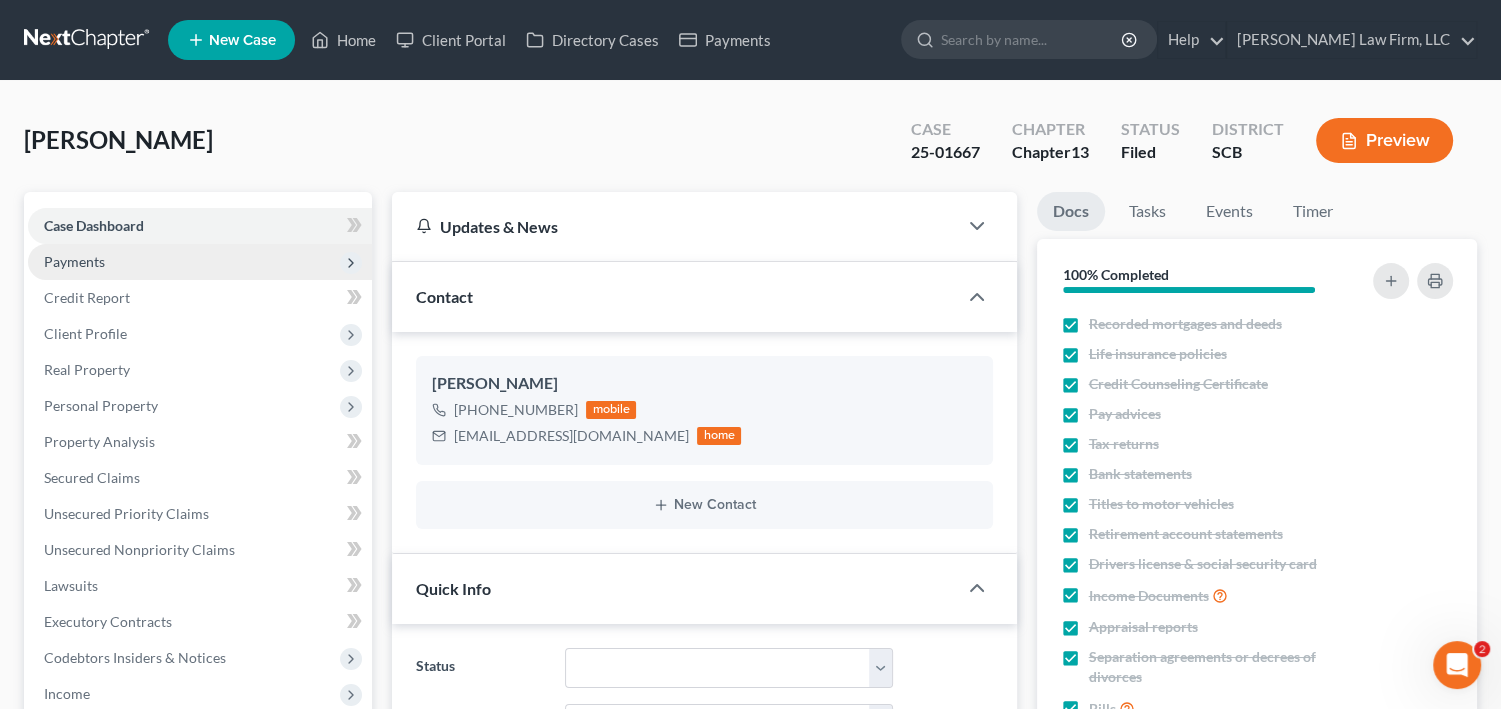 scroll, scrollTop: 4975, scrollLeft: 0, axis: vertical 